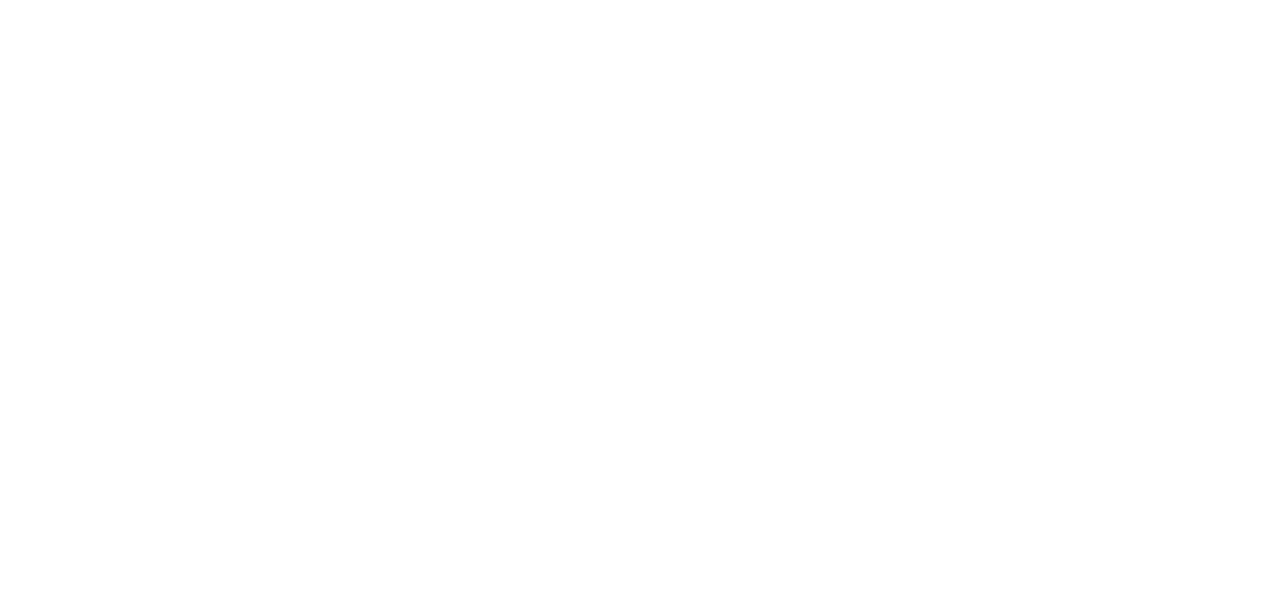 scroll, scrollTop: 0, scrollLeft: 0, axis: both 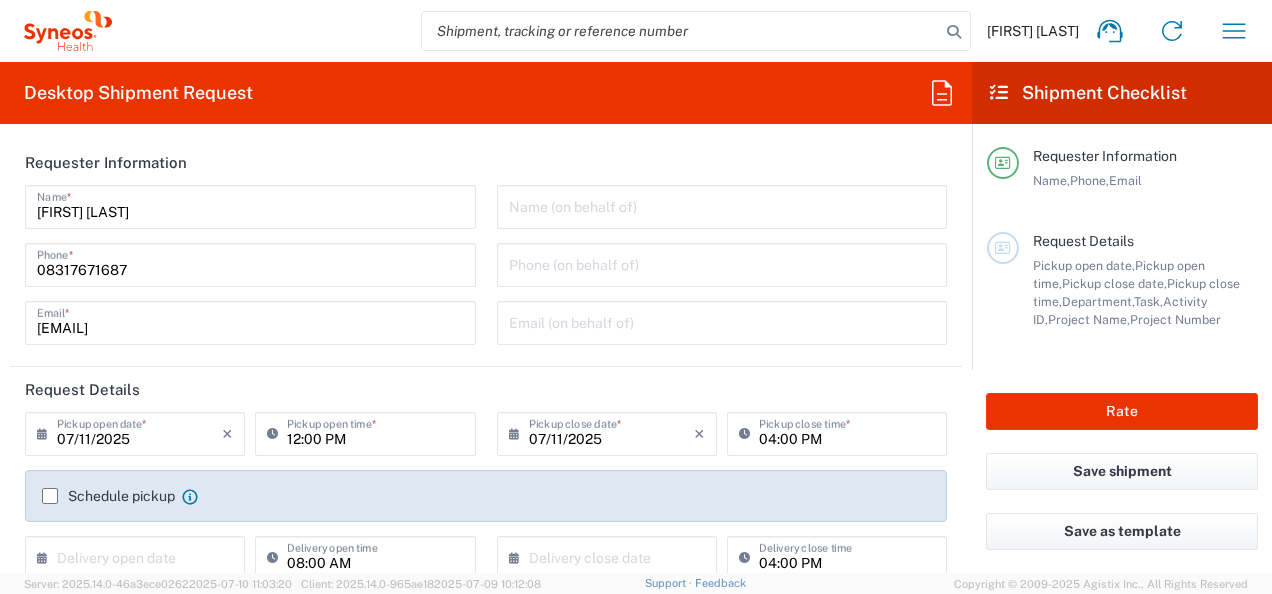 type on "Telangana" 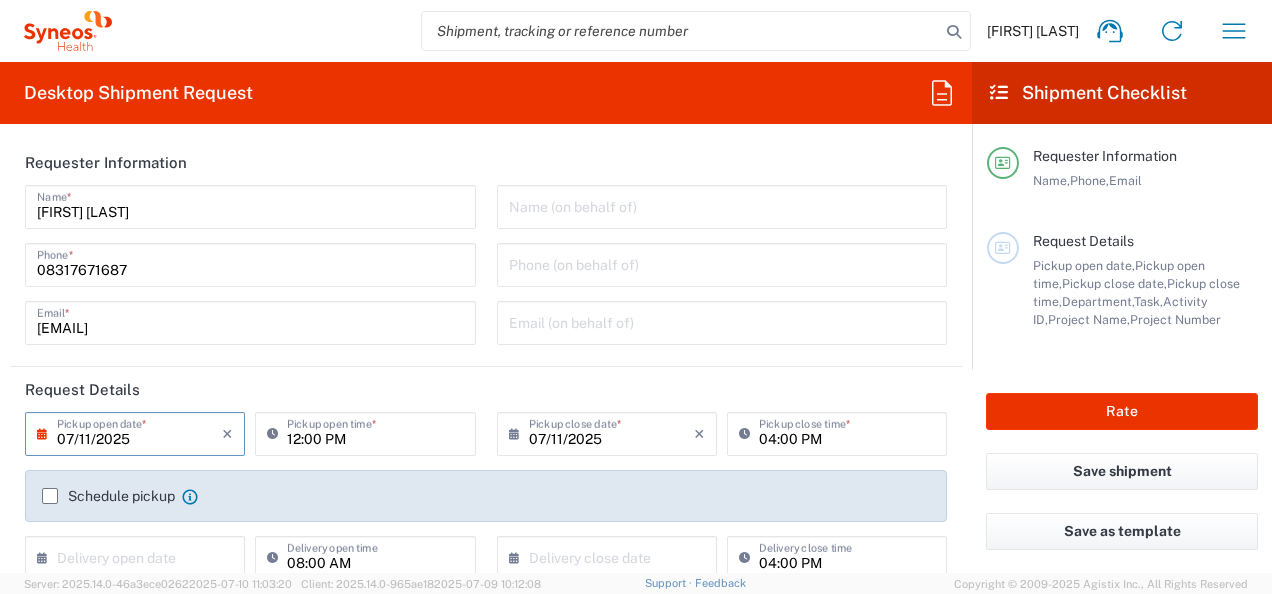 click on "07/11/2025" at bounding box center [139, 432] 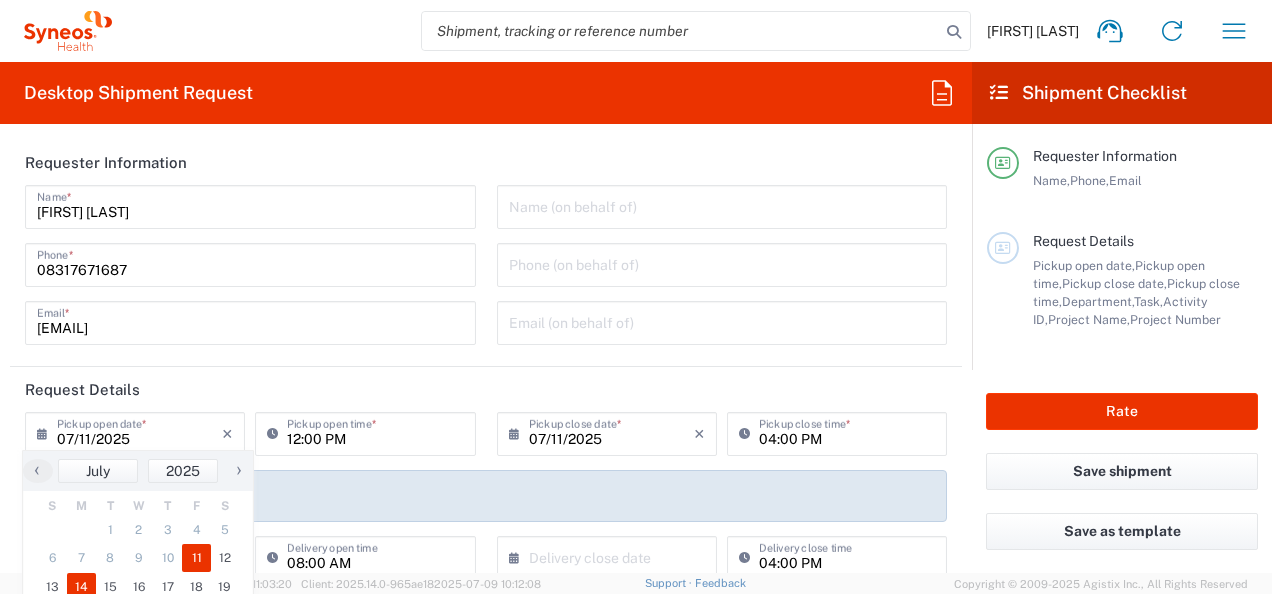 click on "14" 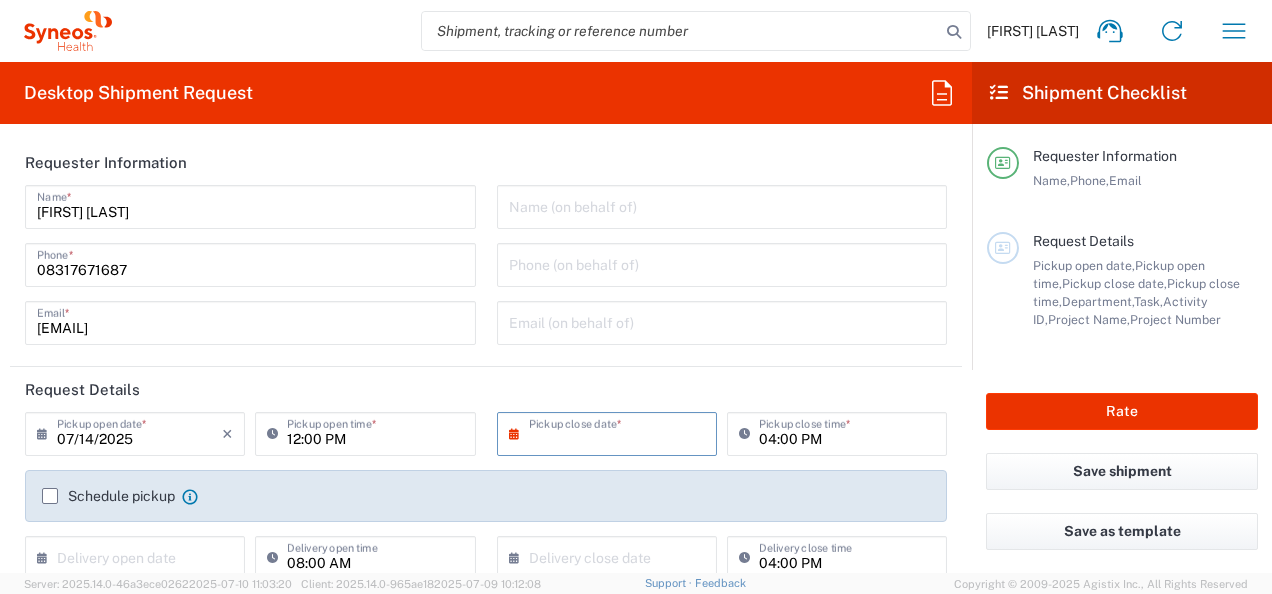 click at bounding box center (611, 432) 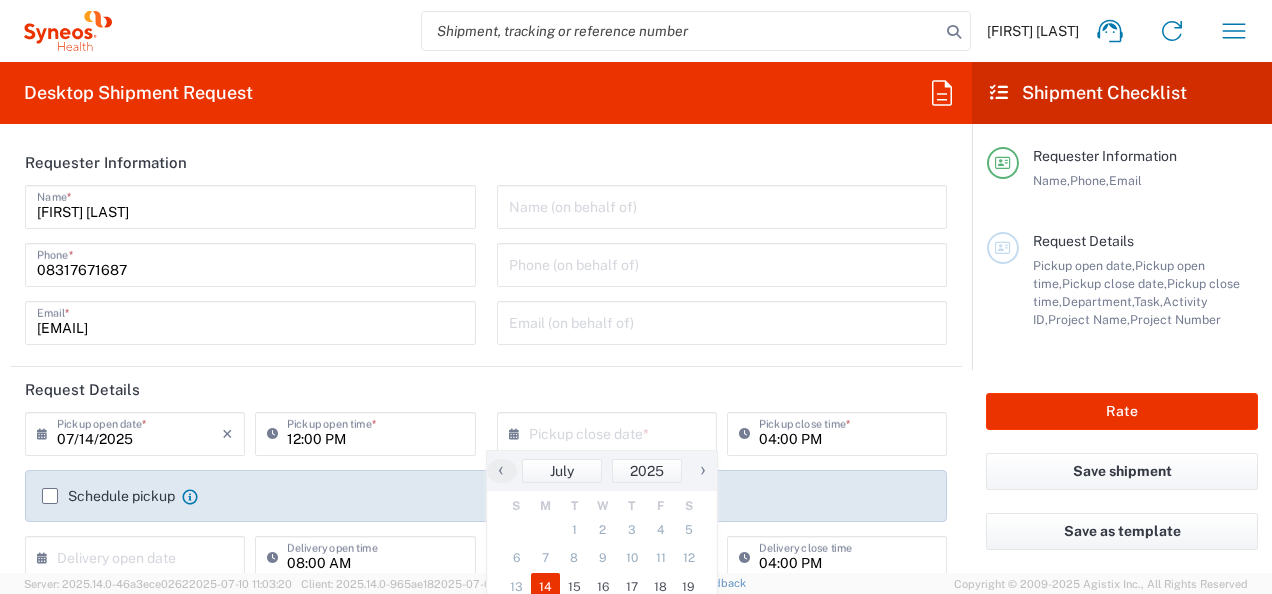 click on "14" 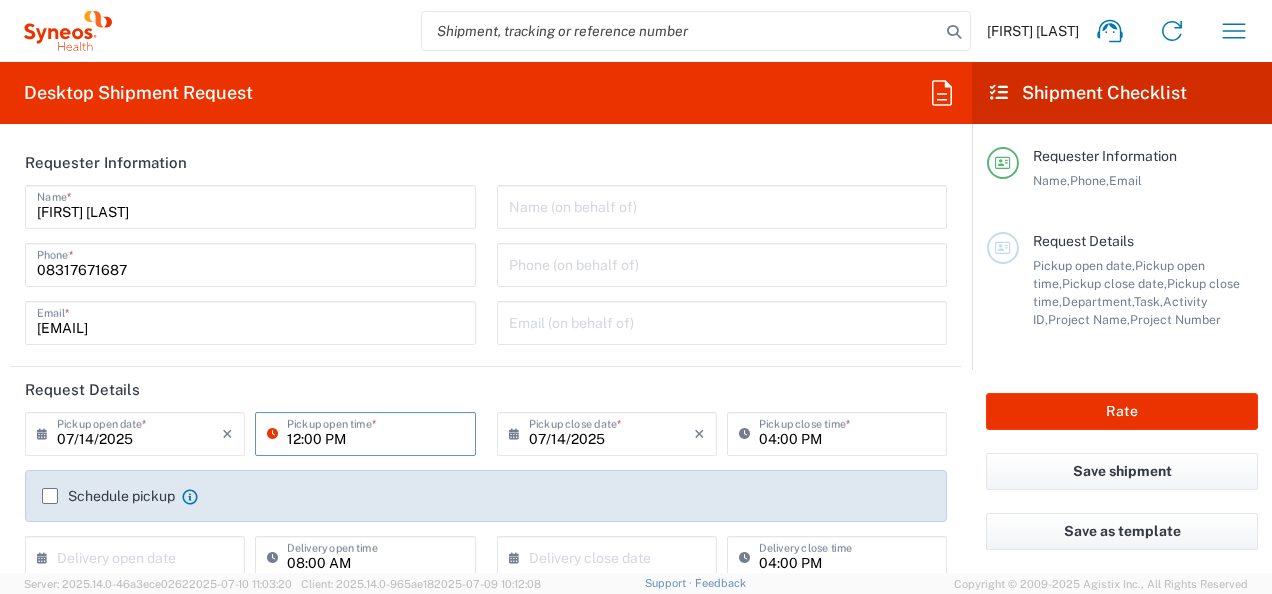 click on "12:00 PM" at bounding box center (375, 432) 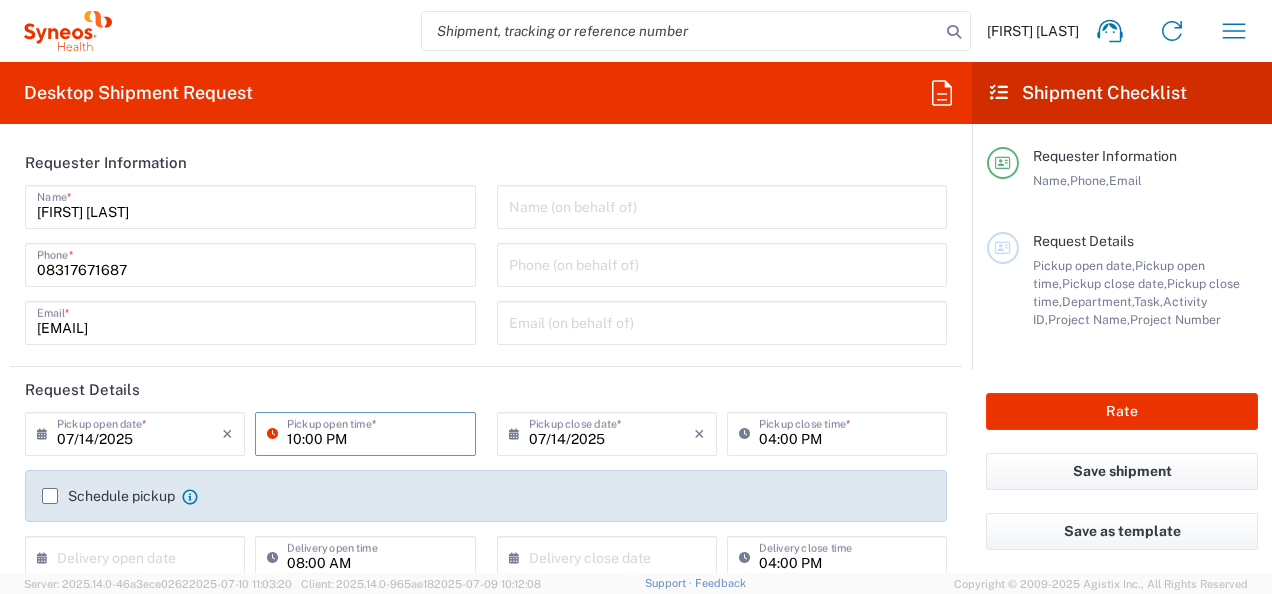 click on "10:00 PM" at bounding box center [375, 432] 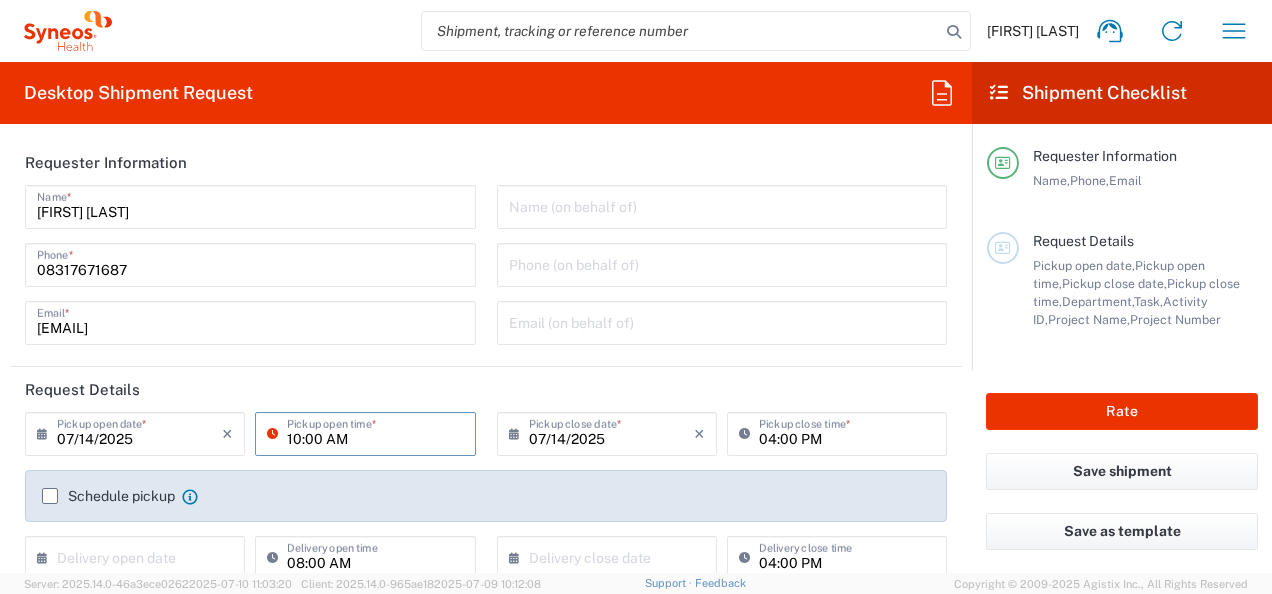 type on "10:00 AM" 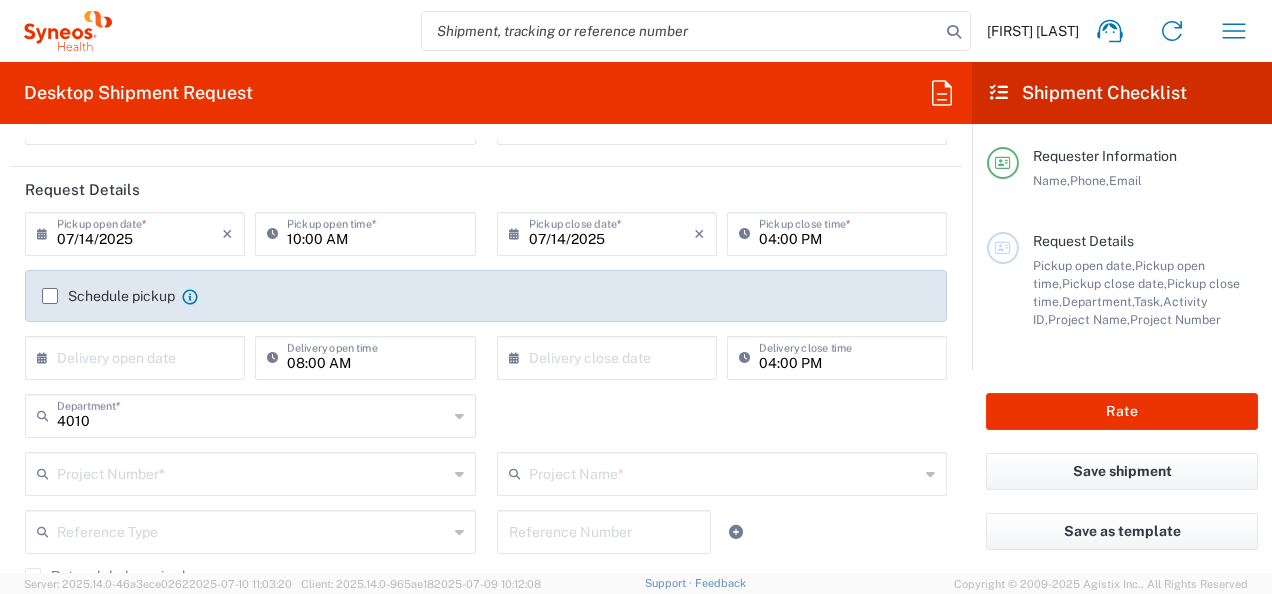 scroll, scrollTop: 240, scrollLeft: 0, axis: vertical 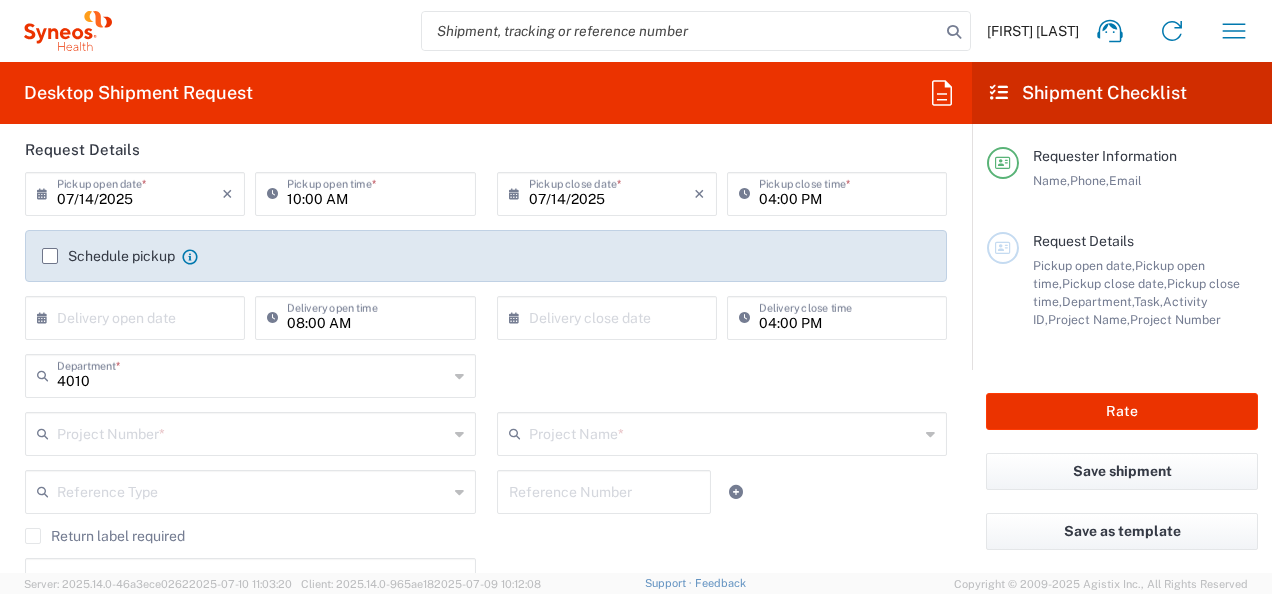 click on "Schedule pickup" 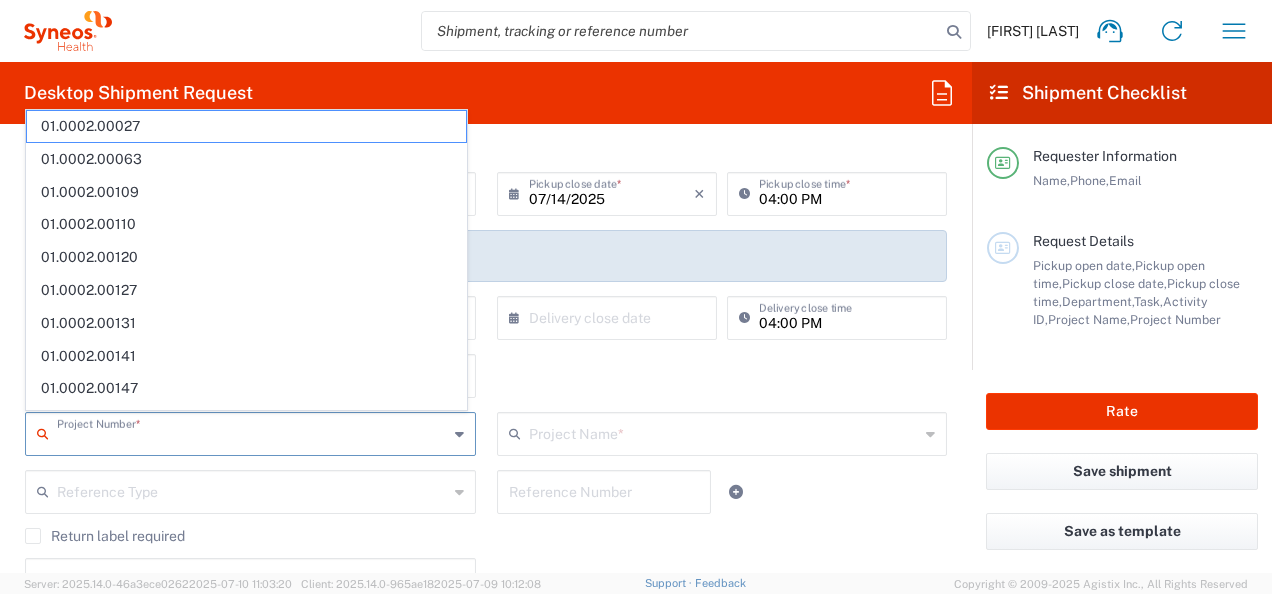 click at bounding box center [252, 432] 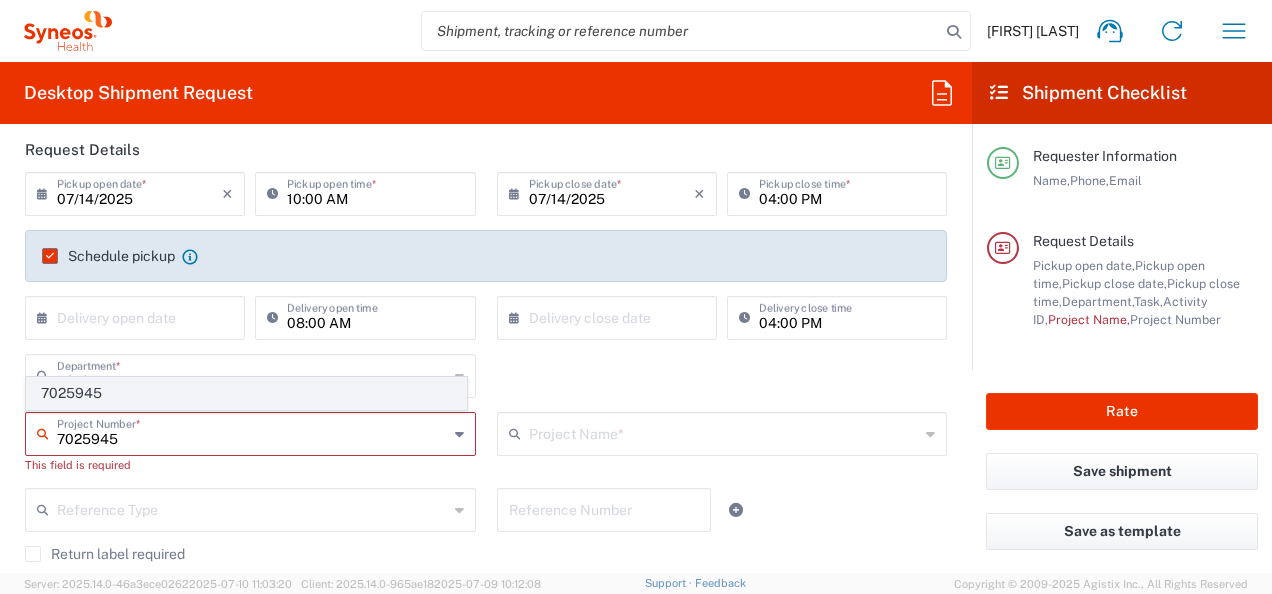type on "7025945" 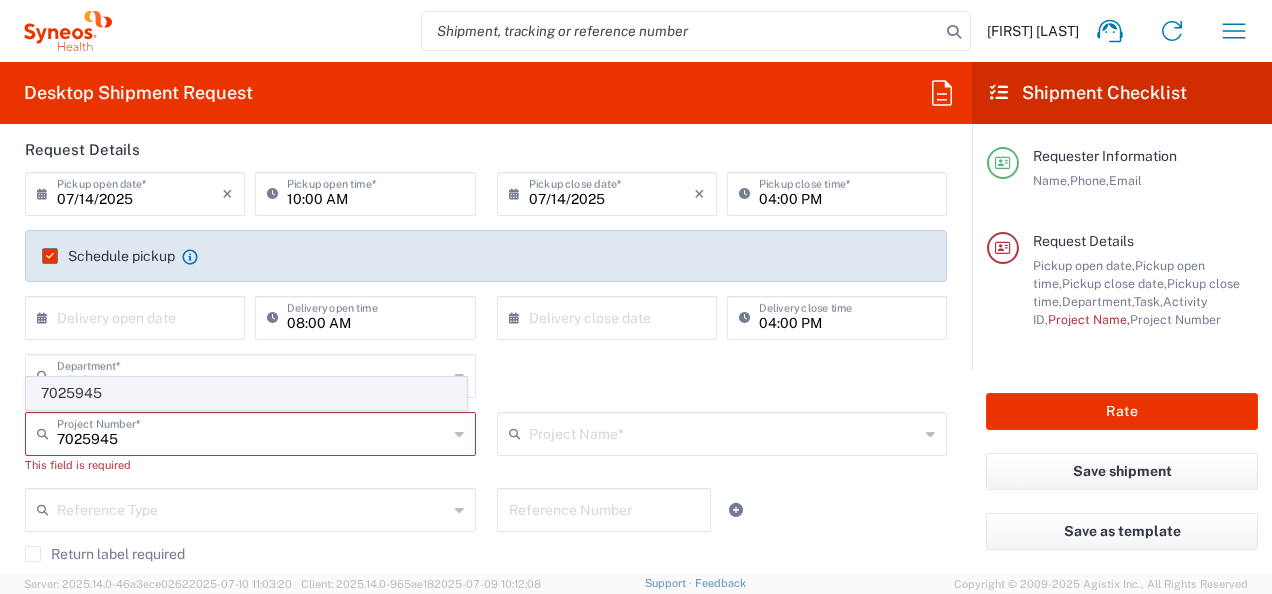 click on "7025945" 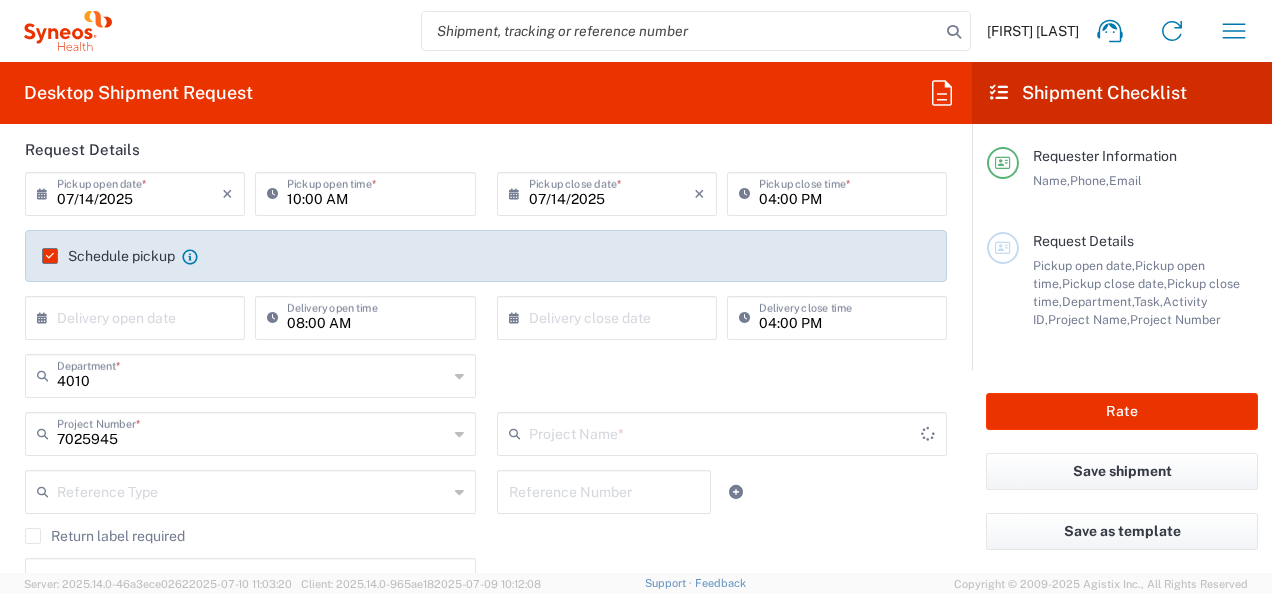 type on "Daiichi 7025945" 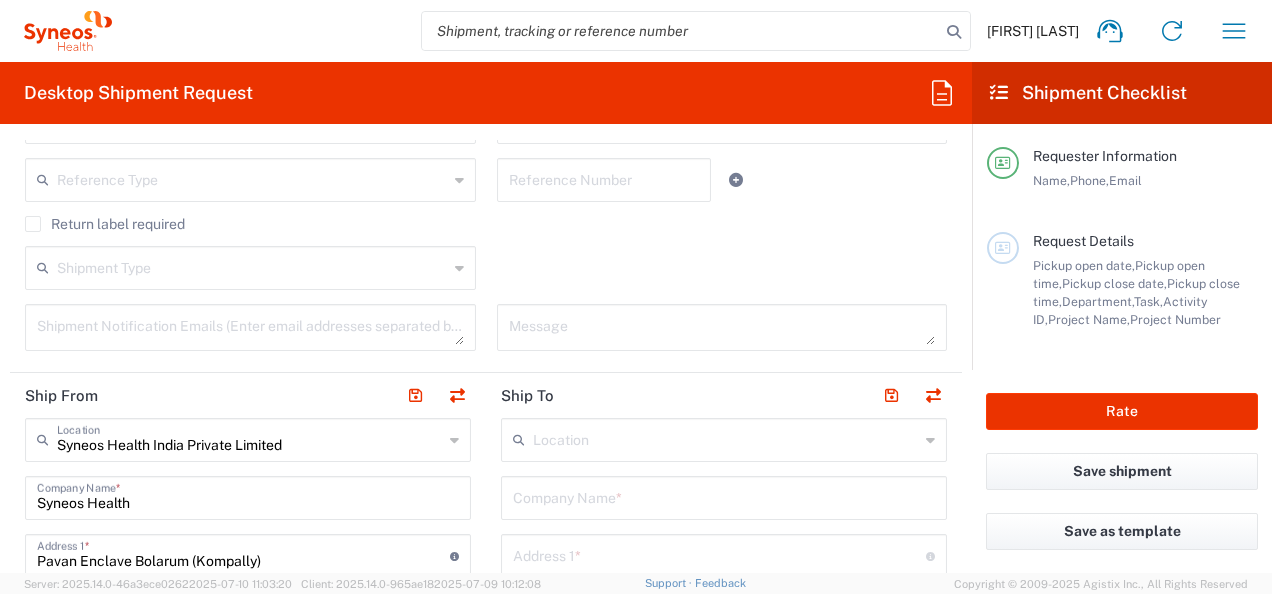 scroll, scrollTop: 560, scrollLeft: 0, axis: vertical 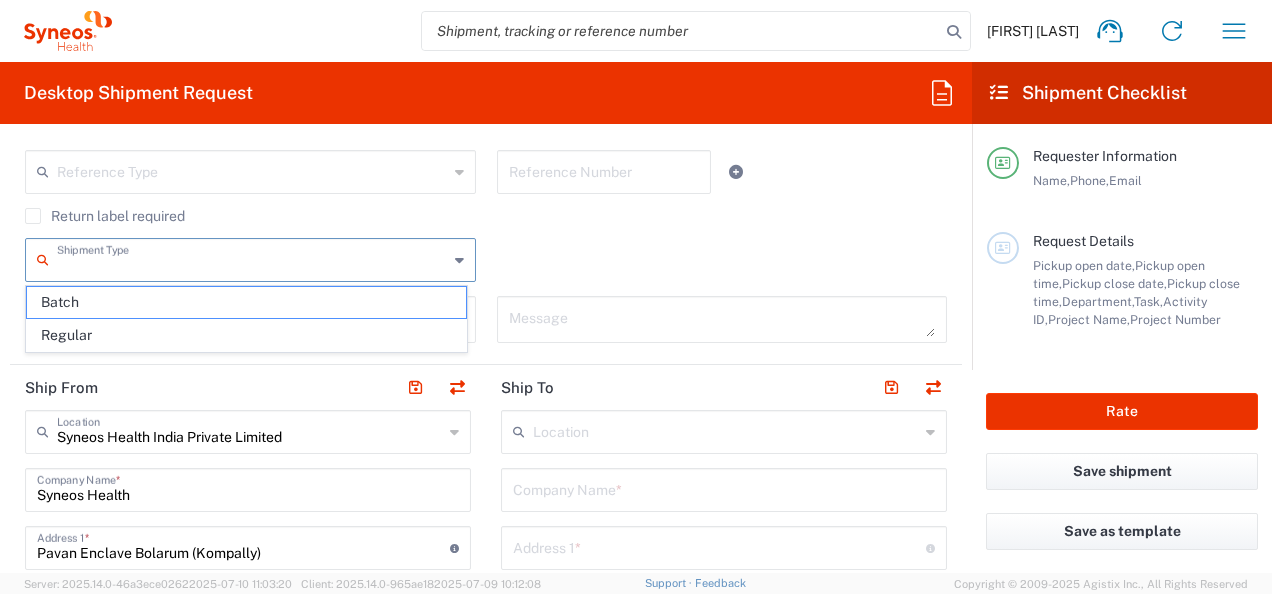 click at bounding box center [252, 258] 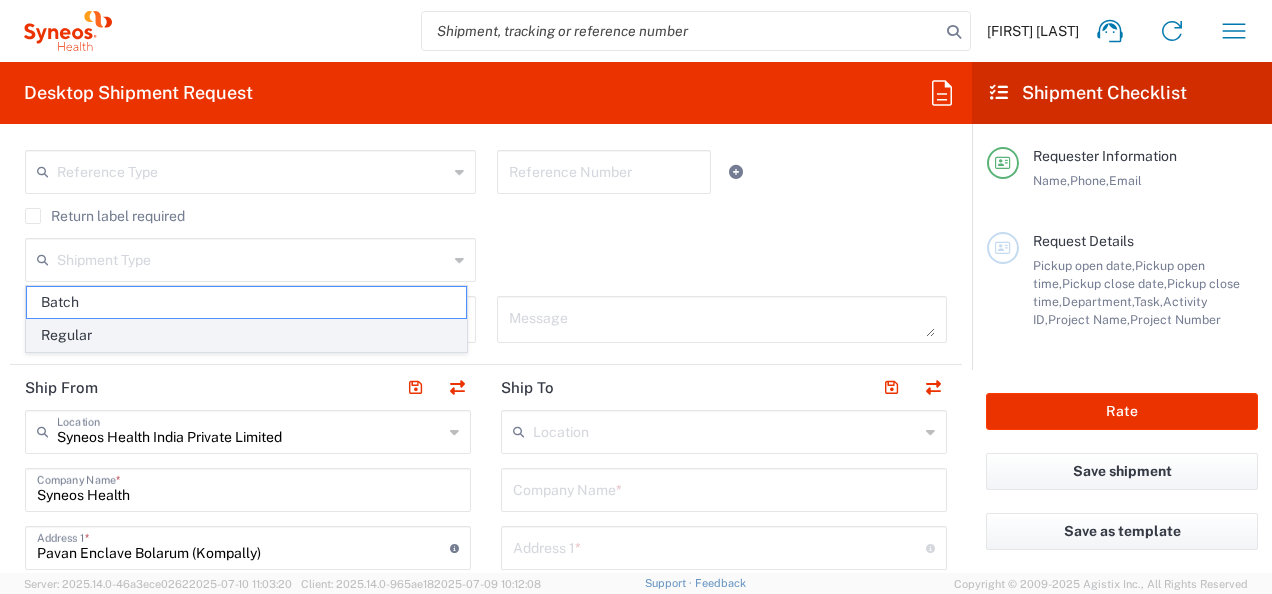 click on "Regular" 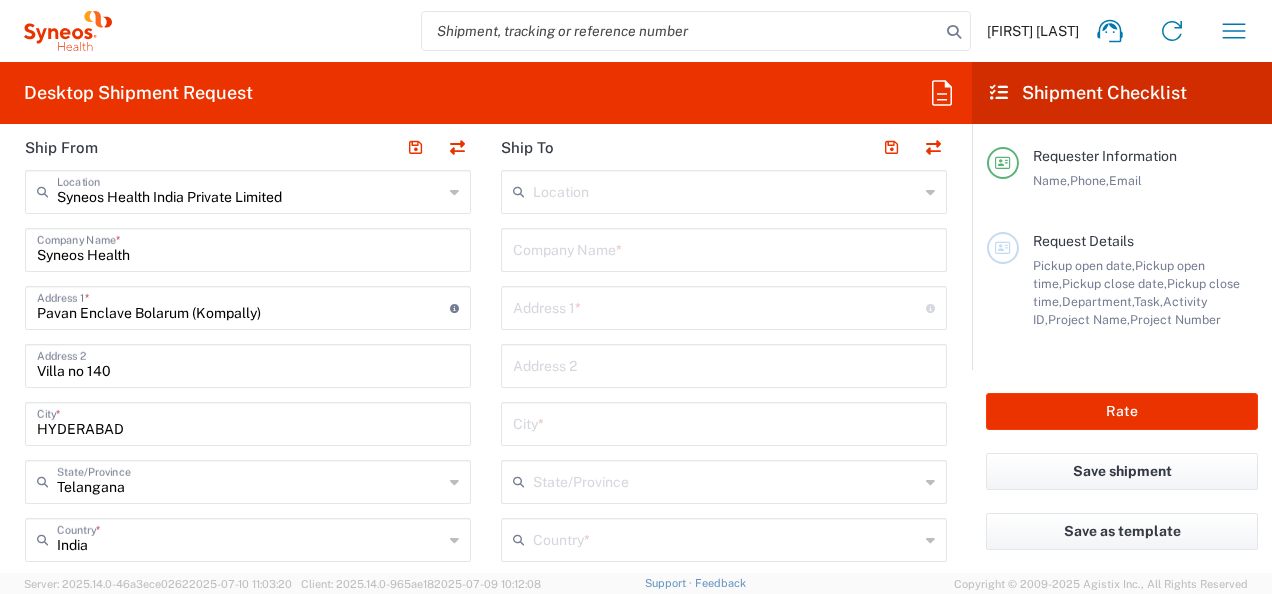 scroll, scrollTop: 840, scrollLeft: 0, axis: vertical 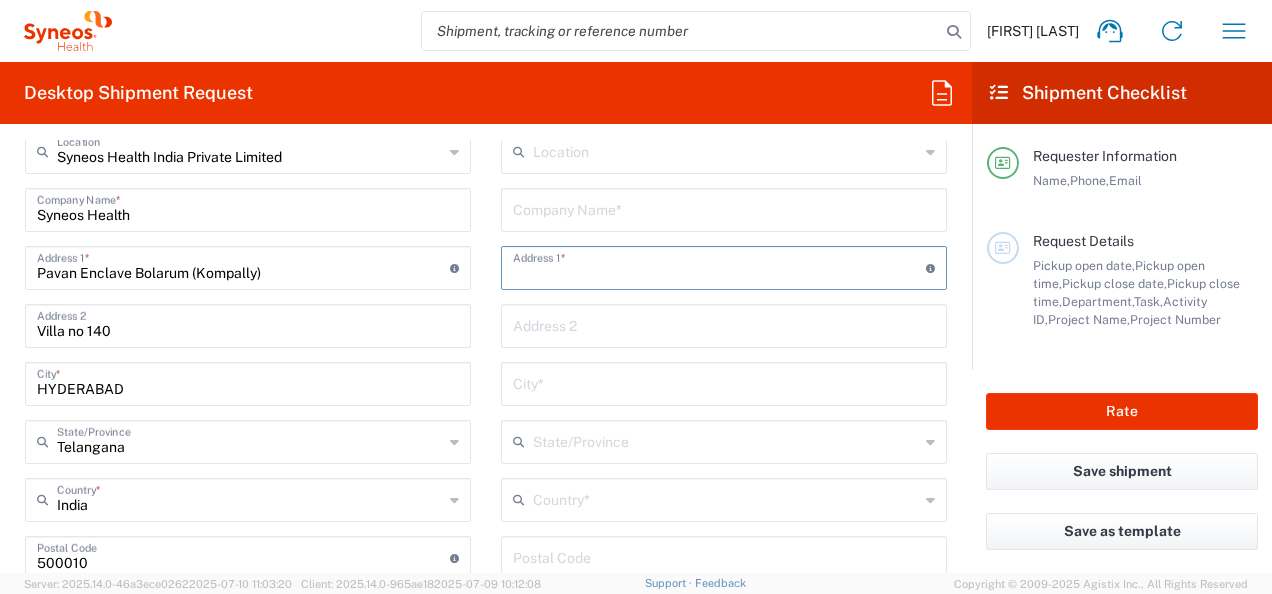 click at bounding box center [719, 266] 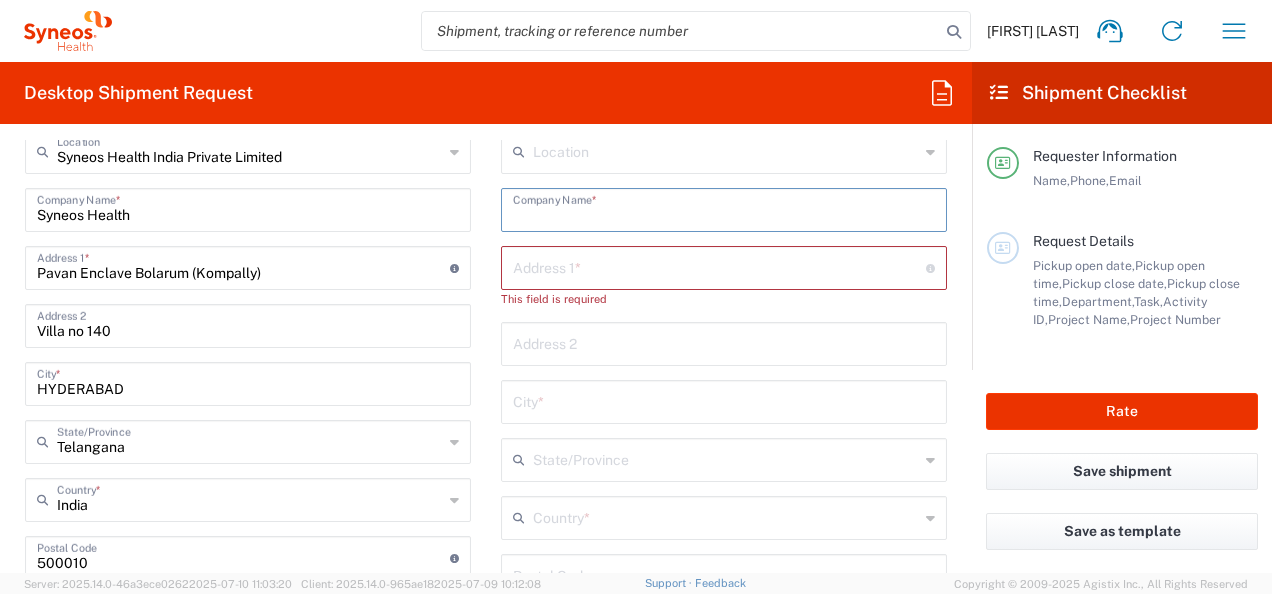 paste on "Bureau des Opérations Clinique" 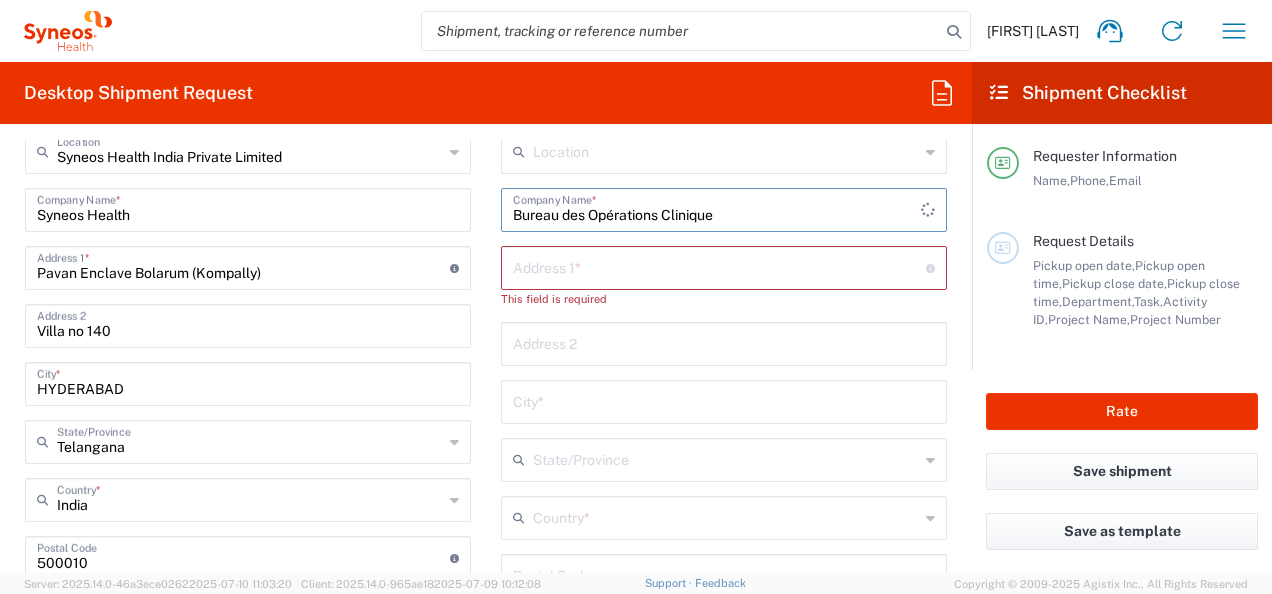 type on "Bureau des Opérations Clinique" 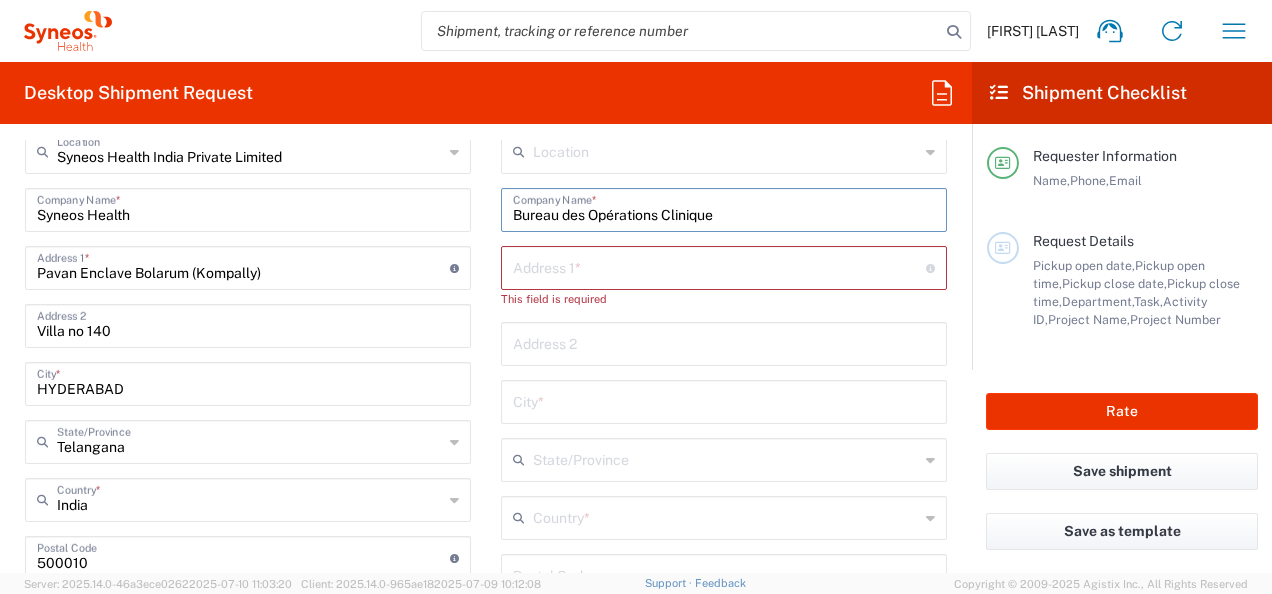 click at bounding box center [719, 266] 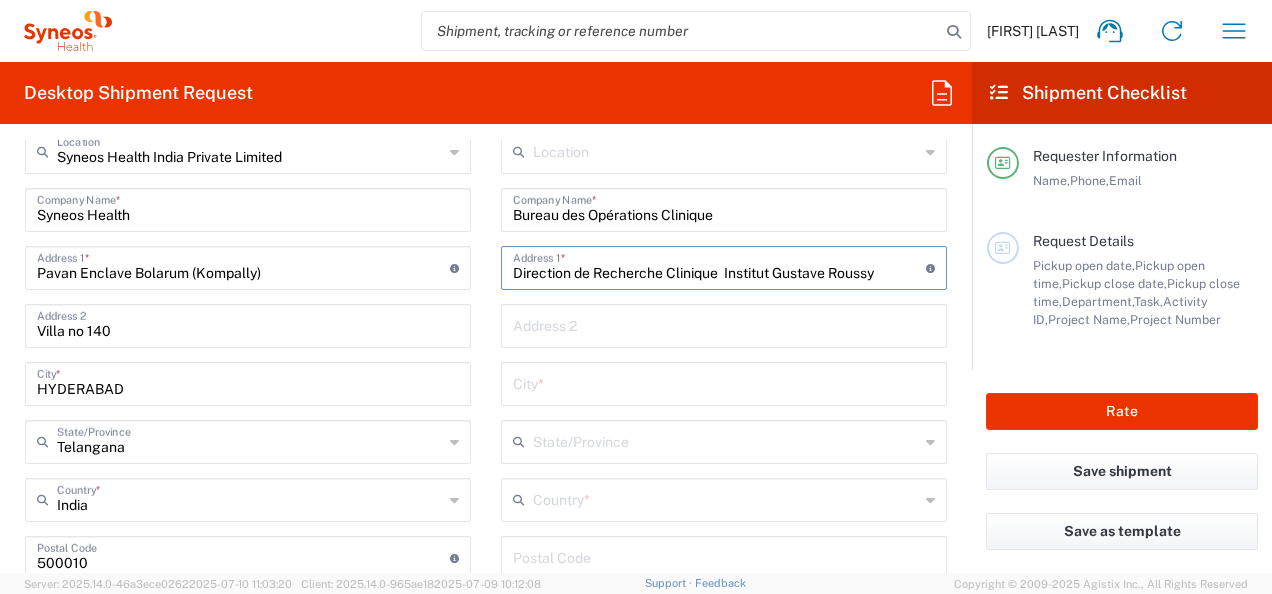type on "Direction de Recherche Clinique  Institut Gustave Roussy" 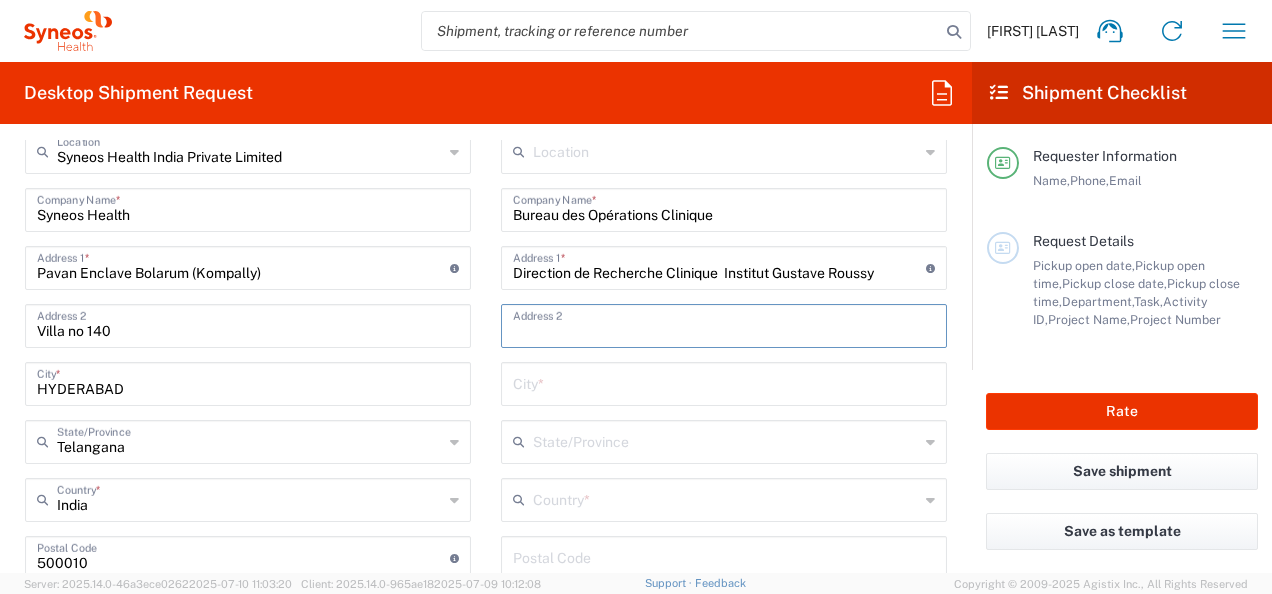 click at bounding box center [724, 324] 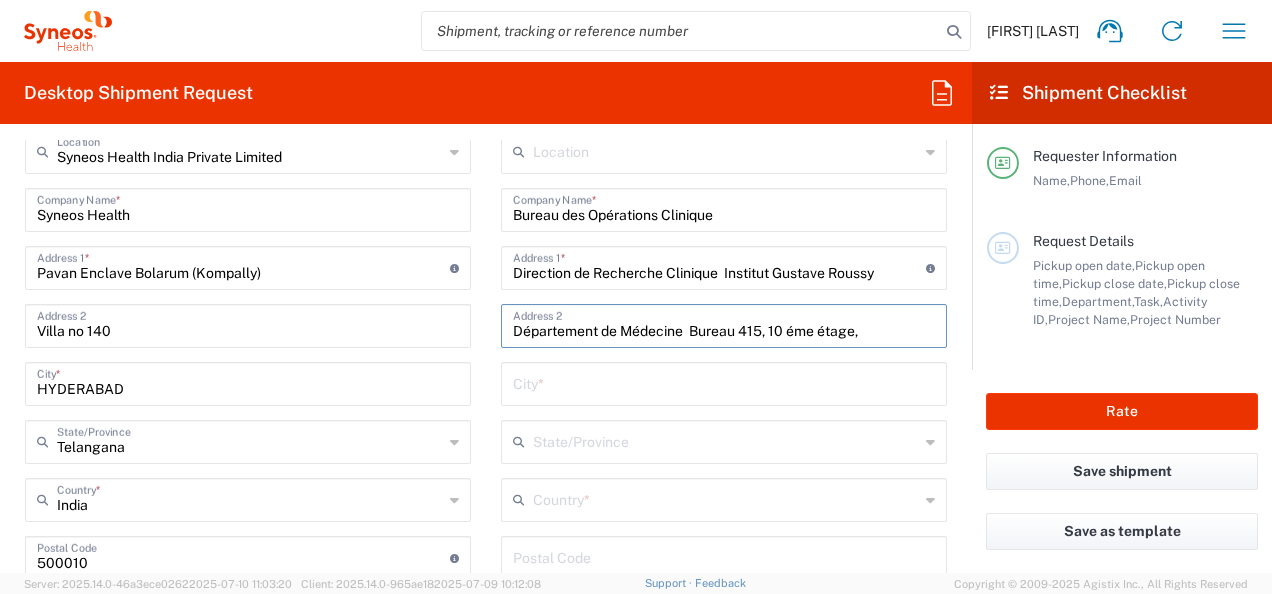 paste on "114, rue Edouard Vaillant. 94" 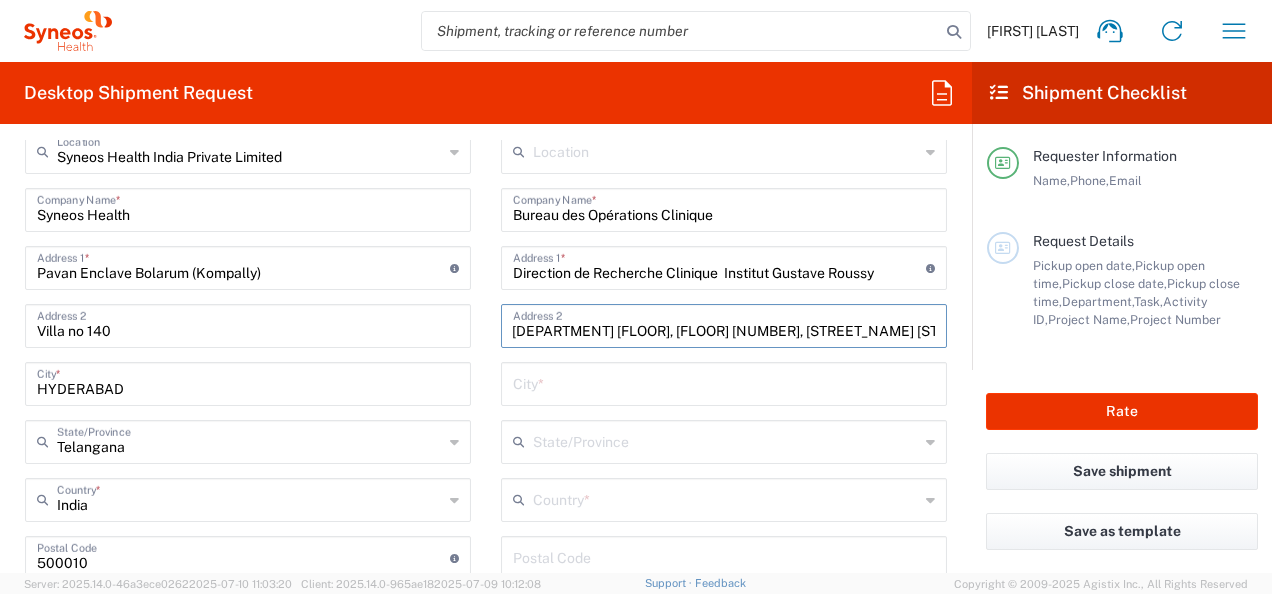 scroll, scrollTop: 0, scrollLeft: 97, axis: horizontal 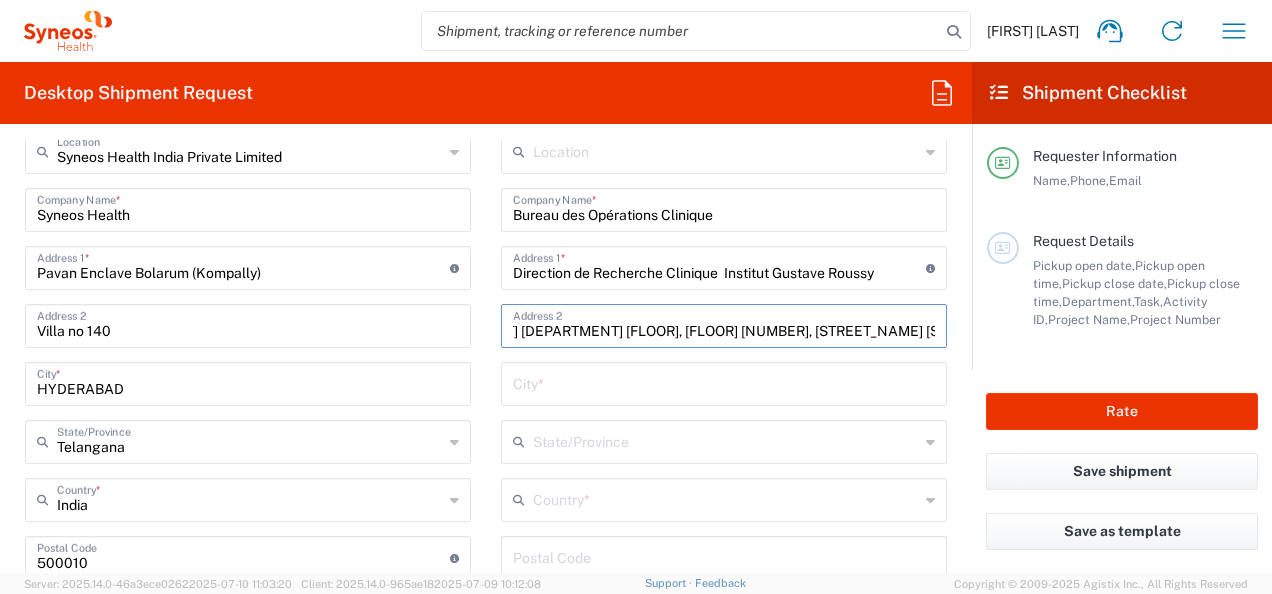 type on "Département de Médecine  Bureau 415, 10 éme étage,114, rue Edouard Vaillant." 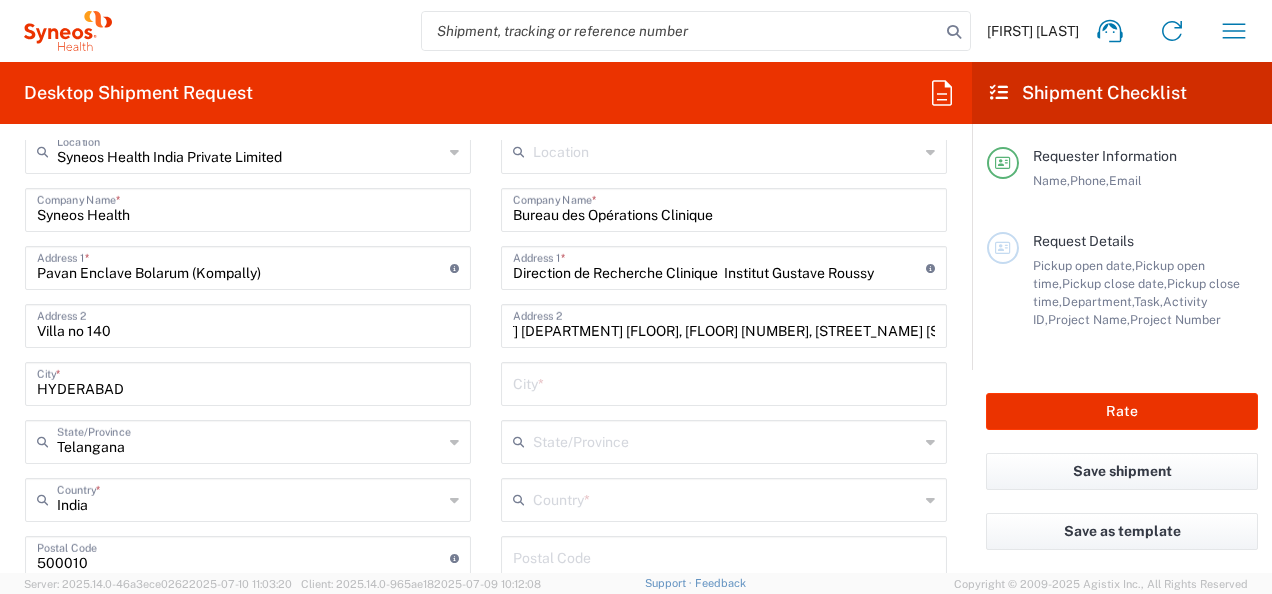 scroll, scrollTop: 0, scrollLeft: 0, axis: both 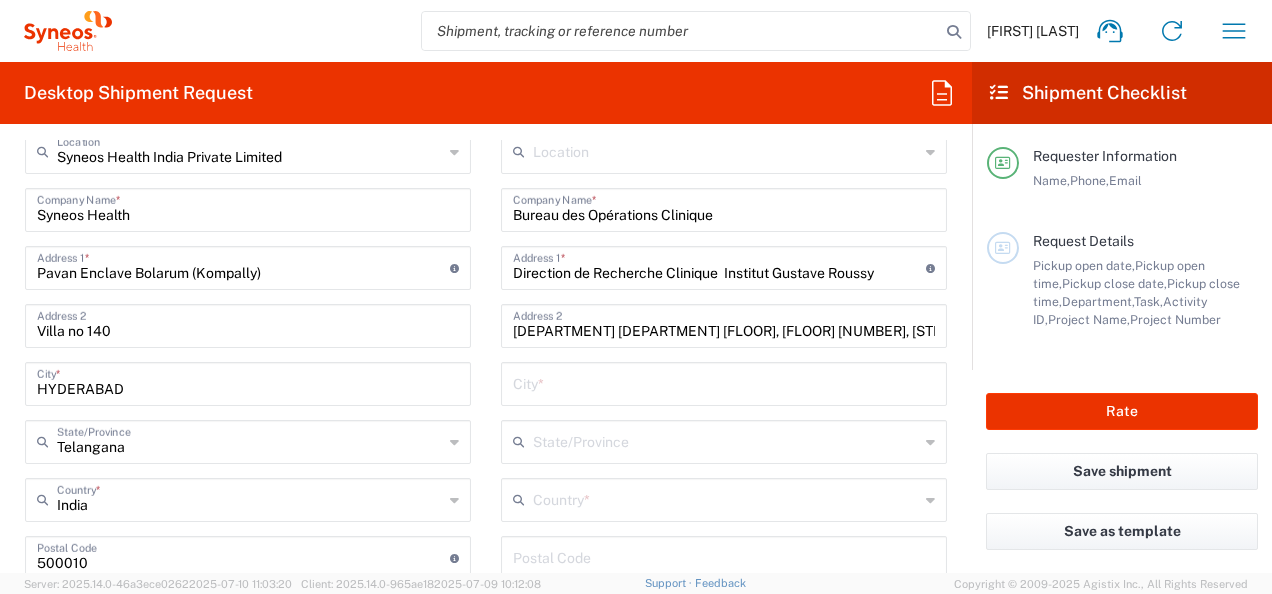 drag, startPoint x: 615, startPoint y: 478, endPoint x: 615, endPoint y: 499, distance: 21 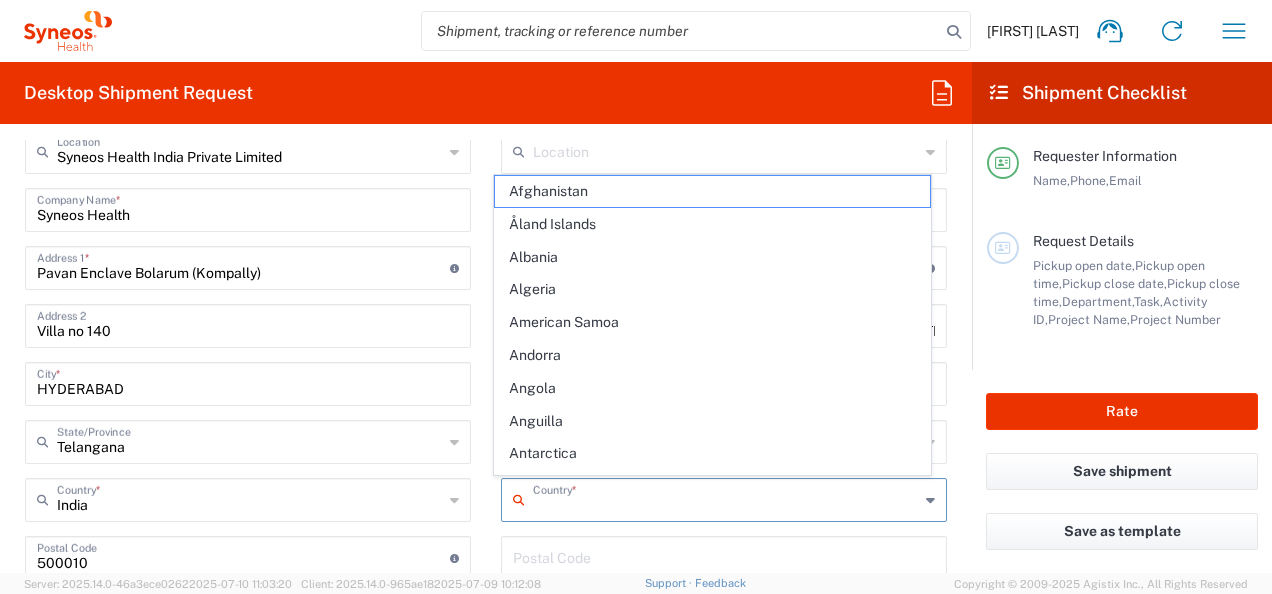 click at bounding box center (726, 498) 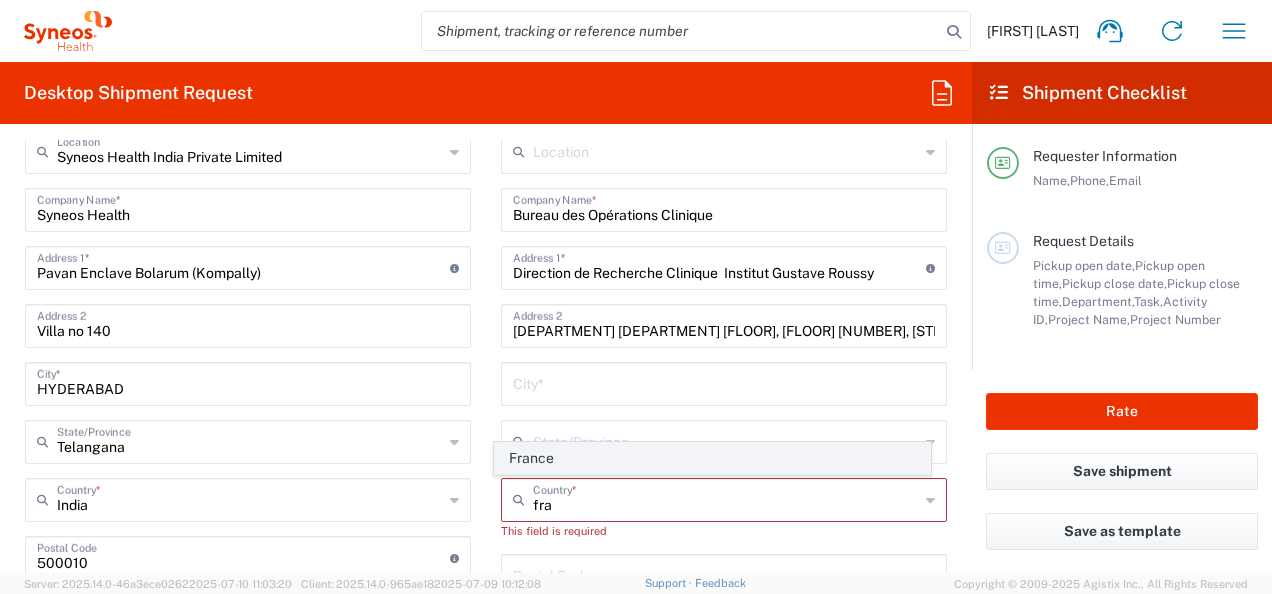 click on "France" 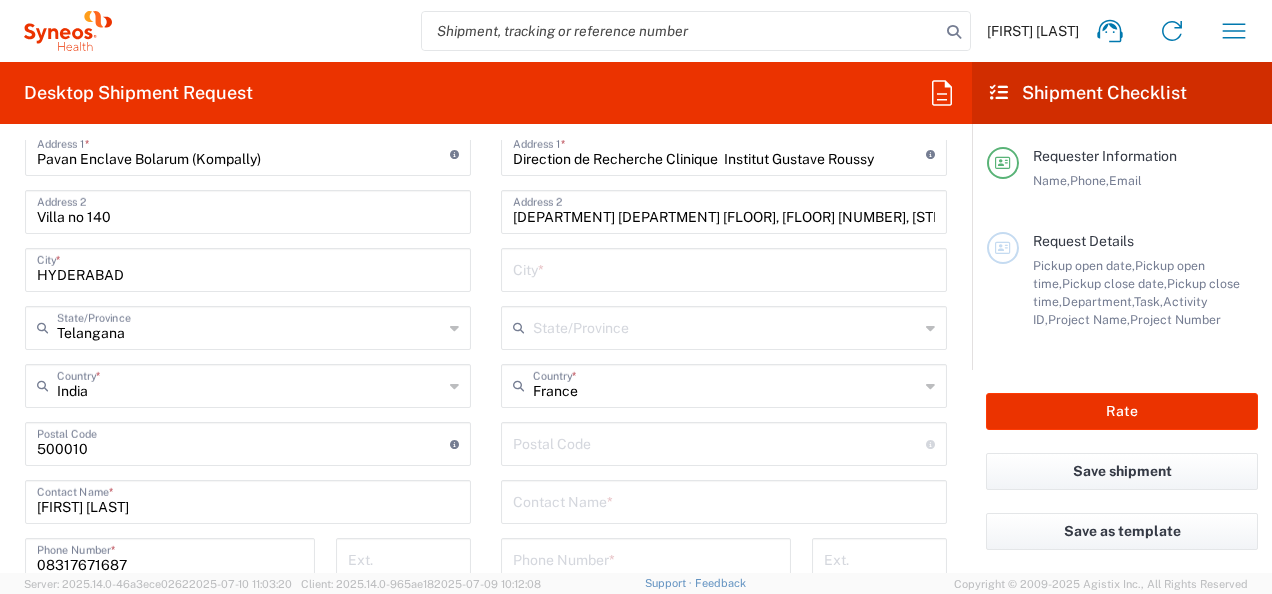 scroll, scrollTop: 973, scrollLeft: 0, axis: vertical 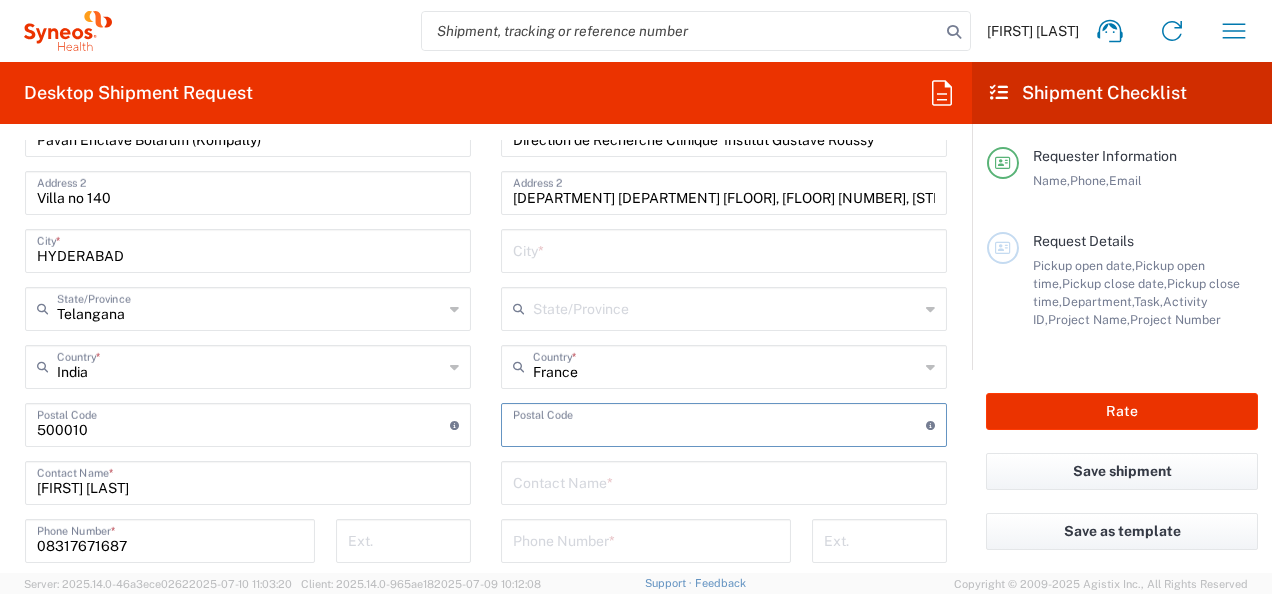 click at bounding box center [719, 423] 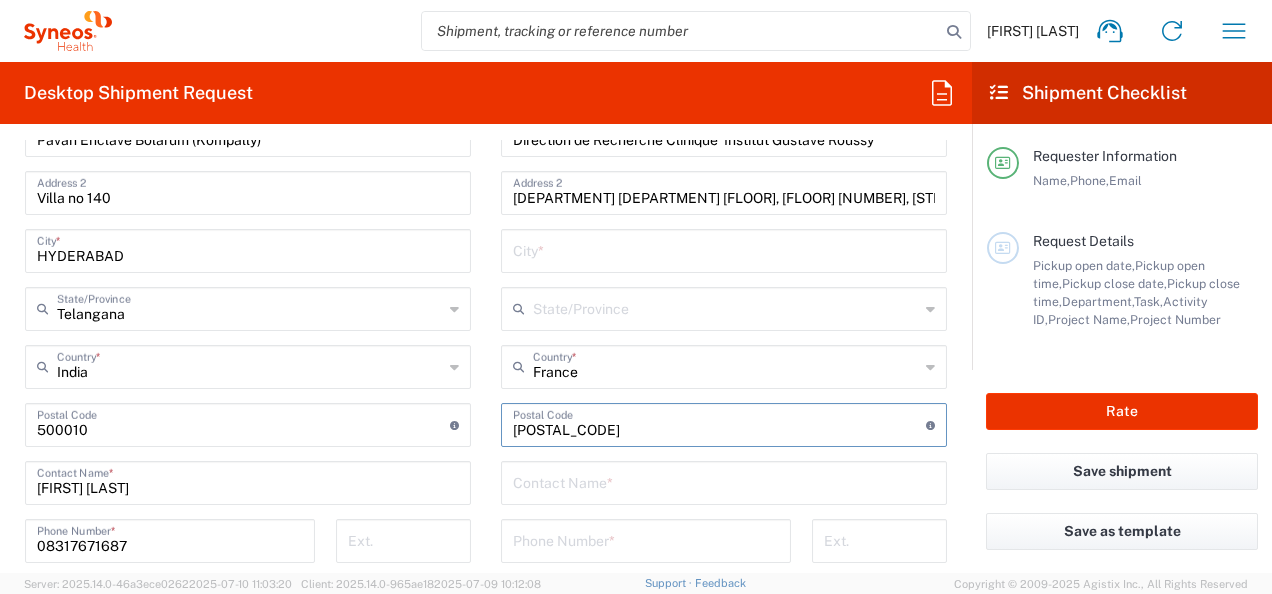type on "94805" 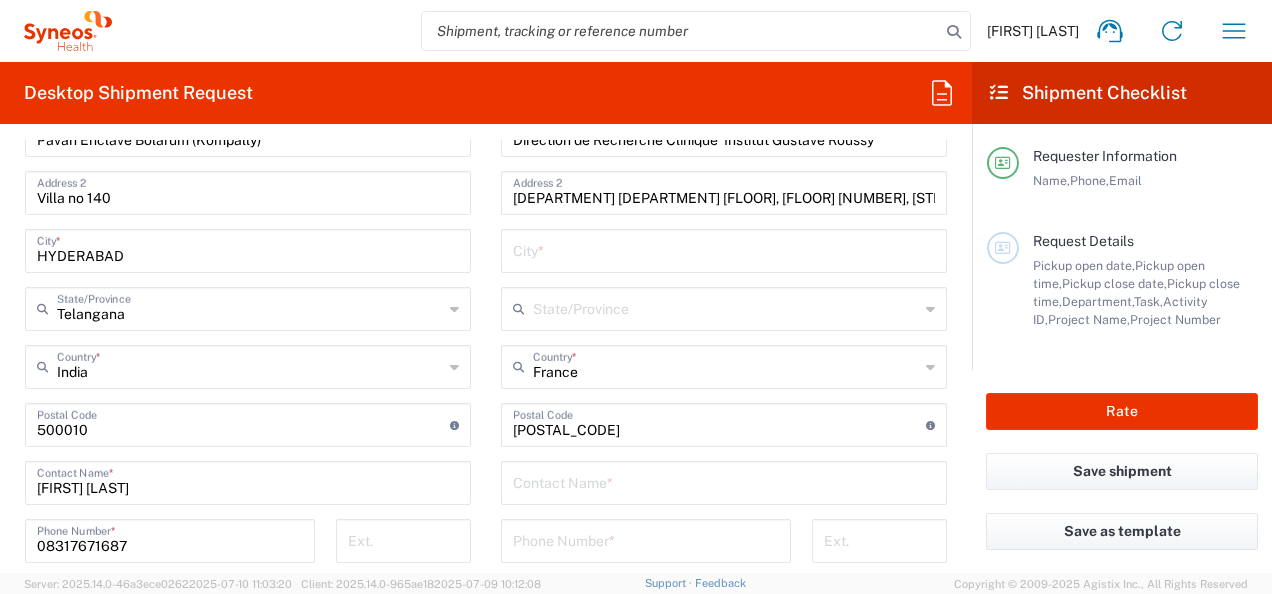 click on "Requester Information  [FIRST] [LAST]  Name  * [PHONE]  Phone  * [EMAIL]  Email  *  Name (on behalf of)   Phone (on behalf of)   Email (on behalf of)   Request Details [DATE] ×  Pickup open date  * Cancel Apply [TIME]  Pickup open time  * [DATE] ×  Pickup close date  * Cancel Apply [TIME]  Pickup close time  *  Schedule pickup  When scheduling a pickup please be sure to meet the following criteria:
1. Pickup window should start at least 2 hours after current time.
2.Pickup window needs to be at least 2 hours.
3.Pickup close time should not exceed business hours.
×  Delivery open date  Cancel Apply [TIME]  Delivery open time  ×  Delivery close date  Cancel Apply [TIME]  Delivery close time  [NUMBER]  Department  * [NUMBER] [NUMBER] [NUMBER] [NUMBER] [NUMBER] [NUMBER] [NUMBER] [NUMBER] [NUMBER] [NUMBER] [NUMBER] [NUMBER] [NUMBER] [NUMBER] [NUMBER] [NUMBER] [NUMBER] [NUMBER] [NUMBER] [NUMBER] [NUMBER] [NUMBER] [NUMBER] [NUMBER] [NUMBER] [NUMBER] [NUMBER] [NUMBER] [NUMBER] [NUMBER] [NUMBER] [NUMBER] [NUMBER] [NUMBER] [NUMBER] [NUMBER] [NUMBER] [NUMBER] [NUMBER] [NUMBER] [NUMBER] [NUMBER] [NUMBER] [NUMBER] [NUMBER] [NUMBER] [NUMBER] [NUMBER] [NUMBER] [NUMBER] [NUMBER] [NUMBER] [NUMBER] [NUMBER] [NUMBER] [NUMBER] [NUMBER] [NUMBER] [NUMBER] [NUMBER] [NUMBER] [NUMBER] [NUMBER] [NUMBER] [NUMBER] [NUMBER] [NUMBER] [NUMBER] [NUMBER] [NUMBER] [NUMBER] [NUMBER] [NUMBER] [NUMBER] [NUMBER] [NUMBER] [NUMBER] [NUMBER] [NUMBER] [NUMBER] [NUMBER] [NUMBER] [NUMBER] [NUMBER] [NUMBER] [NUMBER] [NUMBER] [NUMBER] [NUMBER] [NUMBER] [NUMBER] [NUMBER] [NUMBER] [NUMBER] [NUMBER] [NUMBER] [NUMBER] [NUMBER] [NUMBER] [NUMBER] [NUMBER] [NUMBER] [NUMBER] [NUMBER] [NUMBER] [NUMBER] [NUMBER] [NUMBER] [NUMBER] [NUMBER] [NUMBER] [NUMBER] [NUMBER] [NUMBER] [NUMBER] [NUMBER] [NUMBER] [NUMBER] [NUMBER] [NUMBER] [NUMBER] [NUMBER] [NUMBER] [NUMBER] [NUMBER] [NUMBER] [NUMBER] [NUMBER] [NUMBER] [NUMBER] [NUMBER] [NUMBER] [NUMBER] [NUMBER] [NUMBER] [NUMBER] [NUMBER] [NUMBER] [NUMBER] [NUMBER] [NUMBER] [NUMBER] [NUMBER] [NUMBER] [NUMBER] [NUMBER] [NUMBER] [NUMBER] [NUMBER] [NUMBER] [NUMBER] [NUMBER] [NUMBER] [NUMBER] [NUMBER] [NUMBER] [NUMBER] [NUMBER] [NUMBER] [NUMBER] [NUMBER] [NUMBER] [NUMBER] [NUMBER] [NUMBER] [NUMBER] [NUMBER] [NUMBER] [NUMBER] [NUMBER] [NUMBER] [NUMBER] [NUMBER] [NUMBER] [NUMBER] [NUMBER] [NUMBER] [NUMBER] [NUMBER] [NUMBER] [NUMBER] [NUMBER] [NUMBER] [NUMBER] [NUMBER] [NUMBER] [NUMBER] [NUMBER] [NUMBER] [NUMBER] [NUMBER] [NUMBER] [NUMBER] [NUMBER] [NUMBER] [NUMBER] [NUMBER] [NUMBER] [NUMBER] [NUMBER] [NUMBER] [NUMBER] [NUMBER] [NUMBER] [NUMBER] [NUMBER] [NUMBER] [NUMBER] [NUMBER] [NUMBER] [NUMBER] [NUMBER] [NUMBER] [NUMBER] [NUMBER] [NUMBER] [NUMBER] [NUMBER] [NUMBER] [NUMBER] [NUMBER] [NUMBER] [NUMBER] [NUMBER] [NUMBER] [NUMBER] [NUMBER] [NUMBER] [NUMBER] [NUMBER] [NUMBER] [NUMBER] [NUMBER] [NUMBER] [NUMBER] [NUMBER] [NUMBER] [NUMBER] [NUMBER] [NUMBER] [NUMBER] [NUMBER] [NUMBER] [NUMBER] [NUMBER] [NUMBER] [NUMBER] [NUMBER] [NUMBER] [NUMBER] [NUMBER] [NUMBER] [NUMBER] [NUMBER] [NUMBER] [NUMBER] [NUMBER] [NUMBER] [NUMBER] [NUMBER] [NUMBER] [NUMBER] [NUMBER] [NUMBER] [NUMBER] [NUMBER] [NUMBER] [NUMBER] [NUMBER] [NUMBER] [NUMBER] [NUMBER] [NUMBER] [NUMBER] [NUMBER] [NUMBER] [NUMBER] [NUMBER] [NUMBER] [NUMBER] [NUMBER] [NUMBER] [NUMBER] [NUMBER] [NUMBER] [NUMBER] [NUMBER] [NUMBER] [NUMBER] [NUMBER] [NUMBER] [NUMBER] [NUMBER] [NUMBER] [NUMBER] [NUMBER] [NUMBER] [NUMBER] [NUMBER] [NUMBER] [NUMBER] [NUMBER] [NUMBER] [NUMBER] [NUMBER] [NUMBER] [NUMBER] [NUMBER] [NUMBER] [NUMBER] [NUMBER] [NUMBER] [NUMBER] [NUMBER] [NUMBER] [NUMBER] [NUMBER] [NUMBER] [NUMBER] [NUMBER] [NUMBER] [NUMBER] [NUMBER] [NUMBER] [NUMBER] [NUMBER] [NUMBER] [NUMBER] [NUMBER] [NUMBER] [NUMBER] [NUMBER] [NUMBER] [NUMBER] [NUMBER] [NUMBER] [NUMBER] [NUMBER] [NUMBER] [NUMBER] [NUMBER] [NUMBER] [NUMBER] [NUMBER] [NUMBER] [NUMBER] [NUMBER] [NUMBER] [NUMBER] [NUMBER] [NUMBER] [NUMBER] [NUMBER] [NUMBER] [NUMBER] [NUMBER] [NUMBER] [NUMBER] [NUMBER] [NUMBER] [NUMBER] [NUMBER] [NUMBER] [NUMBER] [NUMBER] [NUMBER] [NUMBER] [NUMBER] [NUMBER] [NUMBER] [NUMBER] [NUMBER] [NUMBER] [NUMBER] [NUMBER] [NUMBER] [NUMBER] [NUMBER] [NUMBER] [NUMBER] [NUMBER] [NUMBER] [NUMBER] [NUMBER] [NUMBER] [NUMBER] [NUMBER] [NUMBER] [NUMBER] [NUMBER] [NUMBER] [NUMBER] [NUMBER] [NUMBER] [NUMBER] [NUMBER] [NUMBER] [NUMBER] [NUMBER] [NUMBER] [NUMBER] [NUMBER] [NUMBER] [NUMBER] [NUMBER] [NUMBER] [NUMBER] [NUMBER] [NUMBER] [NUMBER] [NUMBER] [NUMBER] [NUMBER] [NUMBER] [NUMBER] [NUMBER] [NUMBER] [NUMBER] [NUMBER] [NUMBER] [NUMBER] [NUMBER] [NUMBER] [NUMBER] [NUMBER] [NUMBER] [NUMBER] [NUMBER] [NUMBER] [NUMBER] [NUMBER] [NUMBER] [NUMBER] [NUMBER] [NUMBER] [NUMBER] [NUMBER] [NUMBER] [NUMBER] [NUMBER] [NUMBER] [NUMBER] [NUMBER] [NUMBER] [NUMBER] [NUMBER] [NUMBER] [NUMBER] [NUMBER] [NUMBER] [NUMBER] [NUMBER] [NUMBER] [NUMBER] [NUMBER] [NUMBER] [NUMBER] [NUMBER] [NUMBER] [NUMBER] [NUMBER] [NUMBER] [NUMBER] [NUMBER] [NUMBER] [NUMBER] [NUMBER] [NUMBER] [NUMBER] [NUMBER] [NUMBER] [NUMBER] [NUMBER] [NUMBER] [NUMBER] [NUMBER] [NUMBER] [NUMBER] [NUMBER] [NUMBER] [NUMBER] [NUMBER] [NUMBER] [NUMBER] [NUMBER] [NUMBER] [NUMBER] [NUMBER] [NUMBER] [NUMBER] [NUMBER] [NUMBER] [NUMBER] [NUMBER] [NUMBER] [NUMBER] [NUMBER] [NUMBER] [NUMBER] [NUMBER] [NUMBER] [NUMBER] [NUMBER] [NUMBER] [NUMBER] [NUMBER] [NUMBER] [NUMBER] [NUMBER] [NUMBER] [NUMBER] [NUMBER] [NUMBER] [NUMBER] [NUMBER] [NUMBER] [NUMBER] [NUMBER] [NUMBER] [NUMBER] [NUMBER] [NUMBER] [NUMBER] [NUMBER] [NUMBER] [NUMBER] [NUMBER] [NUMBER] [NUMBER] [NUMBER] [NUMBER] [NUMBER] [NUMBER] [NUMBER] [NUMBER] [NUMBER] [NUMBER] [NUMBER] [NUMBER] [NUMBER] [NUMBER] [NUMBER] [NUMBER] [NUMBER] [NUMBER] [NUMBER] [NUMBER] [NUMBER] [NUMBER] [NUMBER] [NUMBER] [NUMBER] [NUMBER] [NUMBER] [NUMBER] [NUMBER] [NUMBER] [NUMBER] [NUMBER] [NUMBER] [NUMBER] [NUMBER] [NUMBER] [NUMBER] [NUMBER] [NUMBER] [NUMBER] [NUMBER] [NUMBER] [NUMBER] [NUMBER] [NUMBER] [NUMBER] [NUMBER] [NUMBER] [NUMBER] [NUMBER] [NUMBER] [NUMBER] [NUMBER] [NUMBER] [NUMBER] [NUMBER] [NUMBER] [NUMBER] [NUMBER] [NUMBER] [NUMBER] [NUMBER] [NUMBER] [NUMBER] [NUMBER] [NUMBER] [NUMBER] [NUMBER] [NUMBER] [NUMBER] [NUMBER] [NUMBER] [NUMBER] [NUMBER] [NUMBER] [NUMBER] [NUMBER] [NUMBER] [NUMBER] [NUMBER] [NUMBER] [NUMBER] [NUMBER] [NUMBER] [NUMBER] [NUMBER] [NUMBER] [NUMBER] [NUMBER] [NUMBER] [NUMBER] [NUMBER] [NUMBER] [NUMBER] [NUMBER] [NUMBER] [NUMBER] [NUMBER] [NUMBER] [NUMBER] [NUMBER] [NUMBER] [NUMBER] [NUMBER] [NUMBER] [NUMBER] [NUMBER] [NUMBER] [NUMBER] [NUMBER] [NUMBER] [NUMBER] [NUMBER] [NUMBER] [NUMBER] [NUMBER] [NUMBER] [NUMBER] [NUMBER] [NUMBER] [NUMBER] [NUMBER] [NUMBER] [NUMBER] [NUMBER] [NUMBER] [NUMBER] [NUMBER] [NUMBER] [NUMBER] [NUMBER] [NUMBER] [NUMBER] [NUMBER] [NUMBER] [NUMBER] [NUMBER] [NUMBER] [NUMBER] [NUMBER] [NUMBER] [NUMBER] [NUMBER] [NUMBER] [NUMBER] [NUMBER] [NUMBER] [NUMBER] [NUMBER] [NUMBER] [NUMBER] [NUMBER] [NUMBER] [NUMBER] [NUMBER] [NUMBER] [NUMBER] [NUMBER] [NUMBER] [NUMBER] [NUMBER] [NUMBER] [NUMBER] [NUMBER] [NUMBER] [NUMBER] [NUMBER] [NUMBER] [NUMBER] [NUMBER] [NUMBER] [NUMBER] [NUMBER] [NUMBER] [NUMBER] [NUMBER] [NUMBER] [NUMBER] [NUMBER] [NUMBER] [NUMBER] [NUMBER] [NUMBER] [NUMBER] [NUMBER] [NUMBER] [NUMBER] [NUMBER] [NUMBER] [NUMBER] [NUMBER] [NUMBER] [NUMBER] [NUMBER] [NUMBER] [NUMBER] [NUMBER] [NUMBER] [NUMBER] [NUMBER] [NUMBER] [NUMBER] [NUMBER] [NUMBER] [NUMBER] [NUMBER] [NUMBER] [NUMBER] [NUMBER] [NUMBER] [NUMBER] [NUMBER] [NUMBER] [NUMBER] [NUMBER] [NUMBER] [NUMBER] [NUMBER] [NUMBER] [NUMBER] [NUMBER] [NUMBER] [NUMBER] [NUMBER] [NUMBER] [NUMBER] [NUMBER] [NUMBER] [NUMBER] [NUMBER] [NUMBER] [NUMBER] [NUMBER] [NUMBER] [NUMBER] [NUMBER] [NUMBER] [NUMBER] [NUMBER] [NUMBER] [NUMBER] [NUMBER] [NUMBER] [NUMBER] [NUMBER] [NUMBER] [NUMBER] [NUMBER] [NUMBER] [NUMBER] [NUMBER] [NUMBER] [NUMBER] [NUMBER] [NUMBER] [NUMBER] [NUMBER] [NUMBER] [NUMBER] [NUMBER] [NUMBER] [NUMBER] [NUMBER] [NUMBER] [NUMBER] [NUMBER] [NUMBER] [NUMBER] [NUMBER] [NUMBER] [NUMBER] [NUMBER] [NUMBER] [NUMBER] [NUMBER] [NUMBER] [NUMBER] [NUMBER] [NUMBER] [NUMBER] [NUMBER] [NUMBER] [NUMBER] [NUMBER] [NUMBER] [NUMBER] [NUMBER] [NUMBER] [NUMBER] [NUMBER] [NUMBER] [NUMBER] [NUMBER] [NUMBER] [NUMBER] [NUMBER] [NUMBER] [NUMBER] [NUMBER] [NUMBER] [NUMBER] [NUMBER] [NUMBER] [NUMBER] [NUMBER] [NUMBER] [NUMBER] [NUMBER] [NUMBER] [NUMBER] [NUMBER] [NUMBER] [NUMBER] [NUMBER] [NUMBER] [NUMBER] [NUMBER] [NUMBER] [NUMBER] [NUMBER] [NUMBER] [NUMBER] [NUMBER] [NUMBER] [NUMBER] [NUMBER] [NUMBER] [NUMBER] [NUMBER] [NUMBER] [NUMBER] [NUMBER] [NUMBER] [NUMBER] [NUMBER] [NUMBER] [NUMBER] [NUMBER] [NUMBER] [NUMBER] [NUMBER] [NUMBER] [NUMBER] [NUMBER] [NUMBER] [NUMBER] [NUMBER] [NUMBER] [NUMBER] [NUMBER] [NUMBER] [NUMBER] [NUMBER] [S] [LAST] [LAST]" 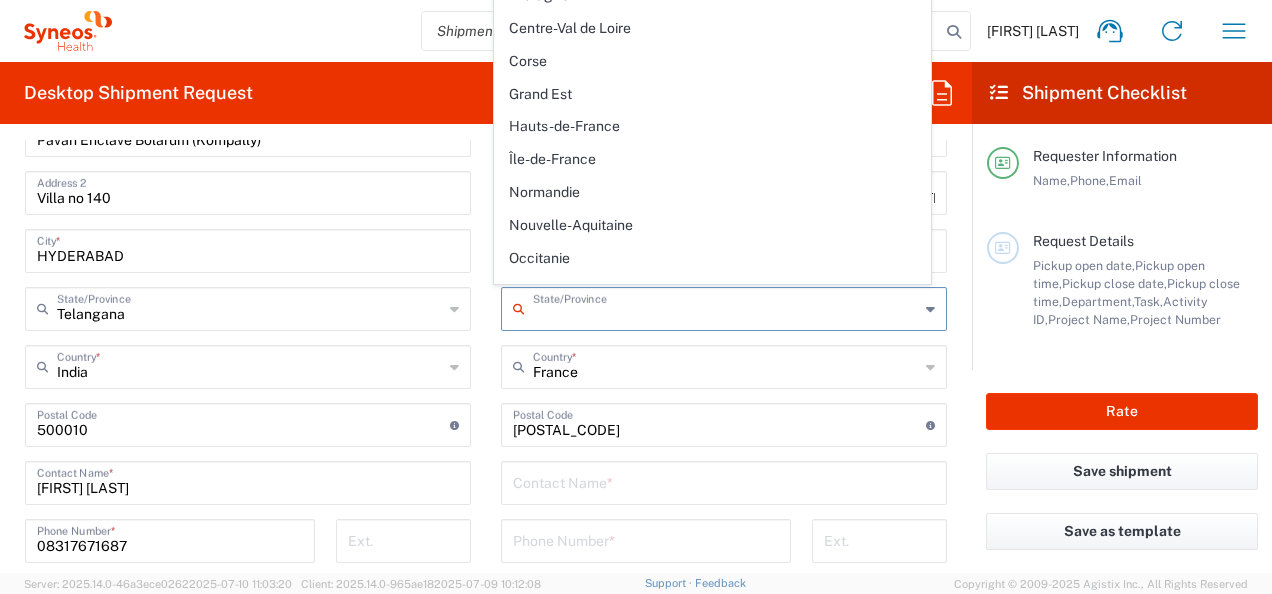 scroll, scrollTop: 118, scrollLeft: 0, axis: vertical 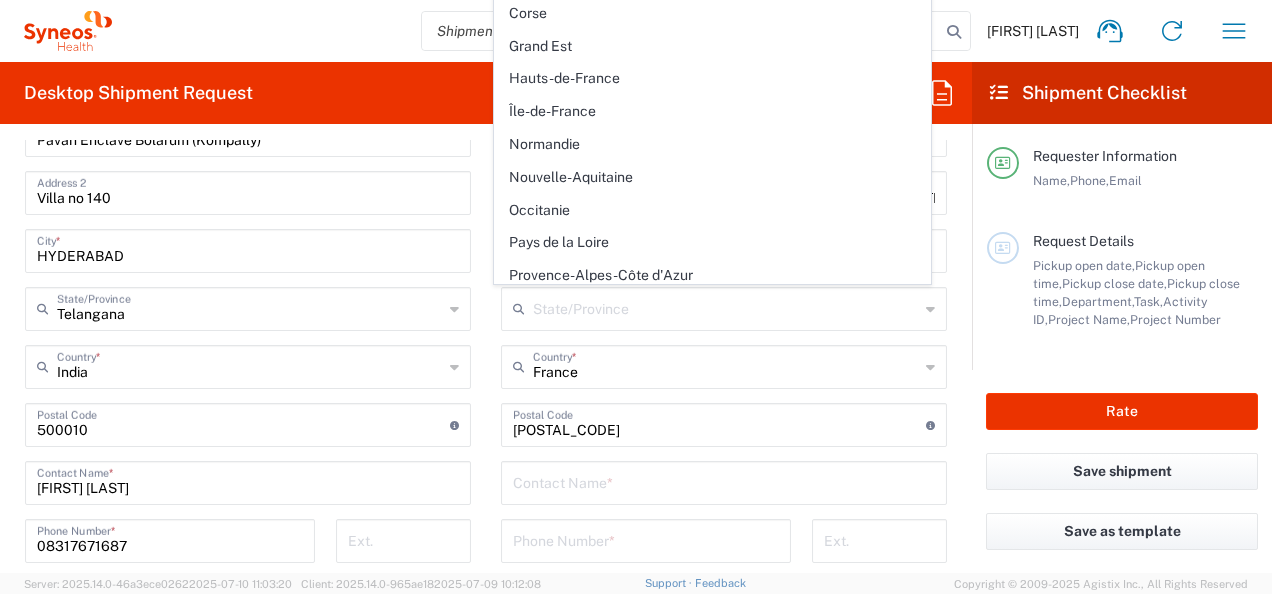 click on "Requester Information  [FIRST] [LAST]  Name  * [PHONE]  Phone  * [EMAIL]  Email  *  Name (on behalf of)   Phone (on behalf of)   Email (on behalf of)   Request Details [DATE] ×  Pickup open date  * Cancel Apply [TIME]  Pickup open time  * [DATE] ×  Pickup close date  * Cancel Apply [TIME]  Pickup close time  *  Schedule pickup  When scheduling a pickup please be sure to meet the following criteria:
1. Pickup window should start at least 2 hours after current time.
2.Pickup window needs to be at least 2 hours.
3.Pickup close time should not exceed business hours.
×  Delivery open date  Cancel Apply [TIME]  Delivery open time  ×  Delivery close date  Cancel Apply [TIME]  Delivery close time  [NUMBER]  Department  * [NUMBER] [NUMBER] [NUMBER] [NUMBER] [NUMBER] [NUMBER] [NUMBER] [NUMBER] [NUMBER] [NUMBER] [NUMBER] [NUMBER] [NUMBER] [NUMBER] [NUMBER] [NUMBER] [NUMBER] [NUMBER] [NUMBER] [NUMBER] [NUMBER] [NUMBER] [NUMBER] [NUMBER] [NUMBER] [NUMBER] [NUMBER] [NUMBER] [NUMBER] [NUMBER] [NUMBER] [NUMBER] [NUMBER] [NUMBER] [NUMBER] [NUMBER] [NUMBER] [NUMBER] [NUMBER] [NUMBER] [NUMBER] [NUMBER] [NUMBER] [NUMBER] [NUMBER] [NUMBER] [NUMBER] [NUMBER] [NUMBER] [NUMBER] [NUMBER] [NUMBER] [NUMBER] [NUMBER] [NUMBER] [NUMBER] [NUMBER] [NUMBER] [NUMBER] [NUMBER] [NUMBER] [NUMBER] [NUMBER] [NUMBER] [NUMBER] [NUMBER] [NUMBER] [NUMBER] [NUMBER] [NUMBER] [NUMBER] [NUMBER] [NUMBER] [NUMBER] [NUMBER] [NUMBER] [NUMBER] [NUMBER] [NUMBER] [NUMBER] [NUMBER] [NUMBER] [NUMBER] [NUMBER] [NUMBER] [NUMBER] [NUMBER] [NUMBER] [NUMBER] [NUMBER] [NUMBER] [NUMBER] [NUMBER] [NUMBER] [NUMBER] [NUMBER] [NUMBER] [NUMBER] [NUMBER] [NUMBER] [NUMBER] [NUMBER] [NUMBER] [NUMBER] [NUMBER] [NUMBER] [NUMBER] [NUMBER] [NUMBER] [NUMBER] [NUMBER] [NUMBER] [NUMBER] [NUMBER] [NUMBER] [NUMBER] [NUMBER] [NUMBER] [NUMBER] [NUMBER] [NUMBER] [NUMBER] [NUMBER] [NUMBER] [NUMBER] [NUMBER] [NUMBER] [NUMBER] [NUMBER] [NUMBER] [NUMBER] [NUMBER] [NUMBER] [NUMBER] [NUMBER] [NUMBER] [NUMBER] [NUMBER] [NUMBER] [NUMBER] [NUMBER] [NUMBER] [NUMBER] [NUMBER] [NUMBER] [NUMBER] [NUMBER] [NUMBER] [NUMBER] [NUMBER] [NUMBER] [NUMBER] [NUMBER] [NUMBER] [NUMBER] [NUMBER] [NUMBER] [NUMBER] [NUMBER] [NUMBER] [NUMBER] [NUMBER] [NUMBER] [NUMBER] [NUMBER] [NUMBER] [NUMBER] [NUMBER] [NUMBER] [NUMBER] [NUMBER] [NUMBER] [NUMBER] [NUMBER] [NUMBER] [NUMBER] [NUMBER] [NUMBER] [NUMBER] [NUMBER] [NUMBER] [NUMBER] [NUMBER] [NUMBER] [NUMBER] [NUMBER] [NUMBER] [NUMBER] [NUMBER] [NUMBER] [NUMBER] [NUMBER] [NUMBER] [NUMBER] [NUMBER] [NUMBER] [NUMBER] [NUMBER] [NUMBER] [NUMBER] [NUMBER] [NUMBER] [NUMBER] [NUMBER] [NUMBER] [NUMBER] [NUMBER] [NUMBER] [NUMBER] [NUMBER] [NUMBER] [NUMBER] [NUMBER] [NUMBER] [NUMBER] [NUMBER] [NUMBER] [NUMBER] [NUMBER] [NUMBER] [NUMBER] [NUMBER] [NUMBER] [NUMBER] [NUMBER] [NUMBER] [NUMBER] [NUMBER] [NUMBER] [NUMBER] [NUMBER] [NUMBER] [NUMBER] [NUMBER] [NUMBER] [NUMBER] [NUMBER] [NUMBER] [NUMBER] [NUMBER] [NUMBER] [NUMBER] [NUMBER] [NUMBER] [NUMBER] [NUMBER] [NUMBER] [NUMBER] [NUMBER] [NUMBER] [NUMBER] [NUMBER] [NUMBER] [NUMBER] [NUMBER] [NUMBER] [NUMBER] [NUMBER] [NUMBER] [NUMBER] [NUMBER] [NUMBER] [NUMBER] [NUMBER] [NUMBER] [NUMBER] [NUMBER] [NUMBER] [NUMBER] [NUMBER] [NUMBER] [NUMBER] [NUMBER] [NUMBER] [NUMBER] [NUMBER] [NUMBER] [NUMBER] [NUMBER] [NUMBER] [NUMBER] [NUMBER] [NUMBER] [NUMBER] [NUMBER] [NUMBER] [NUMBER] [NUMBER] [NUMBER] [NUMBER] [NUMBER] [NUMBER] [NUMBER] [NUMBER] [NUMBER] [NUMBER] [NUMBER] [NUMBER] [NUMBER] [NUMBER] [NUMBER] [NUMBER] [NUMBER] [NUMBER] [NUMBER] [NUMBER] [NUMBER] [NUMBER] [NUMBER] [NUMBER] [NUMBER] [NUMBER] [NUMBER] [NUMBER] [NUMBER] [NUMBER] [NUMBER] [NUMBER] [NUMBER] [NUMBER] [NUMBER] [NUMBER] [NUMBER] [NUMBER] [NUMBER] [NUMBER] [NUMBER] [NUMBER] [NUMBER] [NUMBER] [NUMBER] [NUMBER] [NUMBER] [NUMBER] [NUMBER] [NUMBER] [NUMBER] [NUMBER] [NUMBER] [NUMBER] [NUMBER] [NUMBER] [NUMBER] [NUMBER] [NUMBER] [NUMBER] [NUMBER] [NUMBER] [NUMBER] [NUMBER] [NUMBER] [NUMBER] [NUMBER] [NUMBER] [NUMBER] [NUMBER] [NUMBER] [NUMBER] [NUMBER] [NUMBER] [NUMBER] [NUMBER] [NUMBER] [NUMBER] [NUMBER] [NUMBER] [NUMBER] [NUMBER] [NUMBER] [NUMBER] [NUMBER] [NUMBER] [NUMBER] [NUMBER] [NUMBER] [NUMBER] [NUMBER] [NUMBER] [NUMBER] [NUMBER] [NUMBER] [NUMBER] [NUMBER] [NUMBER] [NUMBER] [NUMBER] [NUMBER] [NUMBER] [NUMBER] [NUMBER] [NUMBER] [NUMBER] [NUMBER] [NUMBER] [NUMBER] [NUMBER] [NUMBER] [NUMBER] [NUMBER] [NUMBER] [NUMBER] [NUMBER] [NUMBER] [NUMBER] [NUMBER] [NUMBER] [NUMBER] [NUMBER] [NUMBER] [NUMBER] [NUMBER] [NUMBER] [NUMBER] [NUMBER] [NUMBER] [NUMBER] [NUMBER] [NUMBER] [NUMBER] [NUMBER] [NUMBER] [NUMBER] [NUMBER] [NUMBER] [NUMBER] [NUMBER] [NUMBER] [NUMBER] [NUMBER] [NUMBER] [NUMBER] [NUMBER] [NUMBER] [NUMBER] [NUMBER] [NUMBER] [NUMBER] [NUMBER] [NUMBER] [NUMBER] [NUMBER] [NUMBER] [NUMBER] [NUMBER] [NUMBER] [NUMBER] [NUMBER] [NUMBER] [NUMBER] [NUMBER] [NUMBER] [NUMBER] [NUMBER] [NUMBER] [NUMBER] [NUMBER] [NUMBER] [NUMBER] [NUMBER] [NUMBER] [NUMBER] [NUMBER] [NUMBER] [NUMBER] [NUMBER] [NUMBER] [NUMBER] [NUMBER] [NUMBER] [NUMBER] [NUMBER] [NUMBER] [NUMBER] [NUMBER] [NUMBER] [NUMBER] [NUMBER] [NUMBER] [NUMBER] [NUMBER] [NUMBER] [NUMBER] [NUMBER] [NUMBER] [NUMBER] [NUMBER] [NUMBER] [NUMBER] [NUMBER] [NUMBER] [NUMBER] [NUMBER] [NUMBER] [NUMBER] [NUMBER] [NUMBER] [NUMBER] [NUMBER] [NUMBER] [NUMBER] [NUMBER] [NUMBER] [NUMBER] [NUMBER] [NUMBER] [NUMBER] [NUMBER] [NUMBER] [NUMBER] [NUMBER] [NUMBER] [NUMBER] [NUMBER] [NUMBER] [NUMBER] [NUMBER] [NUMBER] [NUMBER] [NUMBER] [NUMBER] [NUMBER] [NUMBER] [NUMBER] [NUMBER] [NUMBER] [NUMBER] [NUMBER] [NUMBER] [NUMBER] [NUMBER] [NUMBER] [NUMBER] [NUMBER] [NUMBER] [NUMBER] [NUMBER] [NUMBER] [NUMBER] [NUMBER] [NUMBER] [NUMBER] [NUMBER] [NUMBER] [NUMBER] [NUMBER] [NUMBER] [NUMBER] [NUMBER] [NUMBER] [NUMBER] [NUMBER] [NUMBER] [NUMBER] [NUMBER] [NUMBER] [NUMBER] [NUMBER] [NUMBER] [NUMBER] [NUMBER] [NUMBER] [NUMBER] [NUMBER] [NUMBER] [NUMBER] [NUMBER] [NUMBER] [NUMBER] [NUMBER] [NUMBER] [NUMBER] [NUMBER] [NUMBER] [NUMBER] [NUMBER] [NUMBER] [NUMBER] [NUMBER] [NUMBER] [NUMBER] [NUMBER] [NUMBER] [NUMBER] [NUMBER] [NUMBER] [NUMBER] [NUMBER] [NUMBER] [NUMBER] [NUMBER] [NUMBER] [NUMBER] [NUMBER] [NUMBER] [NUMBER] [NUMBER] [NUMBER] [NUMBER] [NUMBER] [NUMBER] [NUMBER] [NUMBER] [NUMBER] [NUMBER] [NUMBER] [NUMBER] [NUMBER] [NUMBER] [NUMBER] [NUMBER] [NUMBER] [NUMBER] [NUMBER] [NUMBER] [NUMBER] [NUMBER] [NUMBER] [NUMBER] [NUMBER] [NUMBER] [NUMBER] [NUMBER] [NUMBER] [NUMBER] [NUMBER] [NUMBER] [NUMBER] [NUMBER] [NUMBER] [NUMBER] [NUMBER] [NUMBER] [NUMBER] [NUMBER] [NUMBER] [NUMBER] [NUMBER] [NUMBER] [NUMBER] [NUMBER] [NUMBER] [NUMBER] [NUMBER] [NUMBER] [NUMBER] [NUMBER] [NUMBER] [NUMBER] [NUMBER] [NUMBER] [NUMBER] [NUMBER] [NUMBER] [NUMBER] [NUMBER] [NUMBER] [NUMBER] [NUMBER] [NUMBER] [NUMBER] [NUMBER] [NUMBER] [NUMBER] [NUMBER] [NUMBER] [NUMBER] [NUMBER] [NUMBER] [NUMBER] [NUMBER] [NUMBER] [NUMBER] [NUMBER] [NUMBER] [NUMBER] [NUMBER] [NUMBER] [NUMBER] [NUMBER] [NUMBER] [NUMBER] [NUMBER] [NUMBER] [NUMBER] [NUMBER] [NUMBER] [NUMBER] [NUMBER] [NUMBER] [NUMBER] [NUMBER] [NUMBER] [NUMBER] [NUMBER] [NUMBER] [NUMBER] [NUMBER] [NUMBER] [NUMBER] [NUMBER] [NUMBER] [NUMBER] [NUMBER] [NUMBER] [NUMBER] [NUMBER] [NUMBER] [NUMBER] [NUMBER] [NUMBER] [NUMBER] [NUMBER] [NUMBER] [NUMBER] [NUMBER] [NUMBER] [NUMBER] [NUMBER] [NUMBER] [NUMBER] [NUMBER] [NUMBER] [NUMBER] [NUMBER] [NUMBER] [NUMBER] [NUMBER] [NUMBER] [NUMBER] [NUMBER] [NUMBER] [NUMBER] [NUMBER] [NUMBER] [NUMBER] [NUMBER] [NUMBER] [NUMBER] [NUMBER] [NUMBER] [NUMBER] [NUMBER] [NUMBER] [NUMBER] [NUMBER] [NUMBER] [NUMBER] [NUMBER] [NUMBER] [NUMBER] [NUMBER] [NUMBER] [NUMBER] [NUMBER] [NUMBER] [NUMBER] [NUMBER] [NUMBER] [NUMBER] [NUMBER] [NUMBER] [NUMBER] [NUMBER] [NUMBER] [NUMBER] [NUMBER] [NUMBER] [NUMBER] [NUMBER] [NUMBER] [NUMBER] [NUMBER] [NUMBER] [NUMBER] [NUMBER] [NUMBER] [NUMBER] [NUMBER] [NUMBER] [NUMBER] [NUMBER] [NUMBER] [NUMBER] [NUMBER] [NUMBER] [NUMBER] [NUMBER] [NUMBER] [NUMBER] [NUMBER] [NUMBER] [NUMBER] [NUMBER] [NUMBER] [NUMBER] [NUMBER] [NUMBER] [NUMBER] [NUMBER] [NUMBER] [NUMBER] [NUMBER] [NUMBER] [NUMBER] [NUMBER] [NUMBER] [NUMBER] [NUMBER] [NUMBER] [NUMBER] [NUMBER] [NUMBER] [NUMBER] [NUMBER] [NUMBER] [NUMBER] [NUMBER] [NUMBER] [NUMBER] [NUMBER] [NUMBER] [NUMBER] [NUMBER] [NUMBER] [NUMBER] [NUMBER] [NUMBER] [NUMBER] [NUMBER] [NUMBER] [NUMBER] [NUMBER] [NUMBER] [NUMBER] [NUMBER] [NUMBER] [NUMBER] [NUMBER] [NUMBER] [NUMBER] [NUMBER] [NUMBER] [NUMBER] [NUMBER] [NUMBER] [NUMBER] [NUMBER] [NUMBER] [NUMBER] [NUMBER] [NUMBER] [NUMBER] [NUMBER] [NUMBER] [NUMBER] [NUMBER] [NUMBER] [NUMBER] [NUMBER] [NUMBER] [NUMBER] [NUMBER] [NUMBER] [NUMBER] [NUMBER] [NUMBER] [NUMBER] [NUMBER] [NUMBER] [NUMBER] [NUMBER] [NUMBER] [NUMBER] [NUMBER] [NUMBER] [NUMBER] [NUMBER] [NUMBER] [NUMBER] [NUMBER] [S] [LAST] [LAST]" 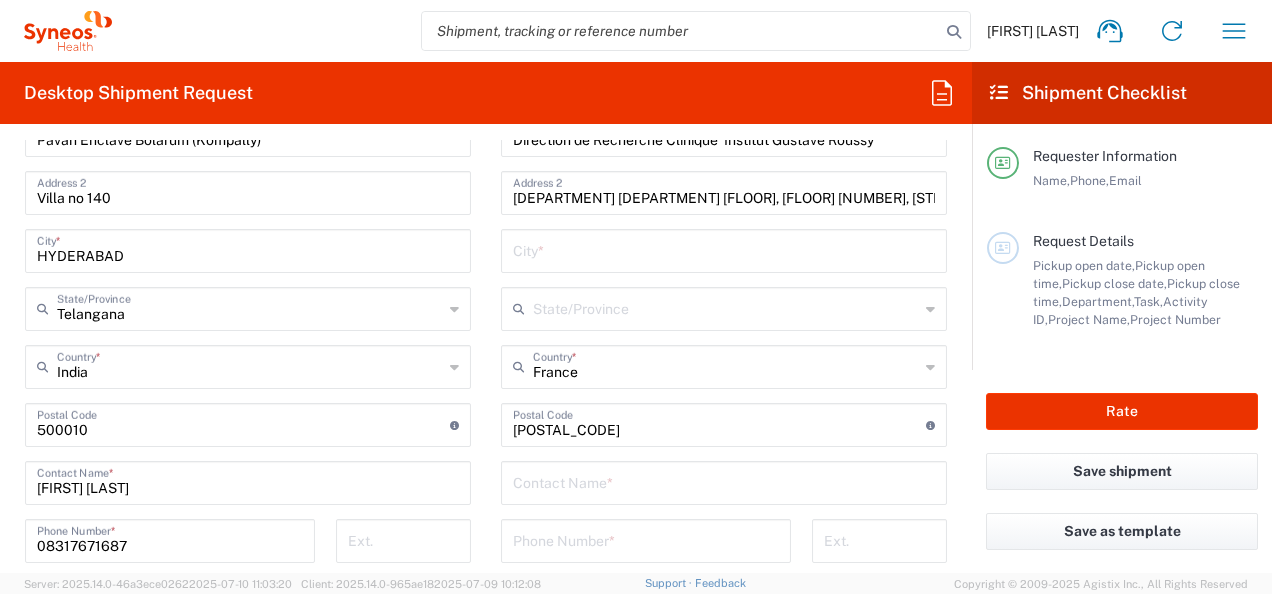 click 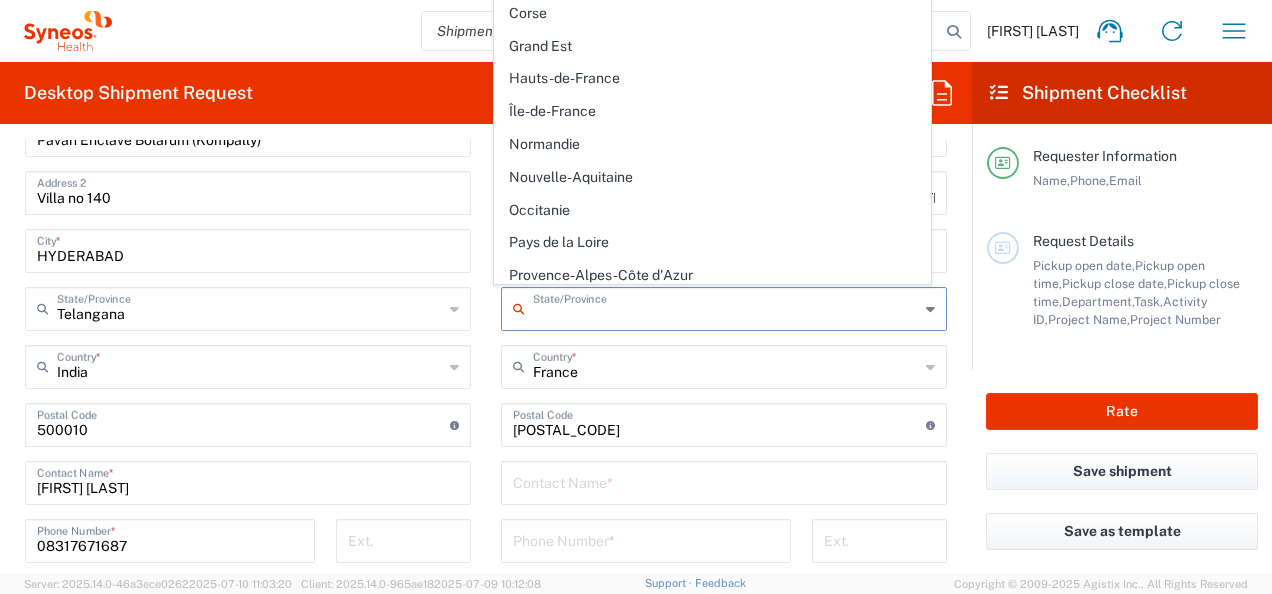 scroll, scrollTop: 0, scrollLeft: 0, axis: both 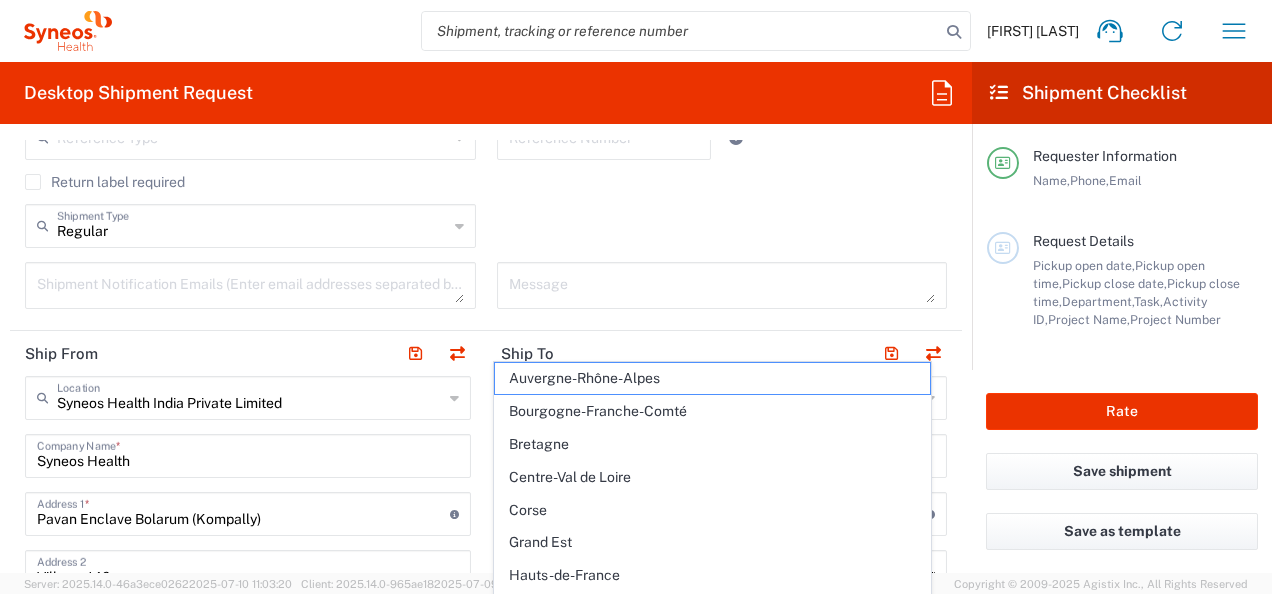 click on "Regular  Shipment Type  Batch Regular" 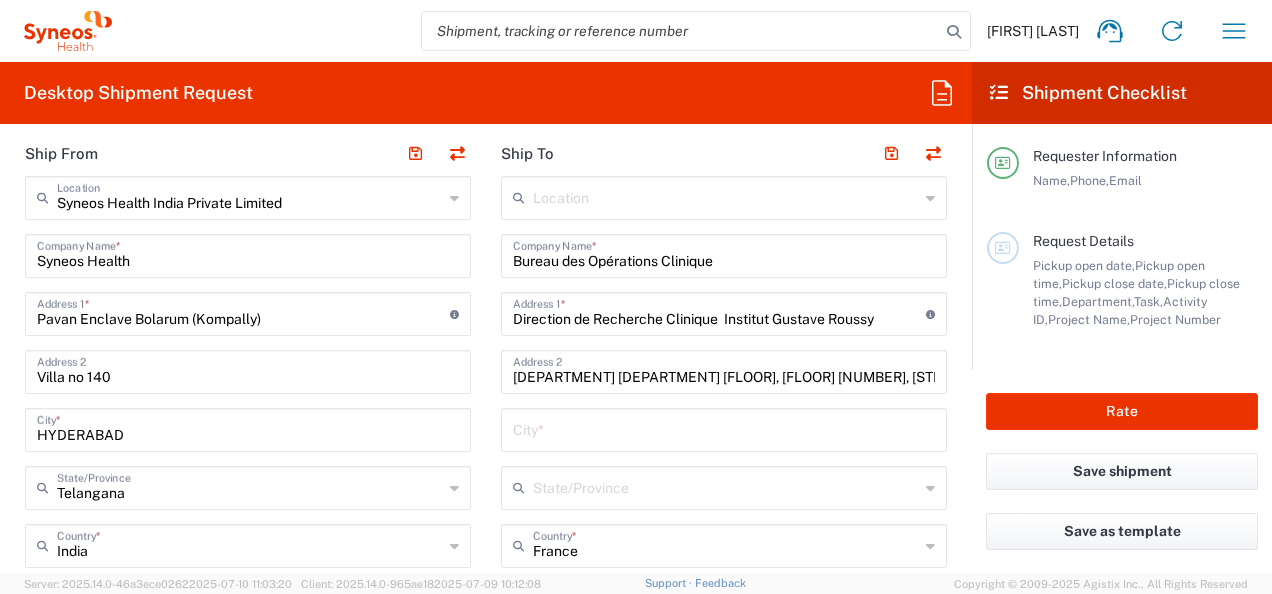 scroll, scrollTop: 875, scrollLeft: 0, axis: vertical 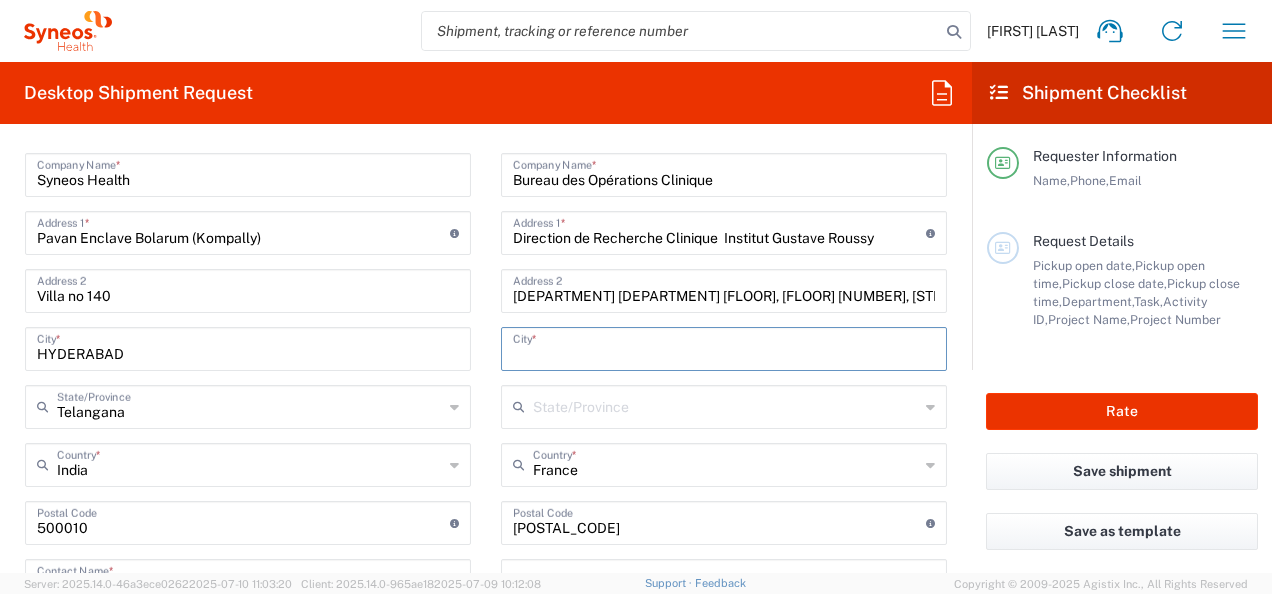 click at bounding box center [724, 347] 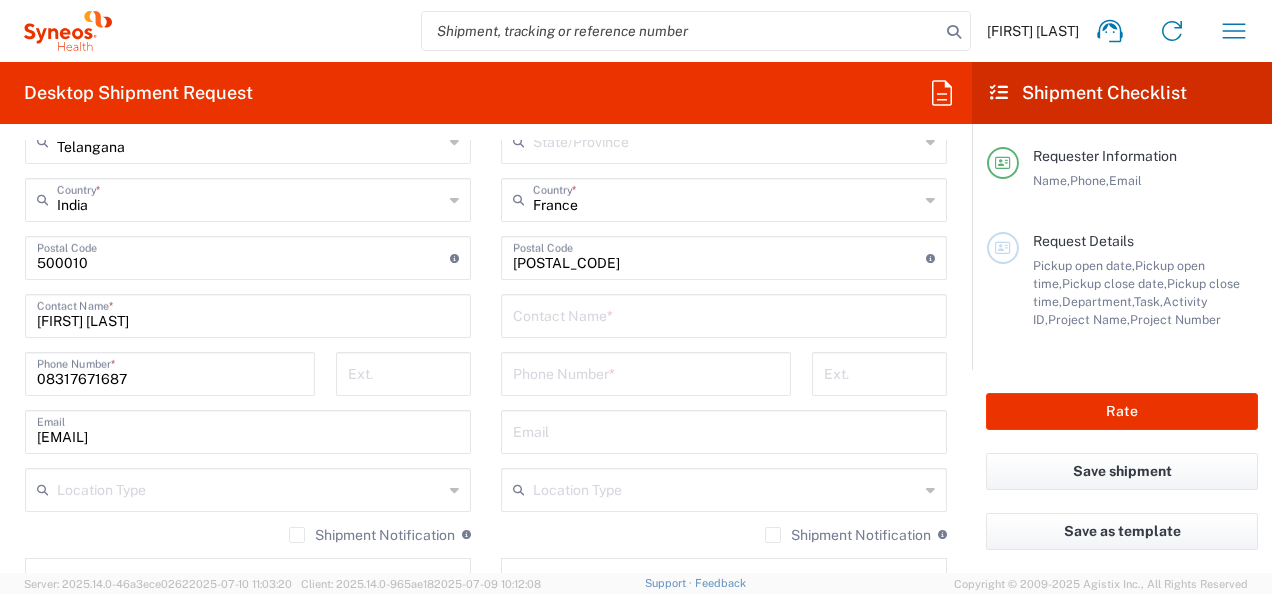 scroll, scrollTop: 1168, scrollLeft: 0, axis: vertical 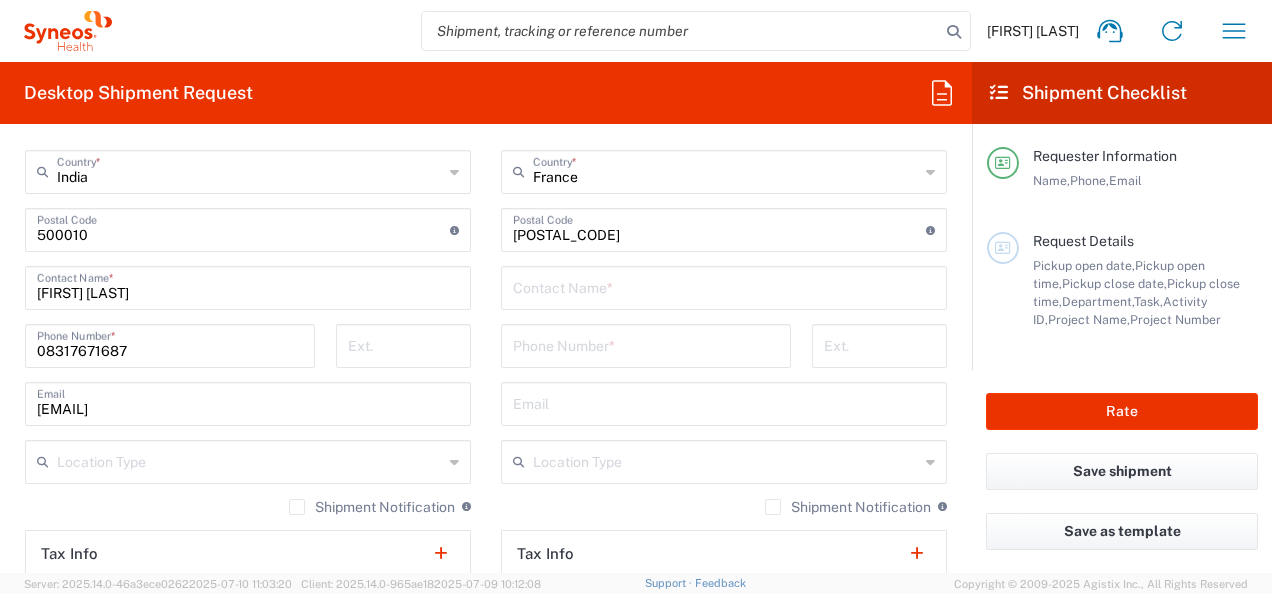 type on "Cedex" 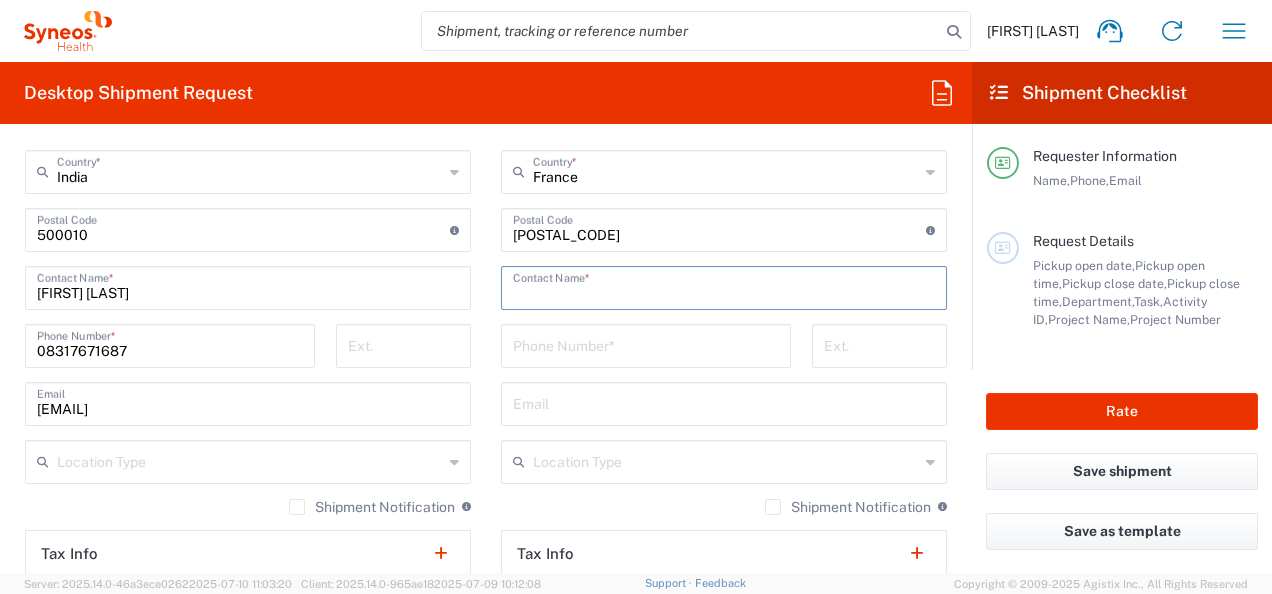 paste on "[FIRST] [LAST]" 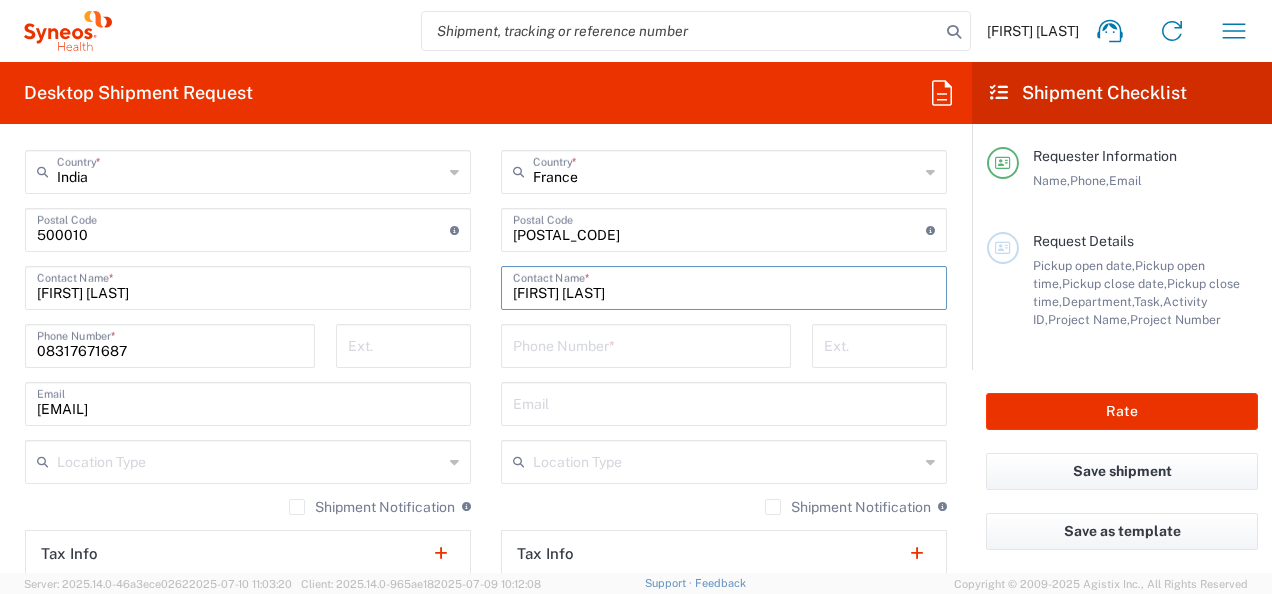 type on "[FIRST] [LAST]" 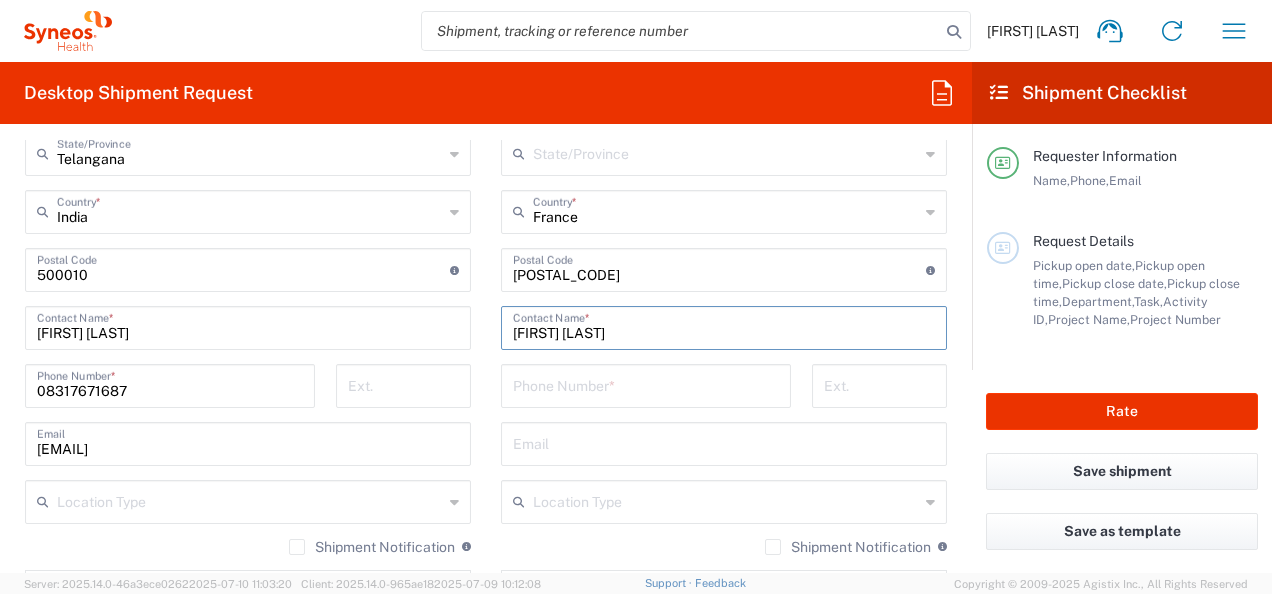 scroll, scrollTop: 749, scrollLeft: 0, axis: vertical 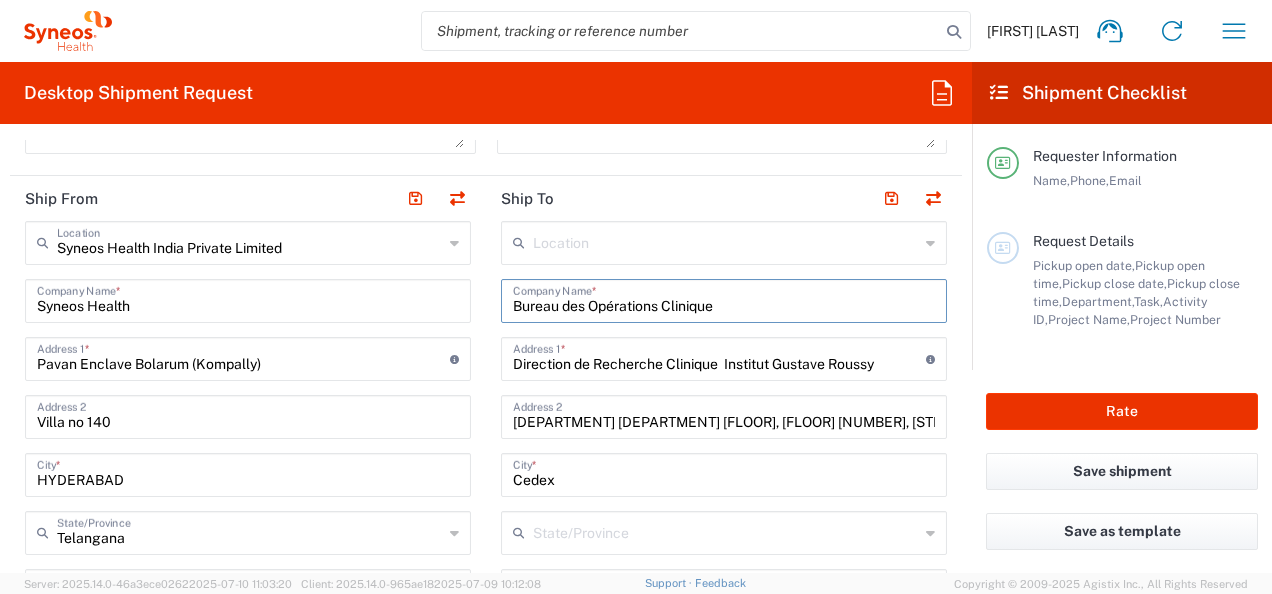 click on "Bureau des Opérations Clinique" at bounding box center (724, 299) 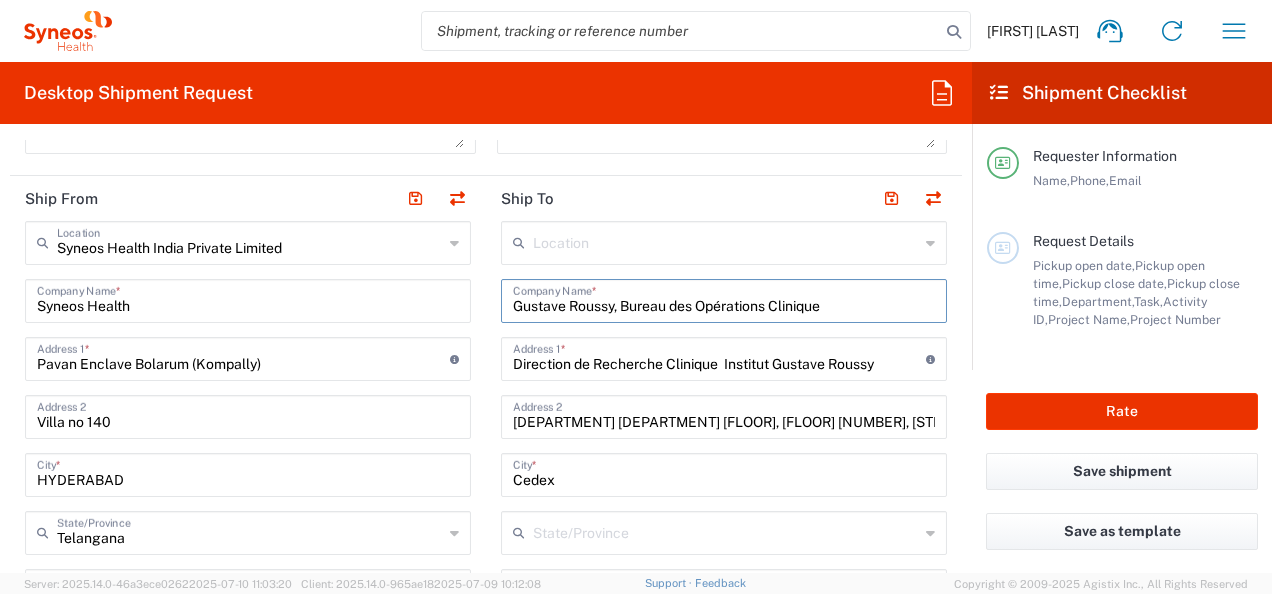 type on "Gustave Roussy, Bureau des Opérations Clinique" 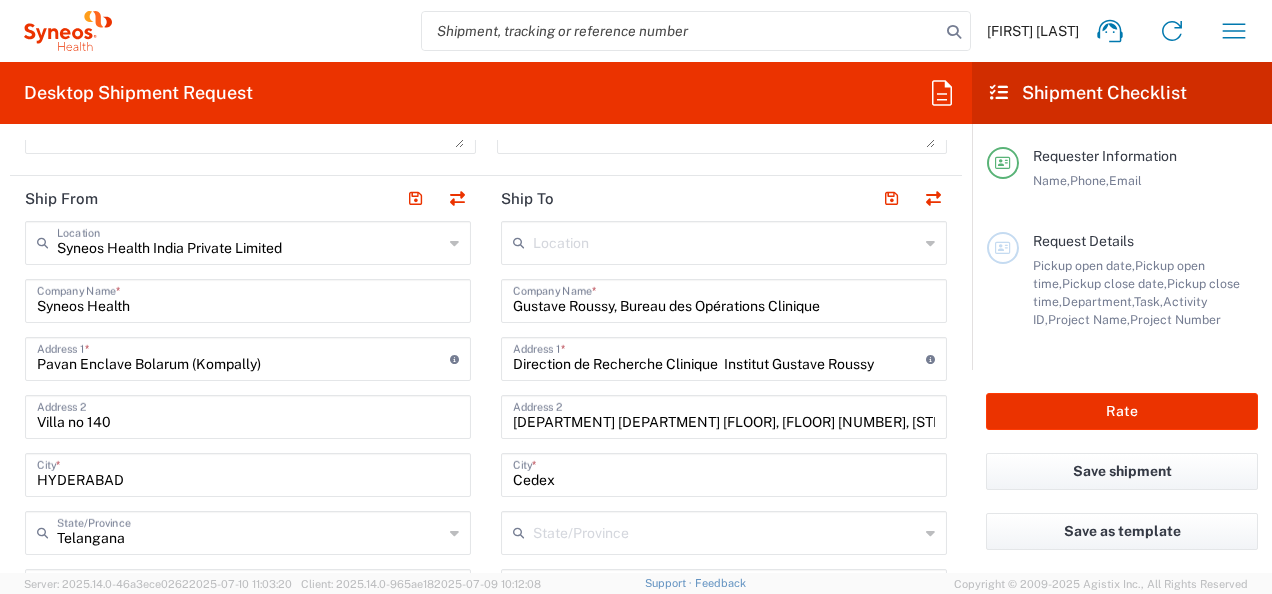 click 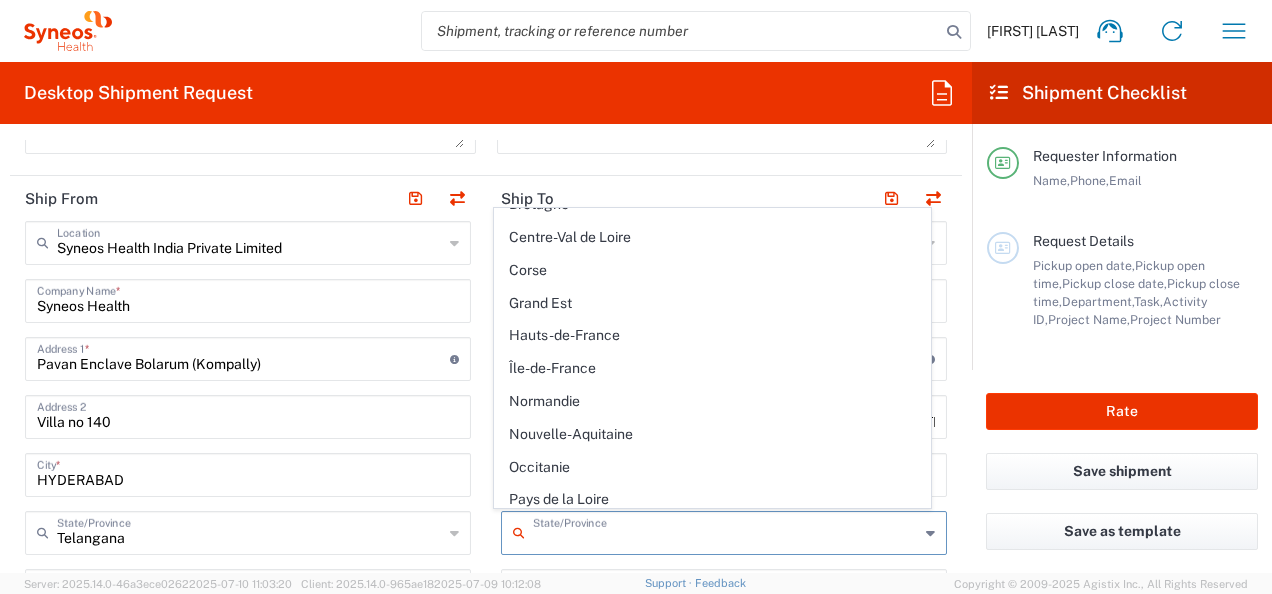 scroll, scrollTop: 118, scrollLeft: 0, axis: vertical 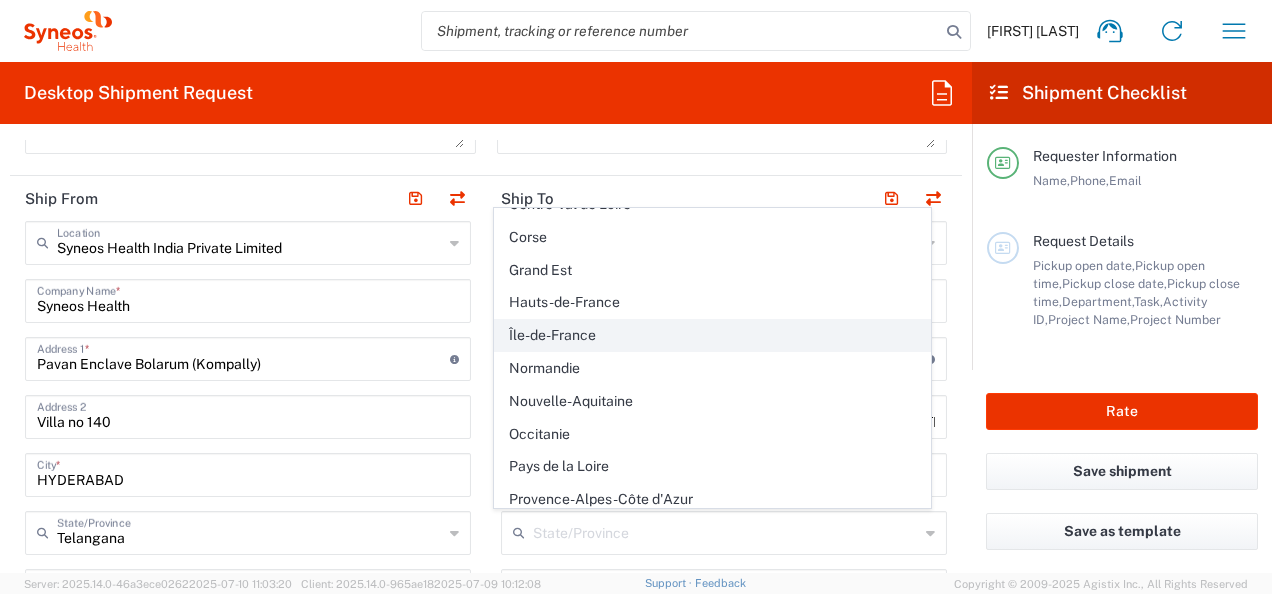 click on "Île-de-France" 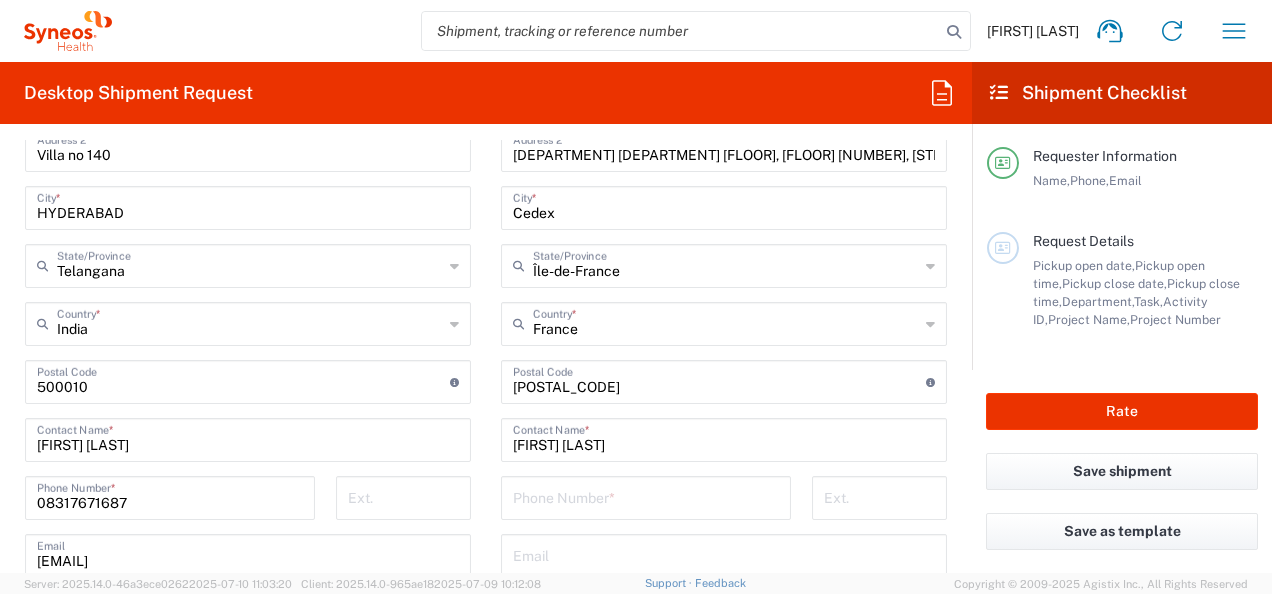 scroll, scrollTop: 1096, scrollLeft: 0, axis: vertical 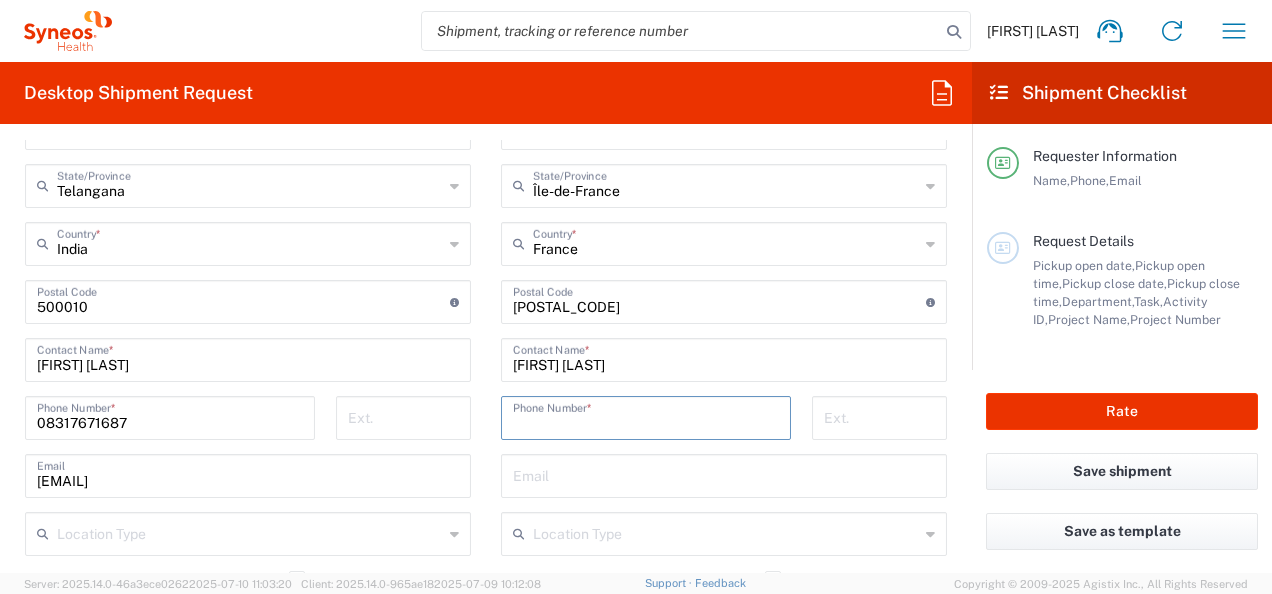 click at bounding box center (646, 416) 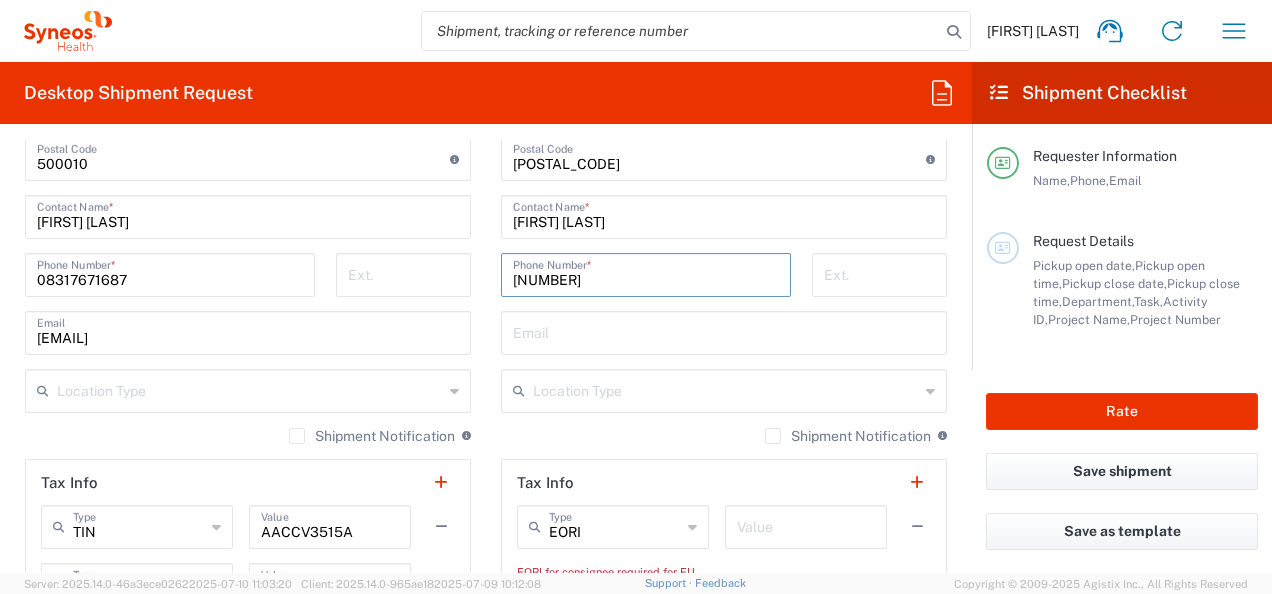 scroll, scrollTop: 1269, scrollLeft: 0, axis: vertical 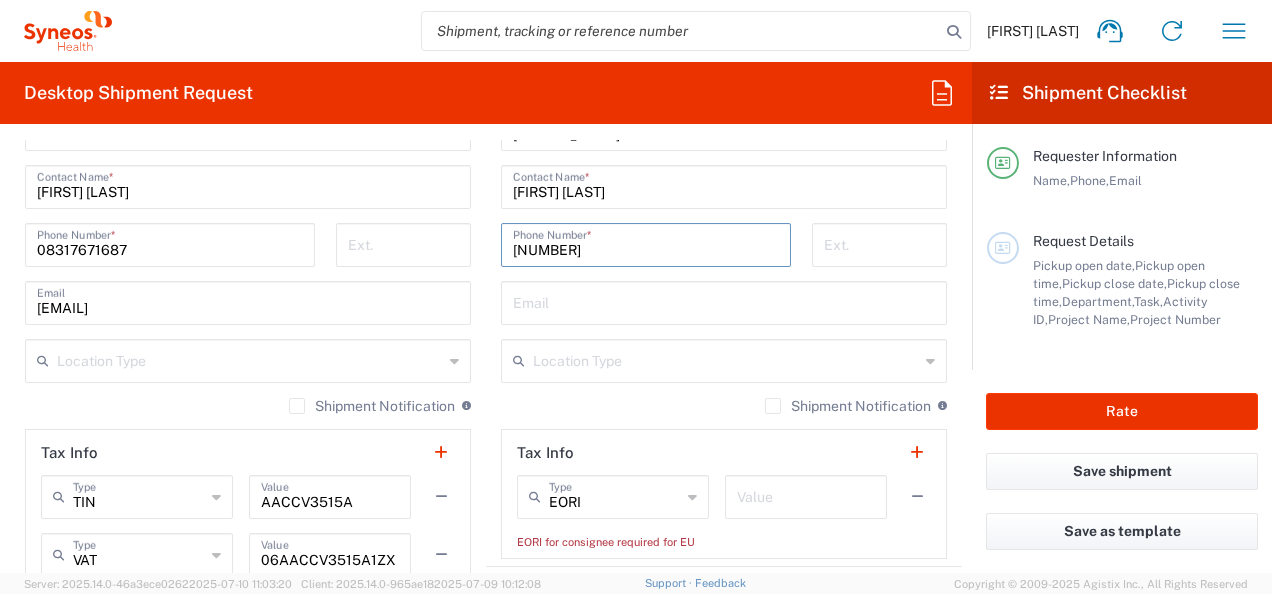 type on "33142114211" 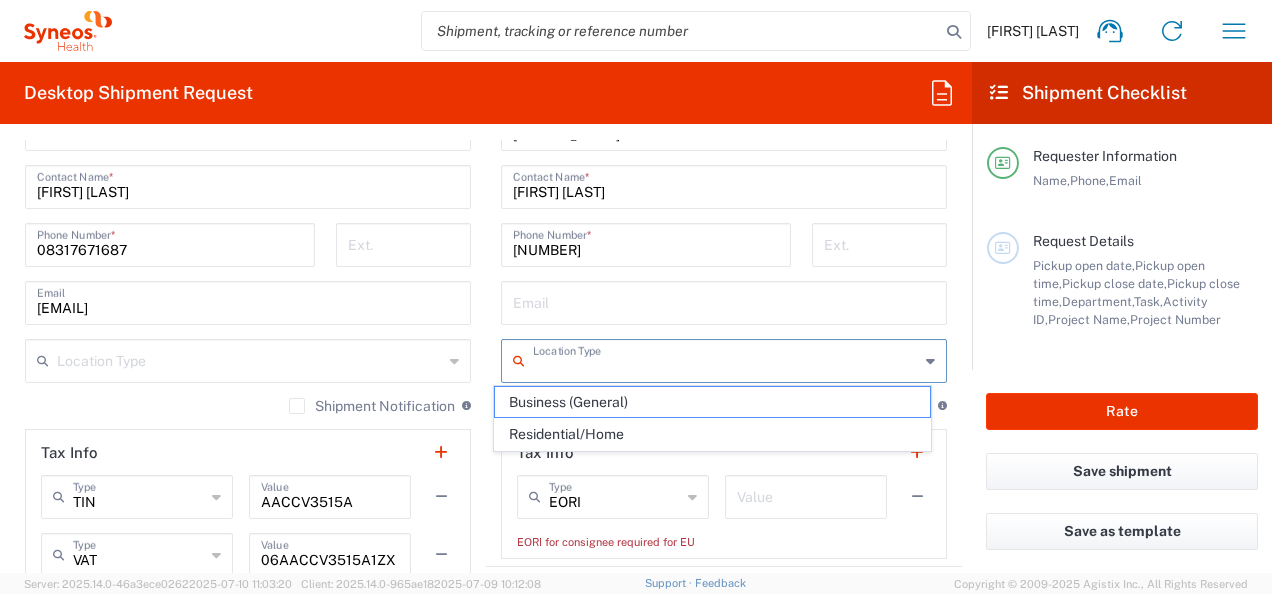 click at bounding box center [726, 359] 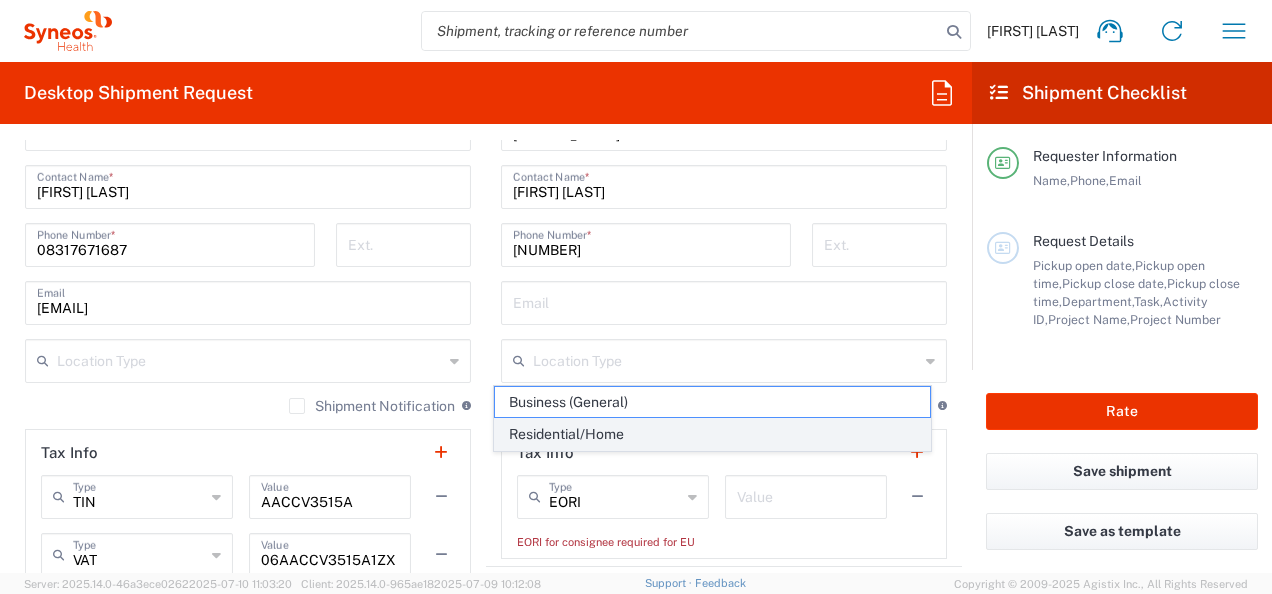 click on "Residential/Home" 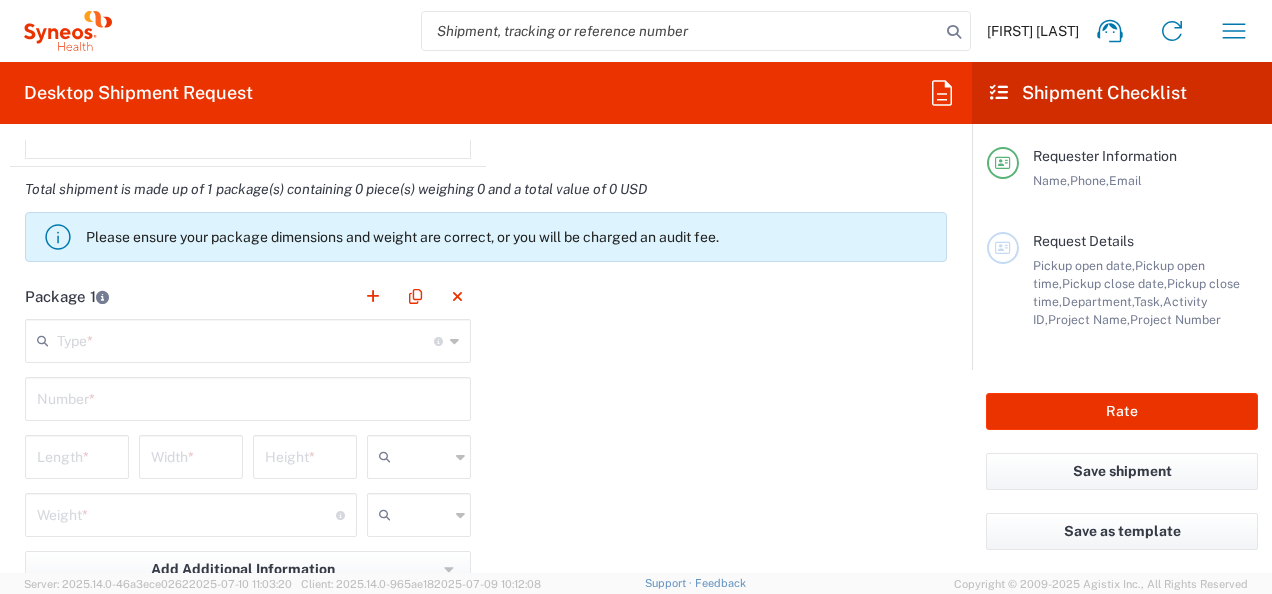 scroll, scrollTop: 1750, scrollLeft: 0, axis: vertical 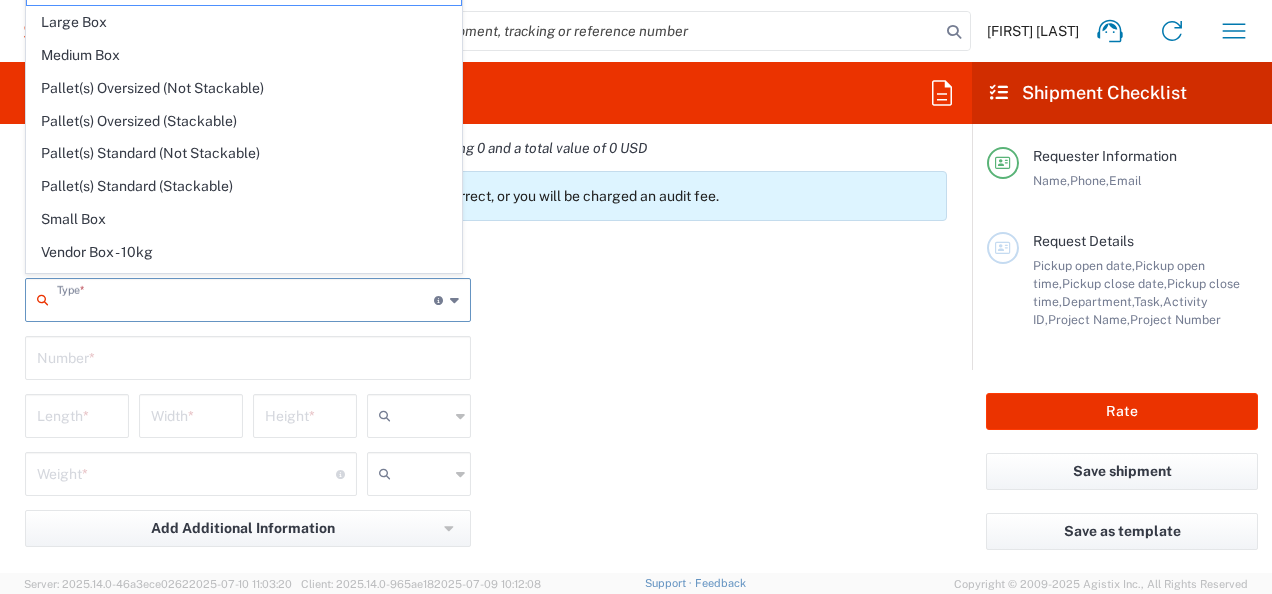 click at bounding box center [245, 298] 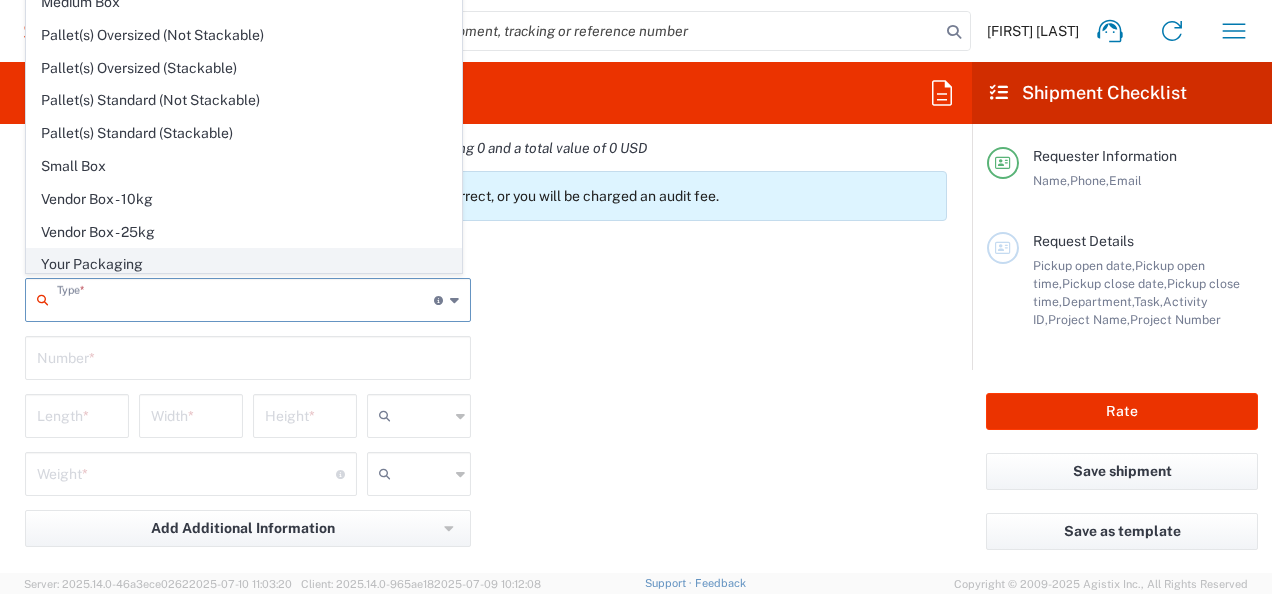 click on "Your Packaging" 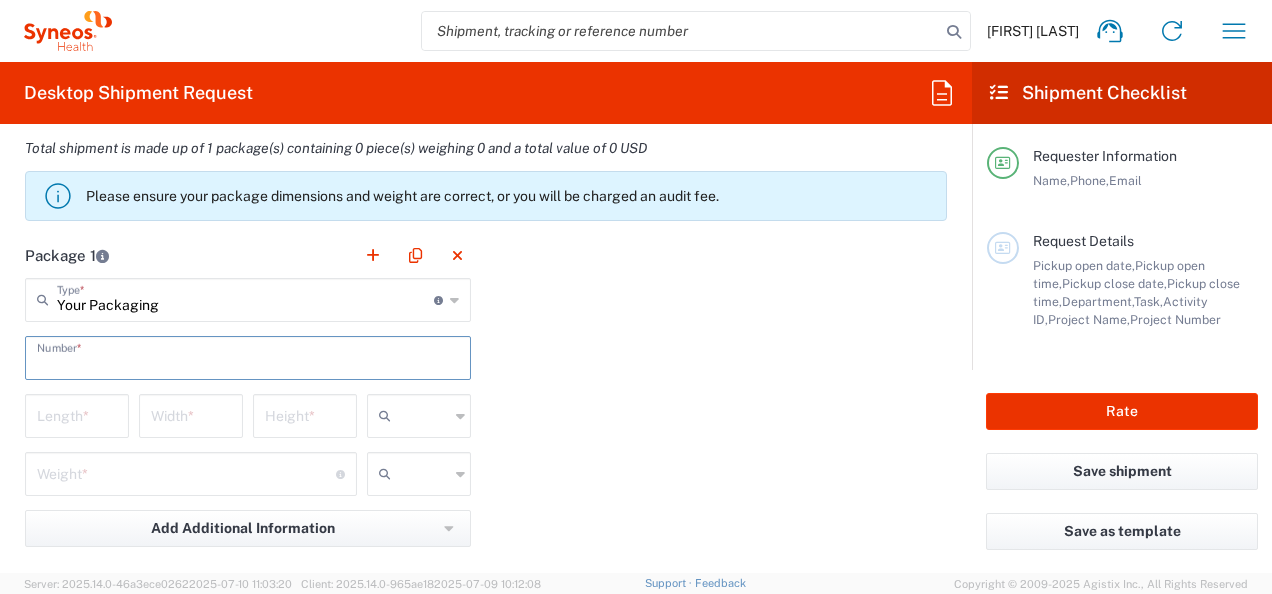 click at bounding box center (248, 356) 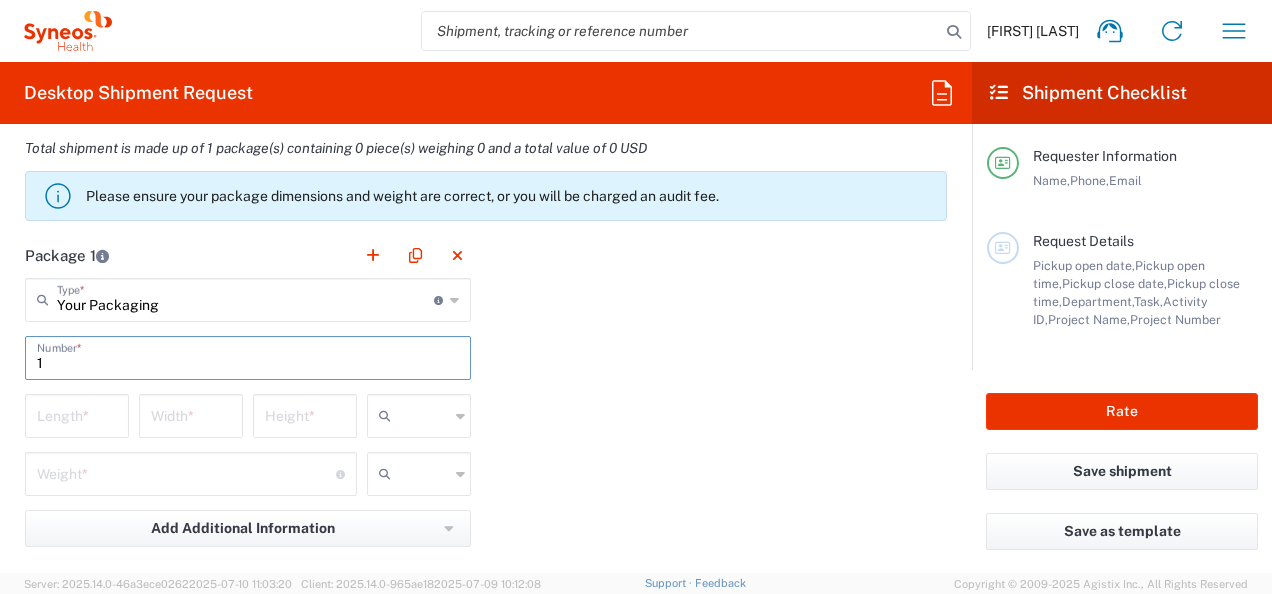 type on "1" 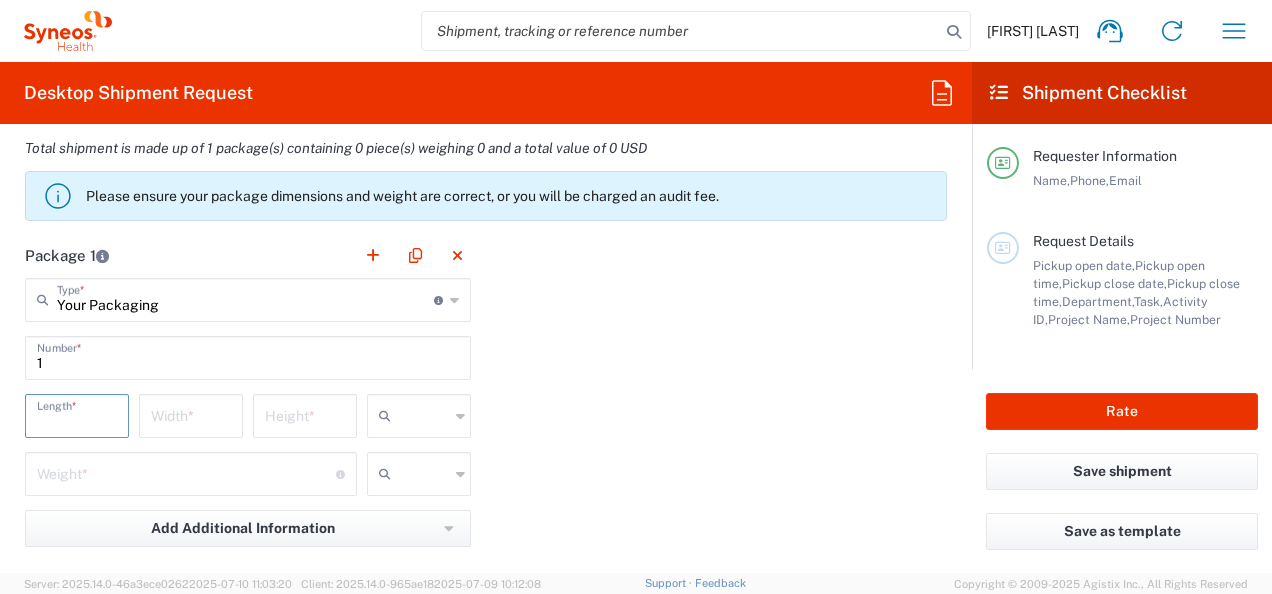 click at bounding box center (77, 414) 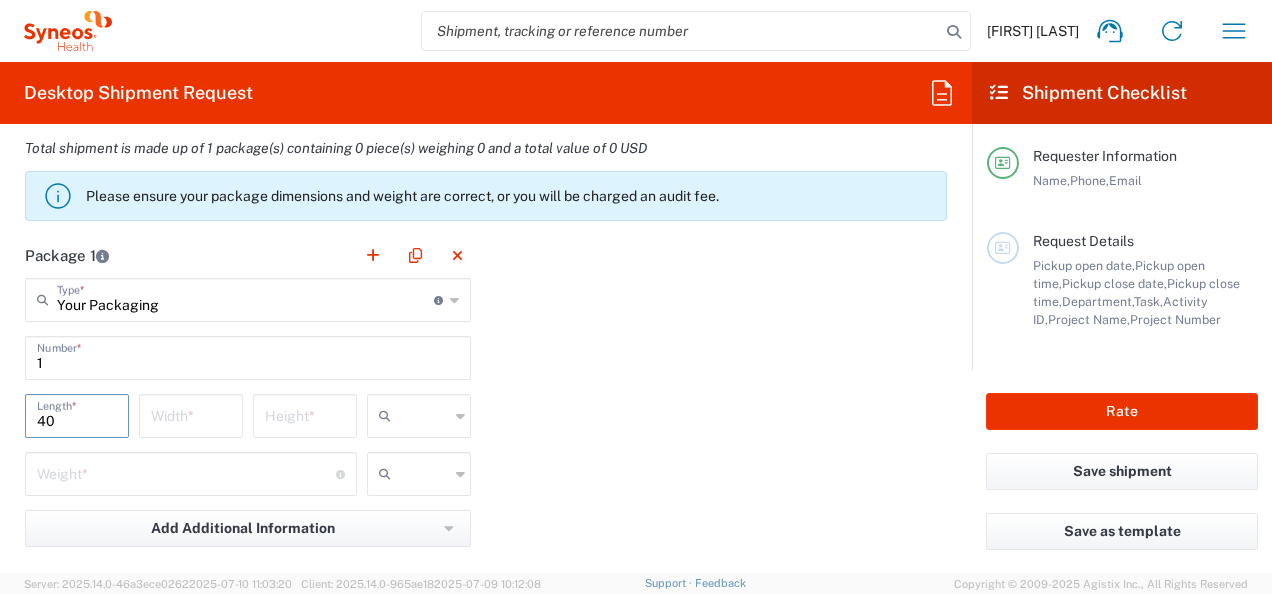 type on "40" 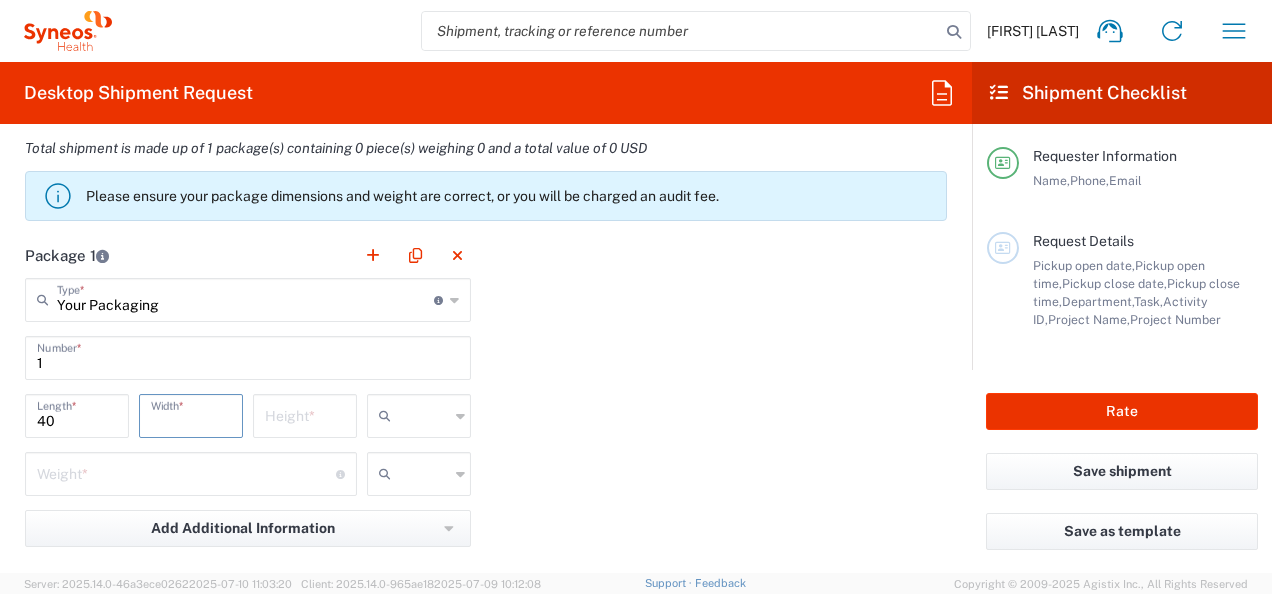 click at bounding box center [191, 414] 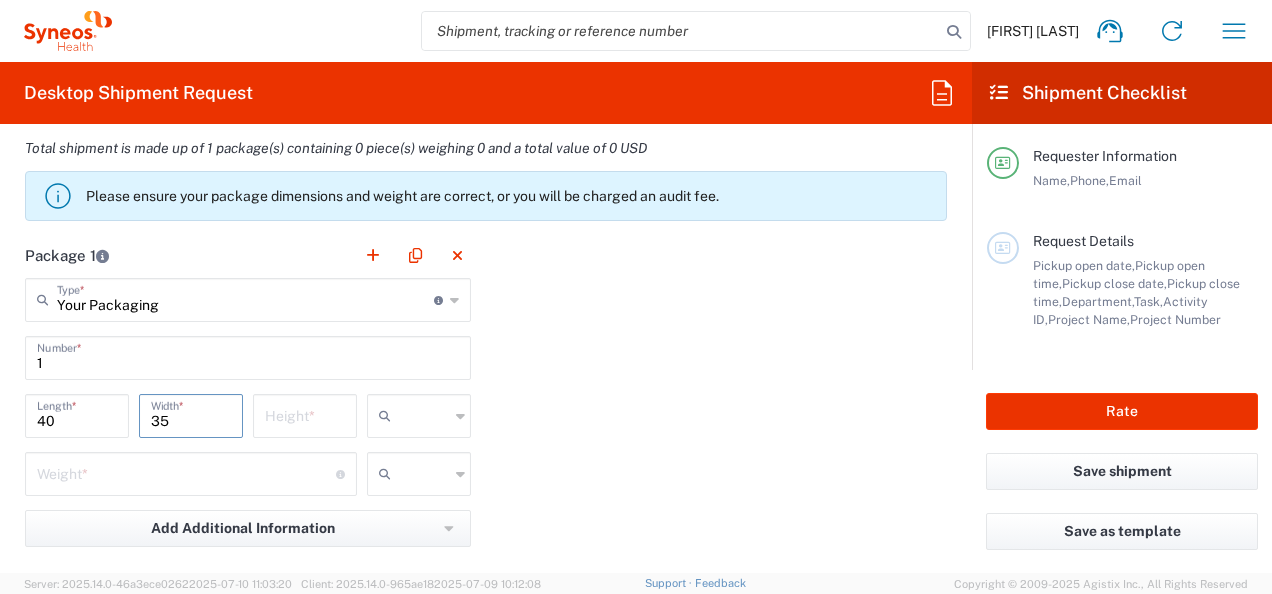 type on "35" 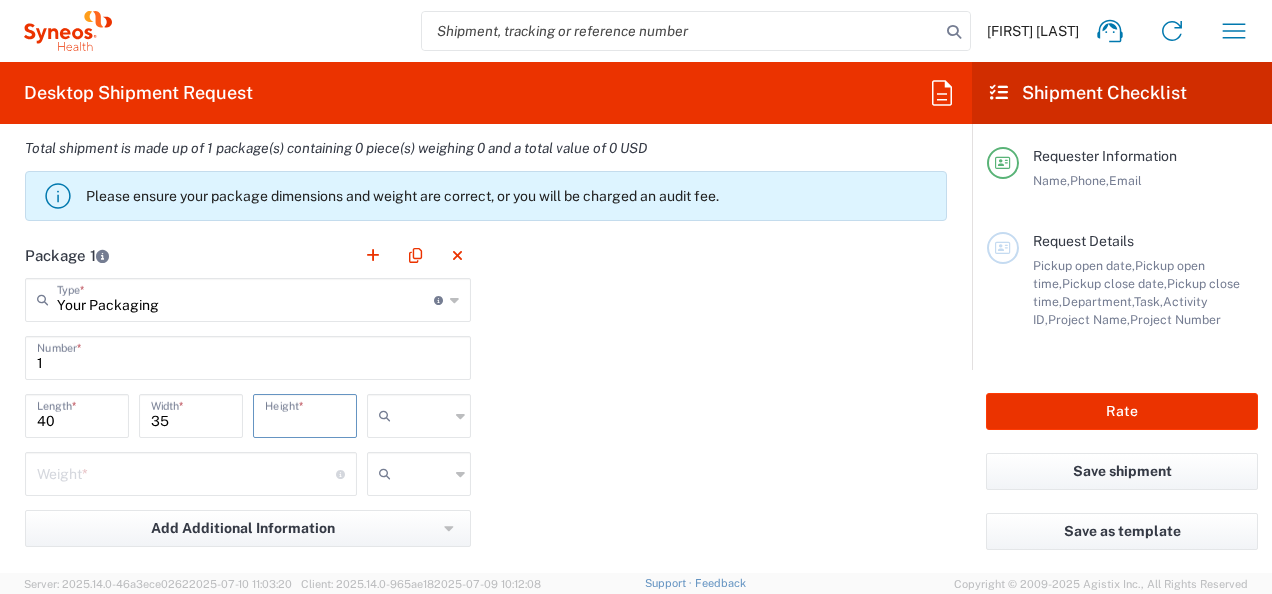 click at bounding box center [305, 414] 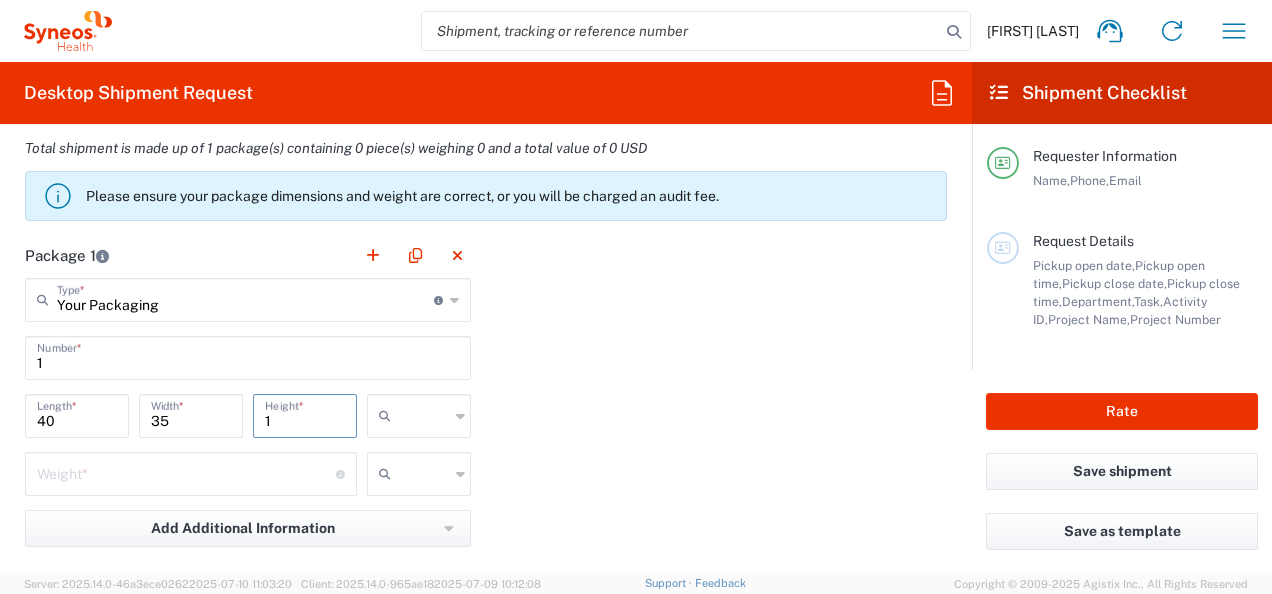 type on "1" 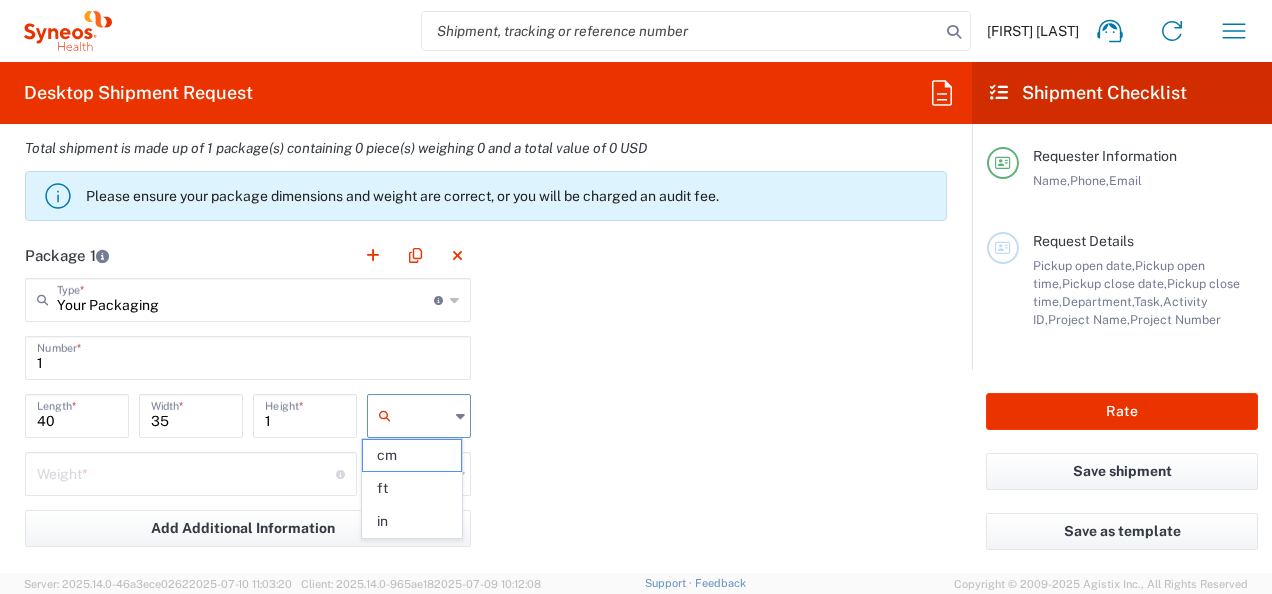 click at bounding box center [424, 416] 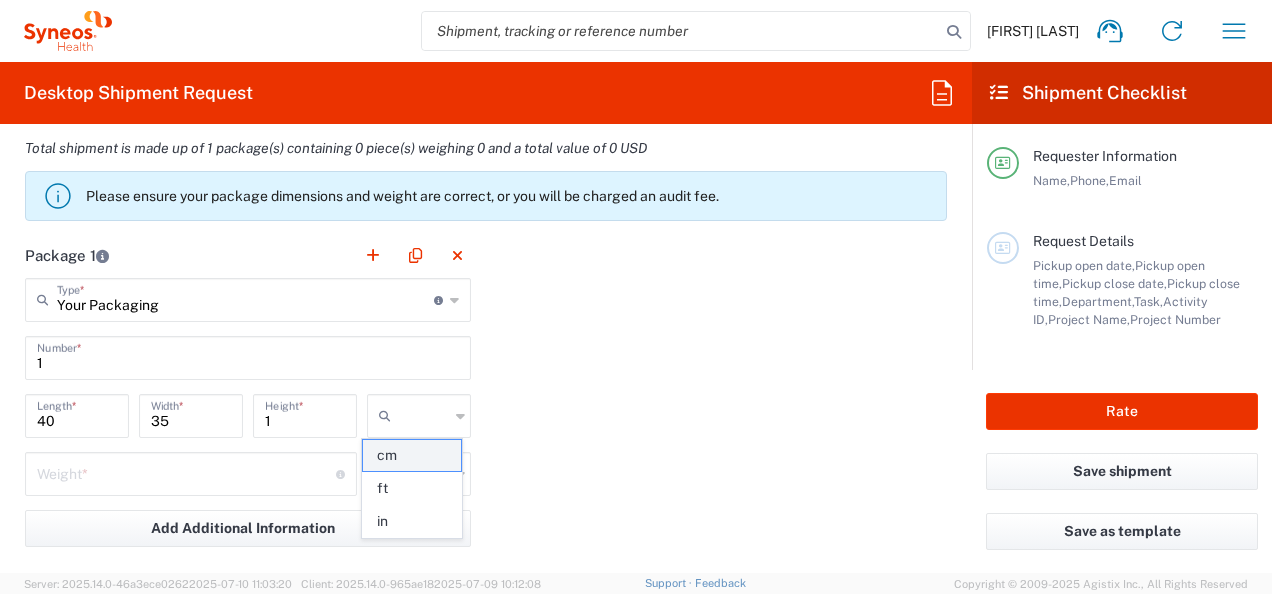 click on "cm" 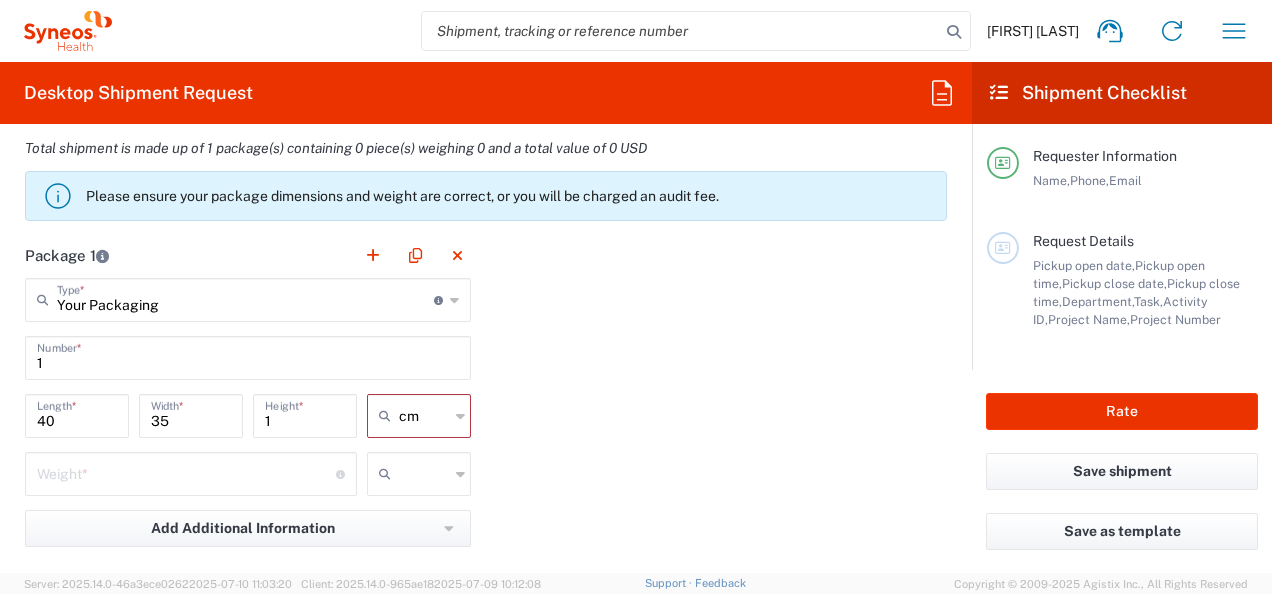 click at bounding box center [186, 472] 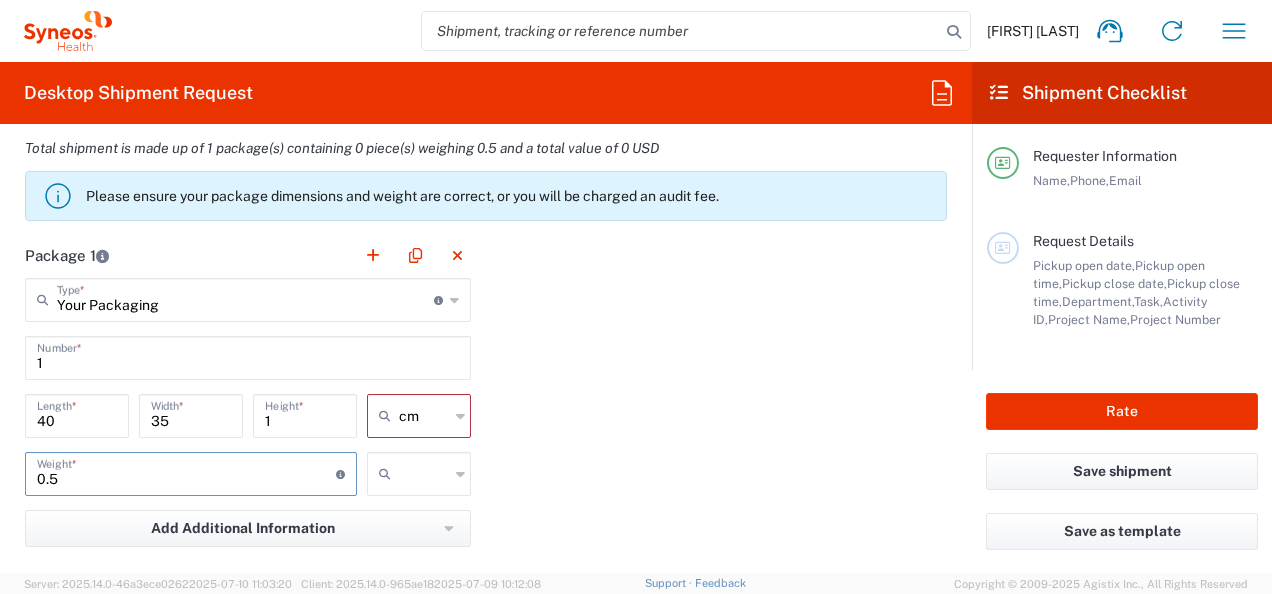 type on "0.5" 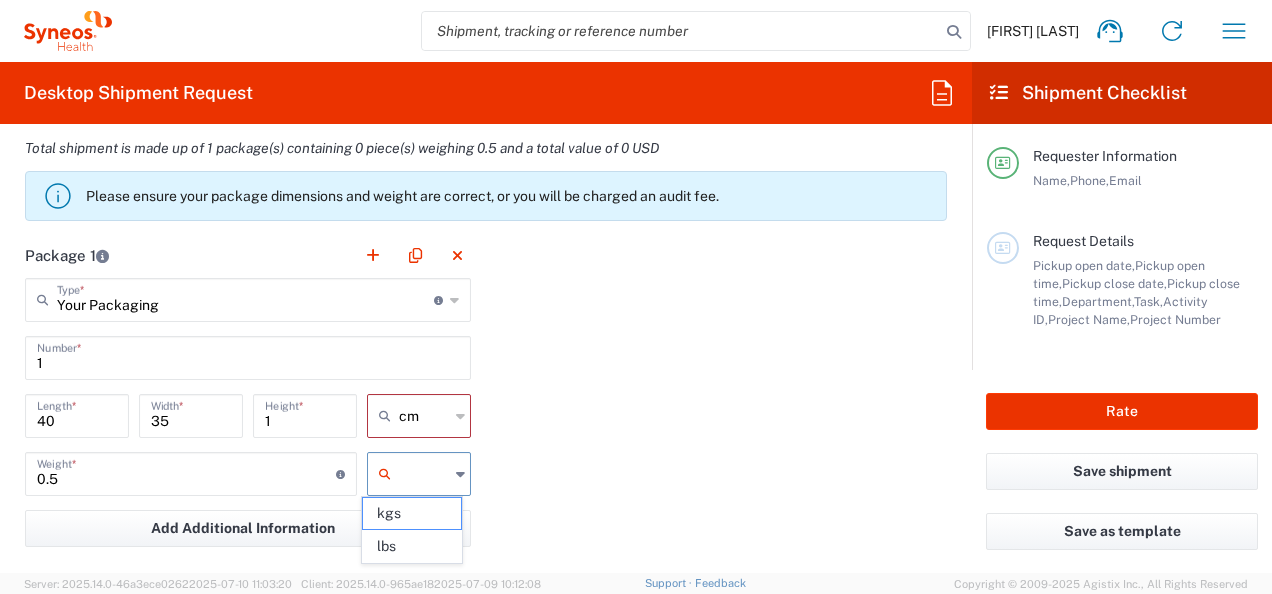 click at bounding box center (424, 474) 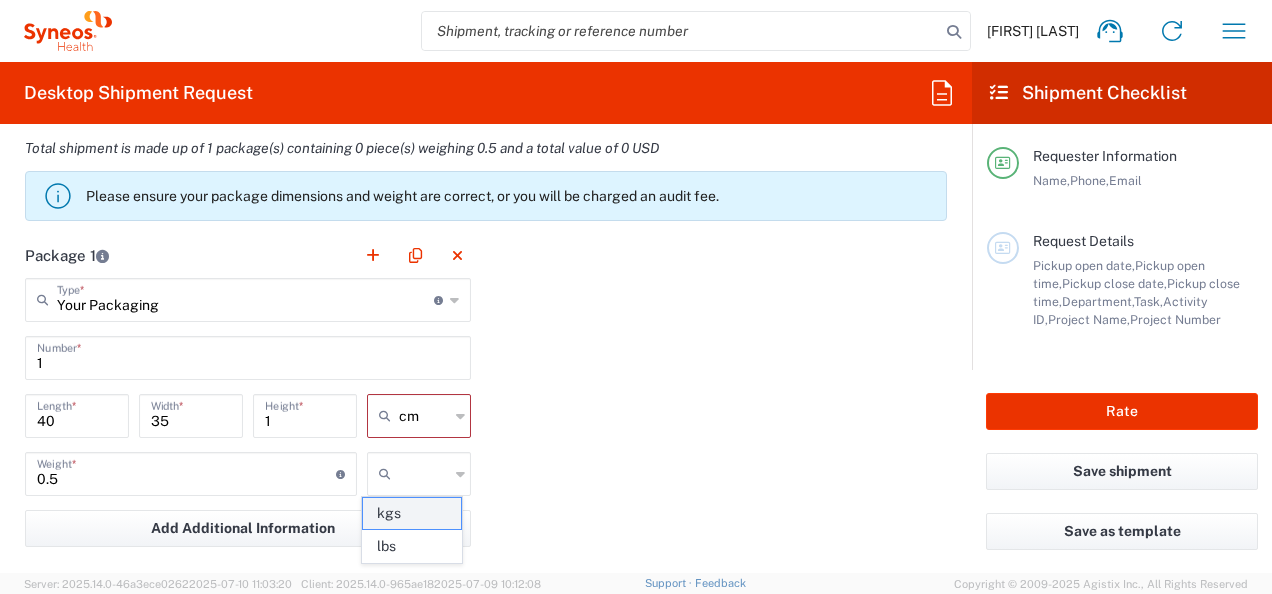 click on "kgs" 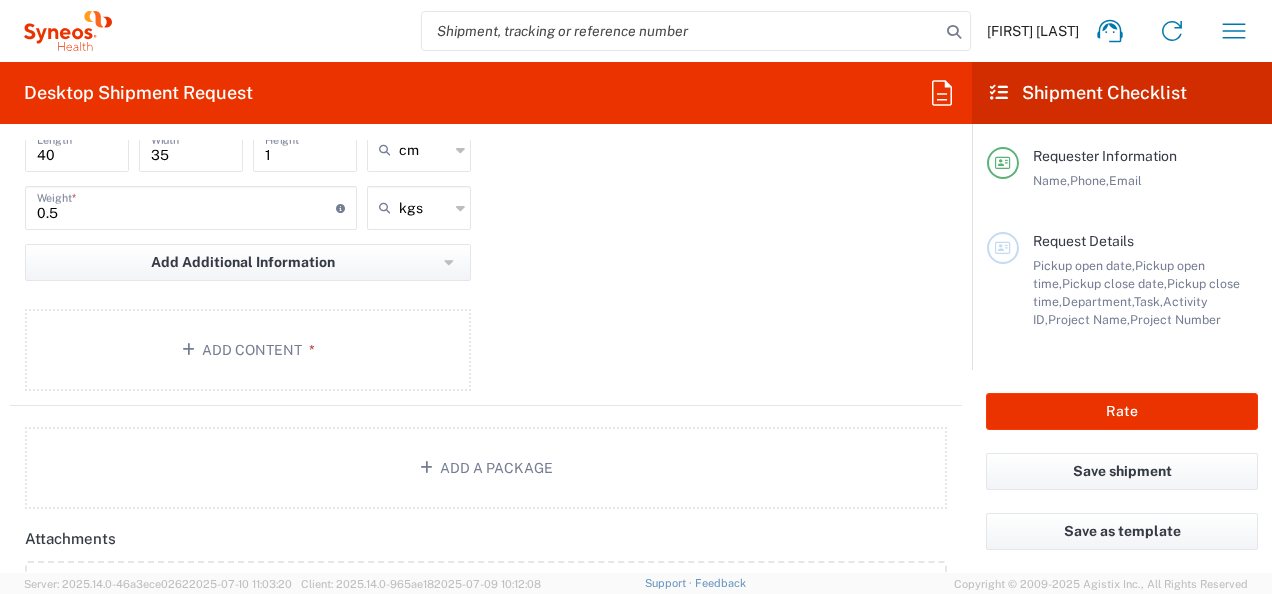 scroll, scrollTop: 2056, scrollLeft: 0, axis: vertical 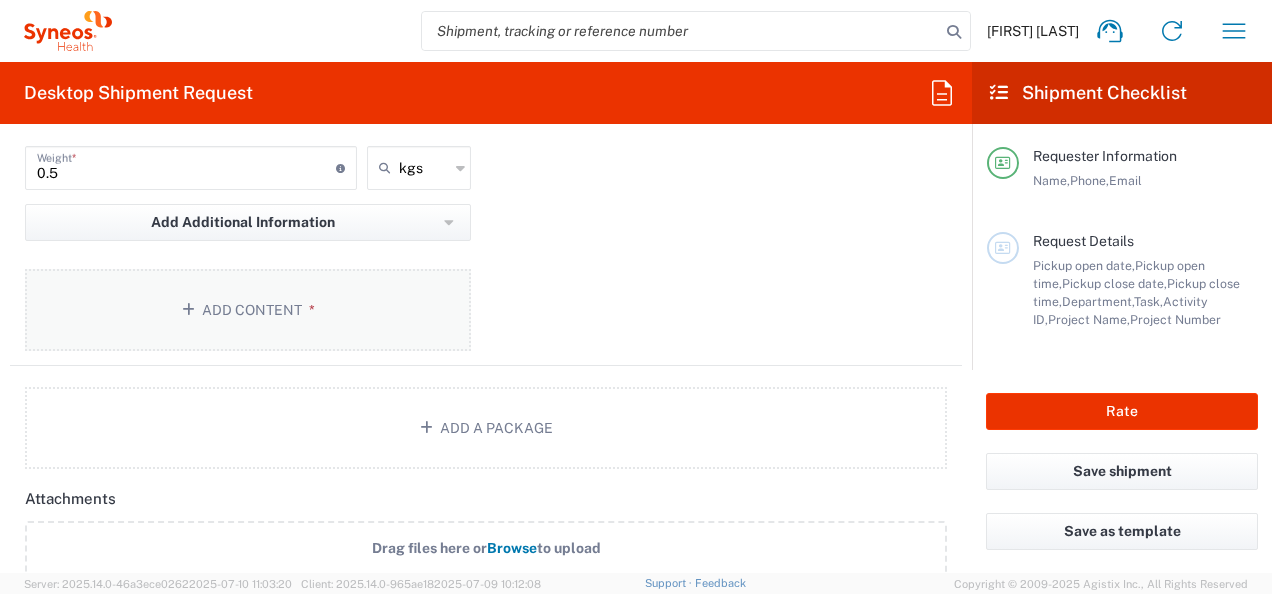 click on "Add Content *" 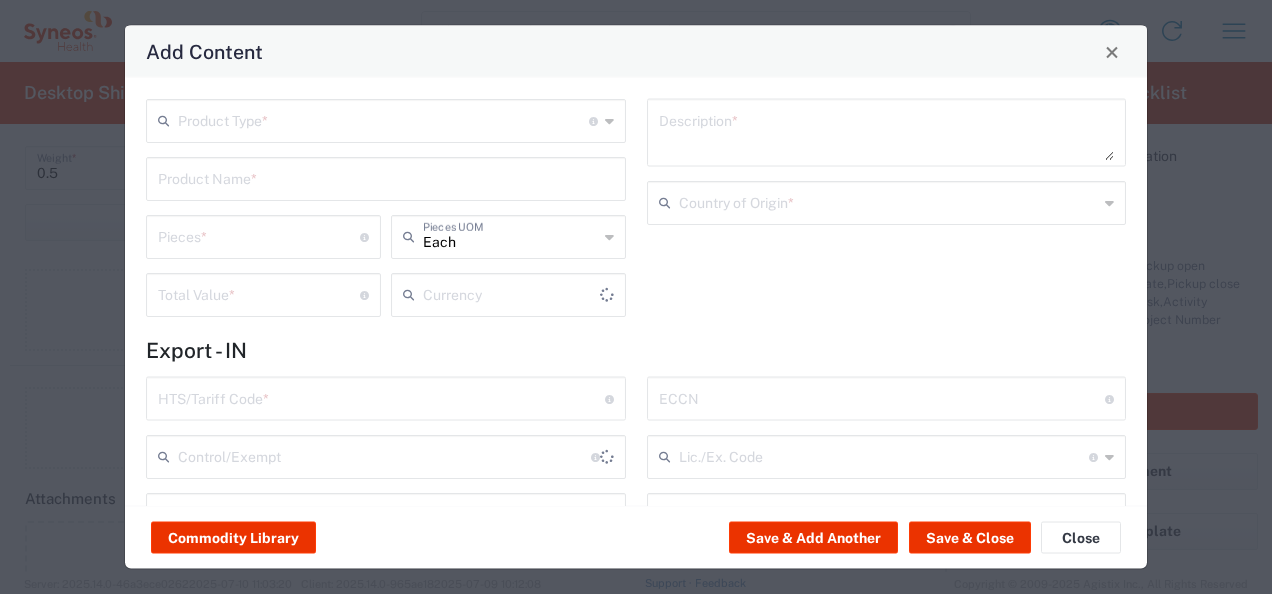 type on "US Dollar" 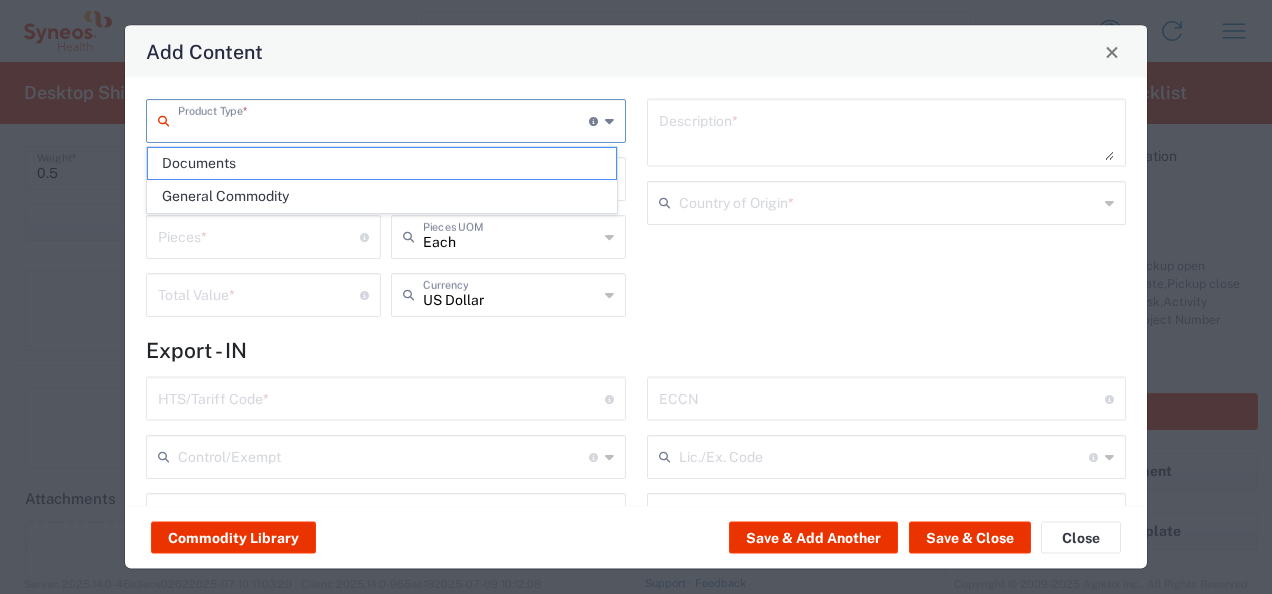 click at bounding box center (383, 119) 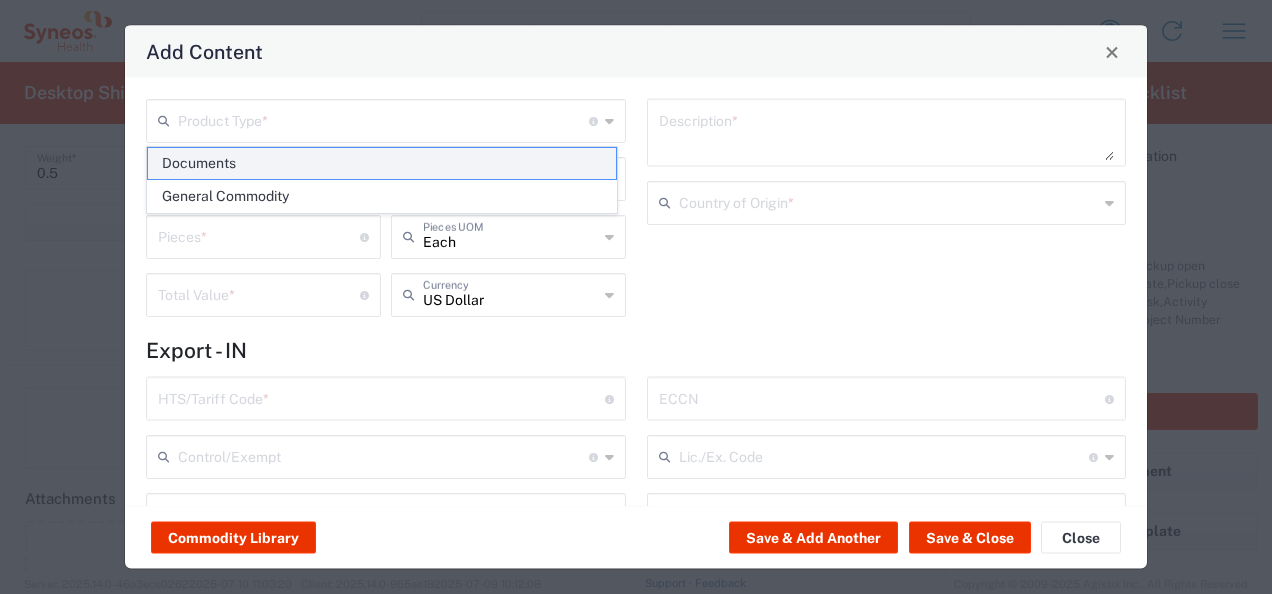 click on "Documents" 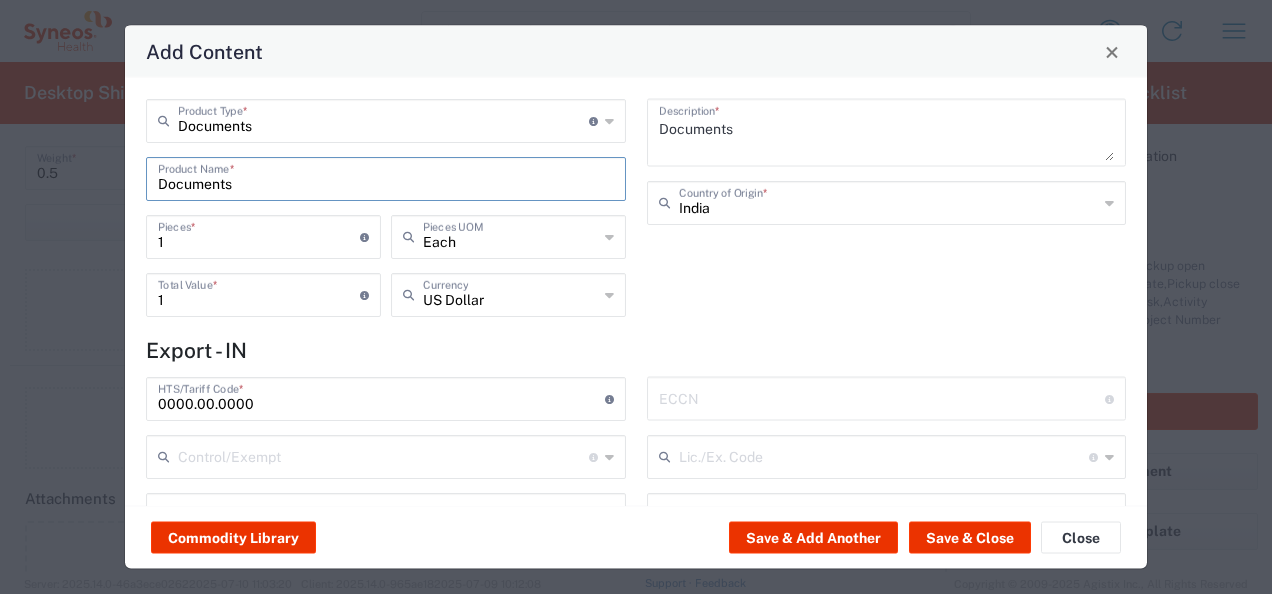 click on "Documents" at bounding box center (386, 177) 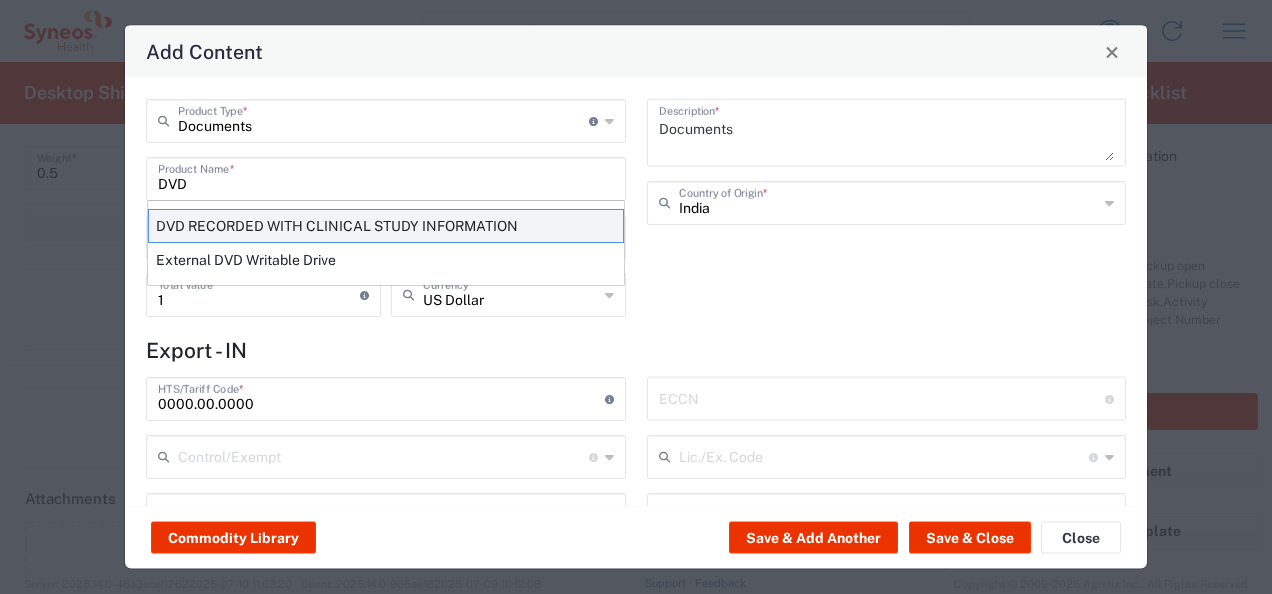 click on "DVD RECORDED WITH CLINICAL STUDY INFORMATION" at bounding box center [386, 226] 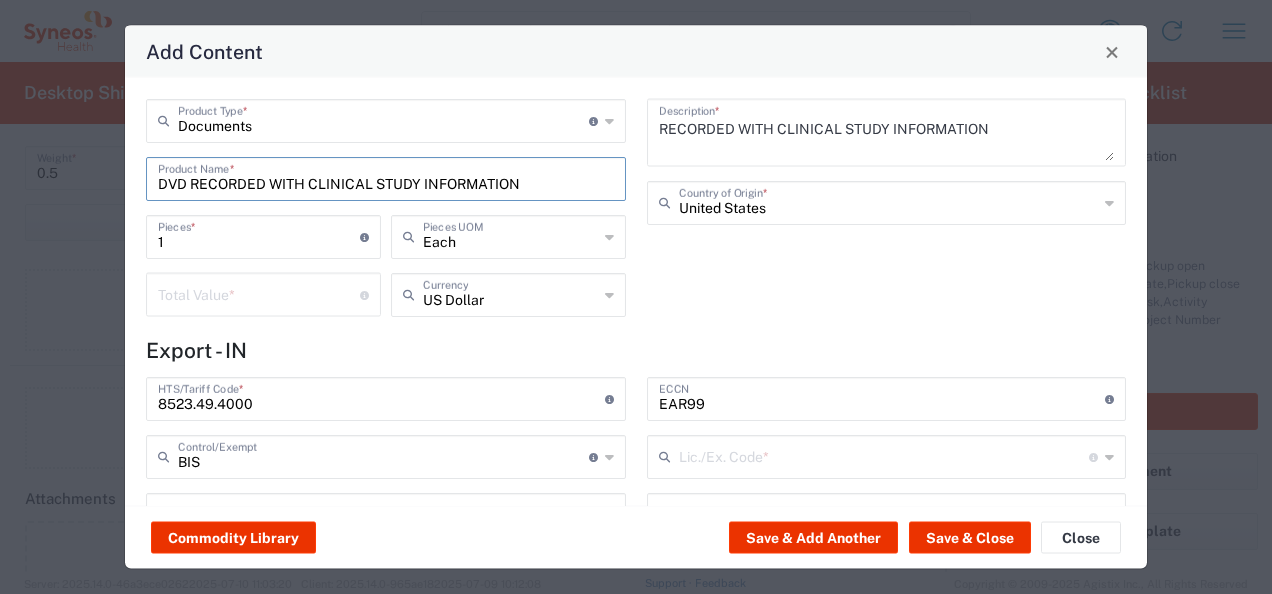 type on "NLR - No License Required" 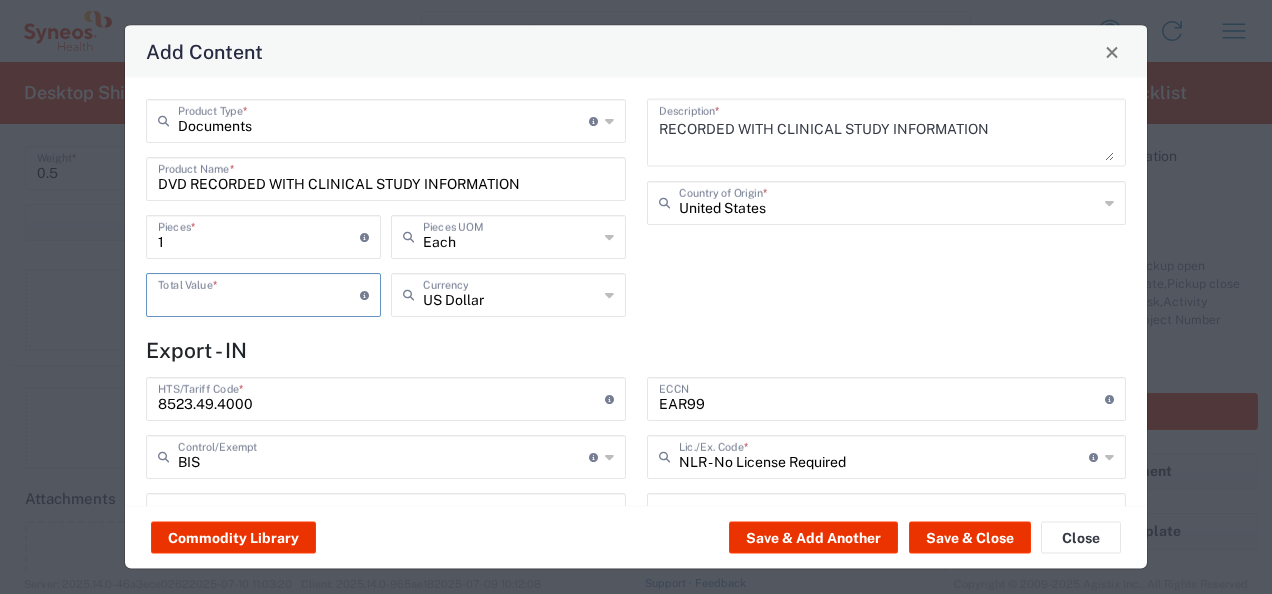 click at bounding box center (259, 293) 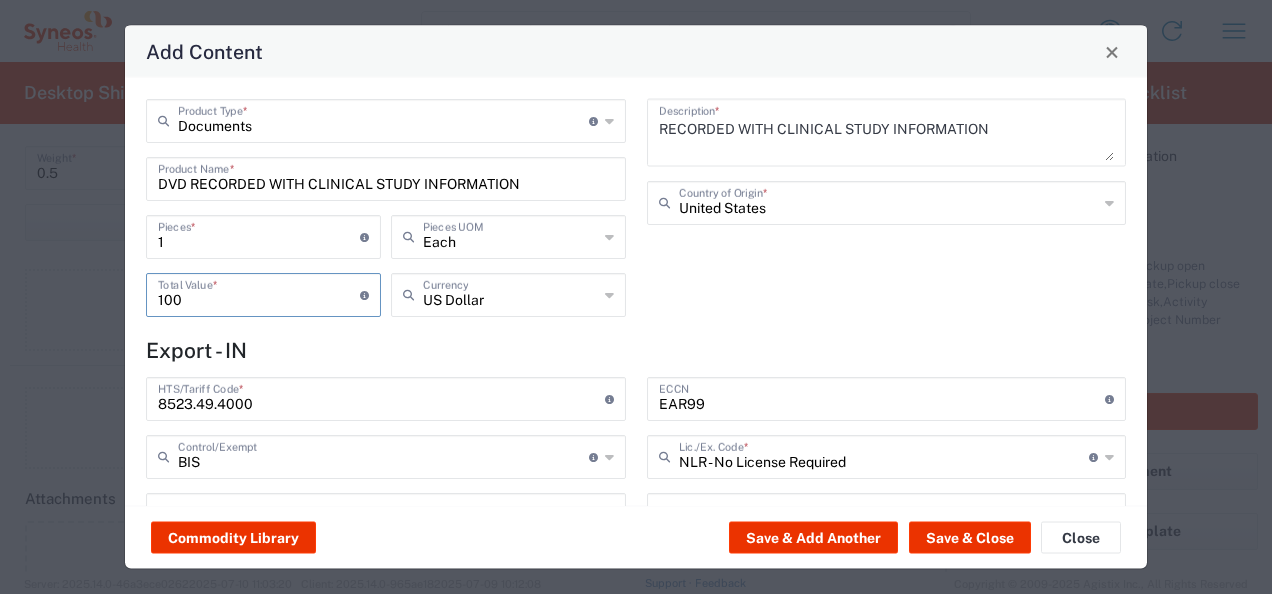 type on "100" 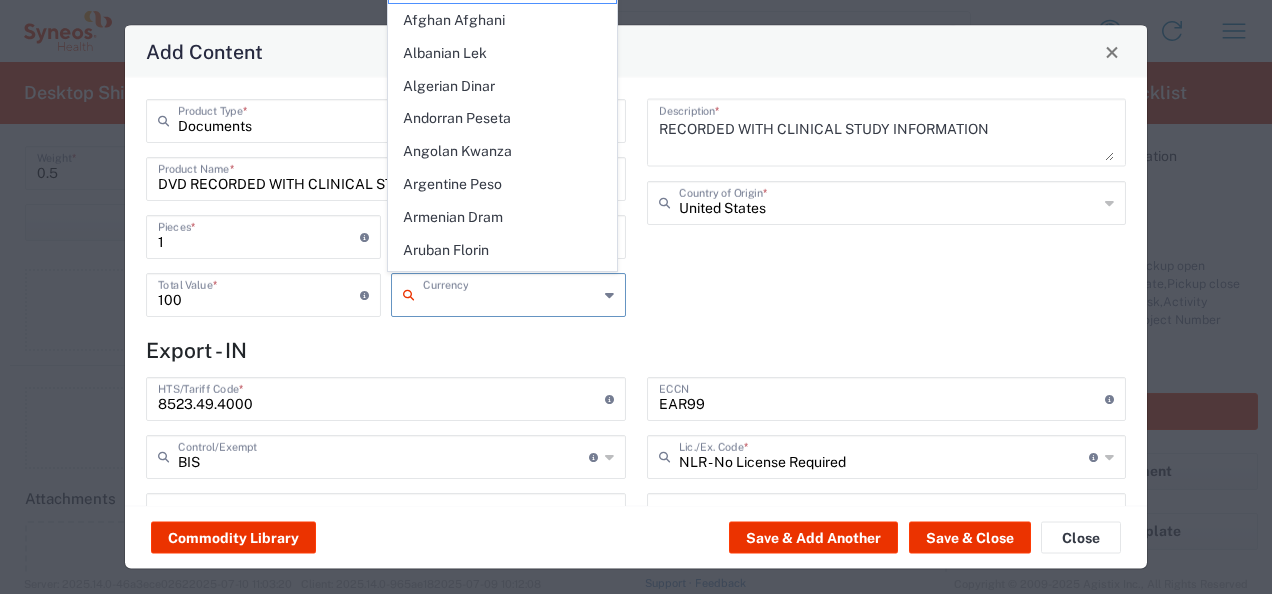 click at bounding box center [510, 293] 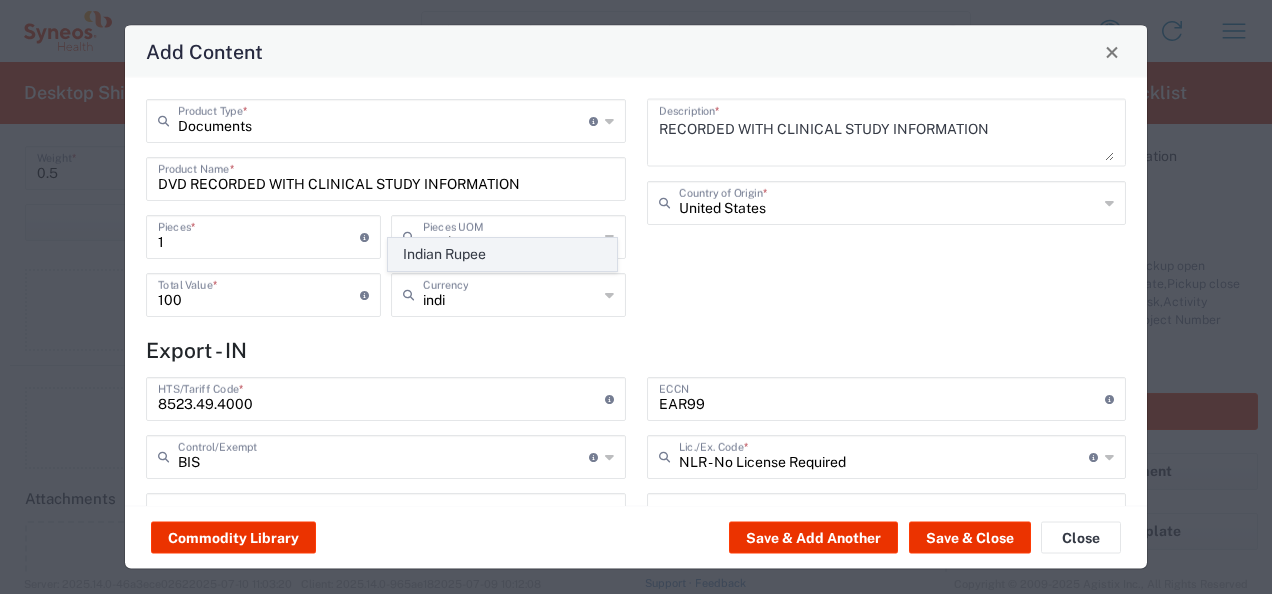 click on "Indian Rupee" 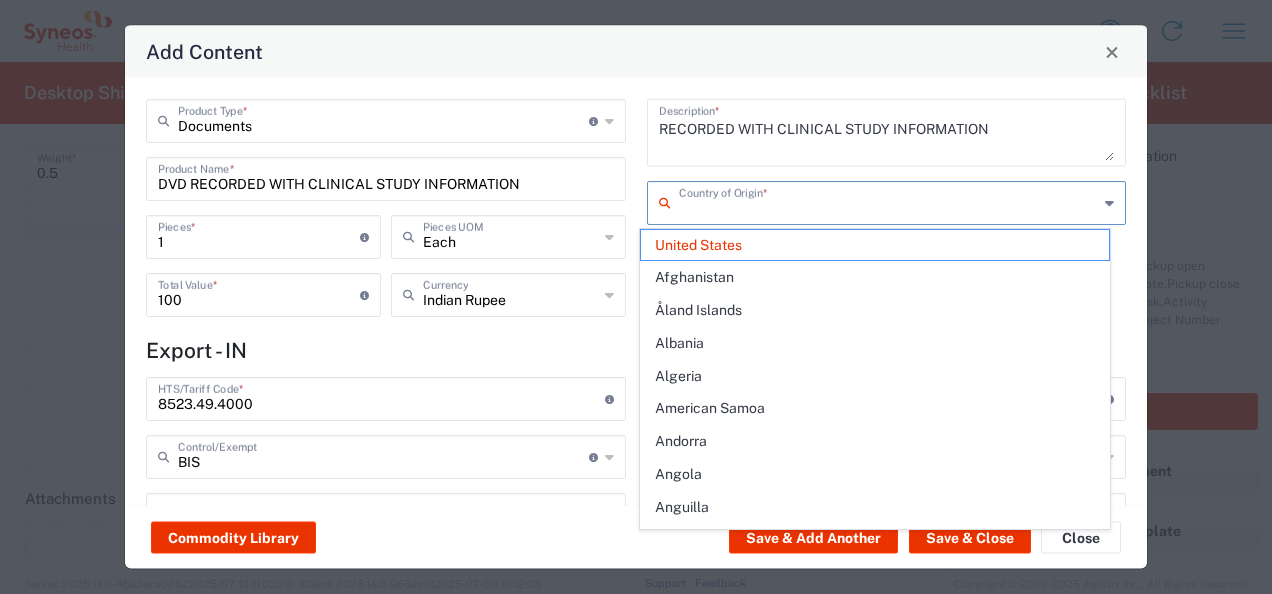 click at bounding box center [889, 201] 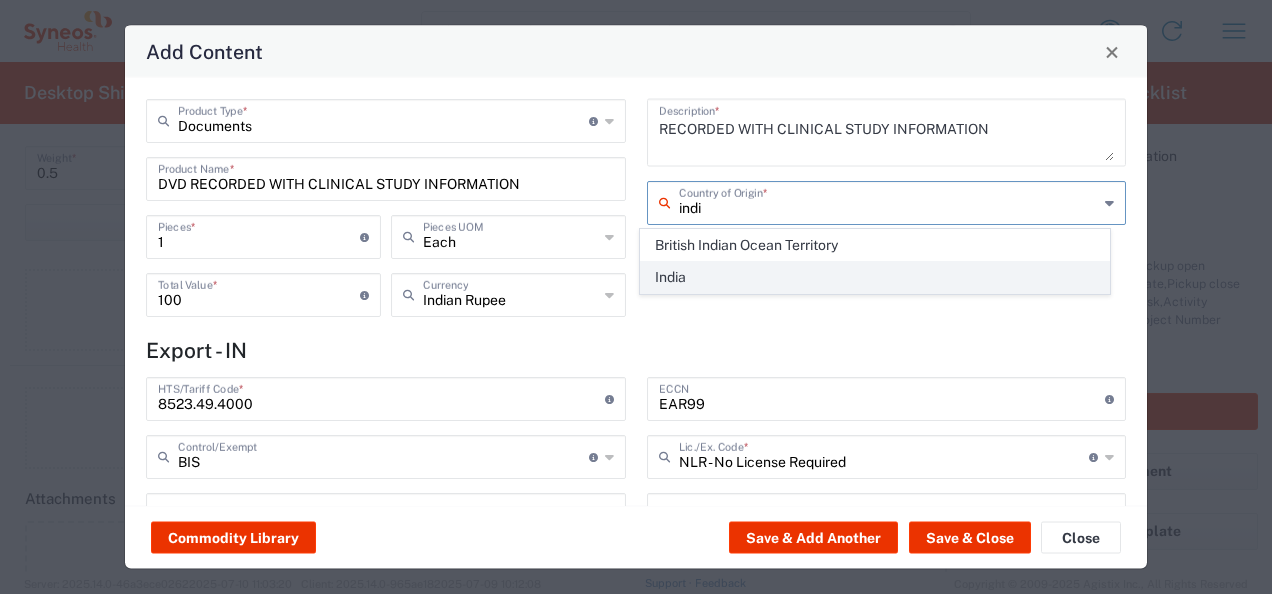 click on "India" 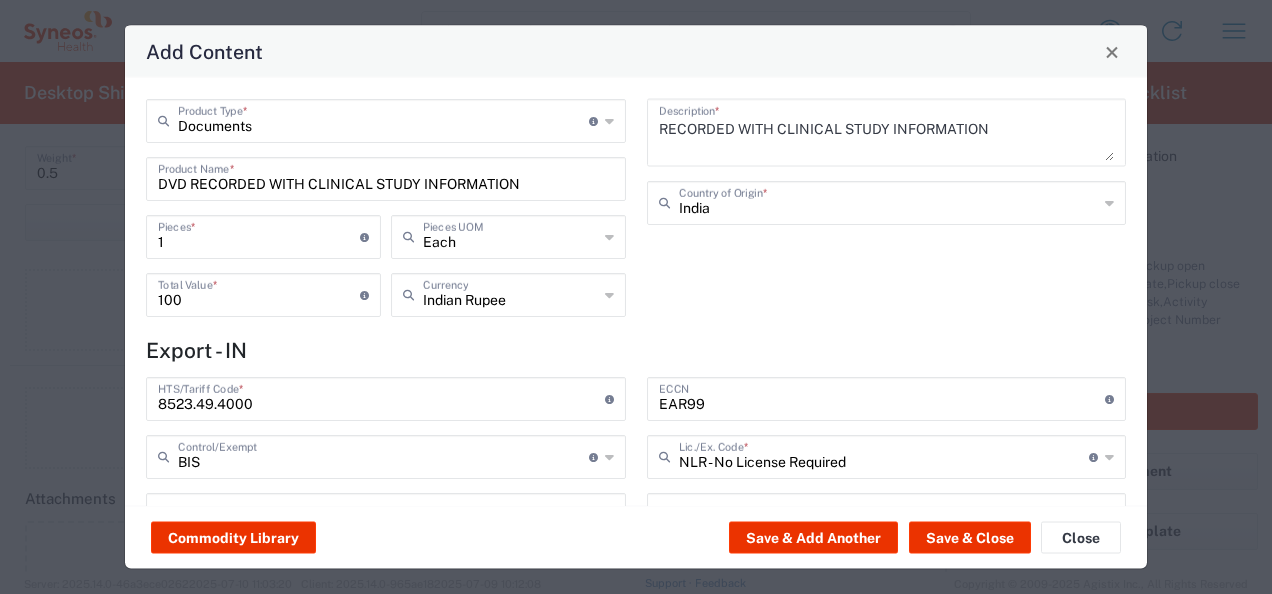 click on "Export - IN" 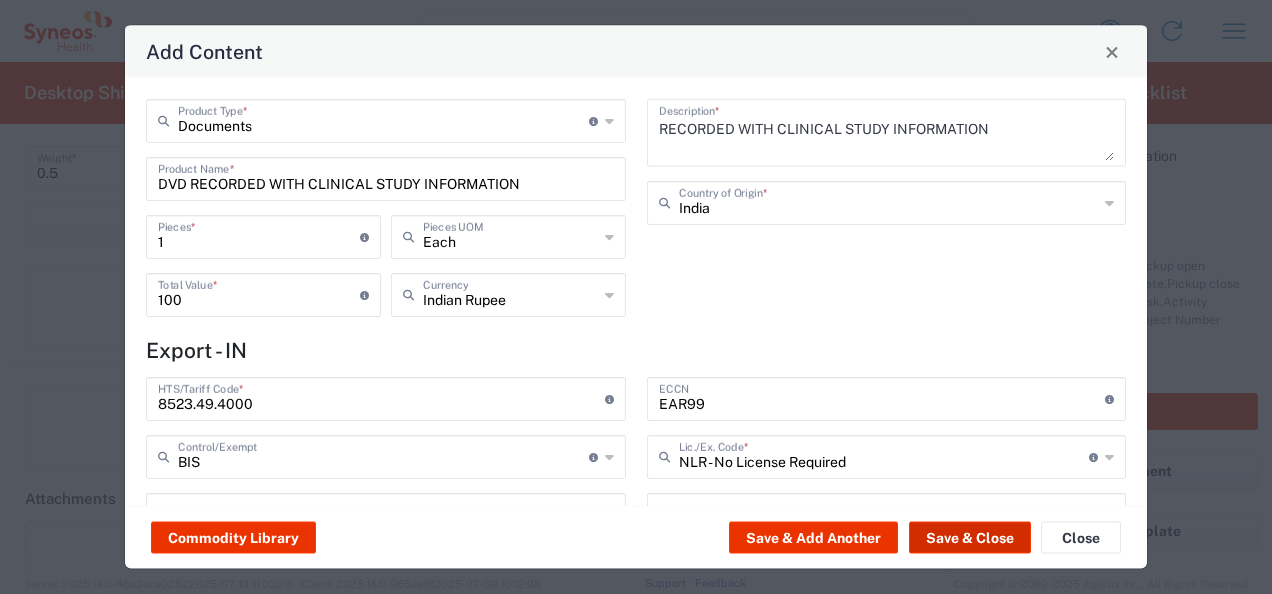 click on "Save & Close" 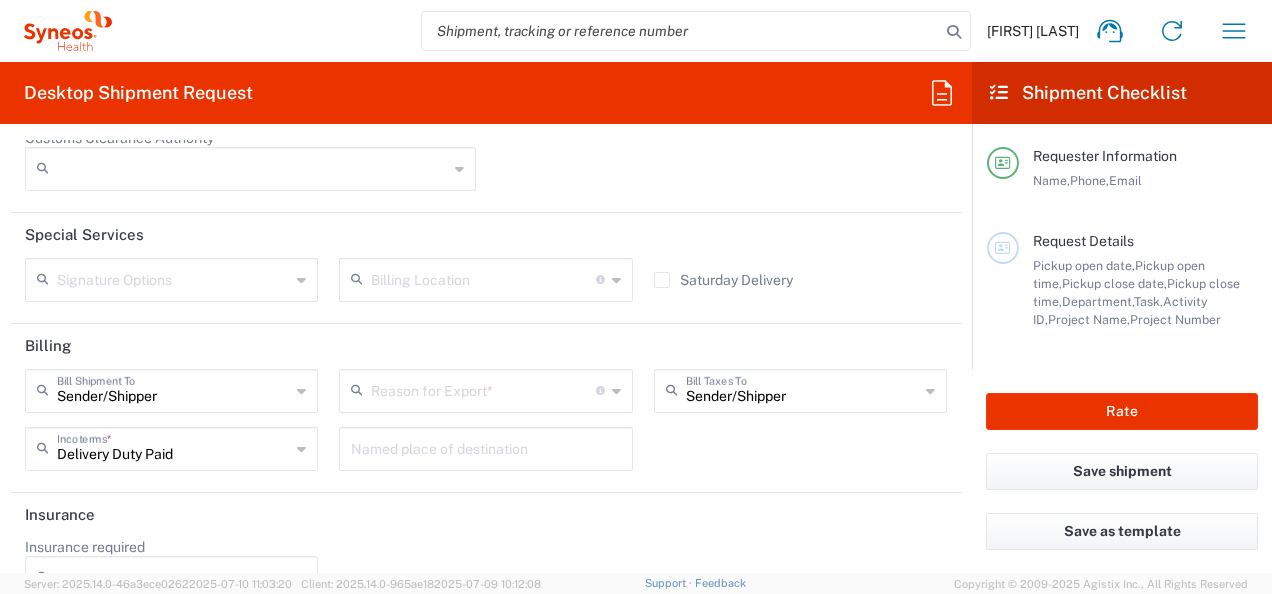 scroll, scrollTop: 2899, scrollLeft: 0, axis: vertical 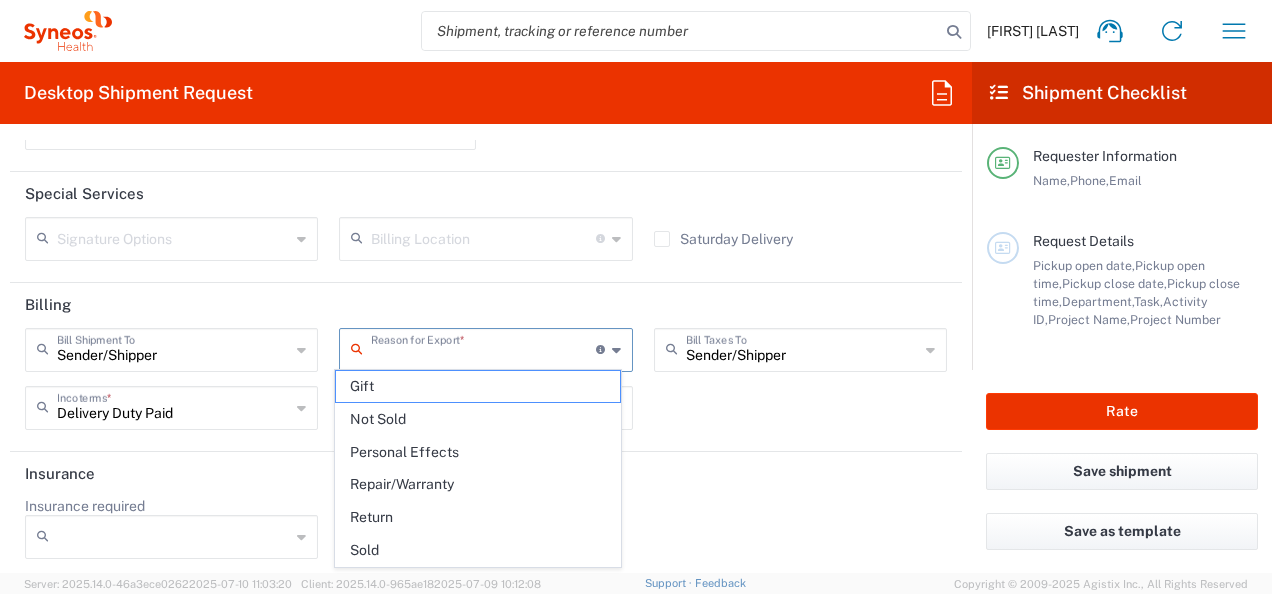 click at bounding box center (483, 348) 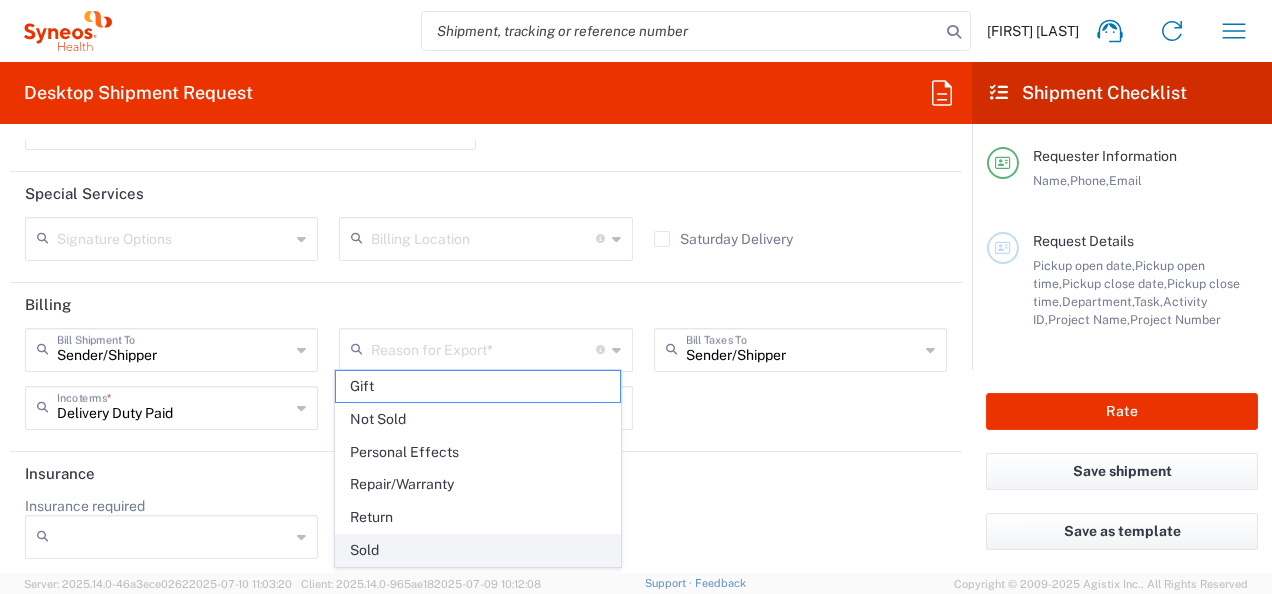 click on "Sold" 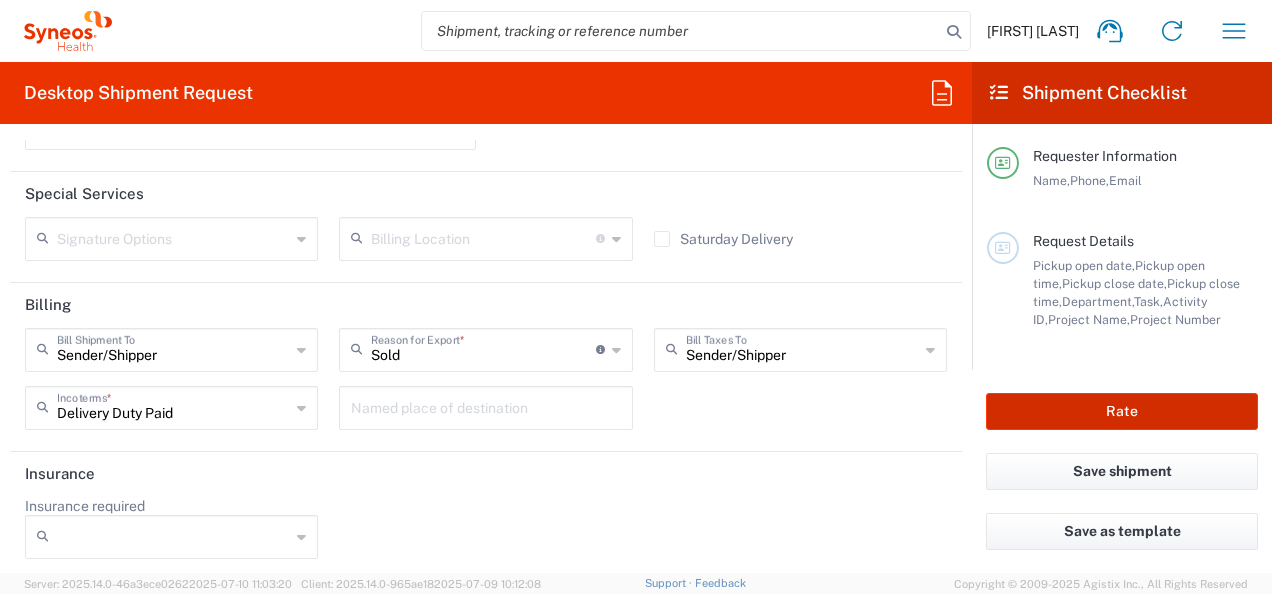 click on "Rate" 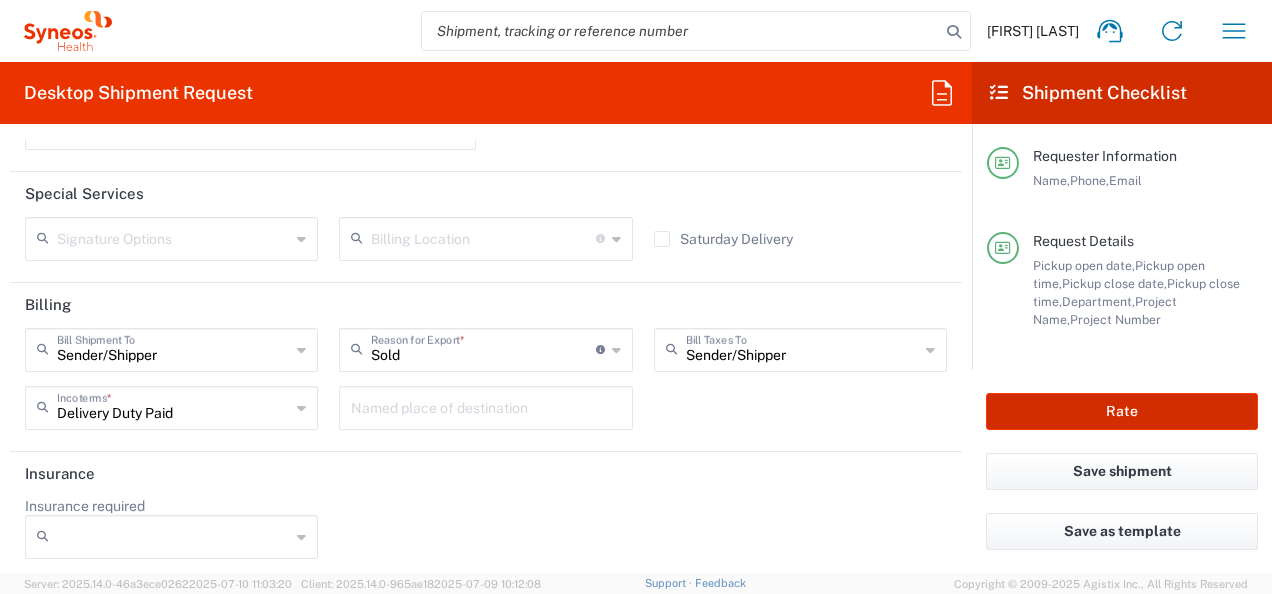type on "7025945" 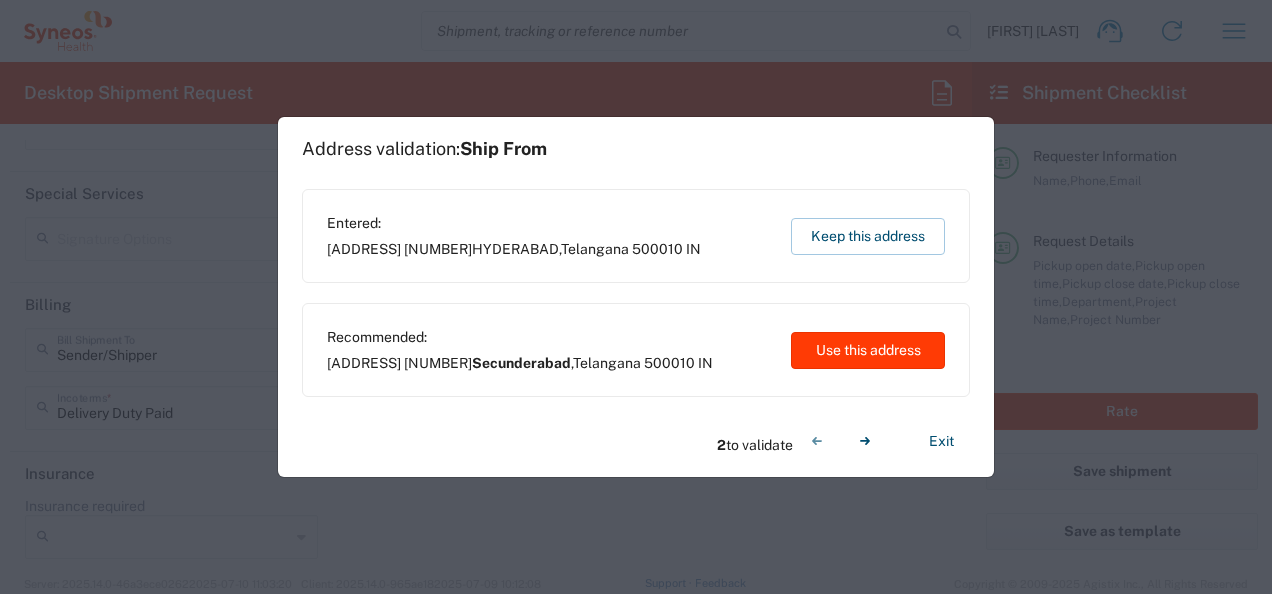 click on "Use this address" 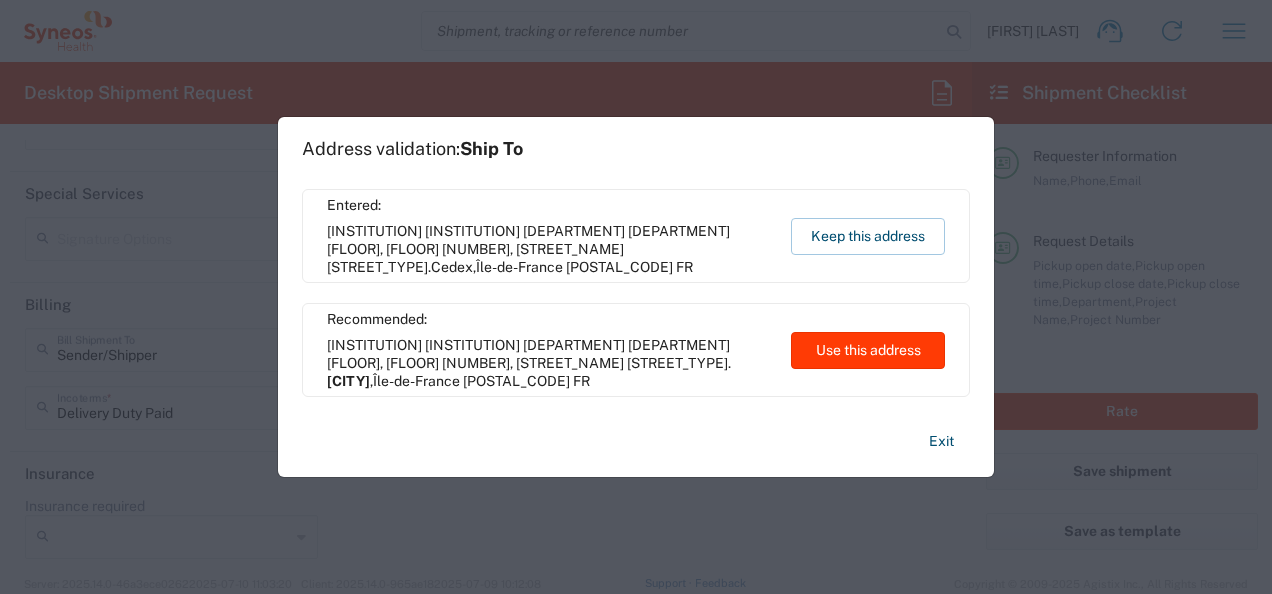 click on "Use this address" 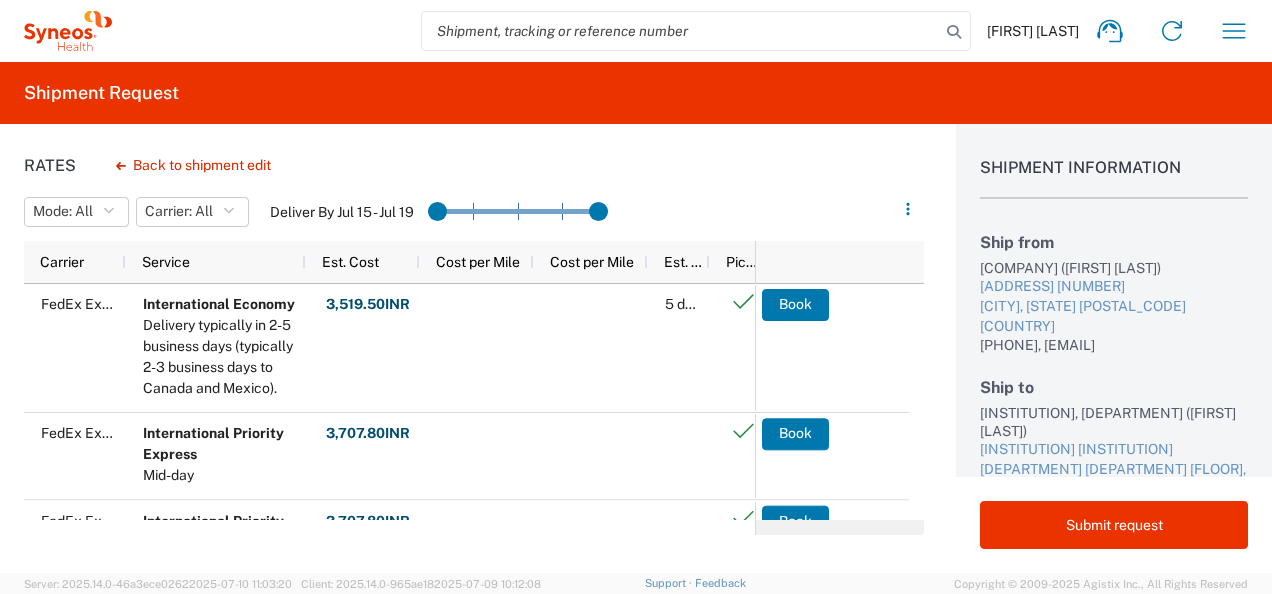scroll, scrollTop: 67, scrollLeft: 0, axis: vertical 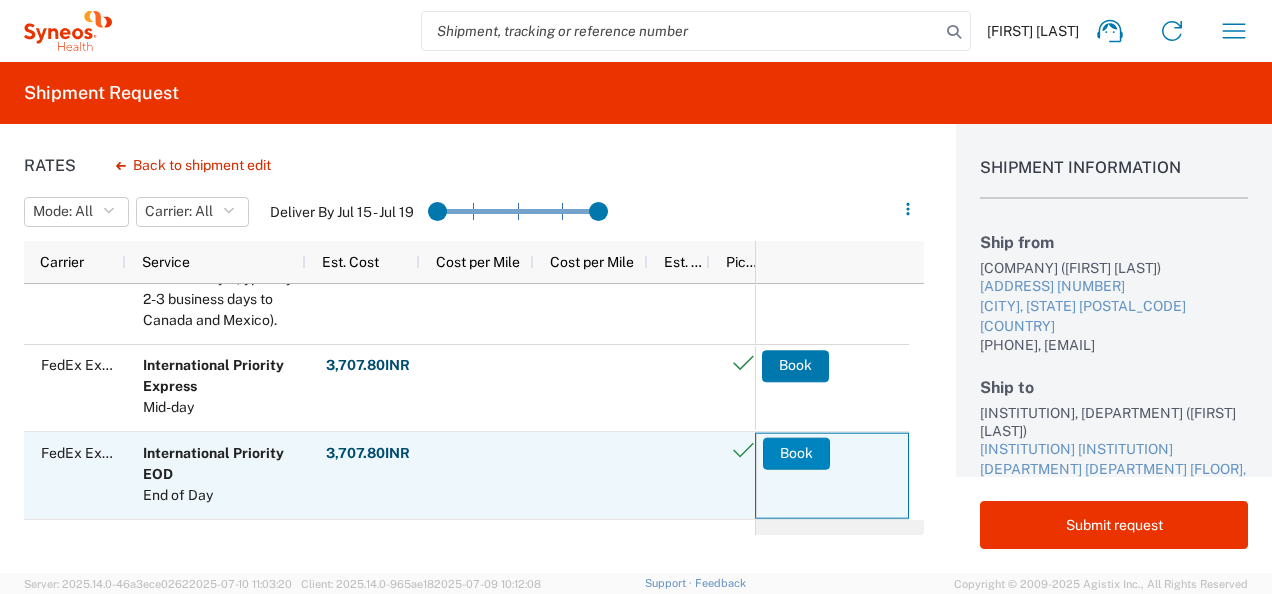 click on "Book" 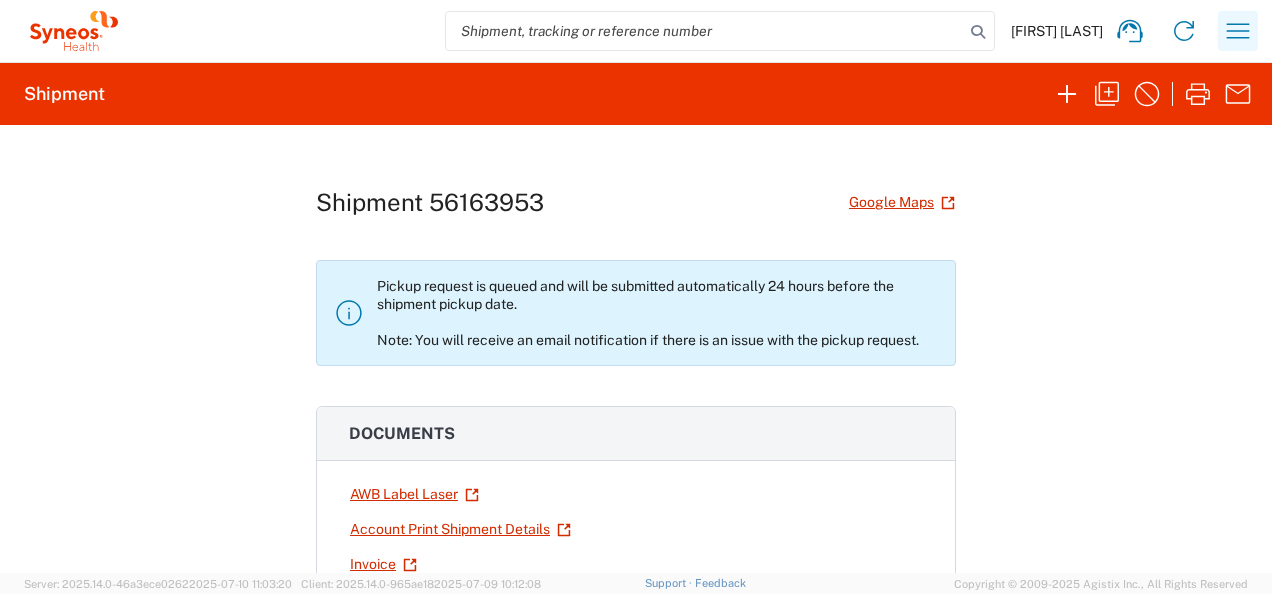 click 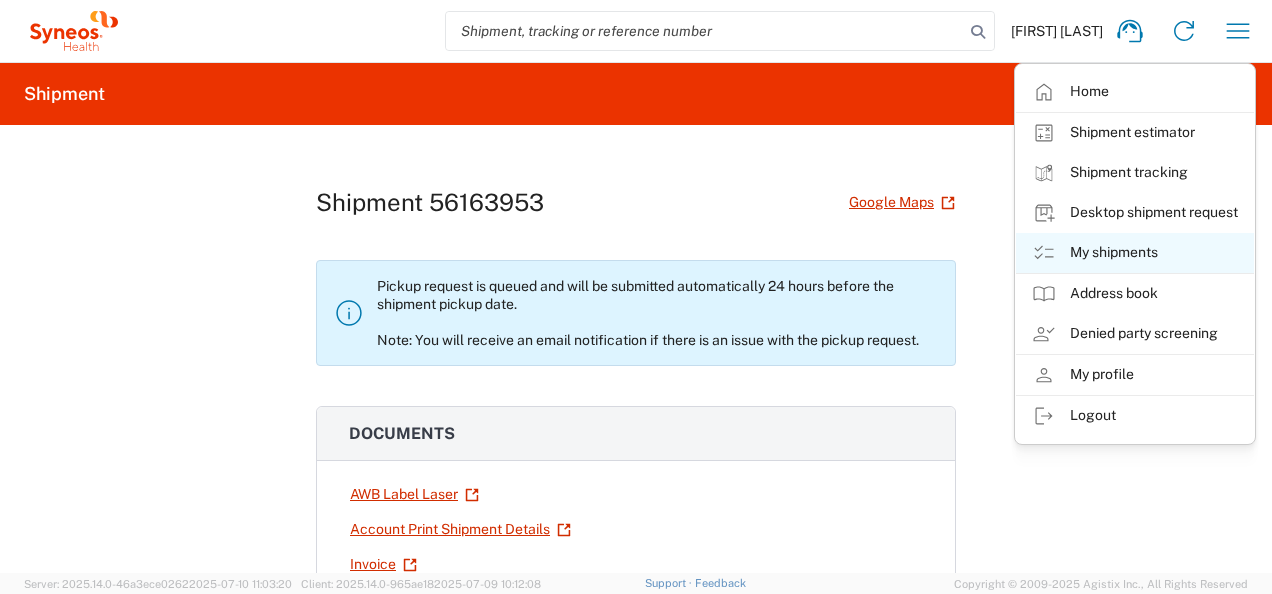 click on "My shipments" 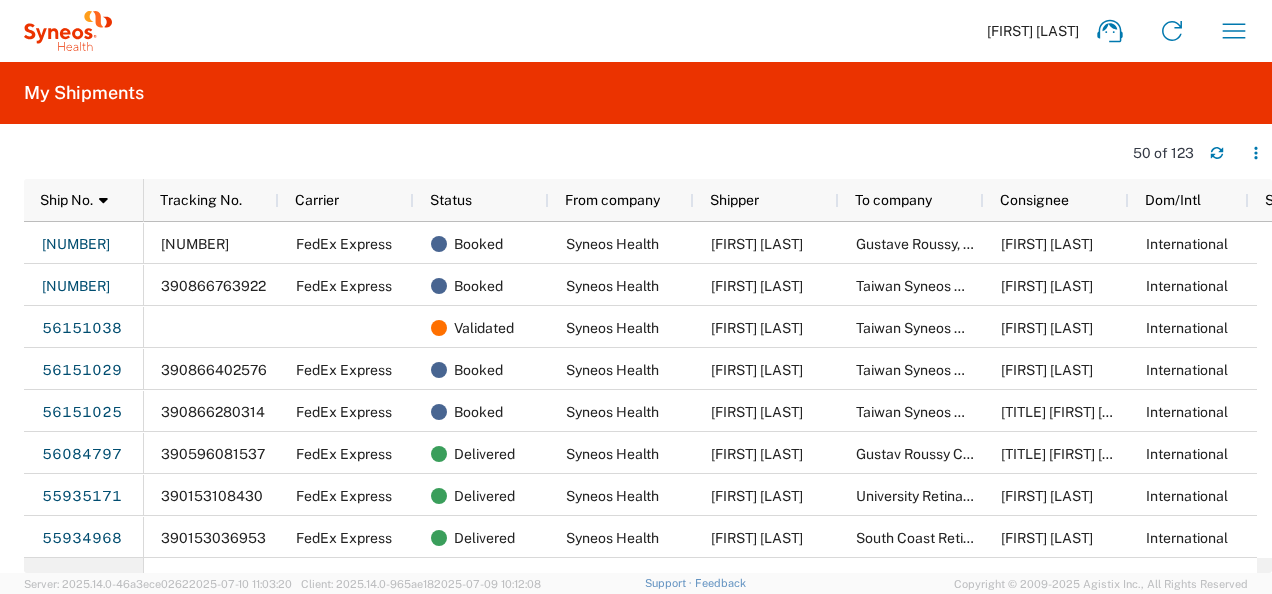 scroll, scrollTop: 0, scrollLeft: 112, axis: horizontal 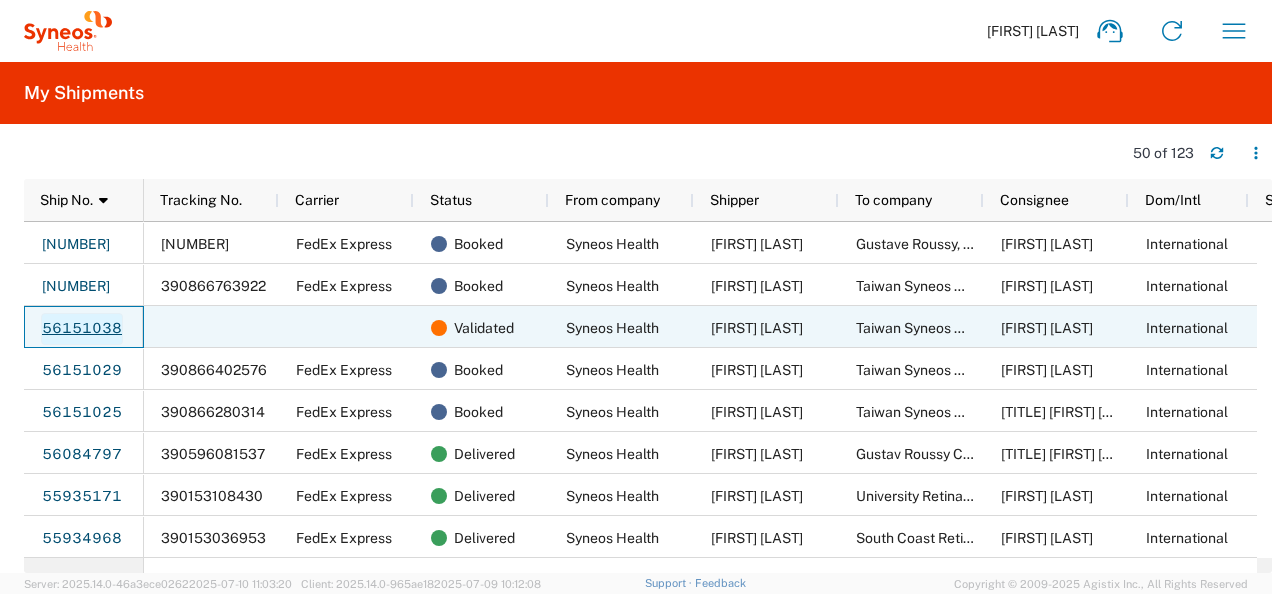 click on "56151038" 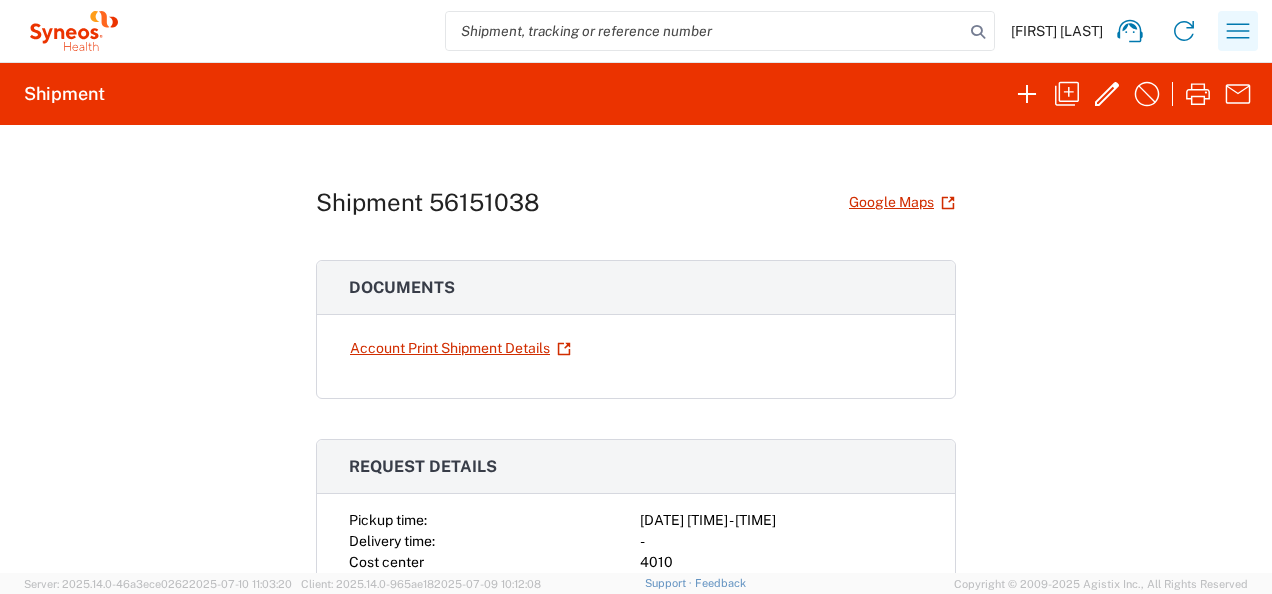 click 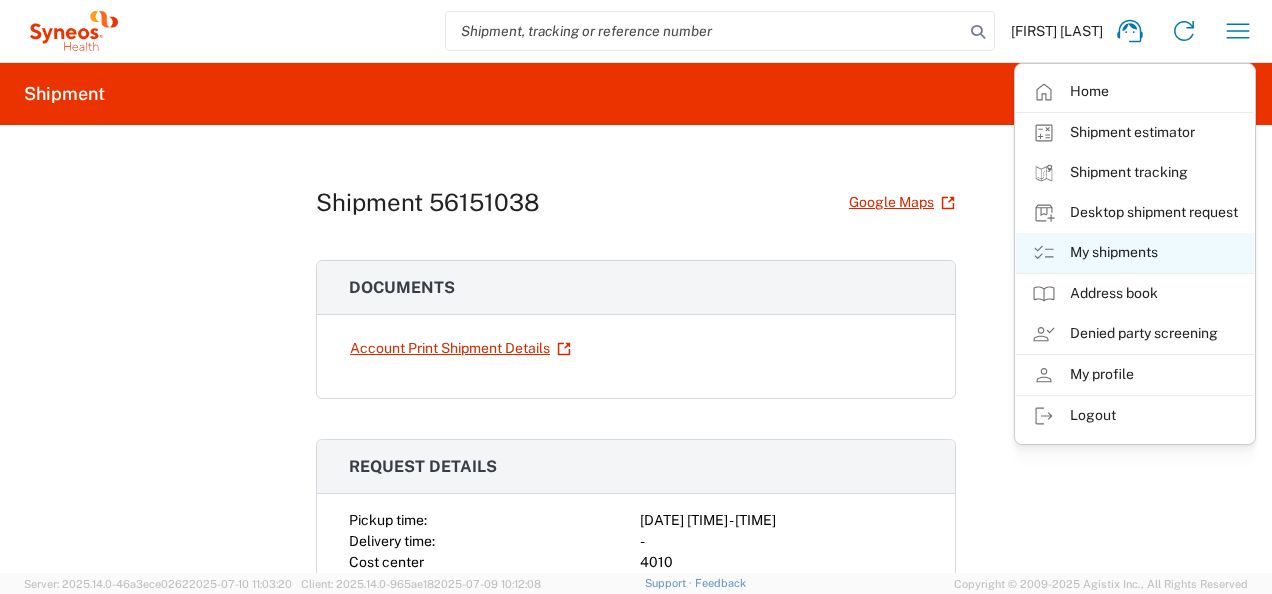 click on "My shipments" 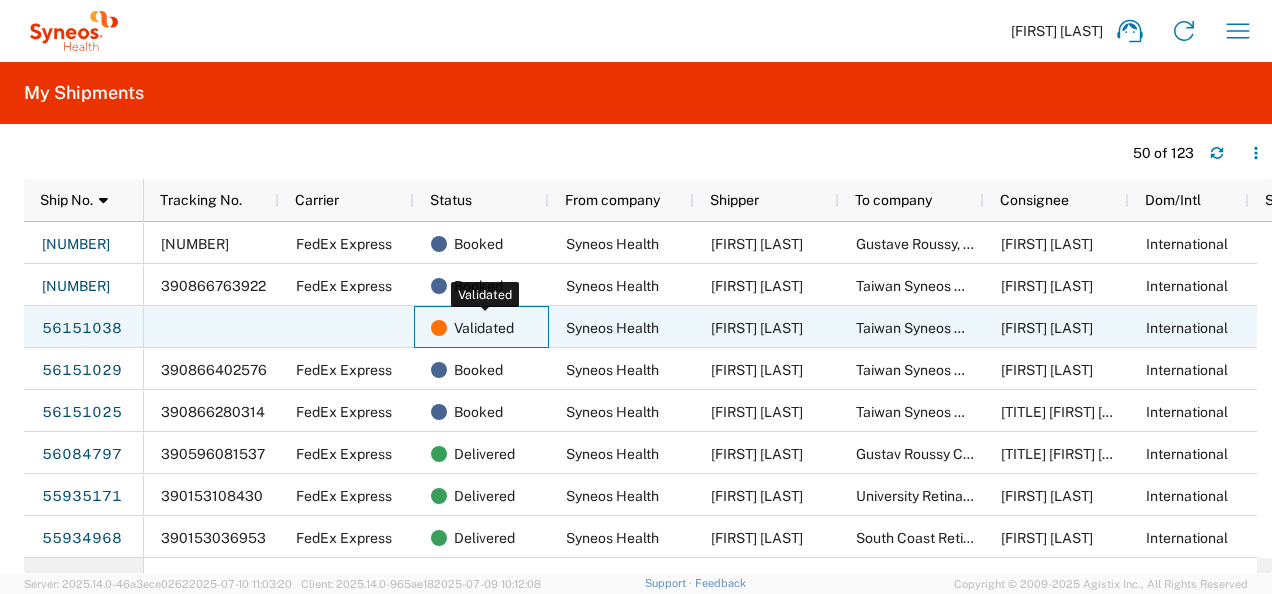 click on "Validated" 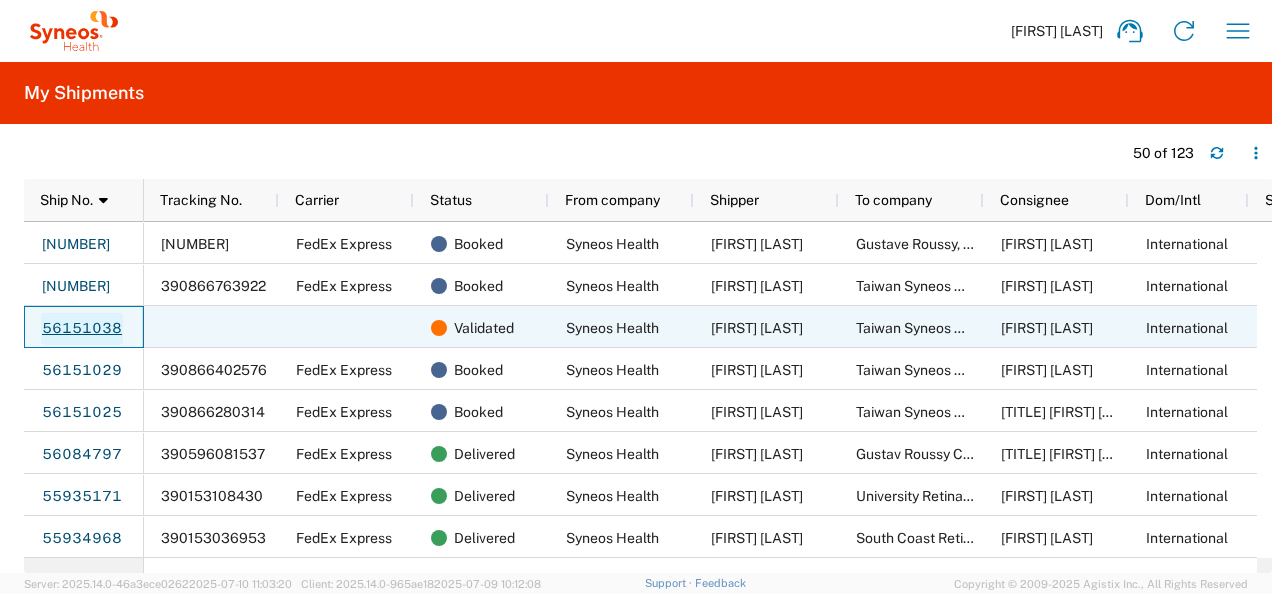 click on "56151038" 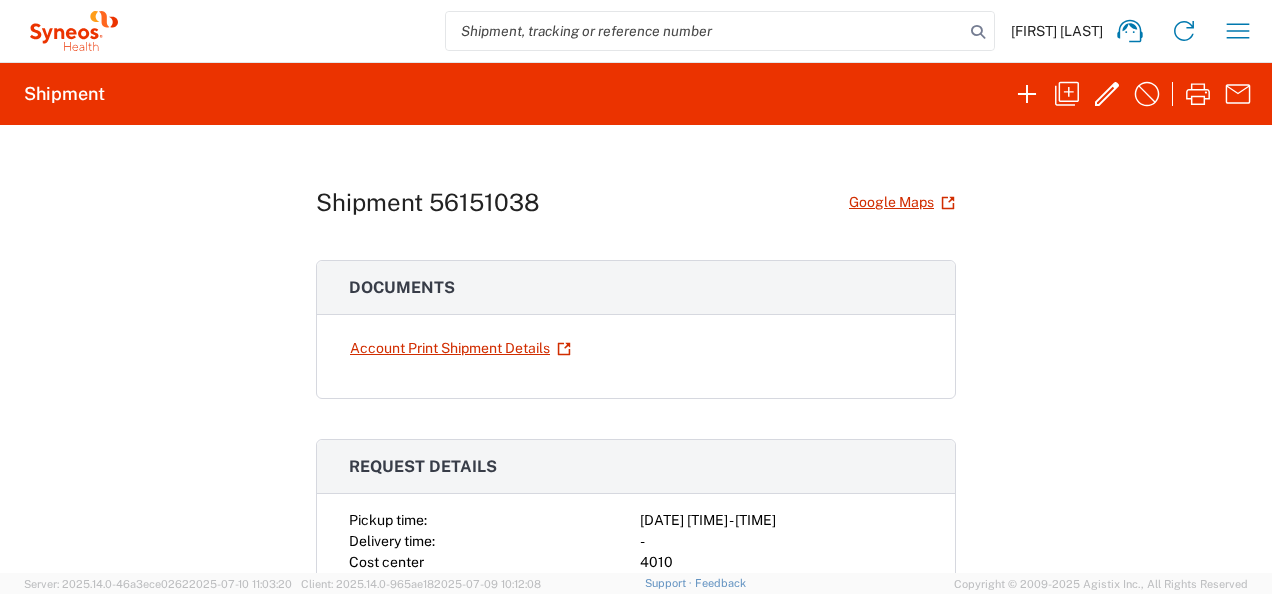 scroll, scrollTop: 392, scrollLeft: 0, axis: vertical 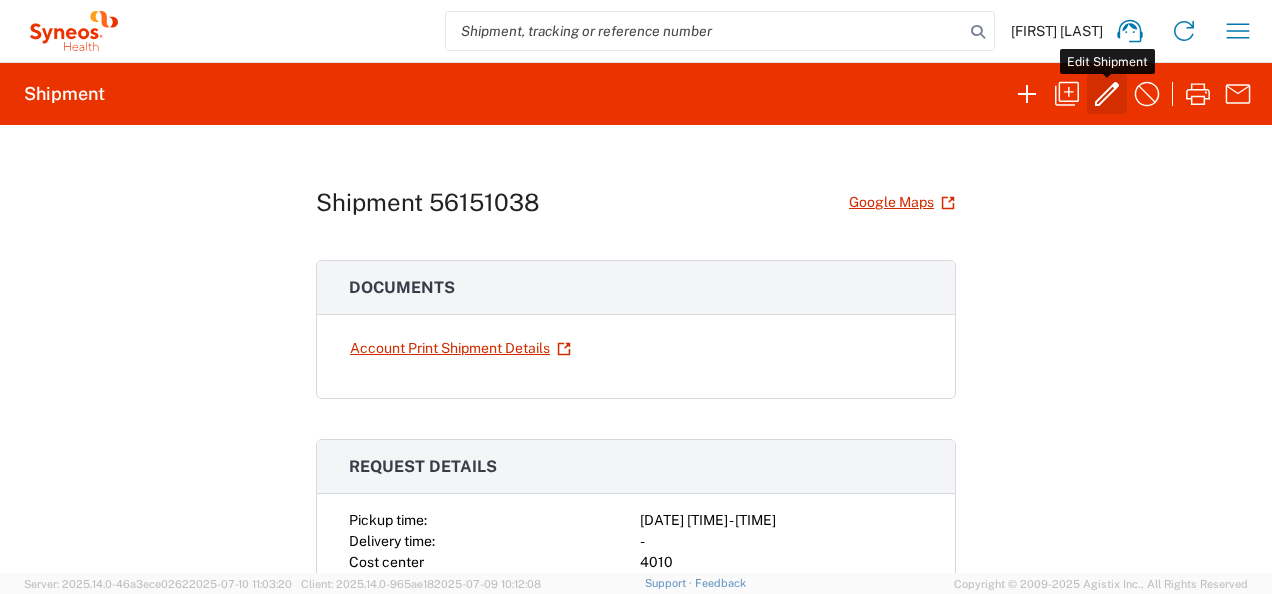 click 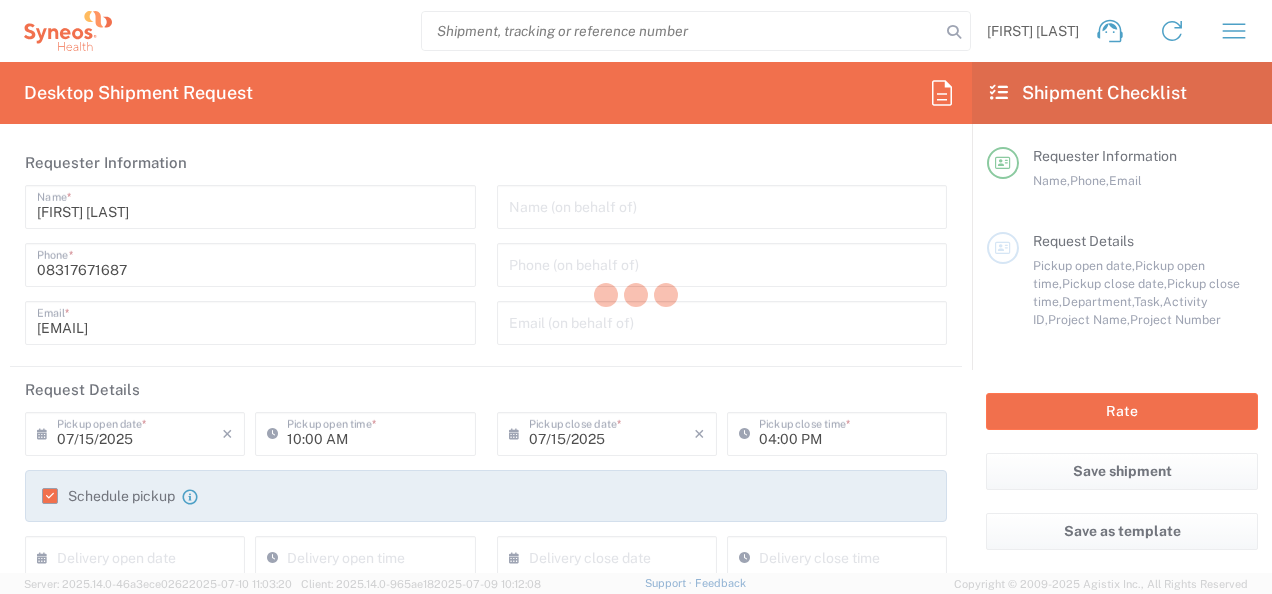type on "Taiwan" 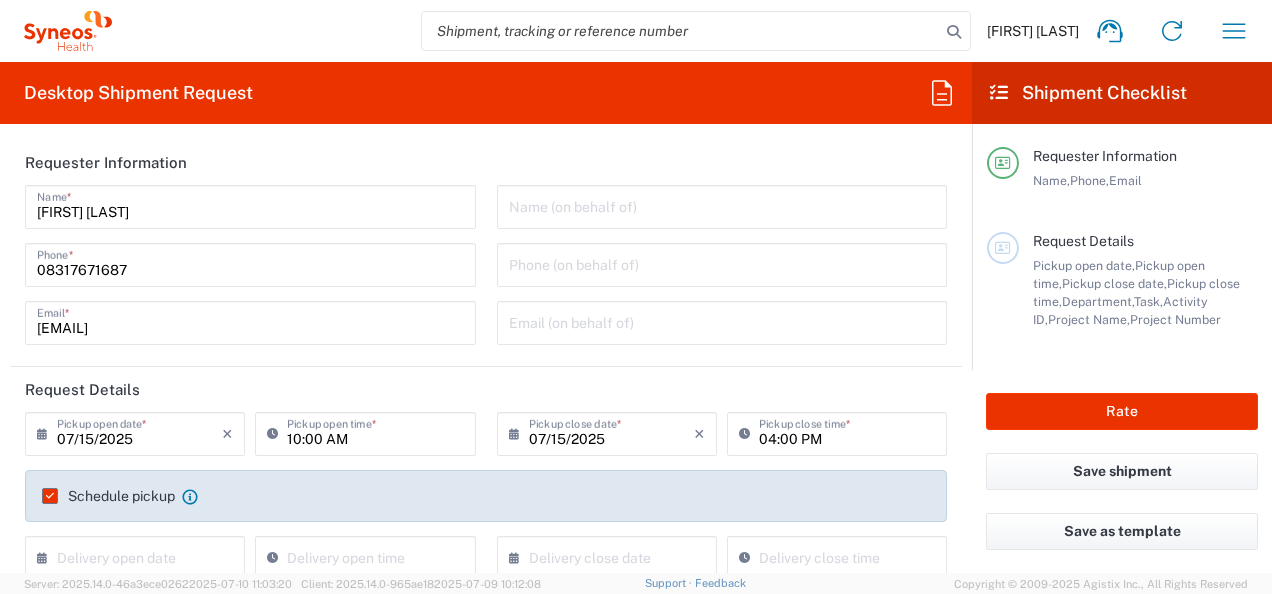 type on "Your Packaging" 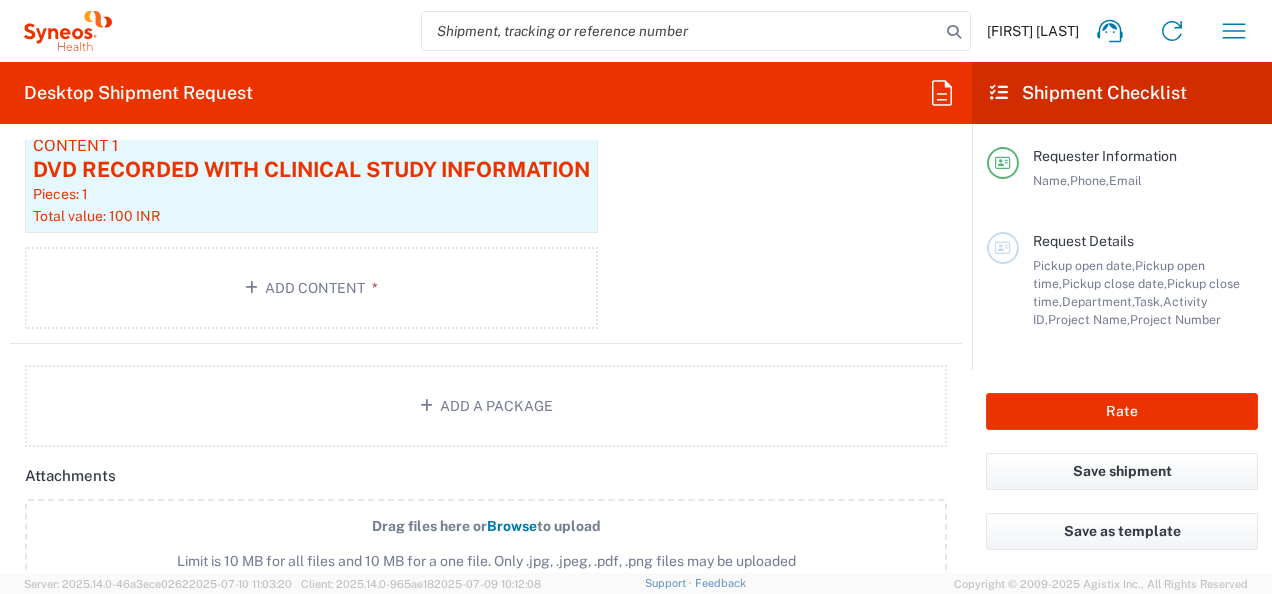 scroll, scrollTop: 2575, scrollLeft: 0, axis: vertical 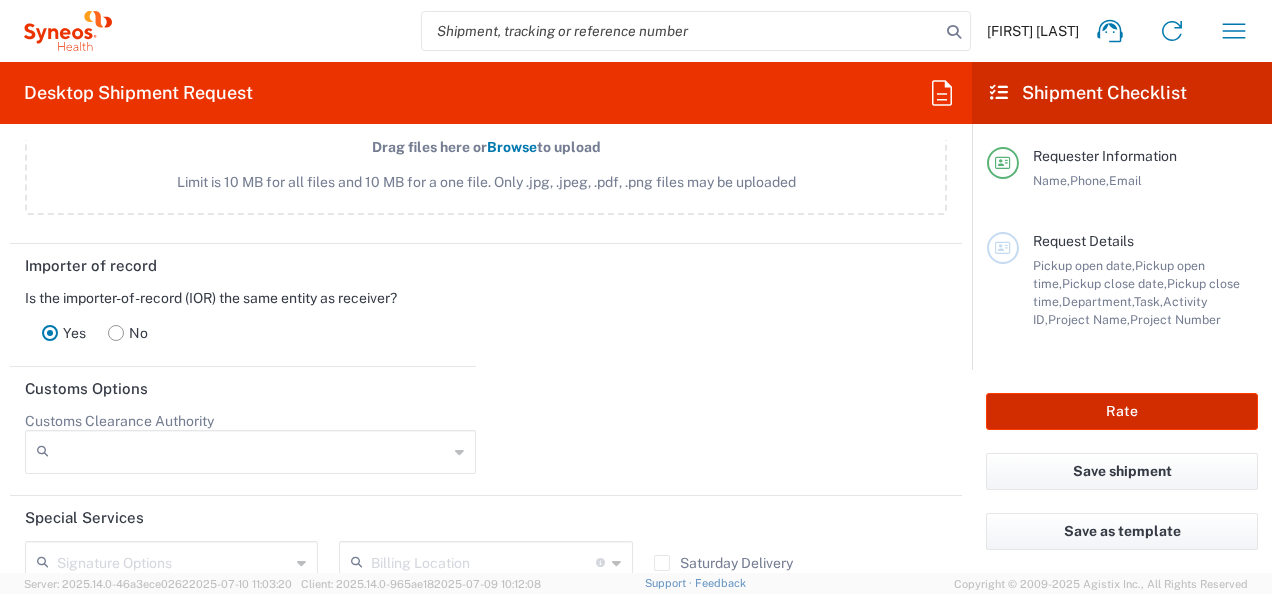 click on "Rate" 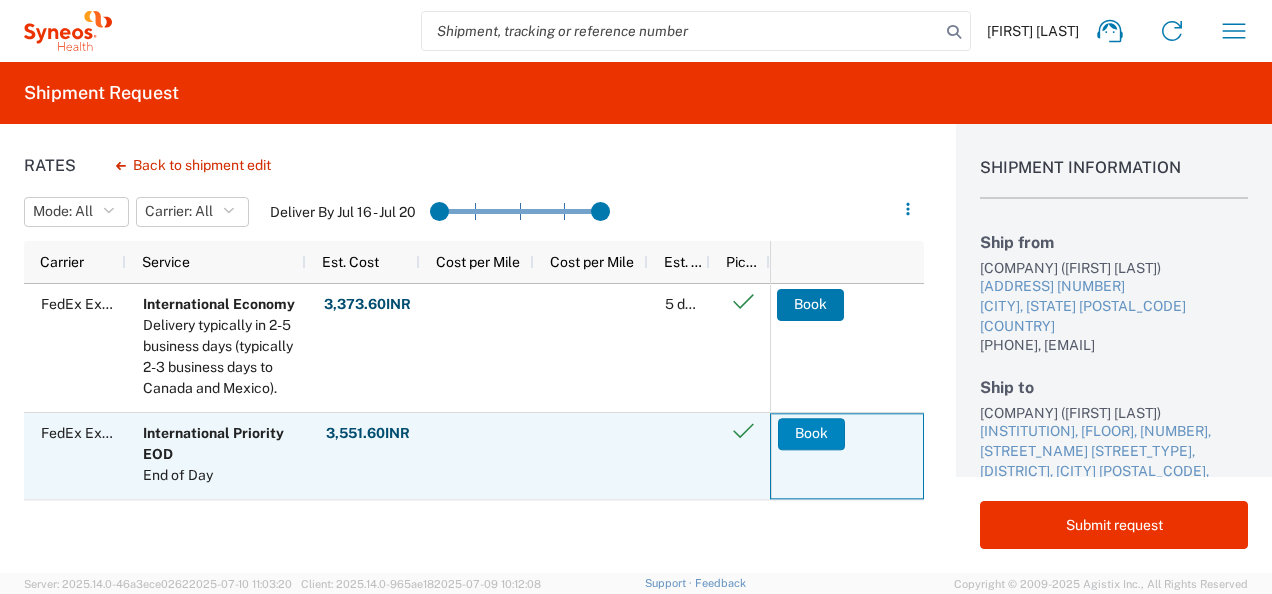 click on "Book" 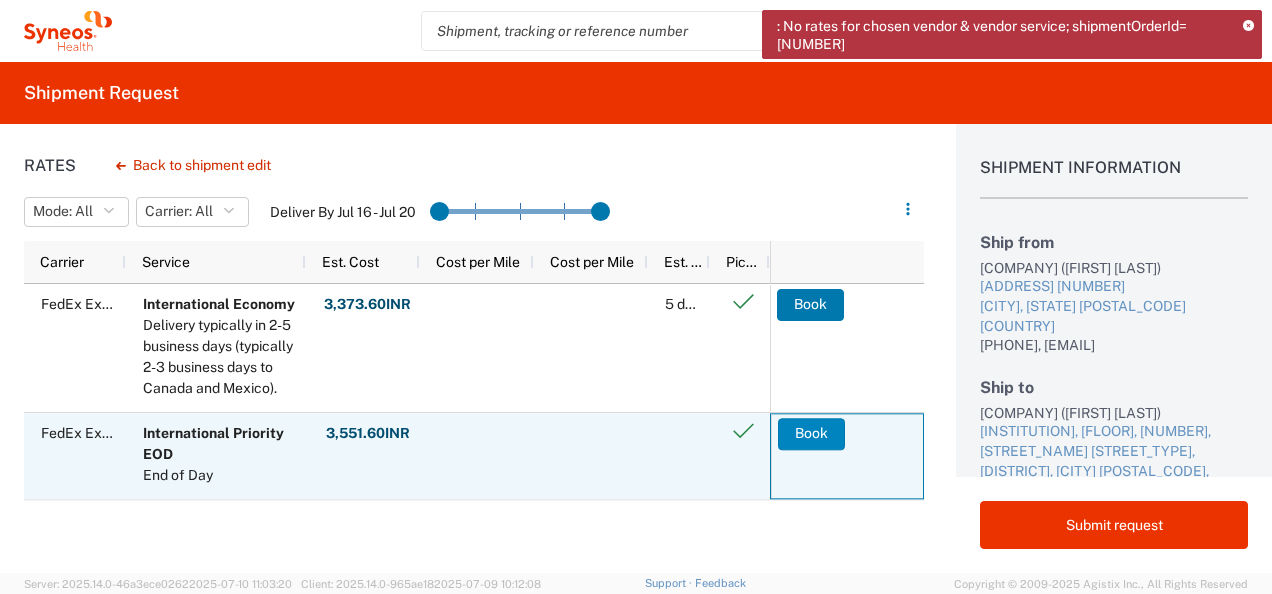 click on "Book" 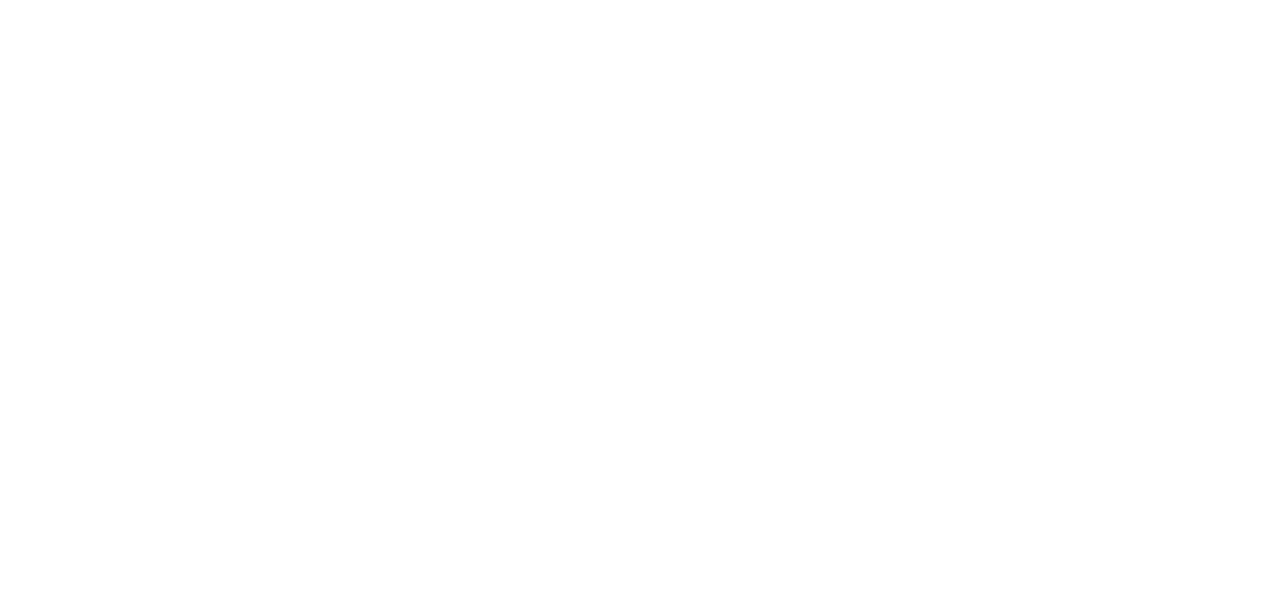 scroll, scrollTop: 0, scrollLeft: 0, axis: both 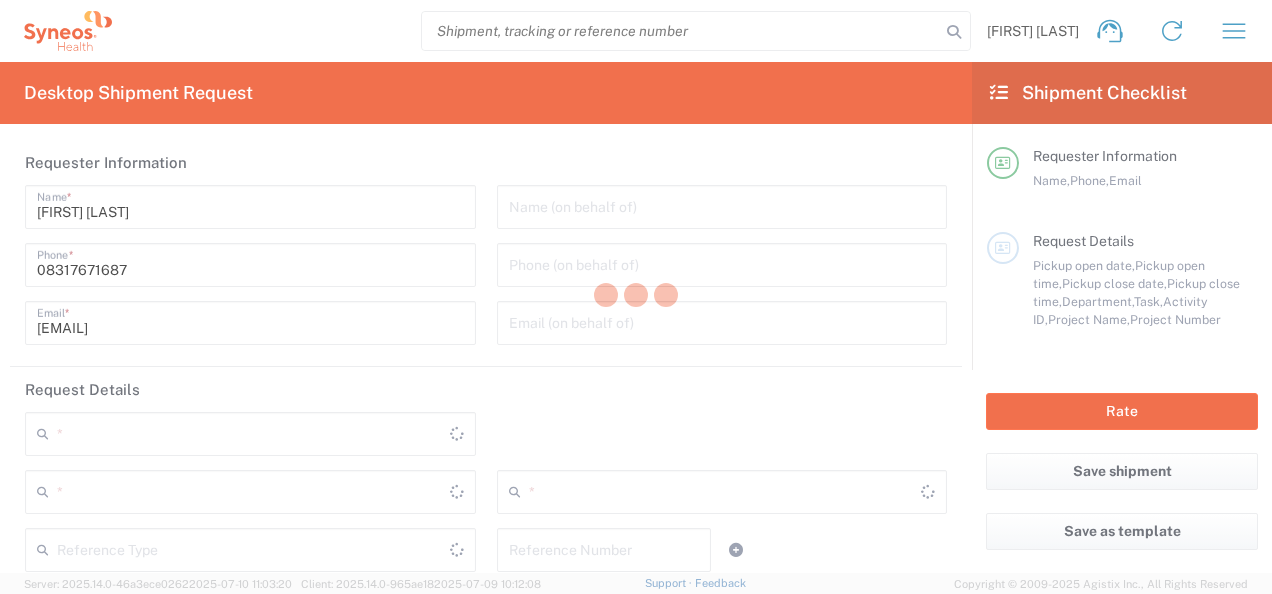 type on "4010" 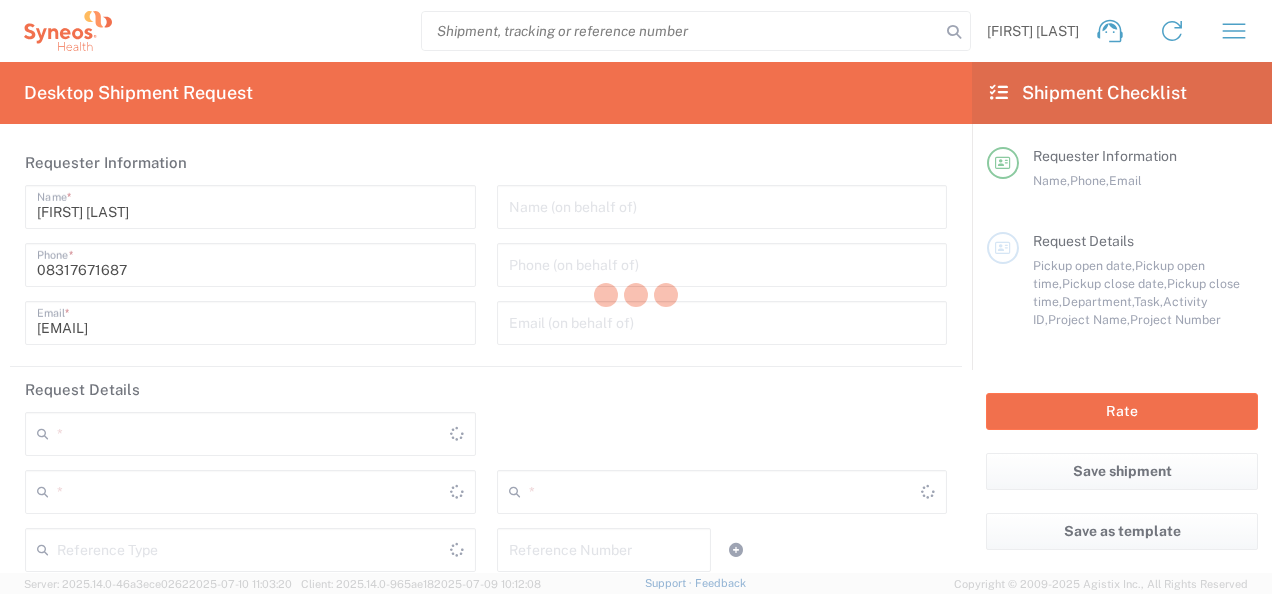 type on "Telangana" 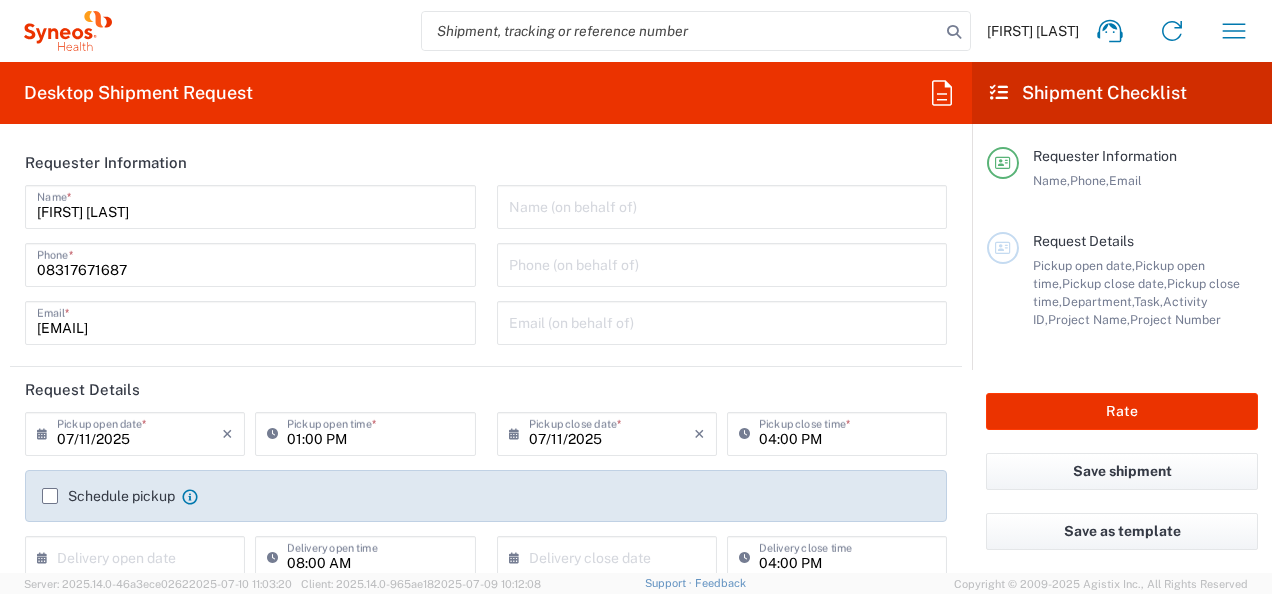 type on "India" 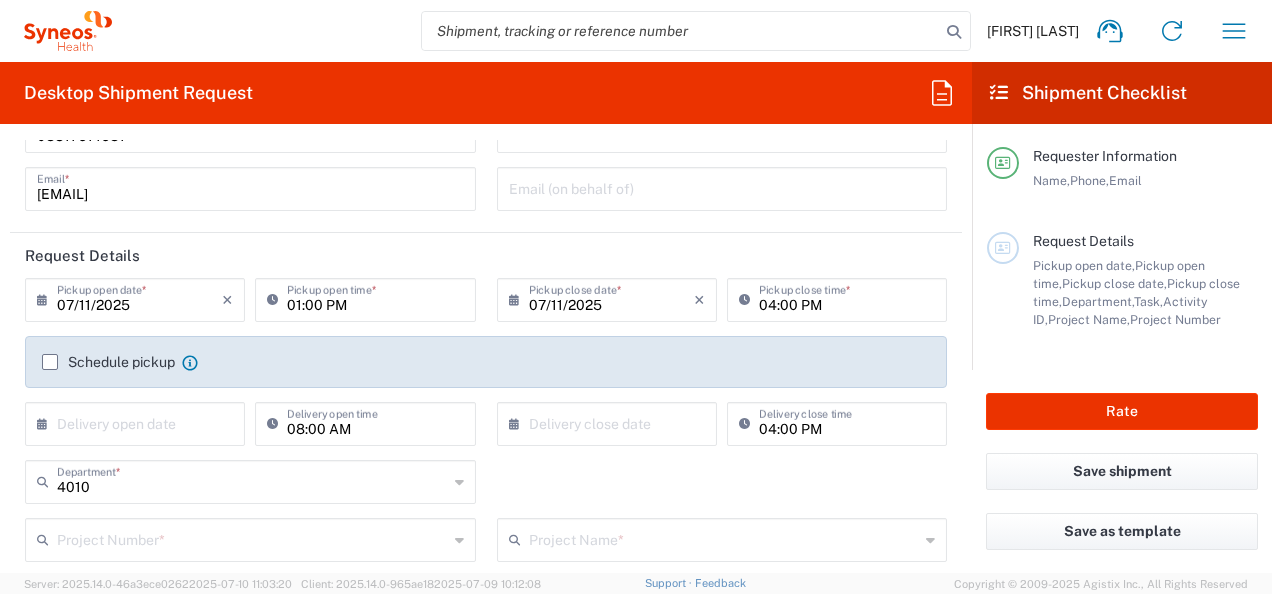 scroll, scrollTop: 160, scrollLeft: 0, axis: vertical 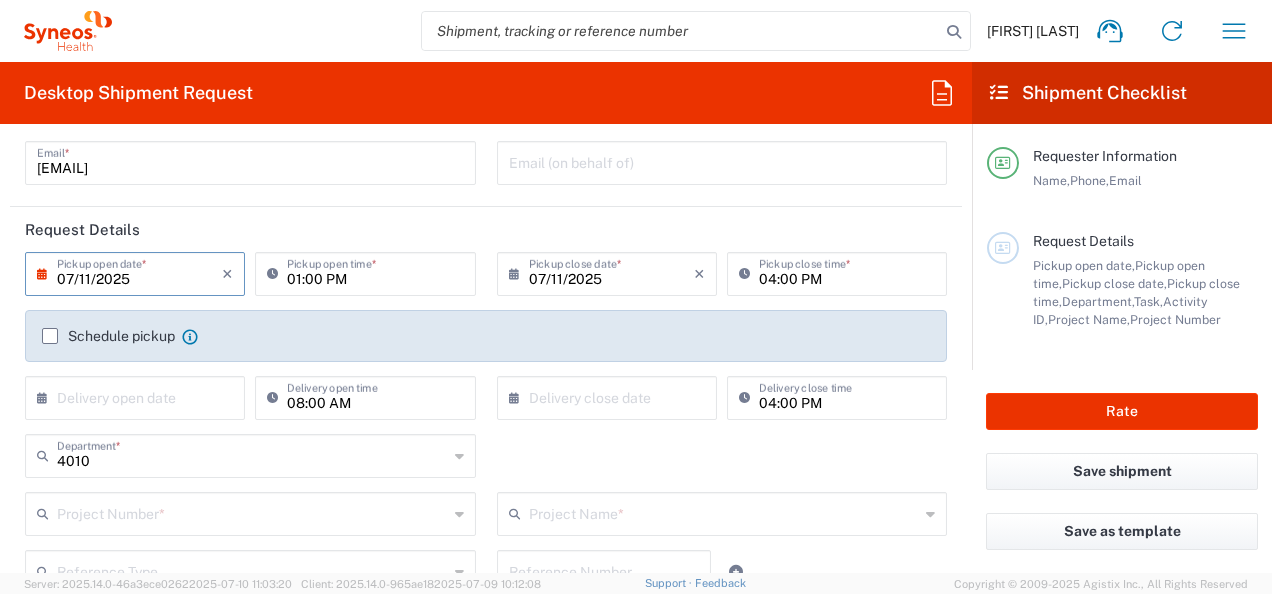 click on "07/11/2025" at bounding box center [139, 272] 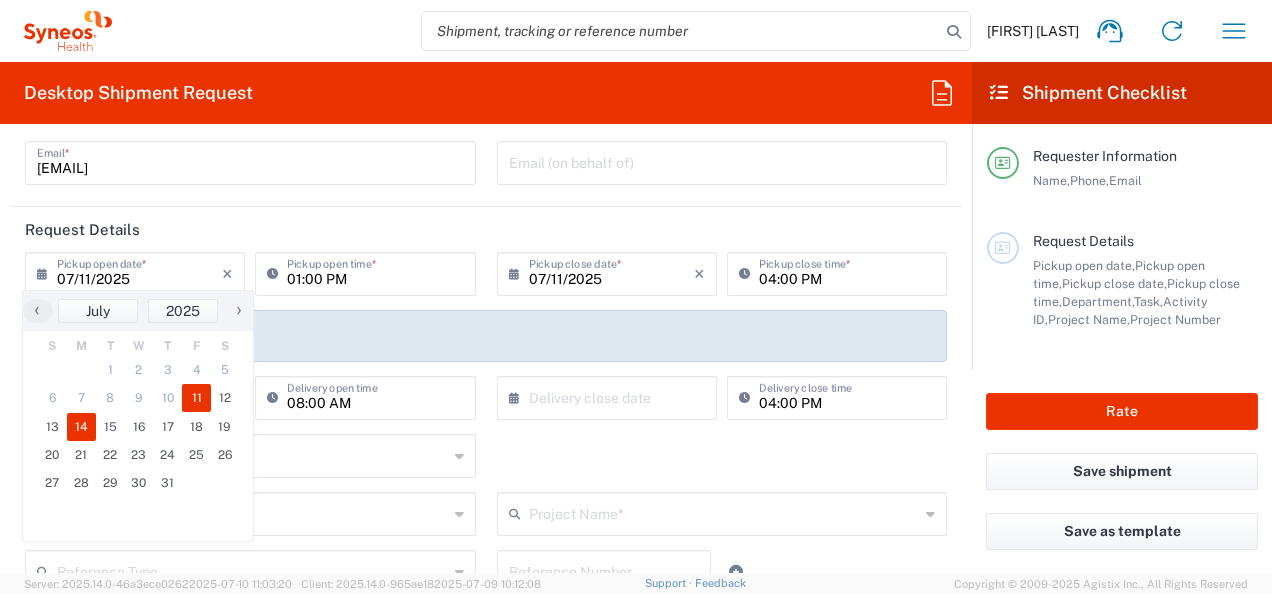 click on "14" 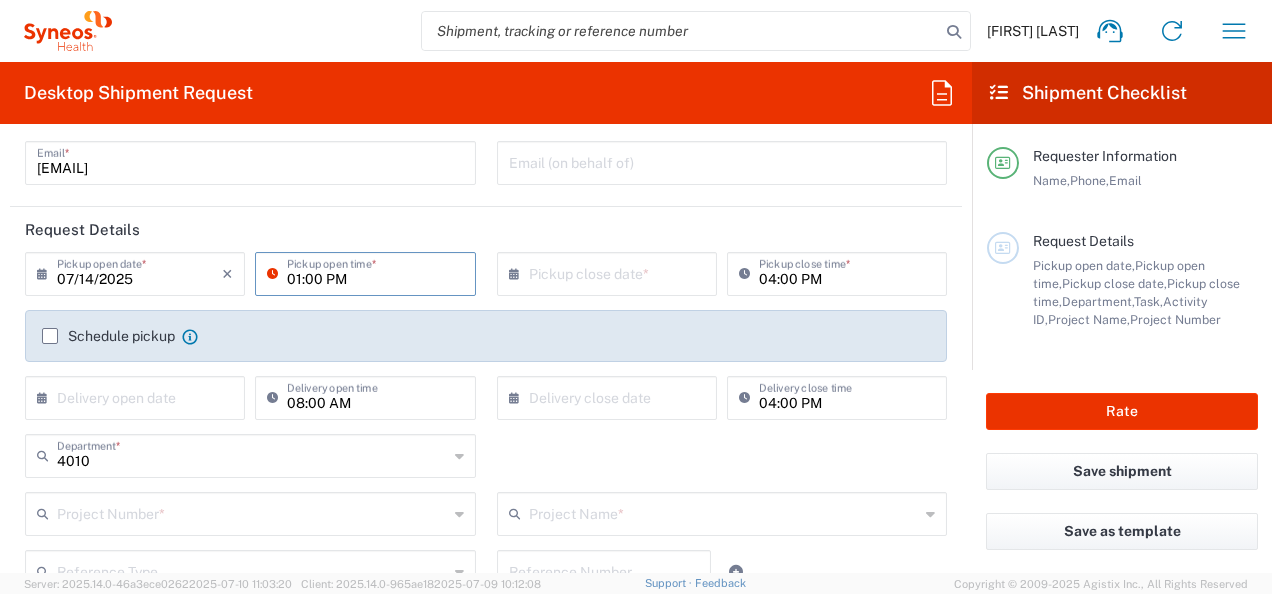 click on "01:00 PM" at bounding box center [375, 272] 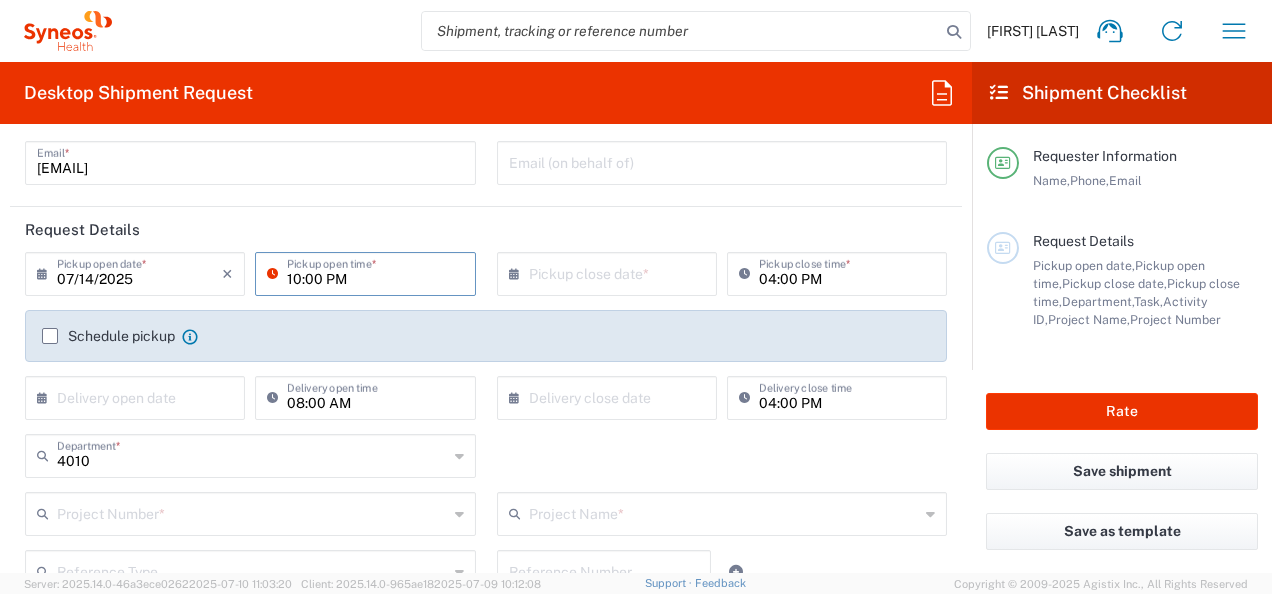 click on "10:00 PM" at bounding box center [375, 272] 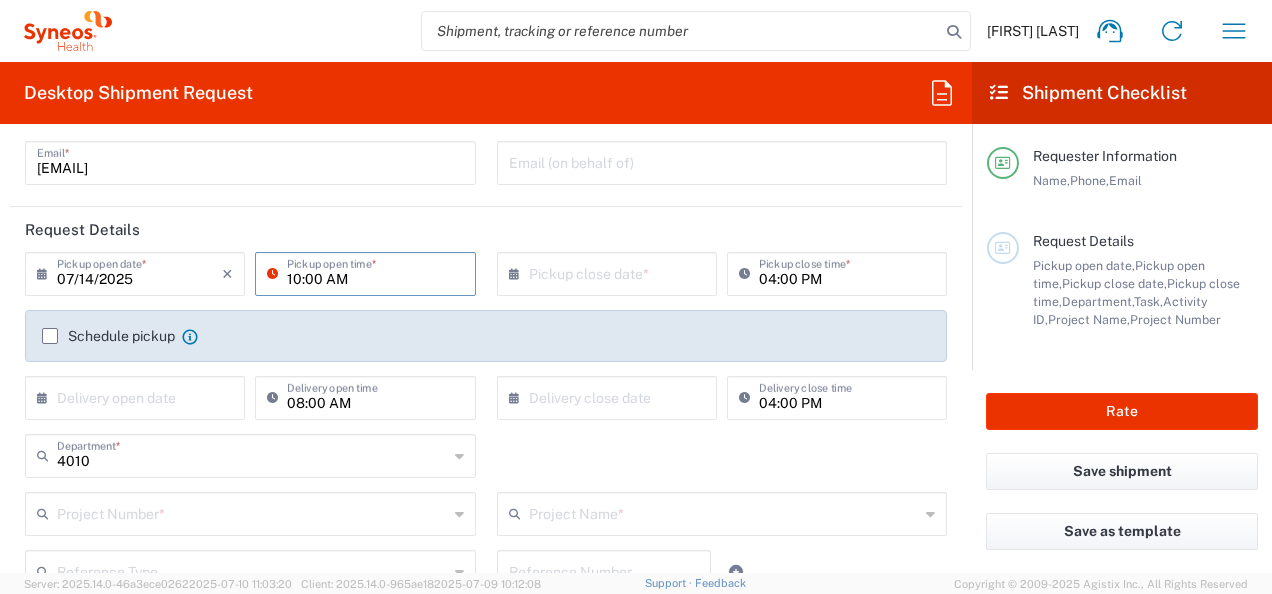 type on "10:00 AM" 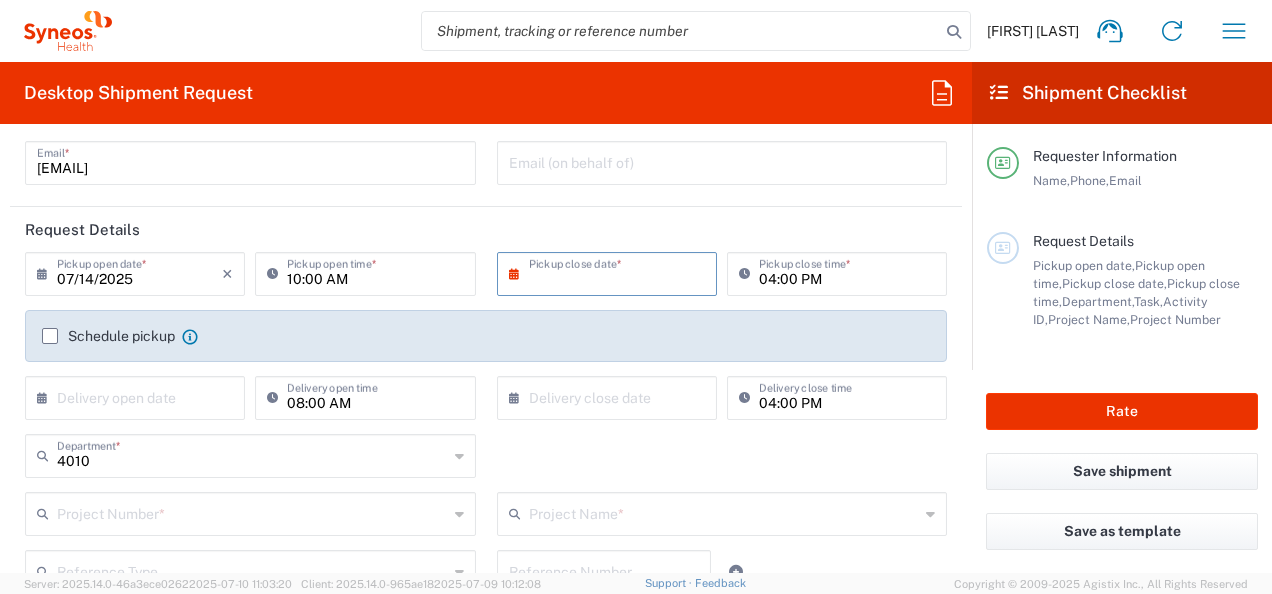 click at bounding box center [611, 272] 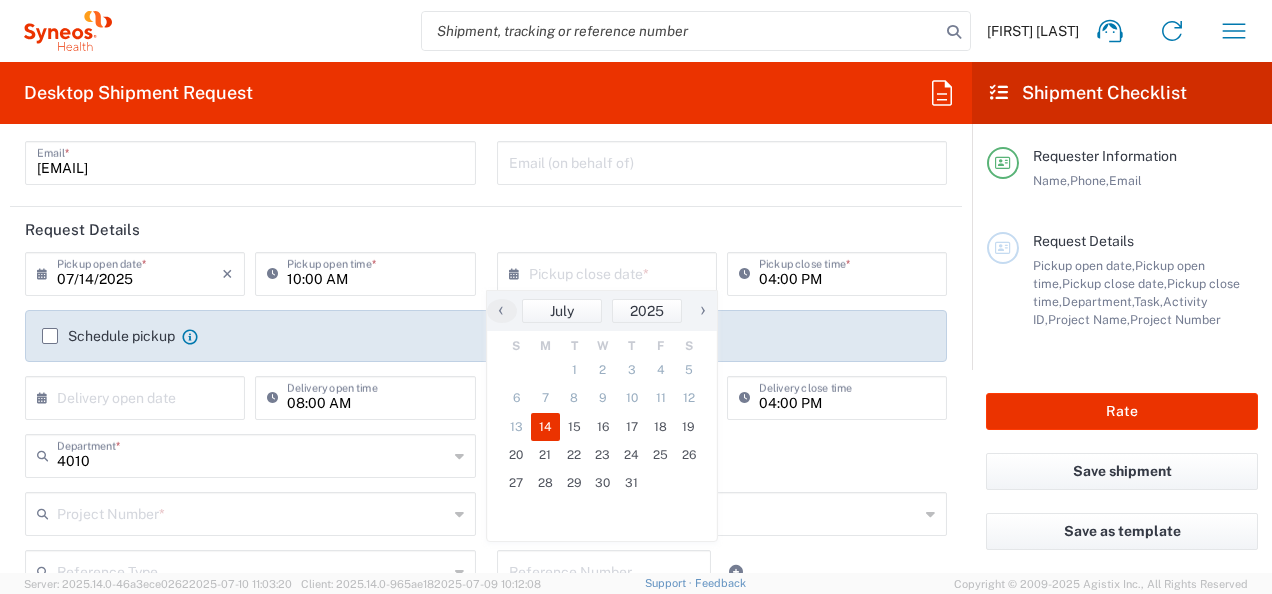 click on "14" 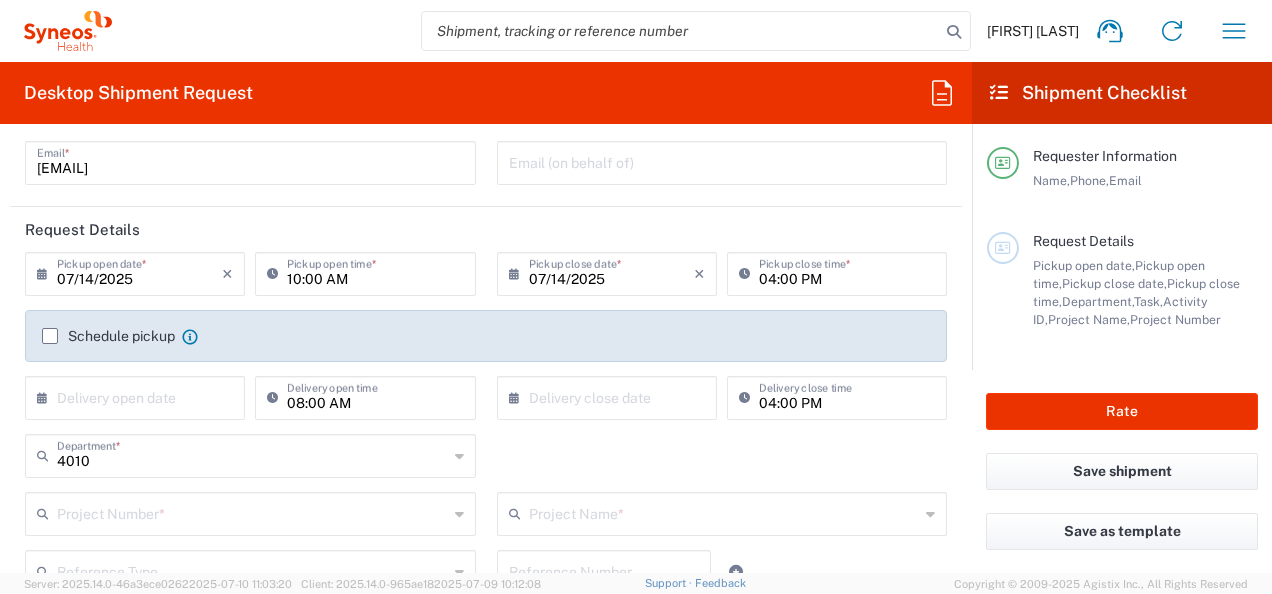 click on "Schedule pickup" 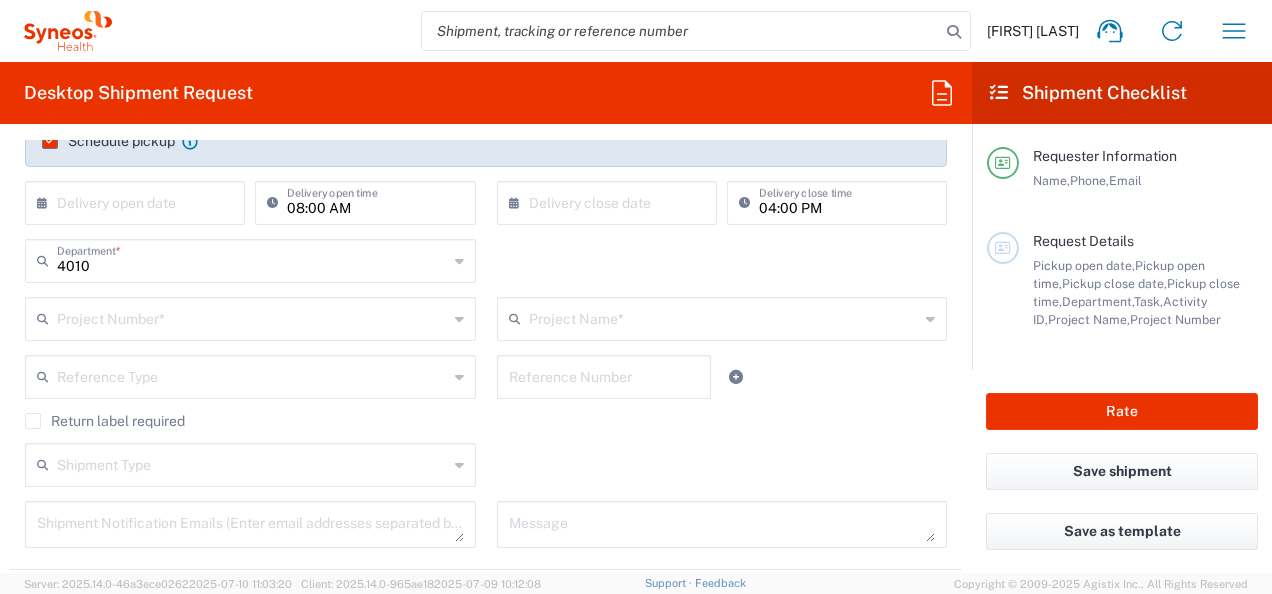 scroll, scrollTop: 360, scrollLeft: 0, axis: vertical 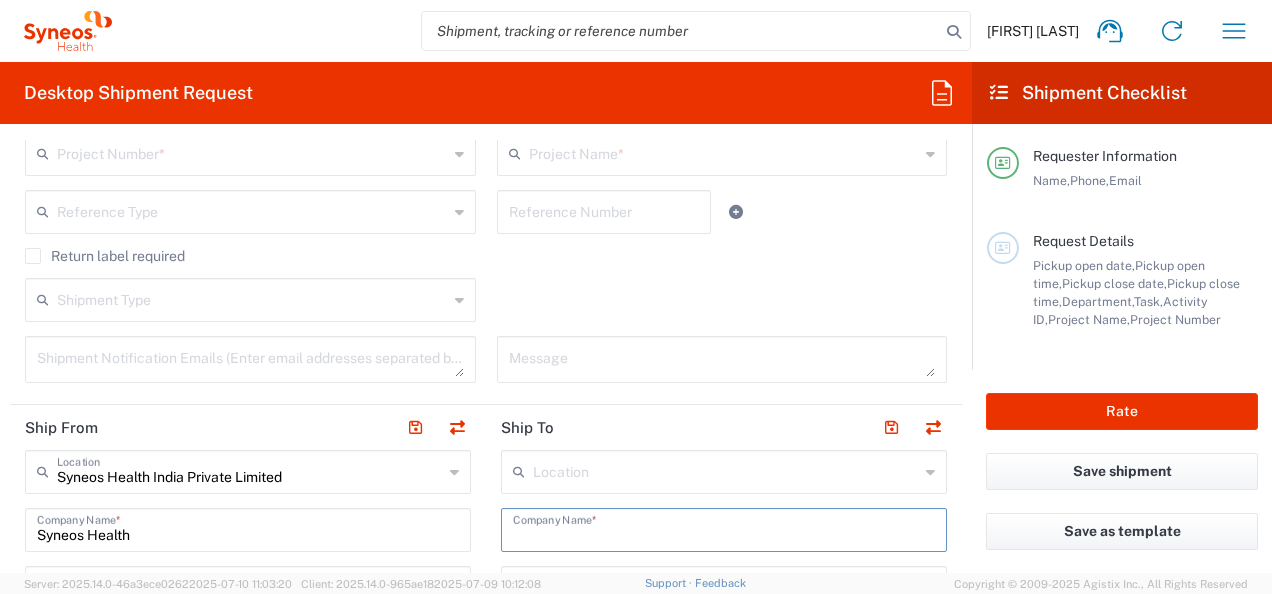 click at bounding box center (724, 528) 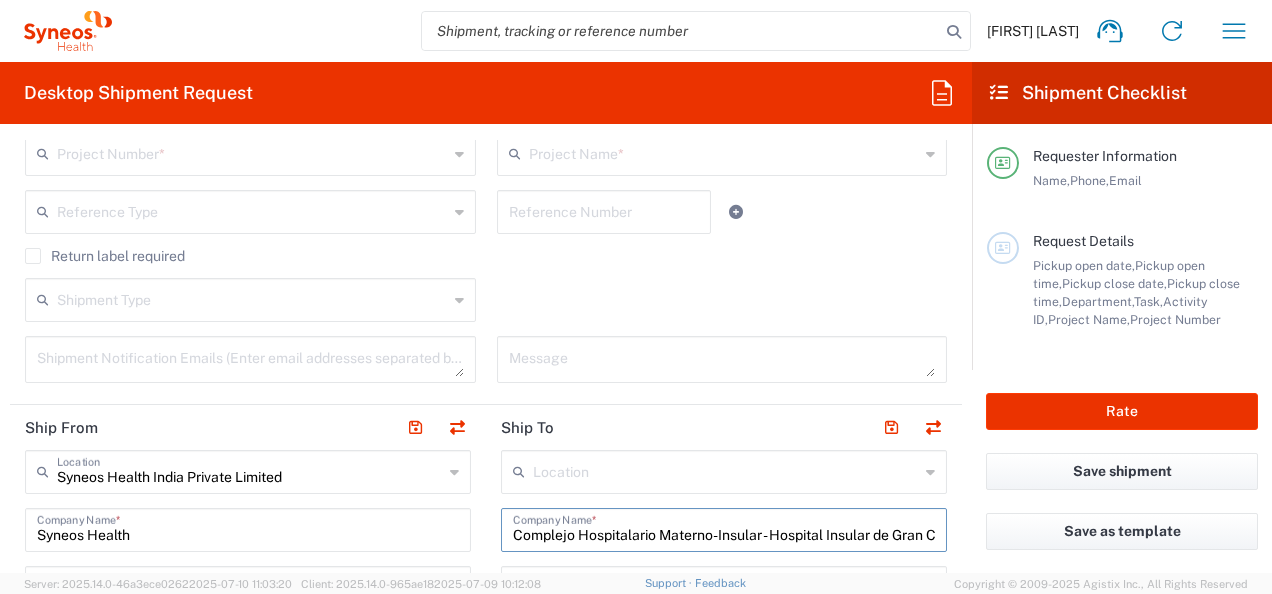 scroll, scrollTop: 0, scrollLeft: 54, axis: horizontal 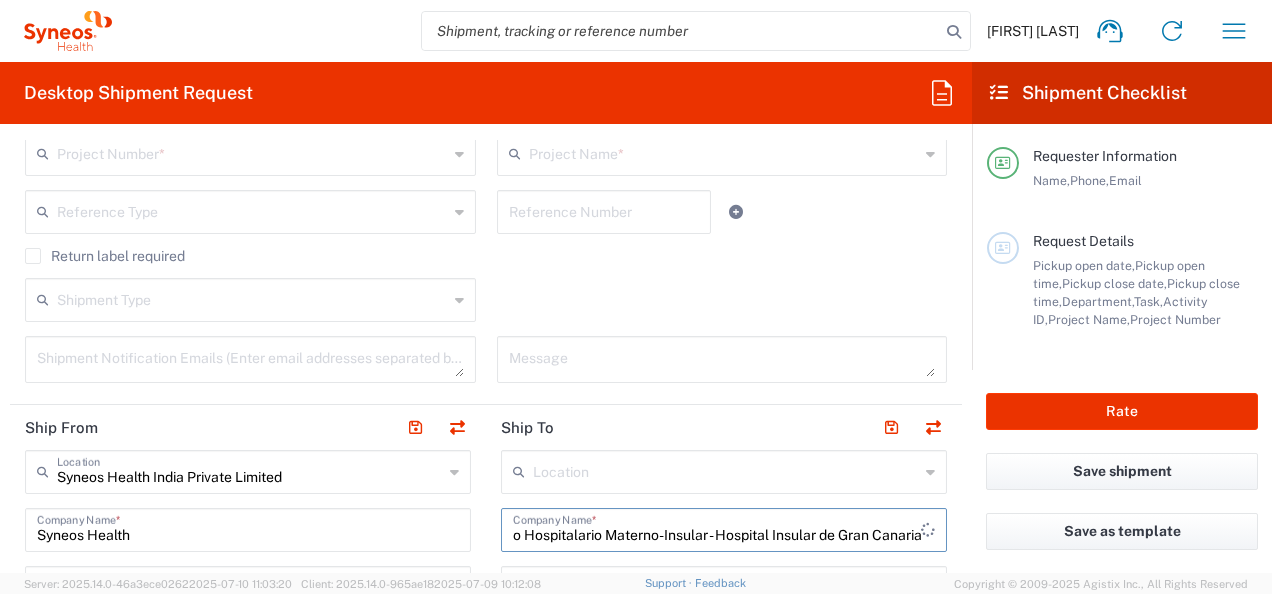 type on "Complejo Hospitalario Materno-Insular - Hospital Insular de Gran Canaria" 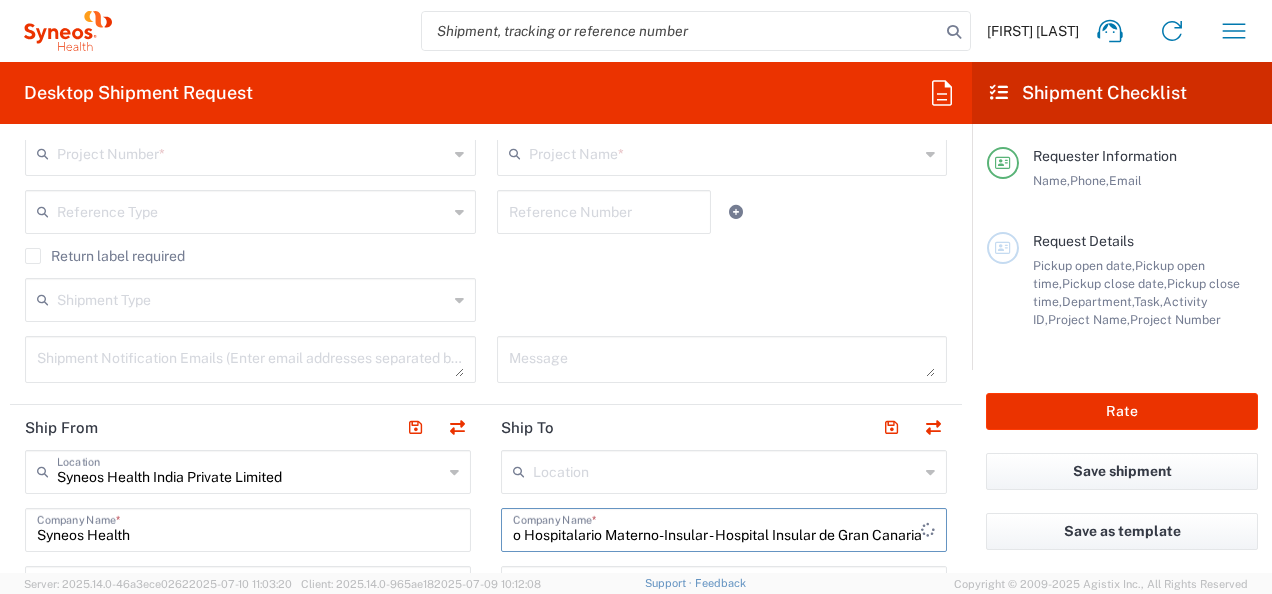 scroll, scrollTop: 0, scrollLeft: 0, axis: both 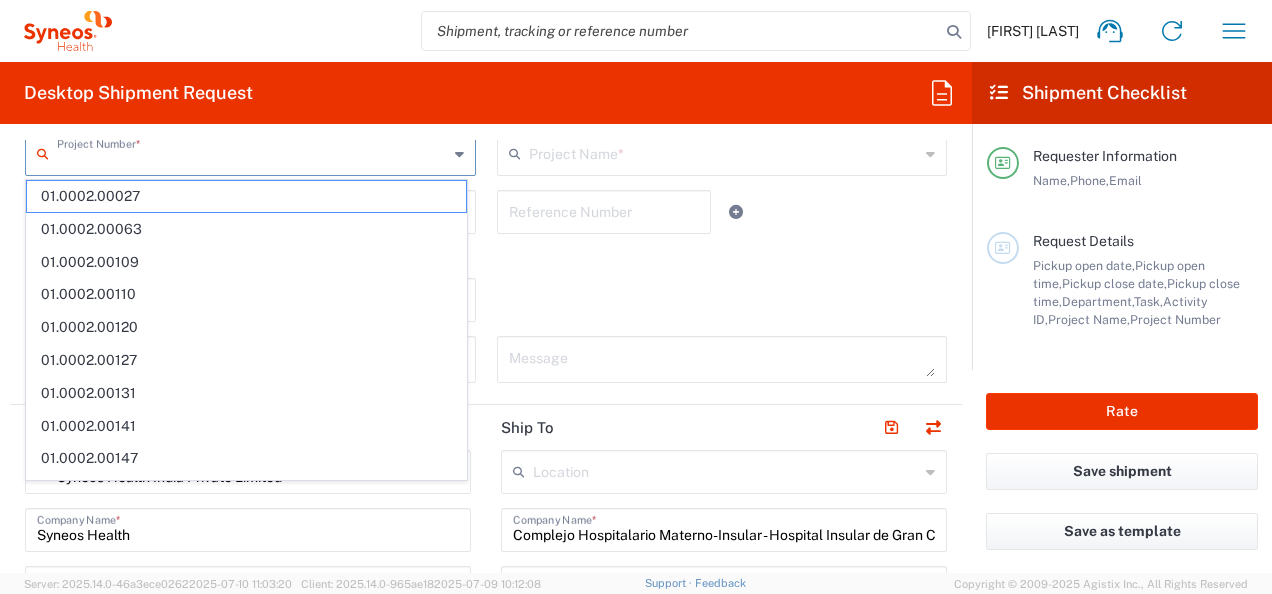 click at bounding box center [252, 152] 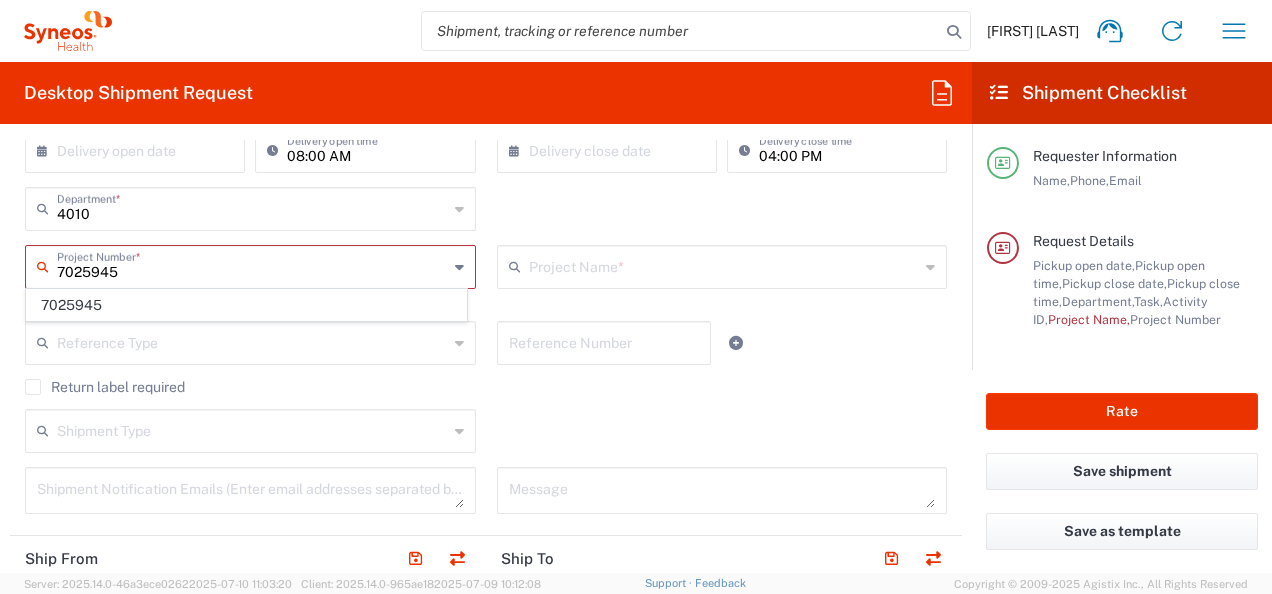 scroll, scrollTop: 400, scrollLeft: 0, axis: vertical 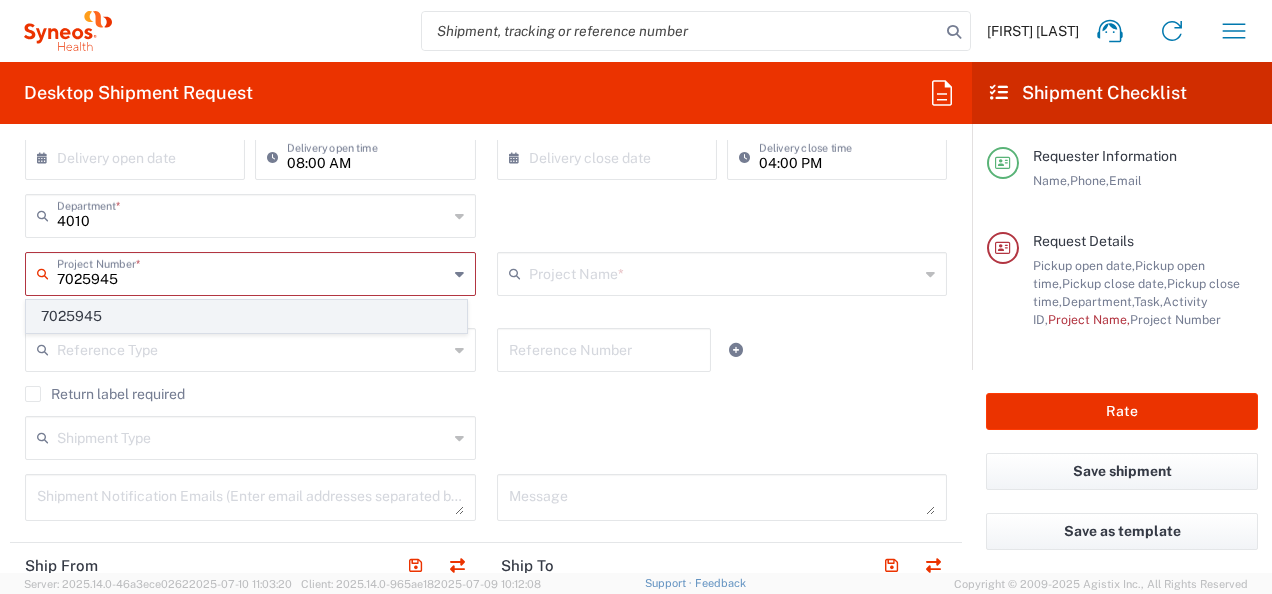 type on "7025945" 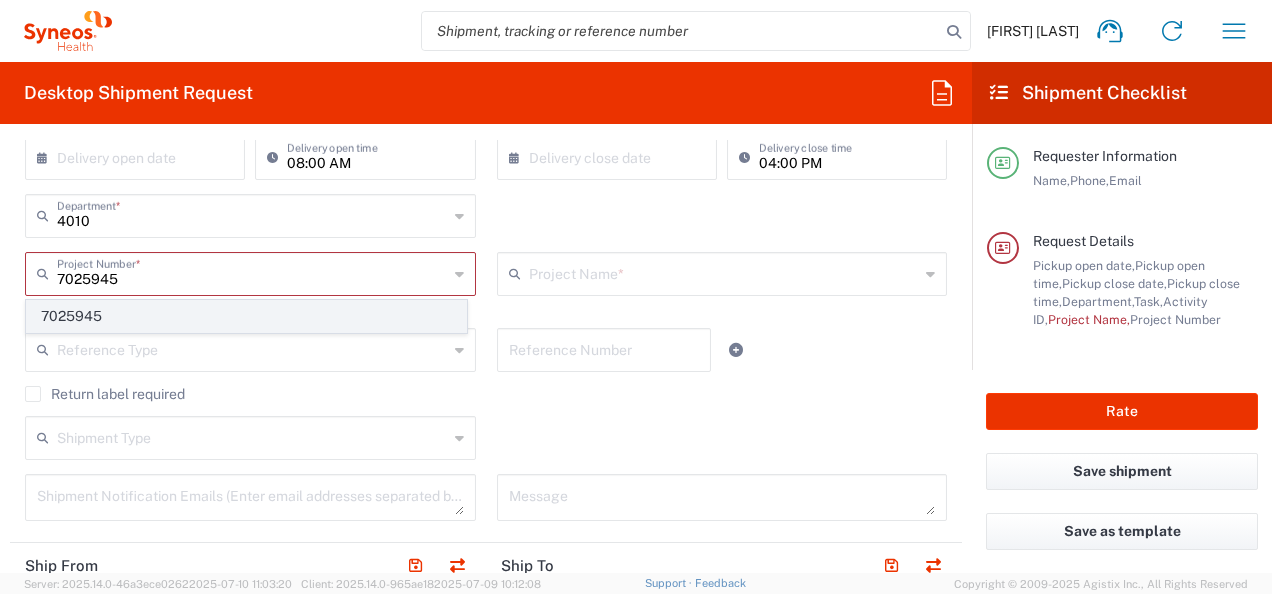 click on "7025945" 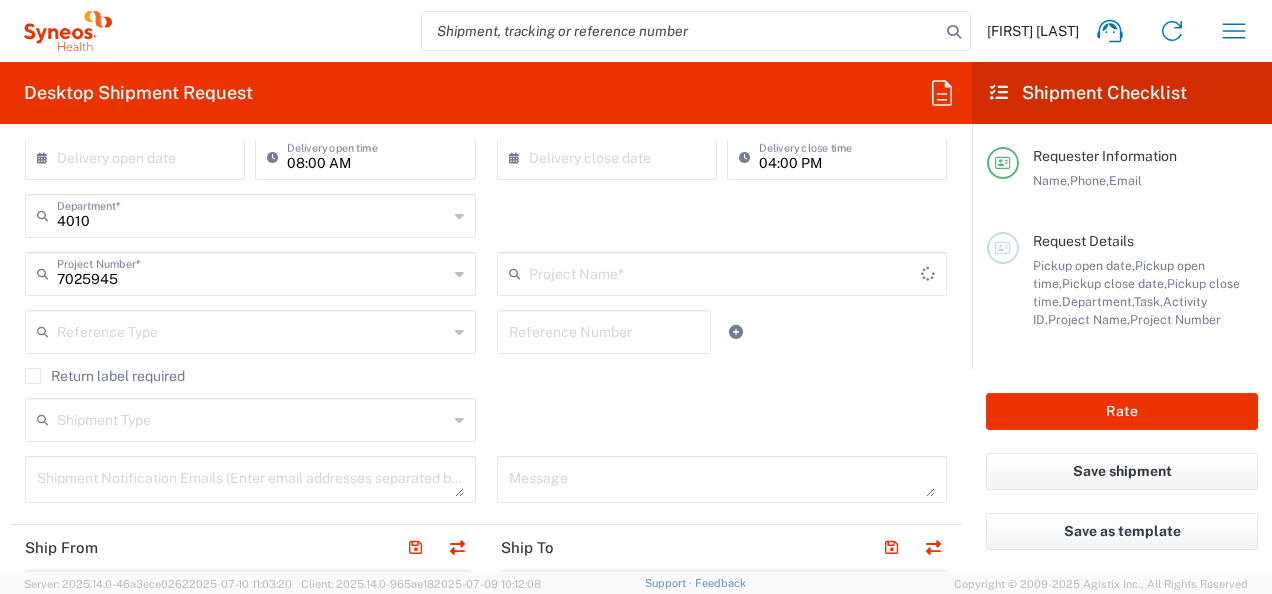 type on "Daiichi 7025945" 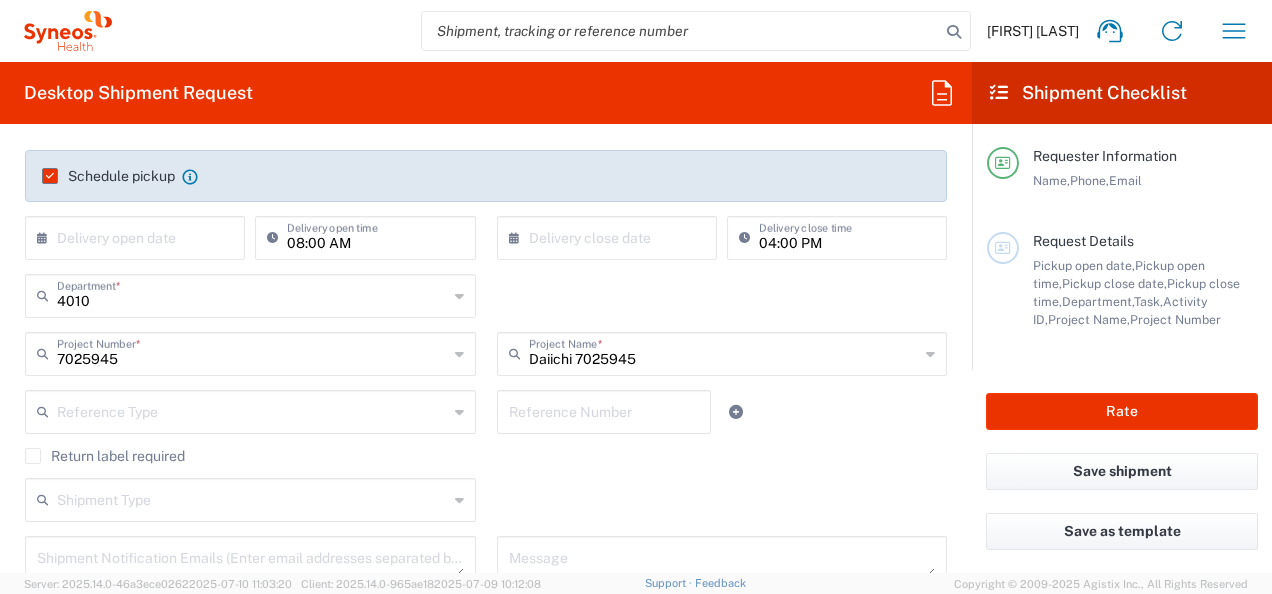 scroll, scrollTop: 280, scrollLeft: 0, axis: vertical 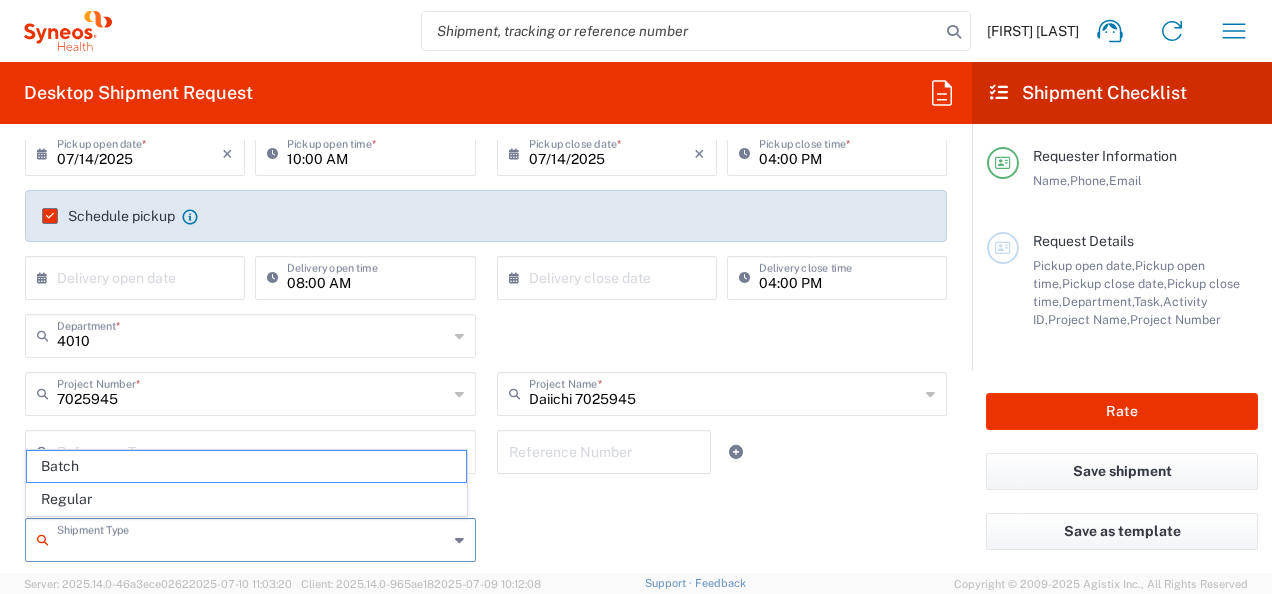 click at bounding box center (252, 538) 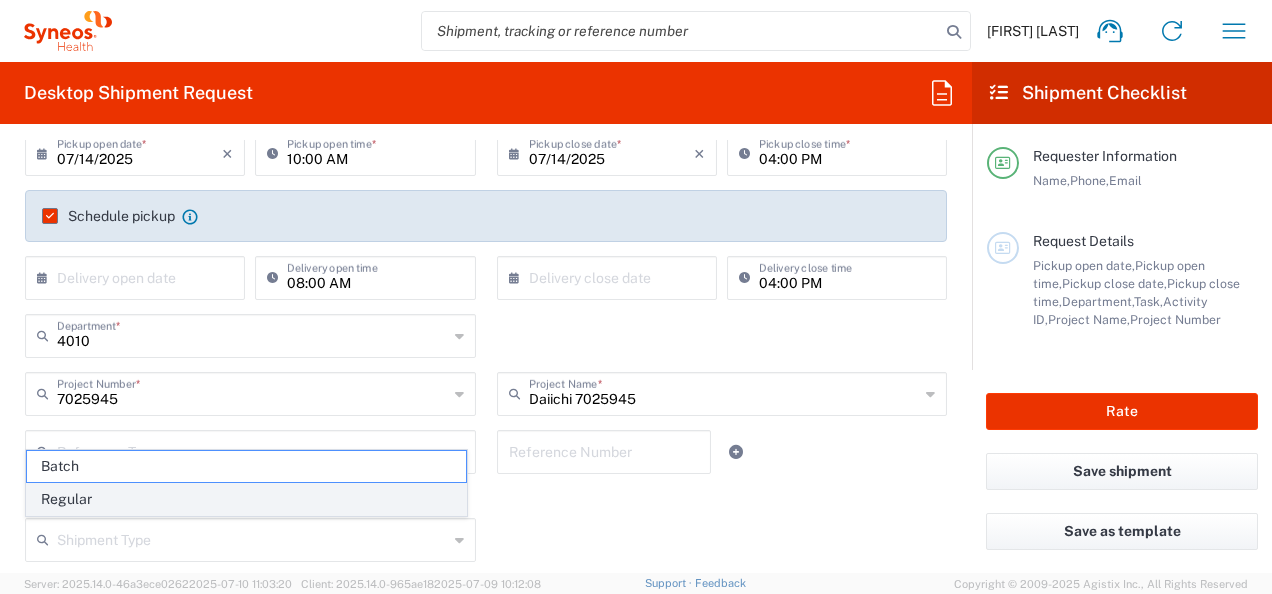 click on "Regular" 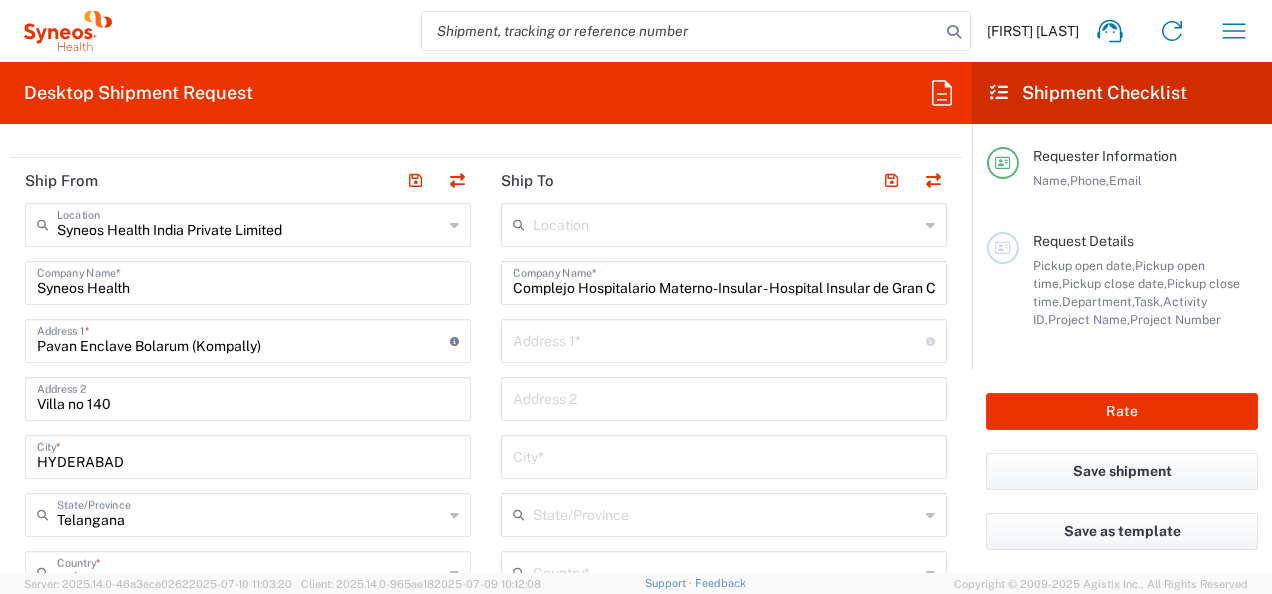 scroll, scrollTop: 773, scrollLeft: 0, axis: vertical 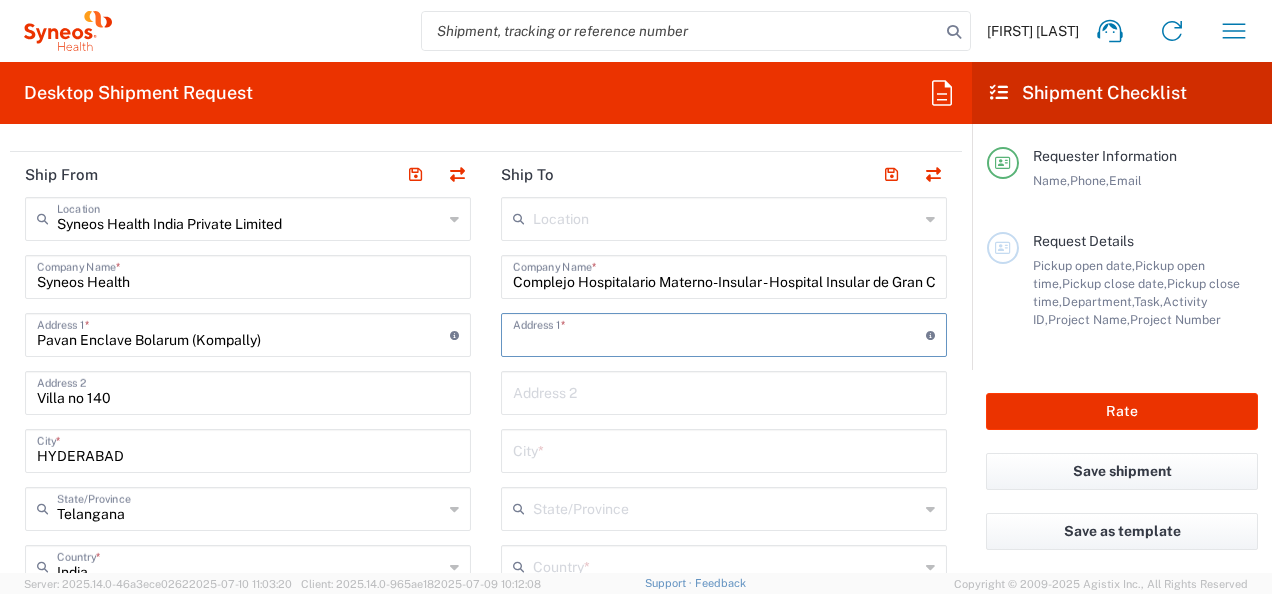 click at bounding box center (719, 333) 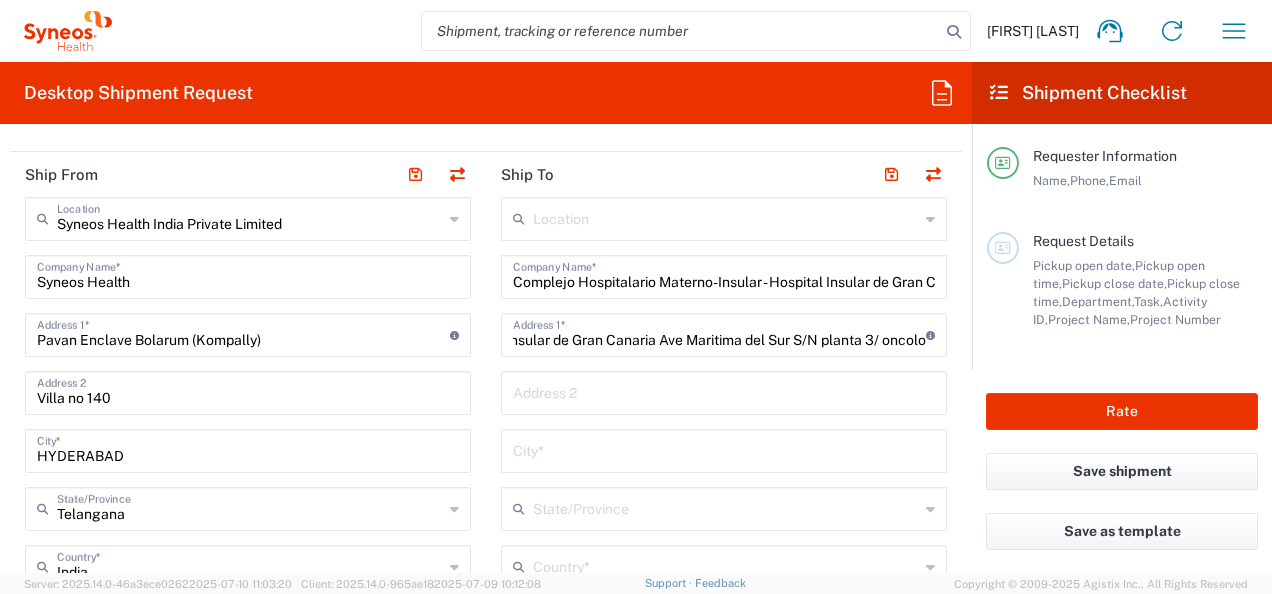 scroll, scrollTop: 0, scrollLeft: 0, axis: both 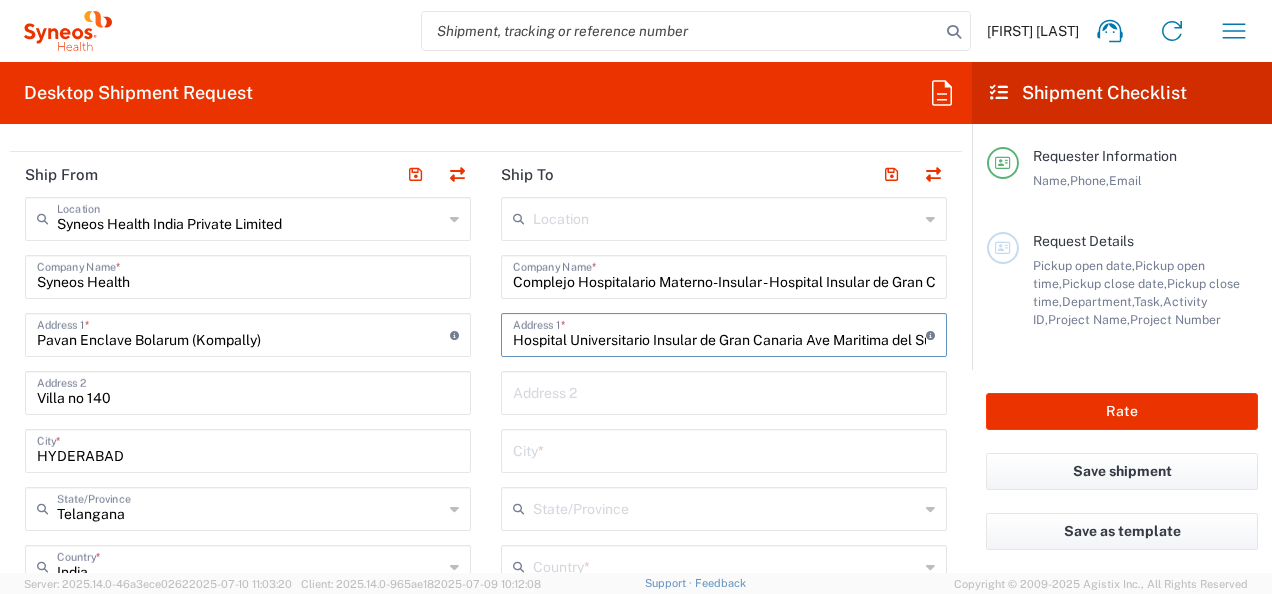 click on "Hospital Universitario Insular de Gran Canaria Ave Maritima del Sur S/N planta 3/ oncolo" at bounding box center (719, 333) 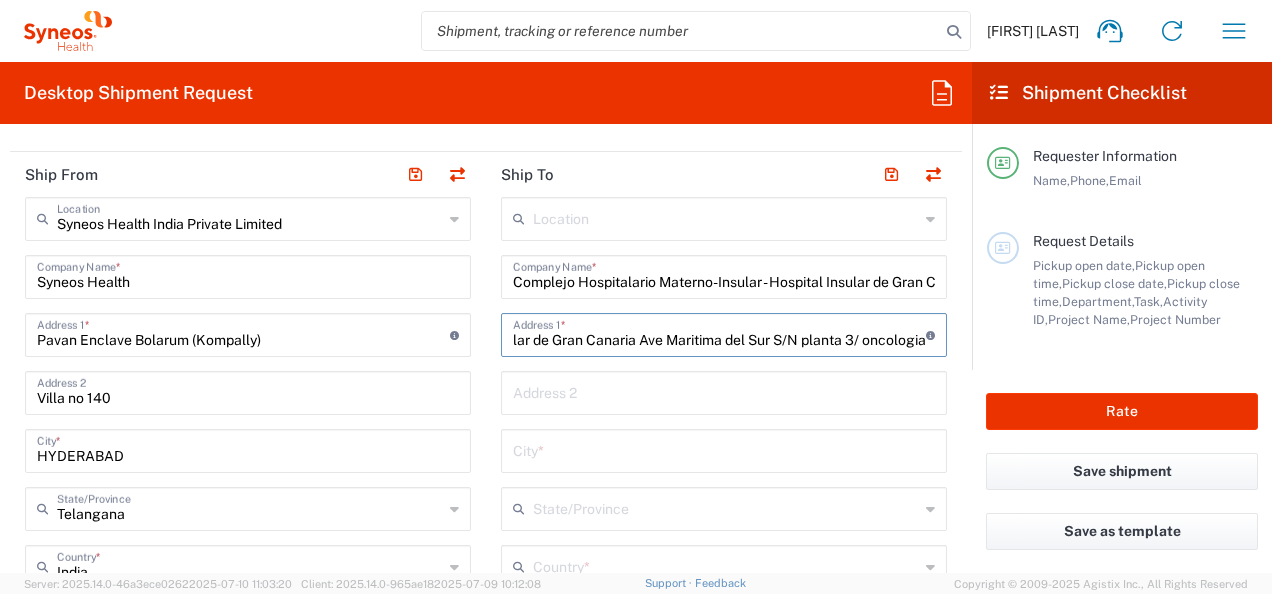 scroll, scrollTop: 0, scrollLeft: 184, axis: horizontal 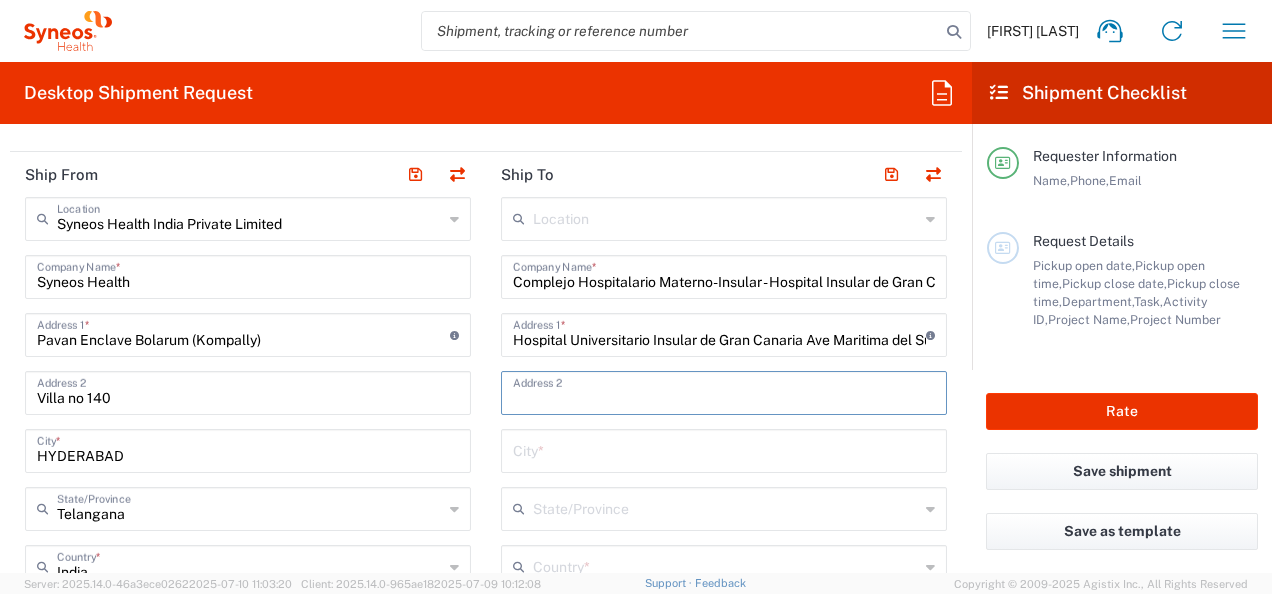 click at bounding box center (724, 391) 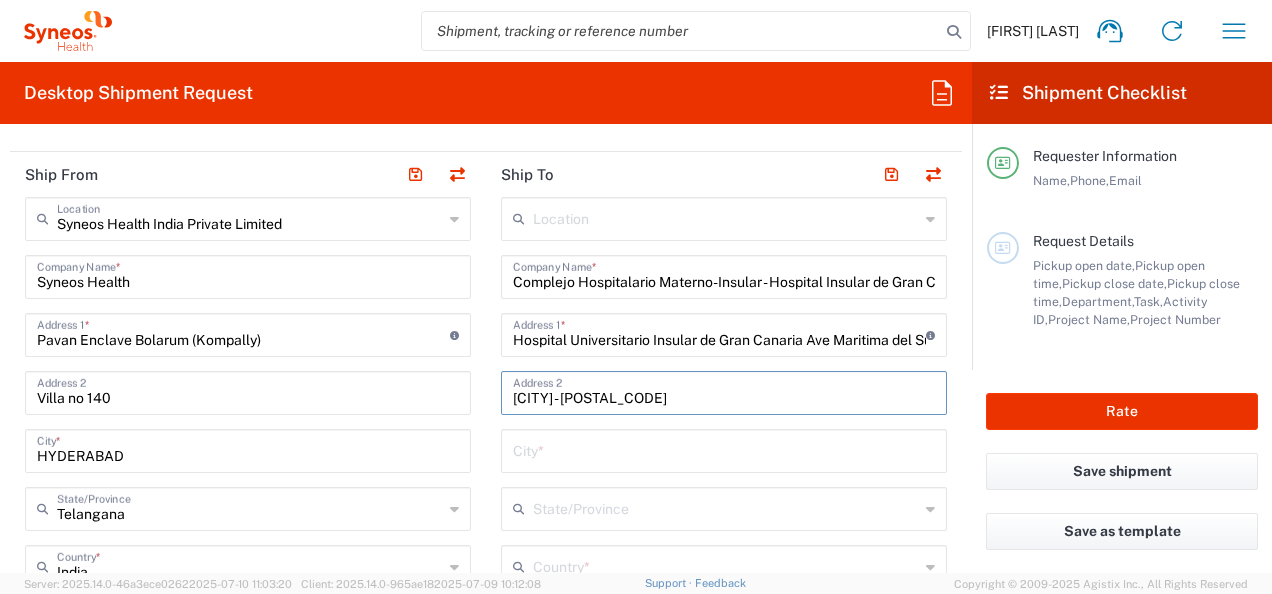click on "Las Palmas de Gran Canaria - 35016" at bounding box center [724, 391] 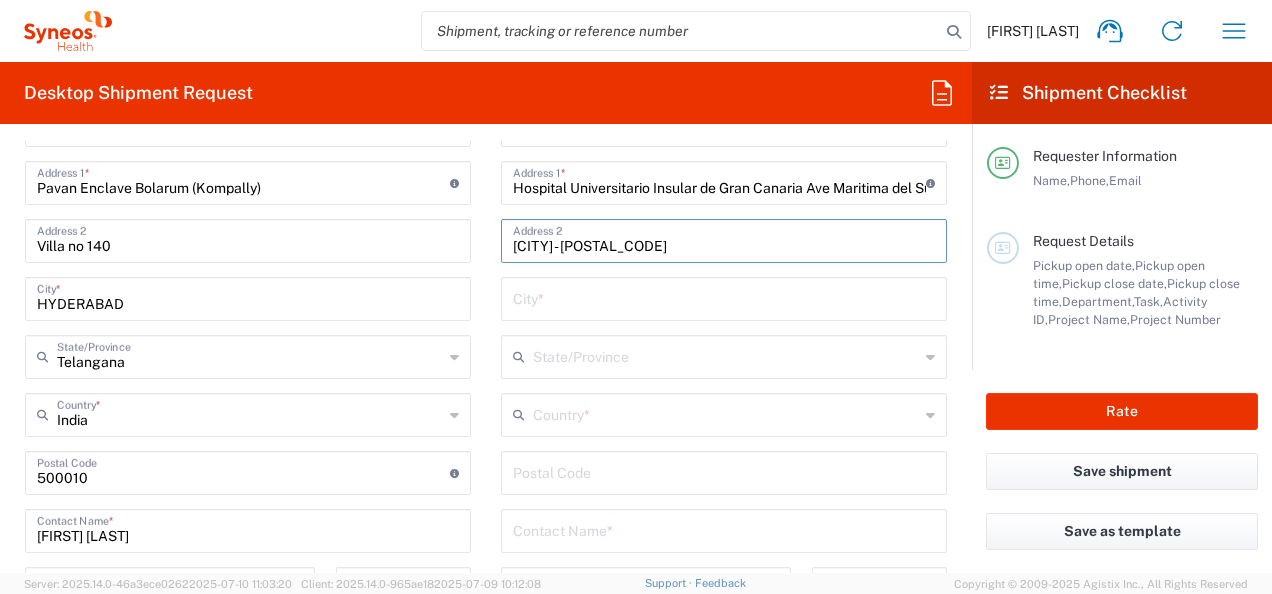 scroll, scrollTop: 933, scrollLeft: 0, axis: vertical 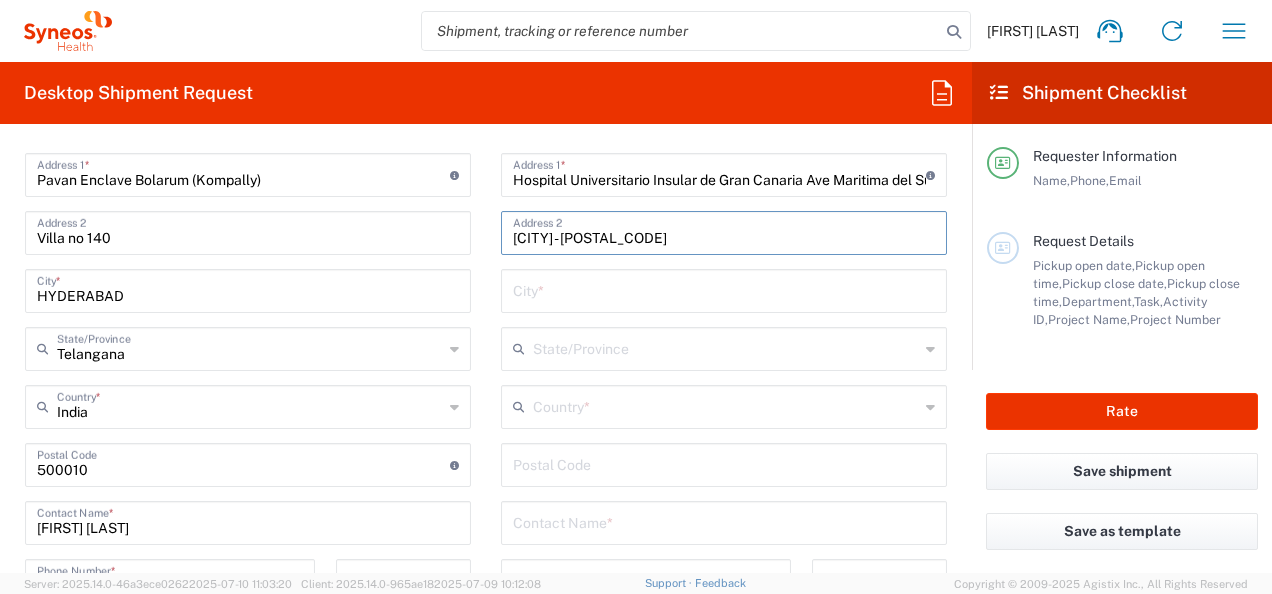 type on "Las Palmas de Gran Canaria - 35016" 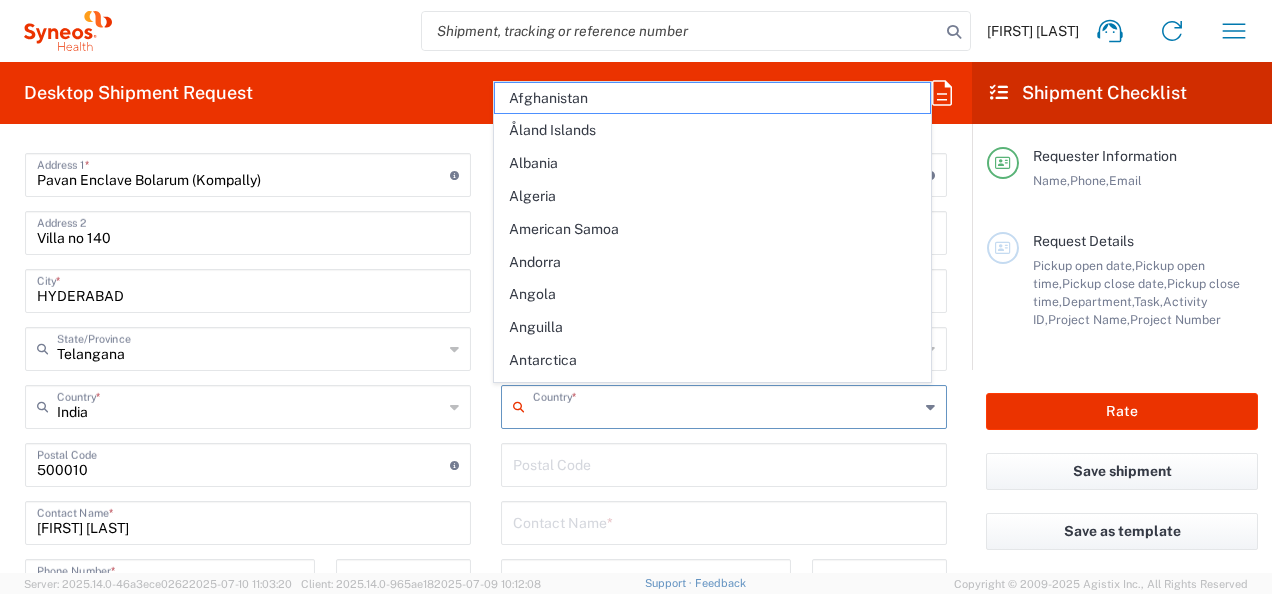 click at bounding box center (726, 405) 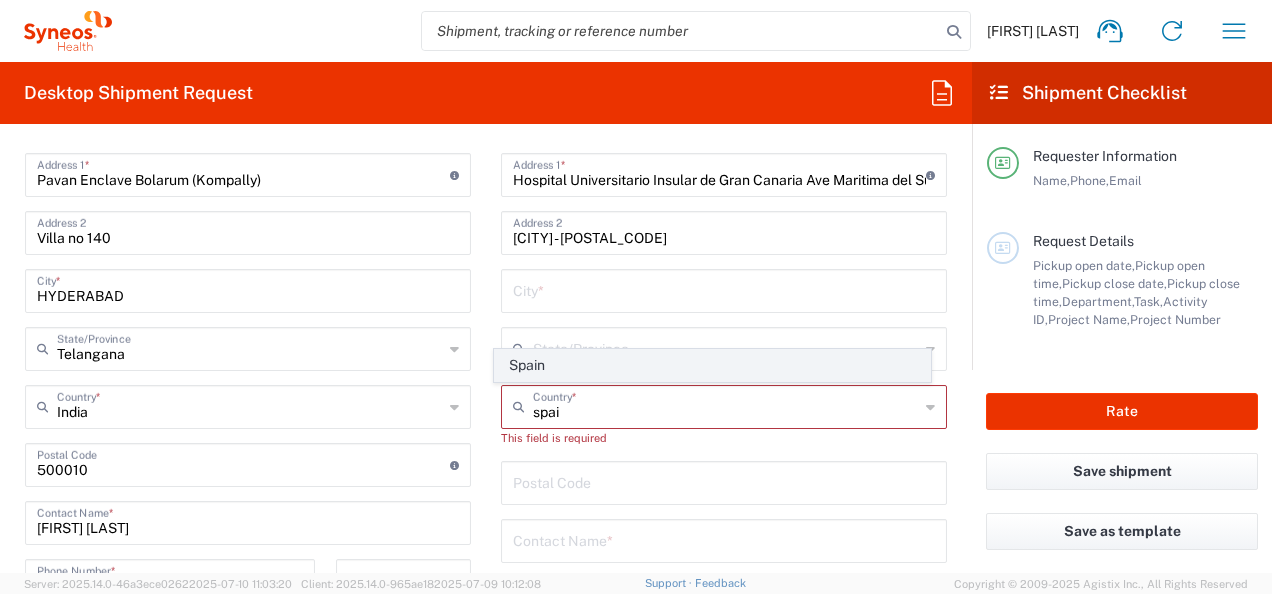 click on "Spain" 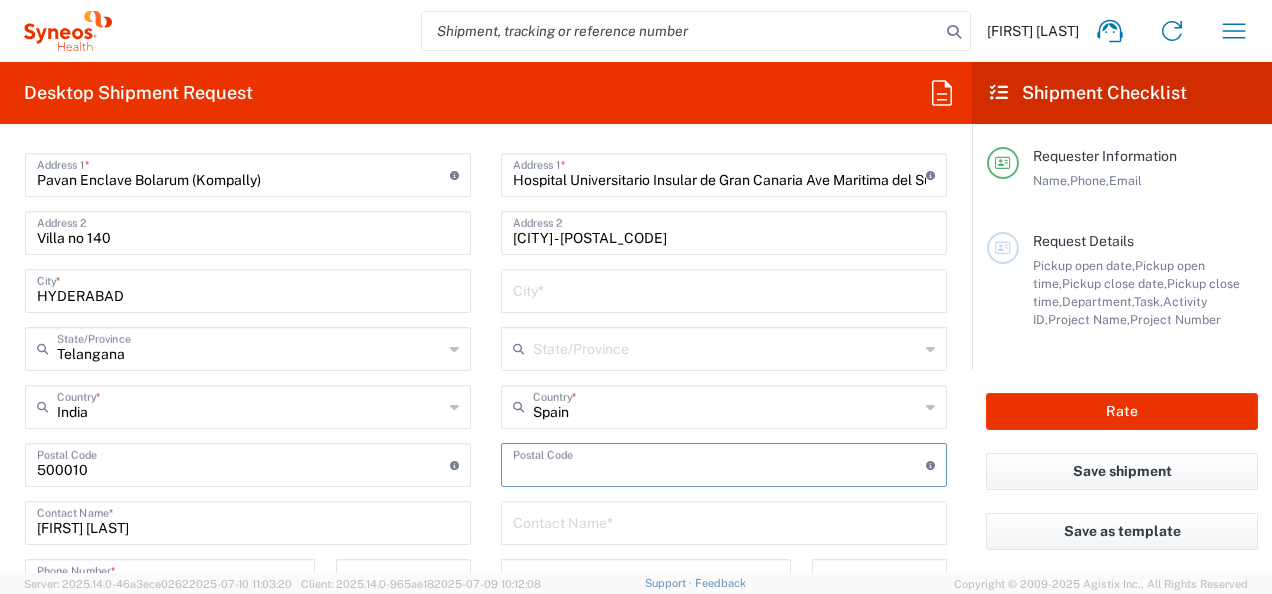 click at bounding box center [719, 463] 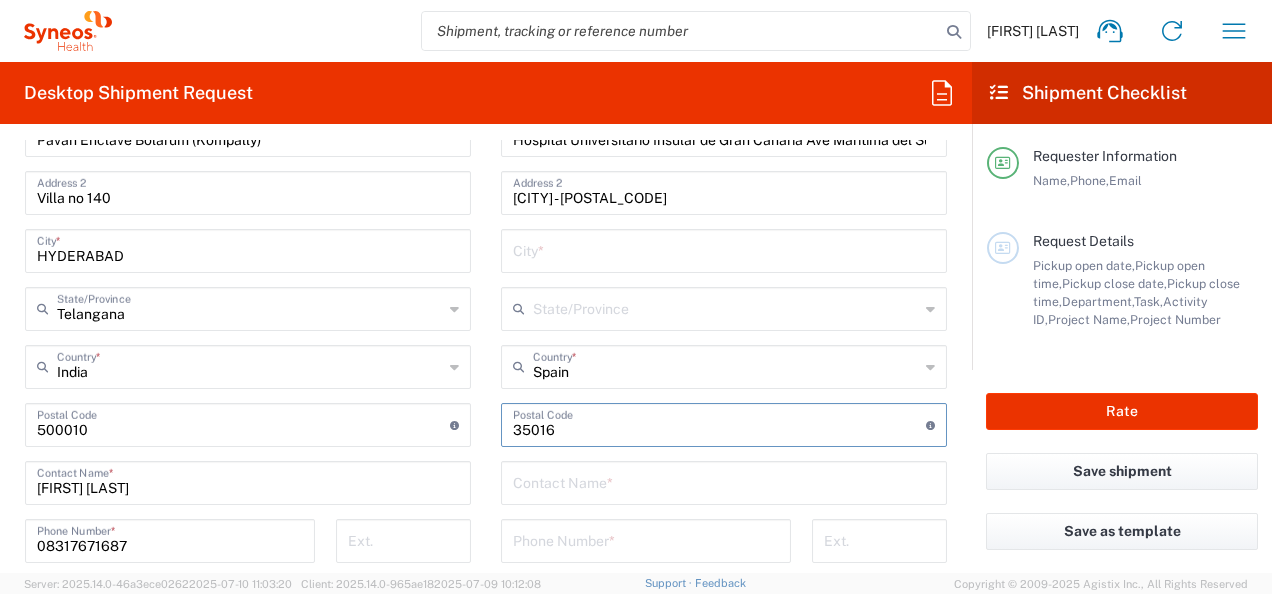 scroll, scrollTop: 1352, scrollLeft: 0, axis: vertical 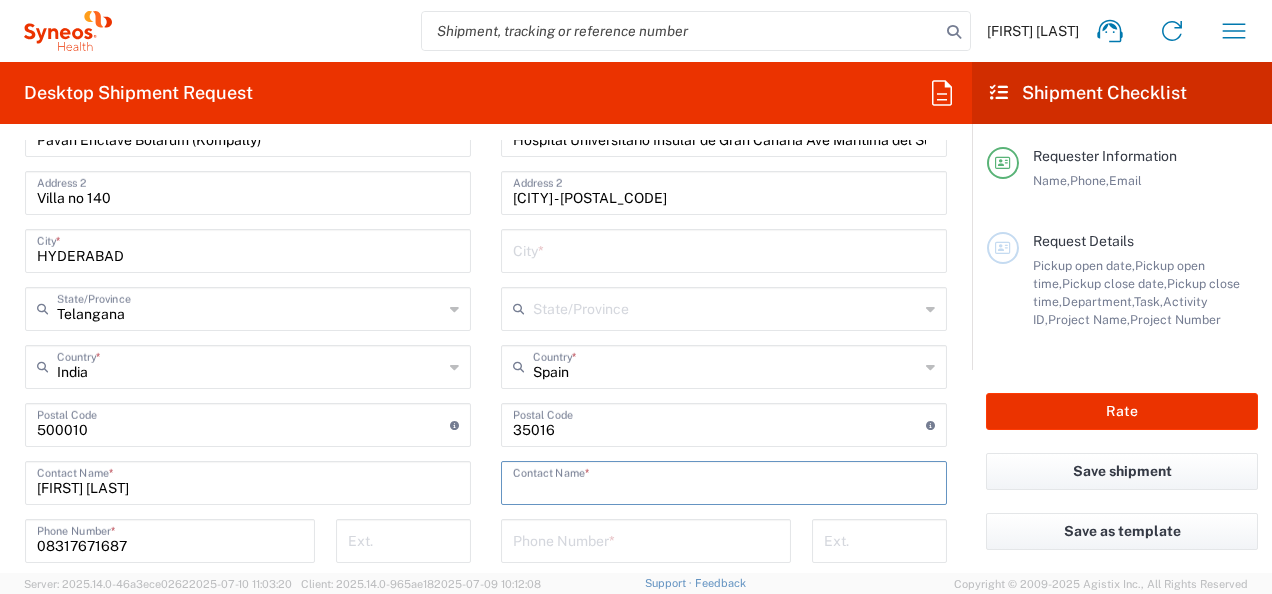 click at bounding box center (724, 481) 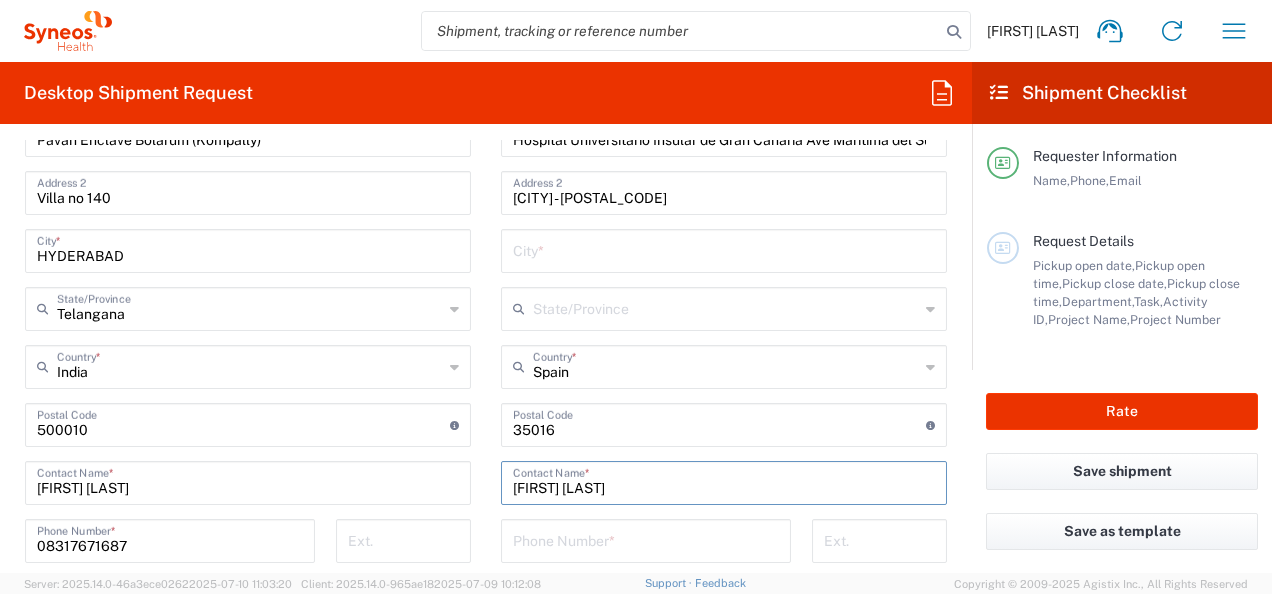type on "Fatima Guillen" 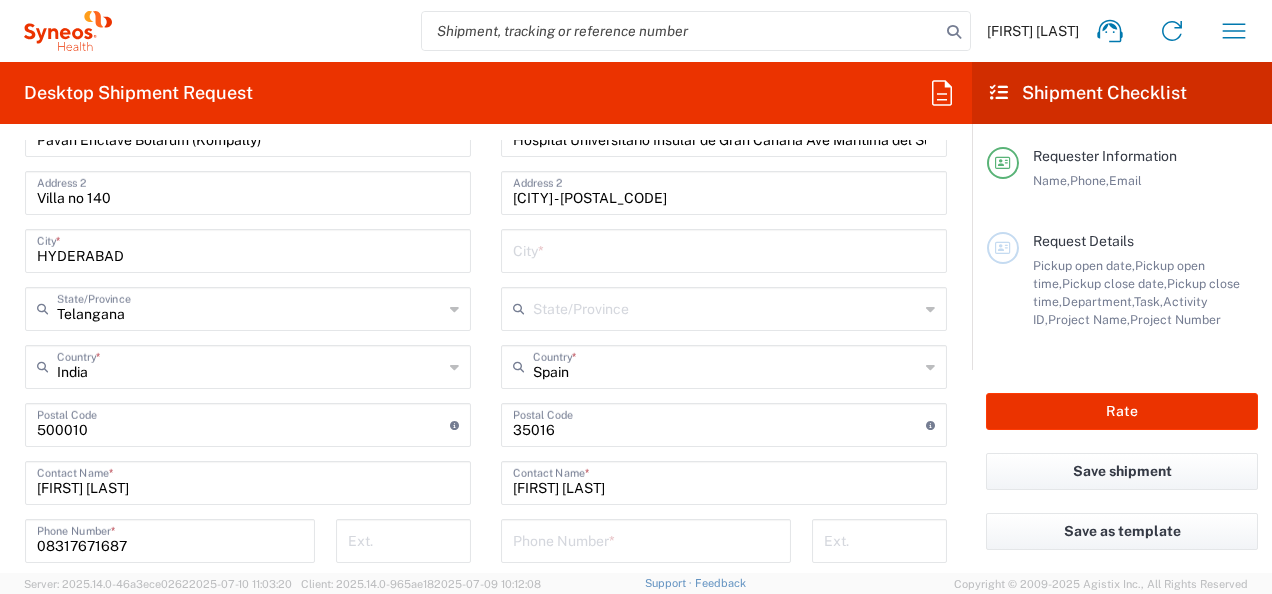 click 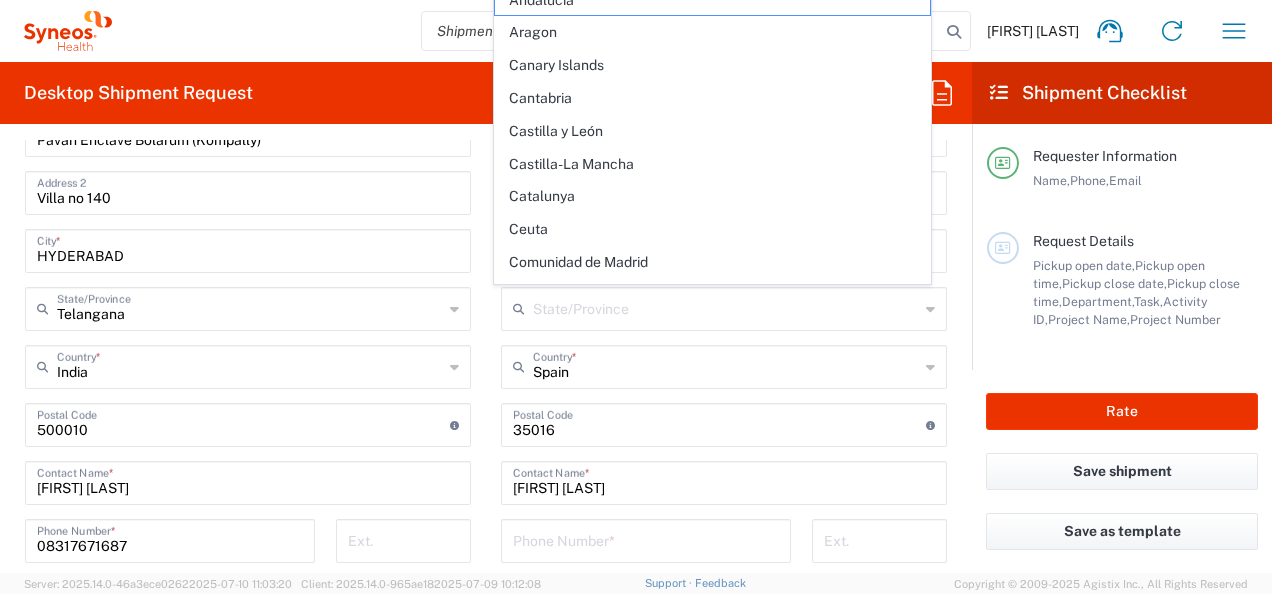 click on "Location  Addison Whitney LLC-Morrisvile NC US Barcelona-Syneos Health BioSector 2 LLC- New York US Boco Digital Media Caerus Marketing Group LLC-Morrisville NC US Chamberlain Communications LLC-New York US Chandler Chicco Agency, LLC-New York US Genico, LLC Gerbig Snell/Weisheimer Advert- Westerville OH Haas & Health Partner Public Relations GmbH Illingworth Research Group Ltd-Macclesfield UK Illingworth Rsrch Grp (France) Illingworth Rsrch Grp (Italy) Illingworth Rsrch Grp (Spain) Illingworth Rsrch Grp (USA) In Illingworth Rsrch Grp(Australi INC Research Clin Svcs Mexico inVentiv Health Philippines, Inc. IRG - Morrisville Warehouse IVH IPS Pvt Ltd- India IVH Mexico SA de CV NAVICOR GROUP, LLC- New York US PALIO + IGNITE, LLC- Westerville OH US Pharmaceutical Institute LLC- Morrisville NC US PT Syneos Health Indonesia Rx dataScience Inc-Morrisville NC US RxDataScience India Private Lt Syneos Health (Beijing) Inc.Lt Syneos Health (Shanghai) Inc. Ltd. Syneos Health (Thailand) Limit Syneos Health Argentina SA" 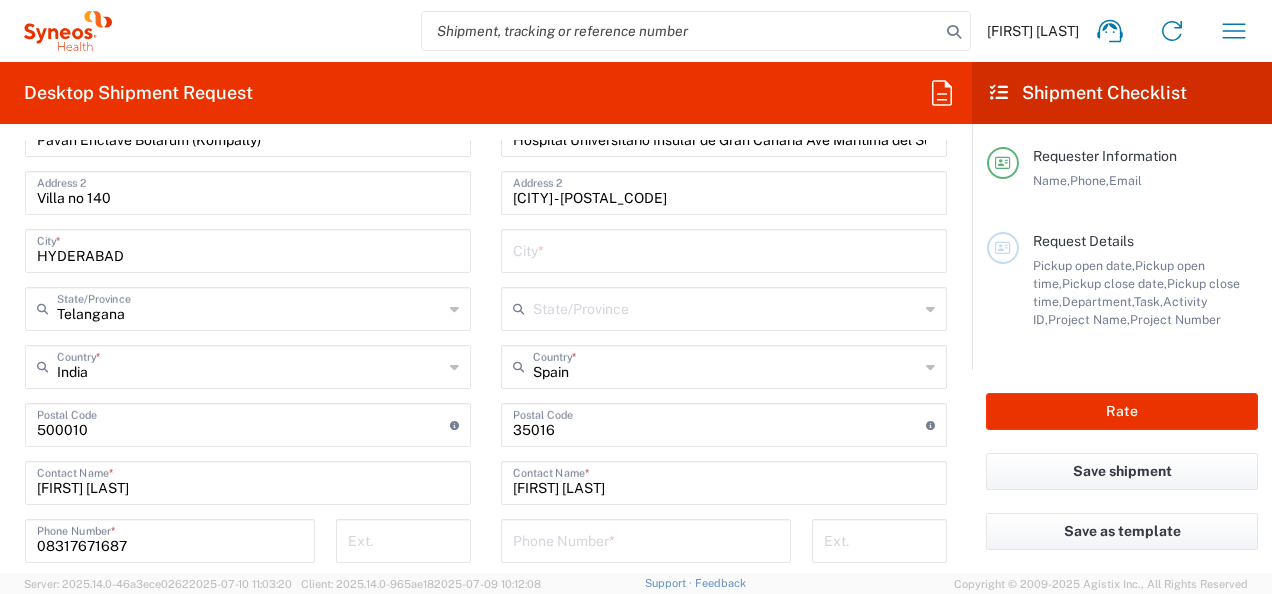 click 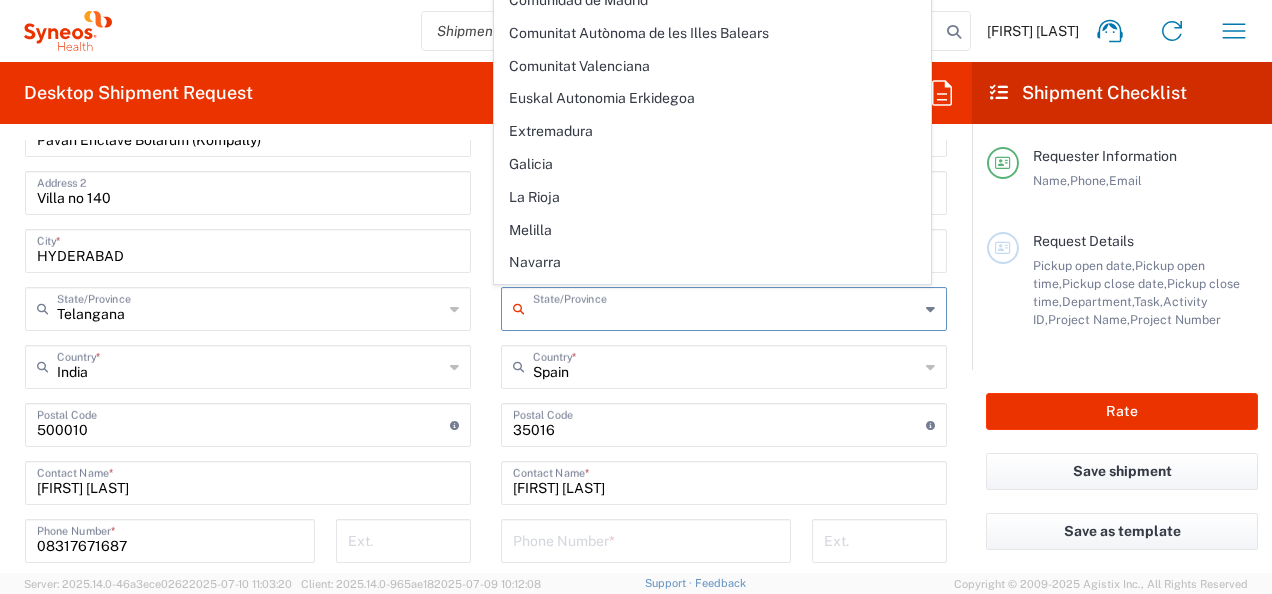 scroll, scrollTop: 310, scrollLeft: 0, axis: vertical 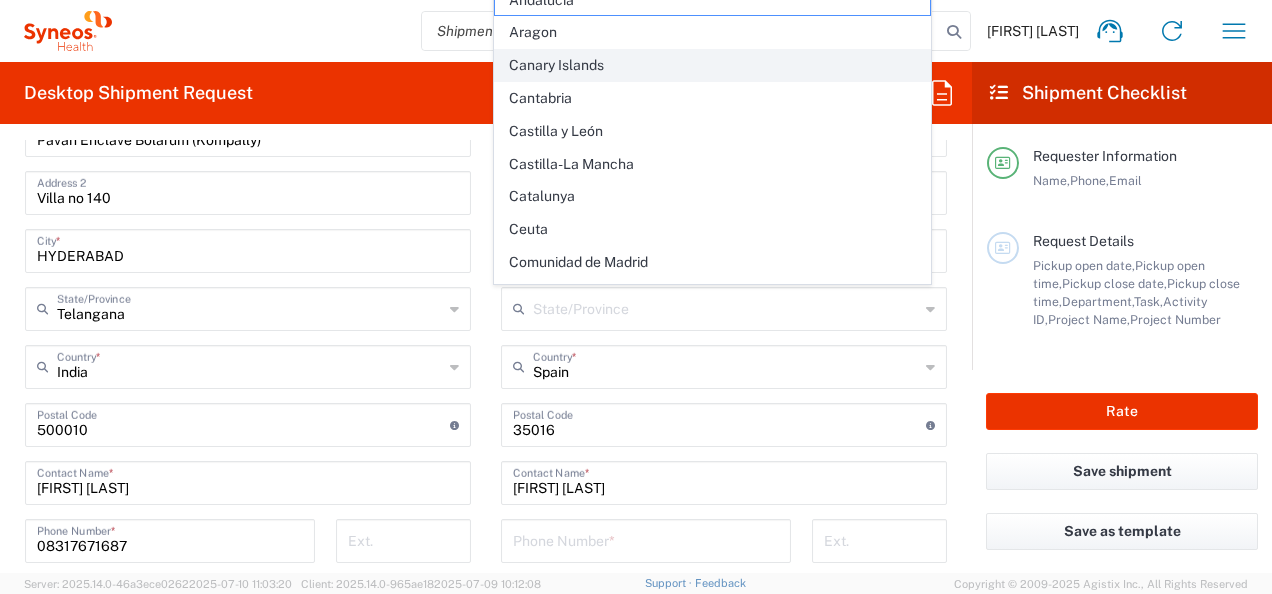 click on "Canary Islands" 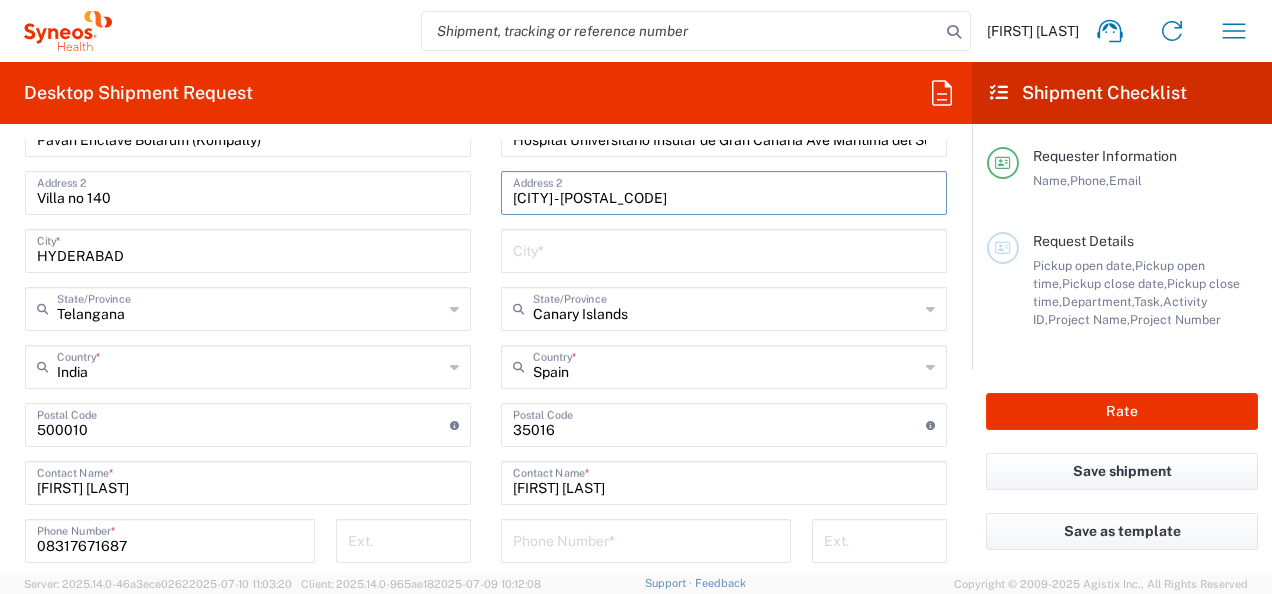 drag, startPoint x: 504, startPoint y: 197, endPoint x: 691, endPoint y: 198, distance: 187.00267 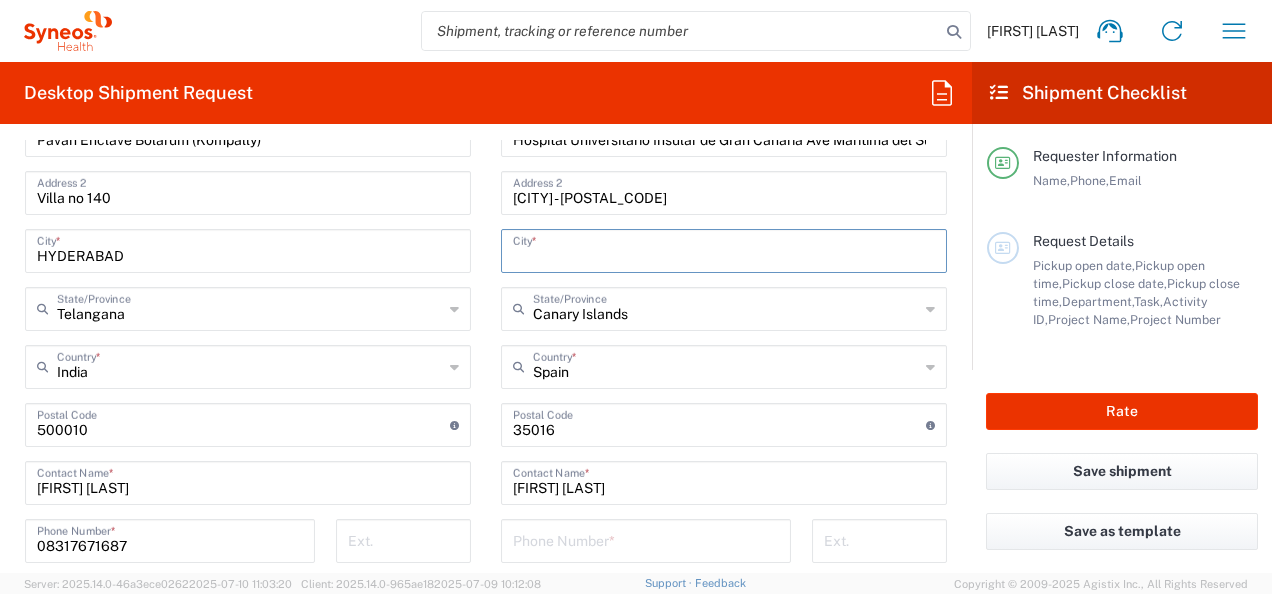 click at bounding box center (724, 249) 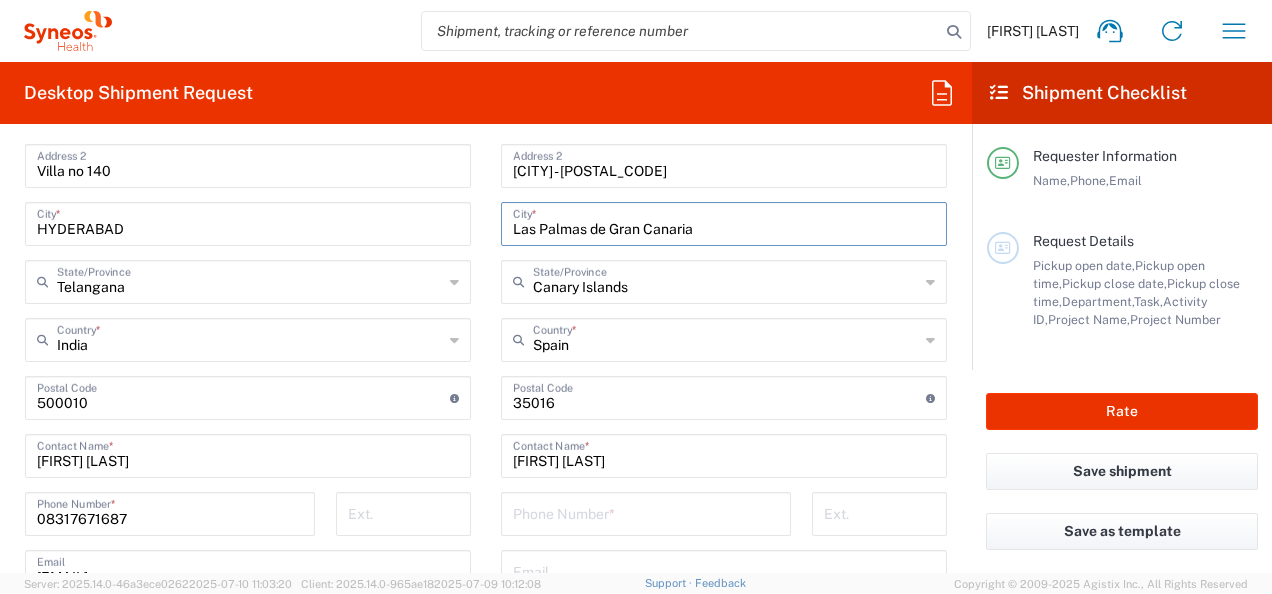 scroll, scrollTop: 1013, scrollLeft: 0, axis: vertical 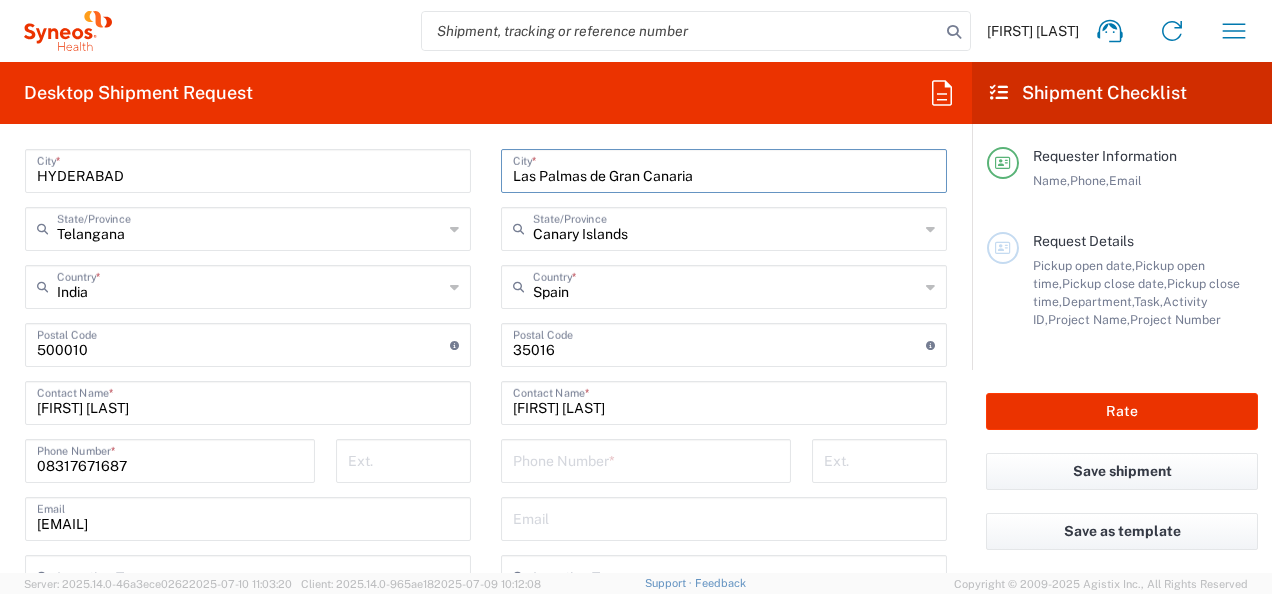 type on "Las Palmas de Gran Canaria" 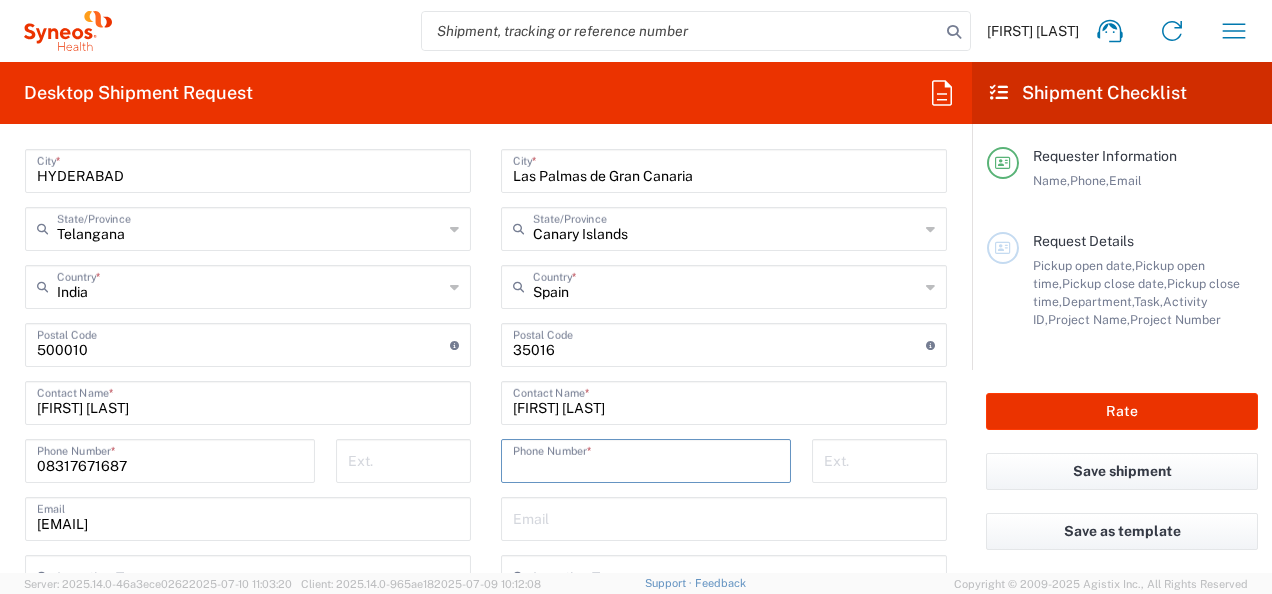 click at bounding box center [646, 459] 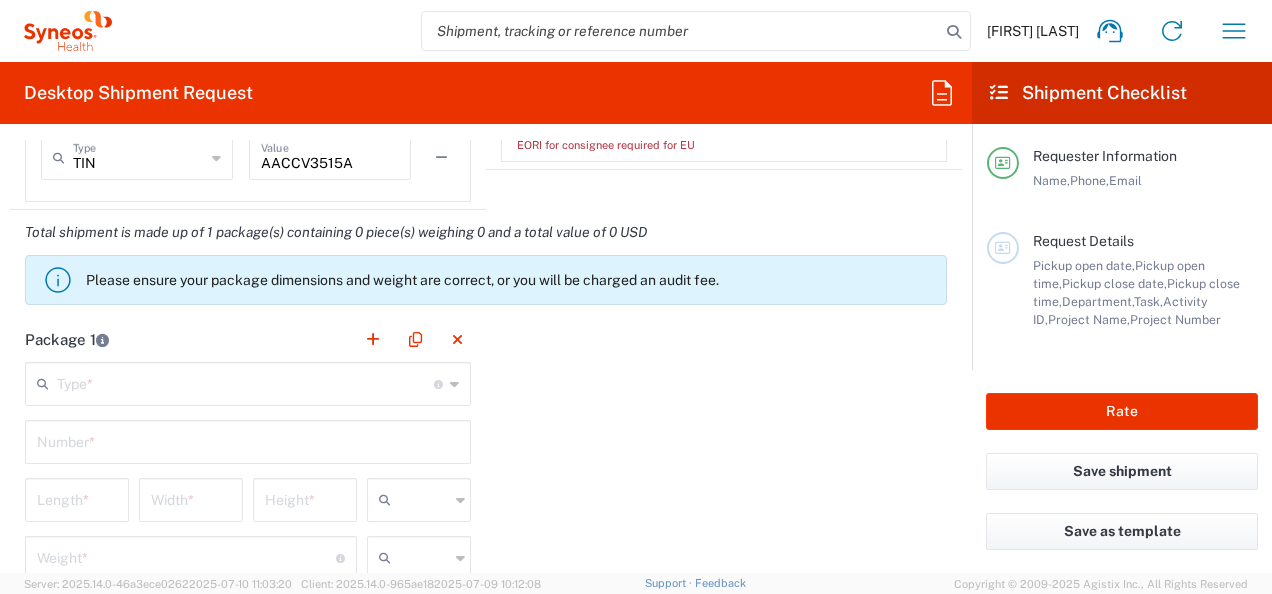 scroll, scrollTop: 1693, scrollLeft: 0, axis: vertical 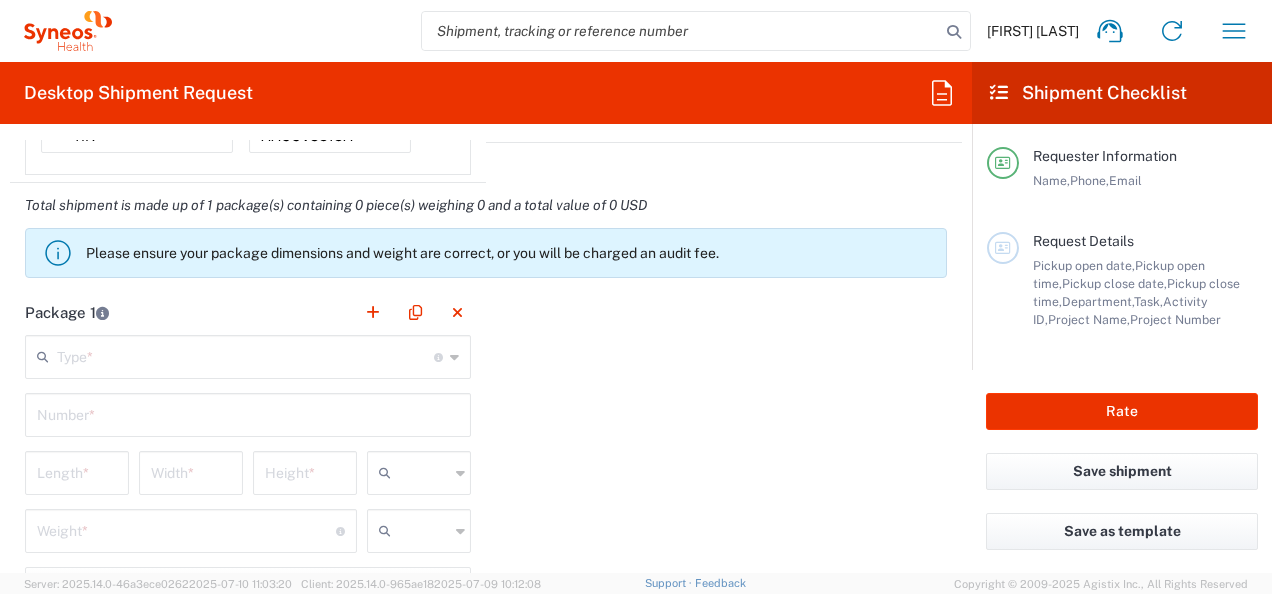 type on "34928441738" 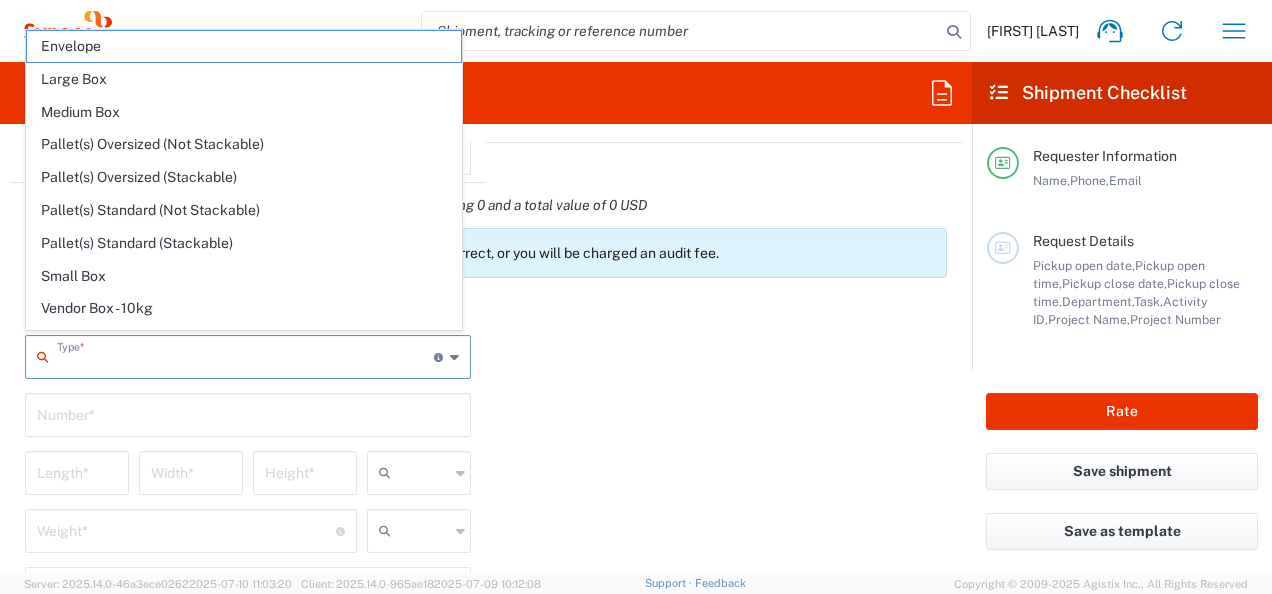 click at bounding box center (245, 355) 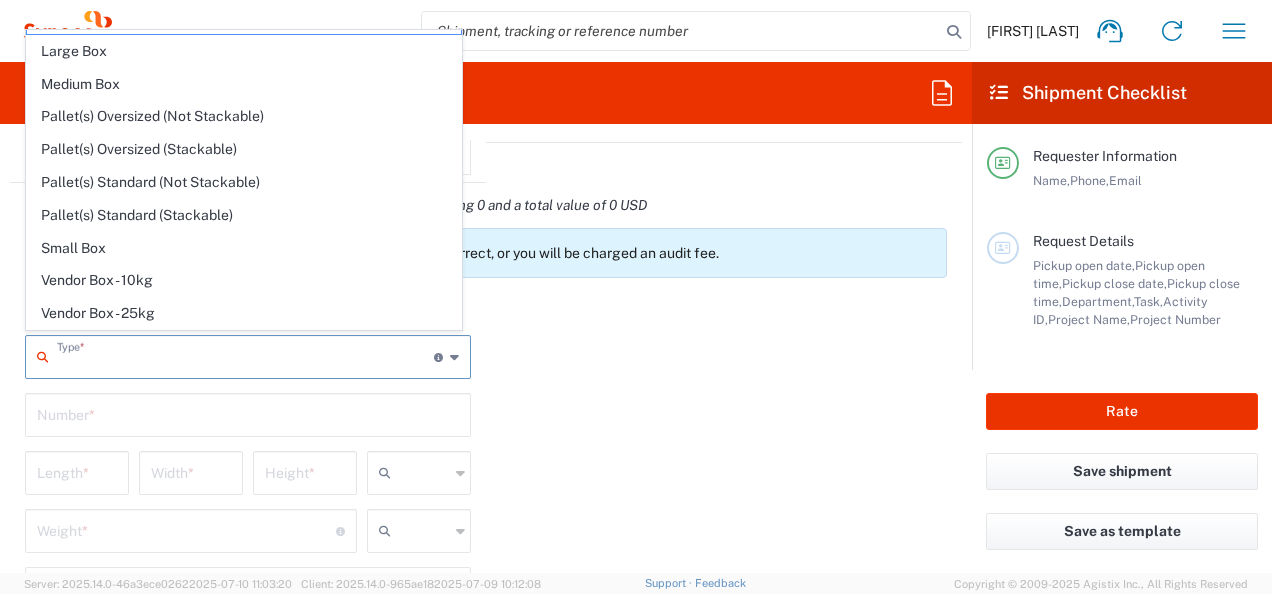 scroll, scrollTop: 53, scrollLeft: 0, axis: vertical 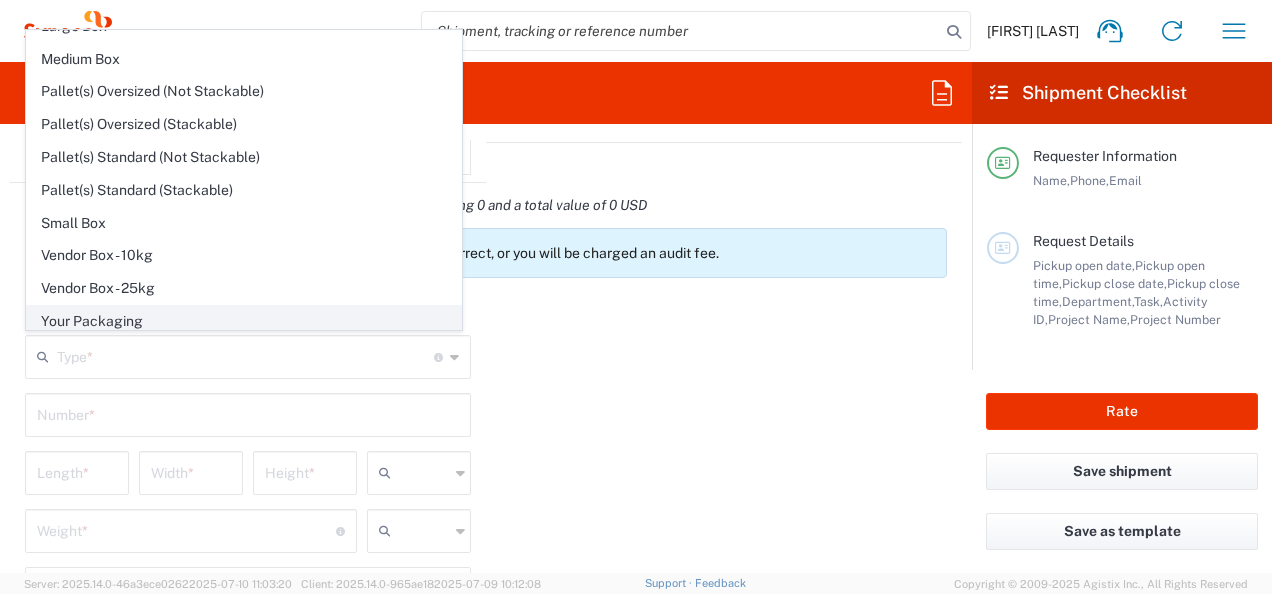 click on "Your Packaging" 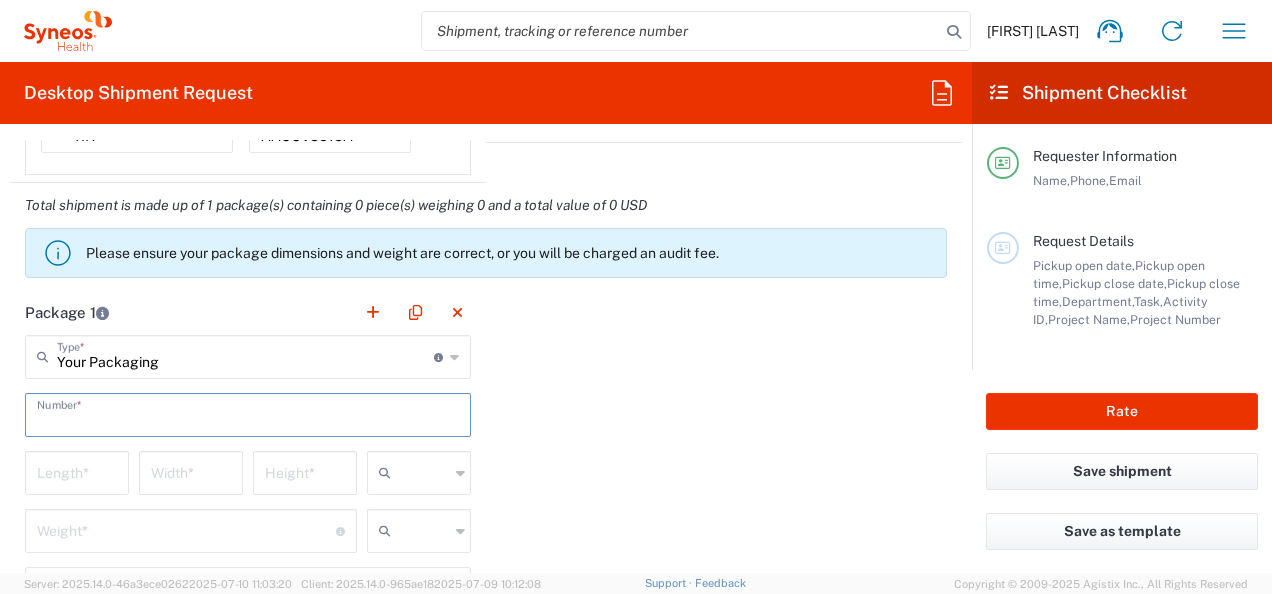 click at bounding box center (248, 413) 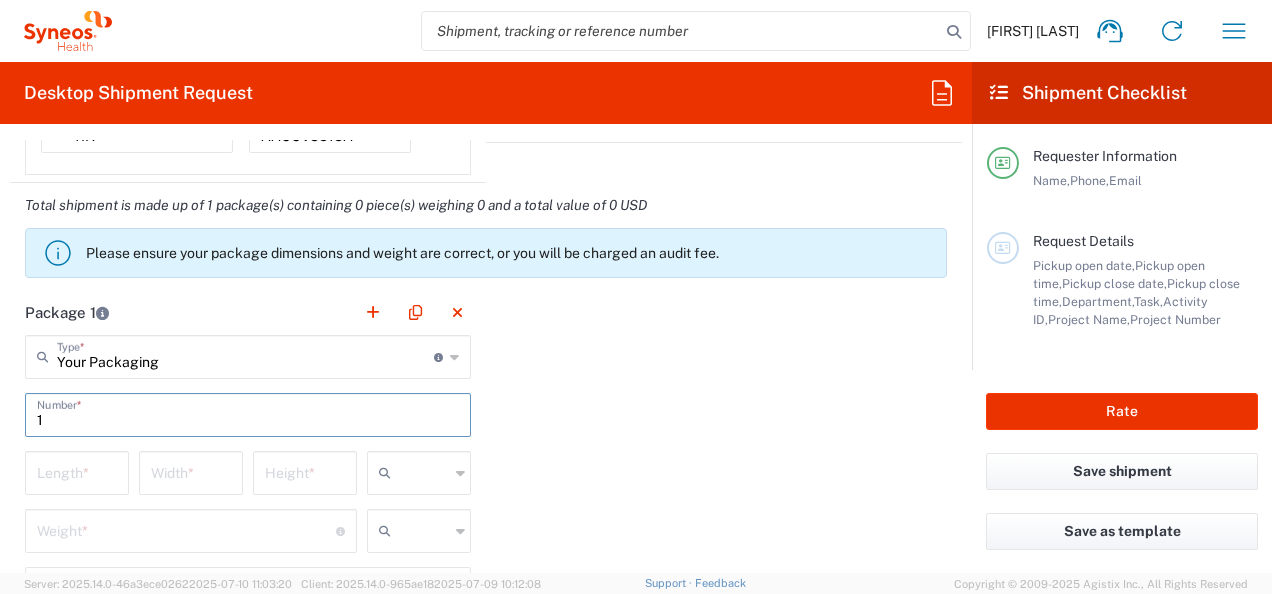 type on "1" 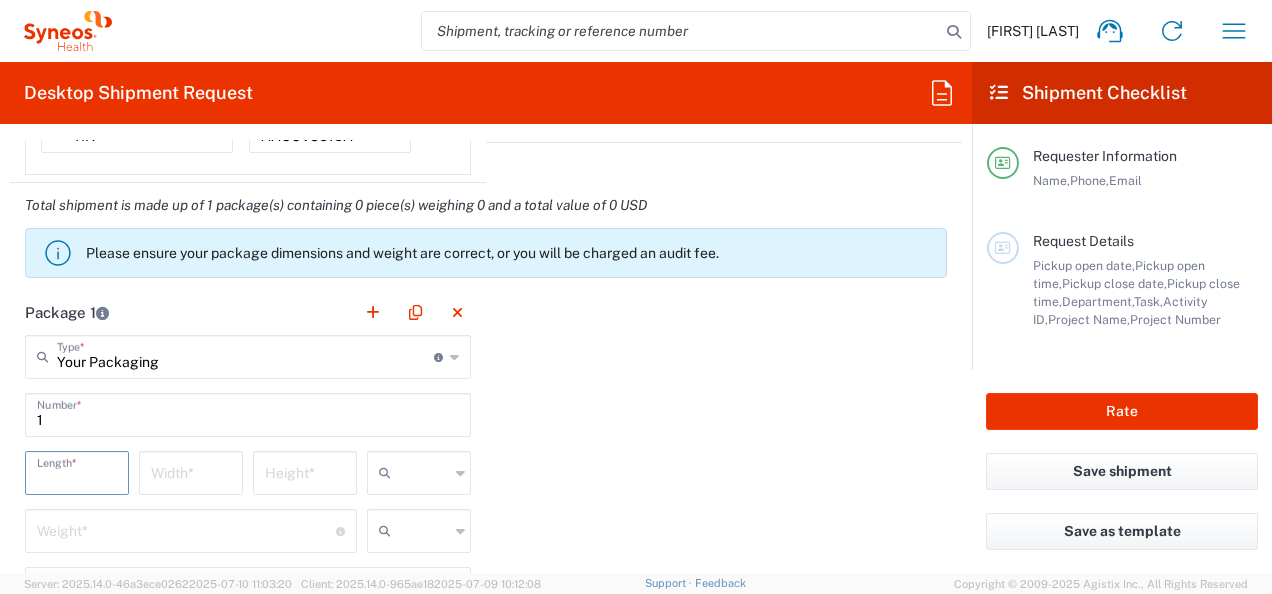click at bounding box center (77, 471) 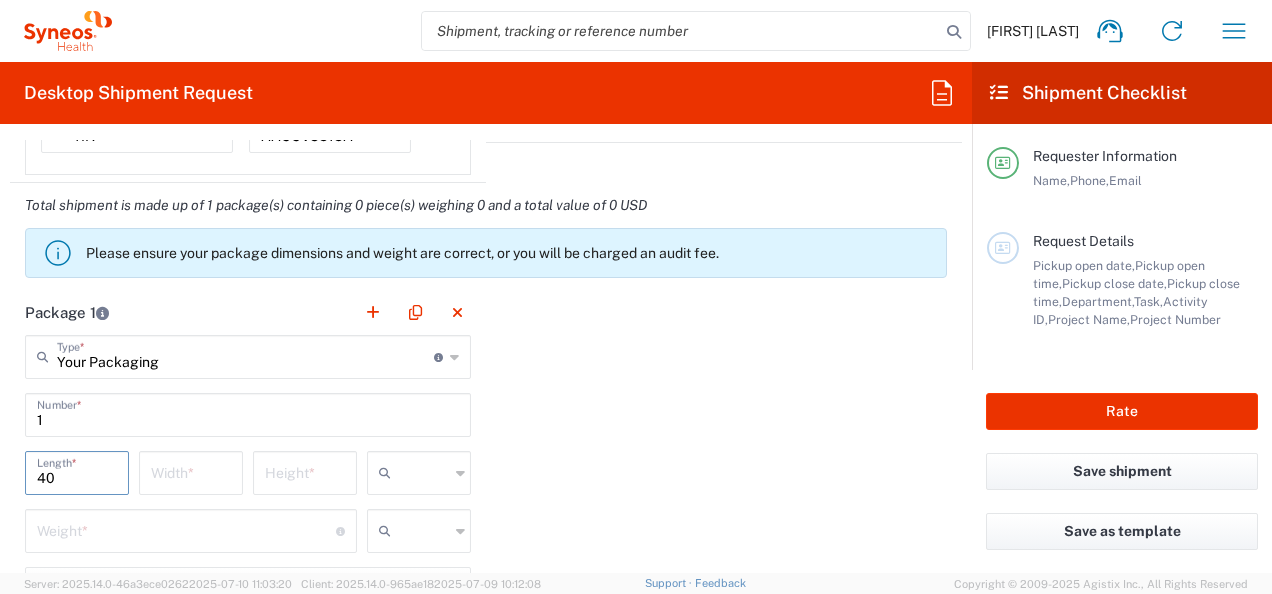 type on "40" 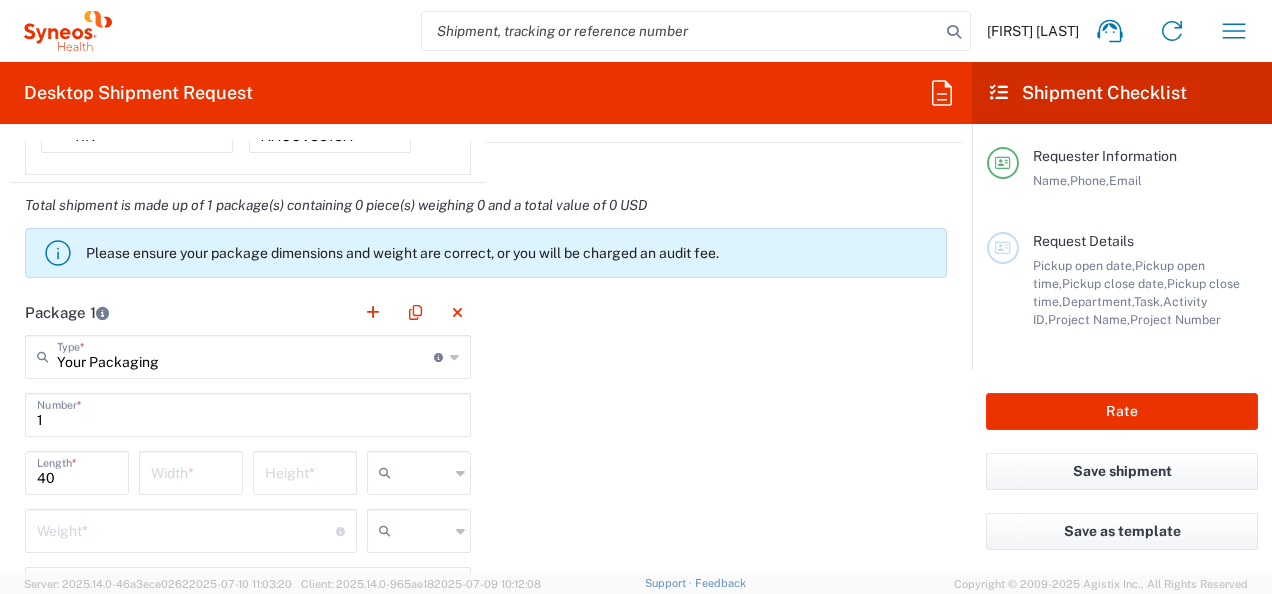 click on "Width  *" 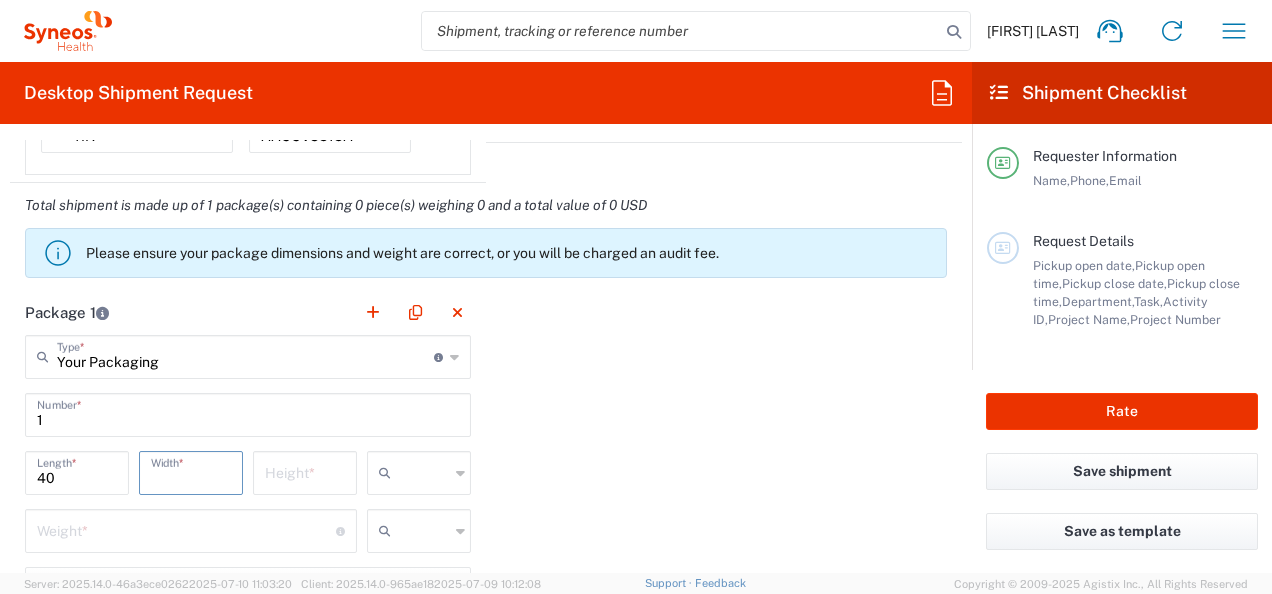 click at bounding box center (191, 471) 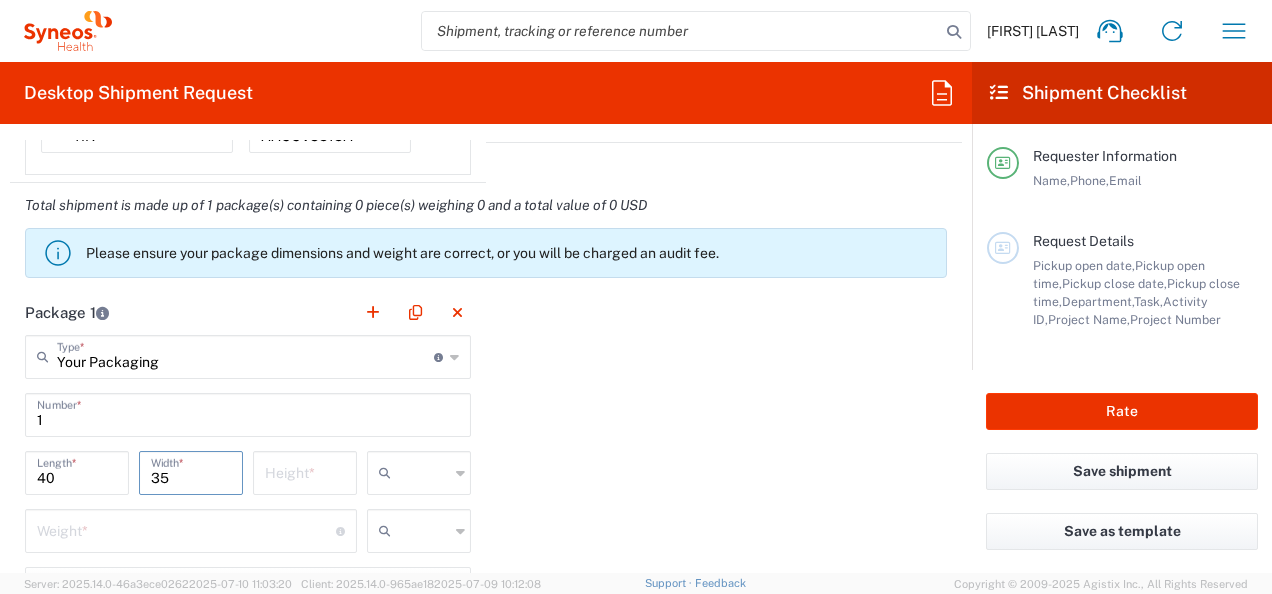 type on "35" 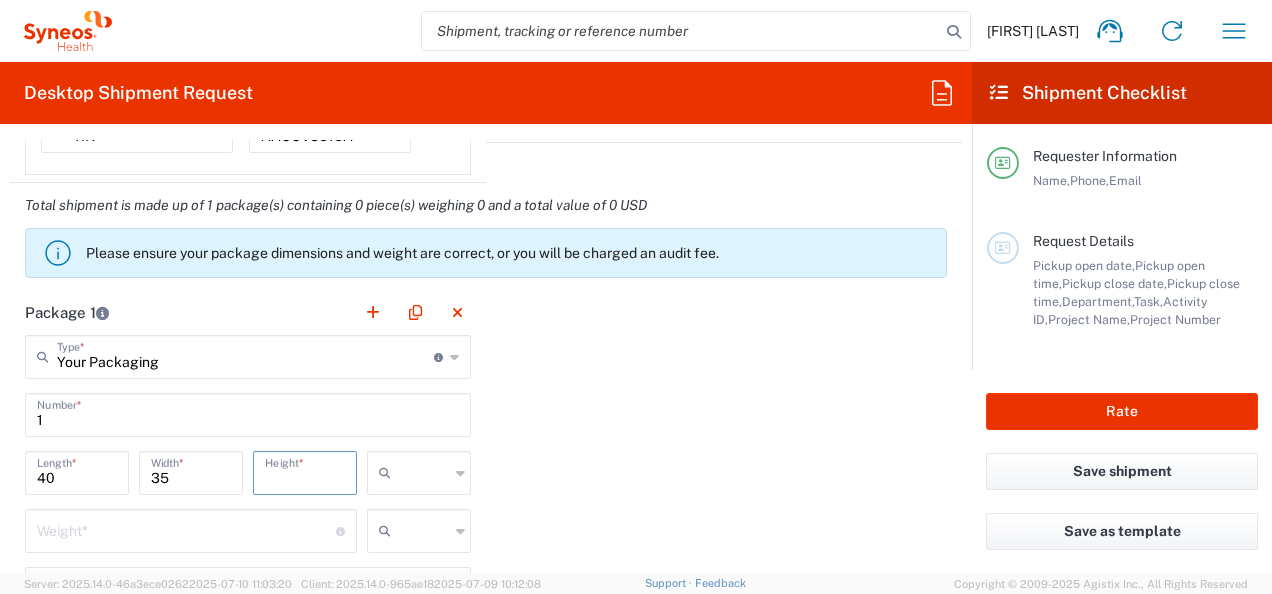 click at bounding box center [305, 471] 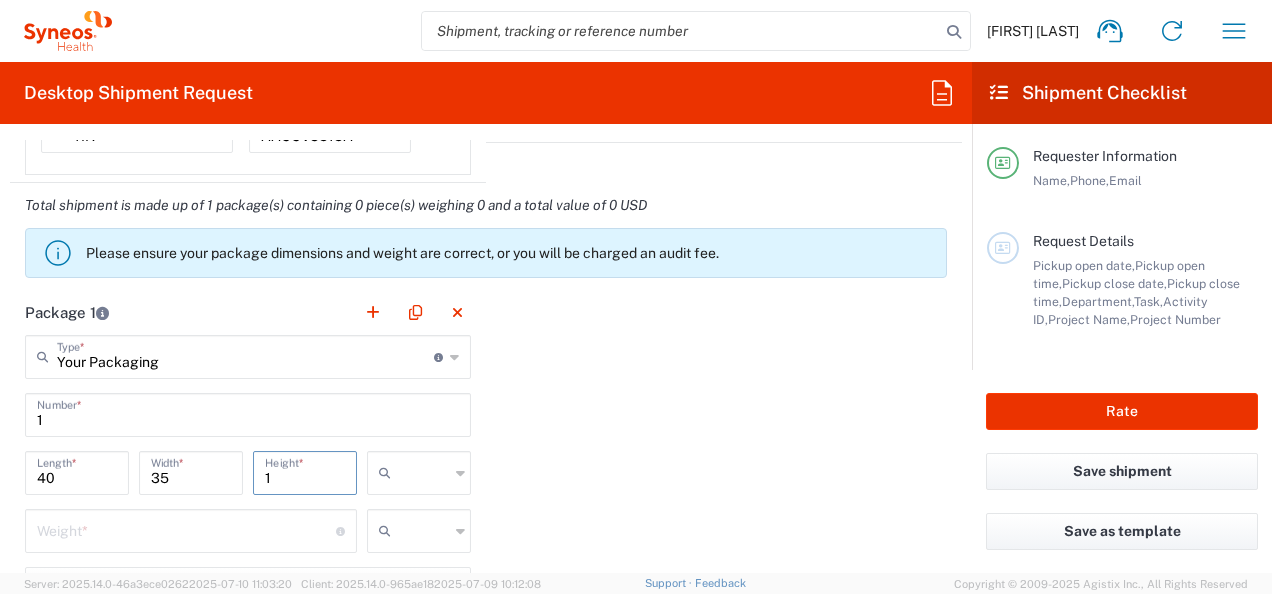type on "1" 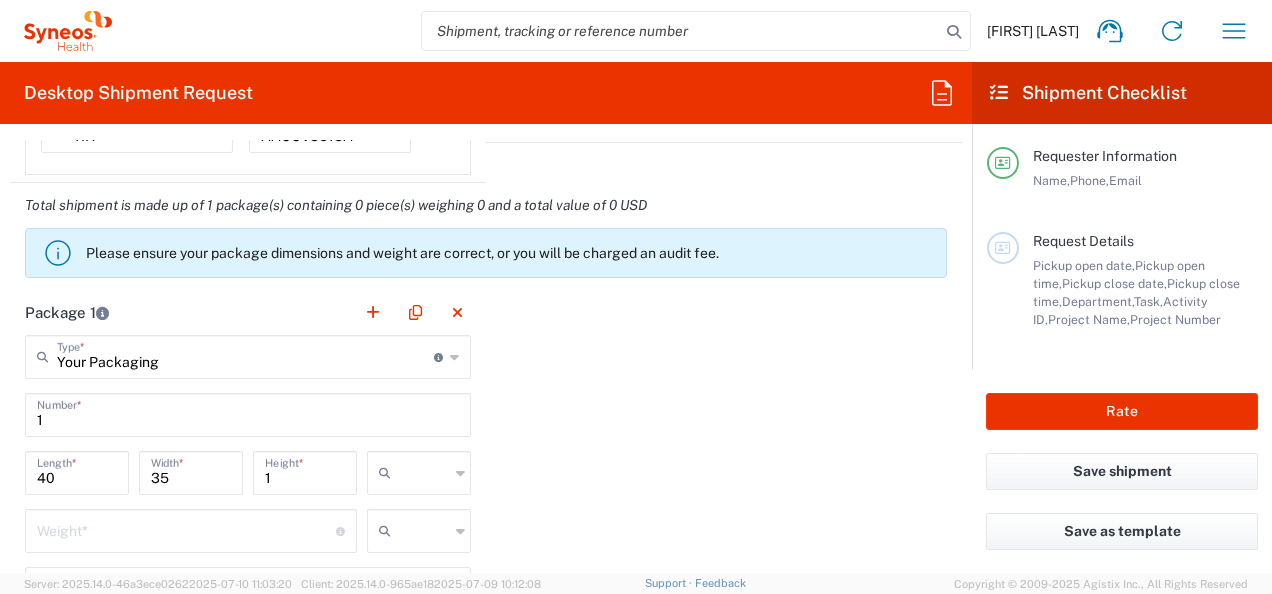 click 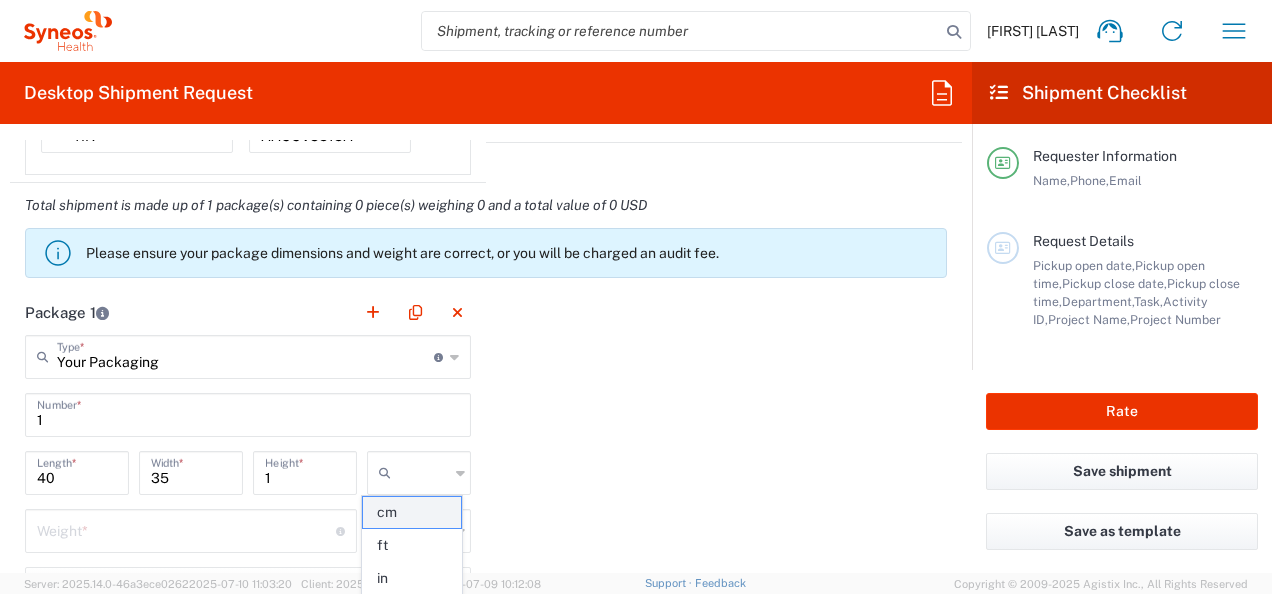 click on "cm" 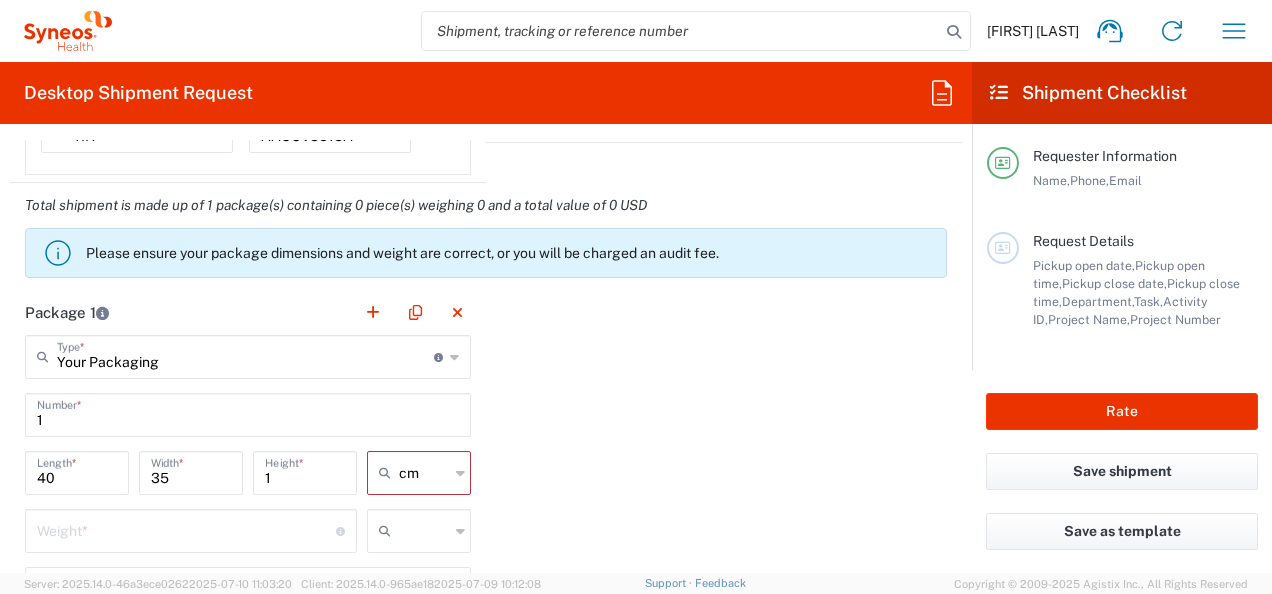 click on "Weight  * Total weight of package(s) in pounds or kilograms" 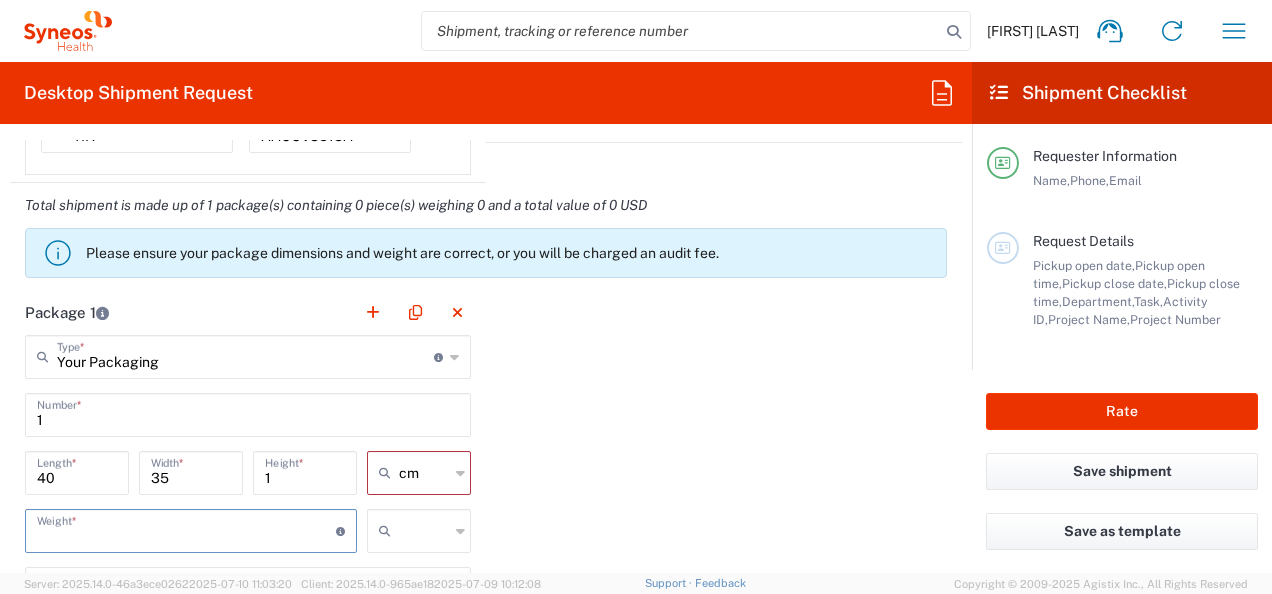 click at bounding box center [186, 529] 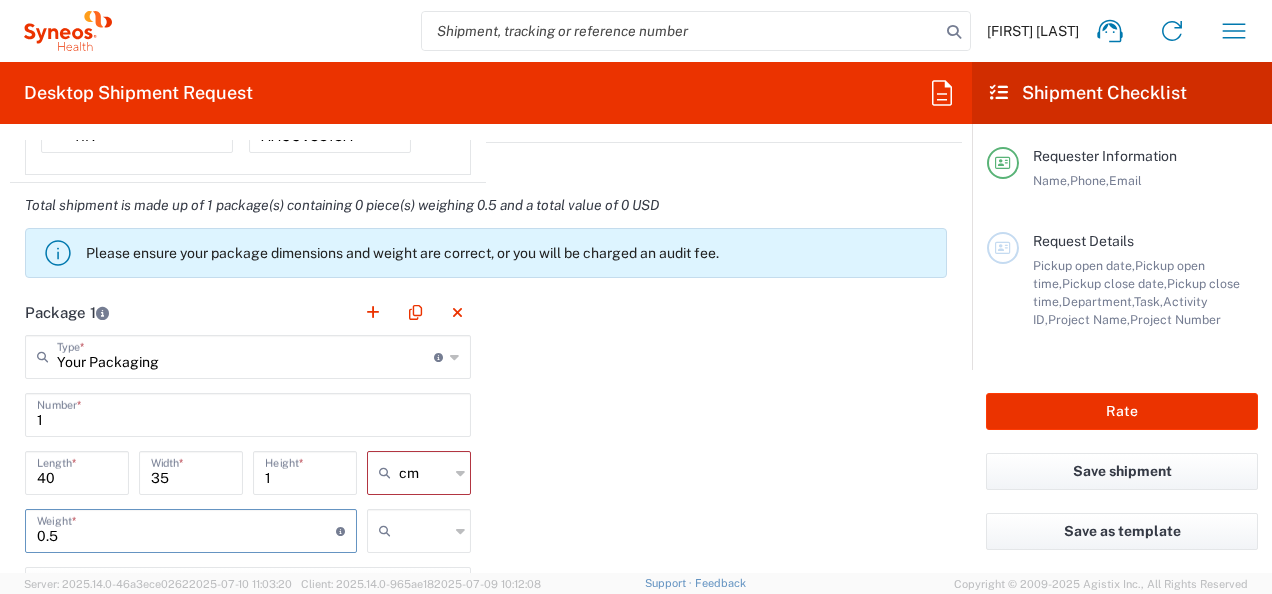 type on "0.5" 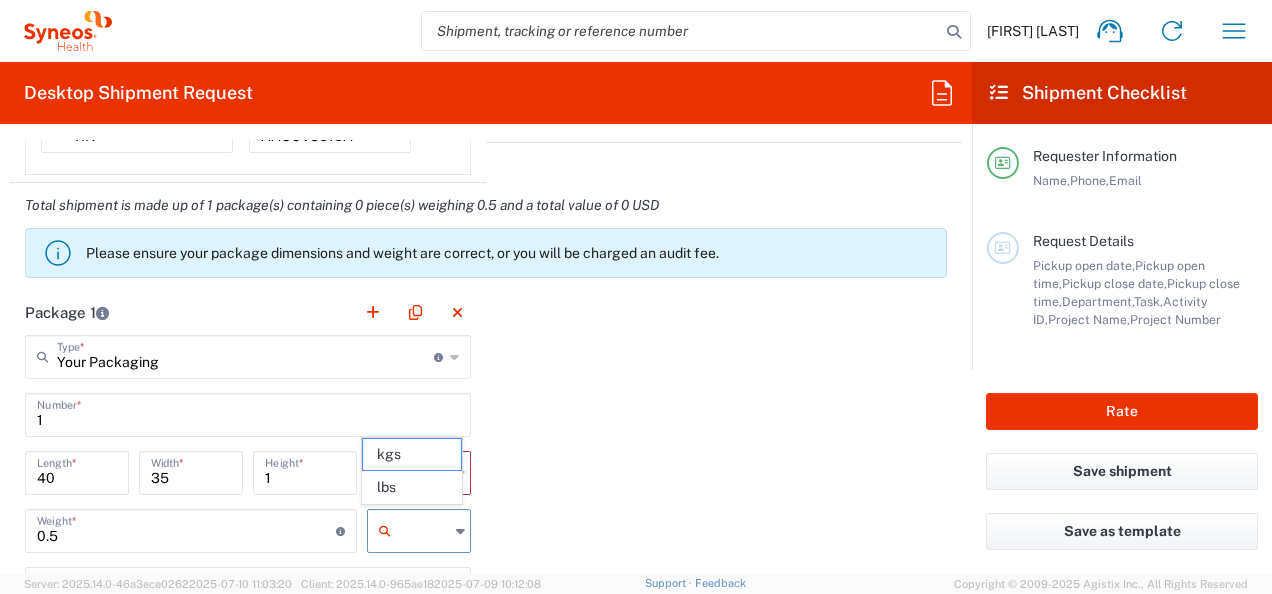 click at bounding box center [424, 531] 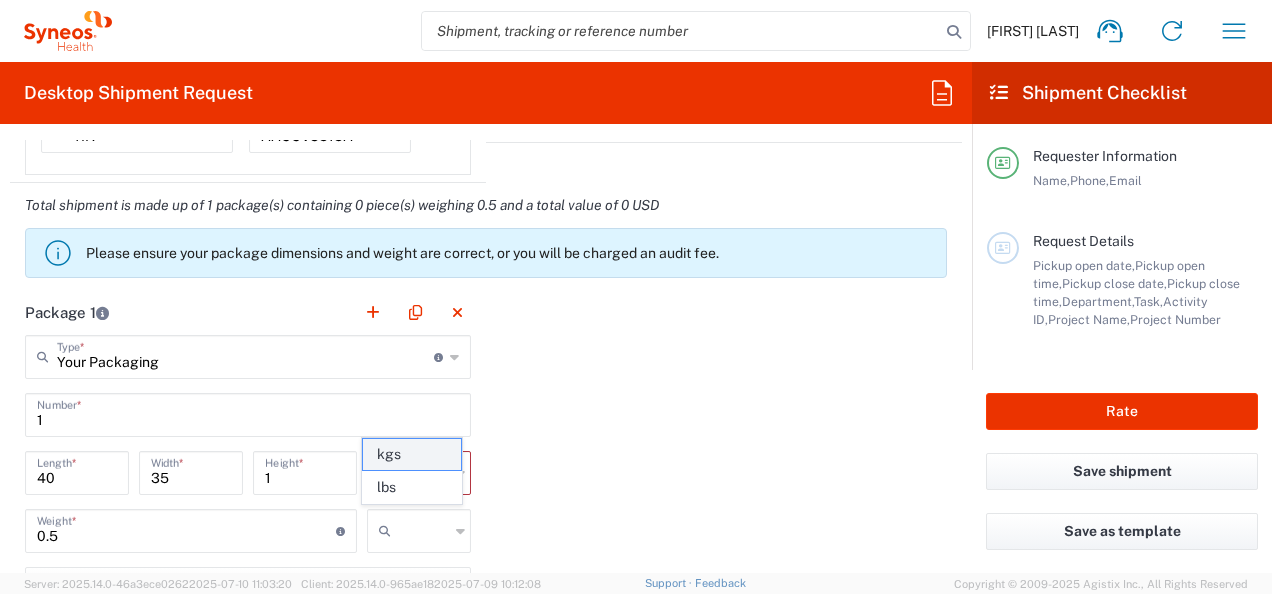 click on "kgs" 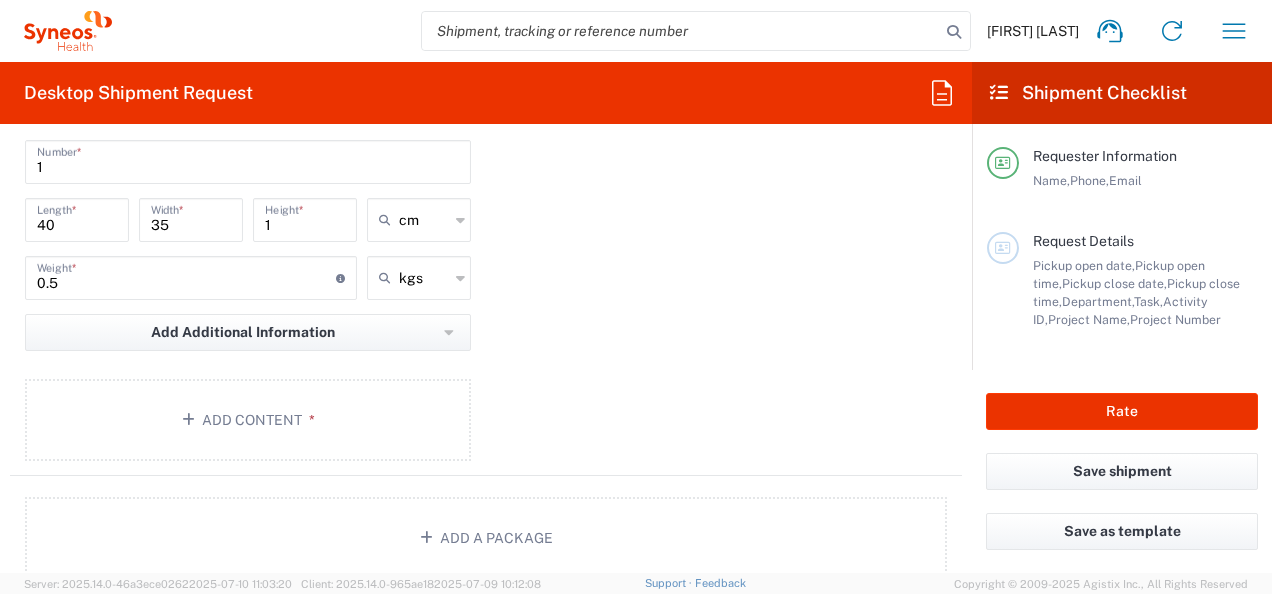 scroll, scrollTop: 2133, scrollLeft: 0, axis: vertical 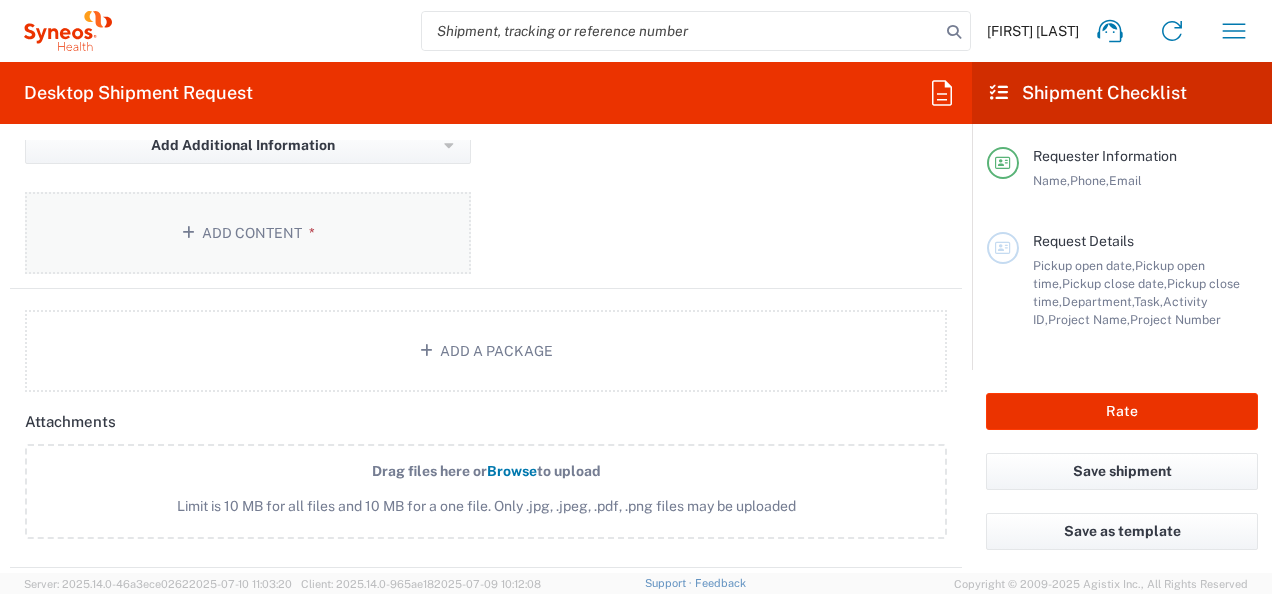 click on "Add Content *" 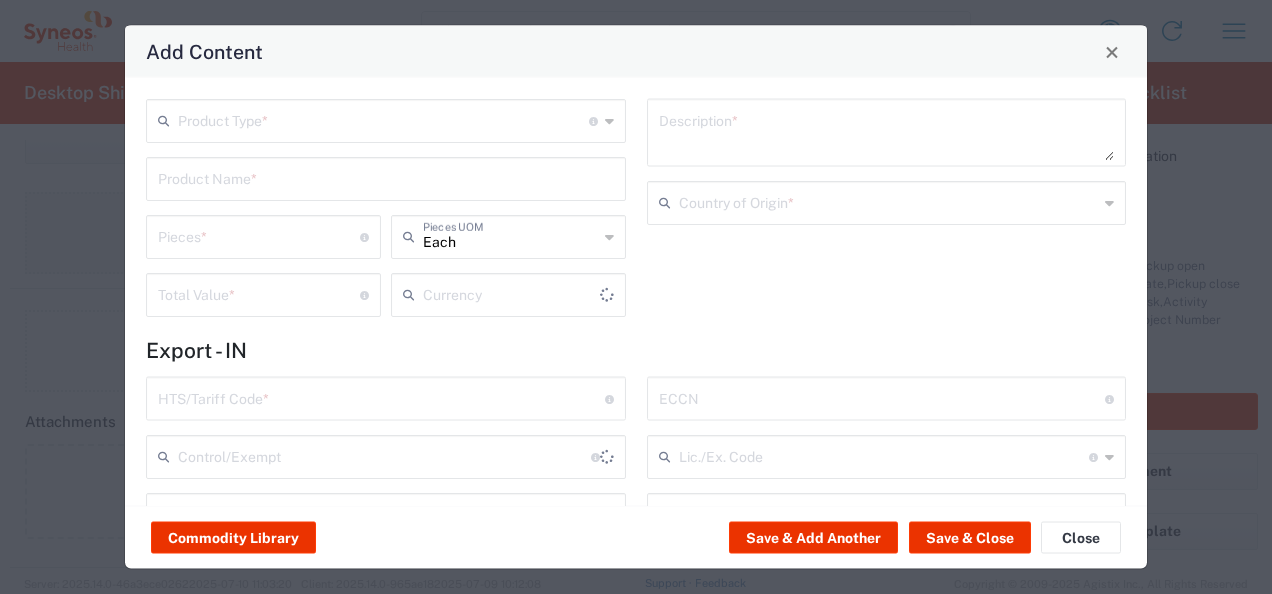 type on "US Dollar" 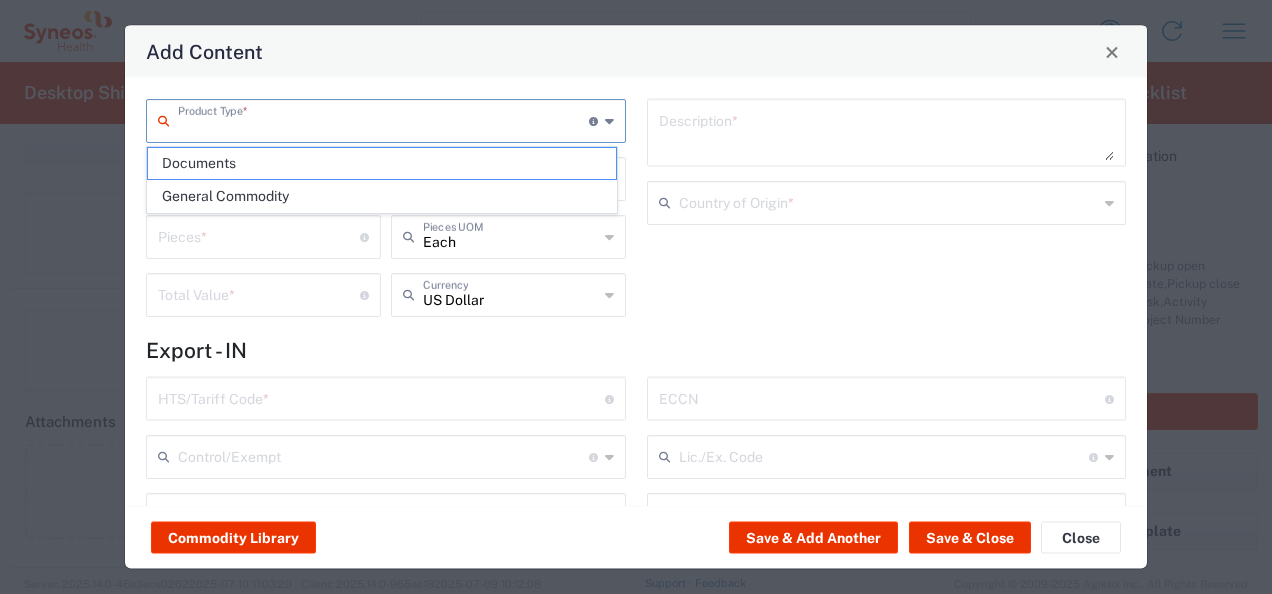 click at bounding box center (383, 119) 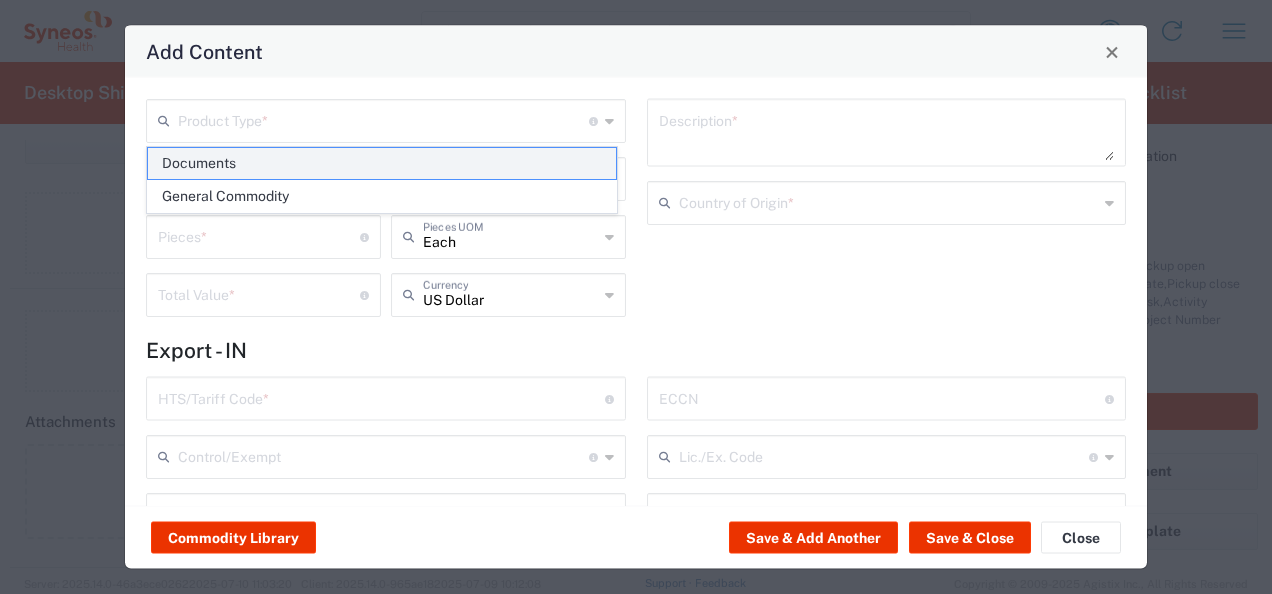 click on "Documents" 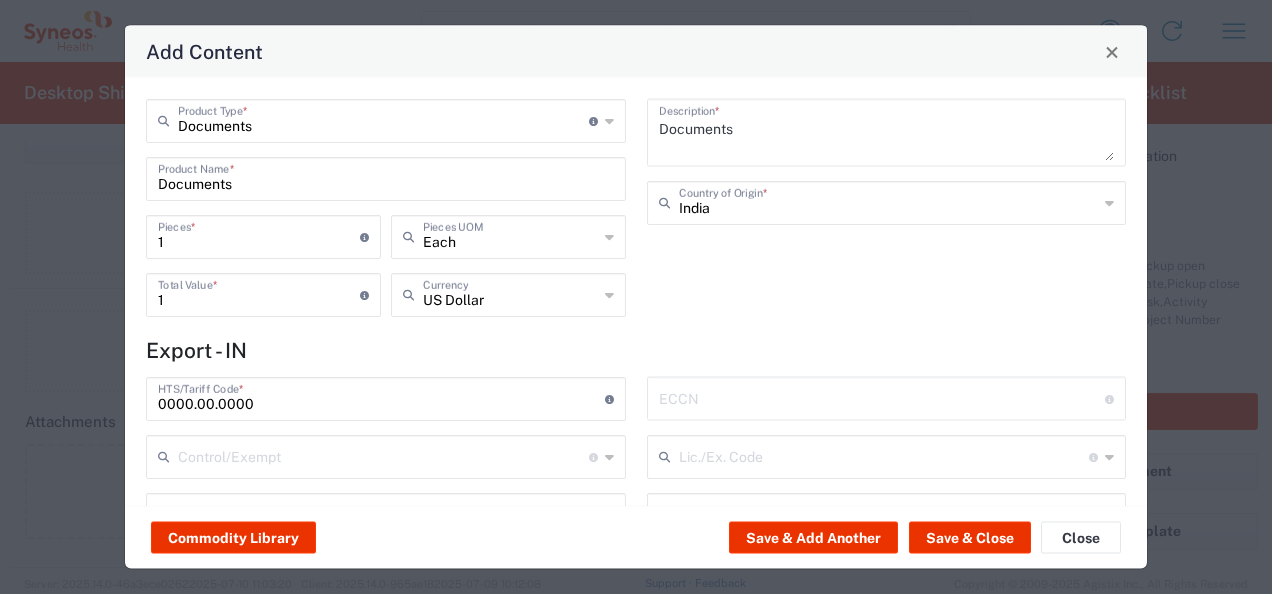 click on "Documents" at bounding box center [386, 177] 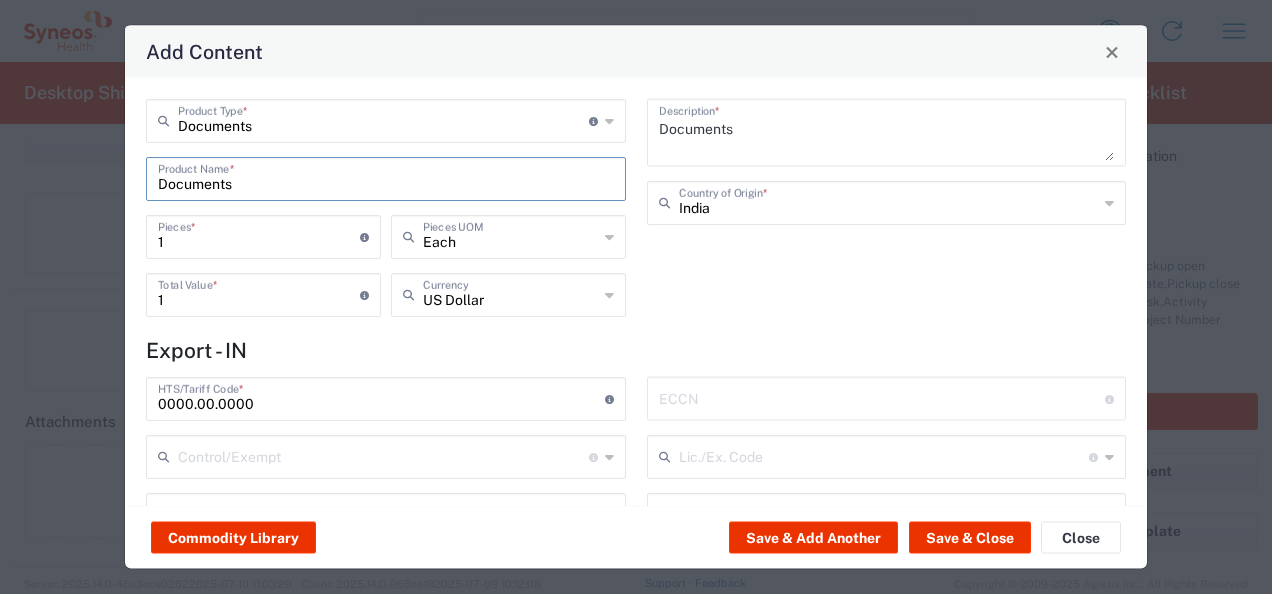 click on "Documents" at bounding box center (386, 177) 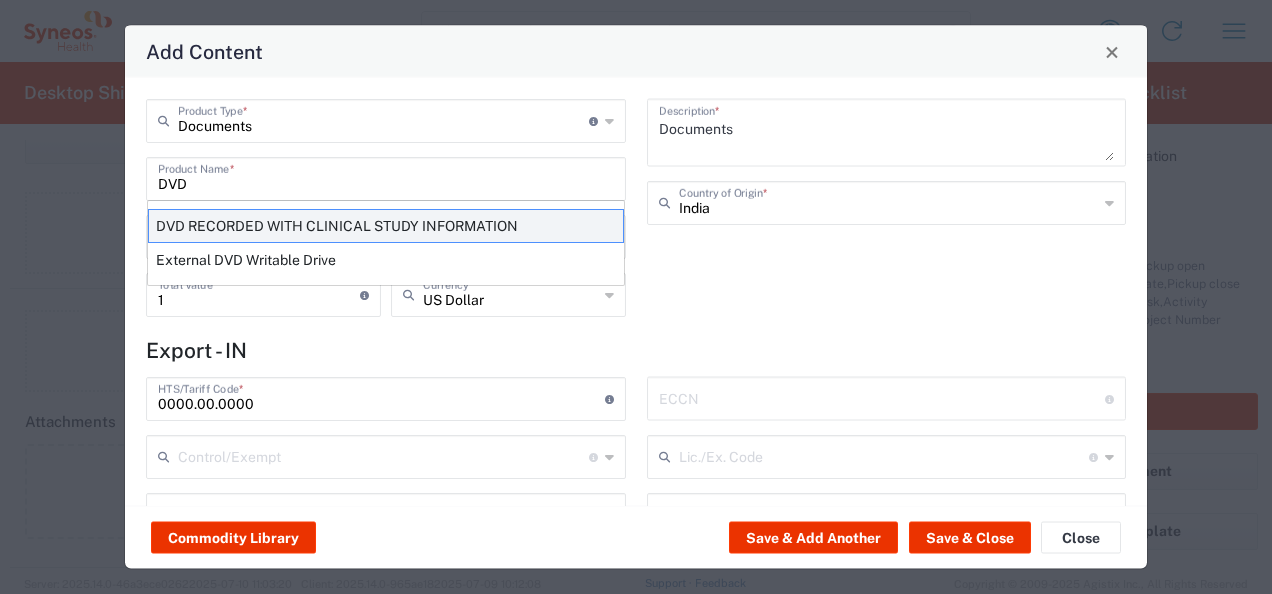 click on "DVD RECORDED WITH CLINICAL STUDY INFORMATION" at bounding box center [386, 226] 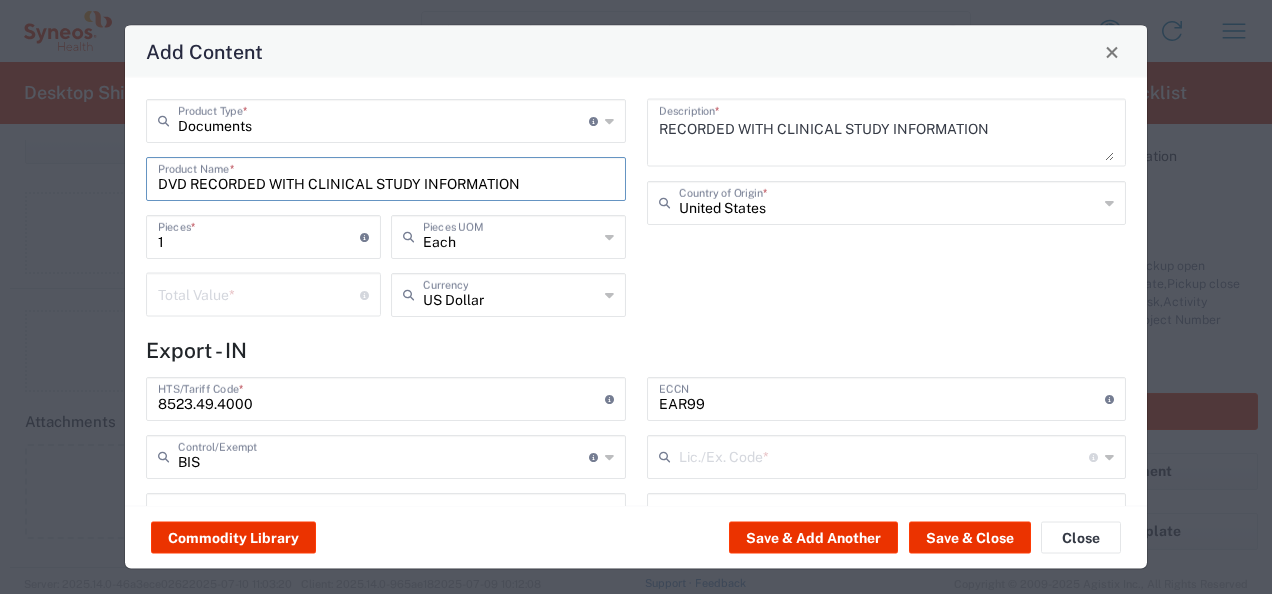 type on "NLR - No License Required" 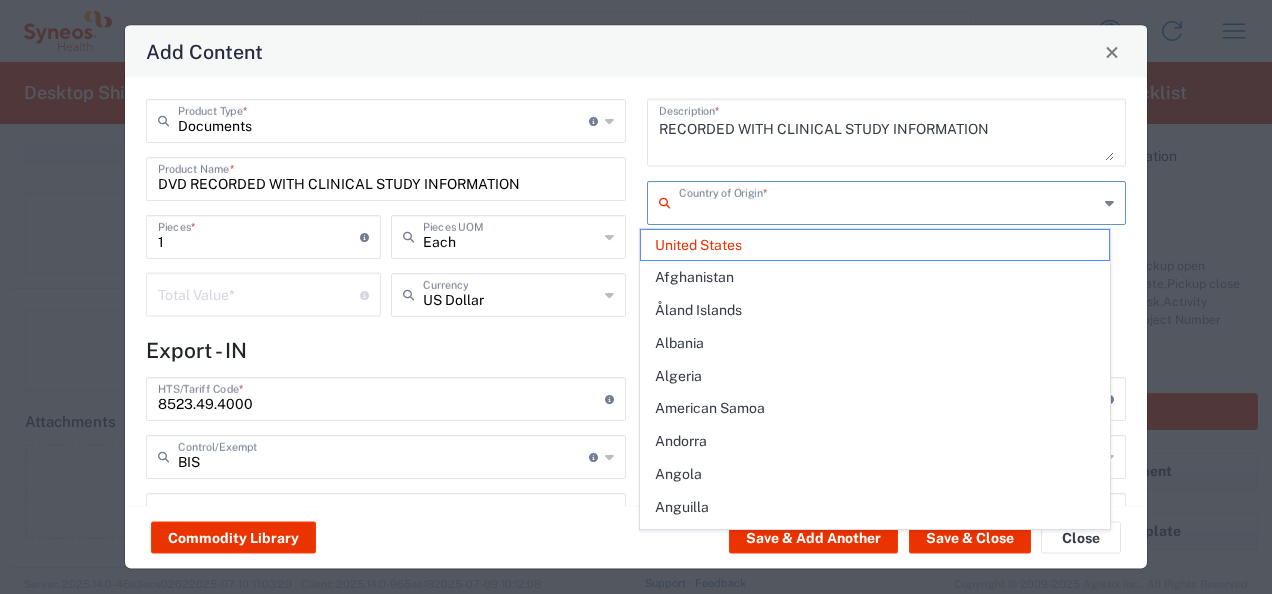 click at bounding box center (889, 201) 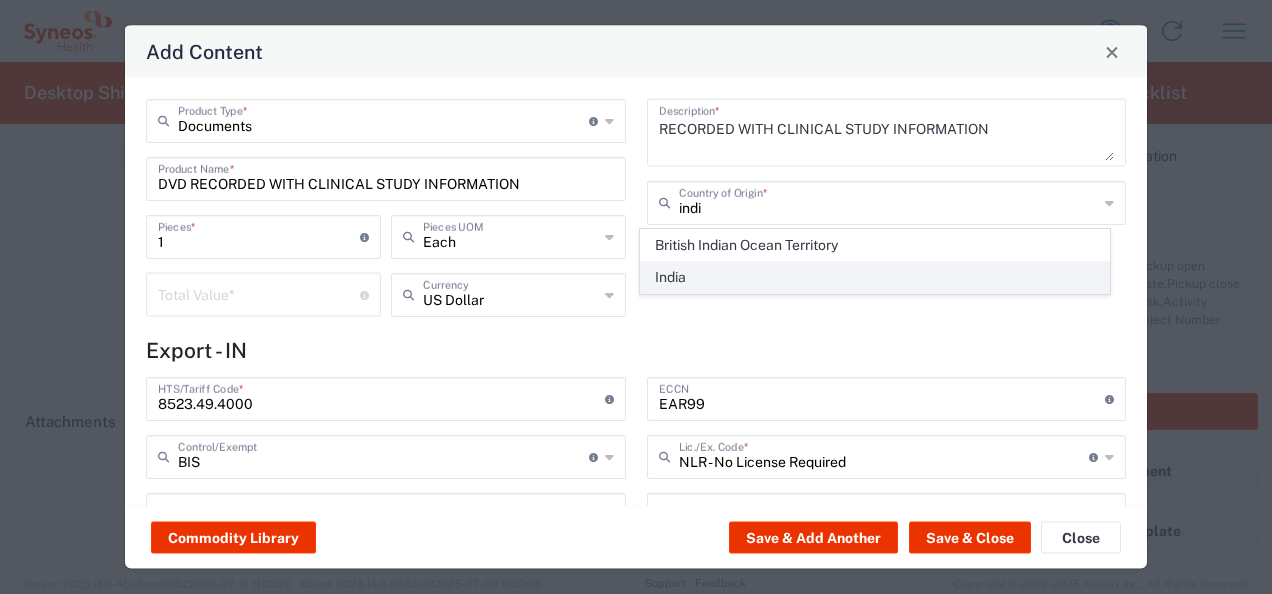 click on "India" 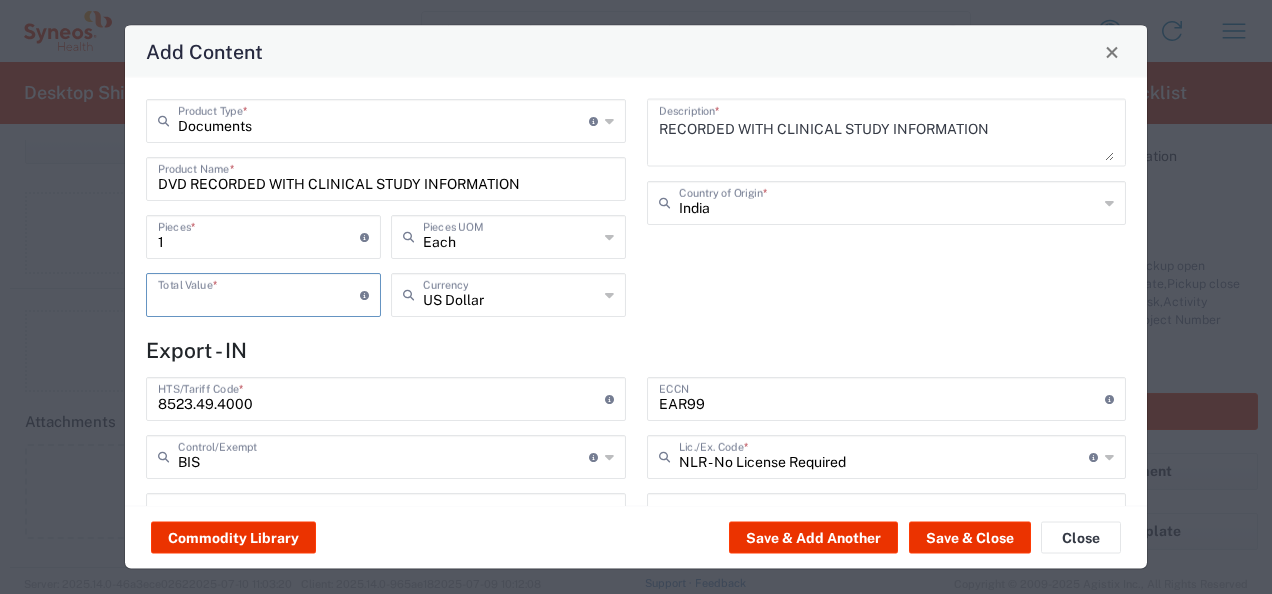 click at bounding box center (259, 293) 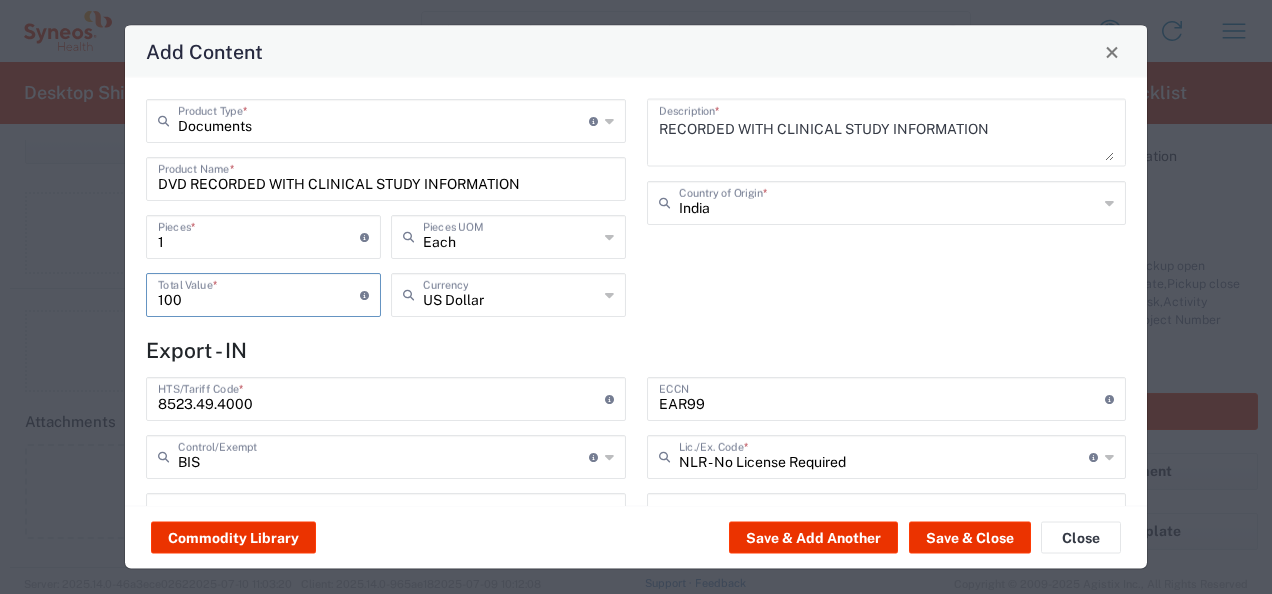 type on "100" 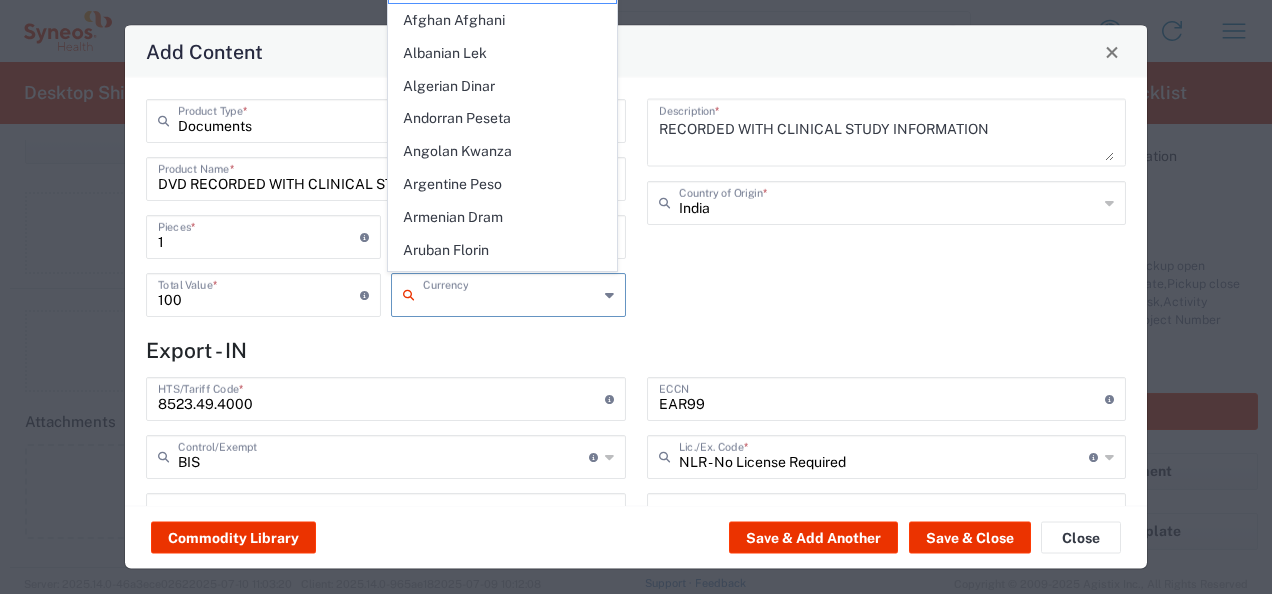 click at bounding box center (510, 293) 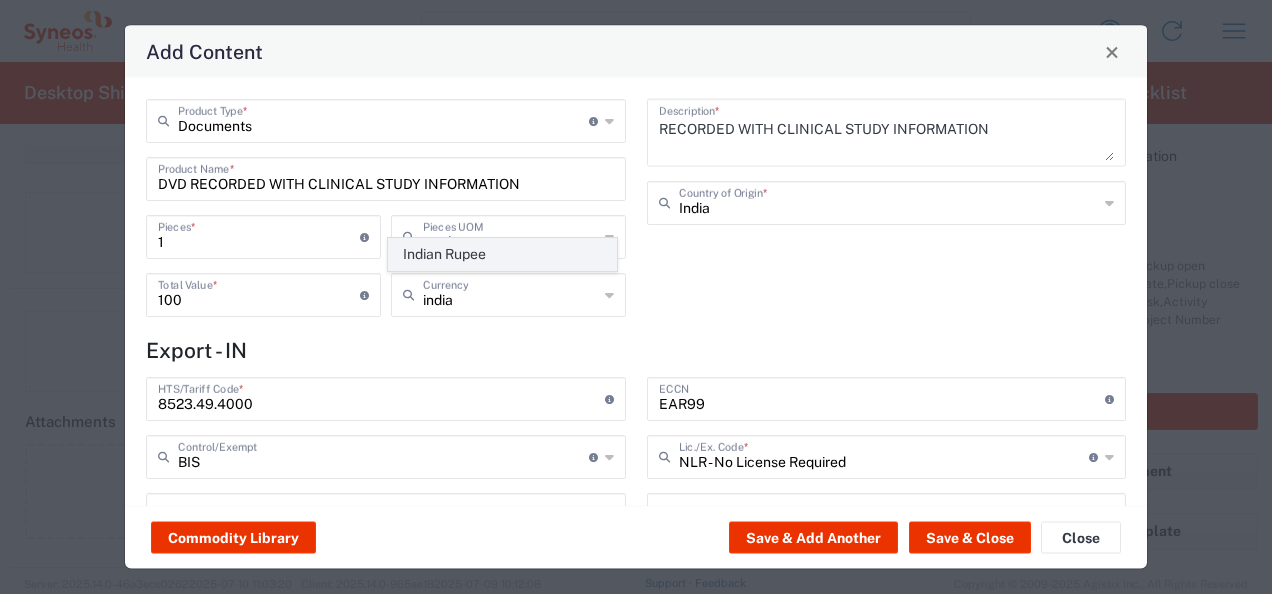 click on "Indian Rupee" 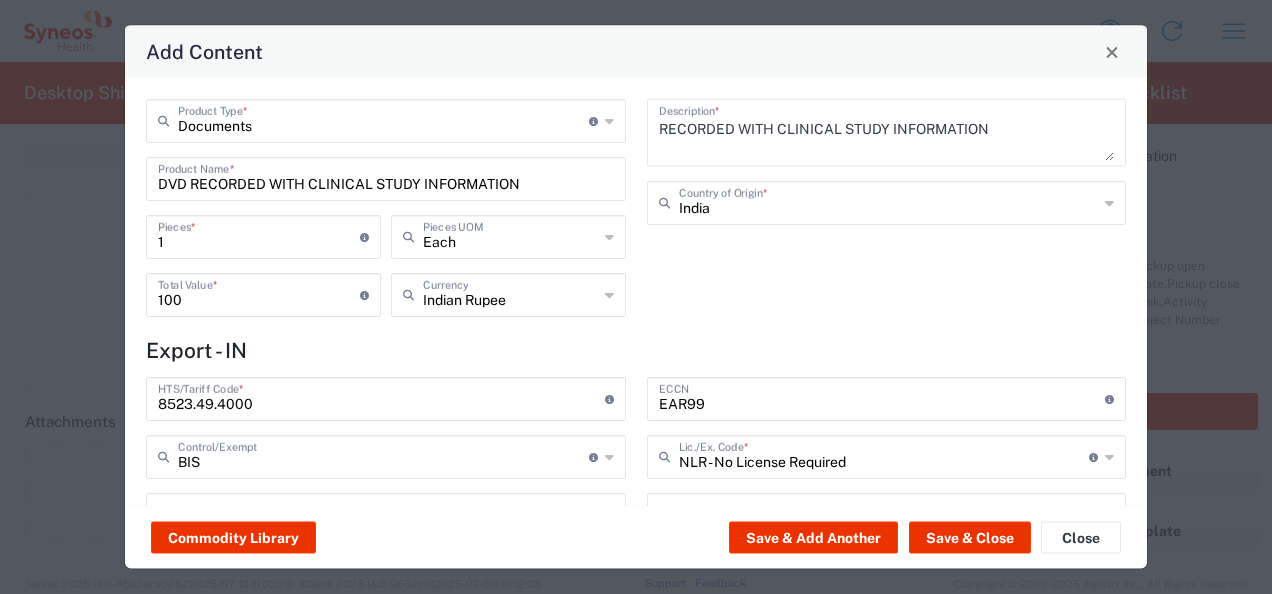 click on "Export - IN 8523.49.4000  HTS/Tariff Code  * 10-digit U.S. import and export statistical classification systems, the Harmonized Tariff Schedule of the United States Annotated (HTS) for imports, and the Schedule B for exports. Format of 10-digit HTS is 1234.56.7890 BIS  Control/Exempt  The specific reason that eliminates, or necessitates, the requirement for filing an EEI  License Number   Controlled  Governmental control of exports for statistical, strategic and supply for national security purposes, and/or for foreign policy purposes. Check box if content is controlled EAR99  ECCN  Export Control Classification Number which consists of a set of digits and a letter NLR - No License Required  Lic./Ex. Code  * License type for shipping controlled goods or the EEI filing exception code ×  Expiration Date  Cancel Apply Import - ES  HTS/Tariff Code   Controlled   Import ID" 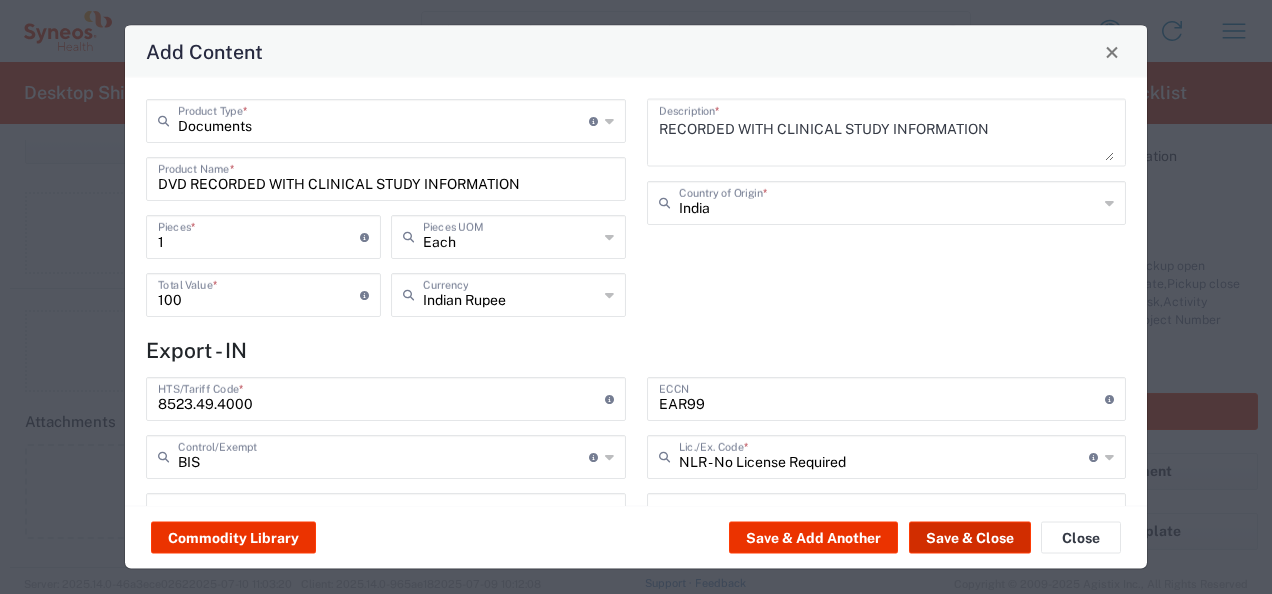 click on "Save & Close" 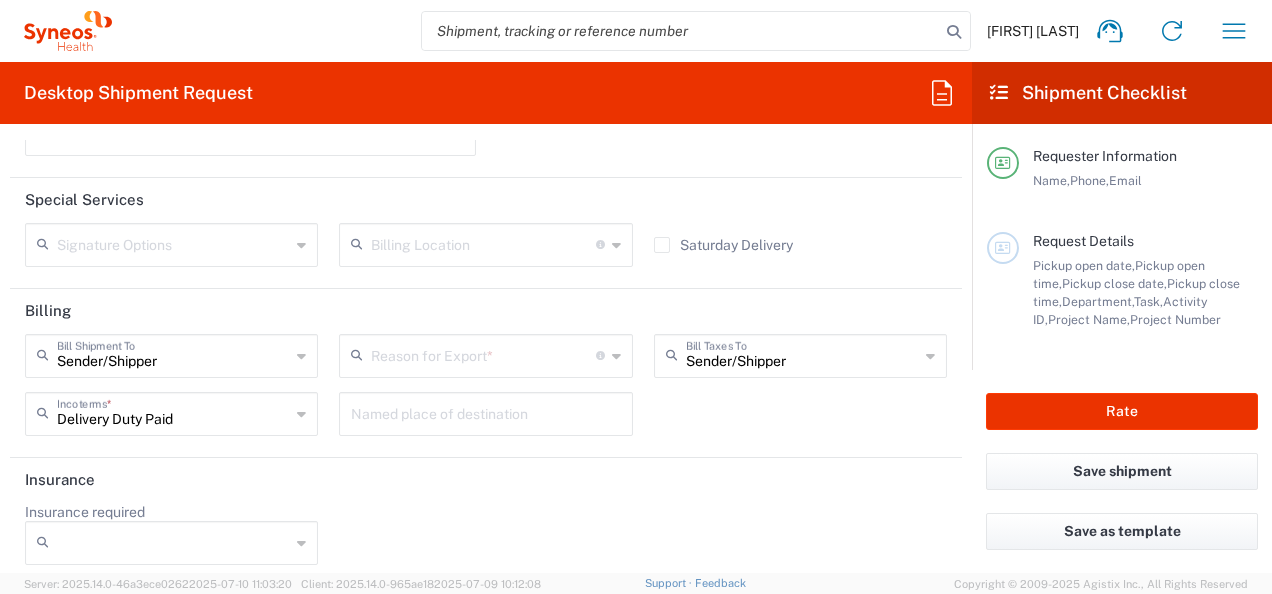 scroll, scrollTop: 2899, scrollLeft: 0, axis: vertical 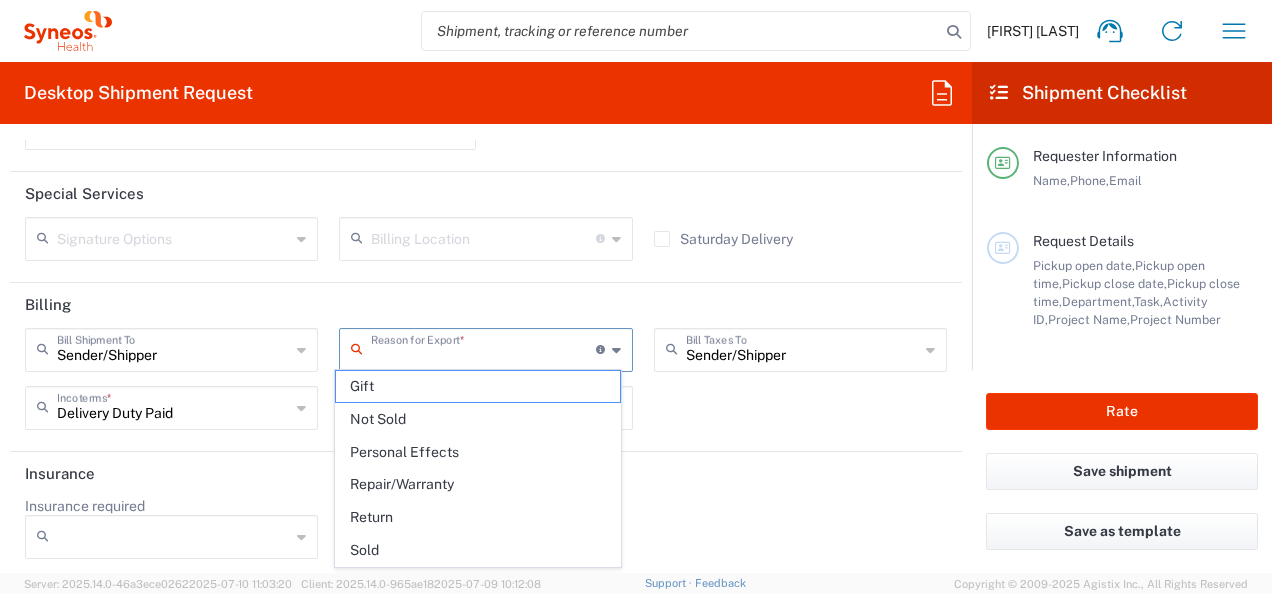 click at bounding box center (483, 348) 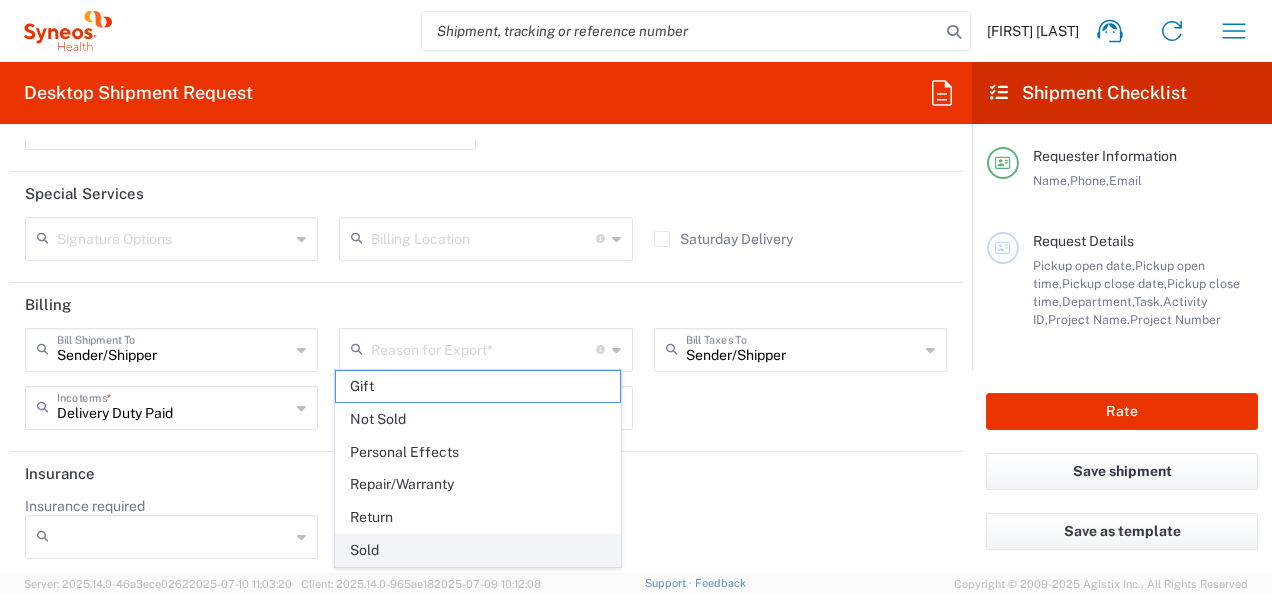 click on "Sold" 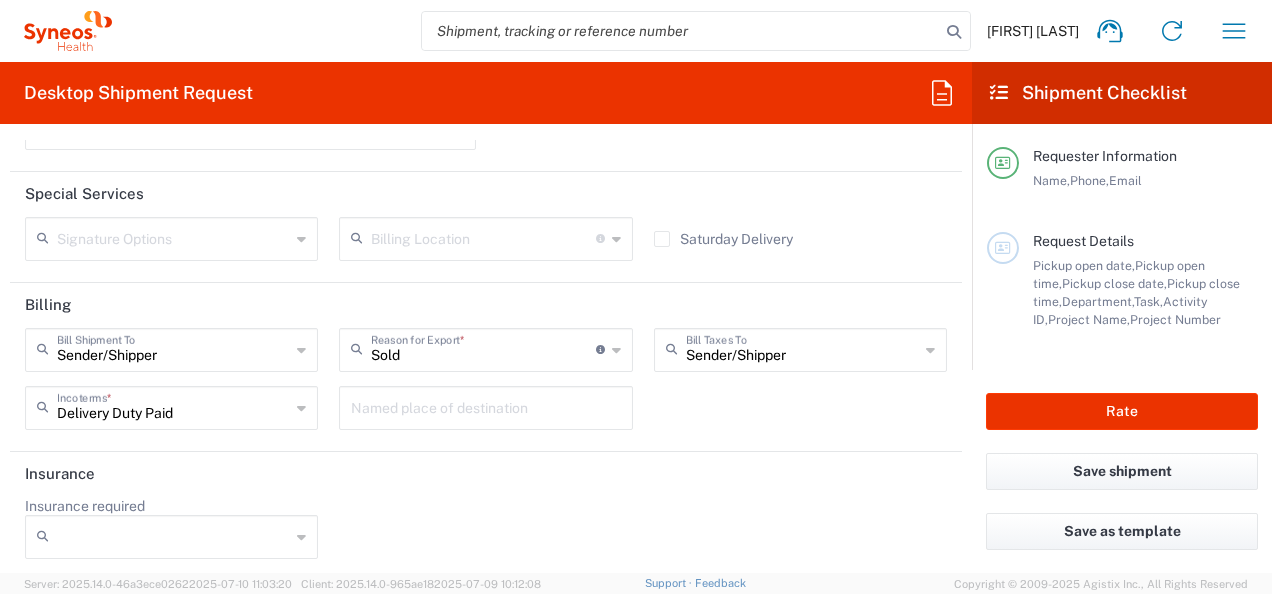 click on "Insurance" 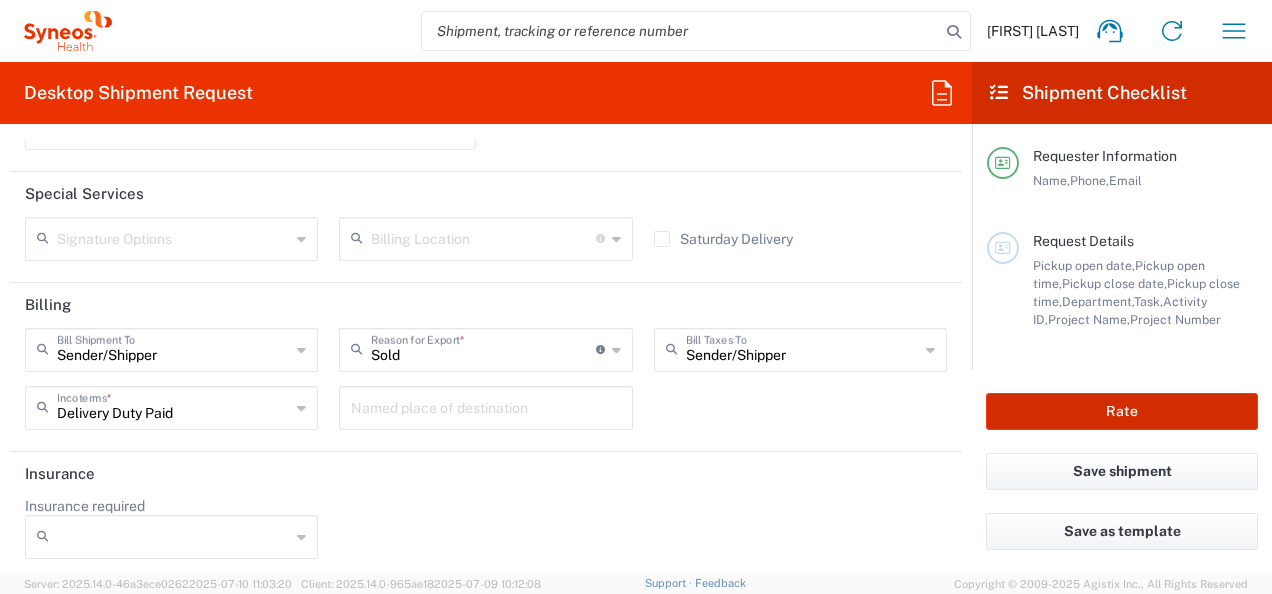 click on "Rate" 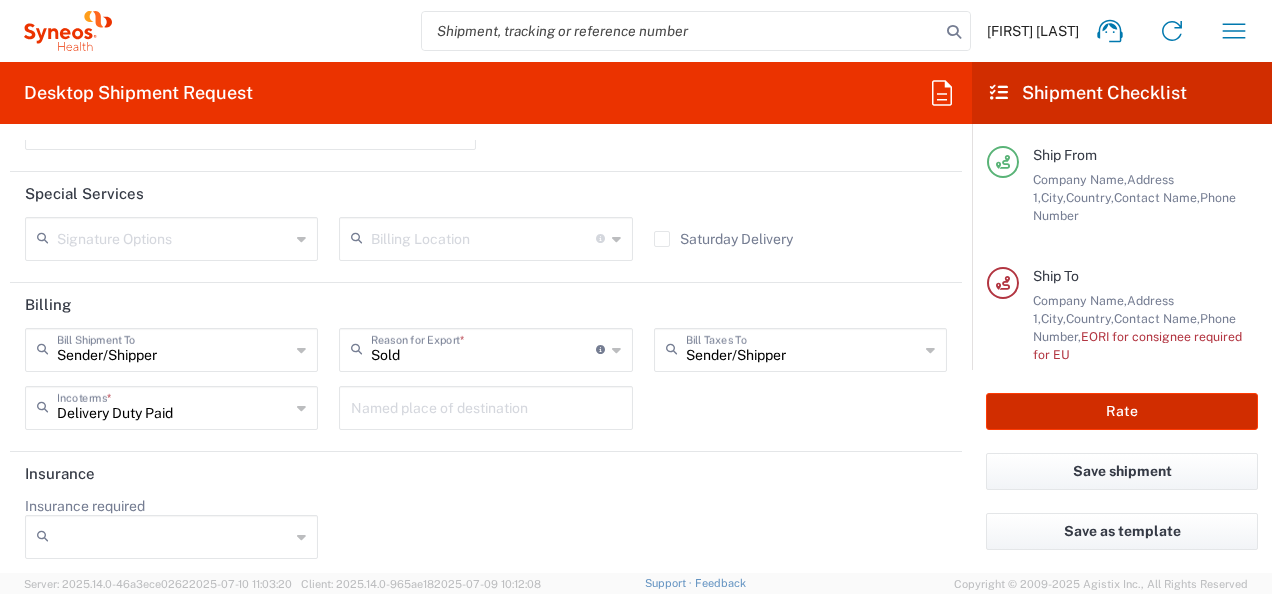 scroll, scrollTop: 292, scrollLeft: 0, axis: vertical 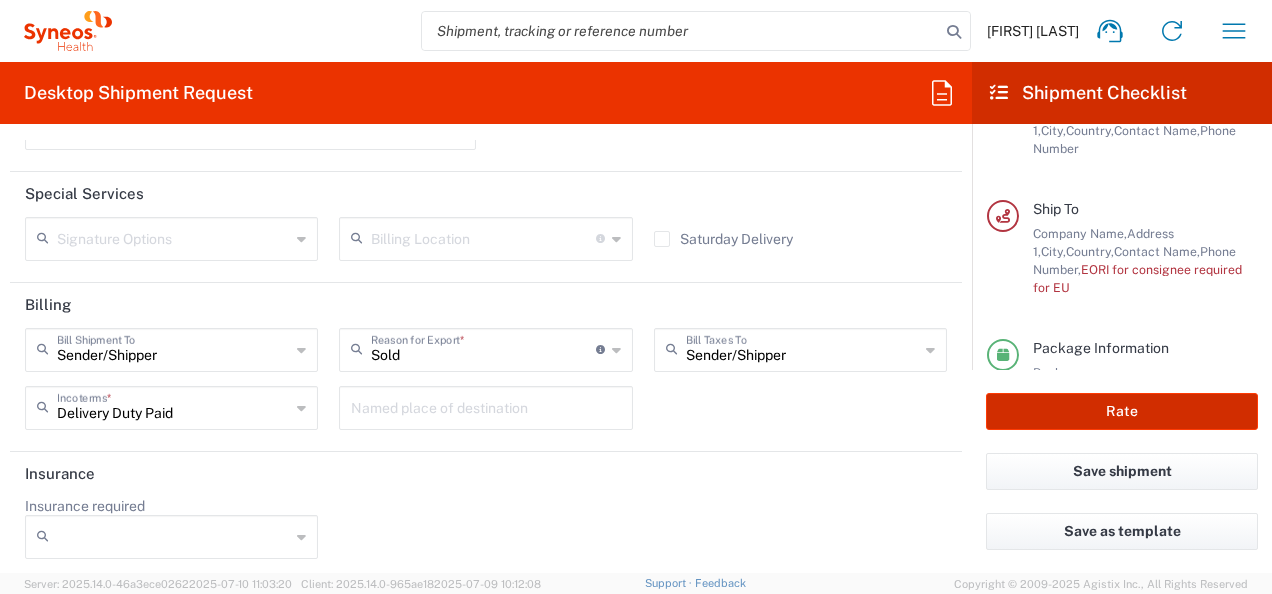 type on "7025945" 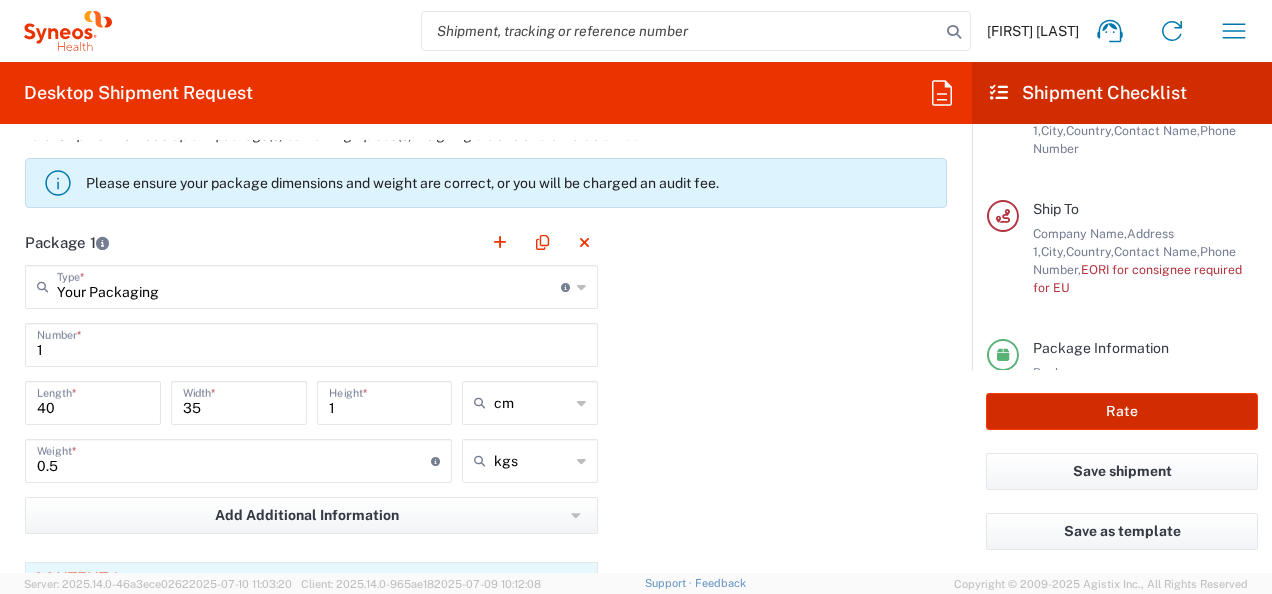 scroll, scrollTop: 1384, scrollLeft: 0, axis: vertical 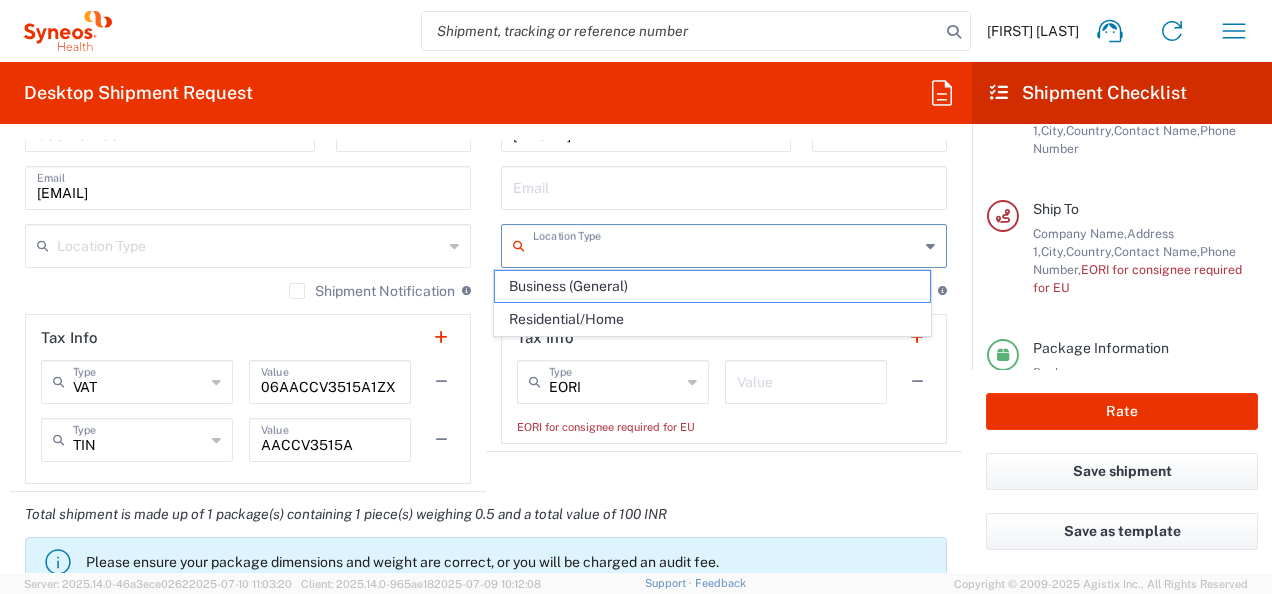 click at bounding box center (726, 244) 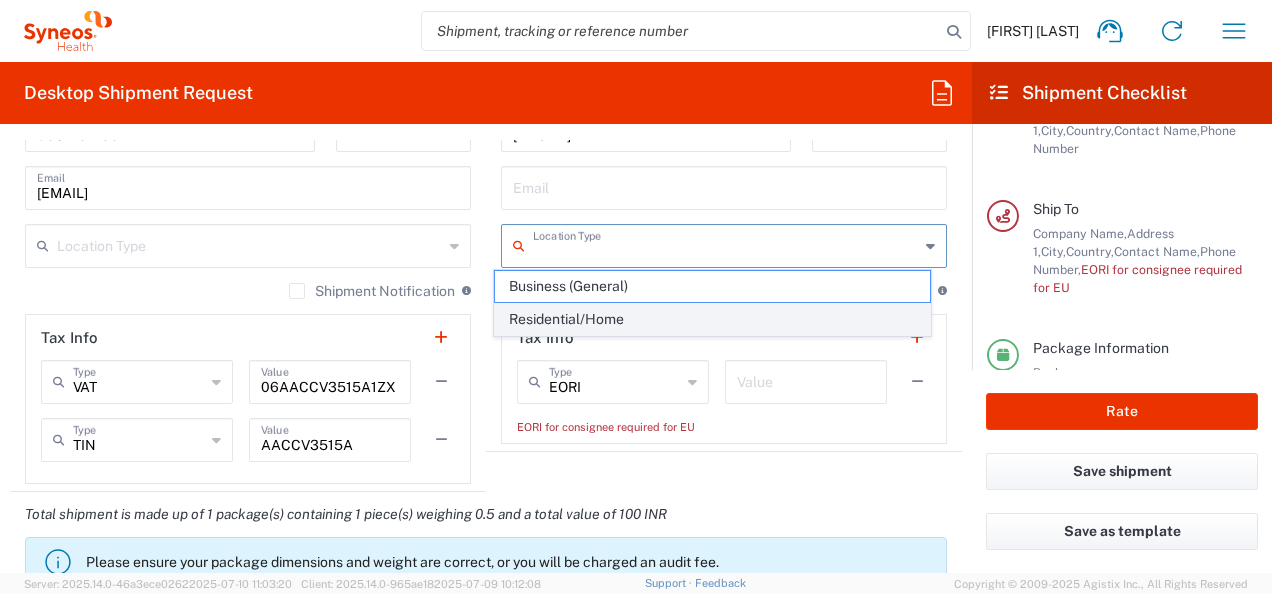 click on "Residential/Home" 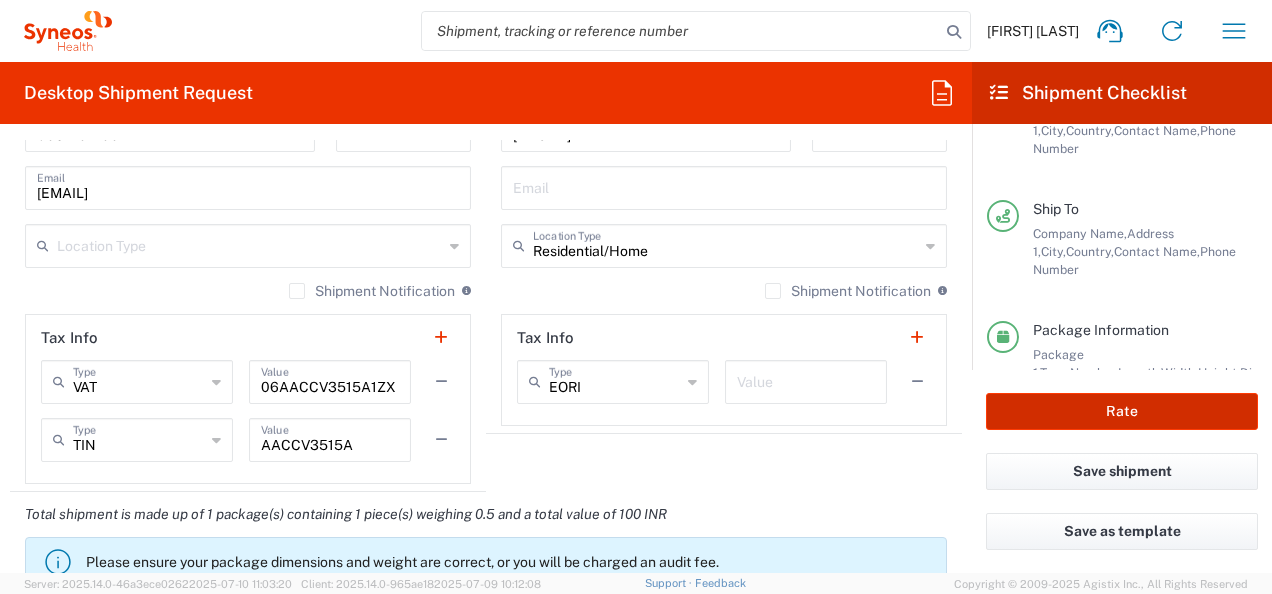 click on "Rate" 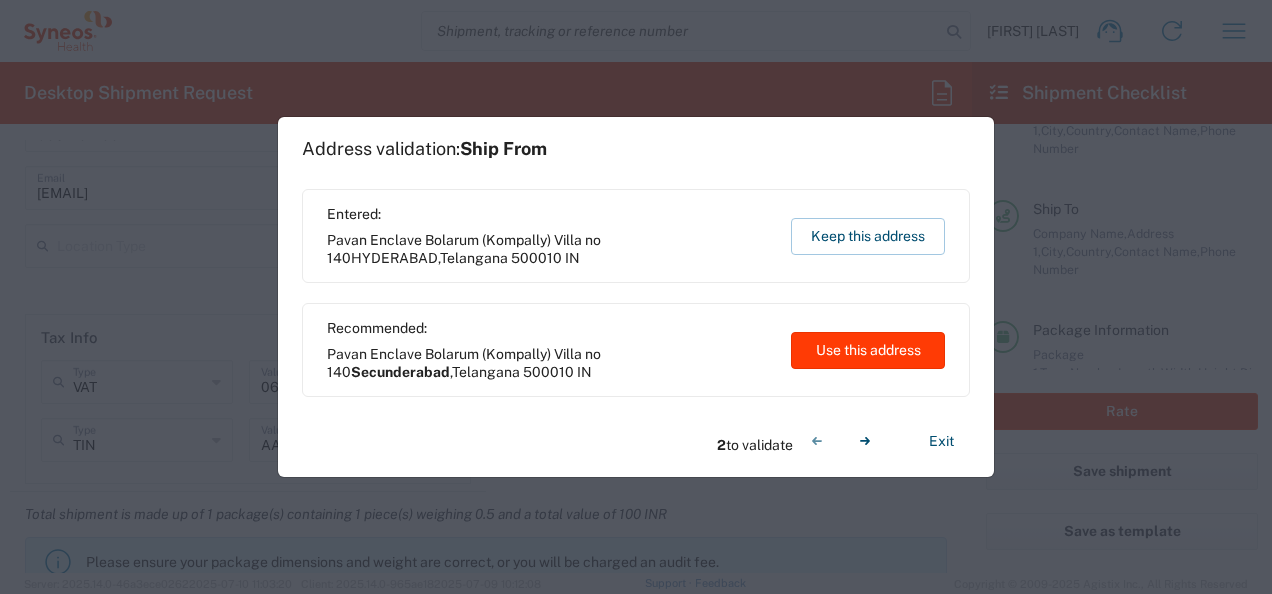 click on "Use this address" 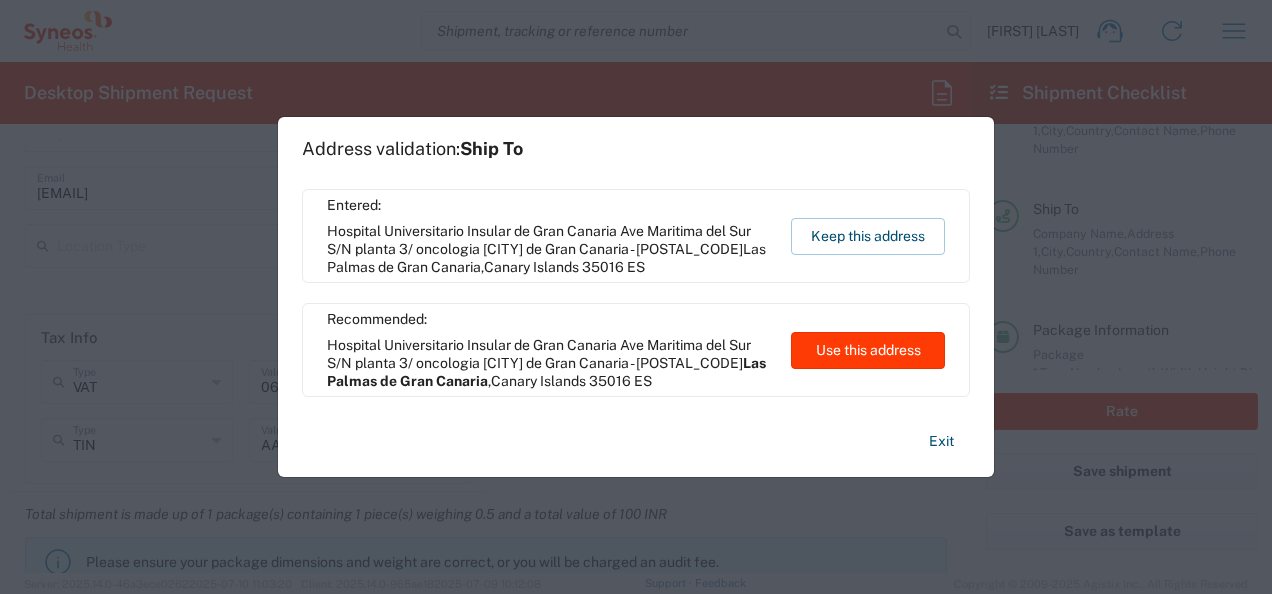 click on "Use this address" 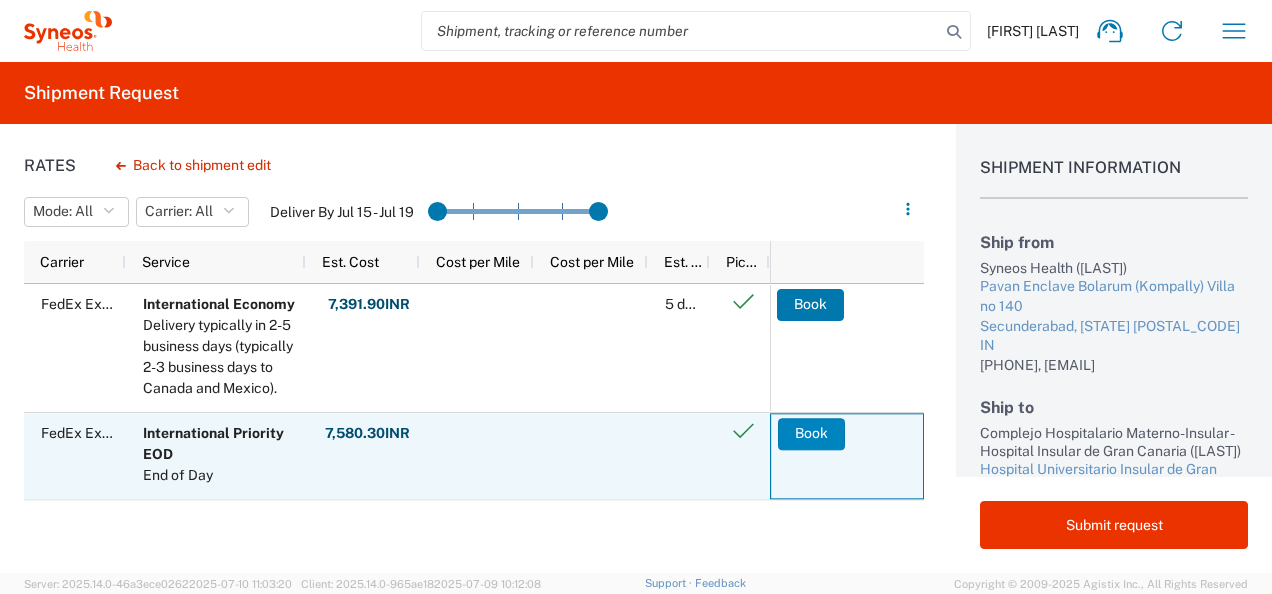 click on "Book" 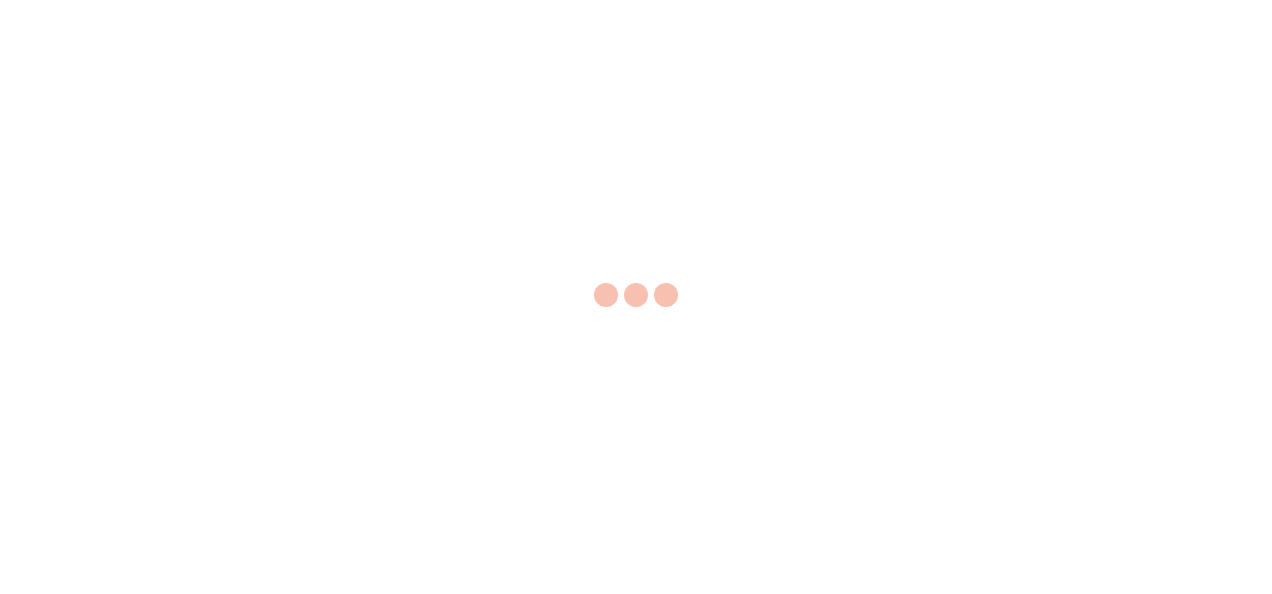 scroll, scrollTop: 0, scrollLeft: 0, axis: both 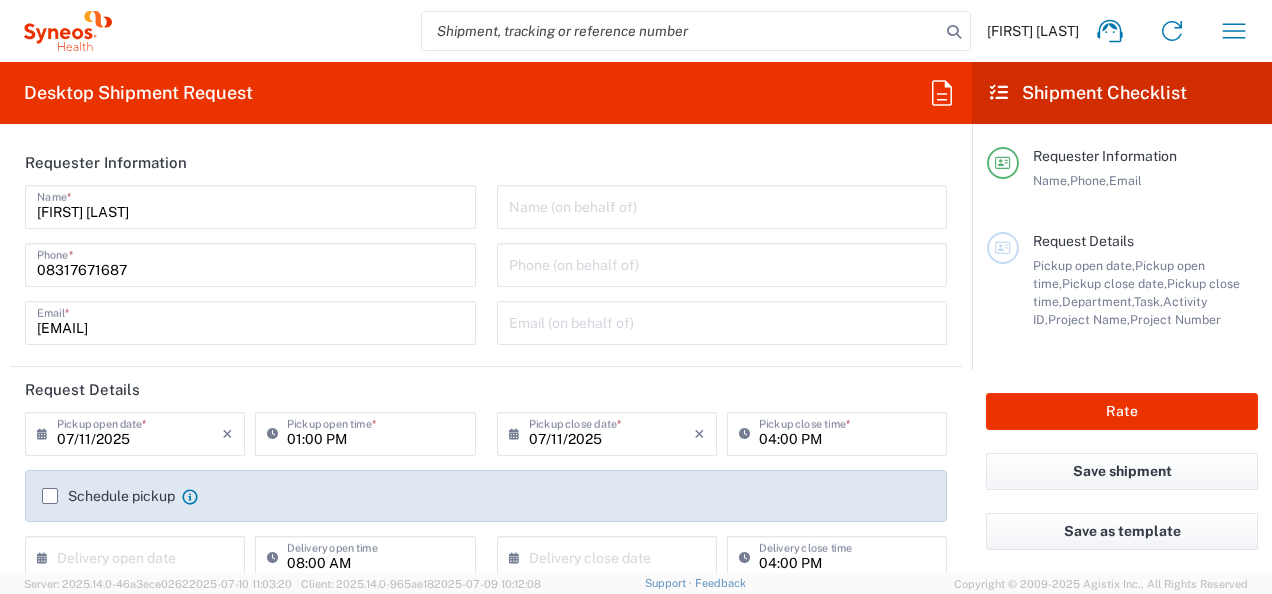 type on "Telangana" 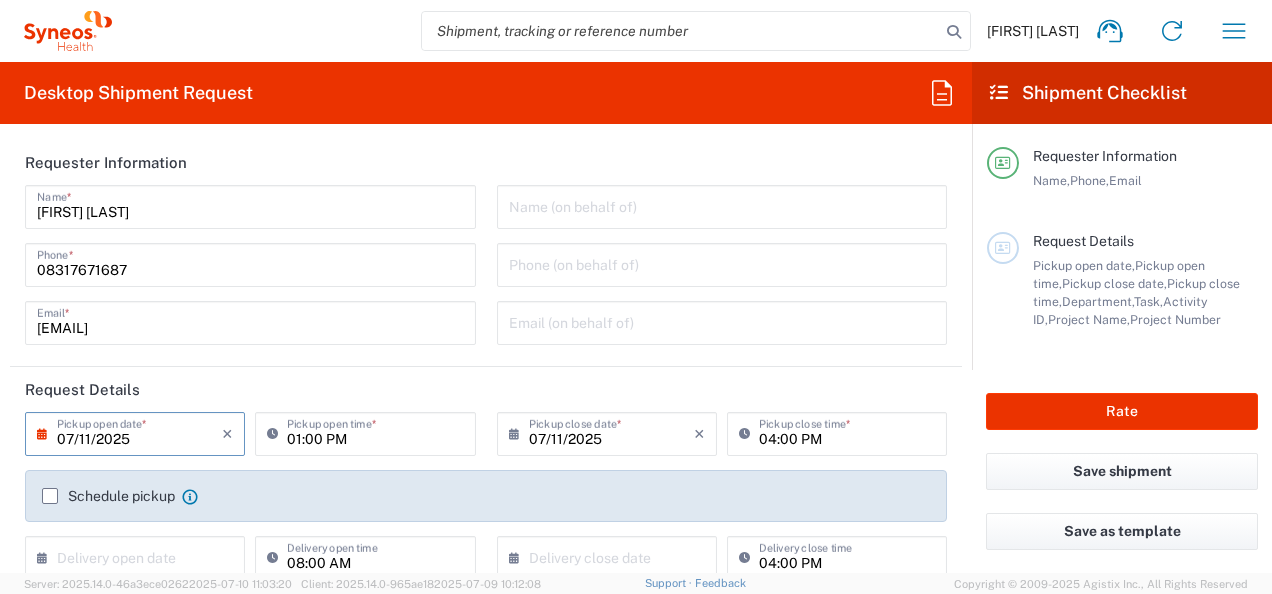 click on "07/11/2025" at bounding box center (139, 432) 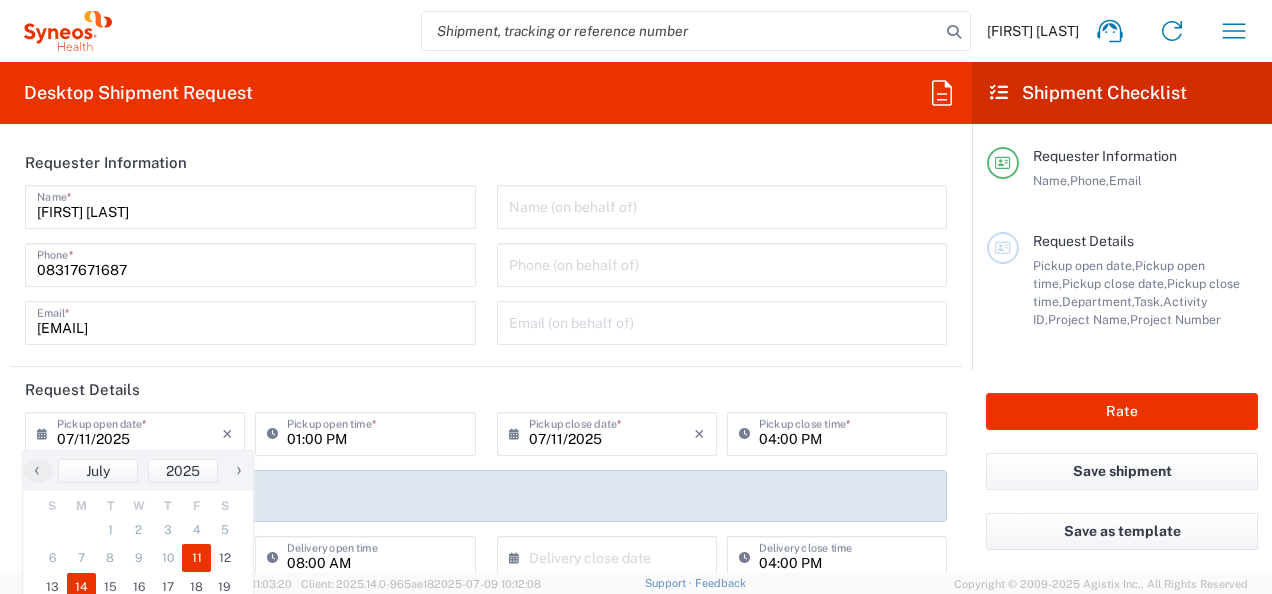 click on "14" 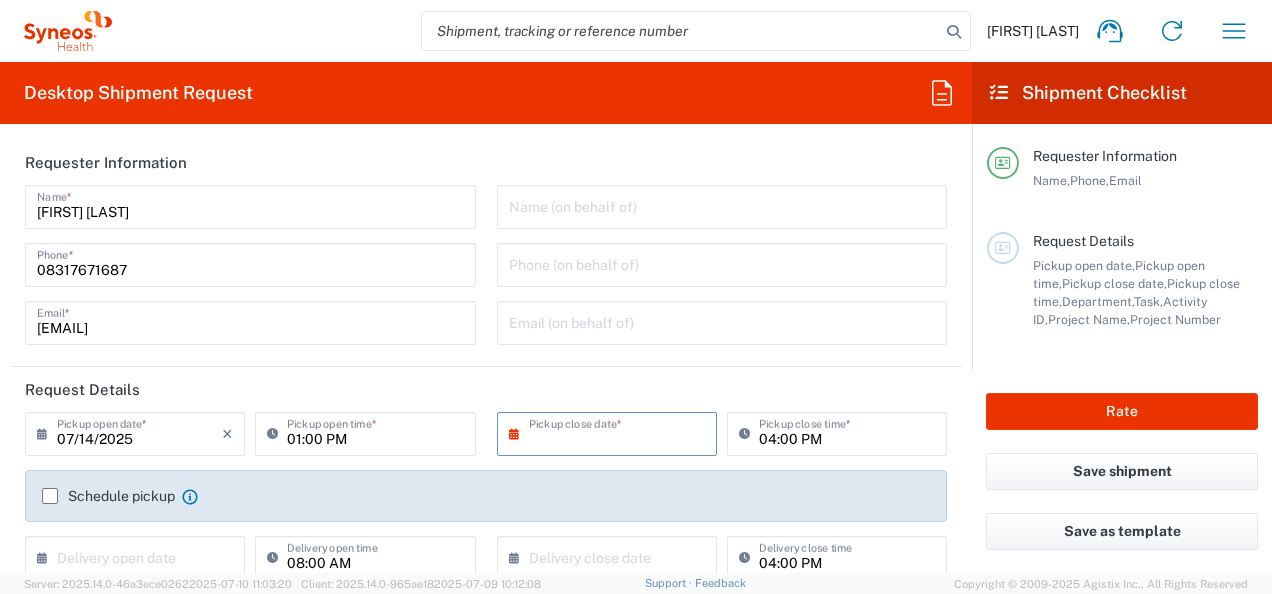 click at bounding box center [611, 432] 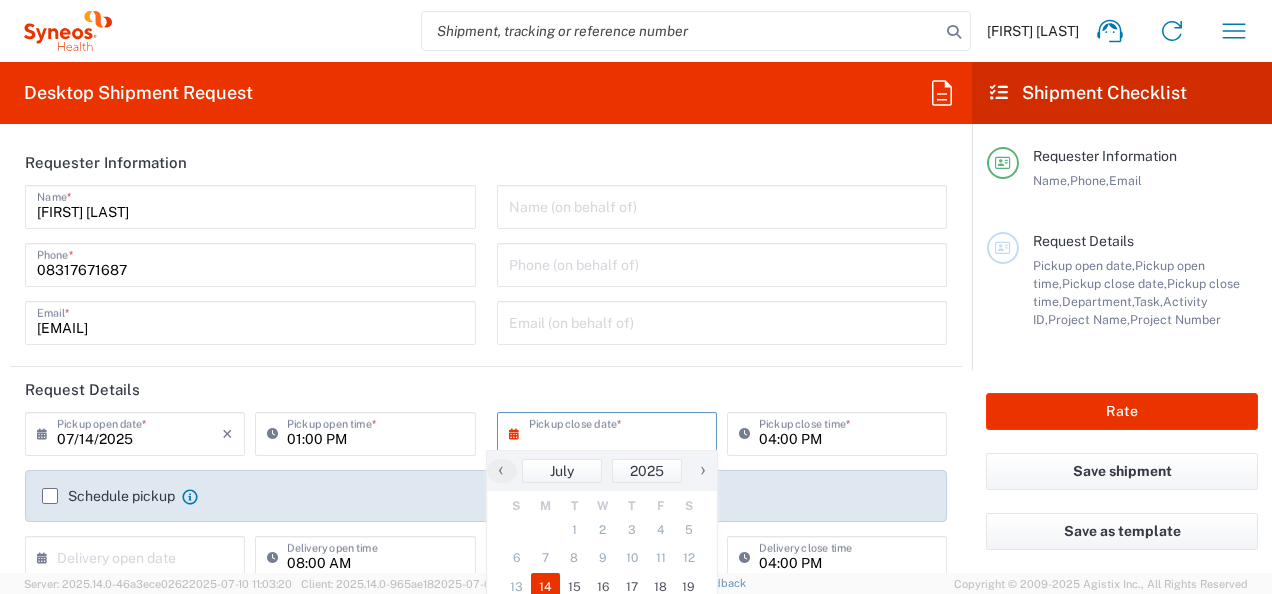 click on "14" 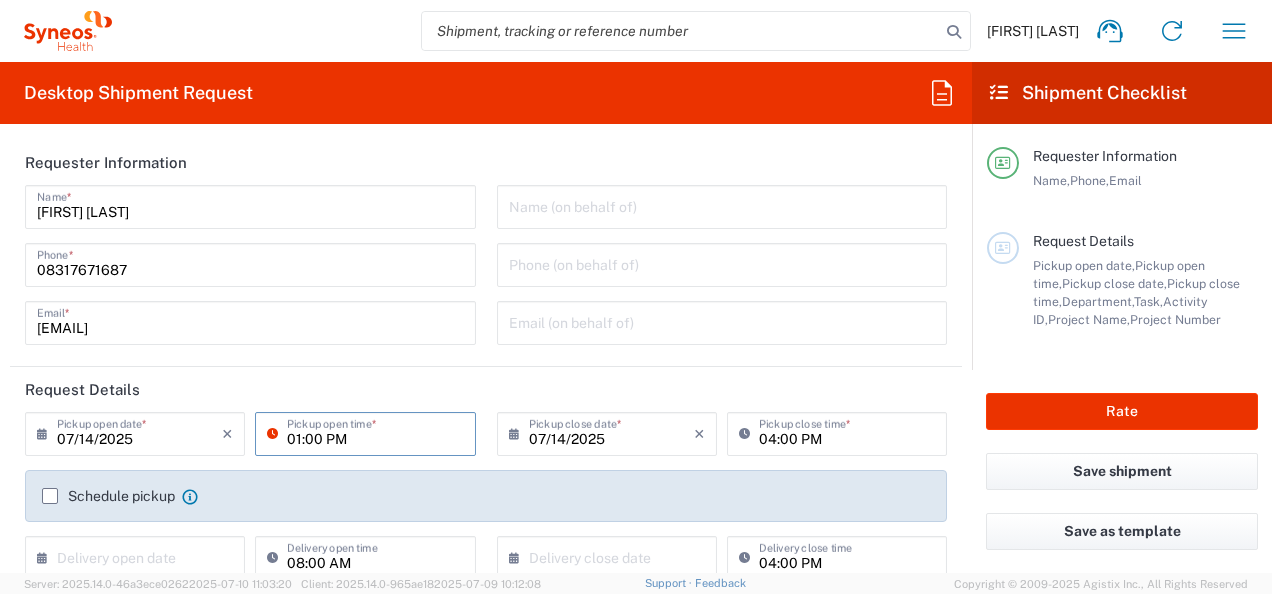 click on "01:00 PM" at bounding box center (375, 432) 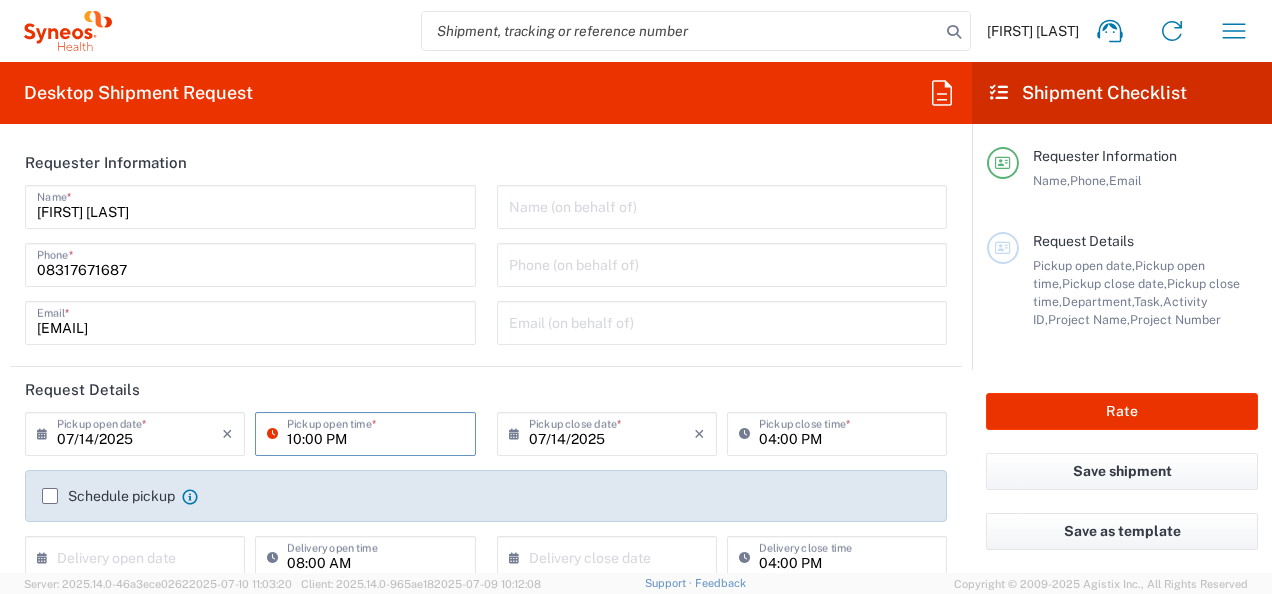 click on "10:00 PM" at bounding box center [375, 432] 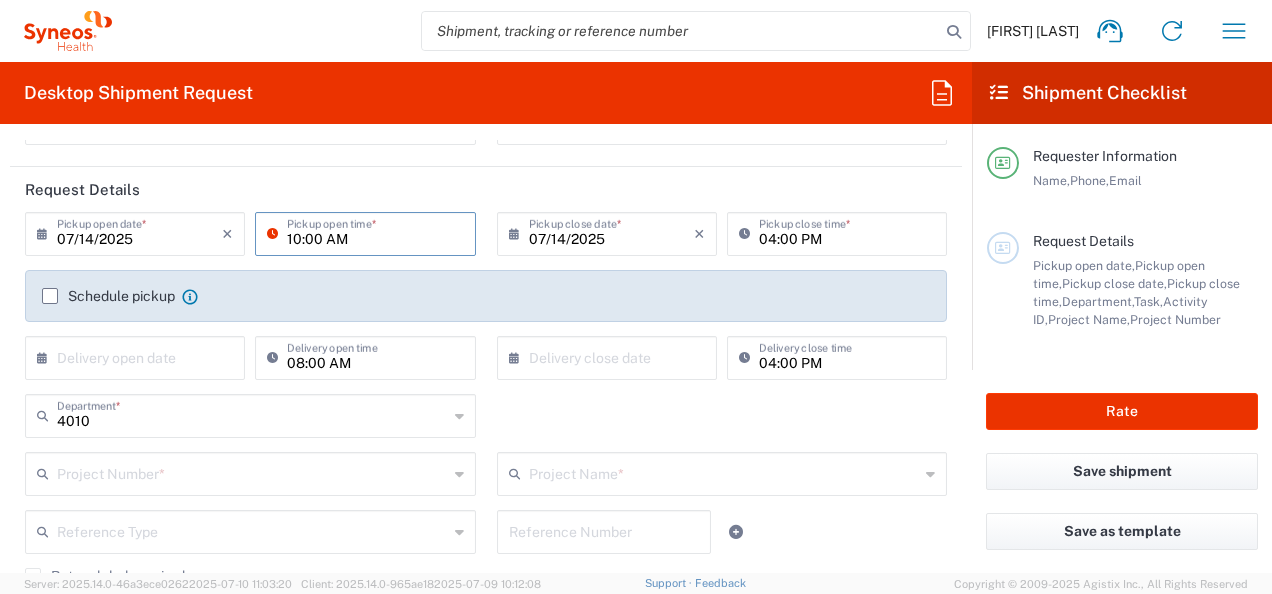 scroll, scrollTop: 240, scrollLeft: 0, axis: vertical 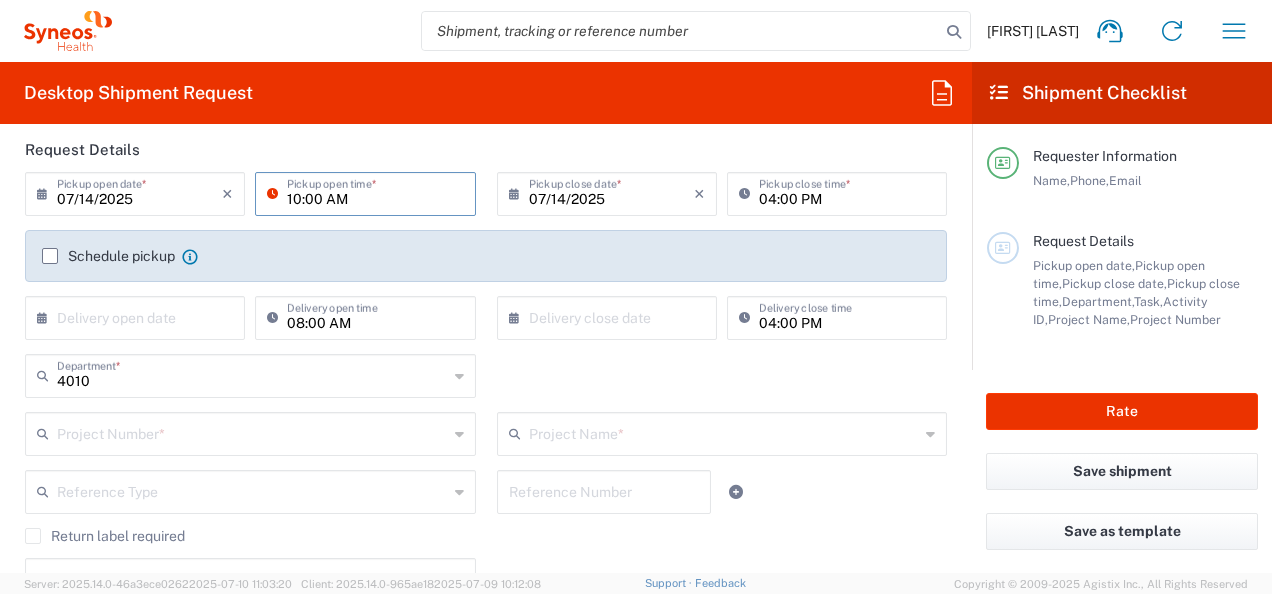 type on "10:00 AM" 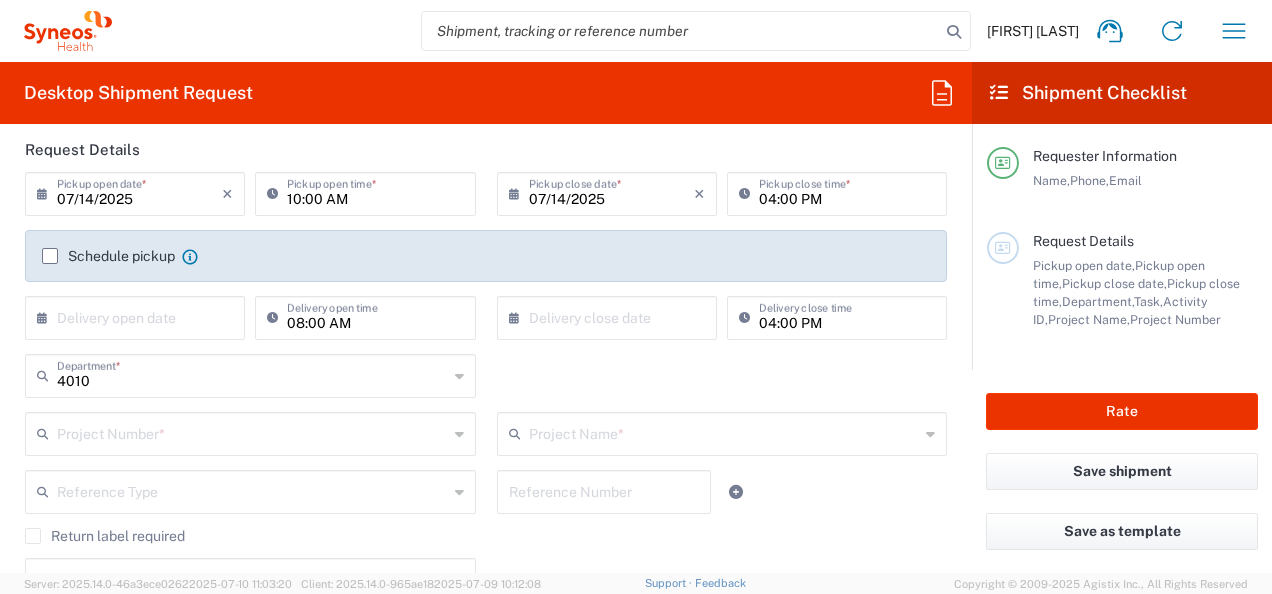 click on "Schedule pickup" 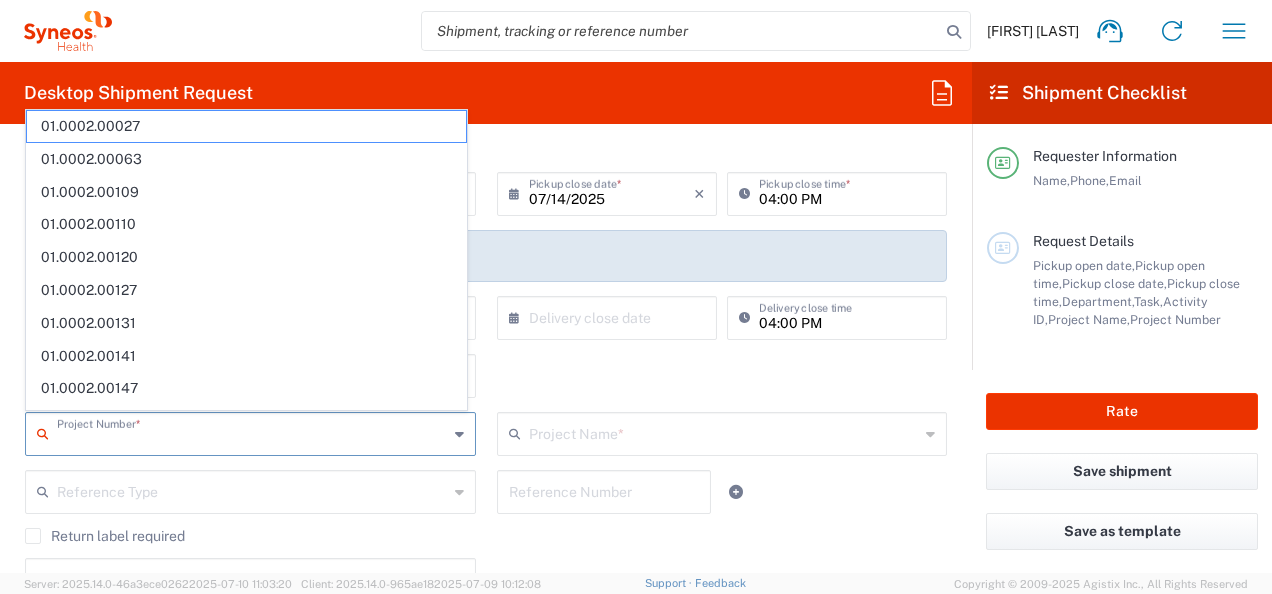 click at bounding box center [252, 432] 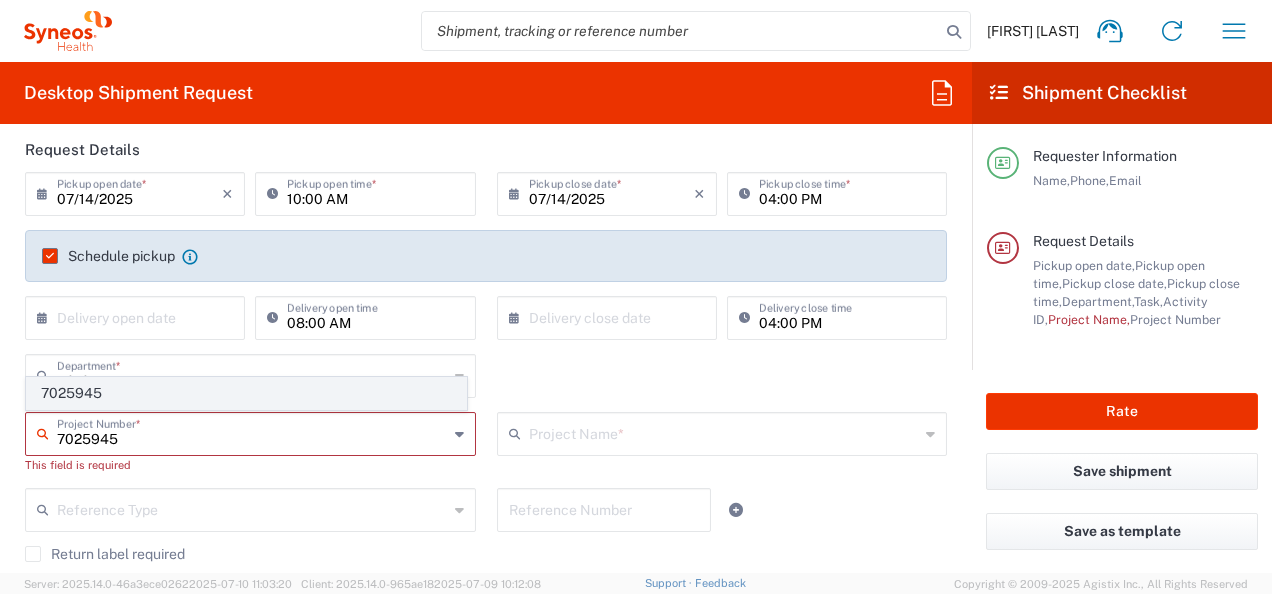 type on "7025945" 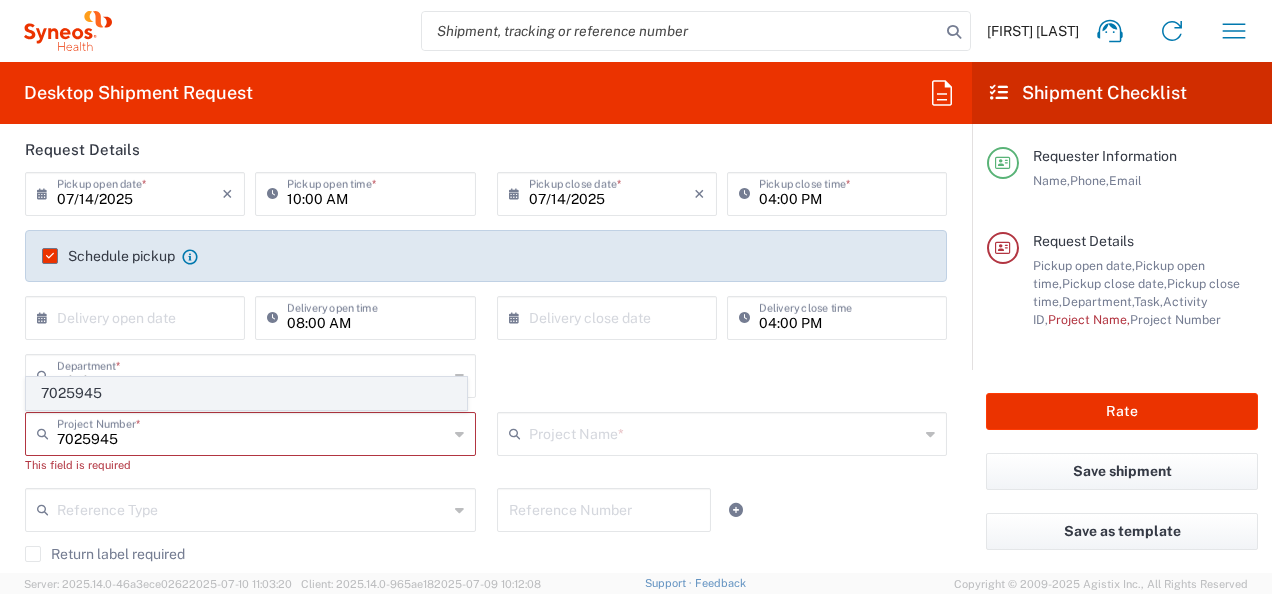 click on "7025945" 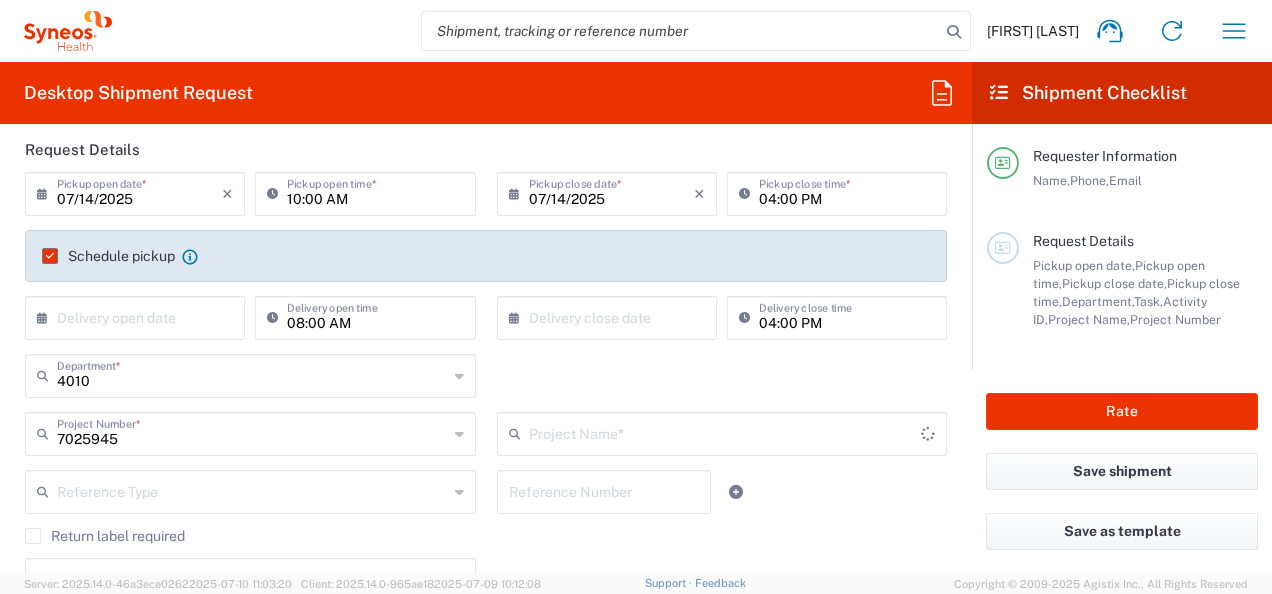 type on "Daiichi 7025945" 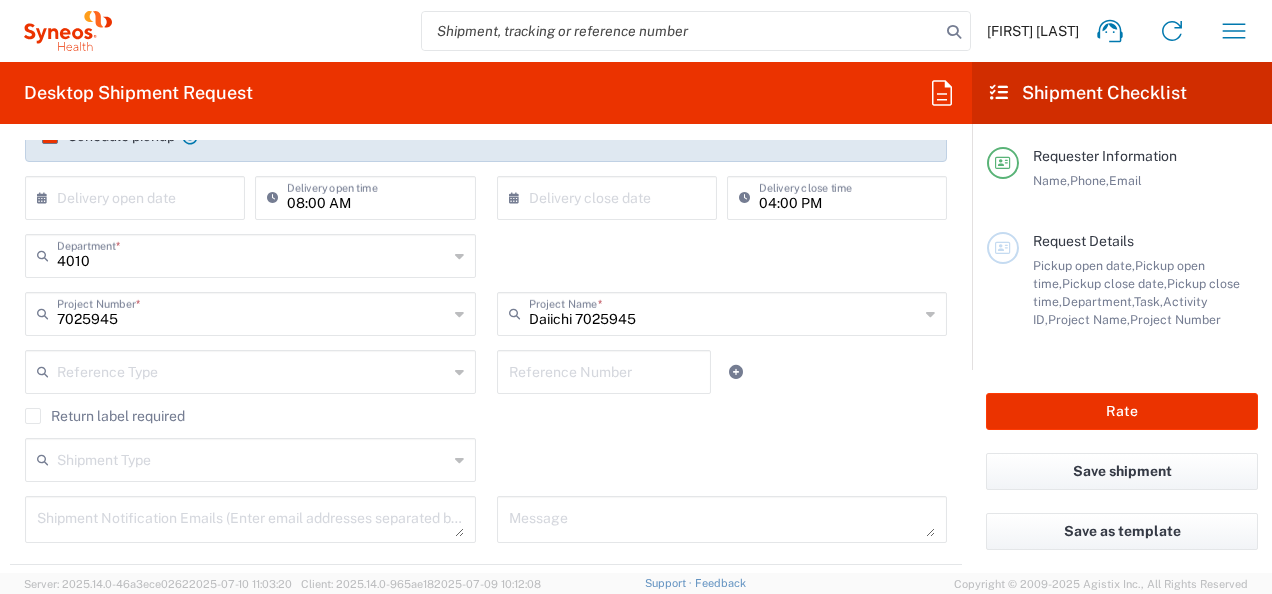 scroll, scrollTop: 480, scrollLeft: 0, axis: vertical 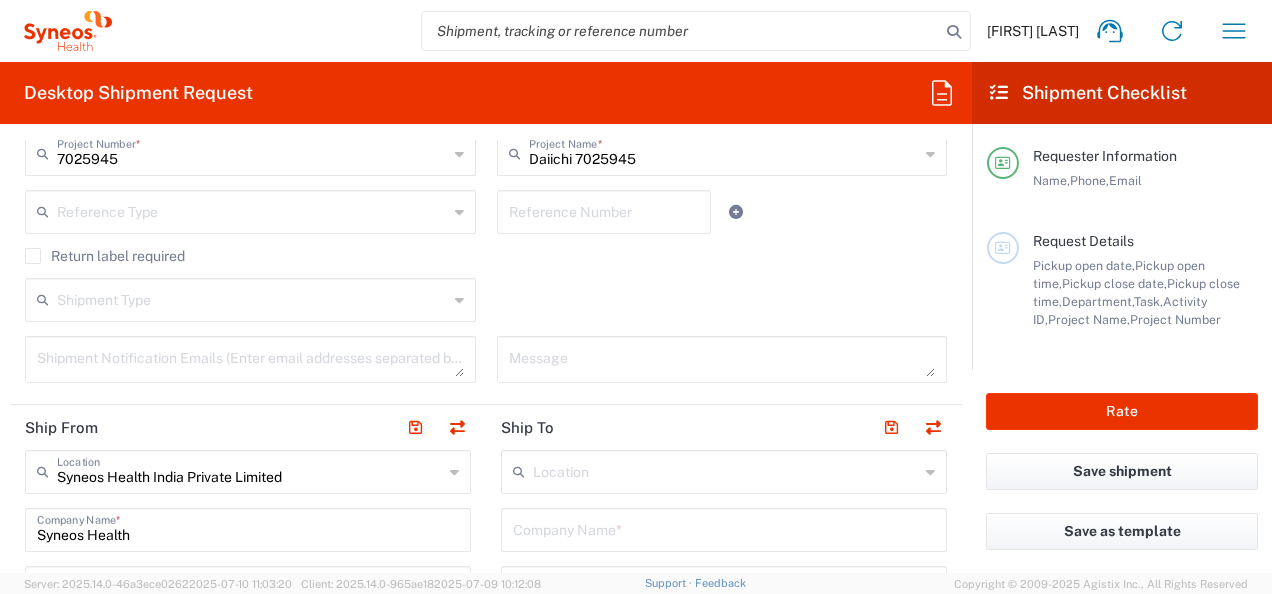 click on "Shipment Type" 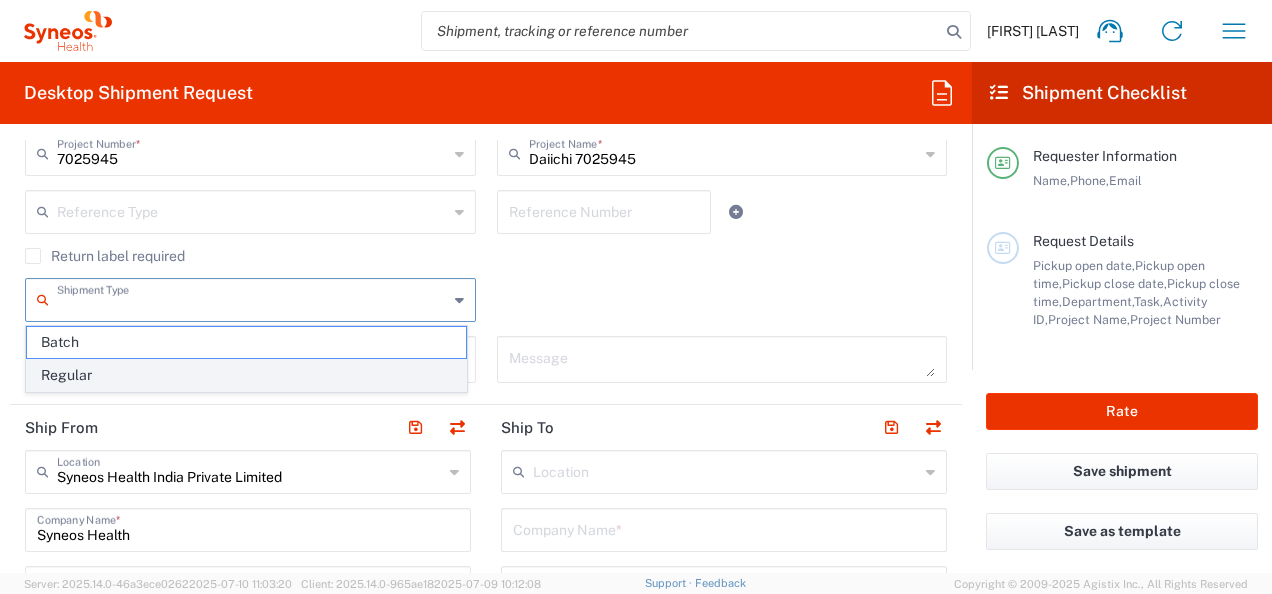 click on "Regular" 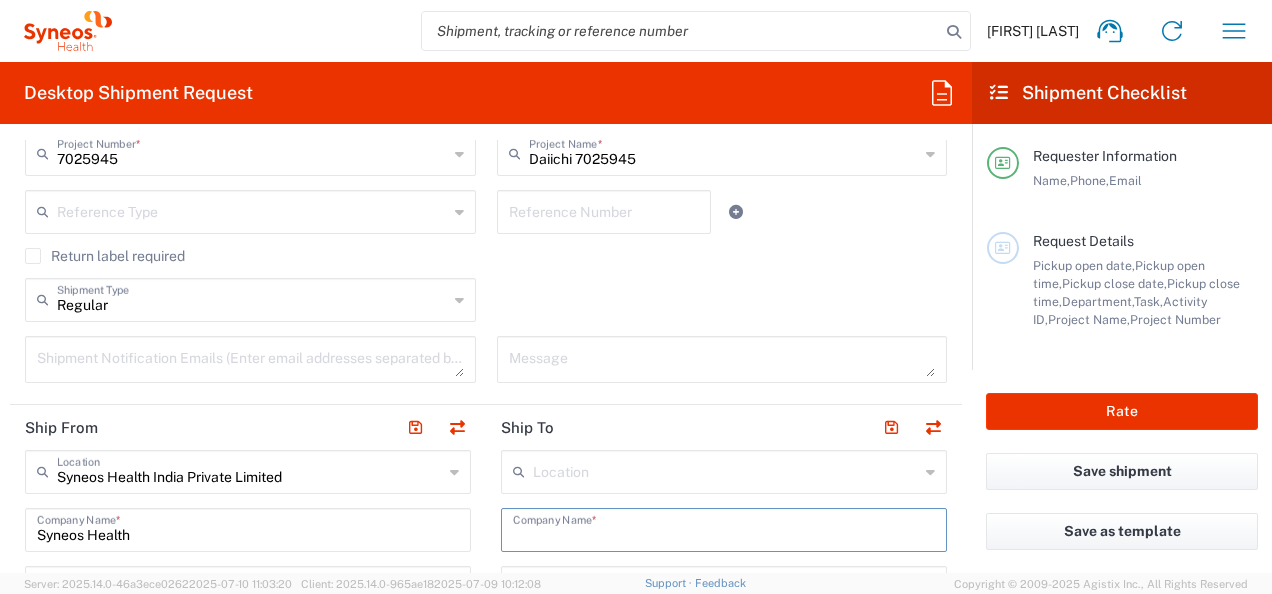 click at bounding box center [724, 528] 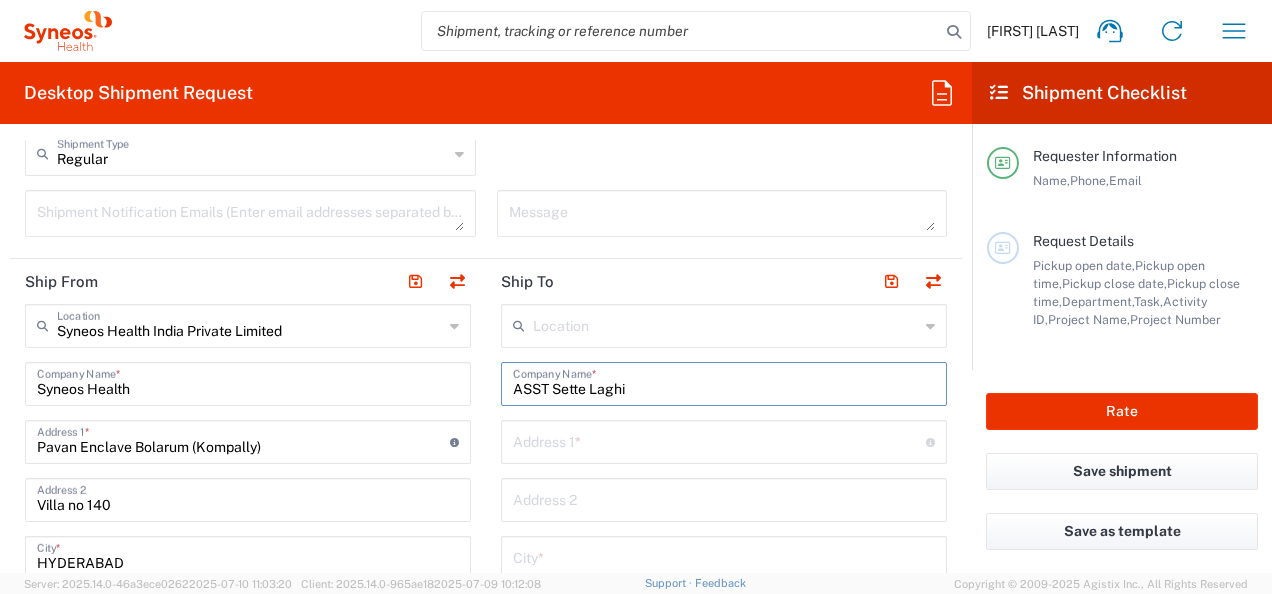 scroll, scrollTop: 746, scrollLeft: 0, axis: vertical 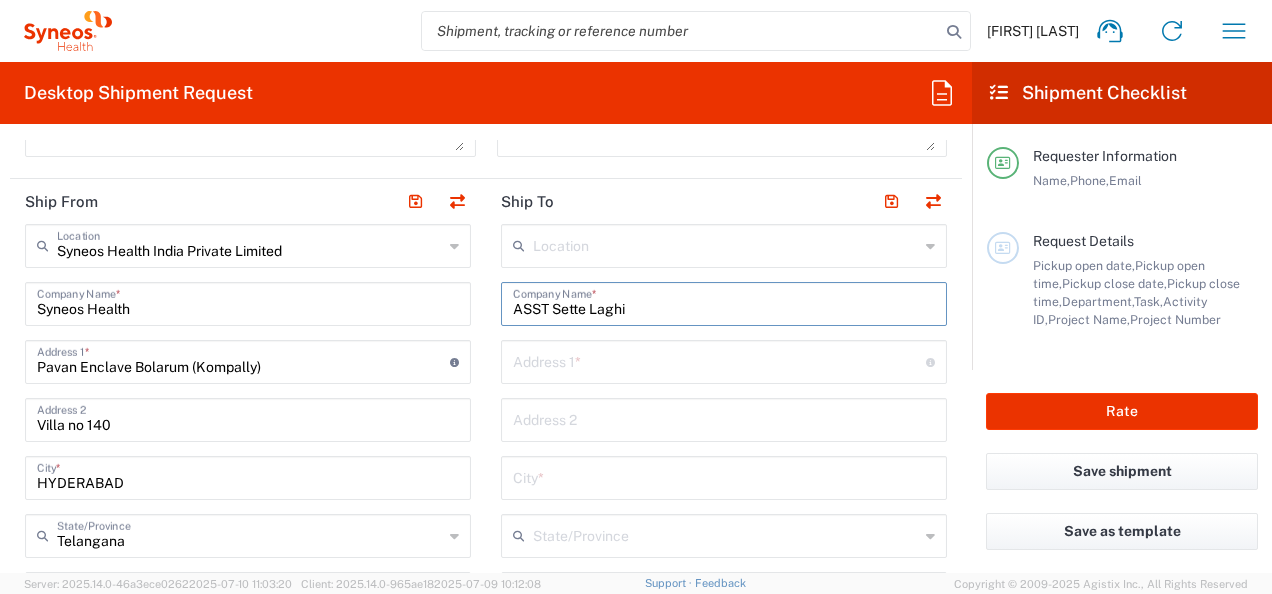 type on "[INSTITUTION]" 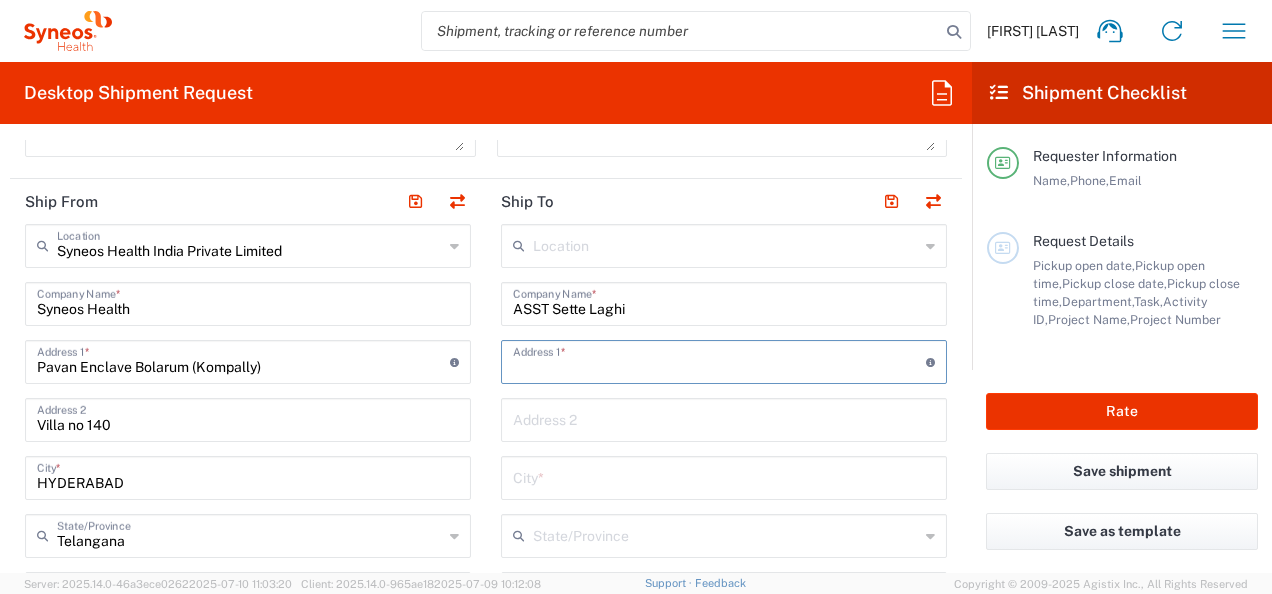 click at bounding box center (719, 360) 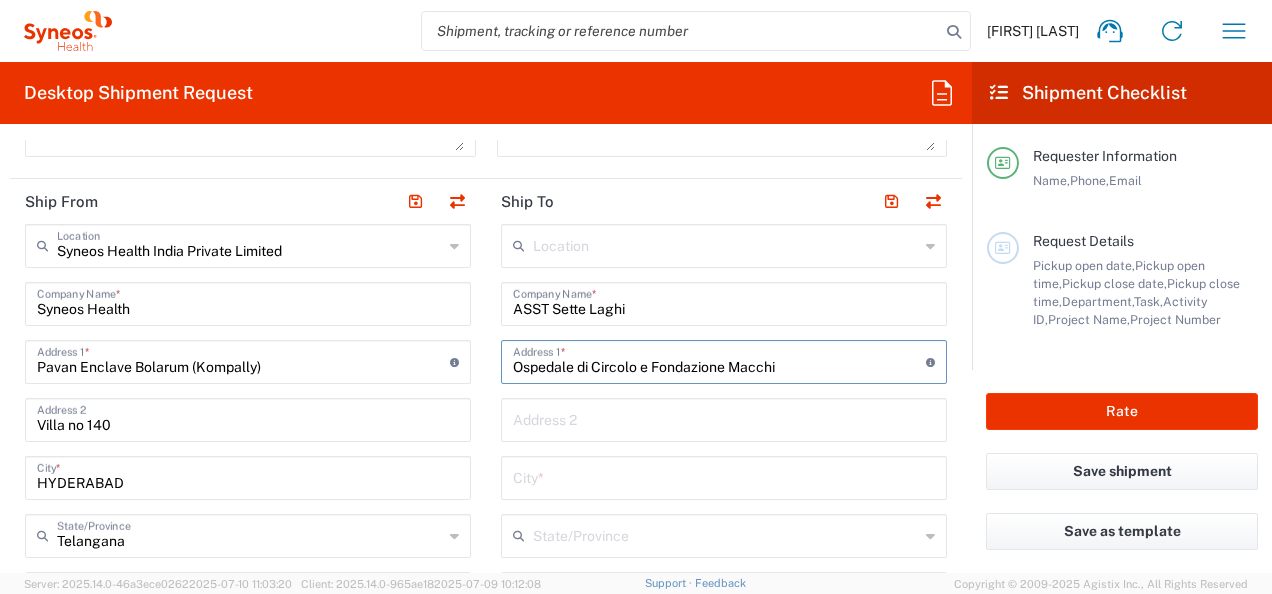 type on "Ospedale di Circolo e Fondazione Macchi" 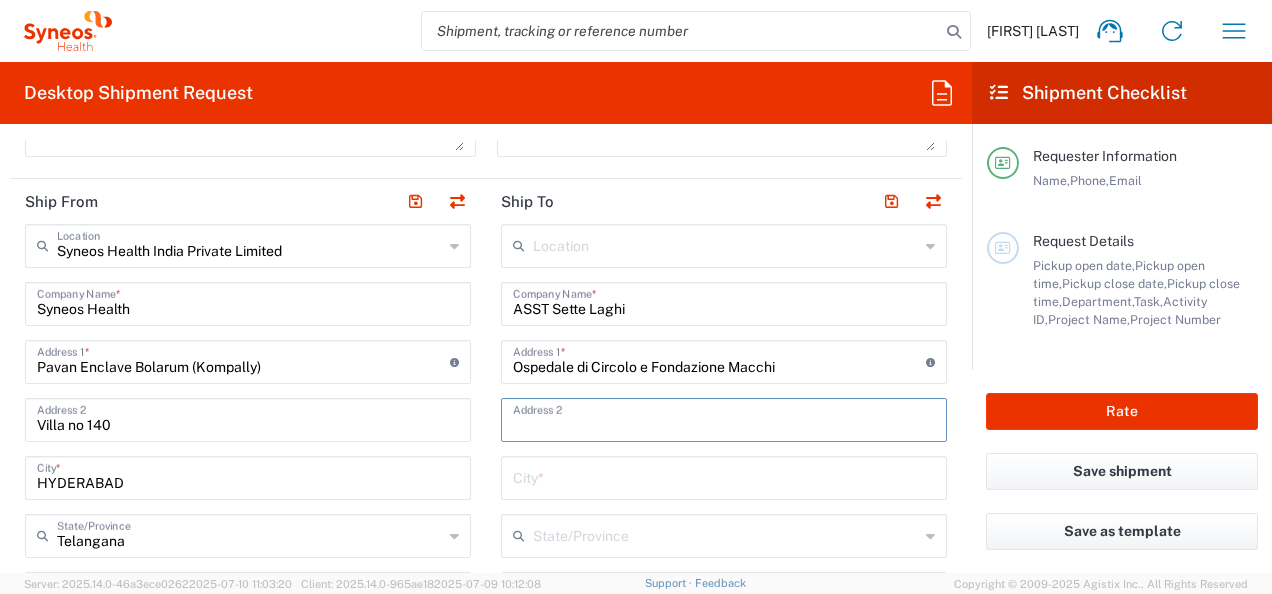 click at bounding box center [724, 418] 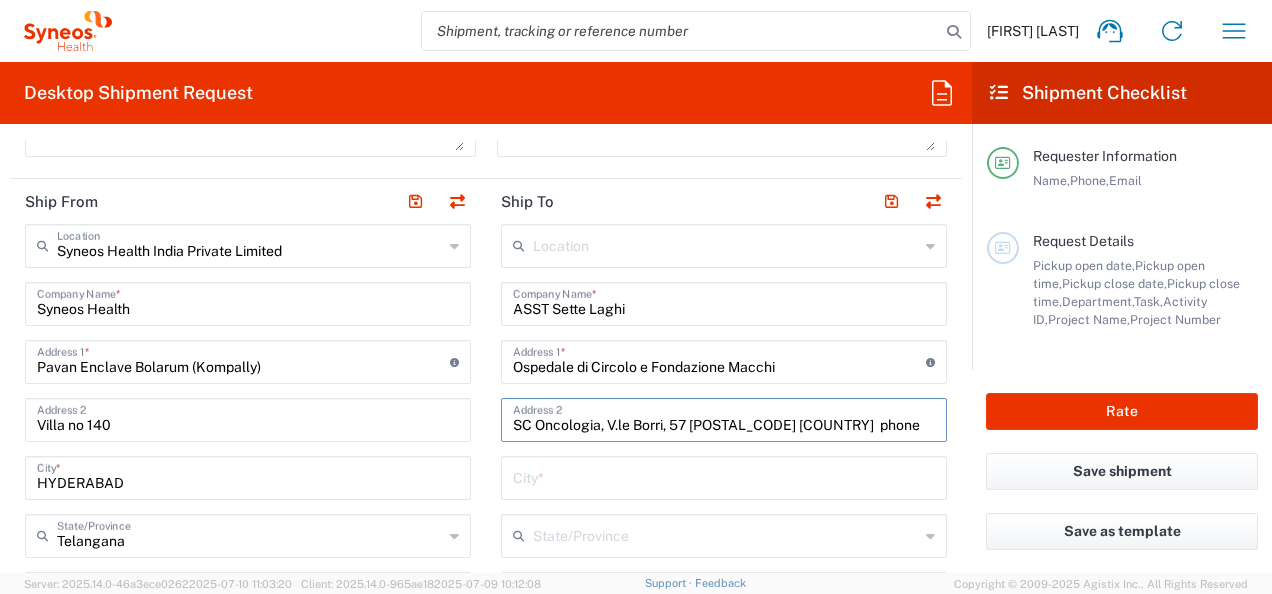 scroll, scrollTop: 0, scrollLeft: 0, axis: both 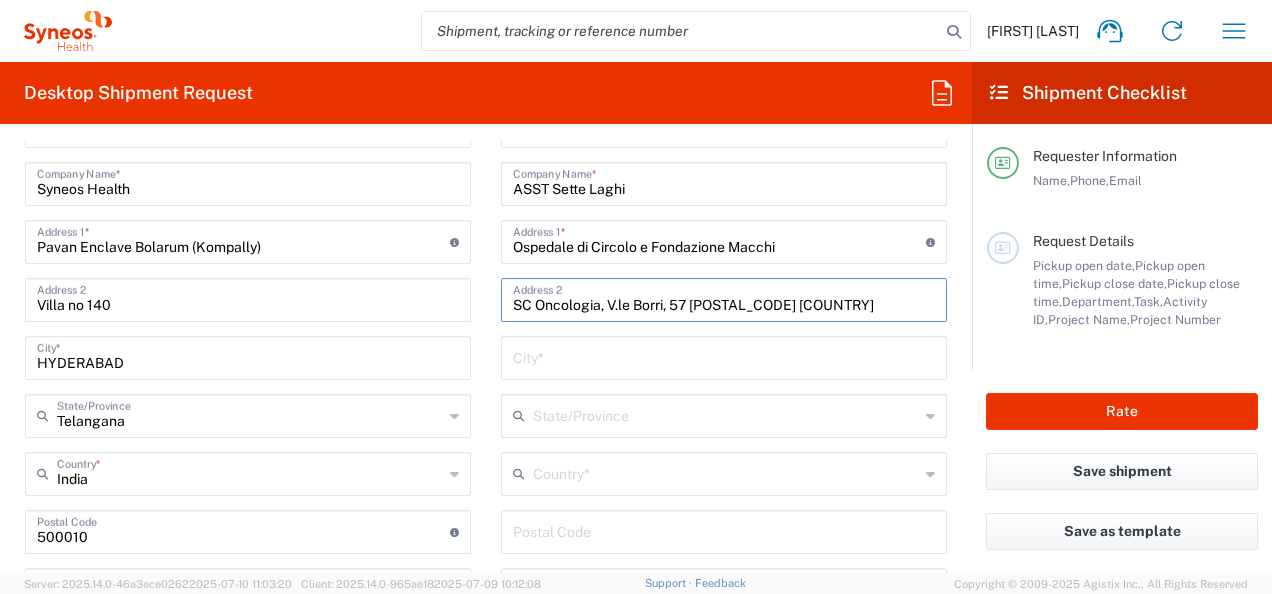 type on "SC Oncologia, V.le Borri, 57 21100 VARESE (ITALY)" 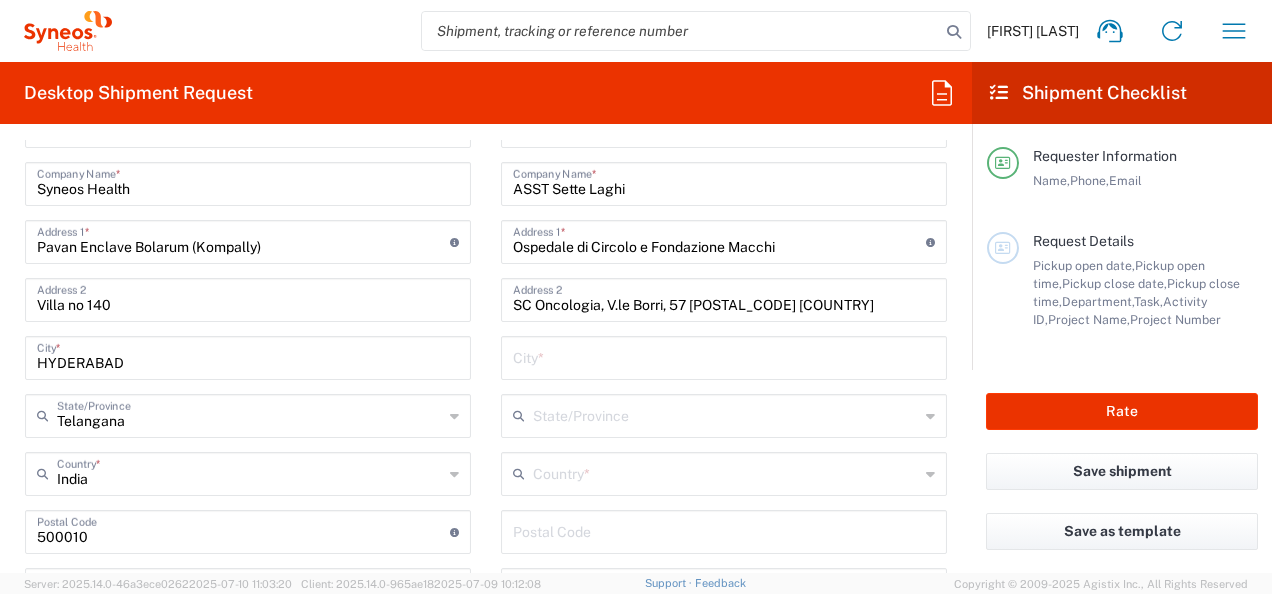 drag, startPoint x: 640, startPoint y: 494, endPoint x: 624, endPoint y: 478, distance: 22.627417 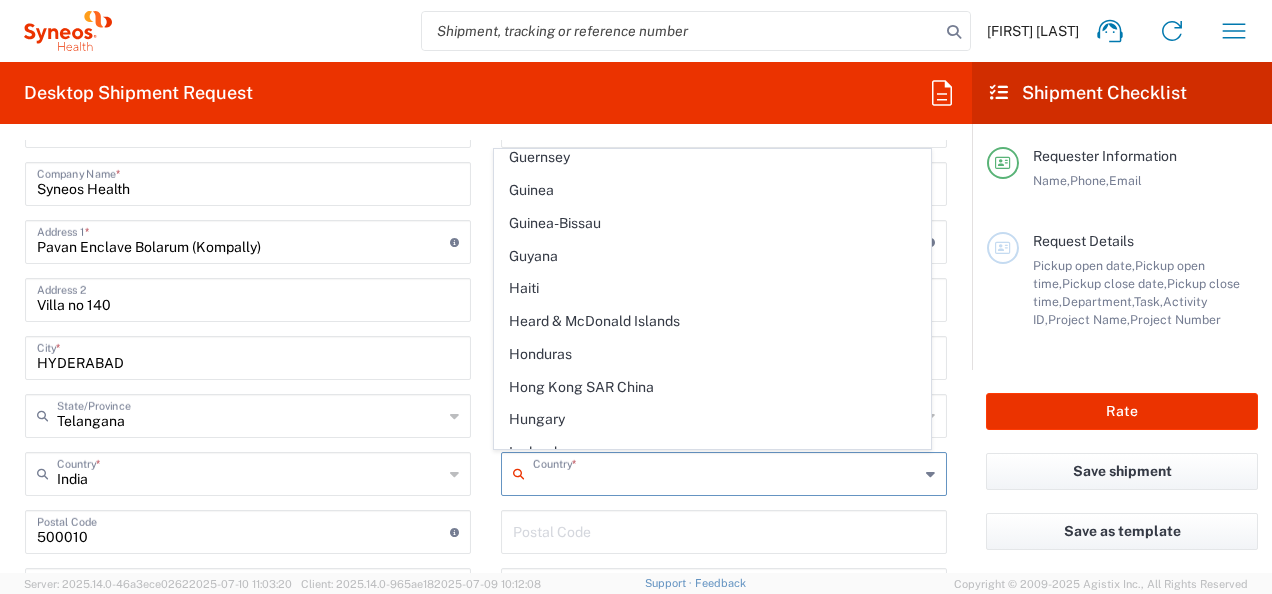 scroll, scrollTop: 3320, scrollLeft: 0, axis: vertical 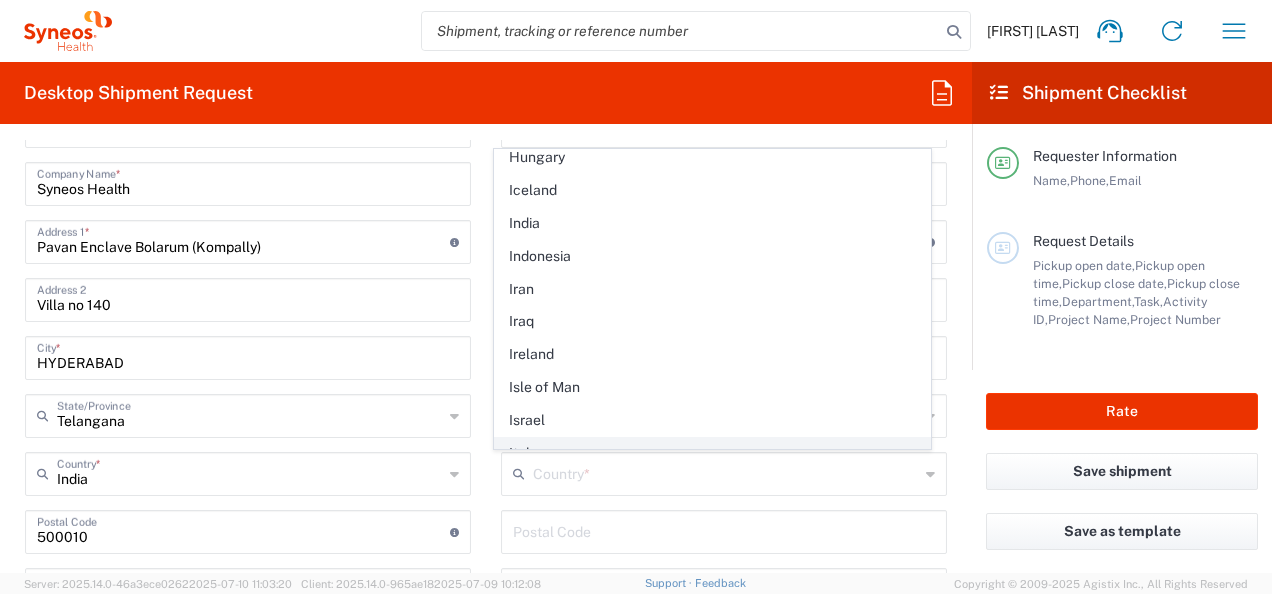 click on "Italy" 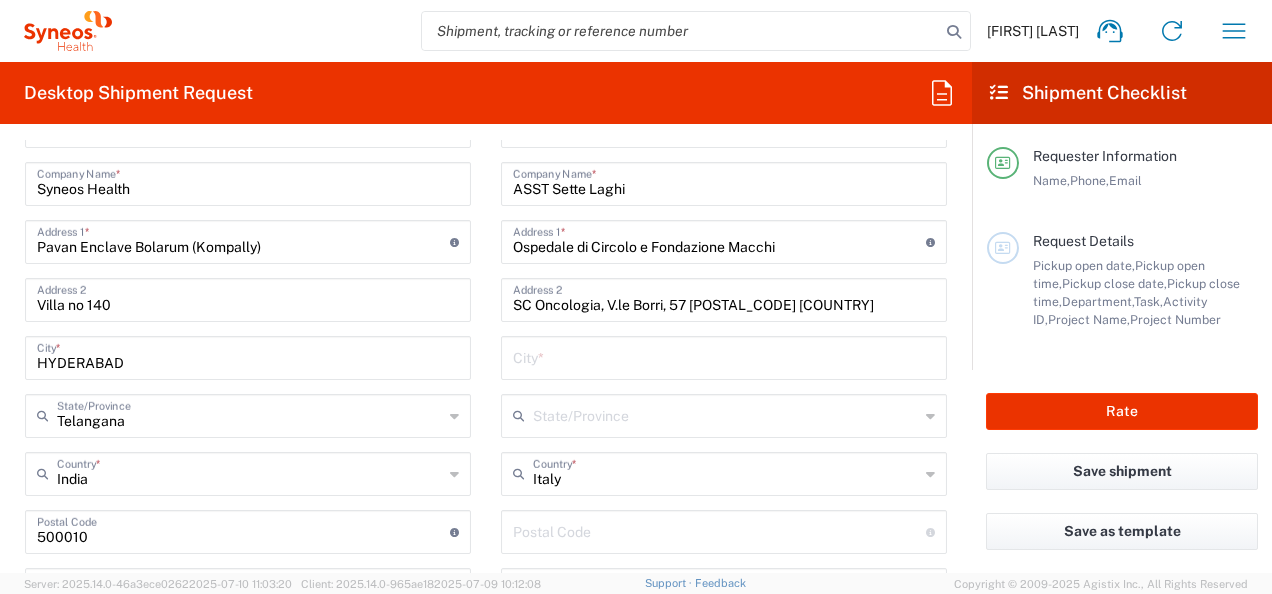 click on "SC Oncologia, V.le Borri, 57 21100 VARESE (ITALY)" at bounding box center [724, 298] 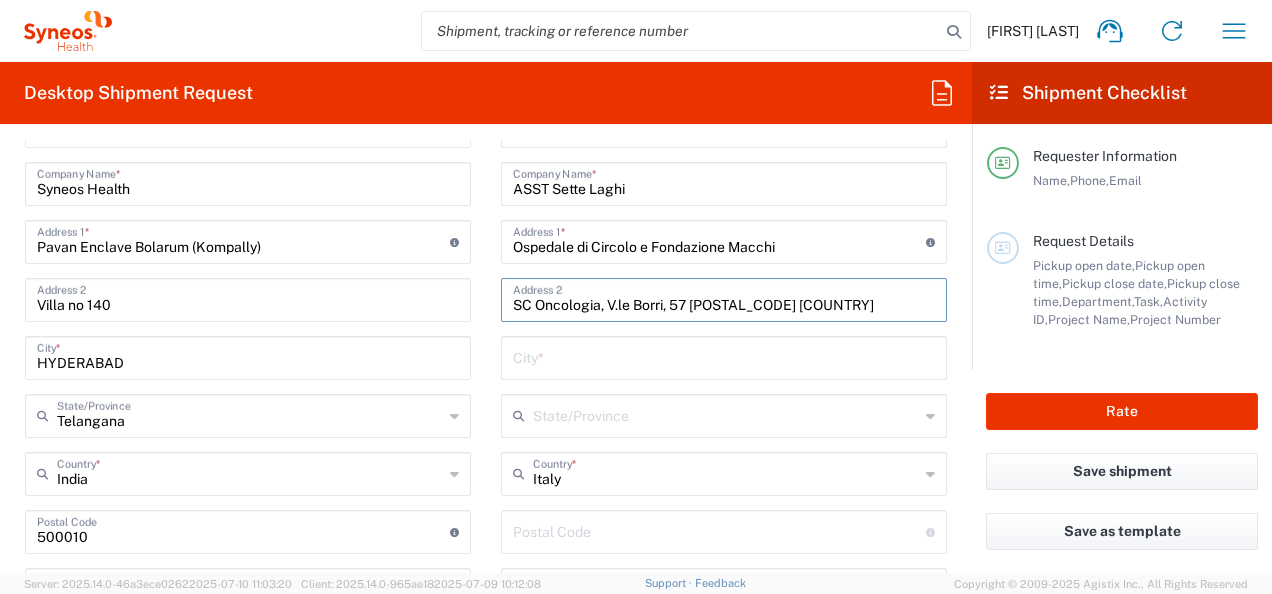 click on "SC Oncologia, V.le Borri, 57 21100 VARESE (ITALY)" at bounding box center (724, 298) 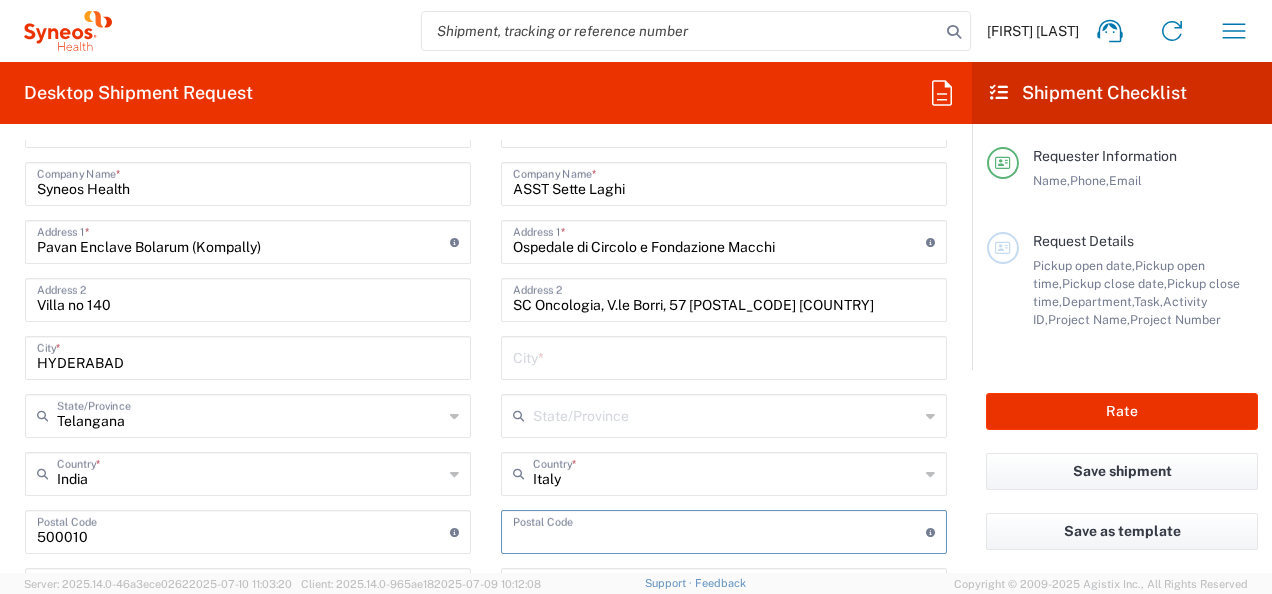 click at bounding box center (719, 530) 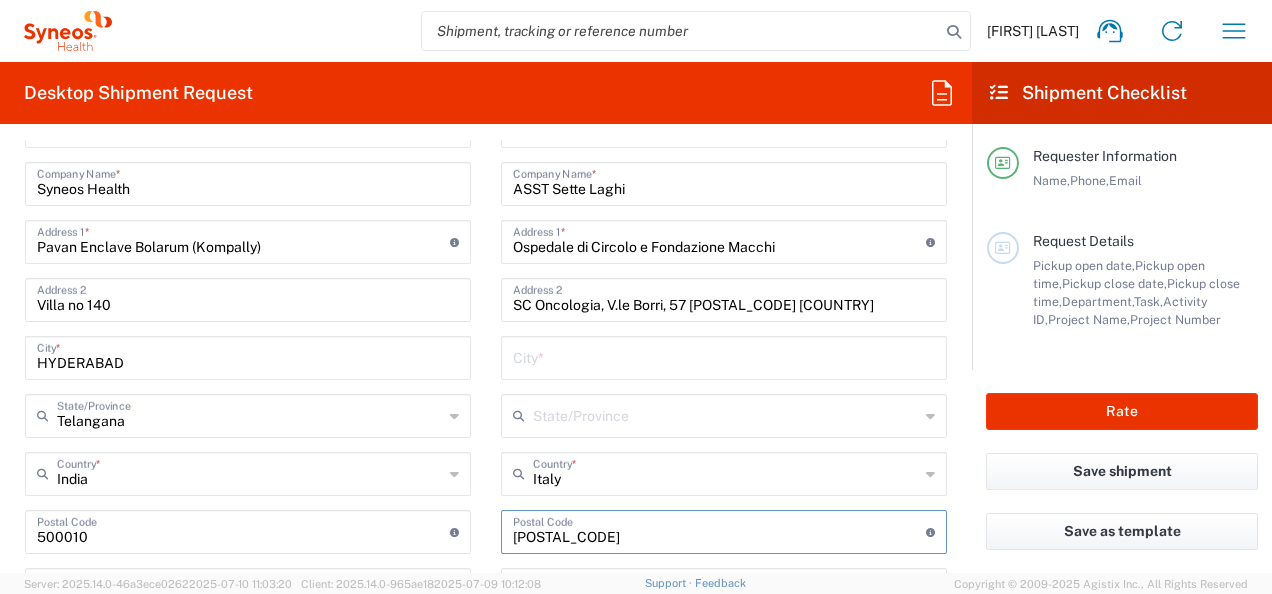 type on "21100" 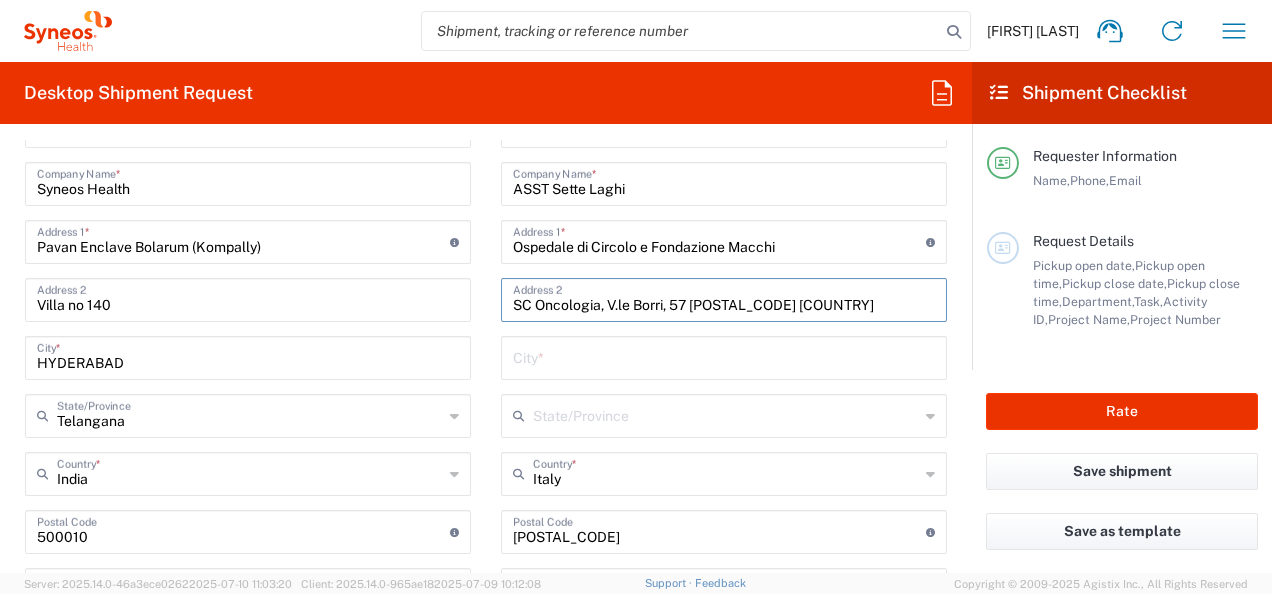 click on "SC Oncologia, V.le Borri, 57 21100 VARESE (ITALY)" at bounding box center (724, 298) 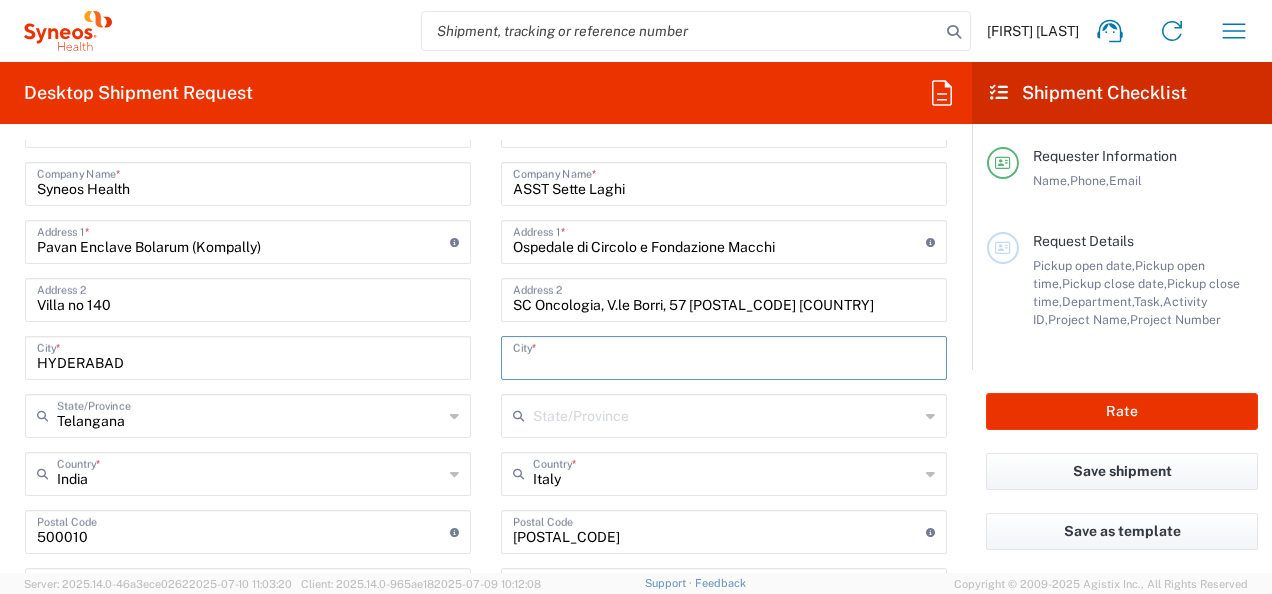click at bounding box center [724, 356] 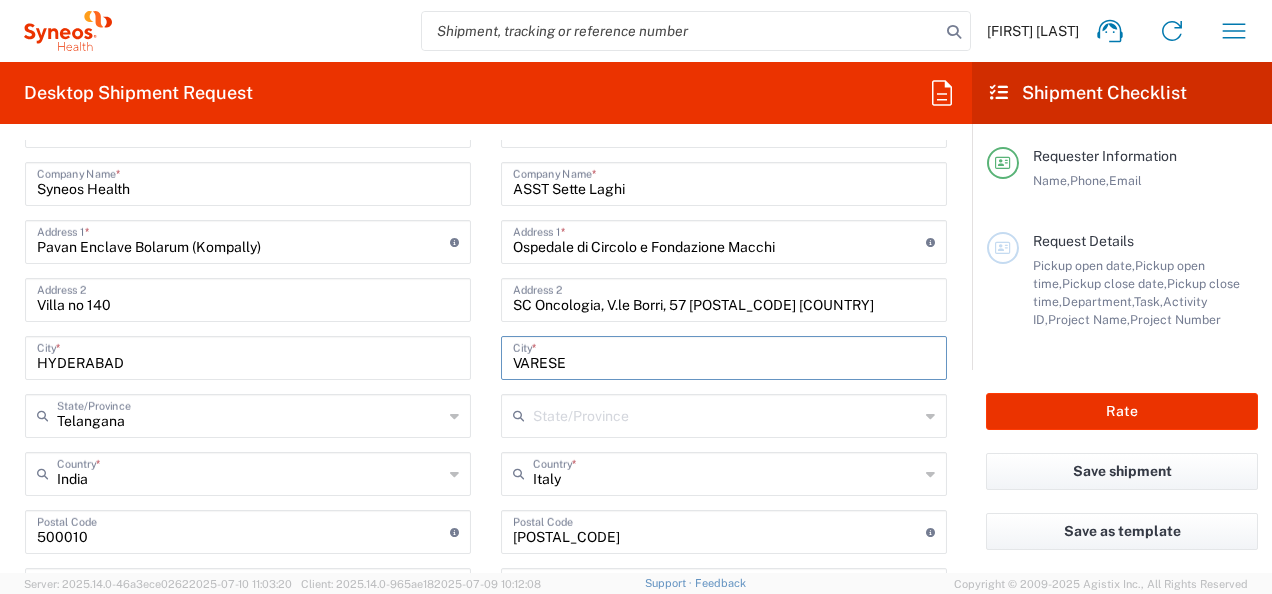 type on "VARESE" 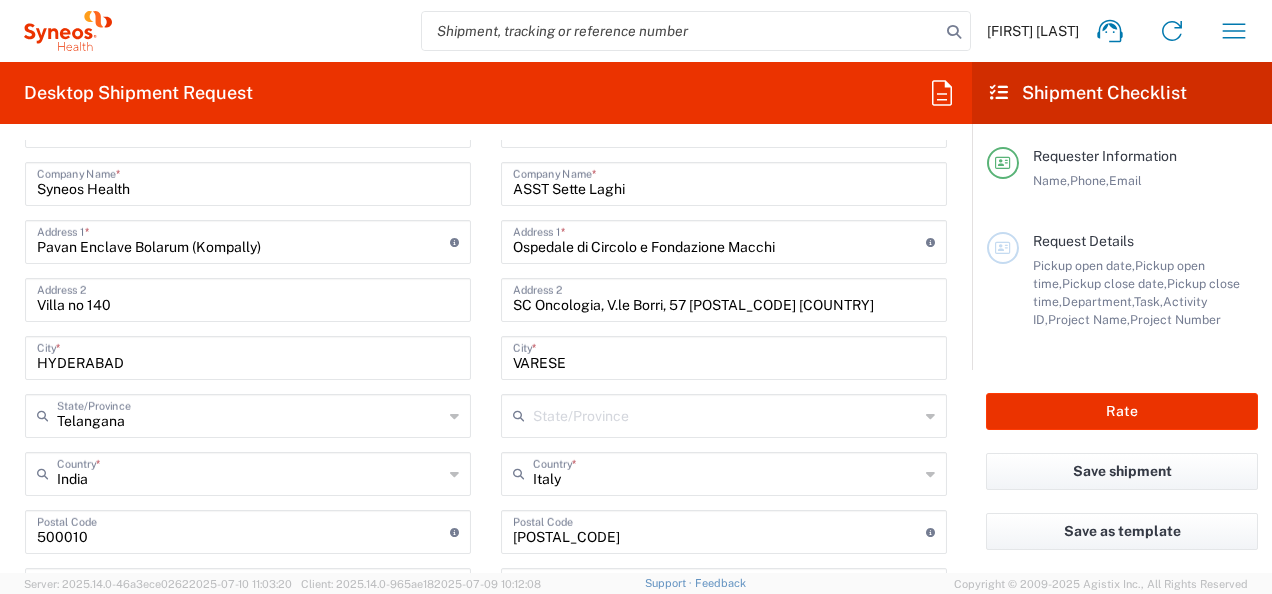 click 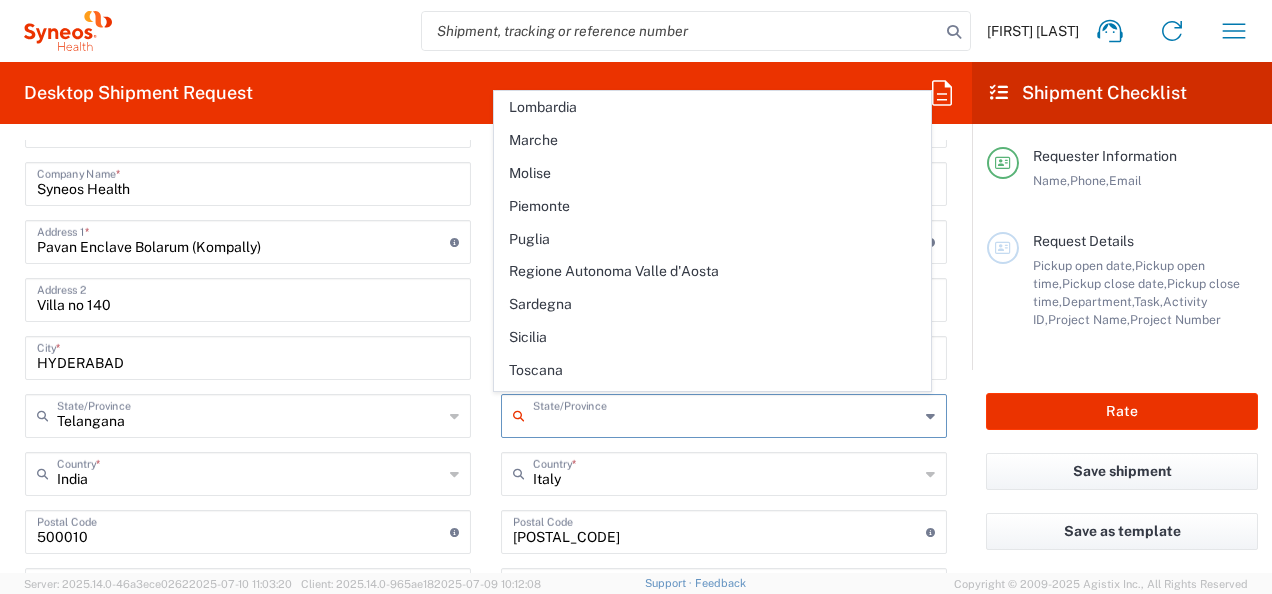 scroll, scrollTop: 342, scrollLeft: 0, axis: vertical 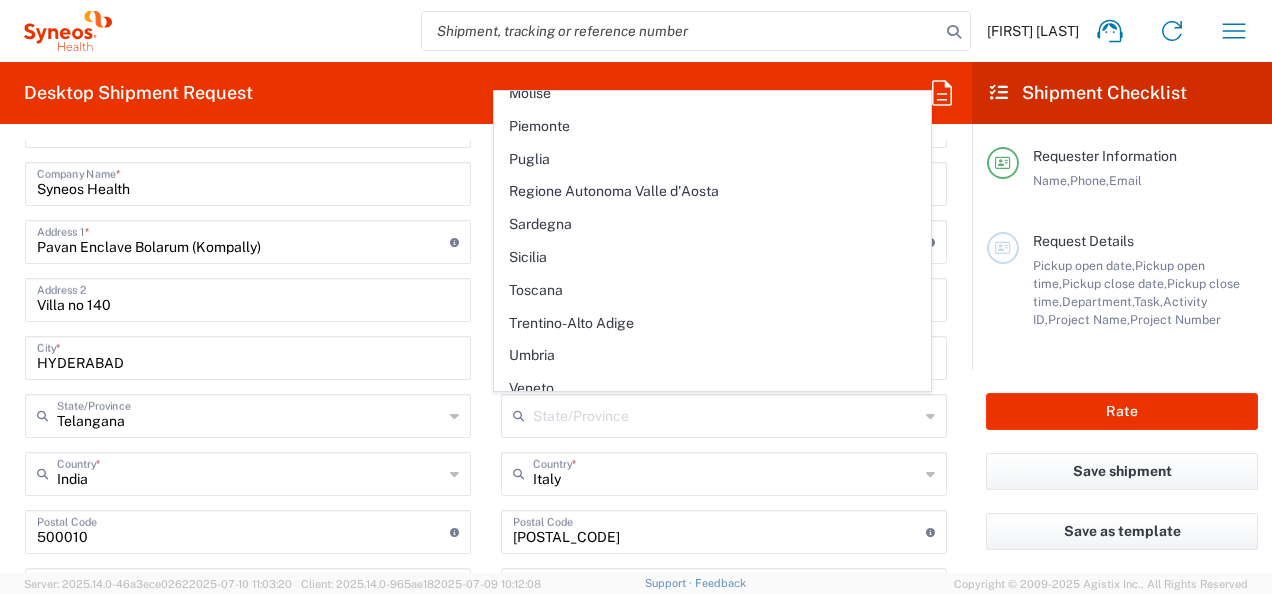 click on "Requester Information  [FIRST] [LAST]  Name  * [PHONE]  Phone  * [EMAIL]  Email  *  Name (on behalf of)   Phone (on behalf of)   Email (on behalf of)   Request Details  [DATE] ×  Pickup open date  * Cancel Apply [TIME]  Pickup open time  * [DATE] ×  Pickup close date  * Cancel Apply [TIME]  Pickup close time  *  Schedule pickup  When scheduling a pickup please be sure to meet the following criteria:
1. Pickup window should start at least 2 hours after current time.
2.Pickup window needs to be at least 2 hours.
3.Pickup close time should not exceed business hours.
×  Delivery open date  Cancel Apply [TIME]  Delivery open time  ×  Delivery close date  Cancel Apply [TIME]  Delivery close time  [NUMBER]  Department  * [NUMBER] [NUMBER] [NUMBER] [NUMBER] [NUMBER] [NUMBER] [NUMBER] [NUMBER] [NUMBER] [NUMBER] [NUMBER] [NUMBER] [NUMBER] [NUMBER] [NUMBER] [NUMBER] [NUMBER] [NUMBER] [NUMBER] [NUMBER] [NUMBER] [NUMBER] [NUMBER] [NUMBER] [NUMBER] [NUMBER] [NUMBER] [NUMBER] [NUMBER] [NUMBER] [NUMBER] [NUMBER] [NUMBER] [NUMBER] [NUMBER] [NUMBER] [NUMBER] [NUMBER] [NUMBER] [NUMBER] [NUMBER] [NUMBER] [NUMBER] [NUMBER] [NUMBER] [NUMBER] [NUMBER] [NUMBER] [NUMBER] Dept 3212 3213 3214 3215 3216 3218 3220 3221 3222 3223 3225 3226 3227 3228 3229 3230 3231 3232 3233 3234 3235 3236 3237 3238 *" 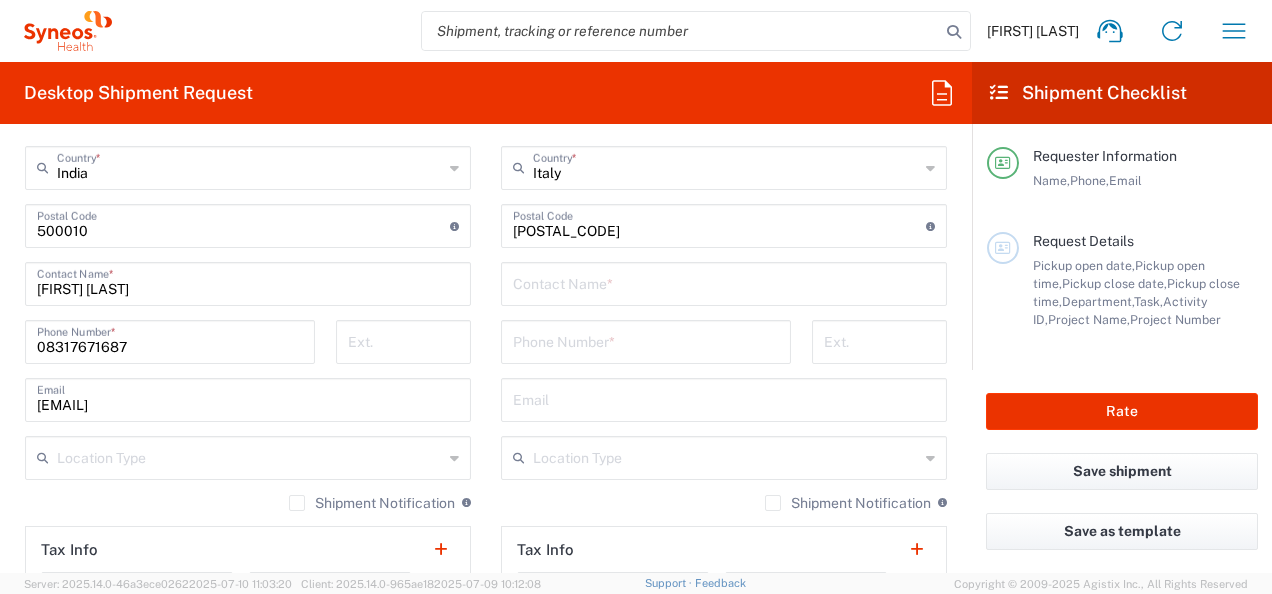 scroll, scrollTop: 1199, scrollLeft: 0, axis: vertical 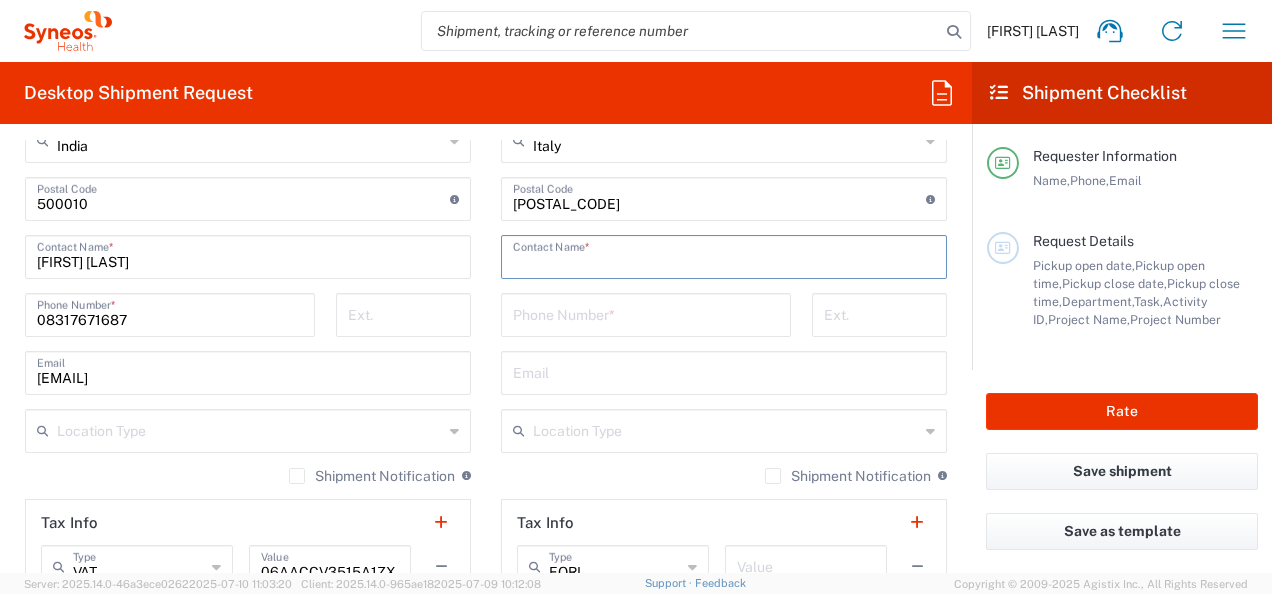 click at bounding box center [724, 255] 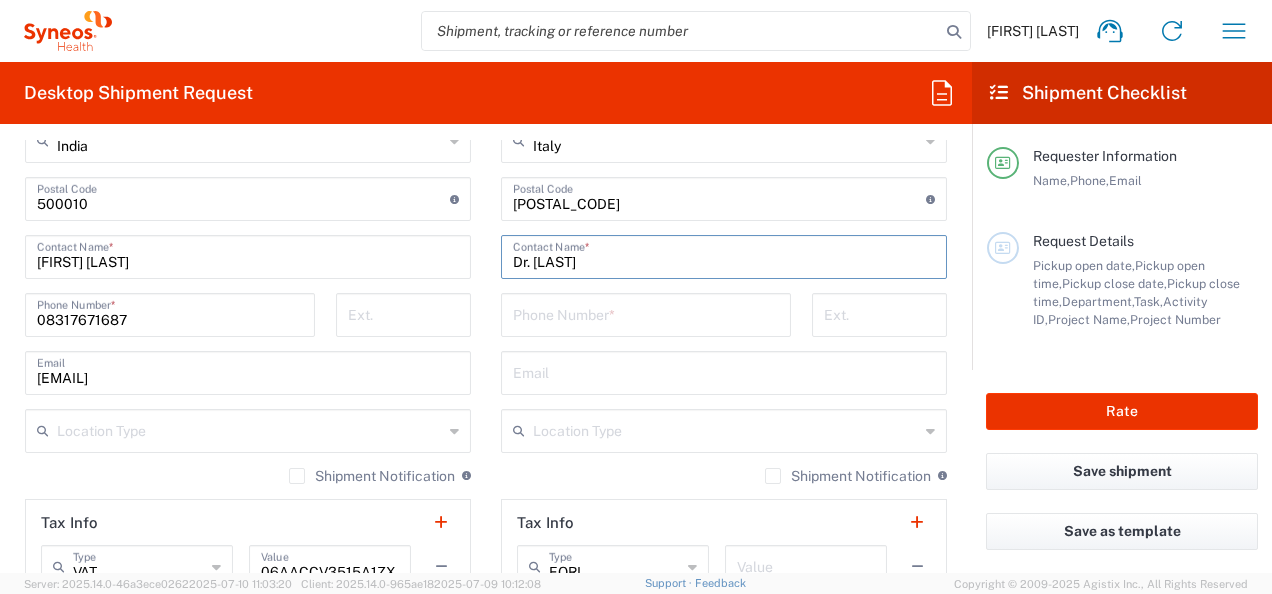type on "Dr.ssa Ilaria Vallini" 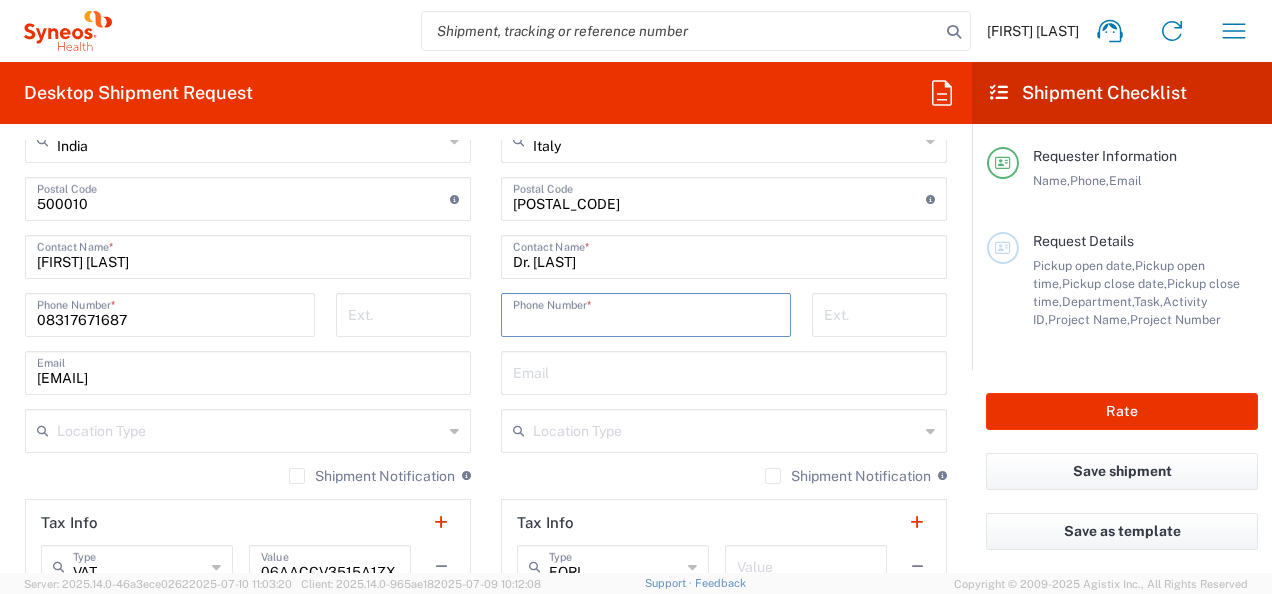 click at bounding box center [646, 313] 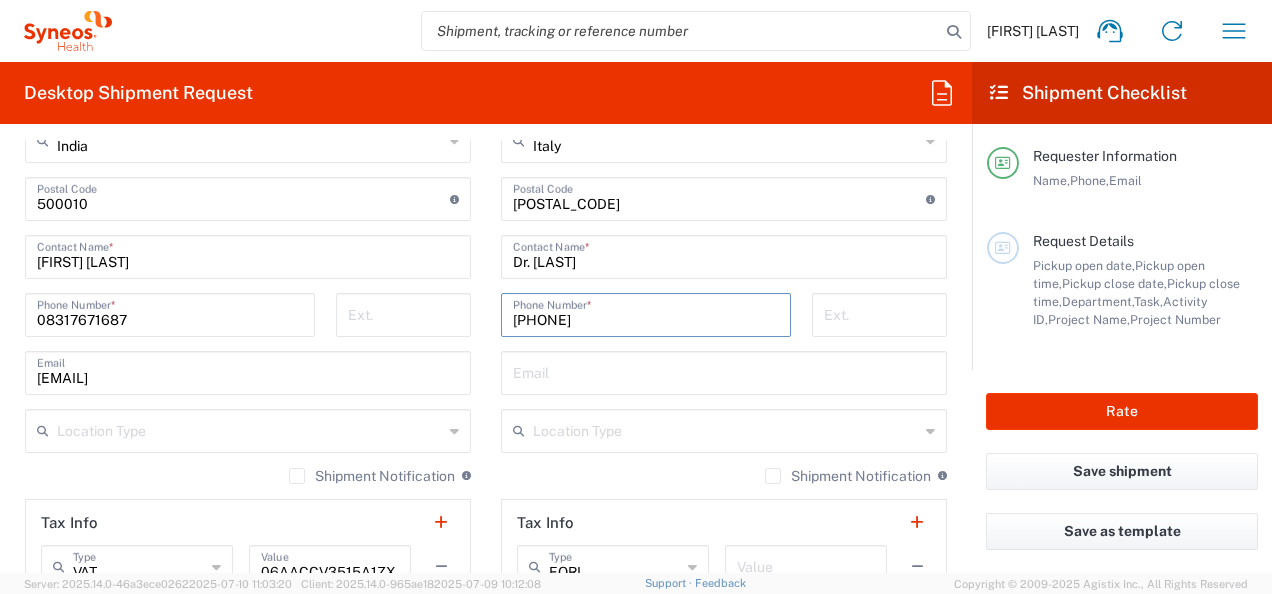 type on "390332278476" 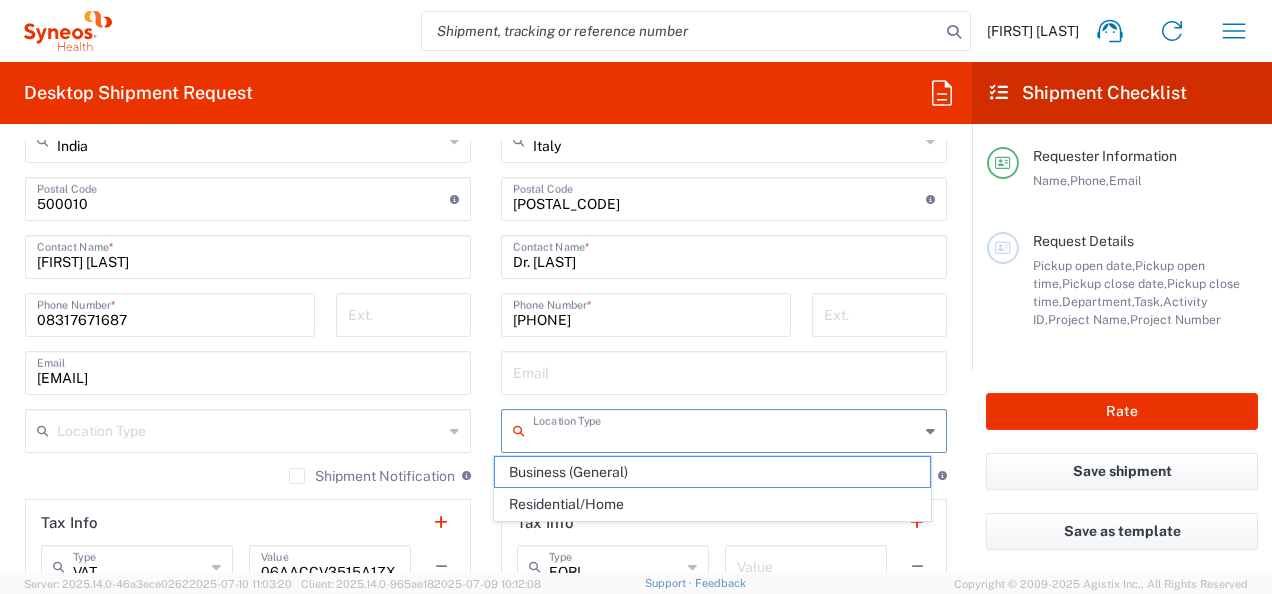 click at bounding box center (726, 429) 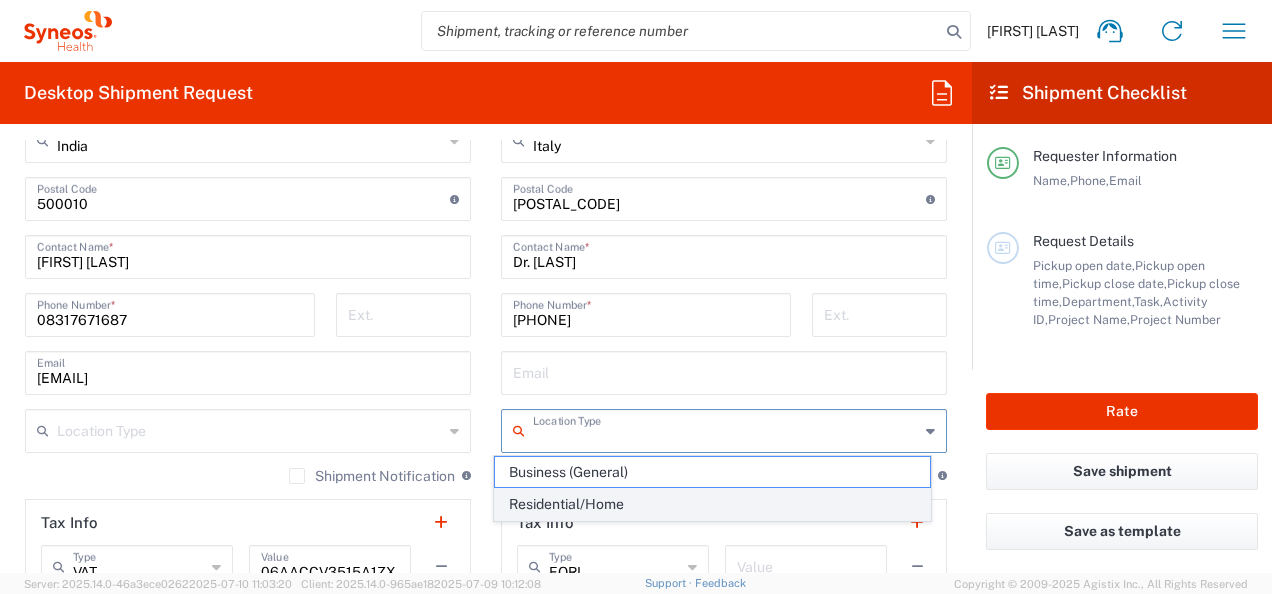 click on "Residential/Home" 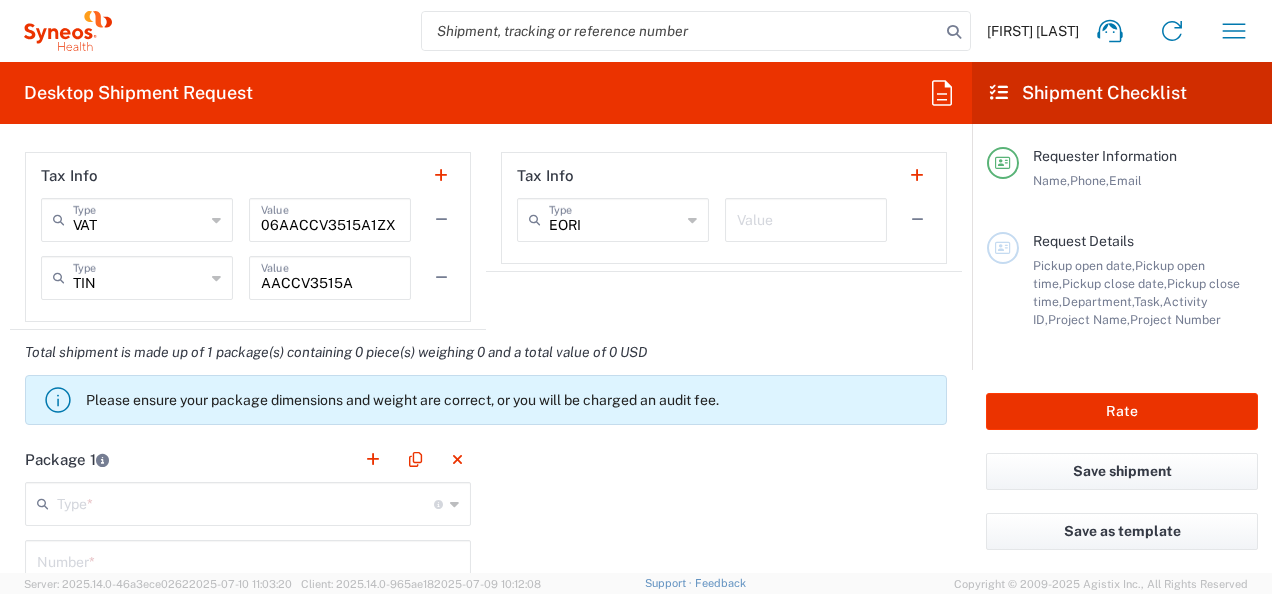 scroll, scrollTop: 1653, scrollLeft: 0, axis: vertical 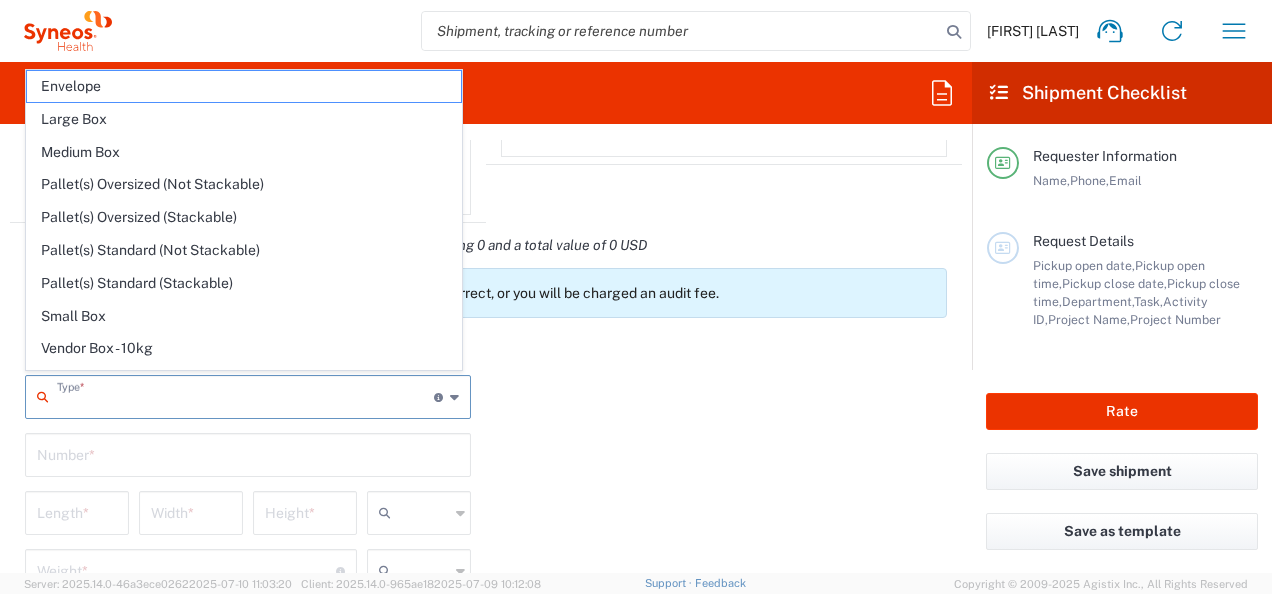 click at bounding box center (245, 395) 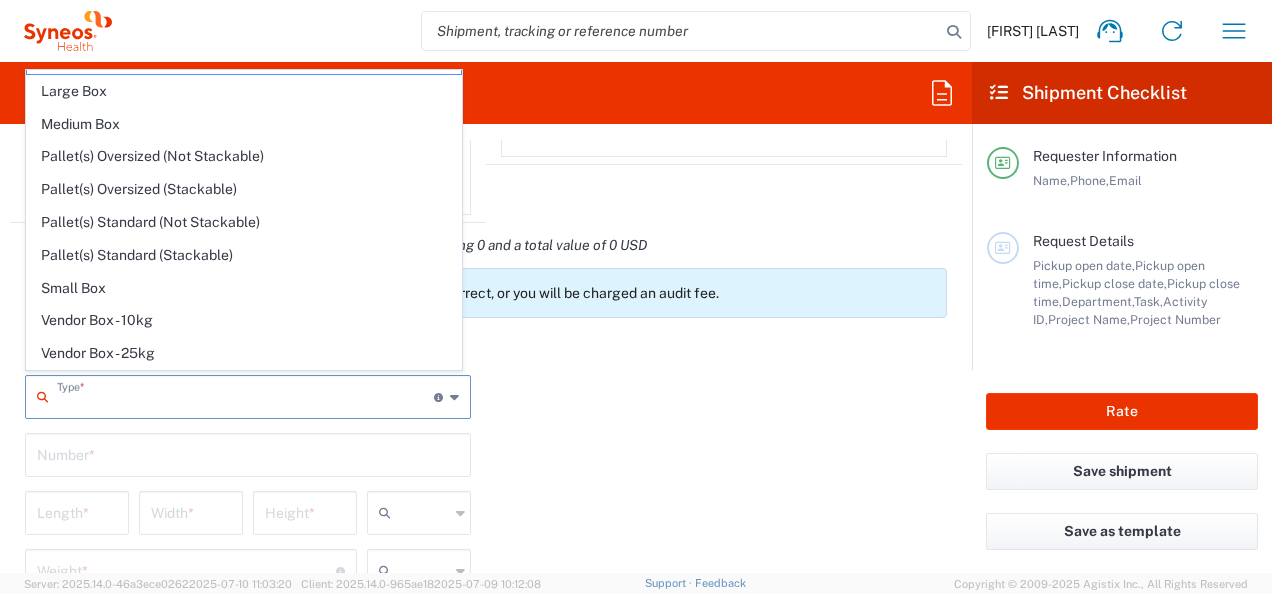 scroll, scrollTop: 53, scrollLeft: 0, axis: vertical 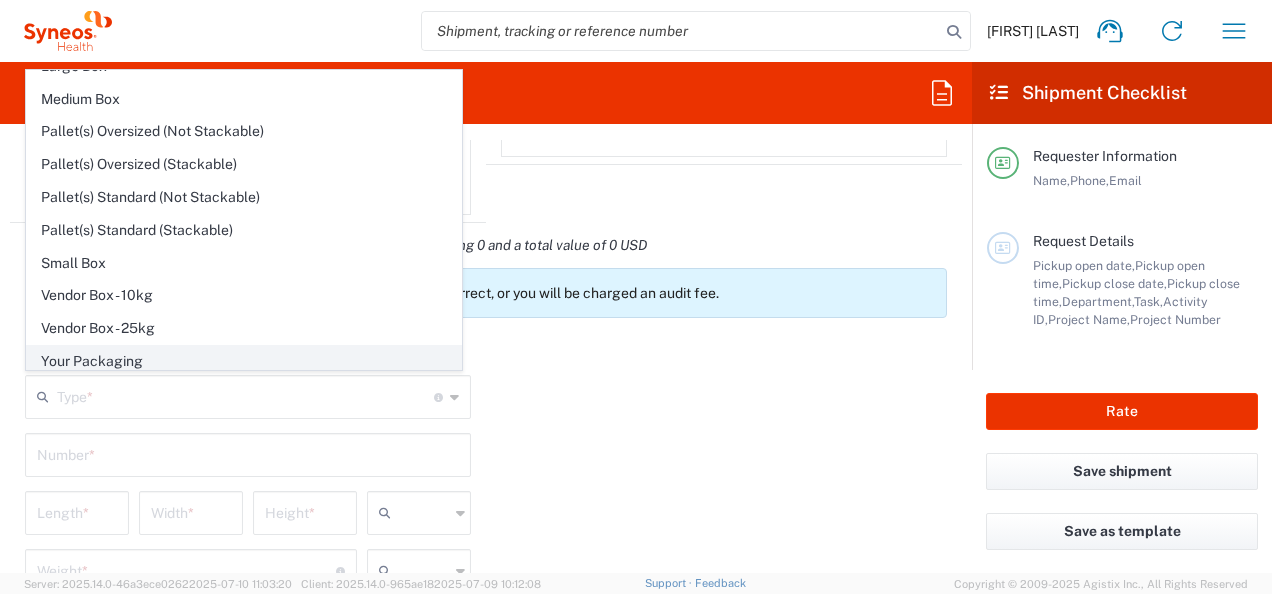 click on "Your Packaging" 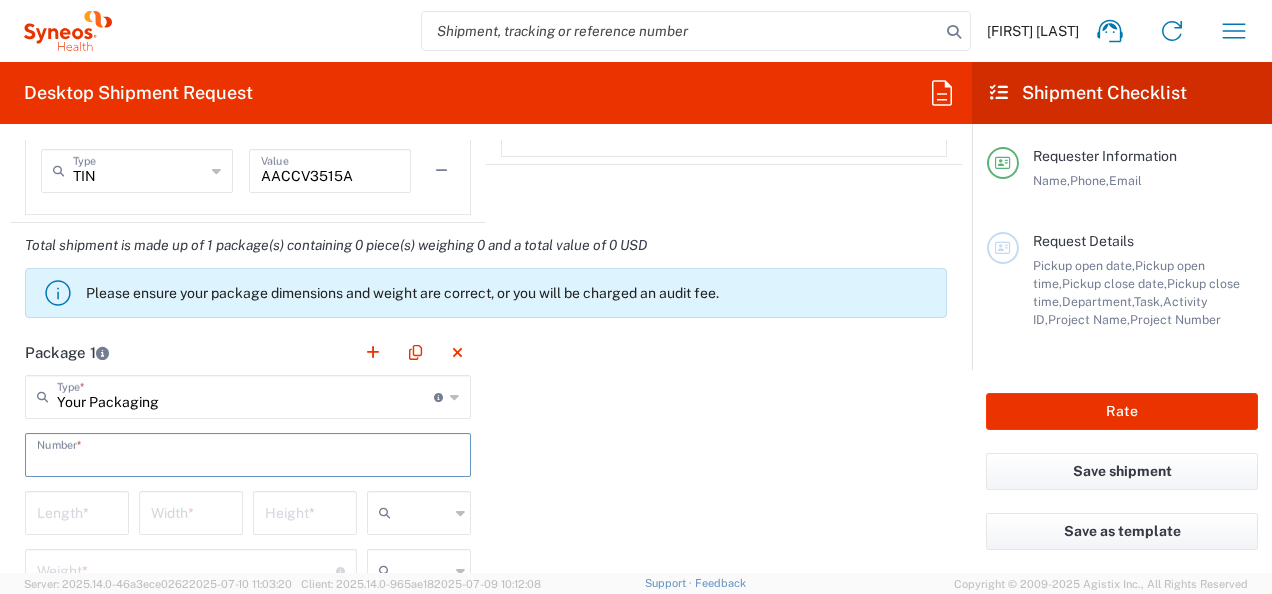 click at bounding box center [248, 453] 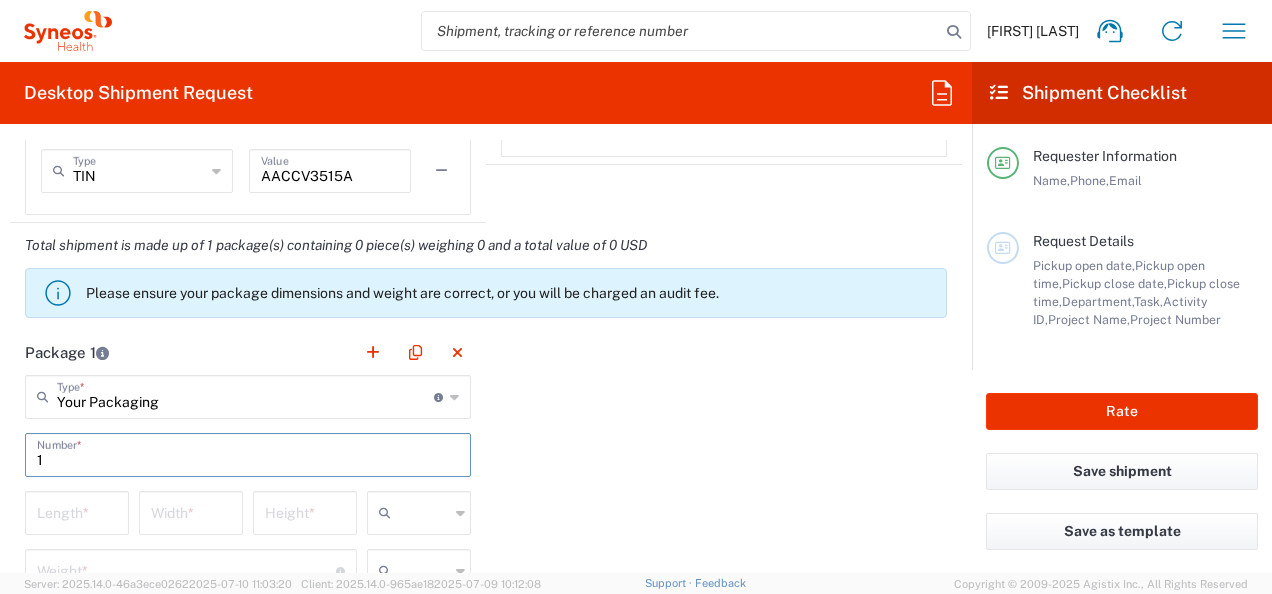 type on "1" 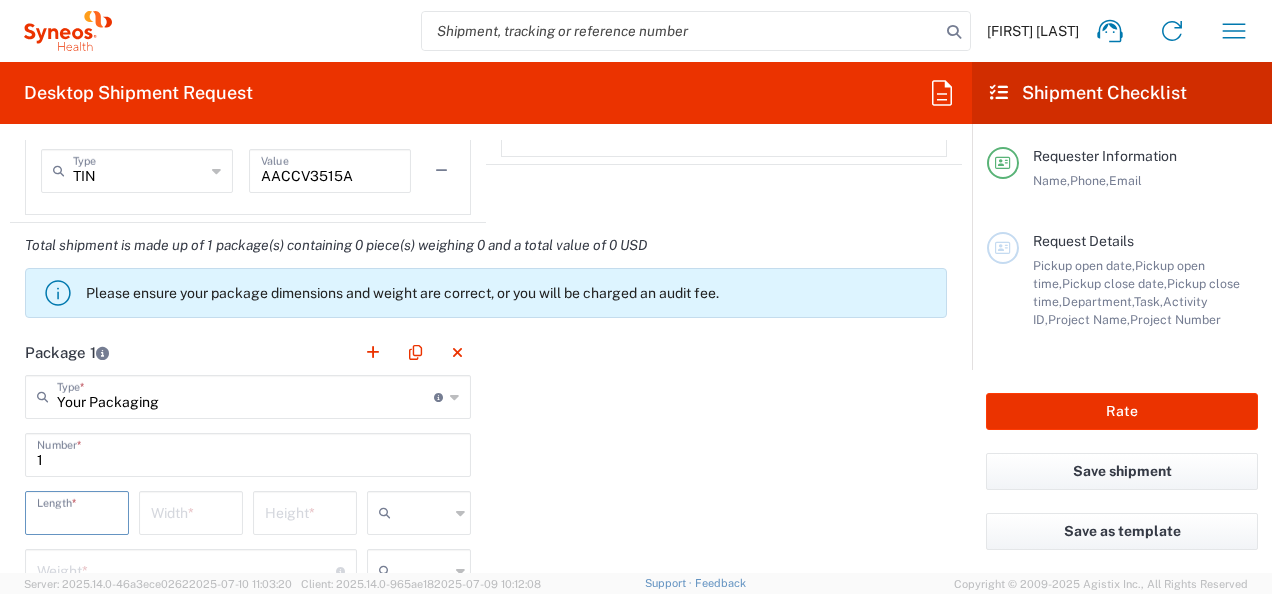 click at bounding box center (77, 511) 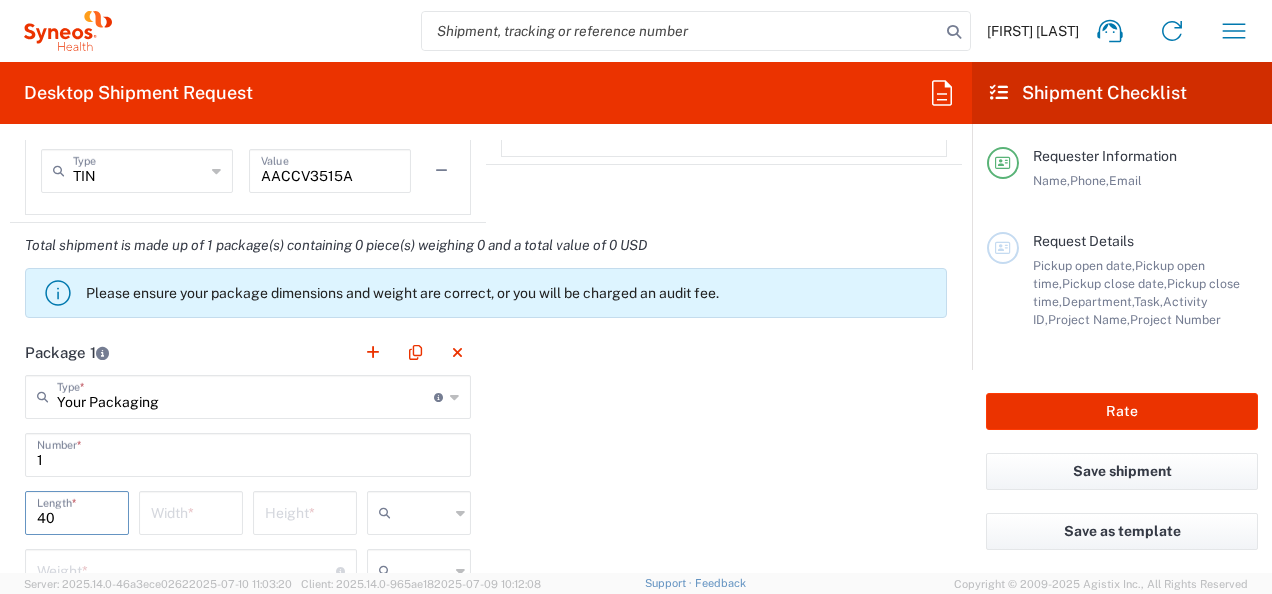 type on "40" 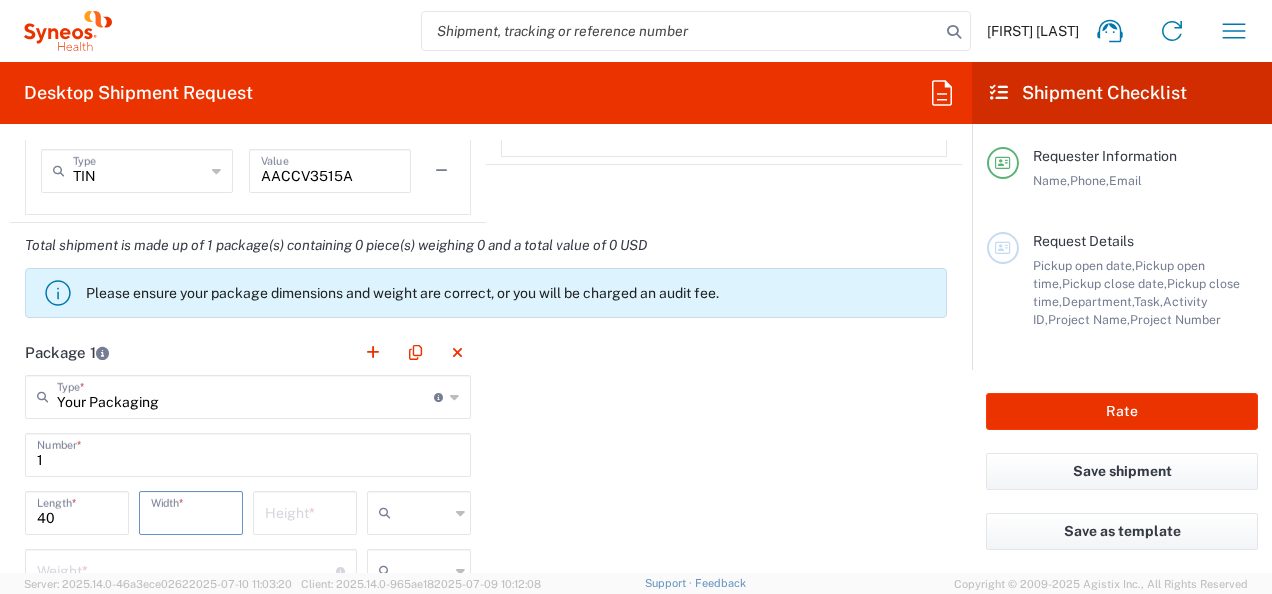 click at bounding box center [191, 511] 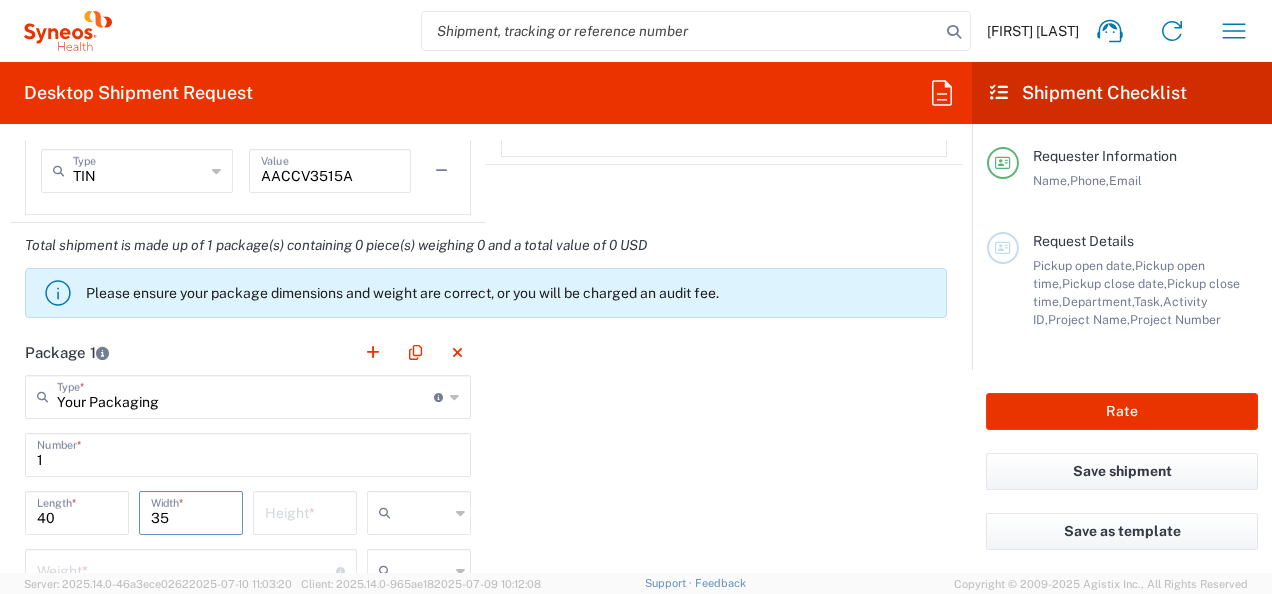 type on "35" 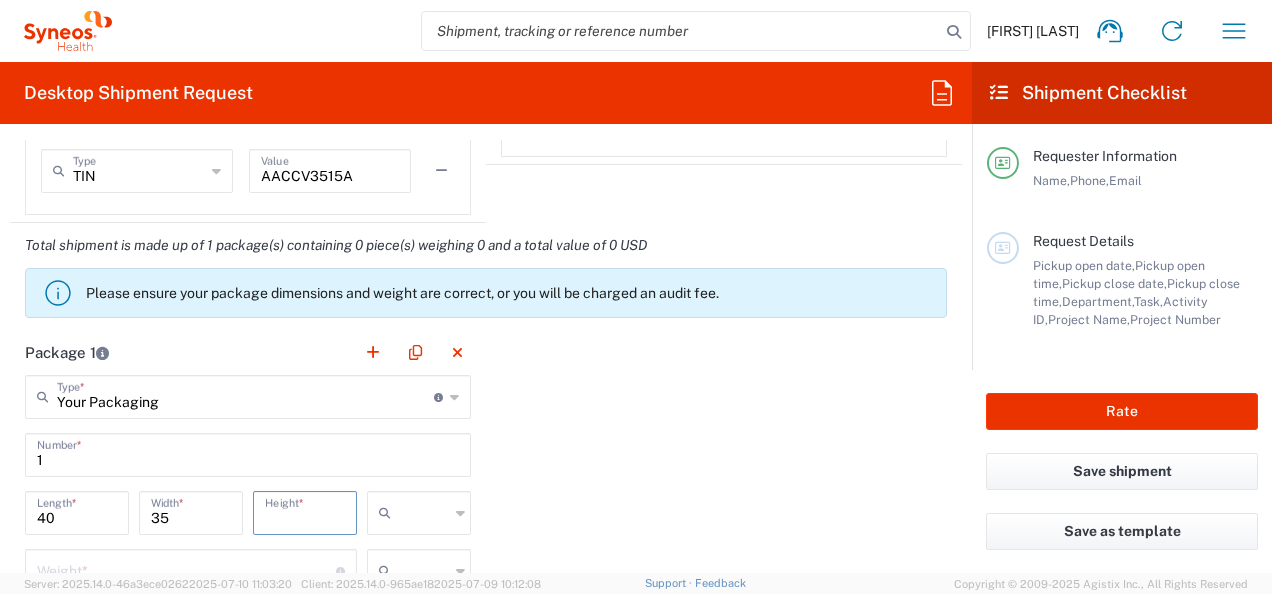 click at bounding box center [305, 511] 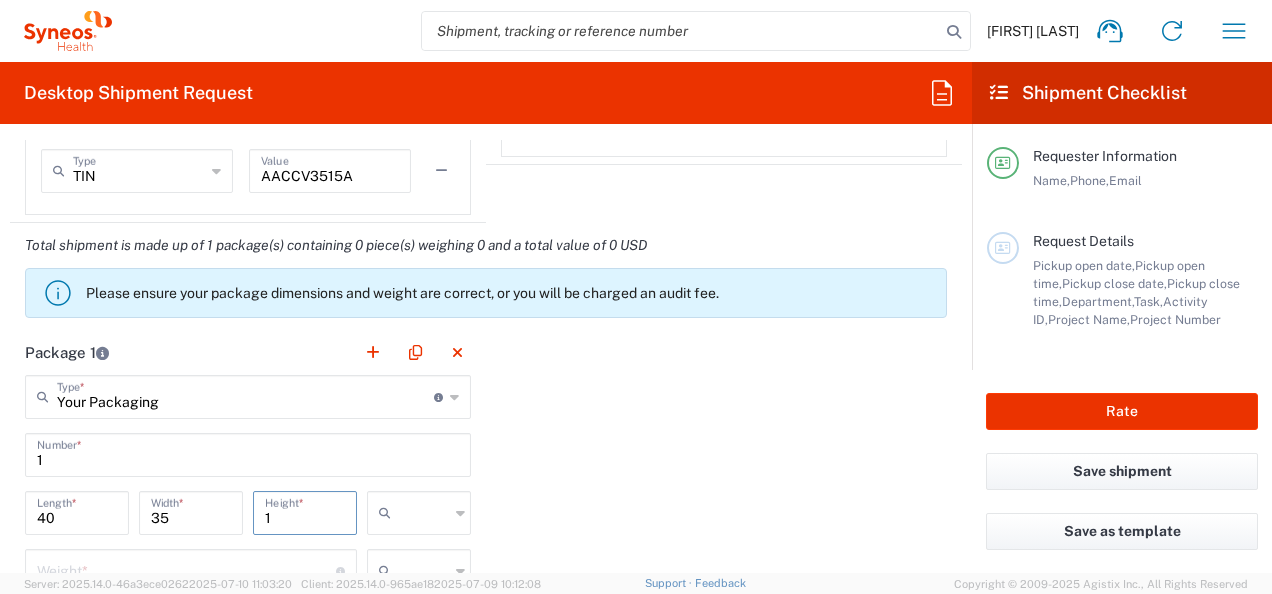 type on "1" 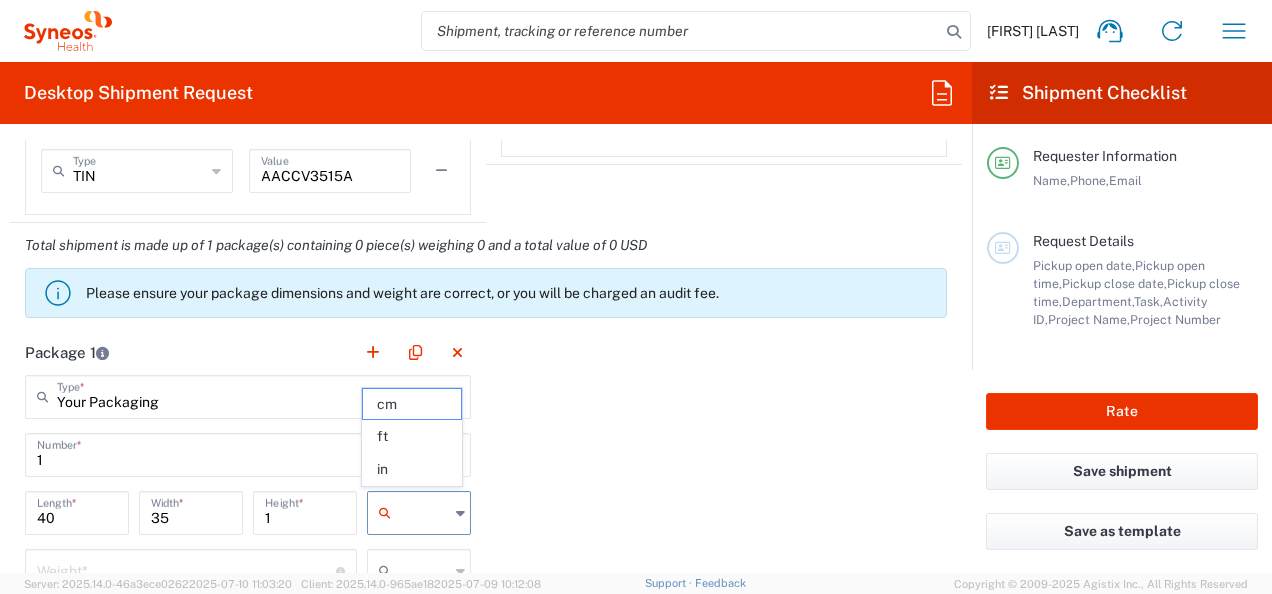 click at bounding box center [424, 513] 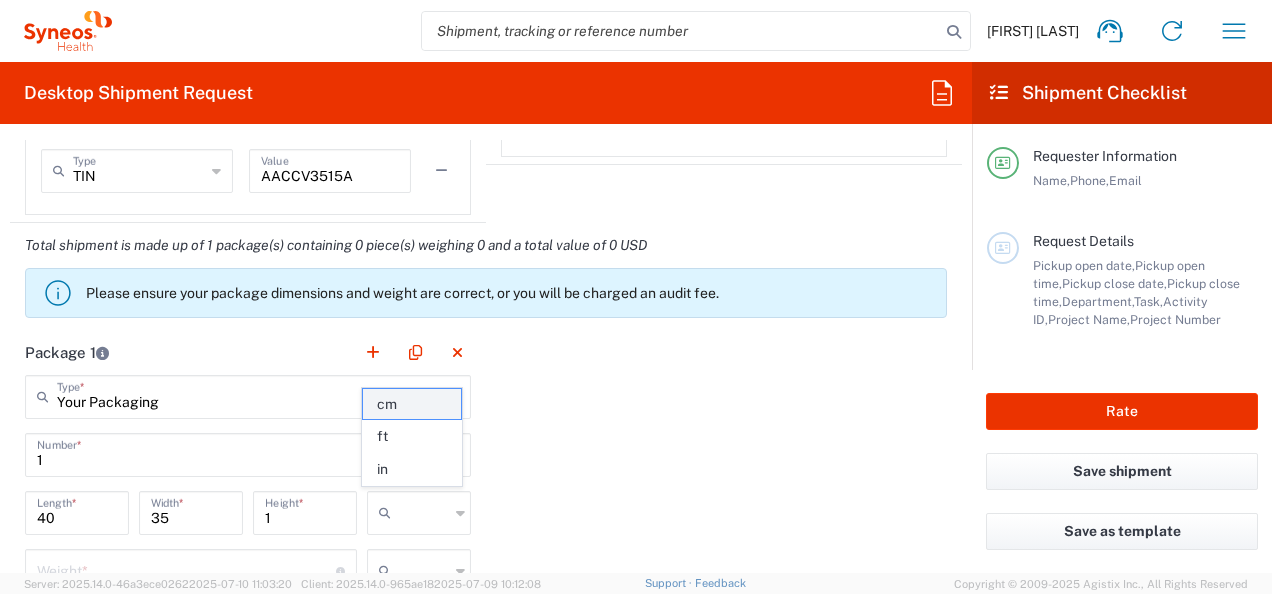 click on "cm" 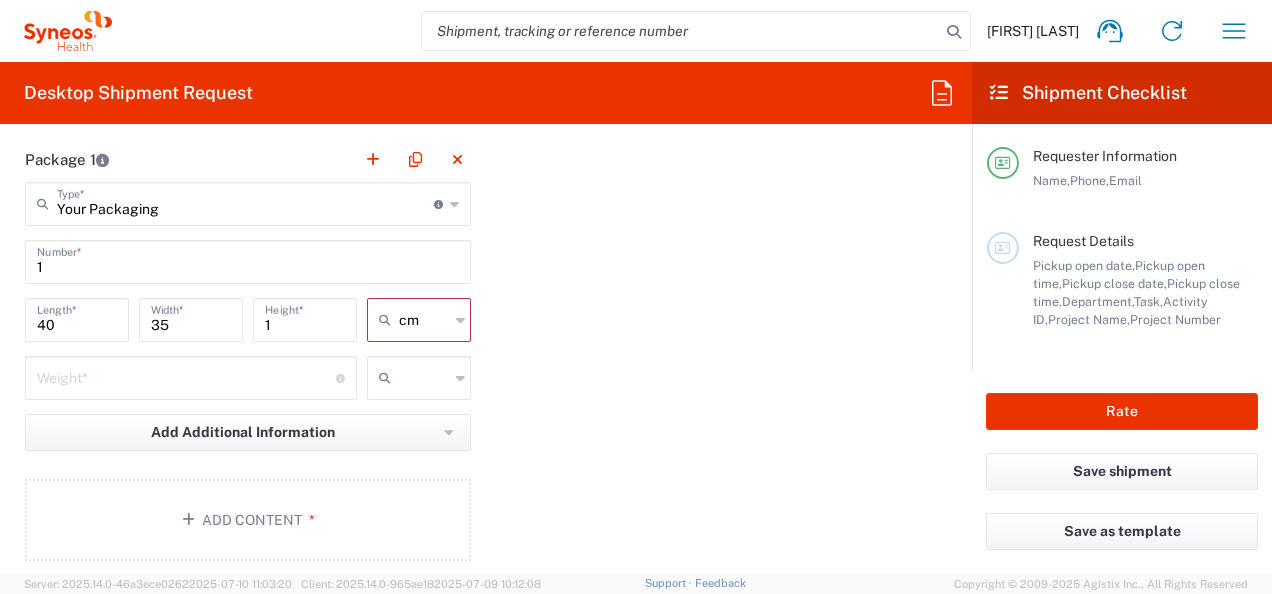 scroll, scrollTop: 1852, scrollLeft: 0, axis: vertical 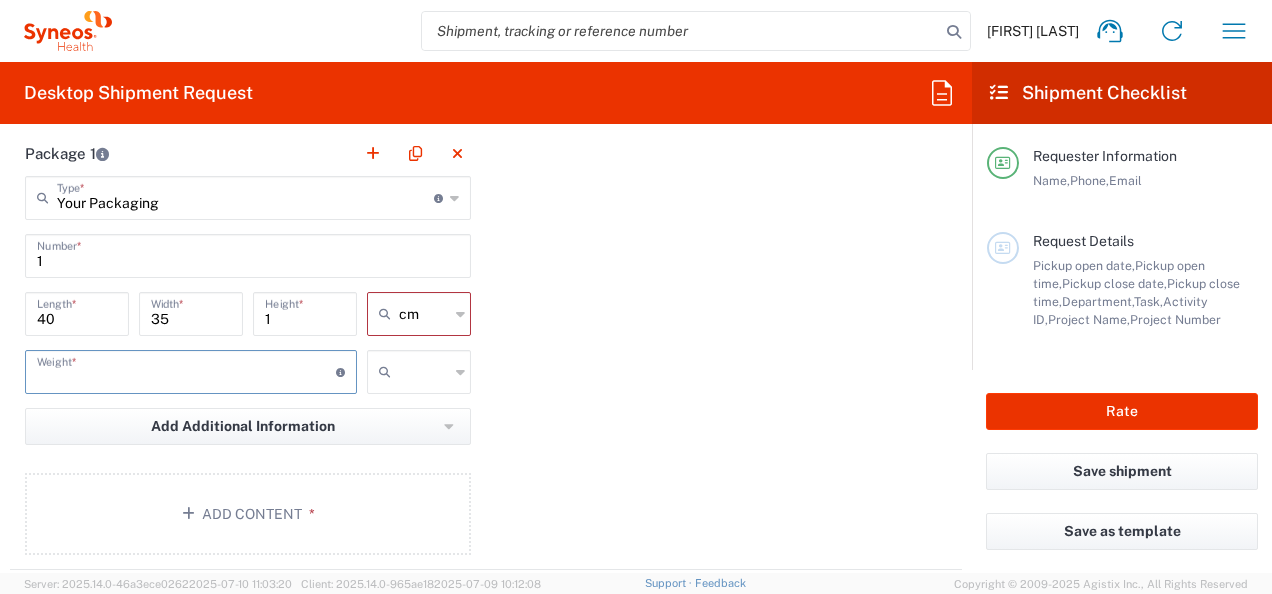 click at bounding box center [186, 370] 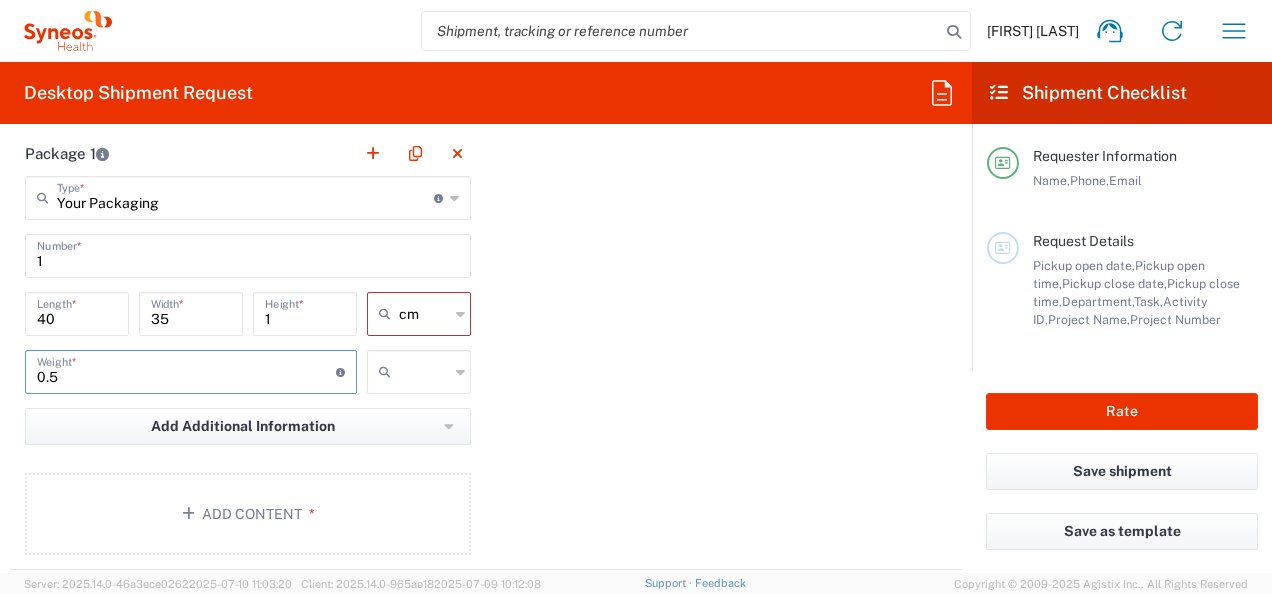 type on "0.5" 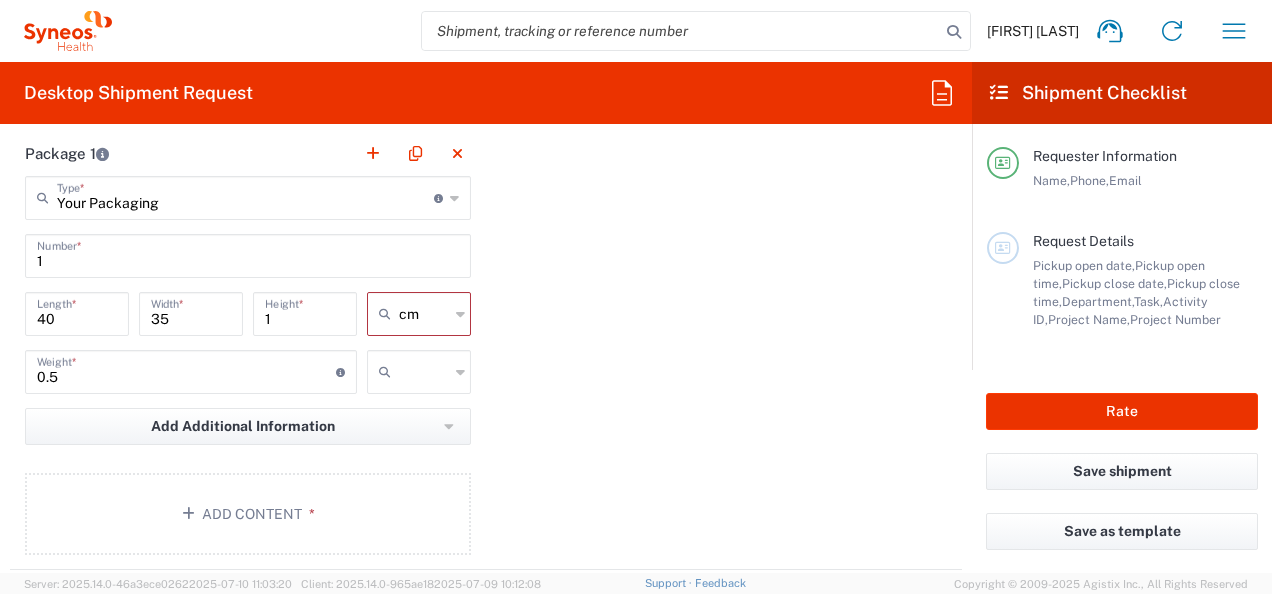 click 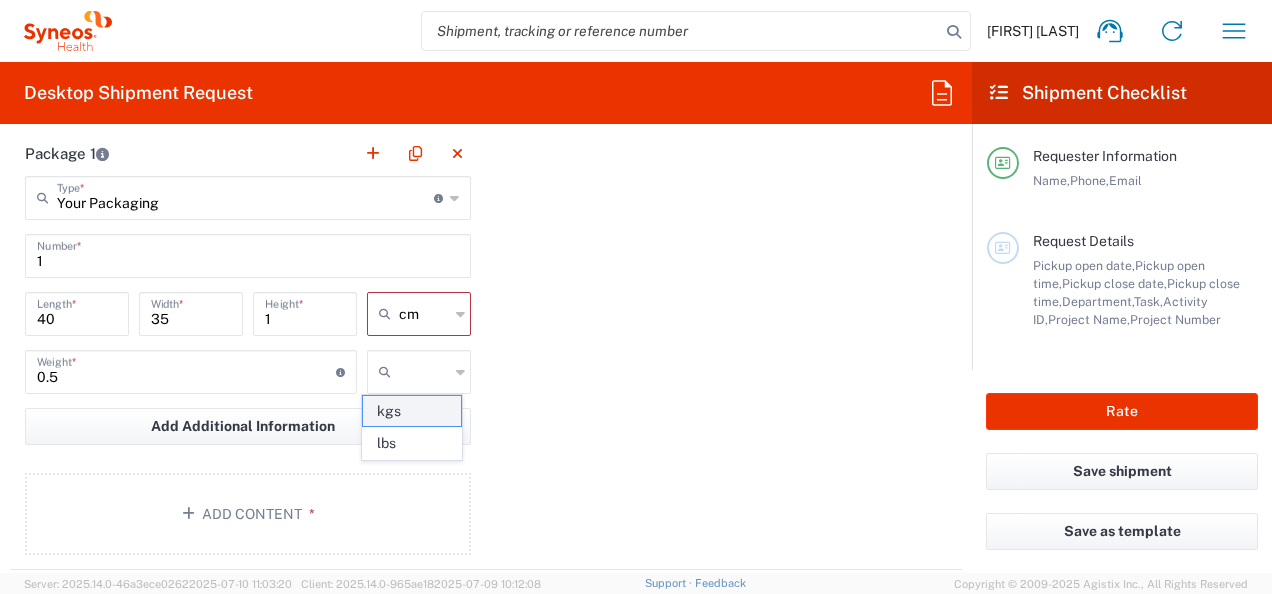 click on "kgs" 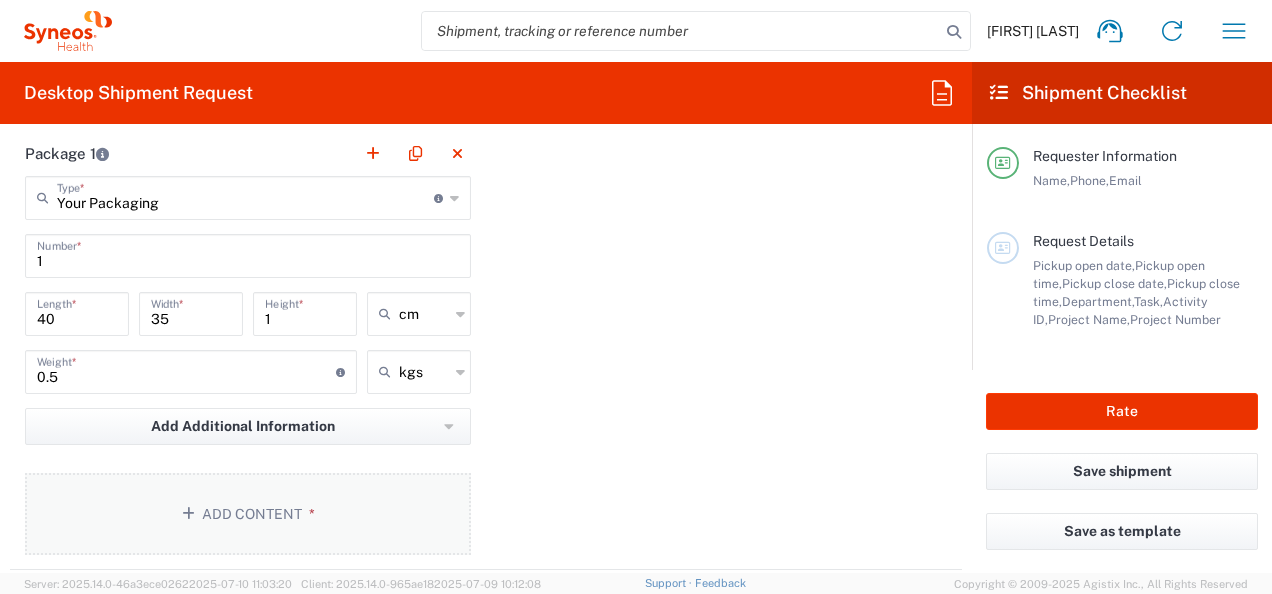 click on "Add Content *" 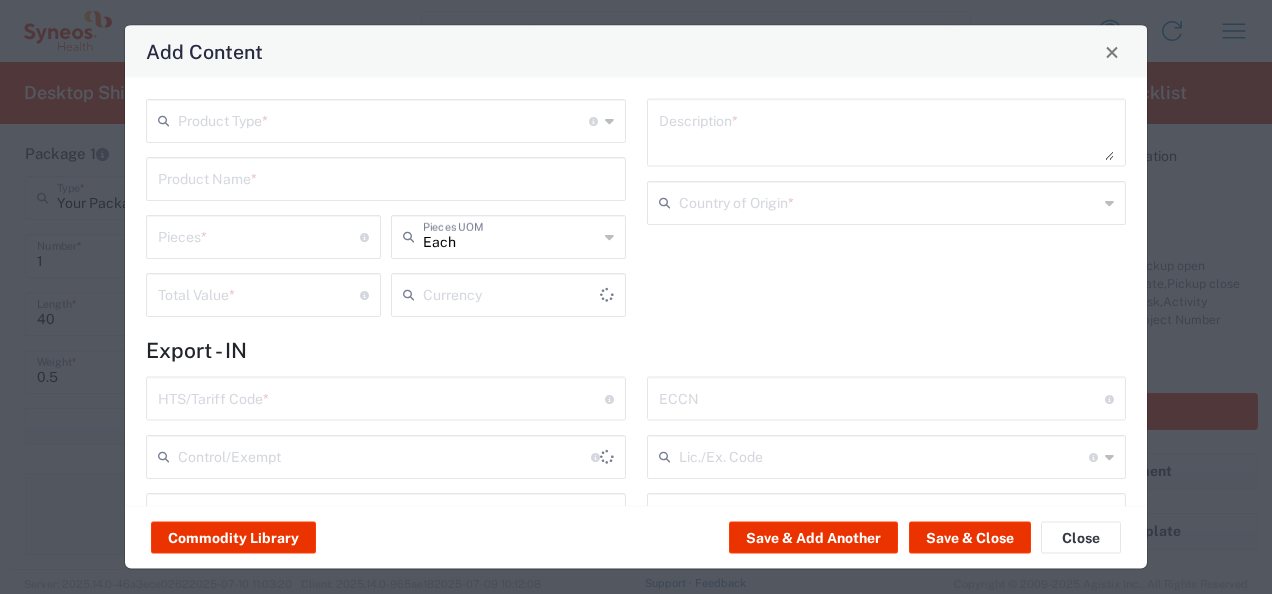 type on "US Dollar" 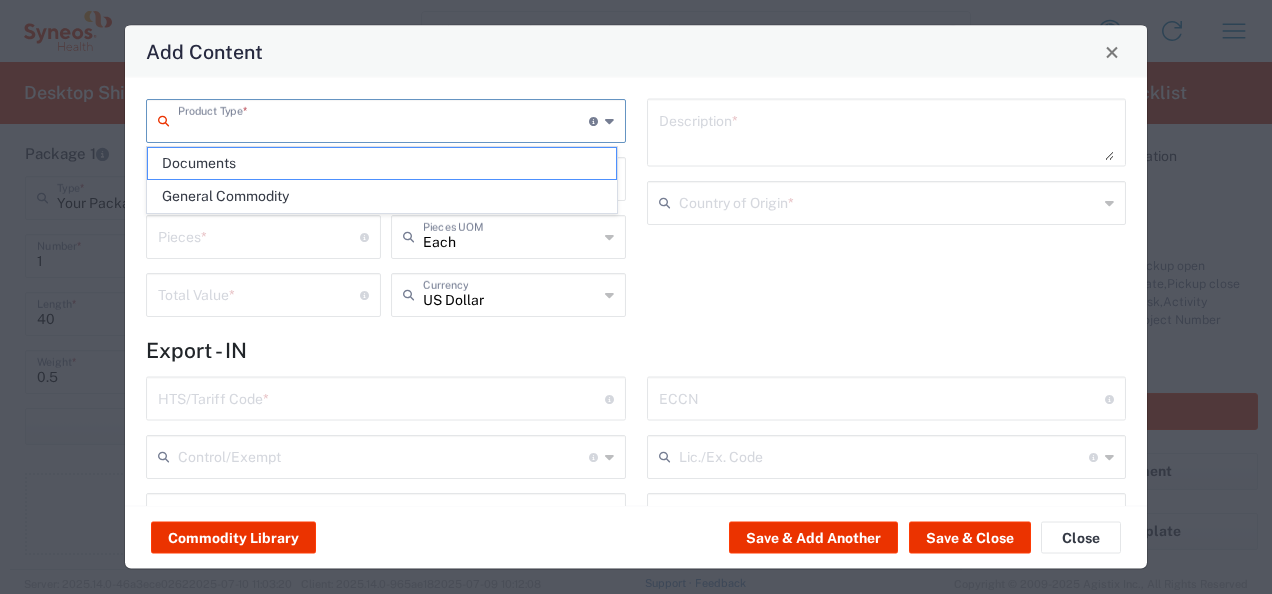 click at bounding box center (383, 119) 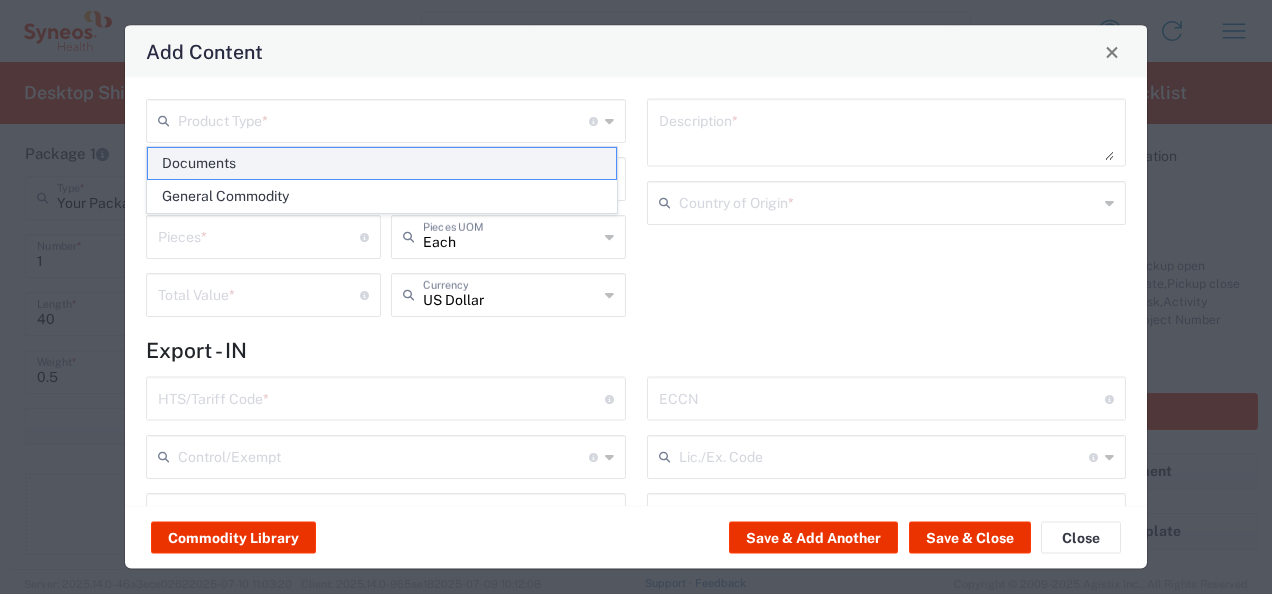 click on "Documents" 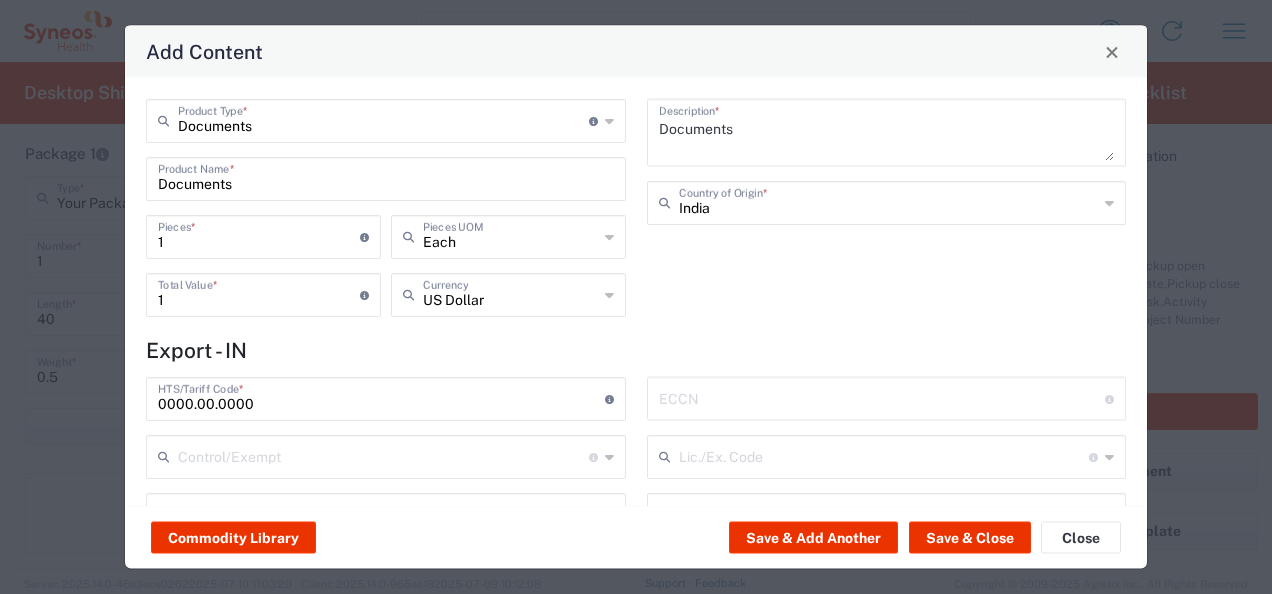 click on "Documents" at bounding box center [386, 177] 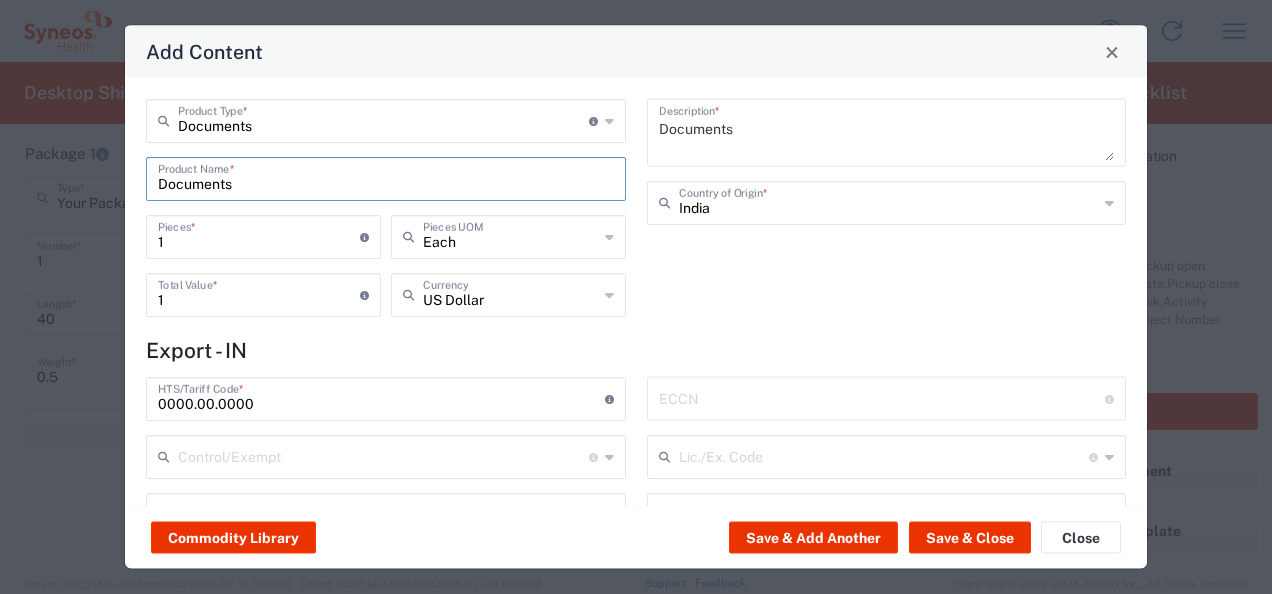 click on "Documents" at bounding box center [386, 177] 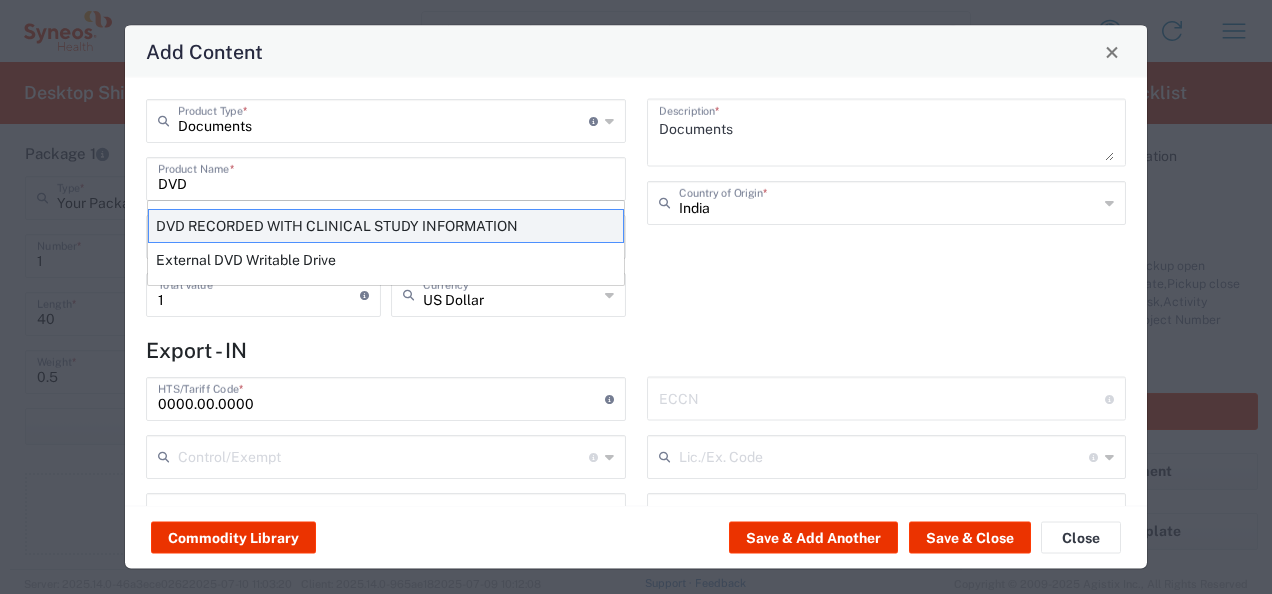 click on "DVD RECORDED WITH CLINICAL STUDY INFORMATION" at bounding box center (386, 226) 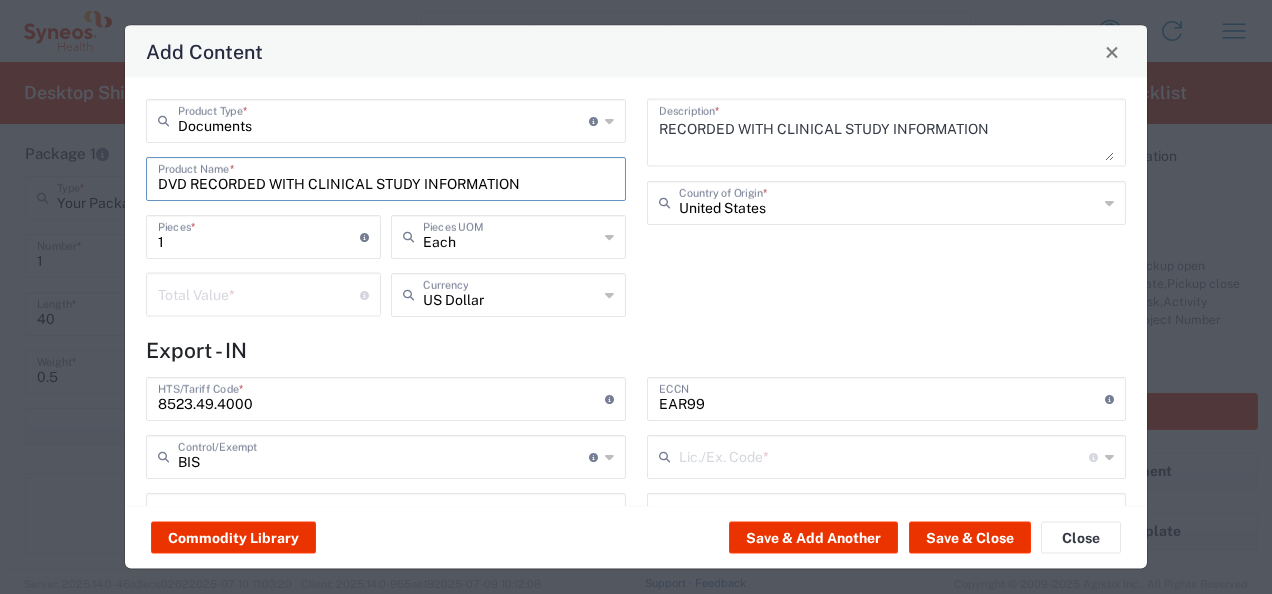type on "NLR - No License Required" 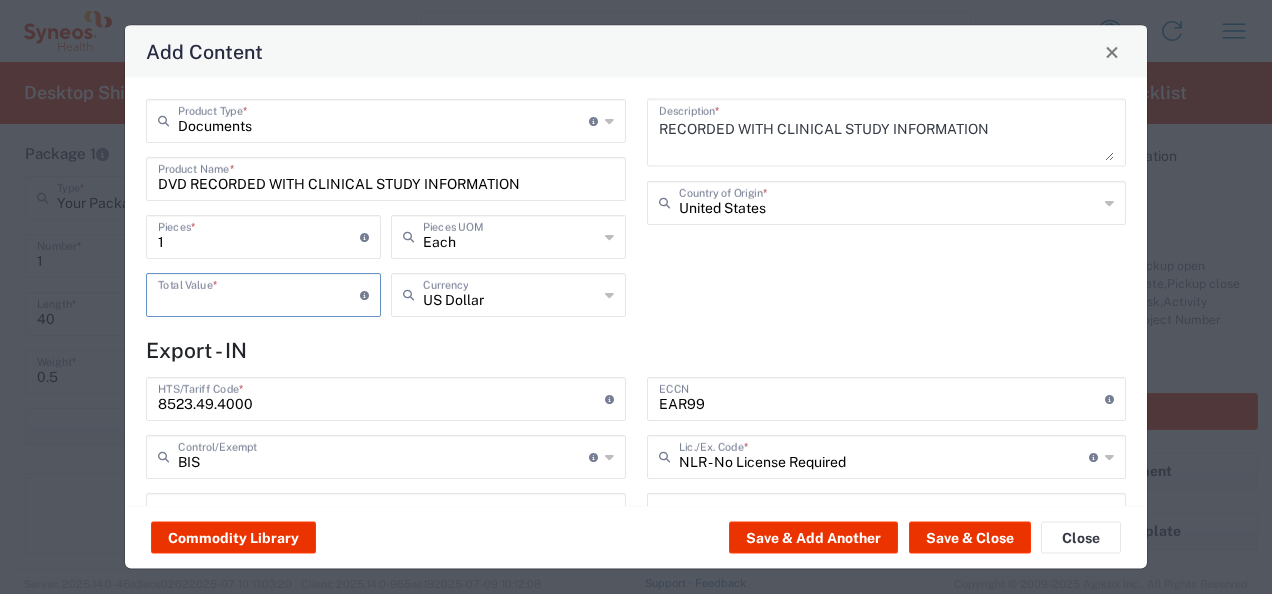 click at bounding box center [259, 293] 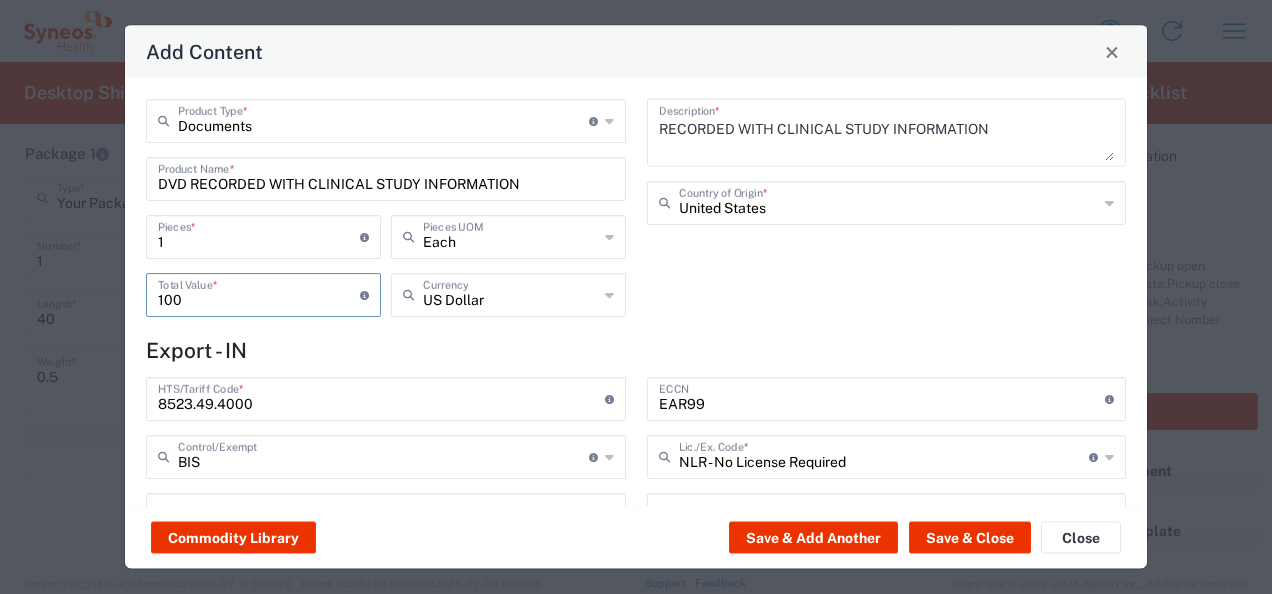type on "100" 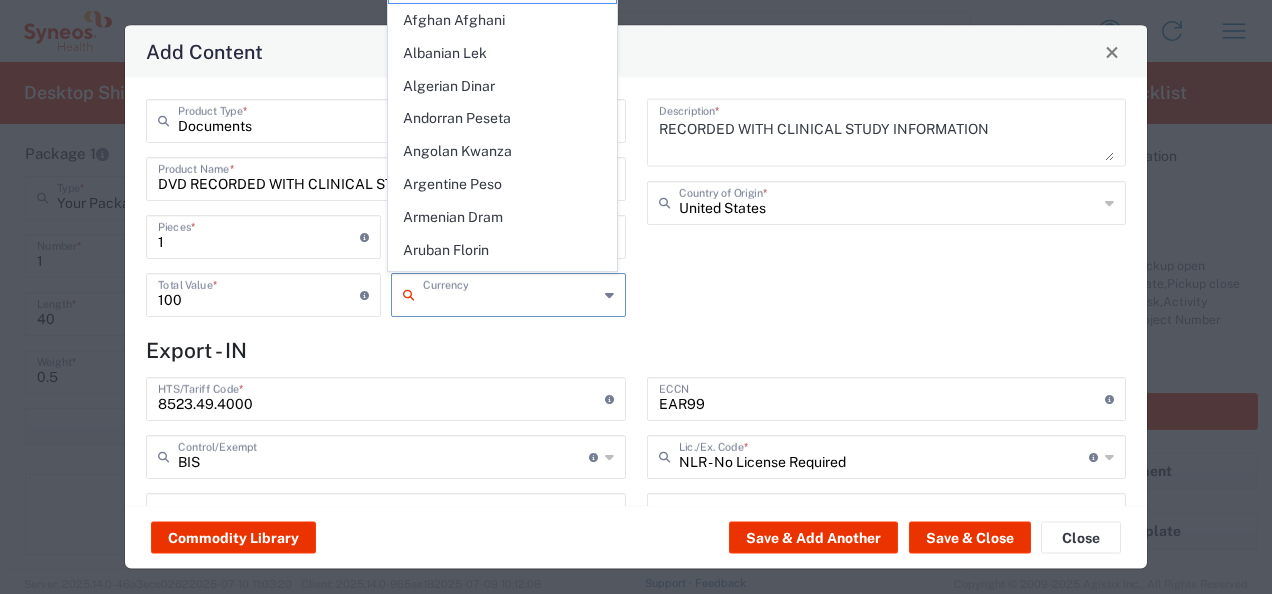 click at bounding box center (510, 293) 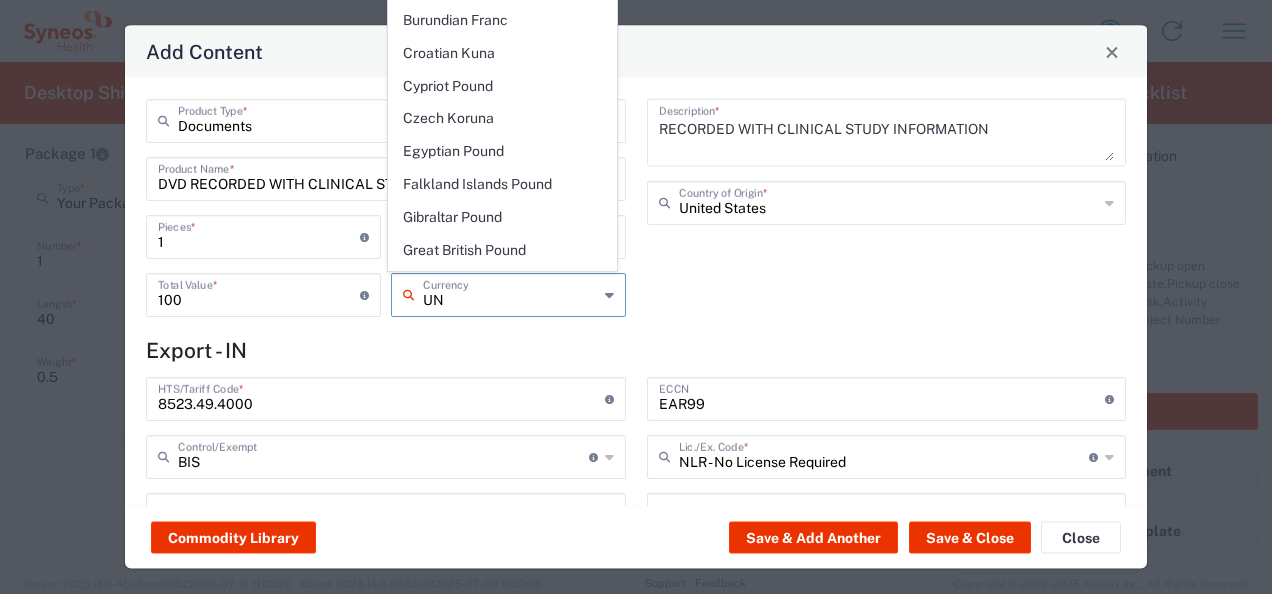 type on "U" 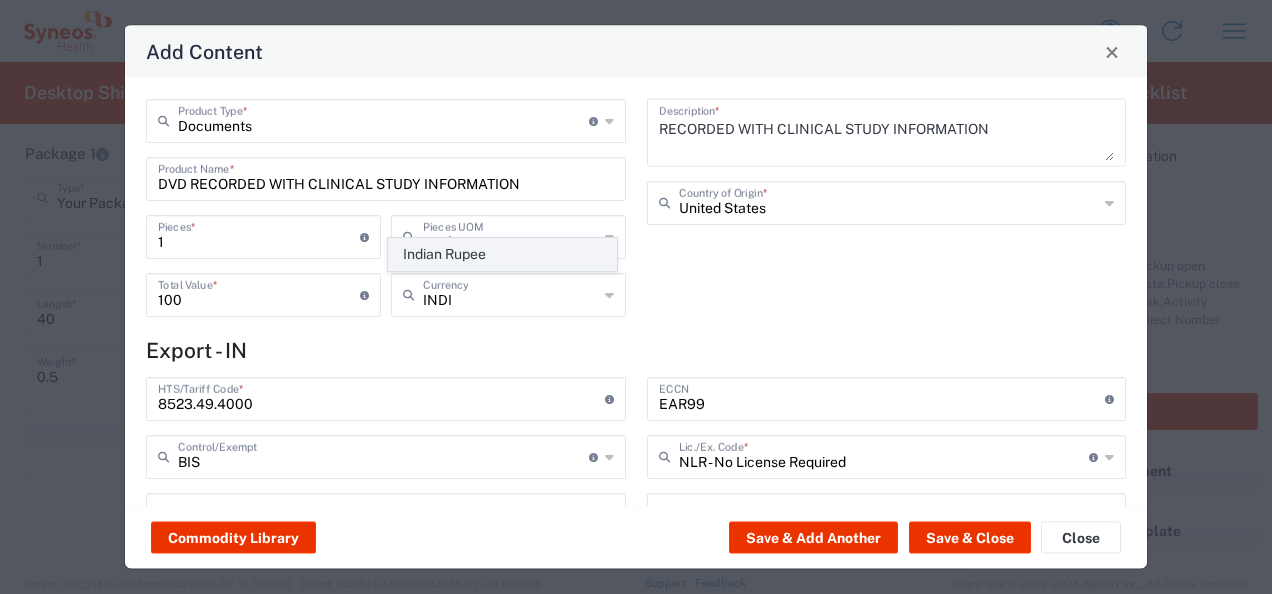 click on "Indian Rupee" 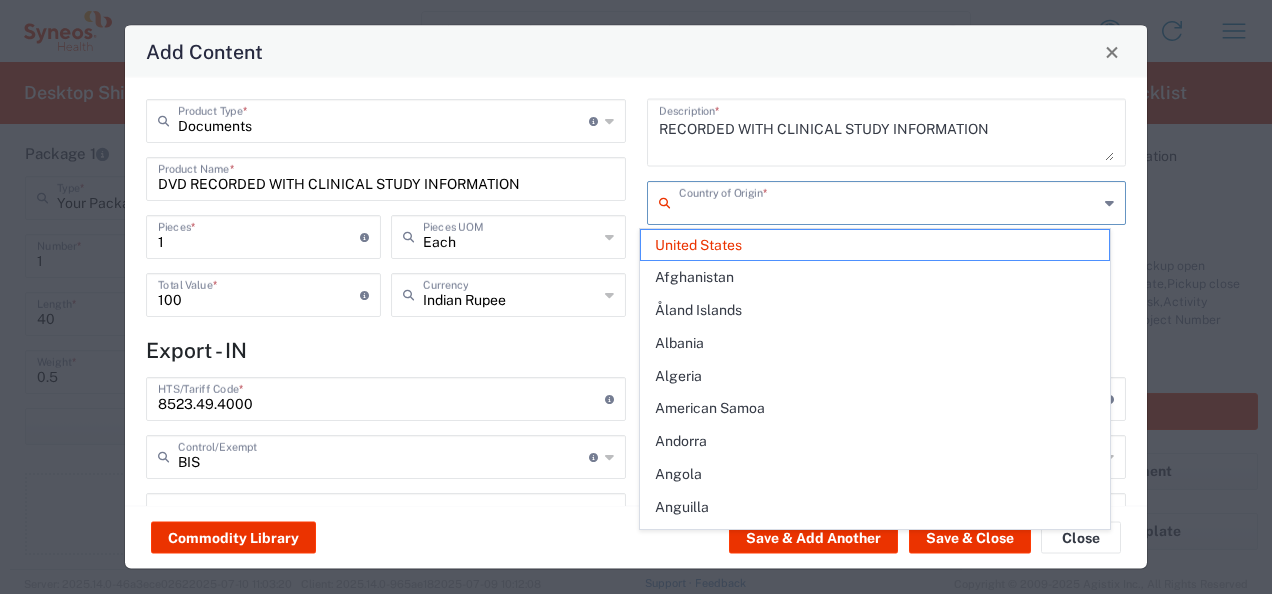 click at bounding box center [889, 201] 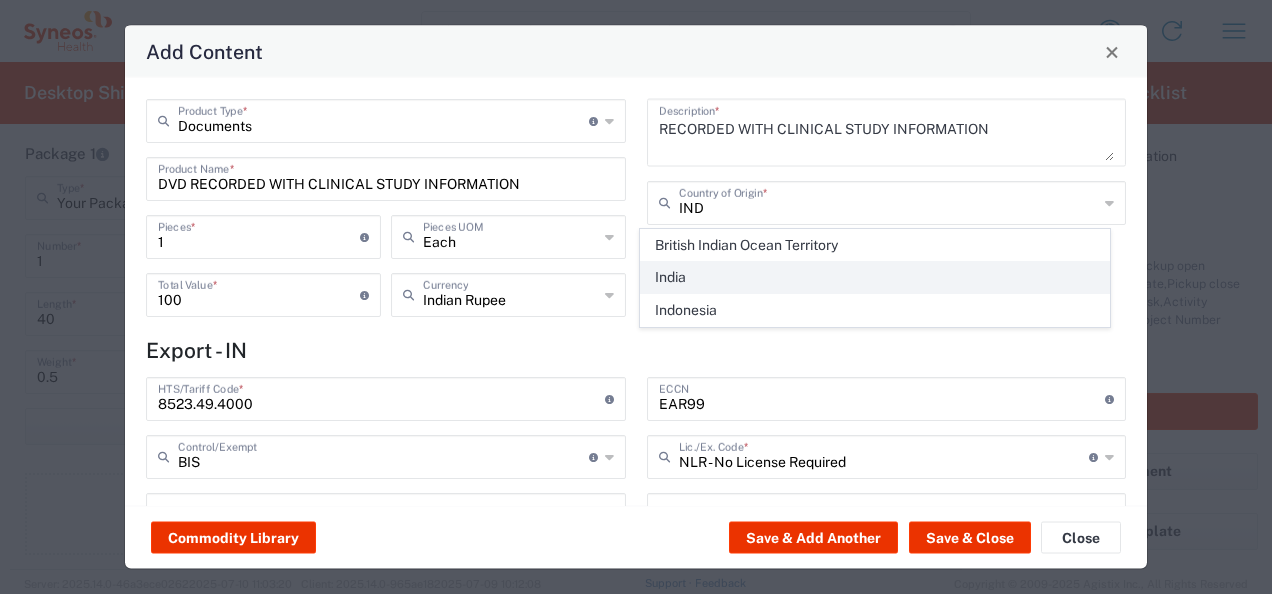 click on "India" 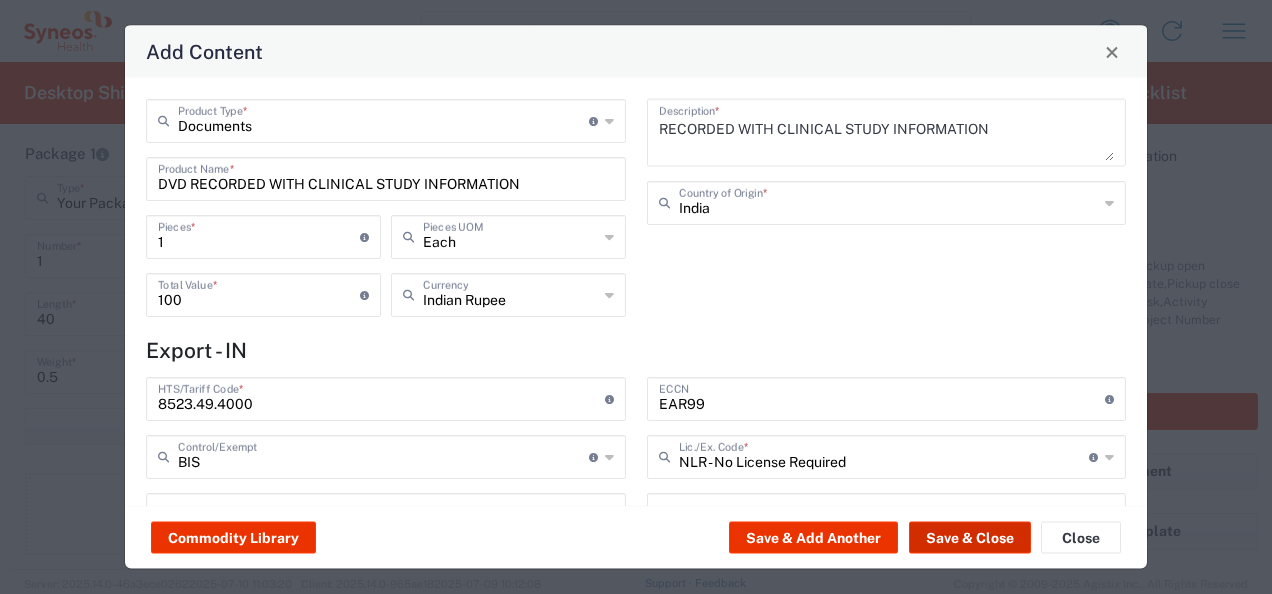 click on "Save & Close" 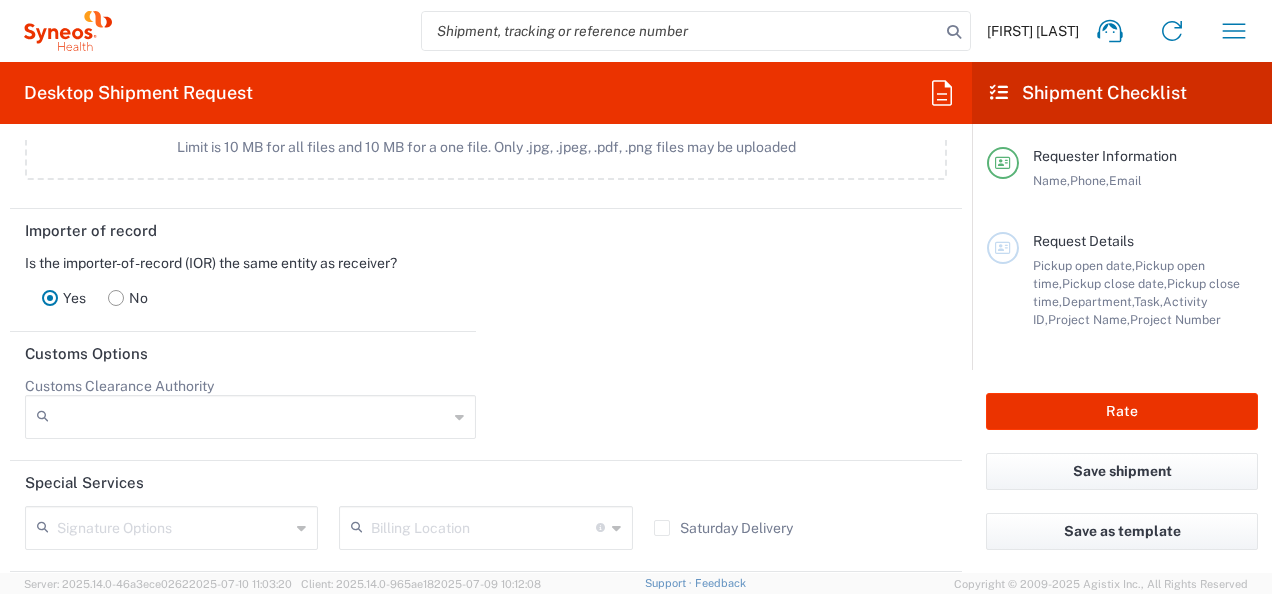 scroll, scrollTop: 2899, scrollLeft: 0, axis: vertical 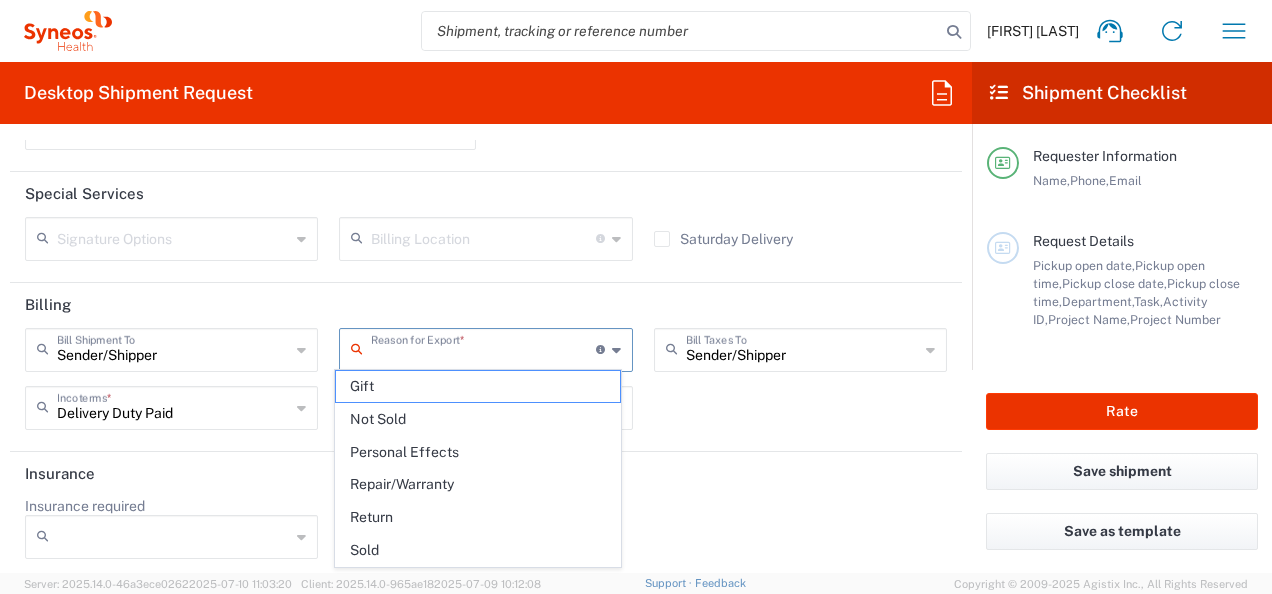 click at bounding box center [483, 348] 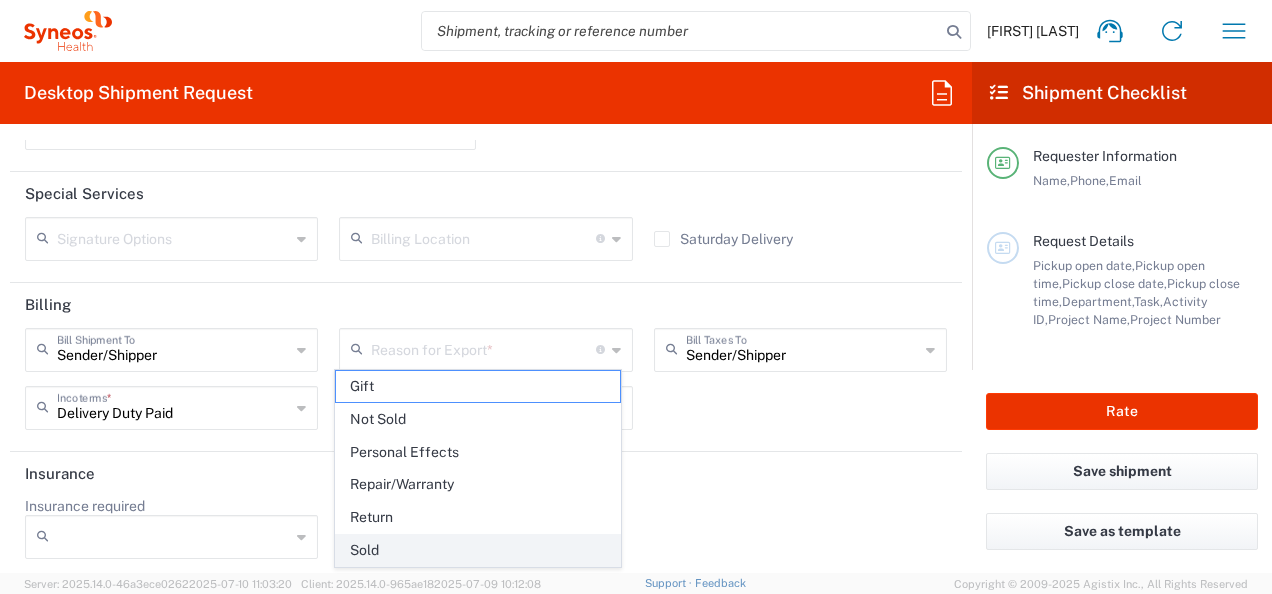 click on "Sold" 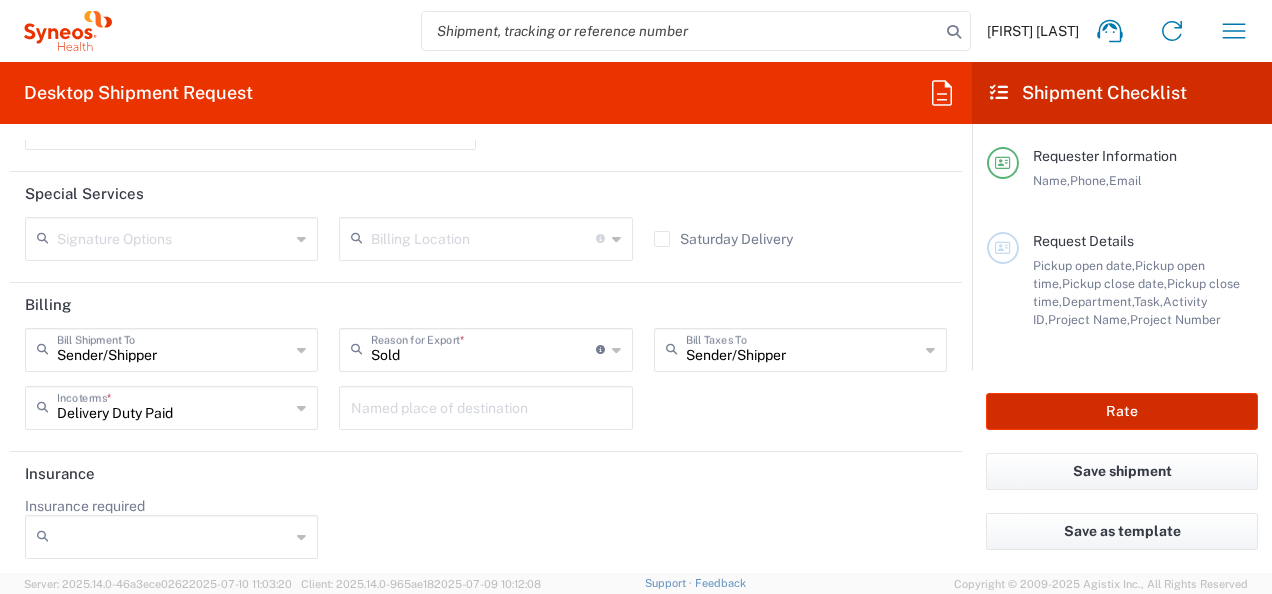click on "Rate" 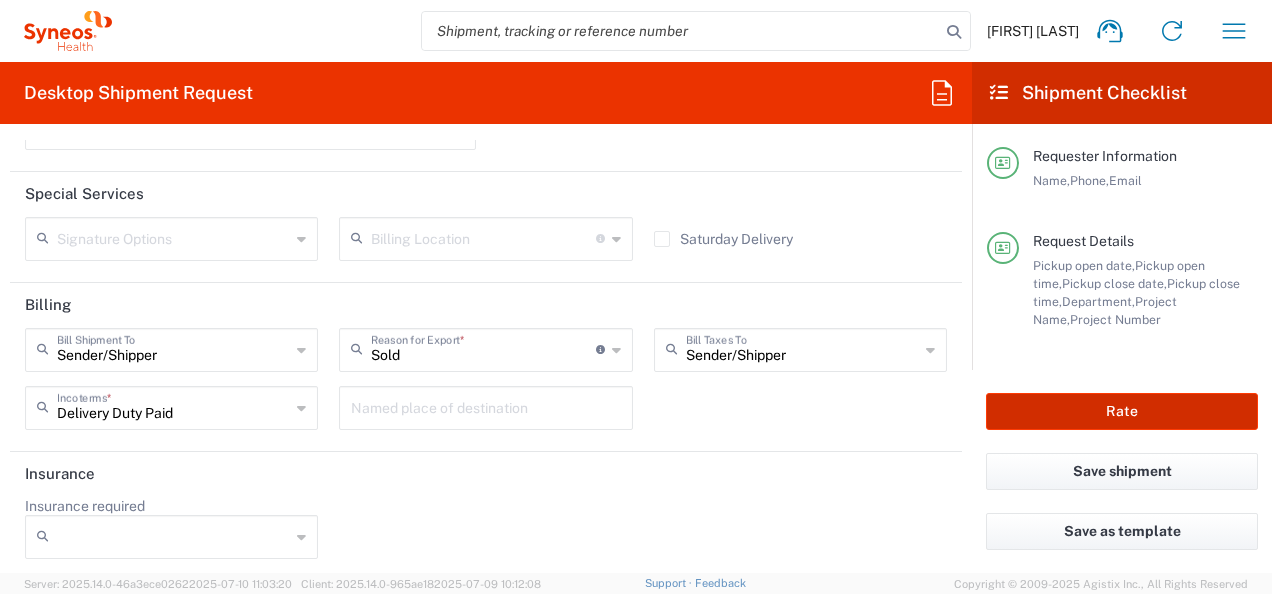 type on "7025945" 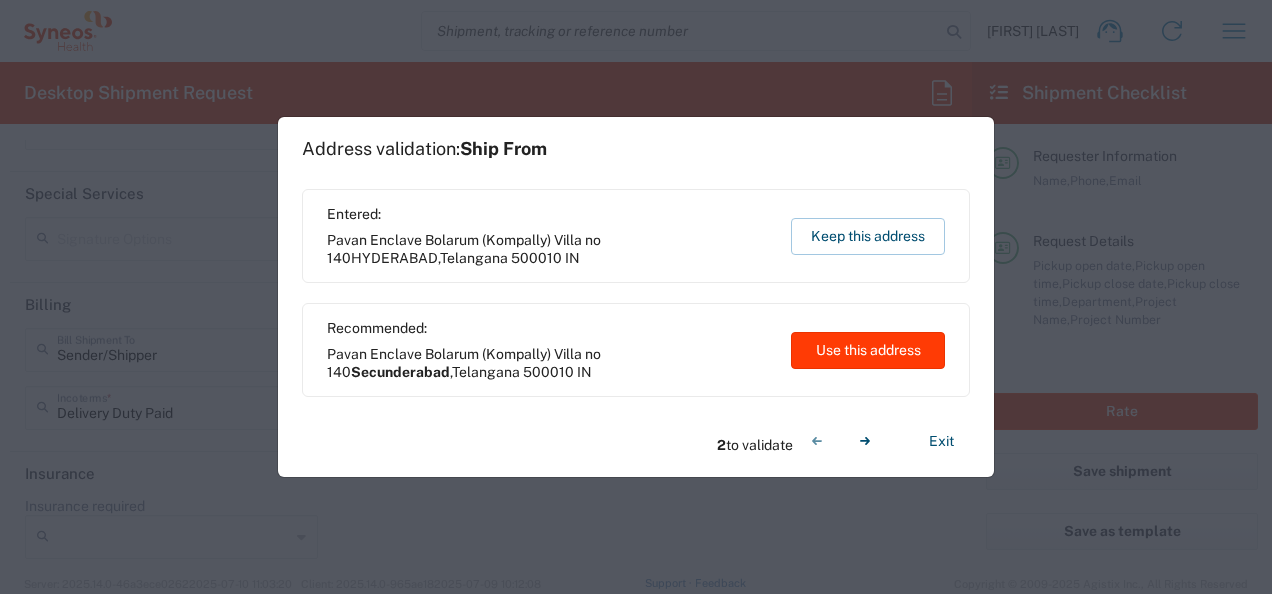 click on "Use this address" 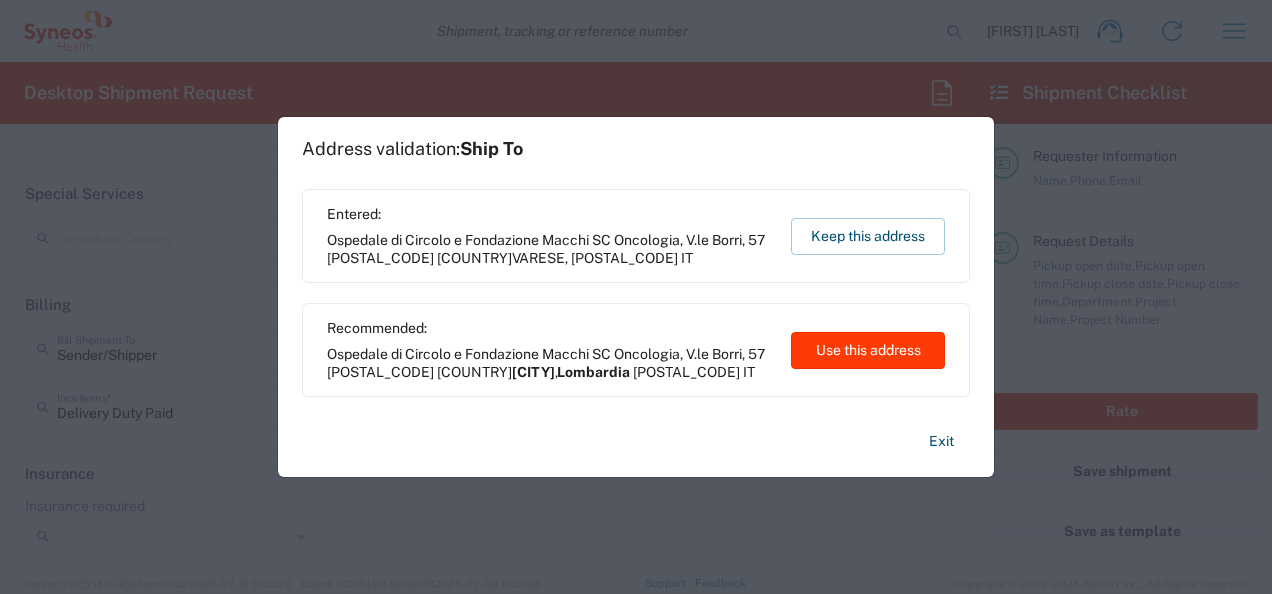 click on "Use this address" 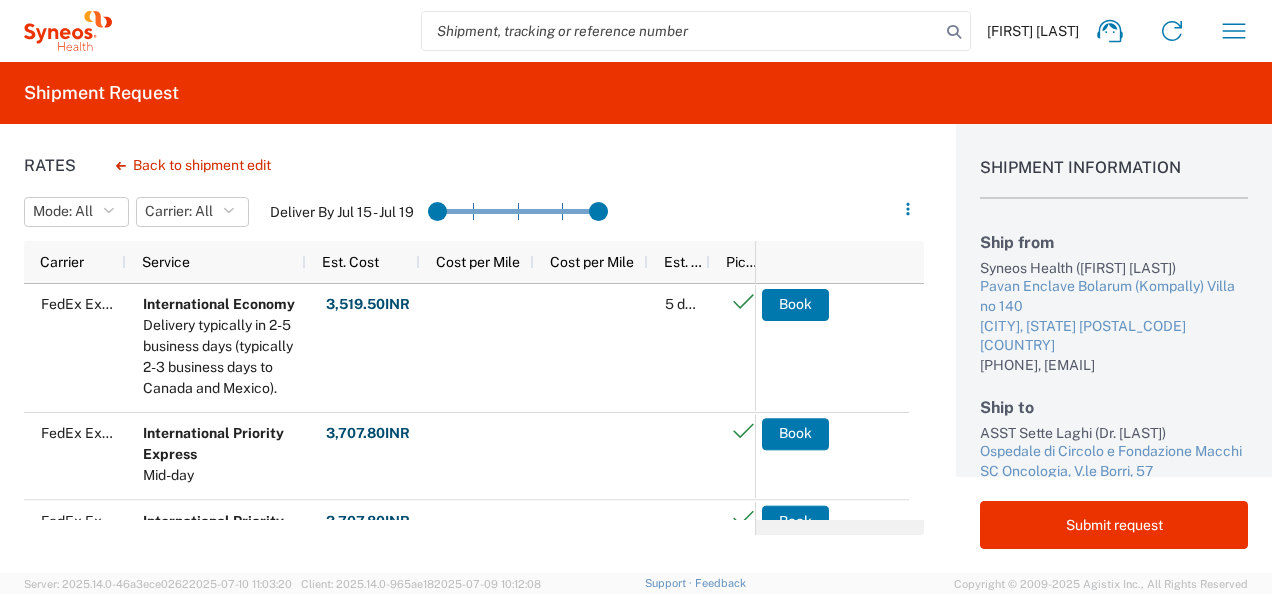 scroll, scrollTop: 206, scrollLeft: 0, axis: vertical 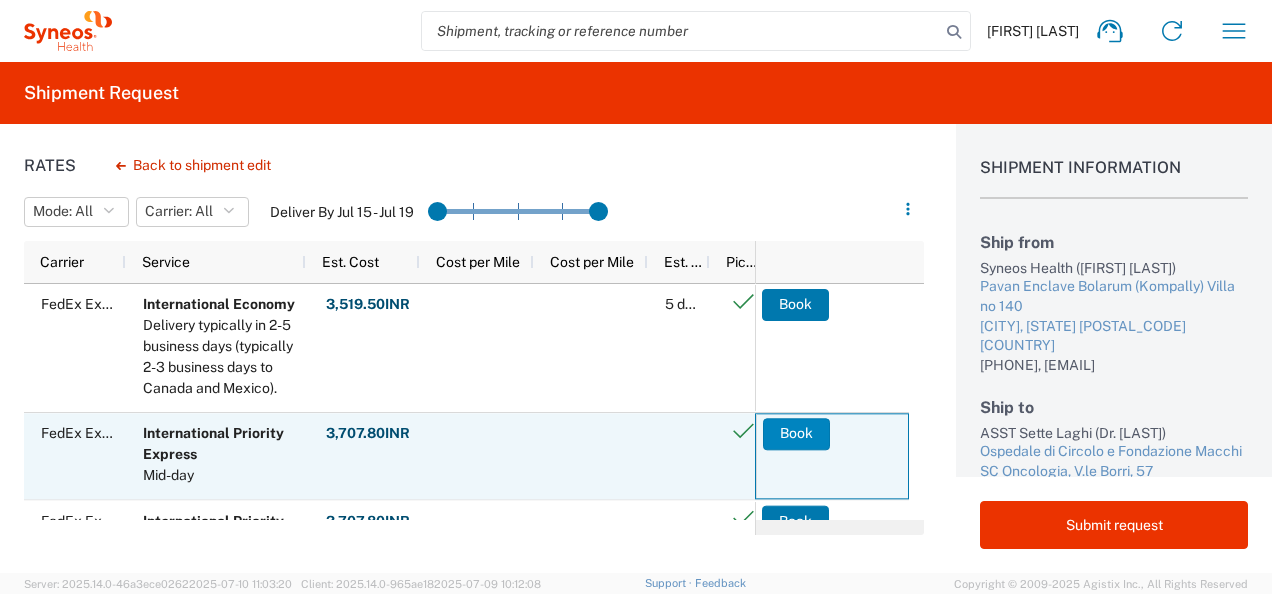 click on "Book" 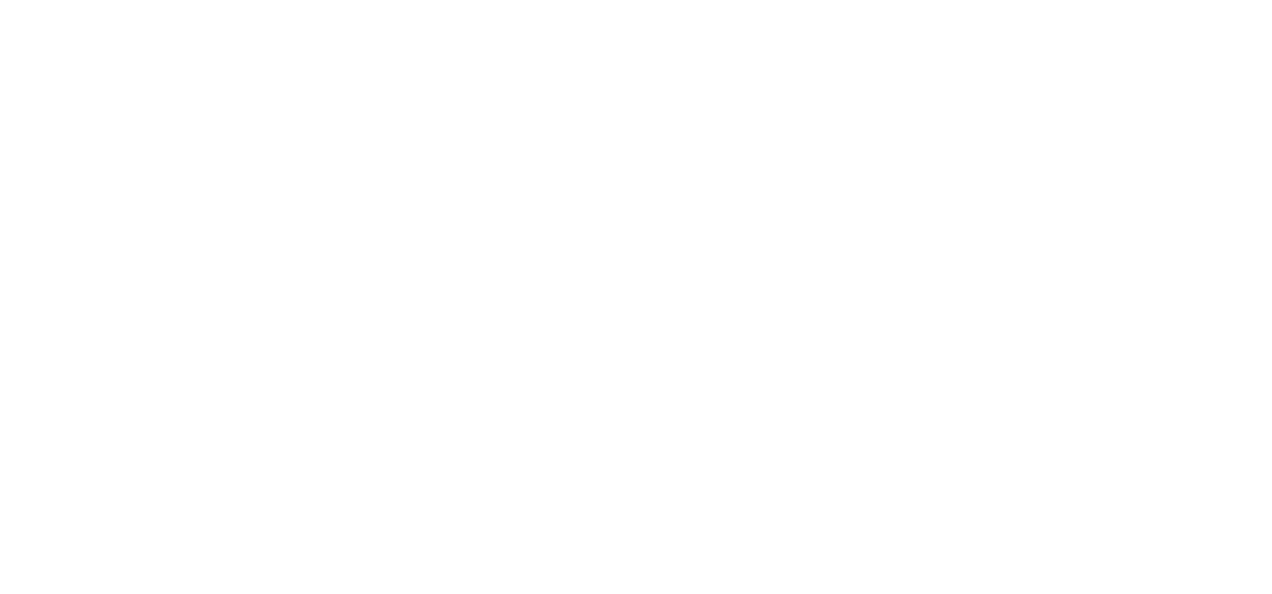 scroll, scrollTop: 0, scrollLeft: 0, axis: both 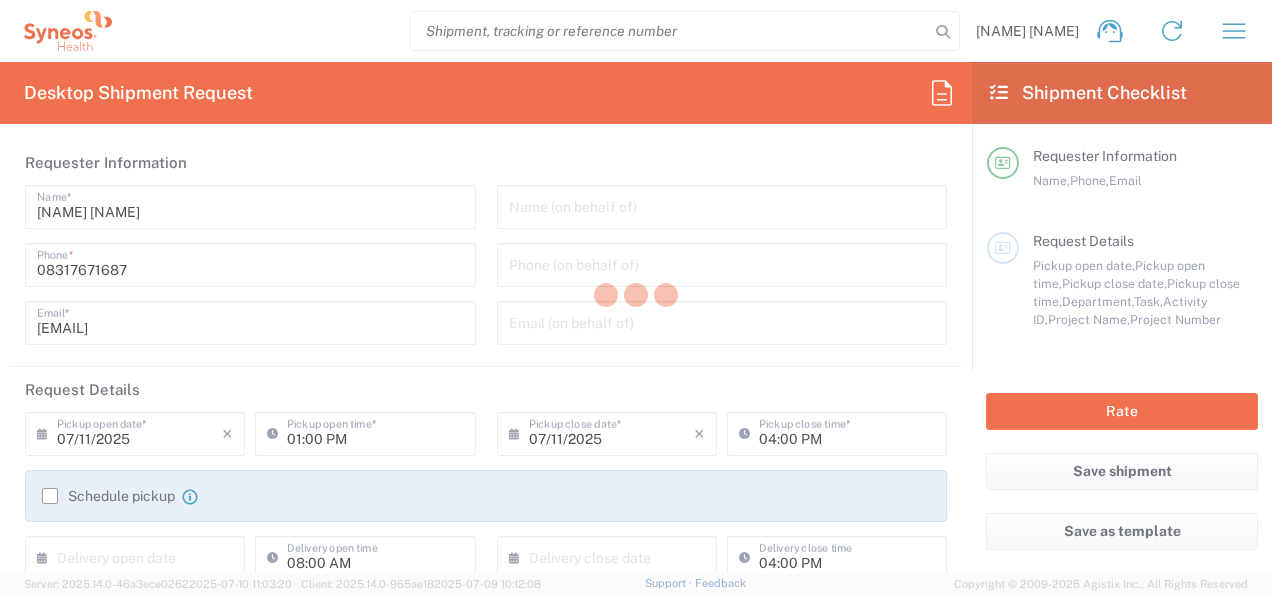 type on "Telangana" 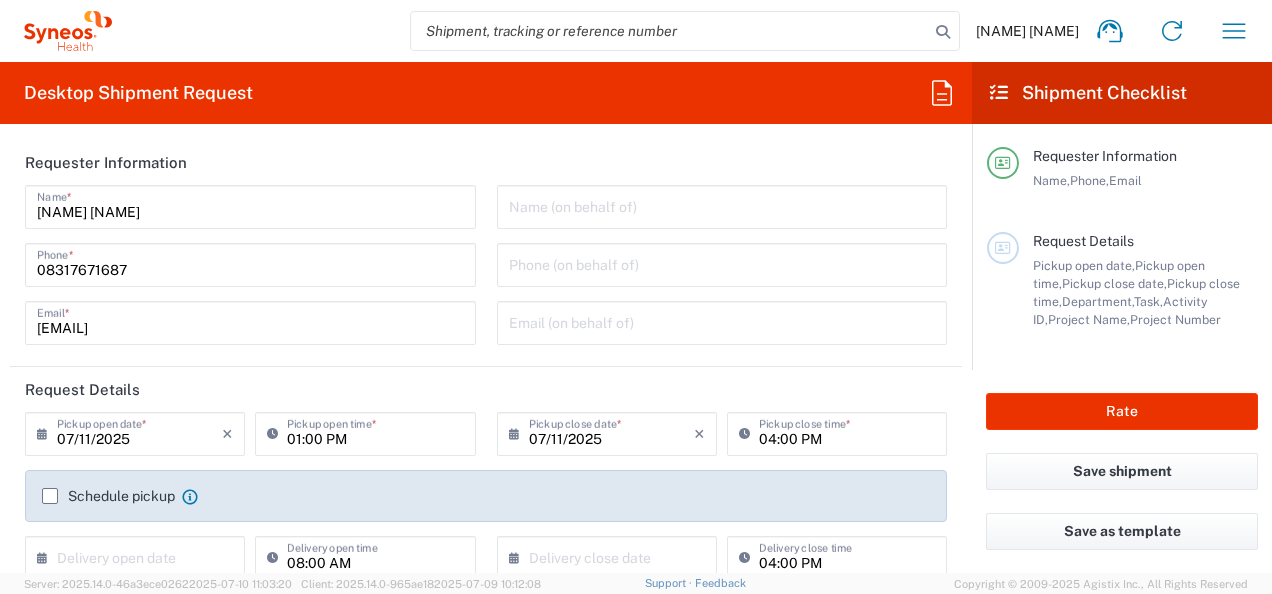 type on "4010" 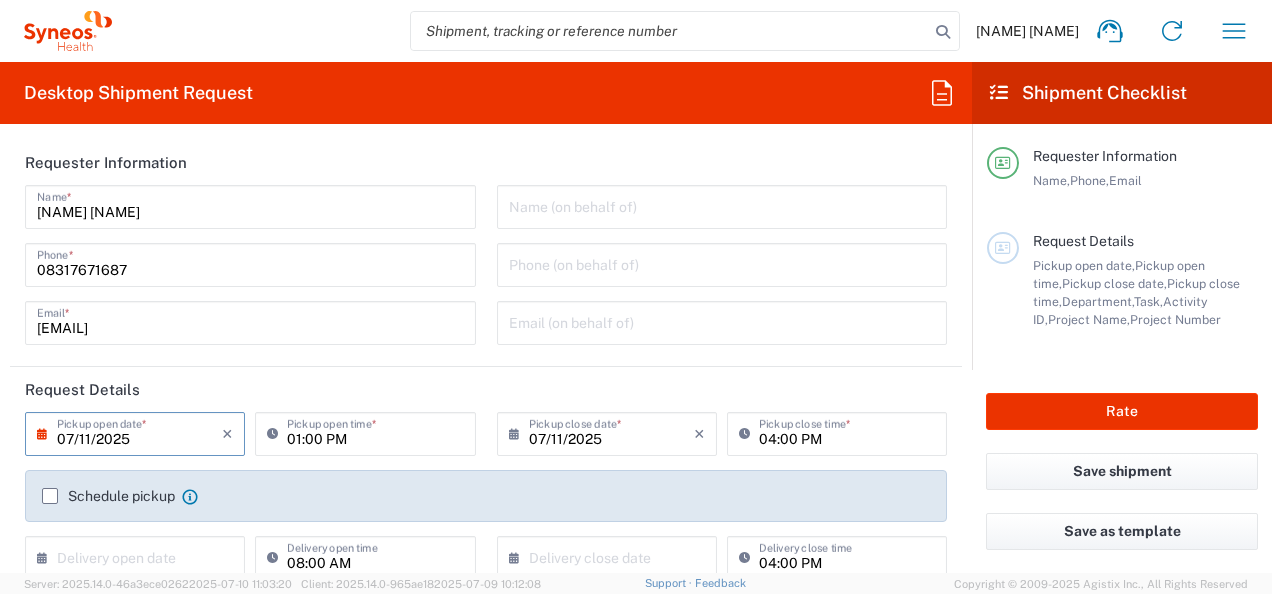 click on "07/11/2025" at bounding box center (139, 432) 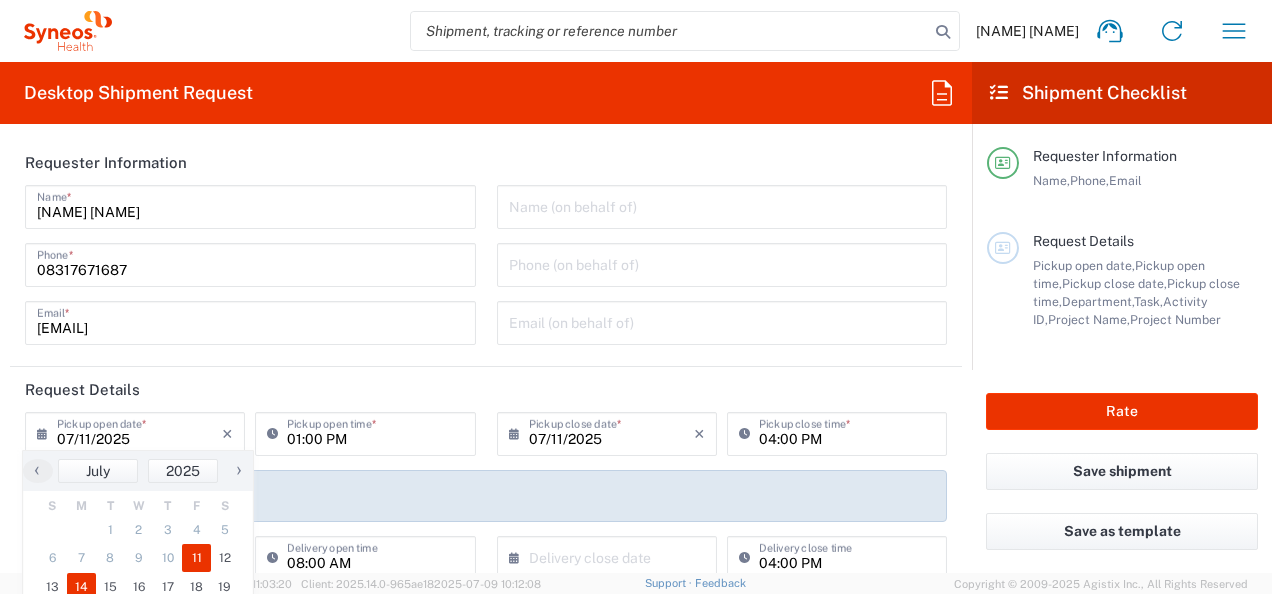 click on "14" 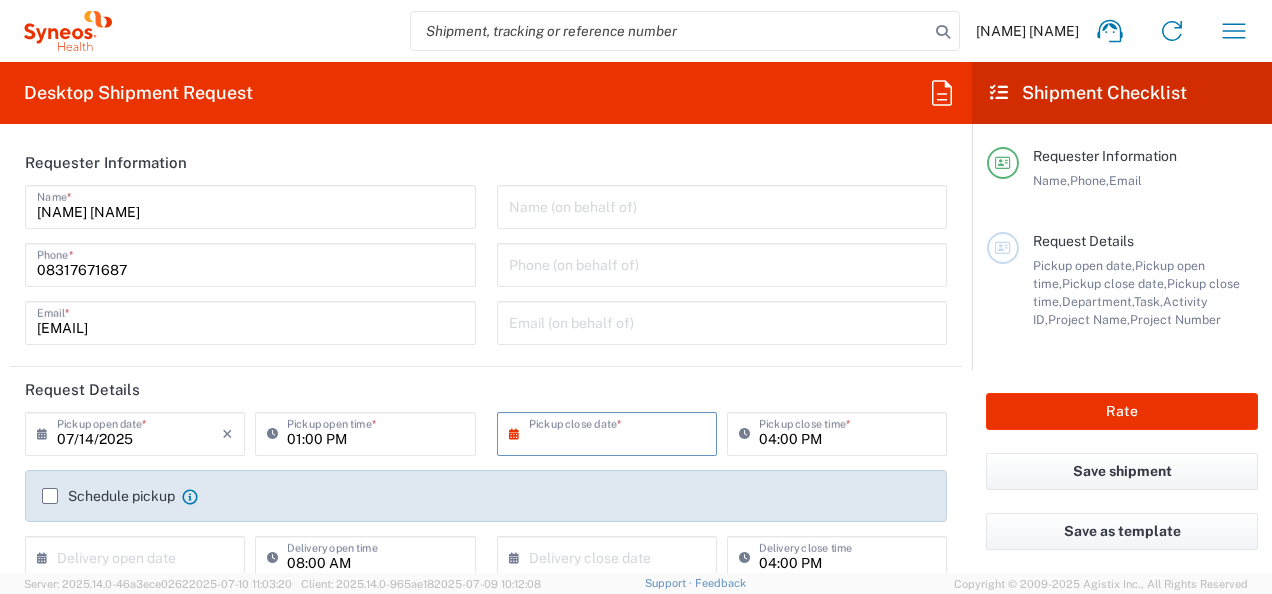 click at bounding box center (611, 432) 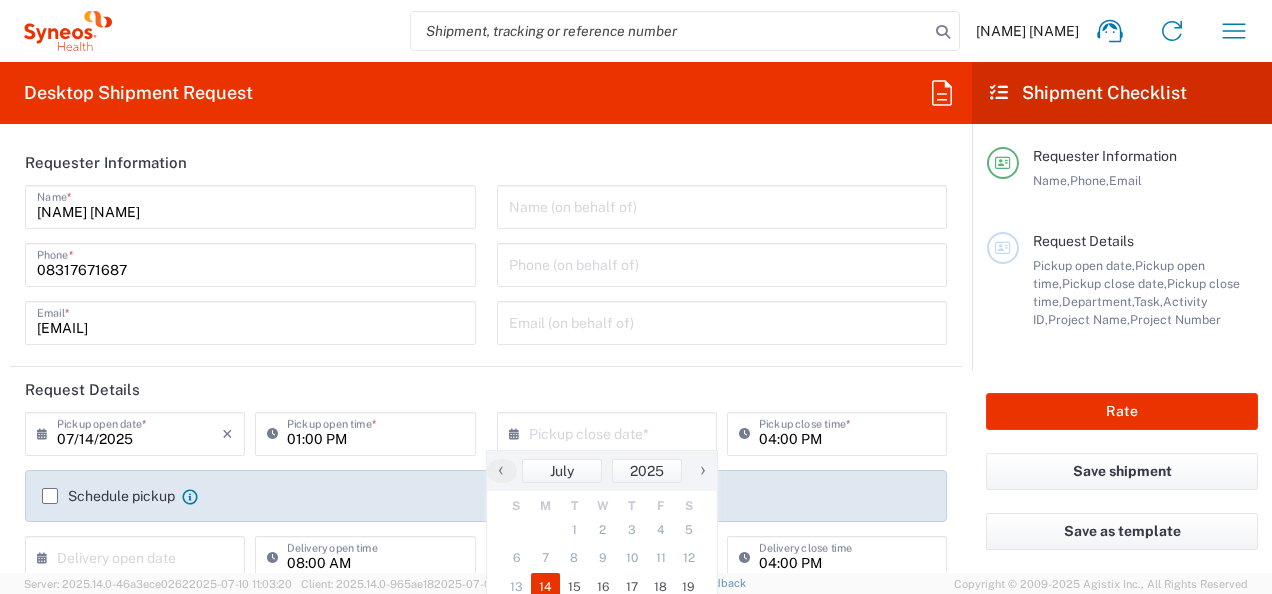 click on "14" 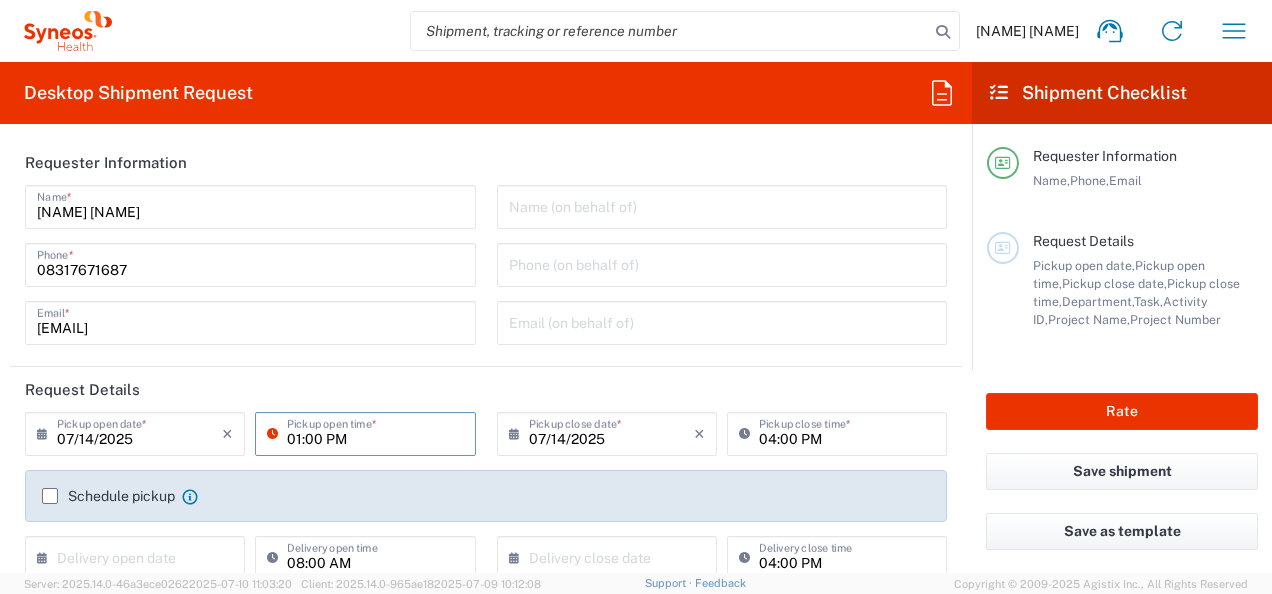 click on "01:00 PM" at bounding box center (375, 432) 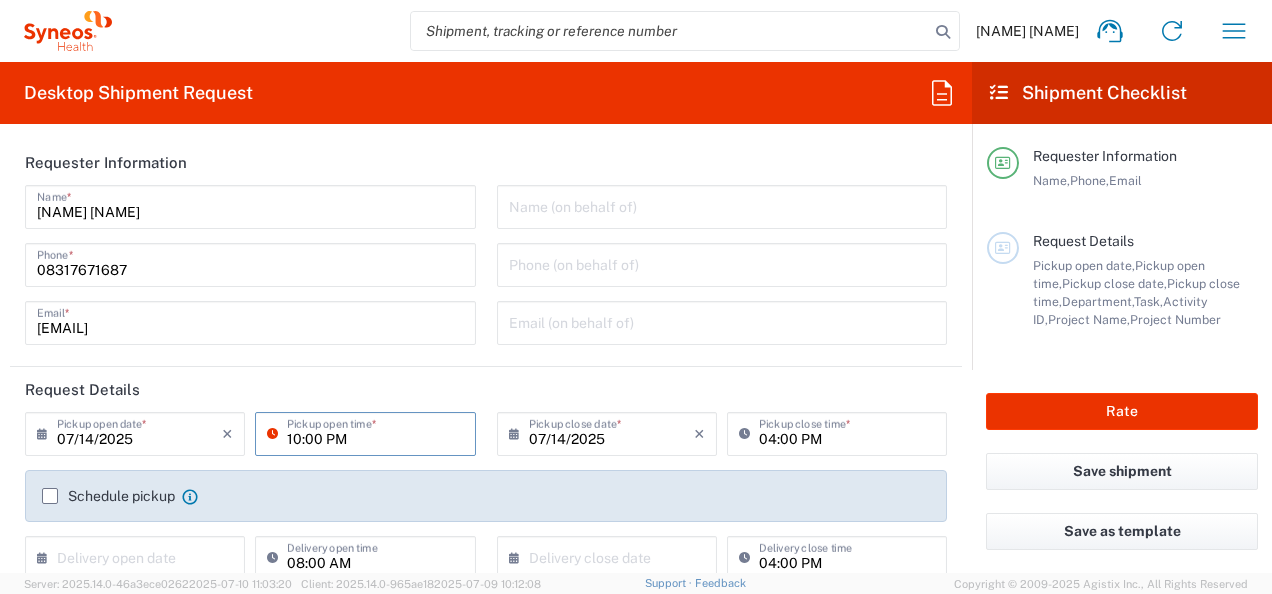 click on "10:00 PM" at bounding box center [375, 432] 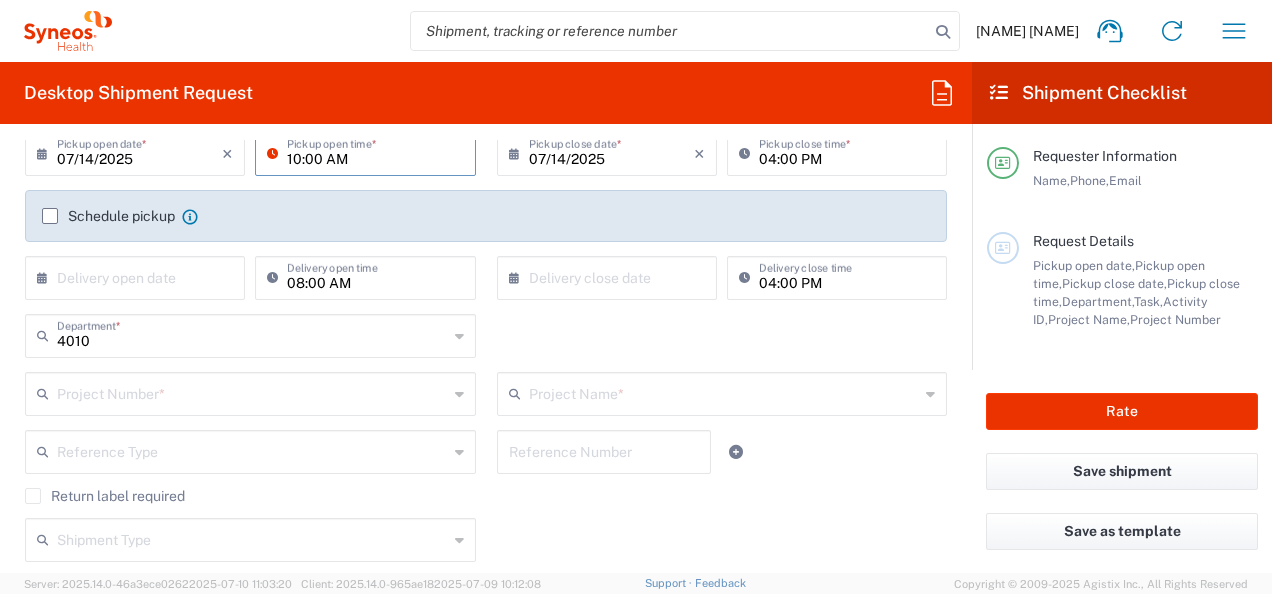 scroll, scrollTop: 293, scrollLeft: 0, axis: vertical 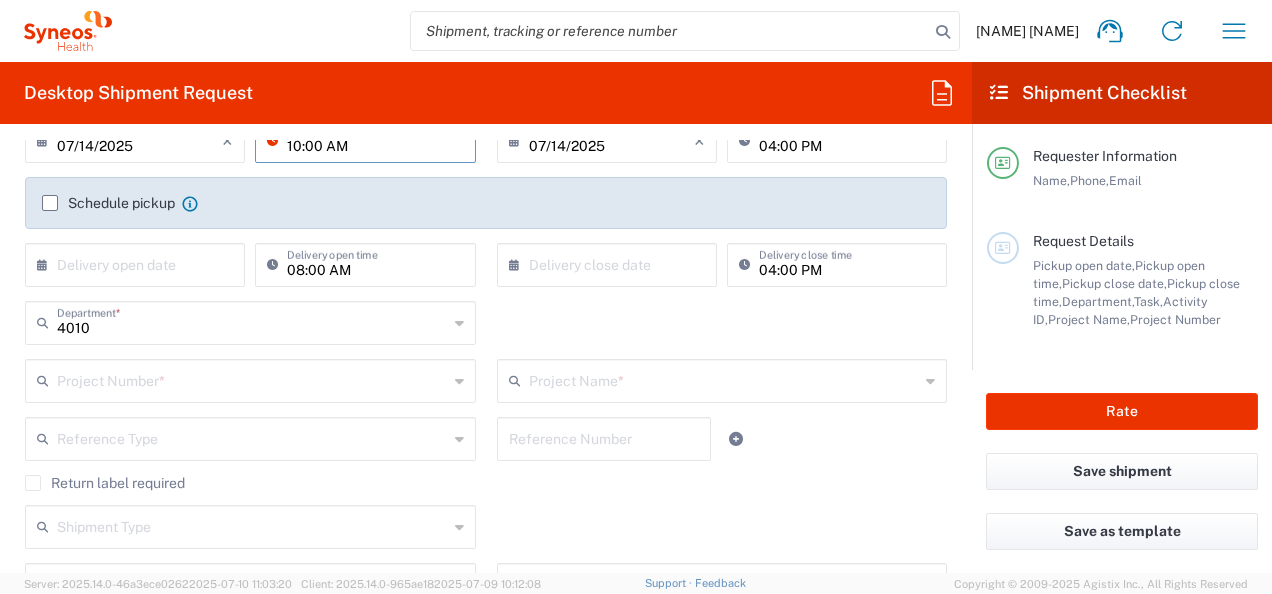 type on "10:00 AM" 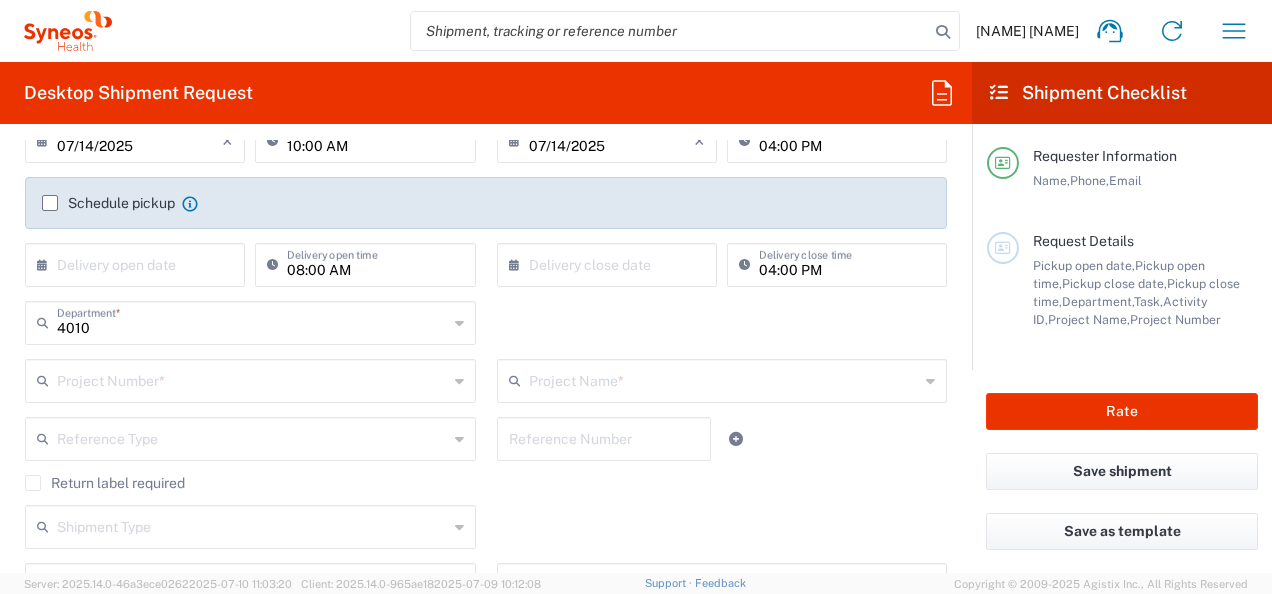 click on "Schedule pickup  When scheduling a pickup please be sure to meet the following criteria:
1. Pickup window should start at least 2 hours after current time.
2.Pickup window needs to be at least 2 hours.
3.Pickup close time should not exceed business hours." 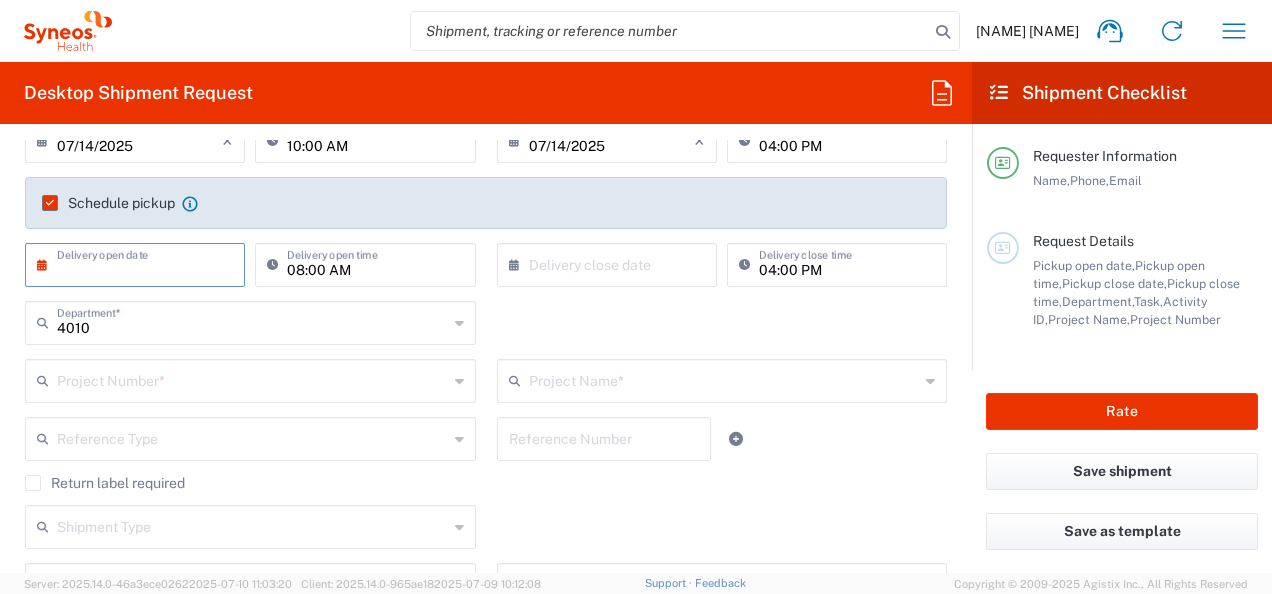 click at bounding box center (139, 263) 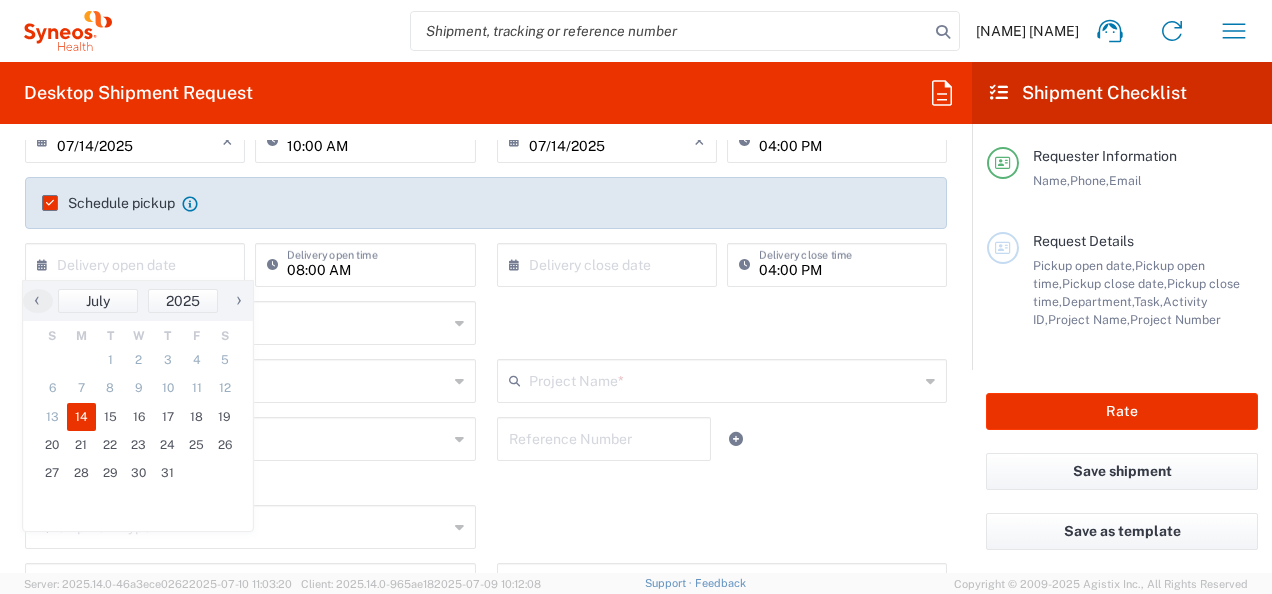 click on "14" 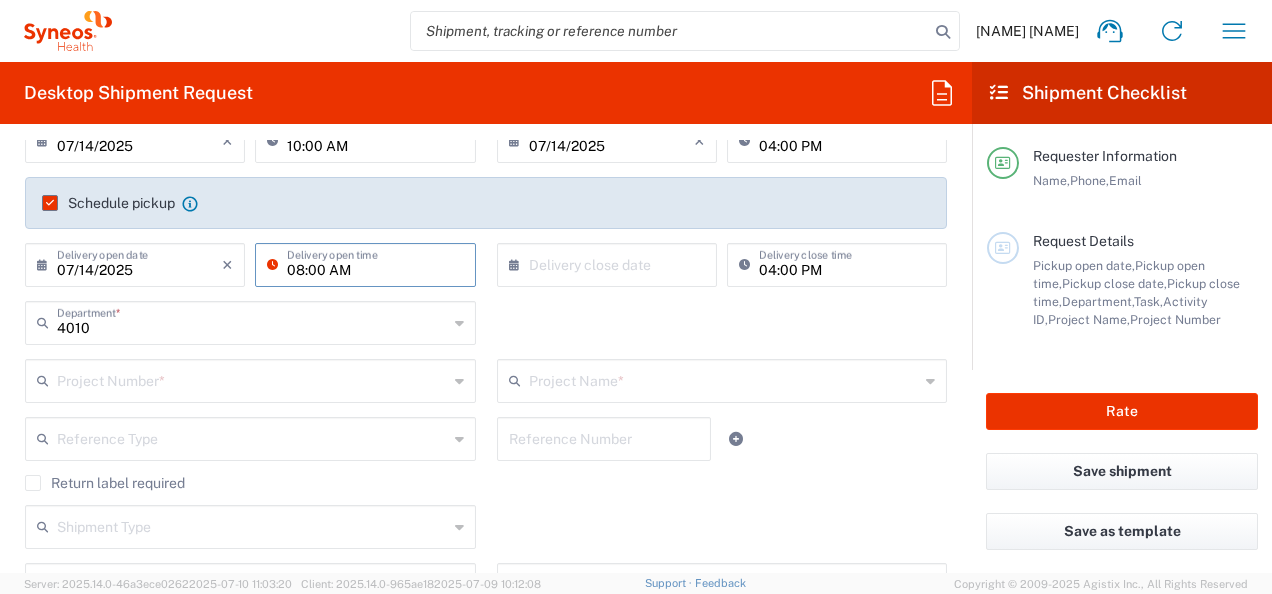 click on "08:00 AM" at bounding box center [375, 263] 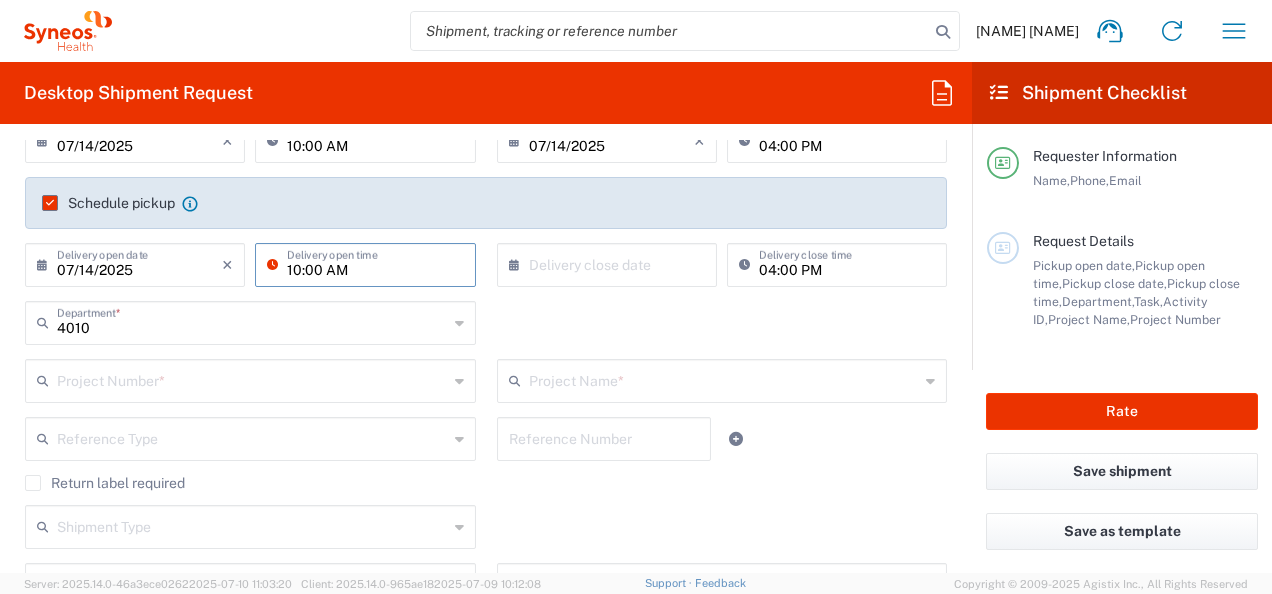 type on "10:00 AM" 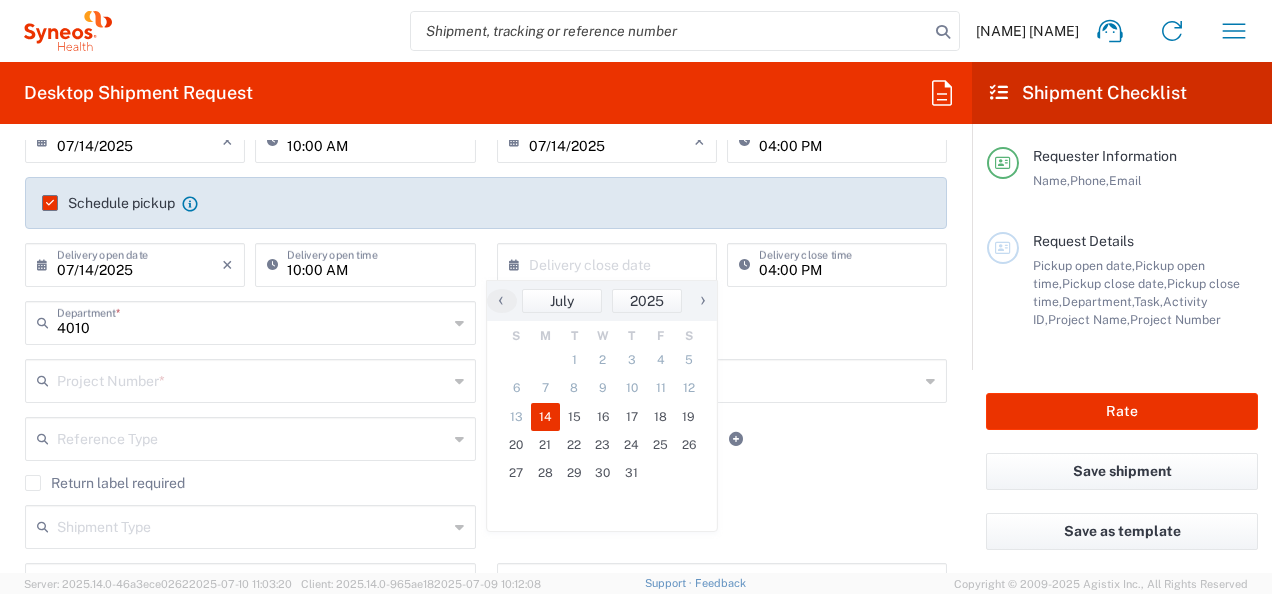 click on "14" 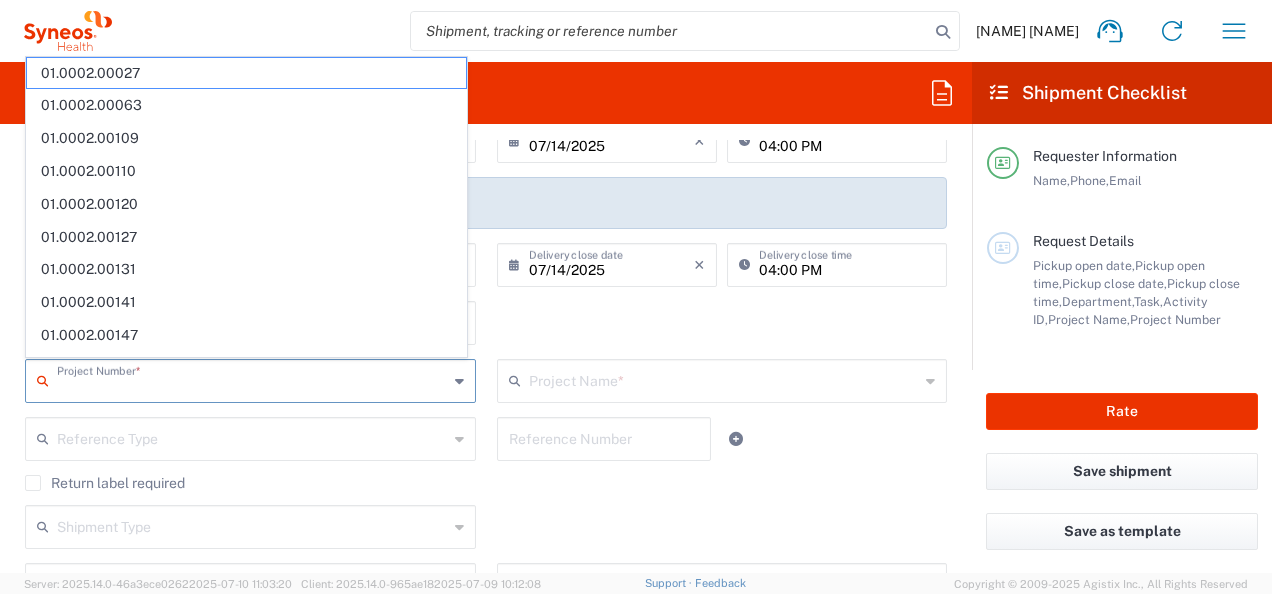 click at bounding box center (252, 379) 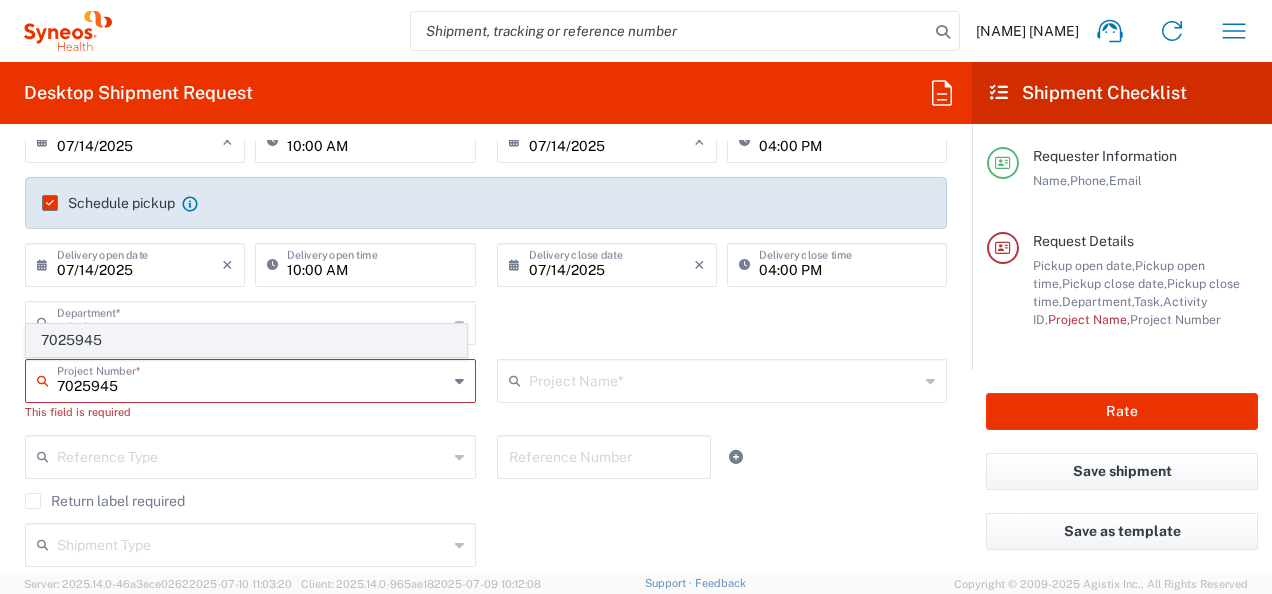 type on "7025945" 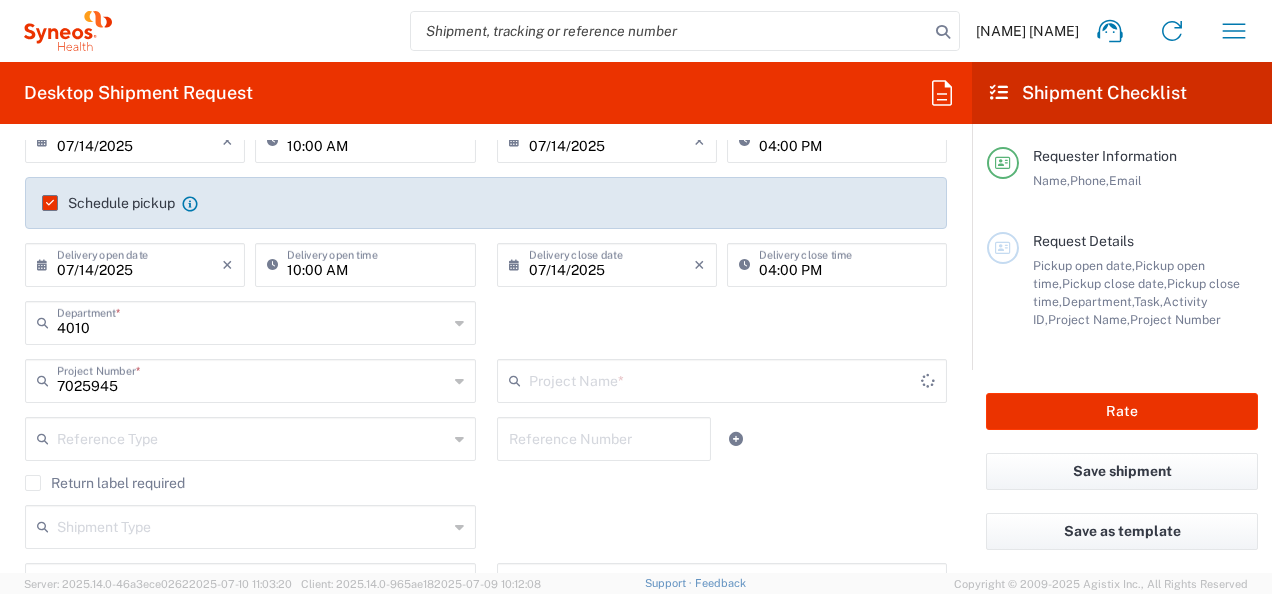 type on "Daiichi 7025945" 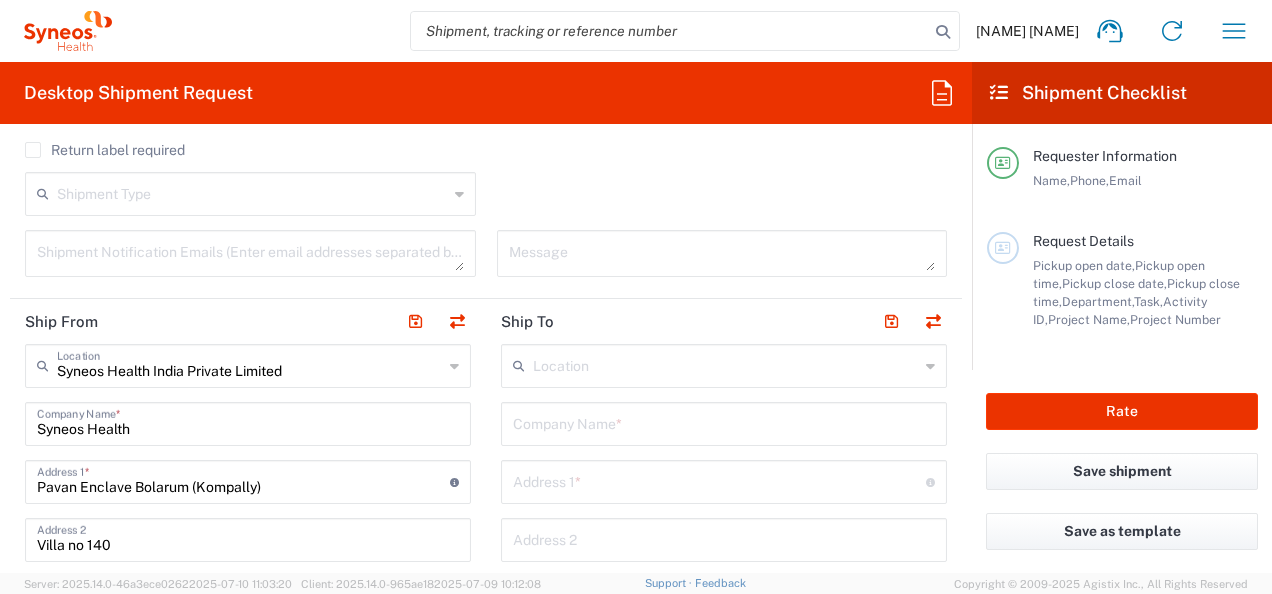 scroll, scrollTop: 693, scrollLeft: 0, axis: vertical 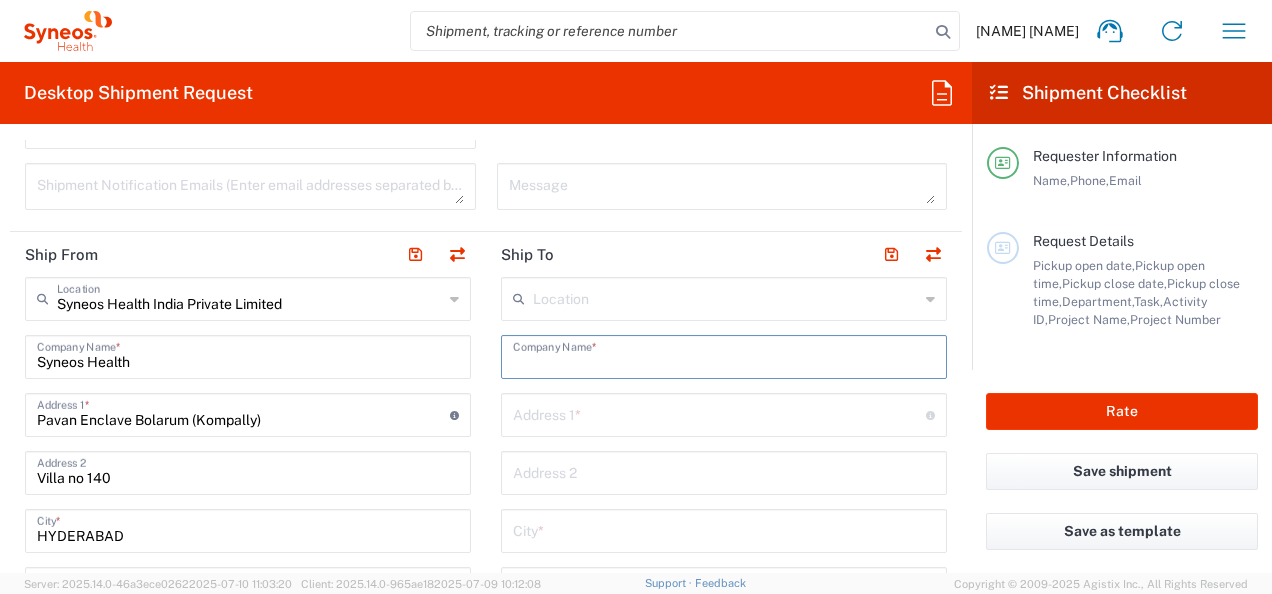 click at bounding box center [724, 355] 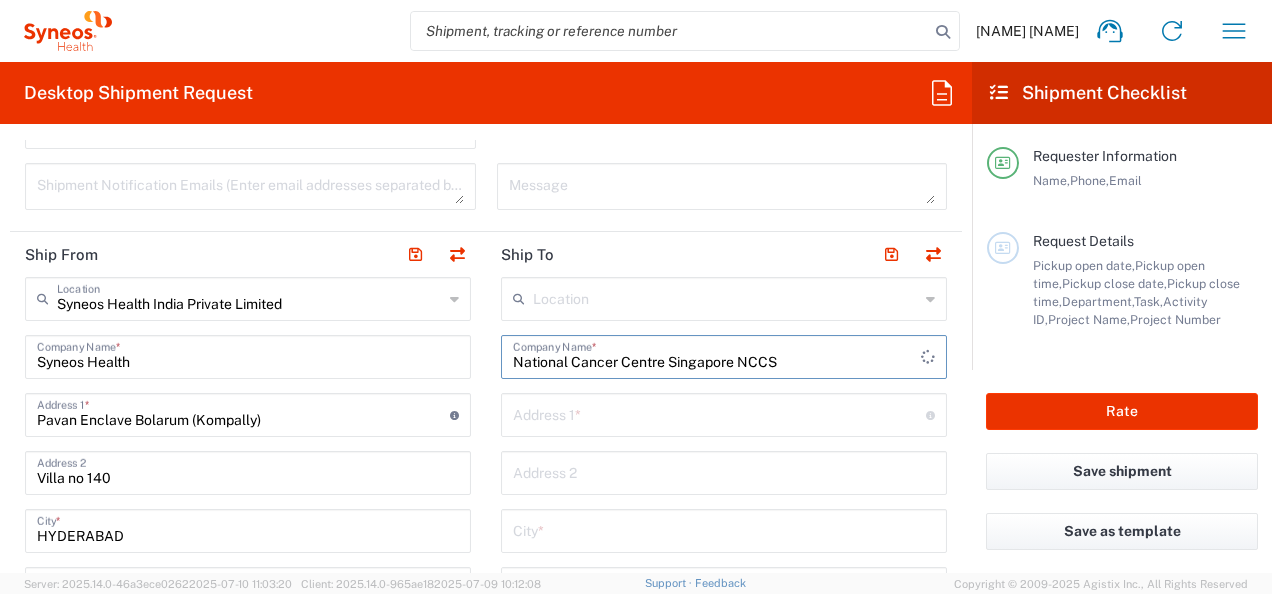 type on "National Cancer Centre Singapore NCCS" 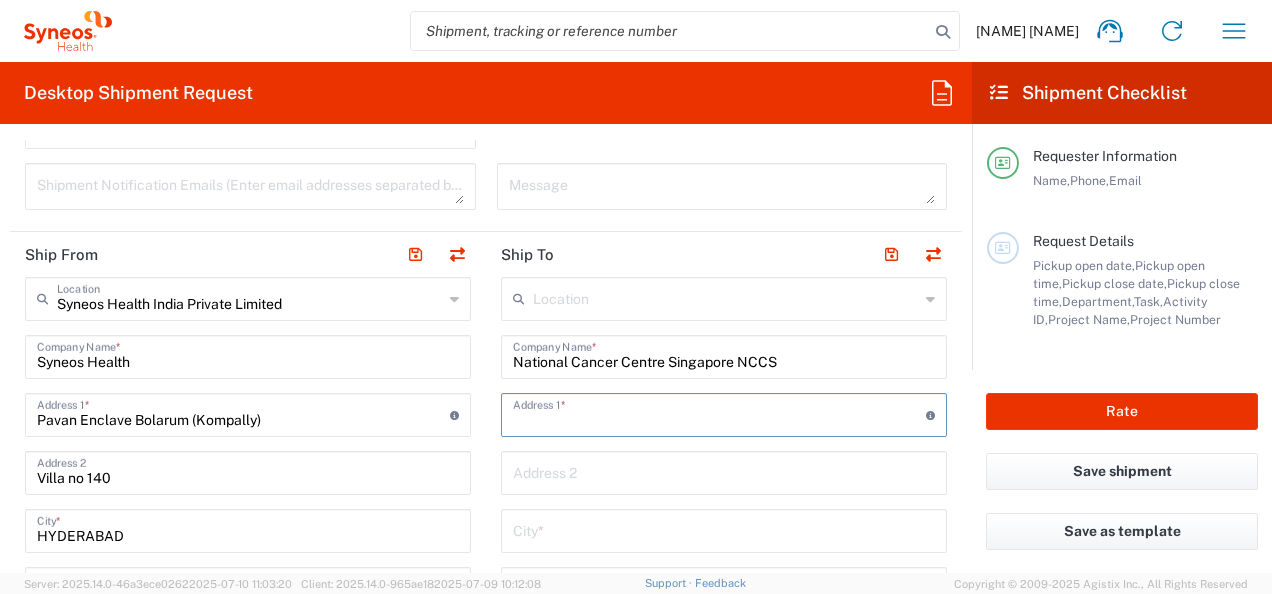 click at bounding box center [719, 413] 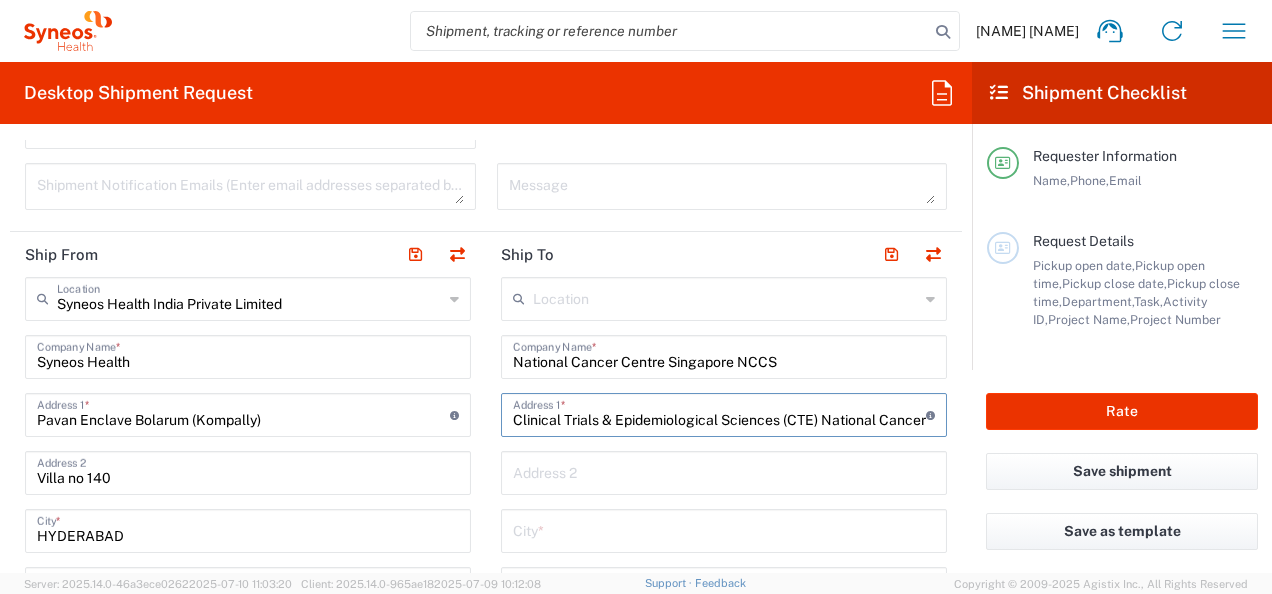 scroll, scrollTop: 0, scrollLeft: 186, axis: horizontal 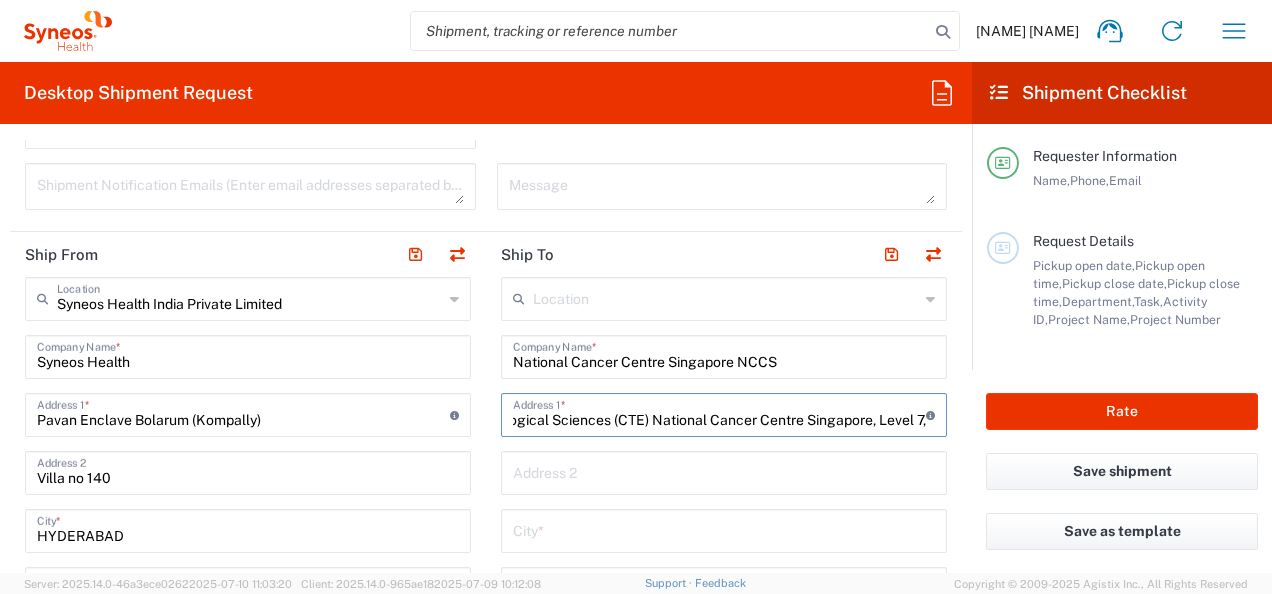 type on "Clinical Trials & Epidemiological Sciences (CTE) National Cancer Centre Singapore, Level 7," 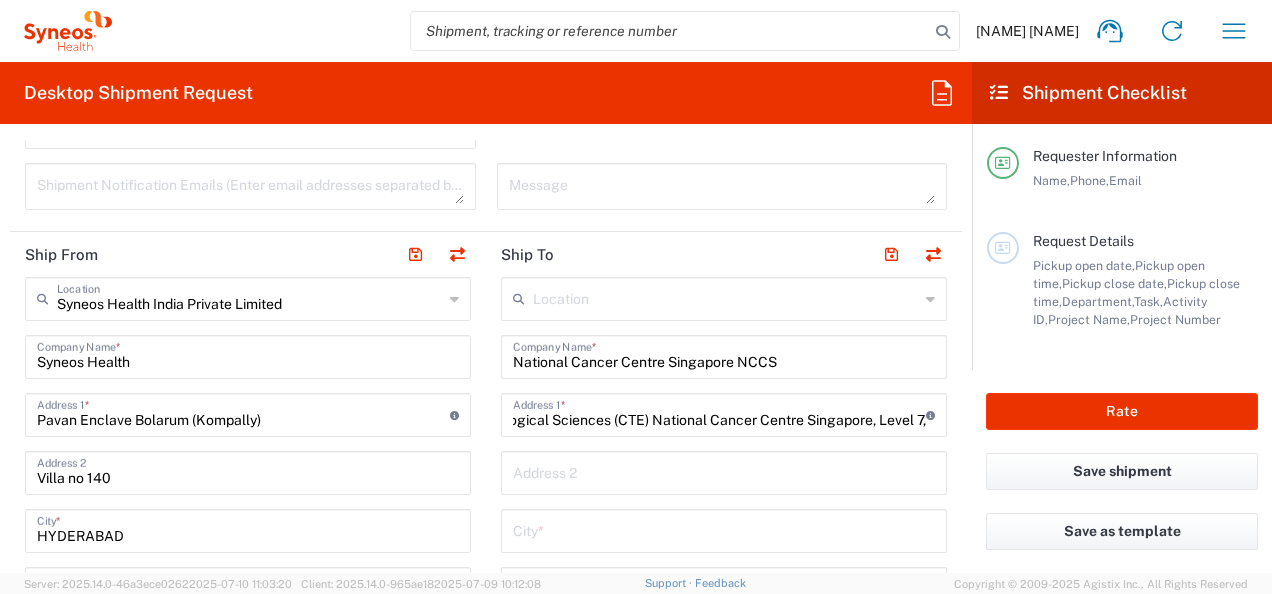 scroll, scrollTop: 0, scrollLeft: 0, axis: both 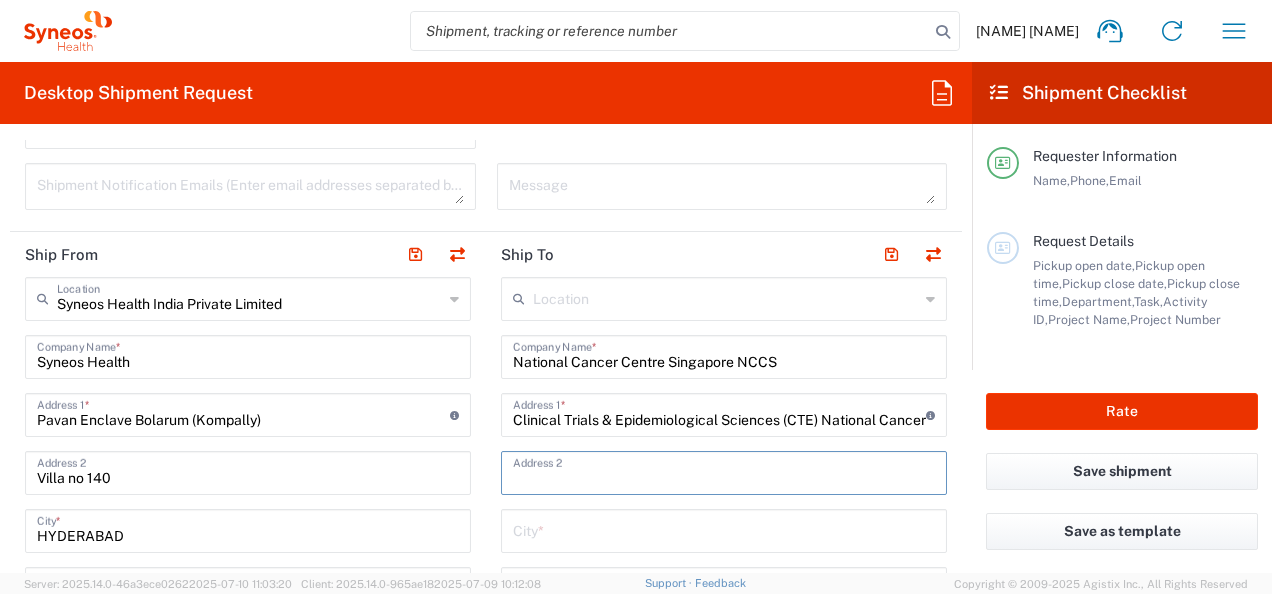 click at bounding box center (724, 471) 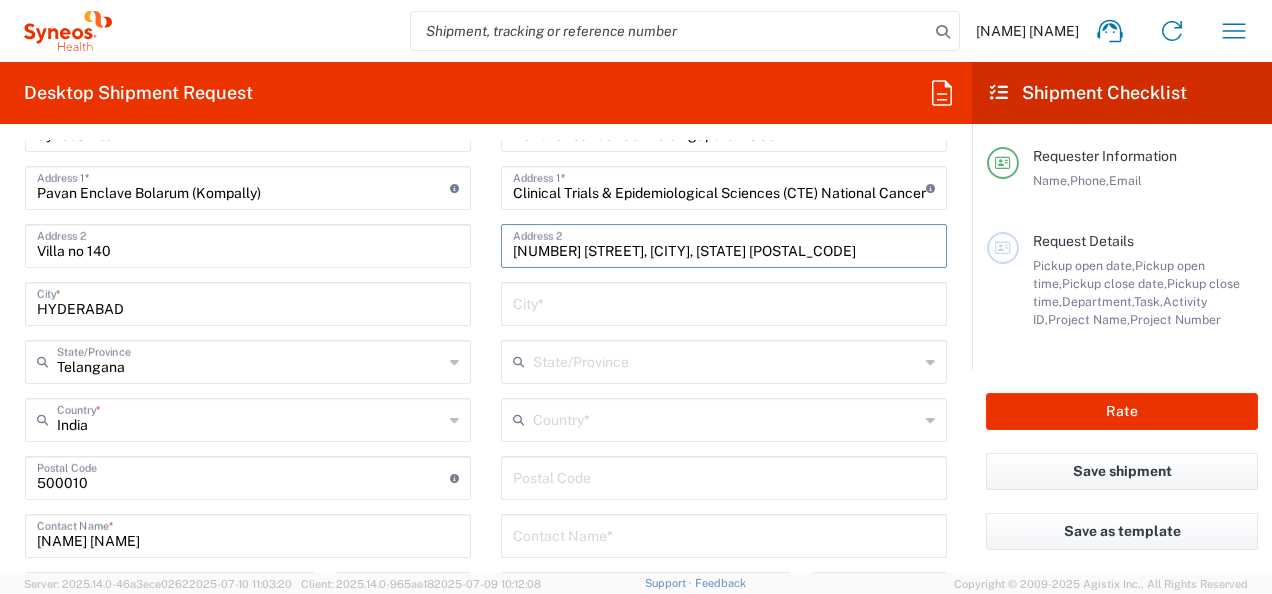 scroll, scrollTop: 973, scrollLeft: 0, axis: vertical 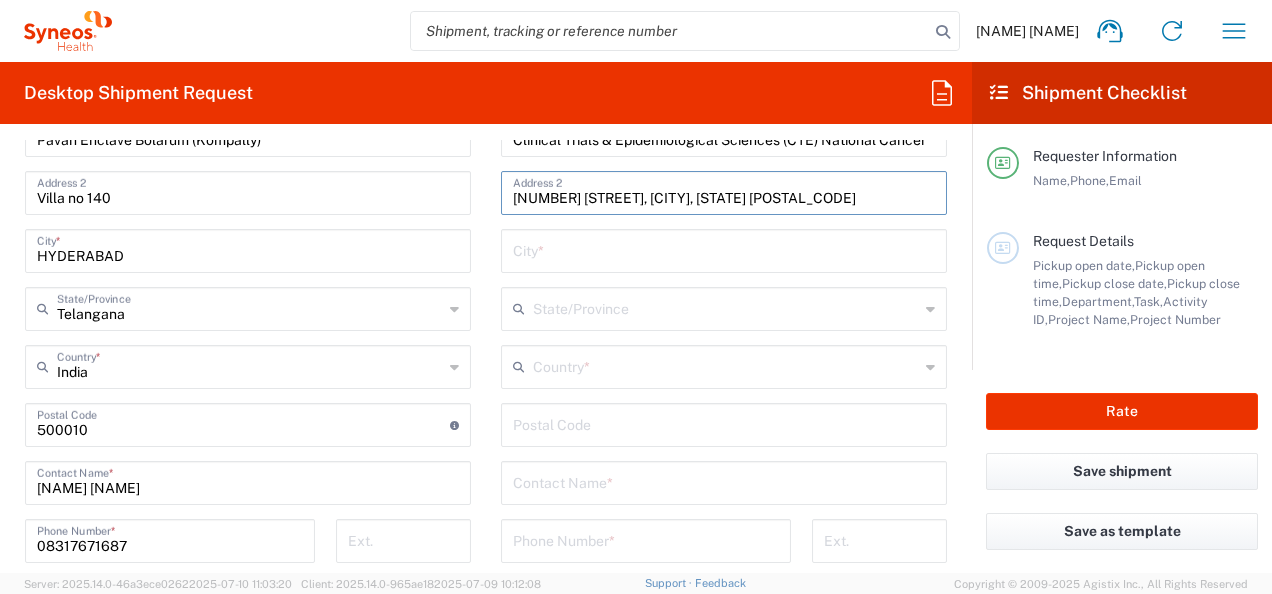 type on "30 Hospital Boulevard, Singapore 168583" 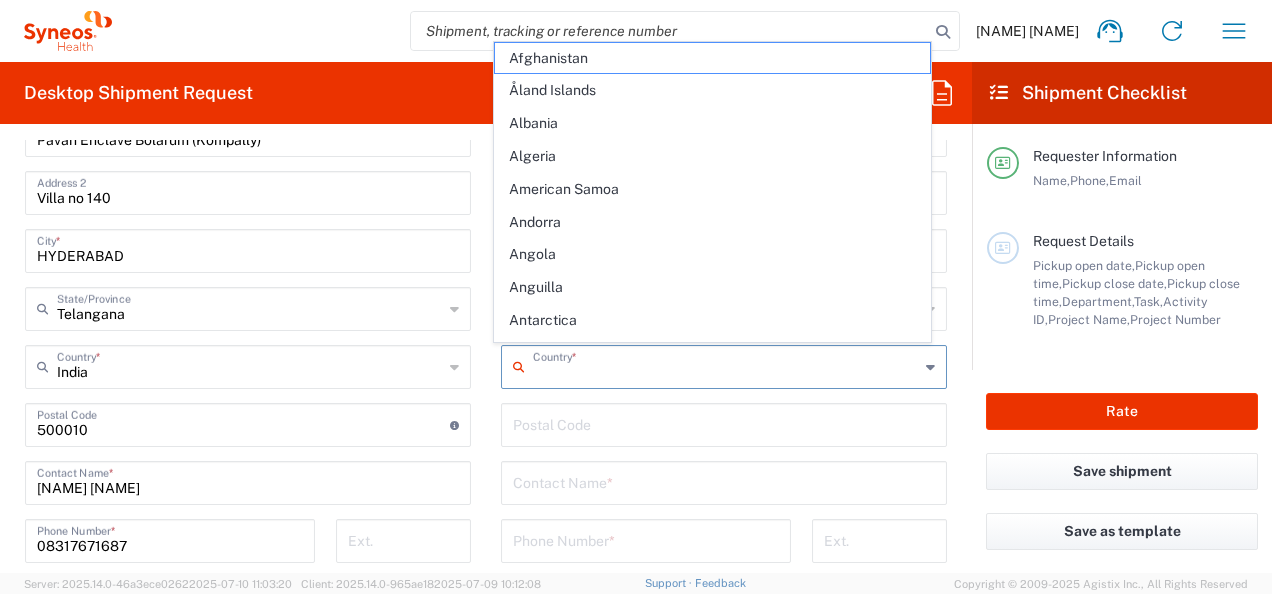 click at bounding box center (726, 365) 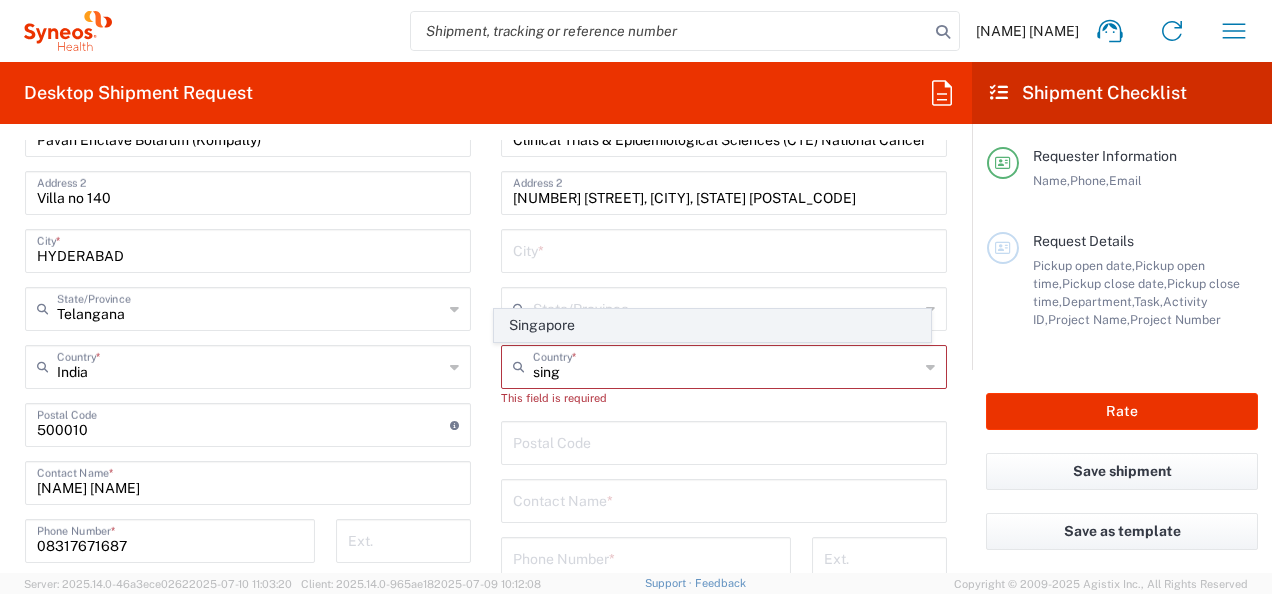 click on "Singapore" 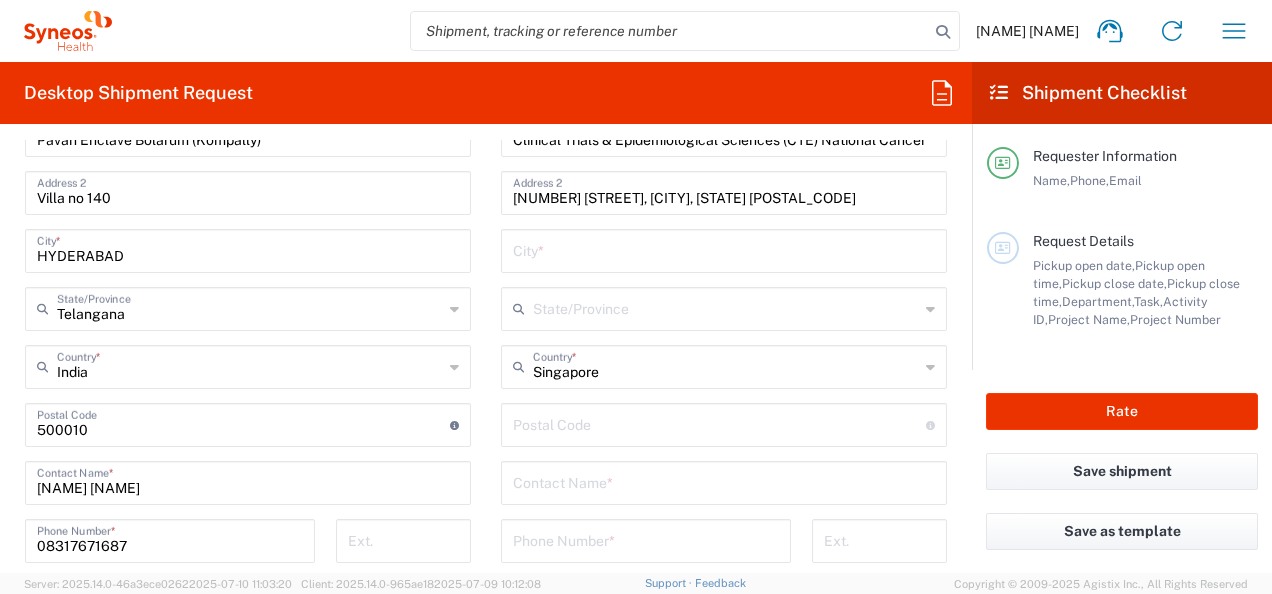 click at bounding box center (719, 423) 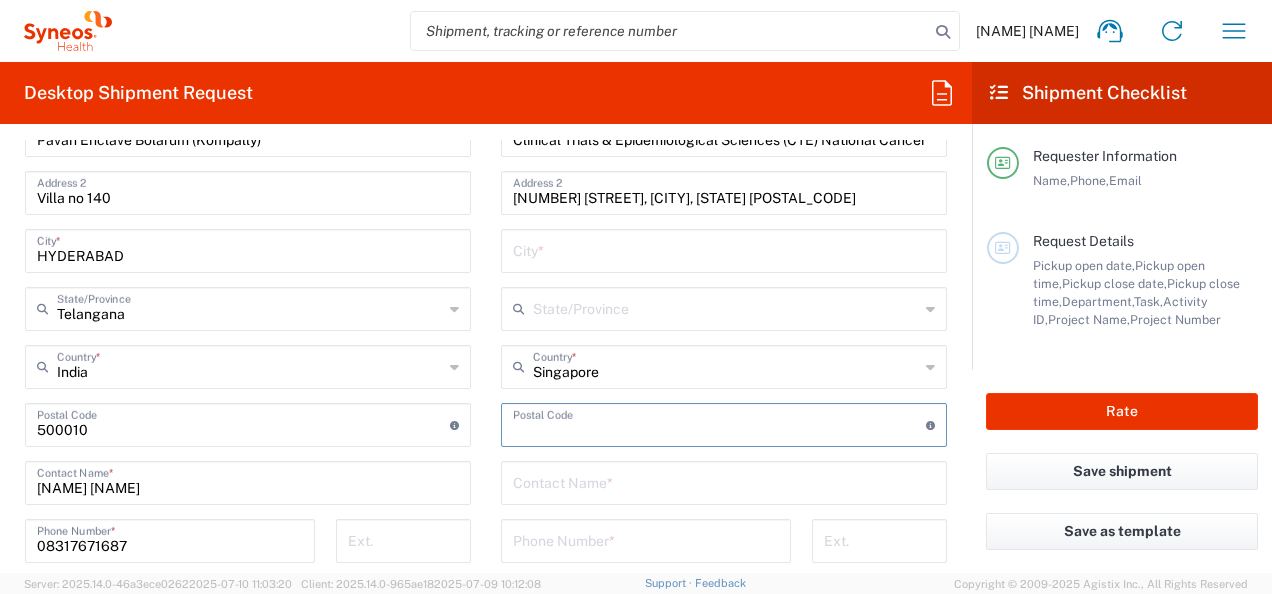paste on "168583" 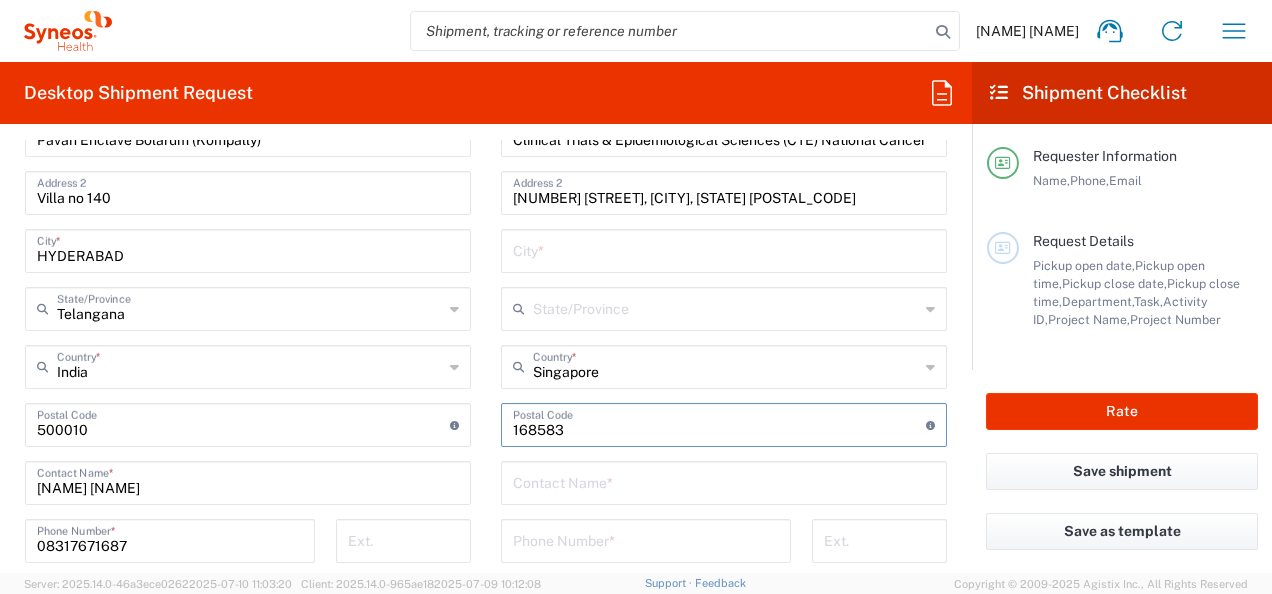 type on "168583" 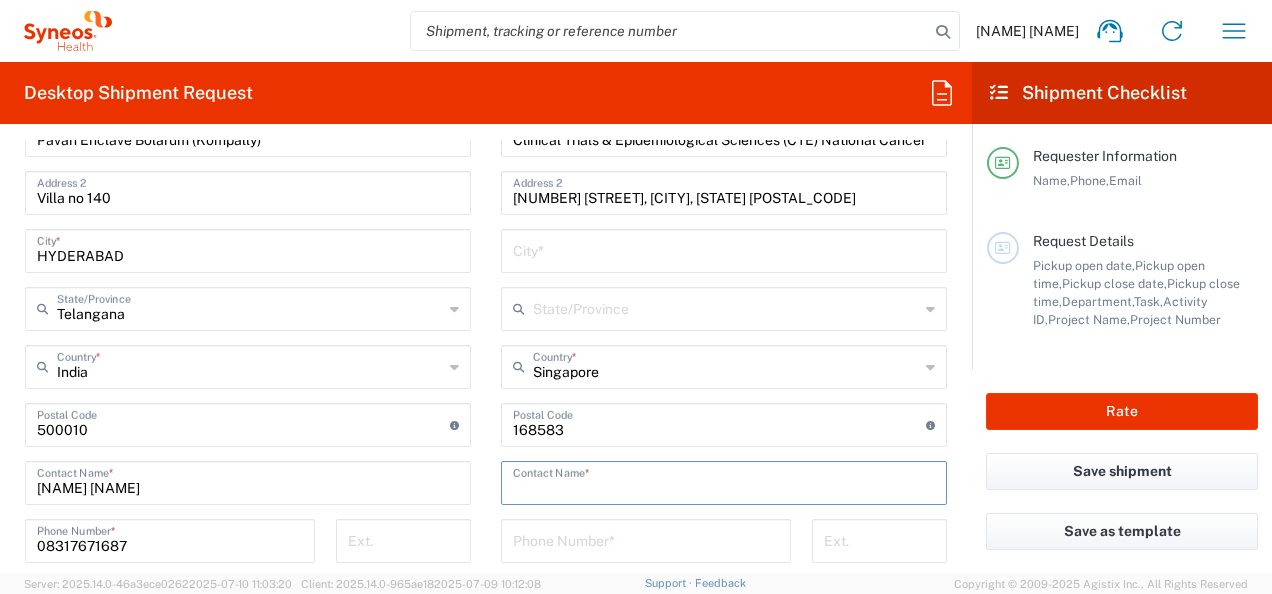 click at bounding box center [724, 481] 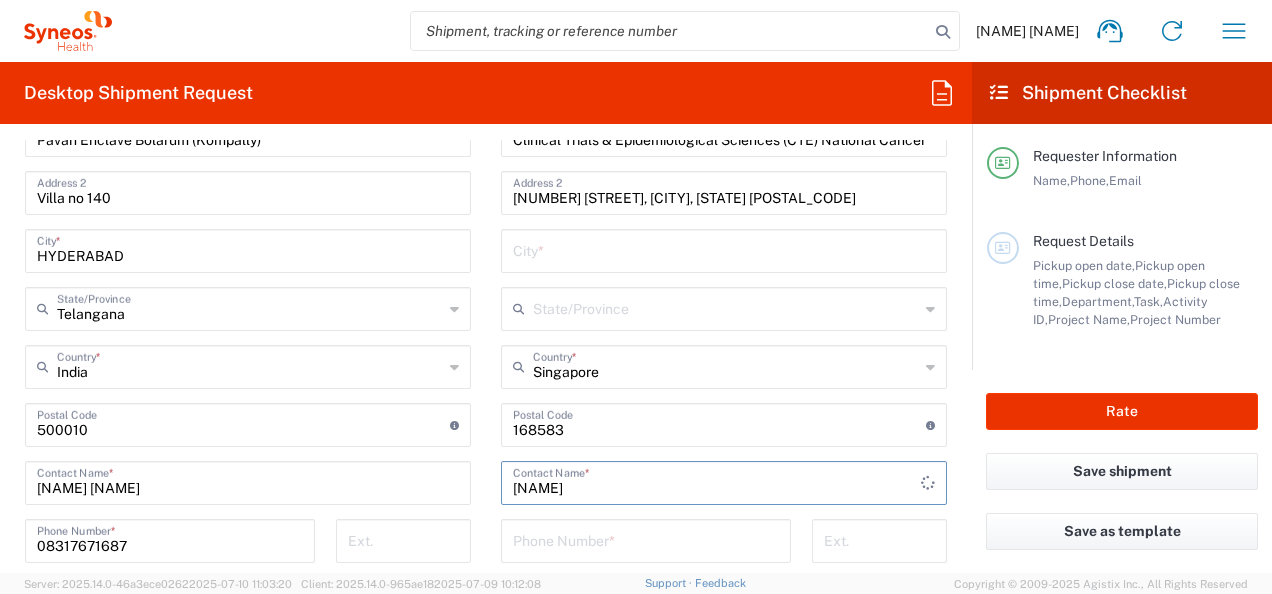 type on "Huang Yanlin" 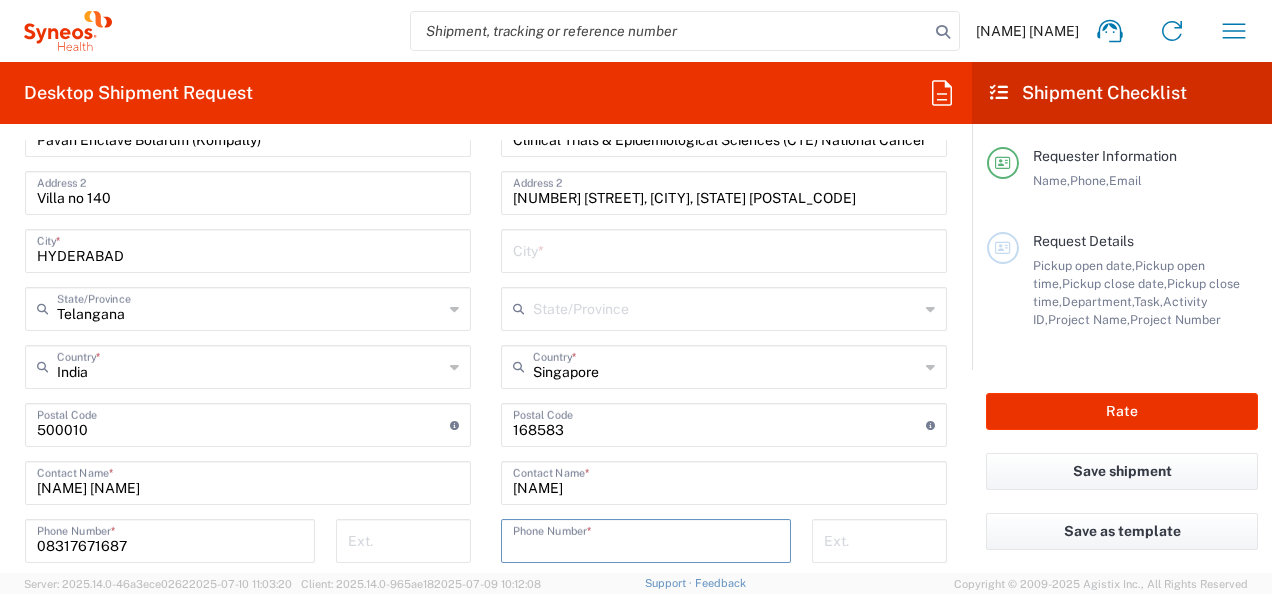 click at bounding box center (646, 539) 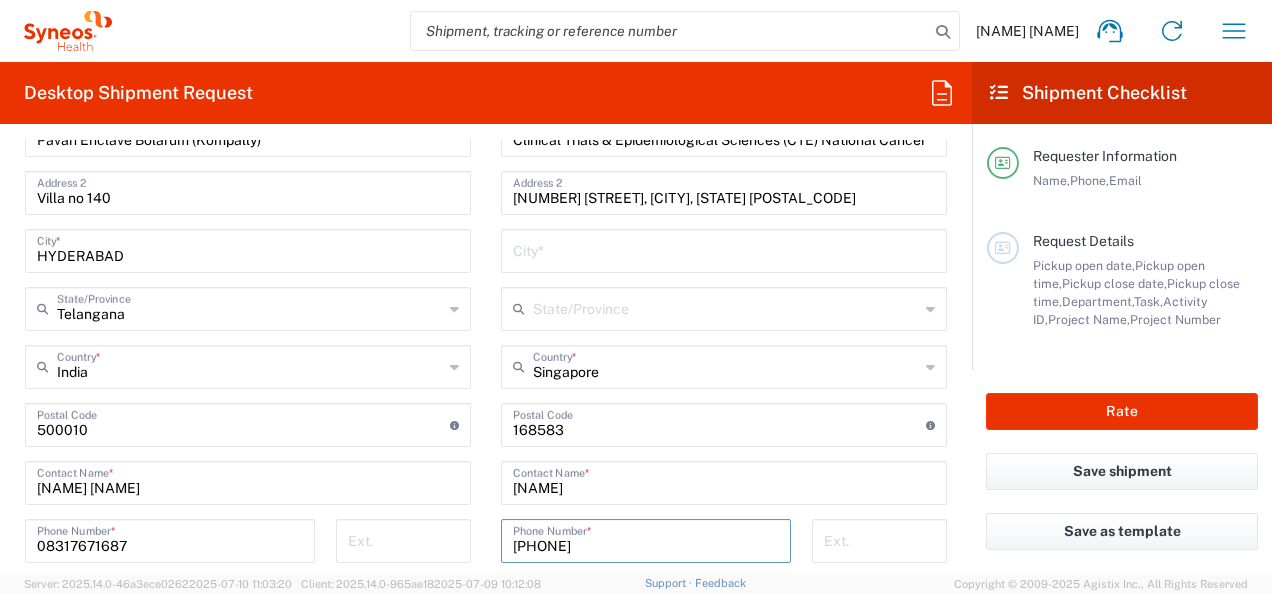 scroll, scrollTop: 1013, scrollLeft: 0, axis: vertical 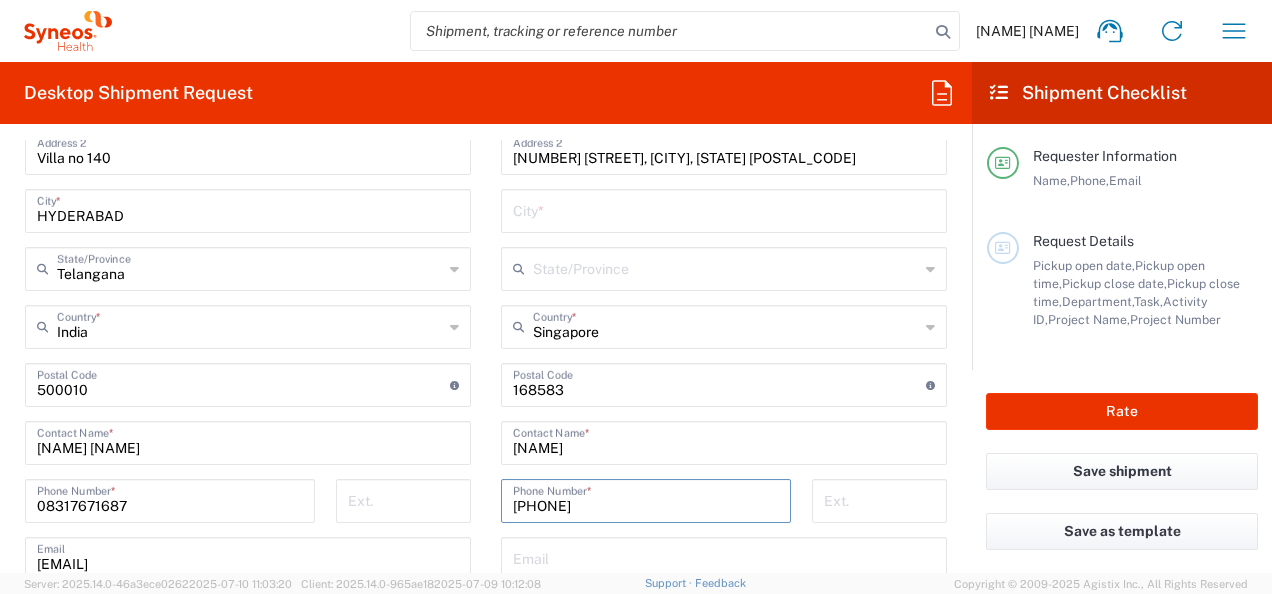type on "65 98295986" 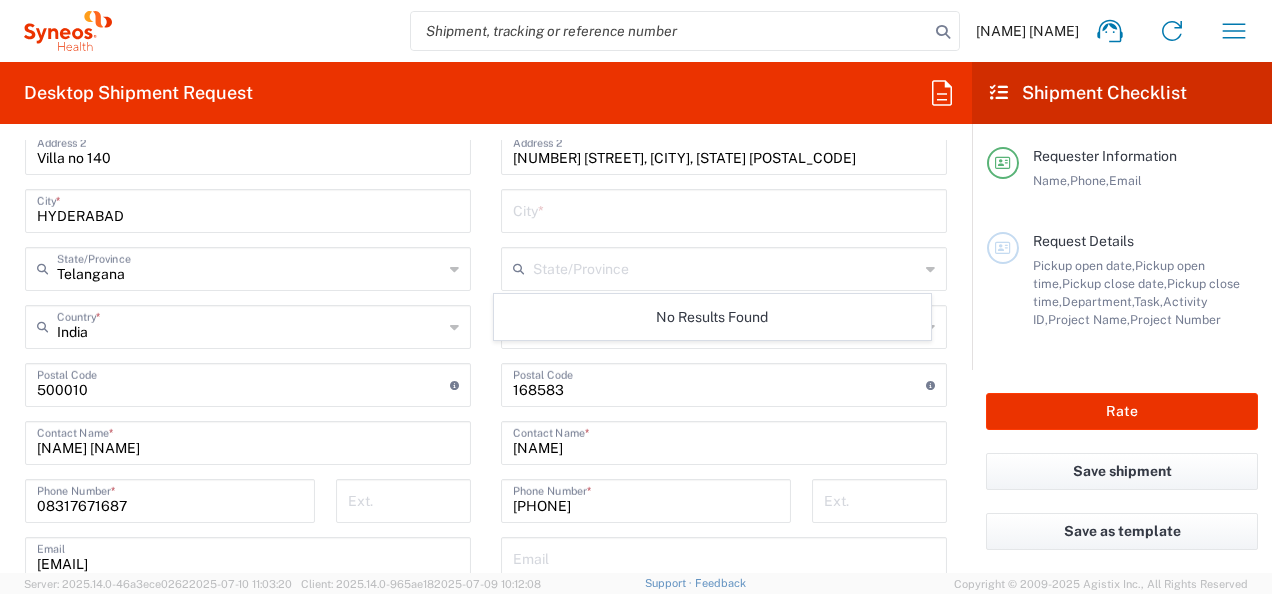 click on "State/Province" 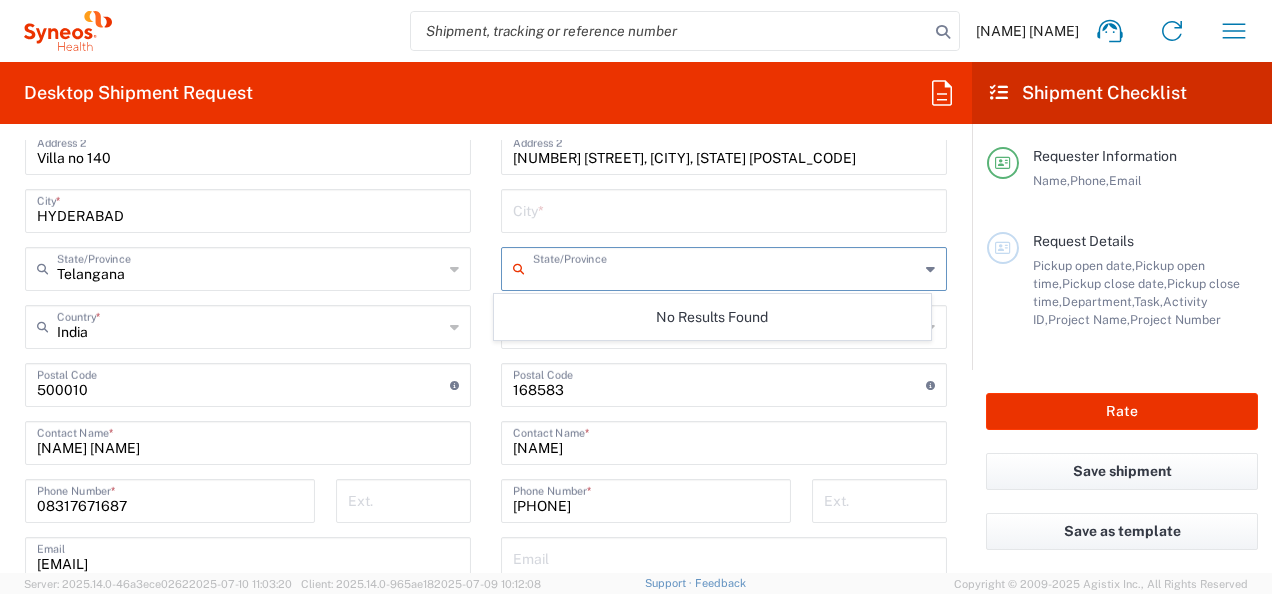 click at bounding box center (724, 209) 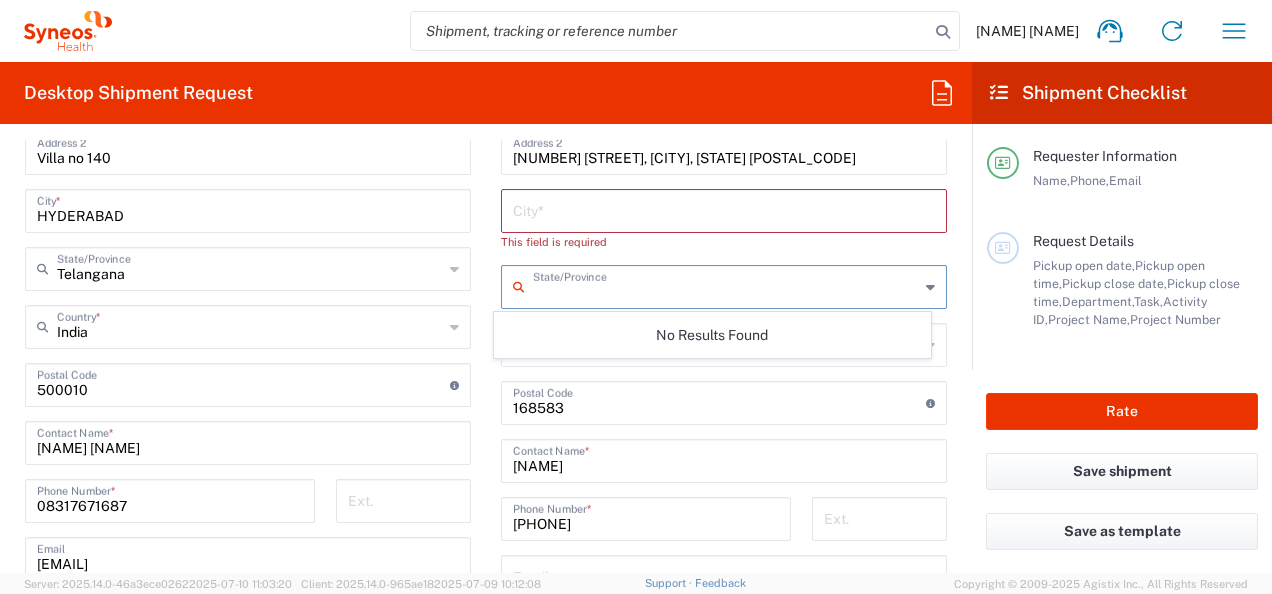 click at bounding box center [726, 285] 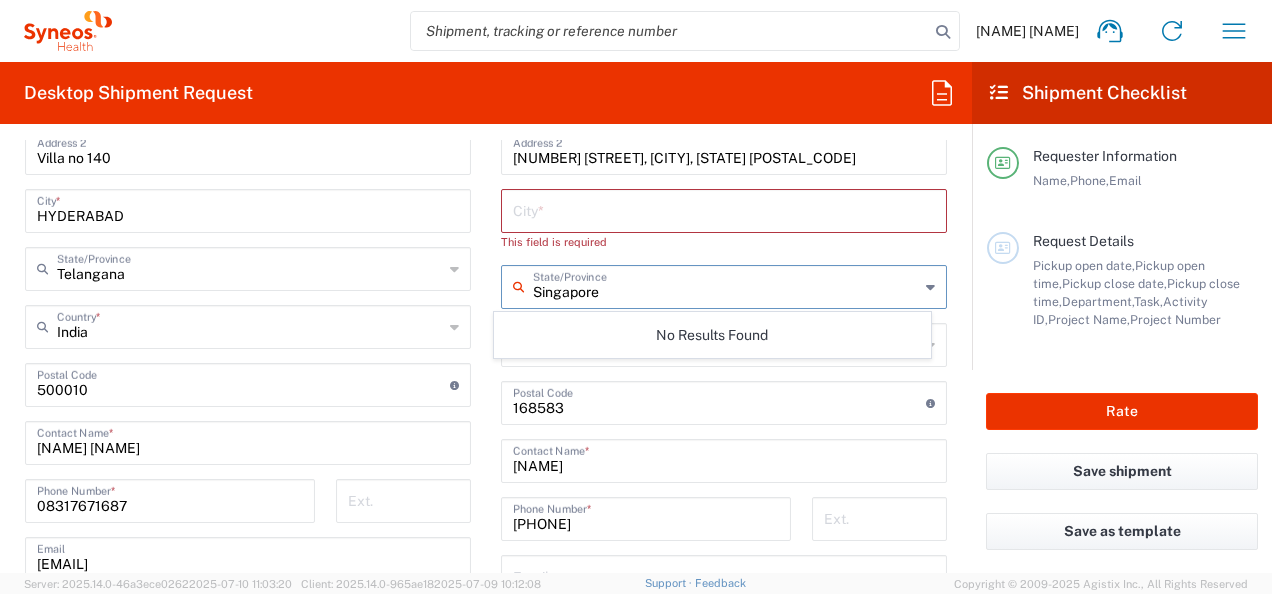 type on "Singapore" 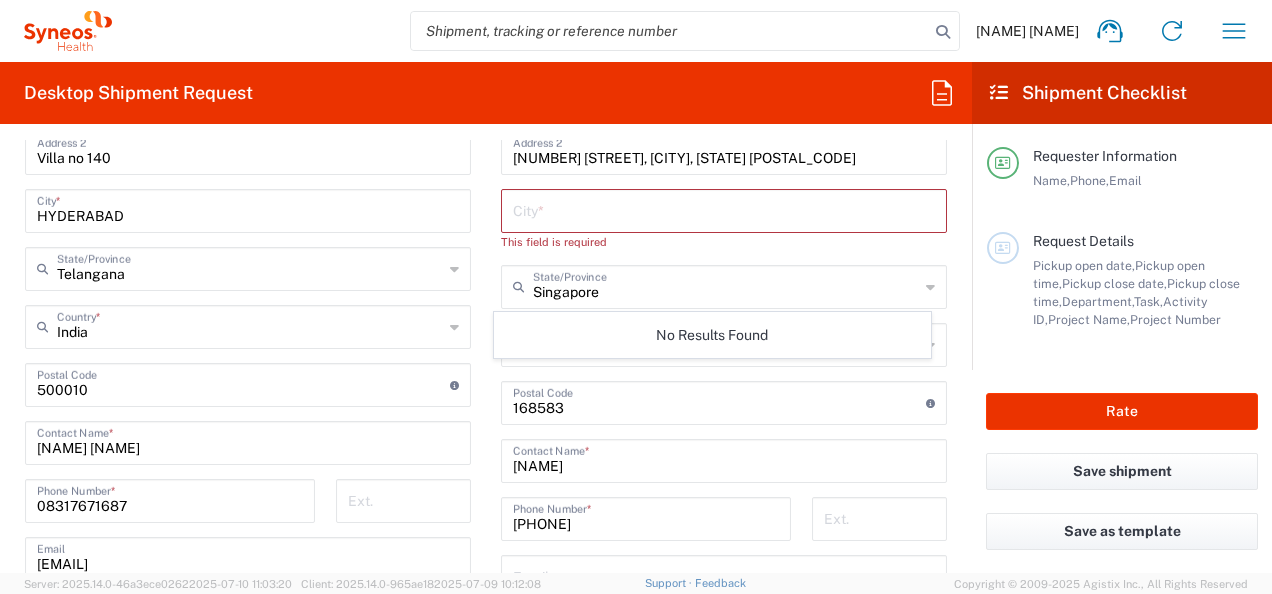 click on "This field is required" 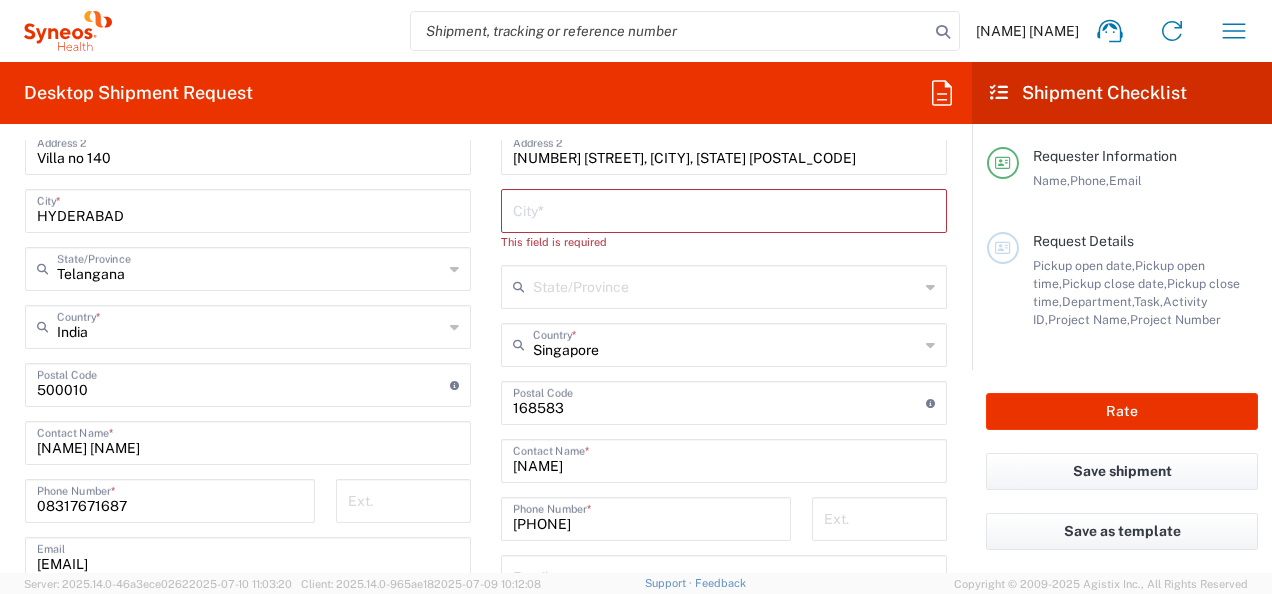 click on "City  *" 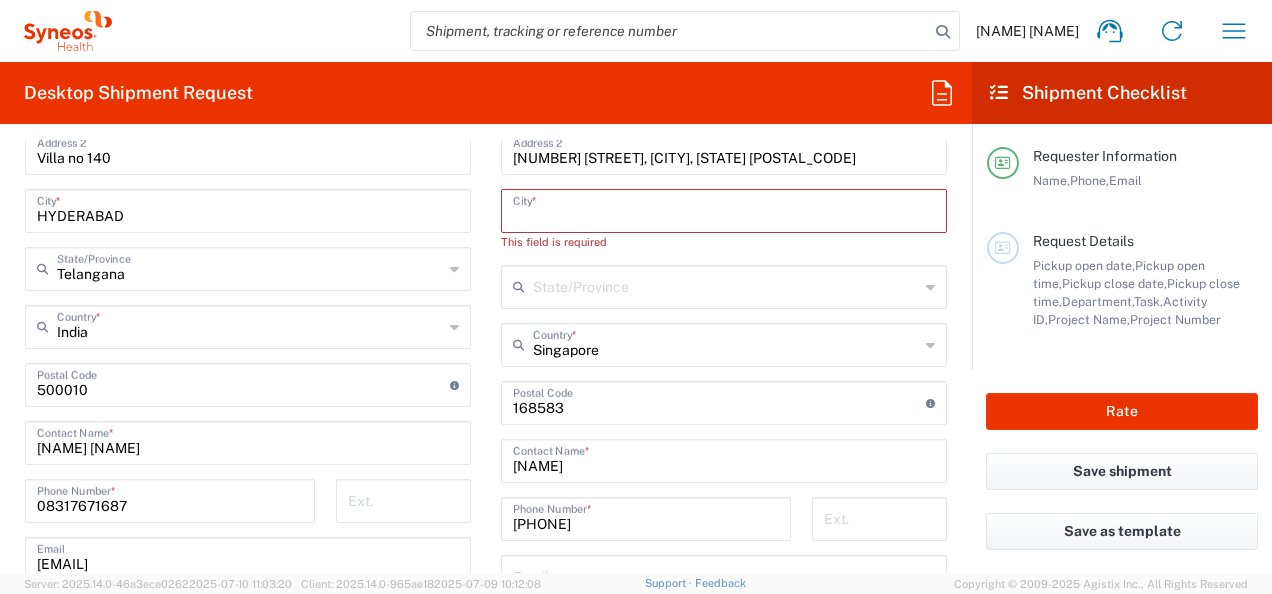 click at bounding box center (724, 209) 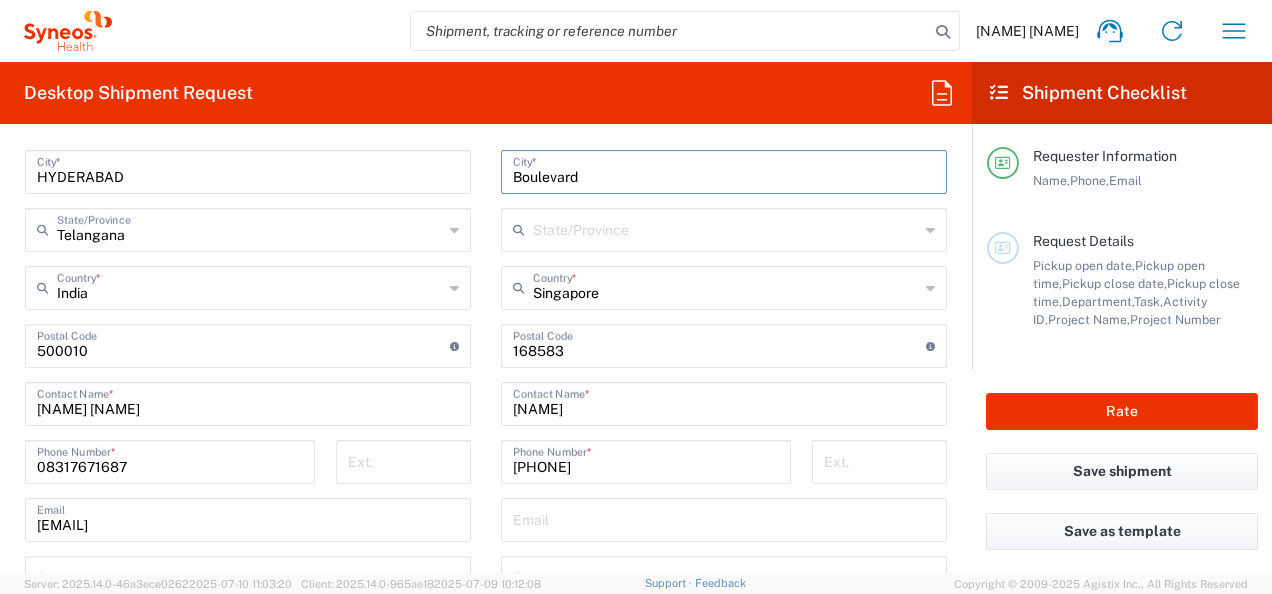 scroll, scrollTop: 1053, scrollLeft: 0, axis: vertical 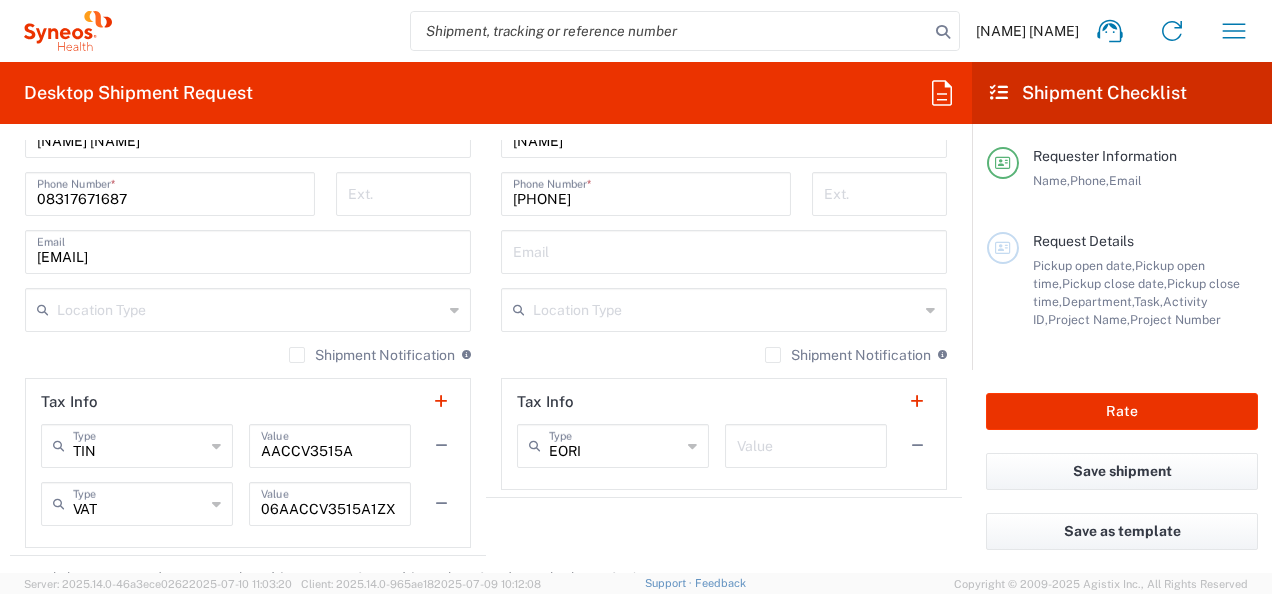 type on "Boulevard" 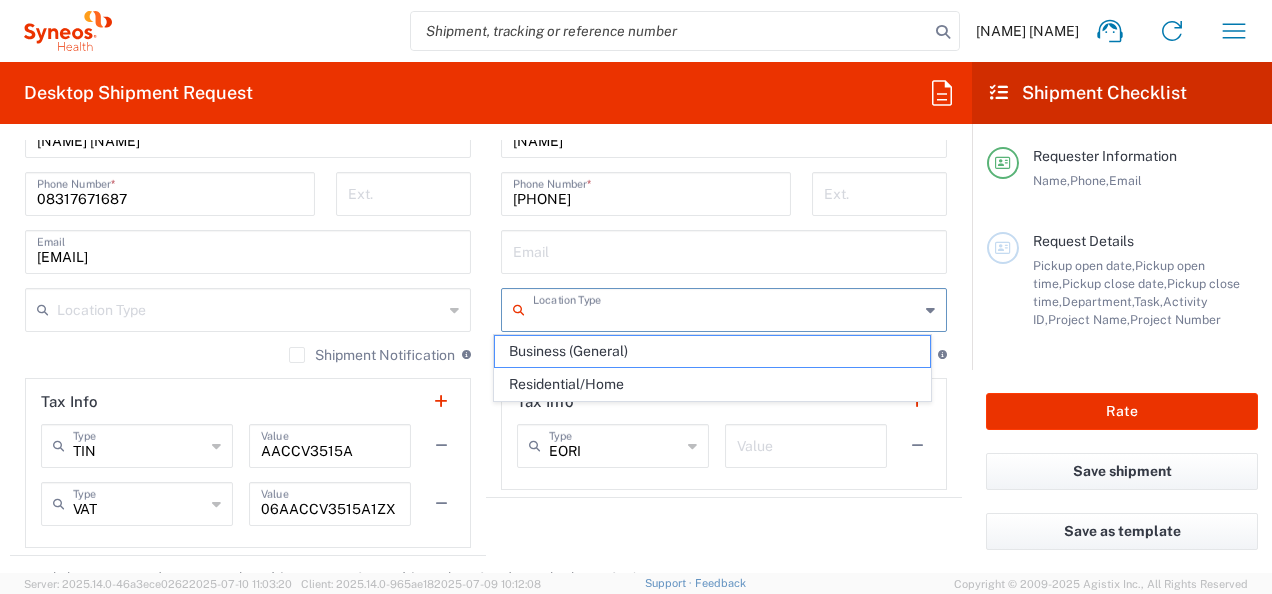 click at bounding box center (726, 308) 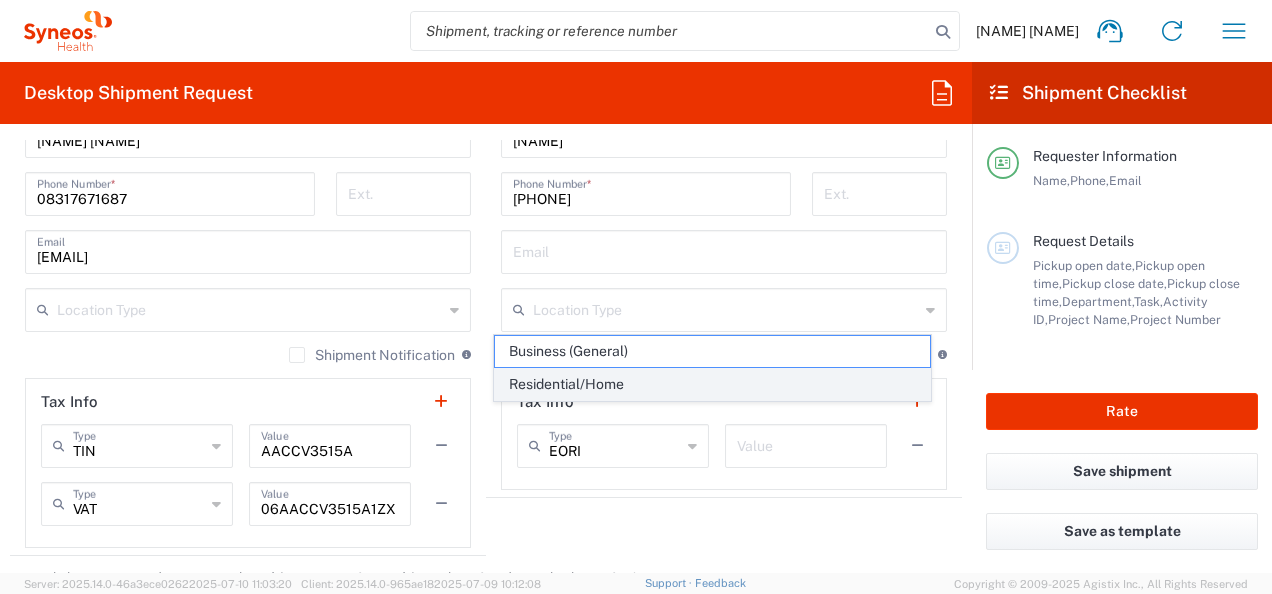 click on "Residential/Home" 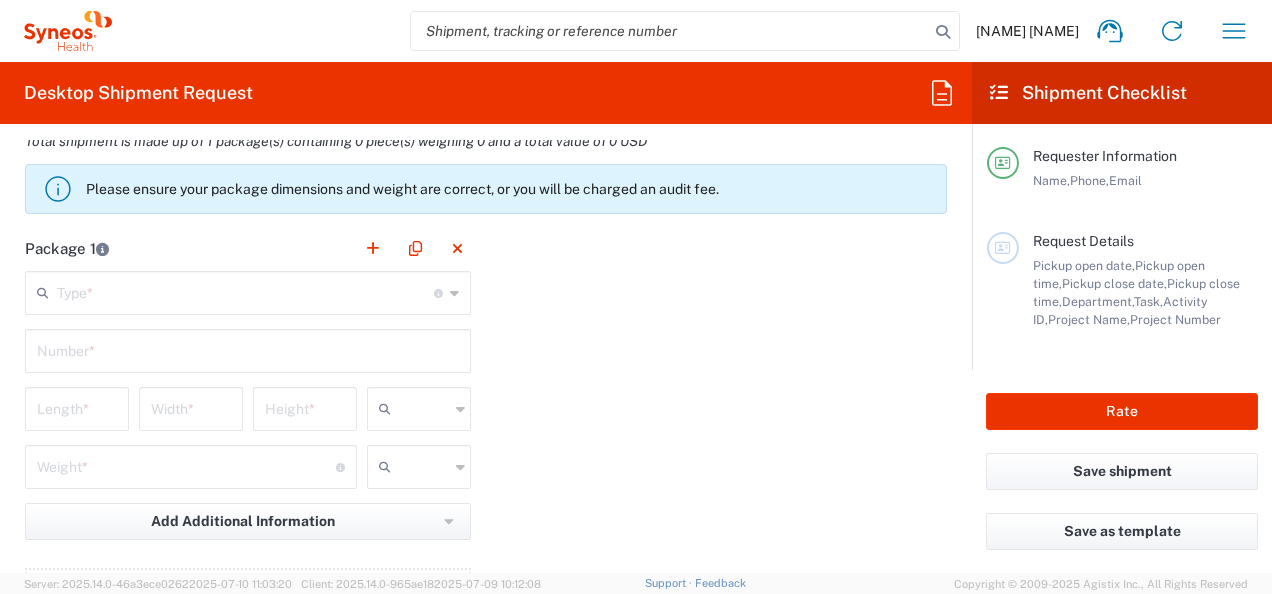 scroll, scrollTop: 1786, scrollLeft: 0, axis: vertical 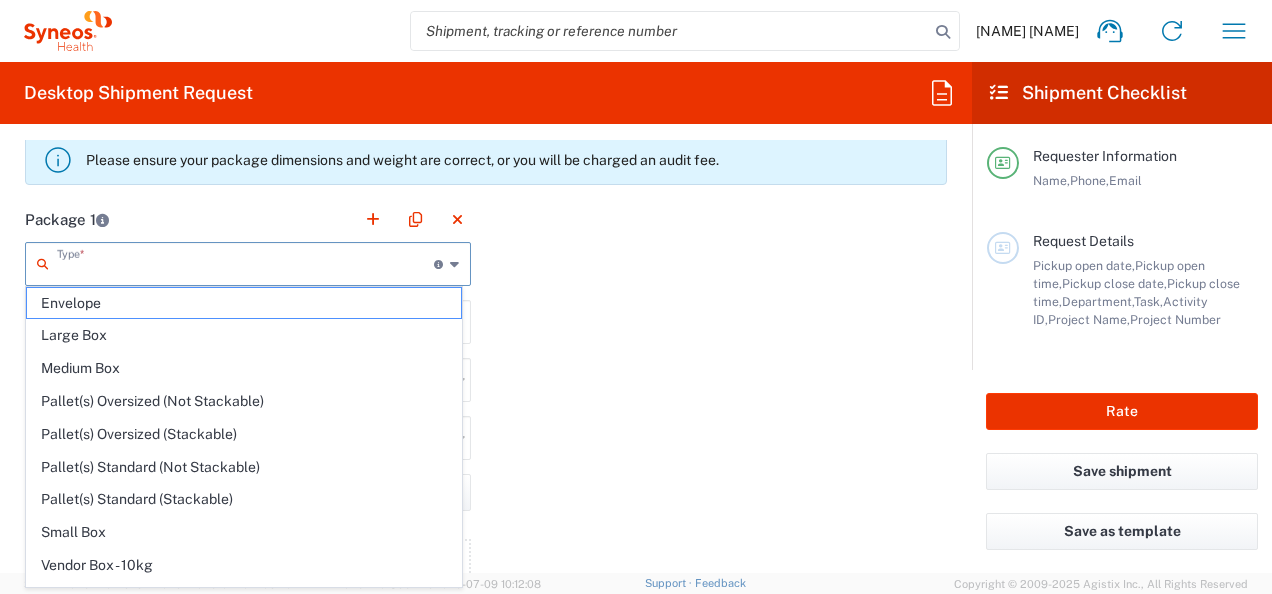 click at bounding box center [245, 262] 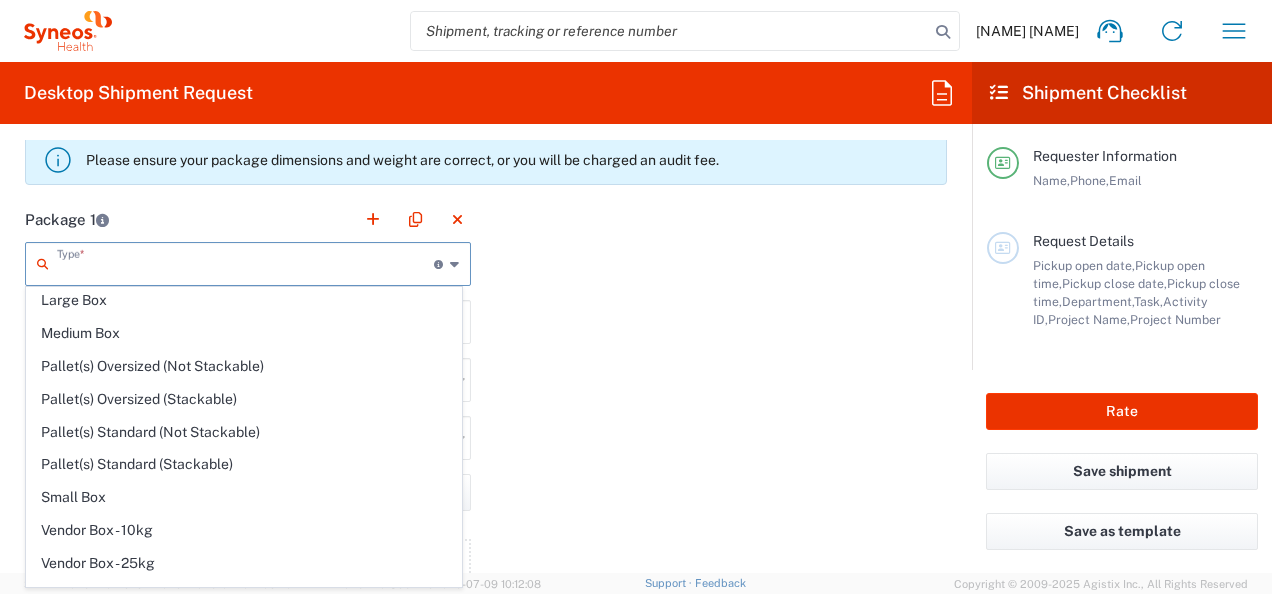 scroll, scrollTop: 53, scrollLeft: 0, axis: vertical 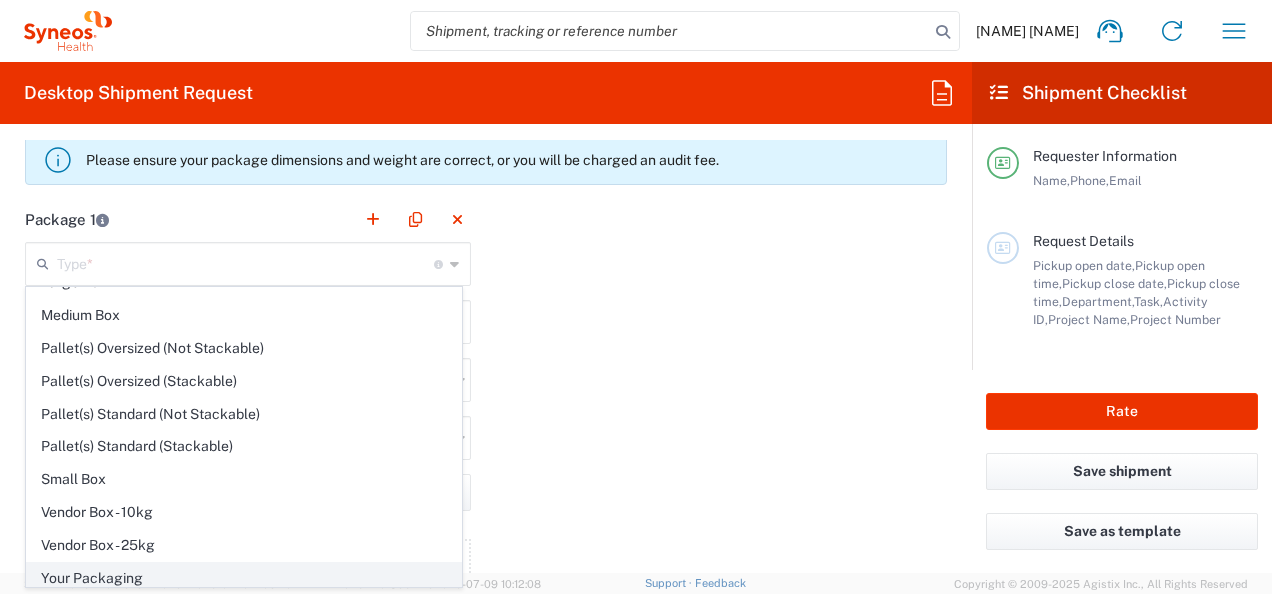 click on "Your Packaging" 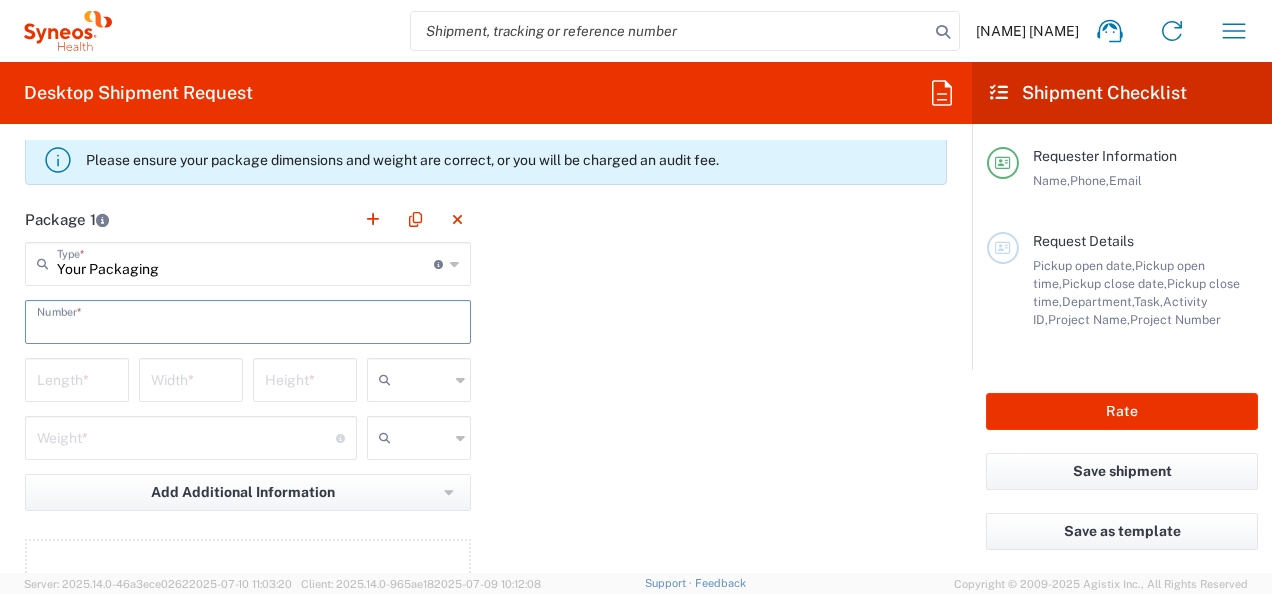 click at bounding box center (248, 320) 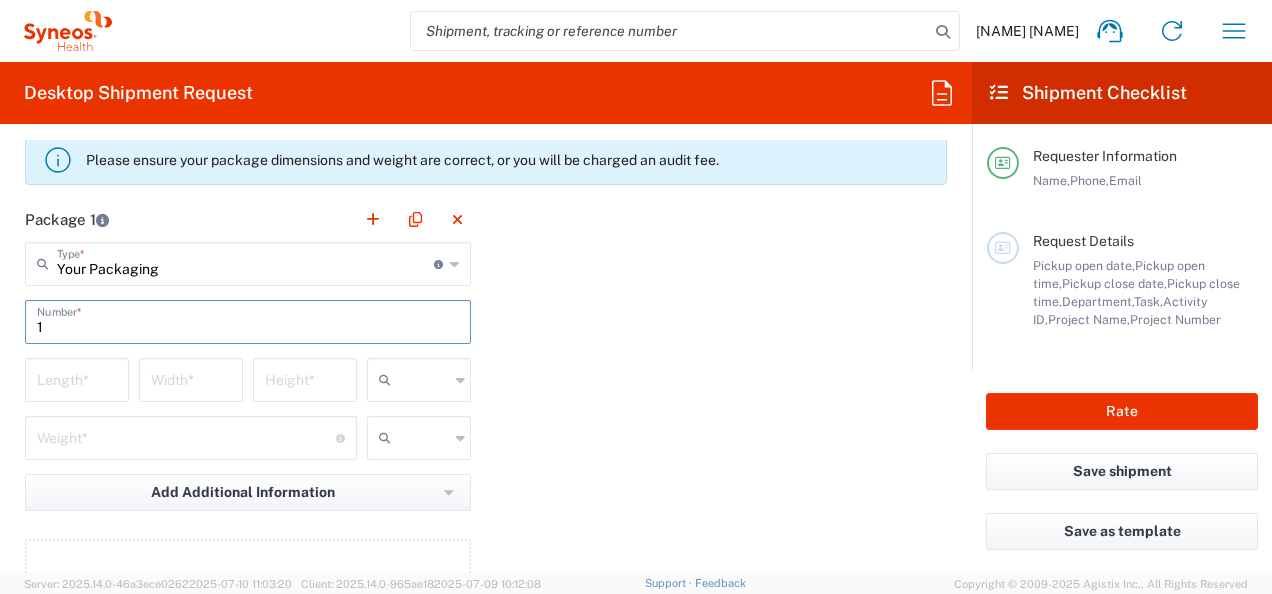type on "1" 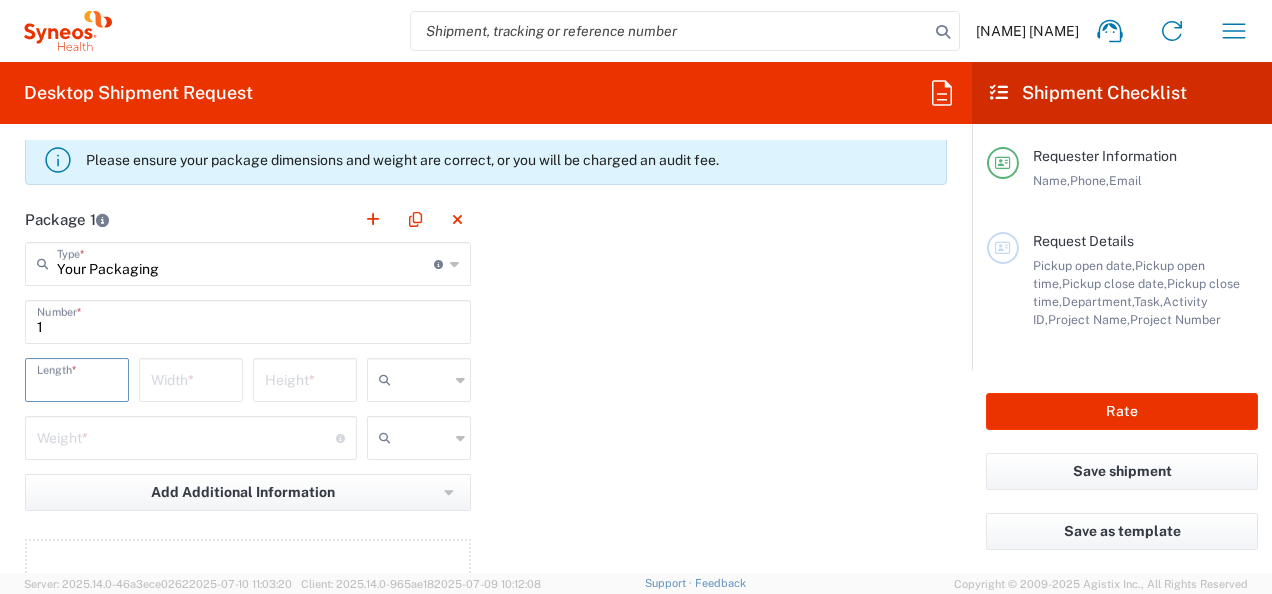 click at bounding box center [77, 378] 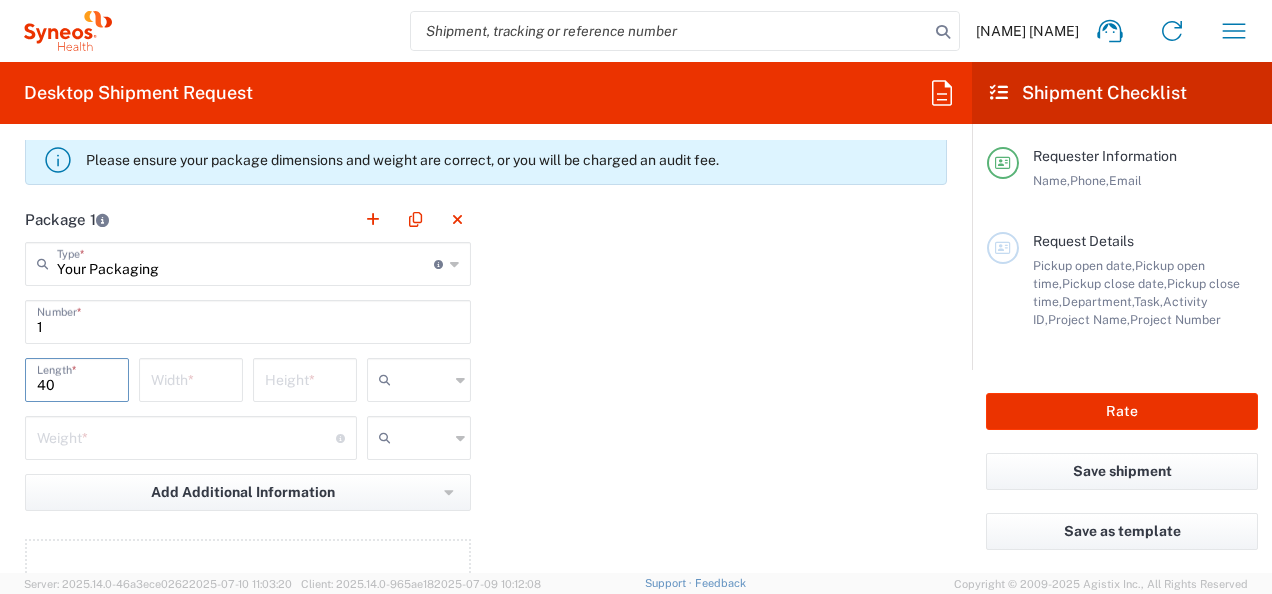 type on "40" 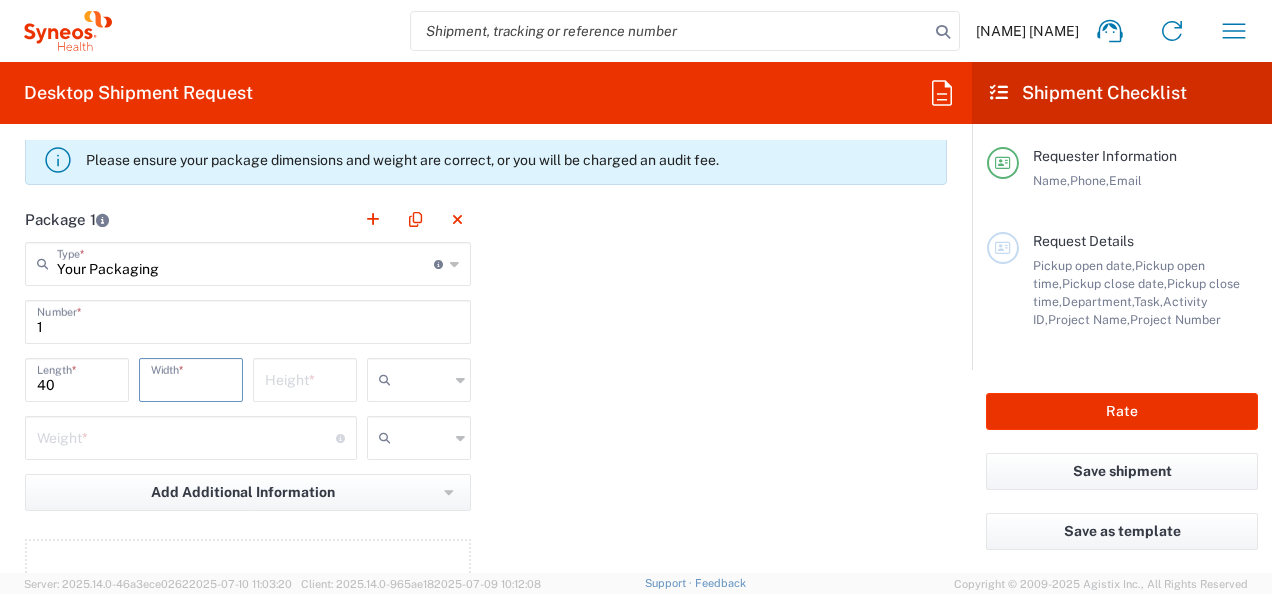 click at bounding box center (191, 378) 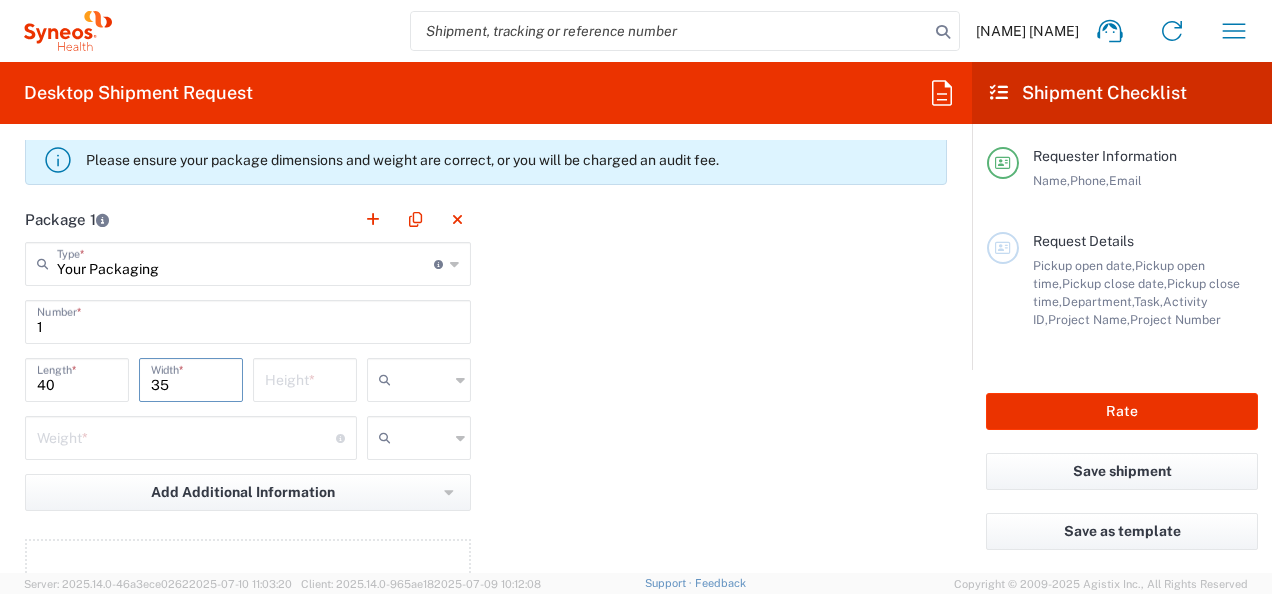 type on "35" 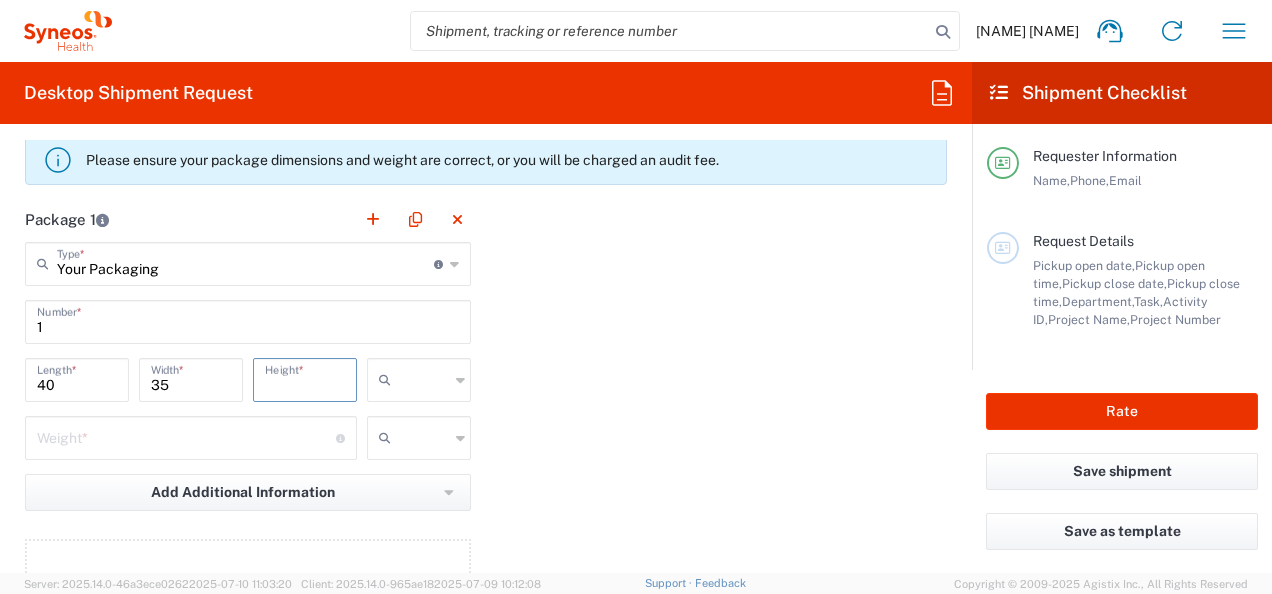 click at bounding box center [305, 378] 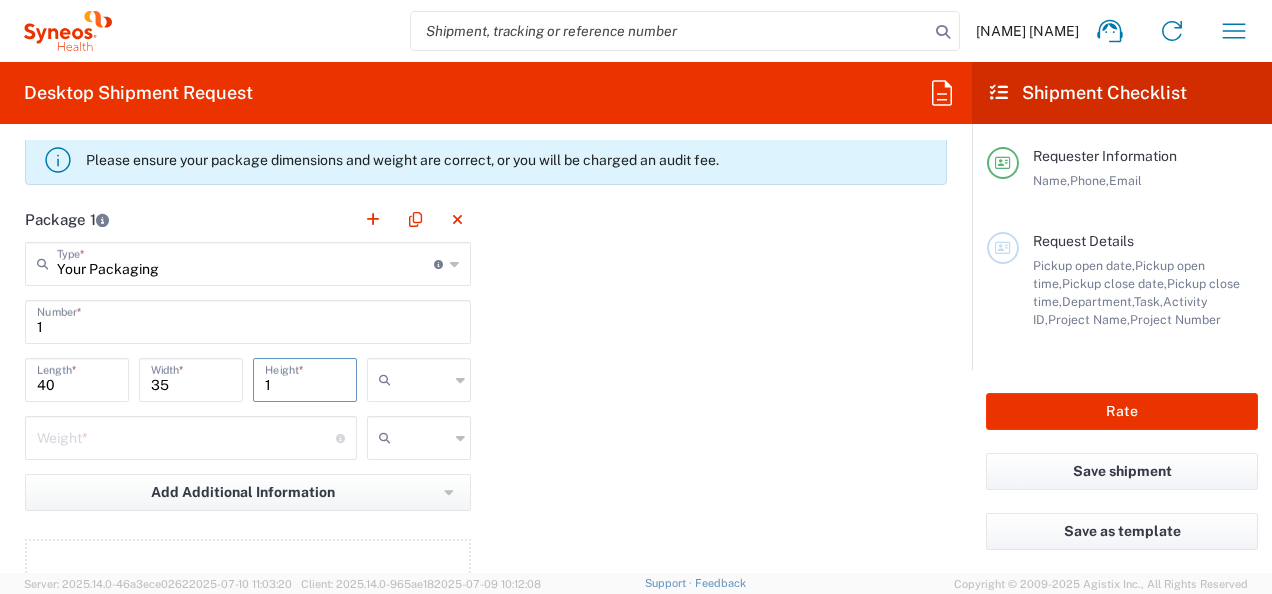 type on "1" 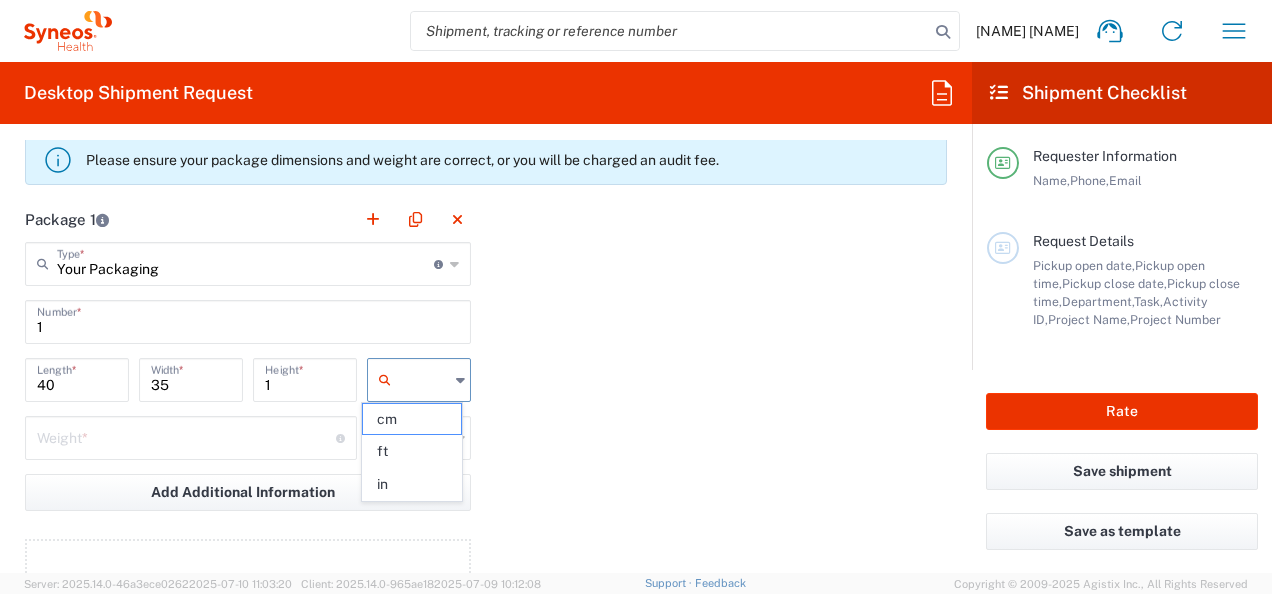 click at bounding box center [424, 380] 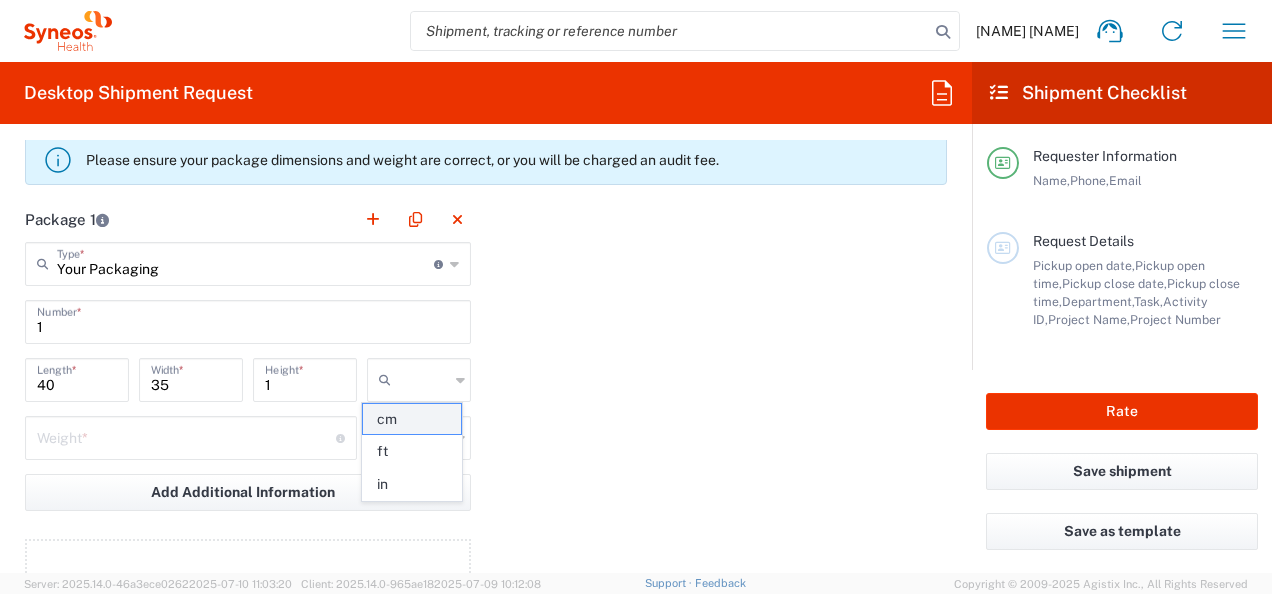 click on "cm" 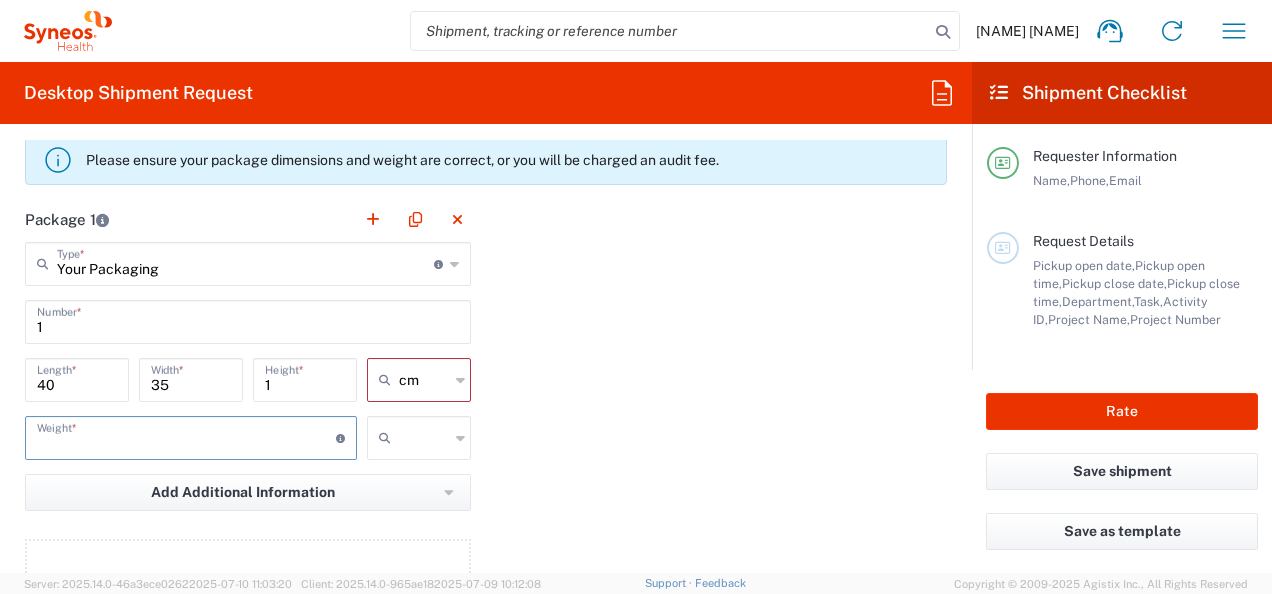 click at bounding box center (186, 436) 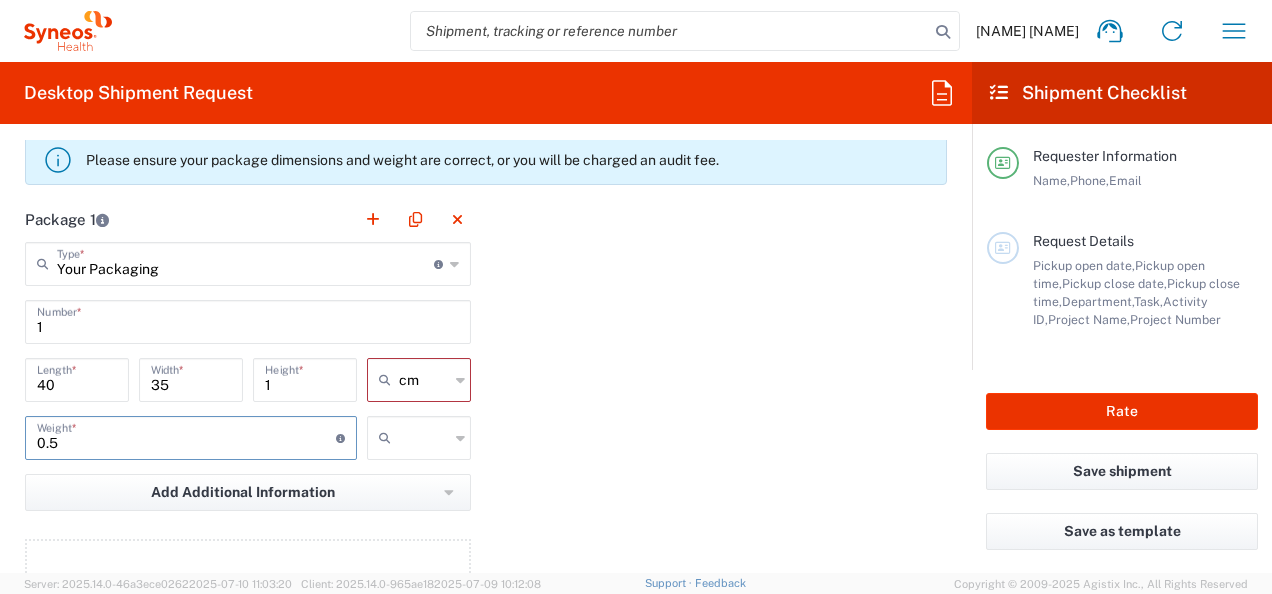 type on "0.5" 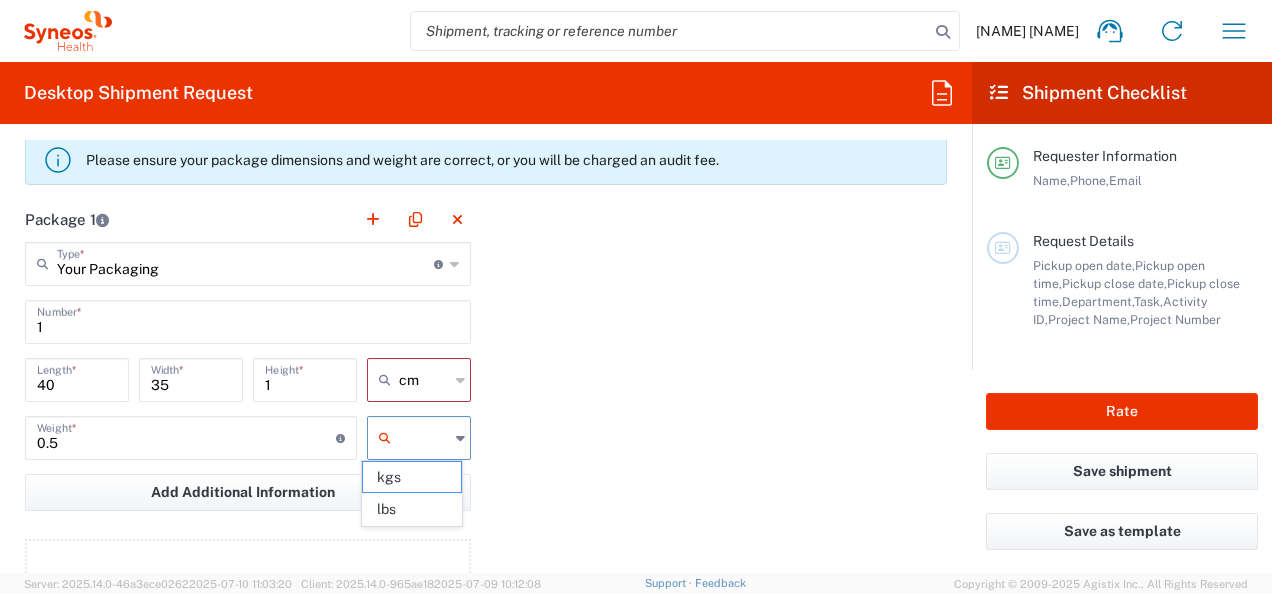 click at bounding box center [424, 438] 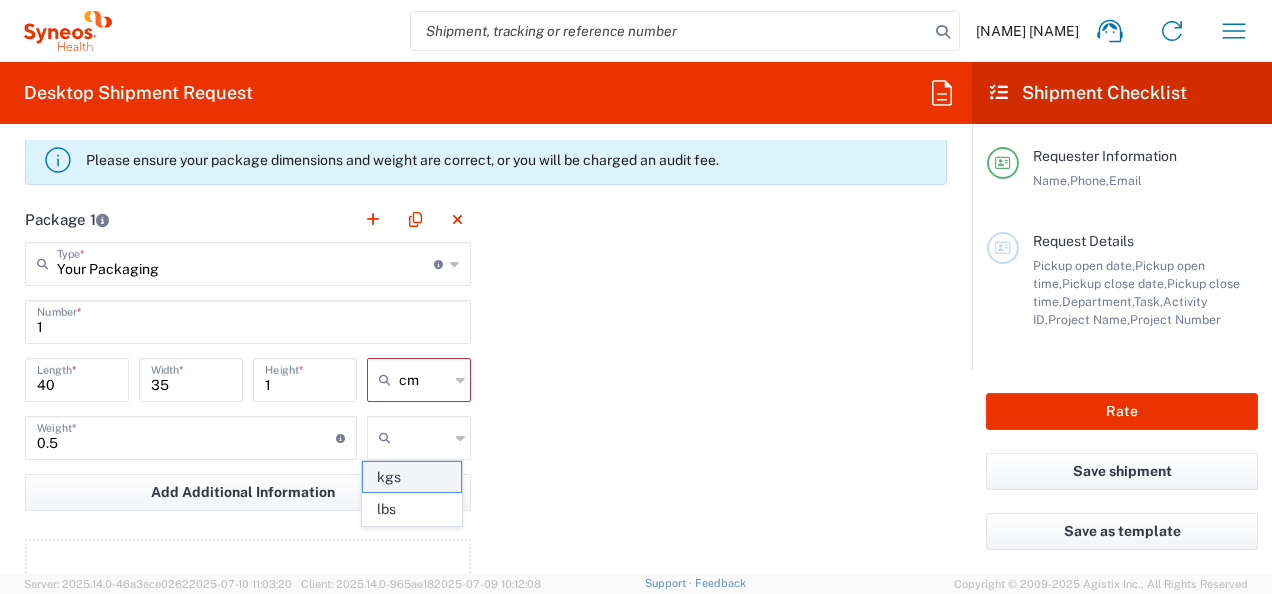 click on "kgs" 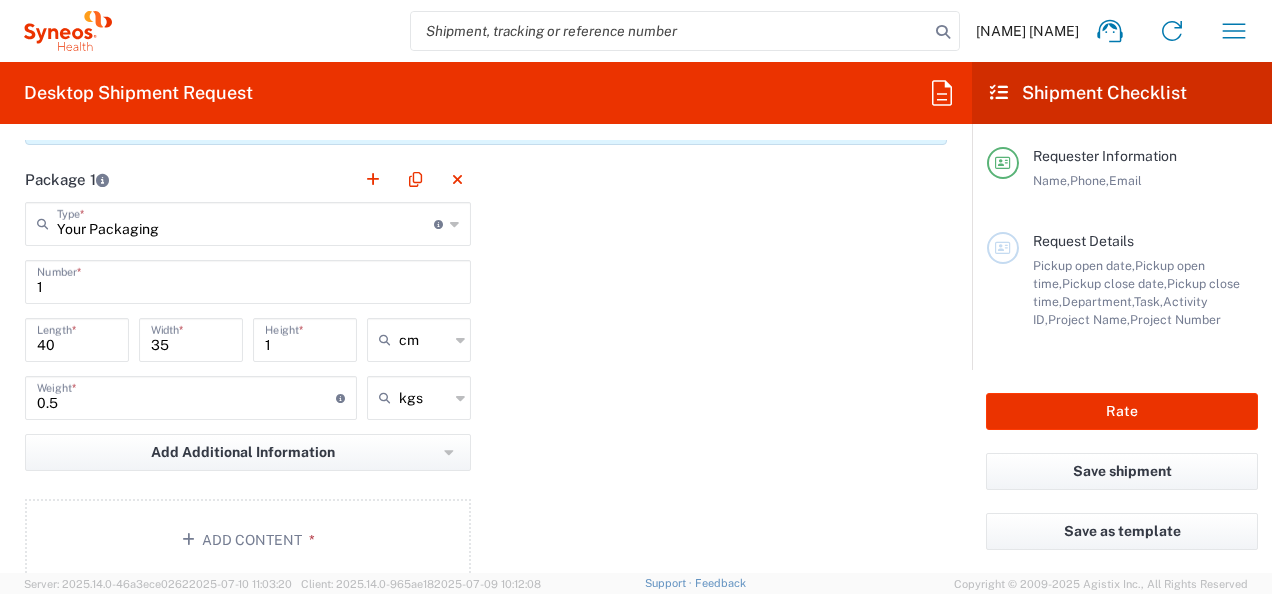 scroll, scrollTop: 1999, scrollLeft: 0, axis: vertical 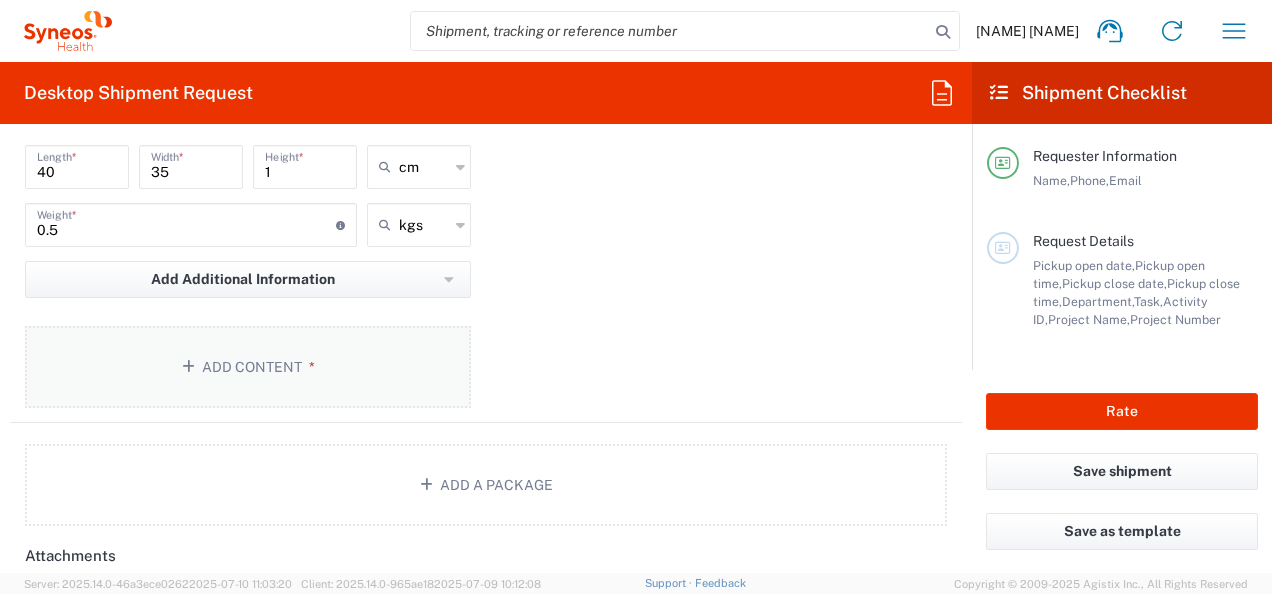 click on "Add Content *" 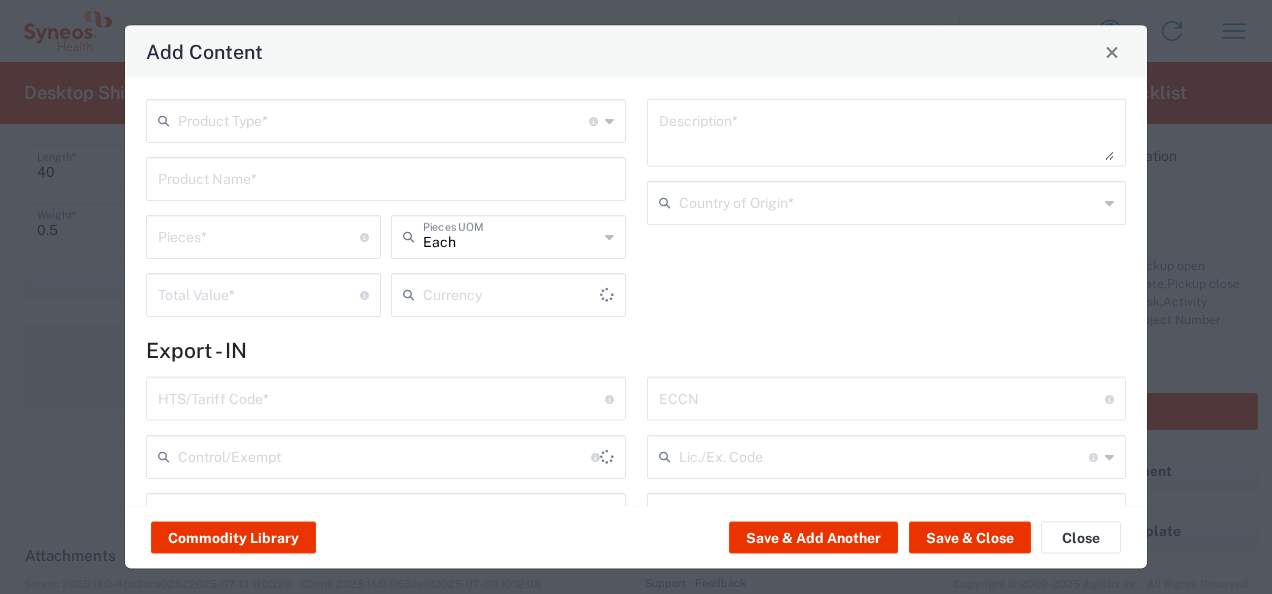 type on "US Dollar" 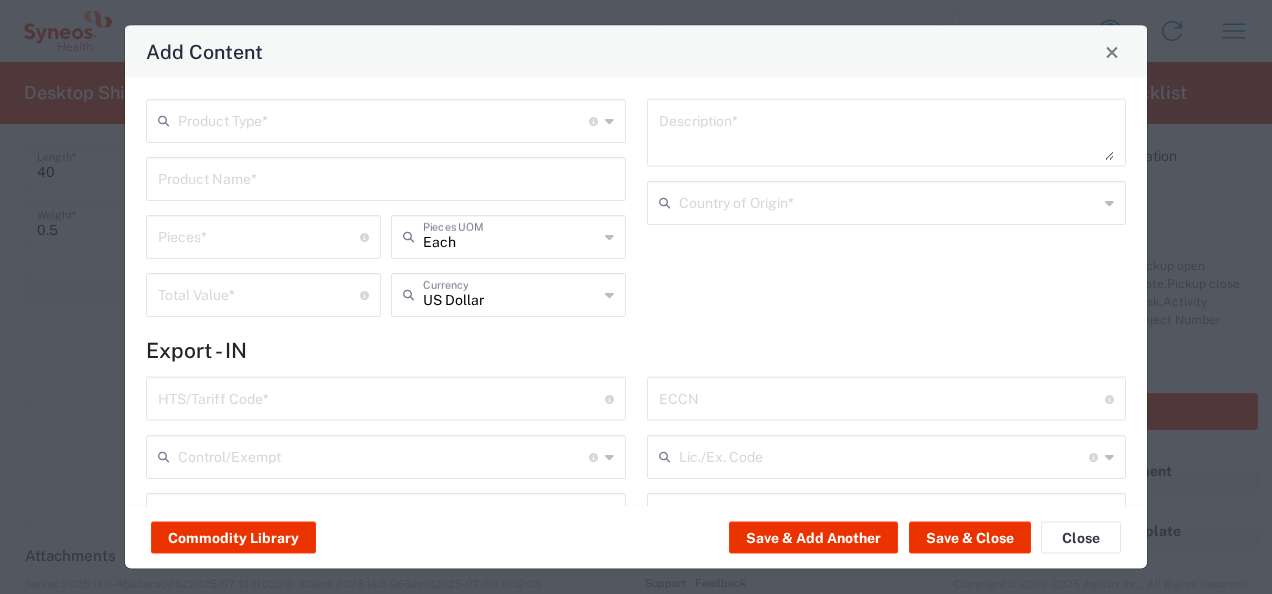 click at bounding box center [383, 119] 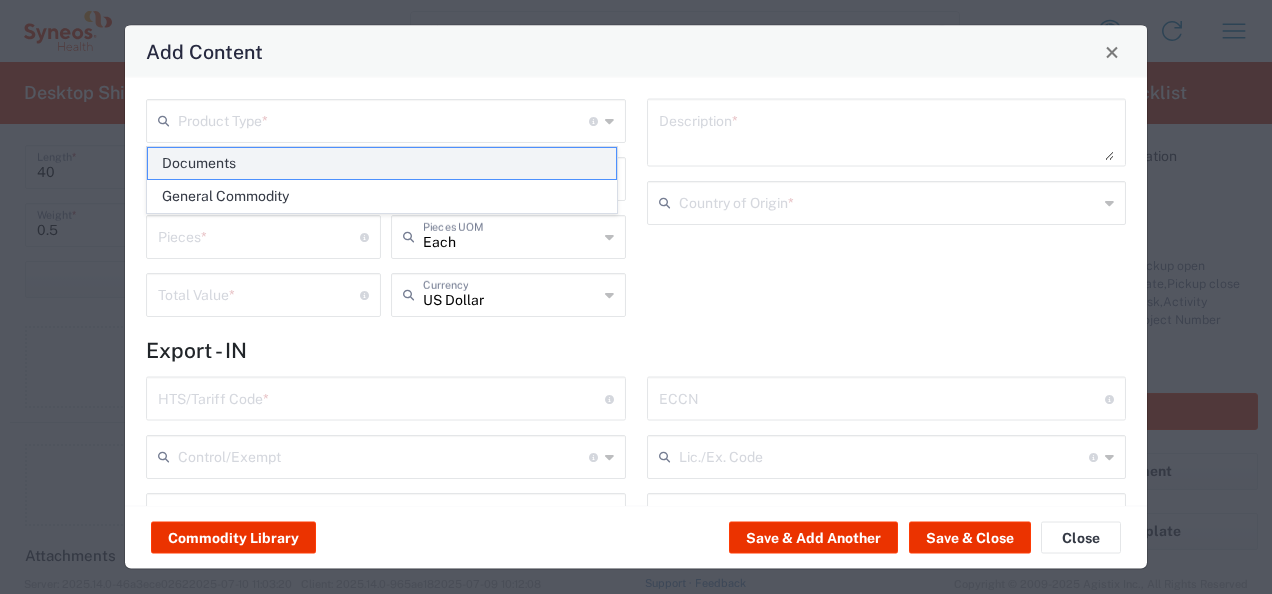 click on "Documents" 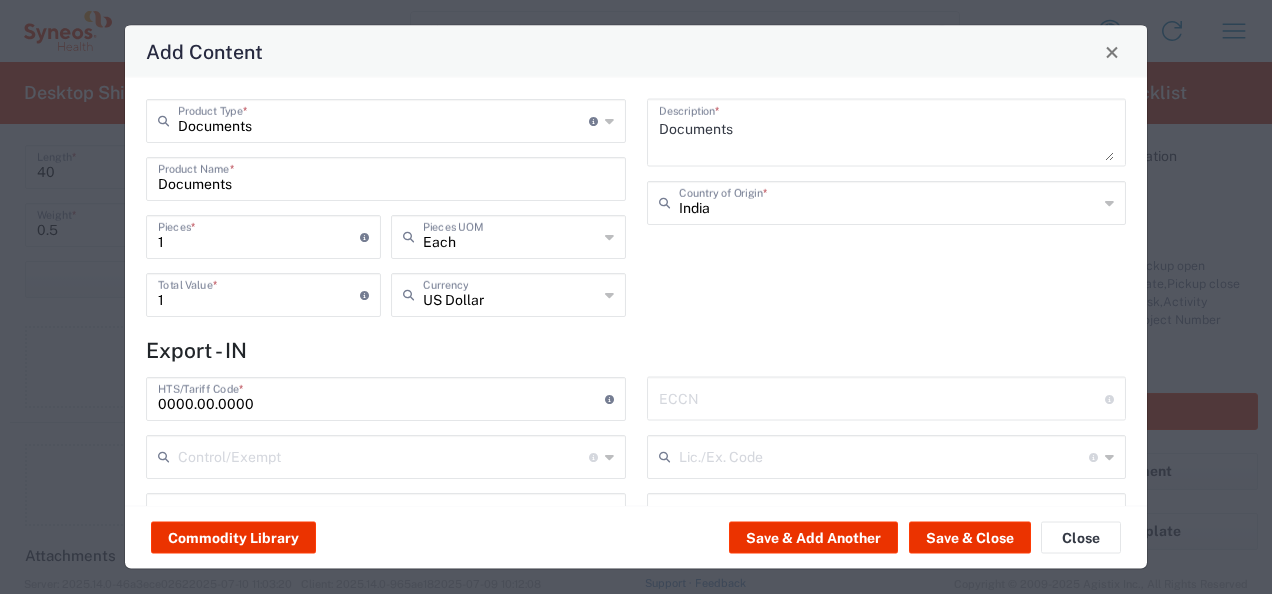click on "Documents  Product Name  *" 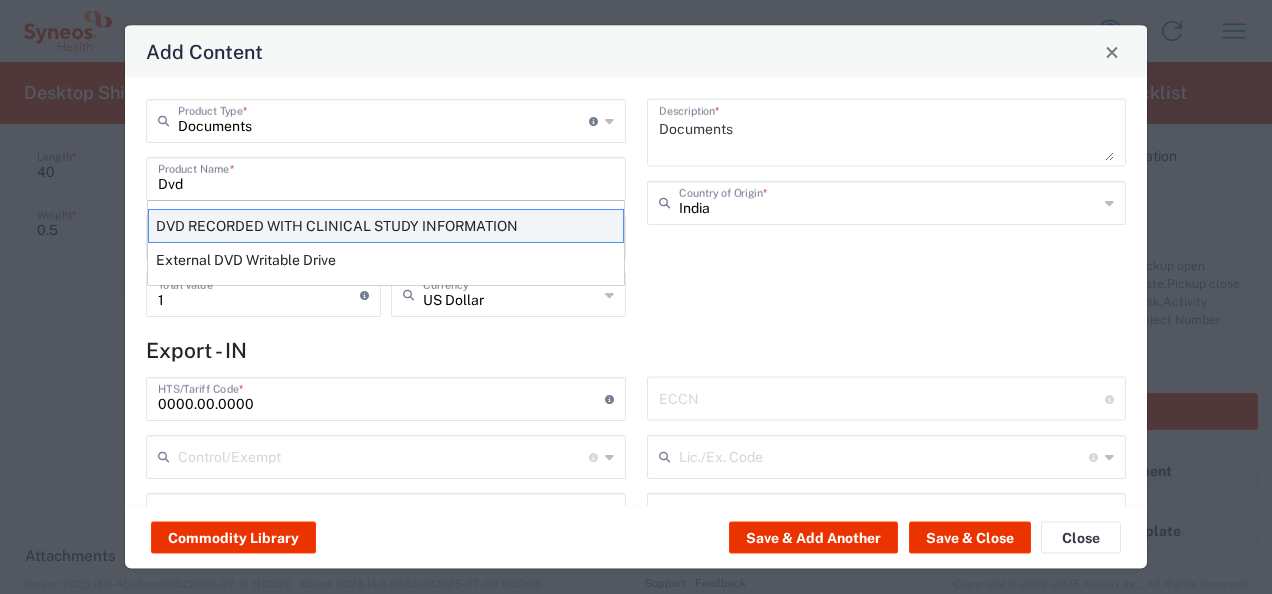 click on "DVD RECORDED WITH CLINICAL STUDY INFORMATION" at bounding box center [386, 226] 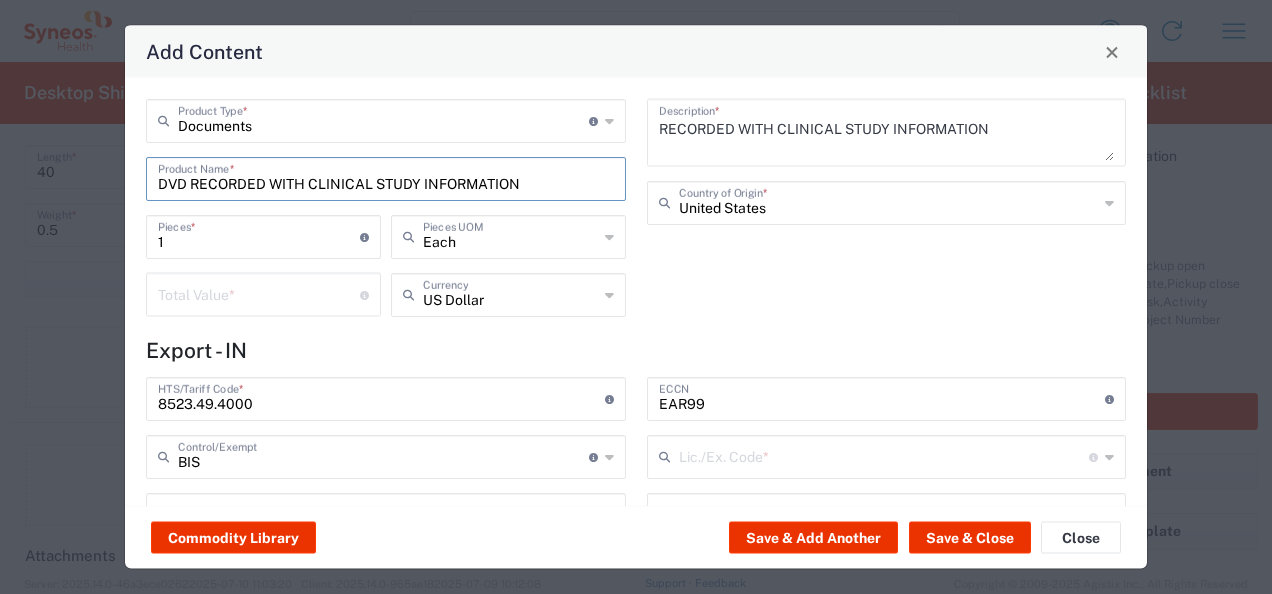 type on "NLR - No License Required" 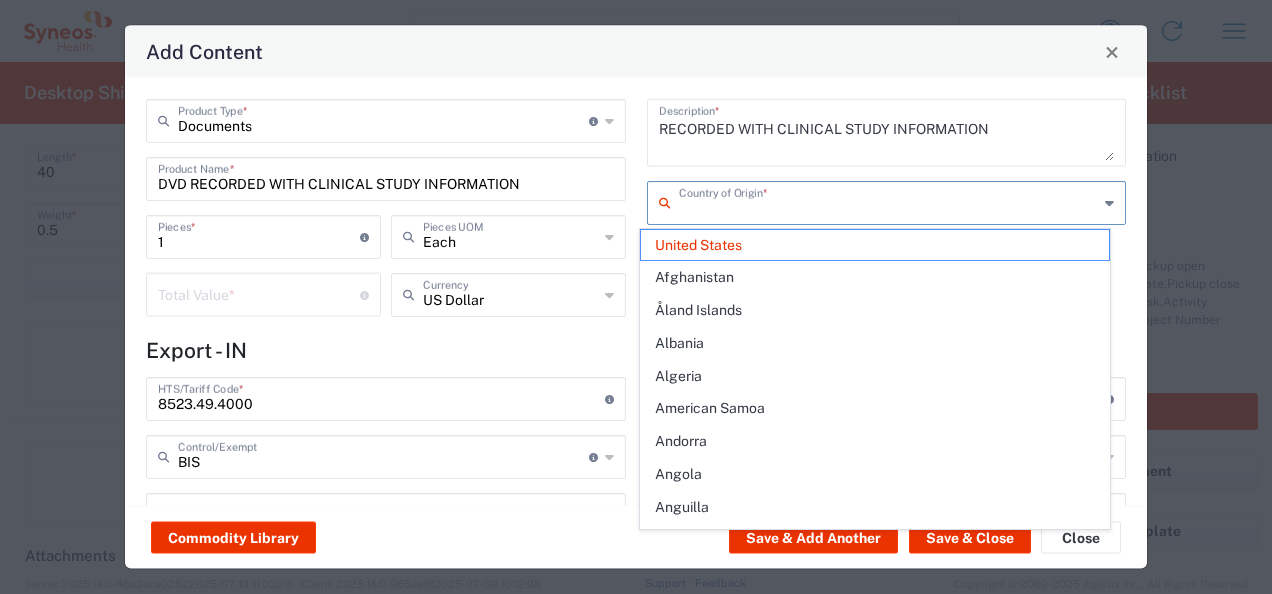 click at bounding box center (889, 201) 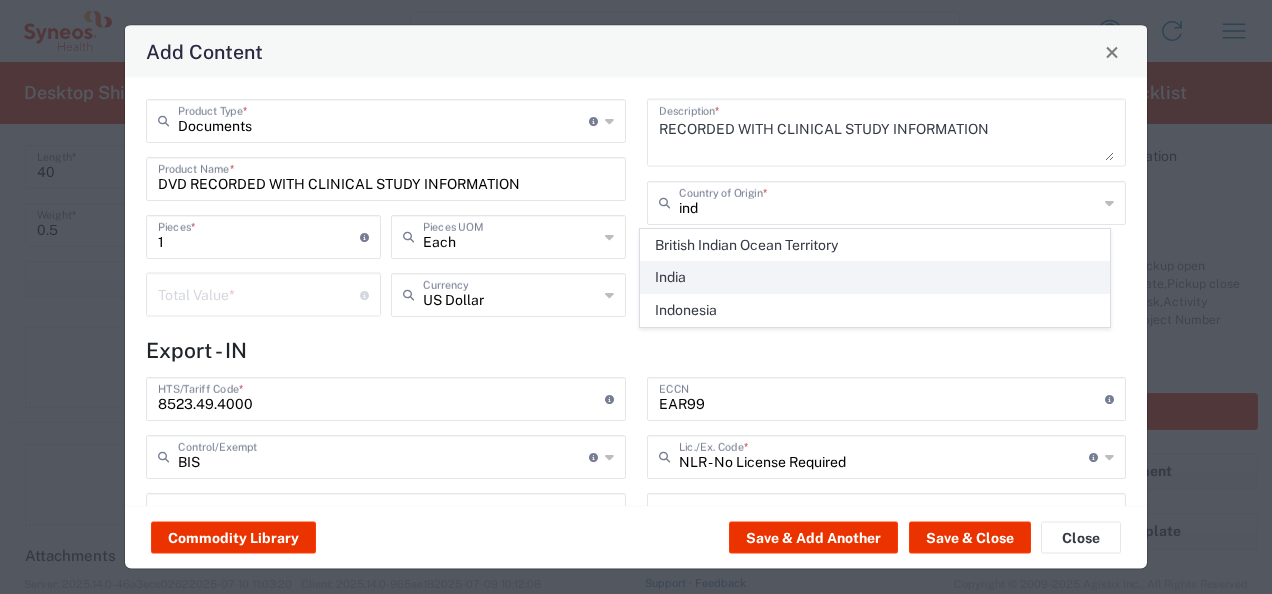 click on "India" 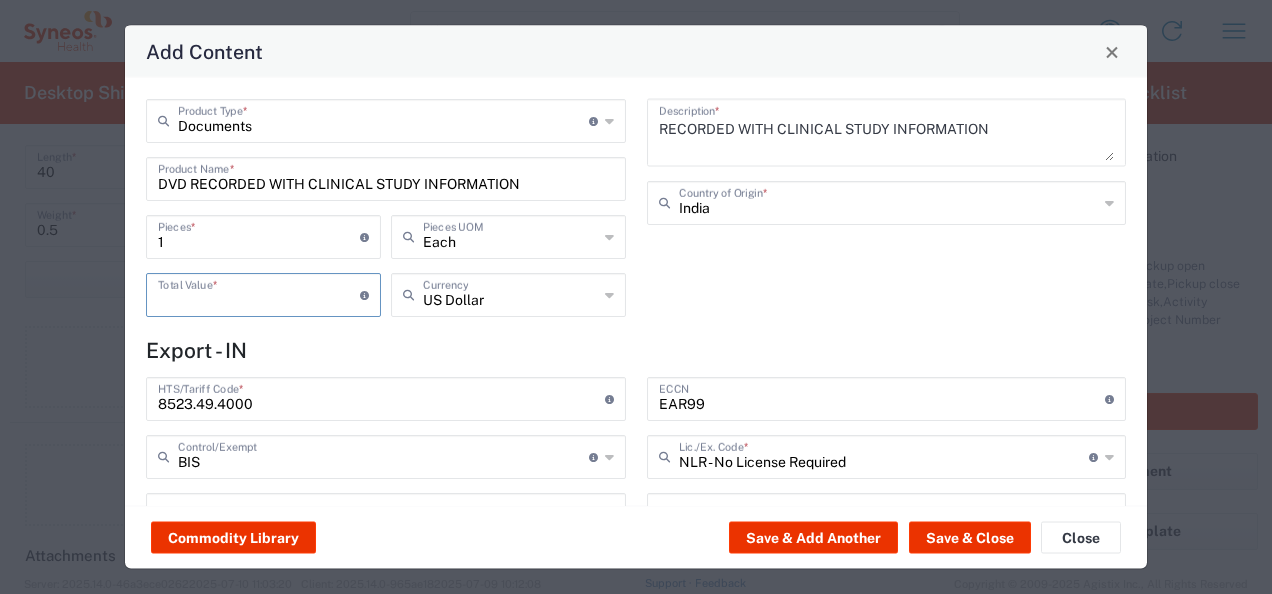 click at bounding box center (259, 293) 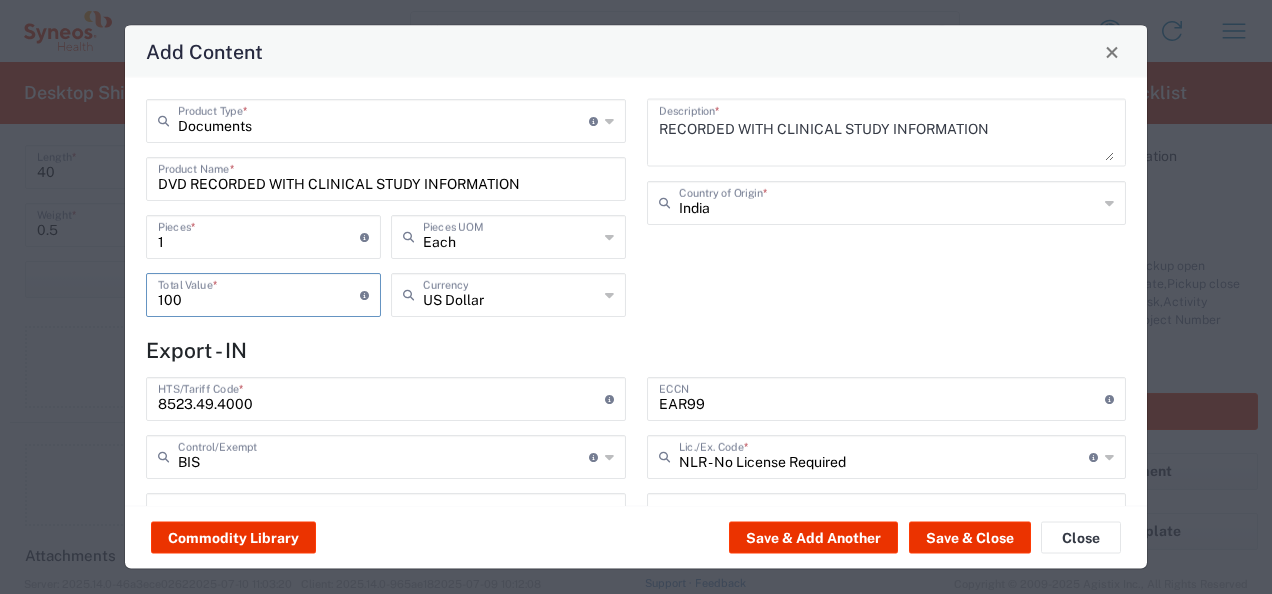 type on "100" 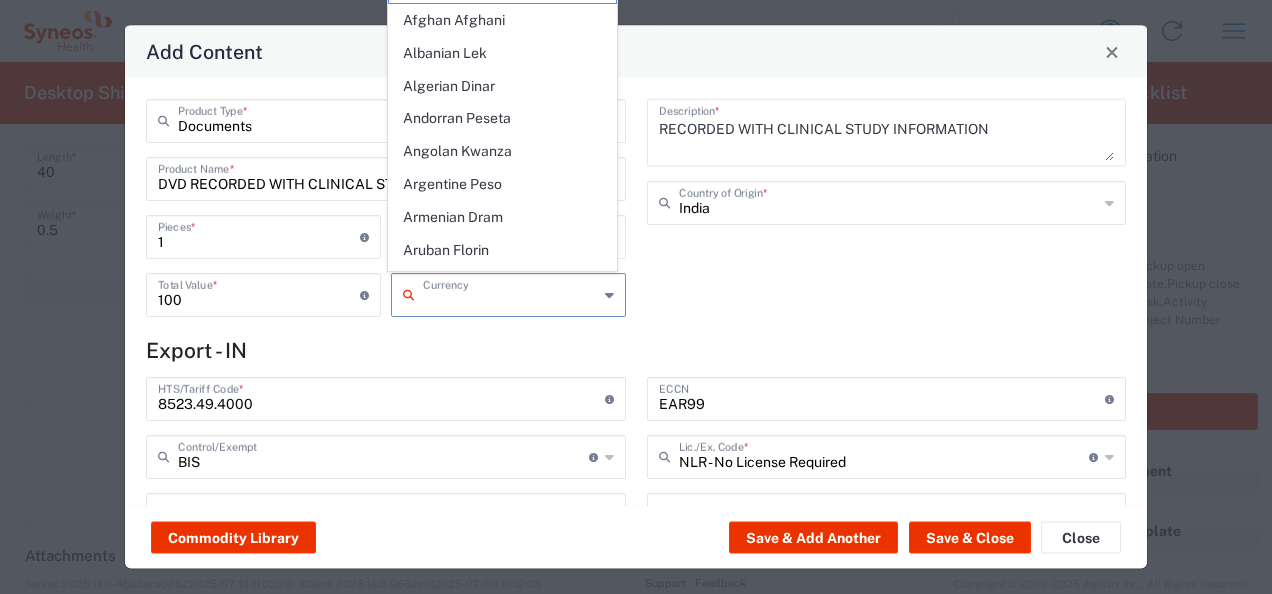 click at bounding box center [510, 293] 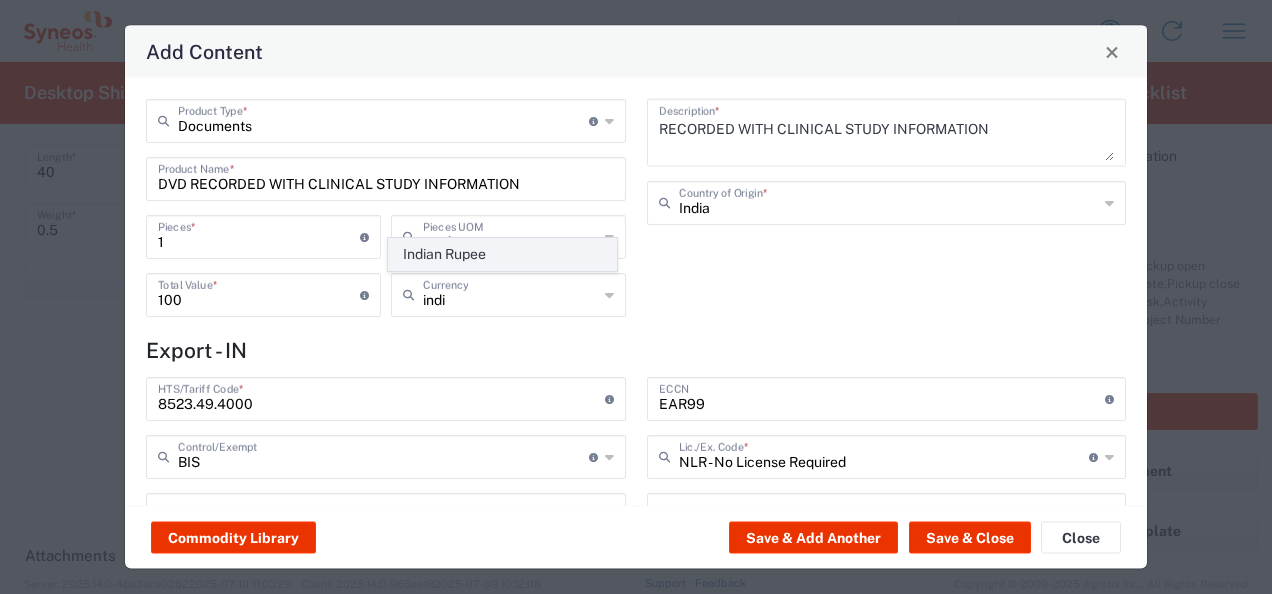 click on "Indian Rupee" 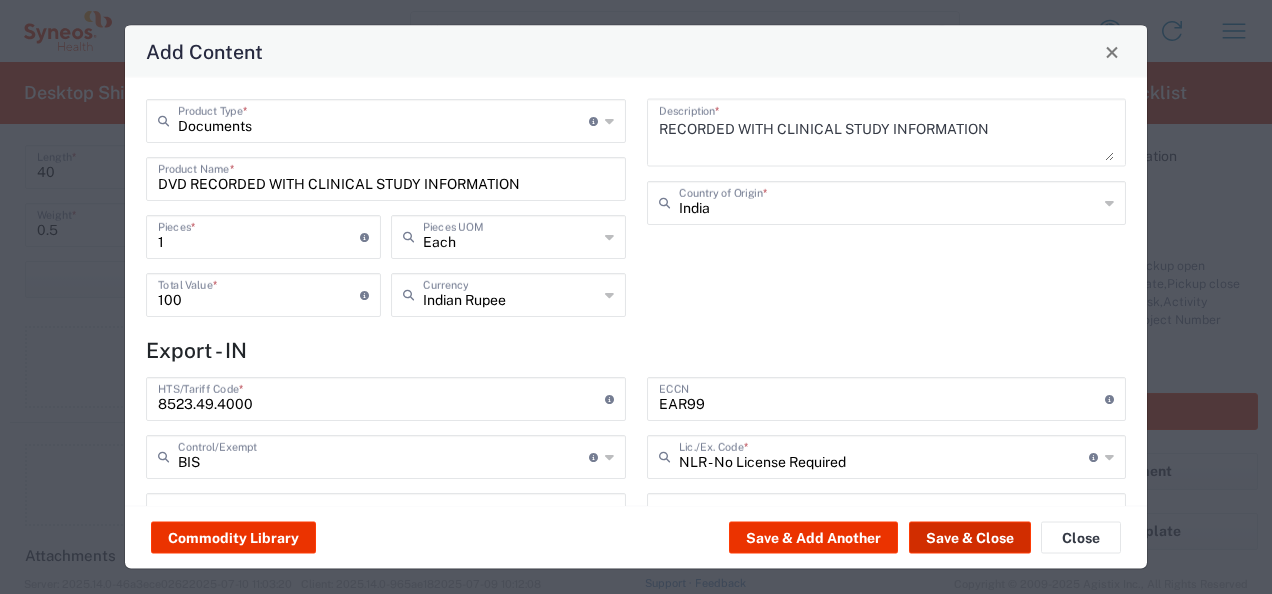 click on "Save & Close" 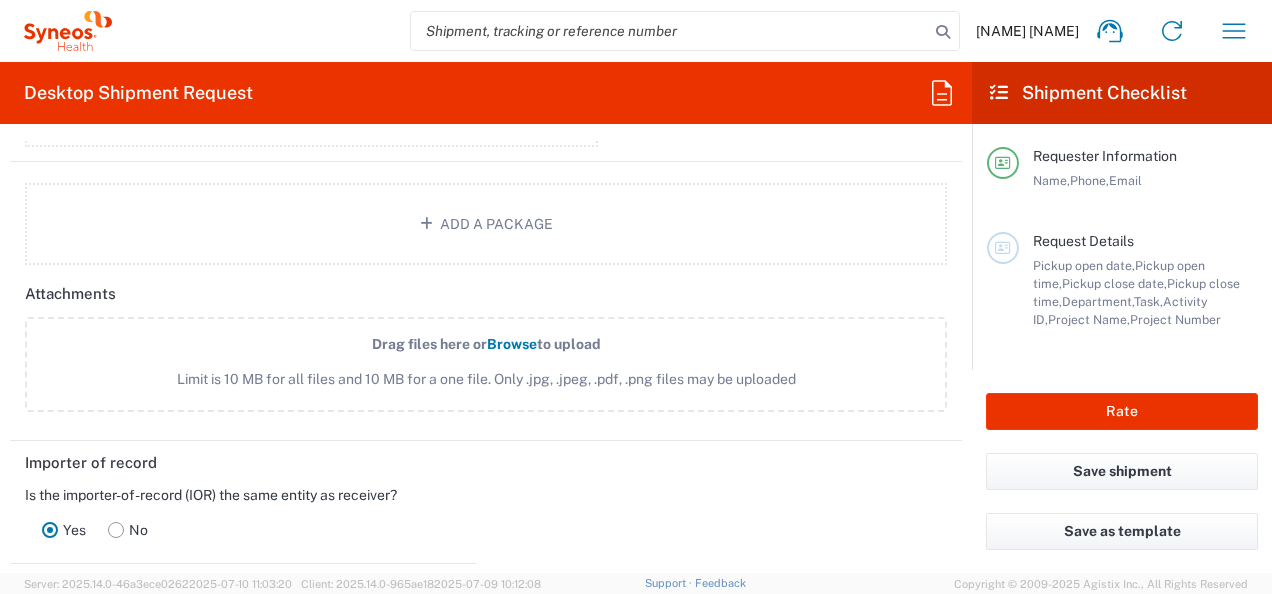 scroll, scrollTop: 2756, scrollLeft: 0, axis: vertical 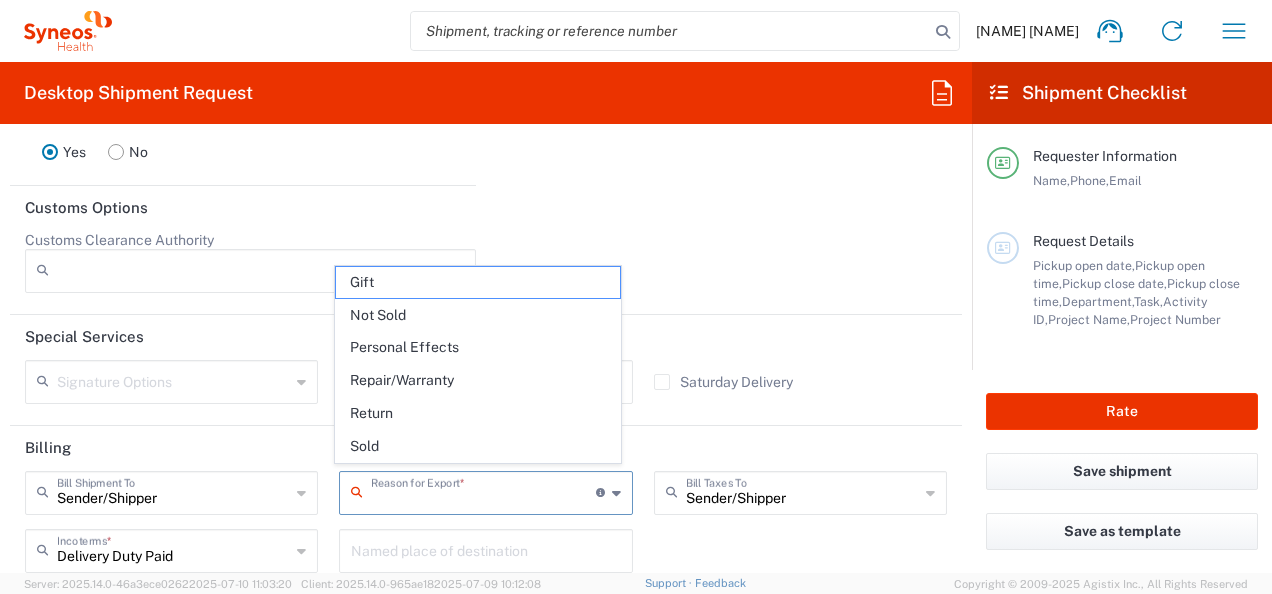 click at bounding box center [483, 491] 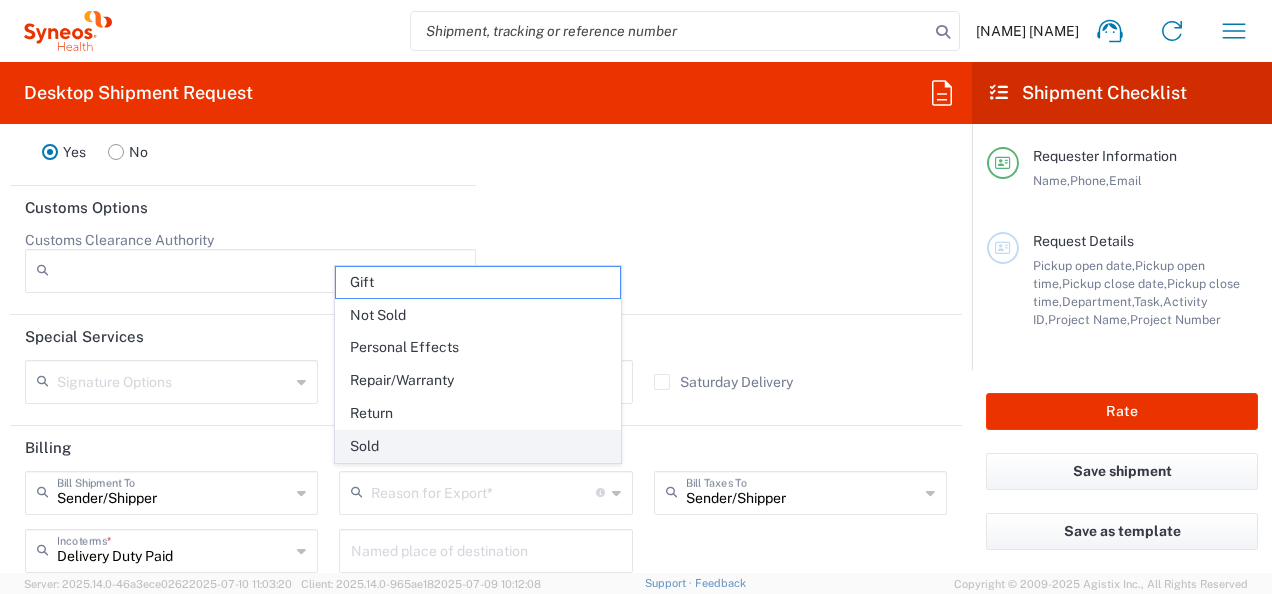 click on "Sold" 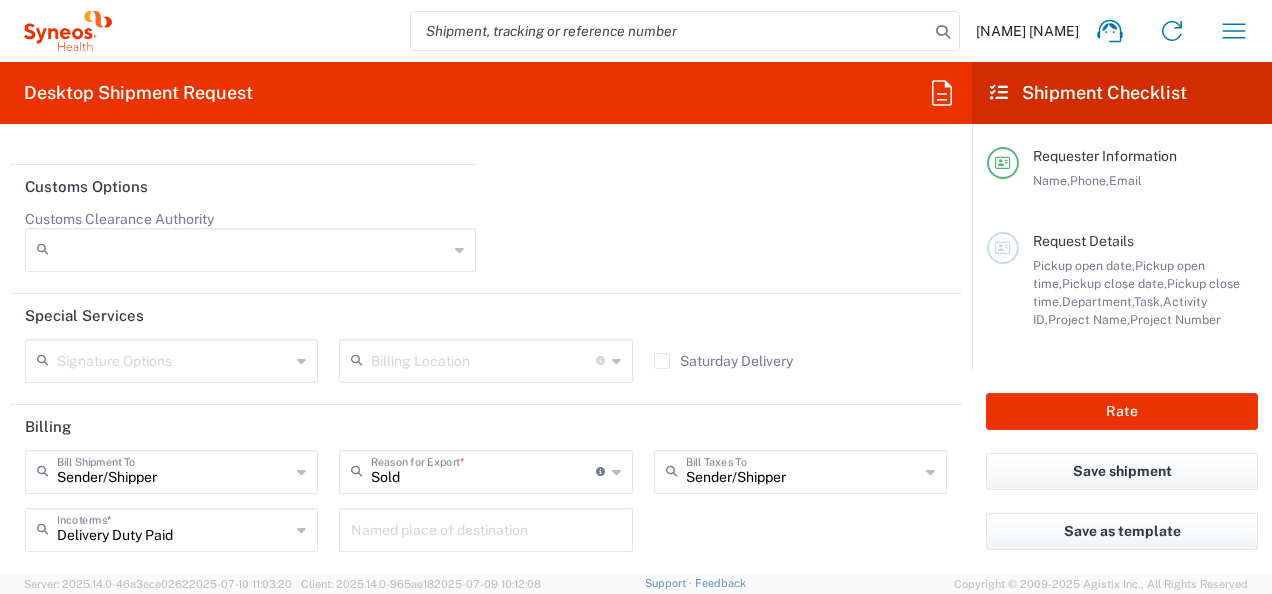scroll, scrollTop: 2796, scrollLeft: 0, axis: vertical 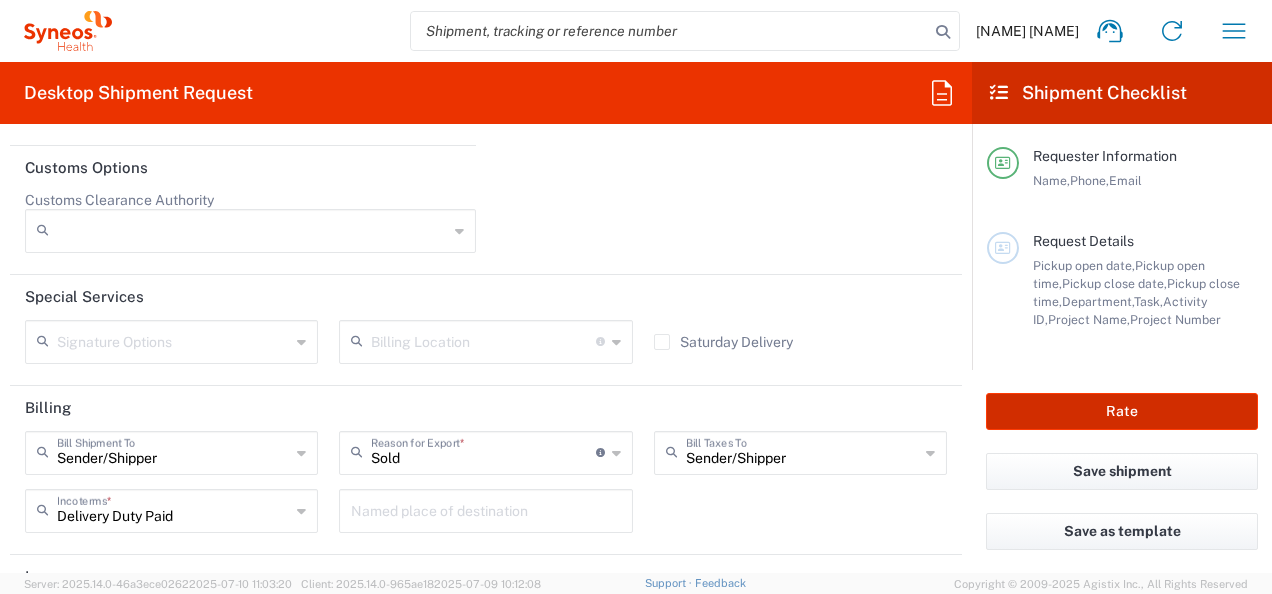 click on "Rate" 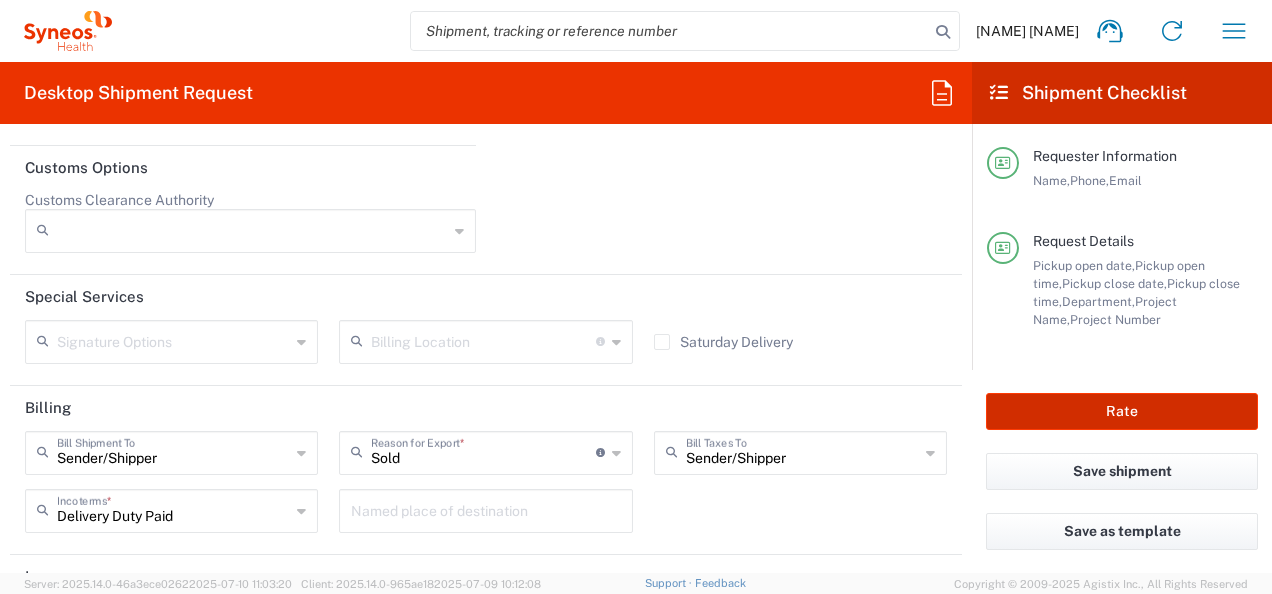 type on "7025945" 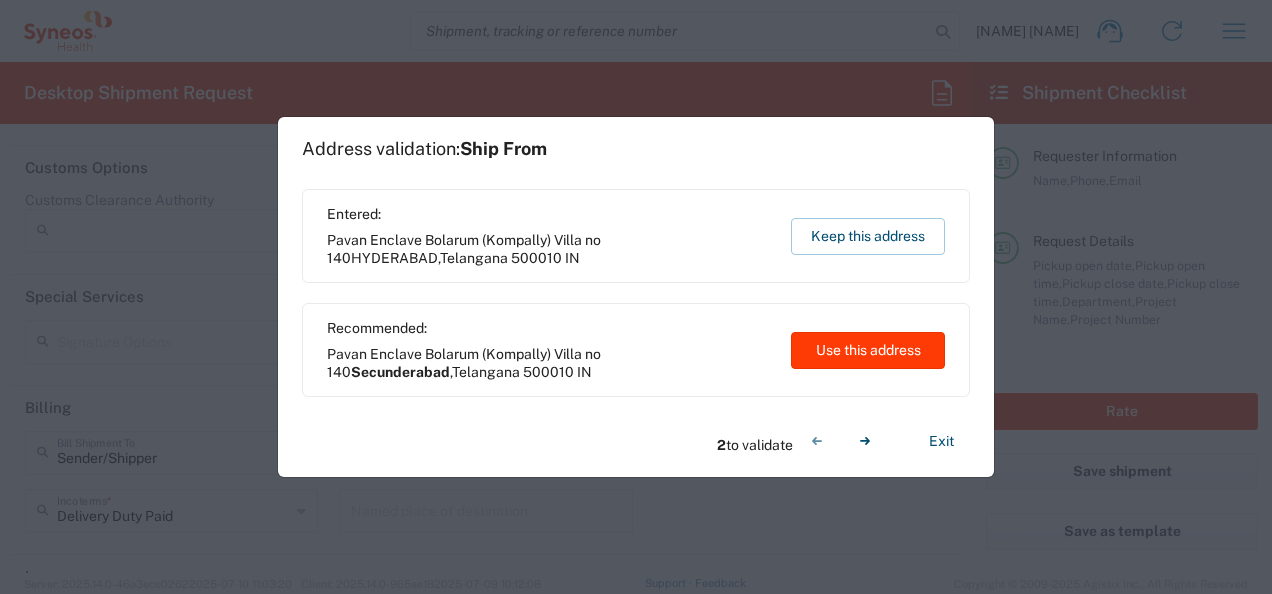 click on "Use this address" 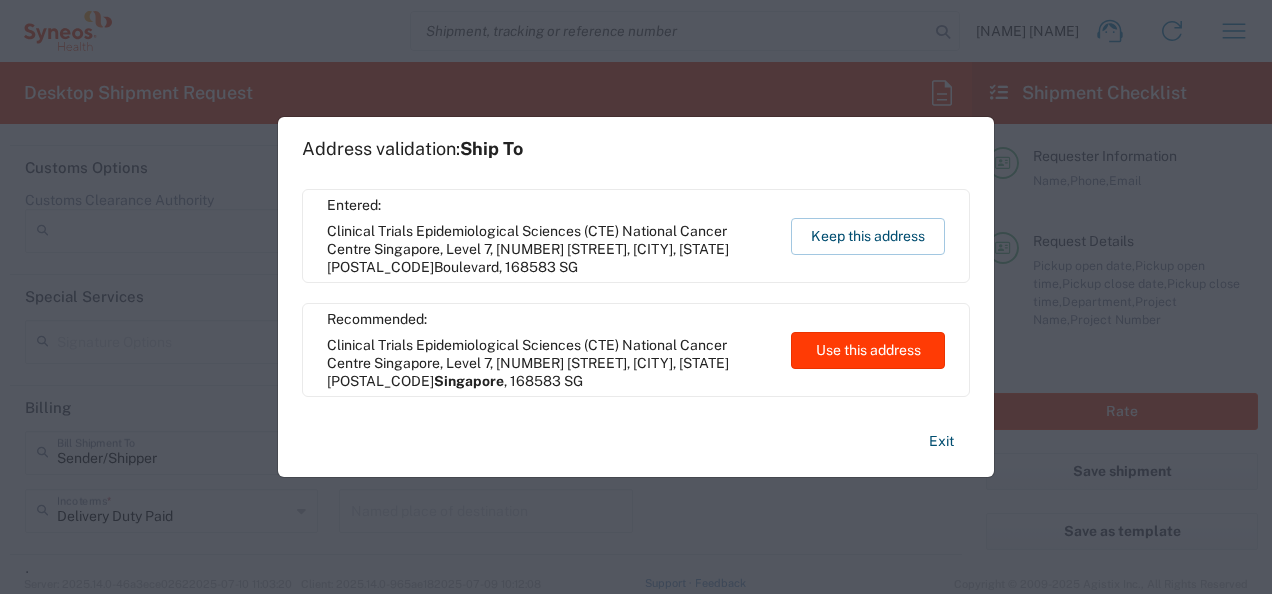 click on "Use this address" 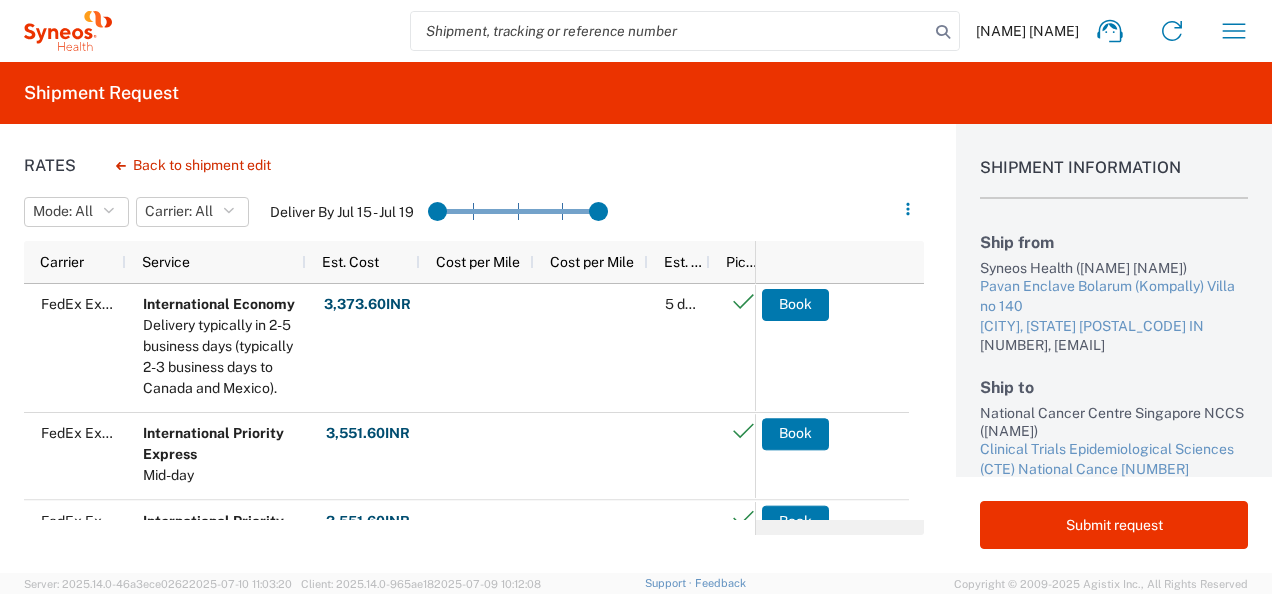 scroll, scrollTop: 38, scrollLeft: 0, axis: vertical 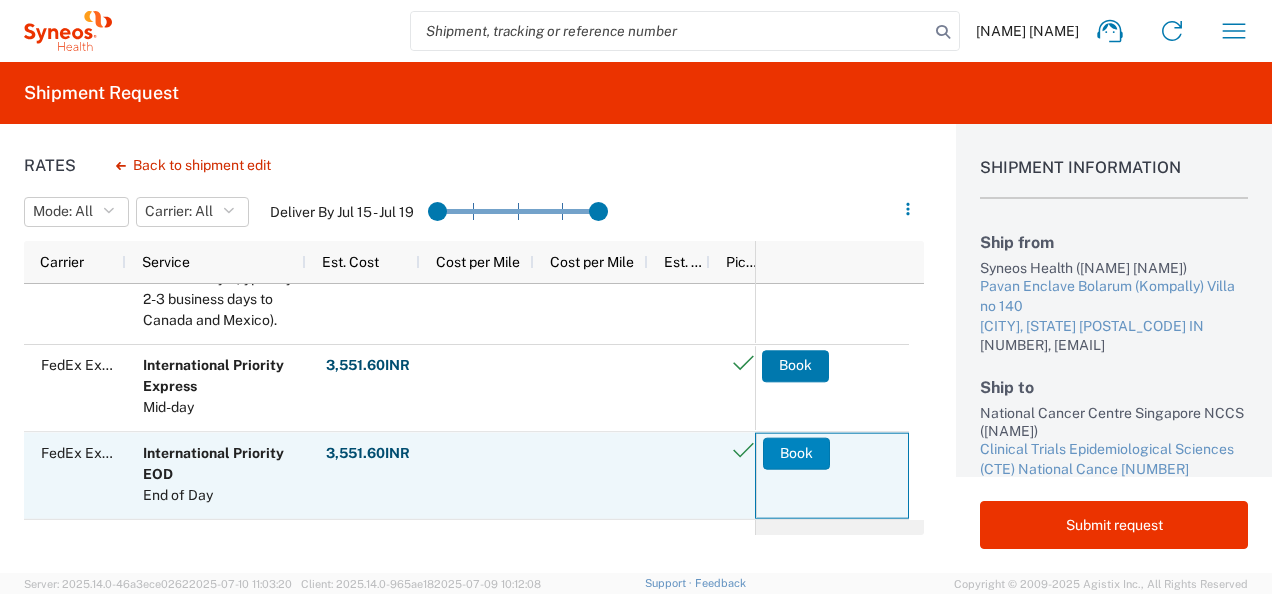 click on "Book" 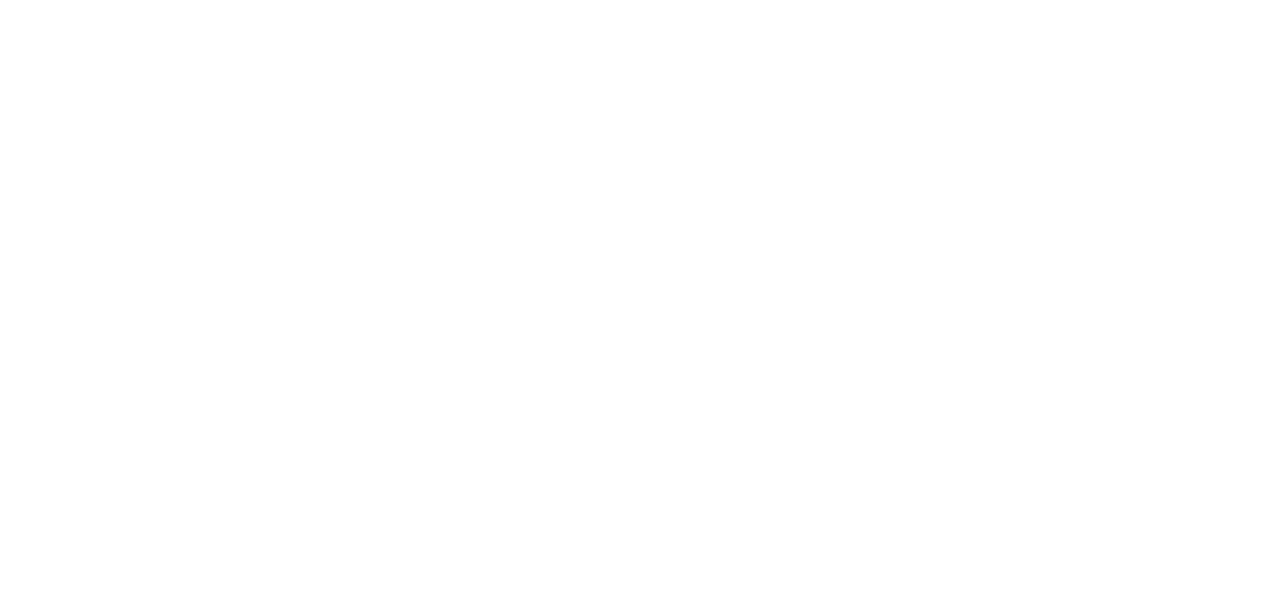 scroll, scrollTop: 0, scrollLeft: 0, axis: both 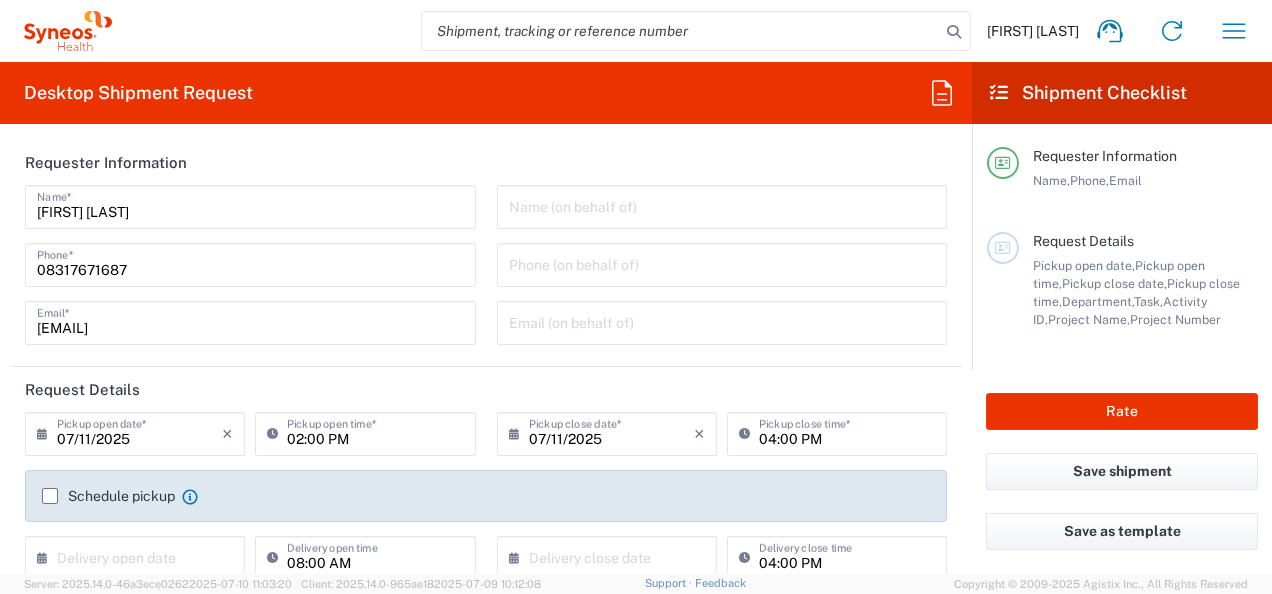 type on "Telangana" 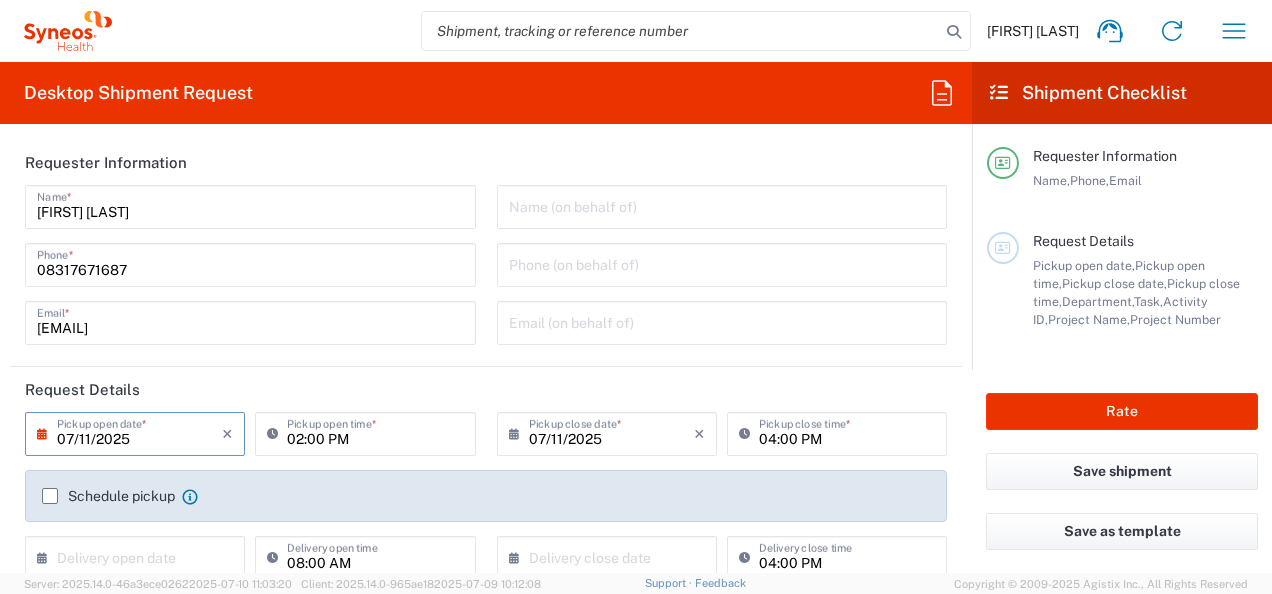click on "07/11/2025" at bounding box center (139, 432) 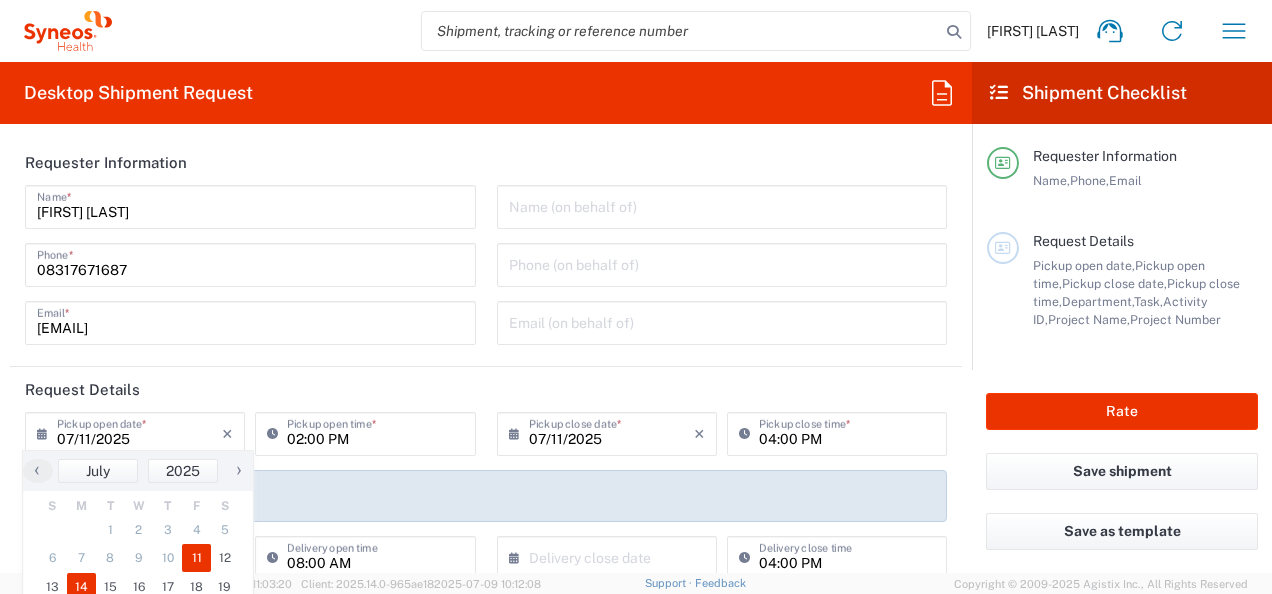 click on "14" 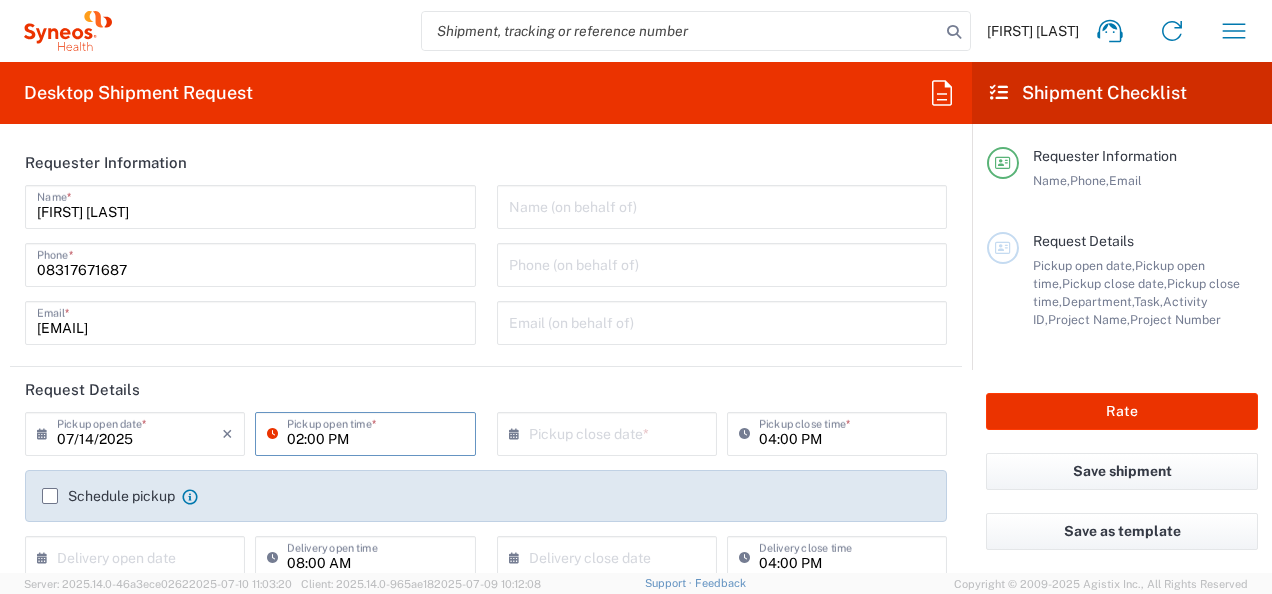 click on "02:00 PM" at bounding box center [375, 432] 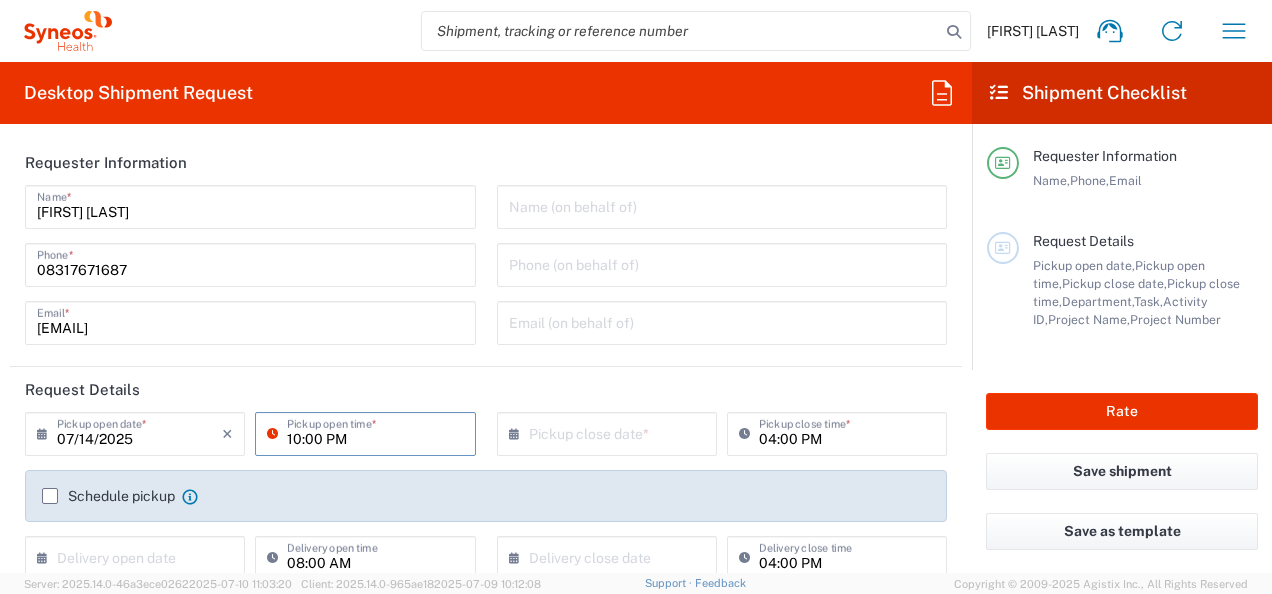 click on "10:00 PM" at bounding box center [375, 432] 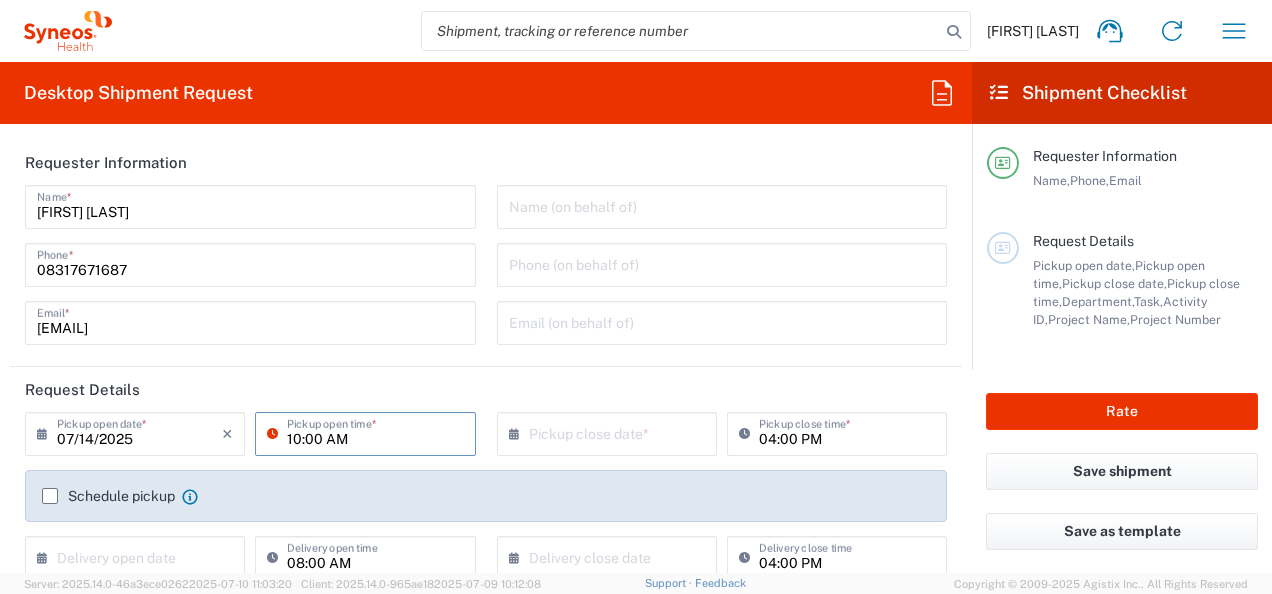 type on "10:00 AM" 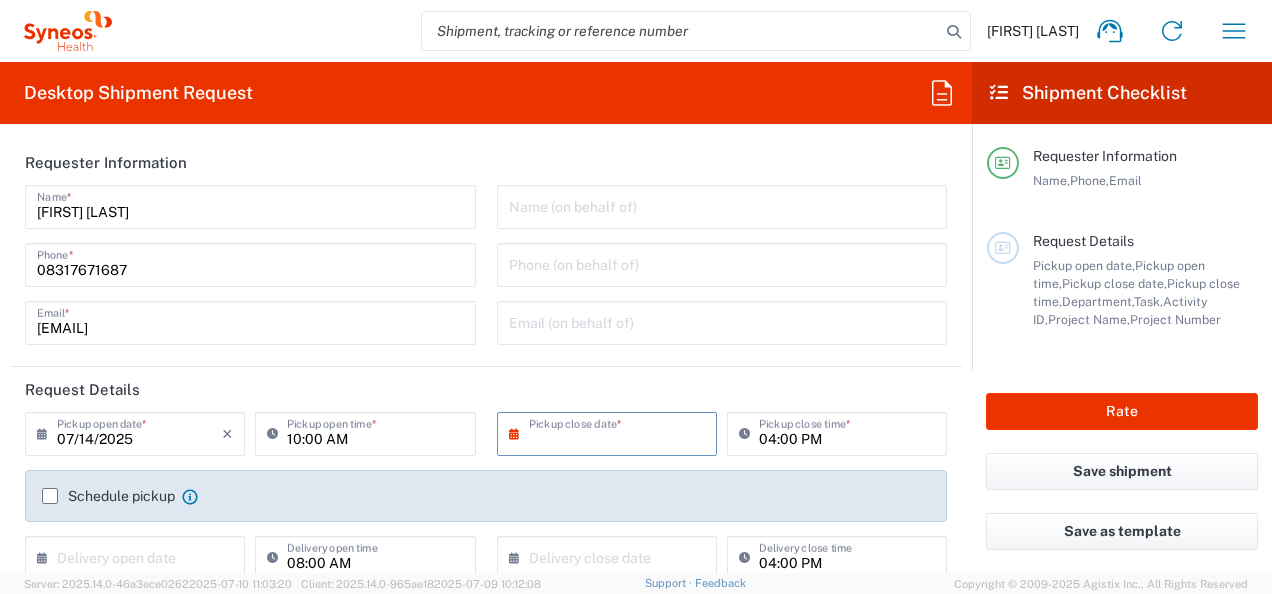 click at bounding box center [611, 432] 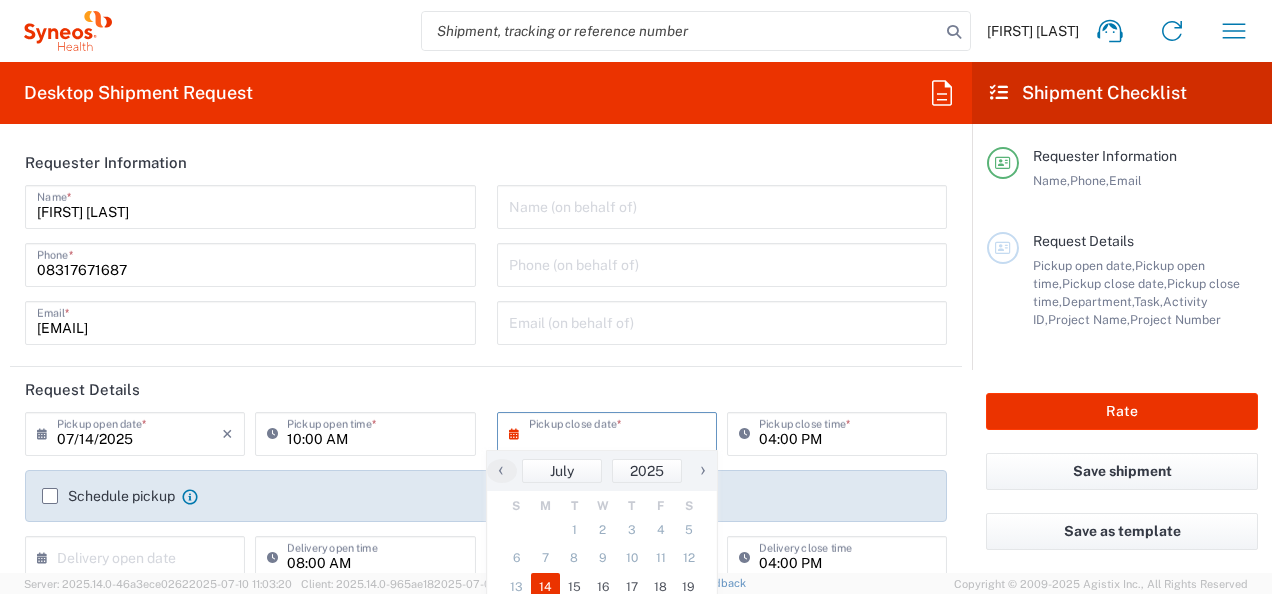 click on "14" 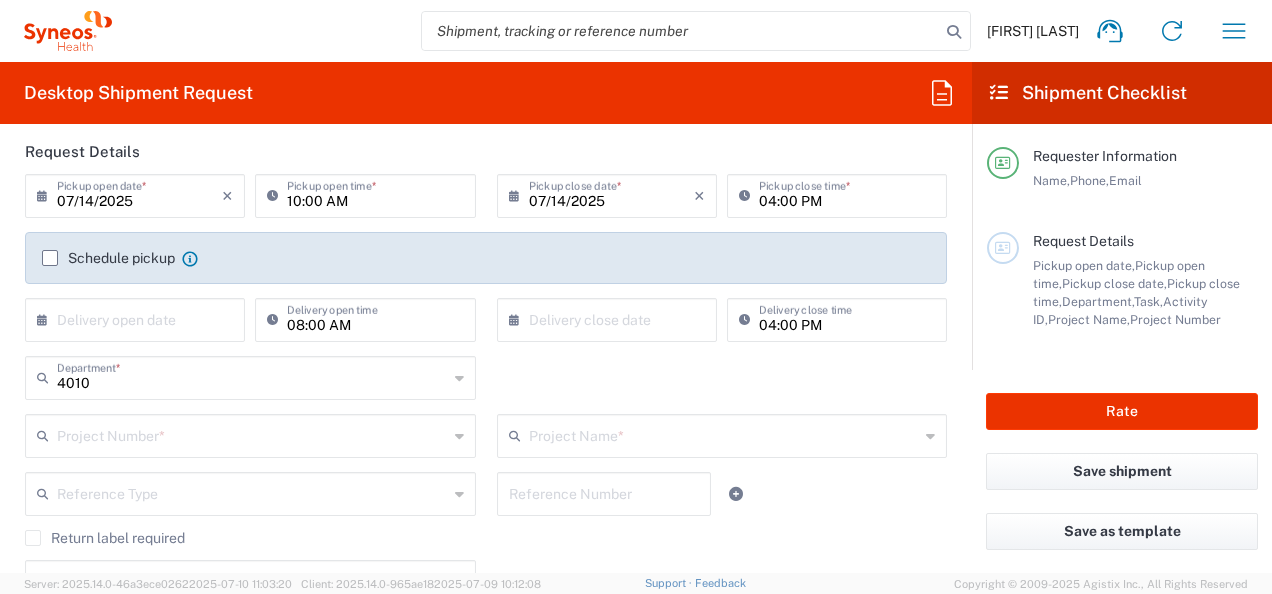 scroll, scrollTop: 240, scrollLeft: 0, axis: vertical 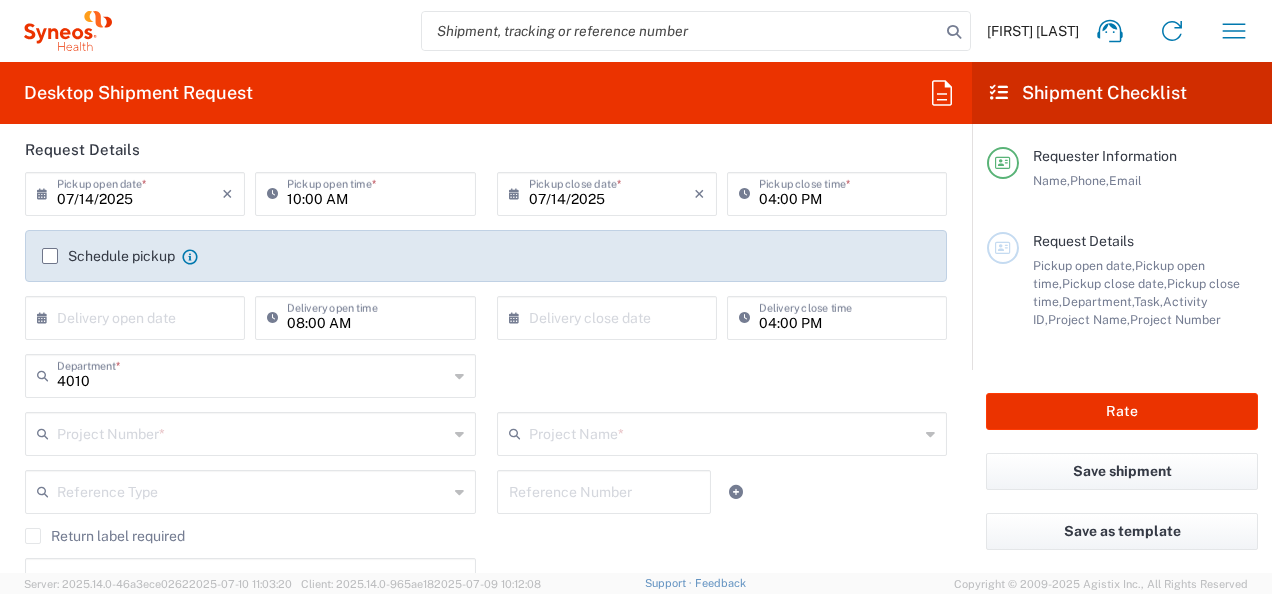 click on "Schedule pickup" 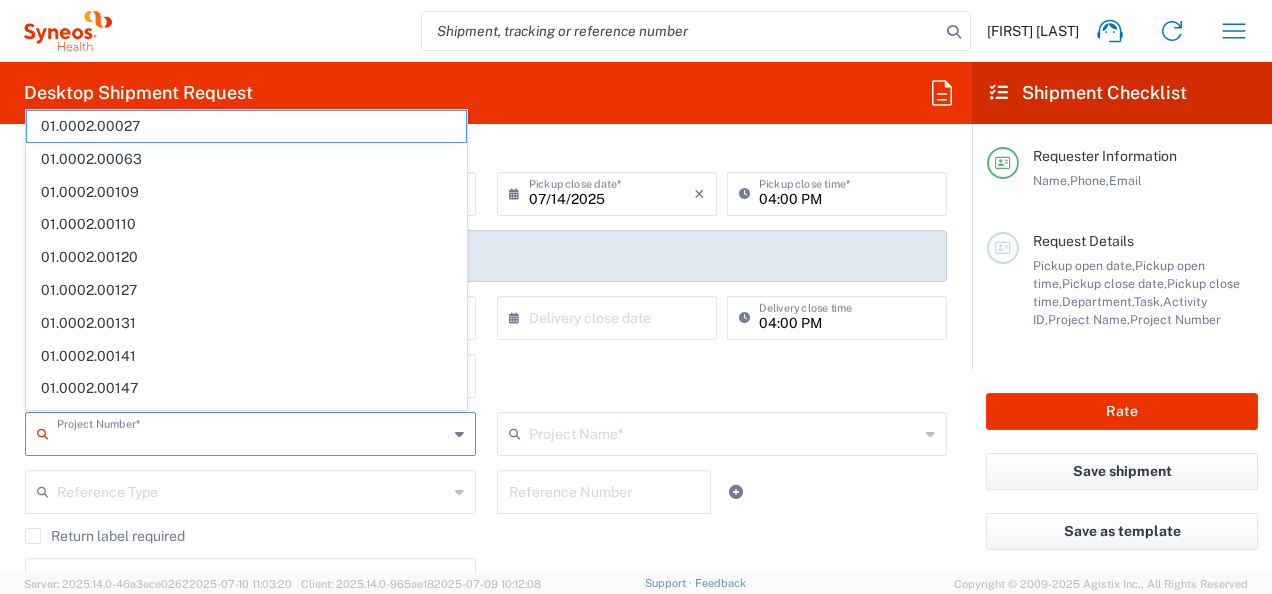 click at bounding box center (252, 432) 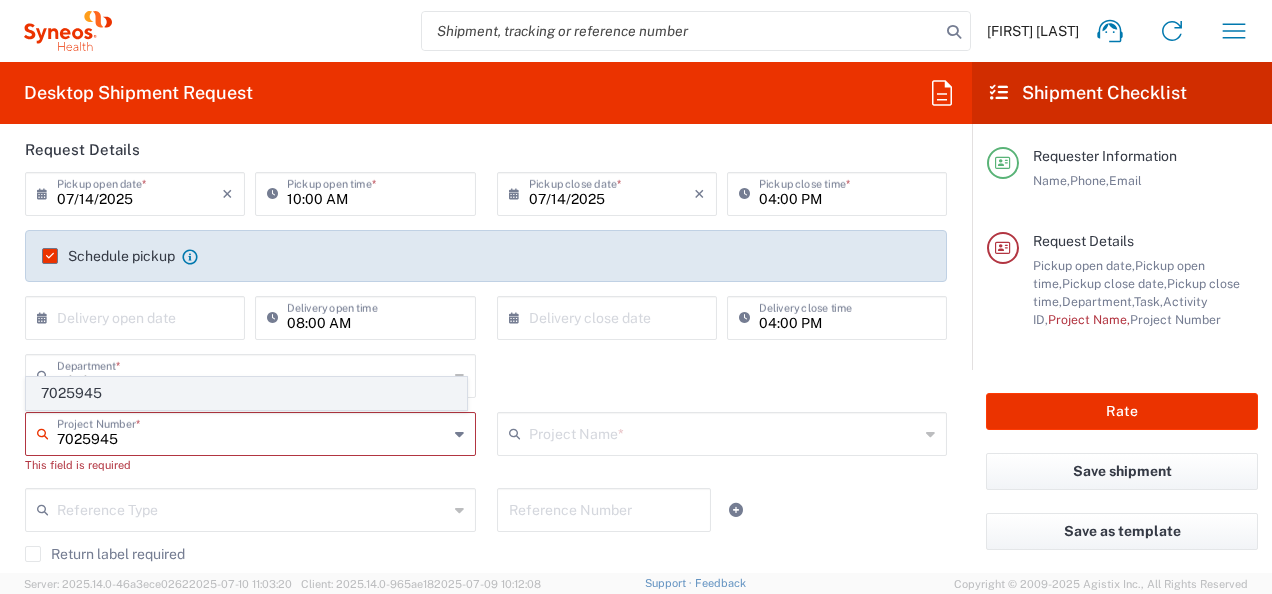 type on "7025945" 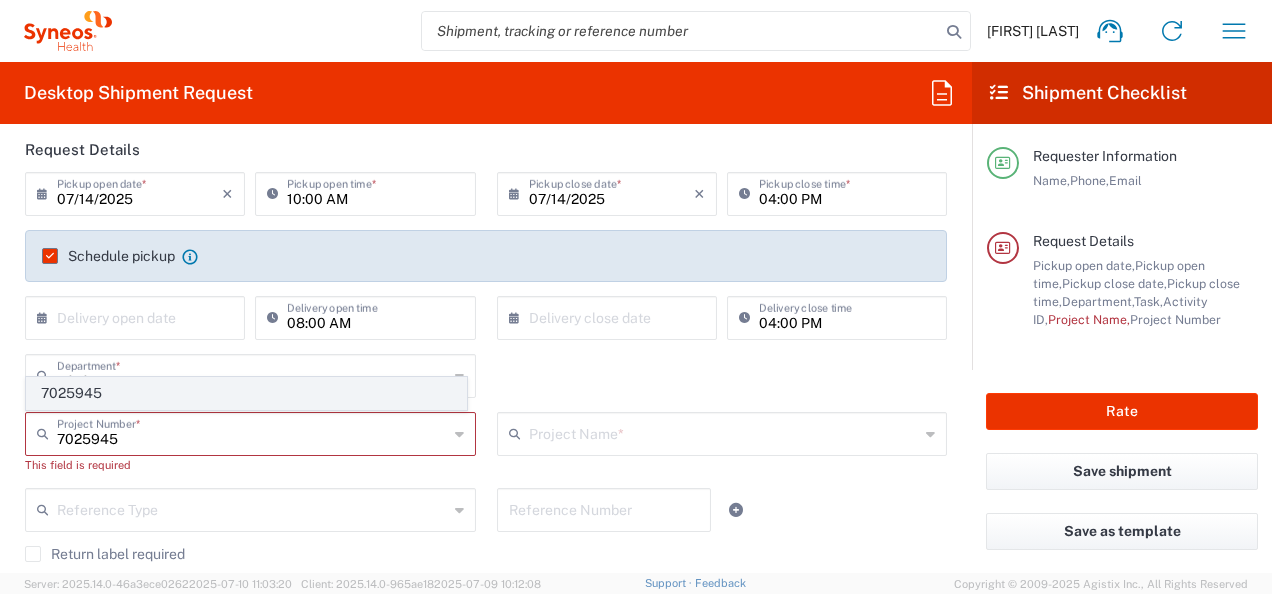 click on "7025945" 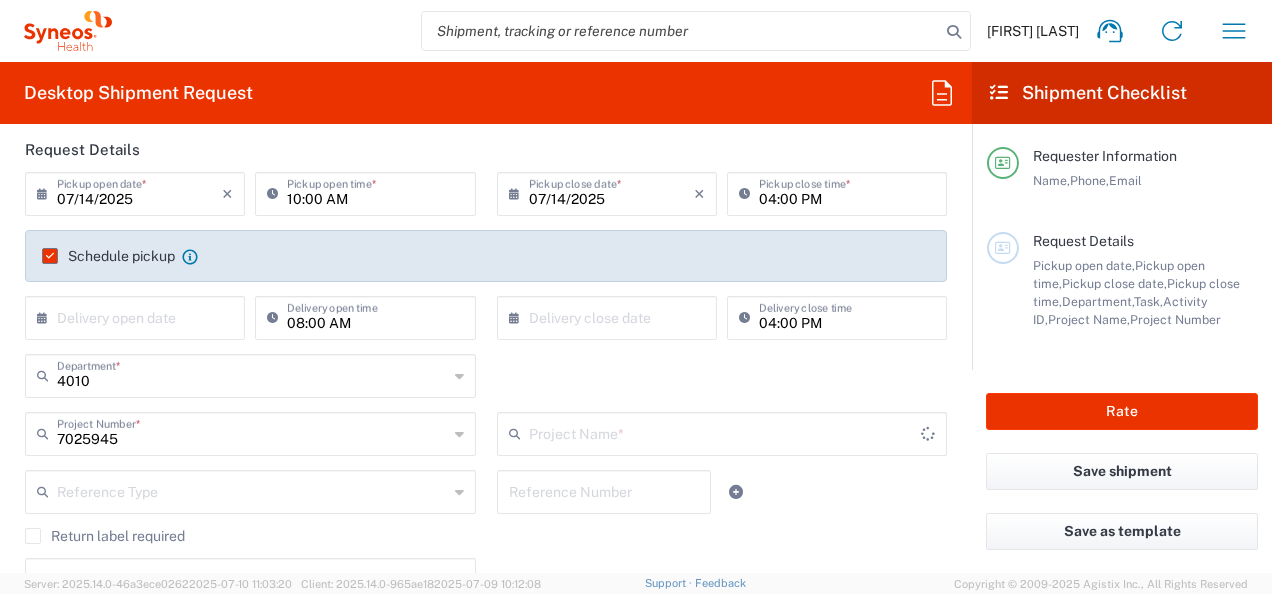 type on "Daiichi 7025945" 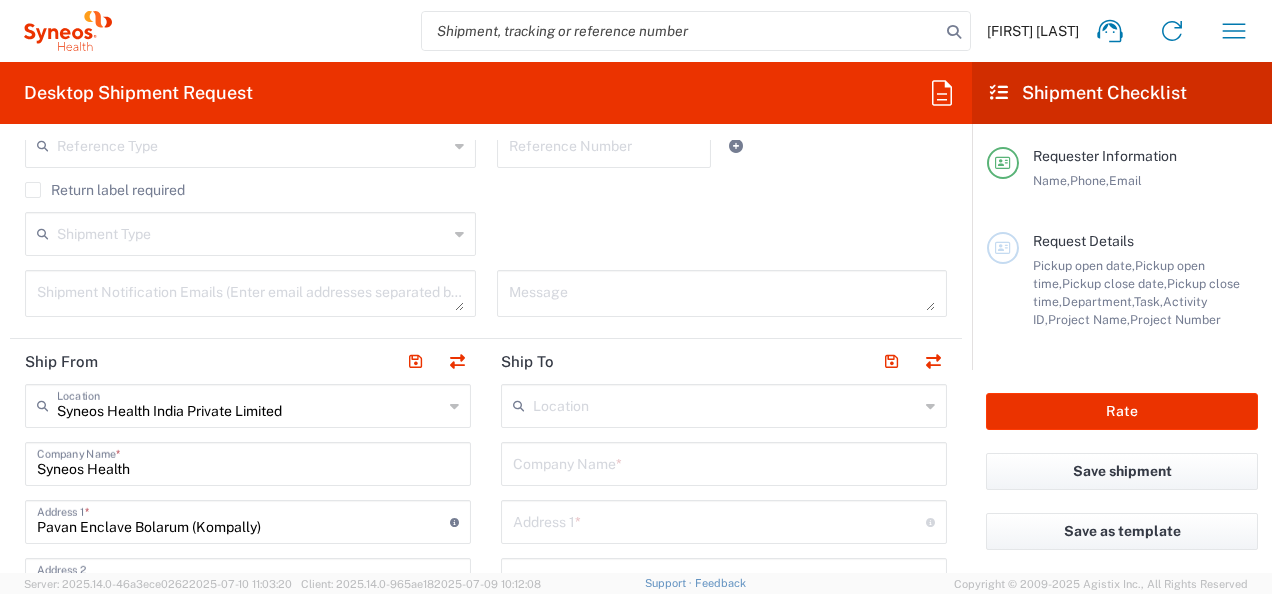 scroll, scrollTop: 600, scrollLeft: 0, axis: vertical 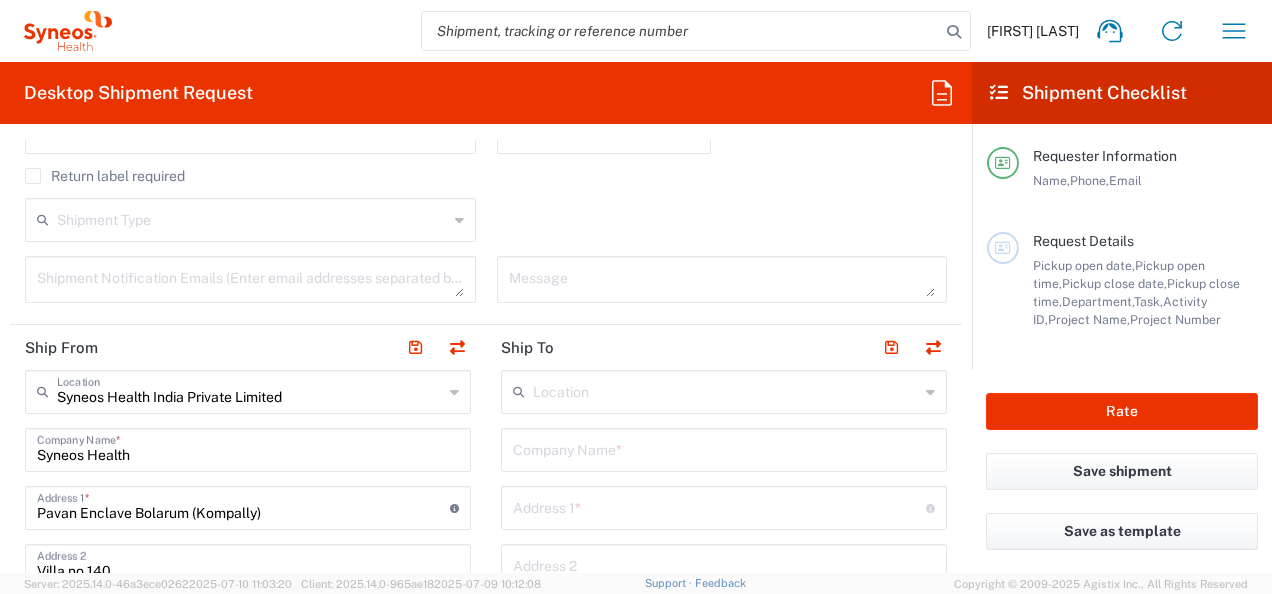 click on "Shipment Type" 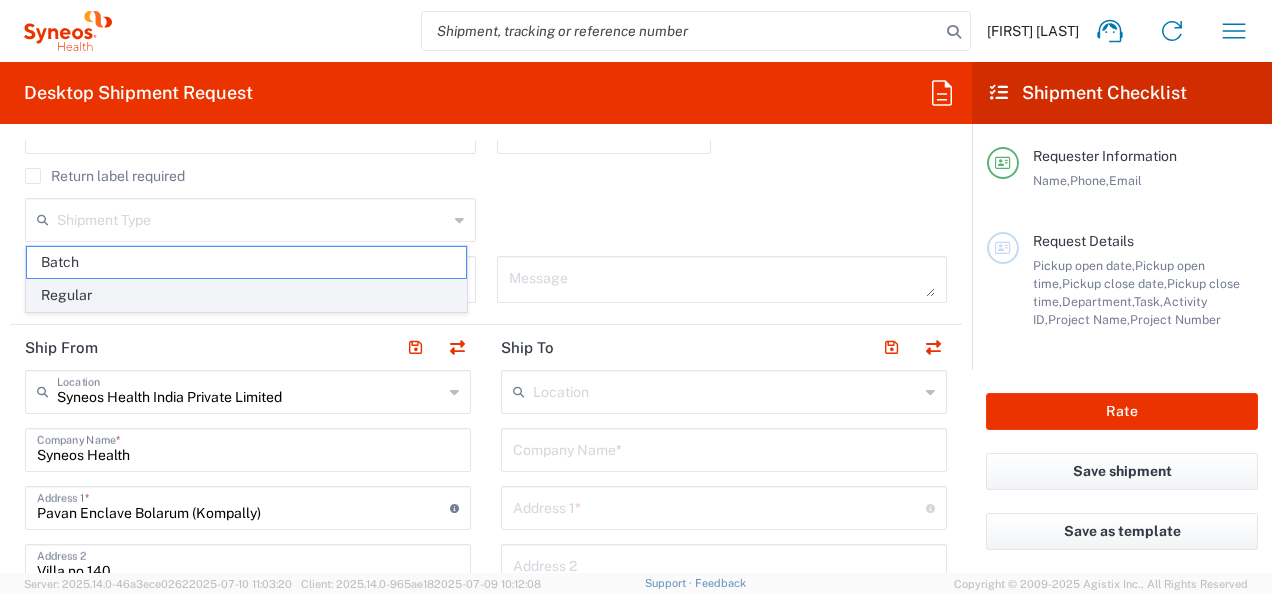 click on "Regular" 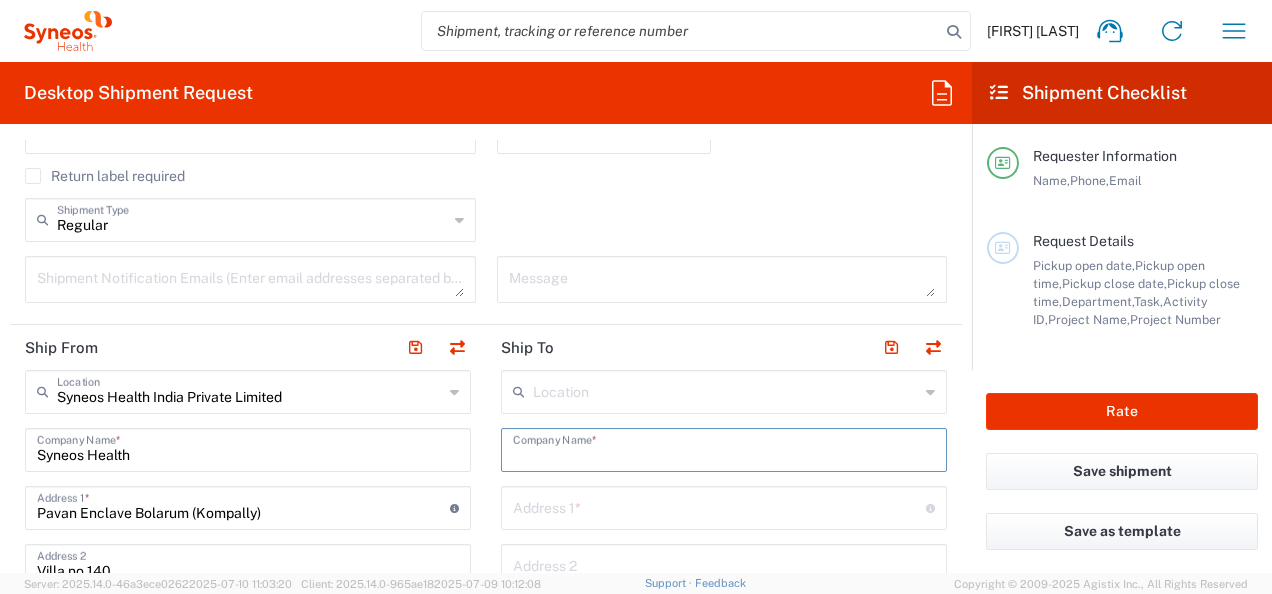 click at bounding box center (724, 448) 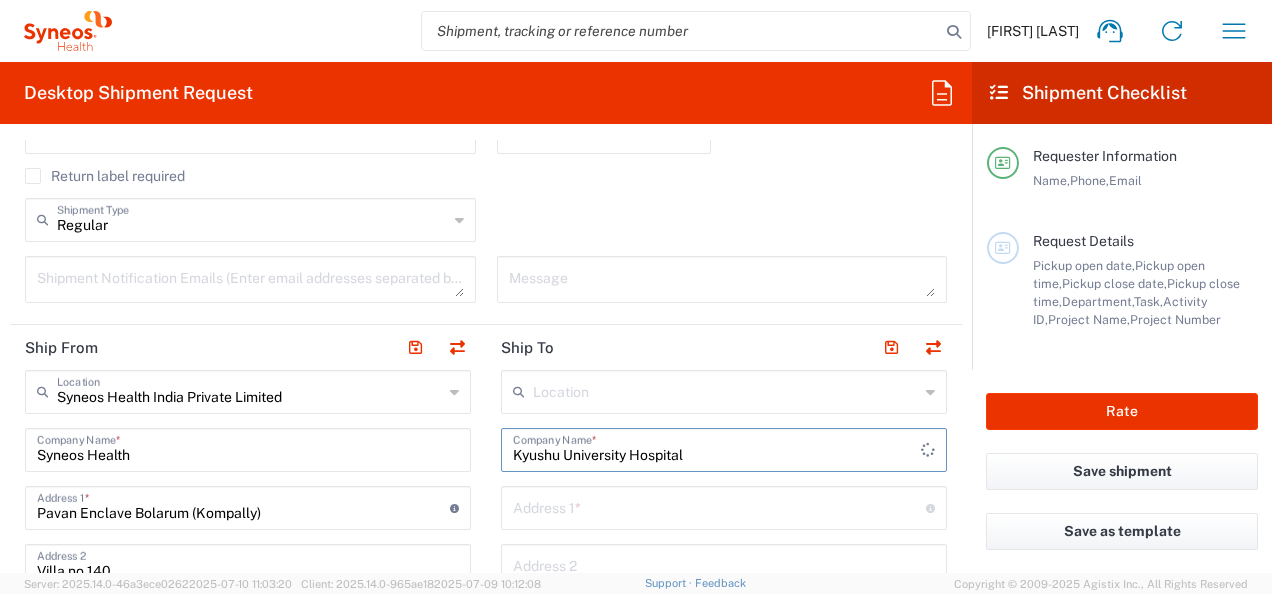 type on "Kyushu University Hospital" 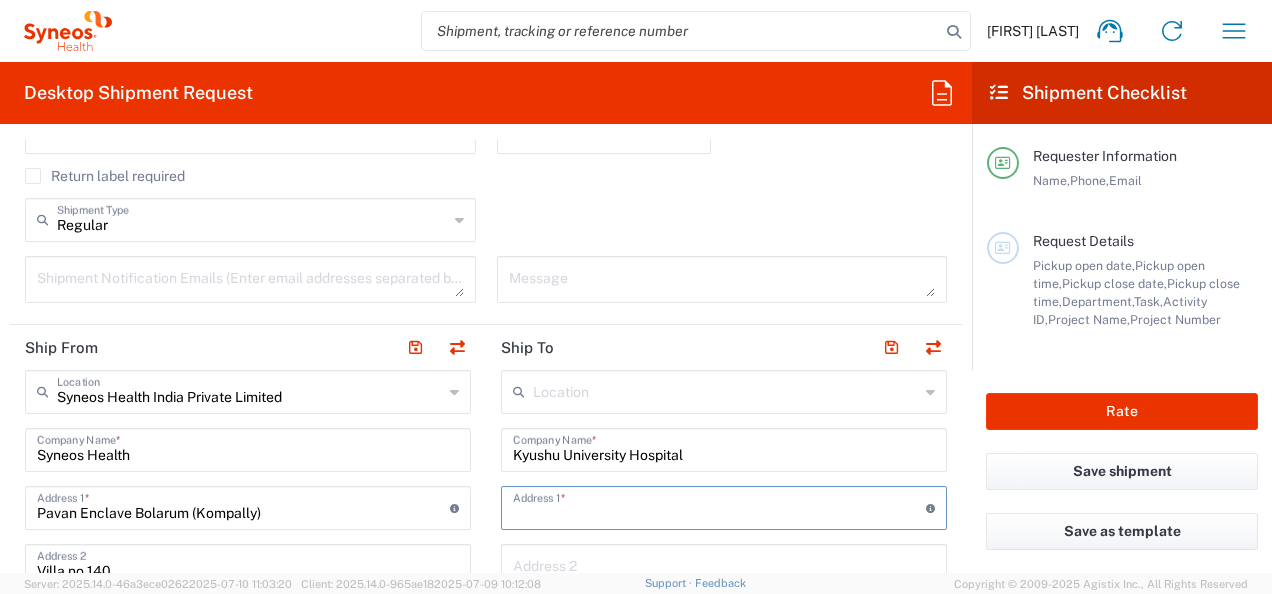 click at bounding box center (719, 506) 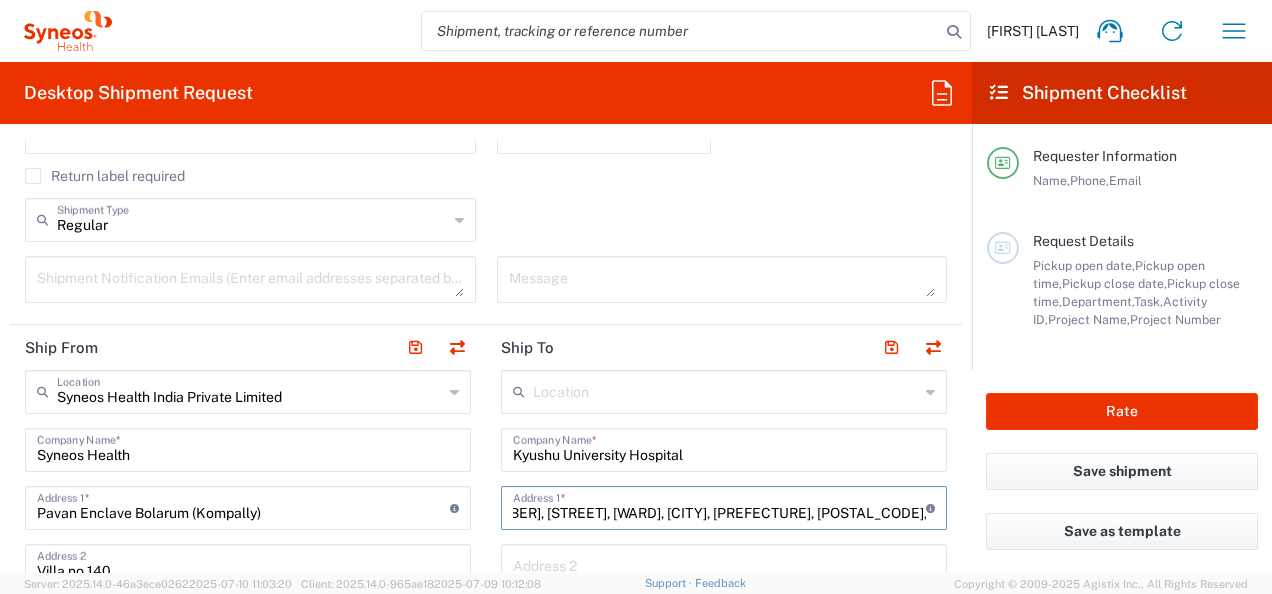 scroll, scrollTop: 0, scrollLeft: 30, axis: horizontal 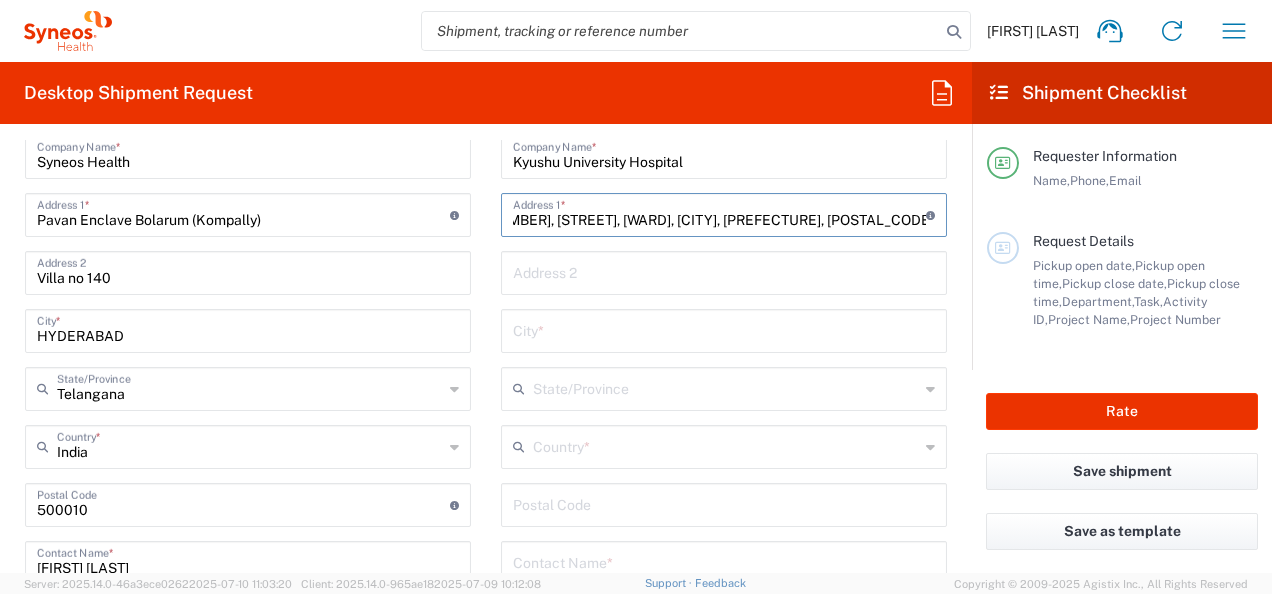 type on "[NUMBER], [CITY], [CITY], [STATE], [POSTAL_CODE], Japan" 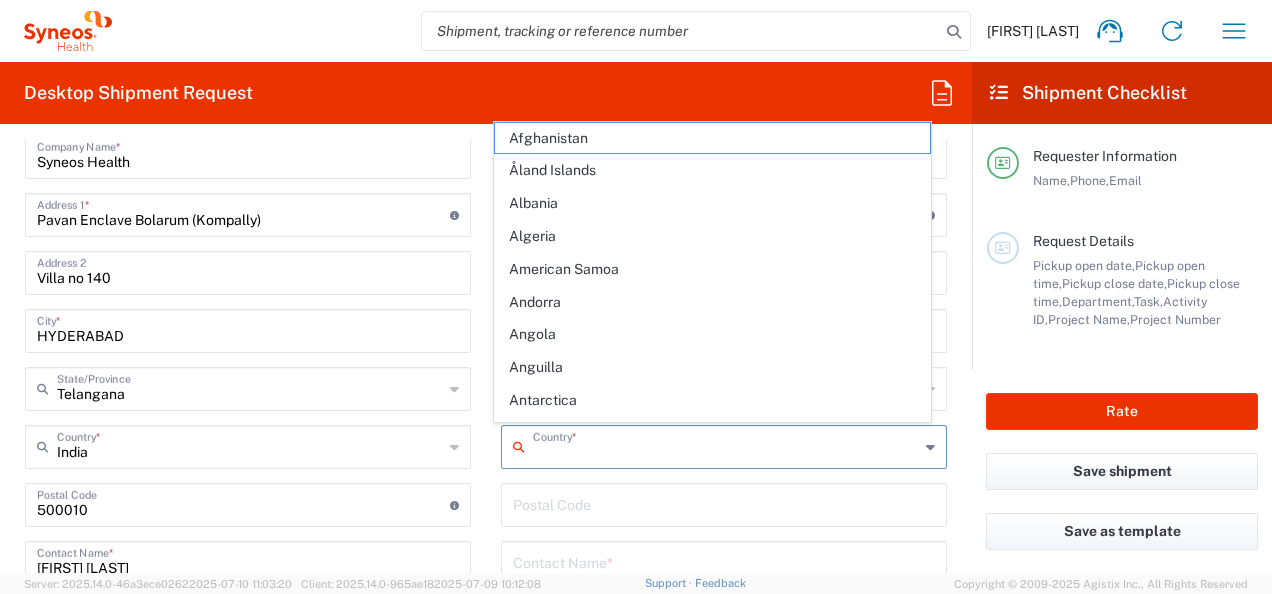 click at bounding box center [726, 445] 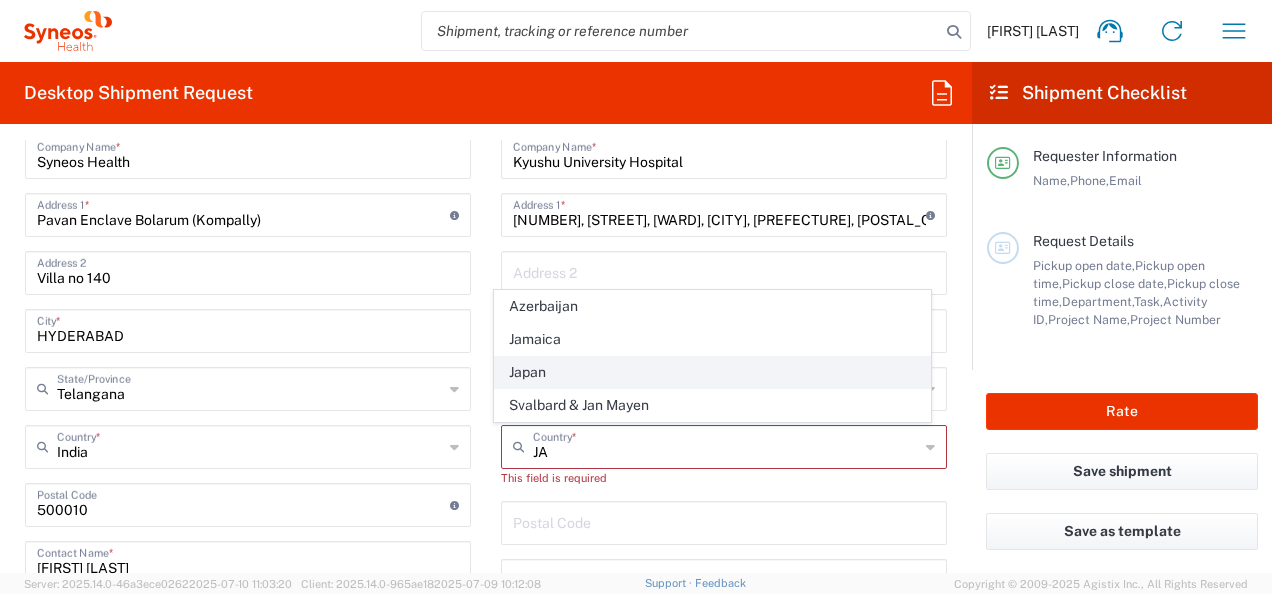 click on "Japan" 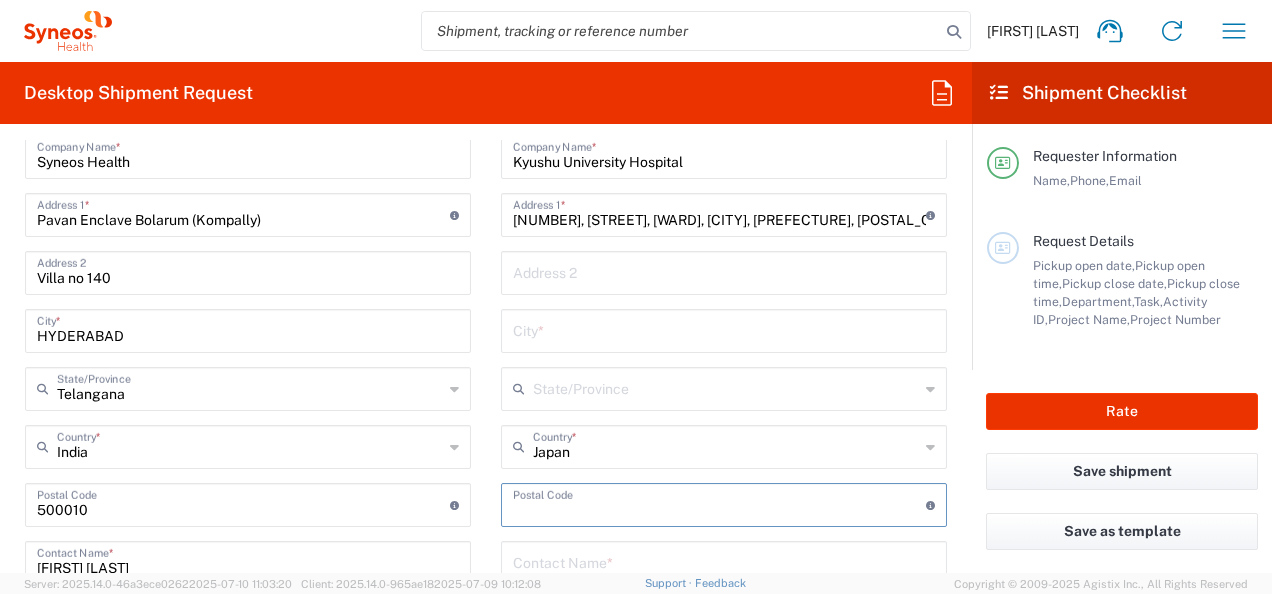 click at bounding box center [719, 503] 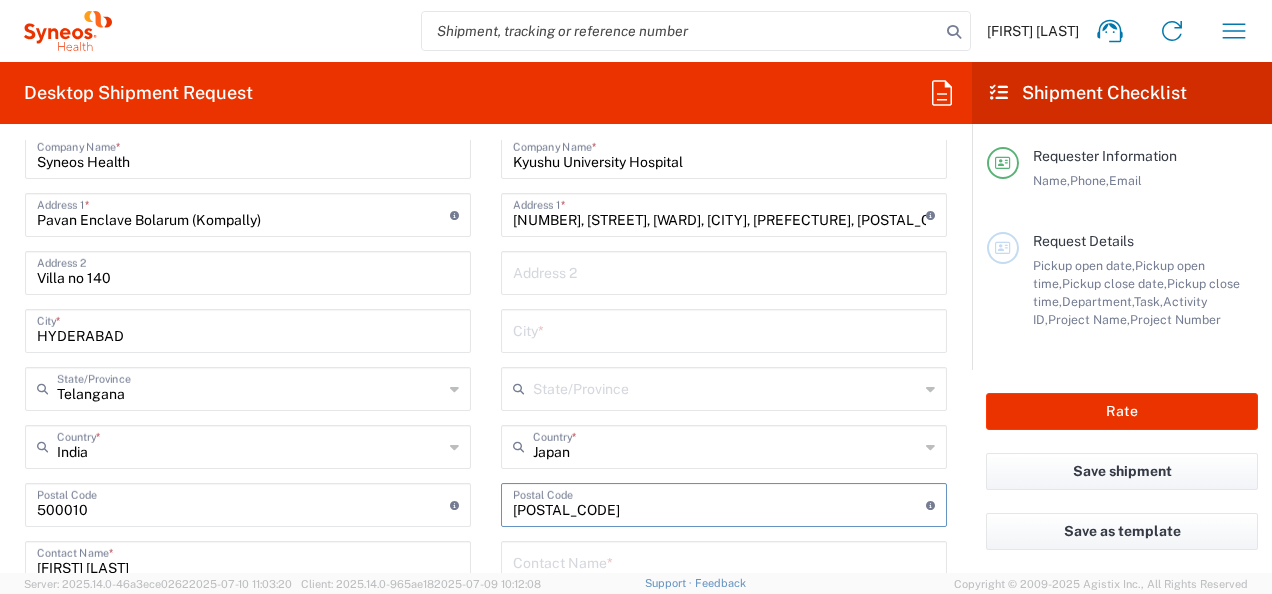 type on "[PHONE]" 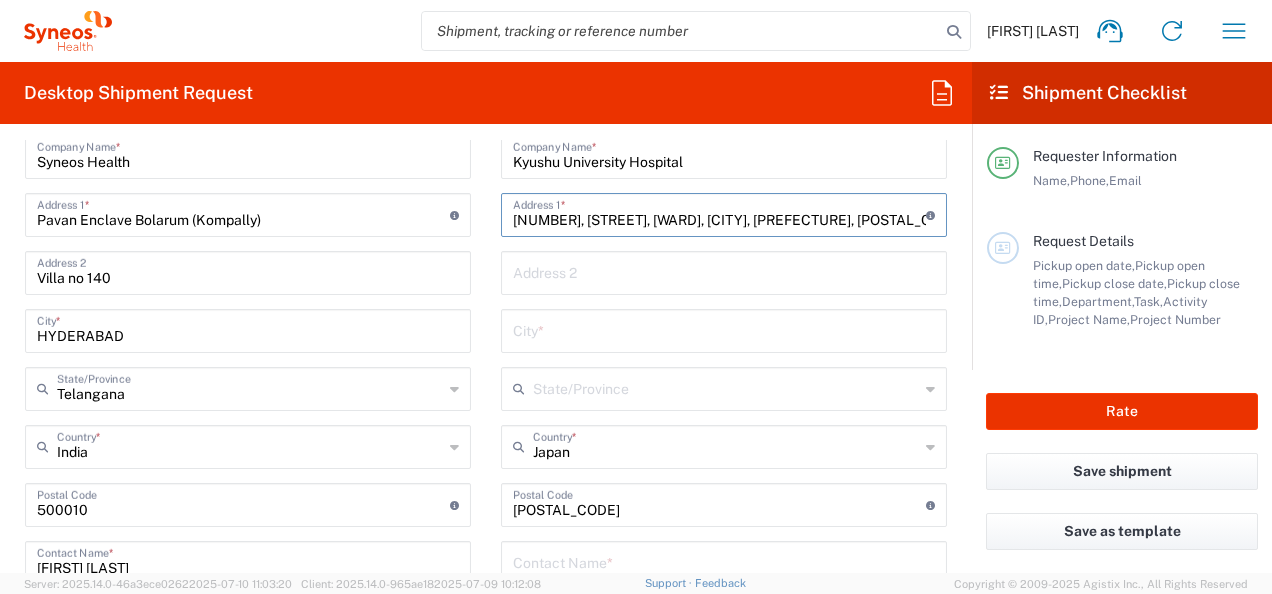 click on "[NUMBER], [CITY], [CITY], [STATE], [POSTAL_CODE], Japan" at bounding box center [719, 213] 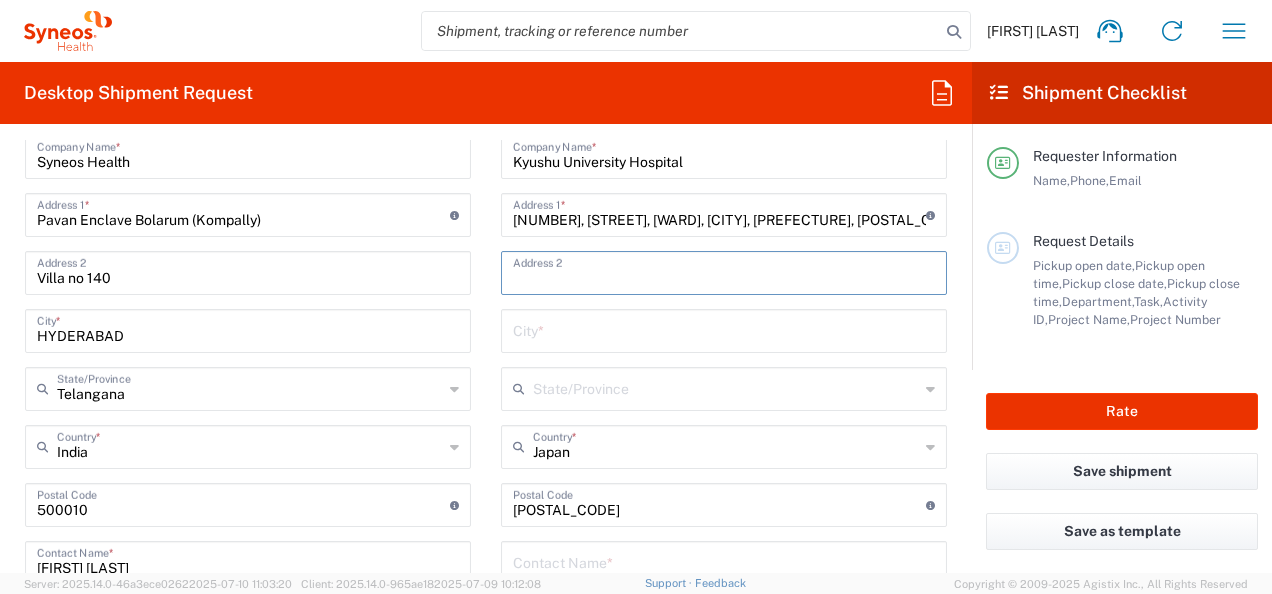 click at bounding box center [724, 271] 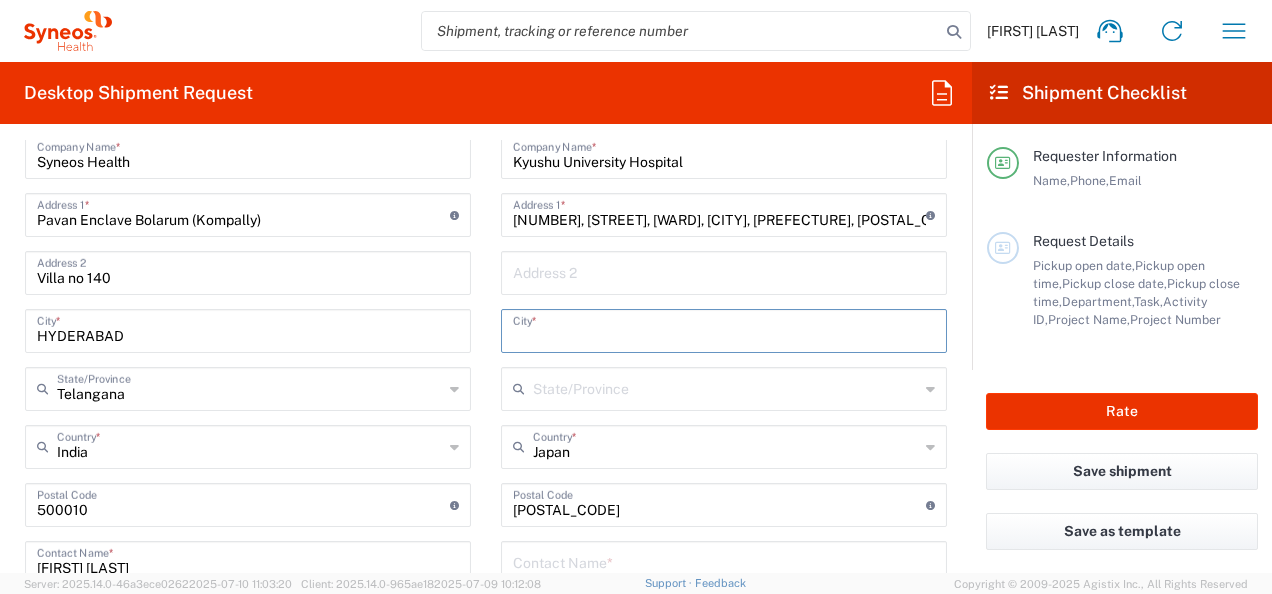 click at bounding box center [724, 329] 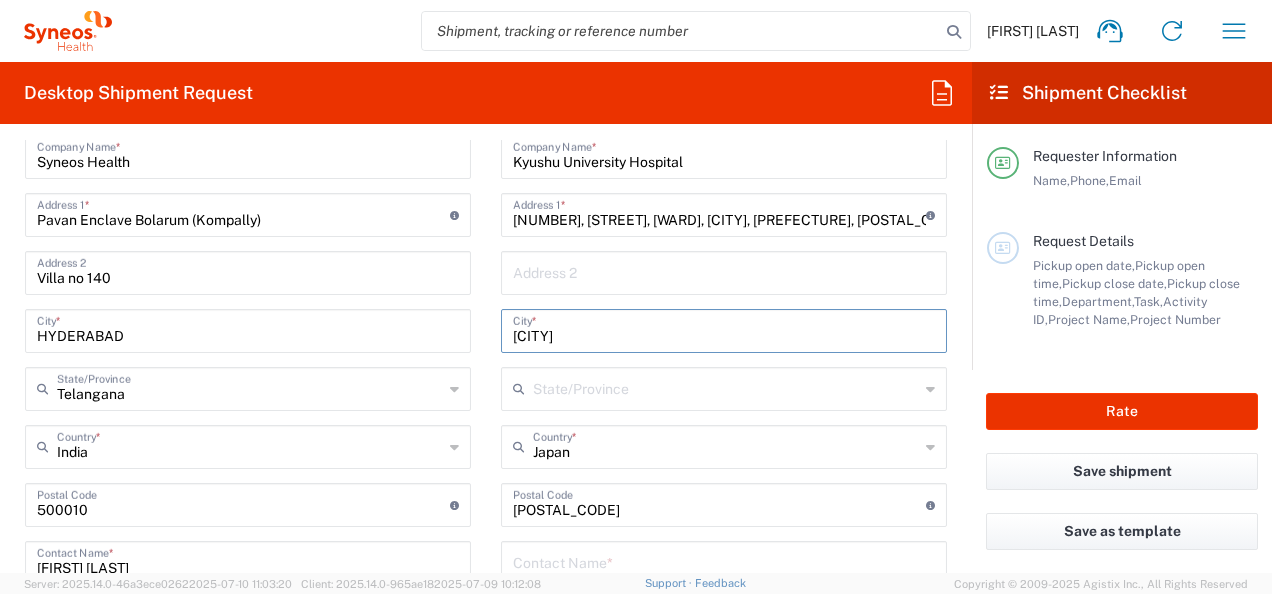 type on "[CITY]" 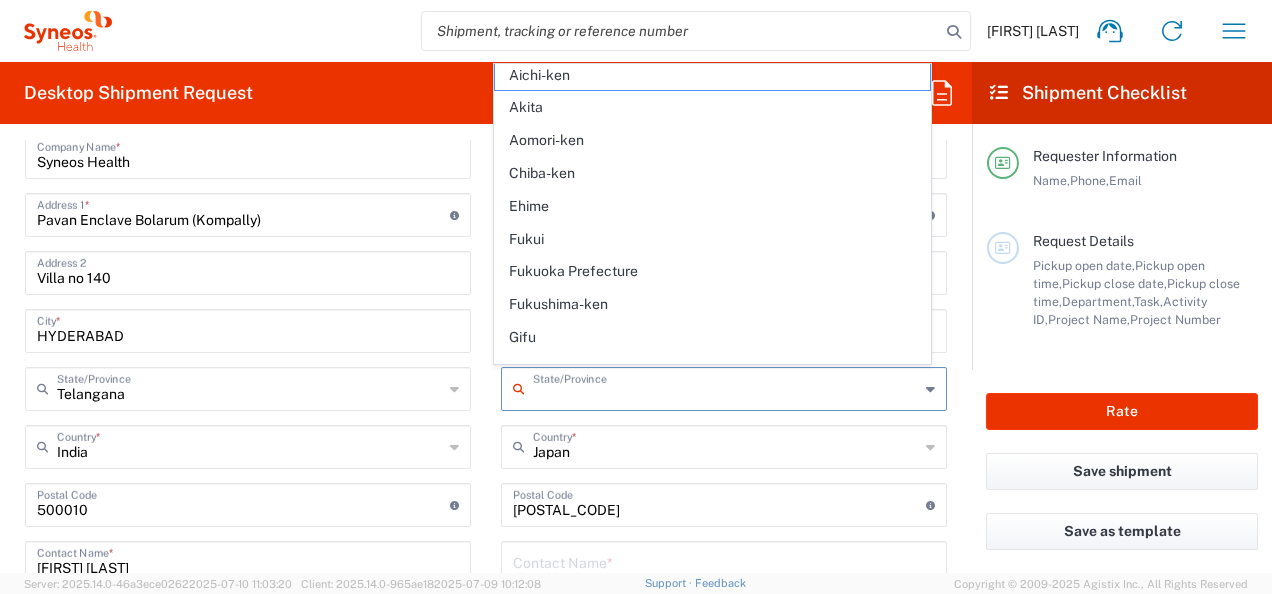 scroll, scrollTop: 0, scrollLeft: 0, axis: both 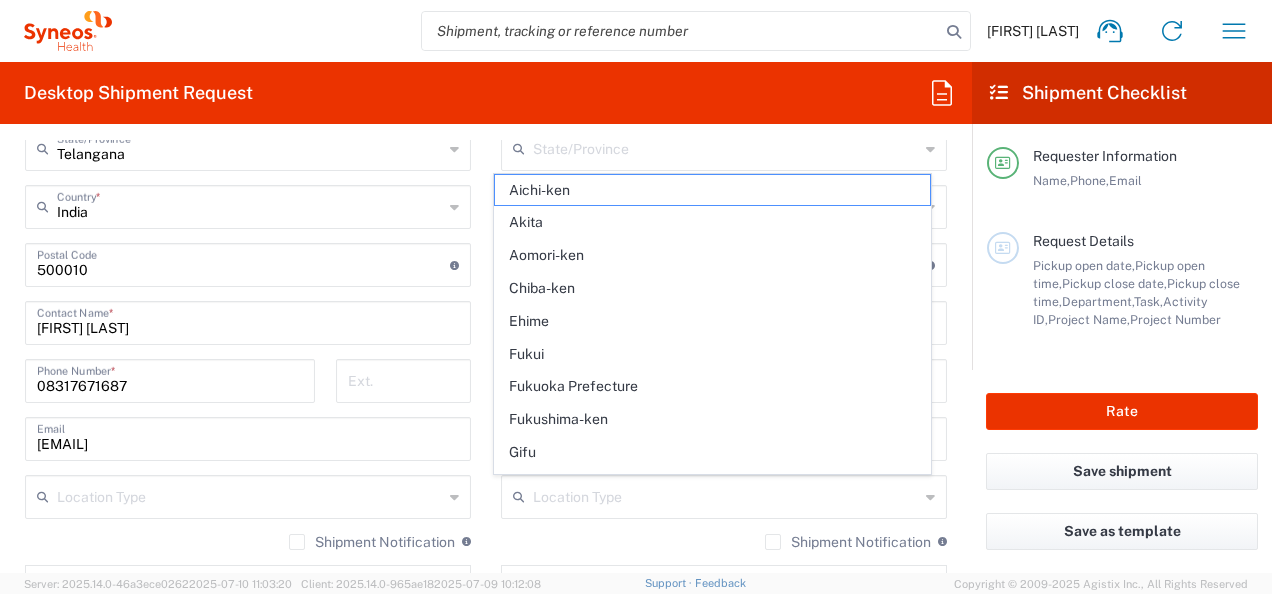 click on "Location  Addison Whitney LLC-Morrisvile NC US Barcelona-Syneos Health BioSector 2 LLC- New York US Boco Digital Media Caerus Marketing Group LLC-Morrisville NC US Chamberlain Communications LLC-New York US Chandler Chicco Agency, LLC-New York US Genico, LLC Gerbig Snell/Weisheimer Advert- Westerville OH Haas & Health Partner Public Relations GmbH Illingworth Research Group Ltd-Macclesfield UK Illingworth Rsrch Grp (France) Illingworth Rsrch Grp (Italy) Illingworth Rsrch Grp (Spain) Illingworth Rsrch Grp (USA) In Illingworth Rsrch Grp(Australi INC Research Clin Svcs Mexico inVentiv Health Philippines, Inc. IRG - Morrisville Warehouse IVH IPS Pvt Ltd- India IVH Mexico SA de CV NAVICOR GROUP, LLC- New York US PALIO + IGNITE, LLC- Westerville OH US Pharmaceutical Institute LLC- Morrisville NC US PT Syneos Health Indonesia Rx dataScience Inc-Morrisville NC US RxDataScience India Private Lt Syneos Health (Beijing) Inc.Lt Syneos Health (Shanghai) Inc. Ltd. Syneos Health (Thailand) Limit Syneos Health Argentina SA" 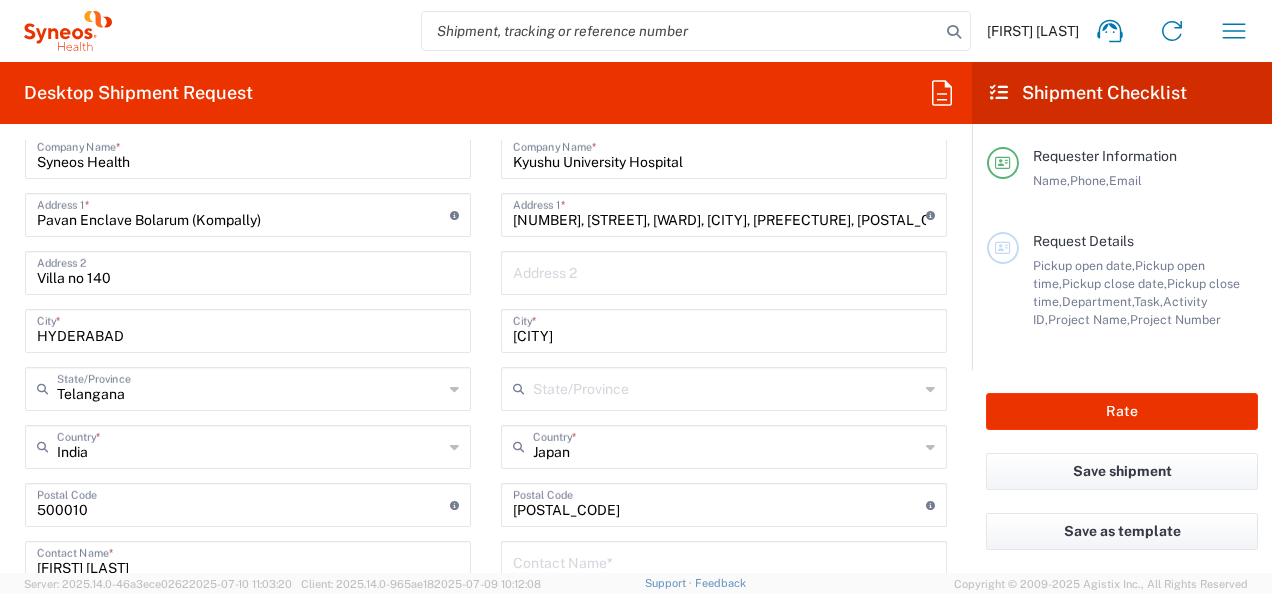 scroll, scrollTop: 853, scrollLeft: 0, axis: vertical 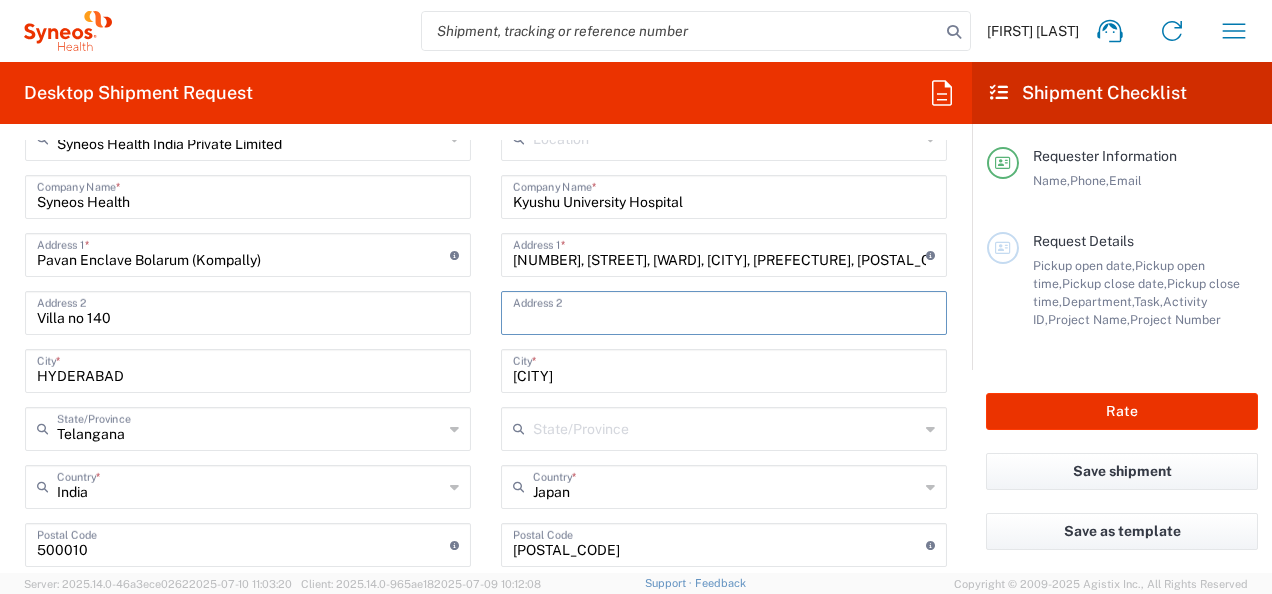 click at bounding box center (724, 311) 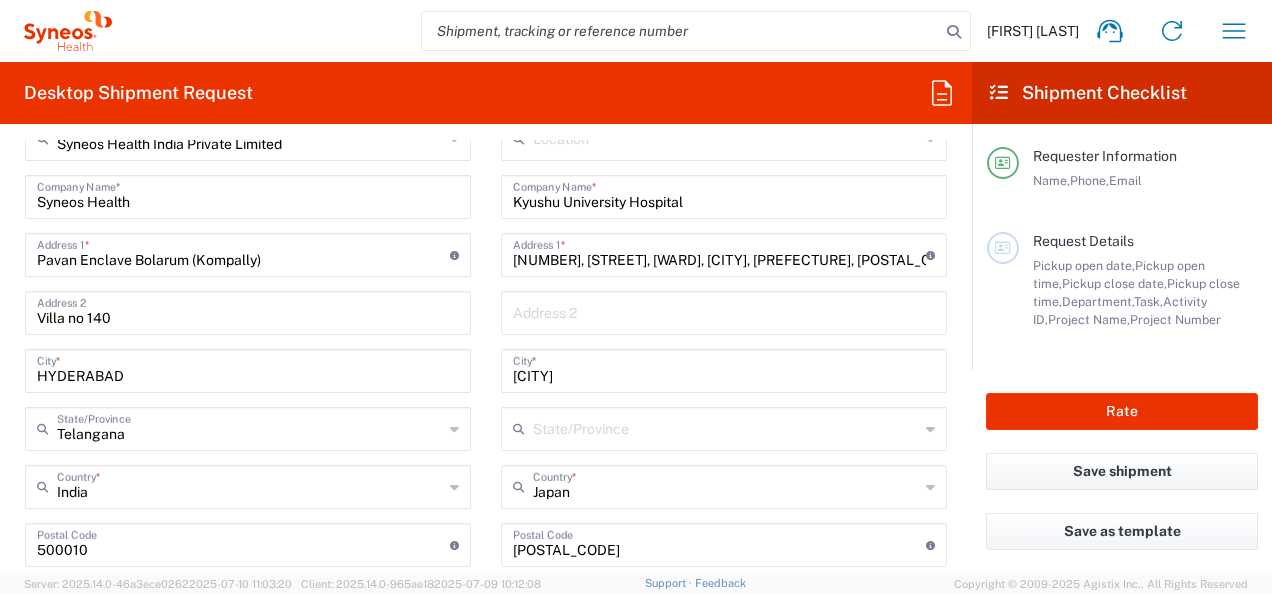 click on "Requester Information  [FIRST] [LAST]  Name  * [PHONE]  Phone  * [EMAIL]  Email  *  Name (on behalf of)   Phone (on behalf of)   Email (on behalf of)   Request Details [DATE] ×  Pickup open date  * Cancel Apply [TIME]  Pickup open time  * [DATE] ×  Pickup close date  * Cancel Apply [TIME]  Pickup close time  *  Schedule pickup  When scheduling a pickup please be sure to meet the following criteria:
1. Pickup window should start at least 2 hours after current time.
2.Pickup window needs to be at least 2 hours.
3.Pickup close time should not exceed business hours.
×  Delivery open date  Cancel Apply [TIME]  Delivery open time  ×  Delivery close date  Cancel Apply [TIME]  Delivery close time  [NUMBER]  Department  * [NUMBER] [NUMBER] [NUMBER] [NUMBER] [NUMBER] [NUMBER] [NUMBER] [NUMBER] [NUMBER] [NUMBER] [NUMBER] [NUMBER] [NUMBER] [NUMBER] [NUMBER] [NUMBER] [NUMBER] [NUMBER] [NUMBER] [NUMBER] [NUMBER] [NUMBER] [NUMBER] [NUMBER] [NUMBER] [NUMBER] [NUMBER] [NUMBER] [NUMBER] [NUMBER] [NUMBER] [NUMBER] [NUMBER] [NUMBER] [NUMBER] [NUMBER] [NUMBER] [NUMBER] [NUMBER] [NUMBER] [NUMBER] [NUMBER] [NUMBER] [NUMBER] [NUMBER] [NUMBER] [NUMBER] [NUMBER] [NUMBER] [NUMBER] [NUMBER] [NUMBER] [NUMBER] [NUMBER] [NUMBER] [NUMBER] [NUMBER] [NUMBER] [NUMBER] [NUMBER] [NUMBER] [NUMBER] [NUMBER] [NUMBER] [NUMBER] [NUMBER] [NUMBER] [NUMBER] [NUMBER] [NUMBER] [NUMBER] [NUMBER] [NUMBER] [NUMBER] [NUMBER] [NUMBER] [NUMBER] [NUMBER] [NUMBER] [NUMBER] [NUMBER] [NUMBER] [NUMBER] [NUMBER] [NUMBER] [NUMBER] [NUMBER] [NUMBER] [NUMBER] [NUMBER] [NUMBER] [NUMBER] [NUMBER] [NUMBER] [NUMBER] [NUMBER] [NUMBER] [NUMBER] [NUMBER] [NUMBER] [NUMBER] [NUMBER] [NUMBER] [NUMBER] [NUMBER] [NUMBER] [NUMBER] [NUMBER] [NUMBER] [NUMBER] [NUMBER] [NUMBER] [NUMBER] [NUMBER] [NUMBER] [NUMBER] [NUMBER] [NUMBER] [NUMBER] [NUMBER] [NUMBER] [NUMBER] [NUMBER] [NUMBER] [NUMBER] [NUMBER] [NUMBER] [NUMBER] [NUMBER] [NUMBER] [NUMBER] [NUMBER] [NUMBER] [NUMBER] [NUMBER] [NUMBER] [NUMBER] [NUMBER] [NUMBER] [NUMBER] [NUMBER] [NUMBER] [NUMBER] [NUMBER] [NUMBER] [NUMBER] [NUMBER] [NUMBER] [NUMBER] [NUMBER] [NUMBER] [NUMBER] [NUMBER] [NUMBER] [NUMBER] [NUMBER] [NUMBER] [NUMBER] [NUMBER] [NUMBER] [NUMBER] [NUMBER] [NUMBER] [NUMBER] [NUMBER] [NUMBER] [NUMBER] [NUMBER] [NUMBER] [NUMBER] [NUMBER] [NUMBER] [NUMBER] [NUMBER] [NUMBER] [NUMBER] [NUMBER] [NUMBER] [NUMBER] [NUMBER] [NUMBER] [NUMBER] [NUMBER] [NUMBER] [NUMBER] [NUMBER] [NUMBER] [NUMBER] [NUMBER] [NUMBER] [NUMBER] [NUMBER] [NUMBER] [NUMBER] [NUMBER] [NUMBER] [NUMBER] [NUMBER] [NUMBER] [NUMBER] [NUMBER] [NUMBER] [NUMBER] [NUMBER] [NUMBER] [NUMBER] [NUMBER] [NUMBER] [NUMBER] [NUMBER] [NUMBER] [NUMBER] [NUMBER] [NUMBER] [NUMBER] [NUMBER] [NUMBER] [NUMBER] [NUMBER] [NUMBER] [NUMBER] [NUMBER] [NUMBER] [NUMBER] [NUMBER] [NUMBER] [NUMBER] [NUMBER] [NUMBER] [NUMBER] [NUMBER] [NUMBER] [NUMBER] [NUMBER] [NUMBER] [NUMBER] [NUMBER] [NUMBER] [NUMBER] [NUMBER] [NUMBER] [NUMBER] [NUMBER] [NUMBER] [NUMBER] [NUMBER] [NUMBER] [NUMBER] [NUMBER] [NUMBER] [NUMBER] [NUMBER] [NUMBER] [NUMBER] [NUMBER] [NUMBER] [NUMBER] [NUMBER] [NUMBER] [NUMBER] [NUMBER] [NUMBER] [NUMBER] [NUMBER] [NUMBER] [NUMBER] [NUMBER] [NUMBER] [NUMBER] [NUMBER] [NUMBER] [NUMBER] [NUMBER] [NUMBER] [NUMBER] [NUMBER] [NUMBER] [NUMBER] [NUMBER] [NUMBER] [NUMBER] [NUMBER] [NUMBER] [NUMBER] [NUMBER] [NUMBER] [NUMBER] [NUMBER] [NUMBER] [NUMBER] [NUMBER] [NUMBER] [NUMBER] [NUMBER] [NUMBER] [NUMBER] [NUMBER] [NUMBER] [NUMBER] [NUMBER] [NUMBER] [NUMBER] [NUMBER] [NUMBER] [NUMBER] [NUMBER] [NUMBER] [NUMBER] [NUMBER] [NUMBER] [NUMBER] [NUMBER] [NUMBER] [NUMBER] [NUMBER] [NUMBER] [NUMBER] [NUMBER] [NUMBER] [NUMBER] [NUMBER] [NUMBER] [NUMBER] [NUMBER] [NUMBER] [NUMBER] [NUMBER] [NUMBER] [NUMBER] [NUMBER] [NUMBER] [NUMBER] [NUMBER] [NUMBER] [NUMBER] [NUMBER] [NUMBER] [NUMBER] [NUMBER] [NUMBER] [NUMBER] [NUMBER] [NUMBER] [NUMBER] [NUMBER] [NUMBER] [NUMBER] [NUMBER] [NUMBER] [NUMBER] [NUMBER] [NUMBER] [NUMBER] [NUMBER] [NUMBER] [NUMBER] [NUMBER] [NUMBER] [NUMBER] [NUMBER] [NUMBER] [NUMBER] [NUMBER] [NUMBER] [NUMBER] [NUMBER] [NUMBER] [NUMBER] [NUMBER] [NUMBER] [NUMBER] [NUMBER] [NUMBER] [NUMBER] [NUMBER] [NUMBER] [NUMBER] [NUMBER] [NUMBER] [NUMBER] [NUMBER] [NUMBER] [NUMBER] [NUMBER] [NUMBER] [NUMBER] [NUMBER] [NUMBER] [NUMBER] [NUMBER] [NUMBER] [NUMBER] [NUMBER] [NUMBER] [NUMBER] [NUMBER] [NUMBER] [NUMBER] [NUMBER] [NUMBER] [NUMBER] [NUMBER] [NUMBER] [NUMBER] [NUMBER] [NUMBER] [NUMBER] [NUMBER] [NUMBER] [NUMBER] [NUMBER] [NUMBER] [NUMBER] [NUMBER] [NUMBER] [NUMBER] [NUMBER] [NUMBER] [NUMBER] [NUMBER] [NUMBER] [NUMBER] [NUMBER] [NUMBER] [NUMBER] [NUMBER] [NUMBER] [NUMBER] [NUMBER] [NUMBER] [NUMBER] [NUMBER] [NUMBER] [NUMBER] [NUMBER] [NUMBER] [NUMBER] [NUMBER] [NUMBER] [NUMBER] [NUMBER] [NUMBER] [NUMBER] [NUMBER] [NUMBER] [NUMBER] [NUMBER] [NUMBER] [NUMBER] [NUMBER] [NUMBER] [NUMBER] [NUMBER] [NUMBER] [NUMBER] [NUMBER] [NUMBER] [NUMBER] [NUMBER] [NUMBER] [NUMBER] [NUMBER] [NUMBER] [NUMBER] [NUMBER] [NUMBER] [NUMBER] [NUMBER] [NUMBER] [NUMBER] [NUMBER] [NUMBER] [NUMBER] [NUMBER] [NUMBER] [NUMBER] [NUMBER] [NUMBER] [NUMBER] [NUMBER] [NUMBER] [NUMBER] [NUMBER] [NUMBER] [NUMBER] [NUMBER] [NUMBER] [NUMBER] [NUMBER] [NUMBER] [NUMBER] [NUMBER] [NUMBER] [NUMBER] [NUMBER] [NUMBER] [NUMBER] [NUMBER] [NUMBER] [NUMBER] [NUMBER] [NUMBER] [NUMBER] [NUMBER] [NUMBER] [NUMBER] [NUMBER] [NUMBER] [NUMBER] [NUMBER] [NUMBER] [NUMBER] [NUMBER] [NUMBER] [NUMBER] [NUMBER] [NUMBER] [NUMBER] [NUMBER] [NUMBER] [NUMBER] [NUMBER] [NUMBER] [NUMBER] [NUMBER] [NUMBER] [NUMBER] [NUMBER] [NUMBER] [NUMBER] [NUMBER] [NUMBER] [NUMBER] [NUMBER] [NUMBER] [NUMBER] [NUMBER] [NUMBER] [NUMBER] [NUMBER] [NUMBER] [NUMBER] [NUMBER] [NUMBER] [NUMBER] [NUMBER] [NUMBER] [NUMBER] [NUMBER] [NUMBER] [NUMBER] [NUMBER] [NUMBER] [NUMBER] [NUMBER] [NUMBER] [NUMBER] [NUMBER] [NUMBER] [NUMBER] [NUMBER] [NUMBER] [NUMBER] [NUMBER] [NUMBER] [NUMBER] [NUMBER] [NUMBER] [NUMBER] [NUMBER] [NUMBER] [NUMBER] [NUMBER] [NUMBER] [NUMBER] [NUMBER] [NUMBER] [NUMBER] [NUMBER] [NUMBER] [NUMBER] [NUMBER] [NUMBER] [NUMBER] [NUMBER] [NUMBER] [NUMBER] [NUMBER] [NUMBER] [NUMBER] [NUMBER] [NUMBER] [NUMBER] [NUMBER] [NUMBER] [NUMBER] [NUMBER] [NUMBER] [NUMBER] [NUMBER] [NUMBER] [NUMBER] [NUMBER] [NUMBER] [NUMBER] [NUMBER] [NUMBER] [NUMBER] [NUMBER] [NUMBER] [NUMBER] [NUMBER] [NUMBER] [NUMBER] [NUMBER] [NUMBER] [NUMBER] [NUMBER] [NUMBER] [NUMBER] [NUMBER] [NUMBER] [NUMBER] [NUMBER] [NUMBER] [NUMBER] [NUMBER] [NUMBER] [NUMBER] [NUMBER] [NUMBER] [NUMBER] [NUMBER] [NUMBER] [NUMBER] [NUMBER] [NUMBER] [NUMBER] [NUMBER] [NUMBER] [NUMBER] [NUMBER] [NUMBER] [NUMBER] [NUMBER] [NUMBER] [NUMBER] [NUMBER] [NUMBER] [NUMBER] [NUMBER] [NUMBER] [NUMBER] [NUMBER] [NUMBER] [NUMBER] [NUMBER] [NUMBER] [NUMBER] [NUMBER] [NUMBER] [NUMBER] [NUMBER] [NUMBER] [NUMBER] [NUMBER] [NUMBER] [NUMBER] [NUMBER] [NUMBER] [NUMBER] [NUMBER] [NUMBER] [NUMBER] [NUMBER] [NUMBER] [NUMBER] [NUMBER] [NUMBER] [NUMBER] [NUMBER] [NUMBER] [NUMBER] [NUMBER] [NUMBER] [NUMBER] [NUMBER] [NUMBER] [NUMBER] [NUMBER] [NUMBER] [NUMBER] [NUMBER] [NUMBER] [NUMBER] [NUMBER] [NUMBER] [NUMBER] [NUMBER] [NUMBER] [NUMBER] [NUMBER] [NUMBER] [NUMBER] [NUMBER] [NUMBER] [NUMBER] [NUMBER] [NUMBER] [NUMBER] [NUMBER] [NUMBER] [NUMBER] [NUMBER] [NUMBER] [NUMBER] [NUMBER] [NUMBER] [NUMBER] [NUMBER] [NUMBER] [NUMBER] [NUMBER] [NUMBER] [NUMBER] [NUMBER] [NUMBER] [NUMBER] [NUMBER] [NUMBER] [NUMBER] [NUMBER] [NUMBER] [NUMBER] [NUMBER] [NUMBER] [NUMBER] [NUMBER] [NUMBER] [NUMBER] [NUMBER] [NUMBER] [NUMBER] [NUMBER] [NUMBER] [NUMBER] [NUMBER] [NUMBER] [NUMBER] [NUMBER] [NUMBER] [NUMBER] [NUMBER] [NUMBER] [NUMBER] [NUMBER] [NUMBER] [NUMBER] [NUMBER] [NUMBER] [NUMBER] [NUMBER] [NUMBER] [NUMBER] [NUMBER] [NUMBER] [NUMBER] [NUMBER] [NUMBER] [NUMBER] [NUMBER] [NUMBER] [NUMBER] [NUMBER] [NUMBER] [NUMBER] [NUMBER] [NUMBER] [NUMBER] [NUMBER] [NUMBER] [NUMBER] [NUMBER] [NUMBER] [NUMBER] [NUMBER] [NUMBER] [NUMBER] [NUMBER] [NUMBER] [NUMBER] [NUMBER] [NUMBER] [NUMBER] [NUMBER] [NUMBER] [NUMBER] [NUMBER] [NUMBER] [NUMBER] [NUMBER] [NUMBER] [NUMBER] [NUMBER] [NUMBER] [NUMBER] [NUMBER] [NUMBER] [NUMBER] [NUMBER] [NUMBER] [NUMBER] [NUMBER] [NUMBER] [NUMBER] [NUMBER] [NUMBER] [NUMBER] [NUMBER] [NUMBER] [NUMBER] [NUMBER] [NUMBER] [NUMBER] [NUMBER] [NUMBER] [NUMBER] [NUMBER] [NUMBER] [NUMBER] [NUMBER] [NUMBER] [NUMBER] [NUMBER] [NUMBER] [NUMBER] [NUMBER] [NUMBER] [NUMBER] [NUMBER] [NUMBER] [NUMBER] [NUMBER] [NUMBER] [NUMBER] [NUMBER] [NUMBER] [NUMBER] [NUMBER] [NUMBER] [NUMBER] [NUMBER] [NUMBER] [NUMBER] [NUMBER] [NUMBER] [NUMBER] [NUMBER] [NUMBER] [NUMBER] [NUMBER] [NUMBER] [NUMBER] [NUMBER] [NUMBER] [NUMBER] [NUMBER] [NUMBER] [NUMBER] [NUMBER] [NUMBER] [NUMBER] [NUMBER] [NUMBER] [NUMBER] [NUMBER] [NUMBER] [NUMBER] [NUMBER] [NUMBER] [S] [LAST] [LAST]" 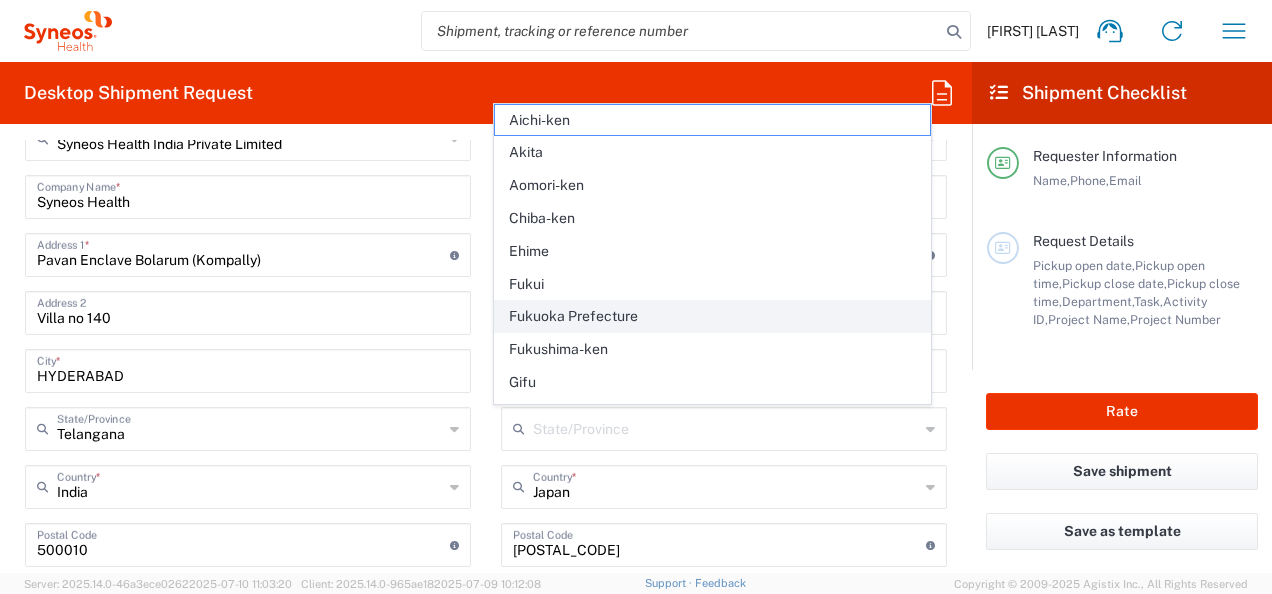click on "[STATE]" 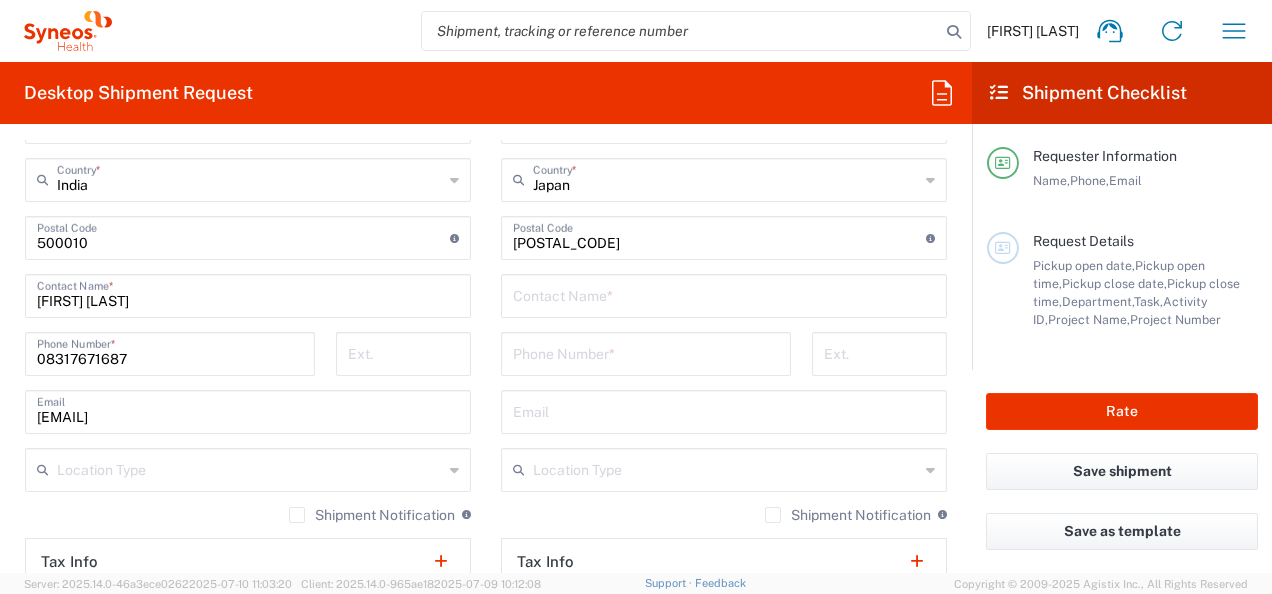 scroll, scrollTop: 1186, scrollLeft: 0, axis: vertical 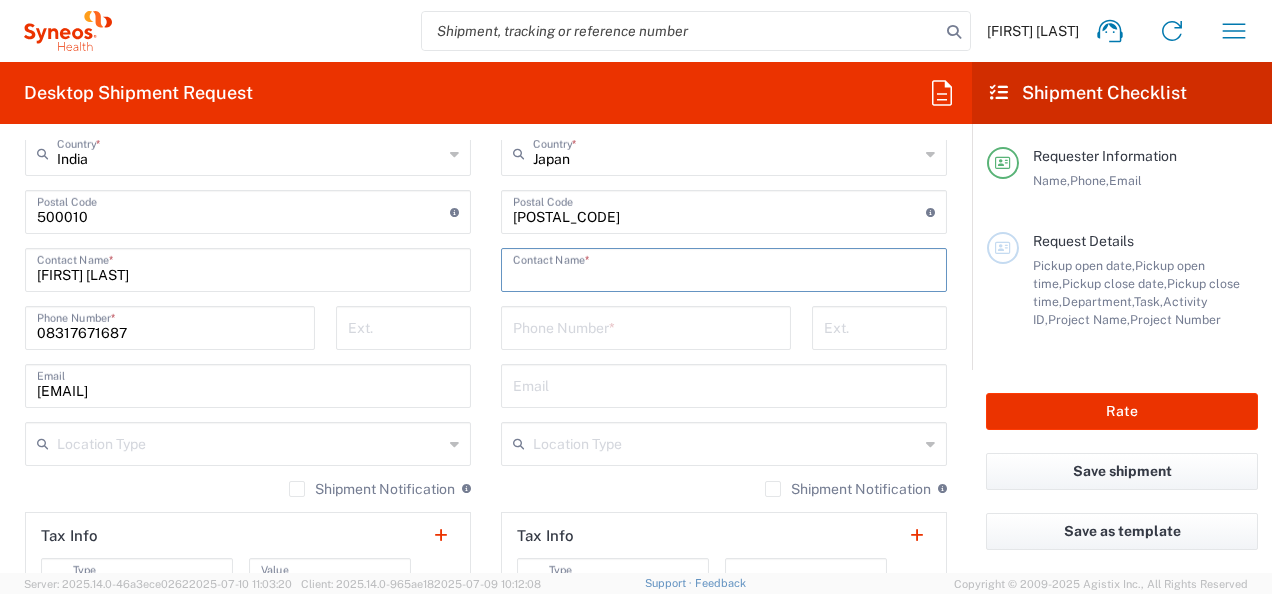 click at bounding box center [724, 268] 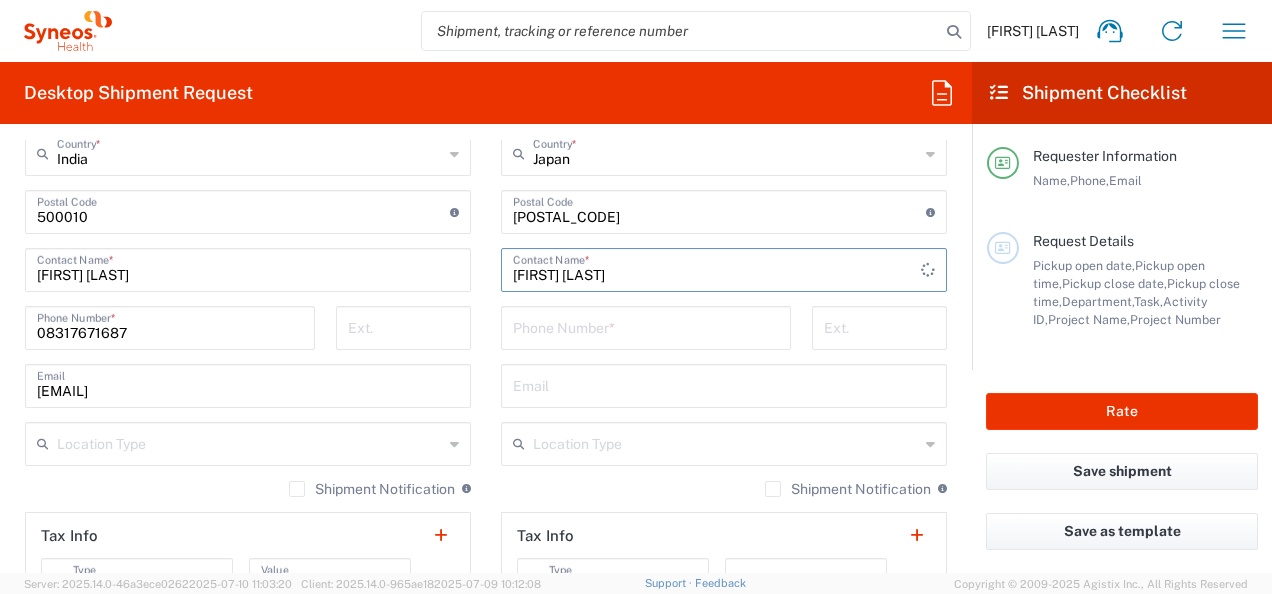 type on "[FIRST] [LAST]" 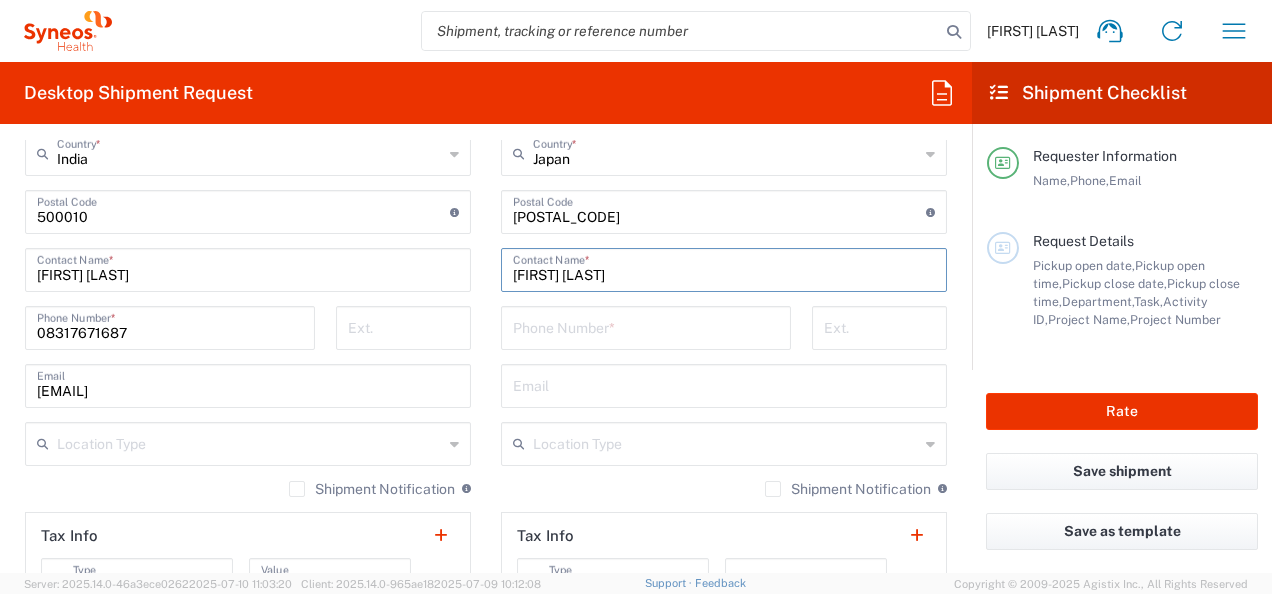 click at bounding box center (646, 326) 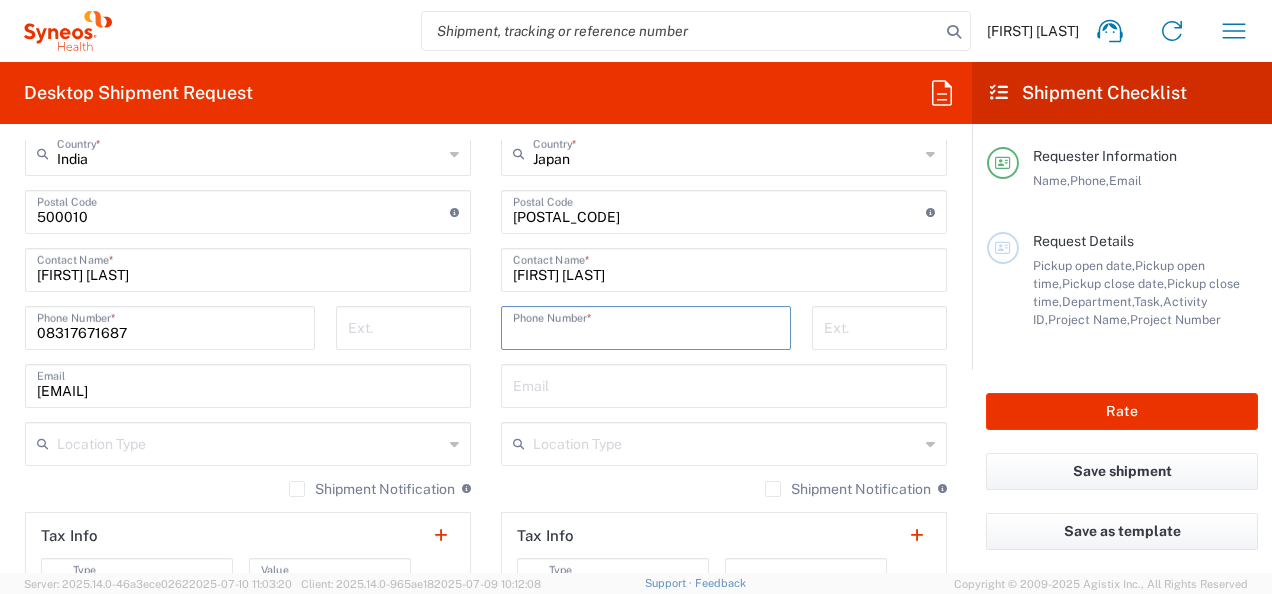 paste on "+[COUNTRY_CODE]-[PHONE]" 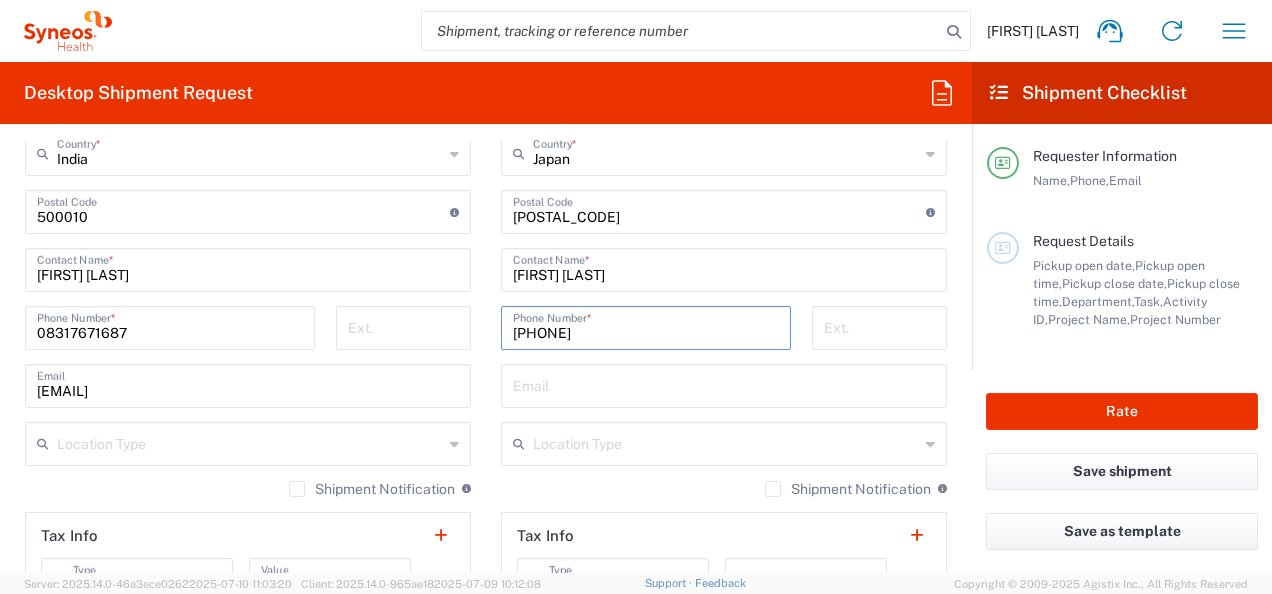 type on "+[COUNTRY_CODE]-[PHONE]" 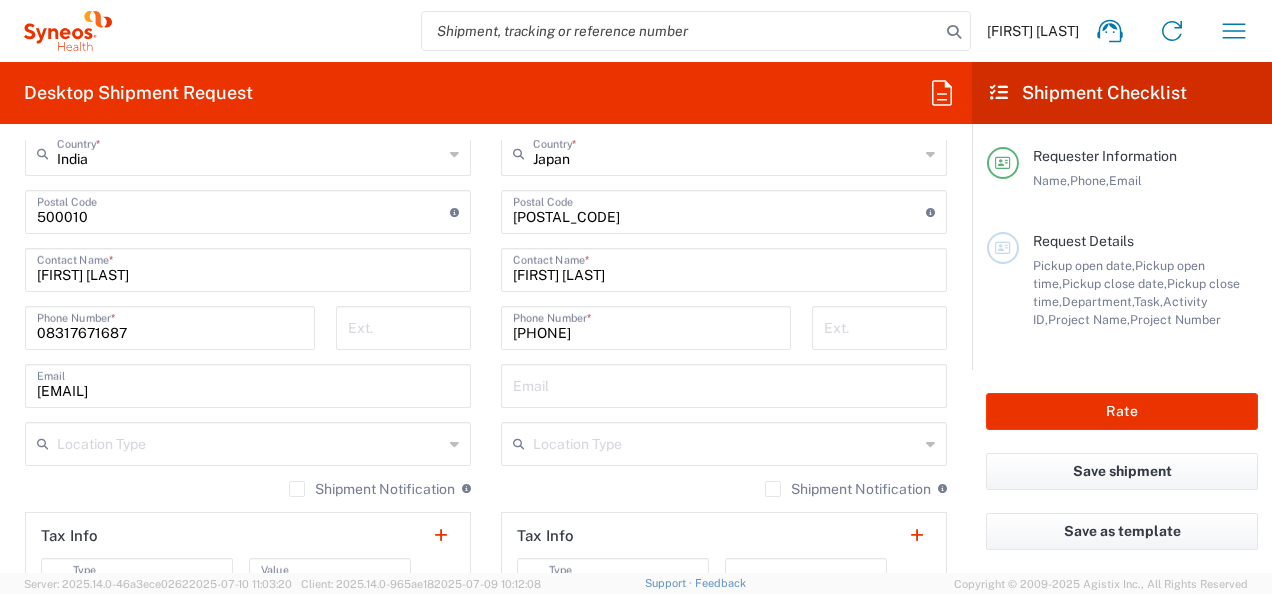 click 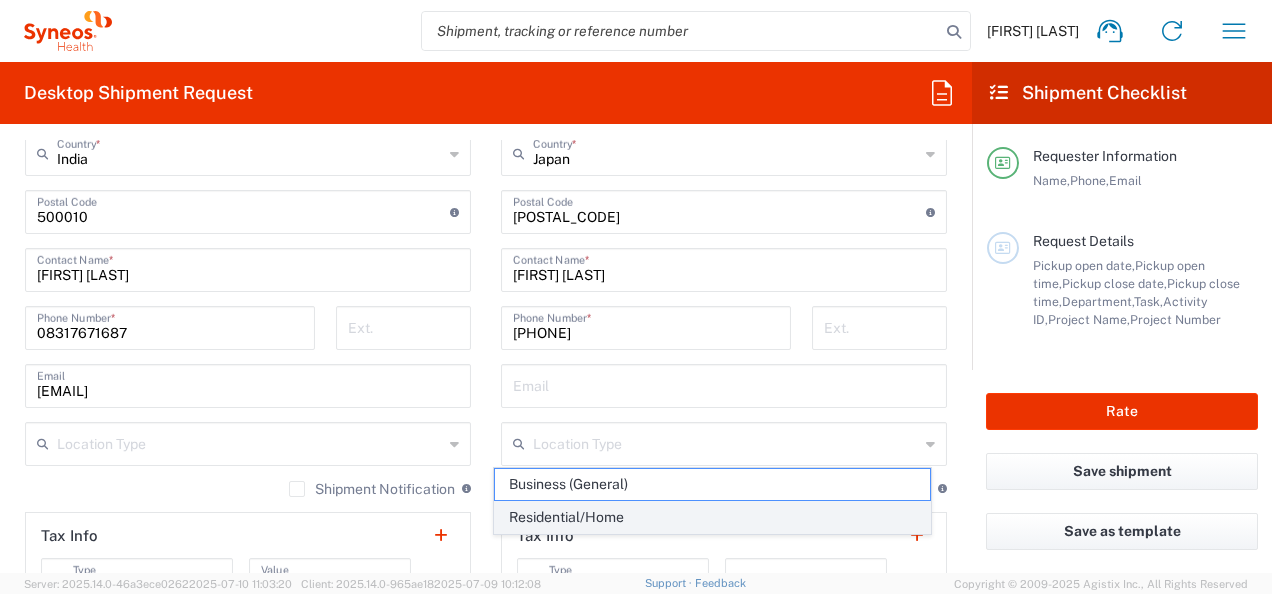 click on "Residential/Home" 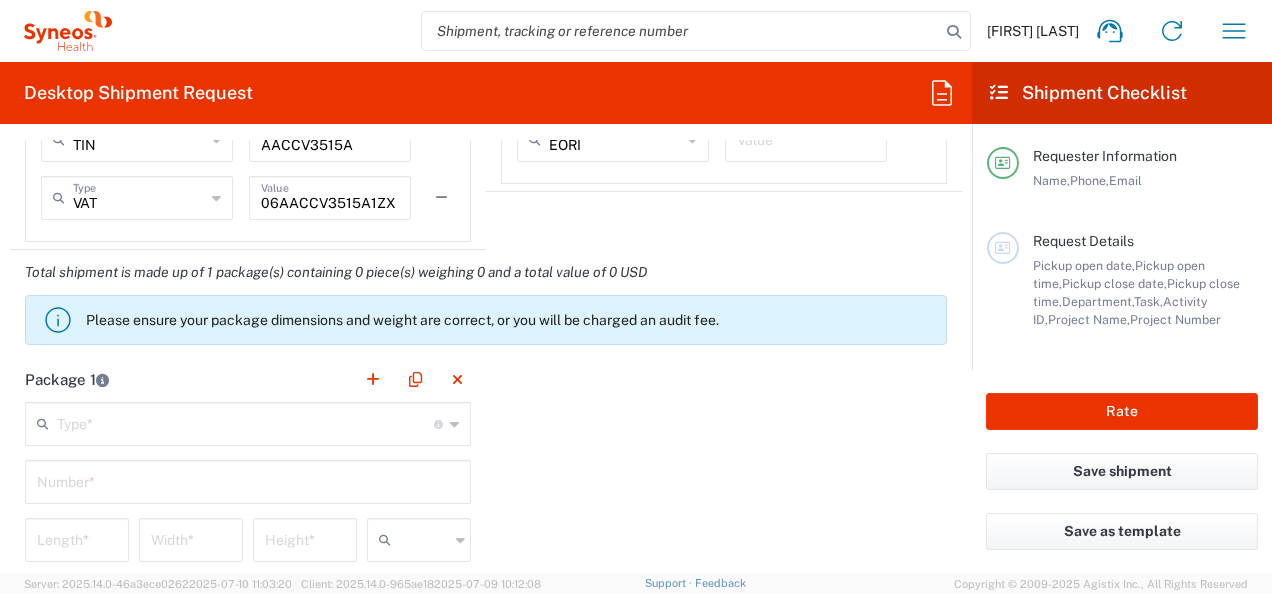 scroll, scrollTop: 1759, scrollLeft: 0, axis: vertical 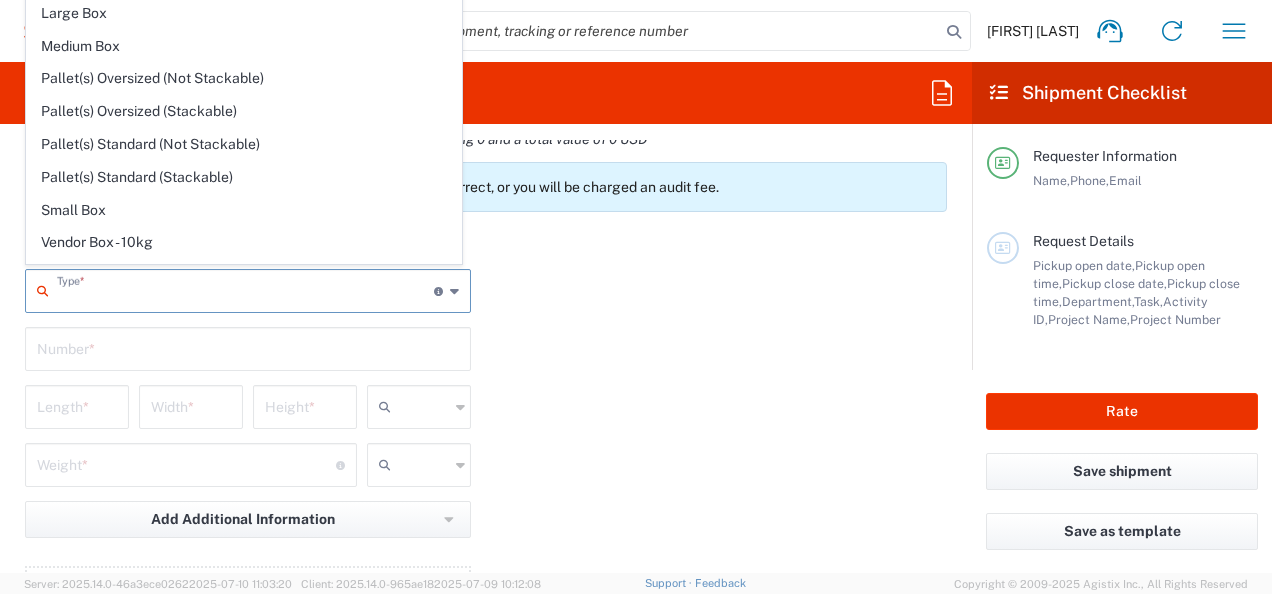 click at bounding box center (245, 289) 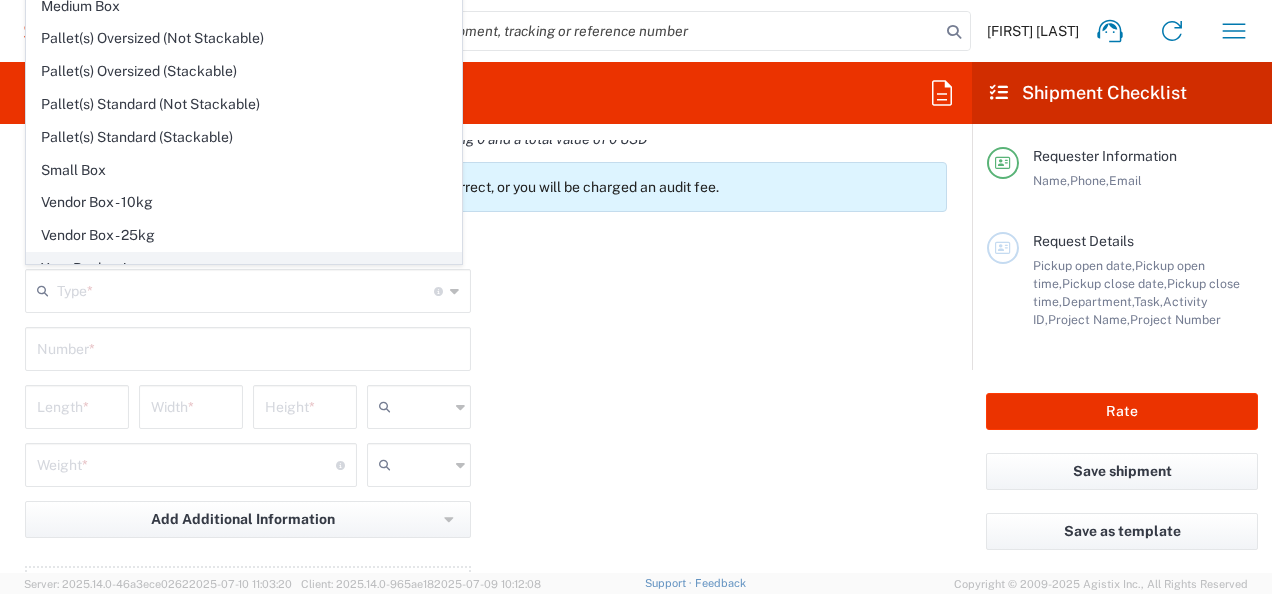 click on "Your Packaging" 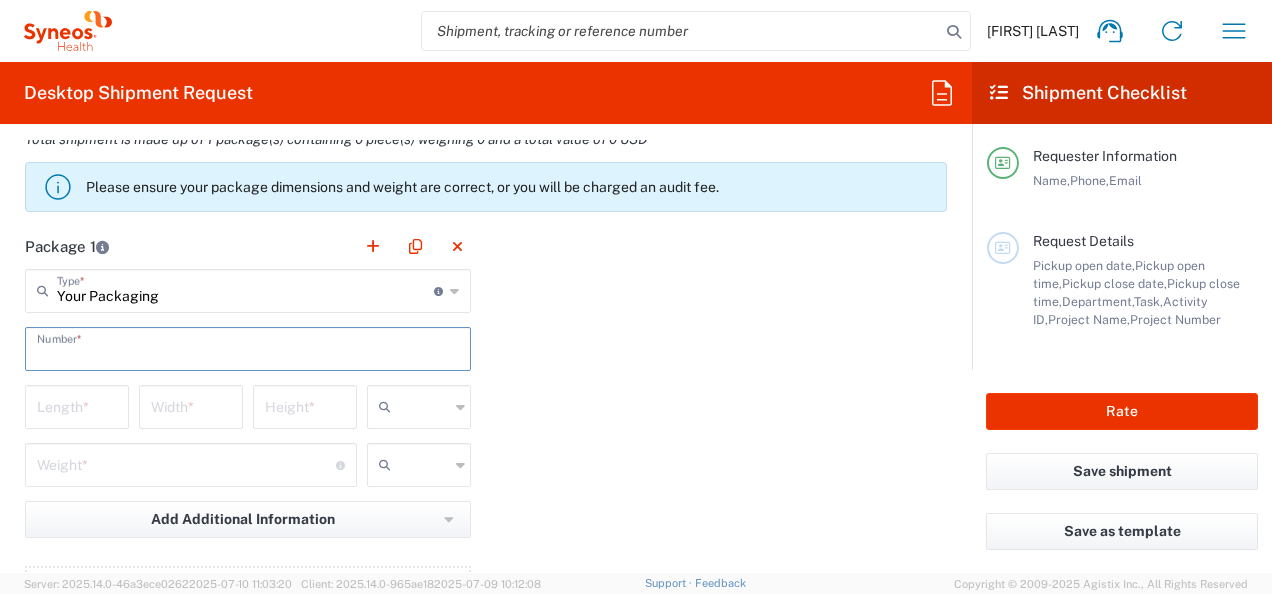 click at bounding box center [248, 347] 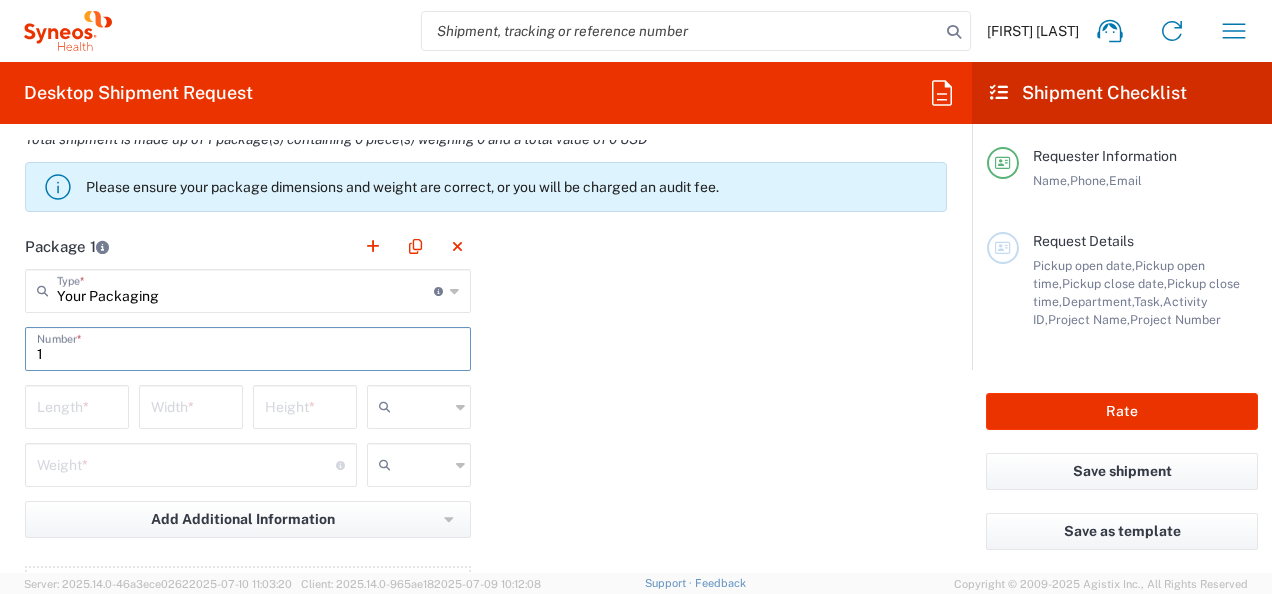 type on "1" 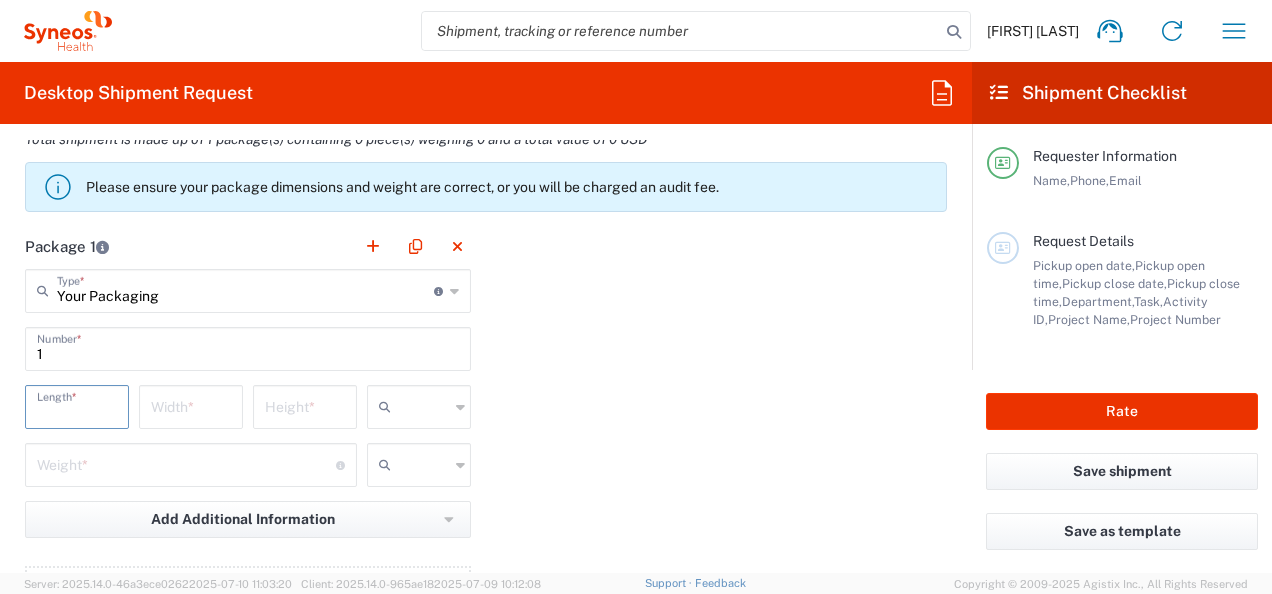 drag, startPoint x: 102, startPoint y: 425, endPoint x: 60, endPoint y: 412, distance: 43.965897 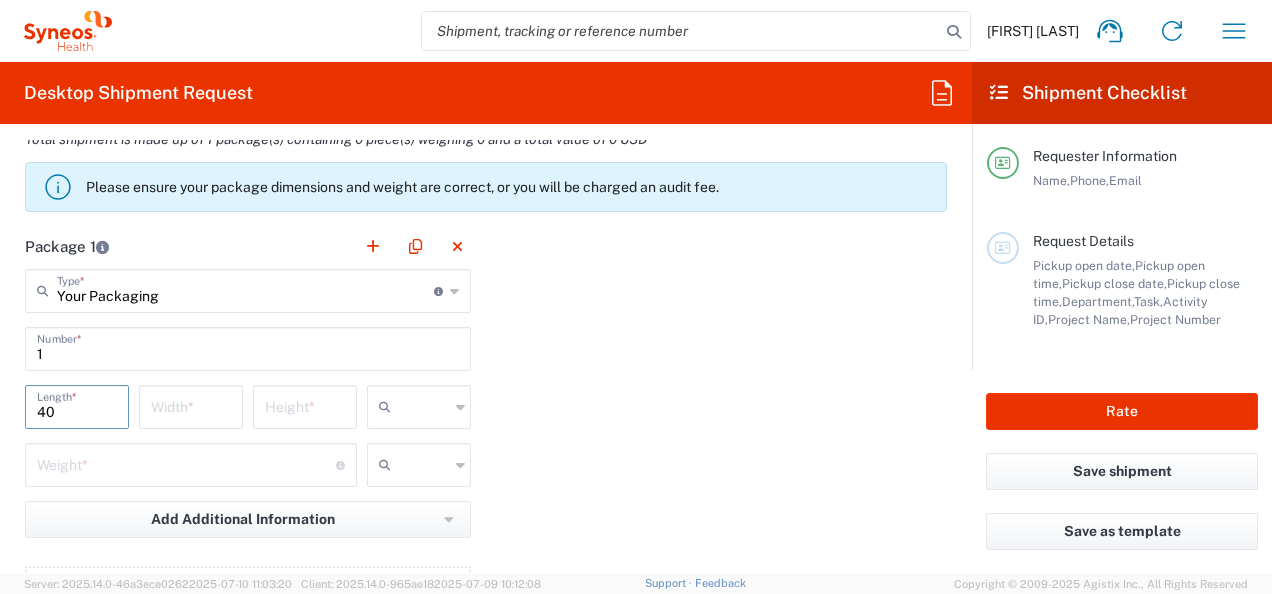 type on "40" 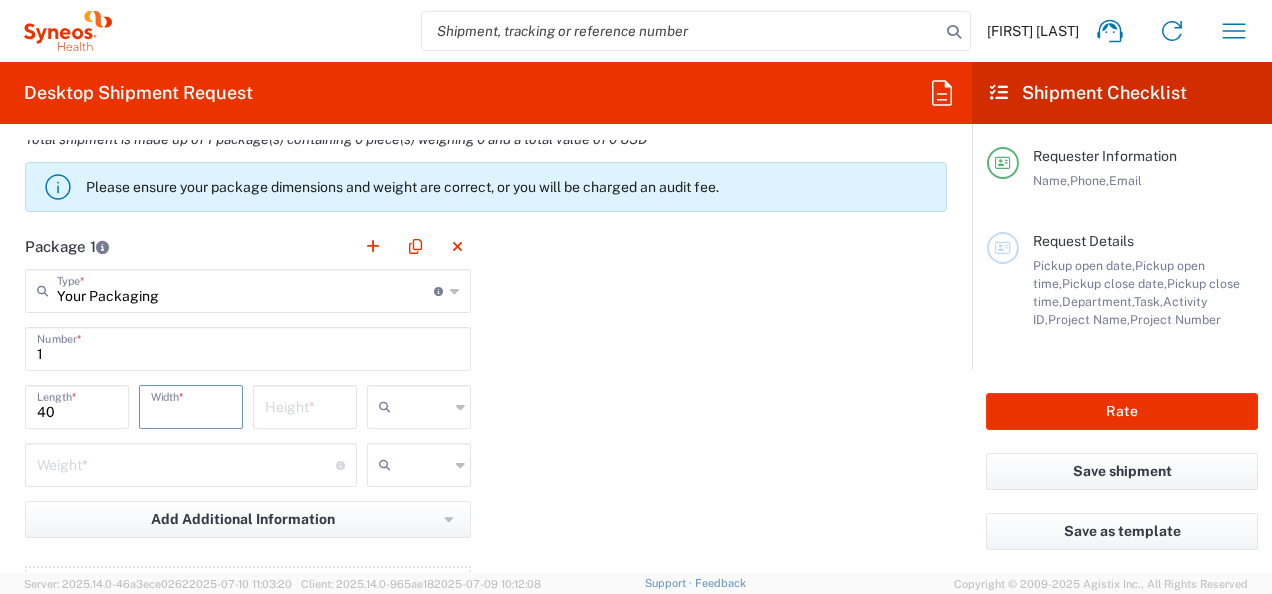click at bounding box center (191, 405) 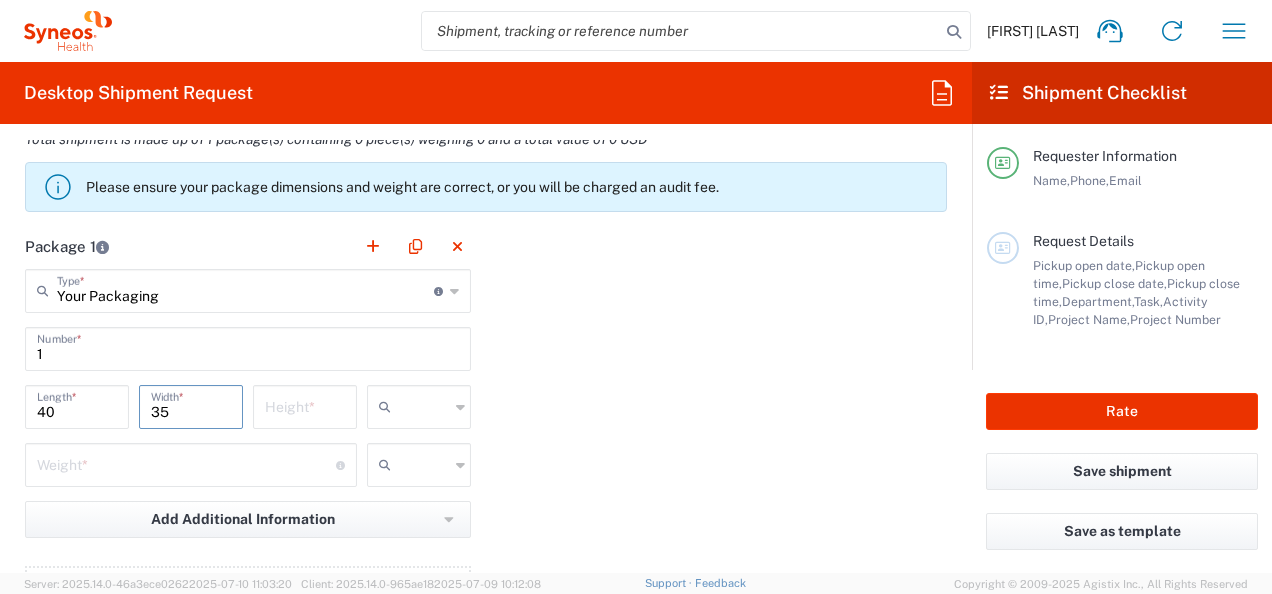 type on "35" 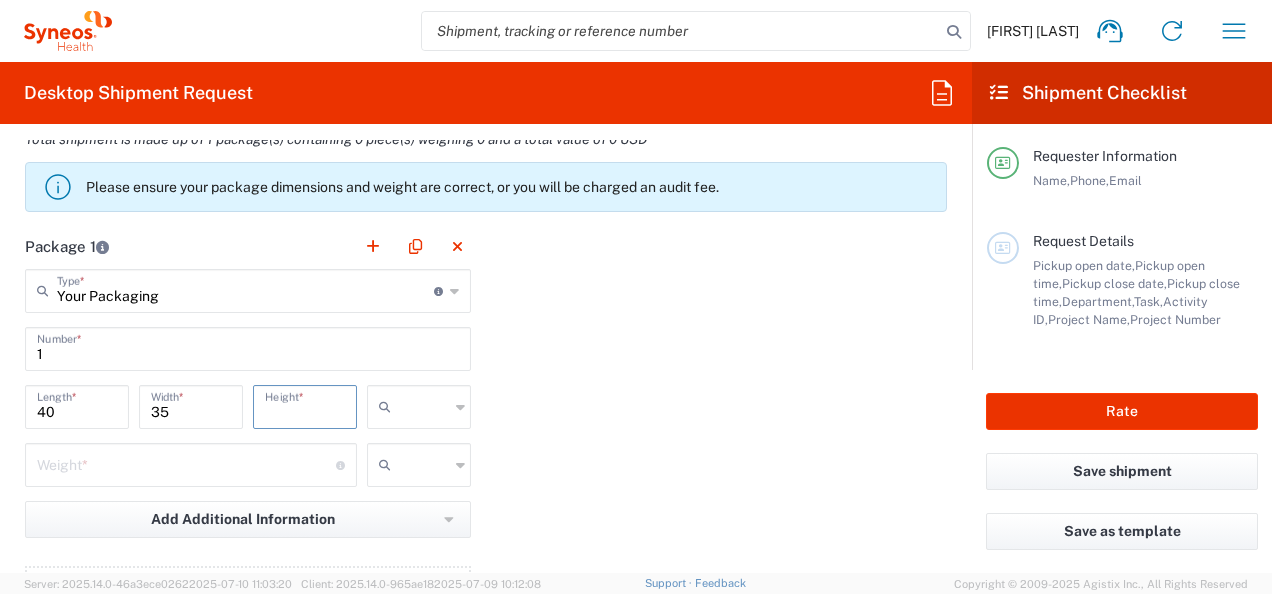 click at bounding box center (305, 405) 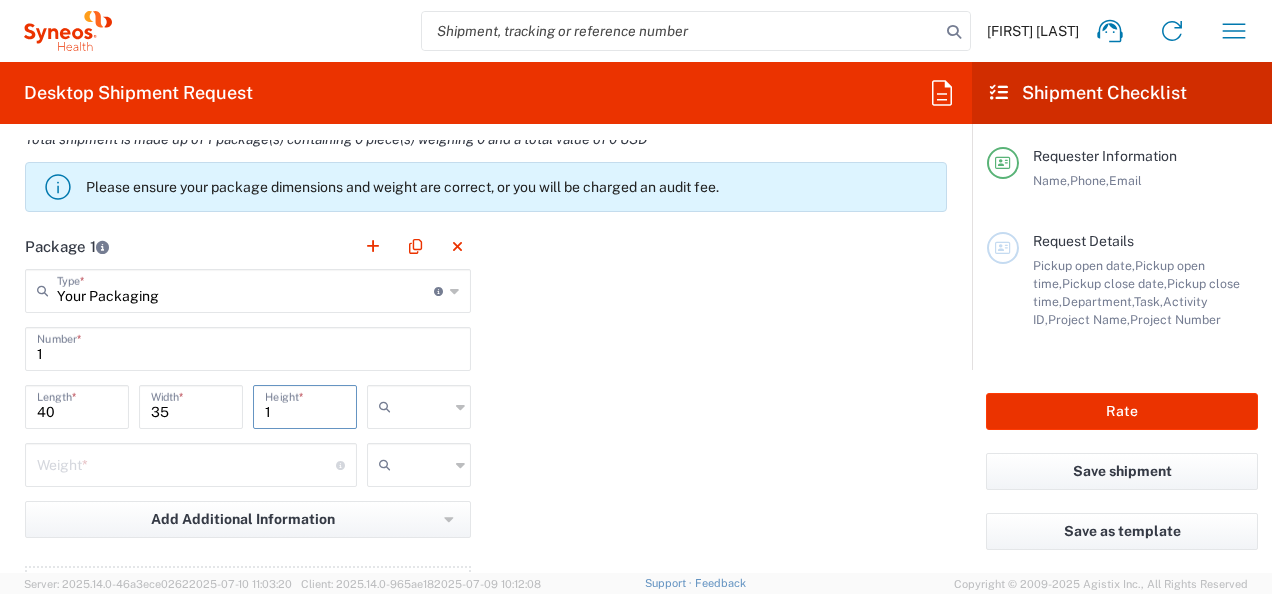 type on "1" 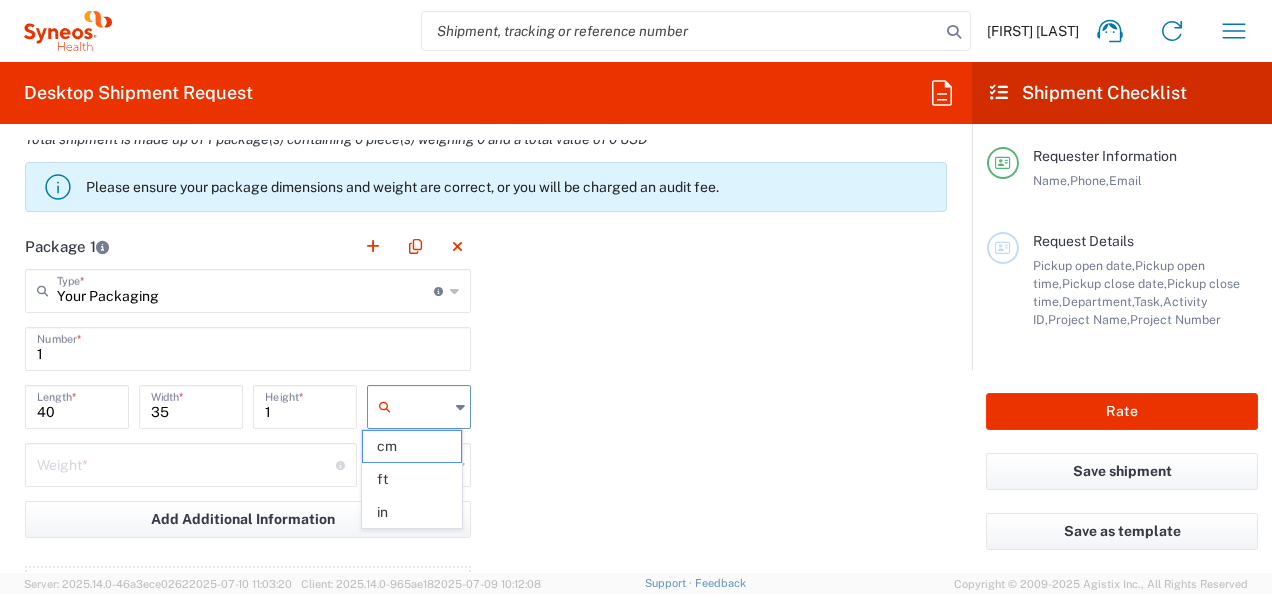 click at bounding box center (424, 407) 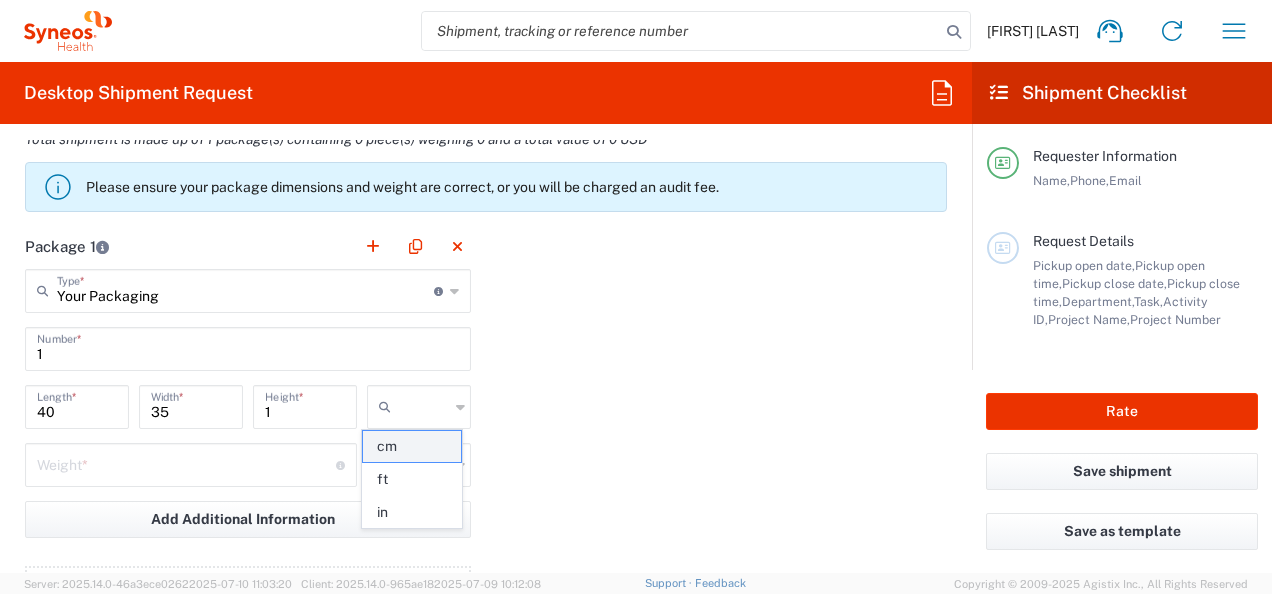 click on "cm" 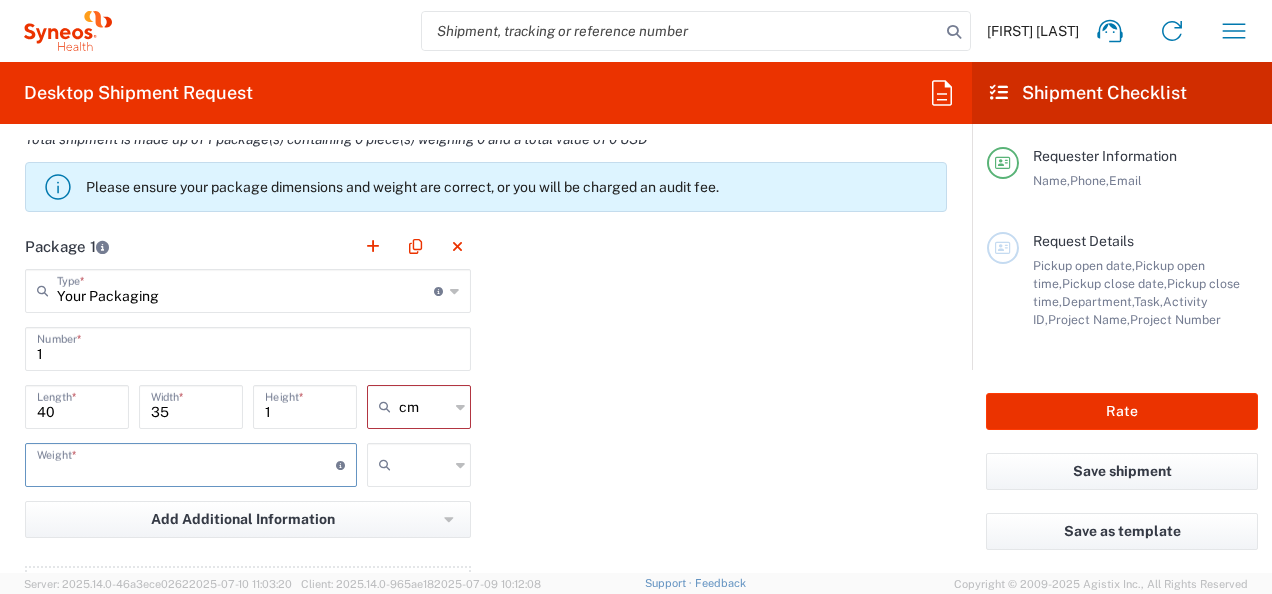 click at bounding box center [186, 463] 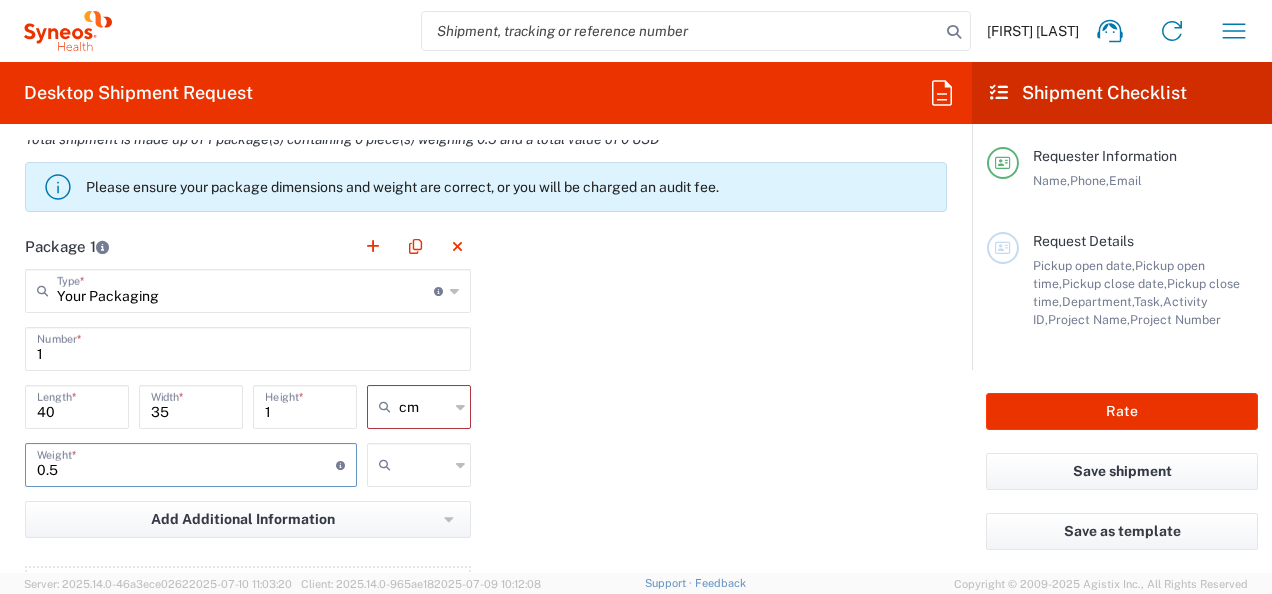 type on "0.5" 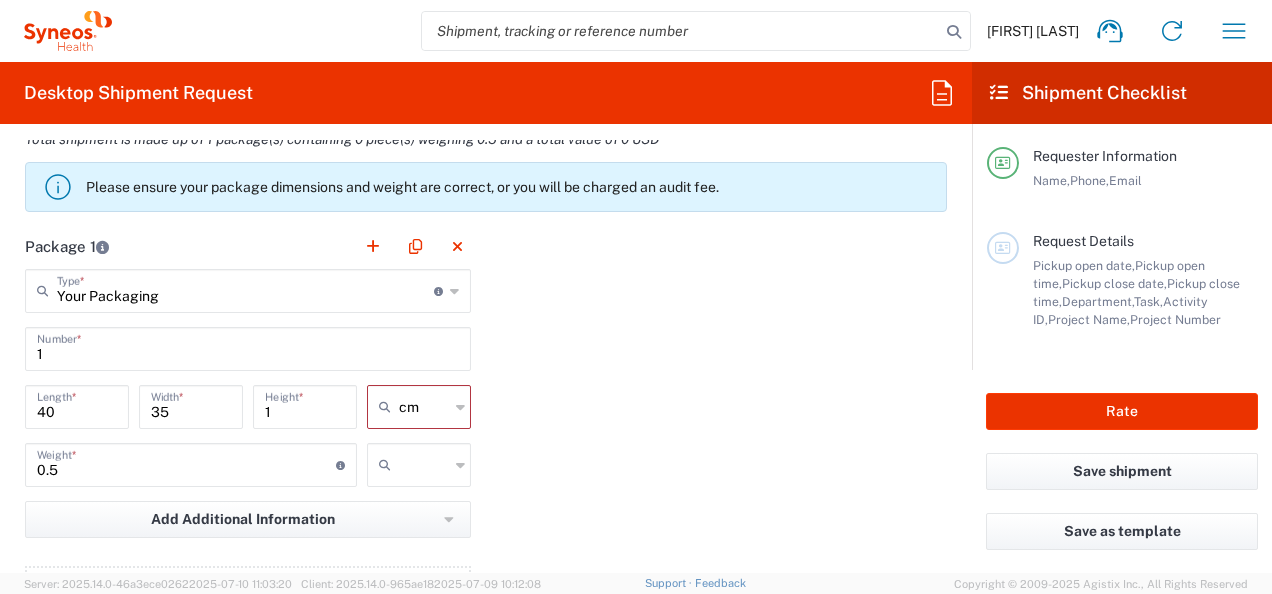 click 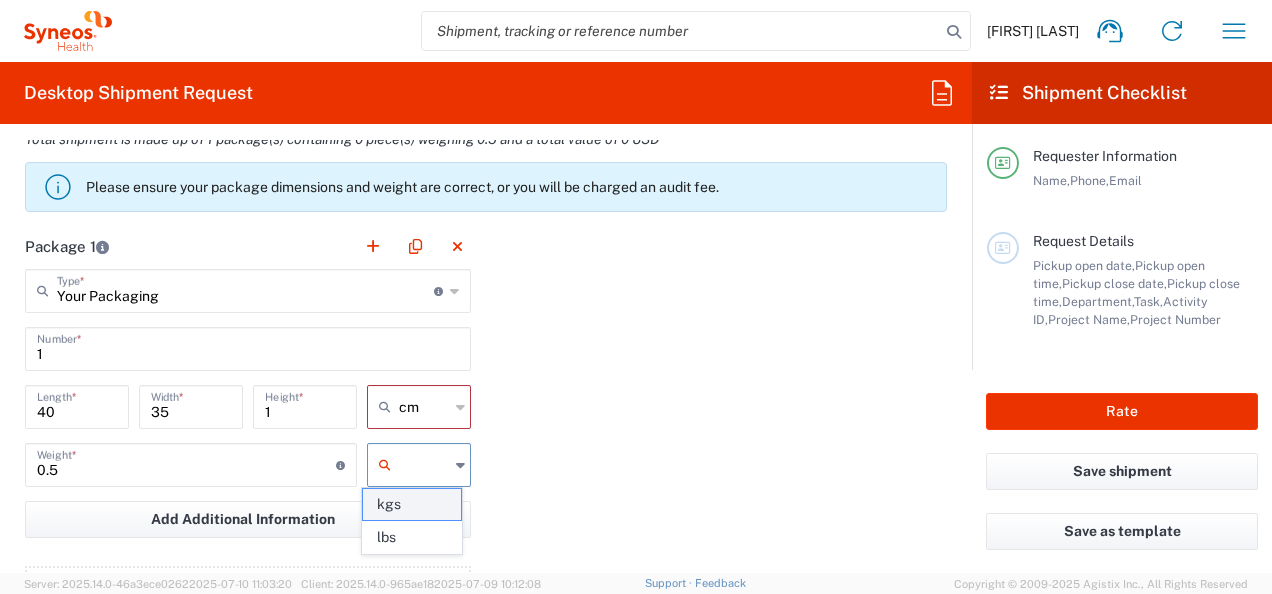 click on "kgs" 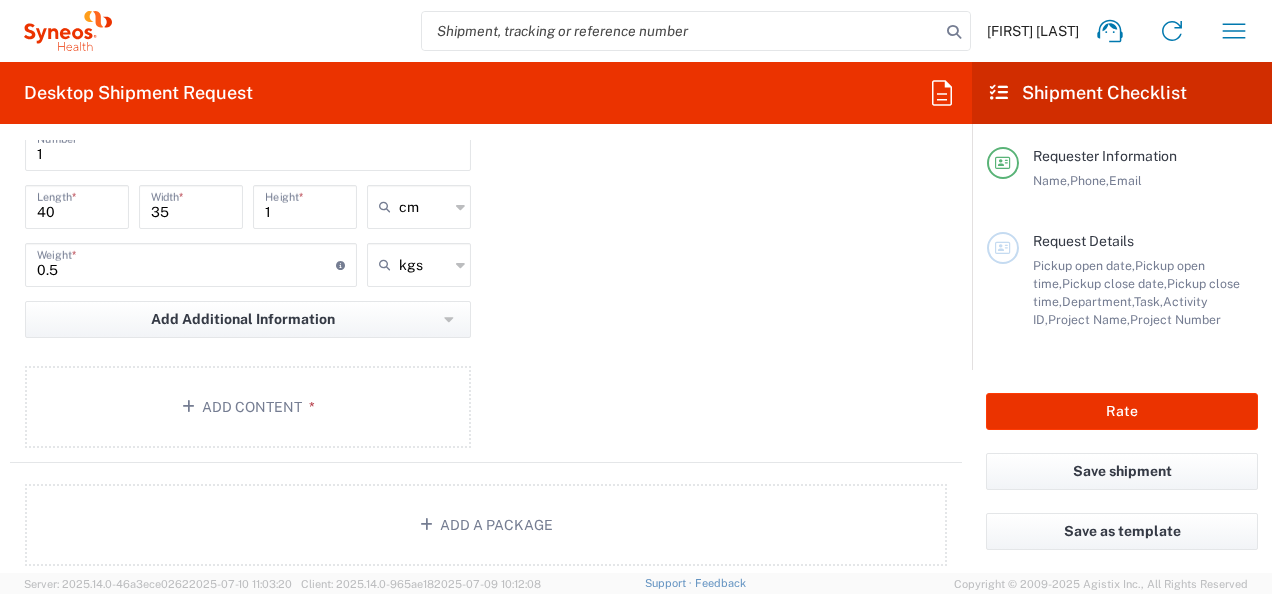scroll, scrollTop: 2012, scrollLeft: 0, axis: vertical 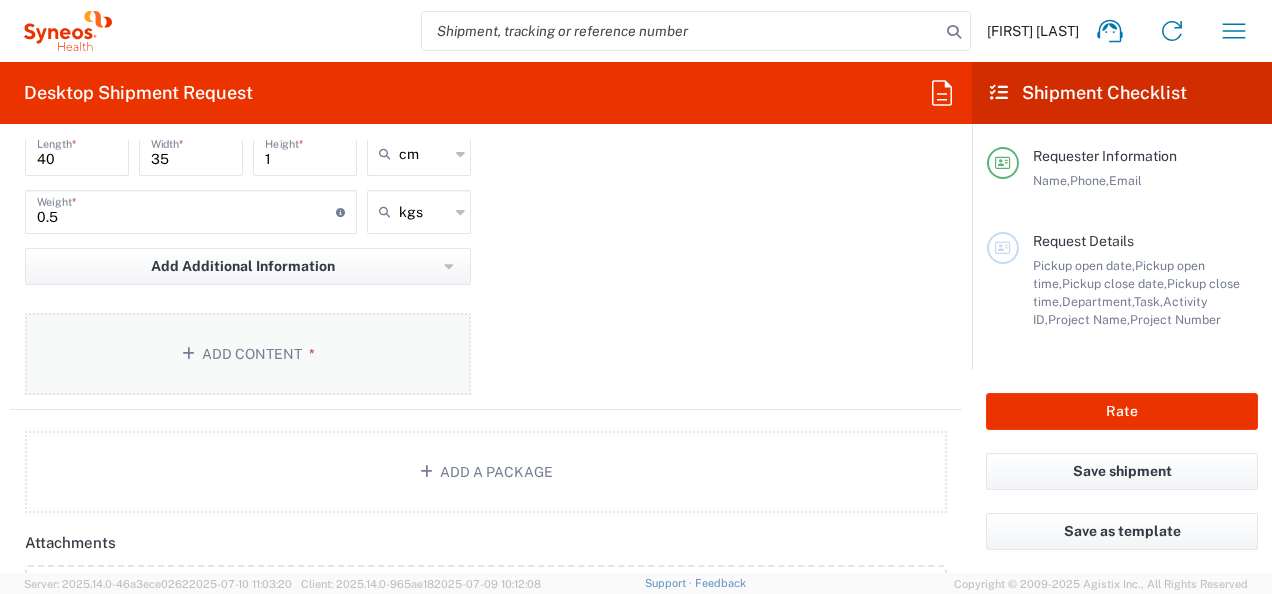 click on "*" 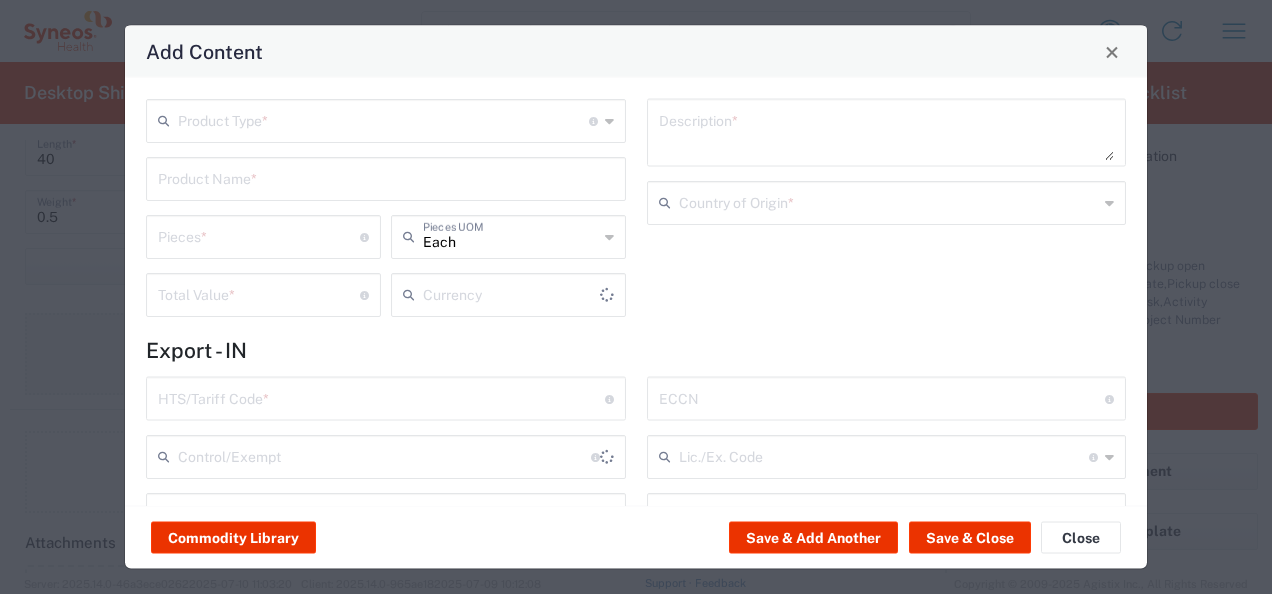 type on "US Dollar" 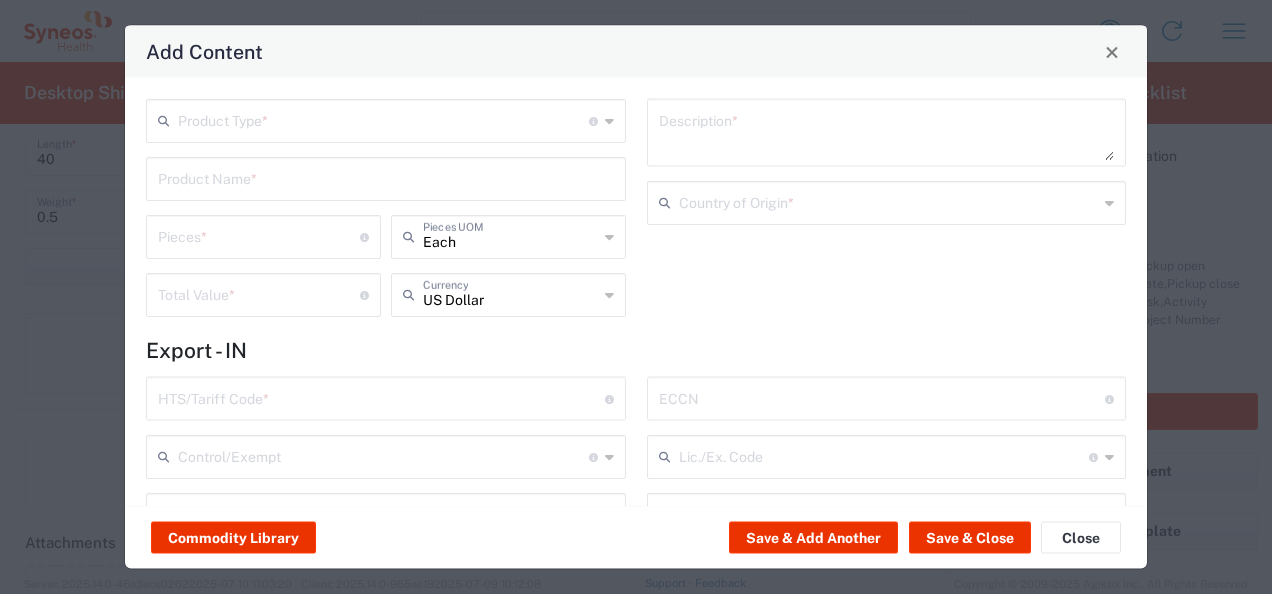 click at bounding box center [383, 119] 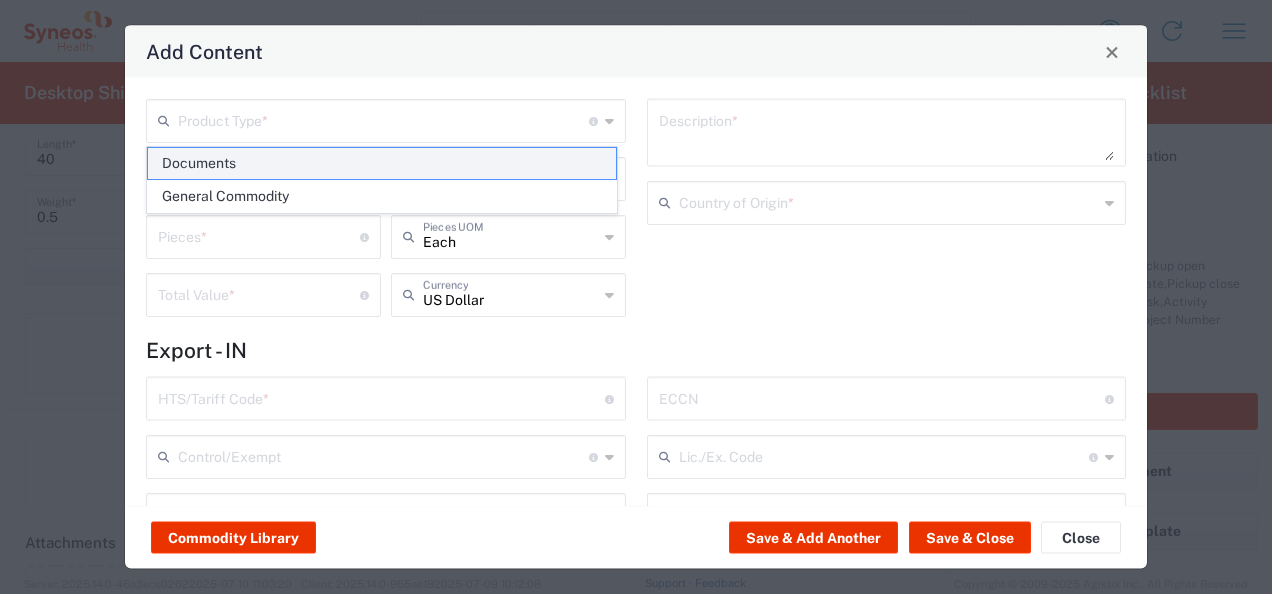 click on "Documents" 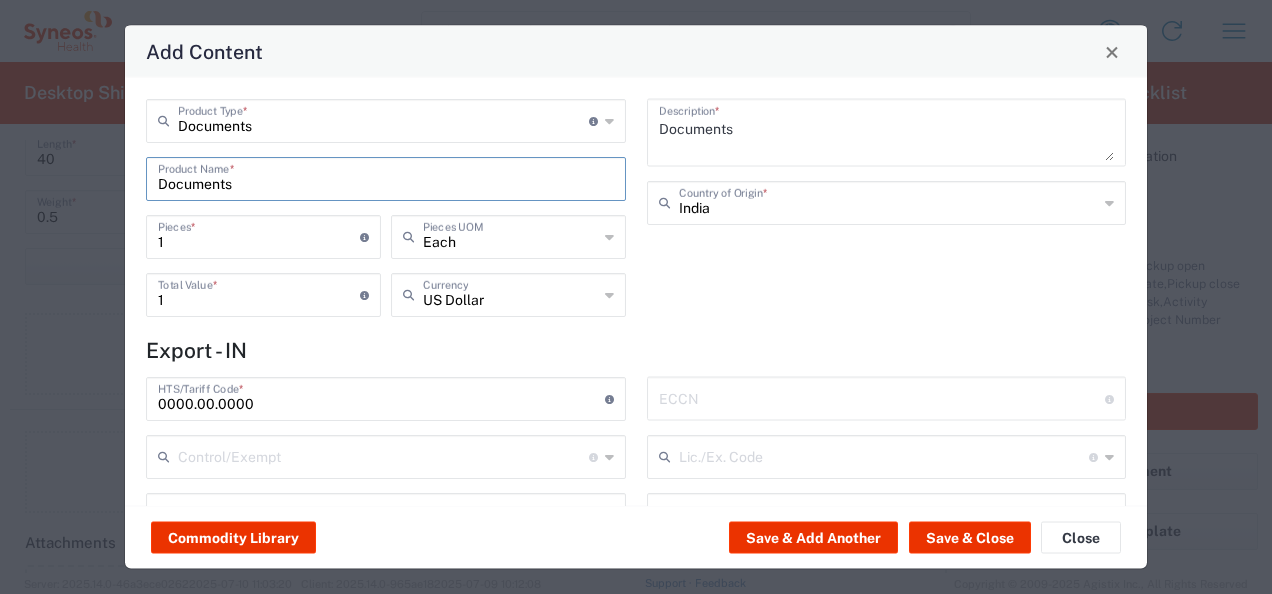 click on "Documents" at bounding box center (386, 177) 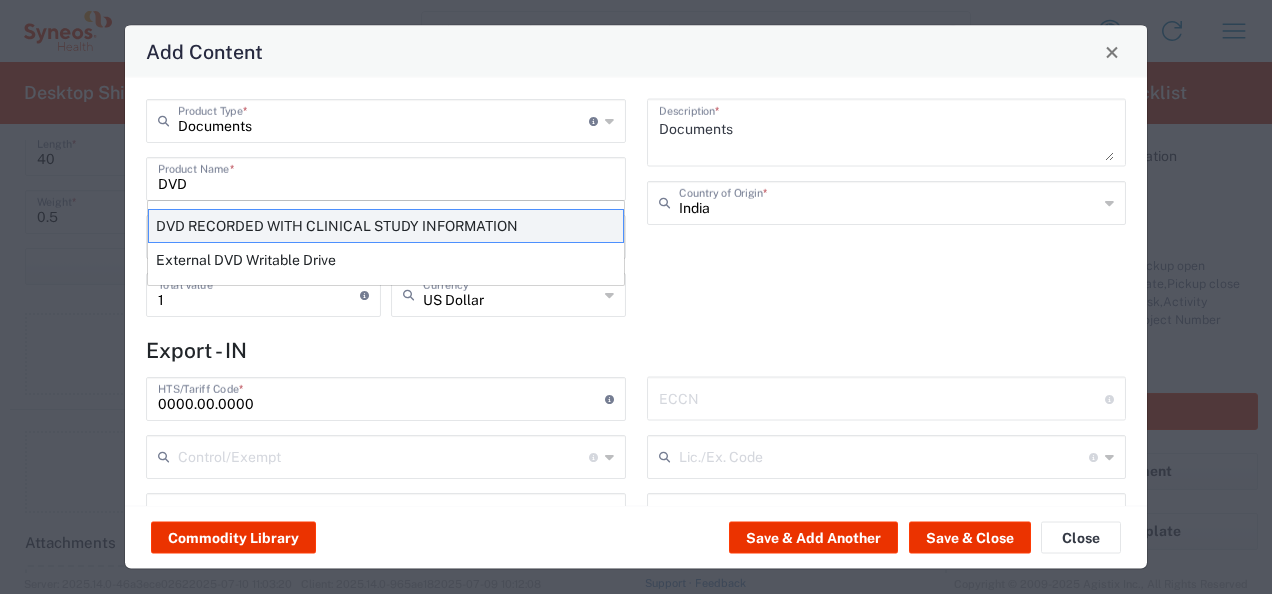 click on "DVD RECORDED WITH CLINICAL STUDY INFORMATION" at bounding box center (386, 226) 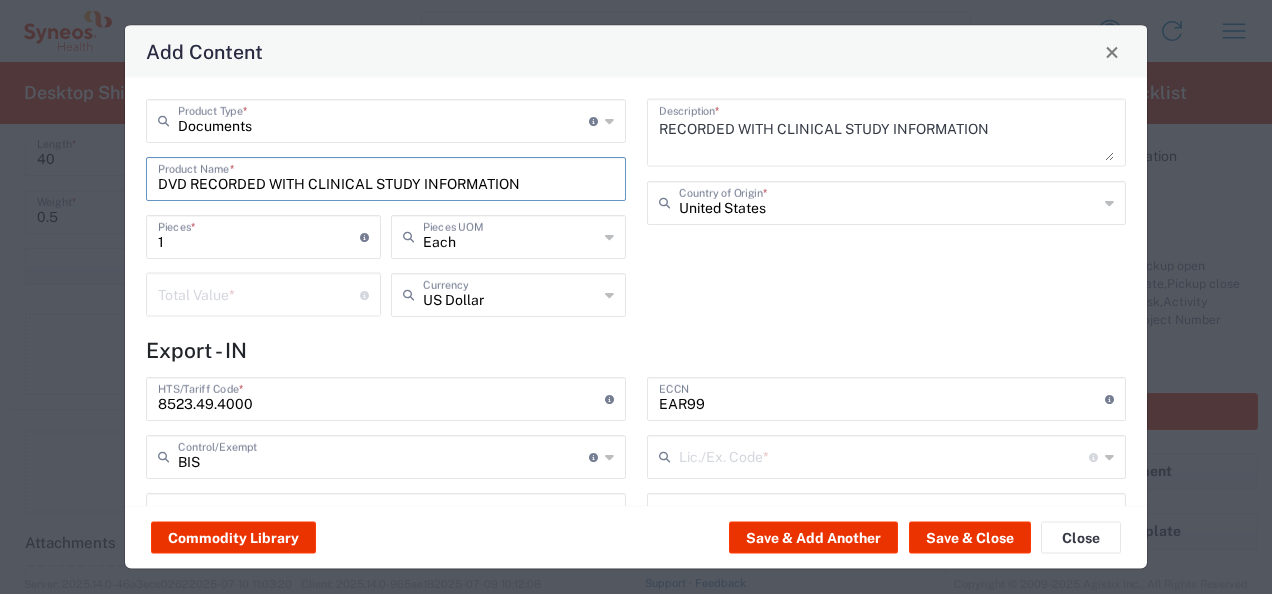 type on "NLR - No License Required" 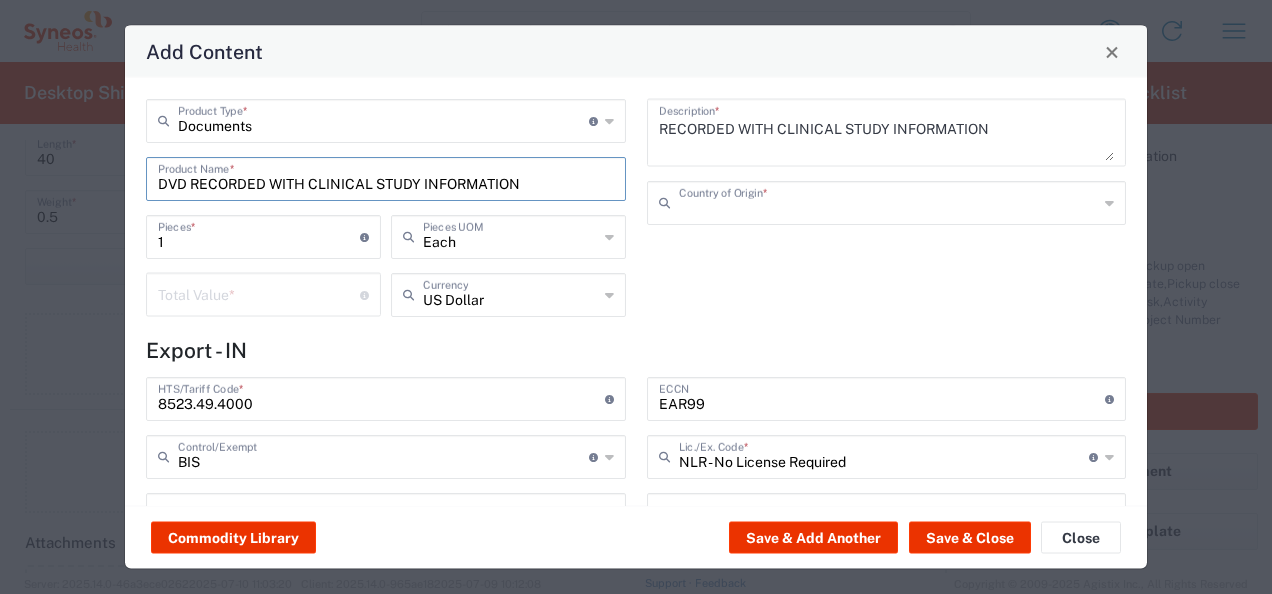 click at bounding box center (889, 201) 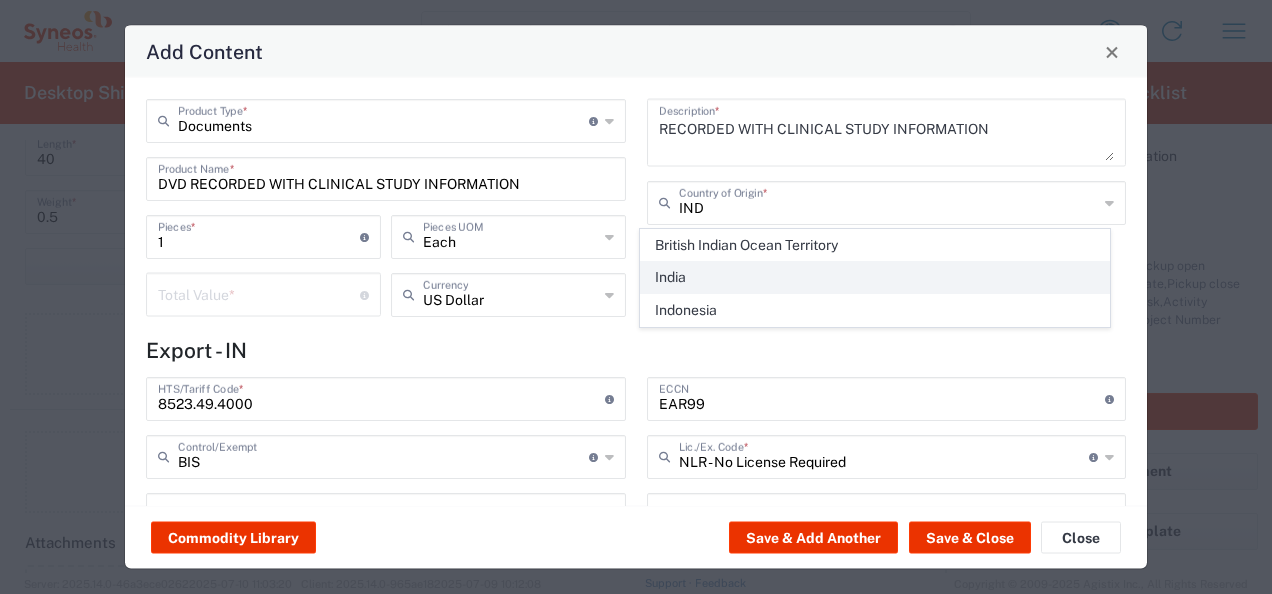 click on "India" 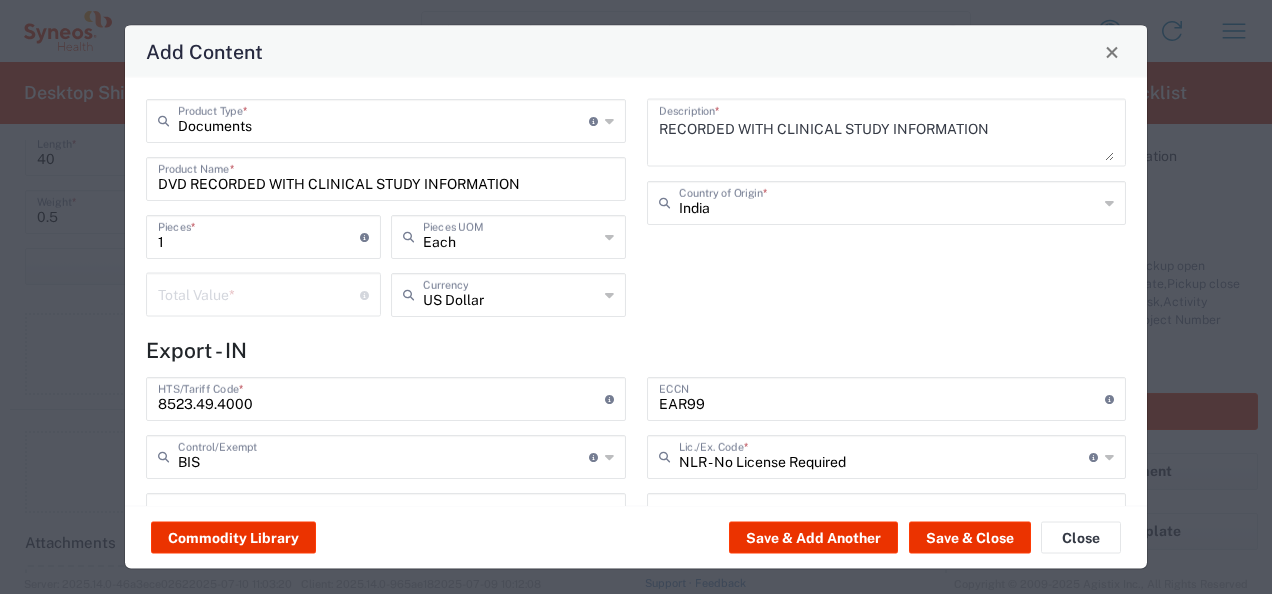 click at bounding box center (259, 293) 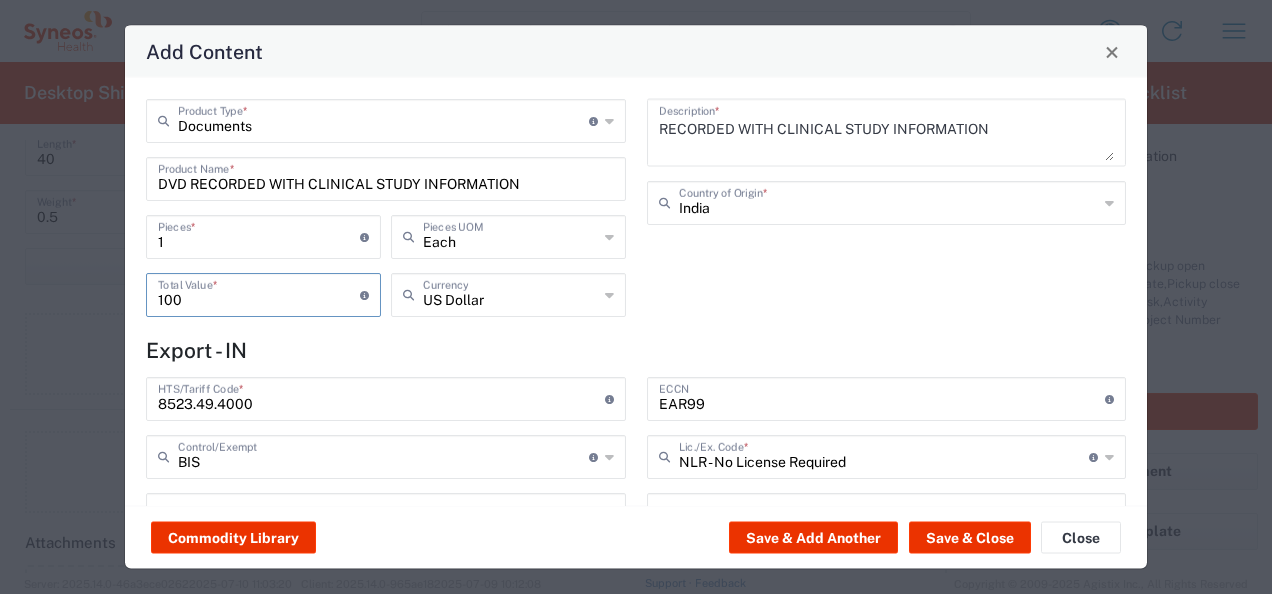 type on "100" 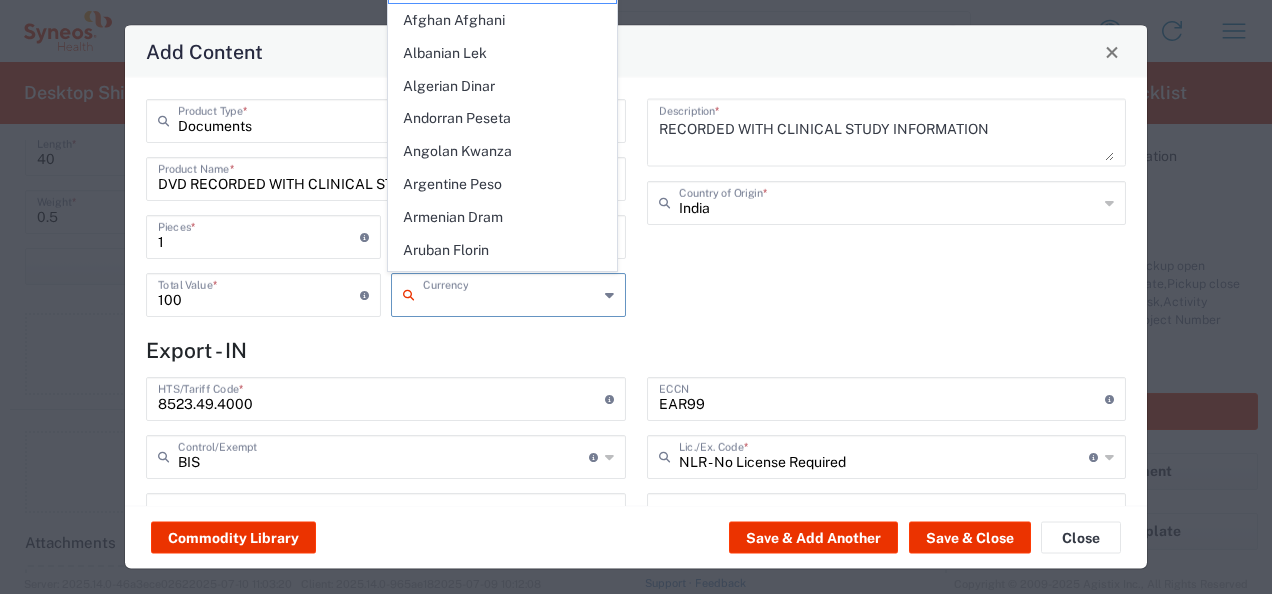click at bounding box center (510, 293) 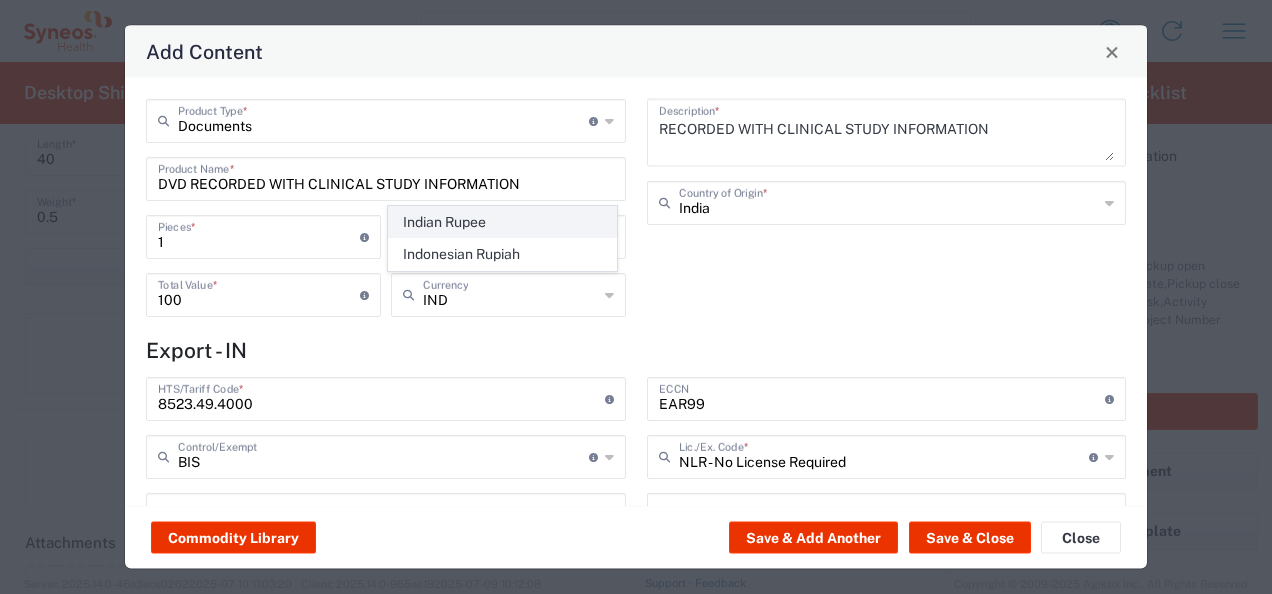 click on "Indian Rupee" 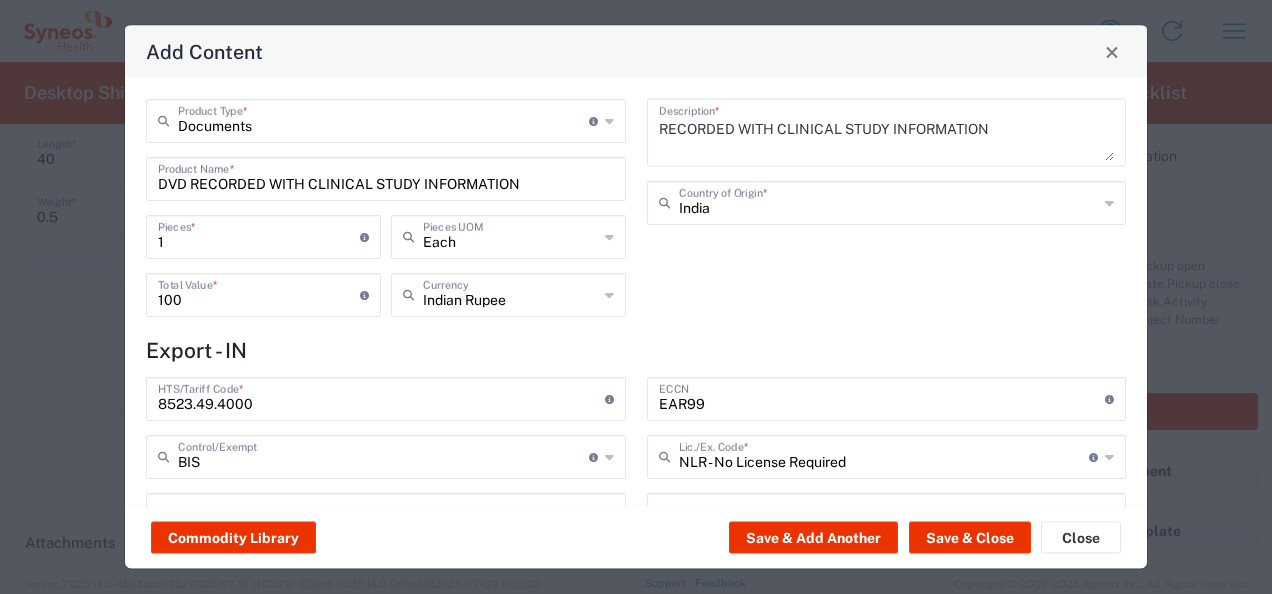 click on "Documents  Product Type  * Document: Paper document generated internally by Syneos, a client, or third-party partner for business purposes.  For example, a contract, agreement, procedure, policy, project documentation, legal document, purchase order, invoice, or other documentation or record.  Items such as study leaflets/brochures, posters, instruction booklets, patient guides, flowcharts, checklists, consent cards, reminder cards and other similar printed materials which will be used in a client project/trial are general commodities, not documents.
Documents should be valued at a minimum of $10 and a maximum of $100.
The larger the shipment, the higher the value should be up to the maximum of $100.
For documents destined for China, the minimum value must be $35.
For exceptionally large document shipments (e.g., multiple large boxes/pallets), contact SM_export_compliance@syneoshealth.com for assistance with the value. DVD RECORDED WITH CLINICAL STUDY INFORMATION  Product Name  * 1  Pieces  * Each 100 * *" 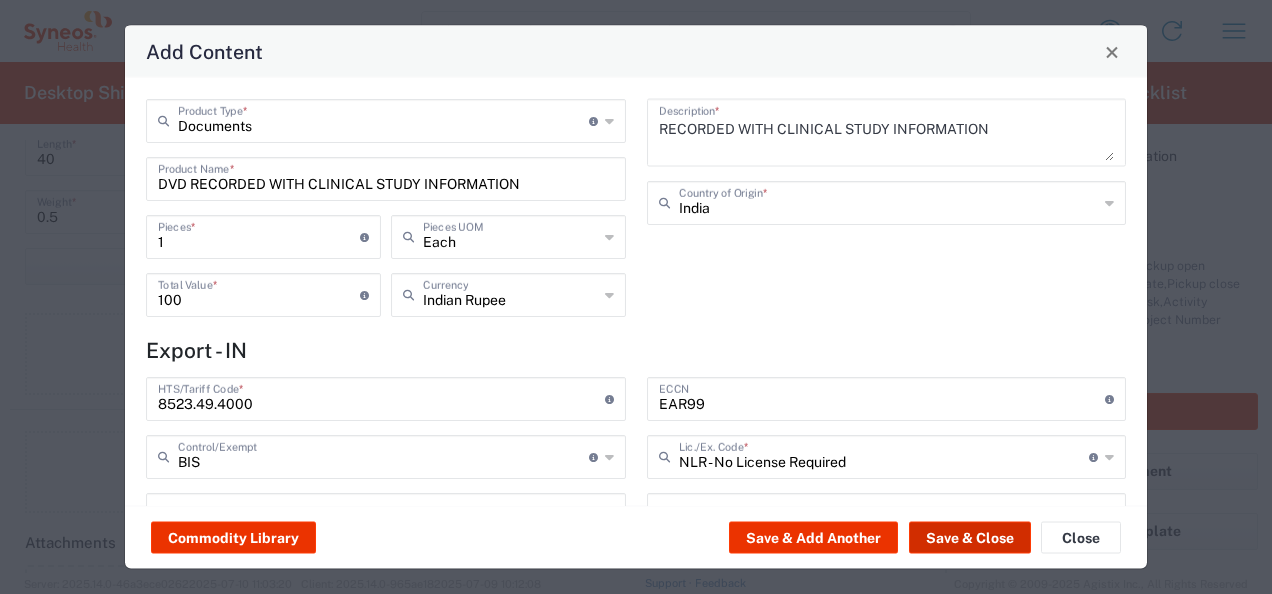 click on "Save & Close" 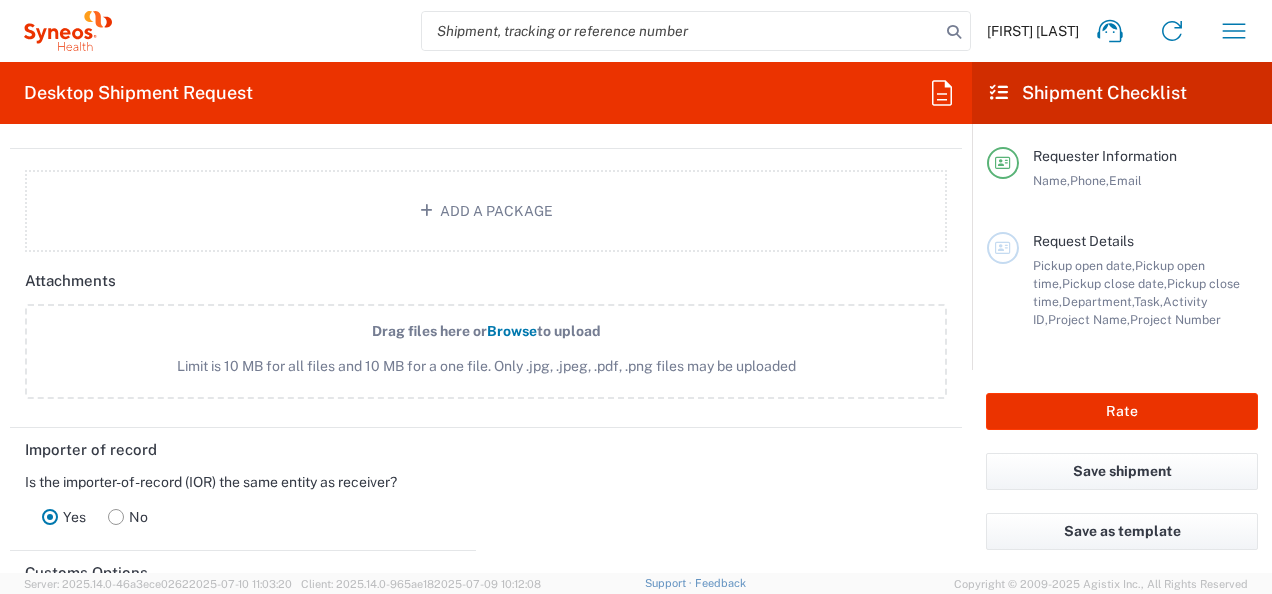 scroll, scrollTop: 2770, scrollLeft: 0, axis: vertical 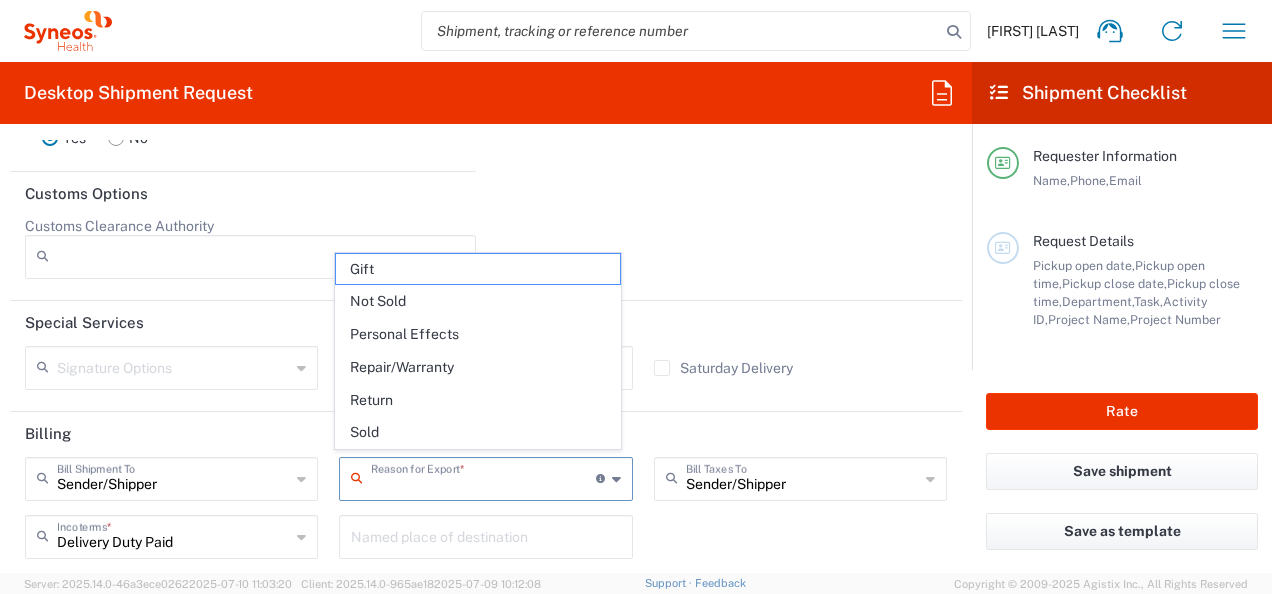 click at bounding box center [483, 477] 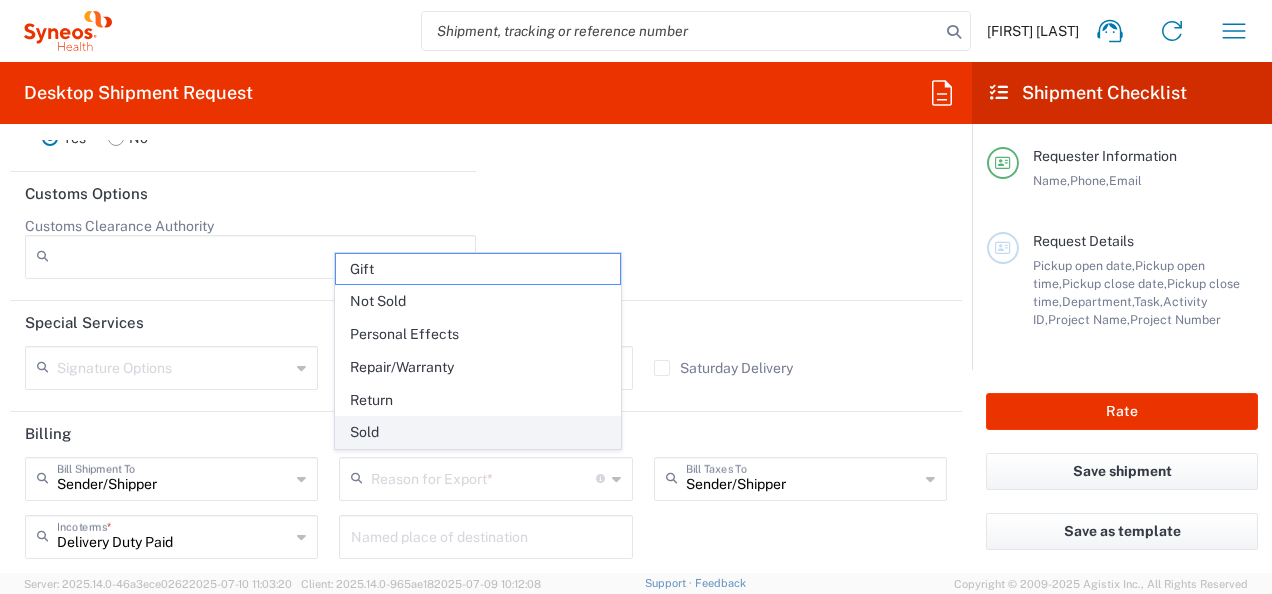 click on "Sold" 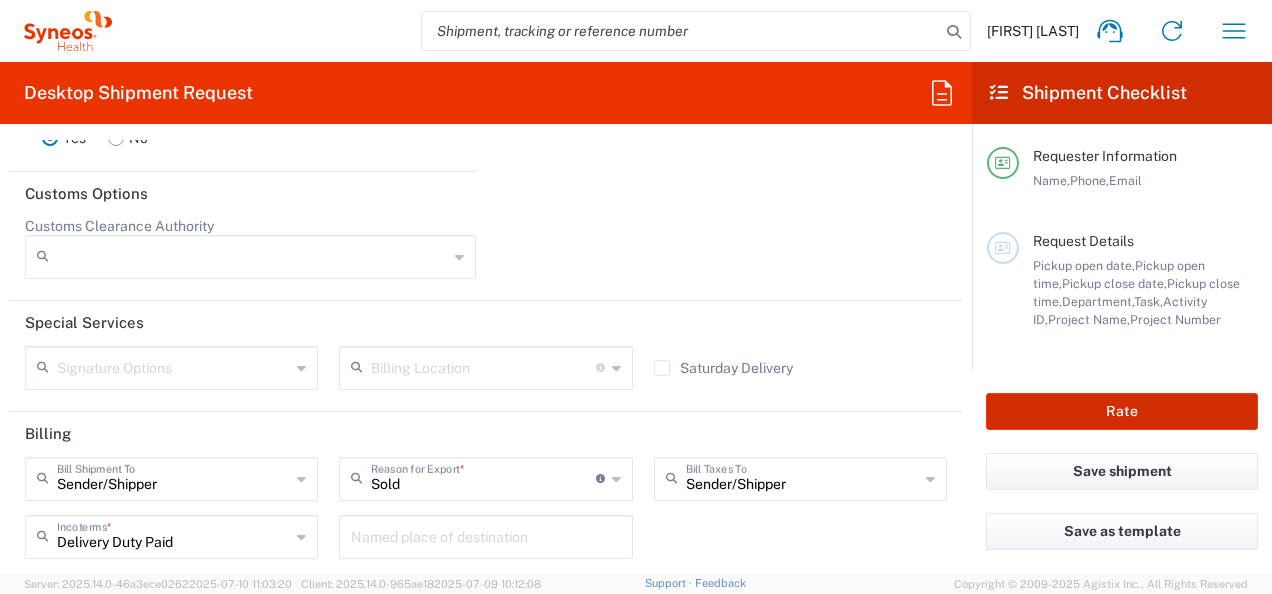 click on "Rate" 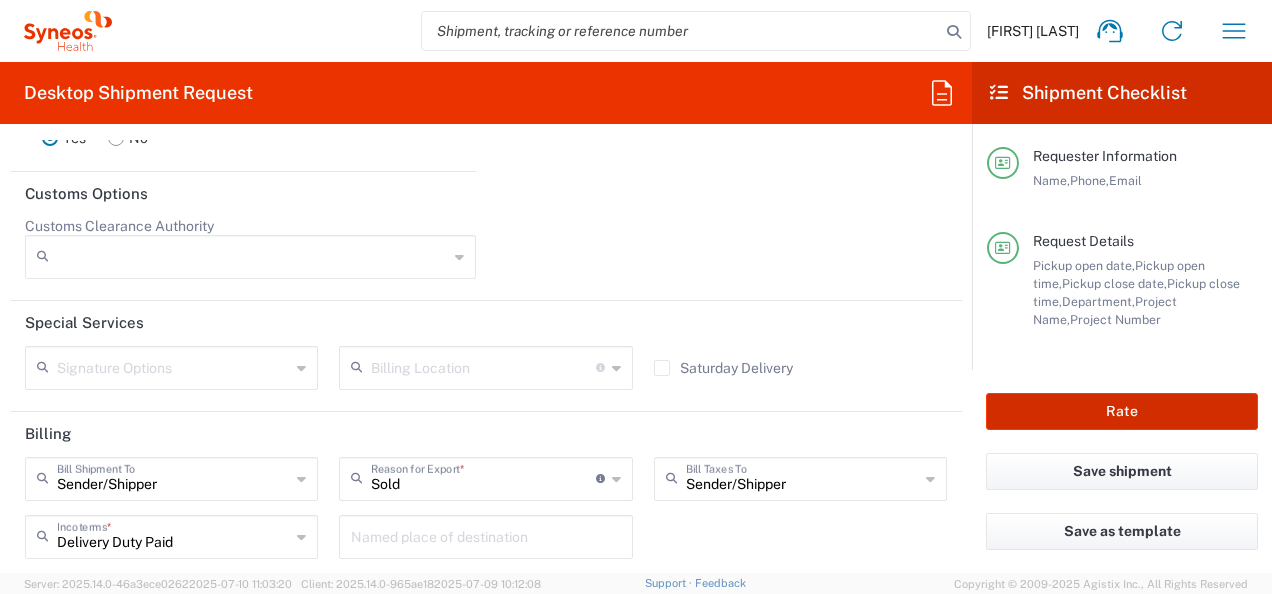 type on "7025945" 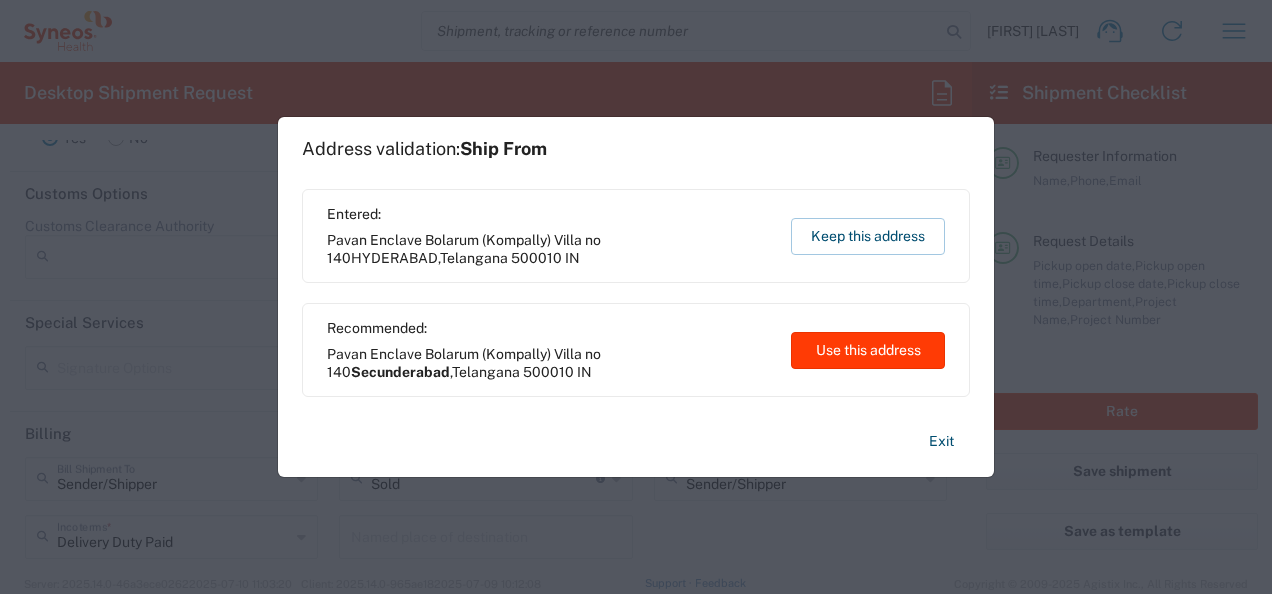 click on "Use this address" 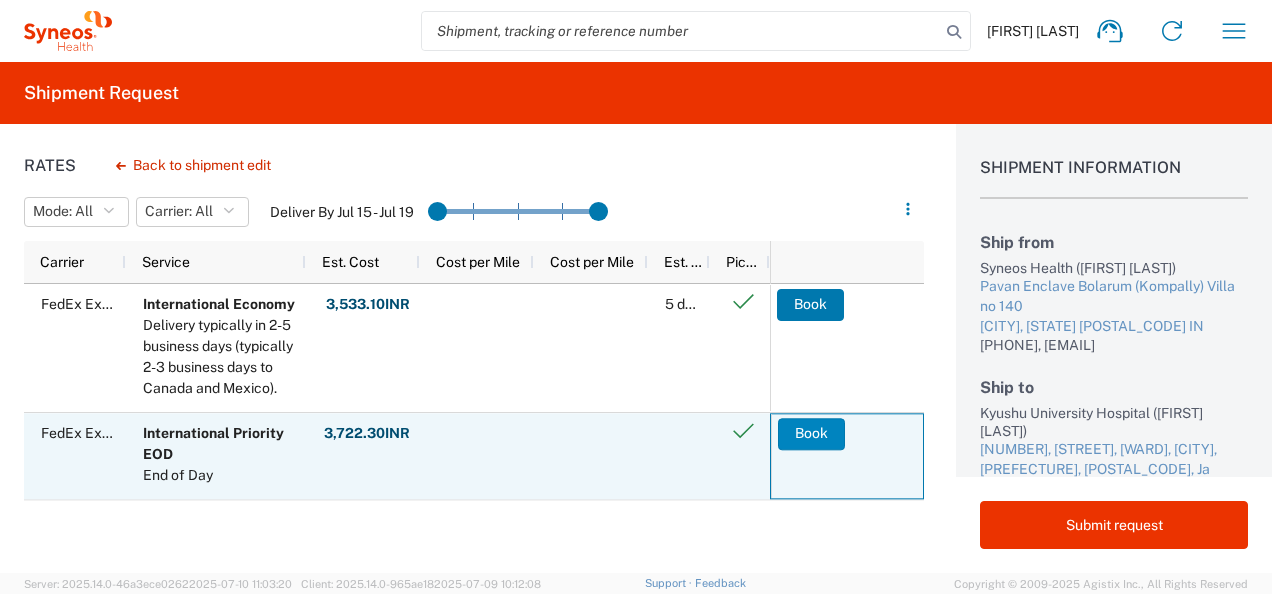 click on "Book" 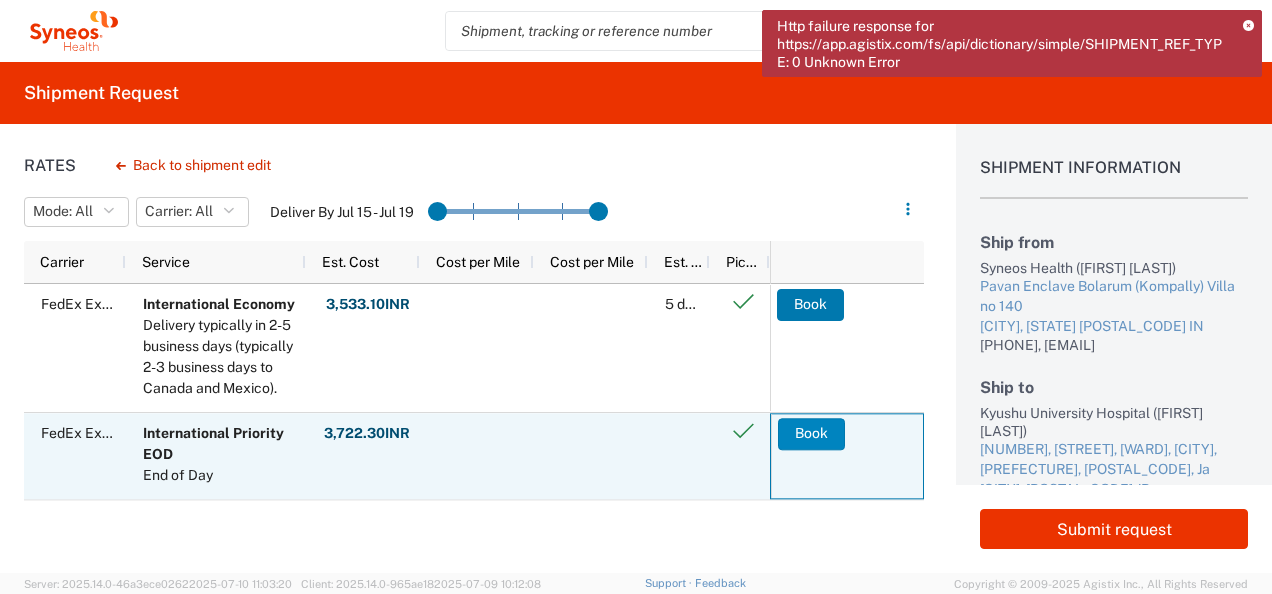click on "Book" 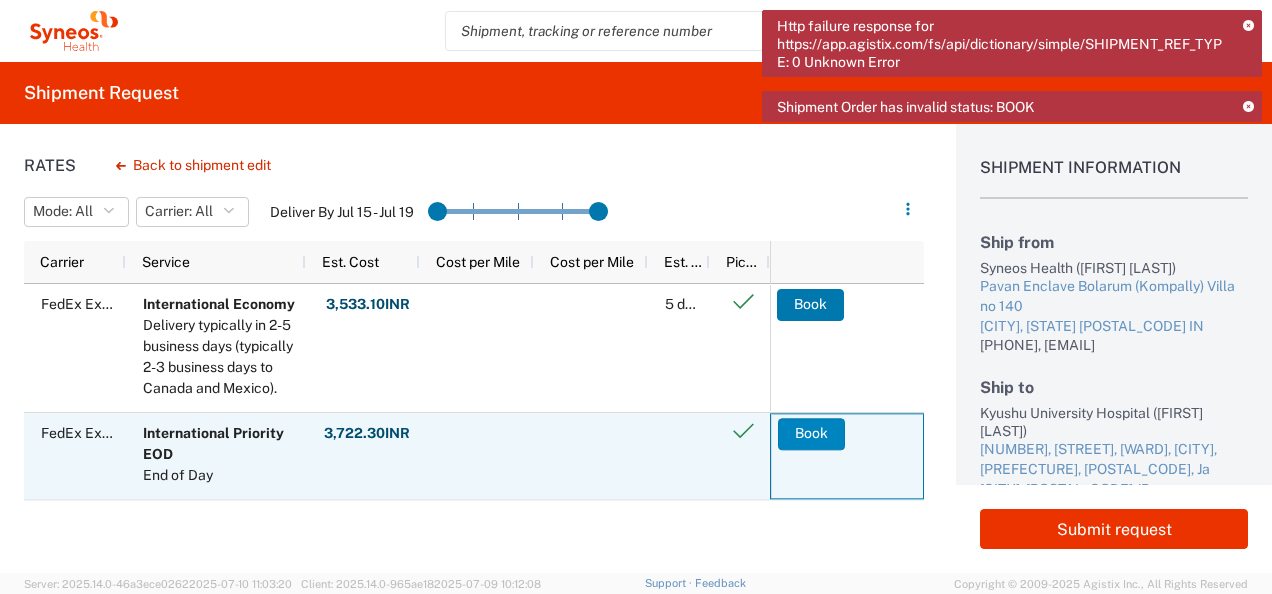 click on "Book" 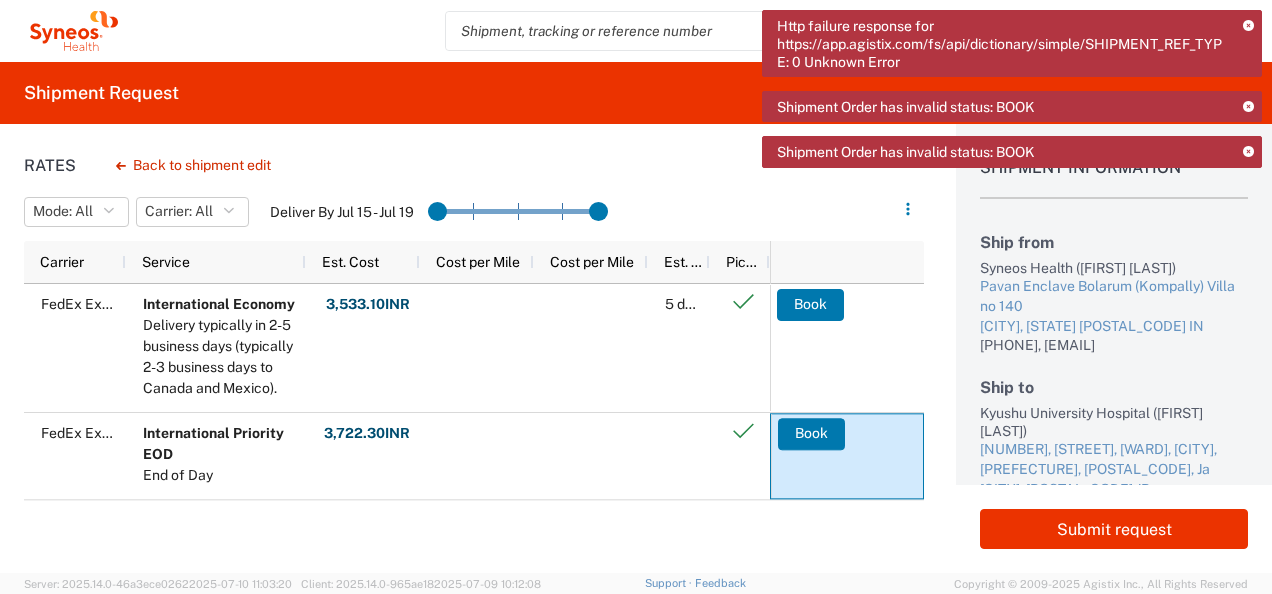 click 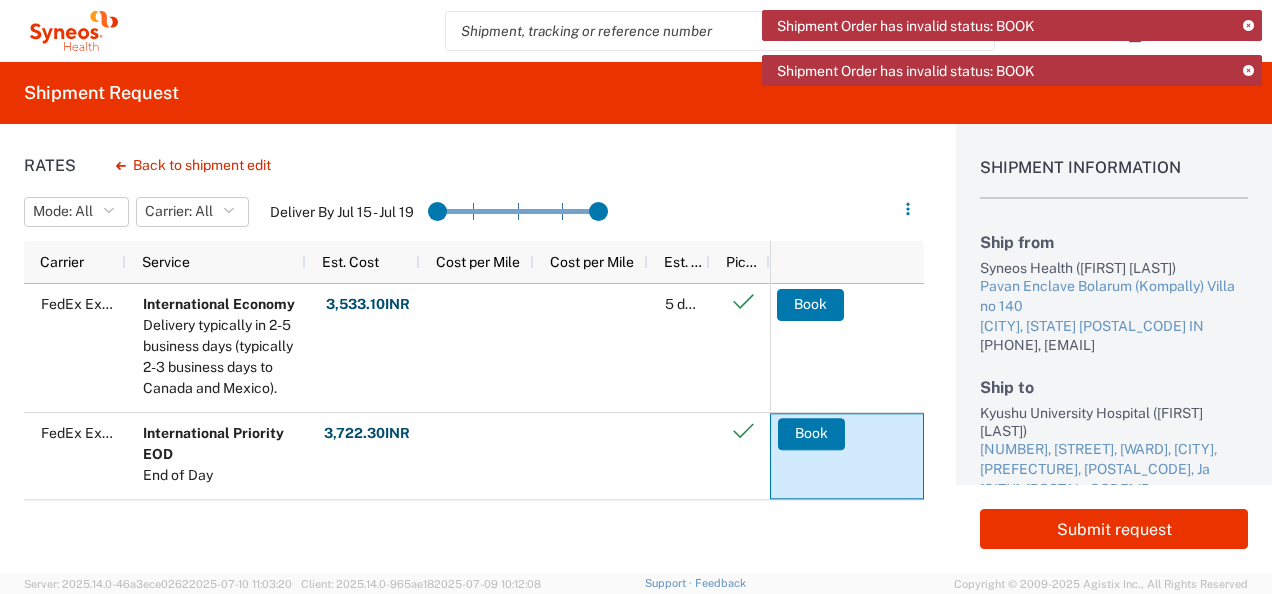 click 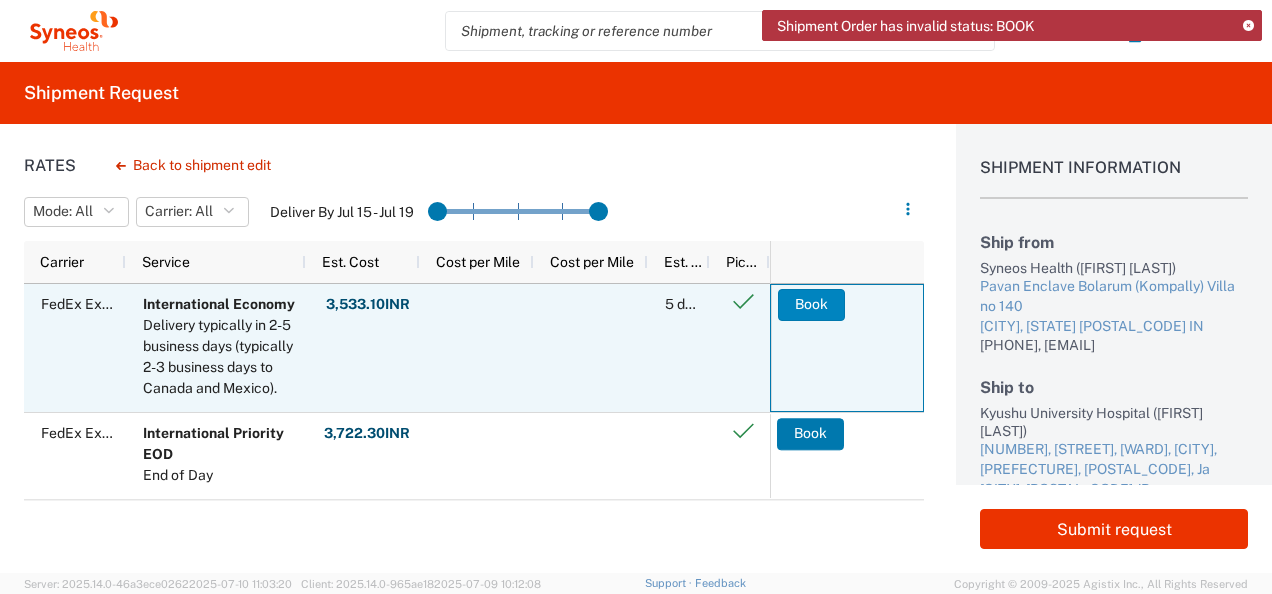 click on "Book" 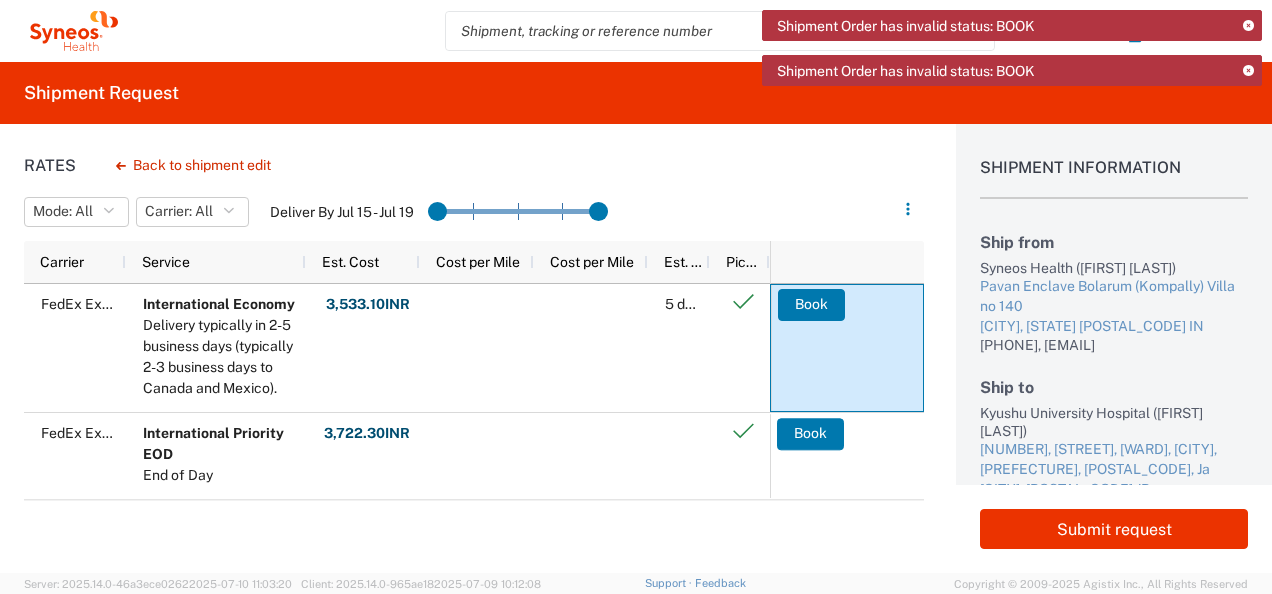 click 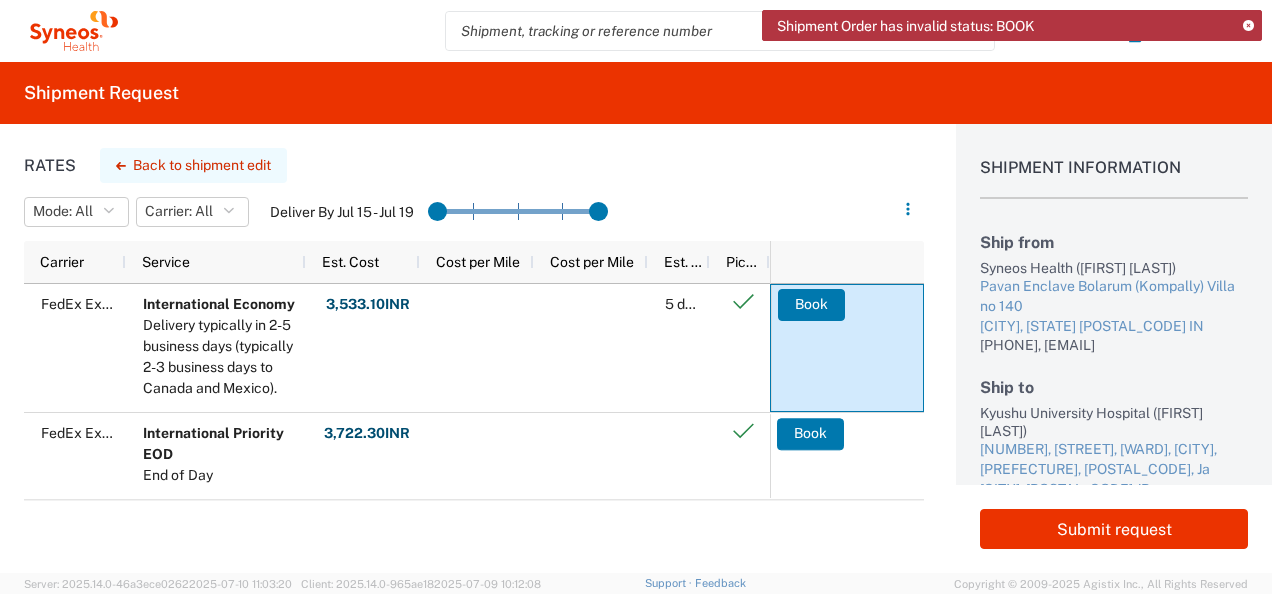 click on "Back to shipment edit" 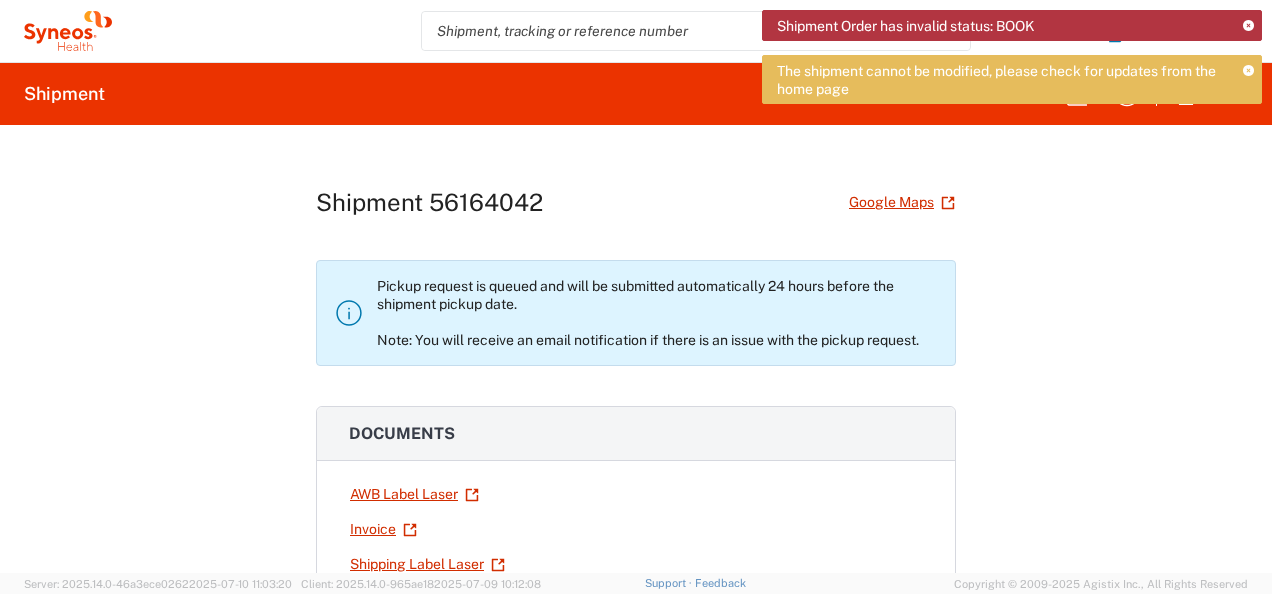 click on "The shipment cannot be modified, please check for updates from the home page" 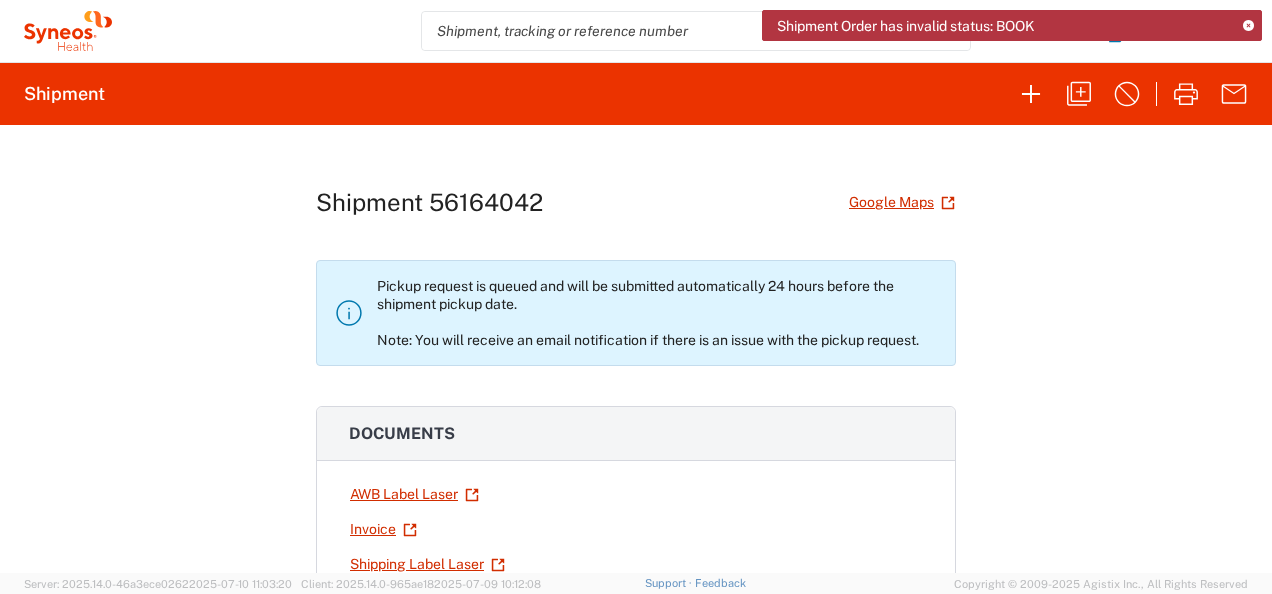 click on "Shipment Order has invalid status: BOOK" 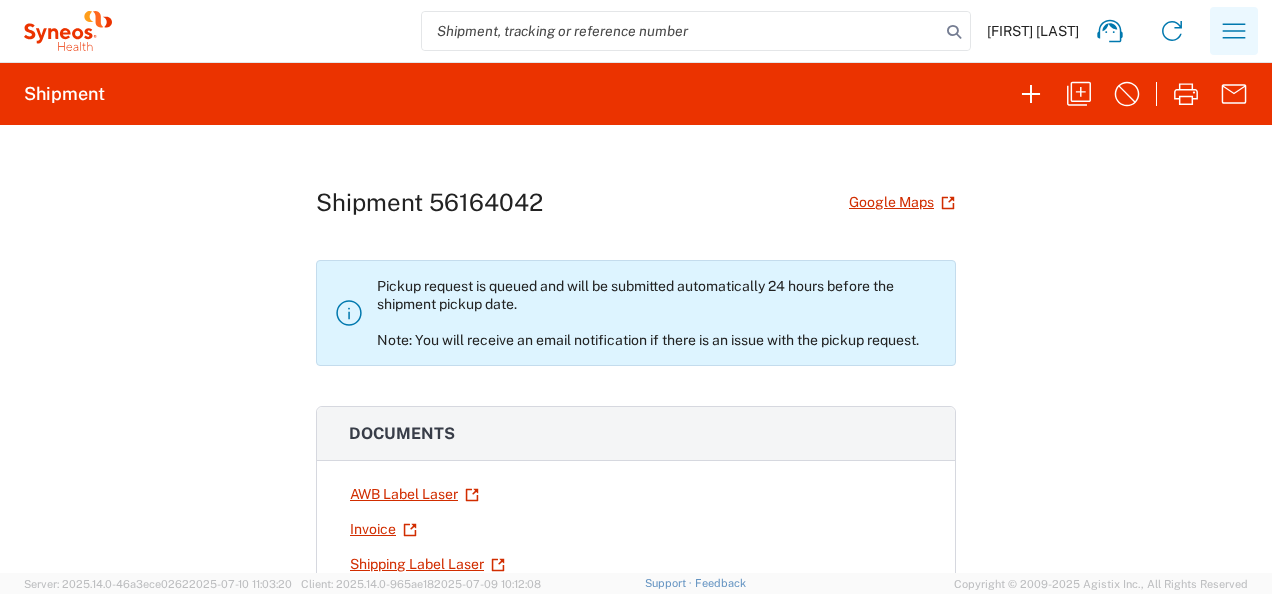 click 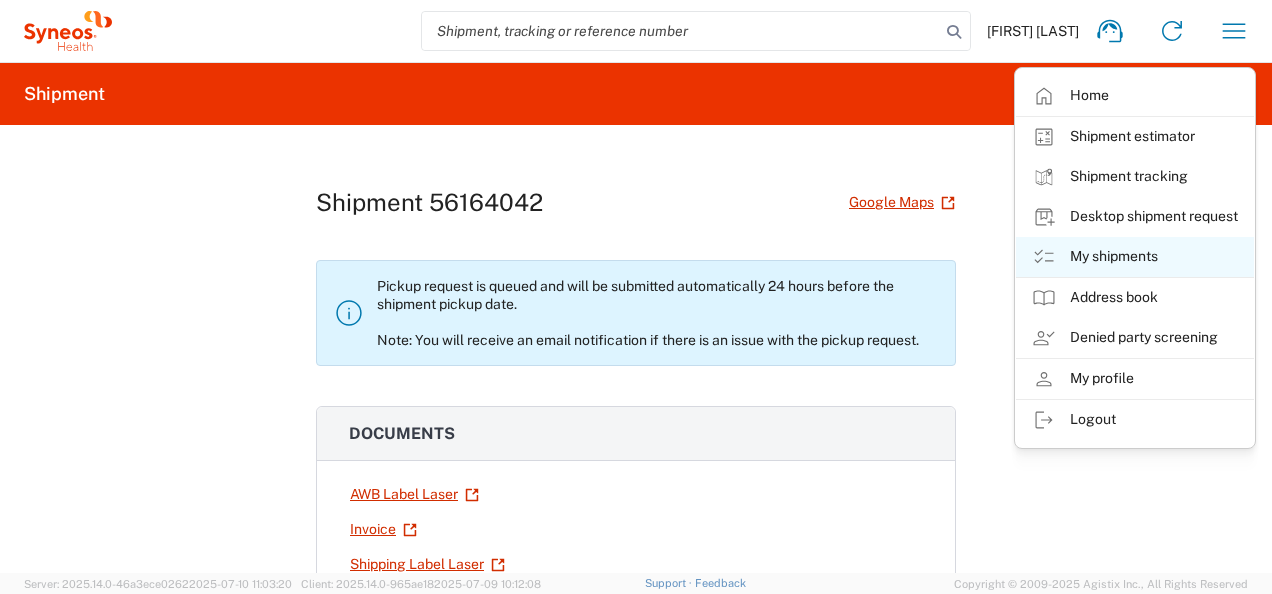 click on "My shipments" 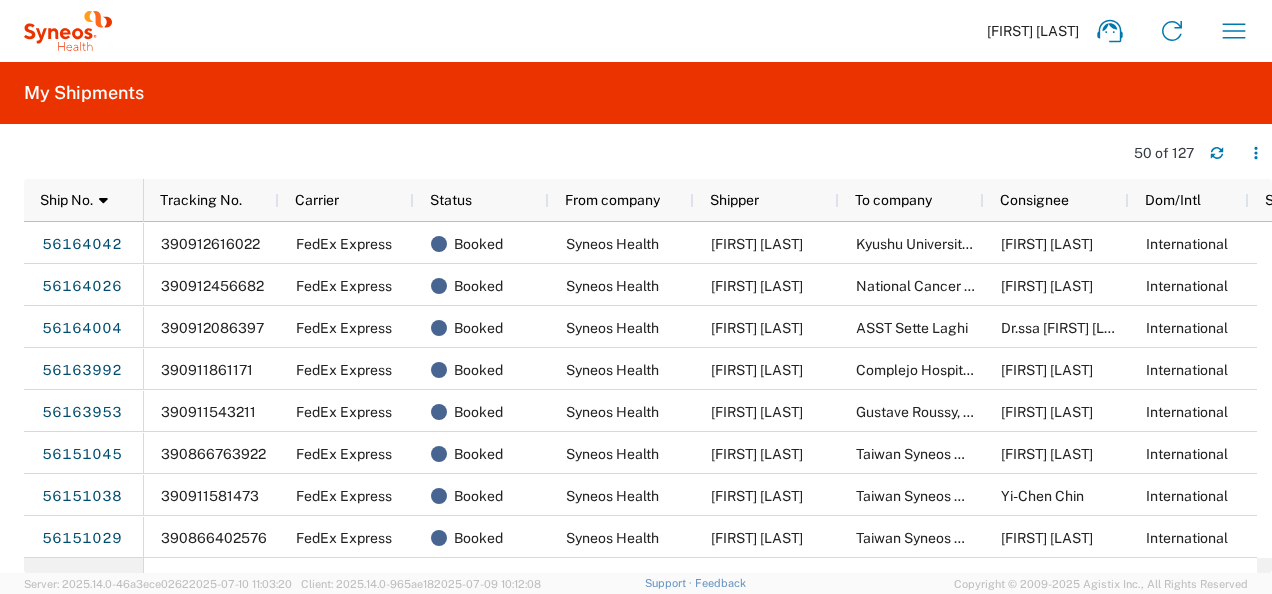 scroll, scrollTop: 293, scrollLeft: 0, axis: vertical 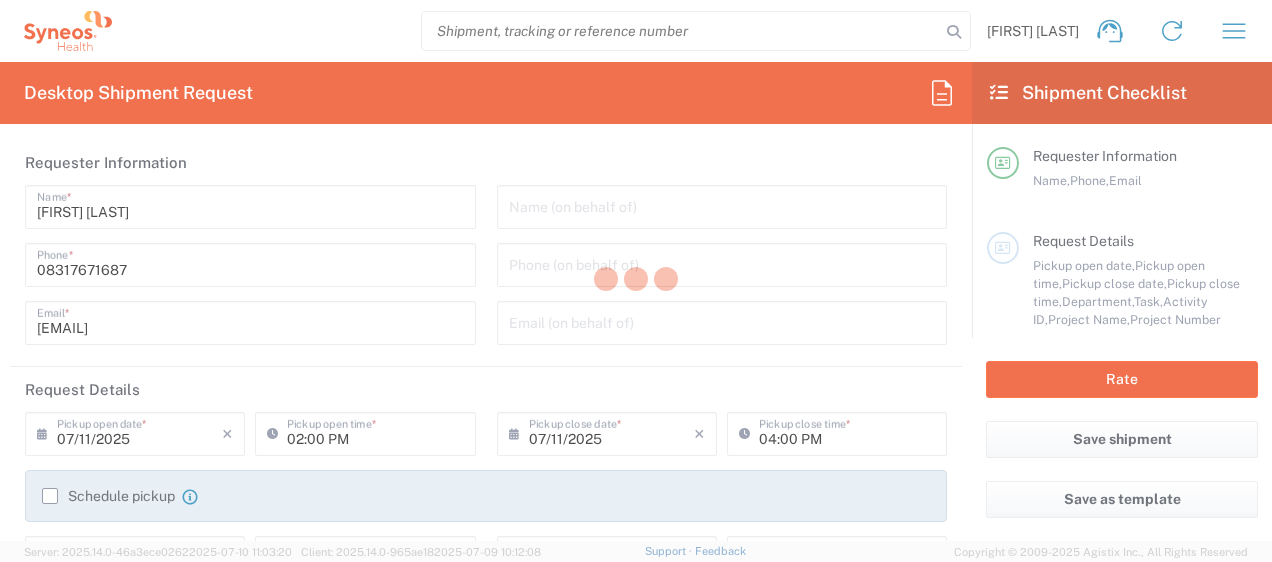 type on "4010" 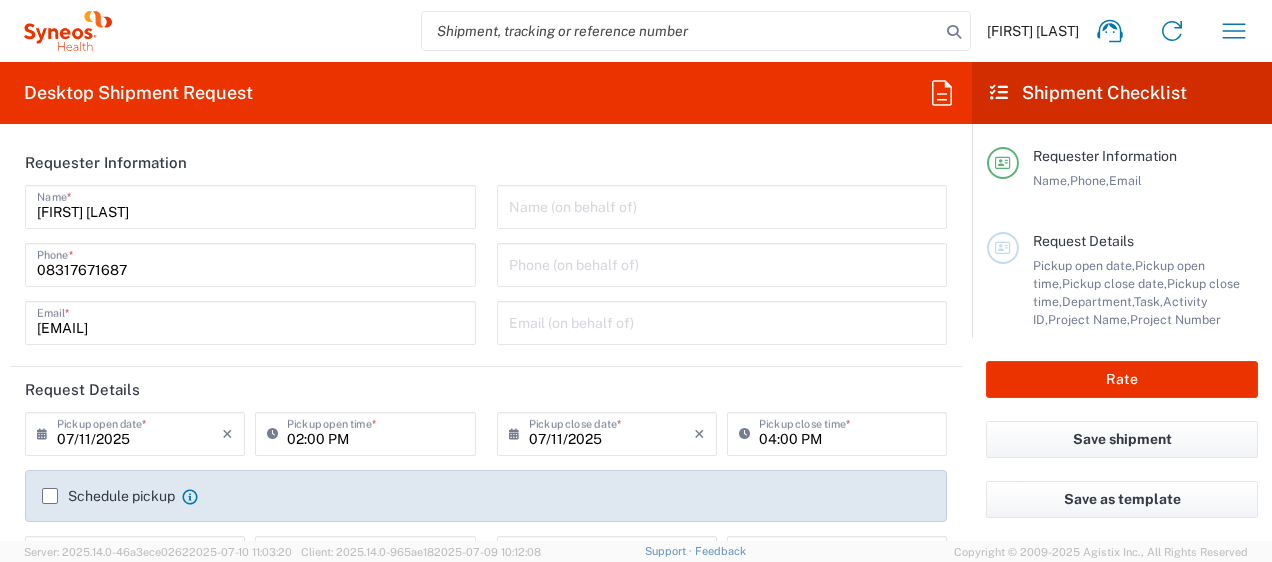 type on "India" 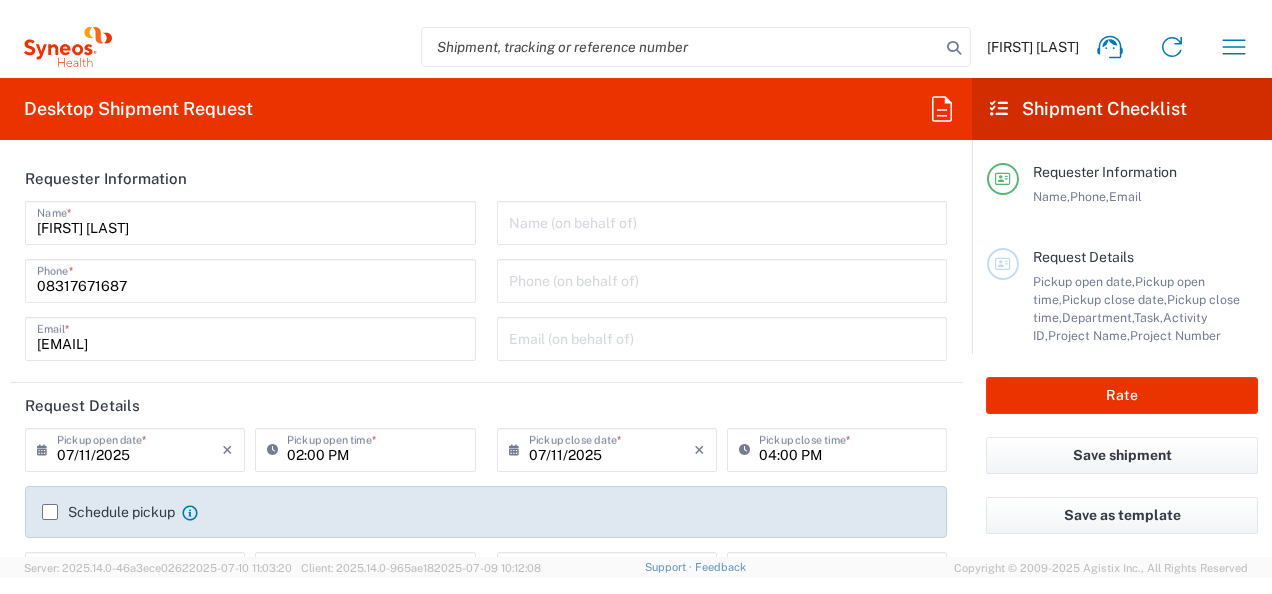scroll, scrollTop: 0, scrollLeft: 0, axis: both 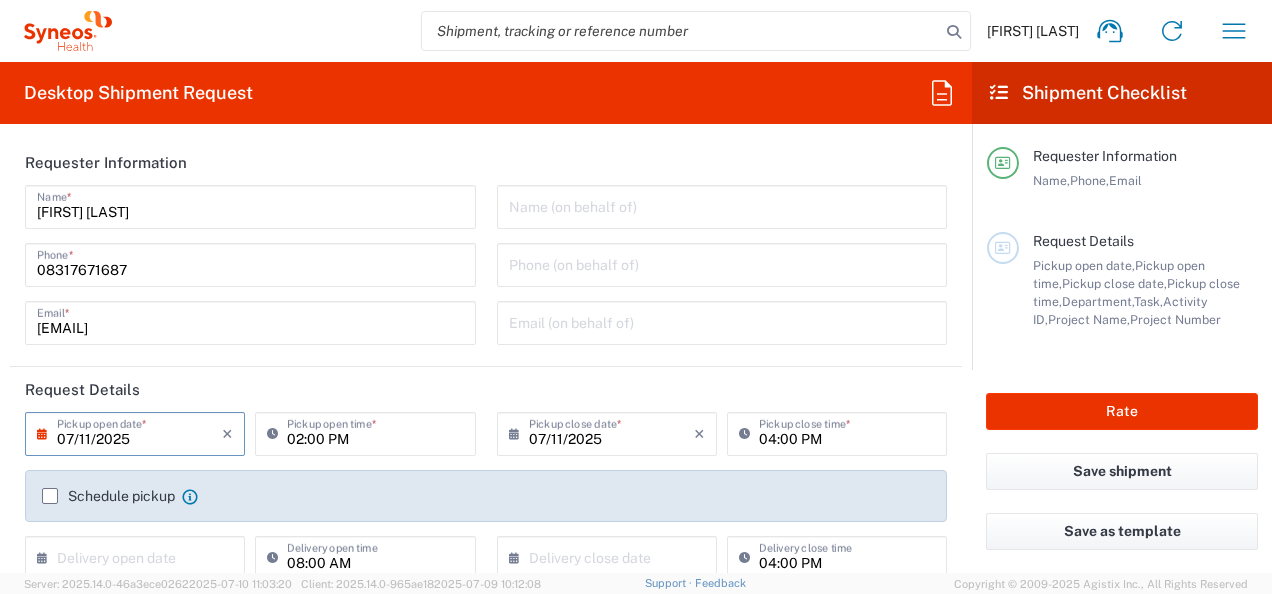 click on "07/11/2025" at bounding box center [139, 432] 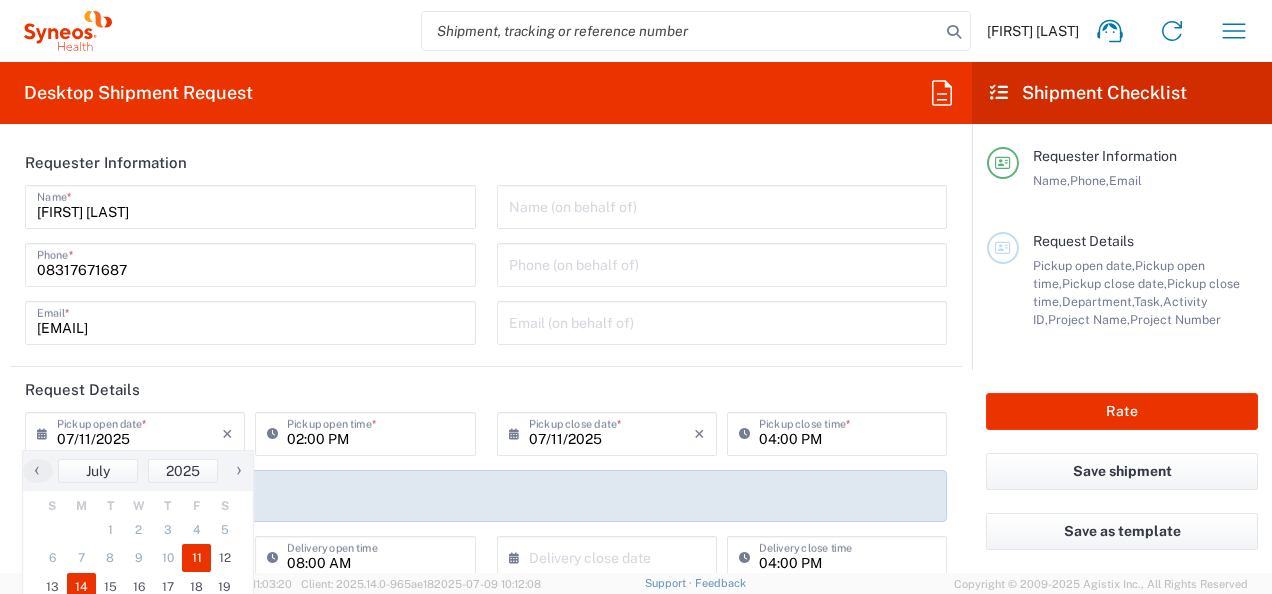 click on "14" 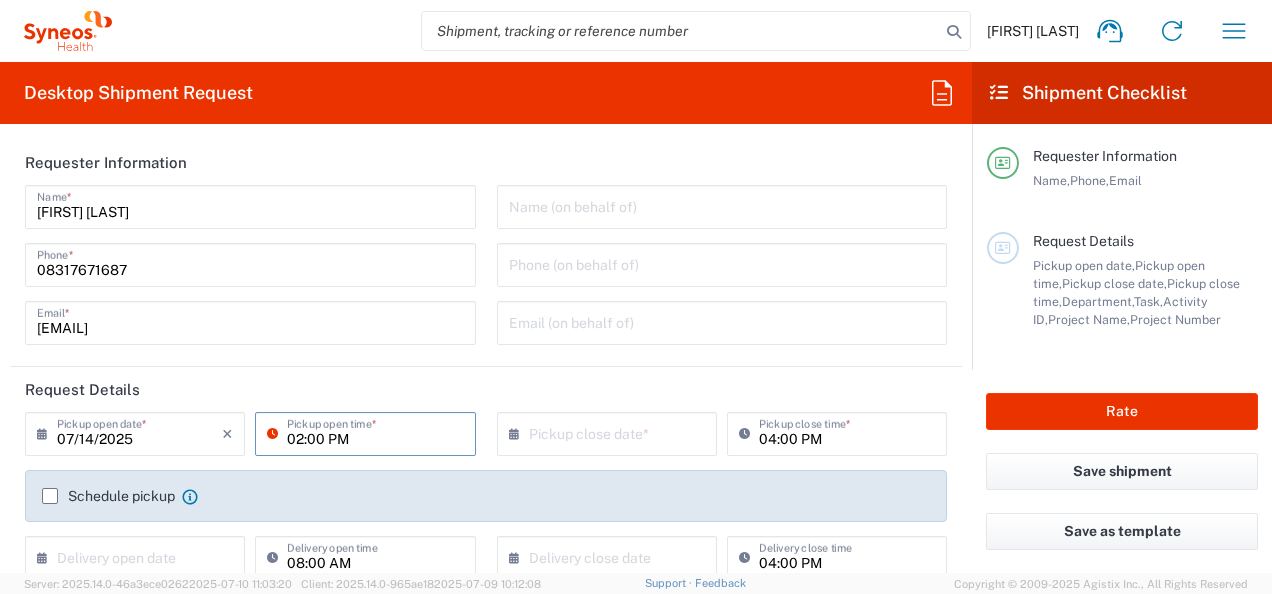 click on "02:00 PM" at bounding box center (375, 432) 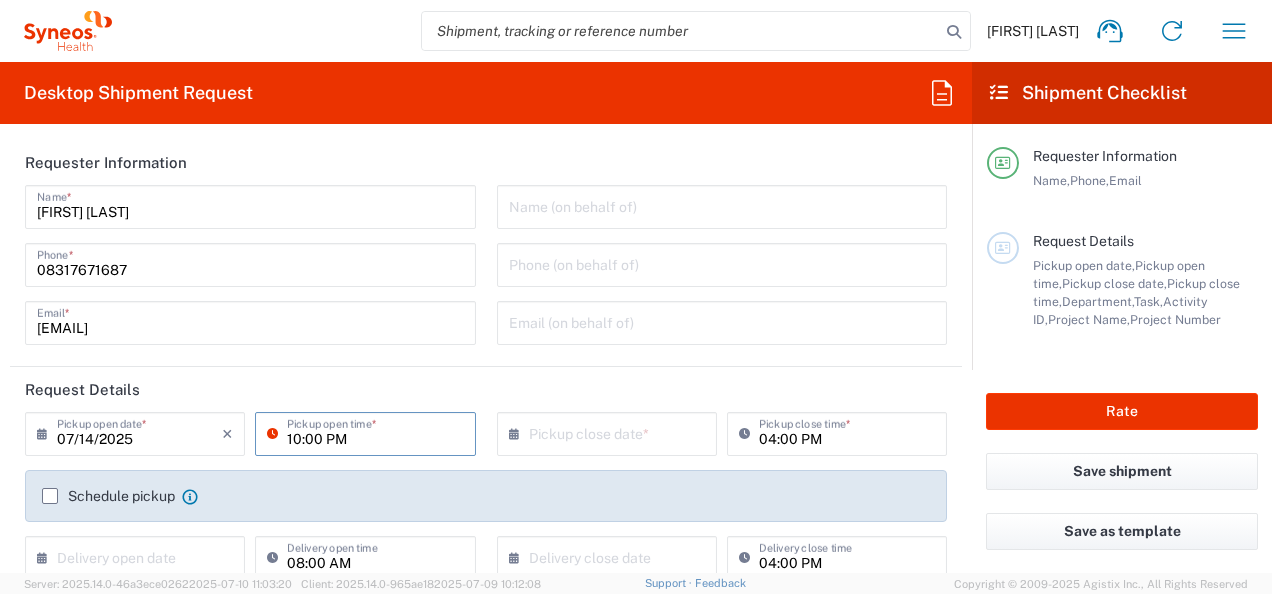 click on "10:00 PM" at bounding box center [375, 432] 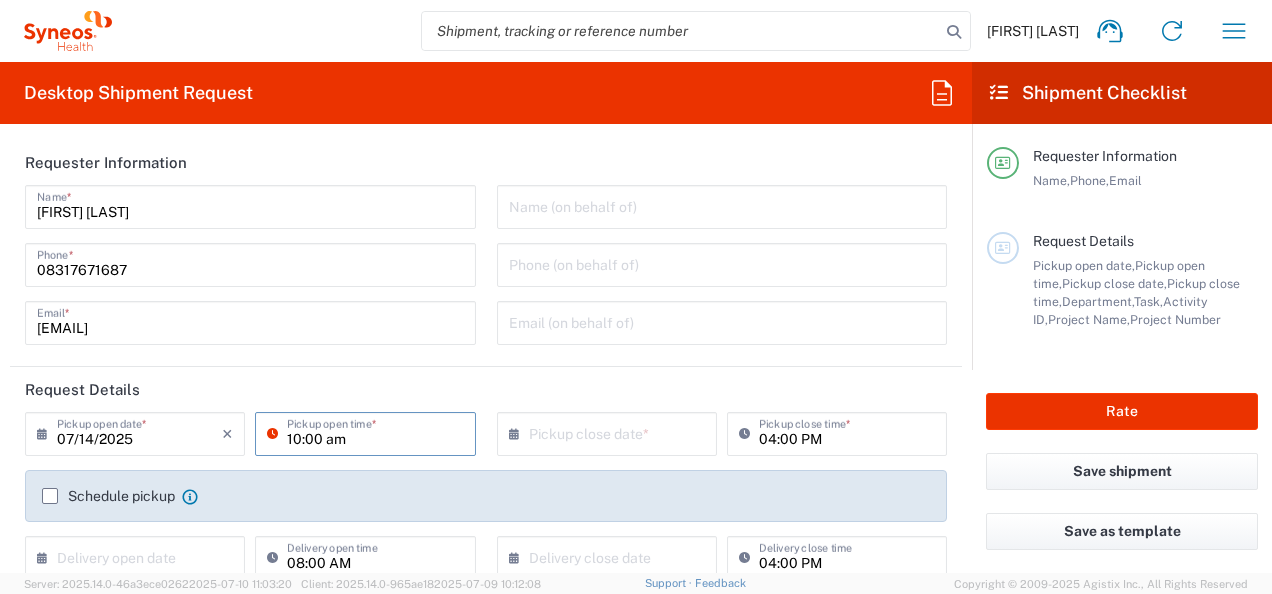 type on "10:00 AM" 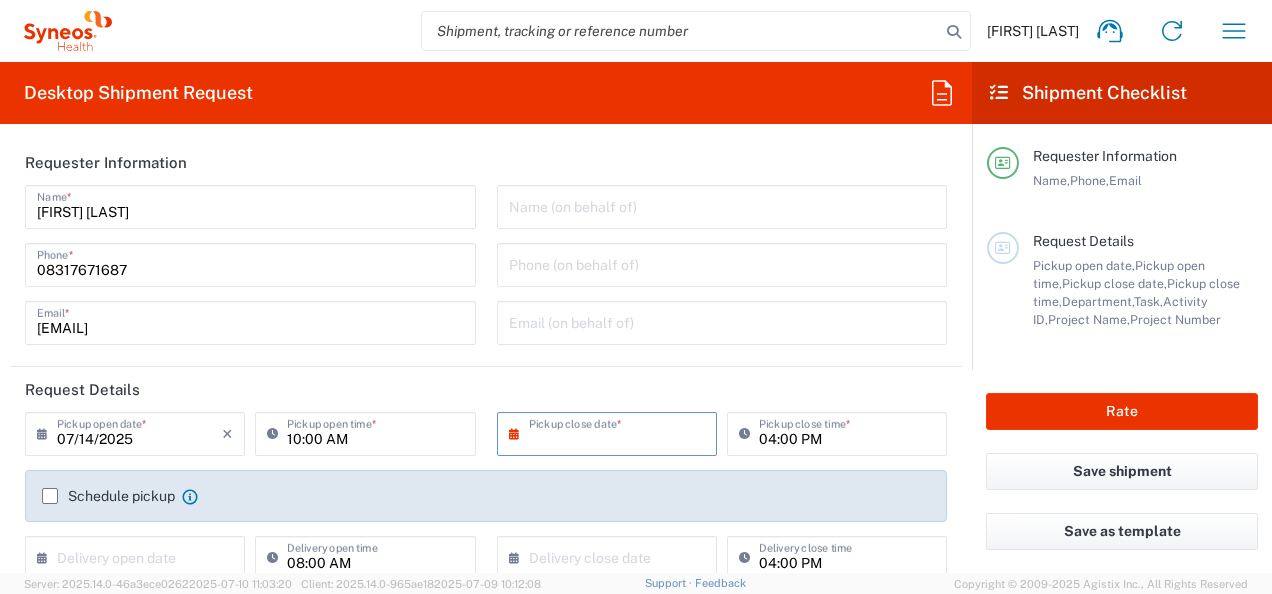 click at bounding box center [611, 432] 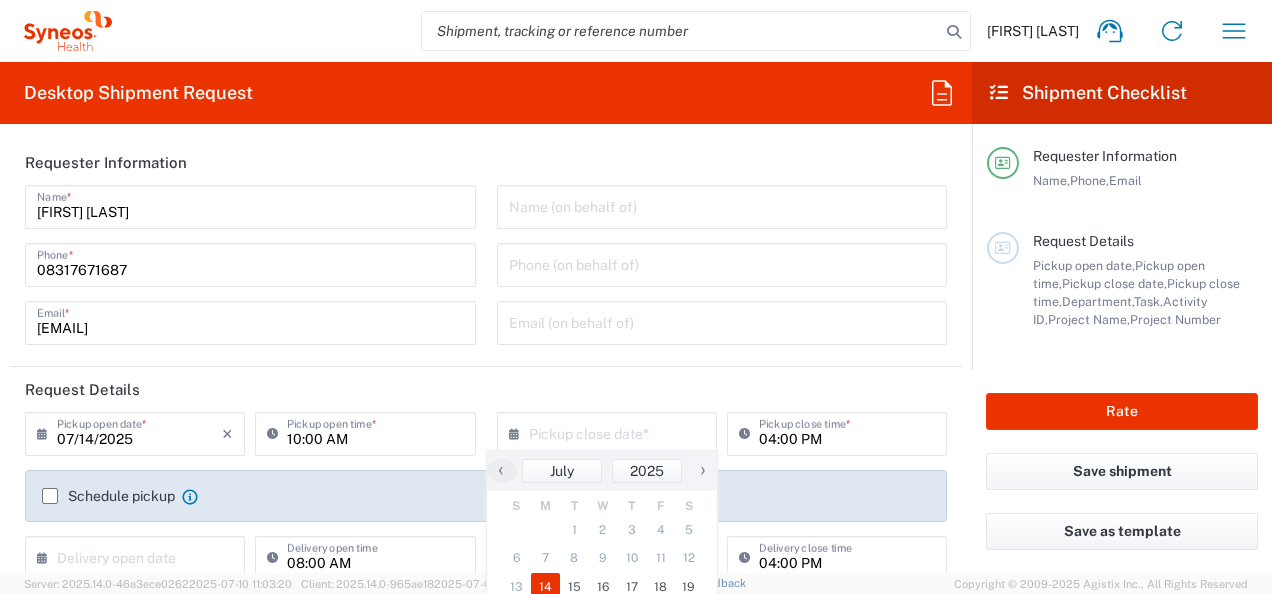 click on "14" 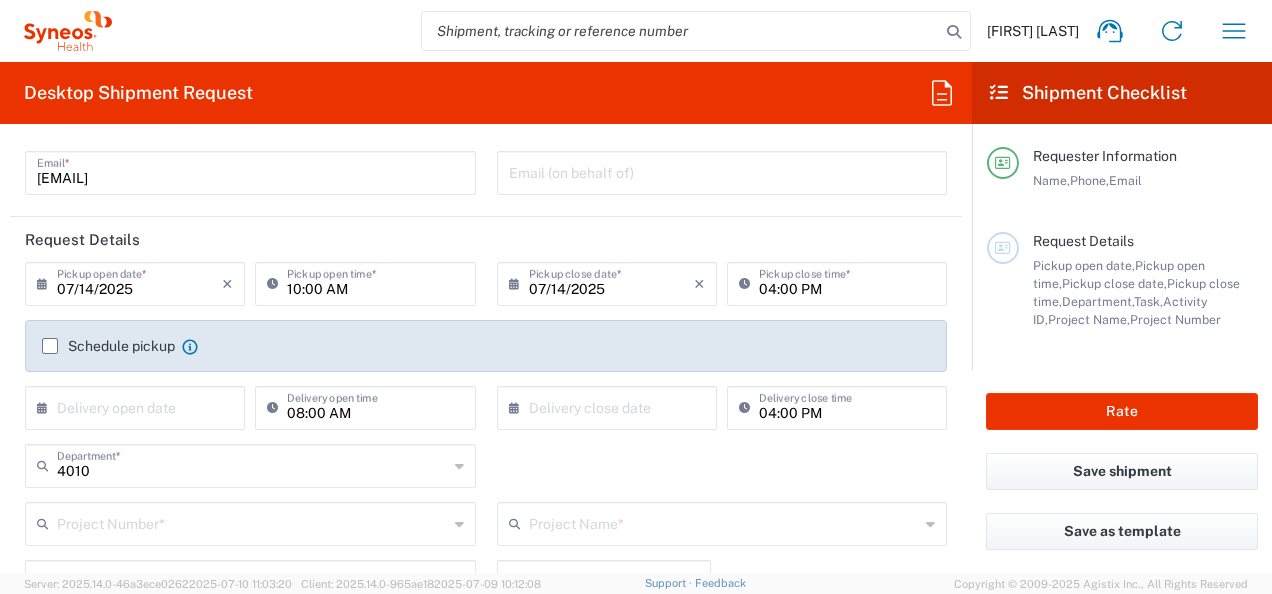 scroll, scrollTop: 160, scrollLeft: 0, axis: vertical 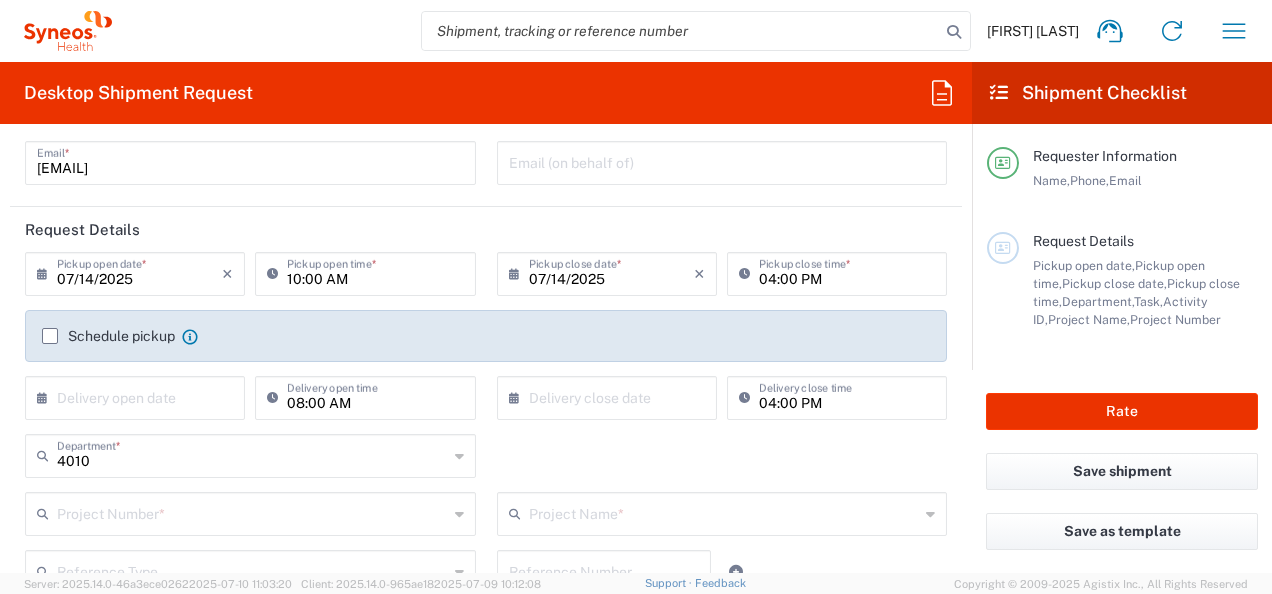 click on "Schedule pickup" 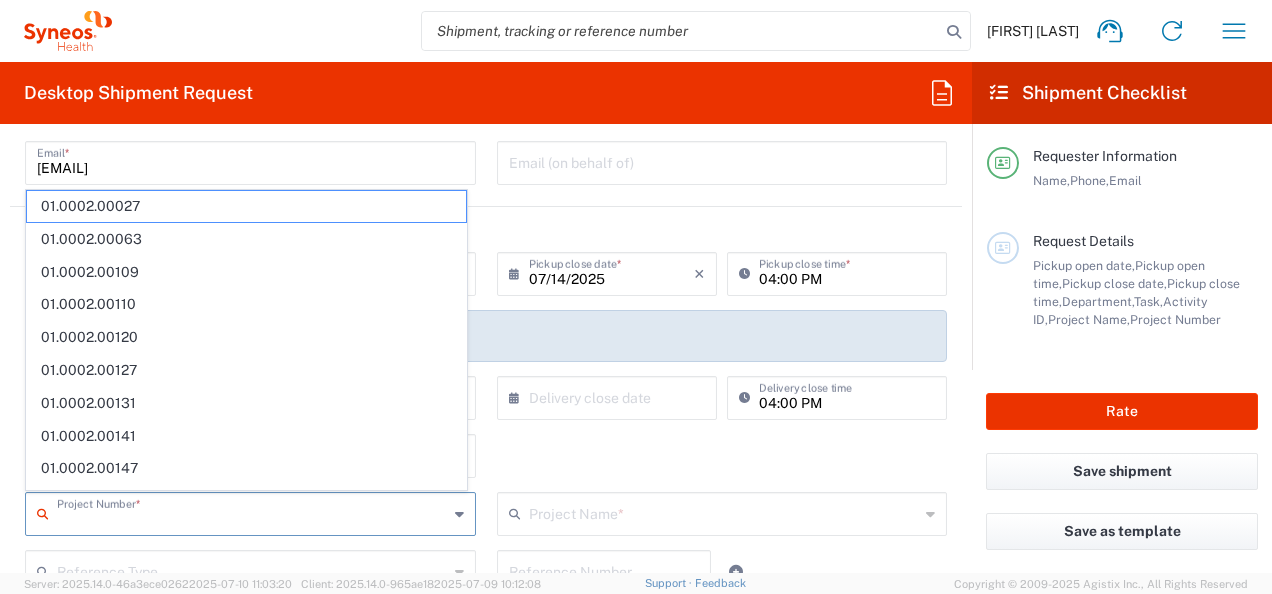 click at bounding box center (252, 512) 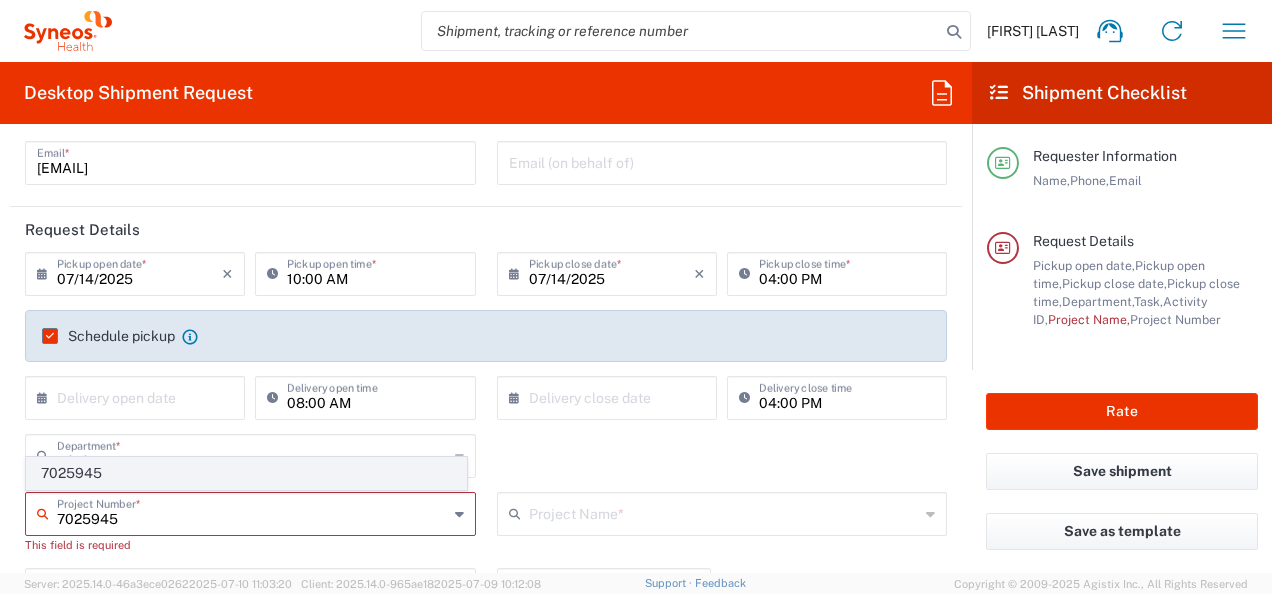 type on "7025945" 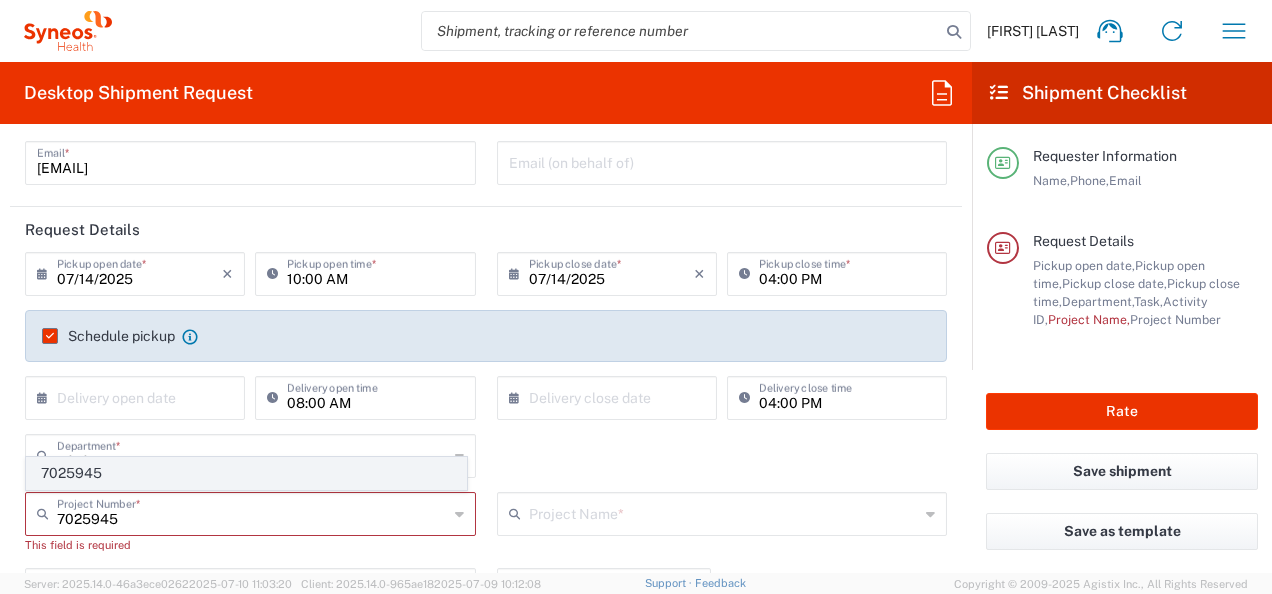 click on "7025945" 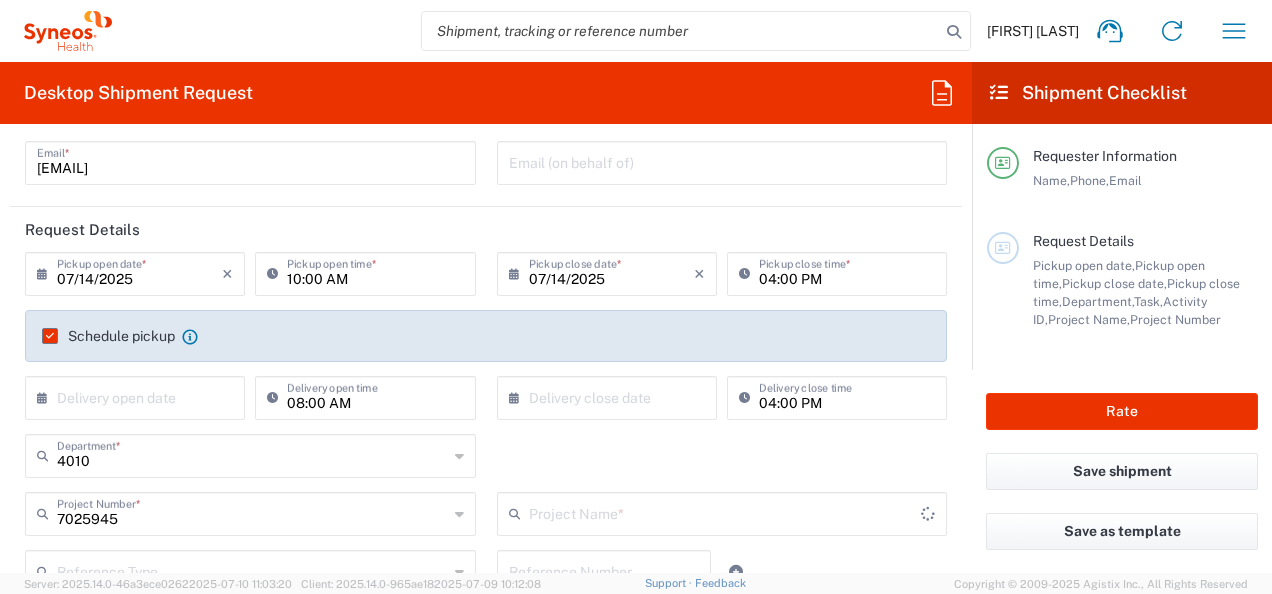 type on "Daiichi 7025945" 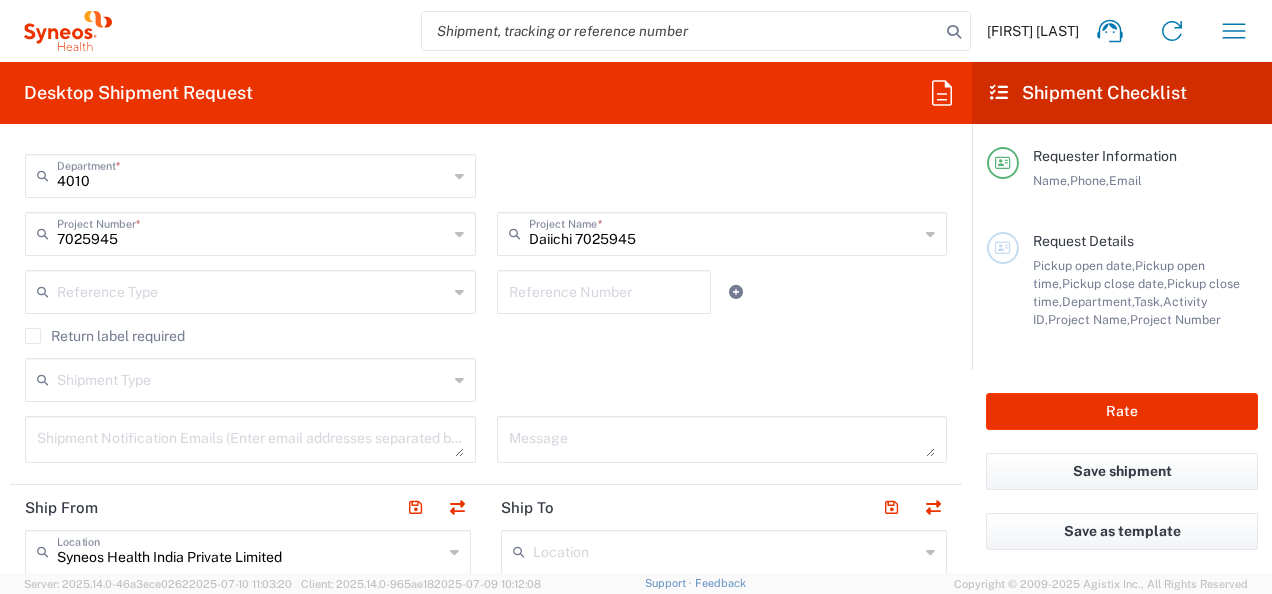 scroll, scrollTop: 453, scrollLeft: 0, axis: vertical 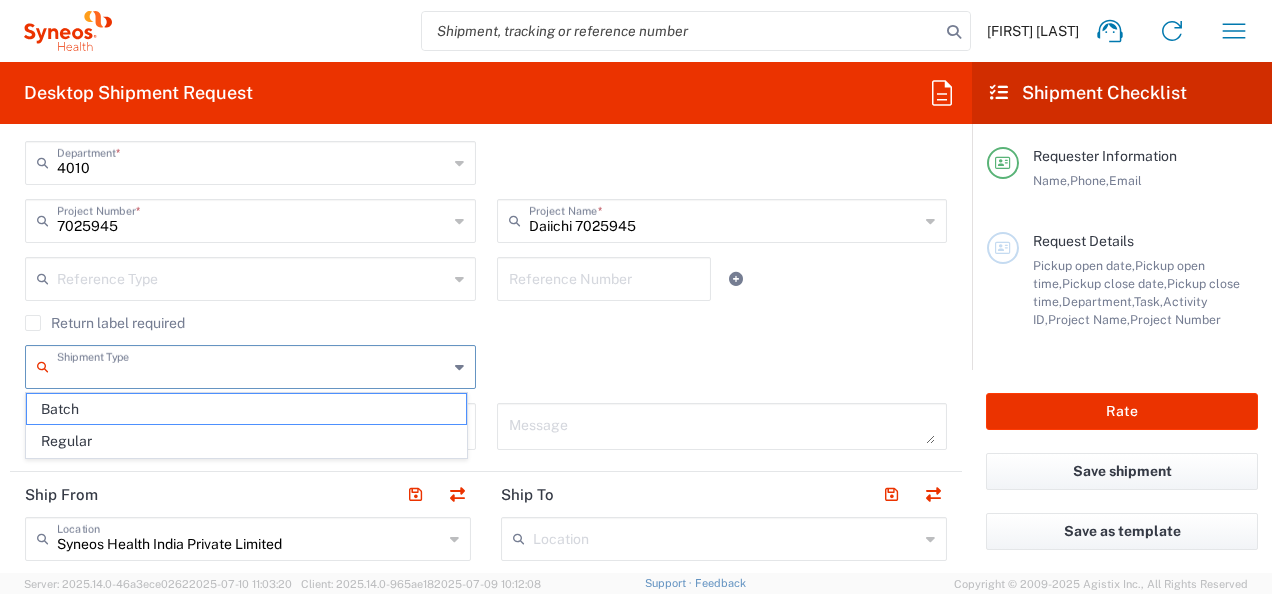 click at bounding box center (252, 365) 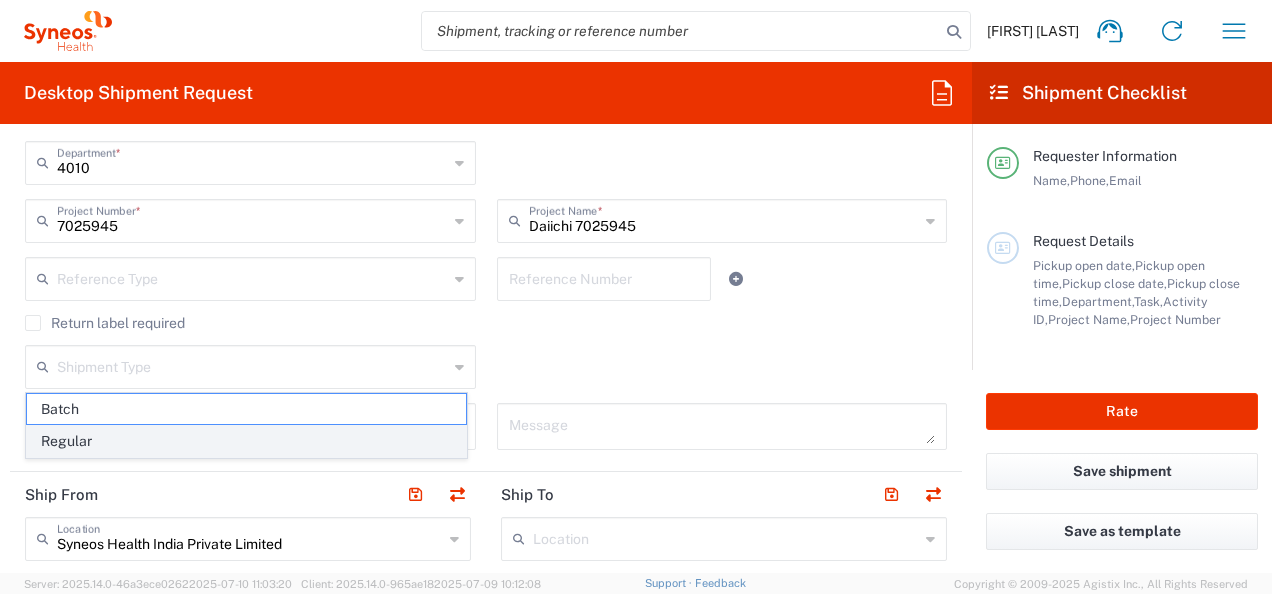 click on "Regular" 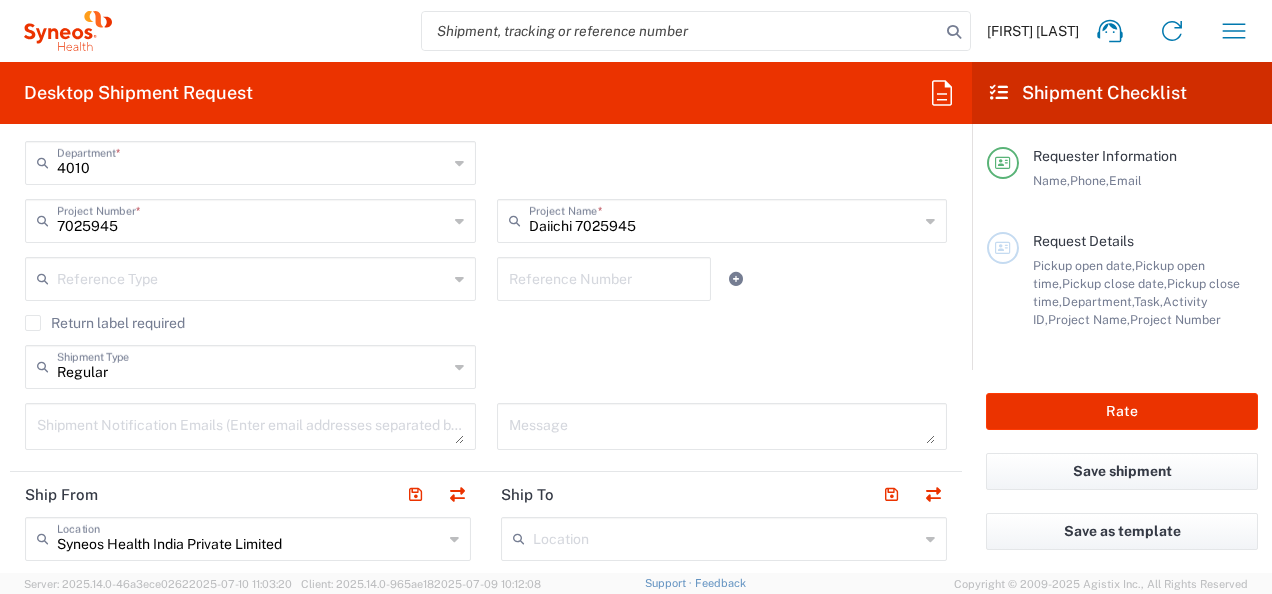 click on "Regular  Shipment Type  Batch Regular" 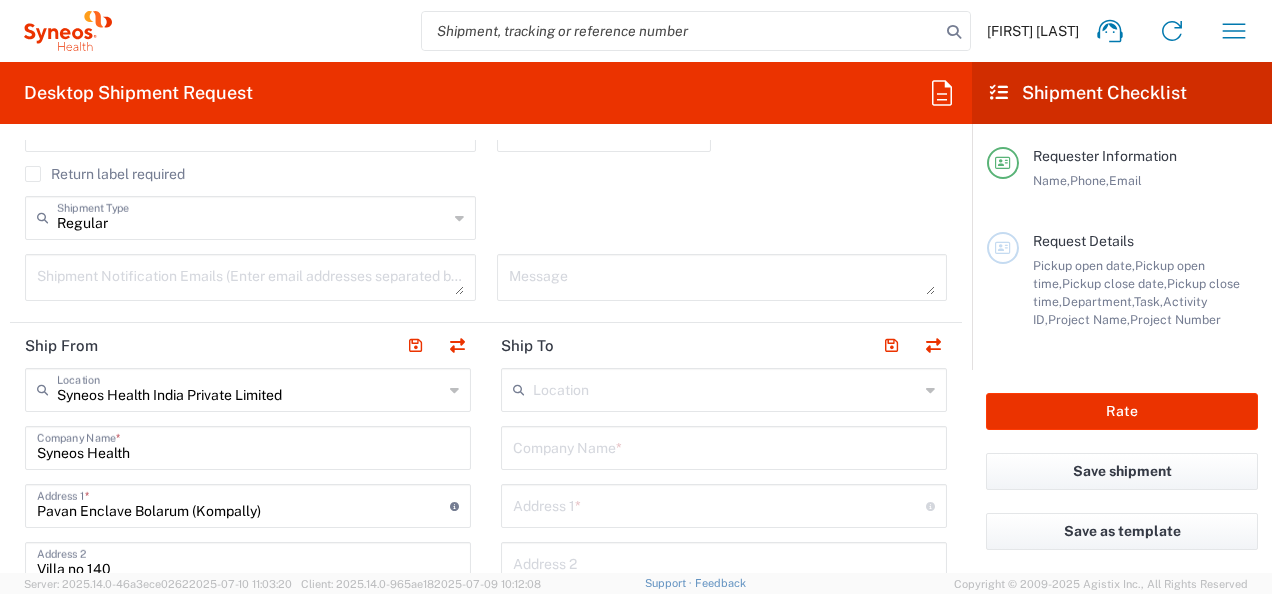 scroll, scrollTop: 613, scrollLeft: 0, axis: vertical 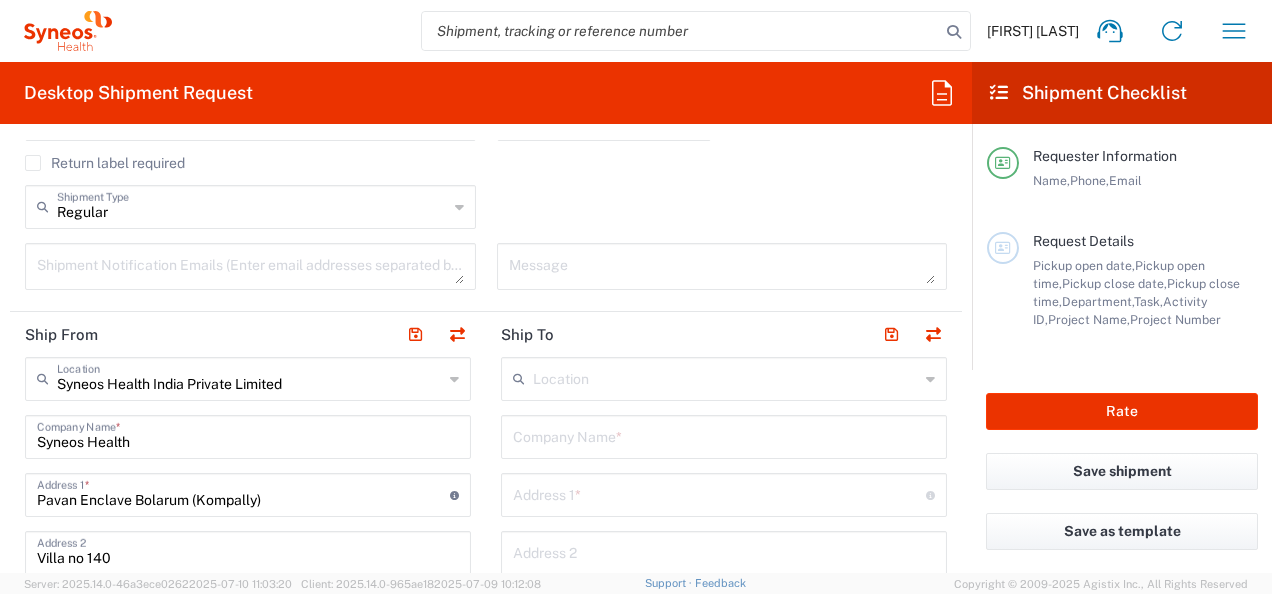 click at bounding box center [724, 435] 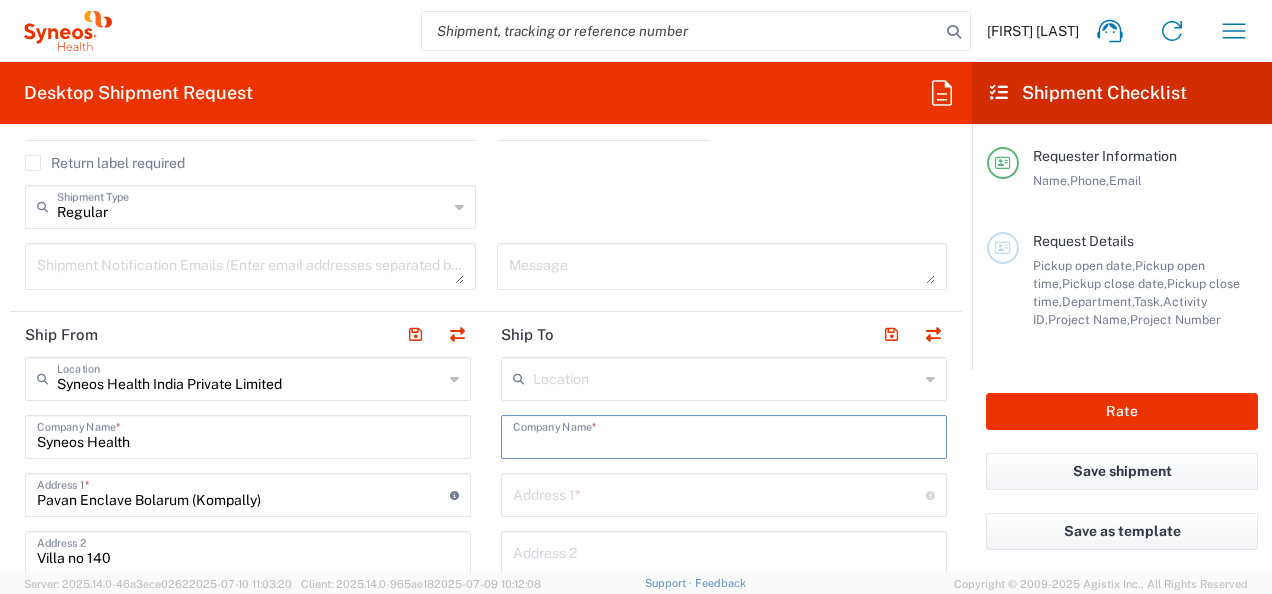 paste on "[ORGANIZATION] [ORGANIZATION]" 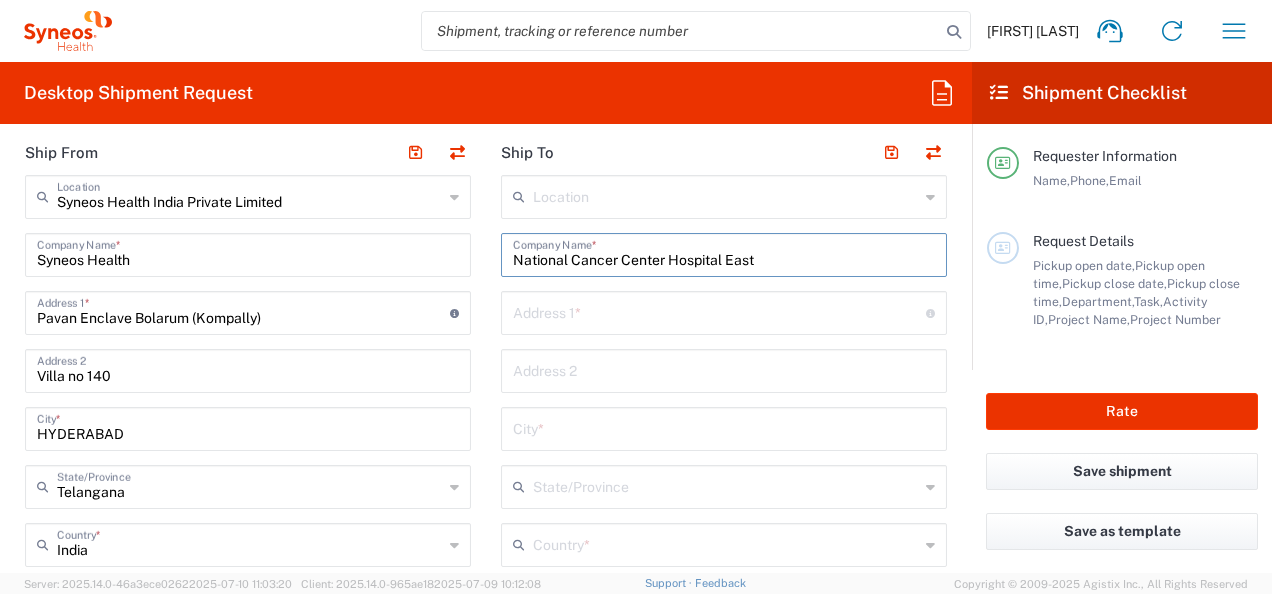 scroll, scrollTop: 813, scrollLeft: 0, axis: vertical 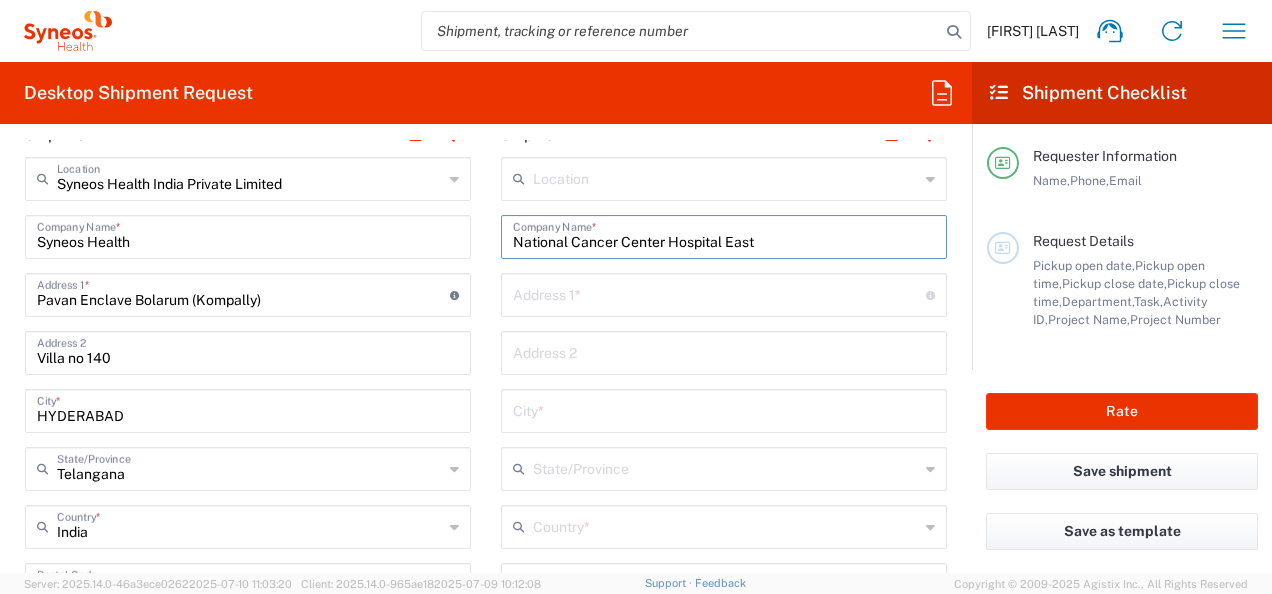 type on "[ORGANIZATION] [ORGANIZATION]" 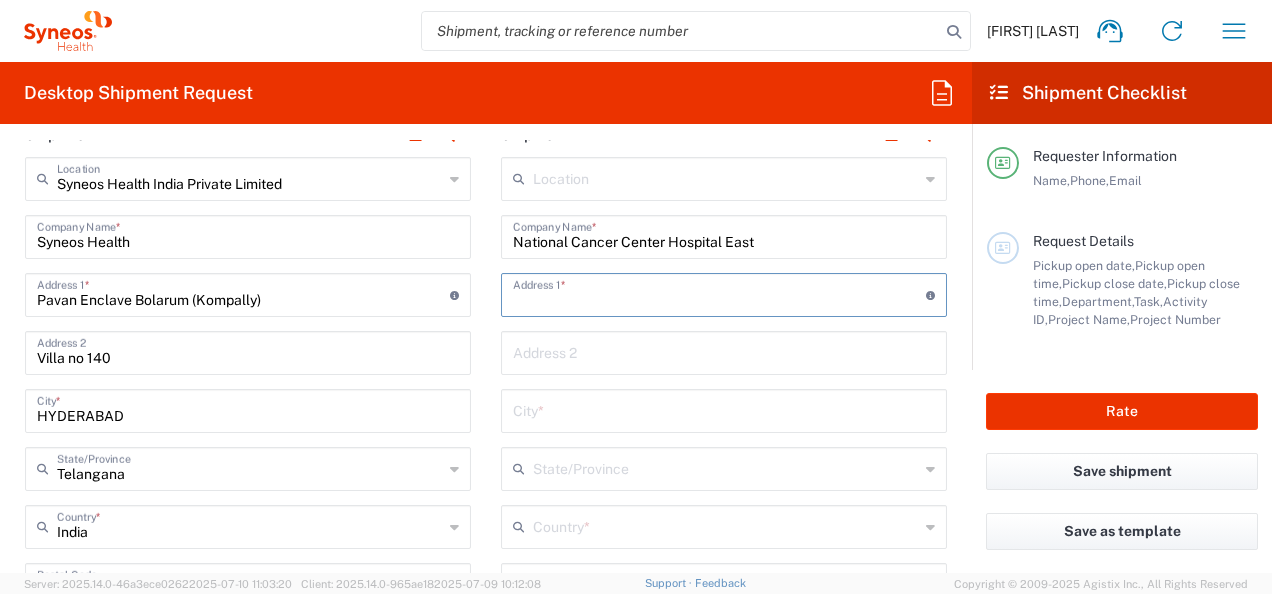 click at bounding box center (719, 293) 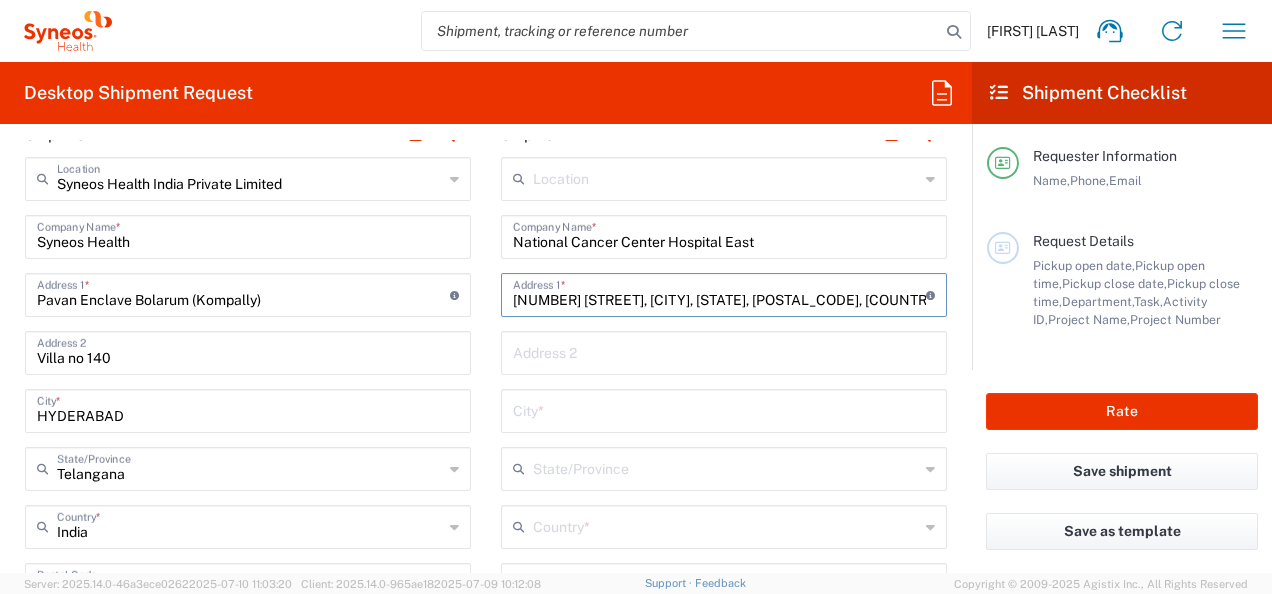 scroll, scrollTop: 1192, scrollLeft: 0, axis: vertical 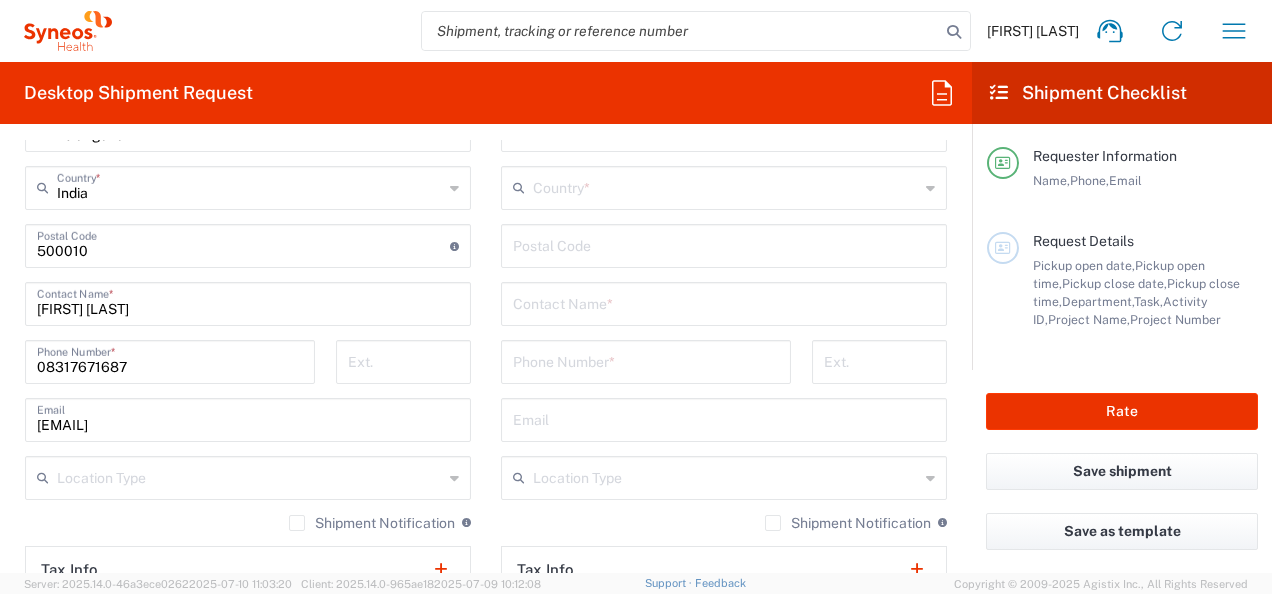 type on "6-5-1 Kashiwanoha, Kashiwa-shi,Chiba, 277-8577, Japan" 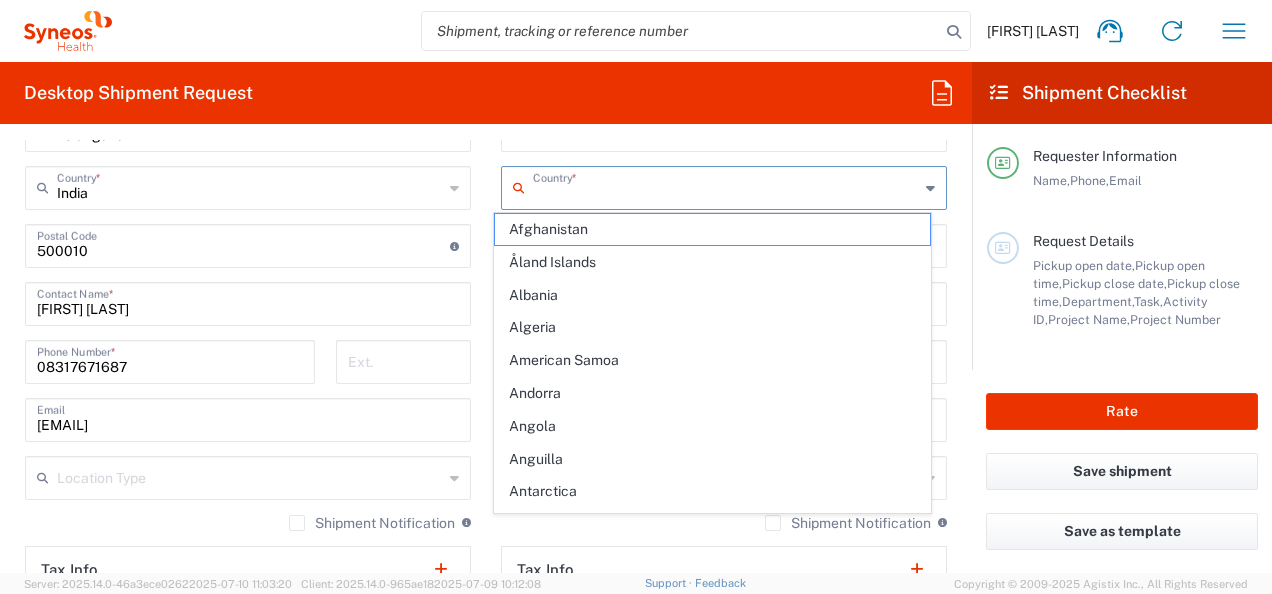 click at bounding box center [726, 186] 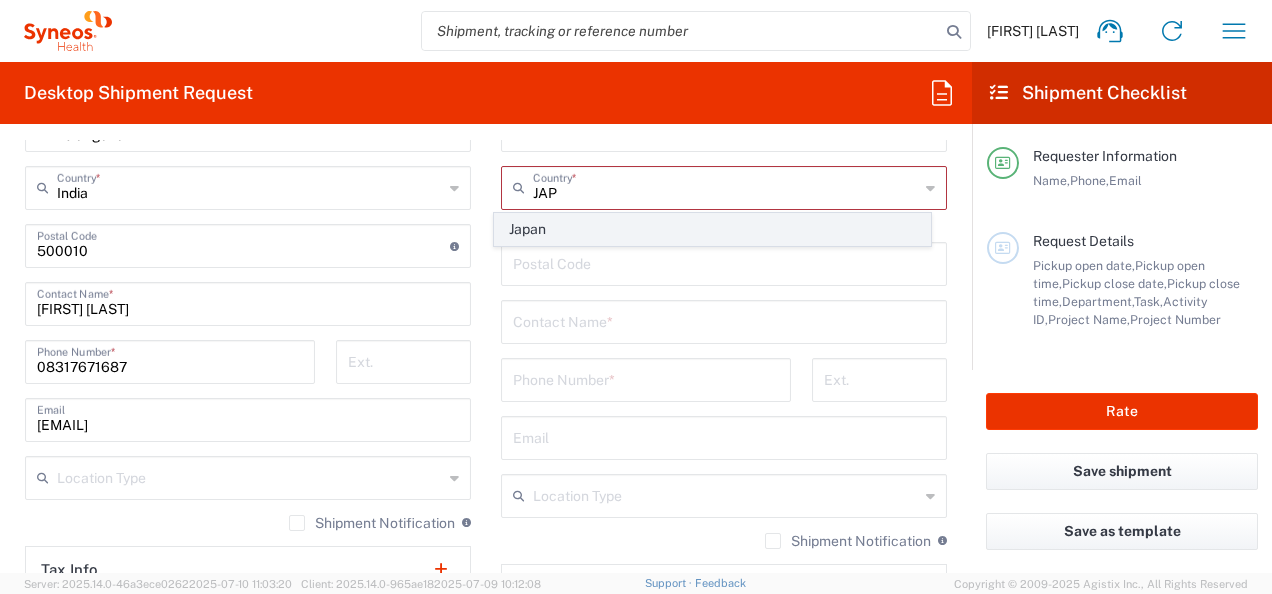click on "Japan" 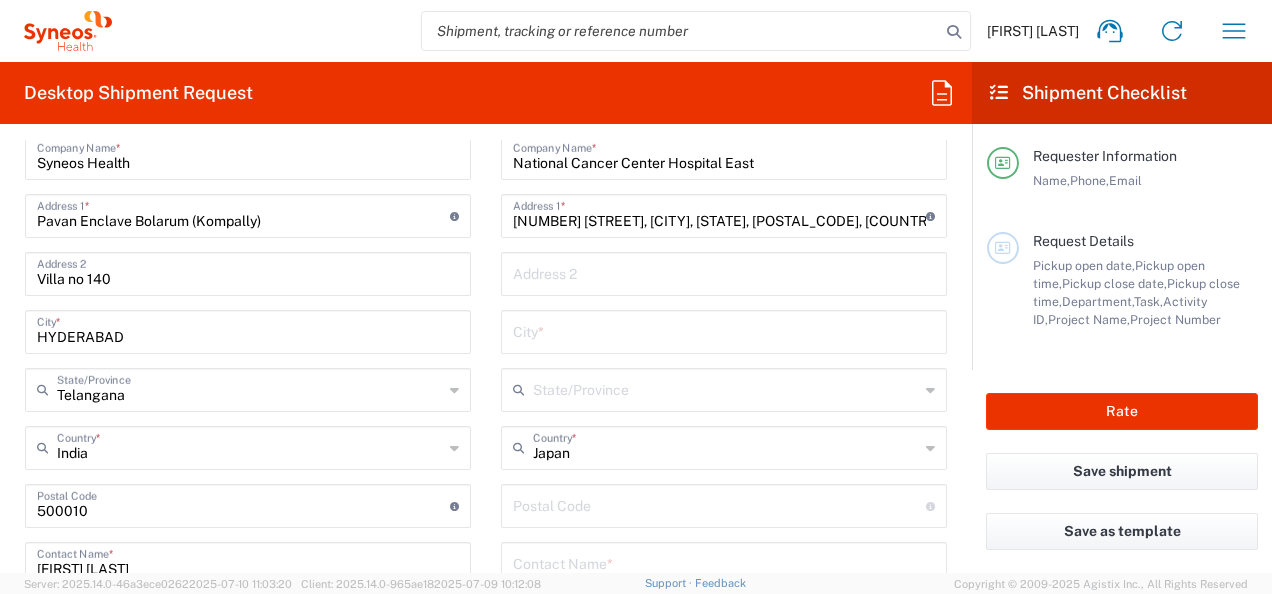 scroll, scrollTop: 872, scrollLeft: 0, axis: vertical 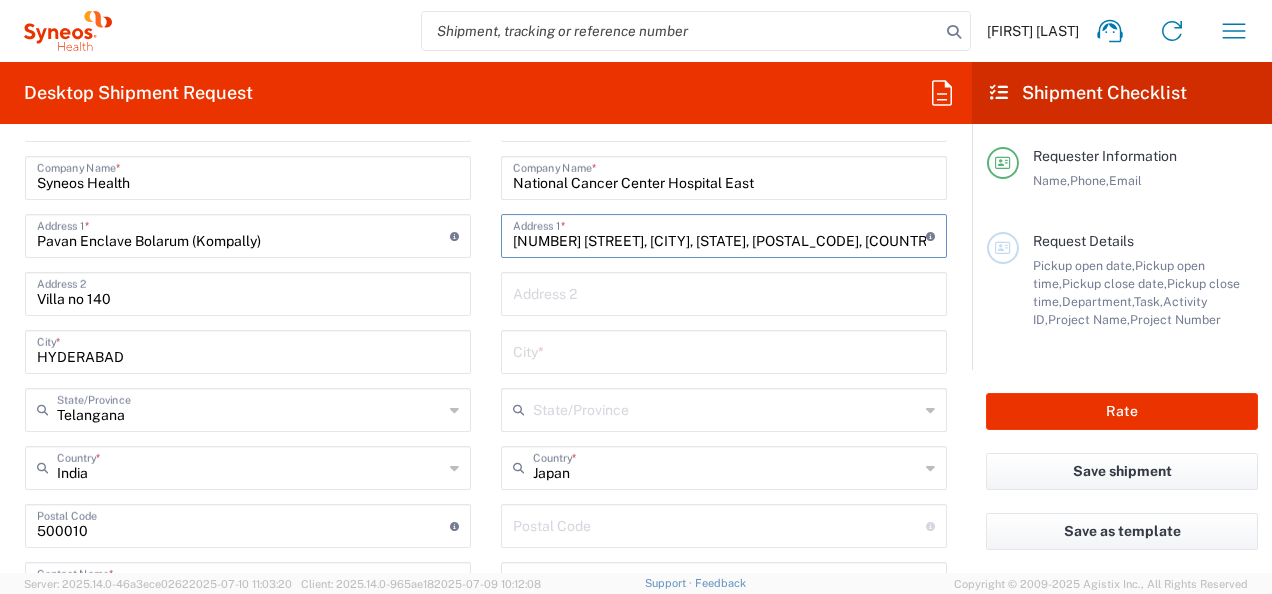 drag, startPoint x: 762, startPoint y: 240, endPoint x: 823, endPoint y: 244, distance: 61.13101 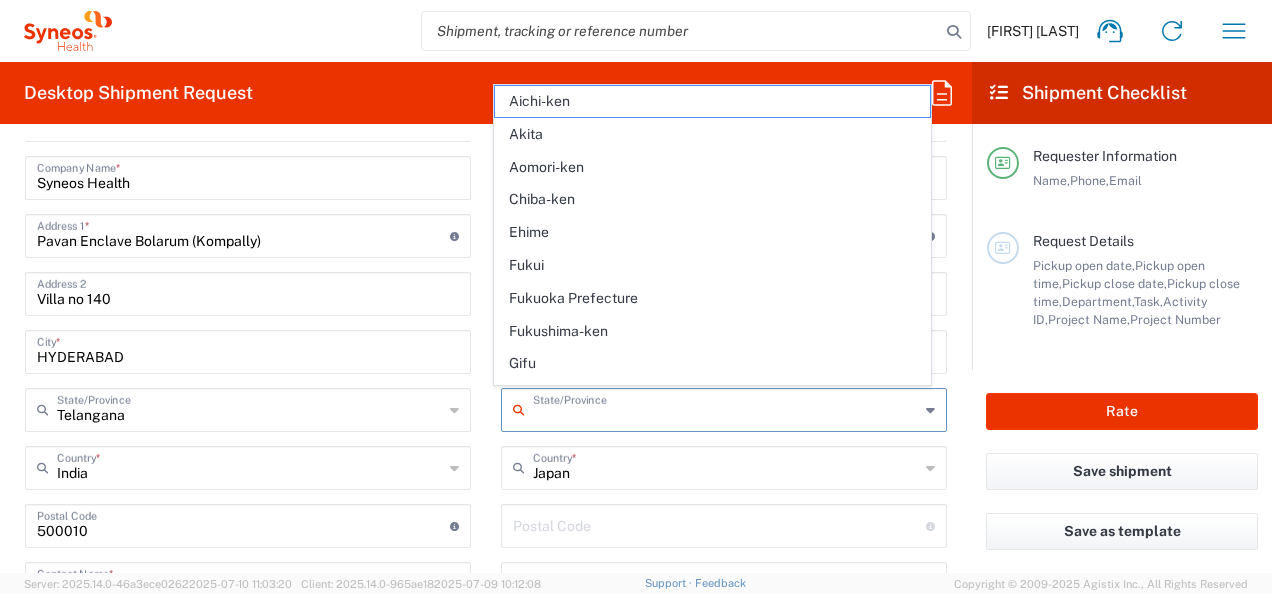 click at bounding box center (726, 408) 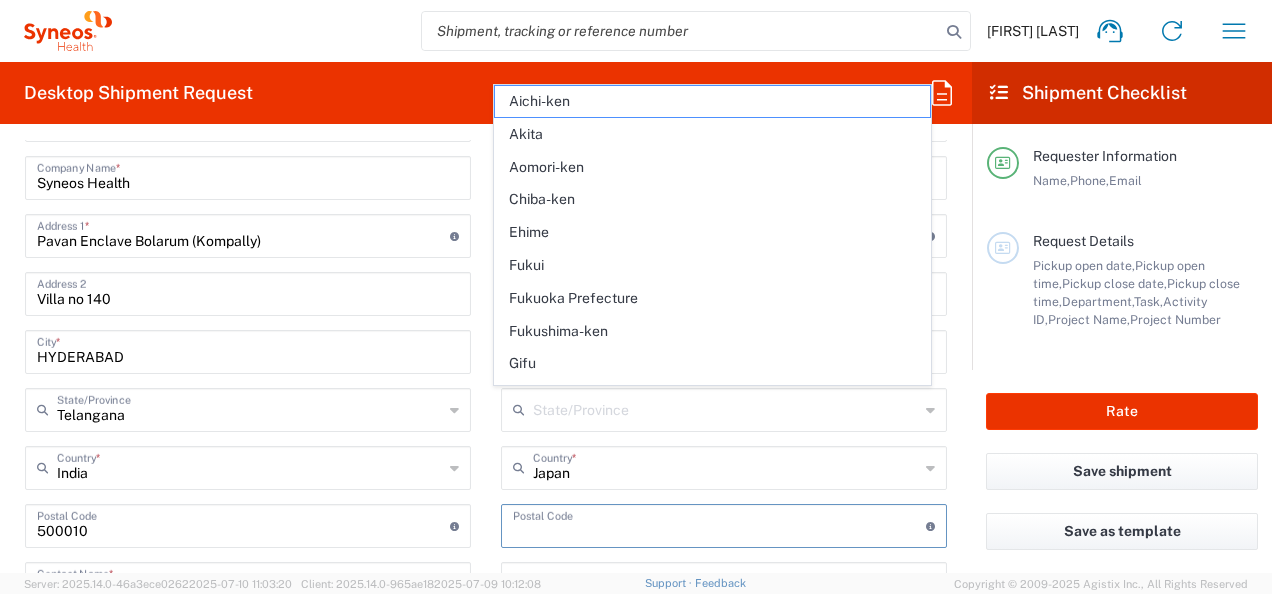 click at bounding box center (719, 524) 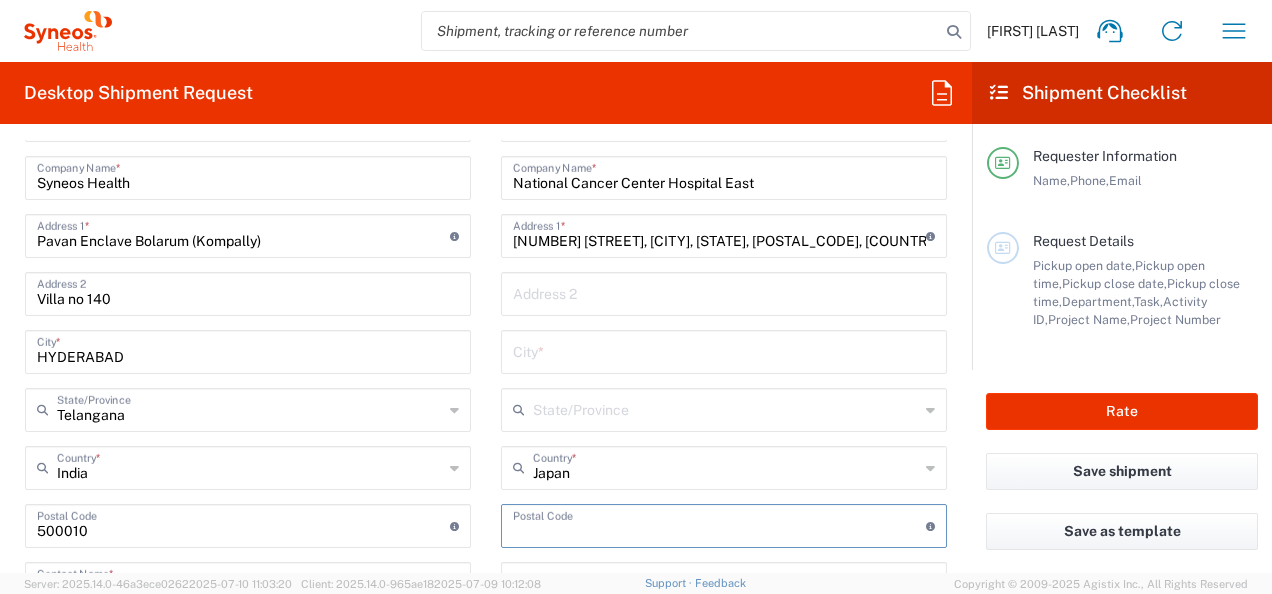 paste on "277-8577" 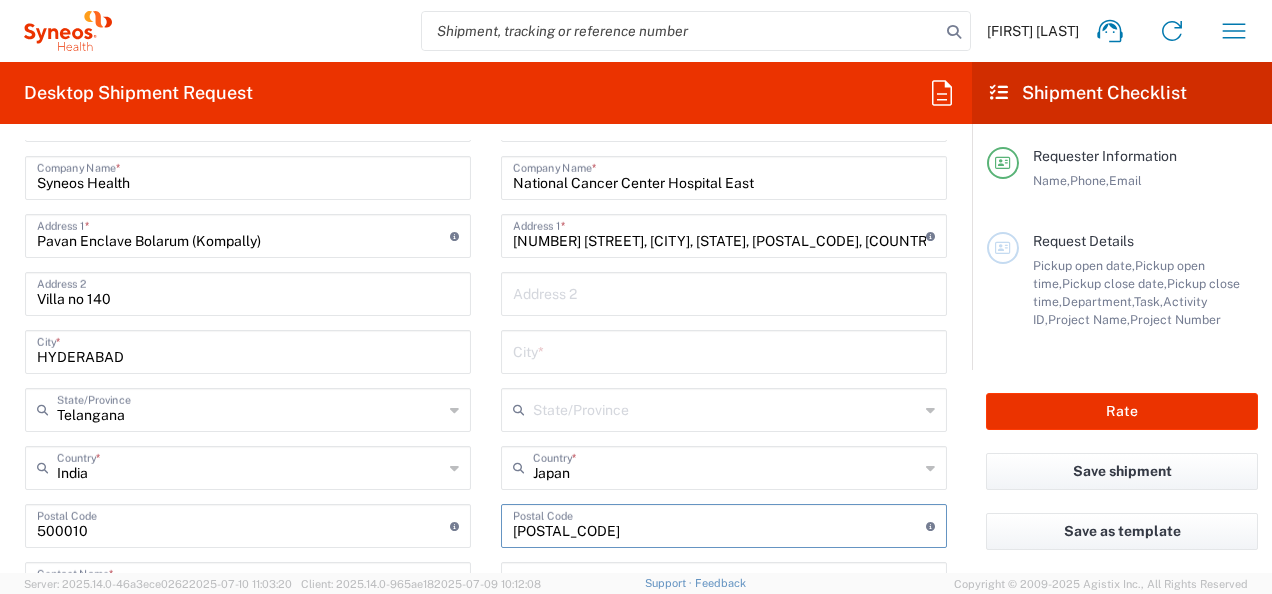 scroll, scrollTop: 912, scrollLeft: 0, axis: vertical 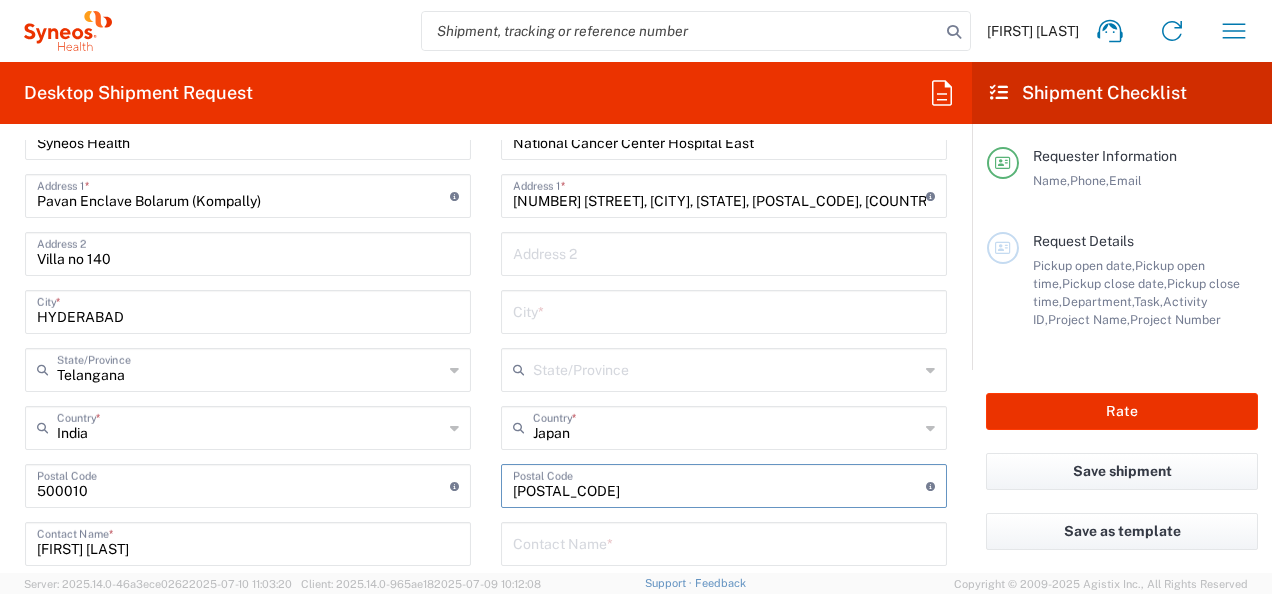 type on "277-8577" 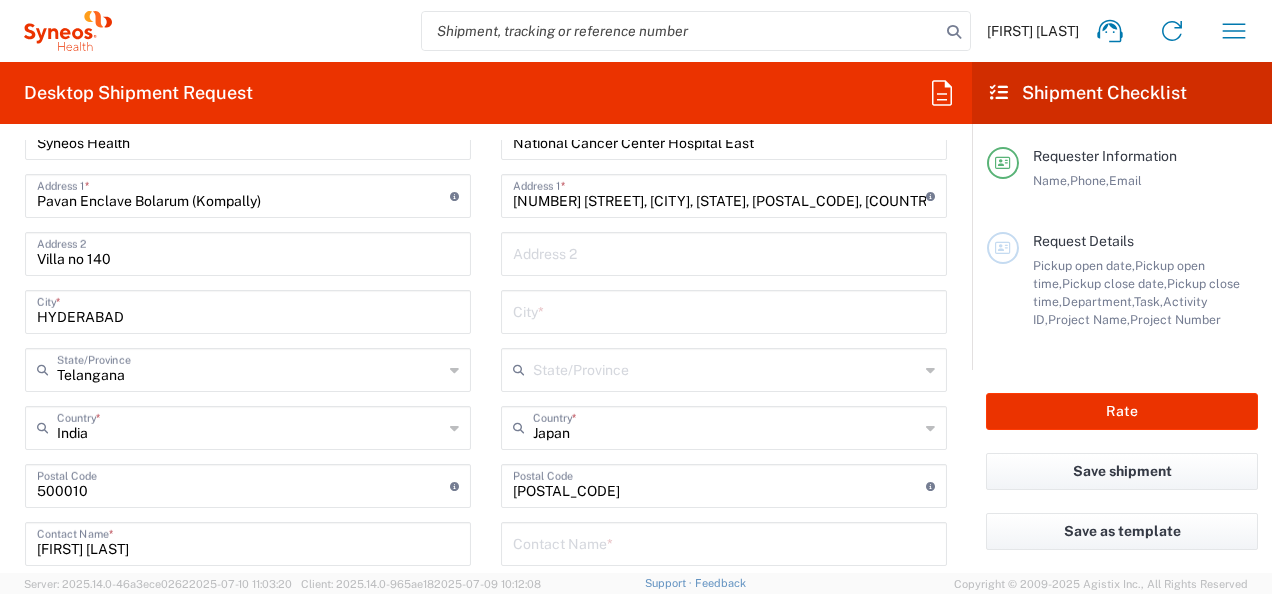 click 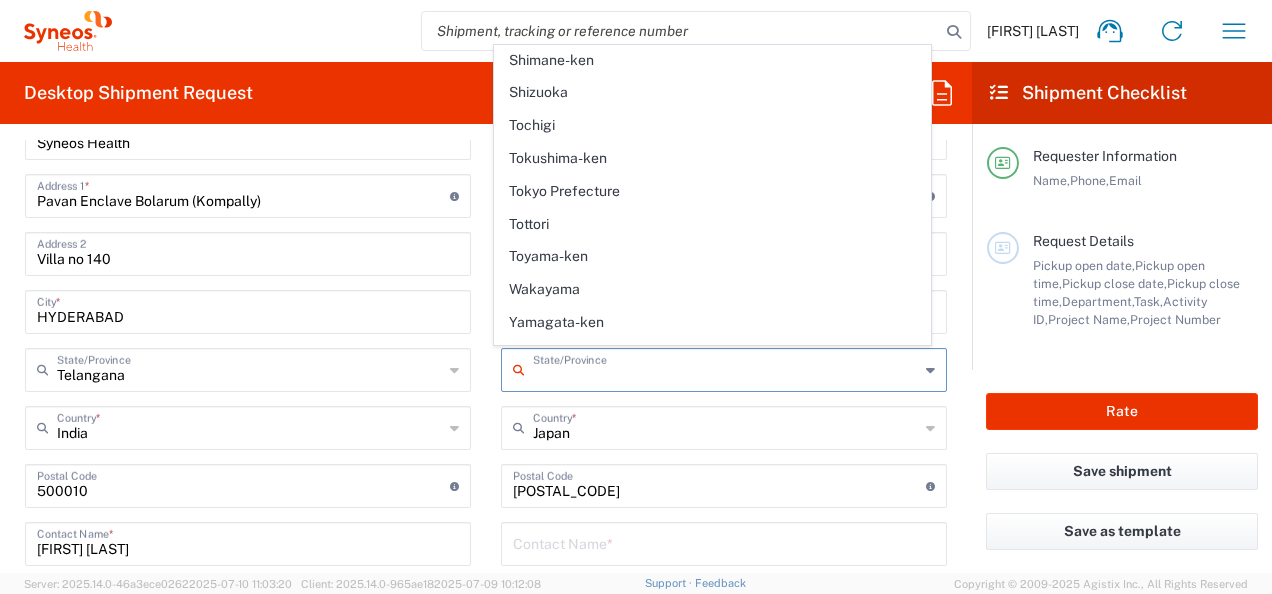 scroll, scrollTop: 1210, scrollLeft: 0, axis: vertical 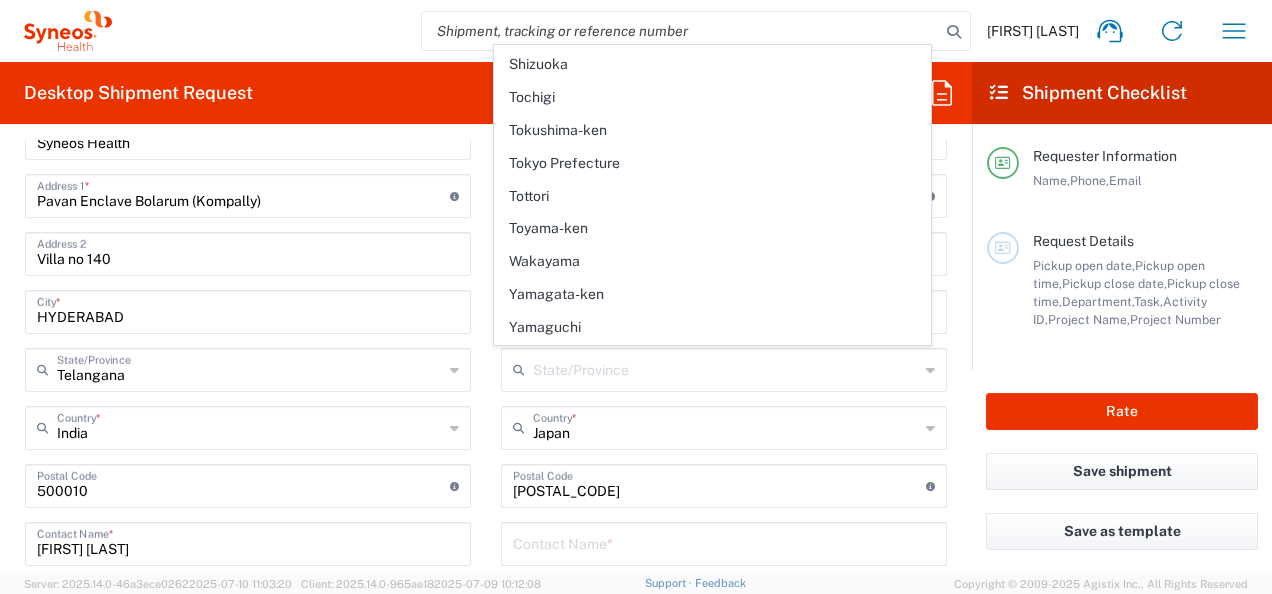 click on "Location  Addison Whitney LLC-Morrisvile NC US Barcelona-Syneos Health BioSector 2 LLC- New York US Boco Digital Media Caerus Marketing Group LLC-Morrisville NC US Chamberlain Communications LLC-New York US Chandler Chicco Agency, LLC-New York US Genico, LLC Gerbig Snell/Weisheimer Advert- Westerville OH Haas & Health Partner Public Relations GmbH Illingworth Research Group Ltd-Macclesfield UK Illingworth Rsrch Grp (France) Illingworth Rsrch Grp (Italy) Illingworth Rsrch Grp (Spain) Illingworth Rsrch Grp (USA) In Illingworth Rsrch Grp(Australi INC Research Clin Svcs Mexico inVentiv Health Philippines, Inc. IRG - Morrisville Warehouse IVH IPS Pvt Ltd- India IVH Mexico SA de CV NAVICOR GROUP, LLC- New York US PALIO + IGNITE, LLC- Westerville OH US Pharmaceutical Institute LLC- Morrisville NC US PT Syneos Health Indonesia Rx dataScience Inc-Morrisville NC US RxDataScience India Private Lt Syneos Health (Beijing) Inc.Lt Syneos Health (Shanghai) Inc. Ltd. Syneos Health (Thailand) Limit Syneos Health Argentina SA" 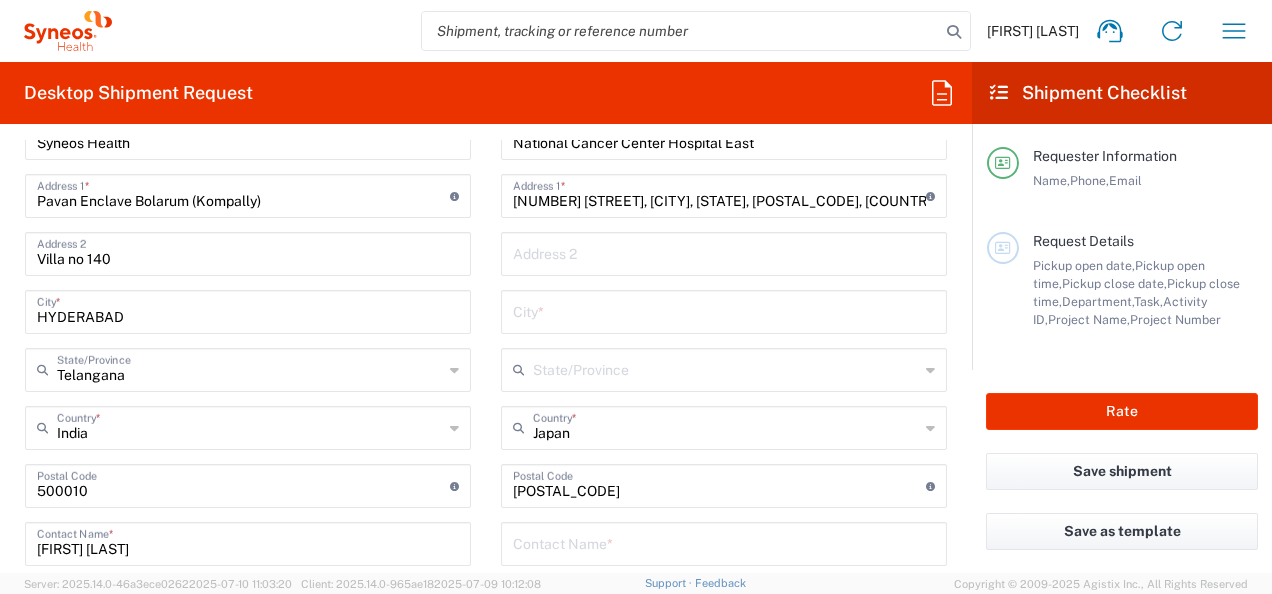 click 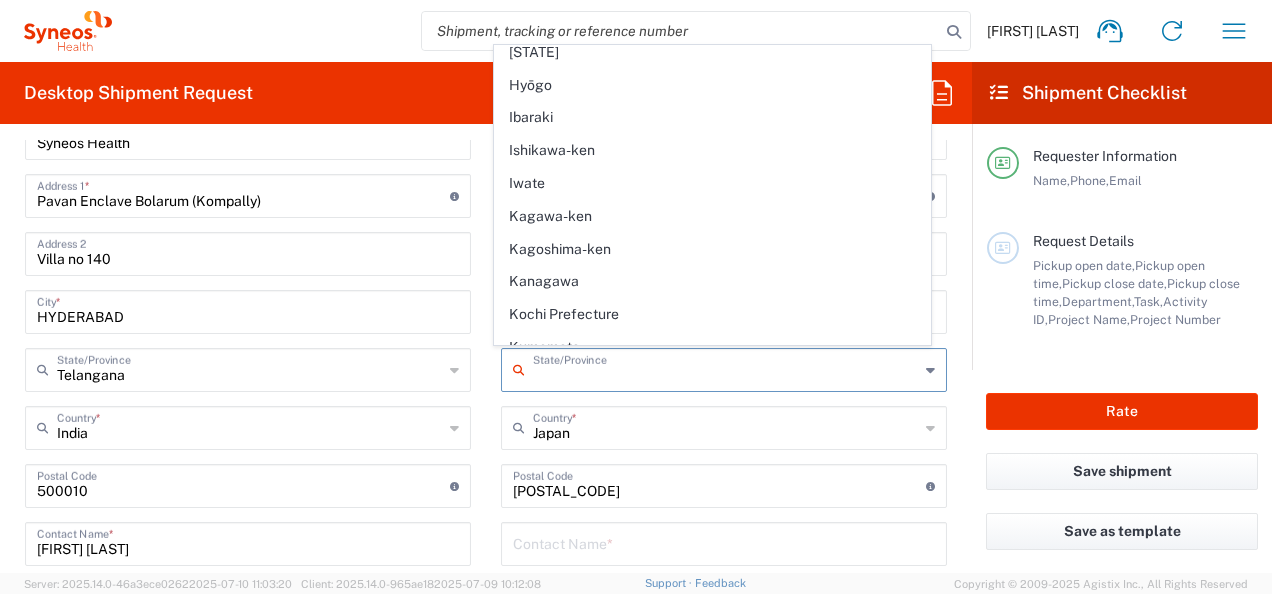 scroll, scrollTop: 330, scrollLeft: 0, axis: vertical 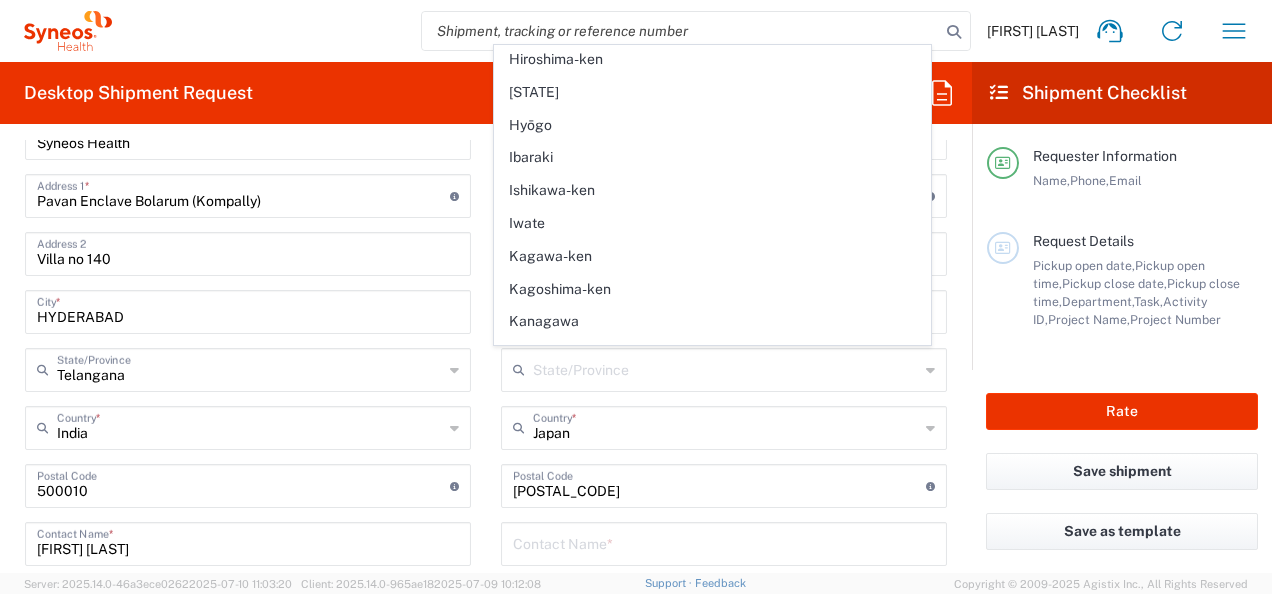 click on "Requester Information  Divya Jella  Name  * 08317671687  Phone  * divya.jella@syneoshealth.com  Email  *  Name (on behalf of)   Phone (on behalf of)   Email (on behalf of)   Request Details  07/14/2025 ×  Pickup open date  * Cancel Apply 10:00 AM  Pickup open time  * 07/14/2025 ×  Pickup close date  * Cancel Apply 04:00 PM  Pickup close time  *  Schedule pickup  When scheduling a pickup please be sure to meet the following criteria:
1. Pickup window should start at least 2 hours after current time.
2.Pickup window needs to be at least 2 hours.
3.Pickup close time should not exceed business hours.
×  Delivery open date  Cancel Apply 08:00 AM  Delivery open time  ×  Delivery close date  Cancel Apply 04:00 PM  Delivery close time  4010  Department  * 4010 3000 3100 3109 3110 3111 3112 3125 3130 3135 3136 3150 3155 3165 3171 3172 3190 3191 3192 3193 3194 3200 3201 3202 3210 3211 Dept 3212 3213 3214 3215 3216 3218 3220 3221 3222 3223 3225 3226 3227 3228 3229 3230 3231 3232 3233 3234 3235 3236 3237 3238 *" 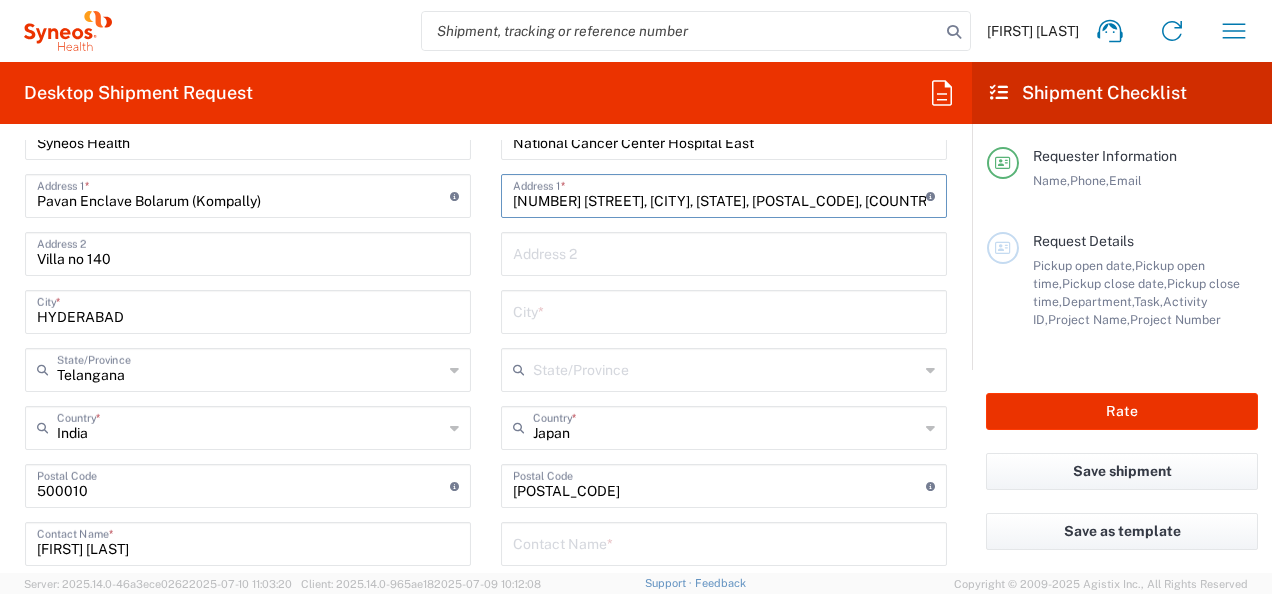 click on "6-5-1 Kashiwanoha, Kashiwa-shi,Chiba, 277-8577, Japan" at bounding box center [719, 194] 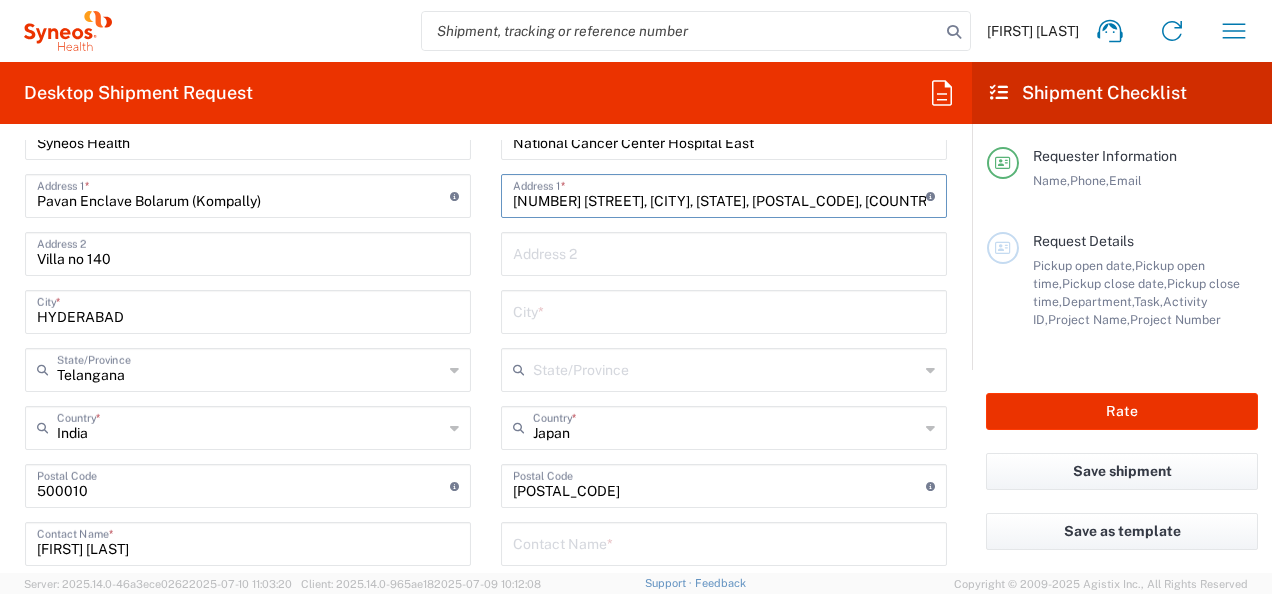 drag, startPoint x: 542, startPoint y: 198, endPoint x: 628, endPoint y: 195, distance: 86.05231 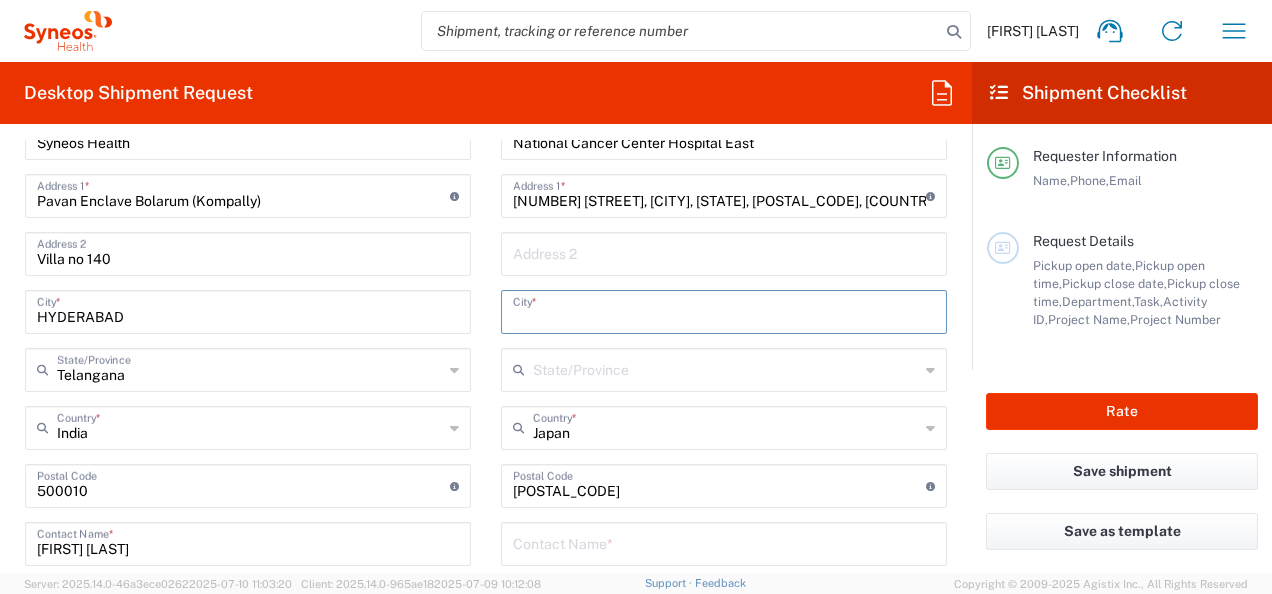 click at bounding box center [724, 310] 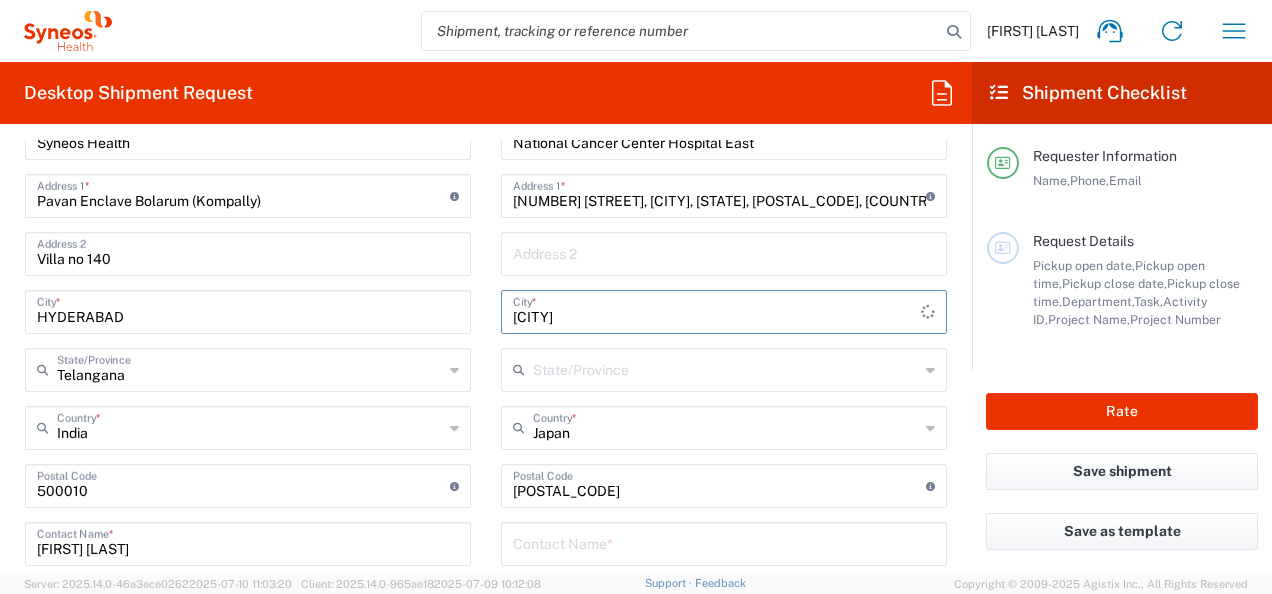 type on "Kashiwanoha" 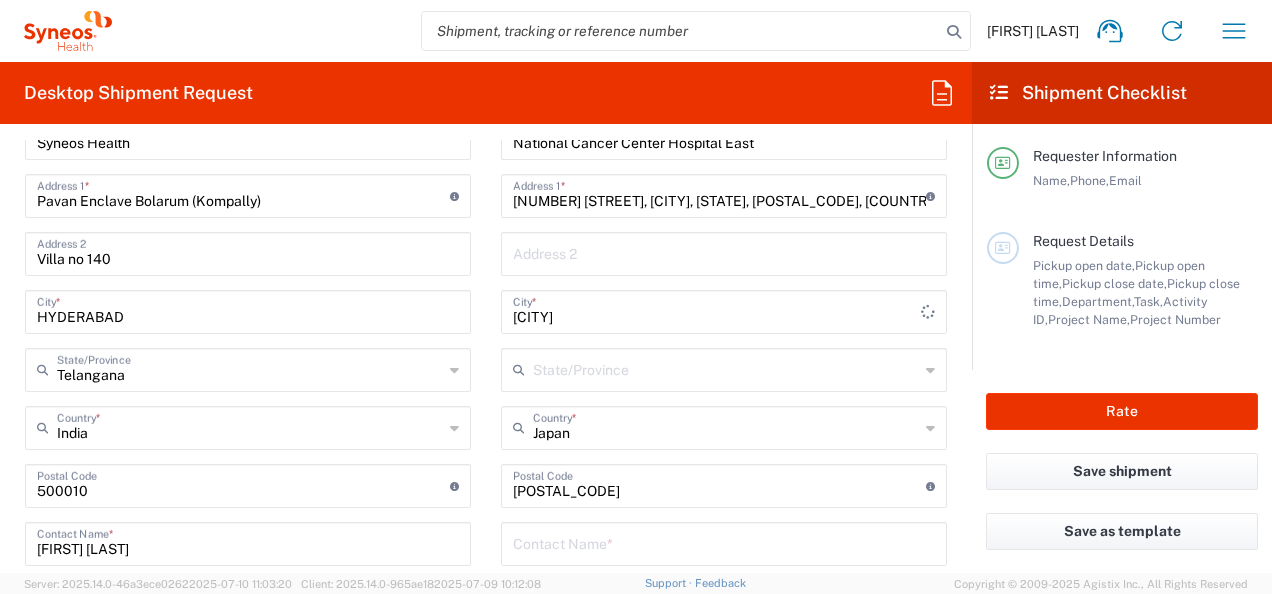 click on "State/Province" 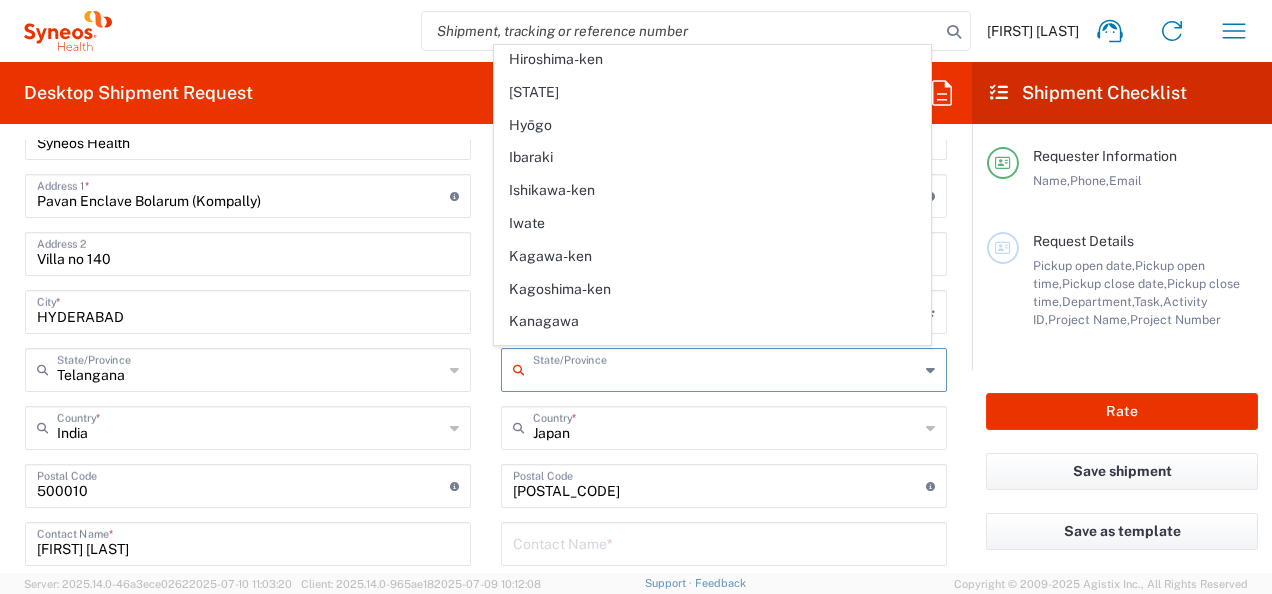scroll, scrollTop: 0, scrollLeft: 0, axis: both 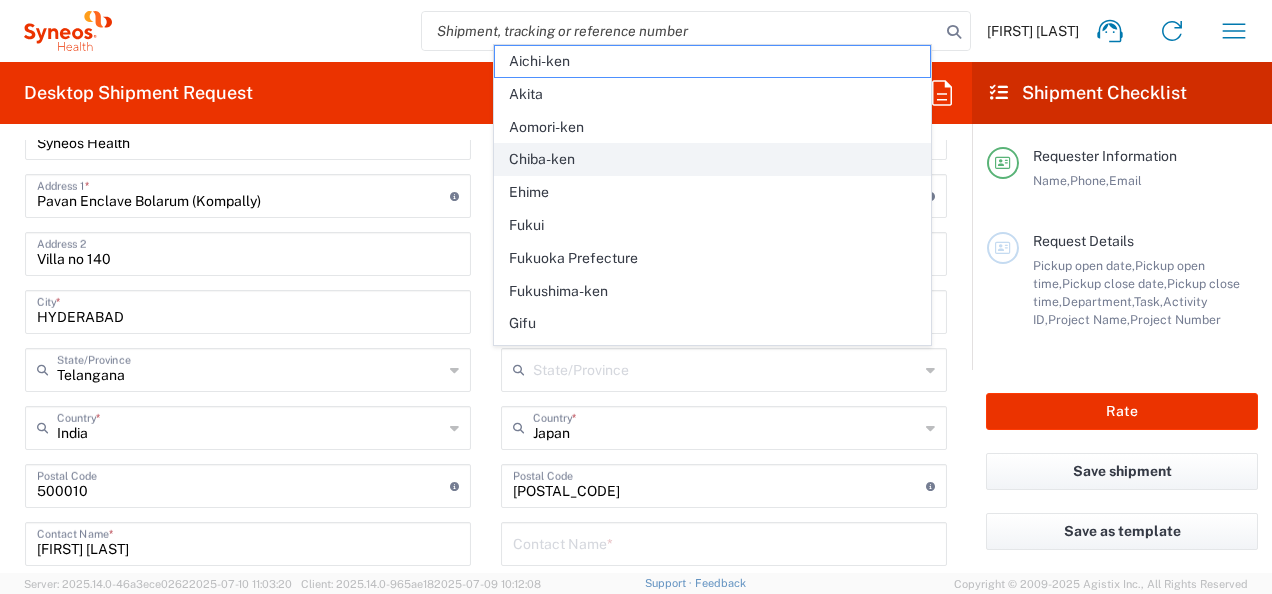 click on "Chiba-ken" 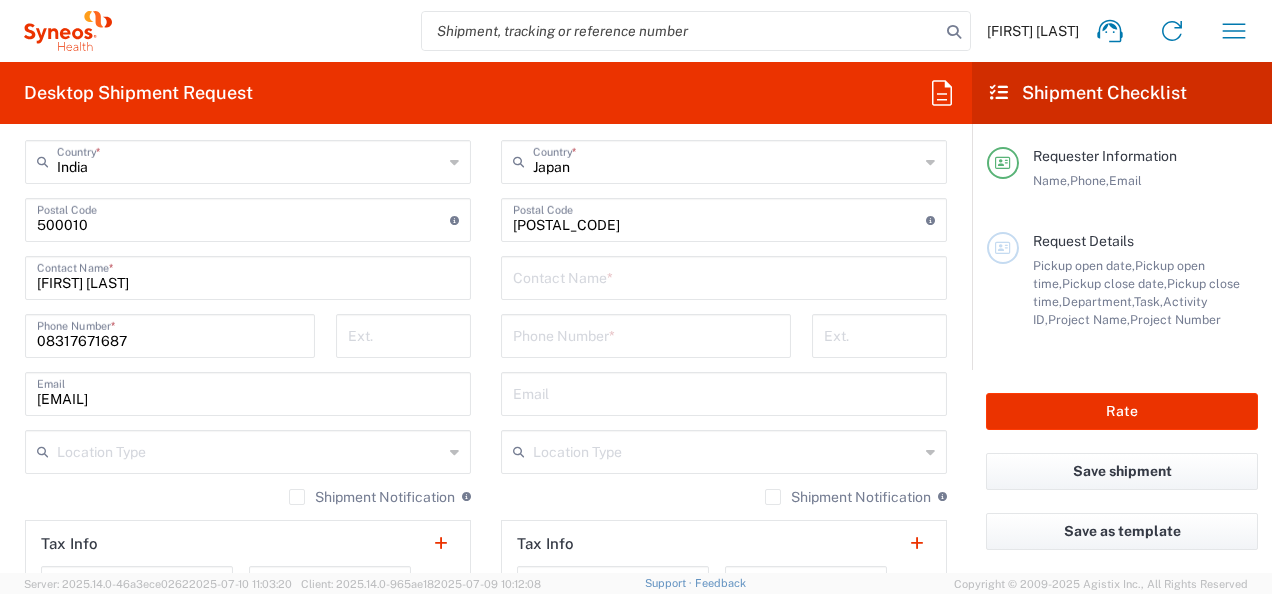 scroll, scrollTop: 1191, scrollLeft: 0, axis: vertical 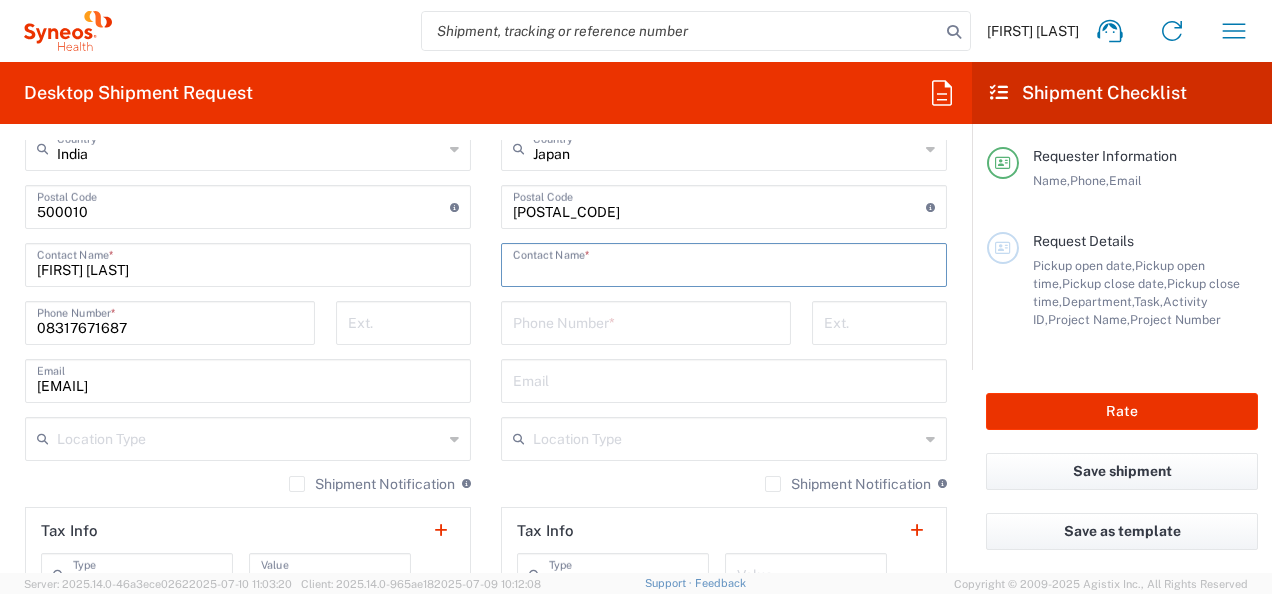 click at bounding box center (724, 263) 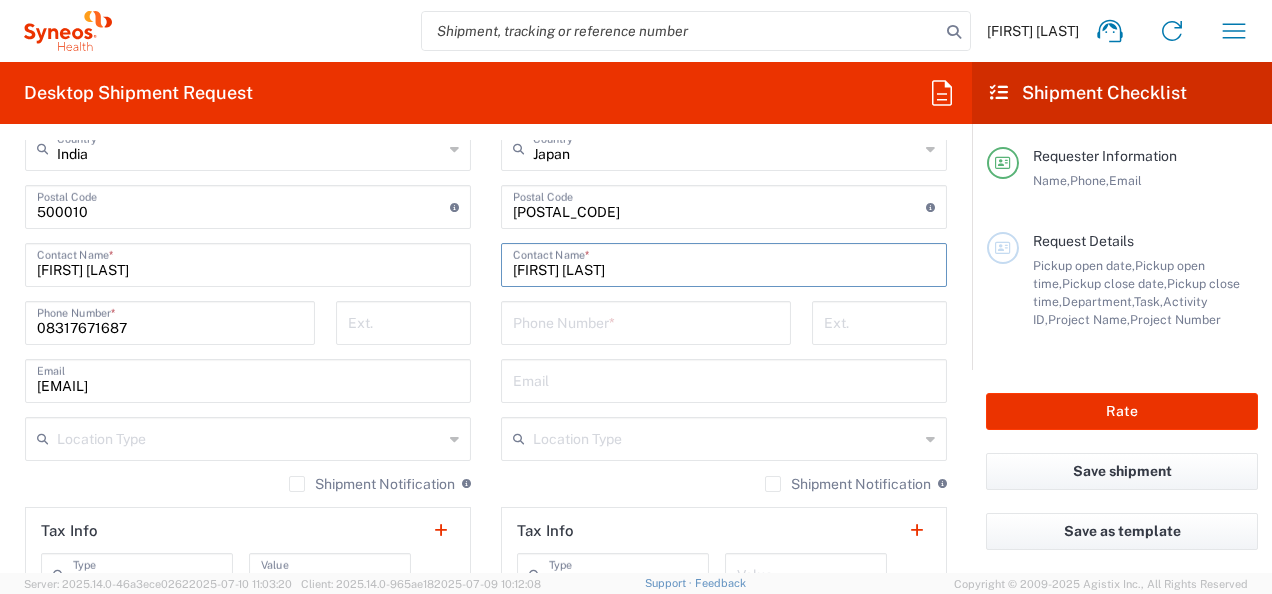 type on "Eriko Nogawa" 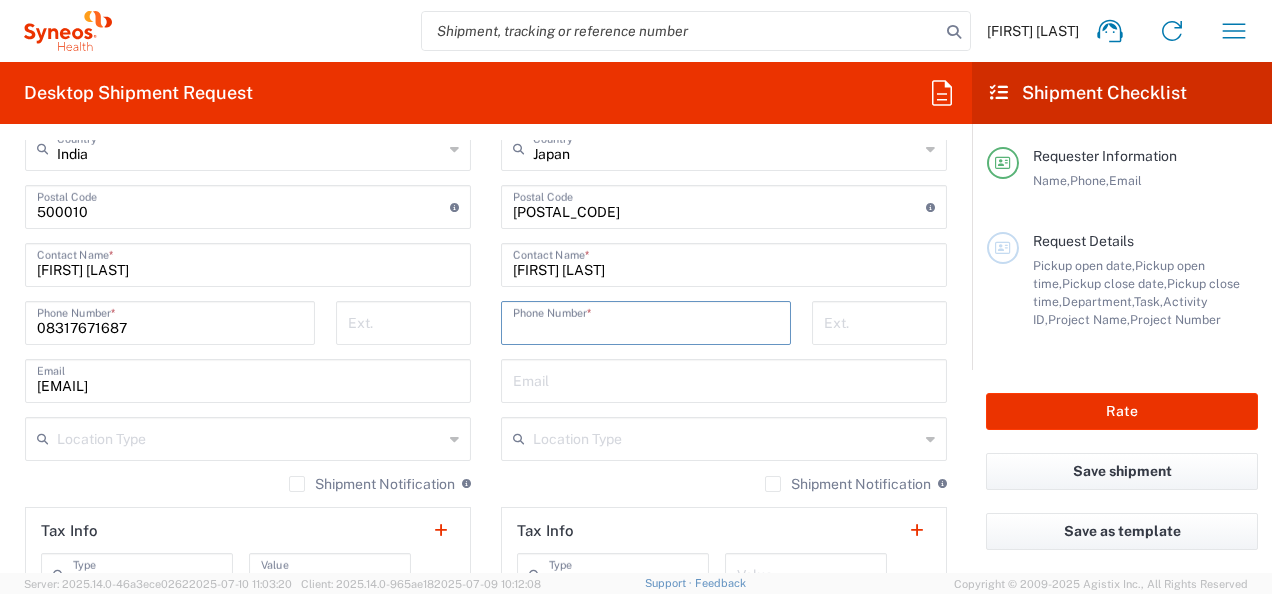 click at bounding box center (646, 321) 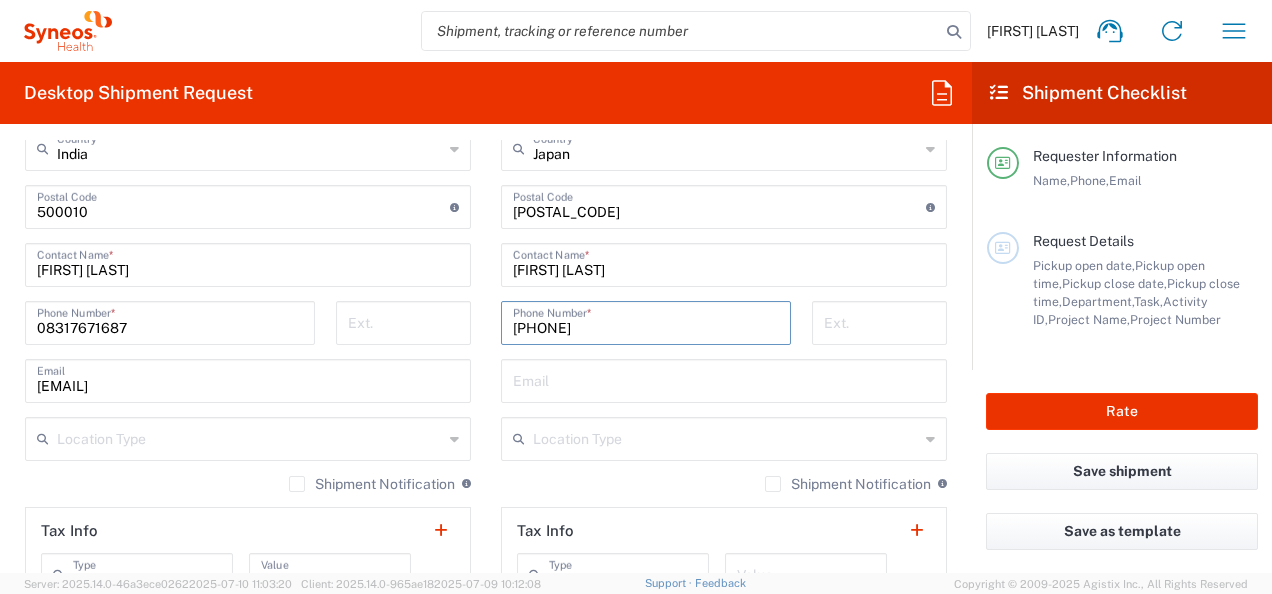 type on "81-4-7133-1111" 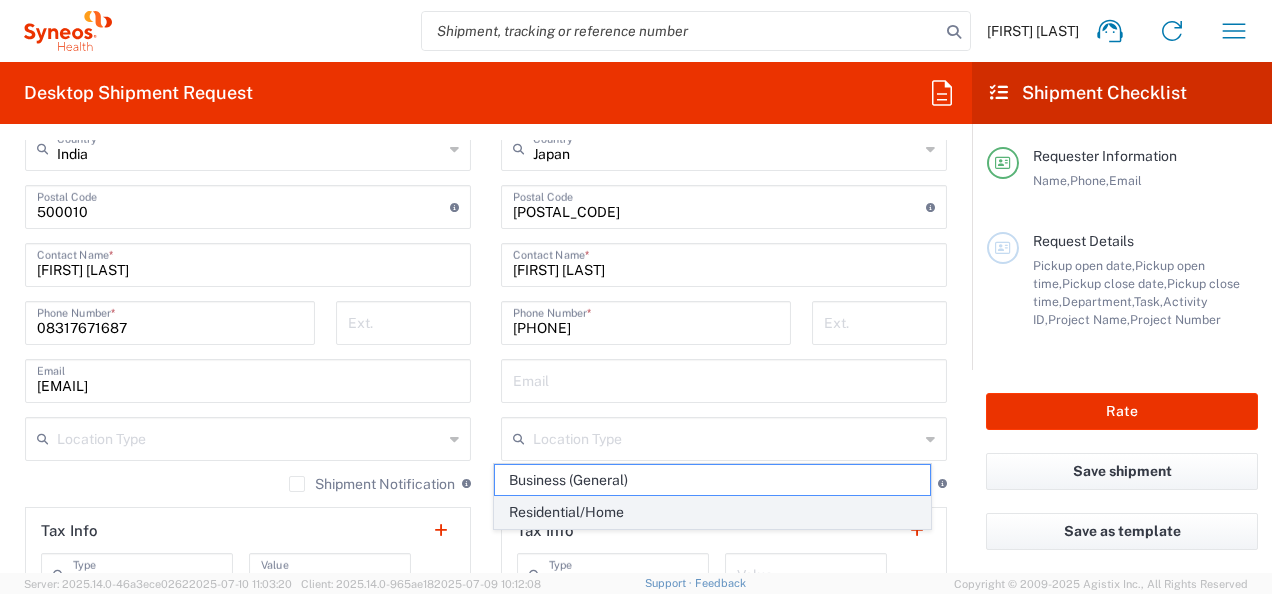 click on "Residential/Home" 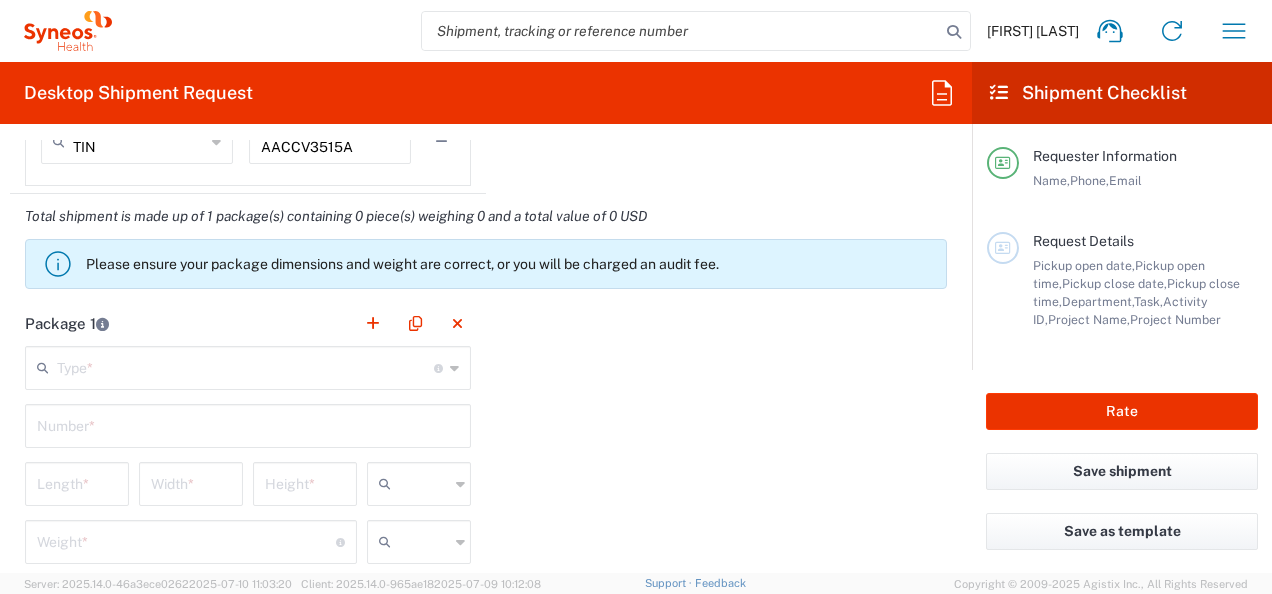scroll, scrollTop: 1762, scrollLeft: 0, axis: vertical 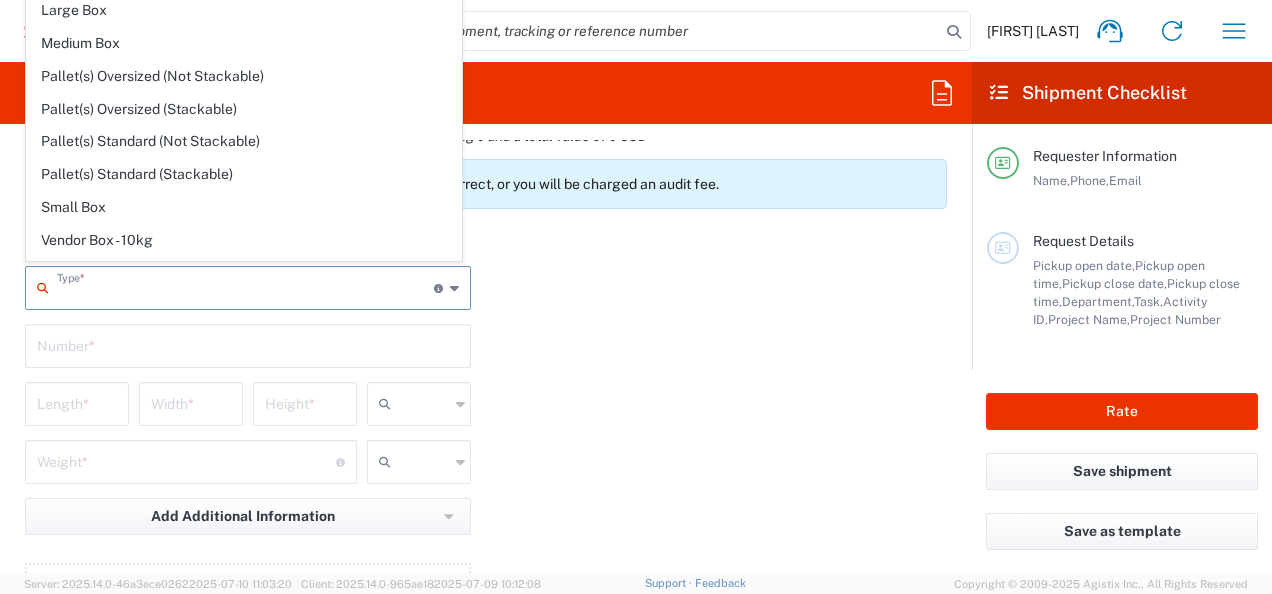 click at bounding box center (245, 286) 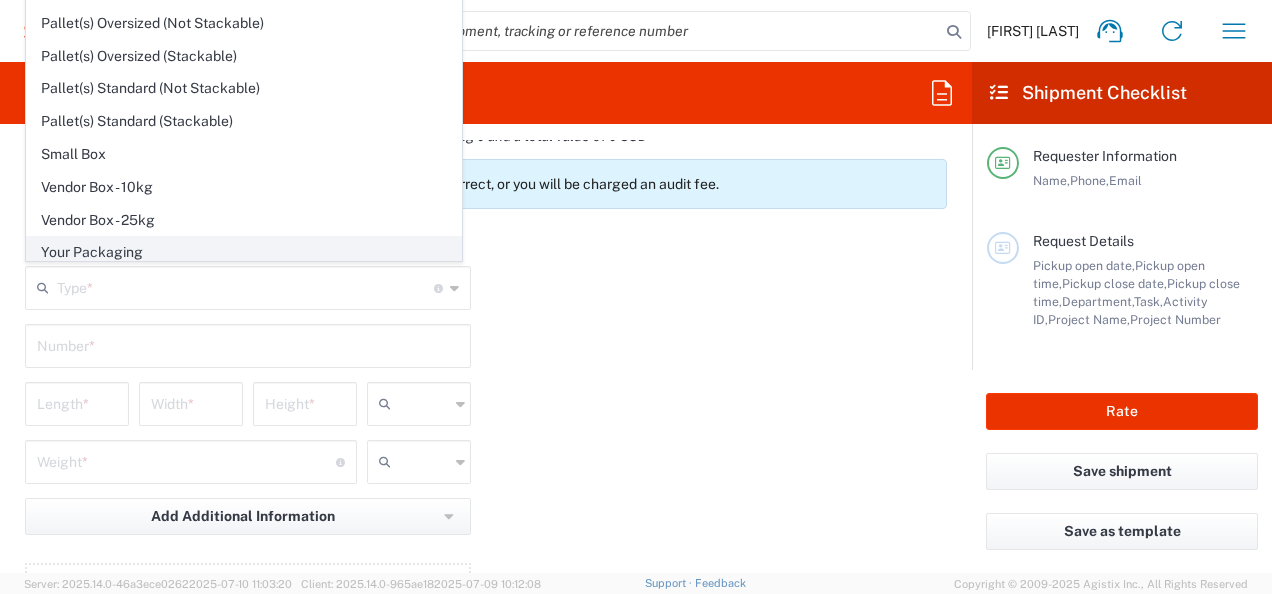 click on "Your Packaging" 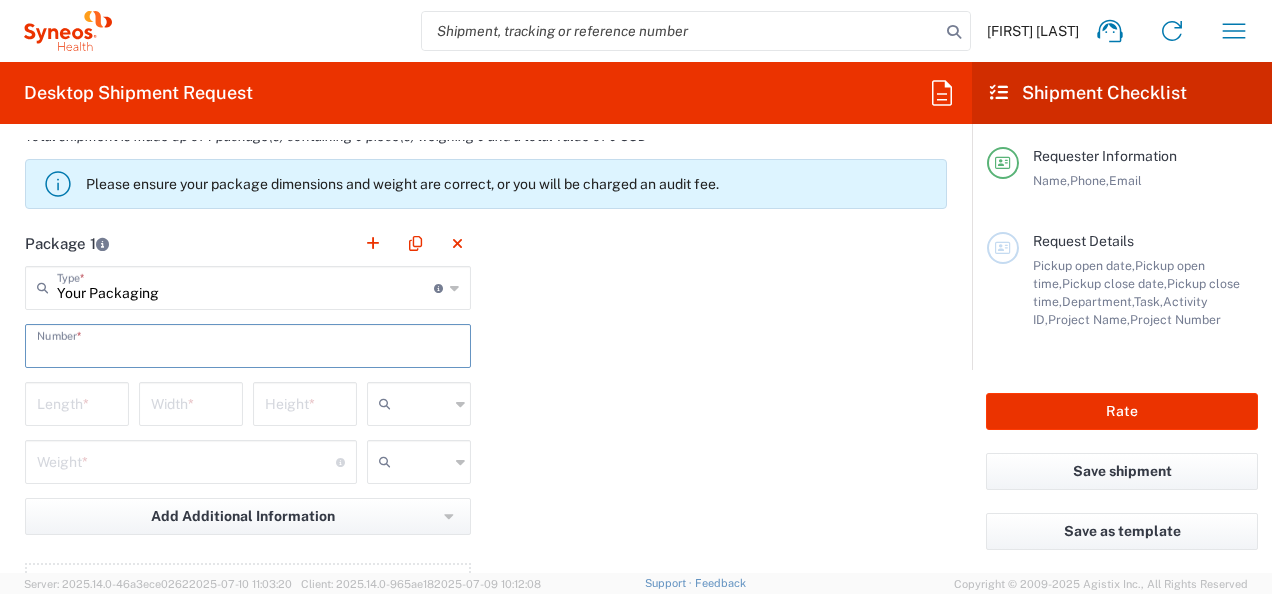 click at bounding box center [248, 344] 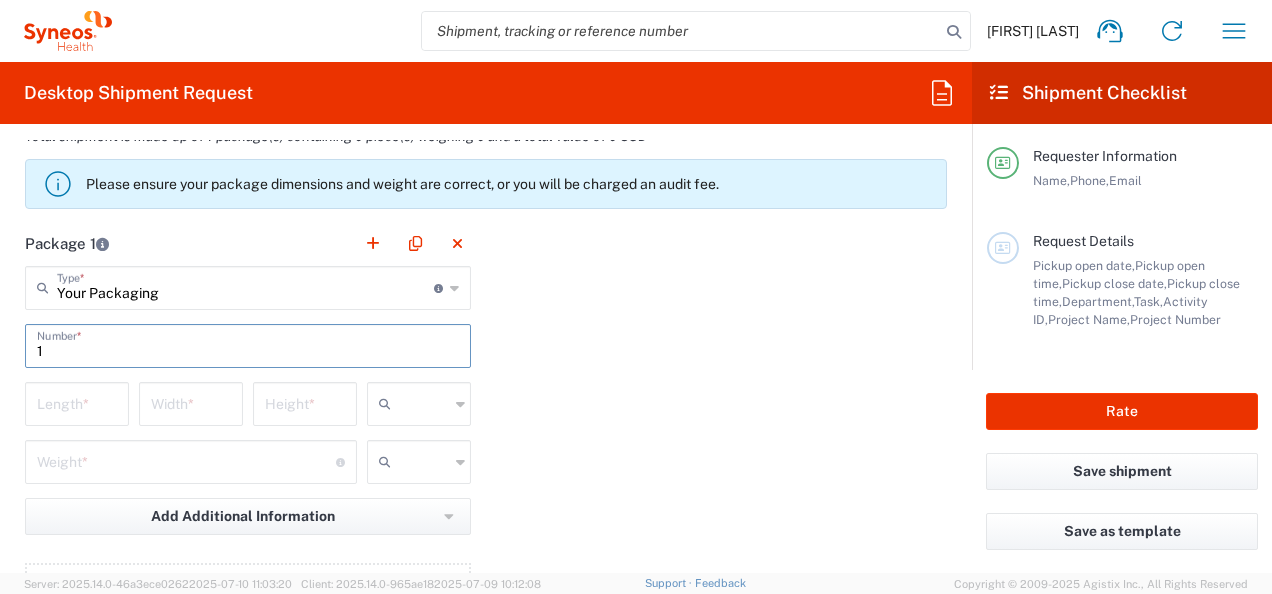 type on "1" 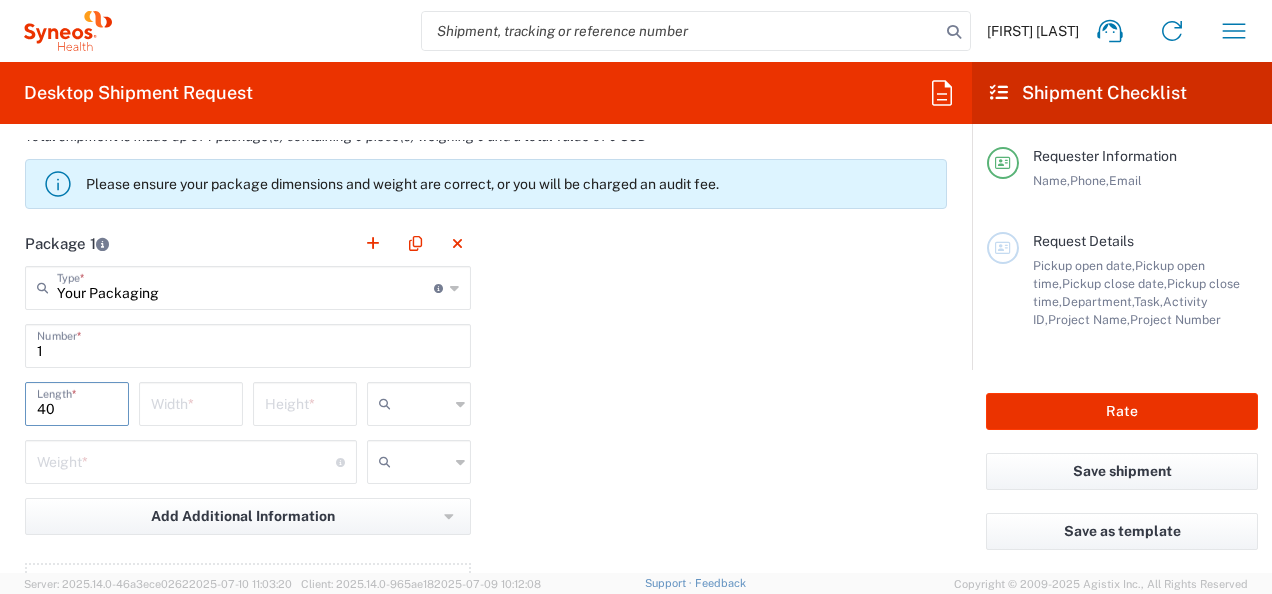 type on "40" 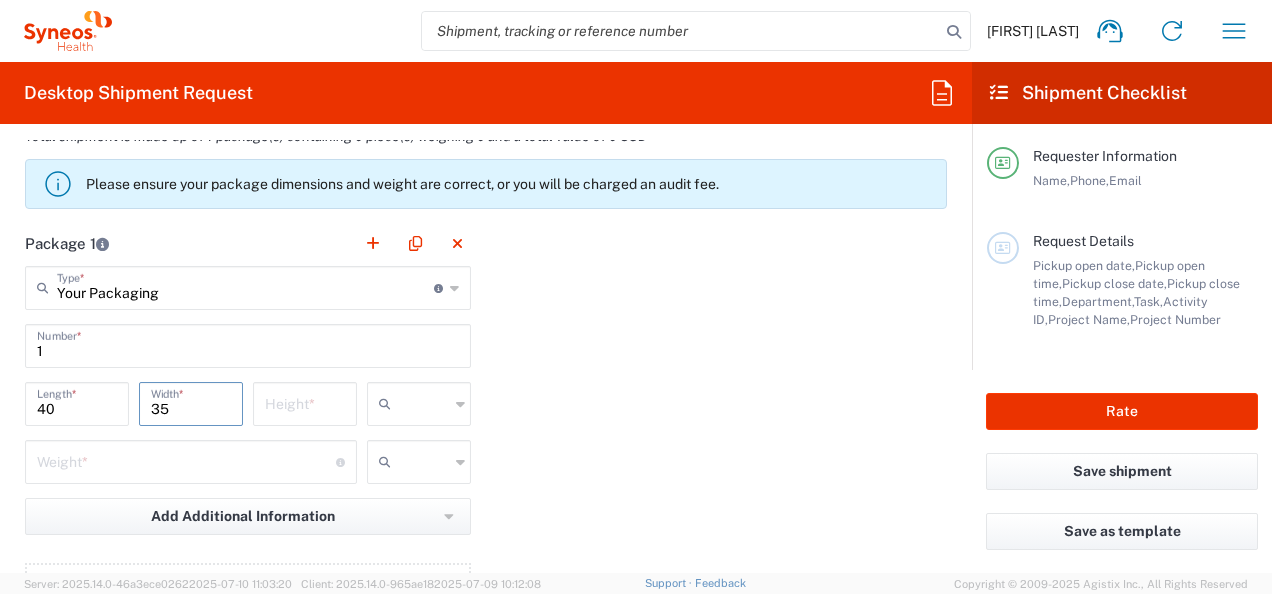 type on "35" 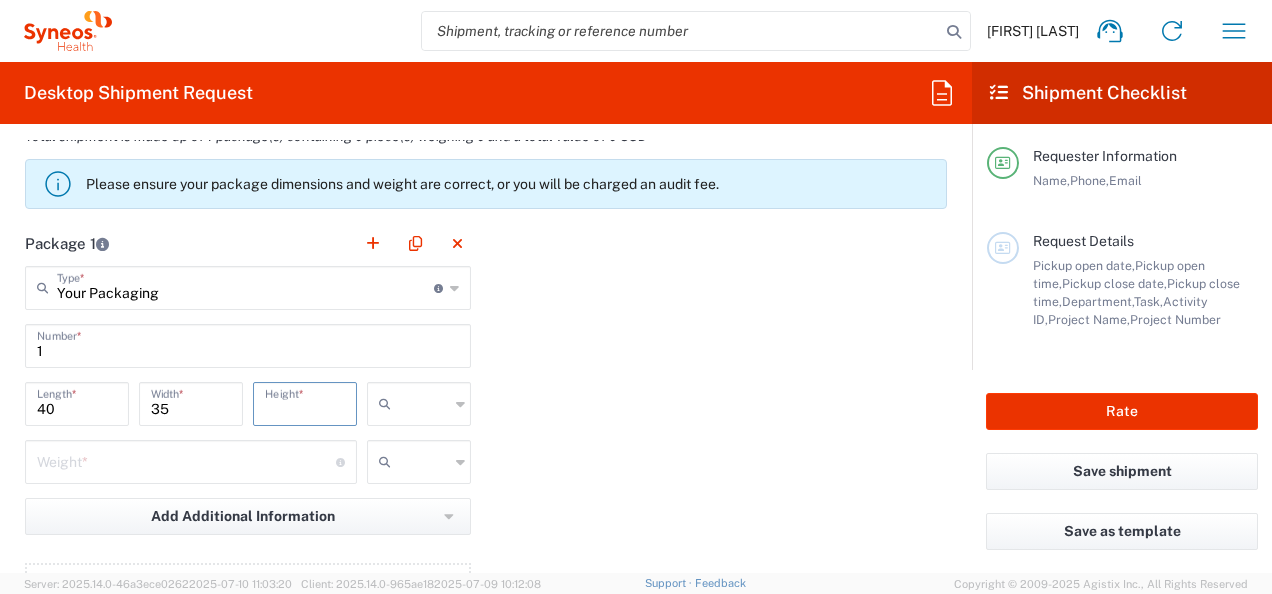 click at bounding box center [305, 402] 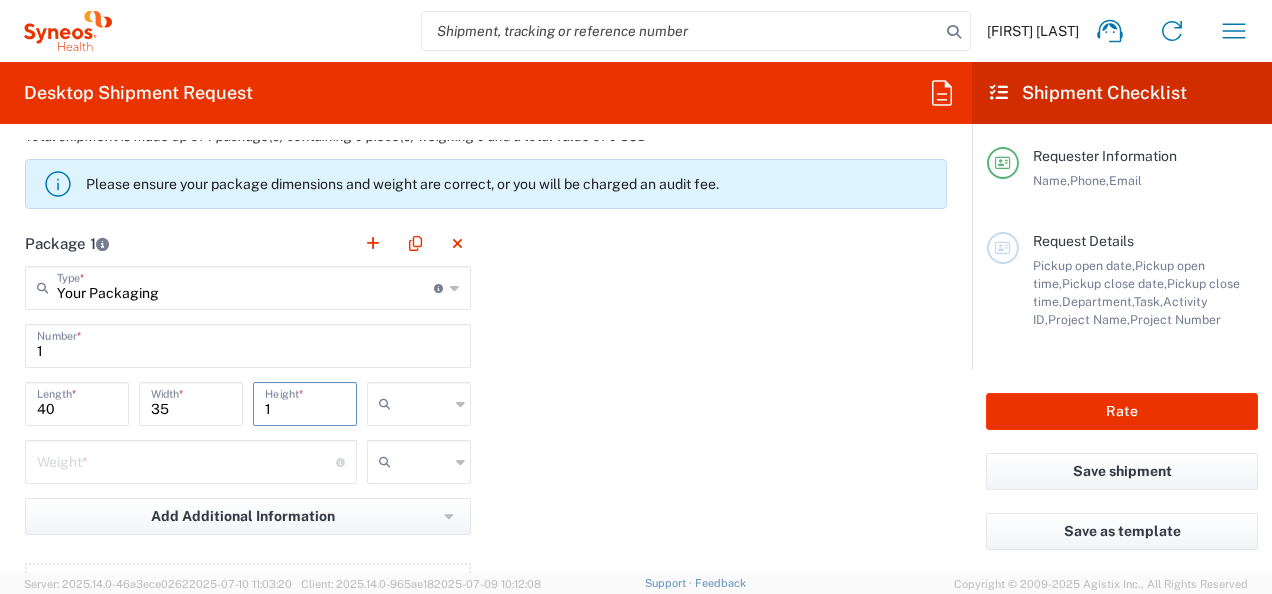 type on "1" 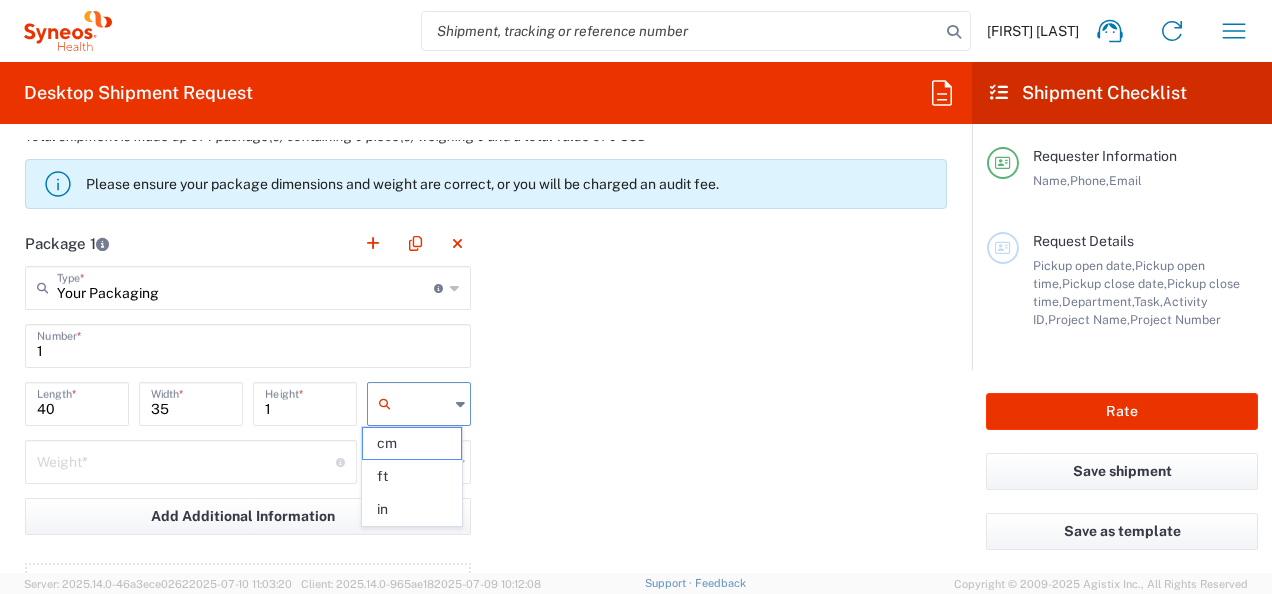 click at bounding box center (424, 404) 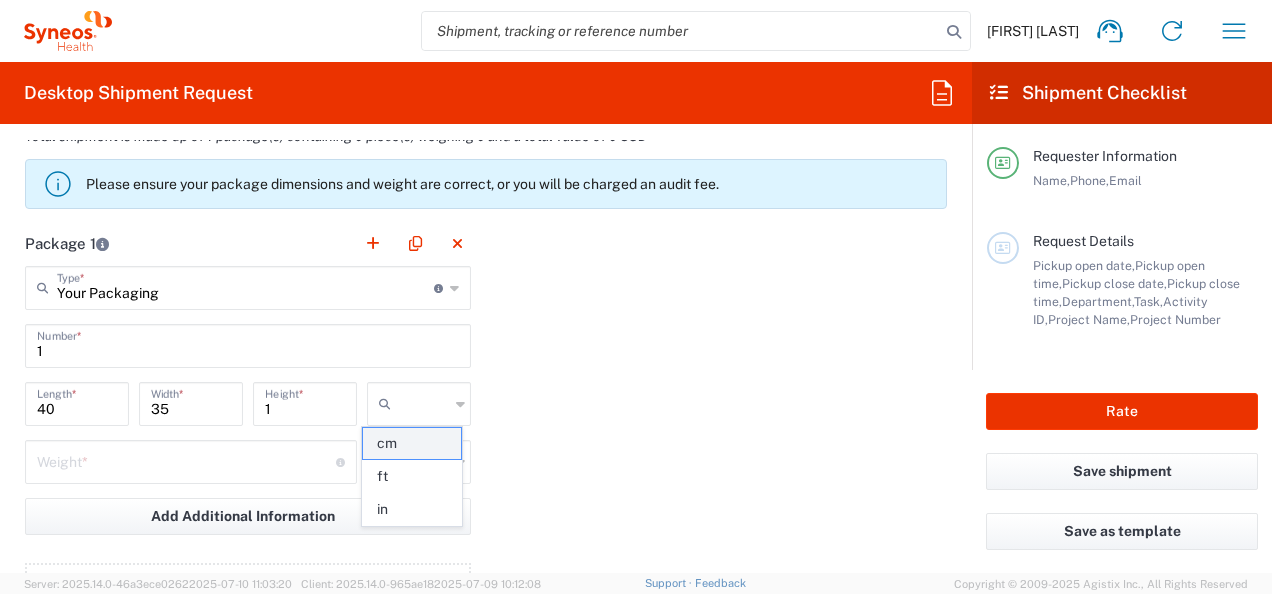 click on "cm" 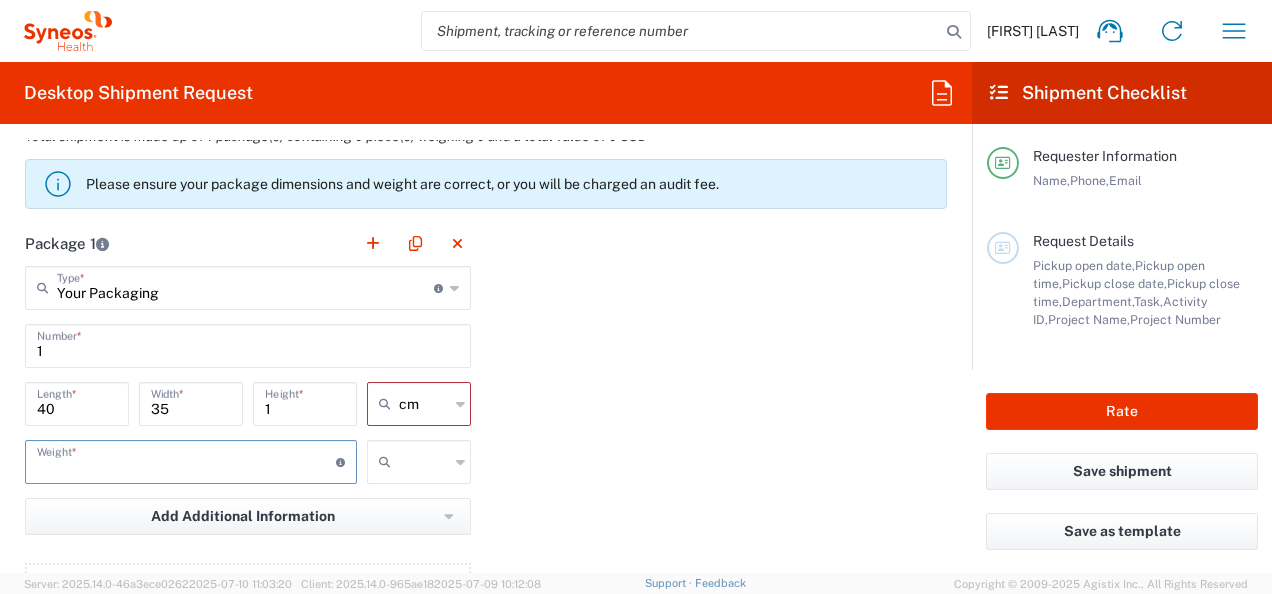 click at bounding box center (186, 460) 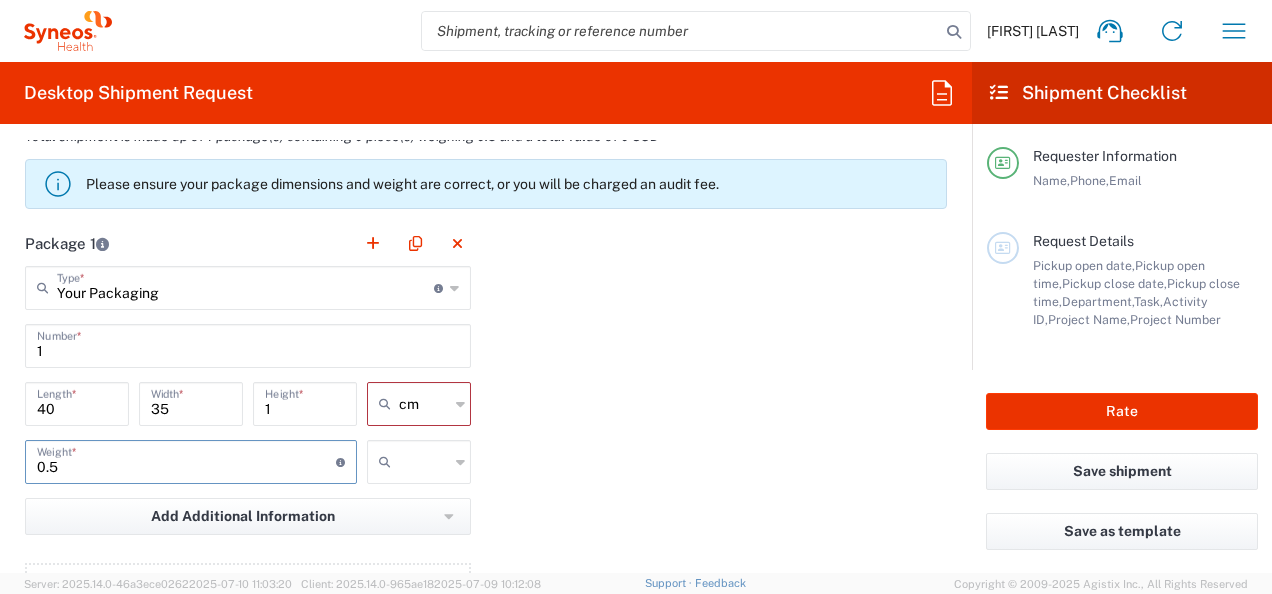 type on "0.5" 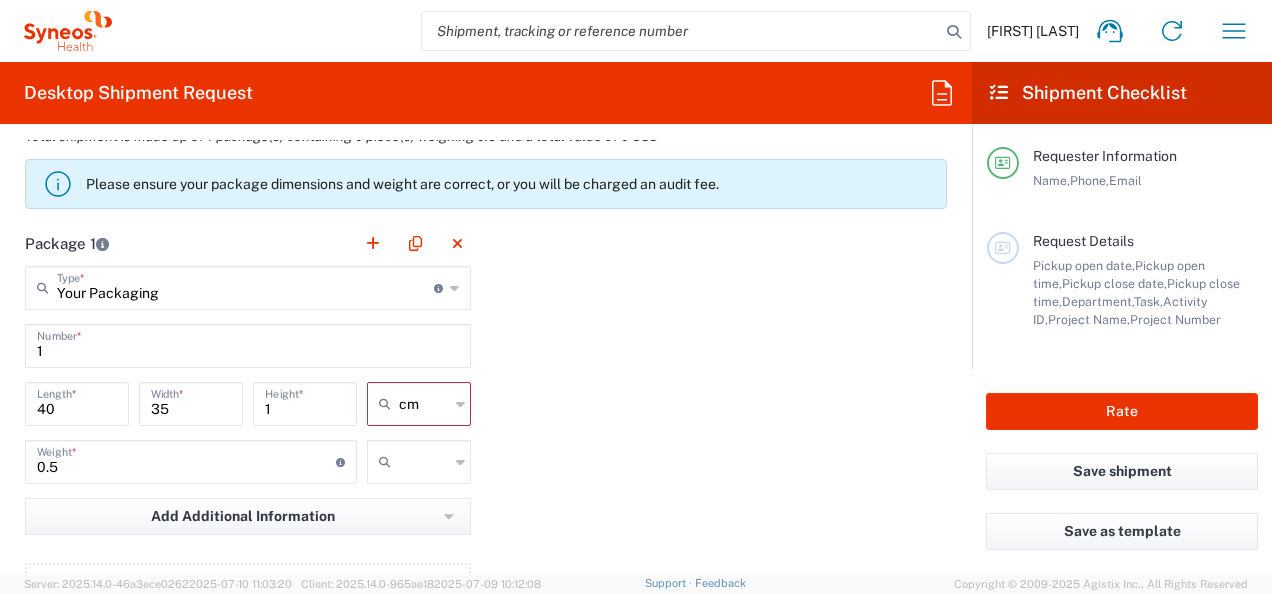 click 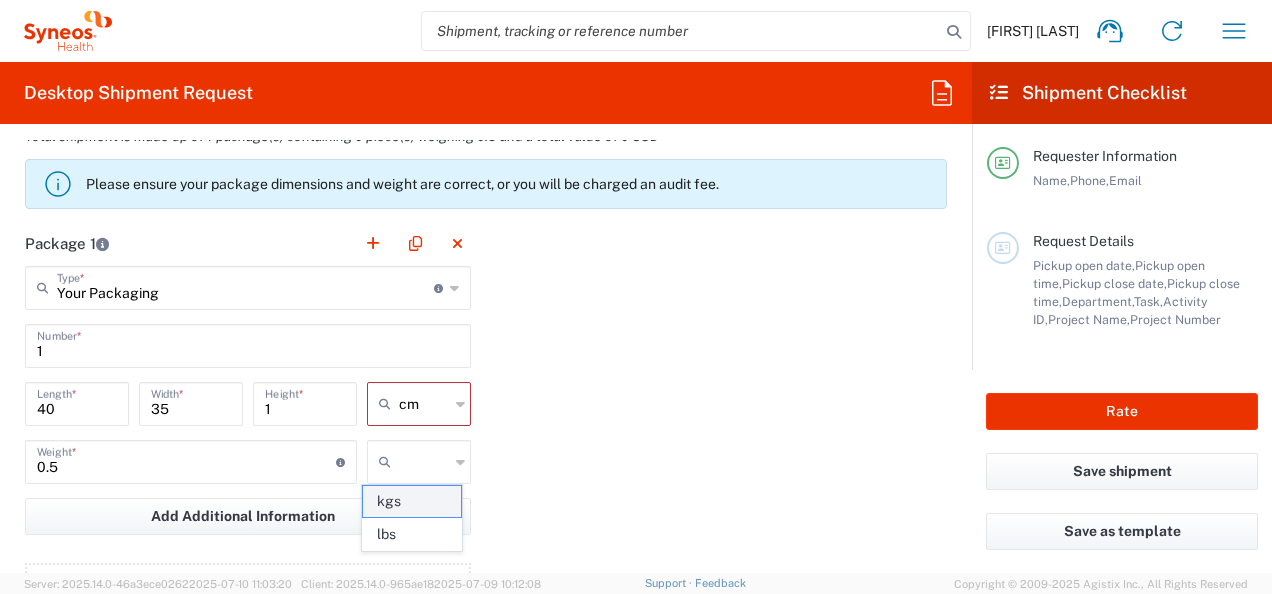 click on "kgs" 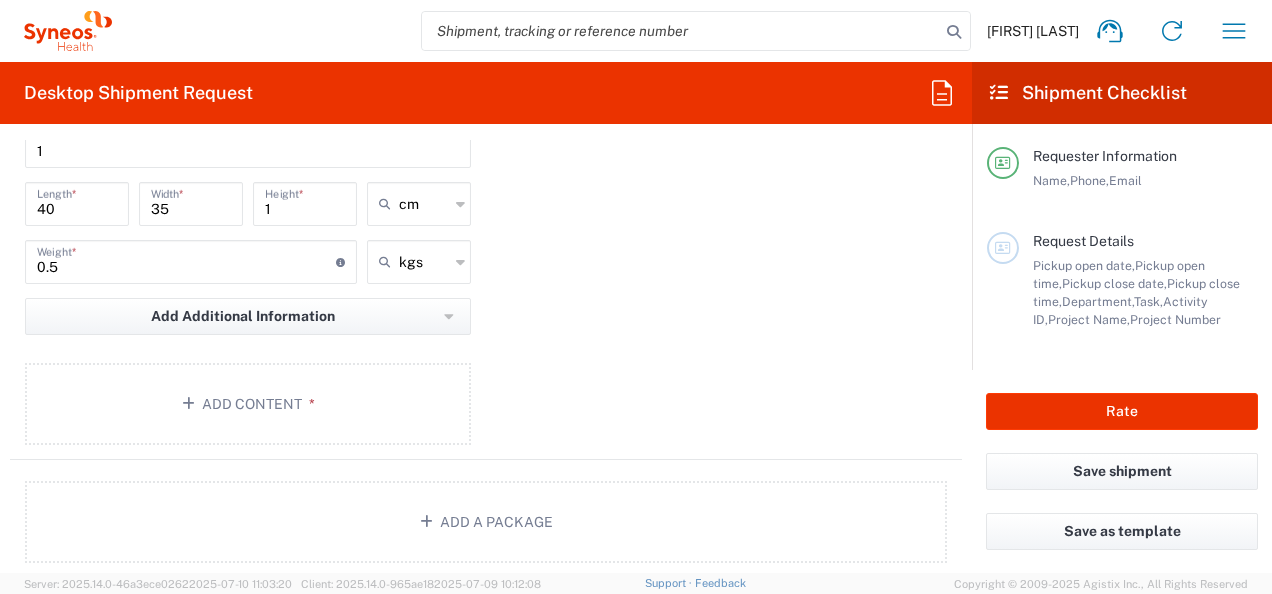 scroll, scrollTop: 2002, scrollLeft: 0, axis: vertical 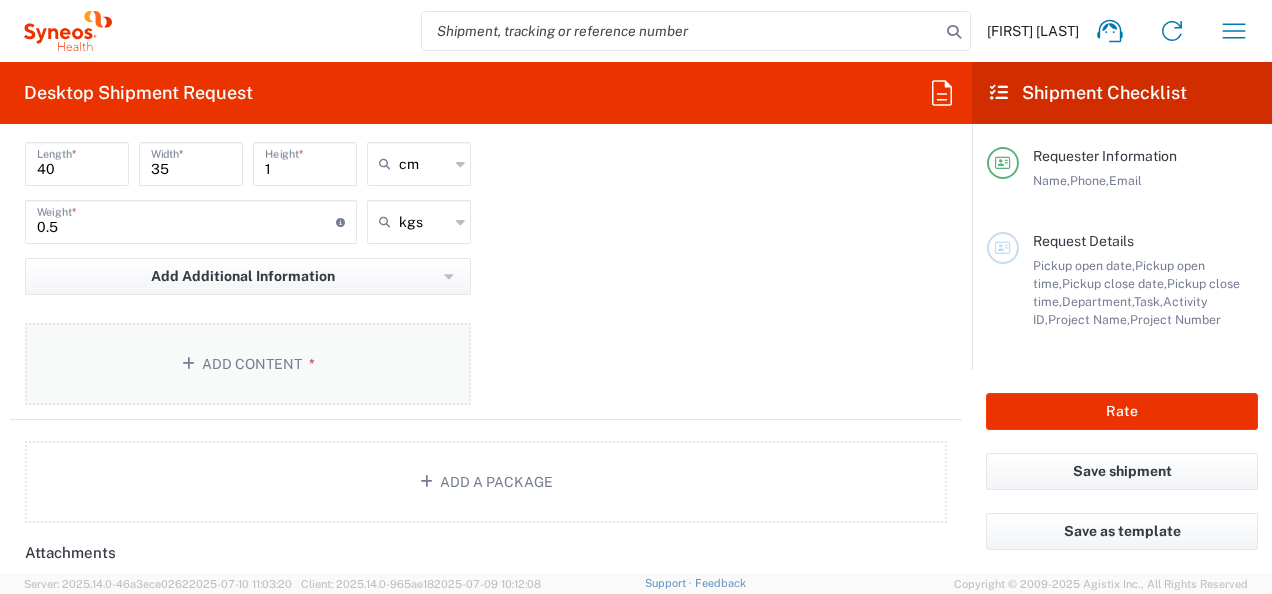 click on "Add Content *" 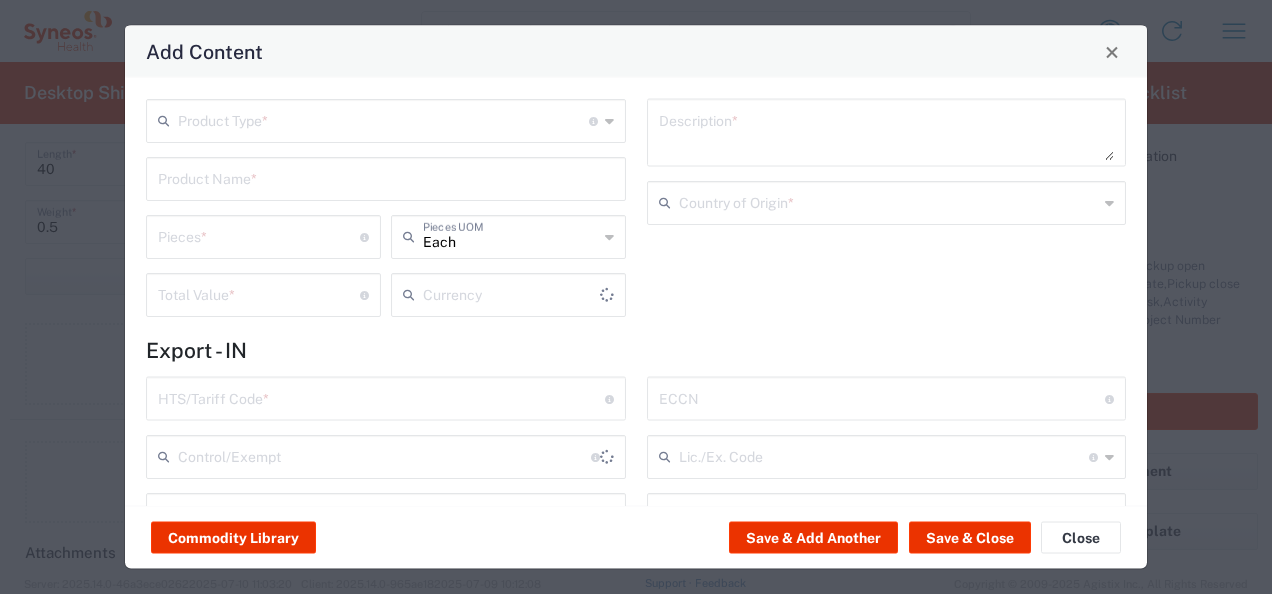 type on "US Dollar" 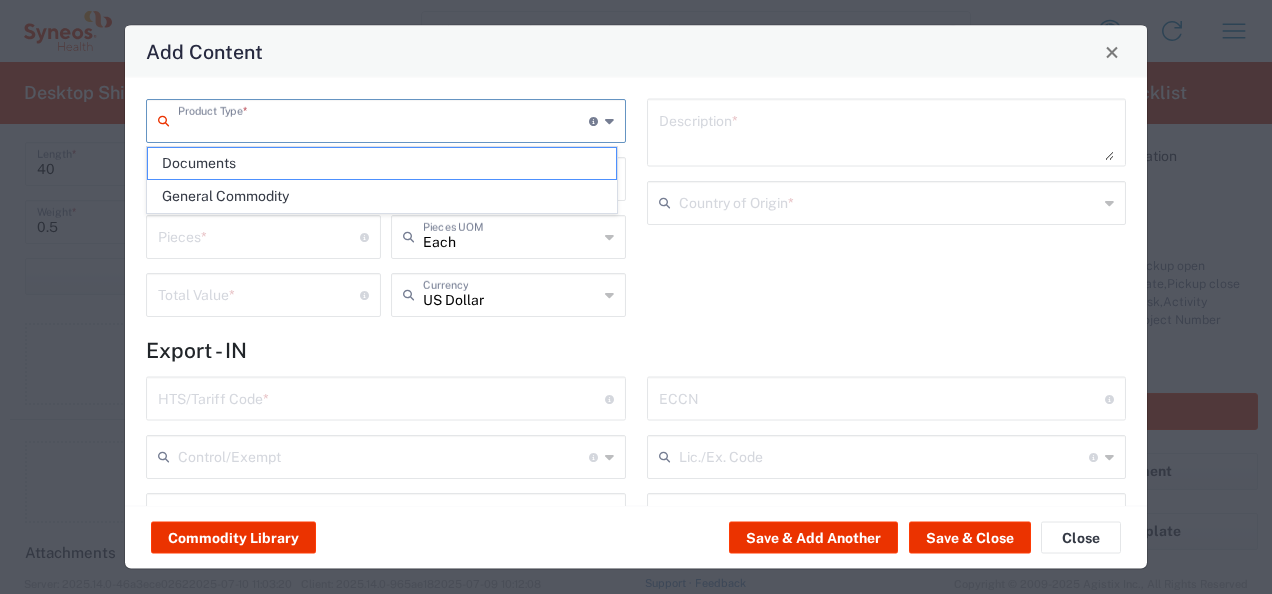 click at bounding box center (383, 119) 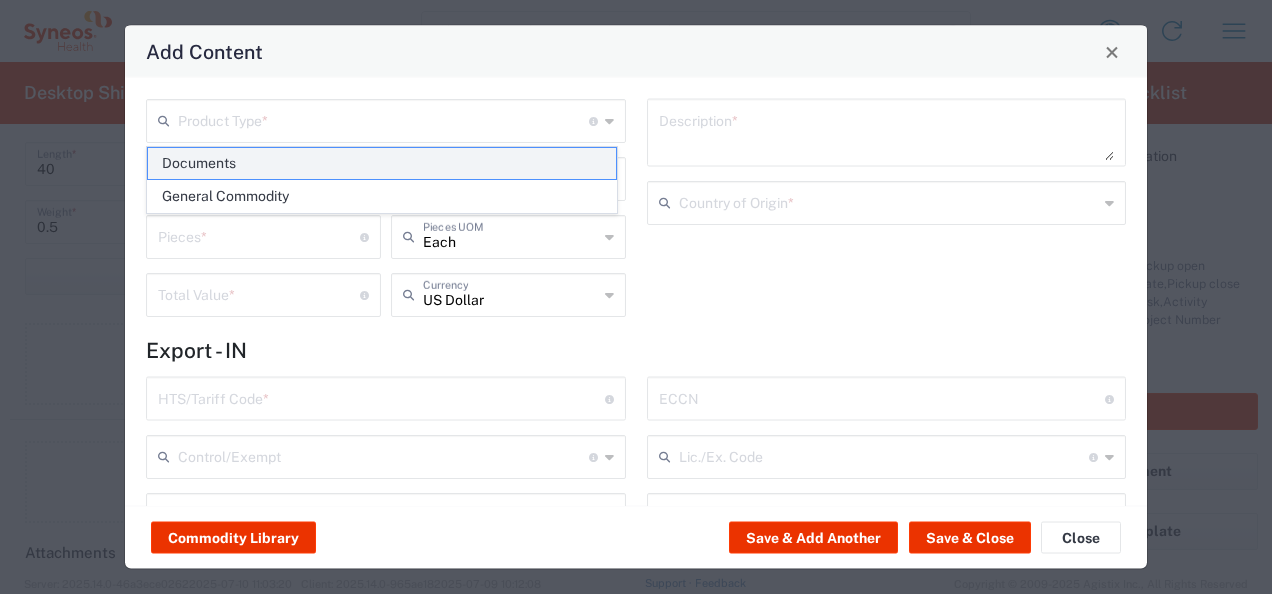 click on "Documents" 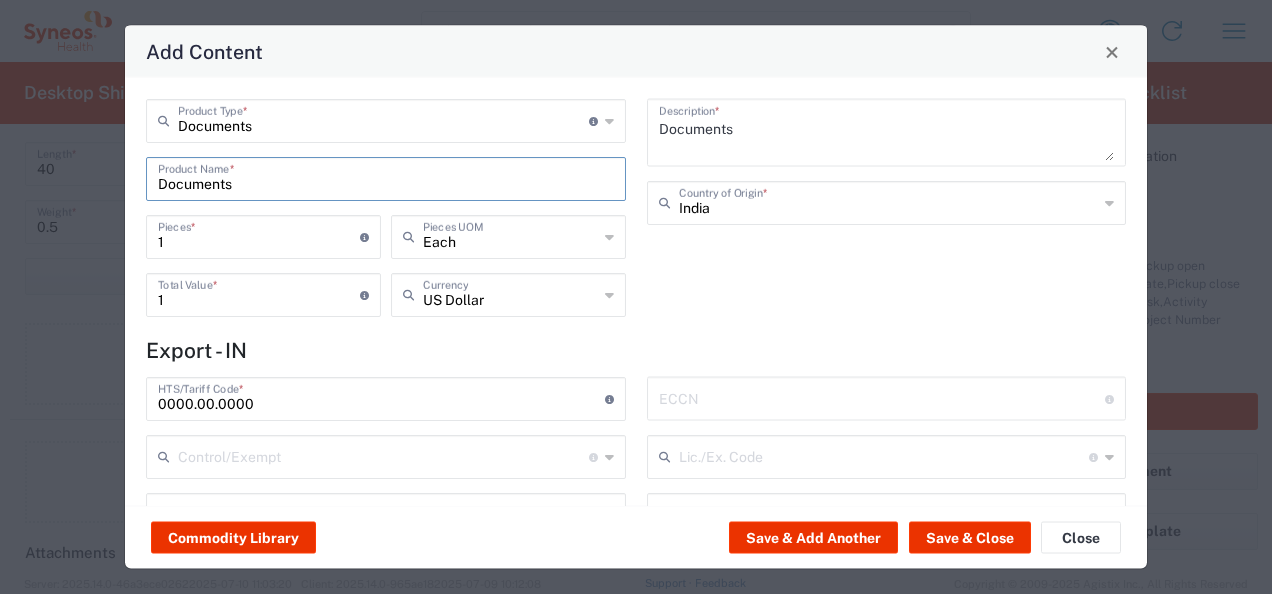 click on "Documents" at bounding box center [386, 177] 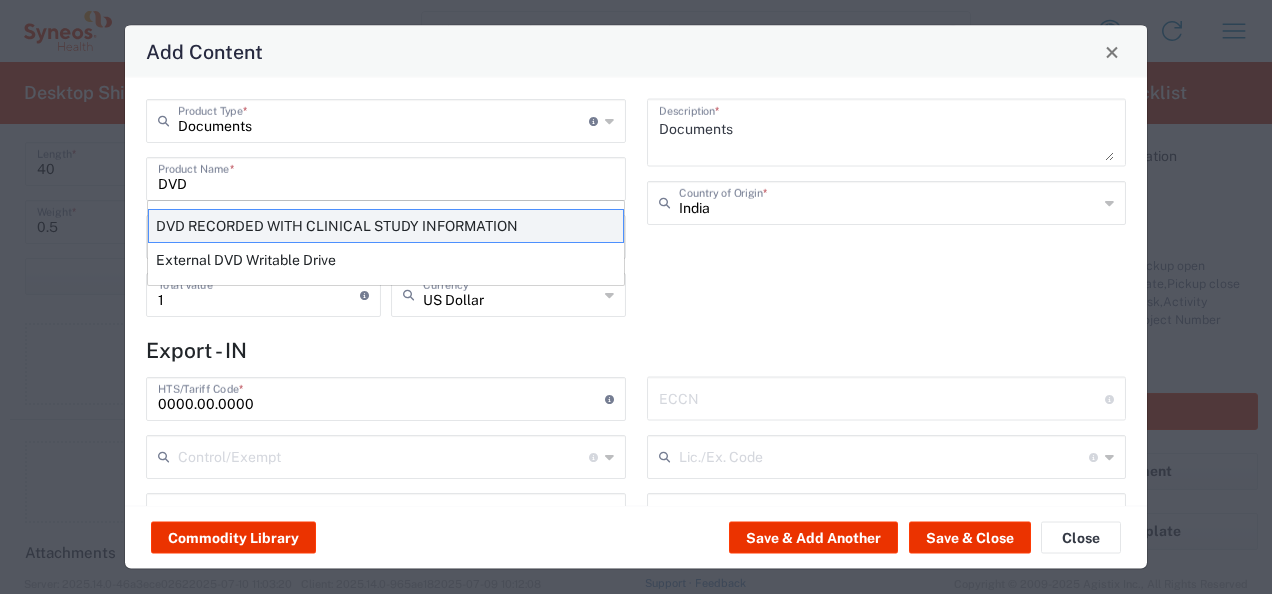click on "DVD RECORDED WITH CLINICAL STUDY INFORMATION" at bounding box center (386, 226) 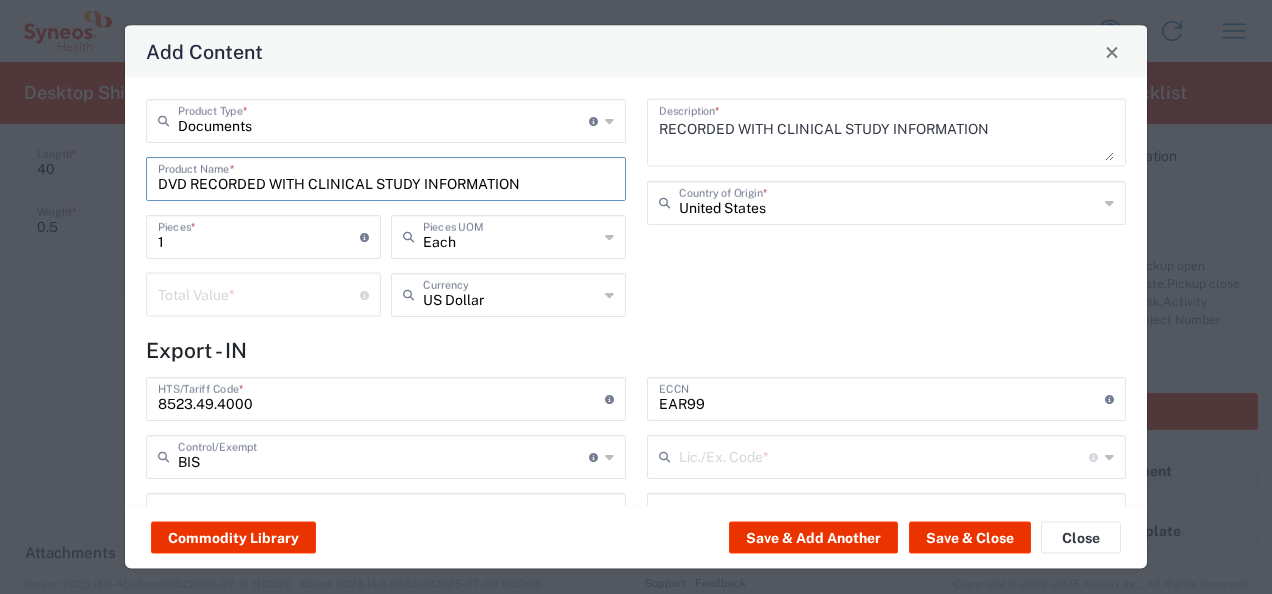 type on "NLR - No License Required" 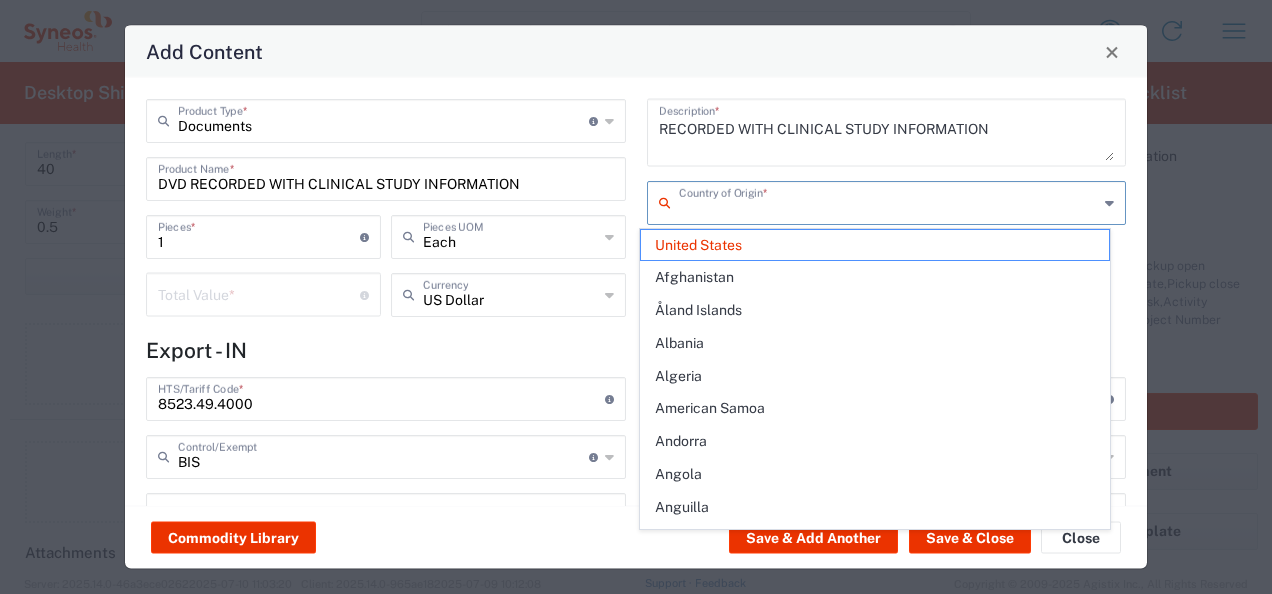 click at bounding box center [889, 201] 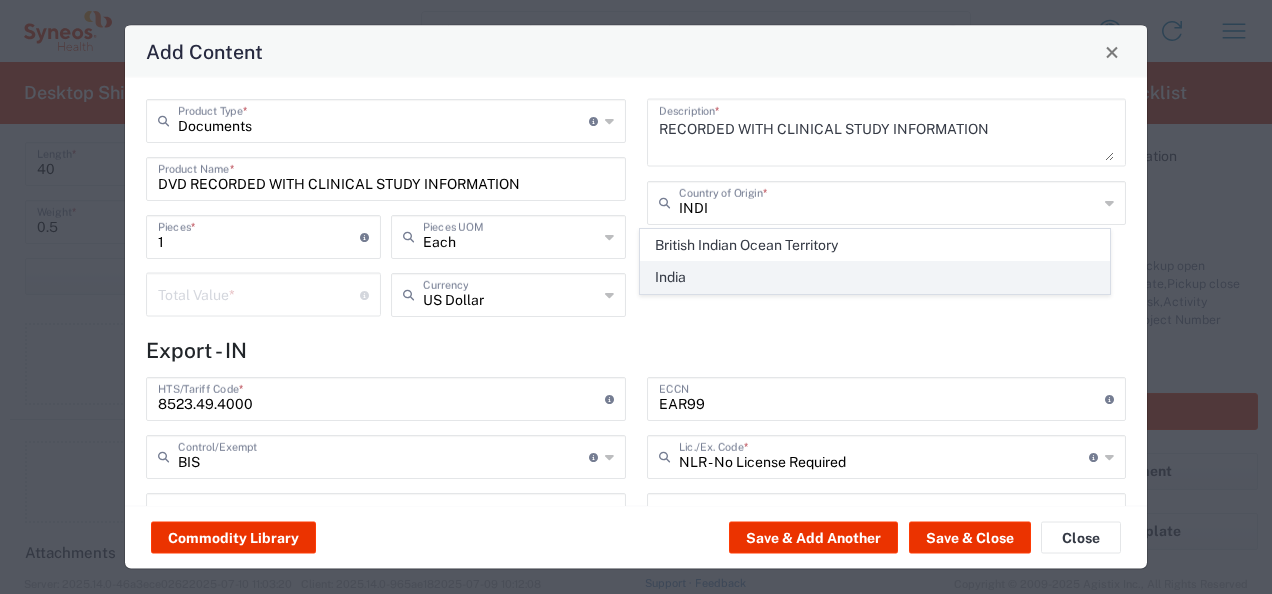 click on "India" 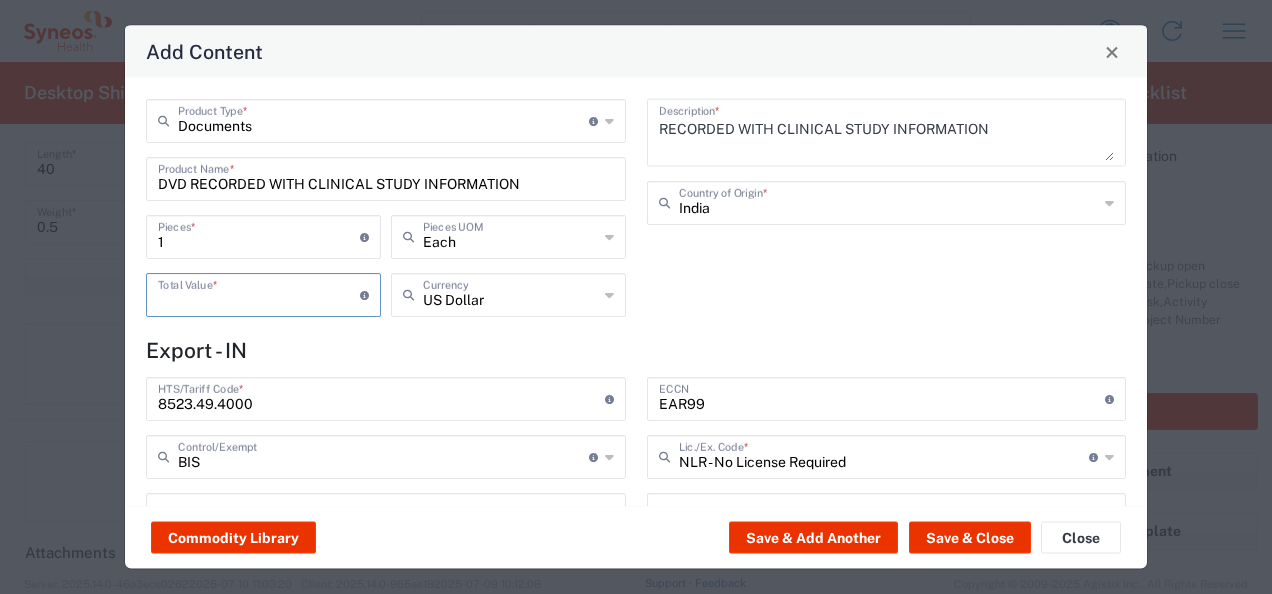 click at bounding box center (259, 293) 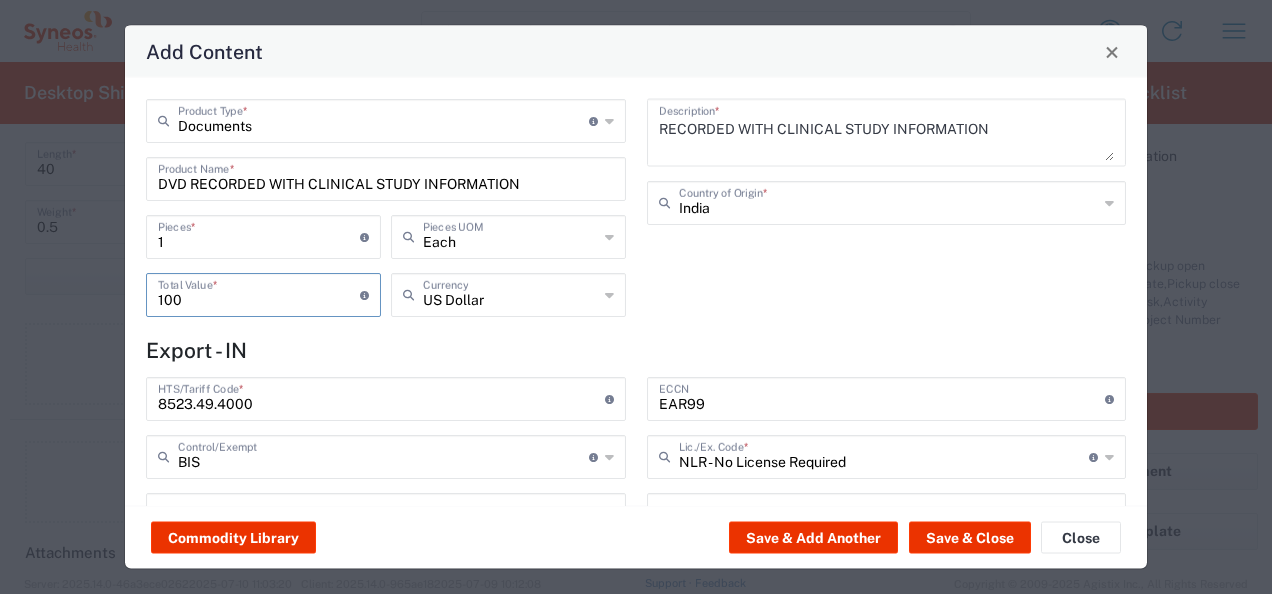 type on "100" 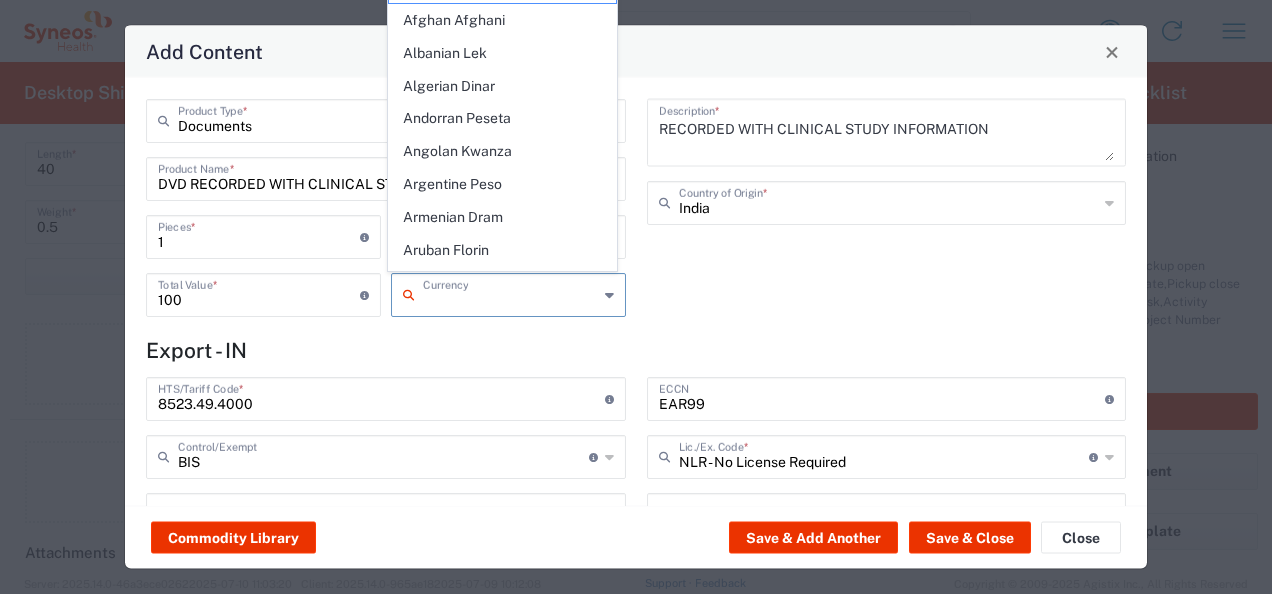 click at bounding box center (510, 293) 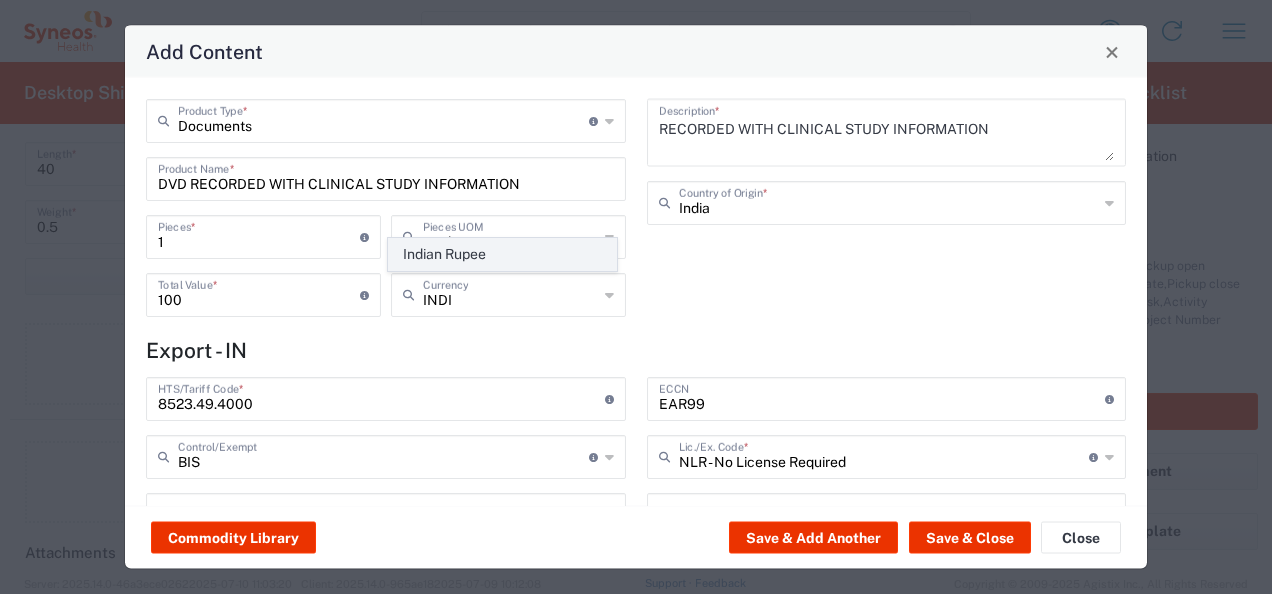 click on "Indian Rupee" 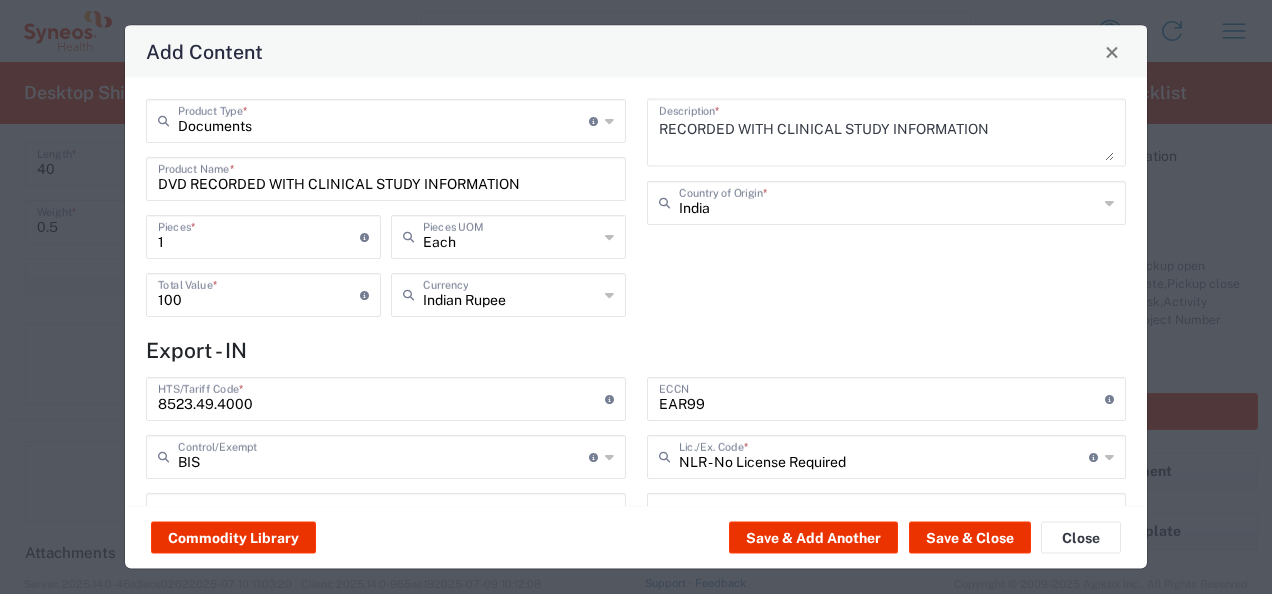 click on "RECORDED WITH CLINICAL STUDY INFORMATION  Description  * India  Country of Origin  *" 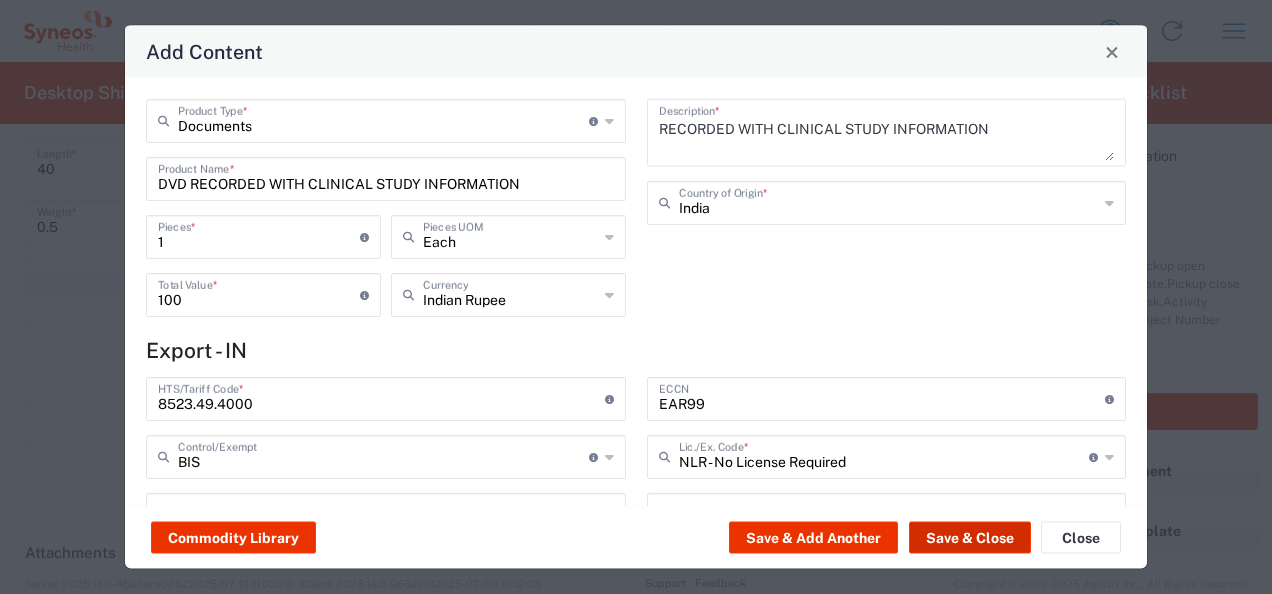 click on "Save & Close" 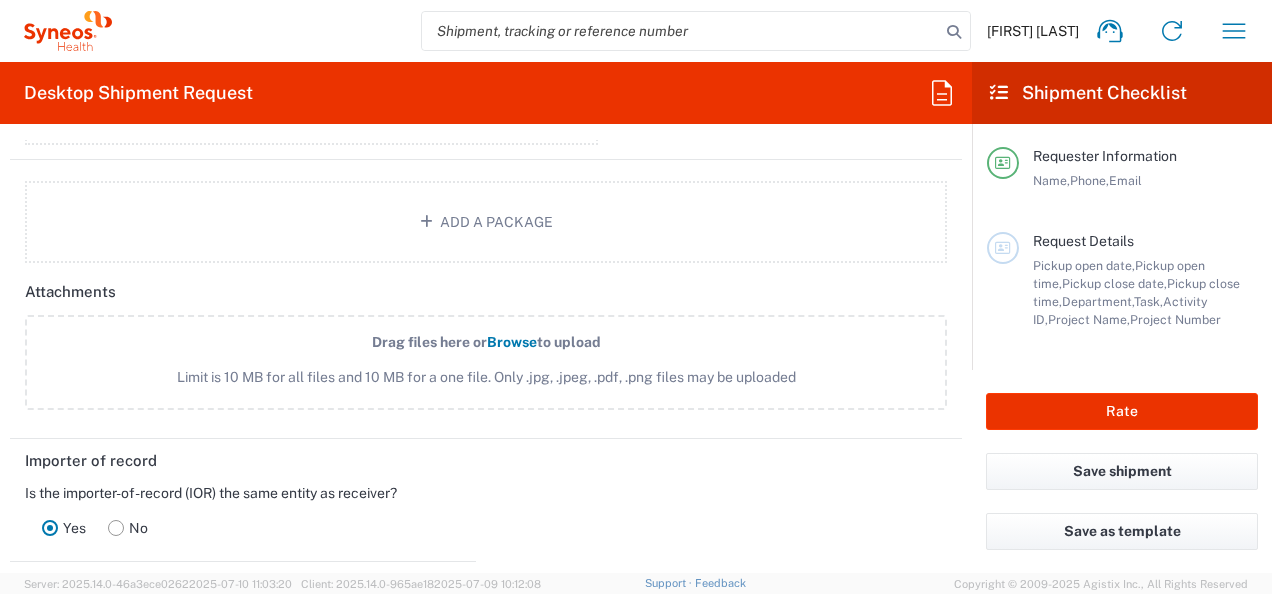 scroll, scrollTop: 2759, scrollLeft: 0, axis: vertical 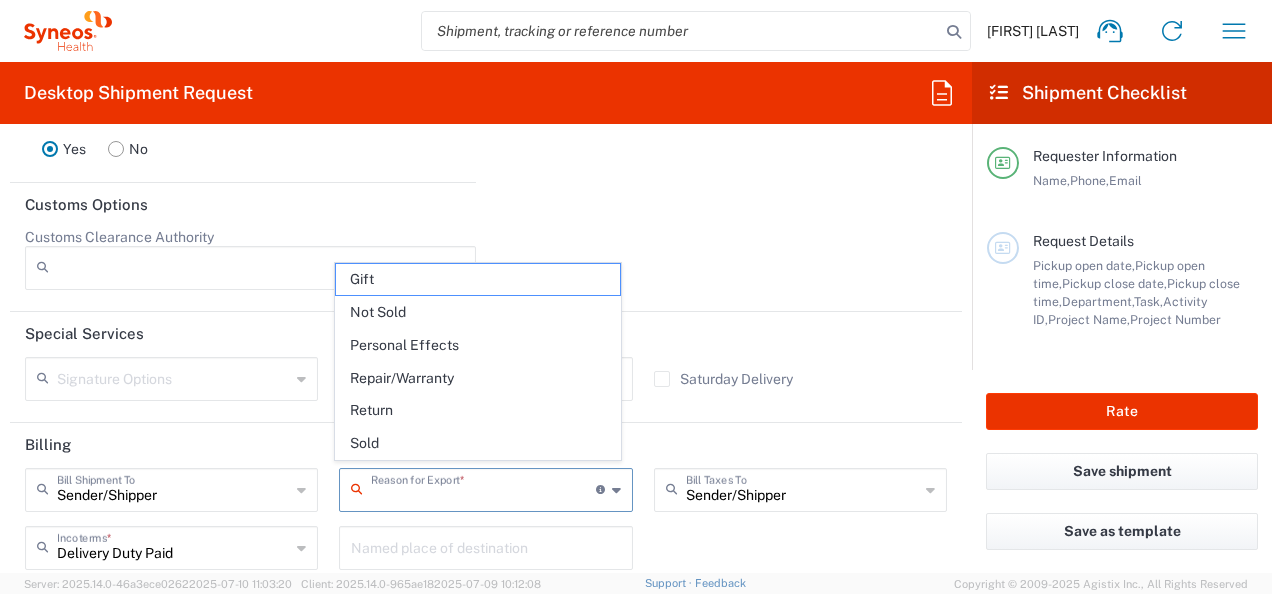 click at bounding box center (483, 488) 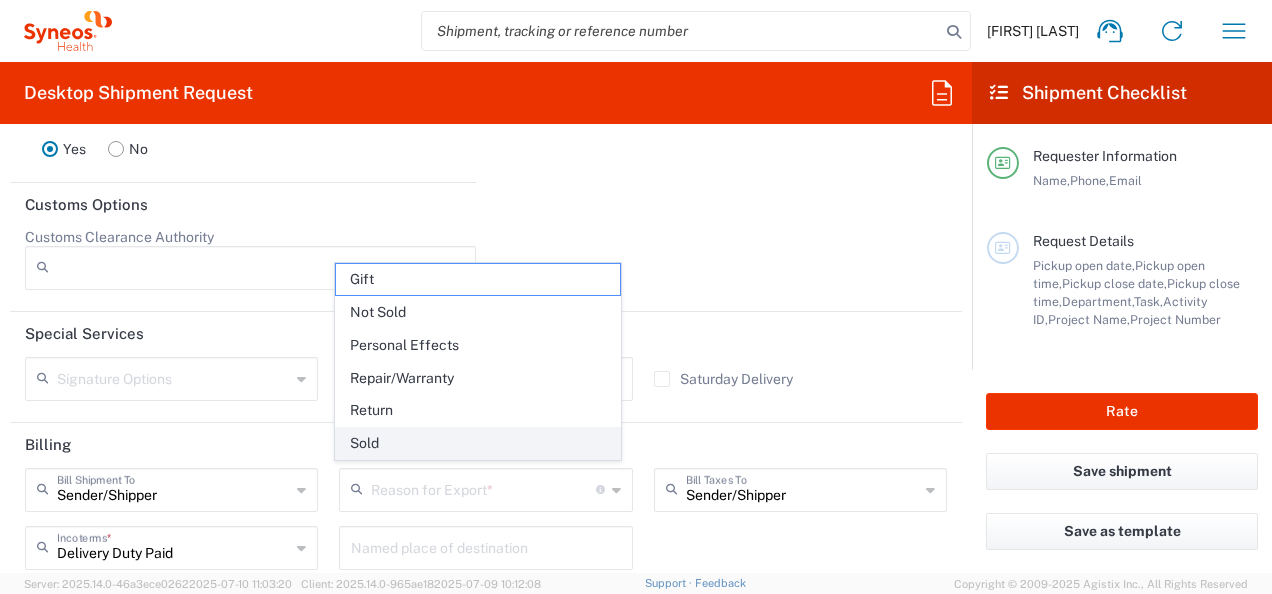 click on "Sold" 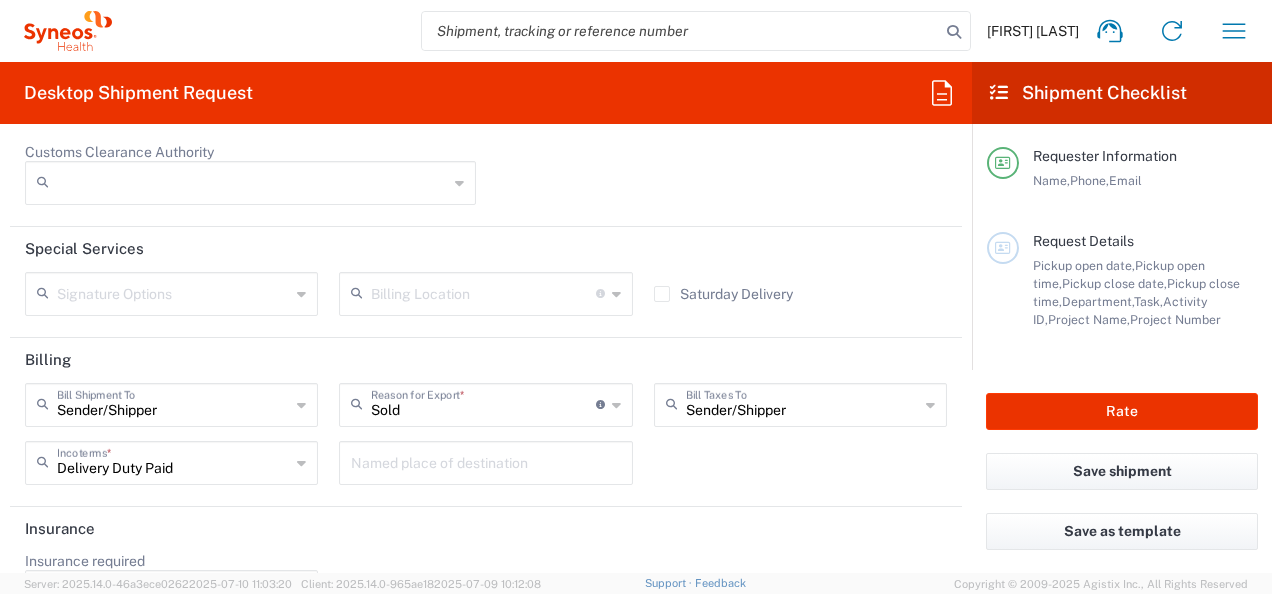 scroll, scrollTop: 2879, scrollLeft: 0, axis: vertical 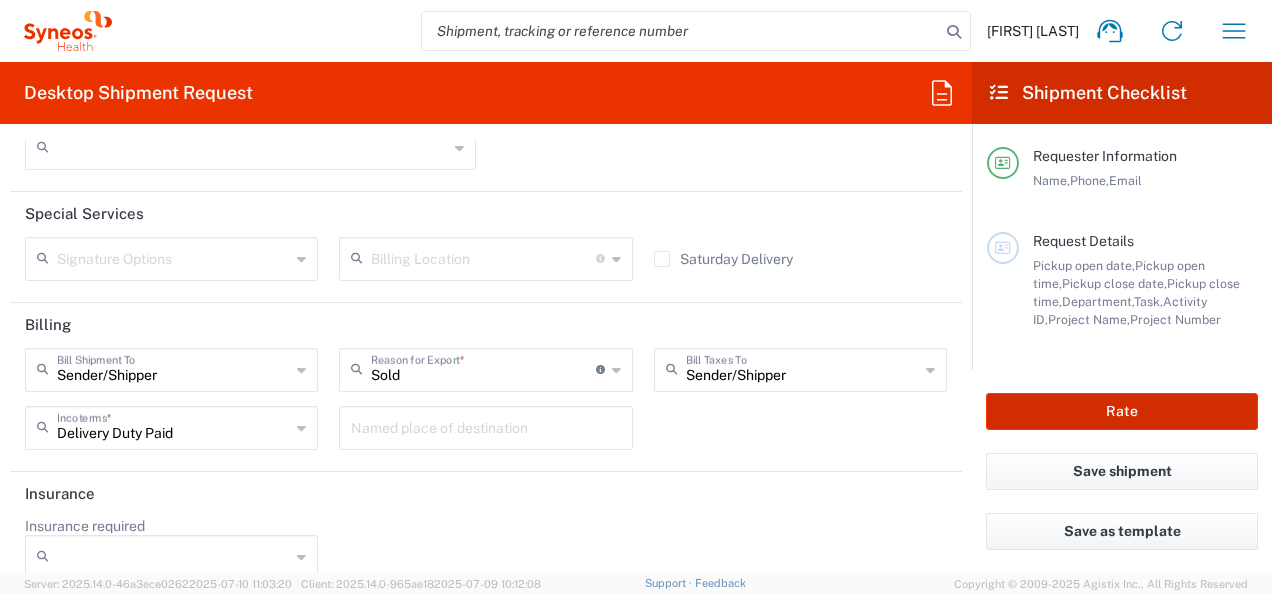click on "Rate" 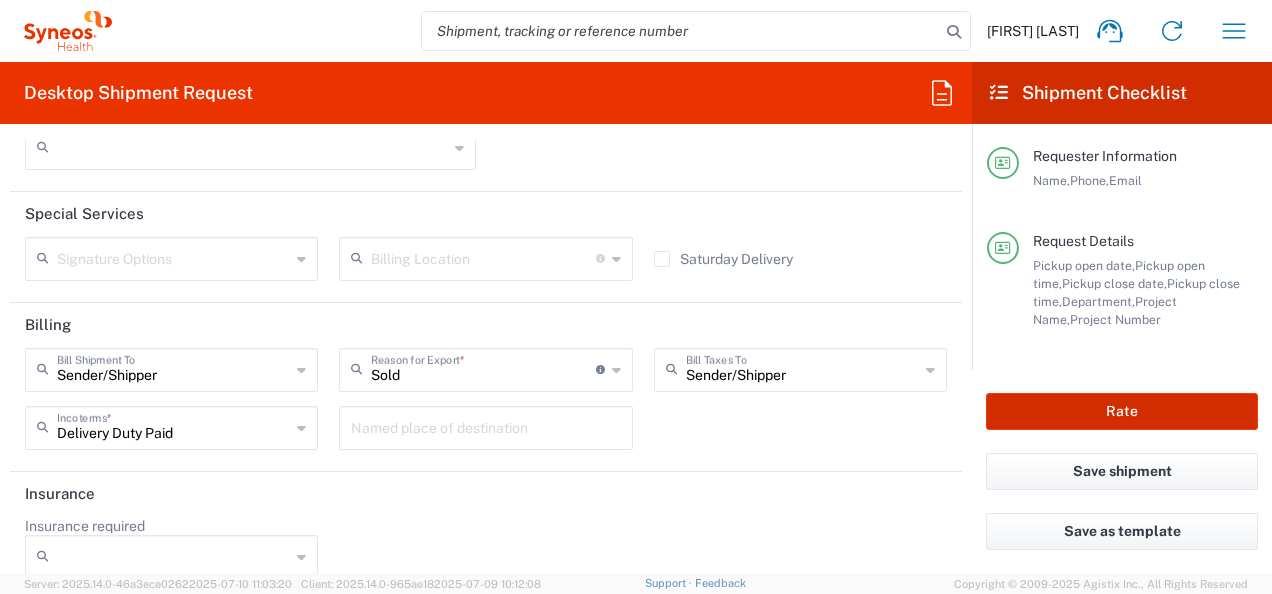 type on "7025945" 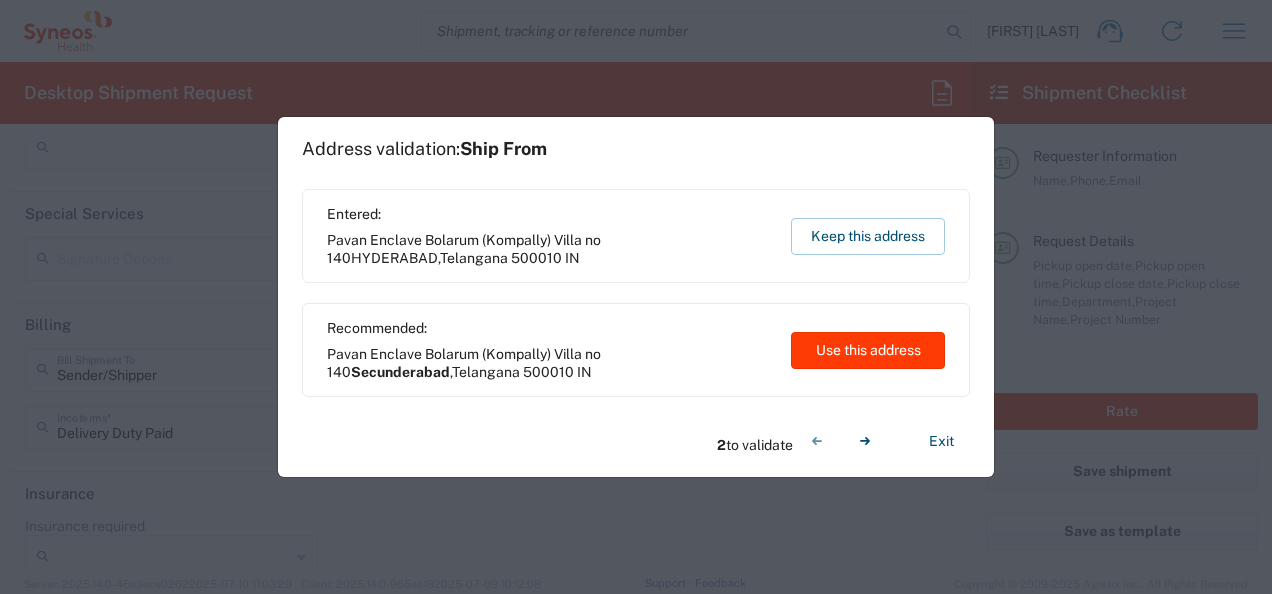 click on "Use this address" 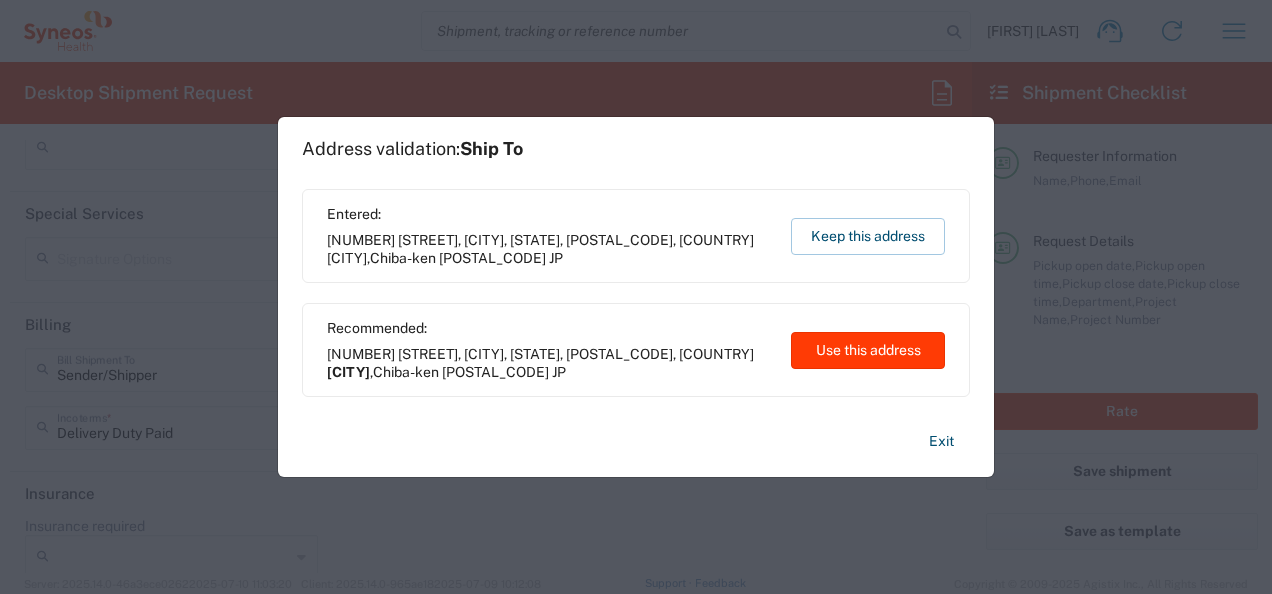 click on "Use this address" 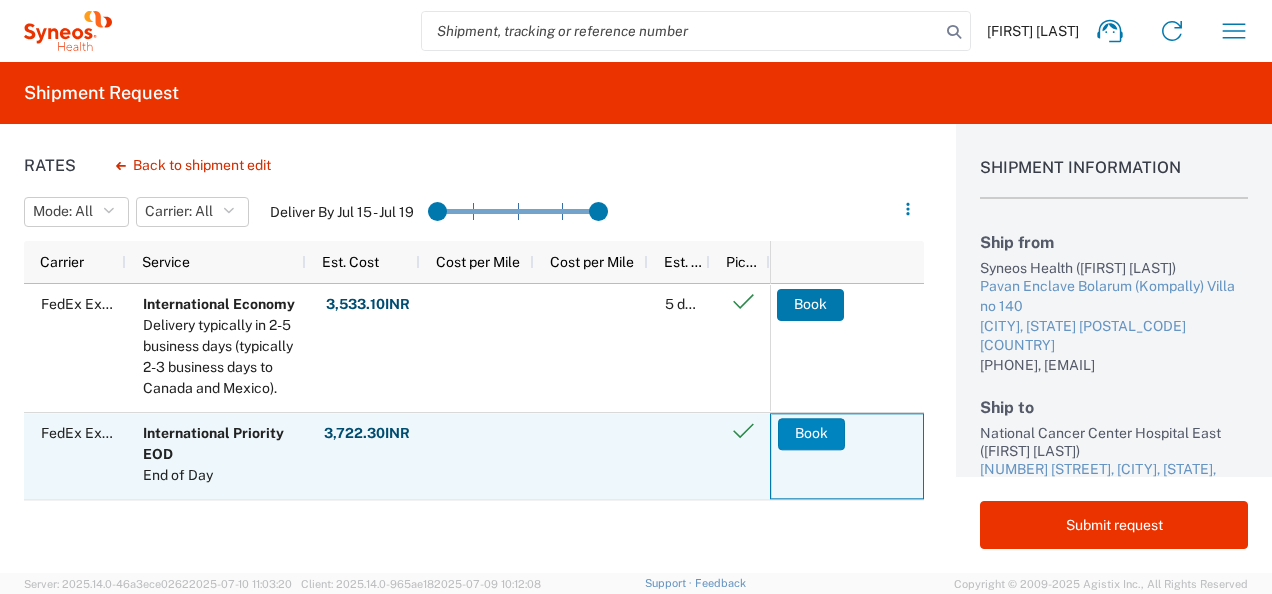 click on "Book" 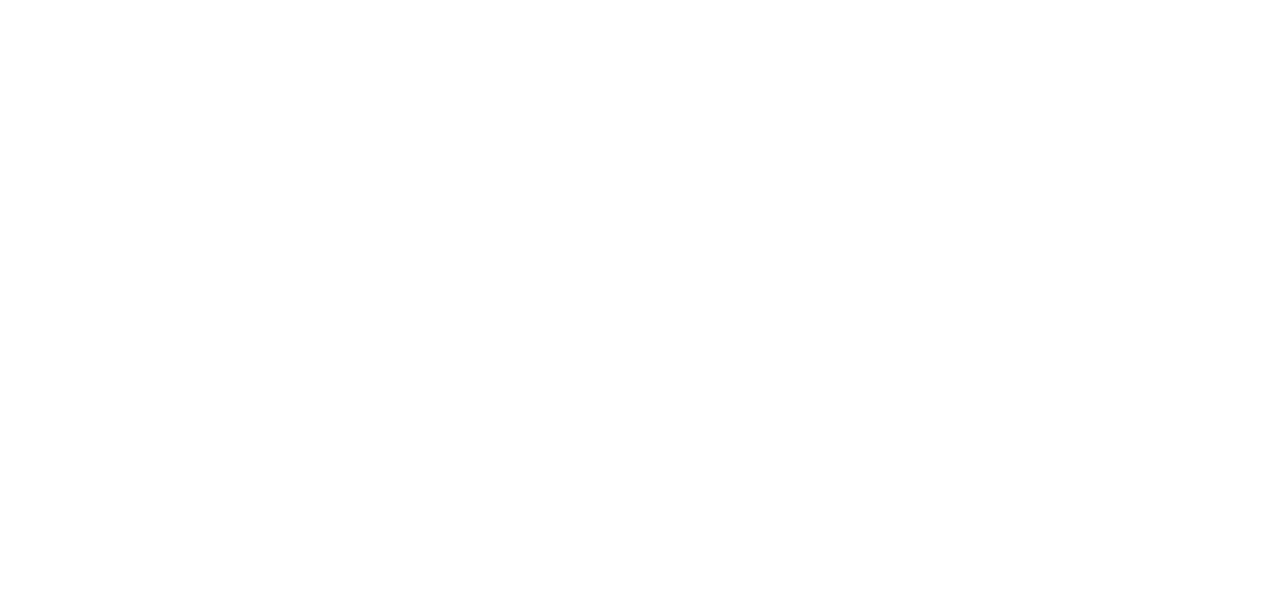 scroll, scrollTop: 0, scrollLeft: 0, axis: both 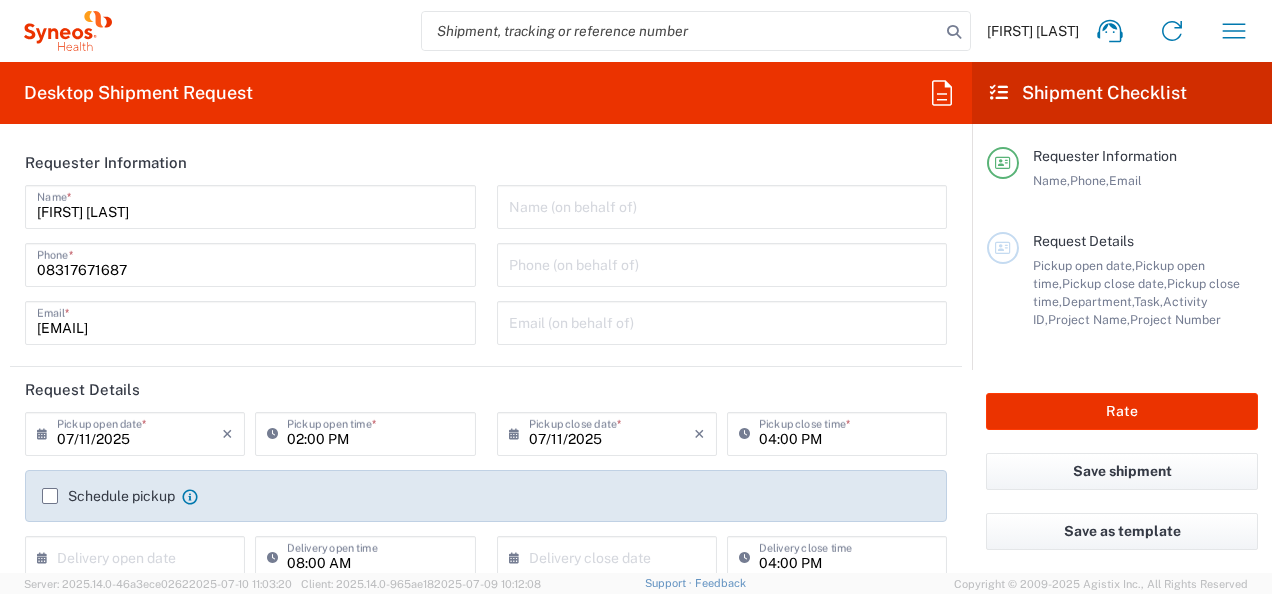 type on "4010" 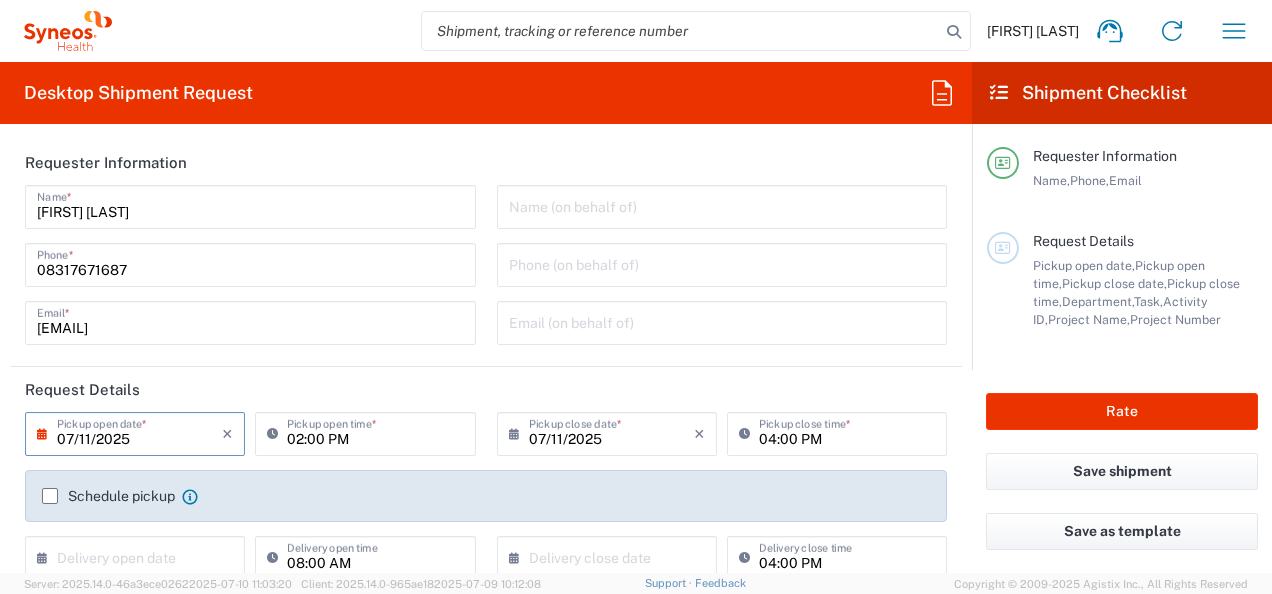 click on "07/11/2025" at bounding box center (139, 432) 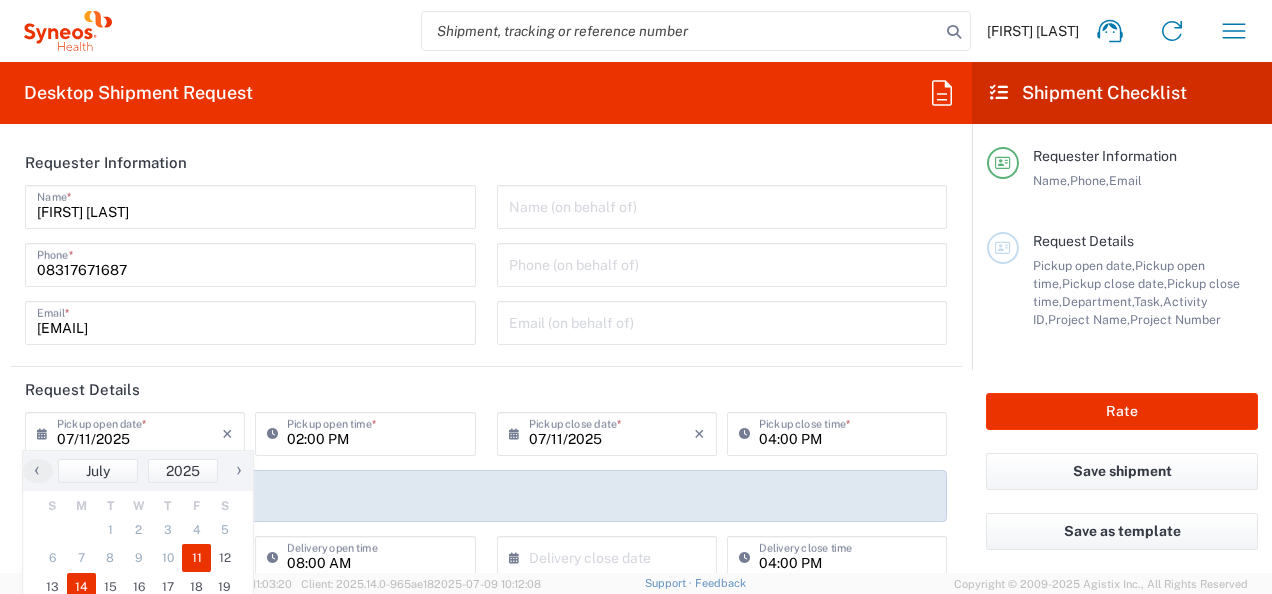 click on "14" 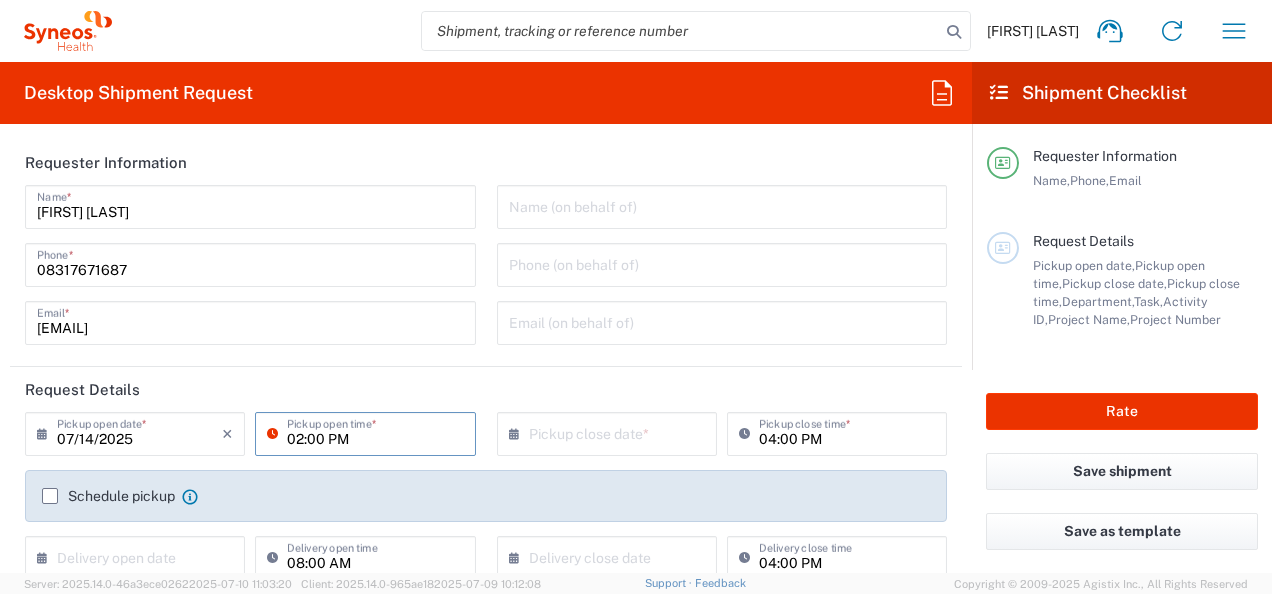 click on "02:00 PM" at bounding box center (375, 432) 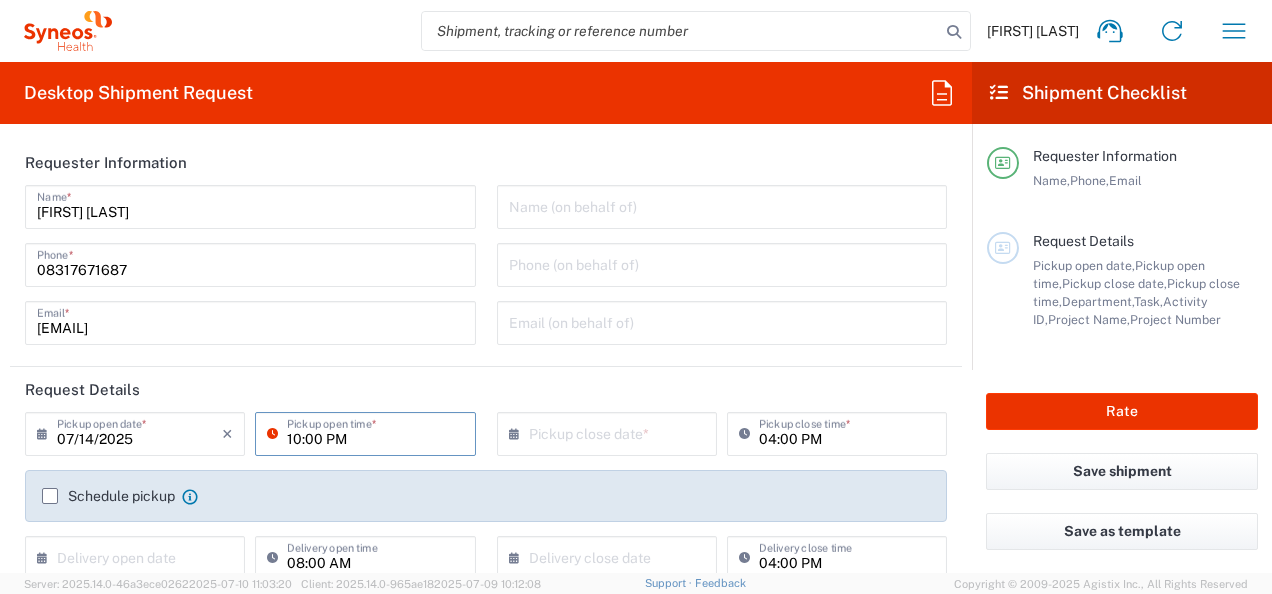 click on "10:00 PM" at bounding box center (375, 432) 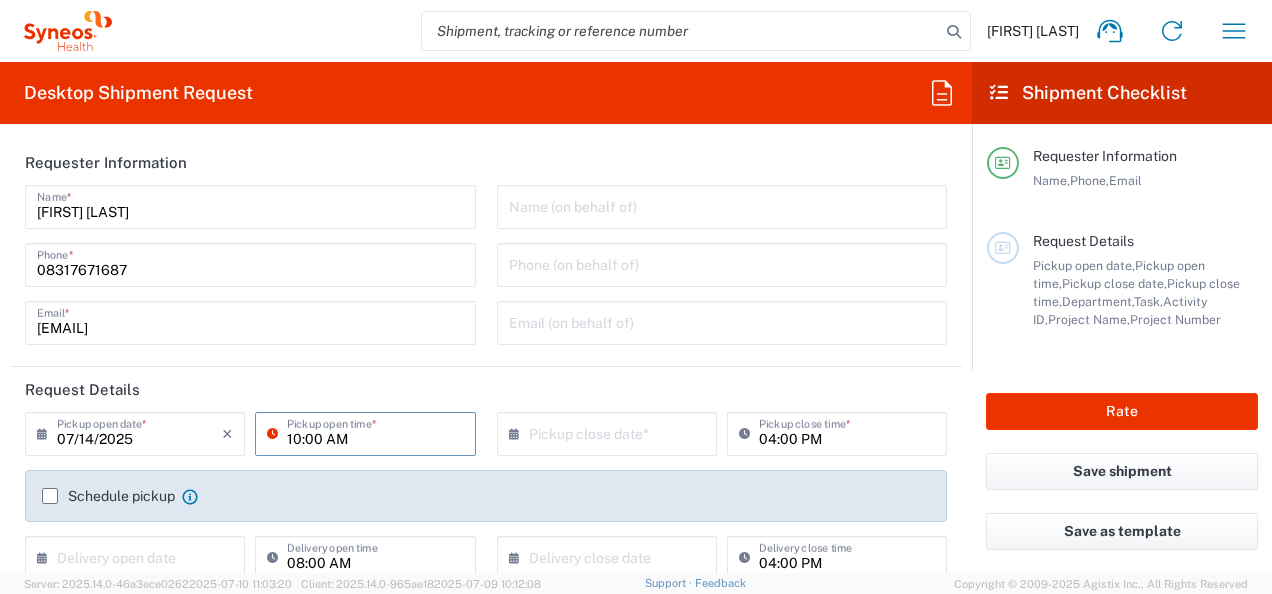 type on "10:00 AM" 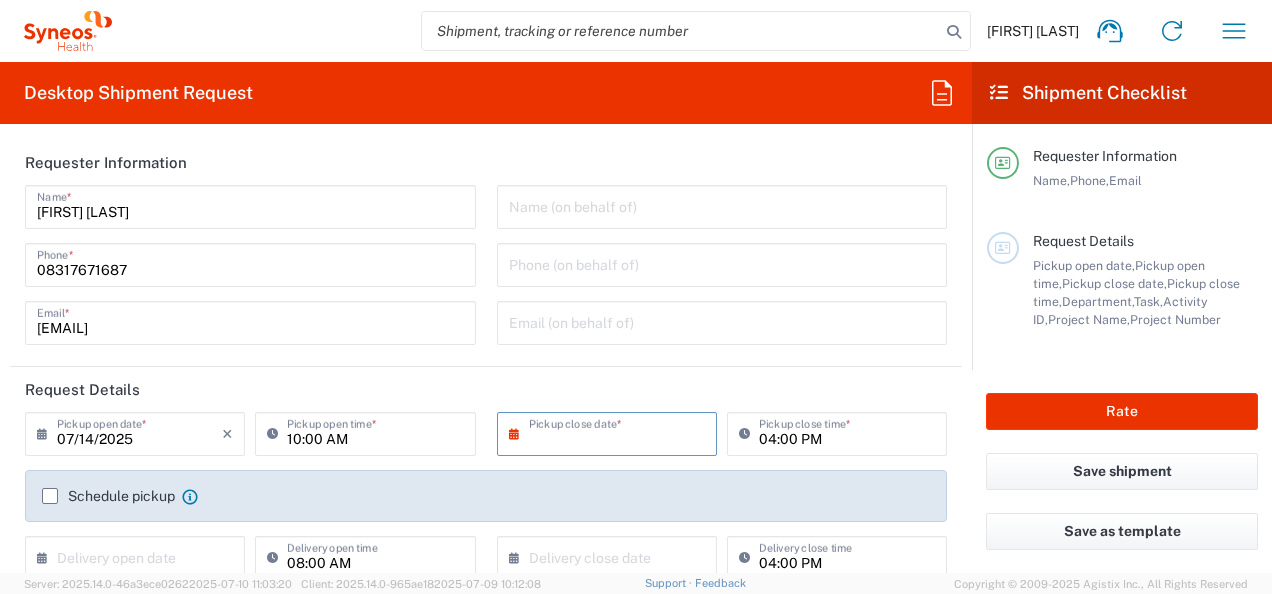 click at bounding box center [611, 432] 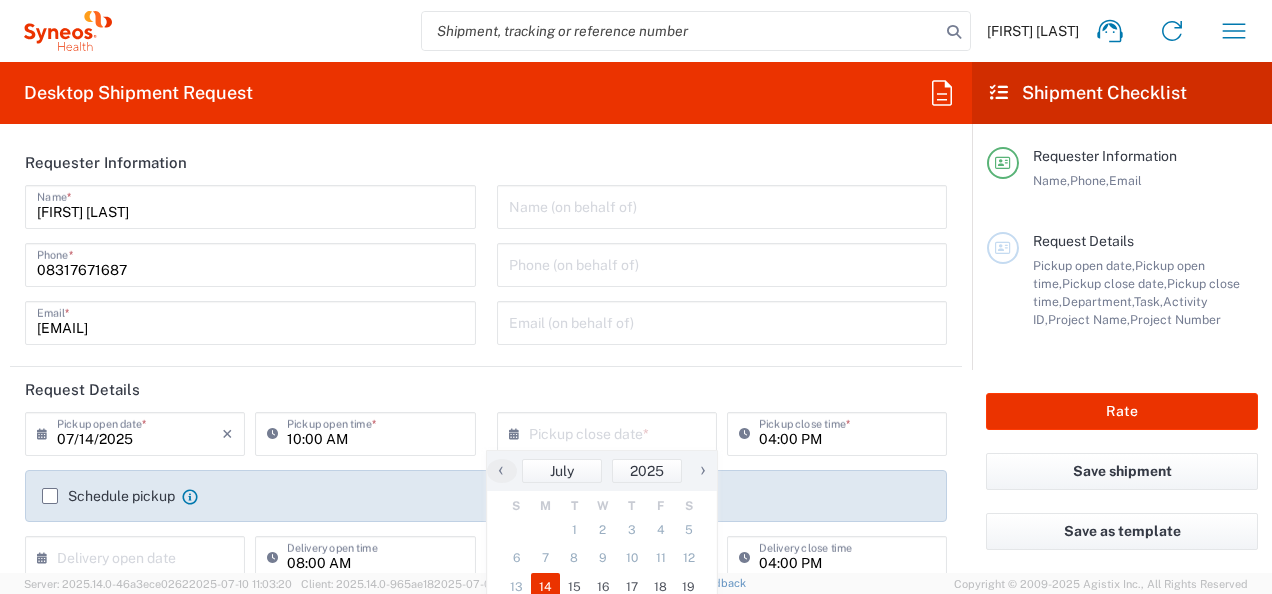 click on "14" 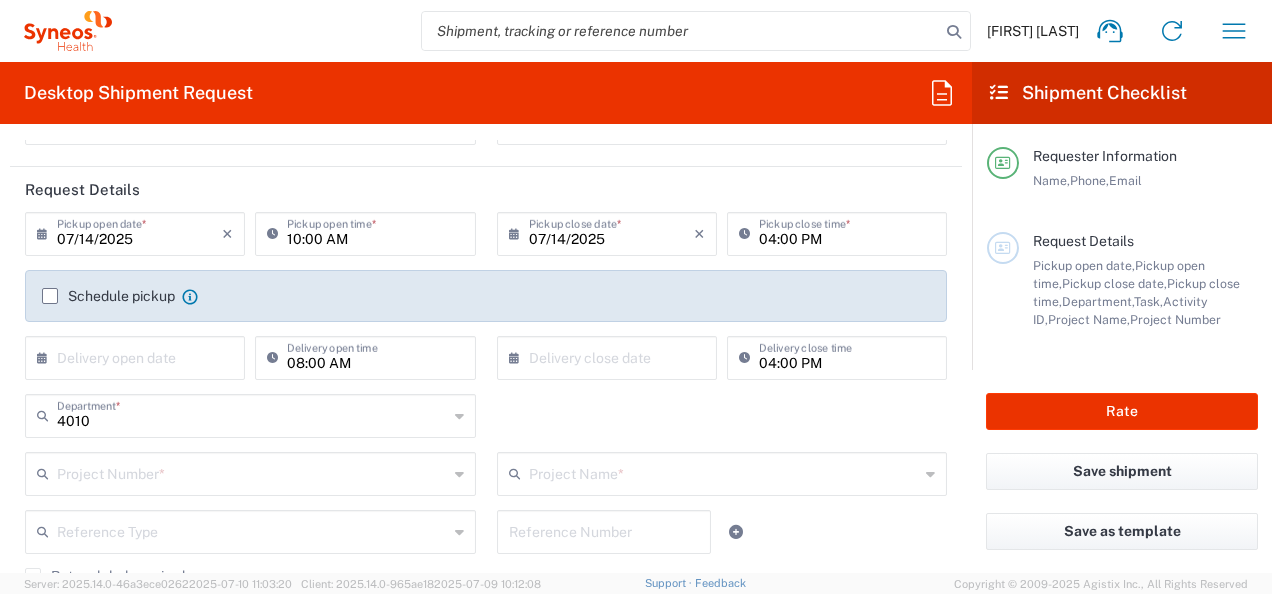 scroll, scrollTop: 266, scrollLeft: 0, axis: vertical 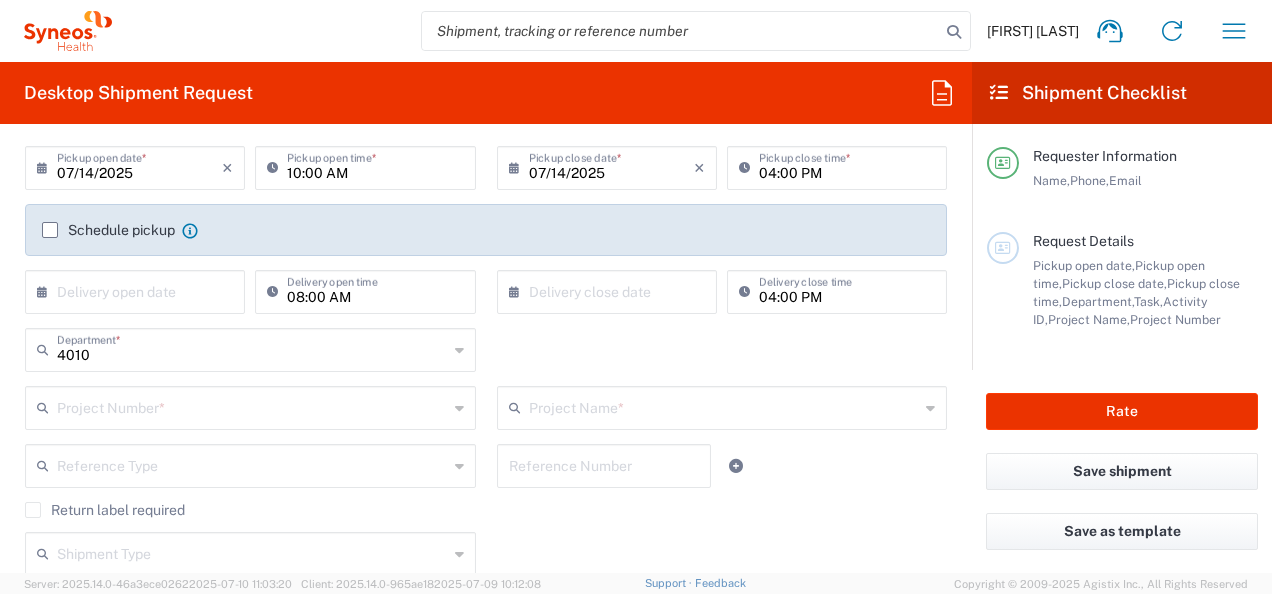 click on "Schedule pickup" 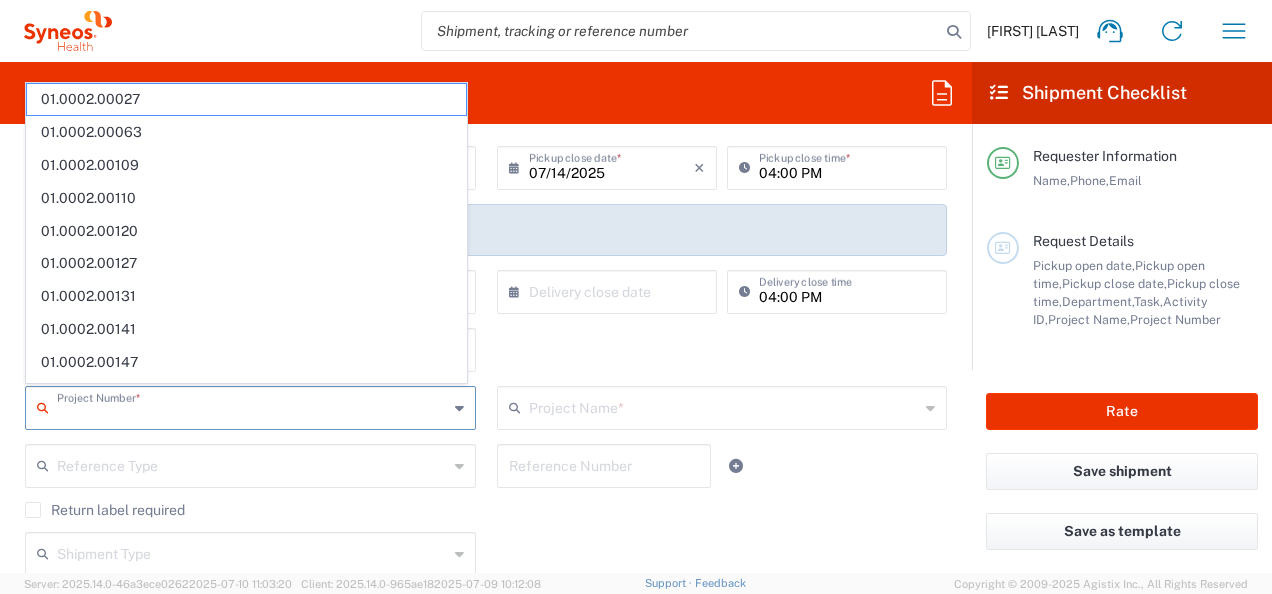 click at bounding box center [252, 406] 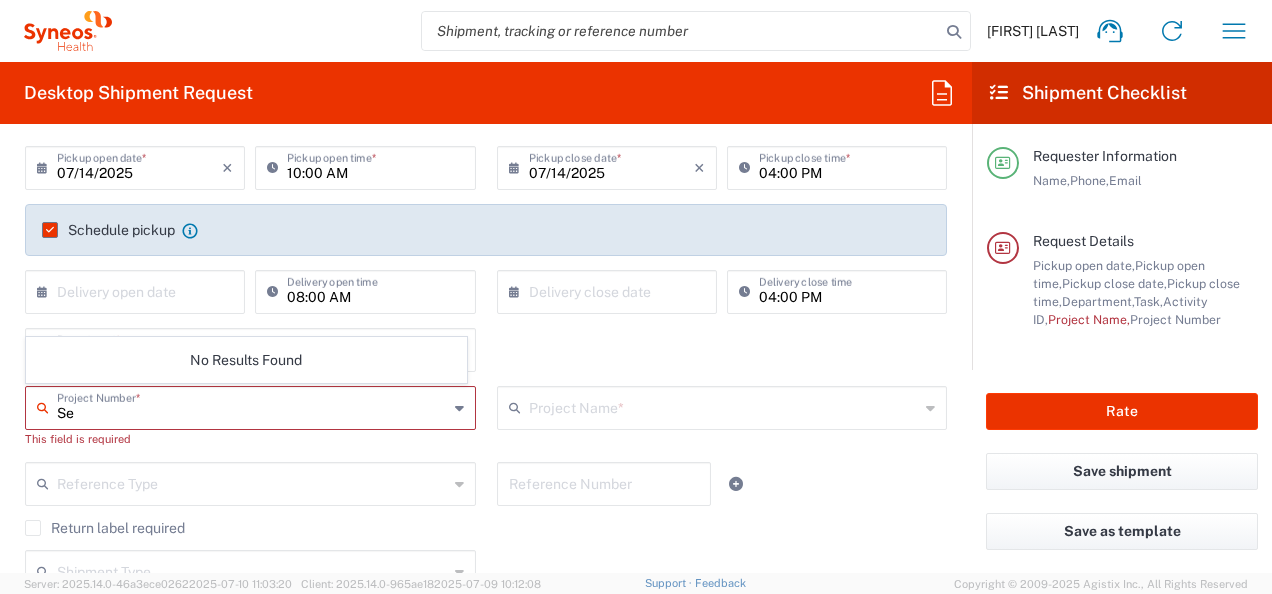 type on "S" 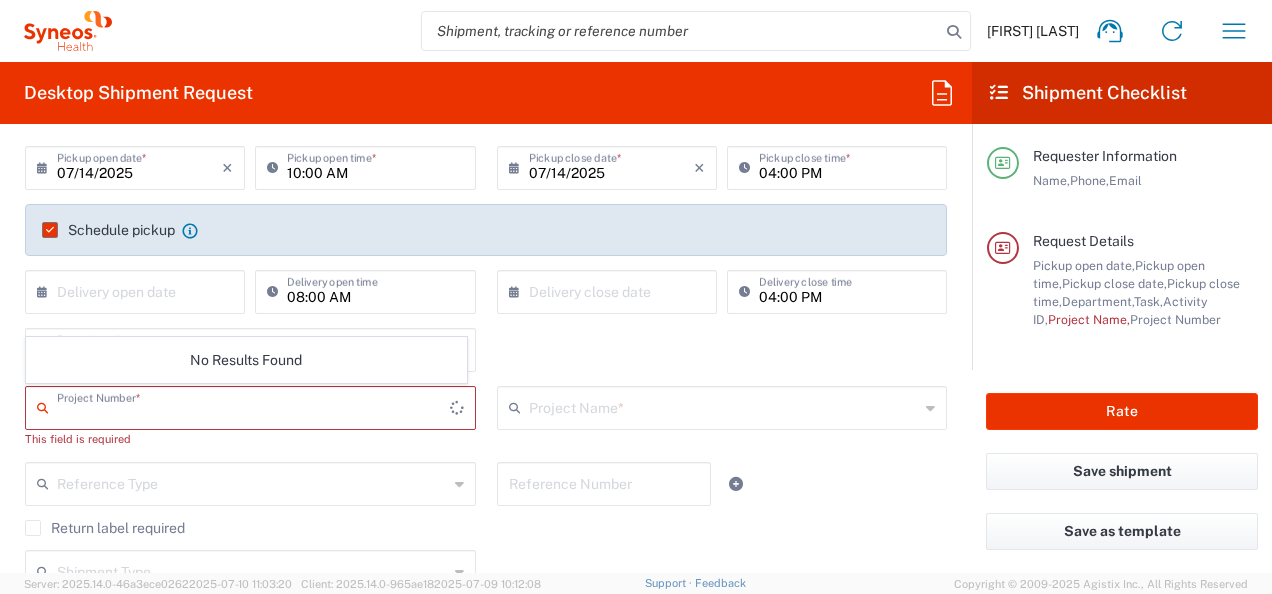 paste on "7025945" 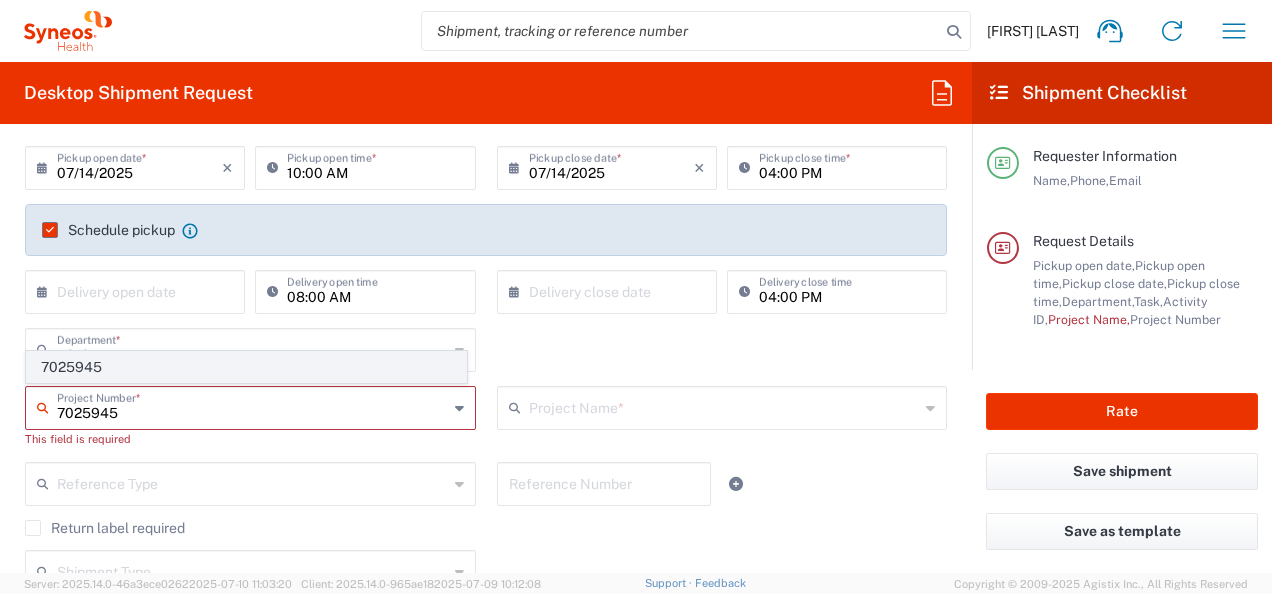 type on "7025945" 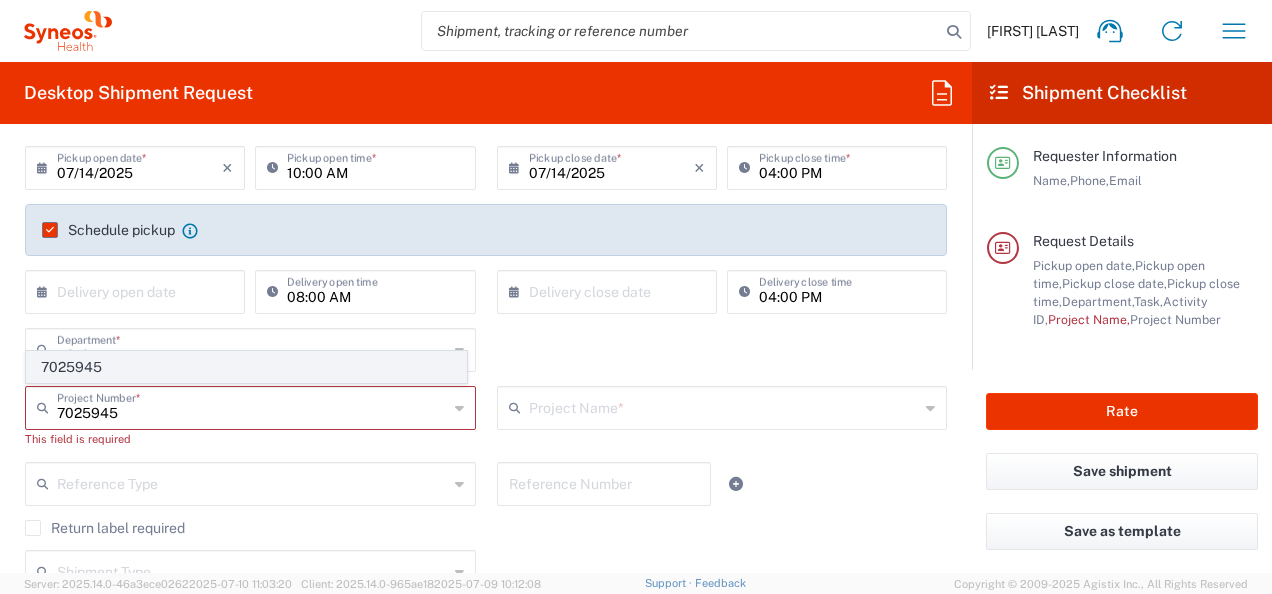 click on "7025945" 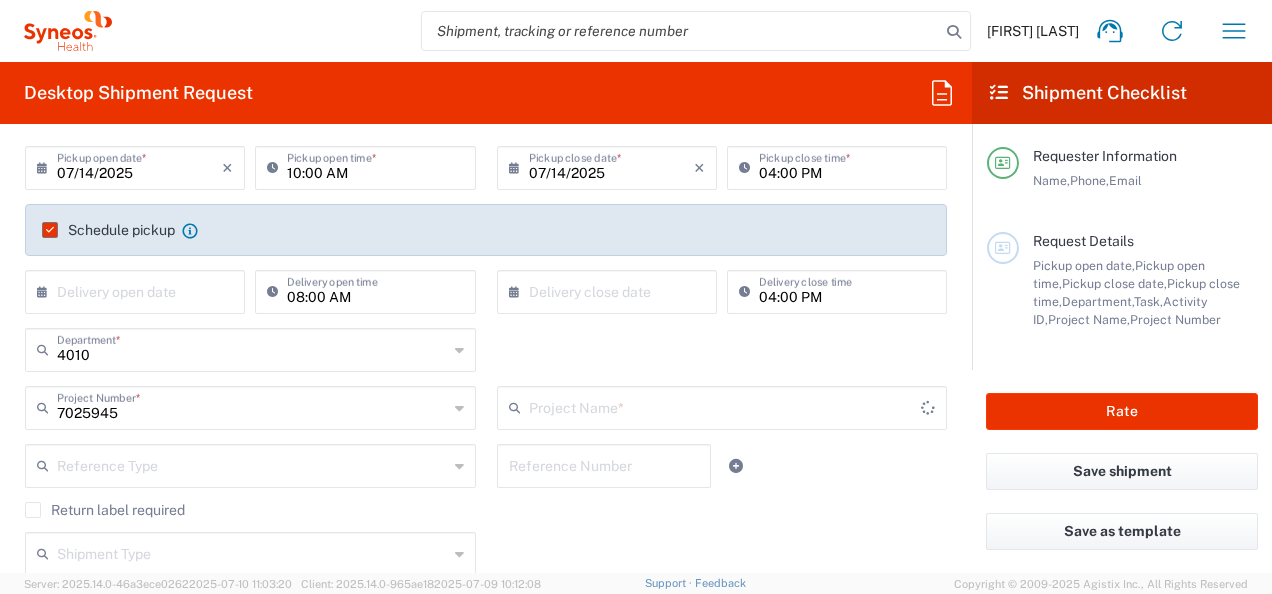 type on "Daiichi 7025945" 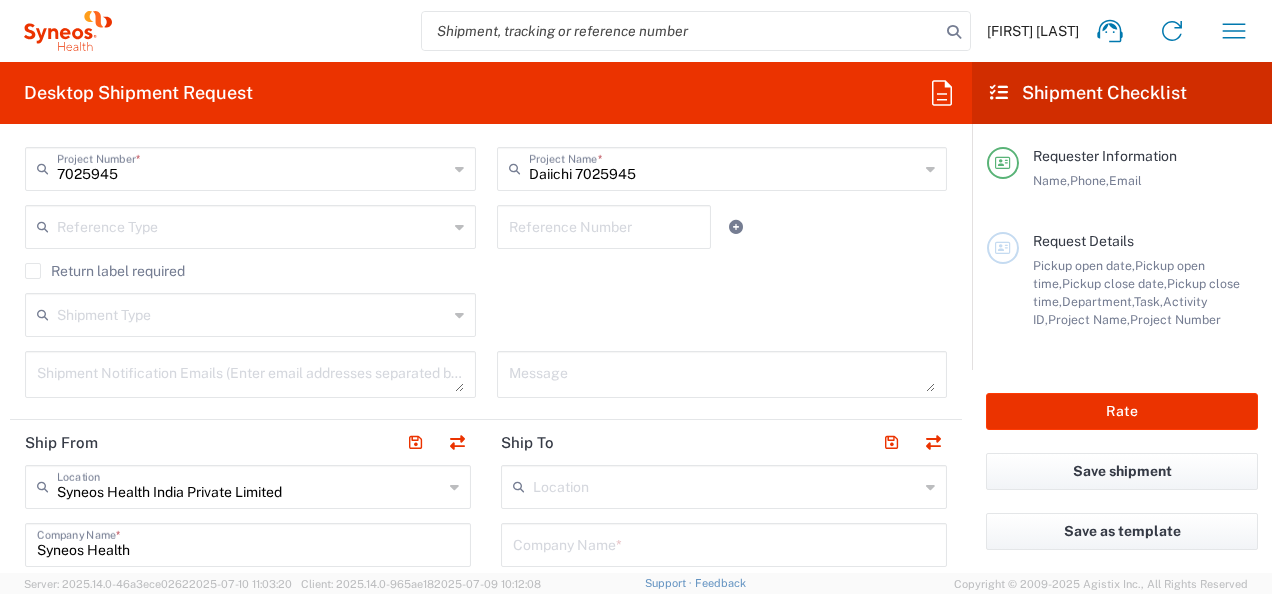 scroll, scrollTop: 506, scrollLeft: 0, axis: vertical 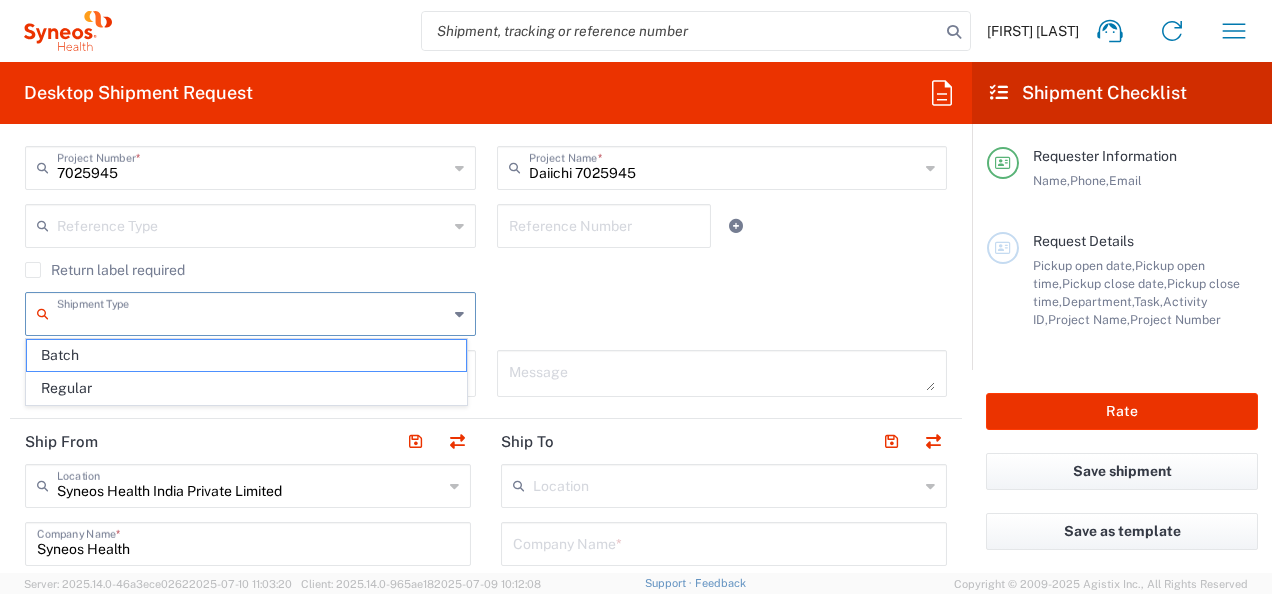 click at bounding box center [252, 312] 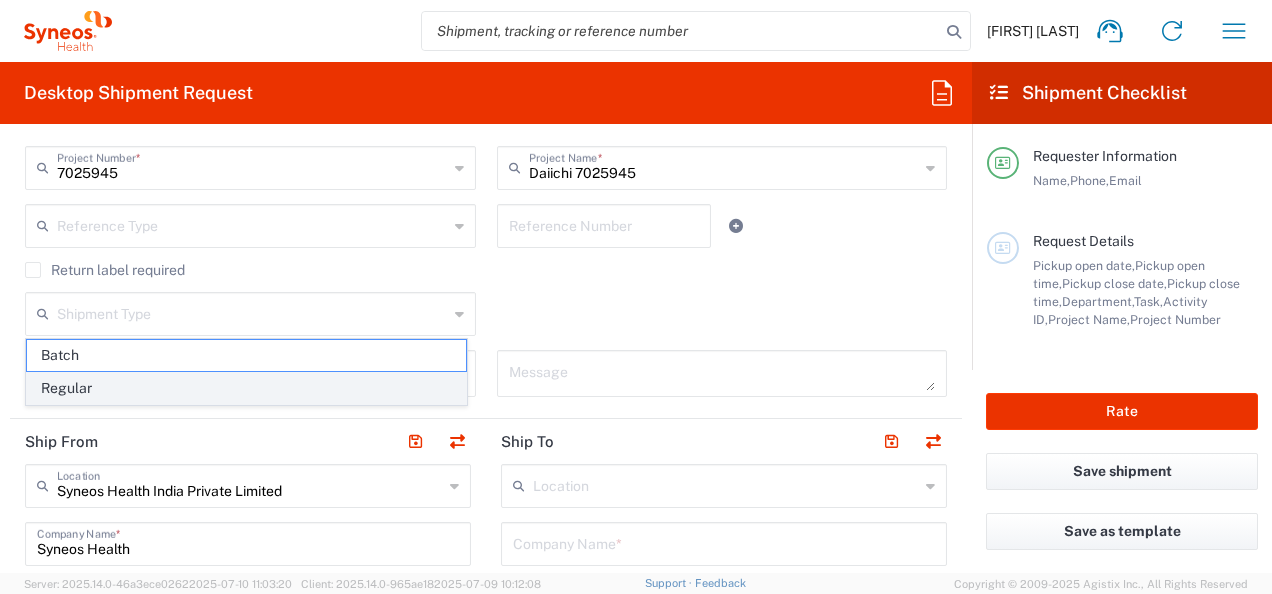 click on "Regular" 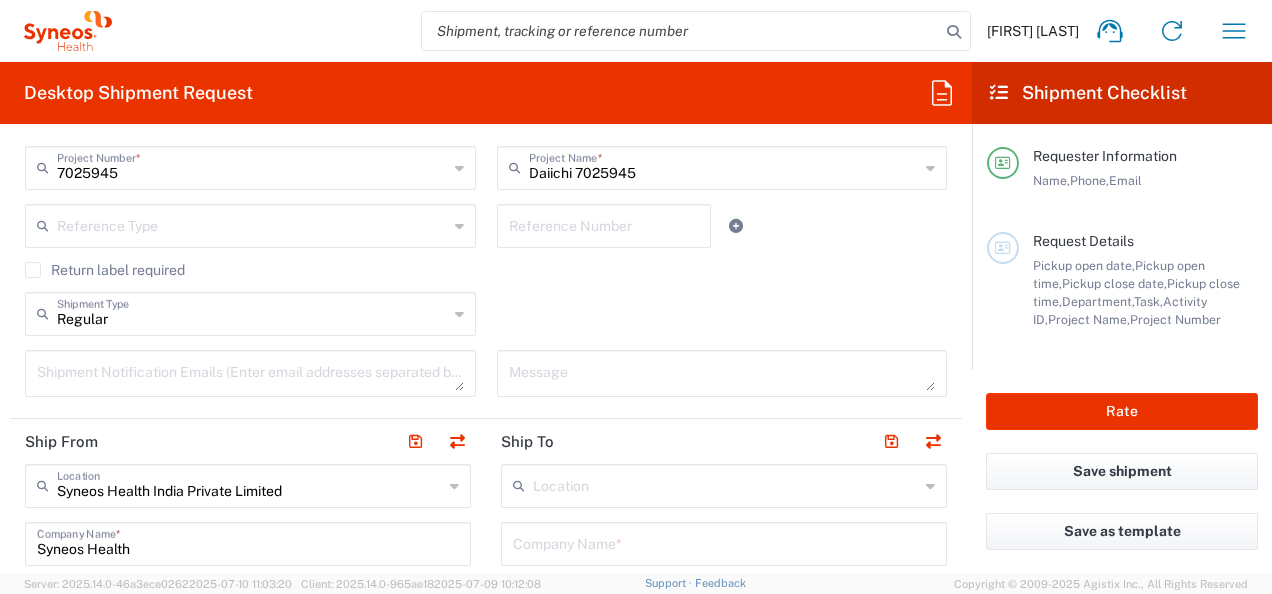 click on "Regular  Shipment Type  Batch Regular" 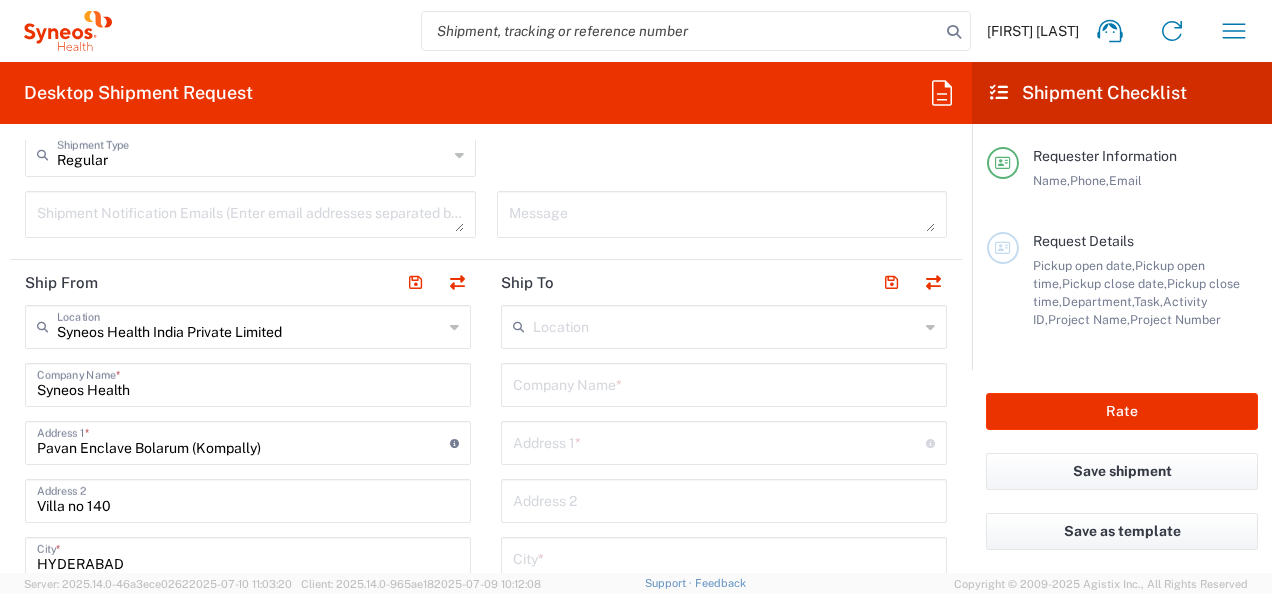 scroll, scrollTop: 666, scrollLeft: 0, axis: vertical 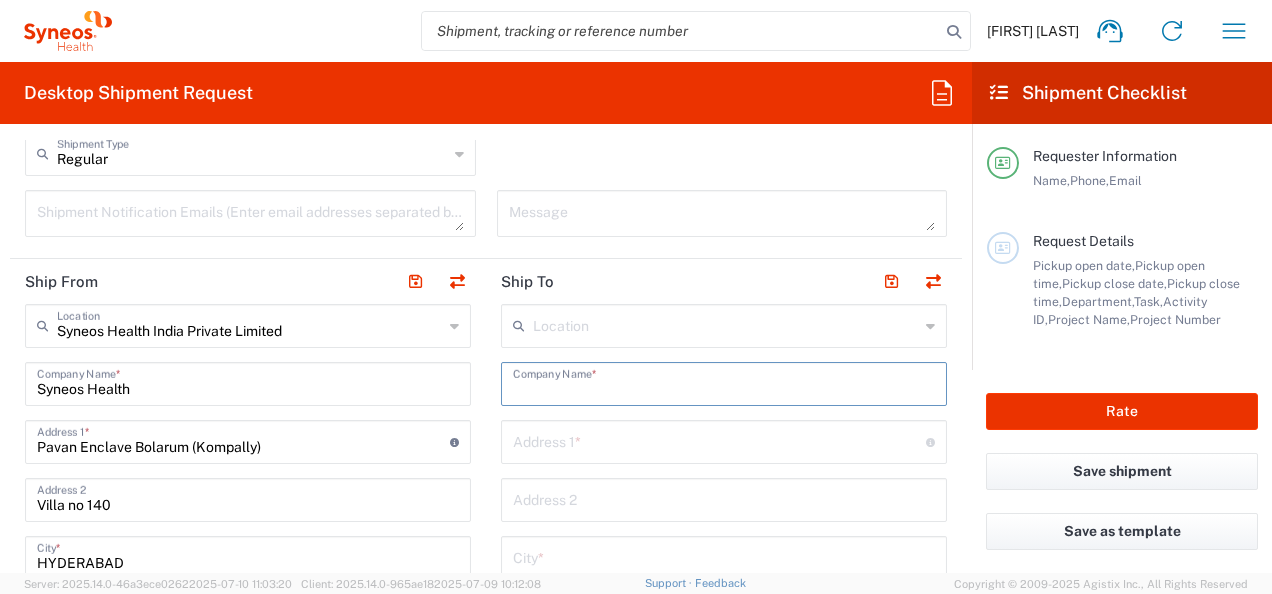 click at bounding box center [724, 382] 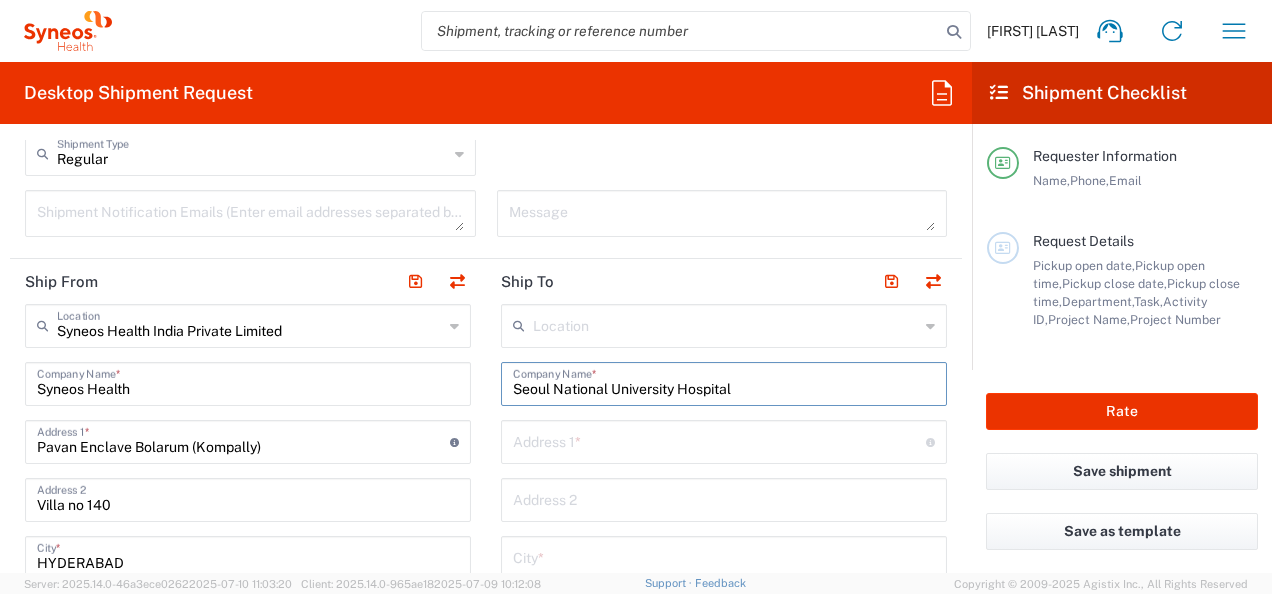 type on "Seoul National University Hospital" 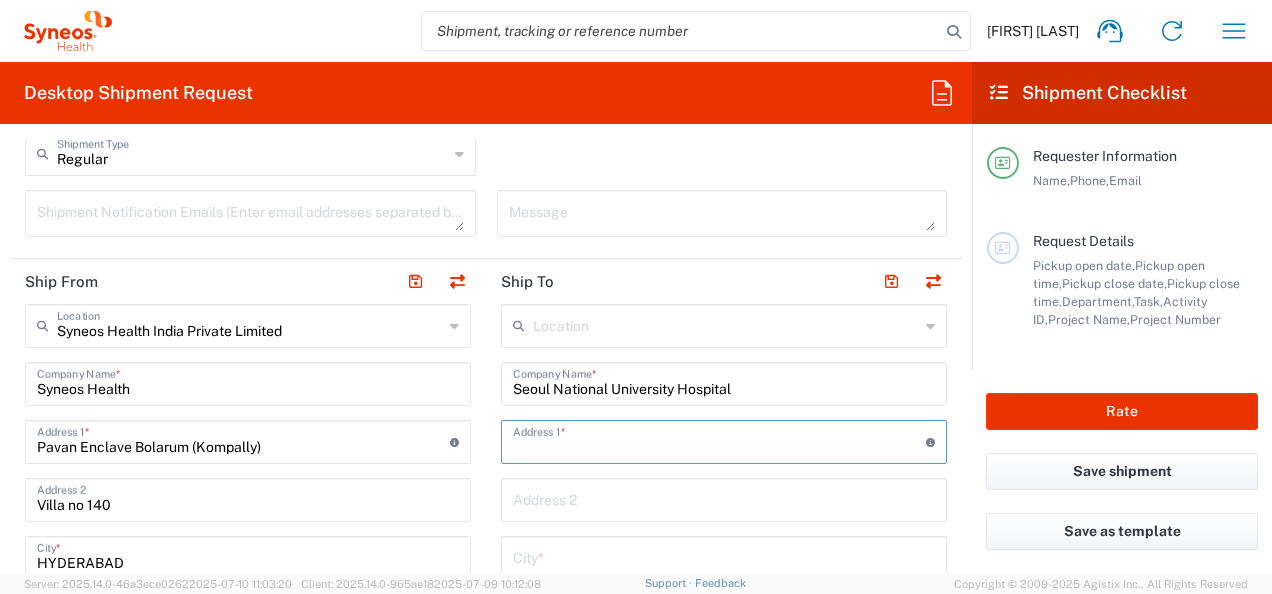 click at bounding box center (719, 440) 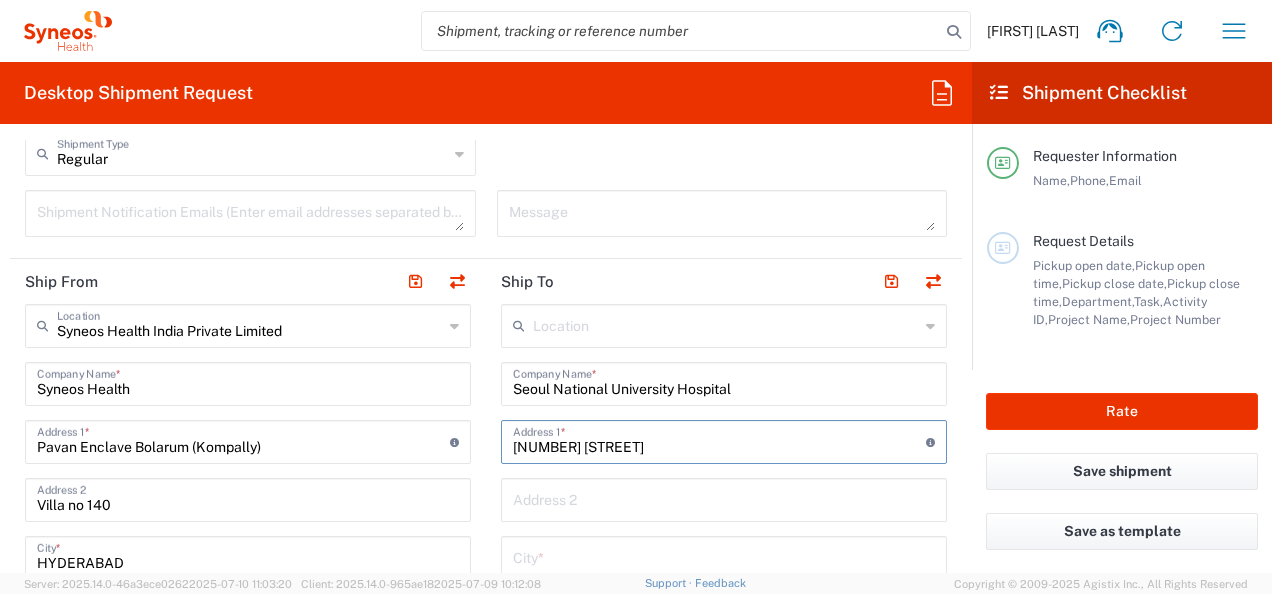type on "101 Daehak-ro" 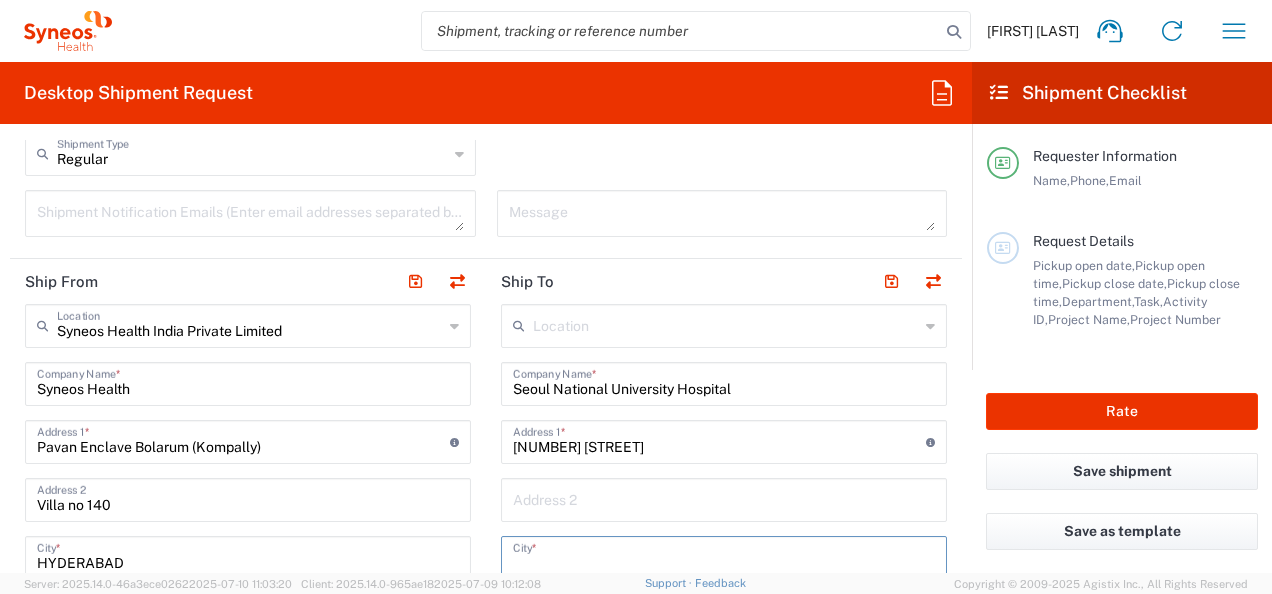 click at bounding box center [724, 556] 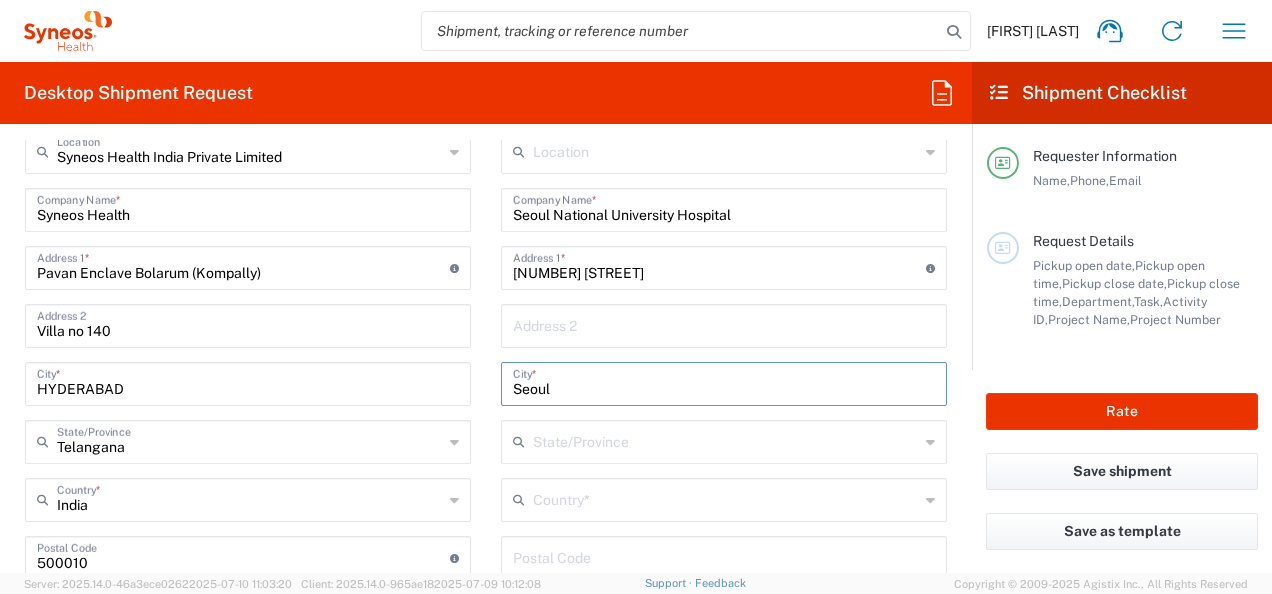 scroll, scrollTop: 853, scrollLeft: 0, axis: vertical 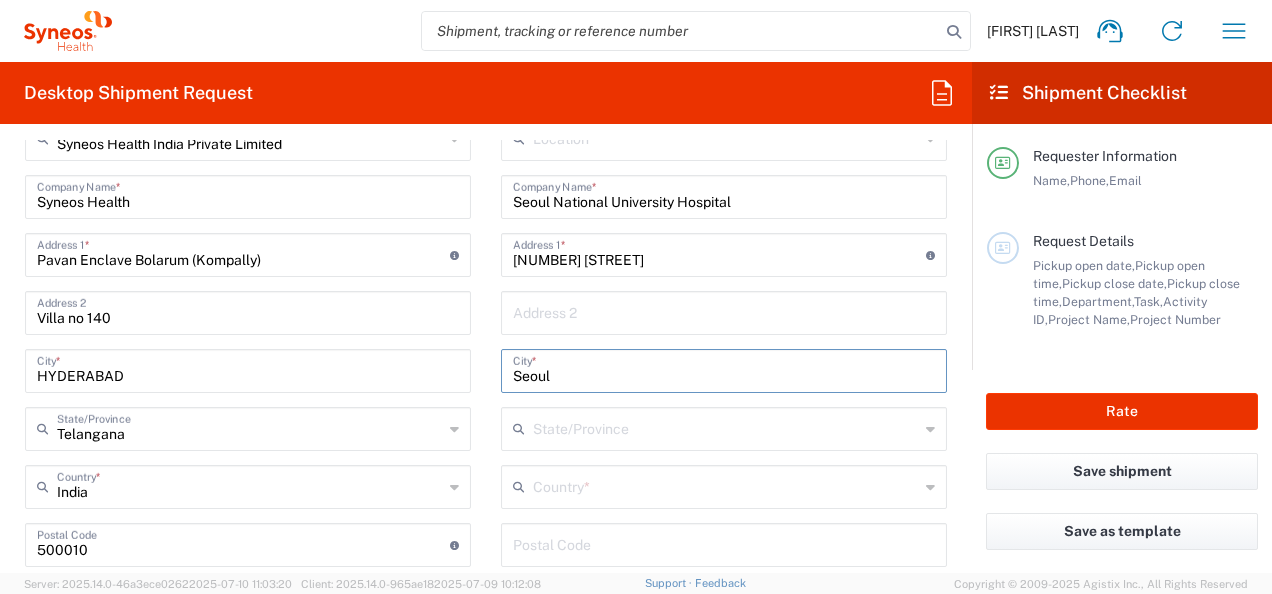 type on "Seoul" 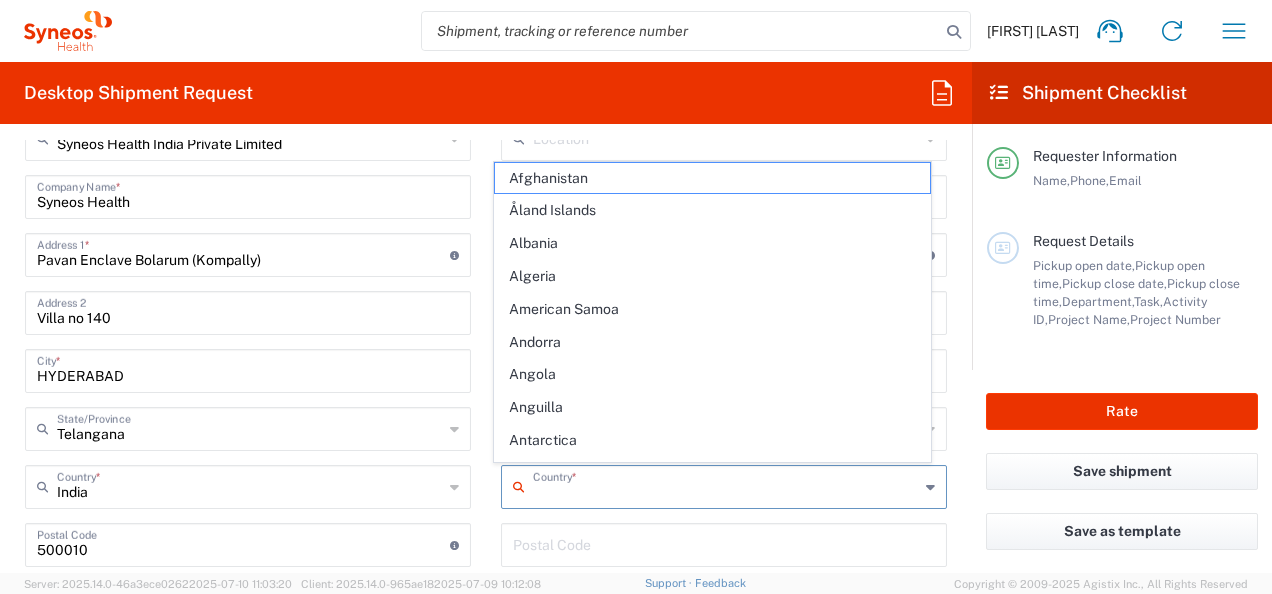 click at bounding box center [726, 485] 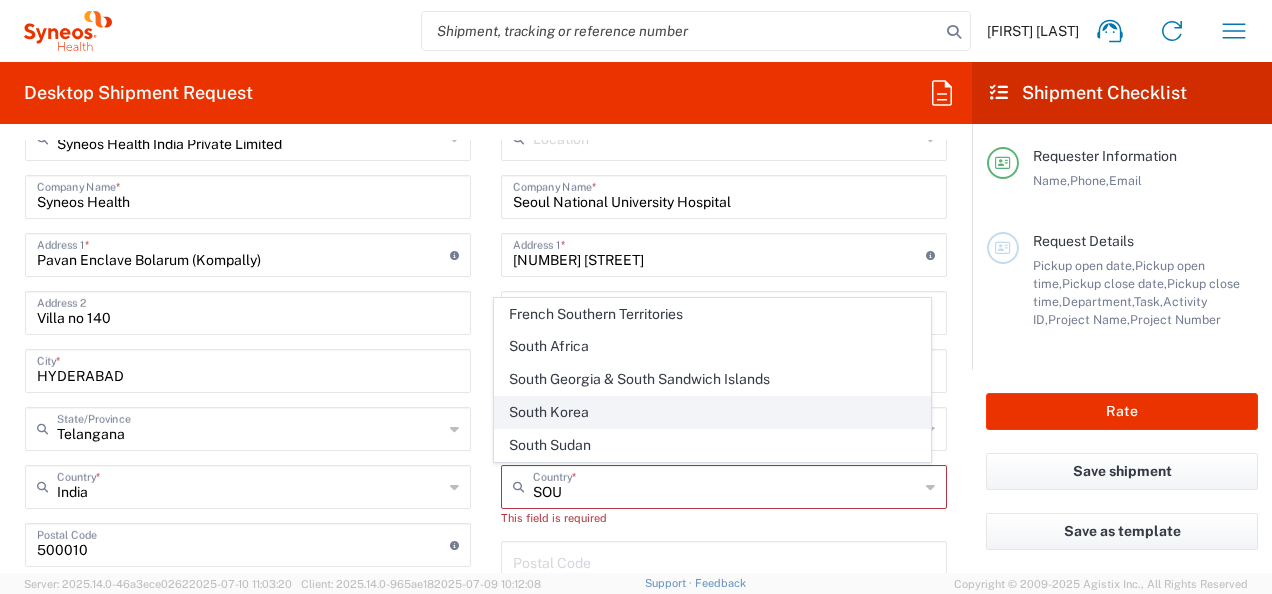 click on "South Korea" 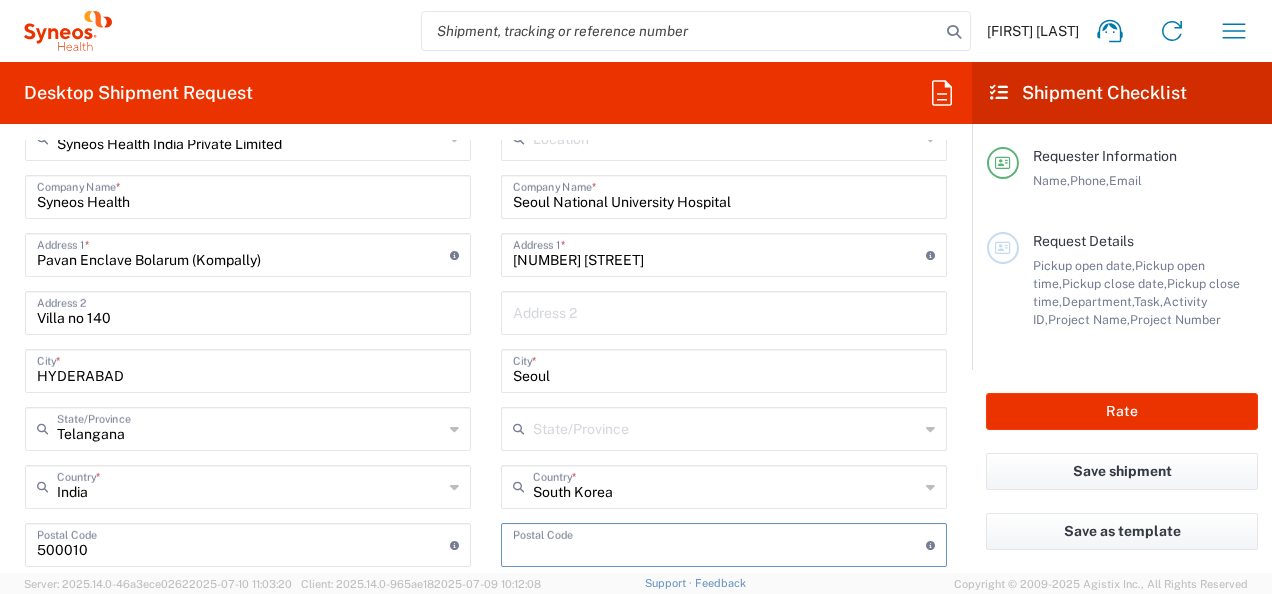 click at bounding box center (719, 543) 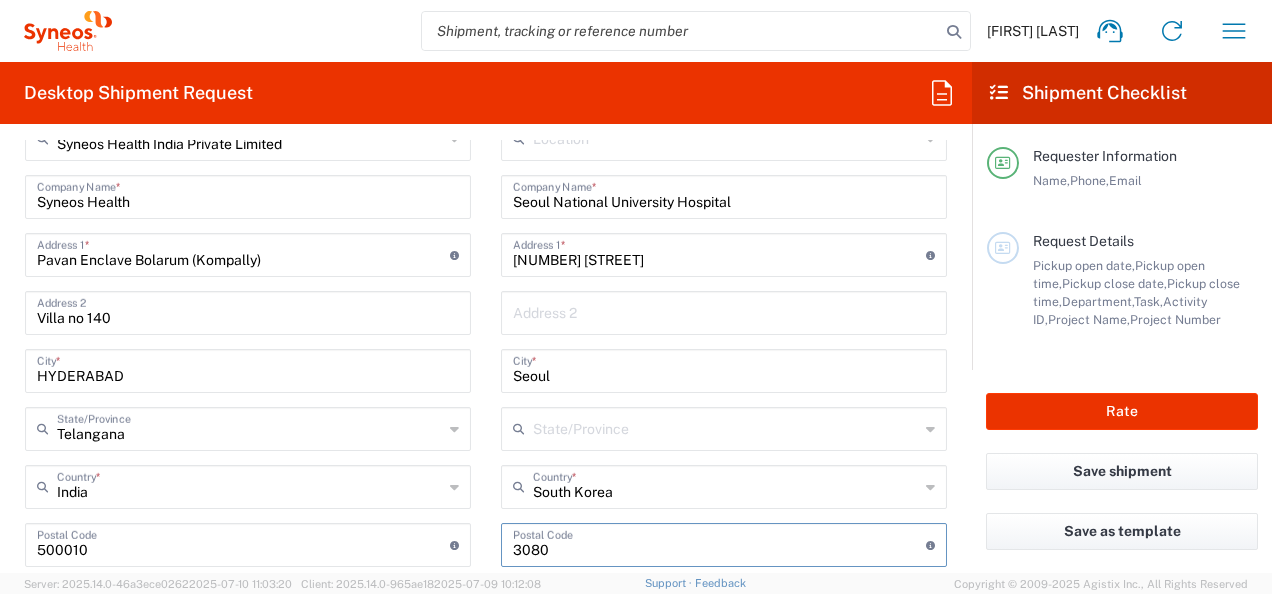 type on "3080" 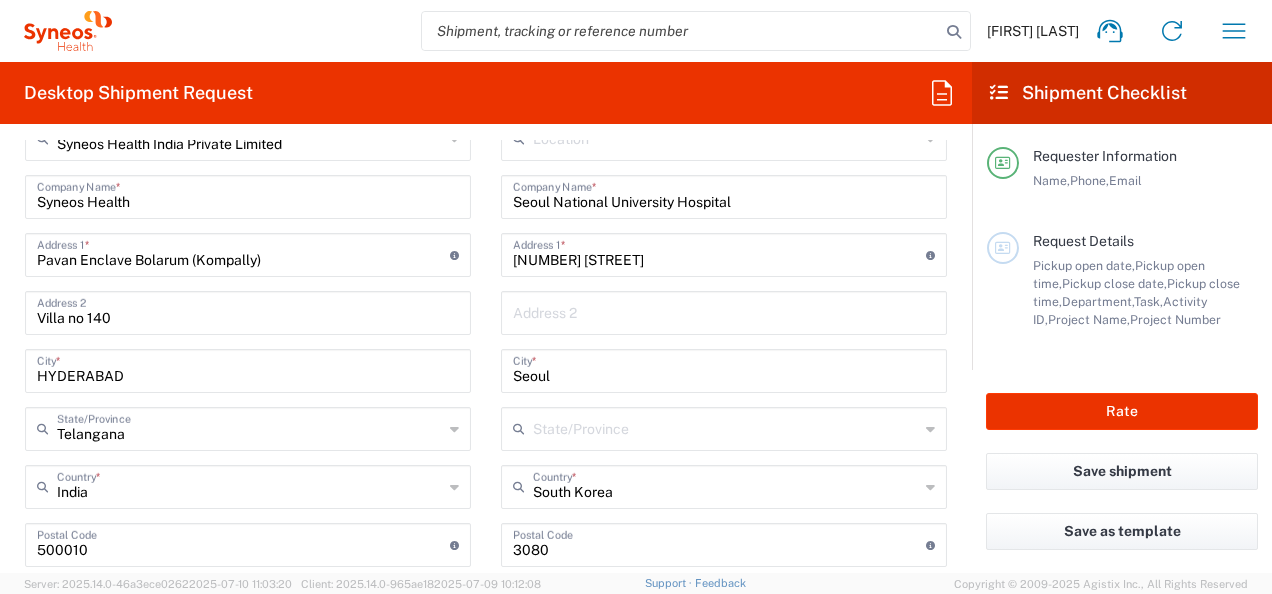 click 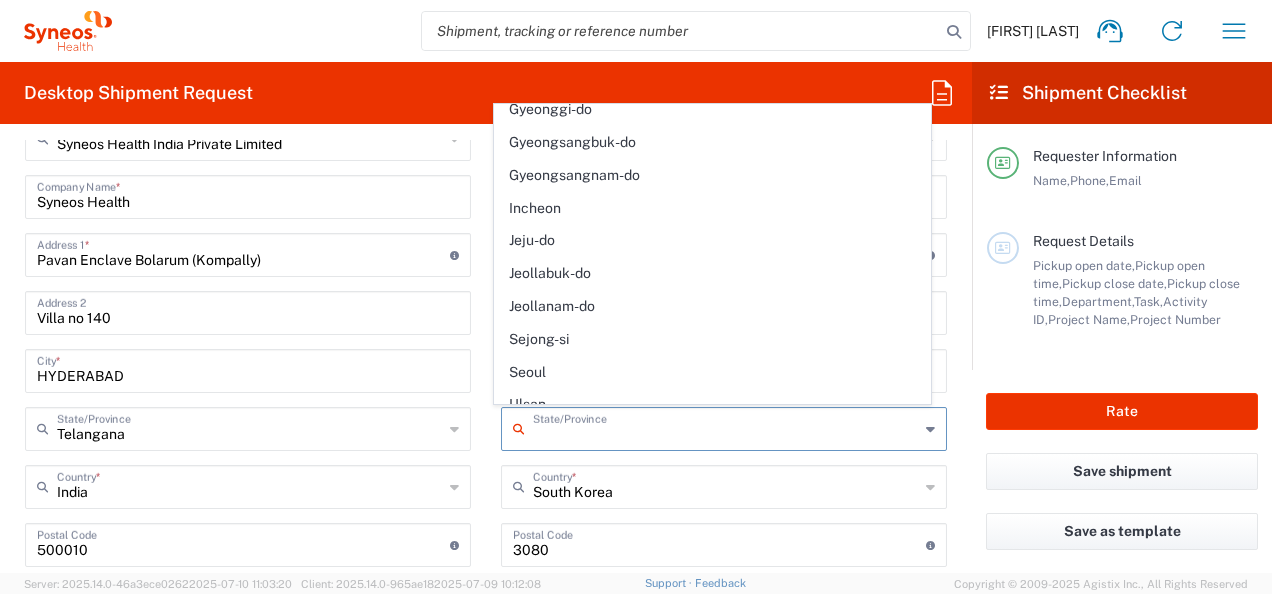 scroll, scrollTop: 246, scrollLeft: 0, axis: vertical 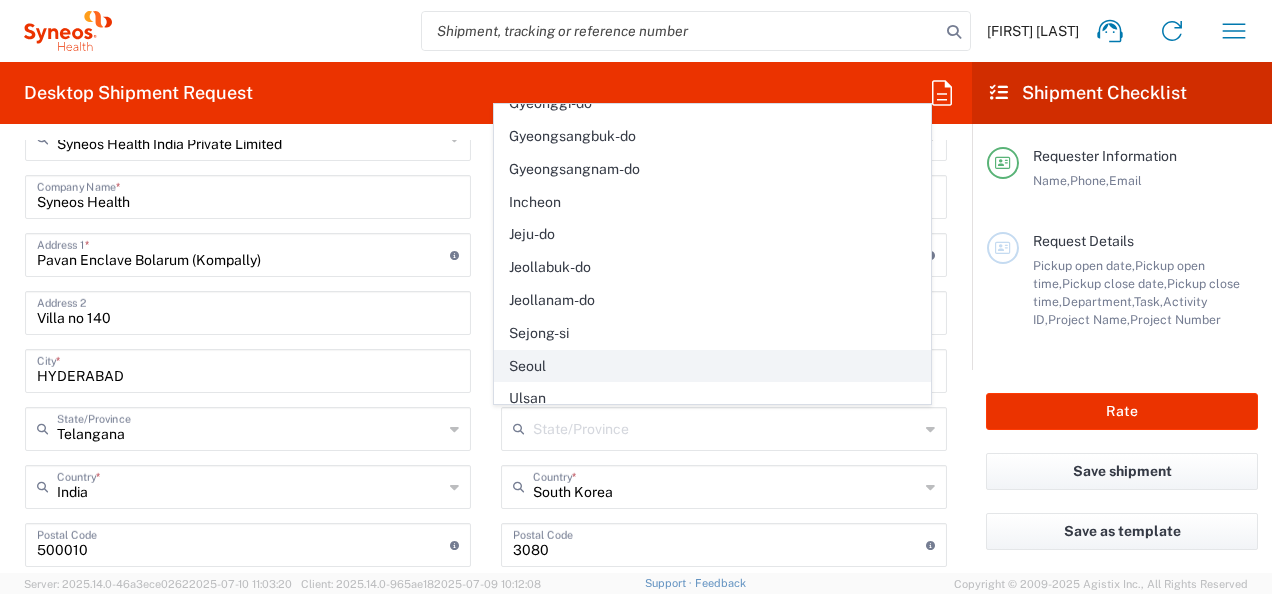 click on "Seoul" 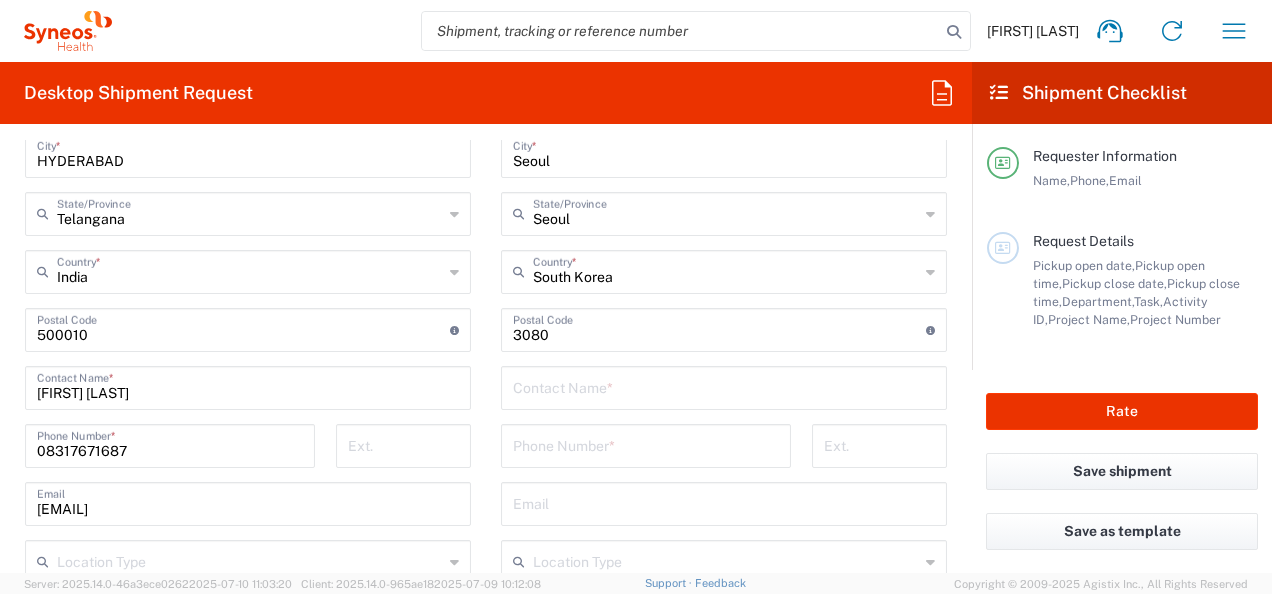 scroll, scrollTop: 1093, scrollLeft: 0, axis: vertical 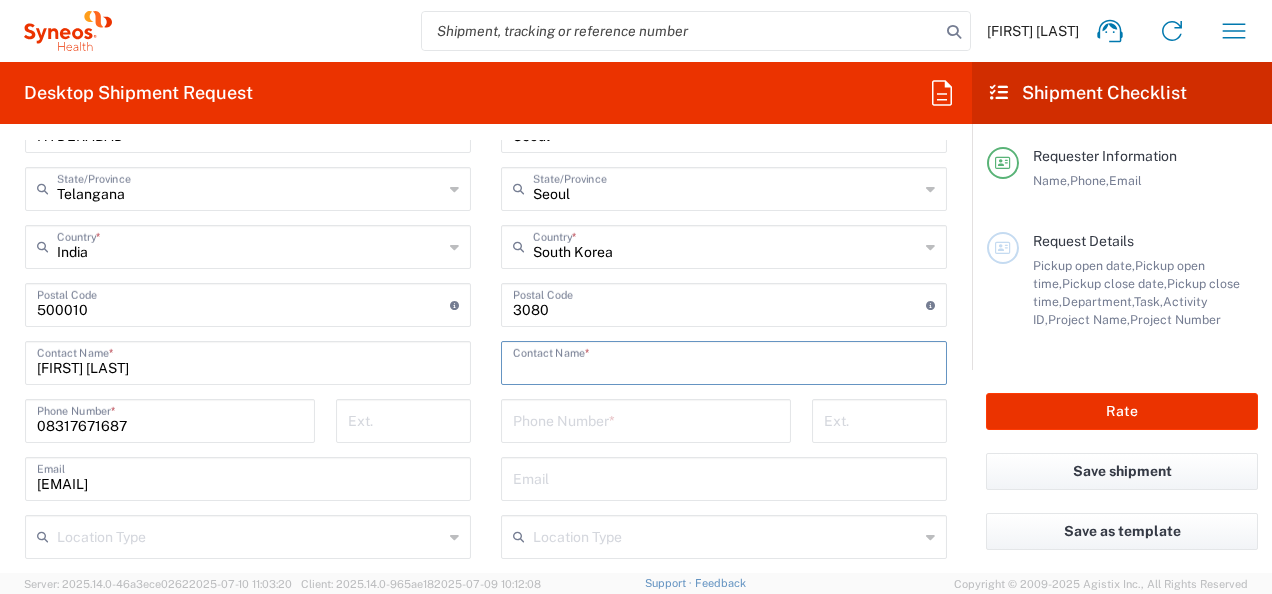 click at bounding box center [724, 361] 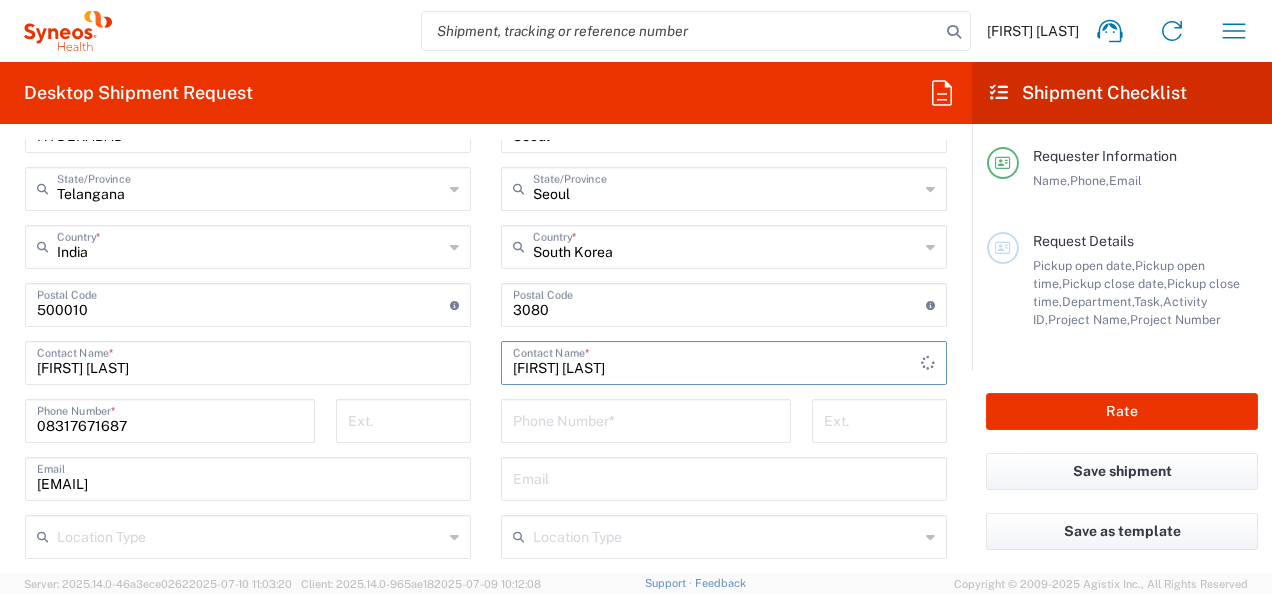 type on "[FIRST_NAME] [LAST_NAME]" 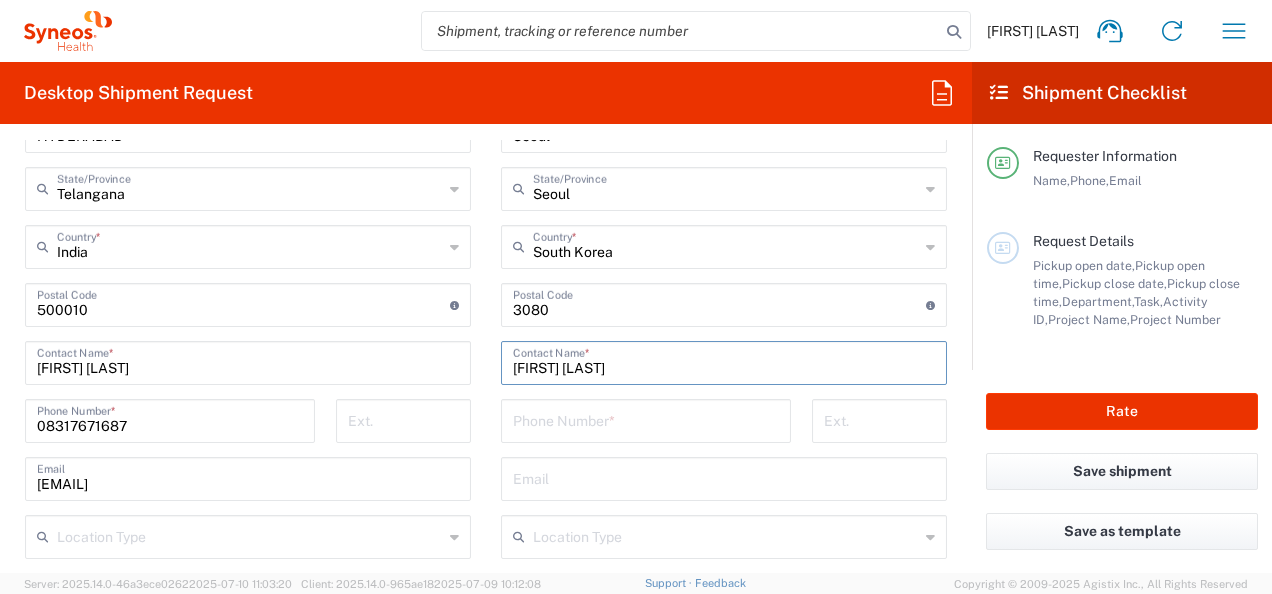 click at bounding box center [646, 419] 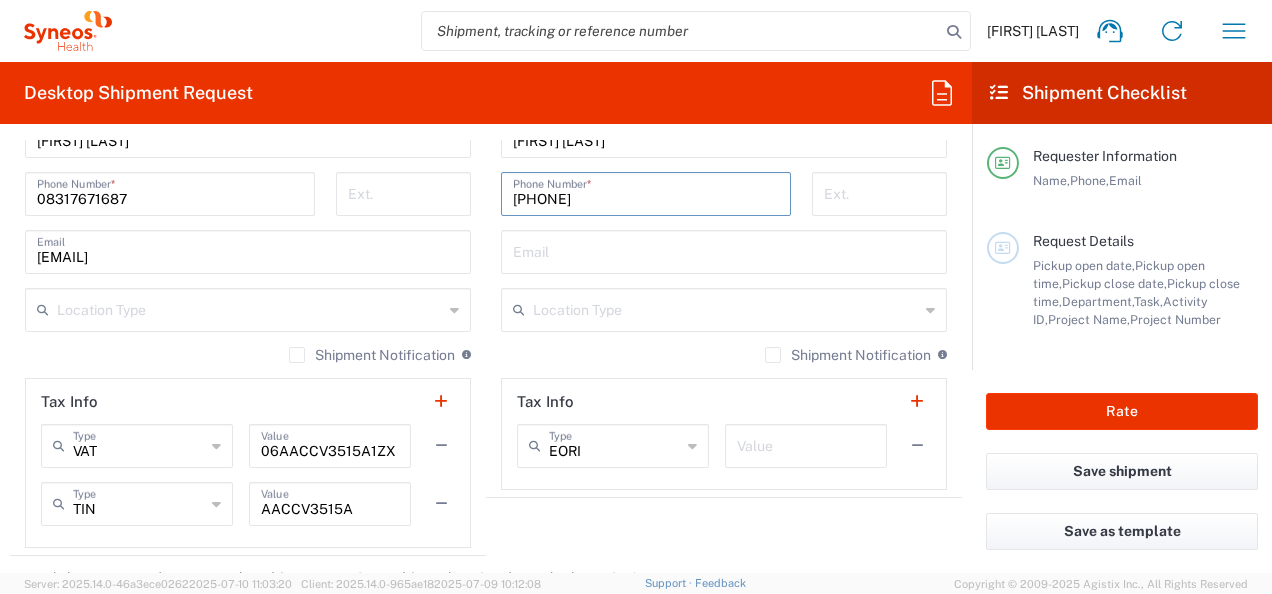 scroll, scrollTop: 1346, scrollLeft: 0, axis: vertical 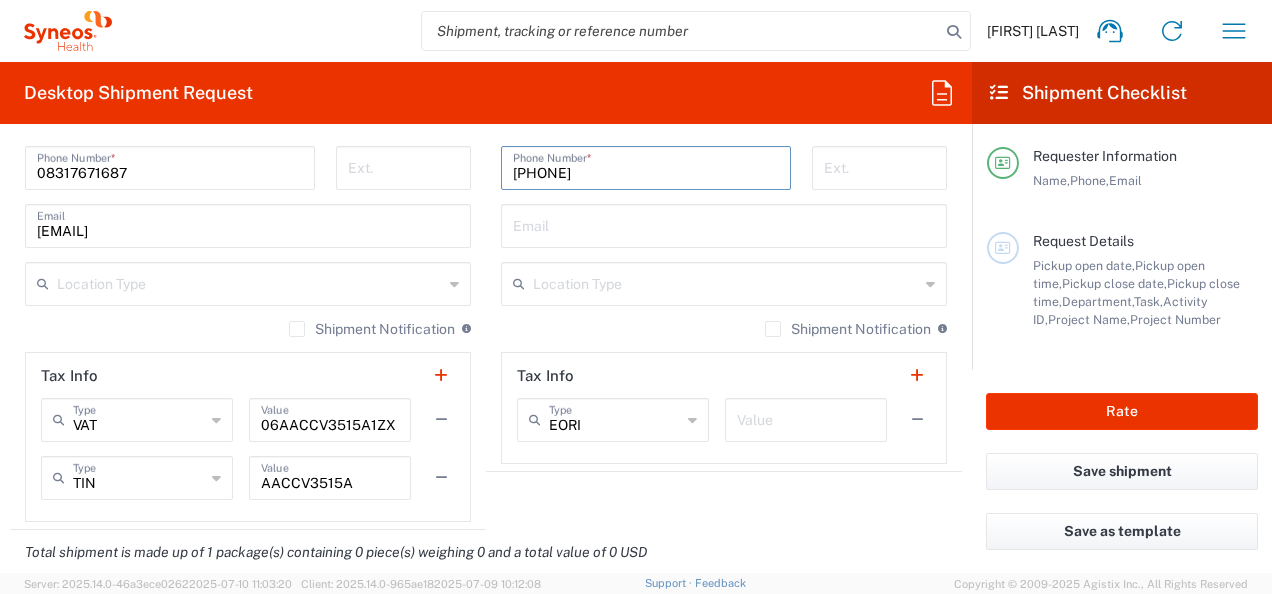 type on "82-02-220722995" 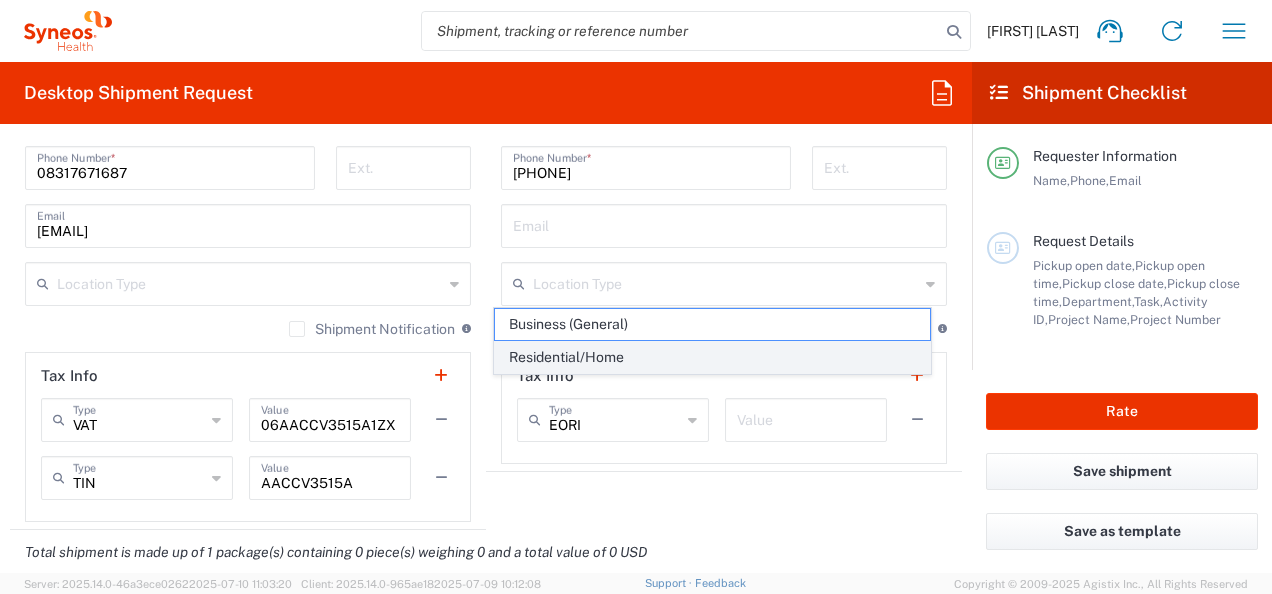 click on "Residential/Home" 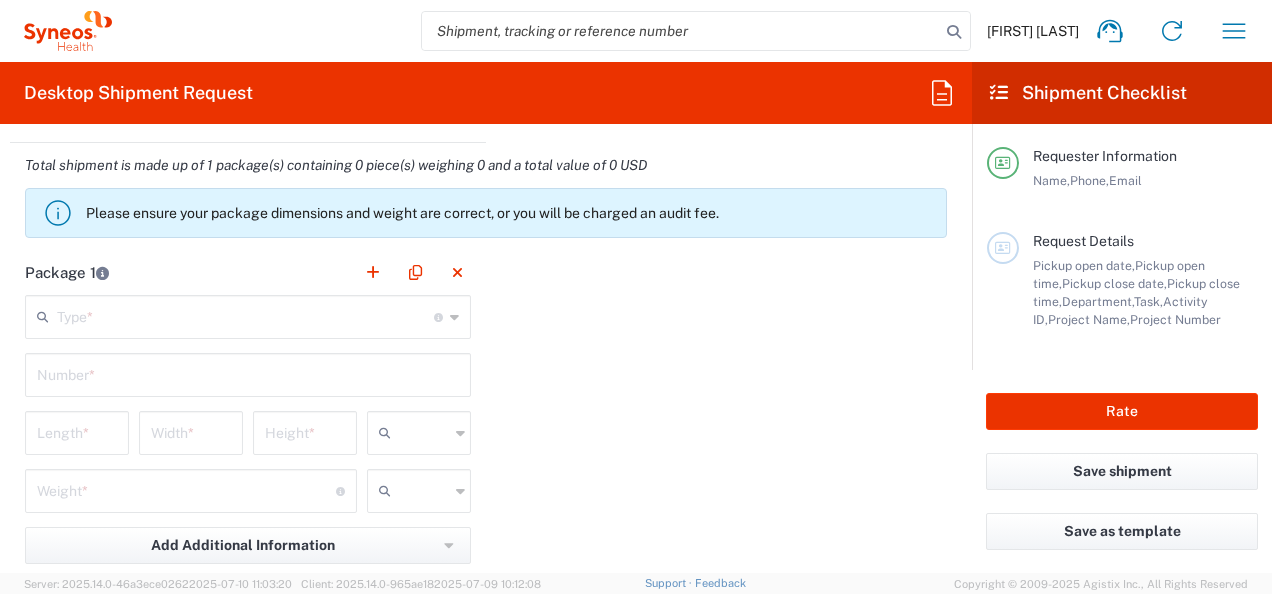 scroll, scrollTop: 1746, scrollLeft: 0, axis: vertical 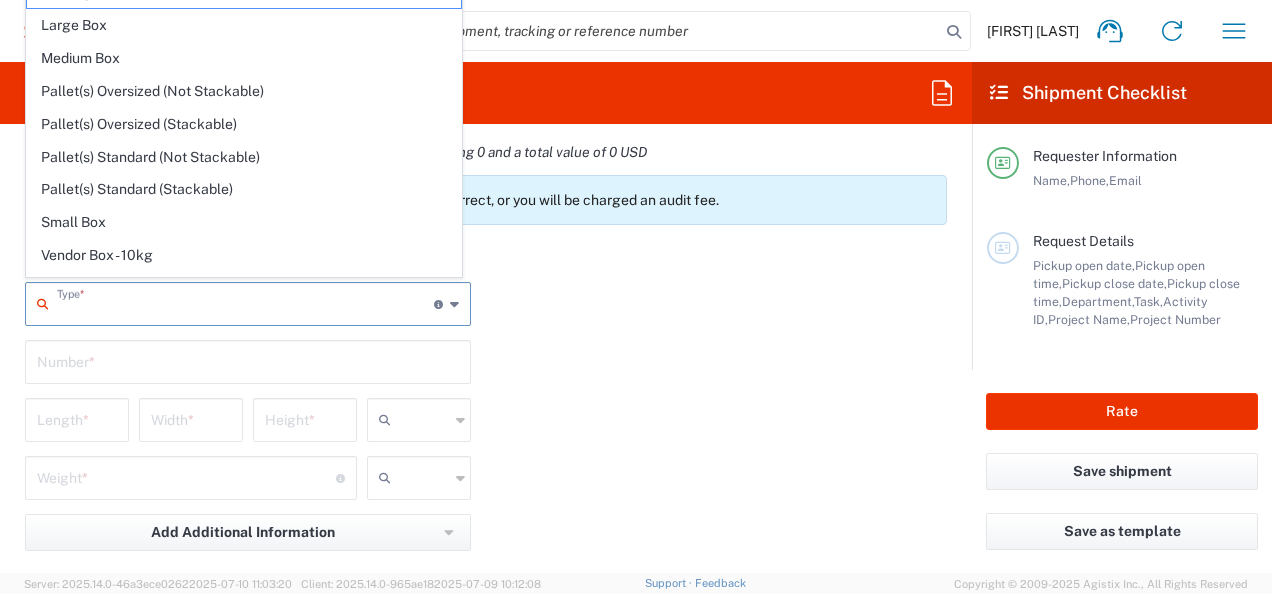 click at bounding box center (245, 302) 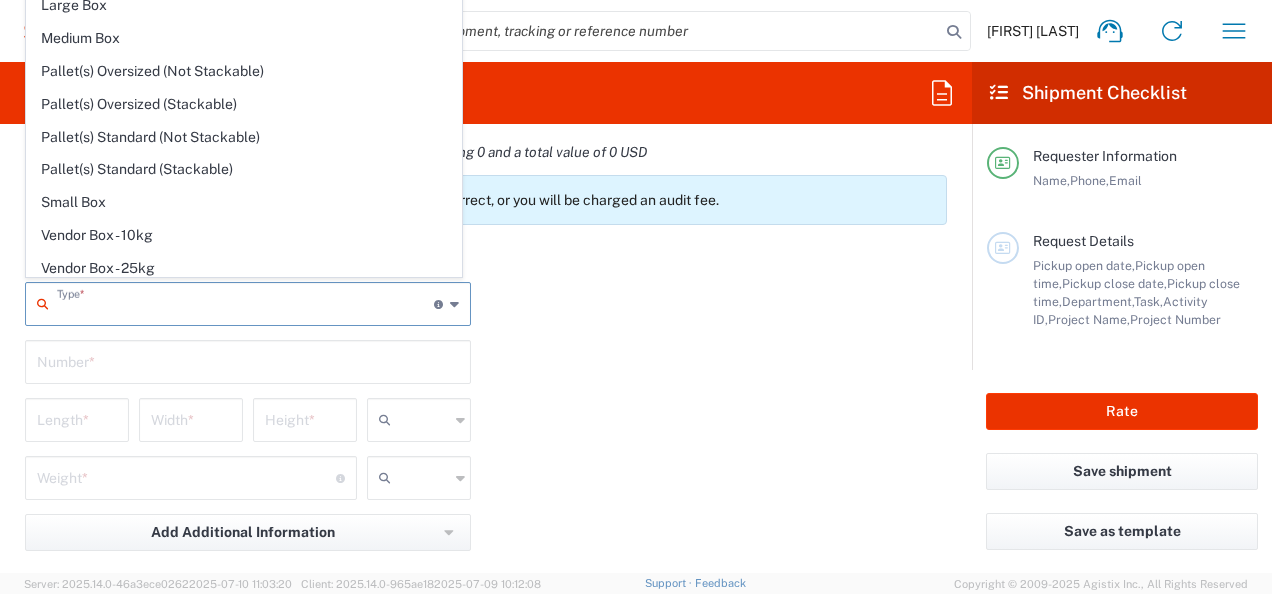 scroll, scrollTop: 40, scrollLeft: 0, axis: vertical 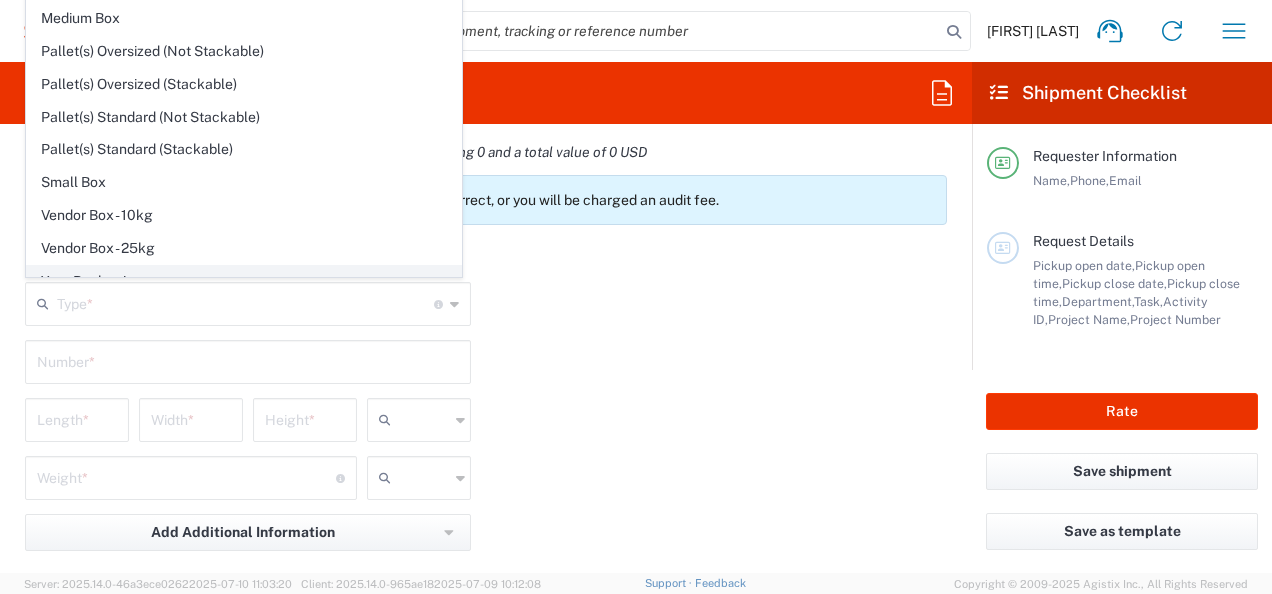 click on "Your Packaging" 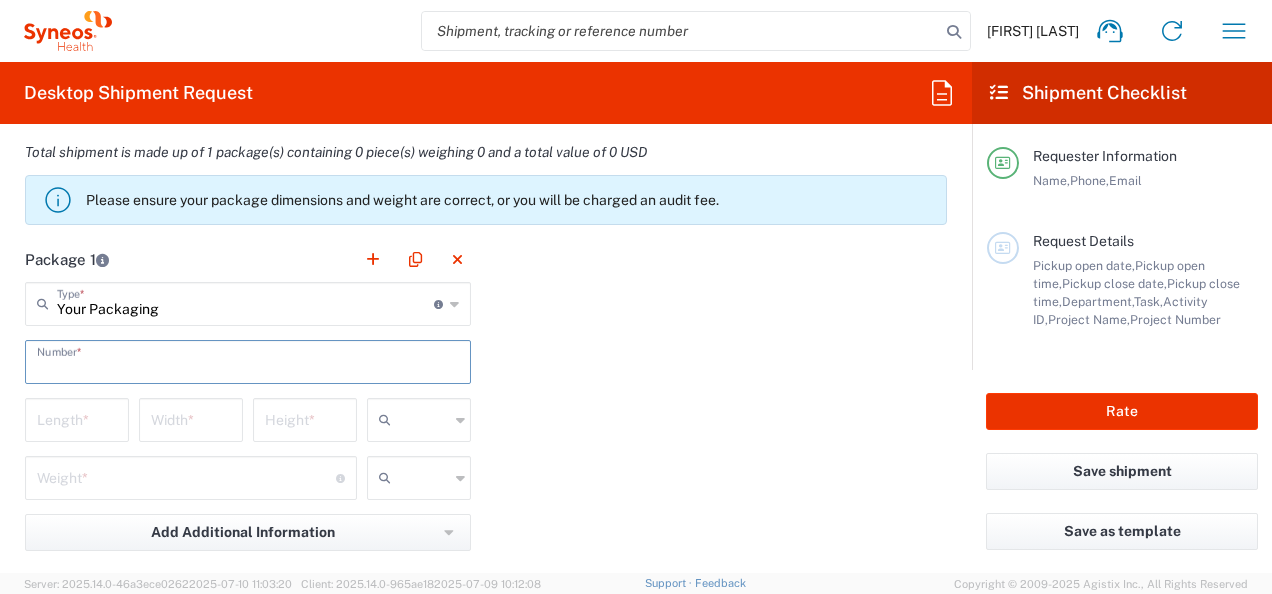 click at bounding box center (248, 360) 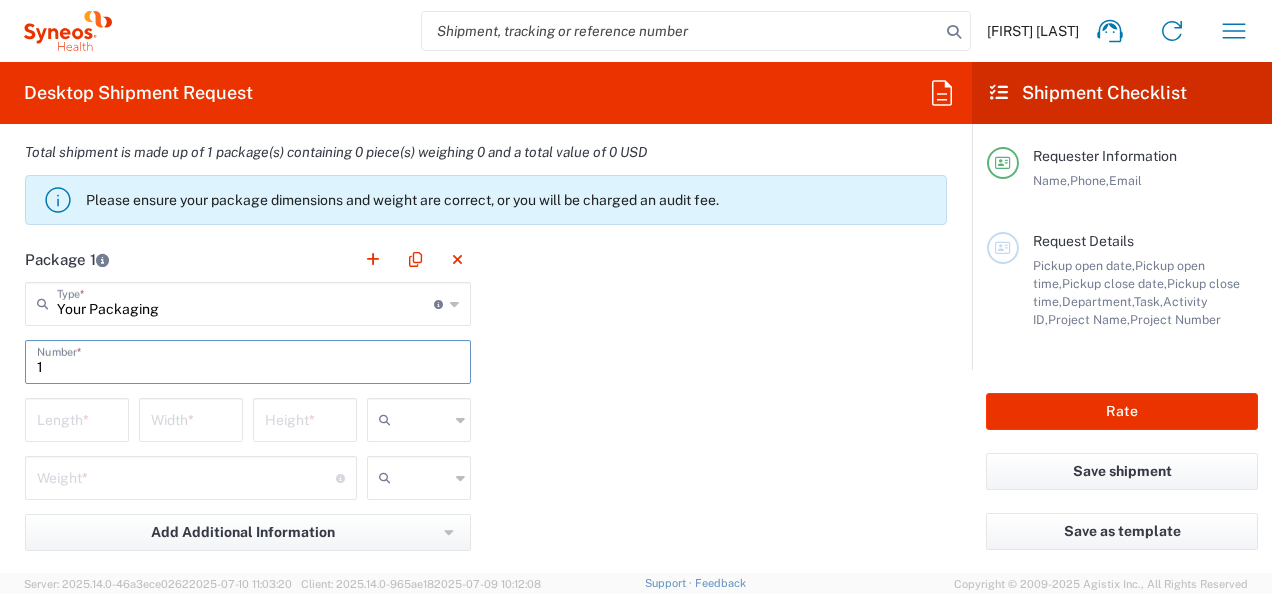 type on "1" 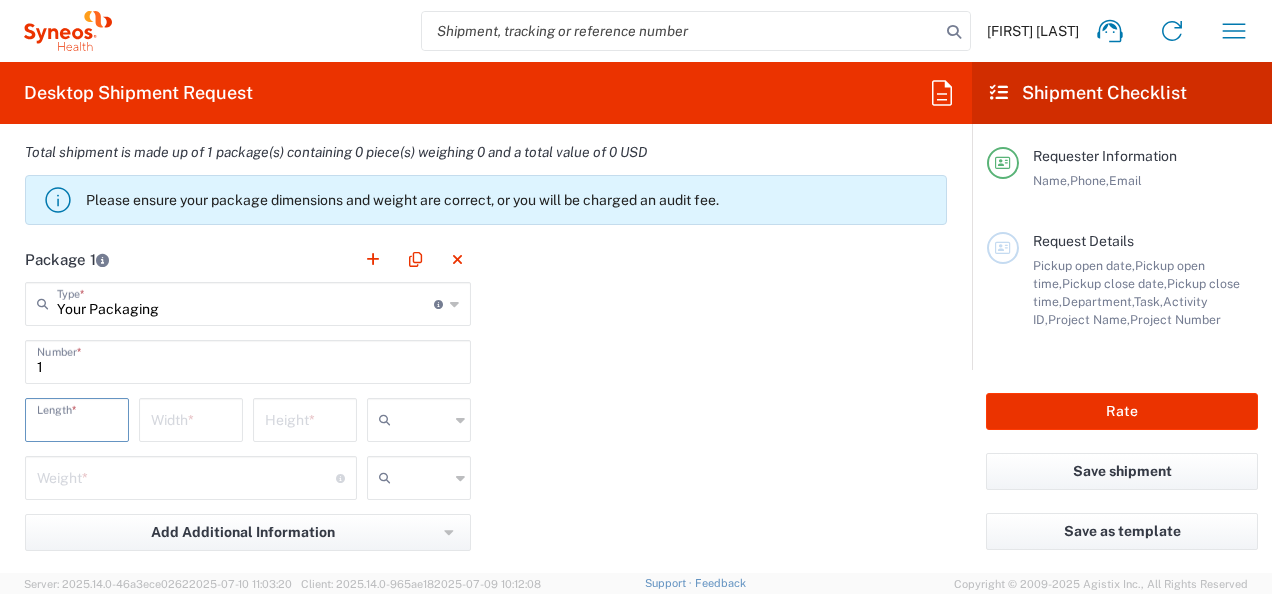 click at bounding box center (77, 418) 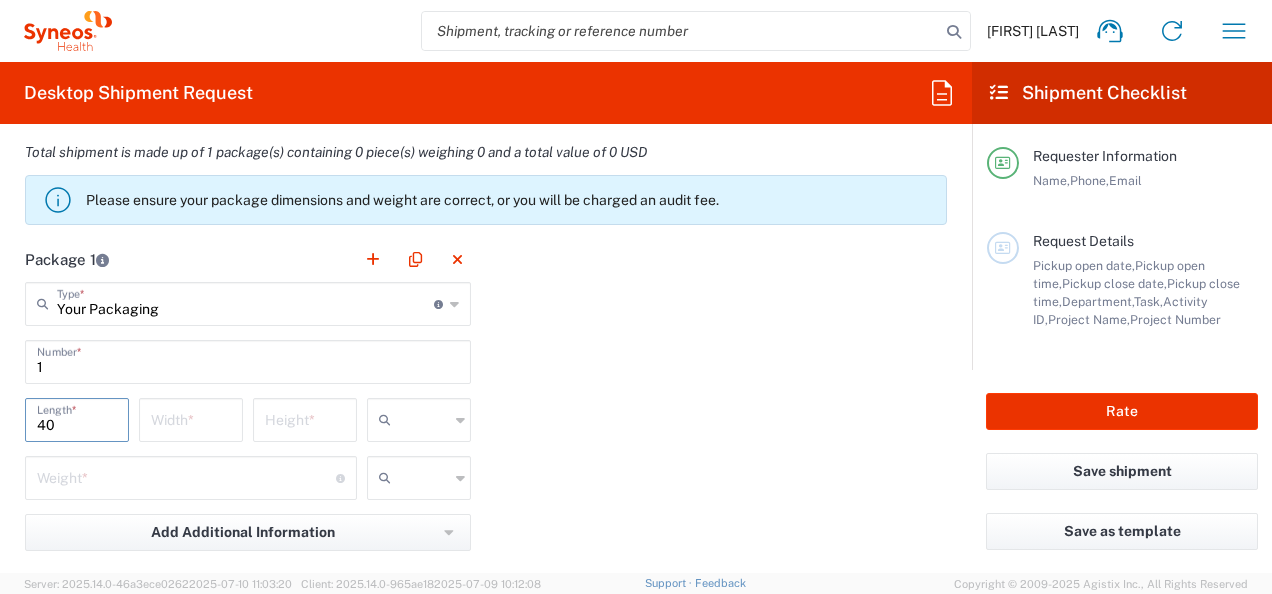 type on "40" 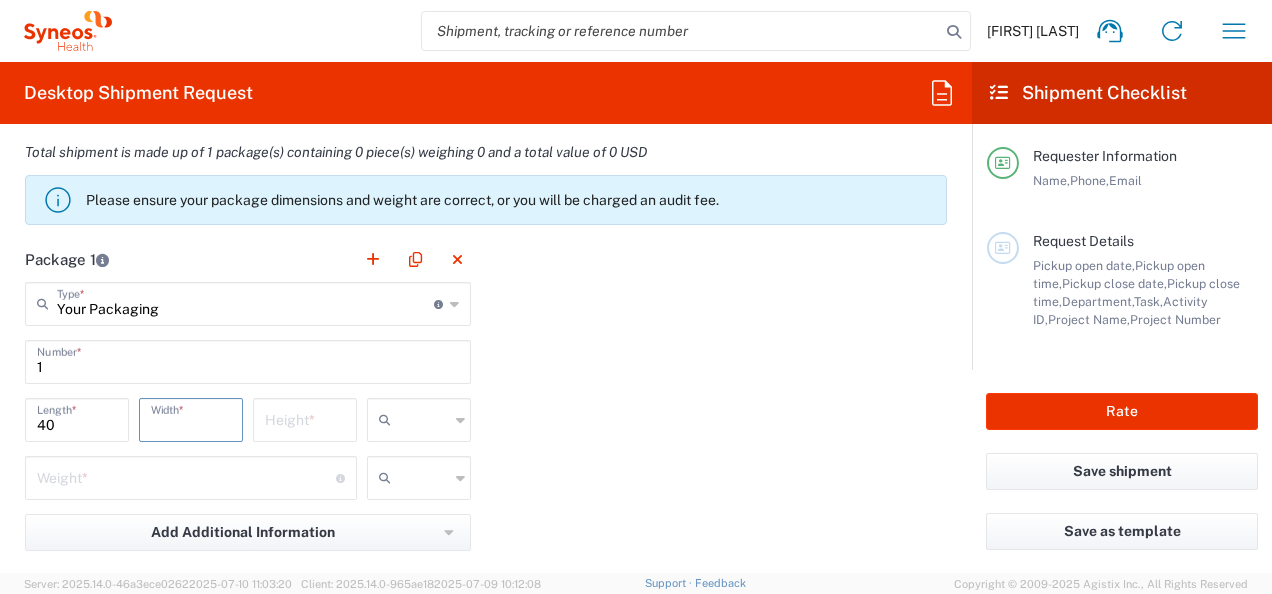 click at bounding box center [191, 418] 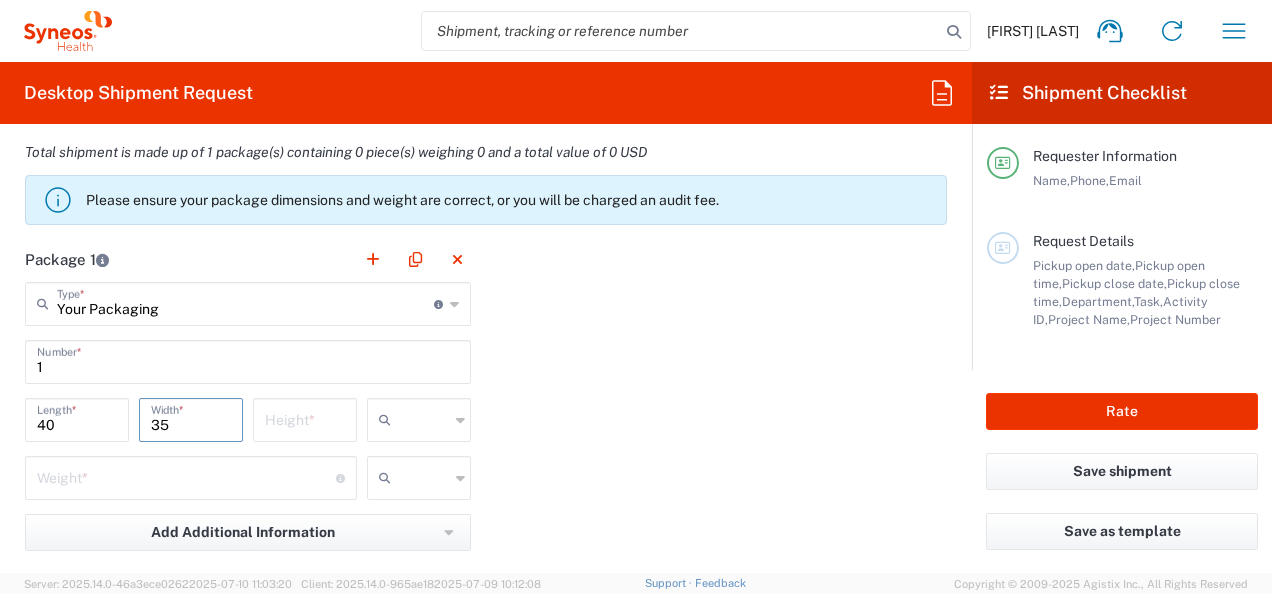 type on "35" 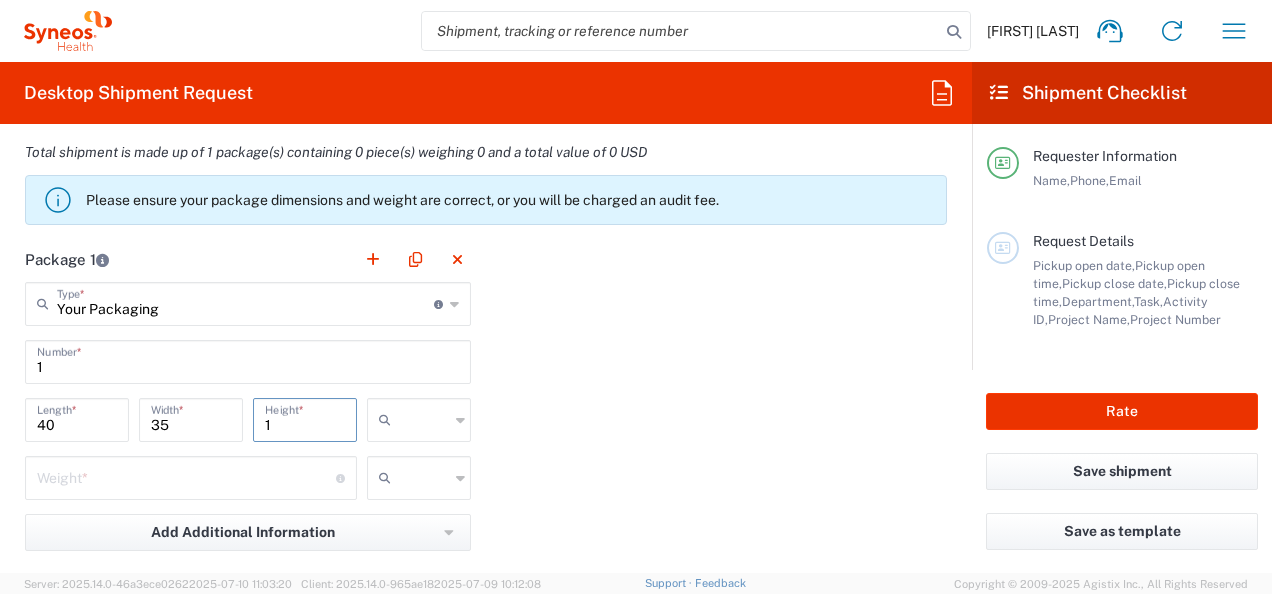 type on "1" 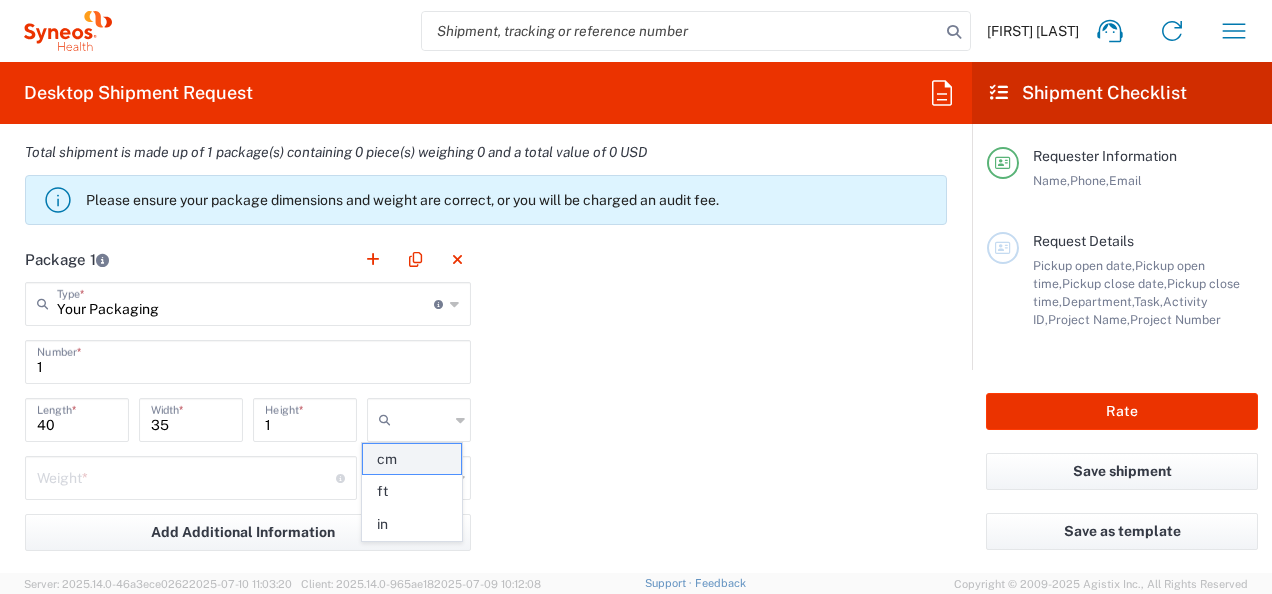 click on "cm" 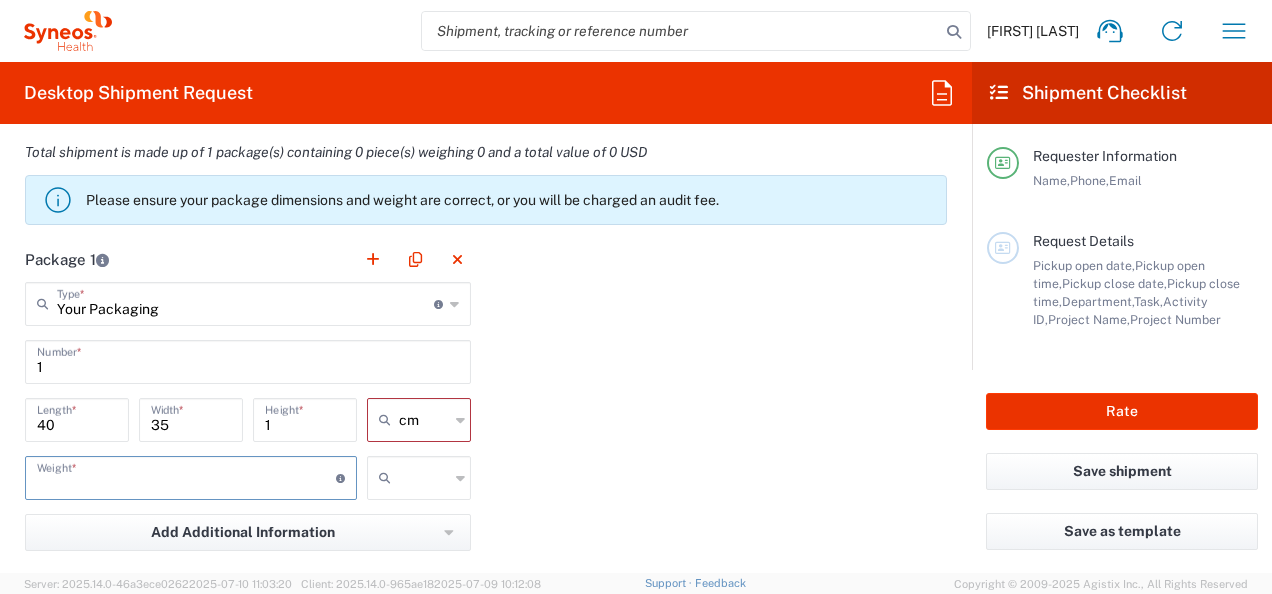 click at bounding box center [186, 476] 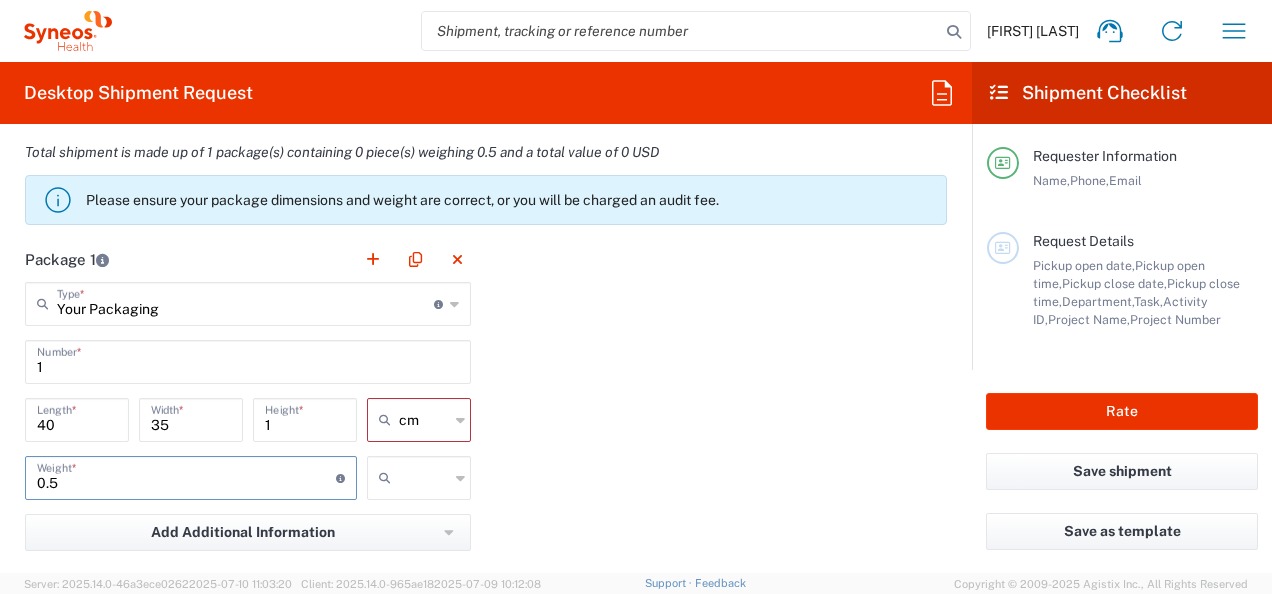 type on "0.5" 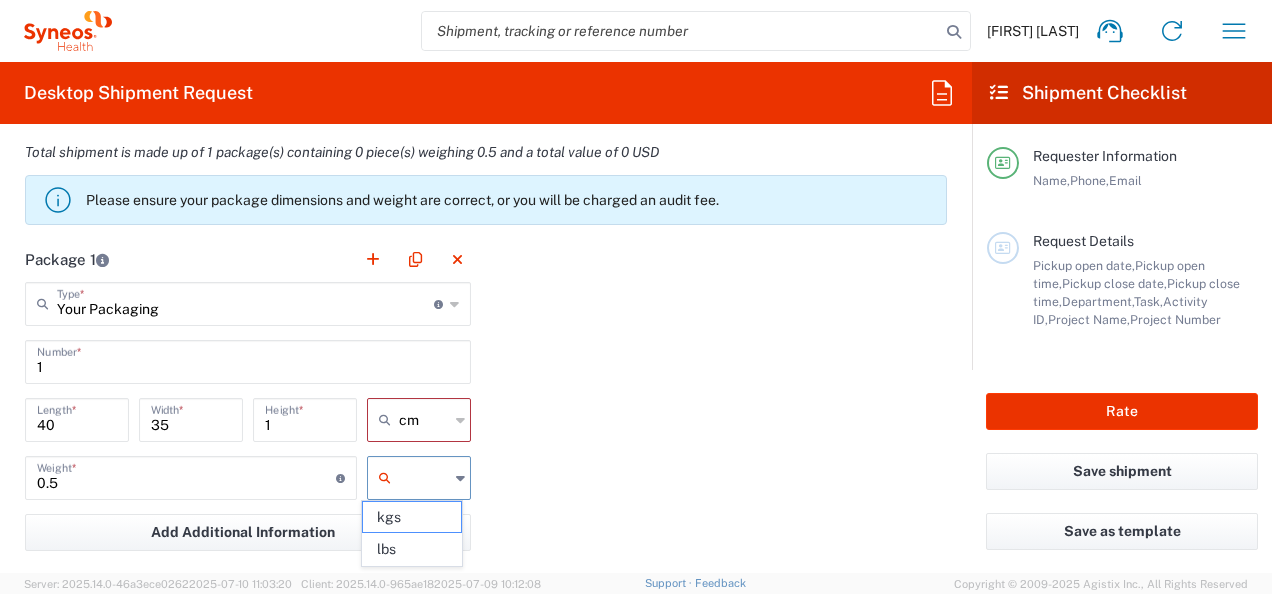click at bounding box center (424, 478) 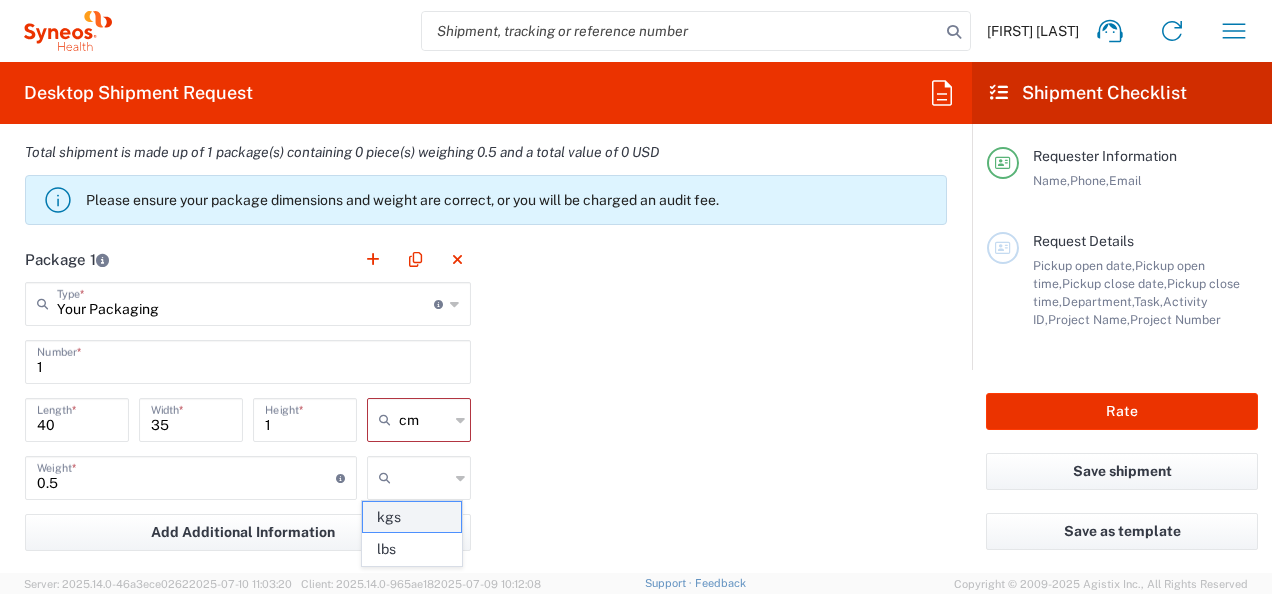 click on "kgs" 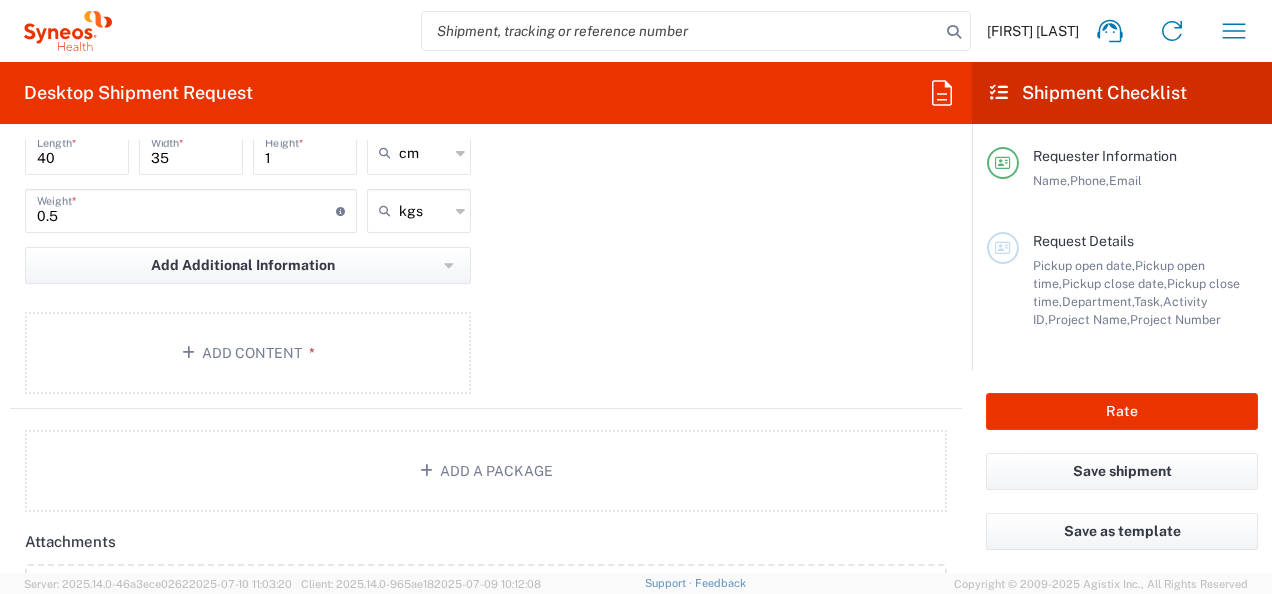 scroll, scrollTop: 2040, scrollLeft: 0, axis: vertical 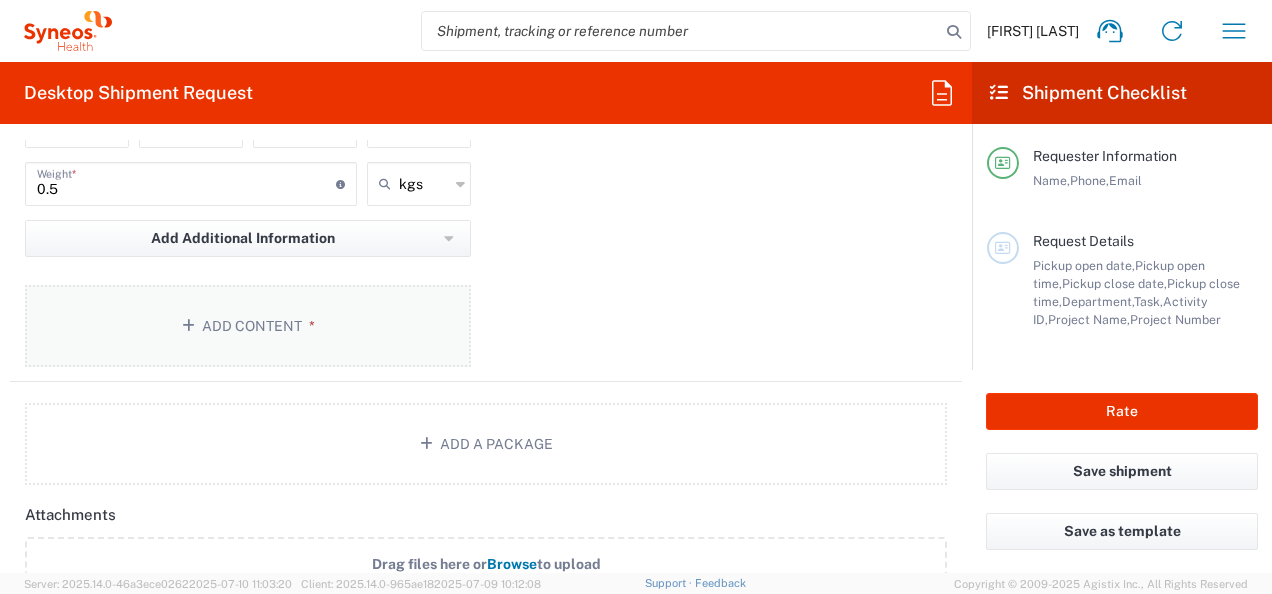 click on "Add Content *" 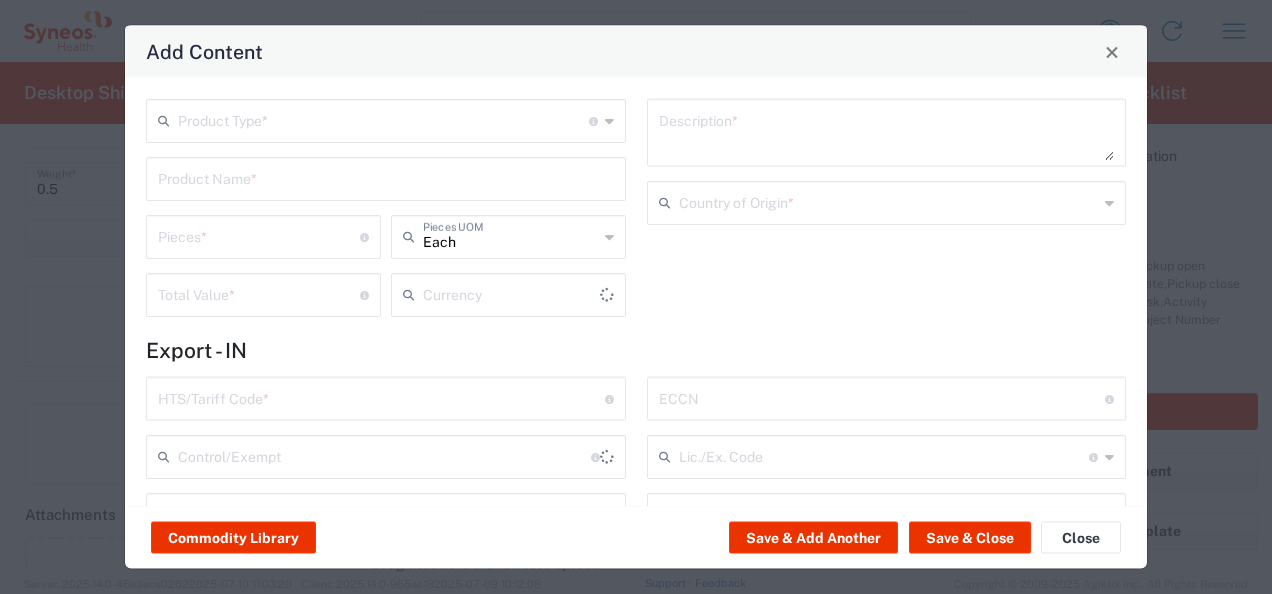 type on "US Dollar" 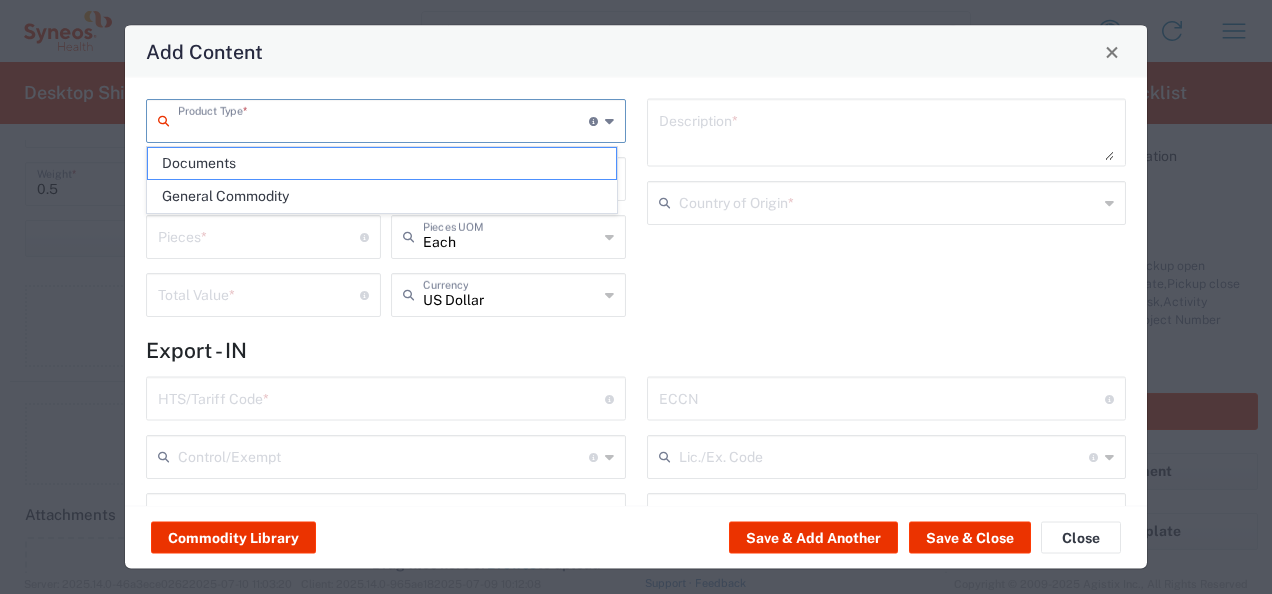 click at bounding box center (383, 119) 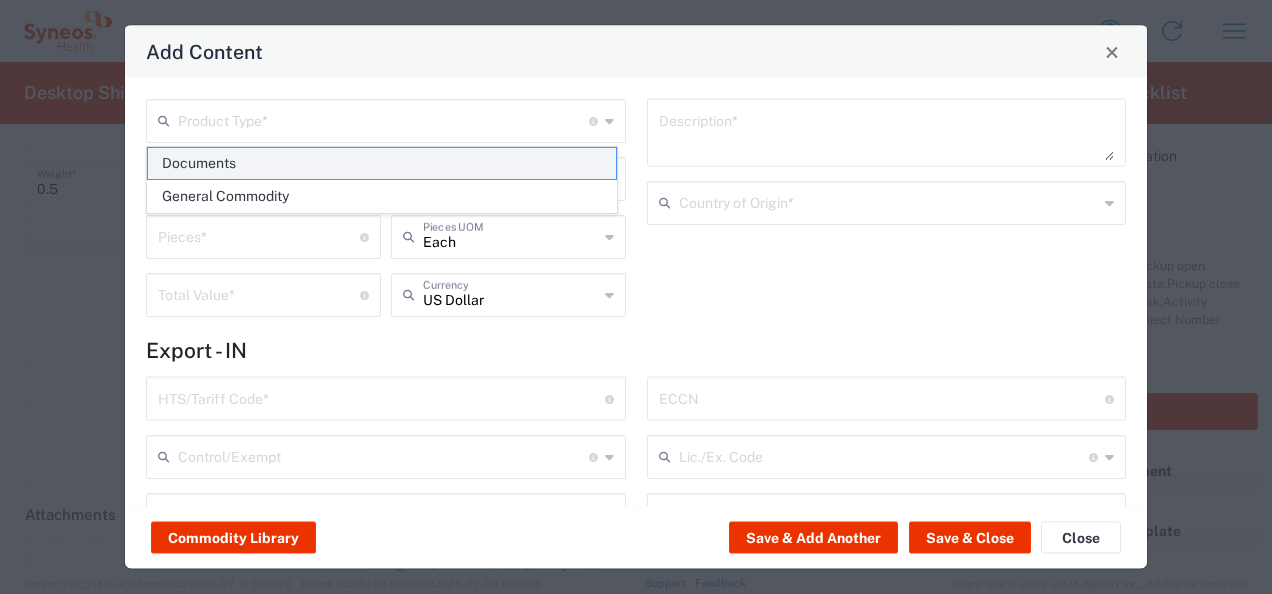 click on "Documents" 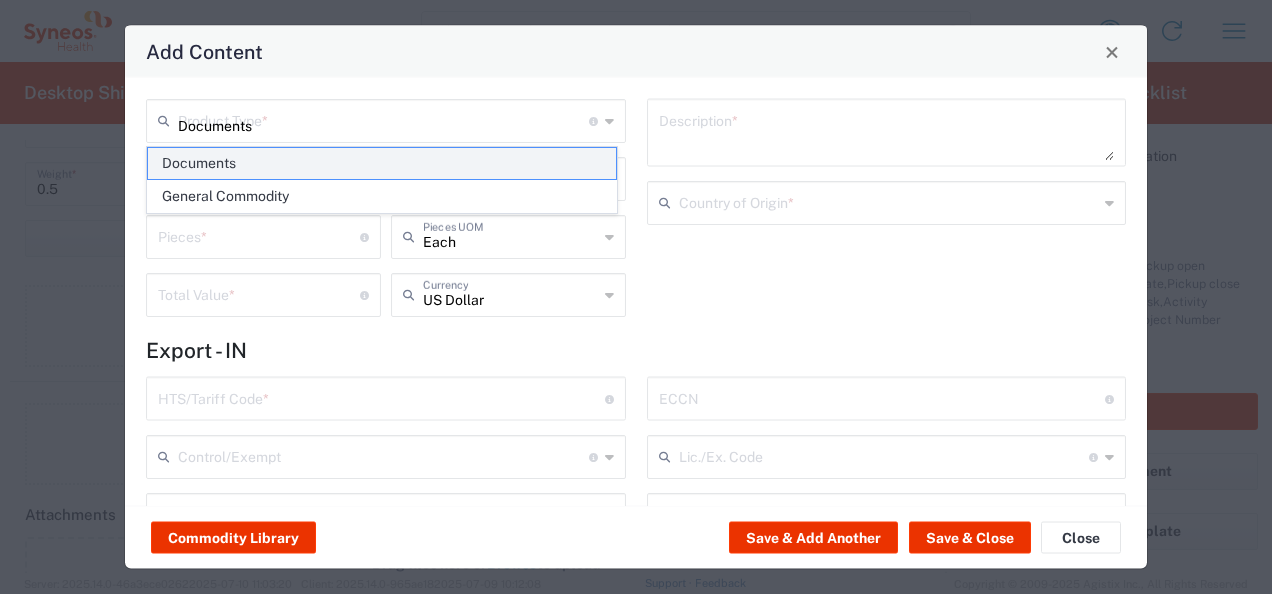 type on "1" 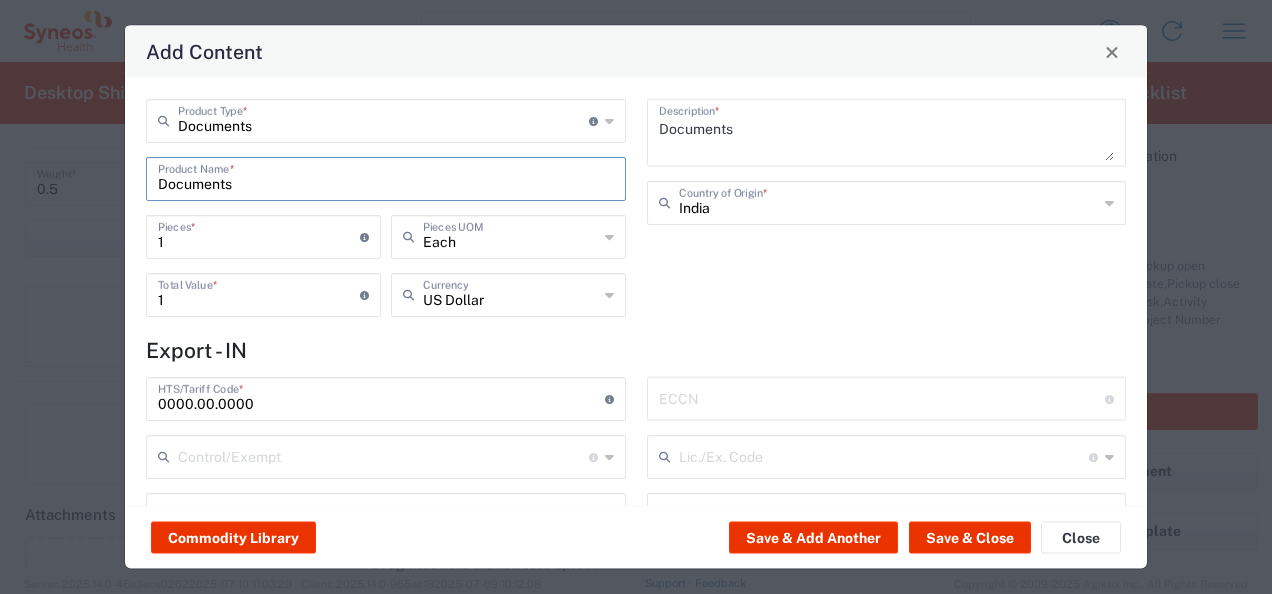 click on "Documents" at bounding box center (386, 177) 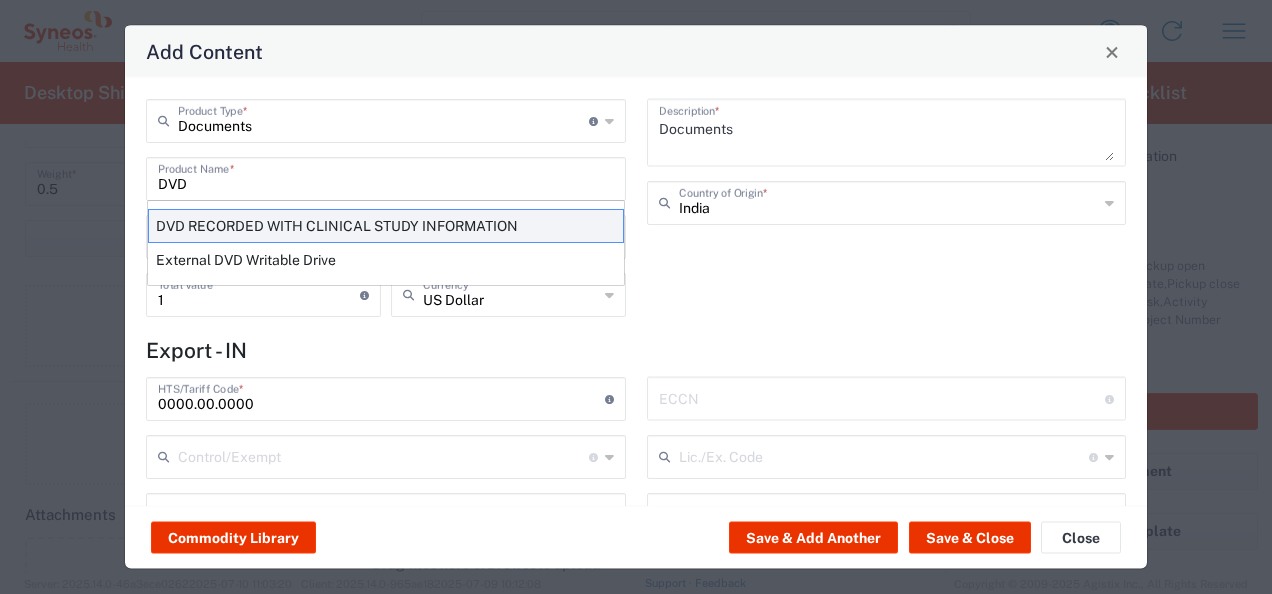 click on "DVD RECORDED WITH CLINICAL STUDY INFORMATION" at bounding box center (386, 226) 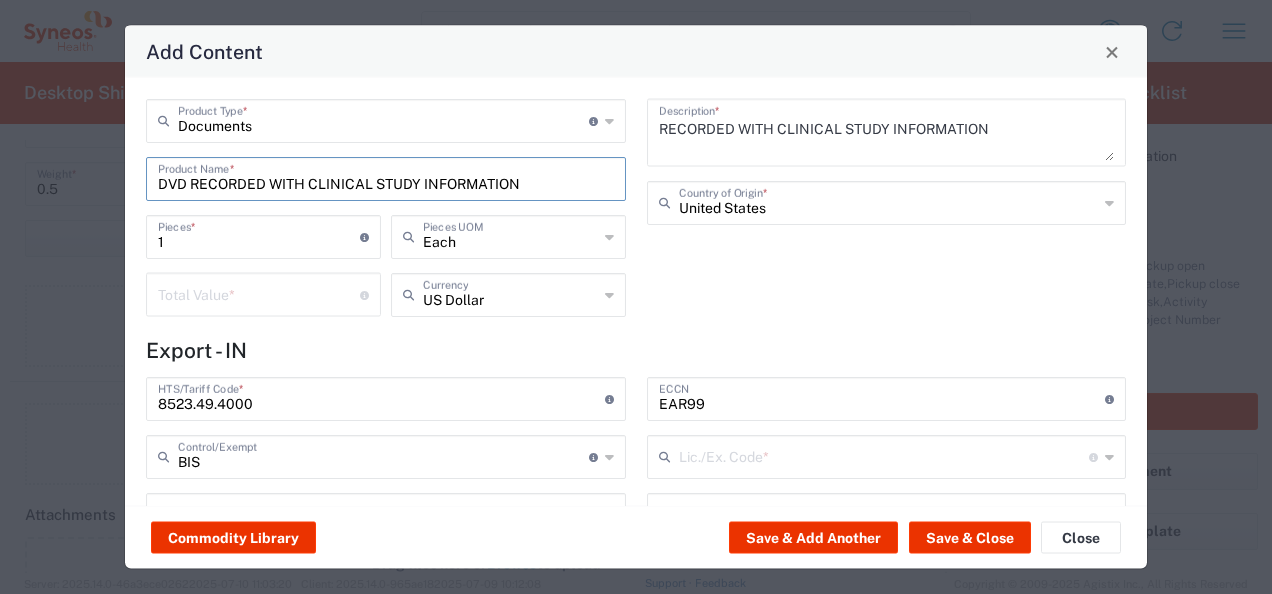 type on "NLR - No License Required" 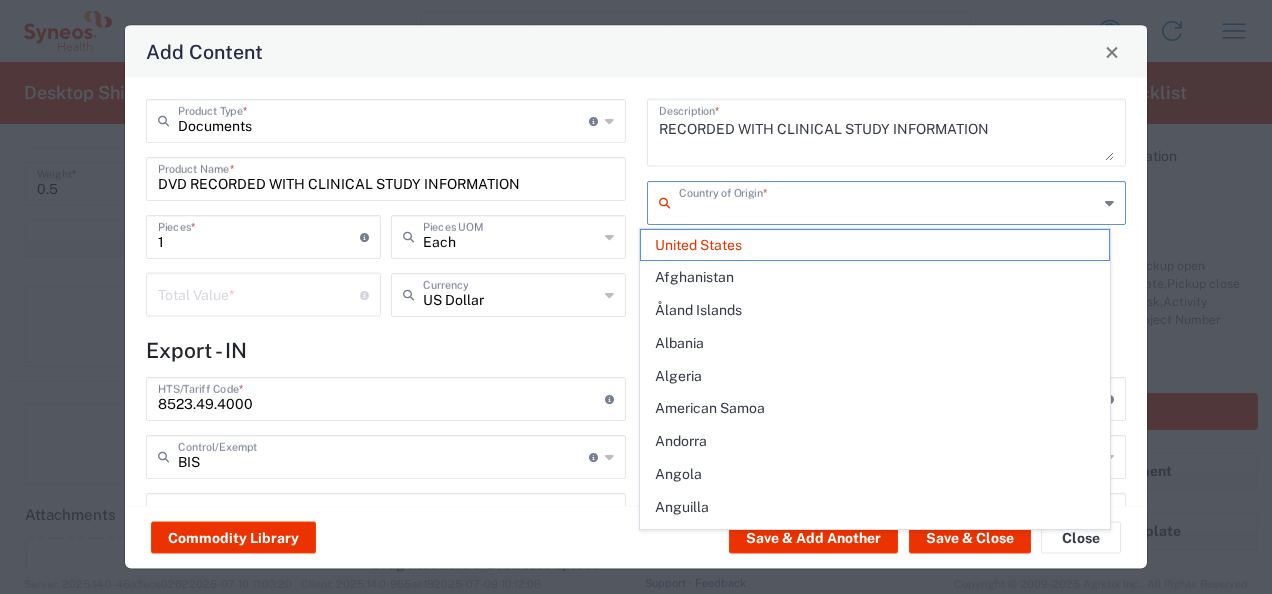 click at bounding box center (889, 201) 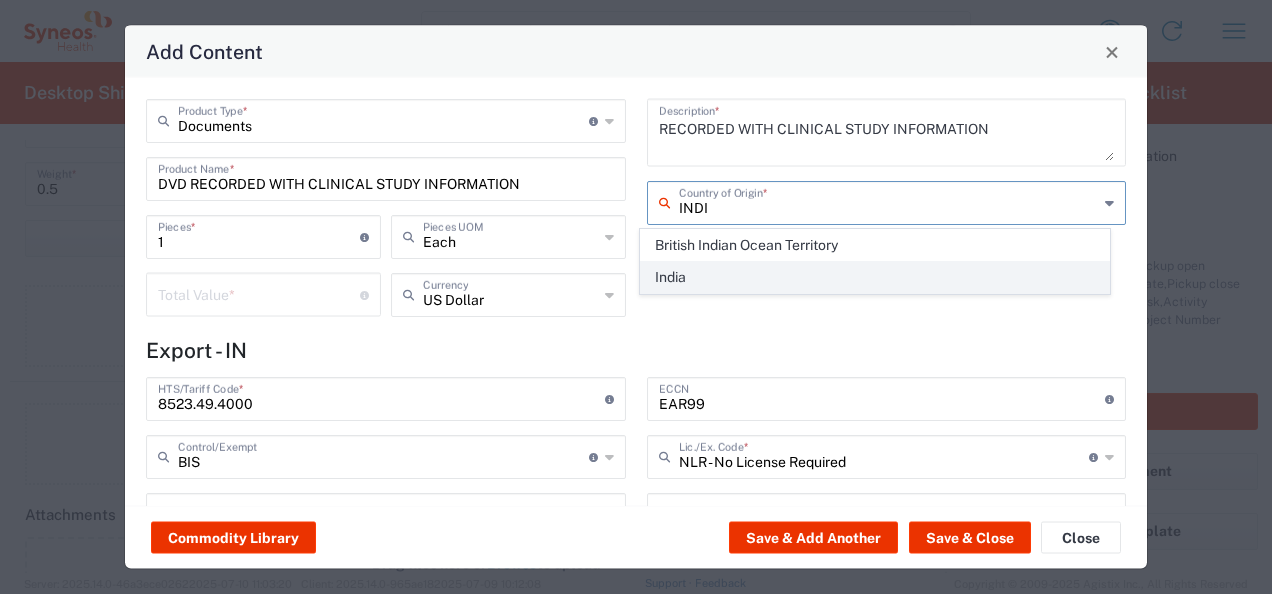 click on "India" 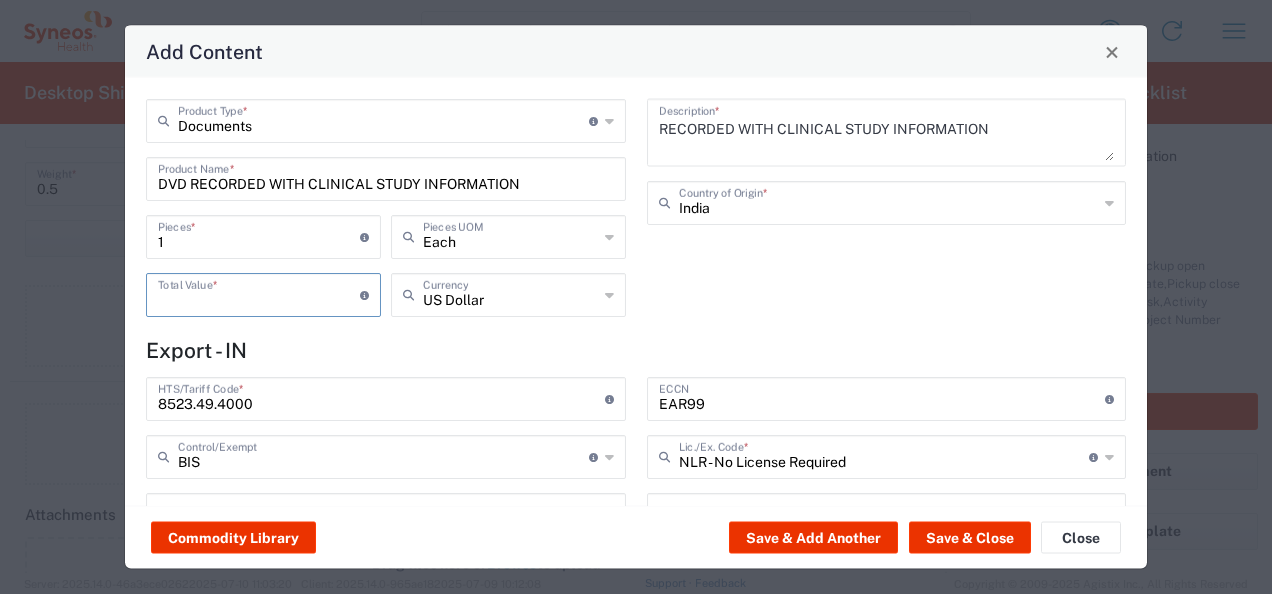 click at bounding box center [259, 293] 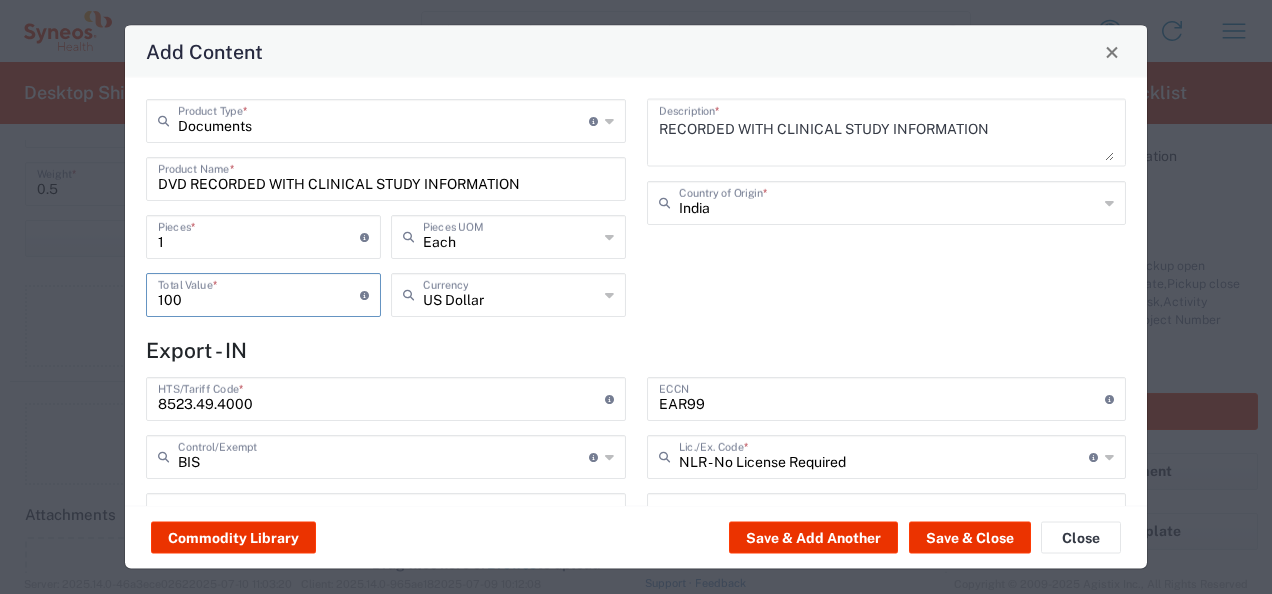 type on "100" 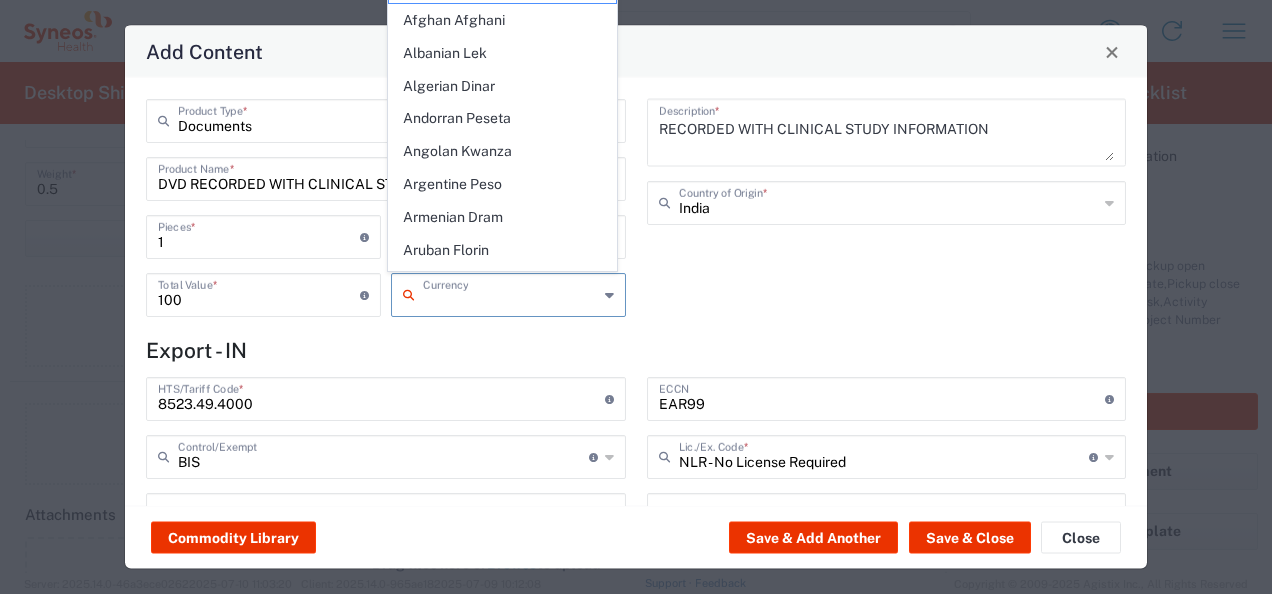 click at bounding box center [510, 293] 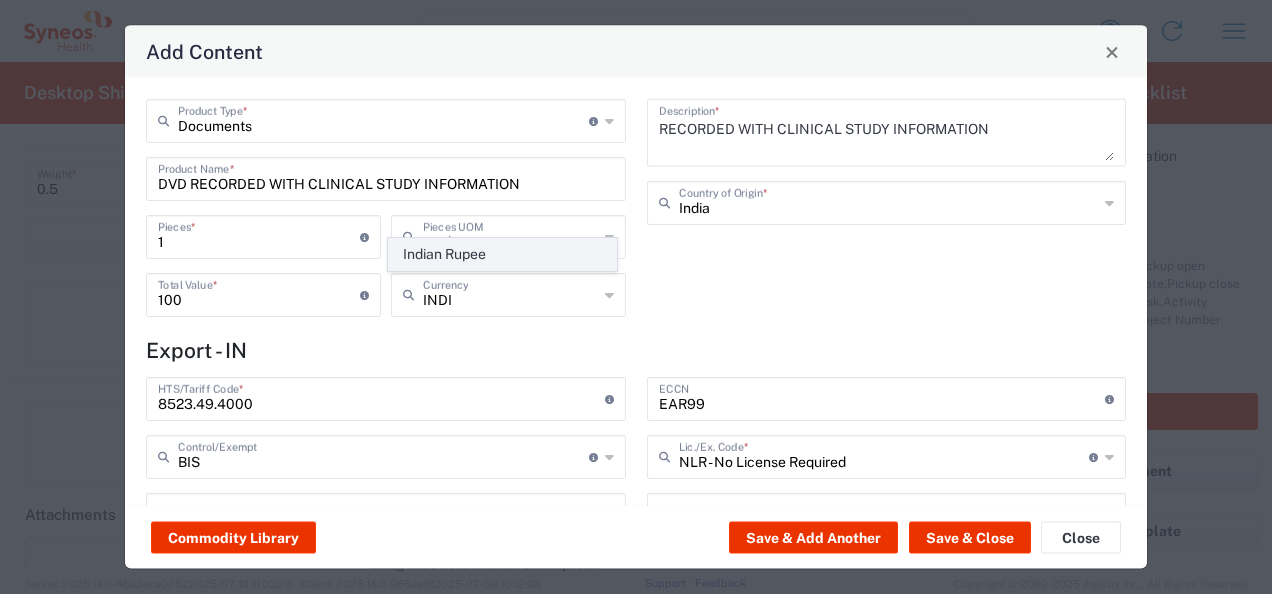 click on "Indian Rupee" 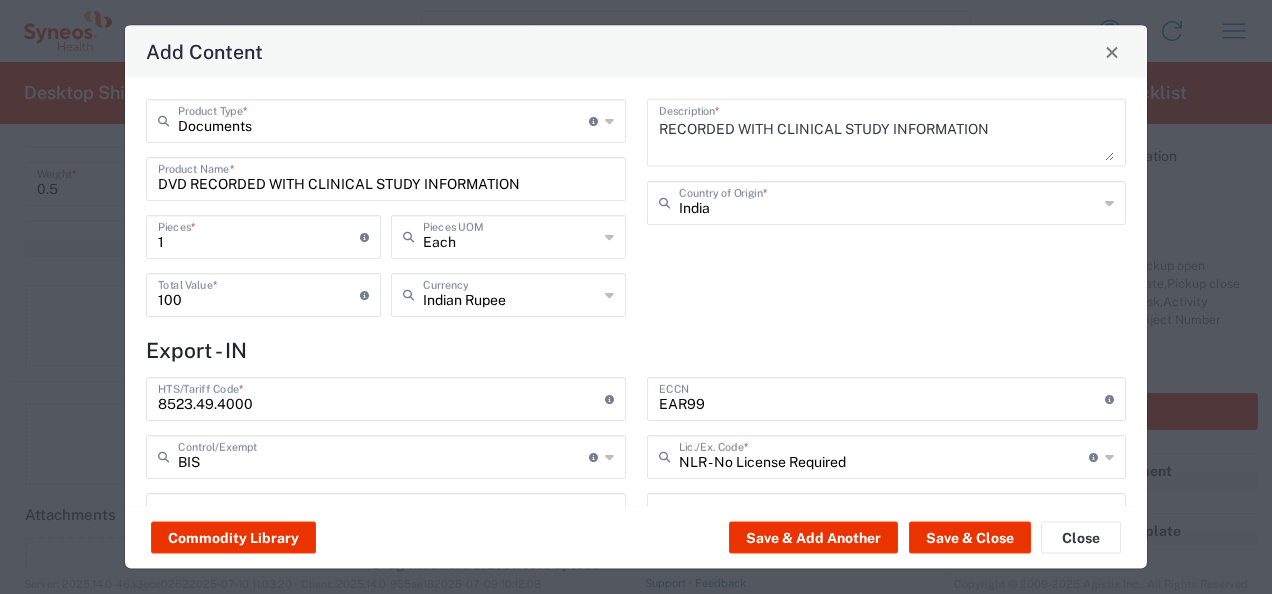 click on "RECORDED WITH CLINICAL STUDY INFORMATION  Description  * India  Country of Origin  *" 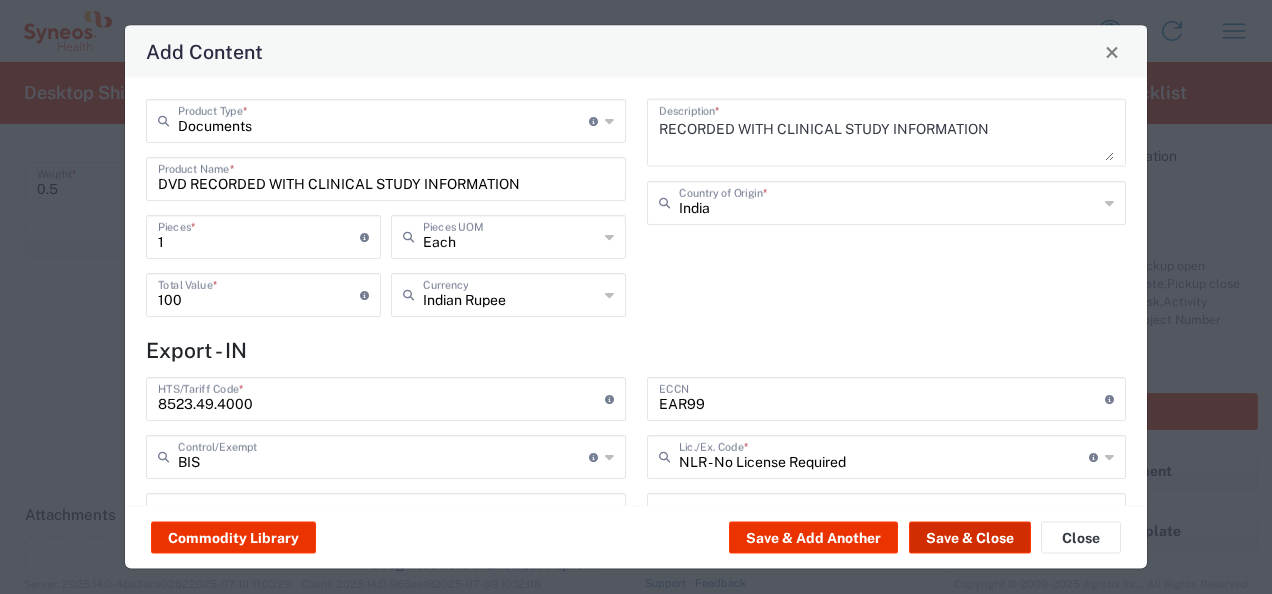 click on "Save & Close" 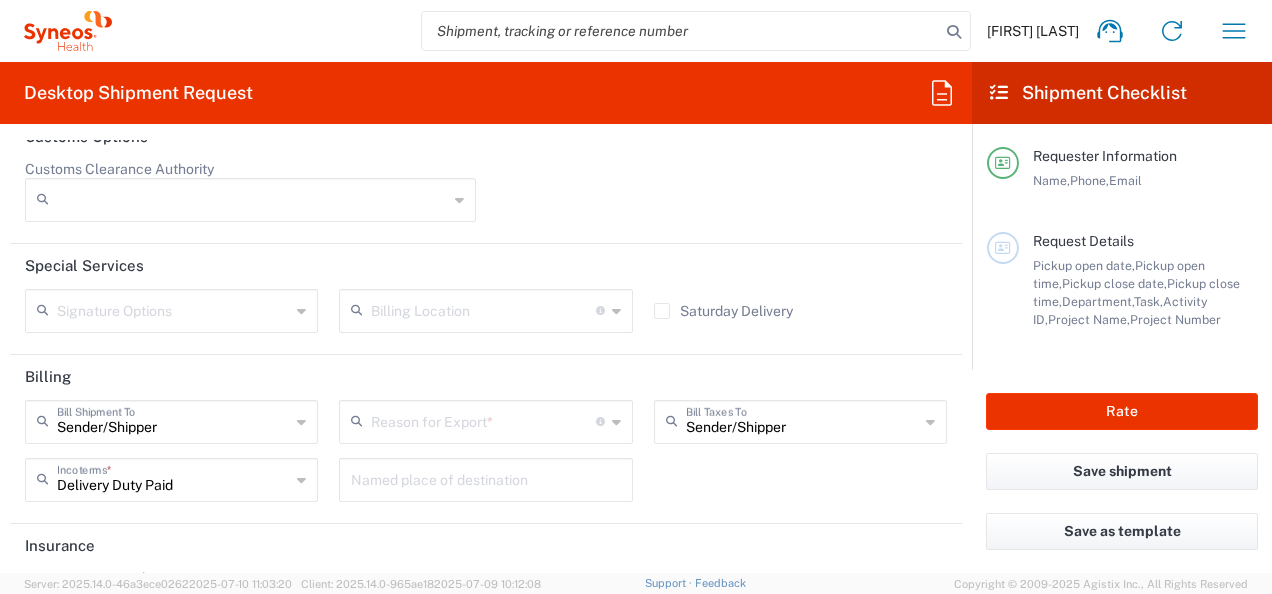scroll, scrollTop: 2899, scrollLeft: 0, axis: vertical 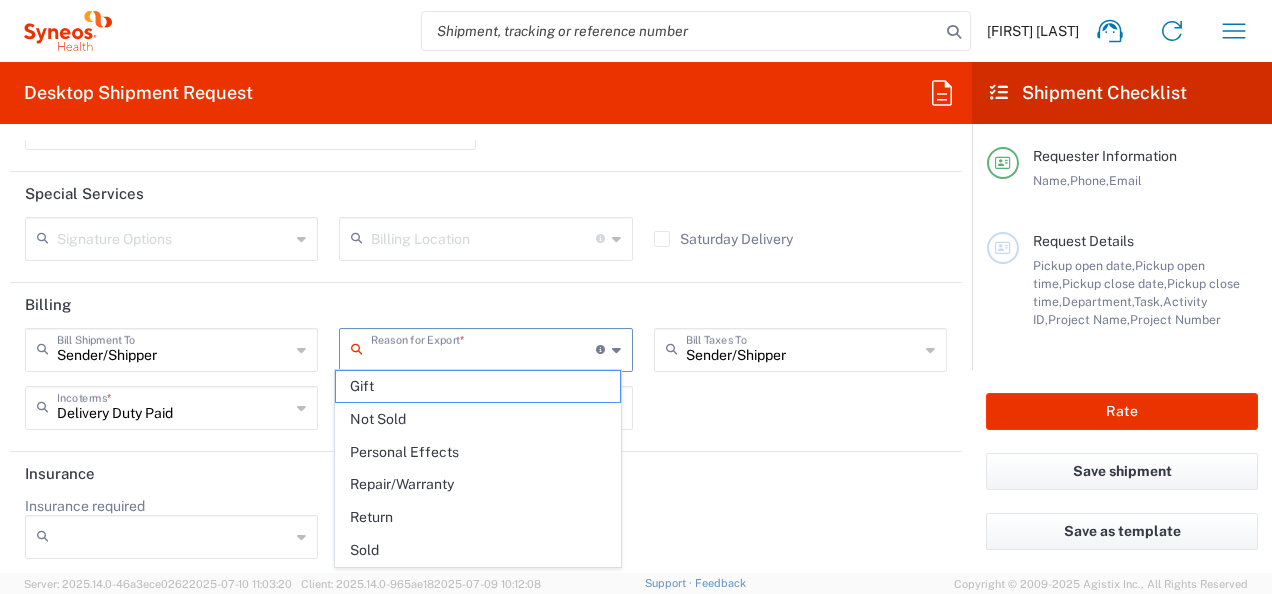 click at bounding box center [483, 348] 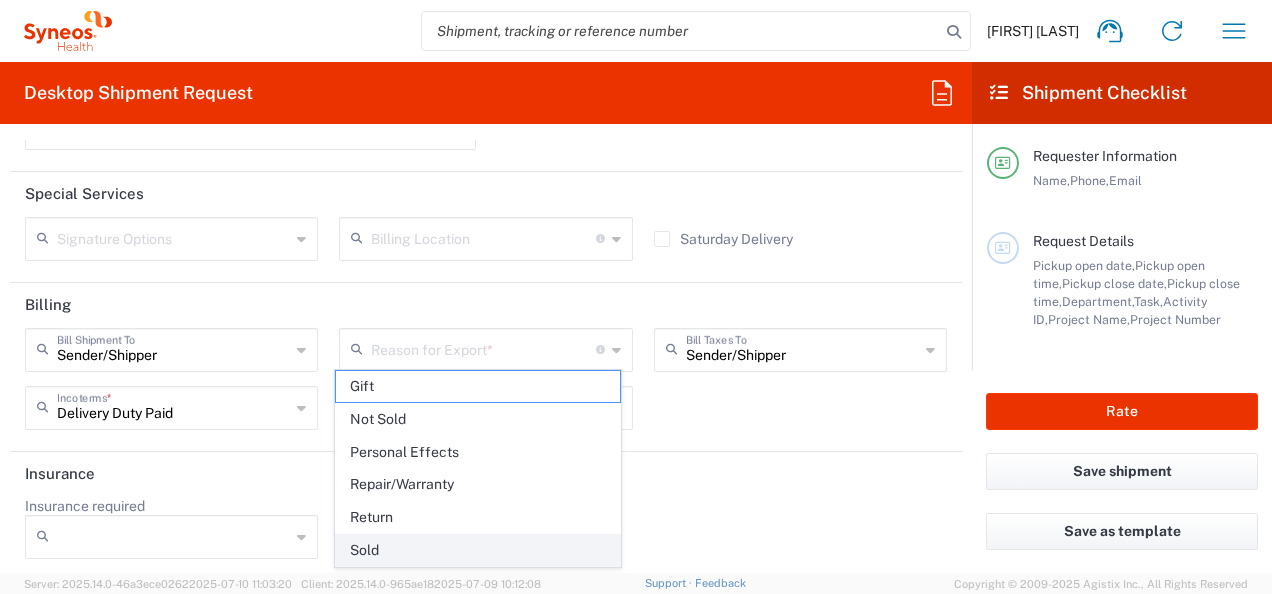 click on "Sold" 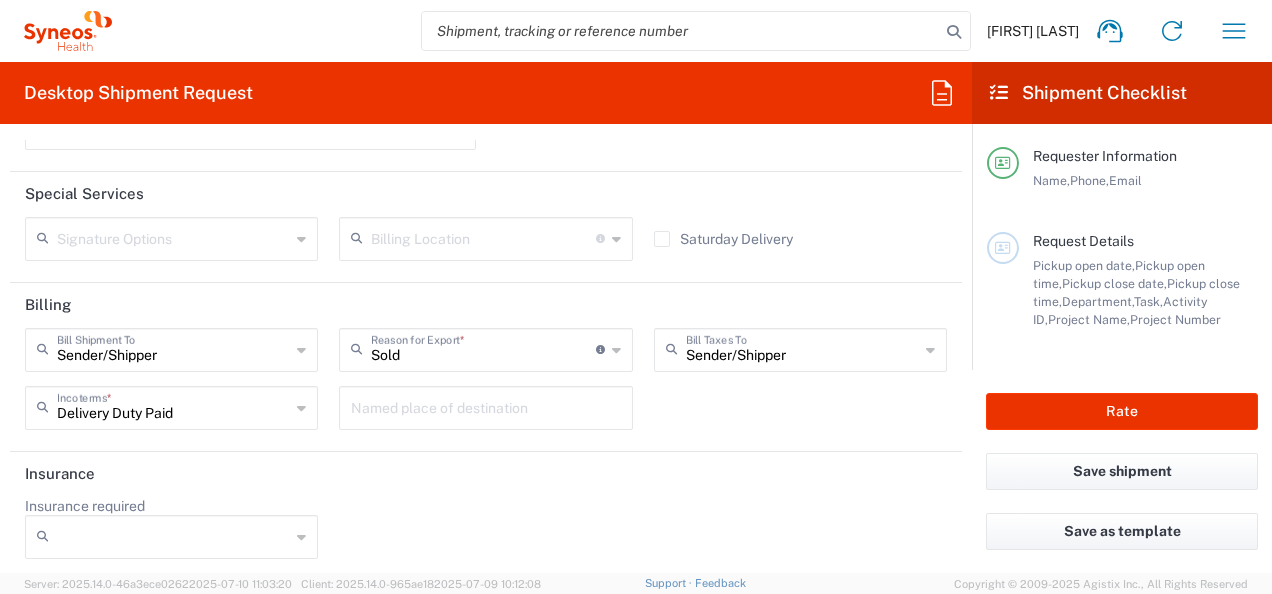 click on "Insurance" 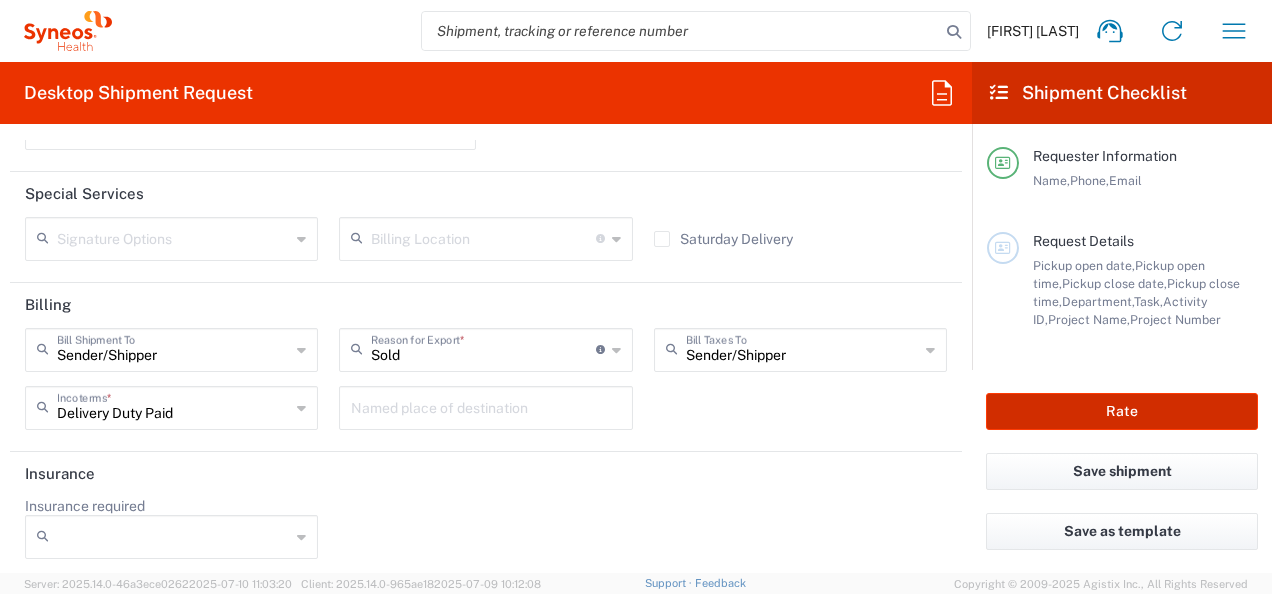 click on "Rate" 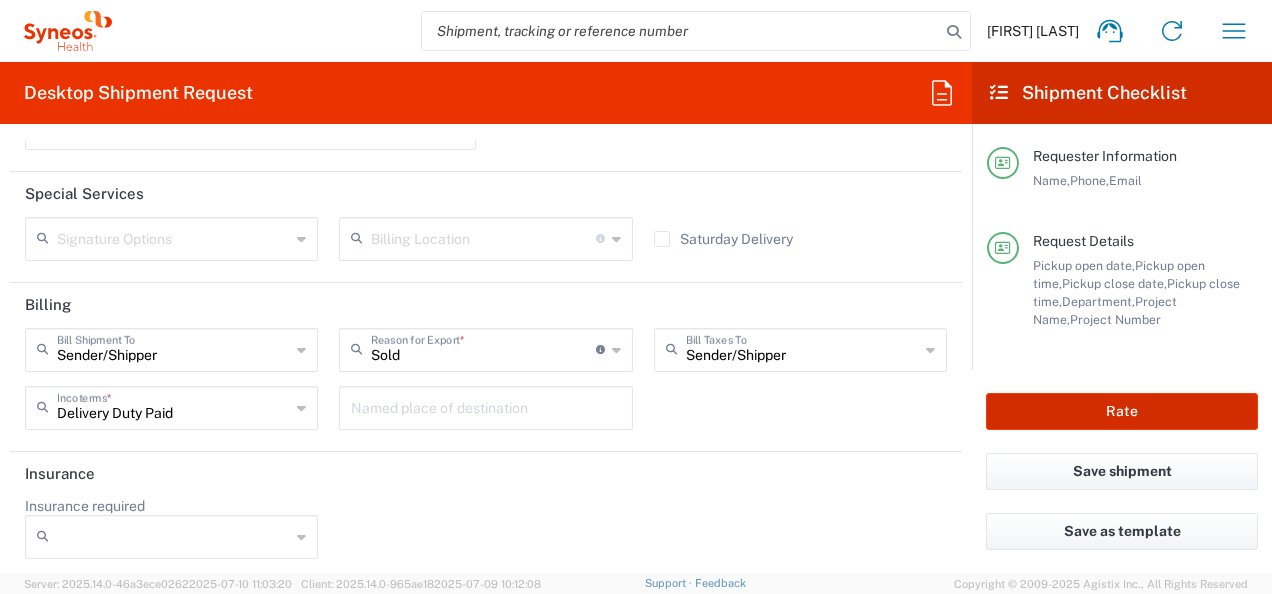 type on "7025945" 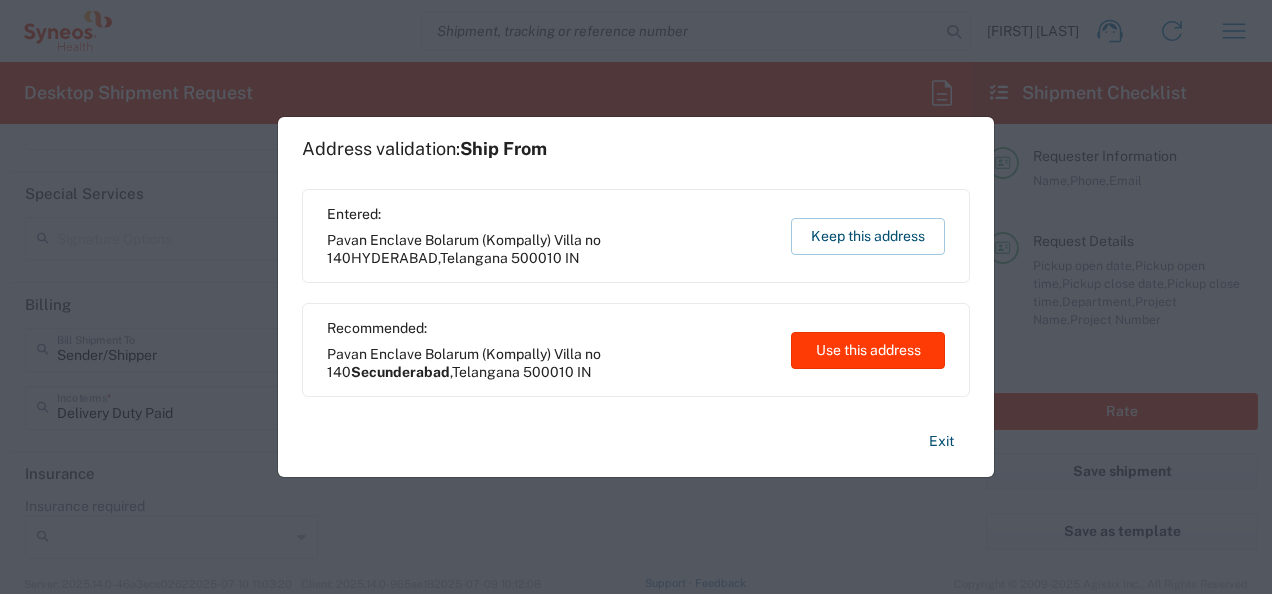 click on "Use this address" 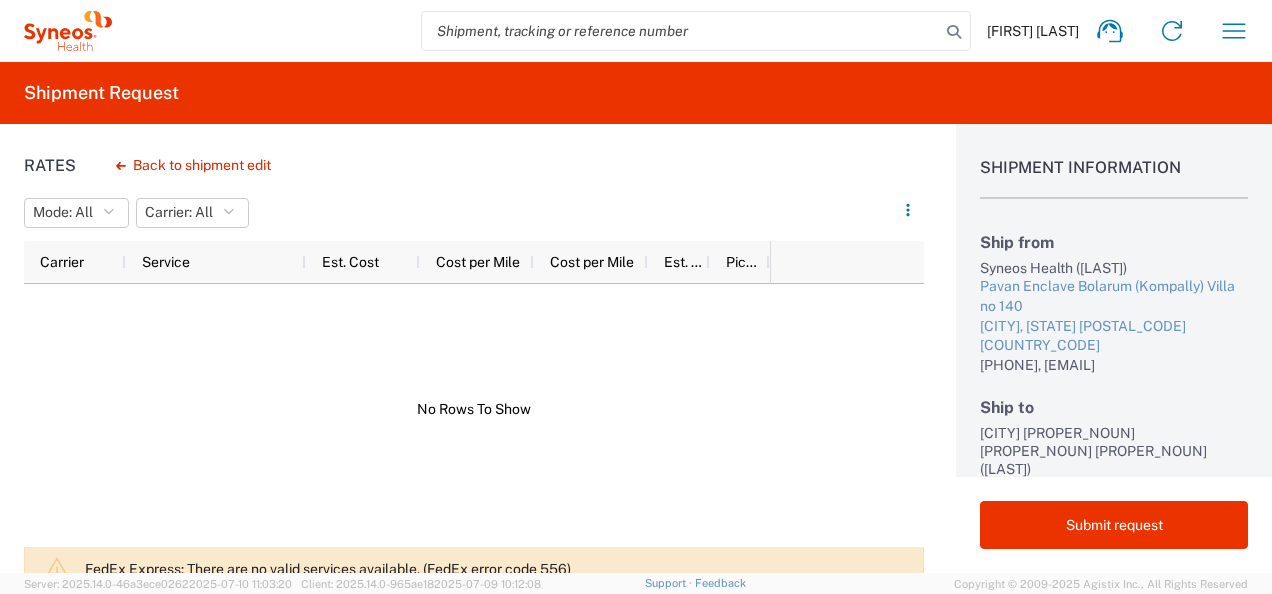 scroll, scrollTop: 0, scrollLeft: 0, axis: both 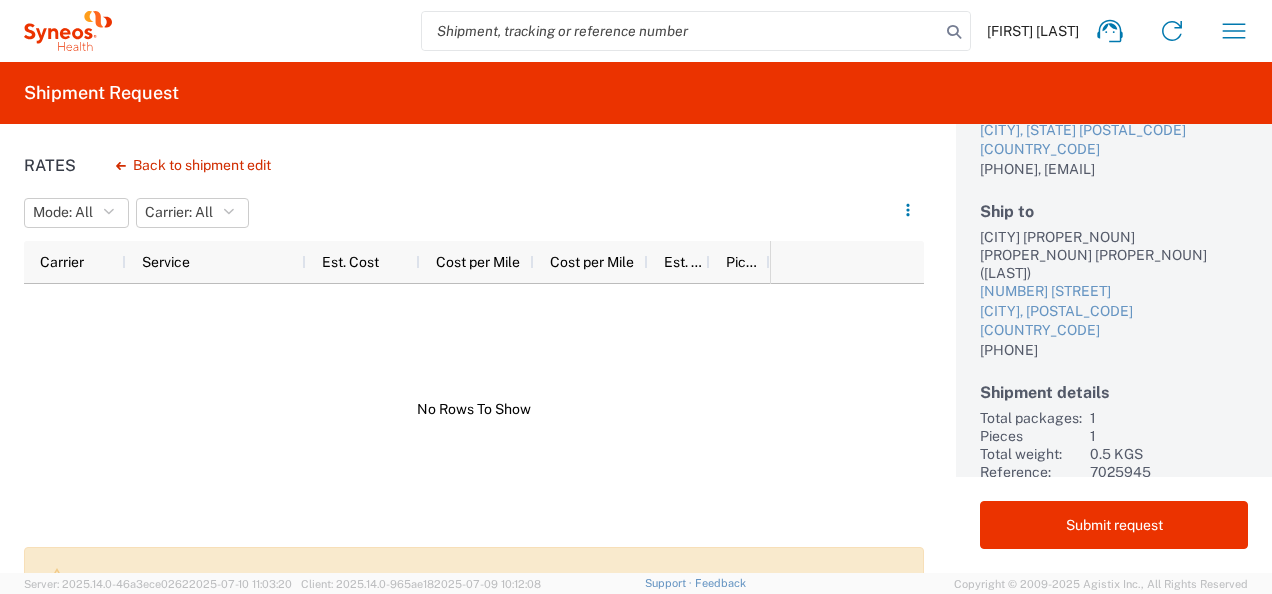 click 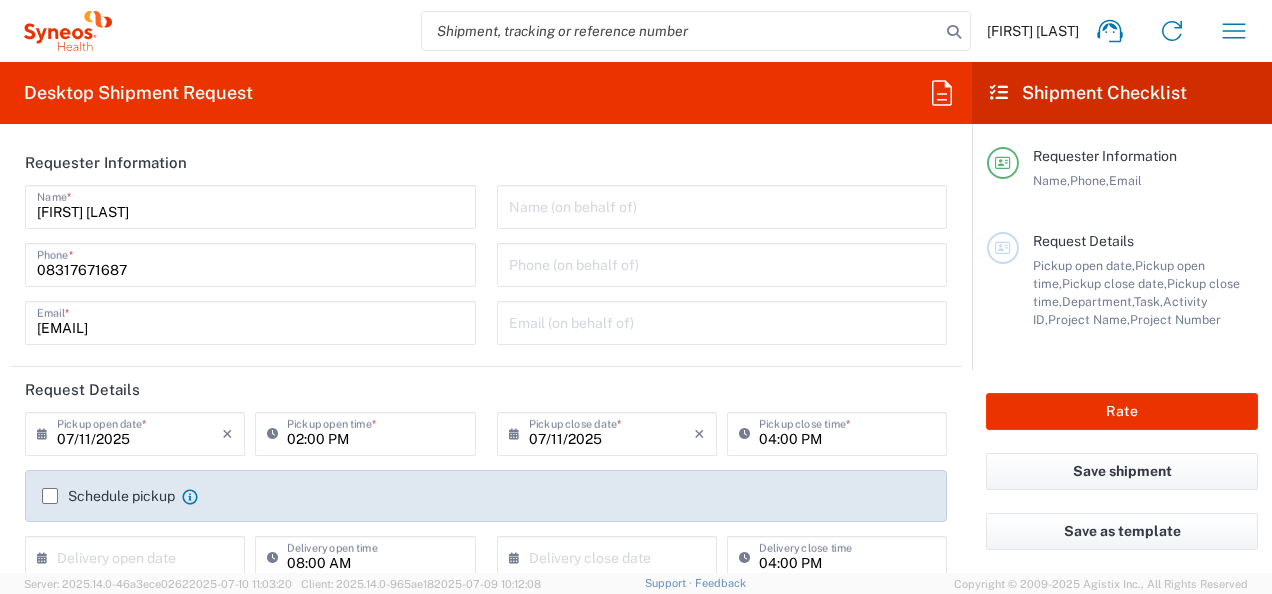 type on "Telangana" 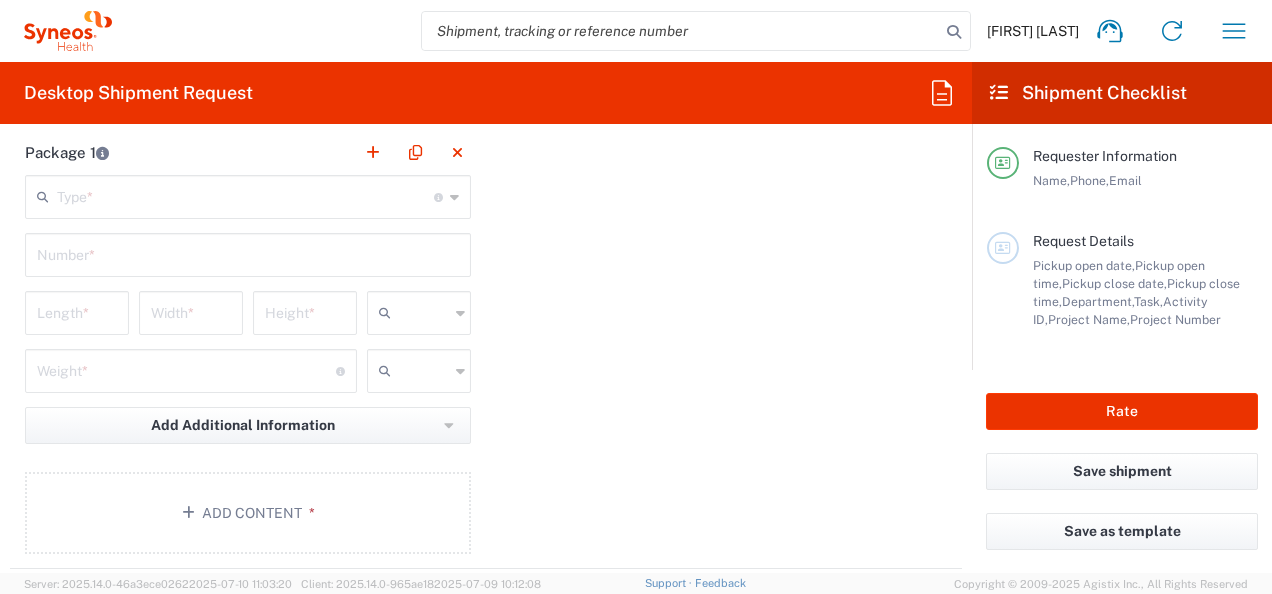 scroll, scrollTop: 2013, scrollLeft: 0, axis: vertical 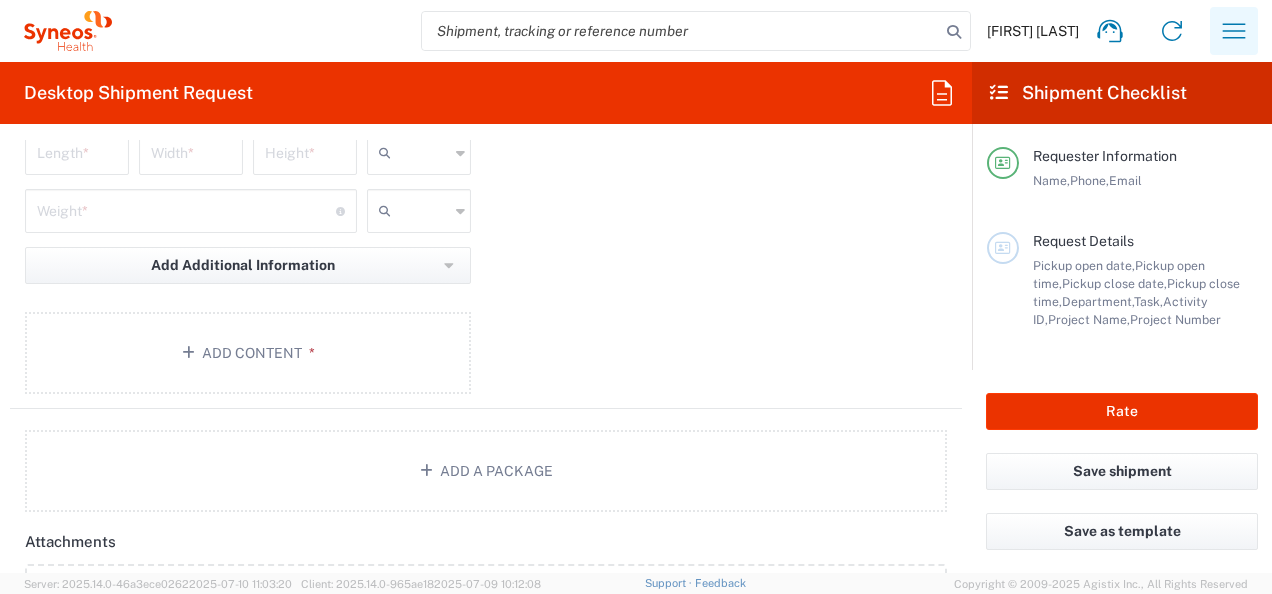 click 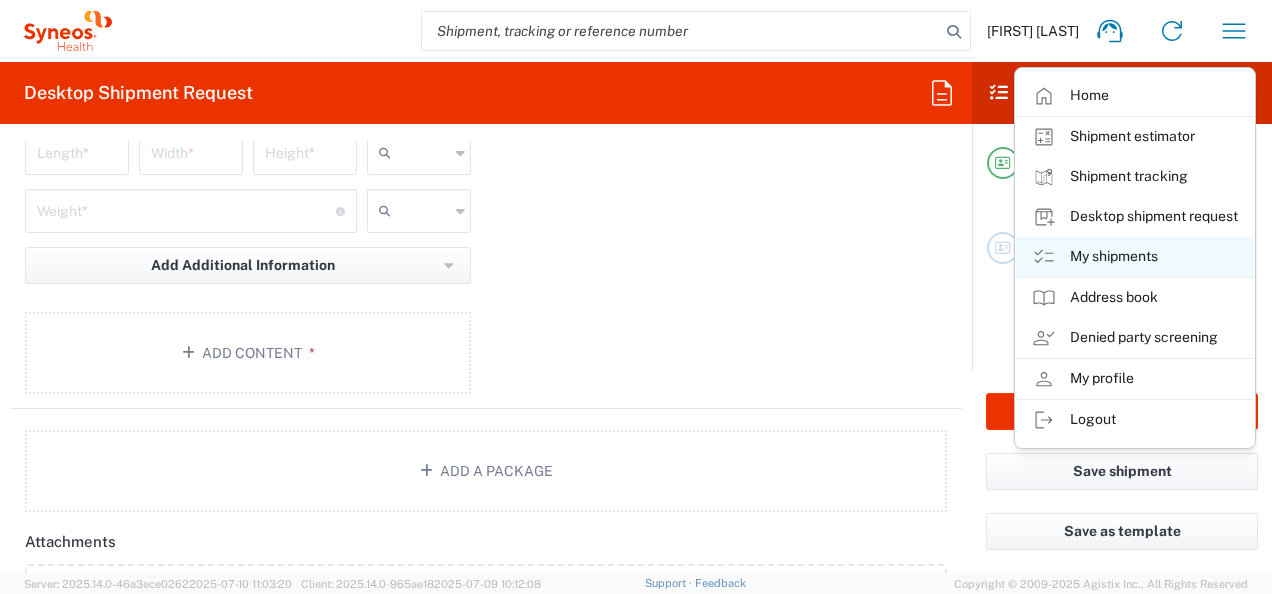 click on "My shipments" 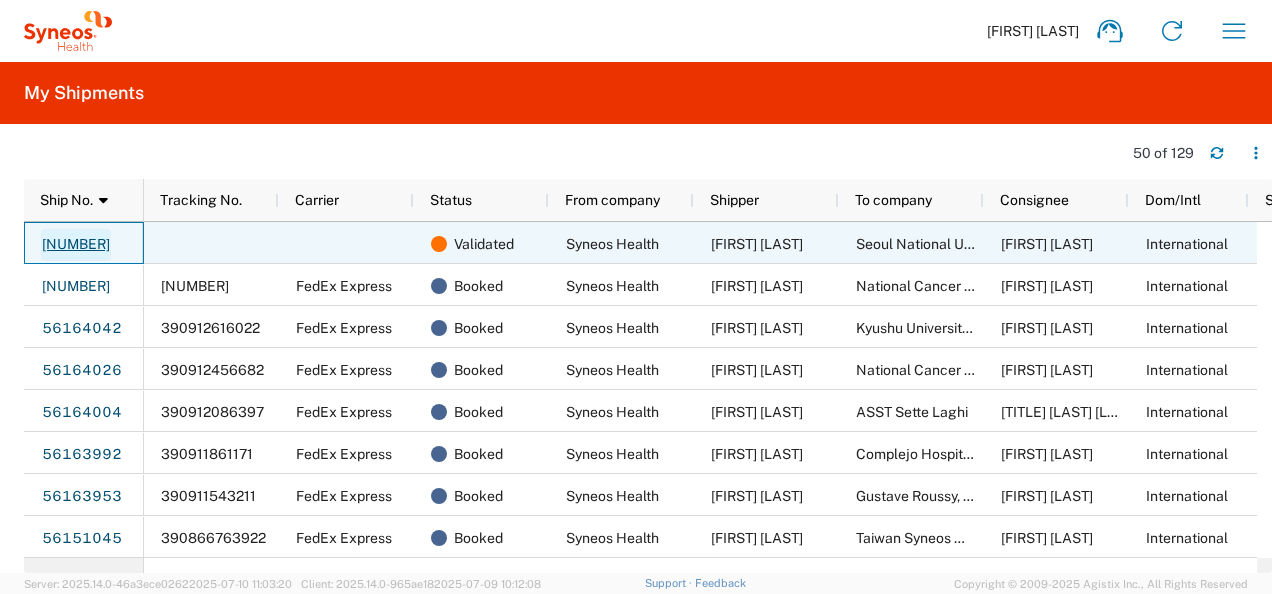 click on "56164059" 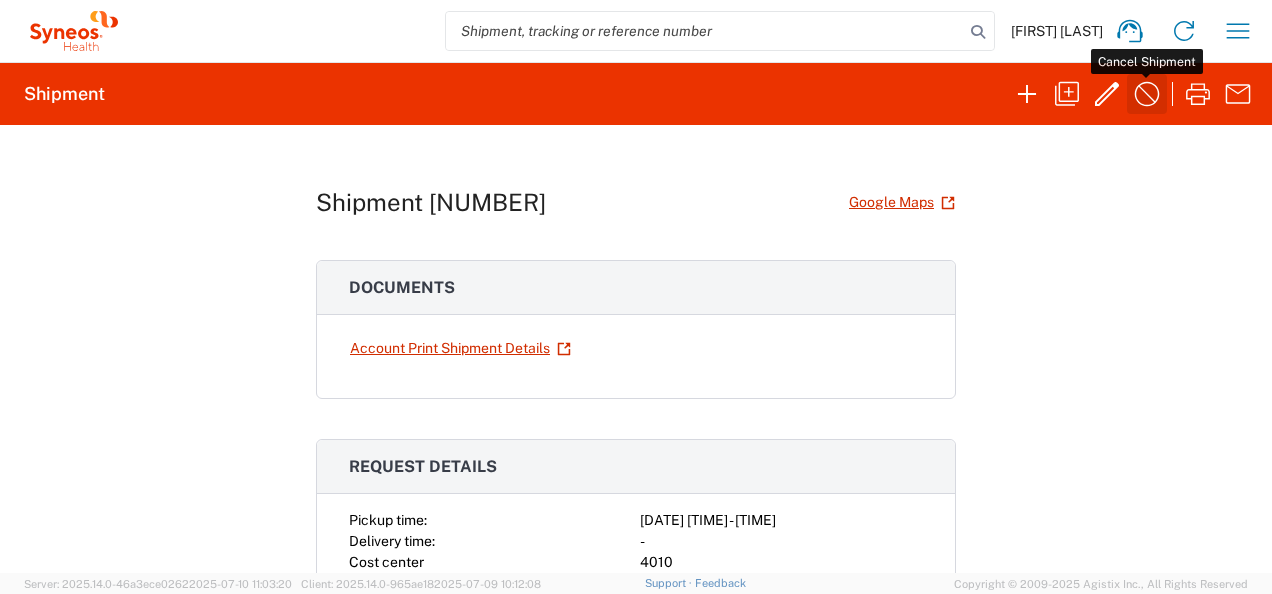 click 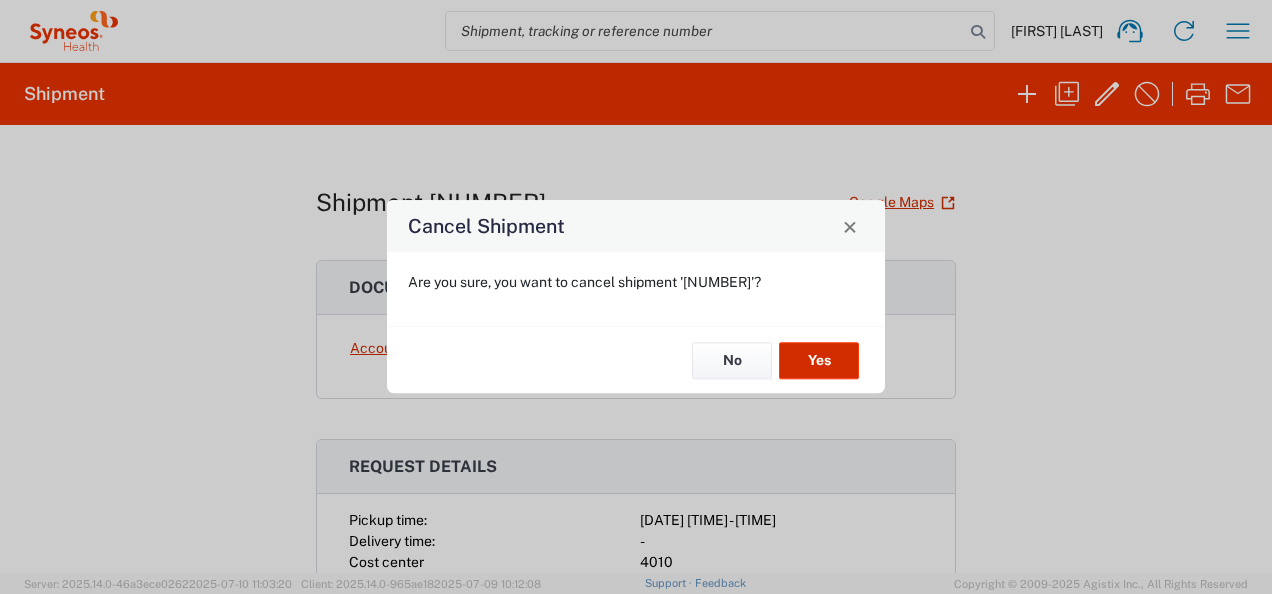 click on "Yes" 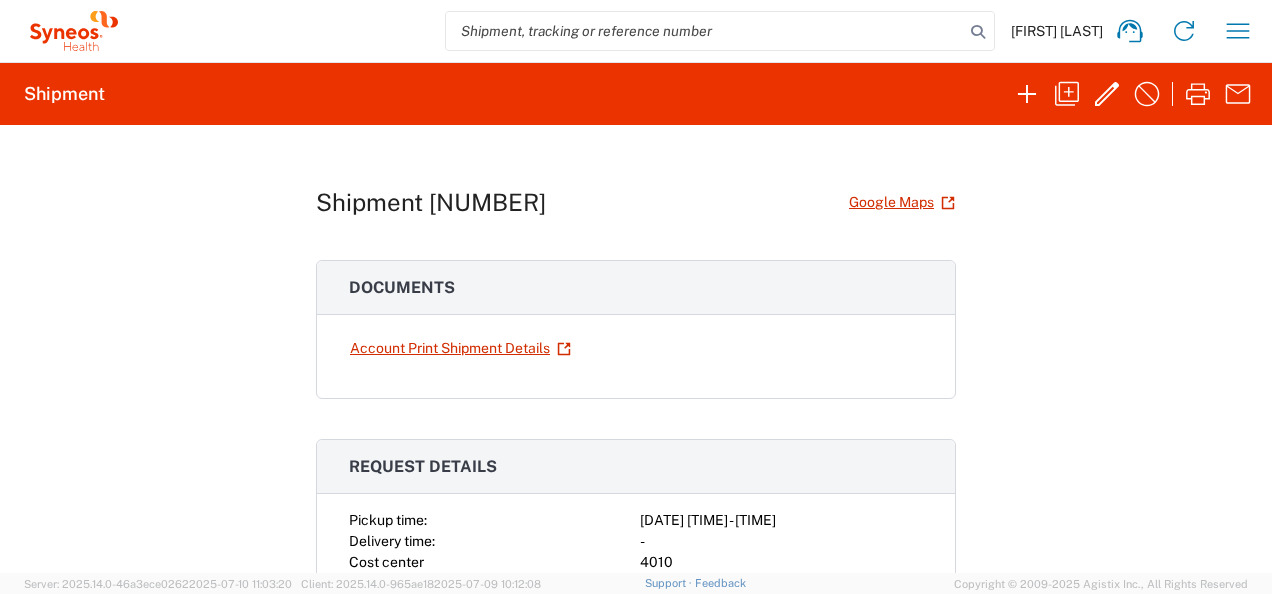 click on "Shipment 56164059  Google Maps
Documents  Account Print Shipment Details
Request details Pickup time: 2025-07-14 10:00:00 - 16:00:00 Delivery time: - Cost center 4010 References Project 7025945 Project Number Daiichi 7025945 Department 4010 Requester information Divya Jella 08317671687 divya.jella@syneoshealth.com Ship from/to From: To: Syneos Health Seoul National University Hospital Pavan Enclave Bolarum (Kompally) 101 Daehak-ro Villa no 140 Secunderabad ,  TG Seoul ,  11 500010 ,  IN 3080 ,  KR Phone:   08317671687 Phone:   82-02-220722995 Tax info: Tax info: TIN   AACCV3515A VAT   06AACCV3515A1ZX Package info & contents Your Packaging Number: 1 Weight: 0.5 KGS Dimensions: 40 x 35 x 1 CM DVD RECORDED WITH CLINICAL STUDY INFORMATION Pieces: 1 EA Total value: 100 INR SKU: Country of origin: IN HTS No. / tariff code: 8523.49.4000 Billing information Bill shipment to: SHIP Bill taxes to: SHIP Incoterms: DDP" 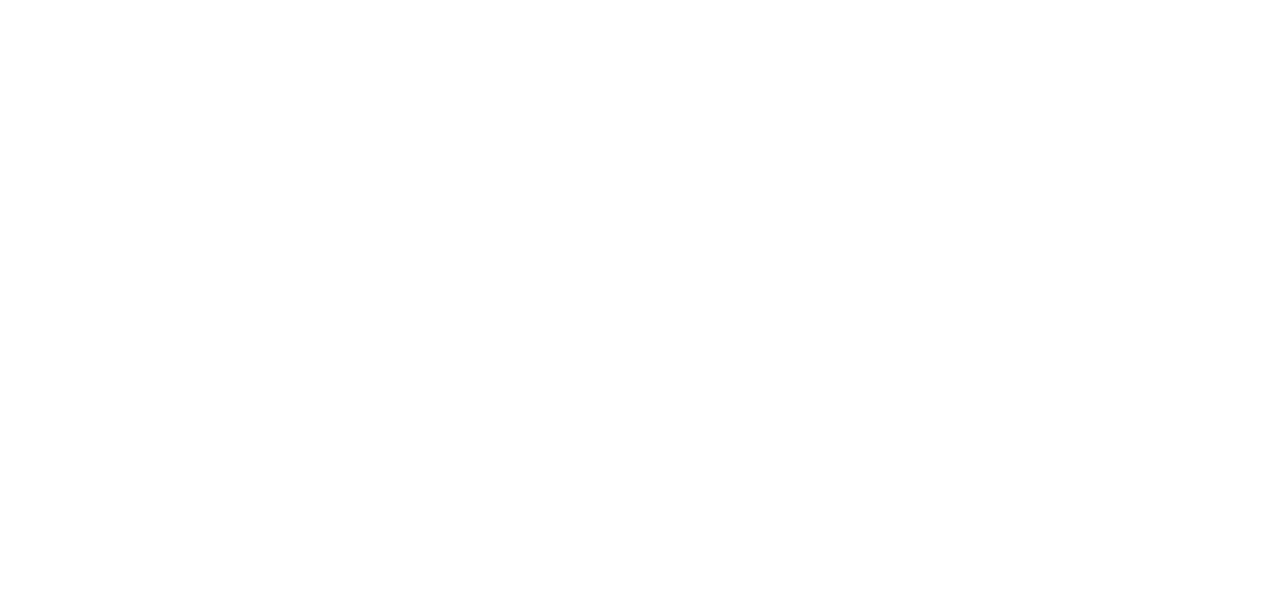 scroll, scrollTop: 0, scrollLeft: 0, axis: both 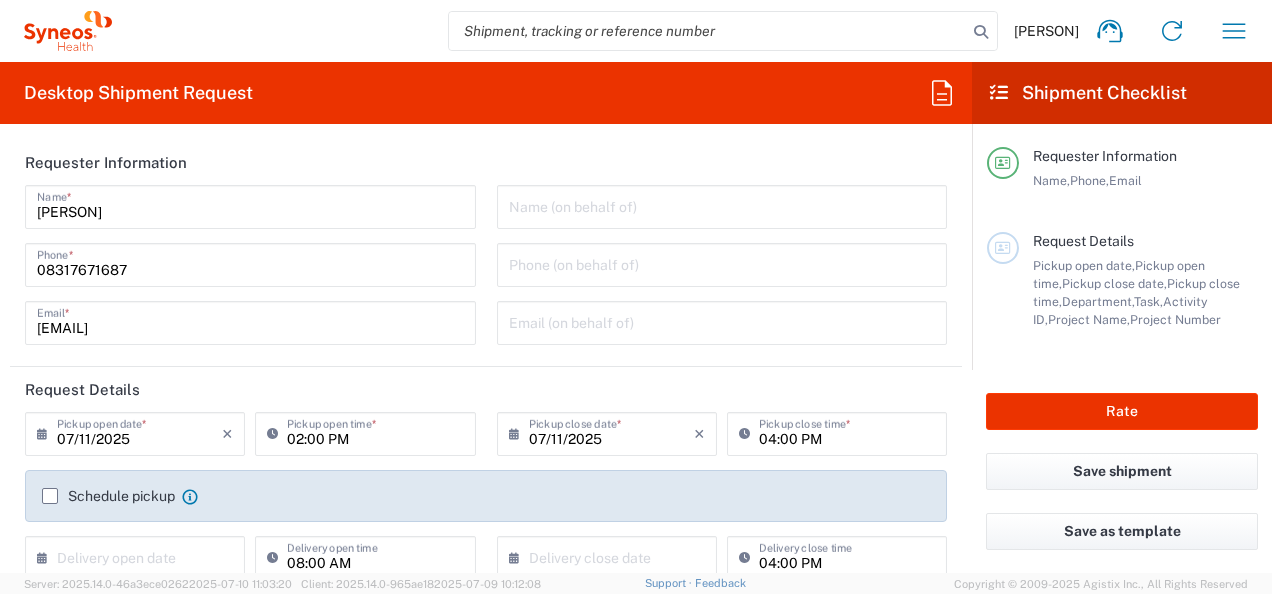type on "Telangana" 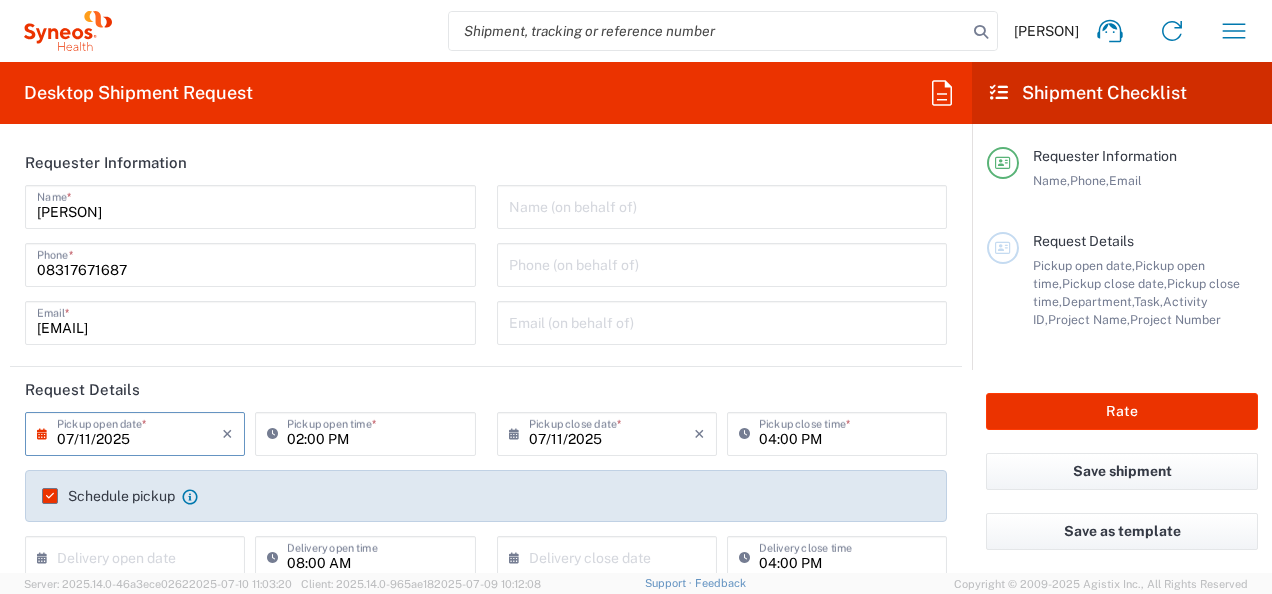 click on "07/11/2025" at bounding box center [139, 432] 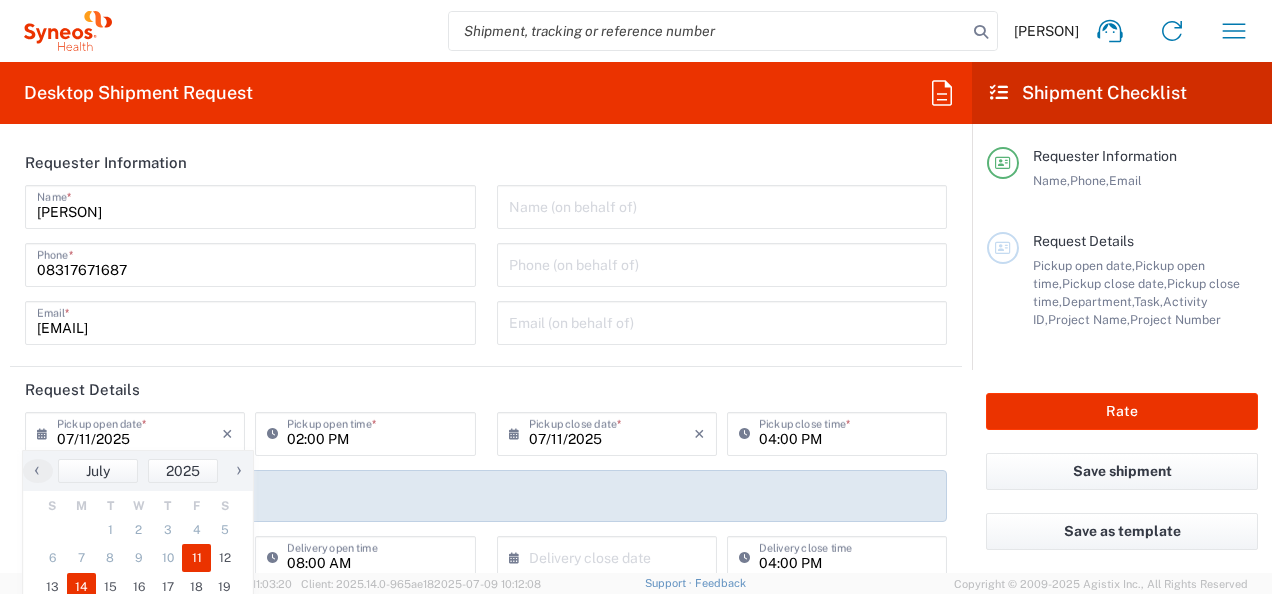 click on "14" 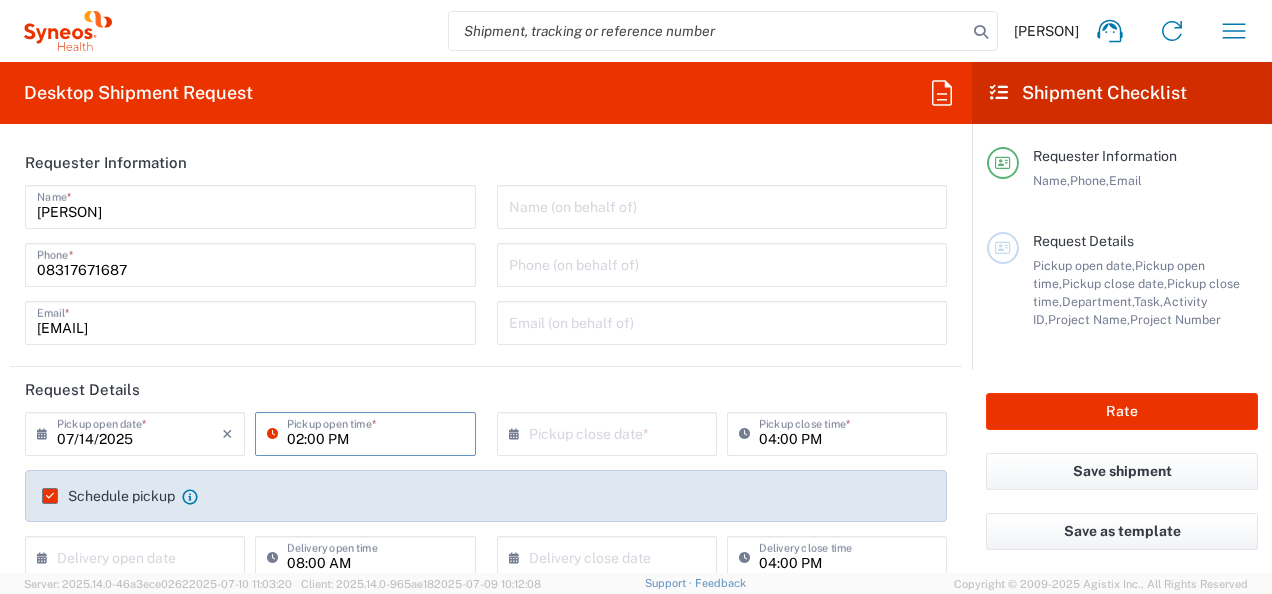 click on "02:00 PM" at bounding box center (375, 432) 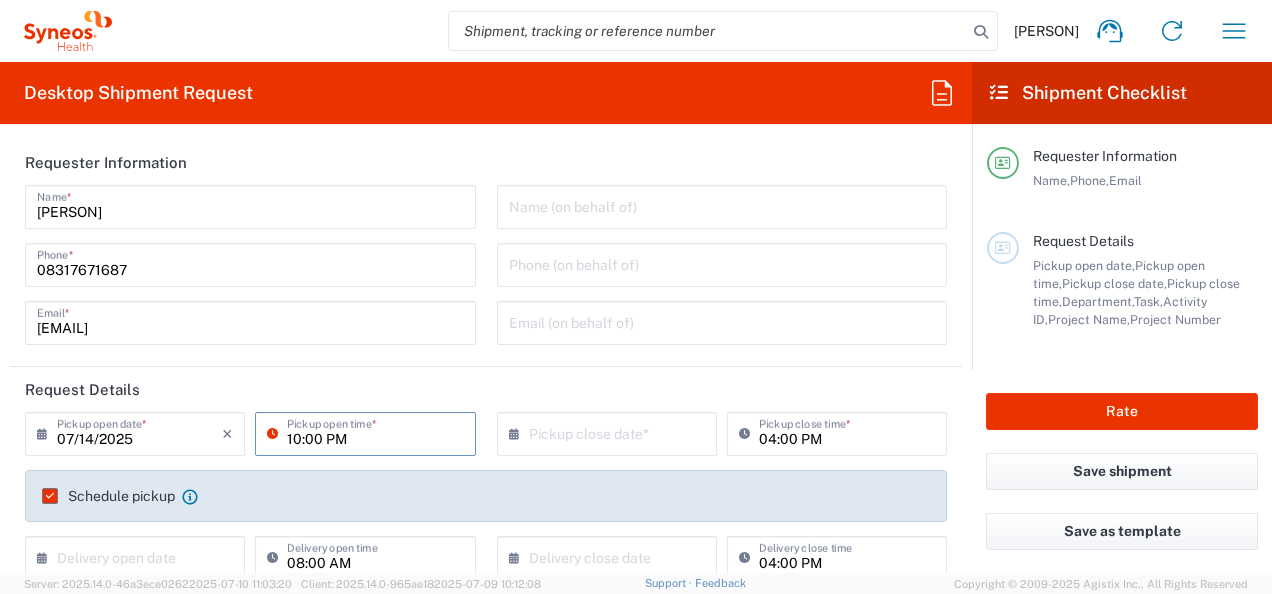 click on "10:00 PM" at bounding box center [375, 432] 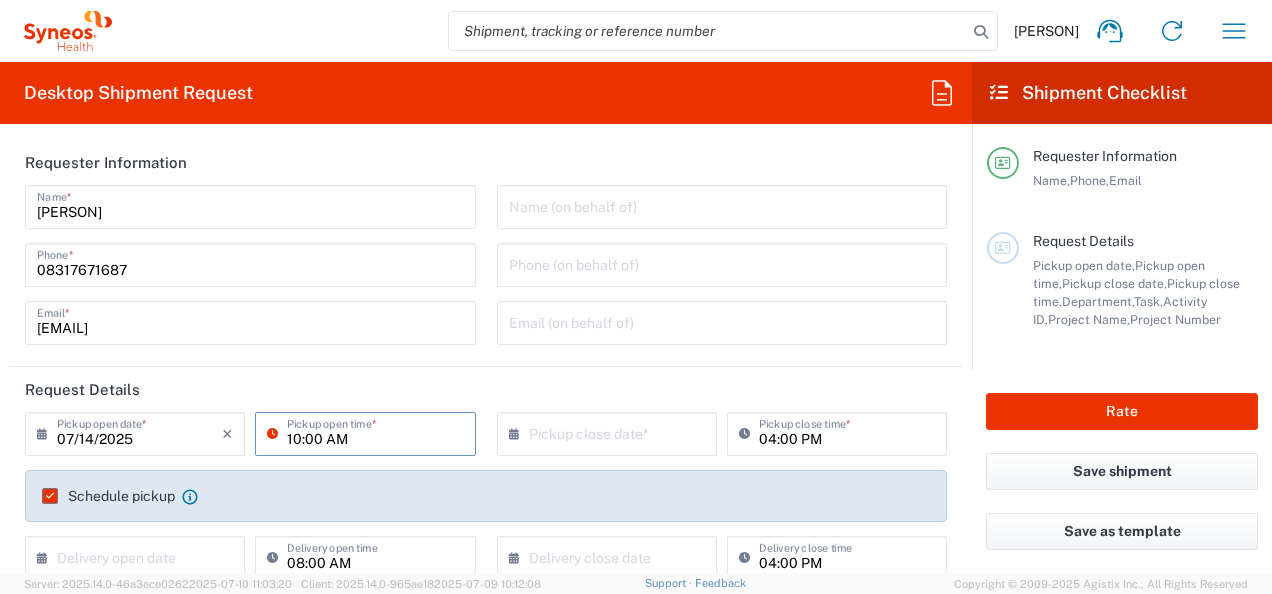 type on "10:00 AM" 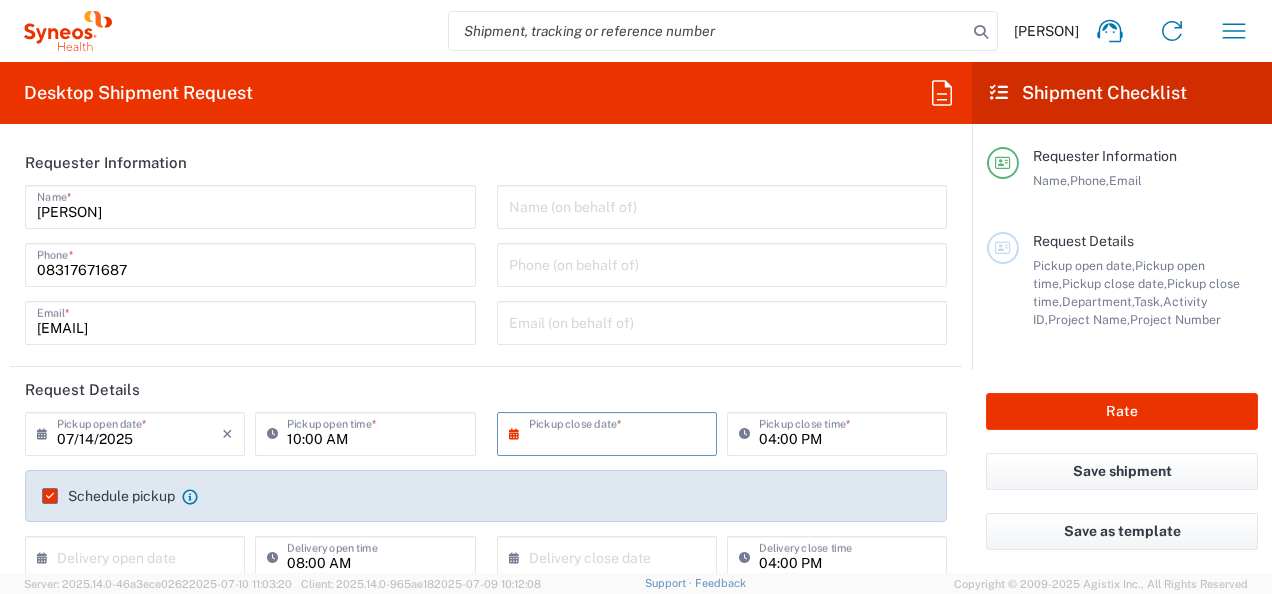 click at bounding box center [611, 432] 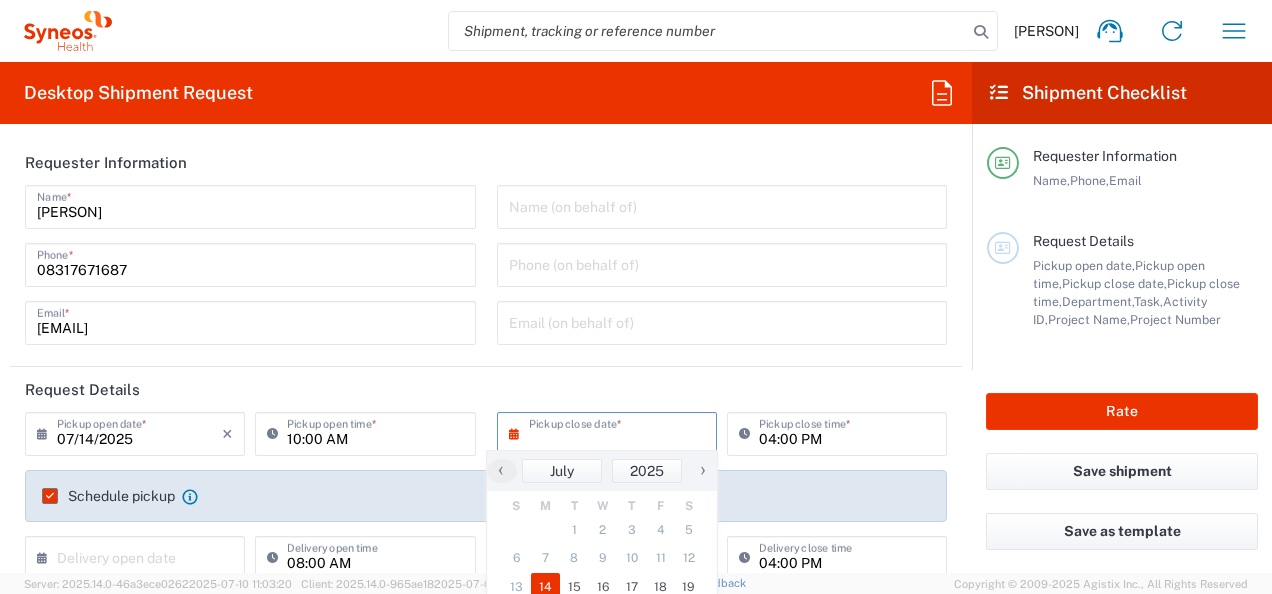 click on "Requester Information [NAME] Name * [PHONE] Phone * [EMAIL] Email * Name (on behalf of) Phone (on behalf of) Email (on behalf of) Request Details [DATE] × Pickup open date * Cancel Apply [TIME] Pickup open time * × Pickup close date * Cancel Apply [TIME] Pickup close time * Schedule pickup When scheduling a pickup please be sure to meet the following criteria:
1. Pickup window should start at least 2 hours after current time.
2.Pickup window needs to be at least 2 hours.
3.Pickup close time should not exceed business hours.
× Delivery open date Cancel Apply [TIME] Delivery open time * ×" at bounding box center [636, 297] 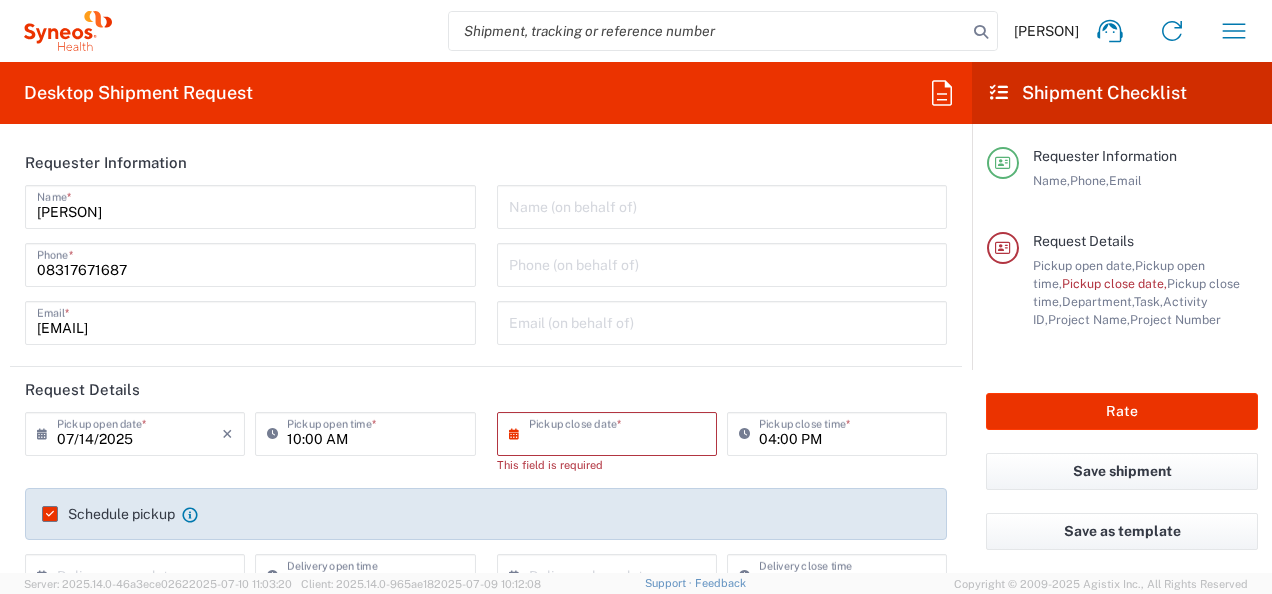click at bounding box center (611, 432) 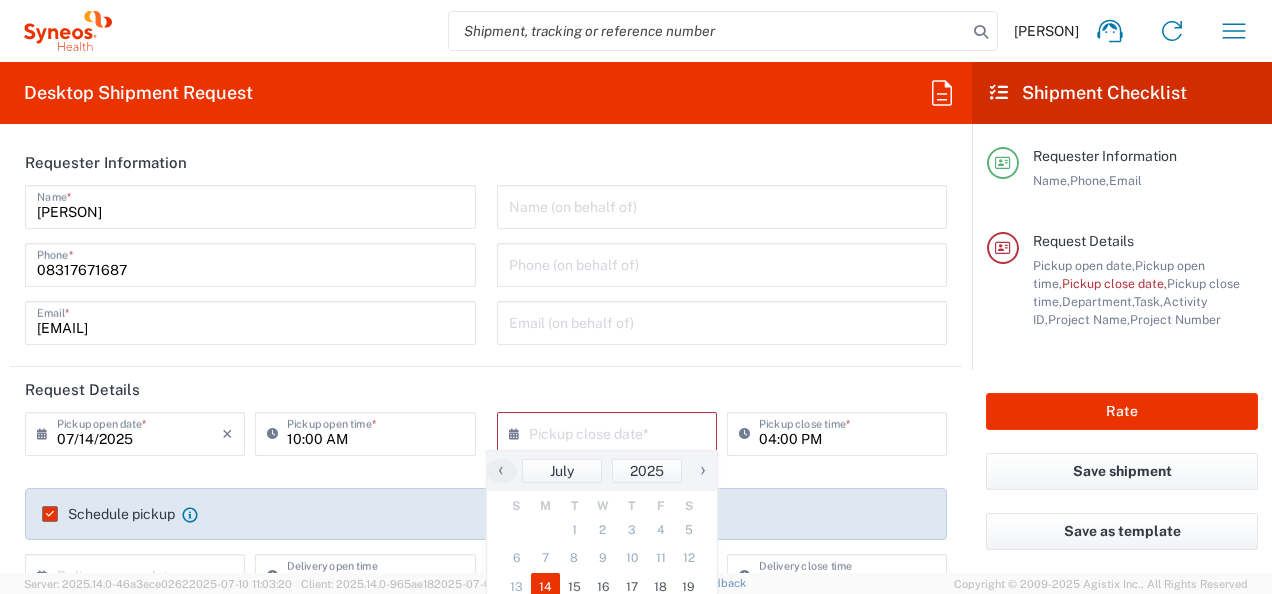 click on "14" 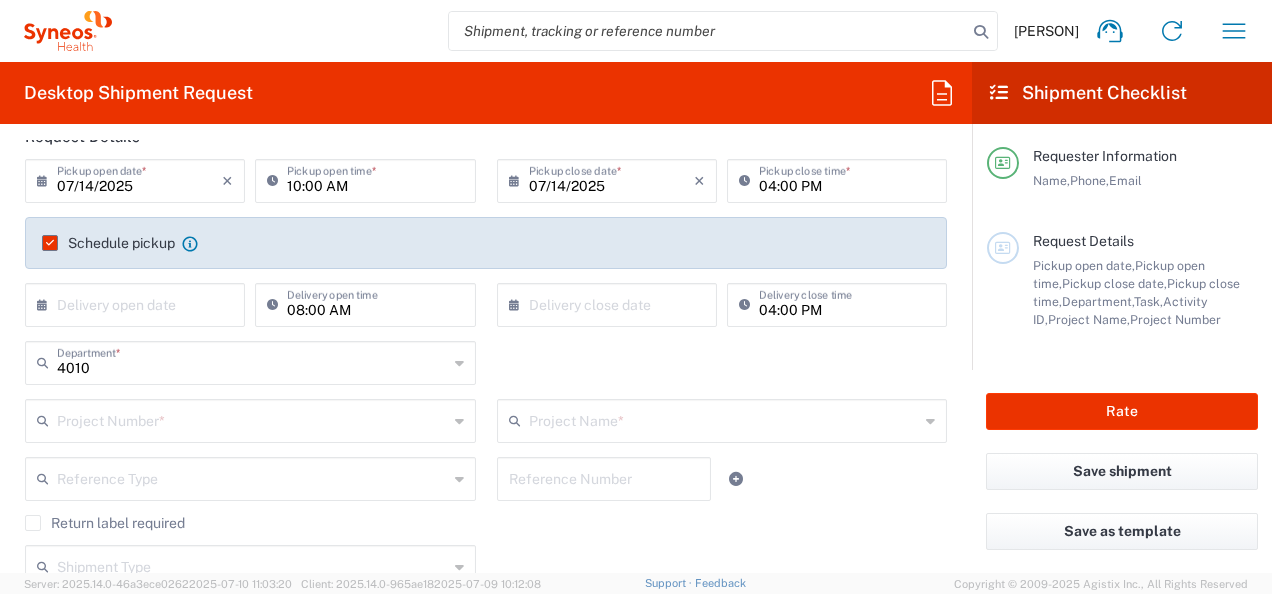 scroll, scrollTop: 333, scrollLeft: 0, axis: vertical 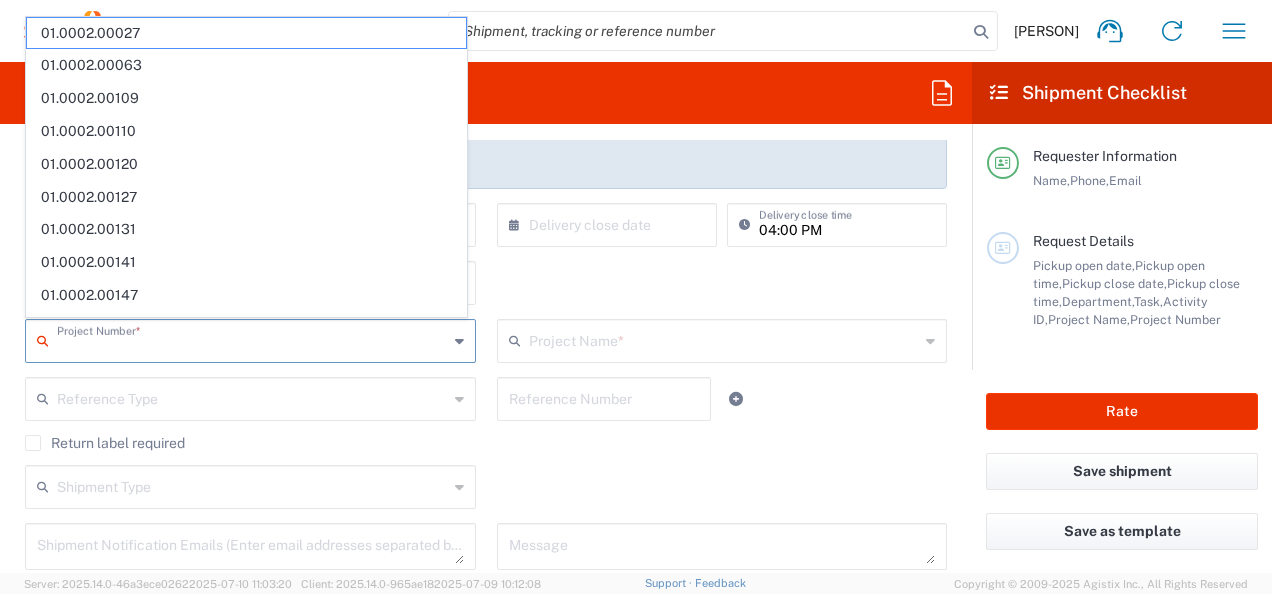 click at bounding box center [252, 339] 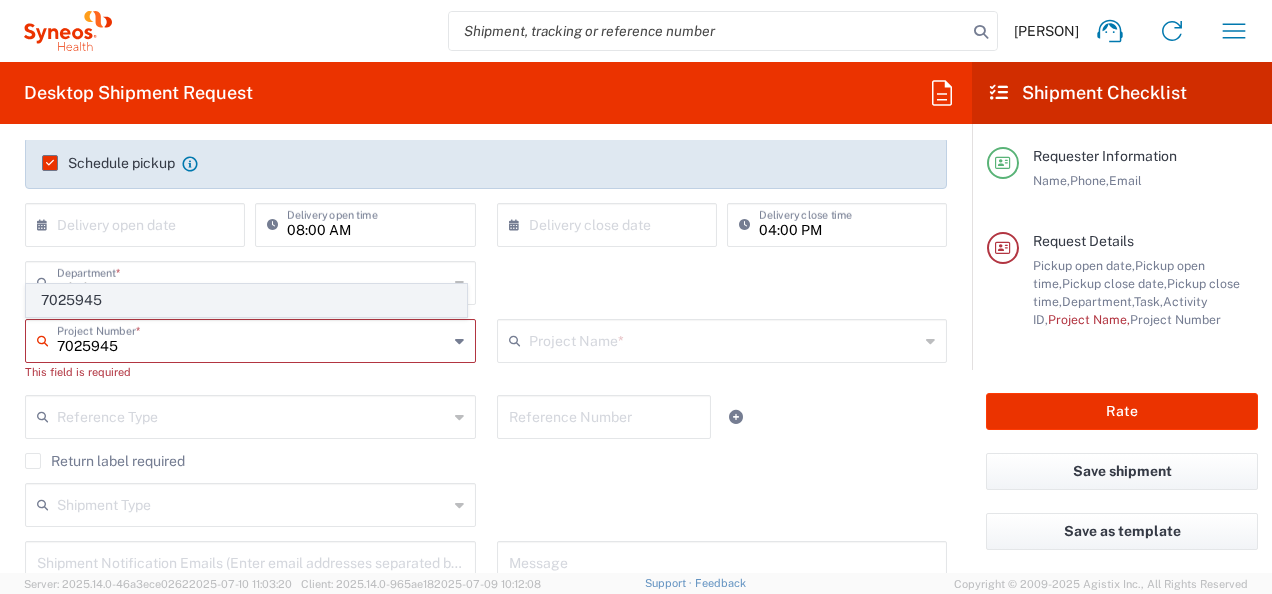 type on "7025945" 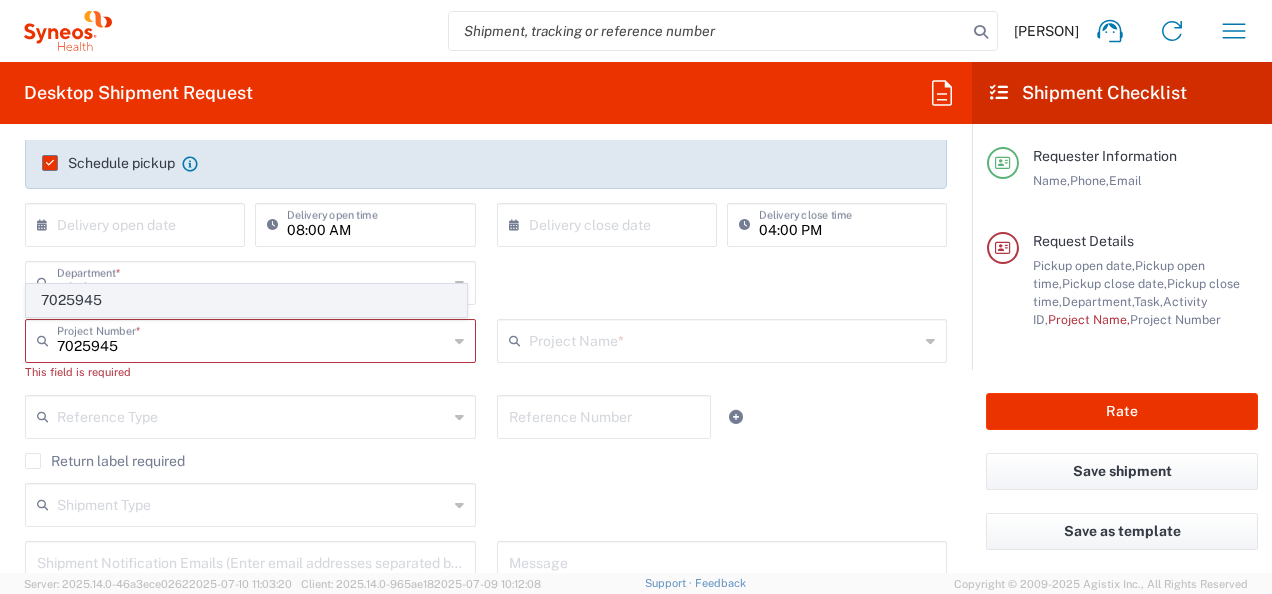 click on "7025945" 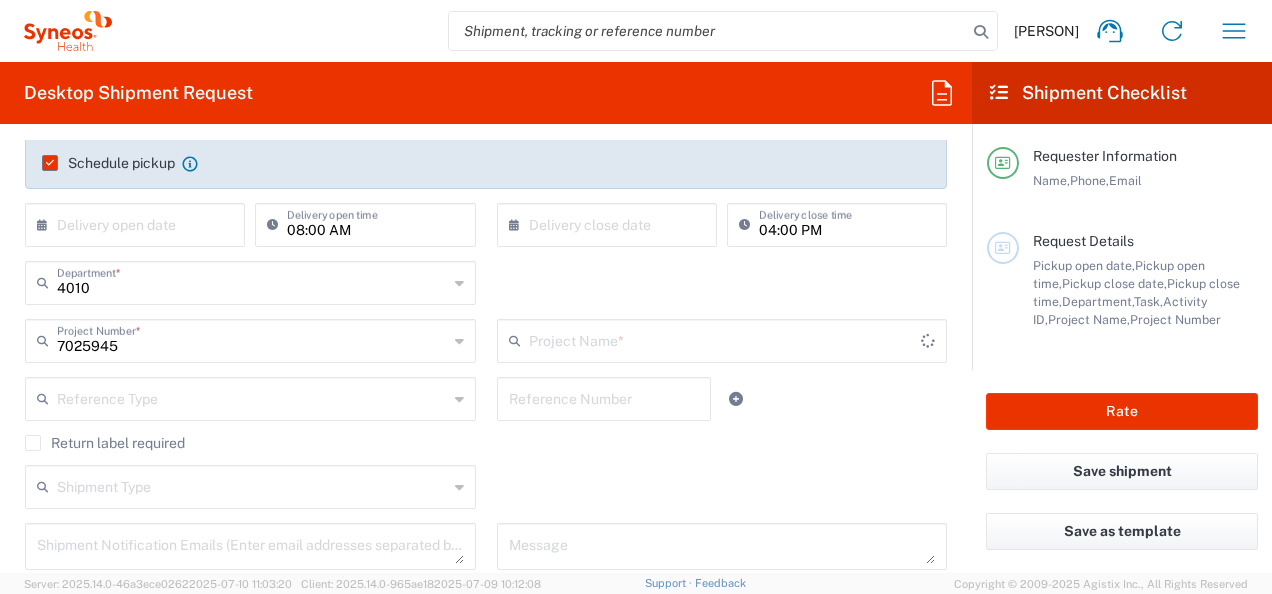 type on "Daiichi 7025945" 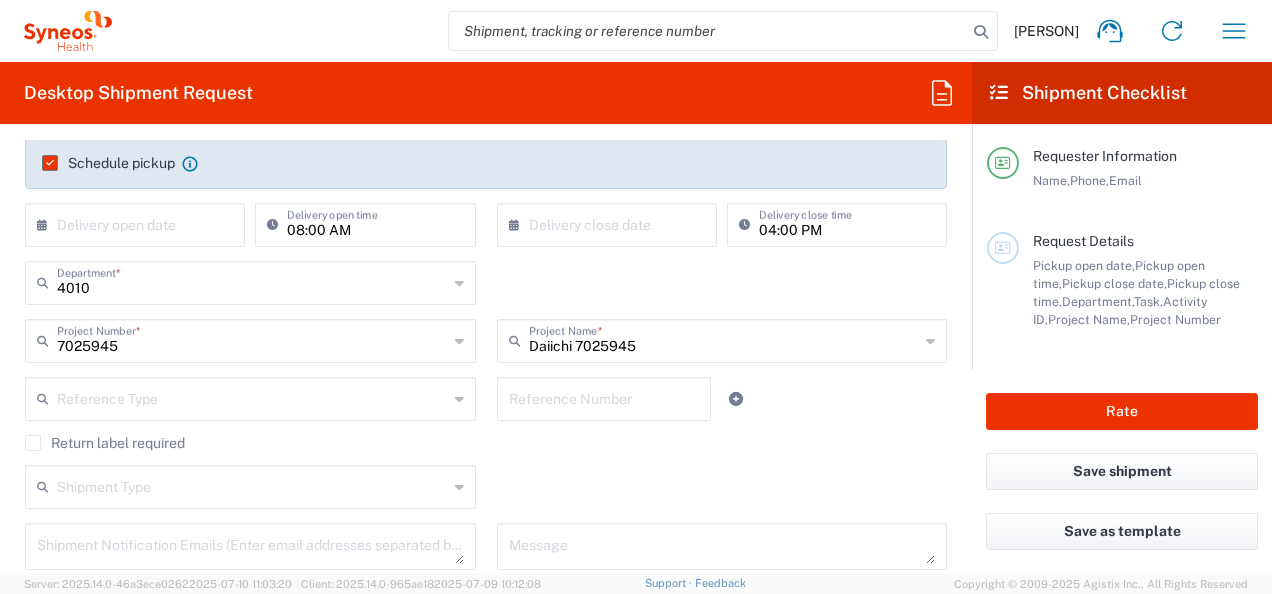 click 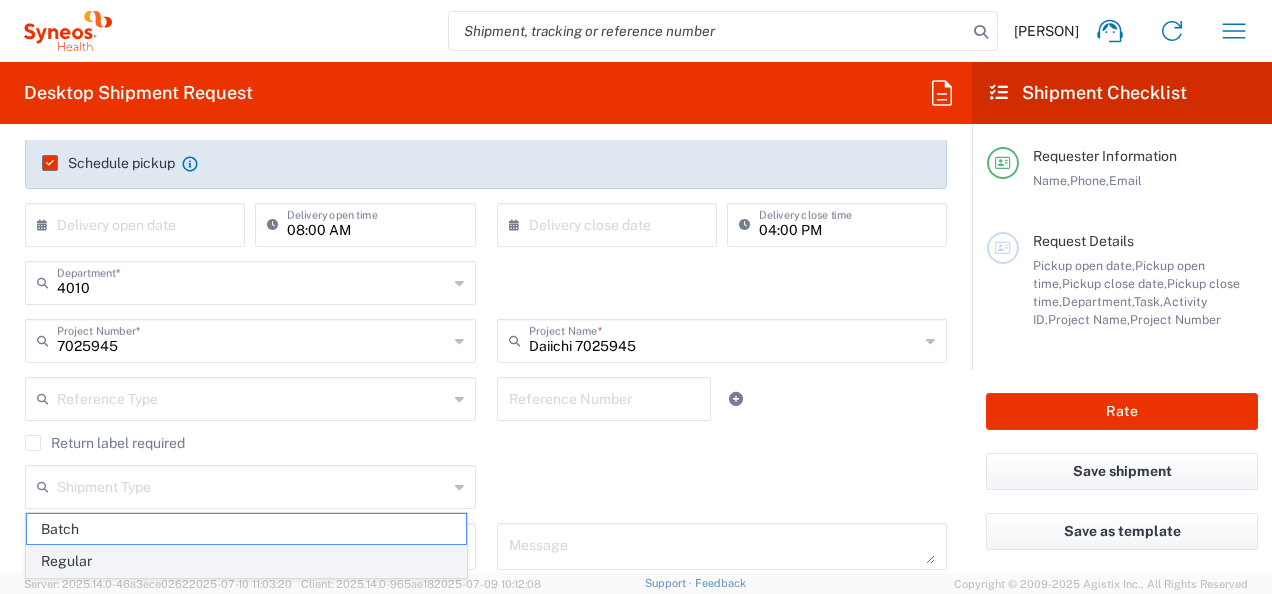 click on "Regular" 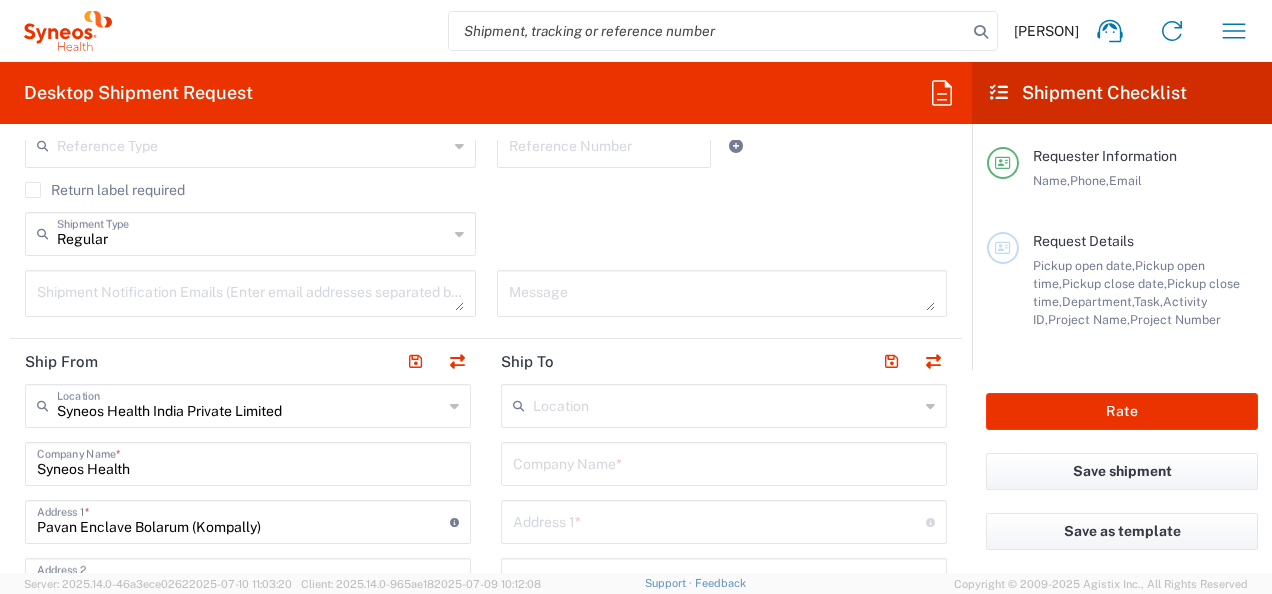 scroll, scrollTop: 680, scrollLeft: 0, axis: vertical 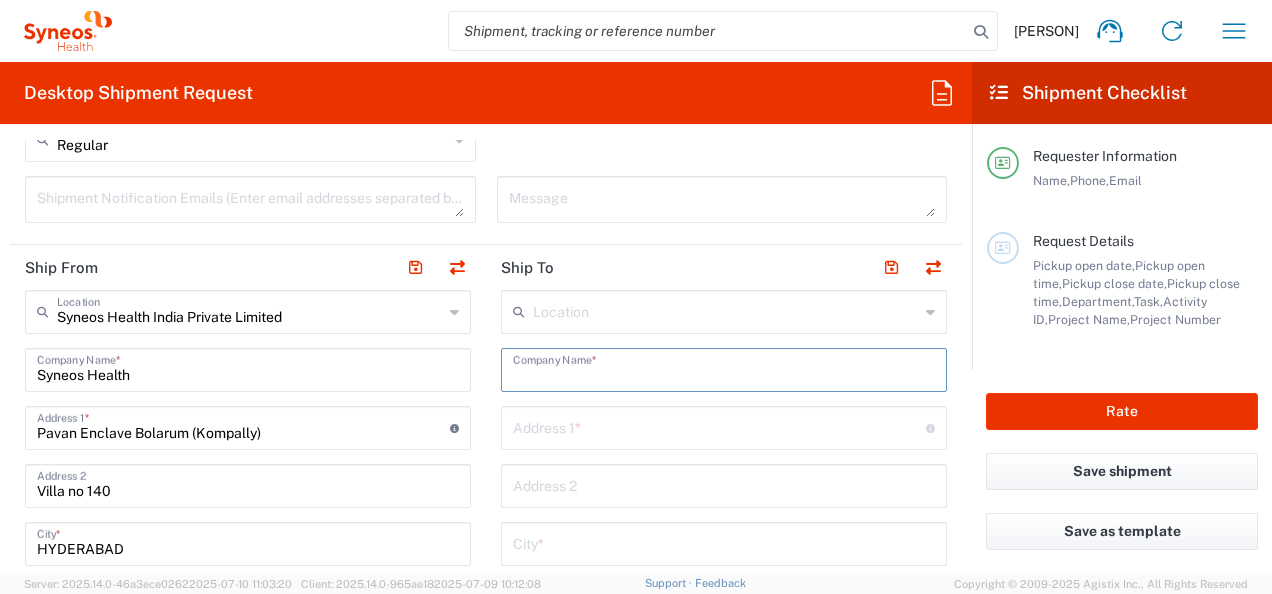 click at bounding box center (724, 368) 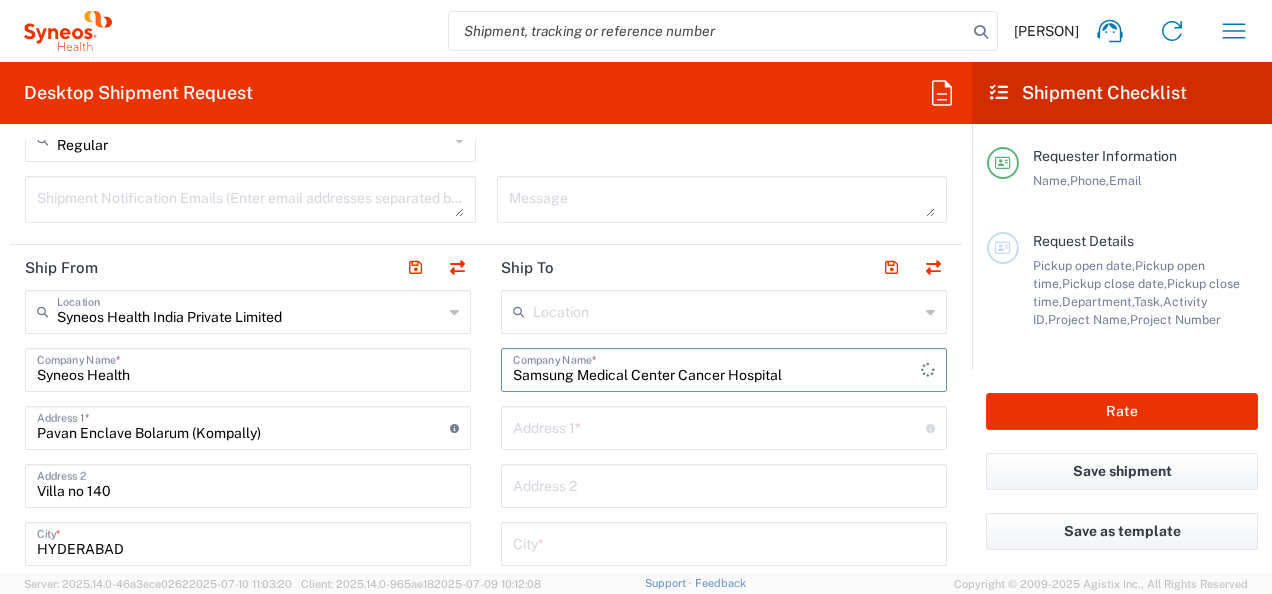 type on "Samsung Medical Center Cancer Hospital" 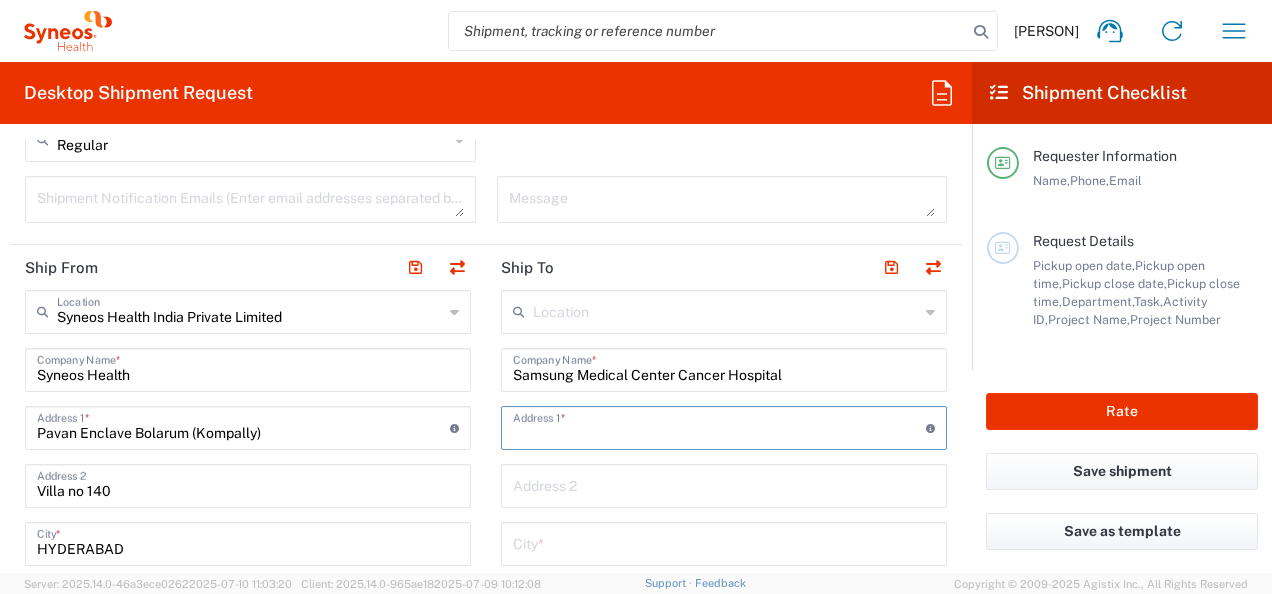 click at bounding box center [719, 426] 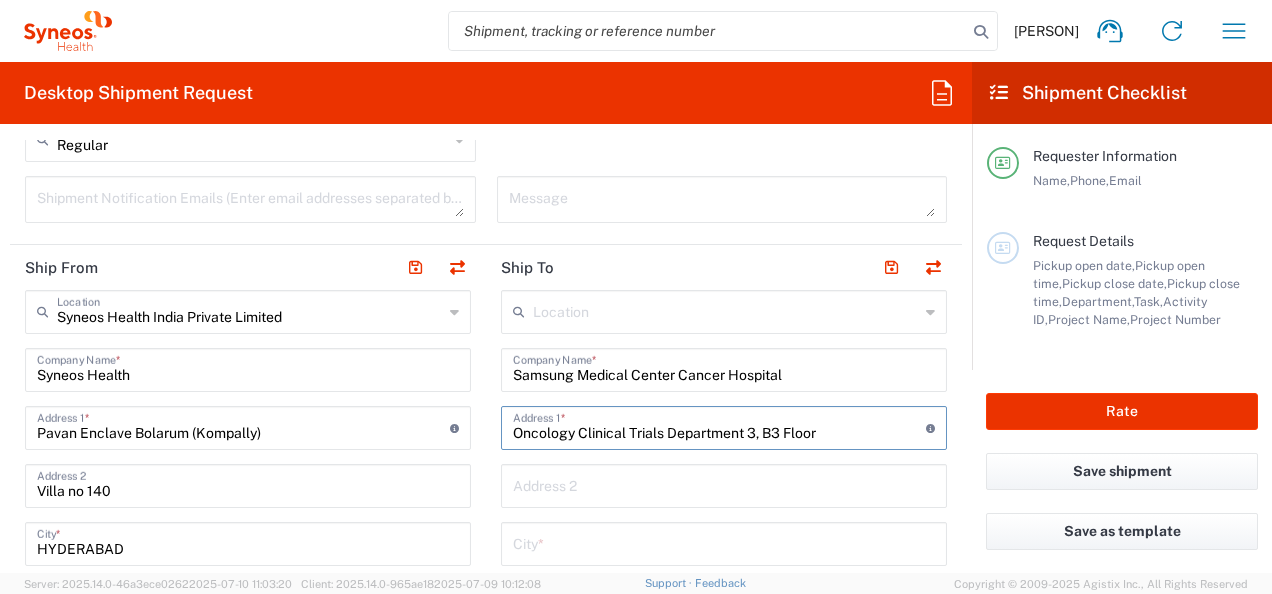 type on "Oncology Clinical Trials Department 3, B3 Floor" 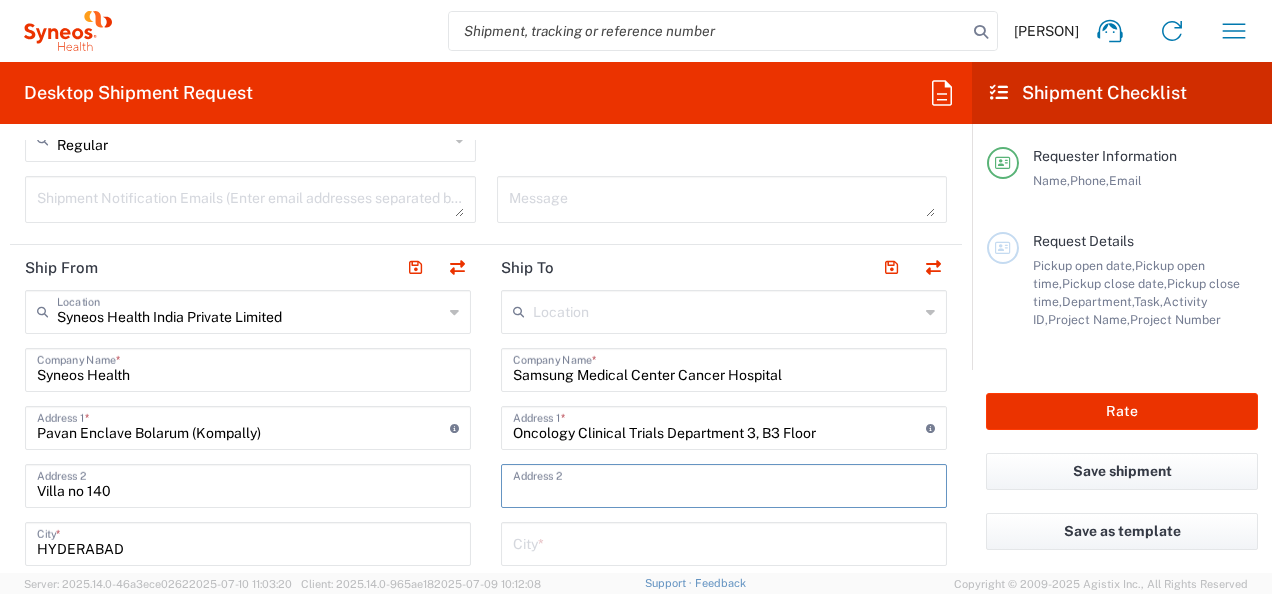 click at bounding box center (724, 484) 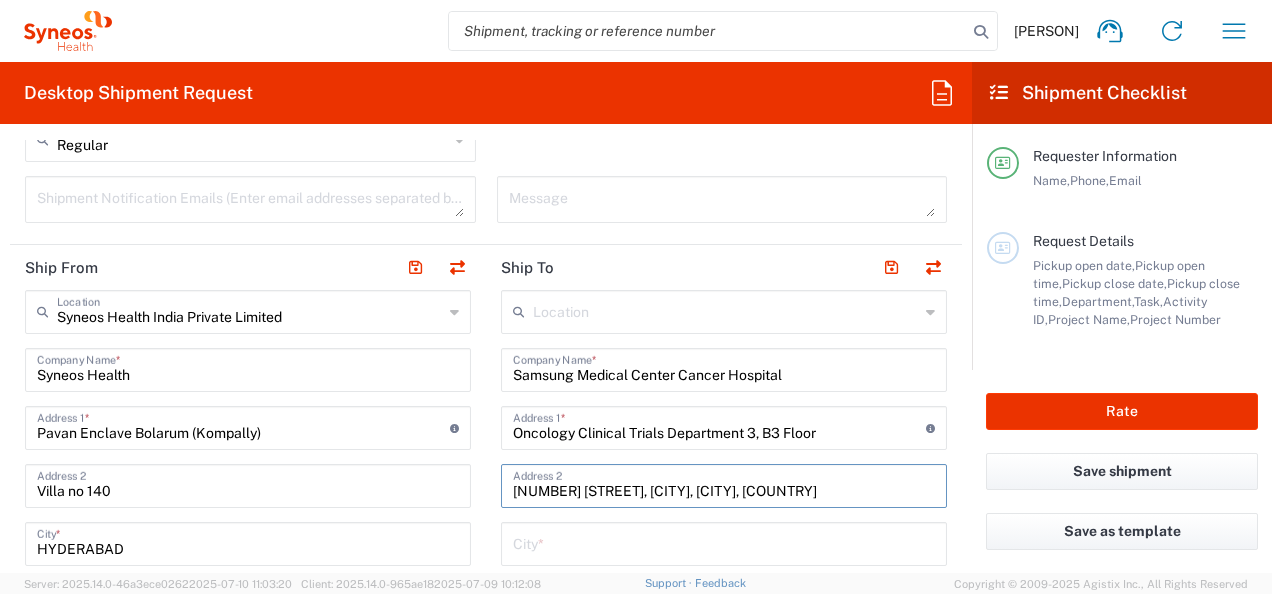 type on "[NUMBER] [STREET], [CITY], [STATE], [COUNTRY]" 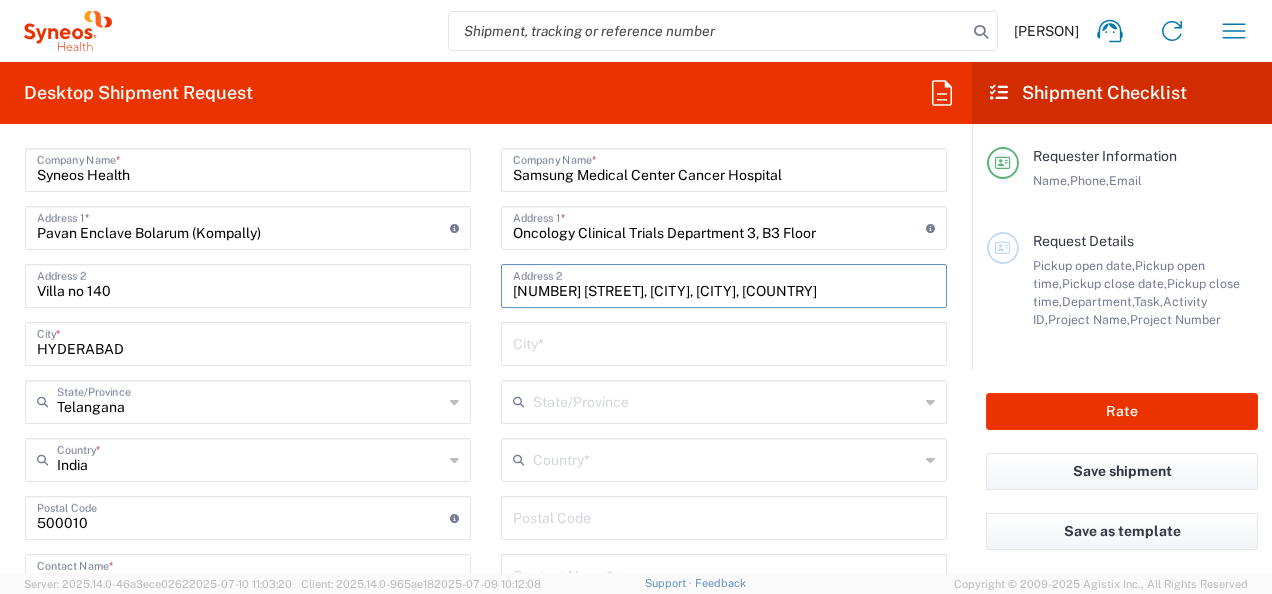 scroll, scrollTop: 933, scrollLeft: 0, axis: vertical 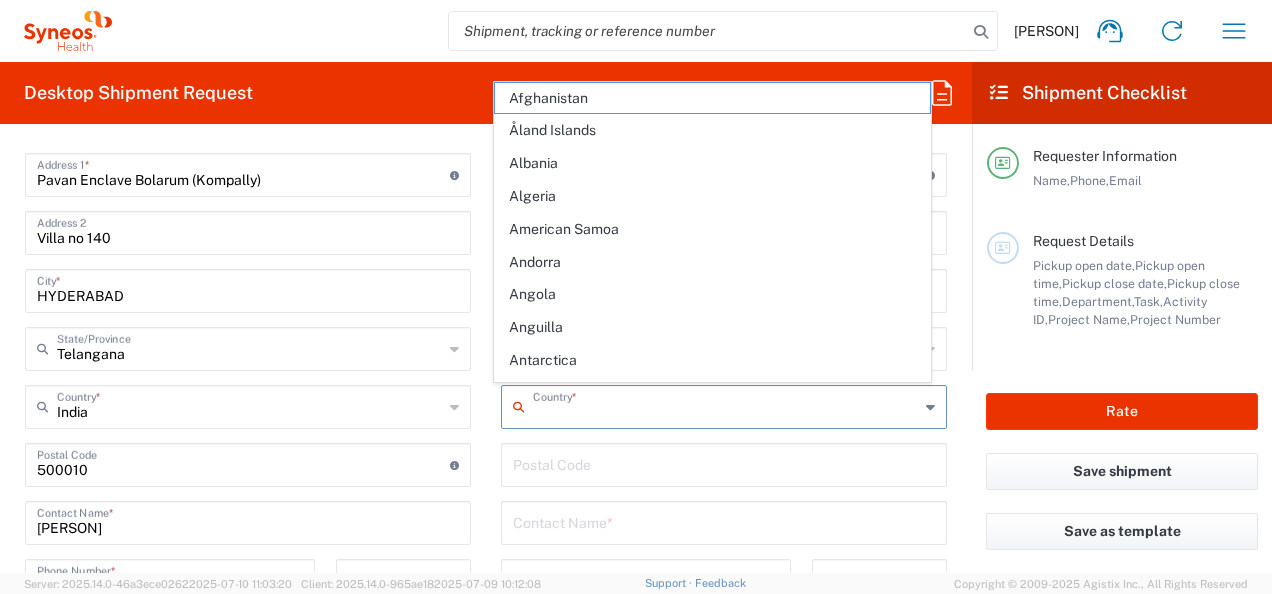 click at bounding box center [726, 405] 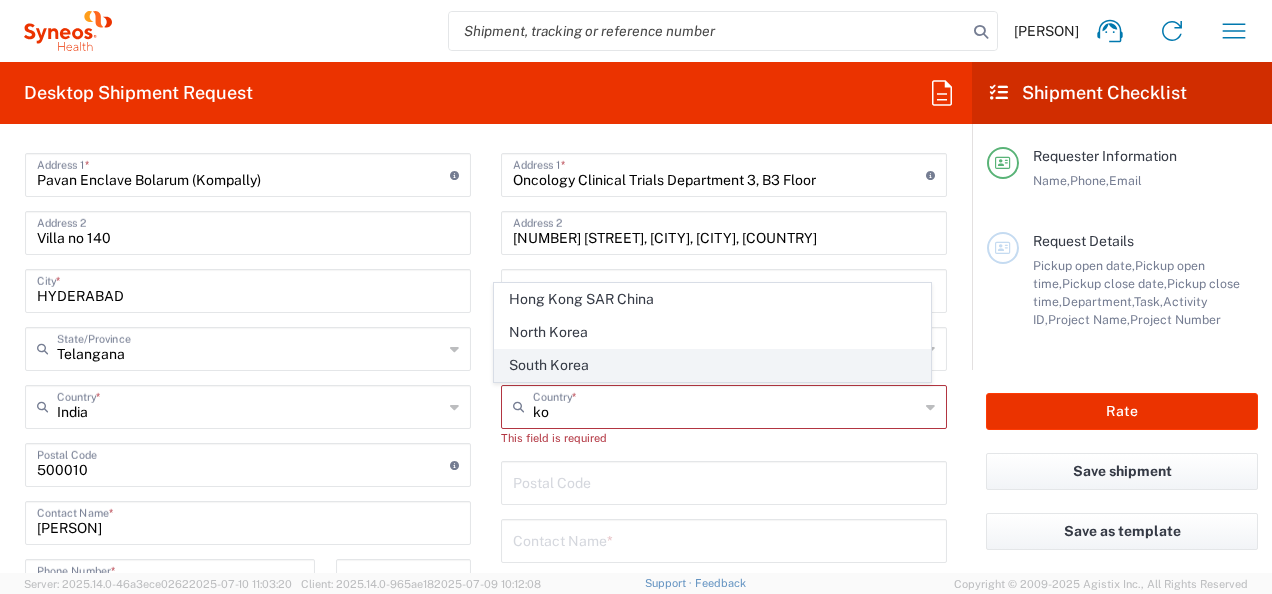 click on "South Korea" 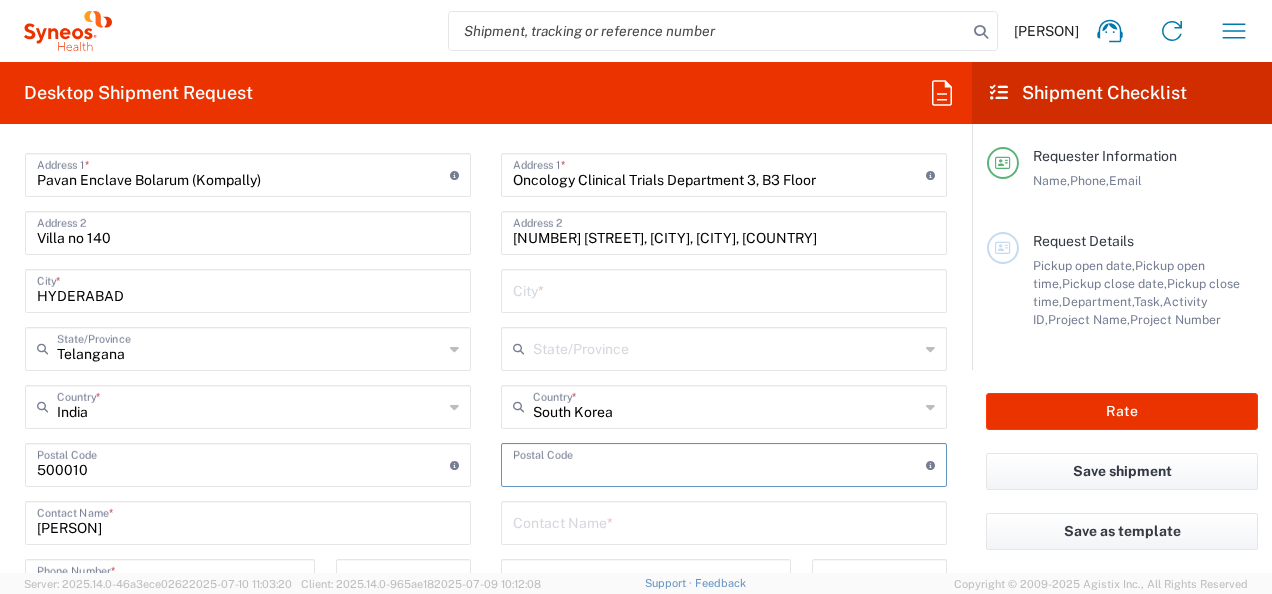 click at bounding box center [719, 463] 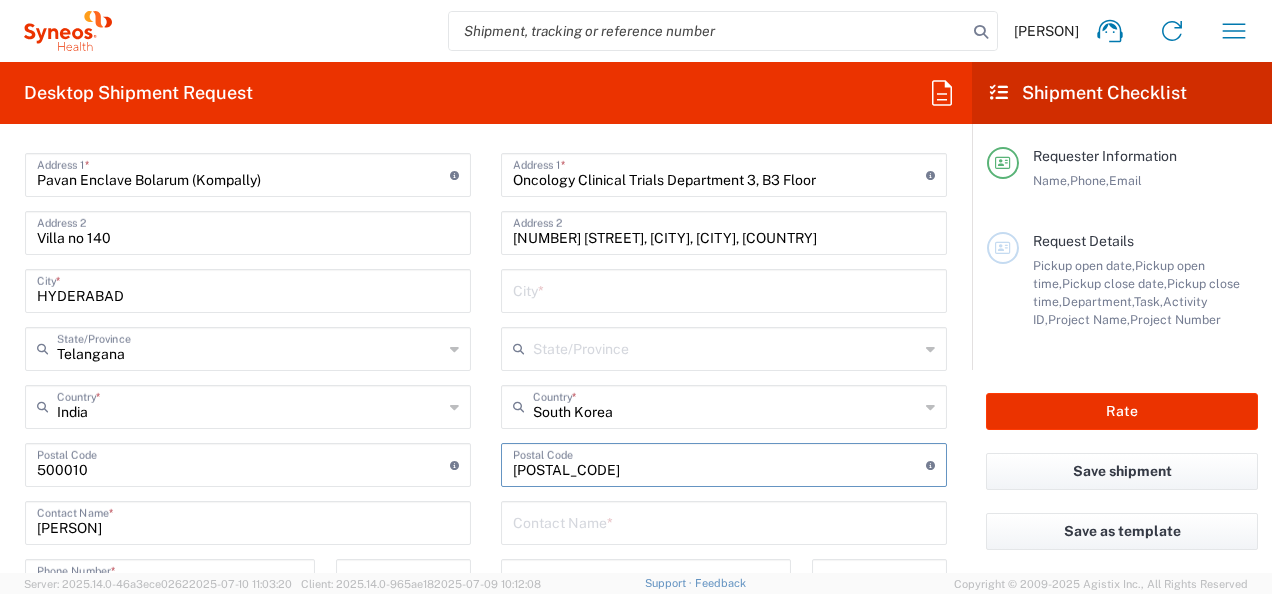 type on "06351" 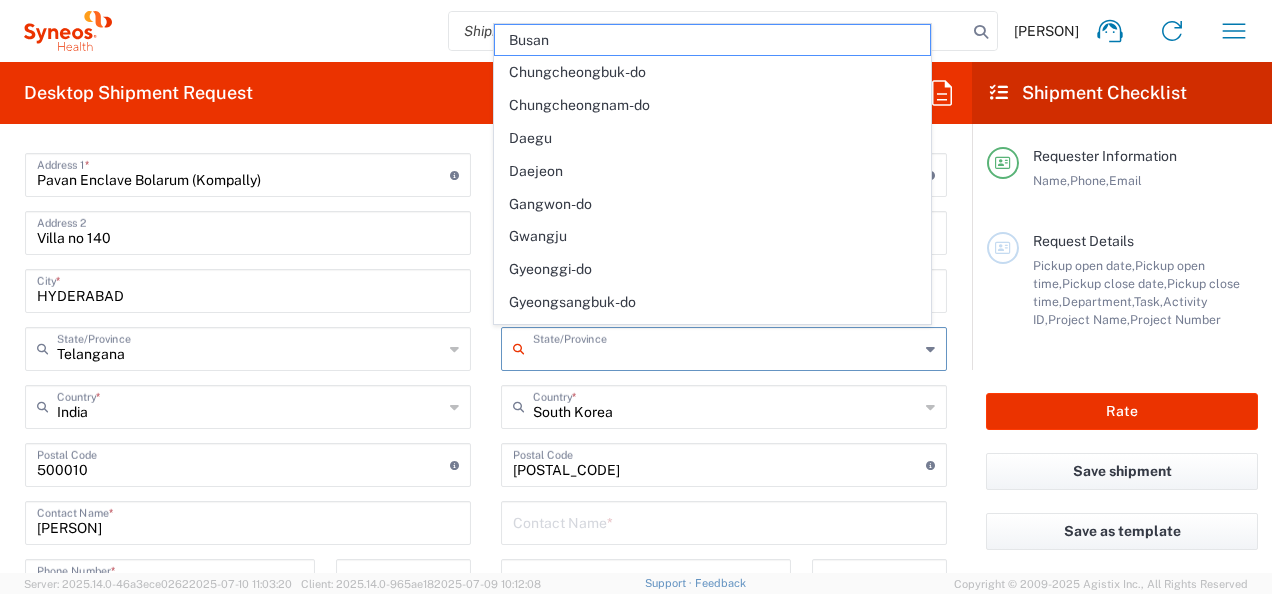 click at bounding box center [726, 347] 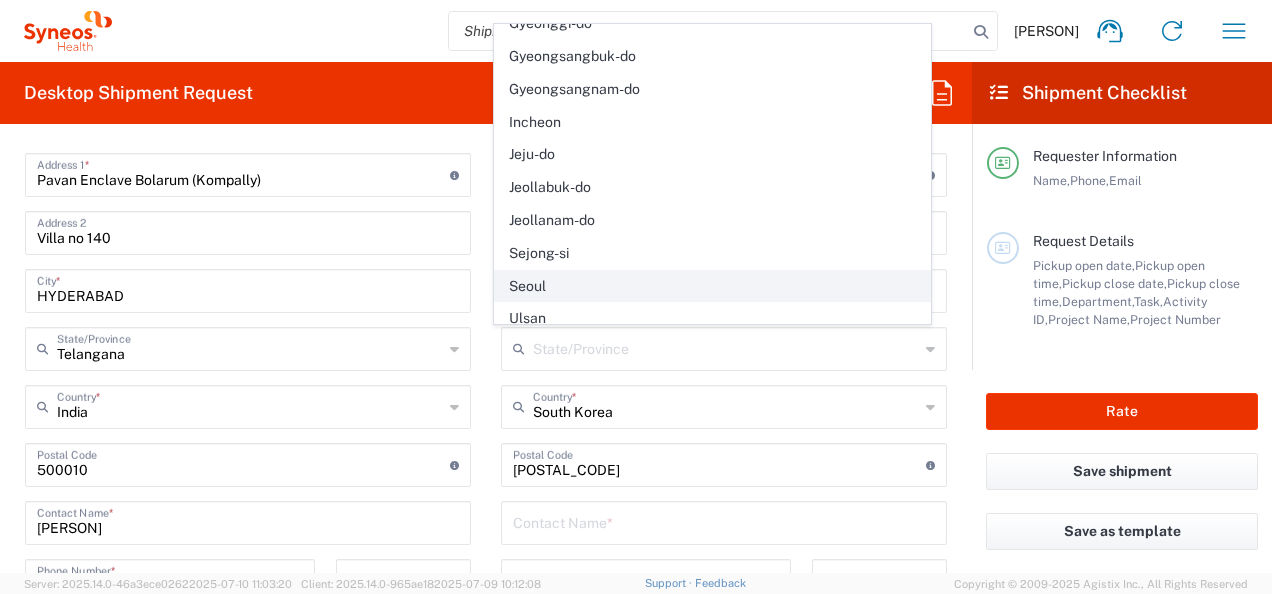 click on "Seoul" 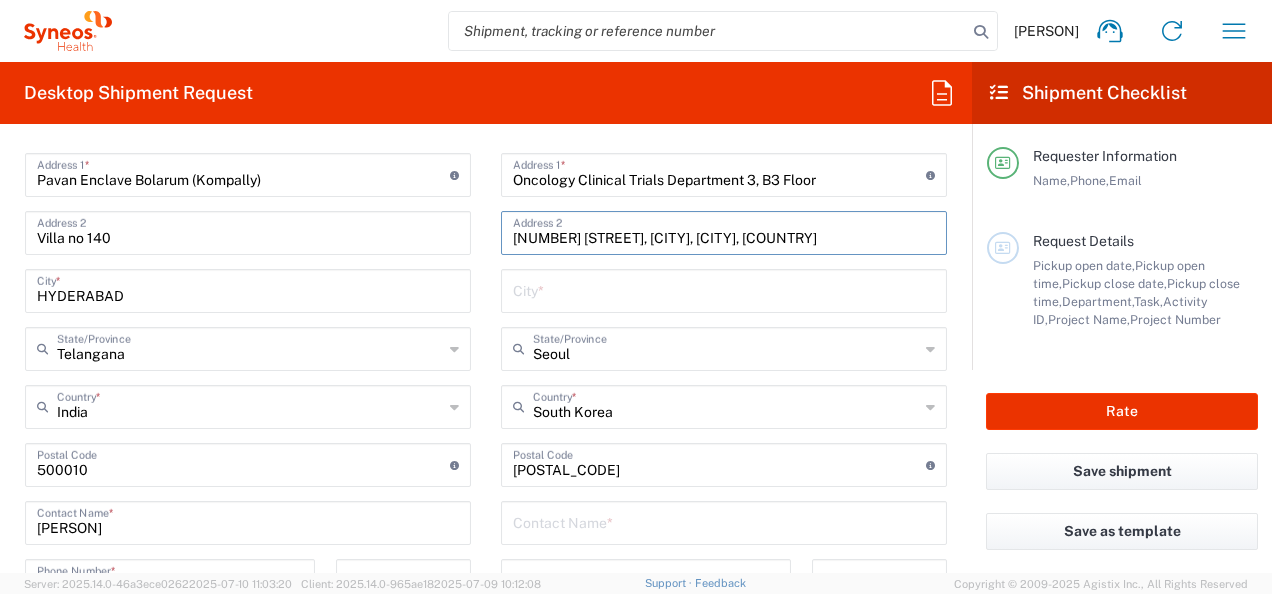 click on "81 Irwon-ro, Gangnam-gu, Seoul, Republic of korea" at bounding box center [724, 231] 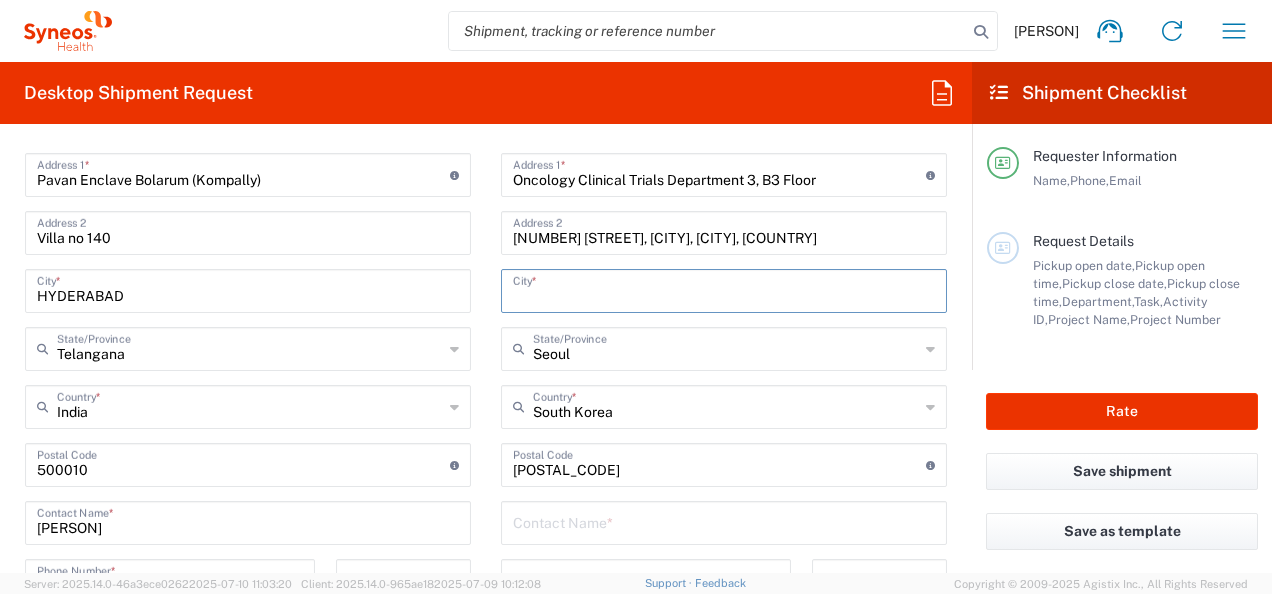 paste on "Seoul" 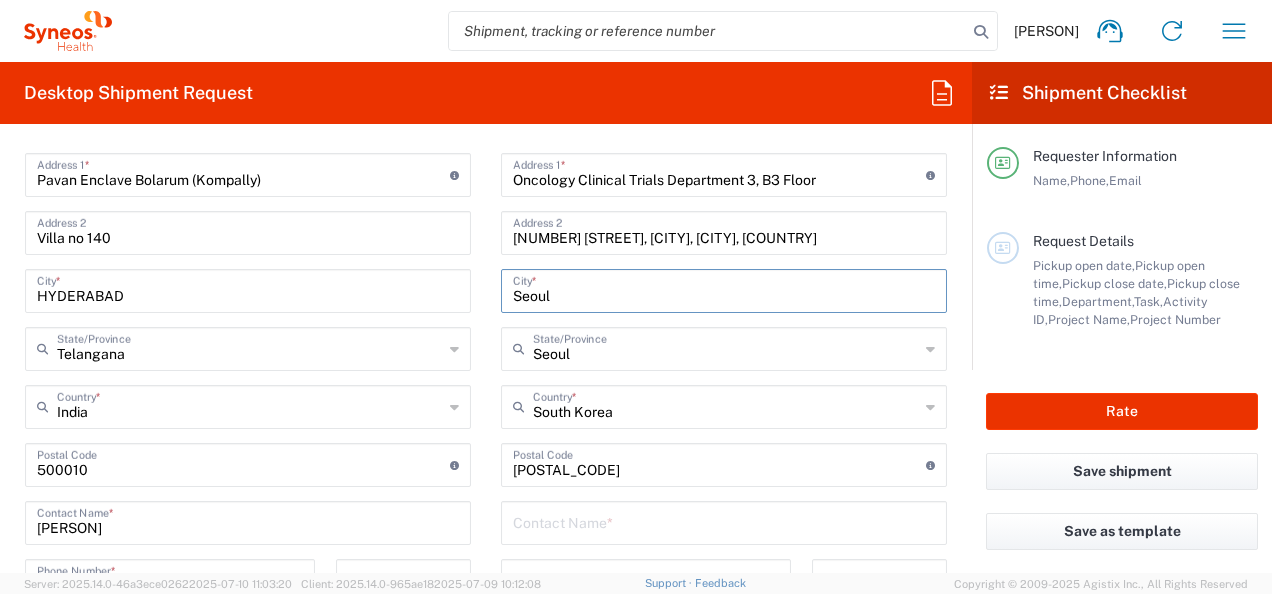 type on "Seoul" 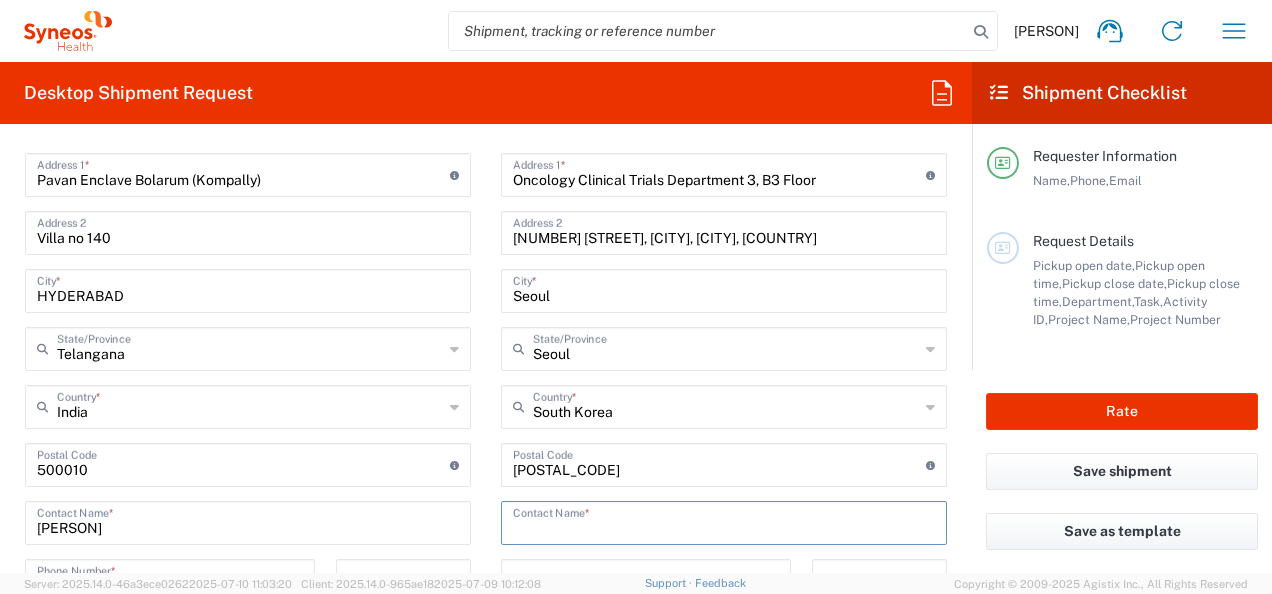 paste on "[FIRST_NAME] [LAST_NAME]" 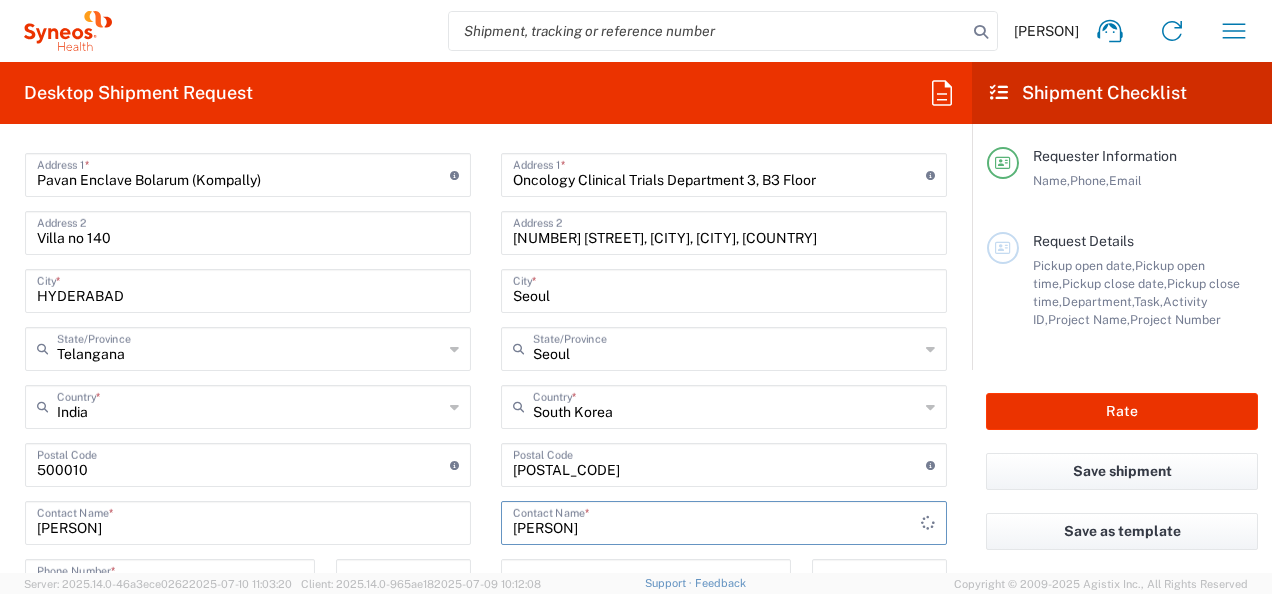 type on "[FIRST_NAME] [LAST_NAME]" 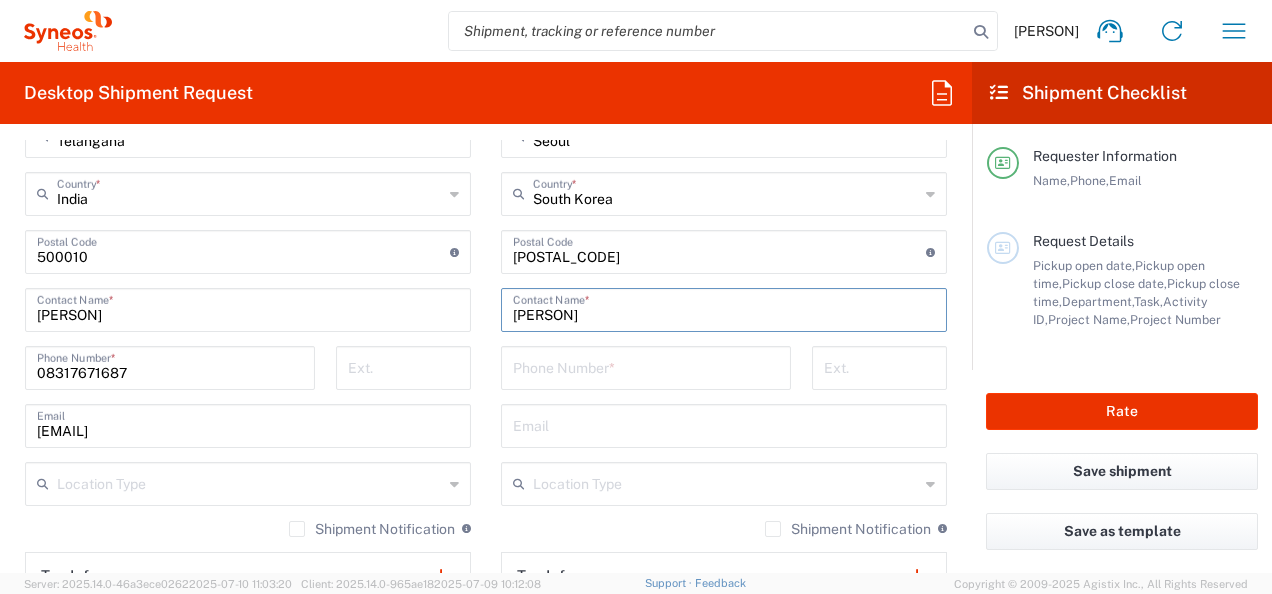 scroll, scrollTop: 1186, scrollLeft: 0, axis: vertical 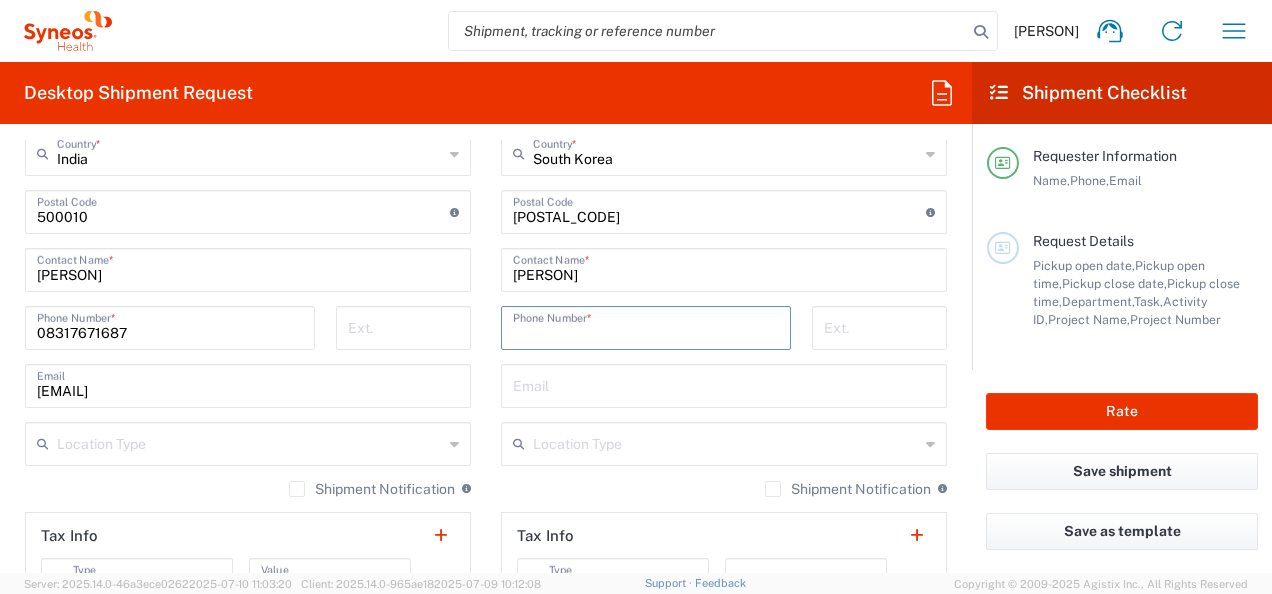 click at bounding box center [646, 326] 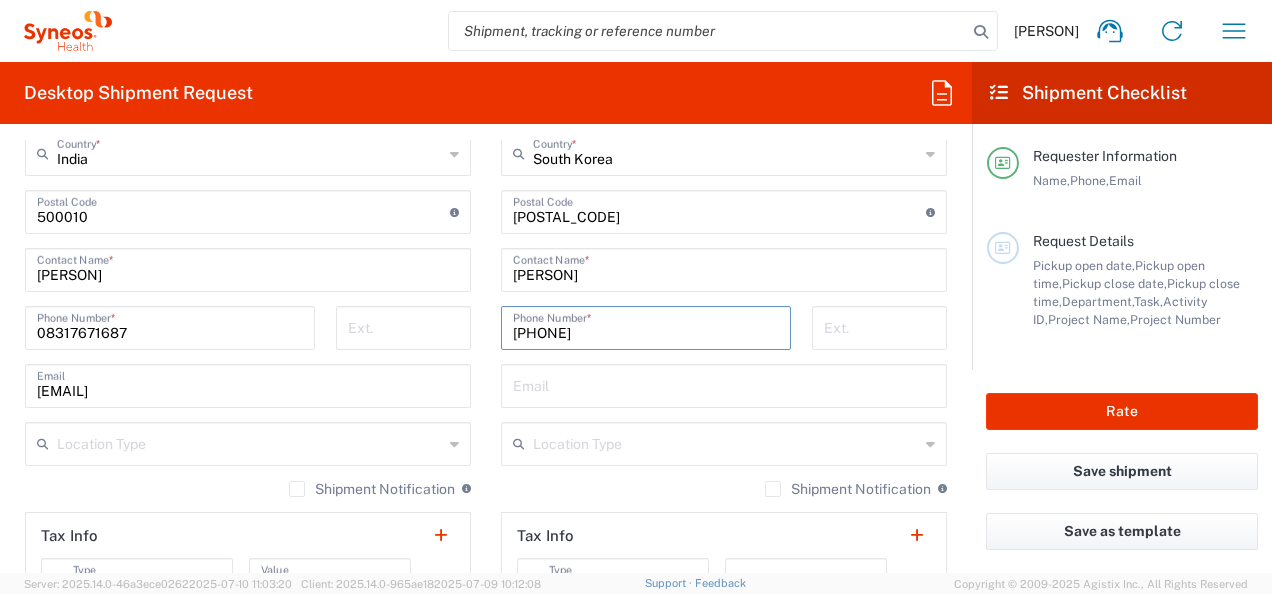 type on "82-10-5178-6090" 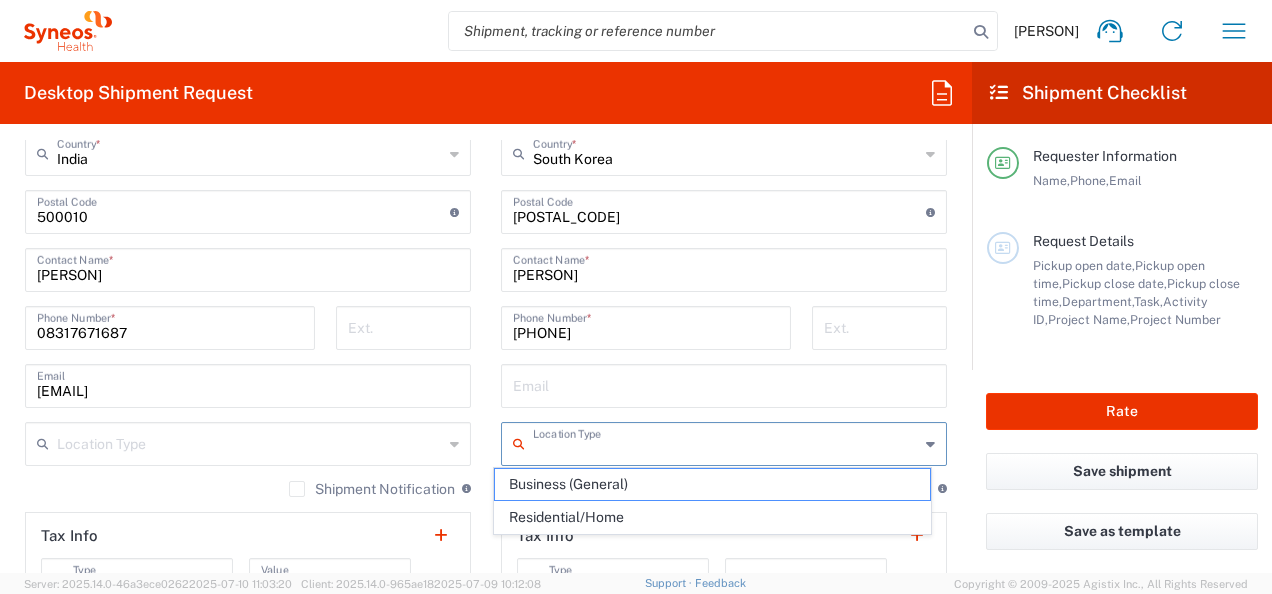 click at bounding box center (726, 442) 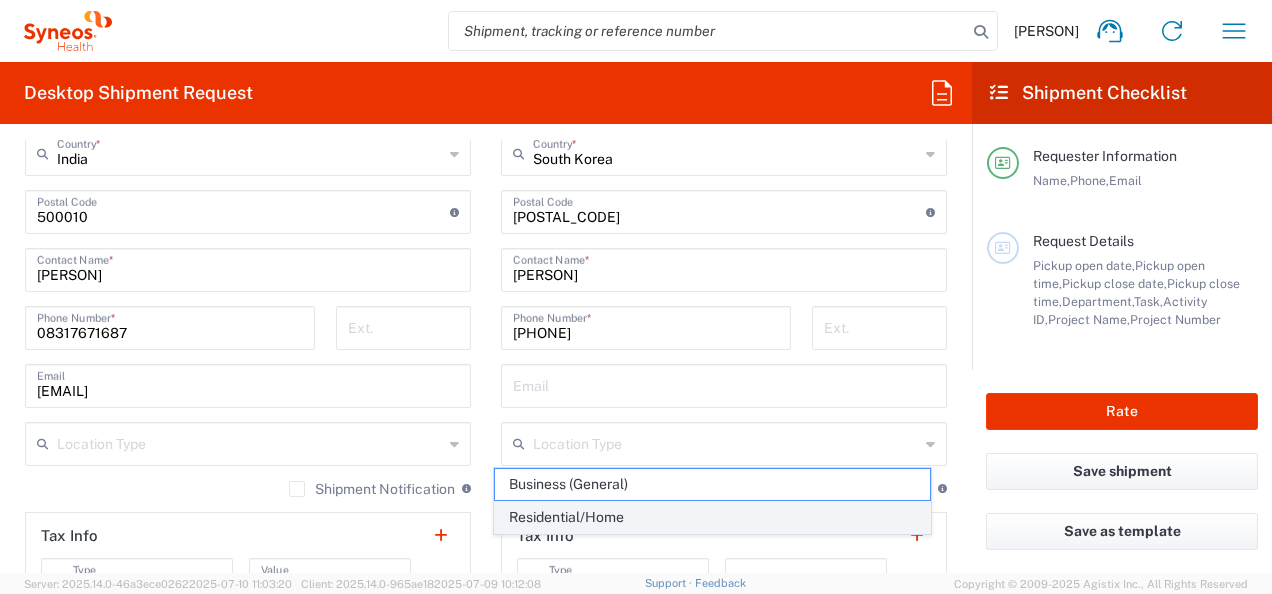 click on "Residential/Home" 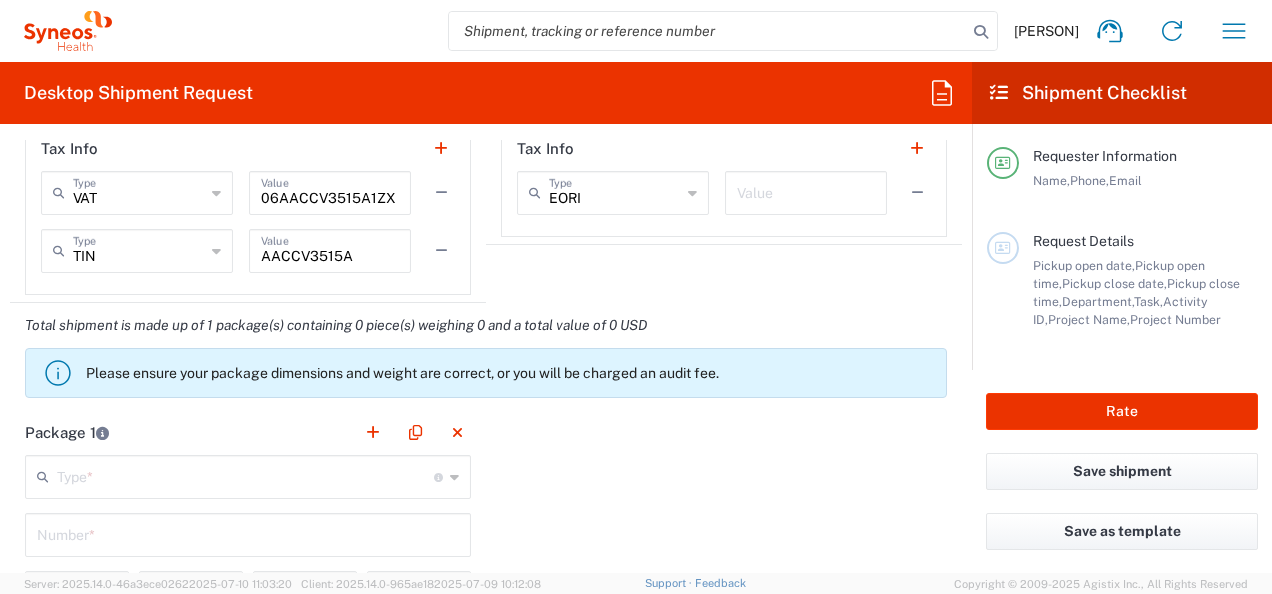 scroll, scrollTop: 1640, scrollLeft: 0, axis: vertical 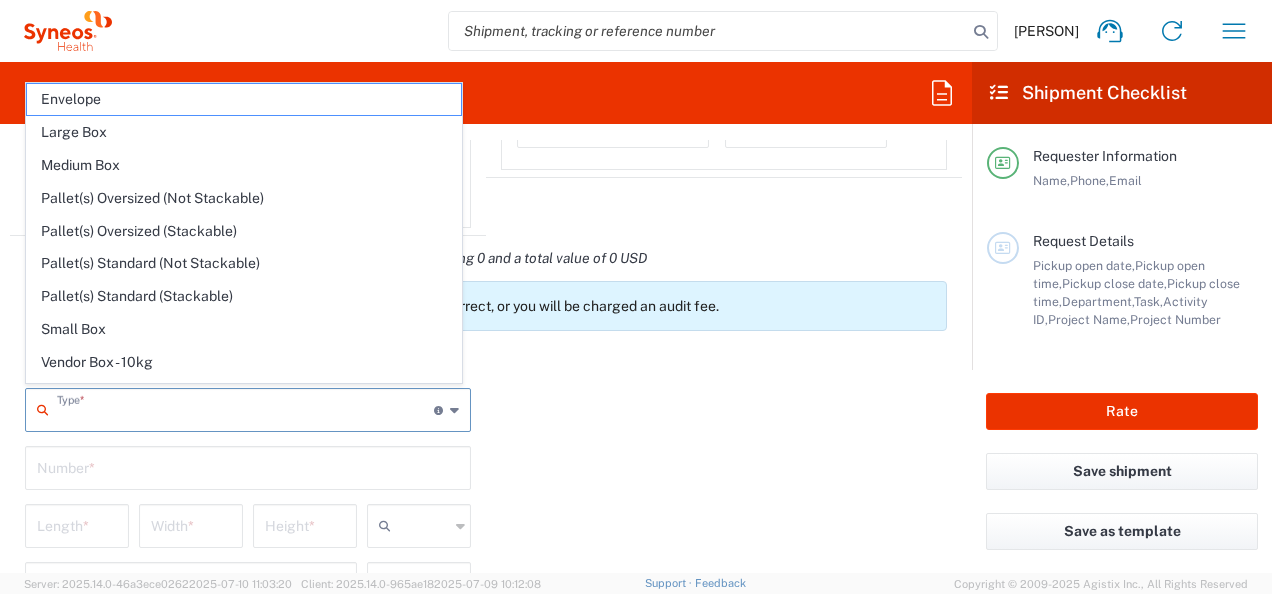 click at bounding box center [245, 408] 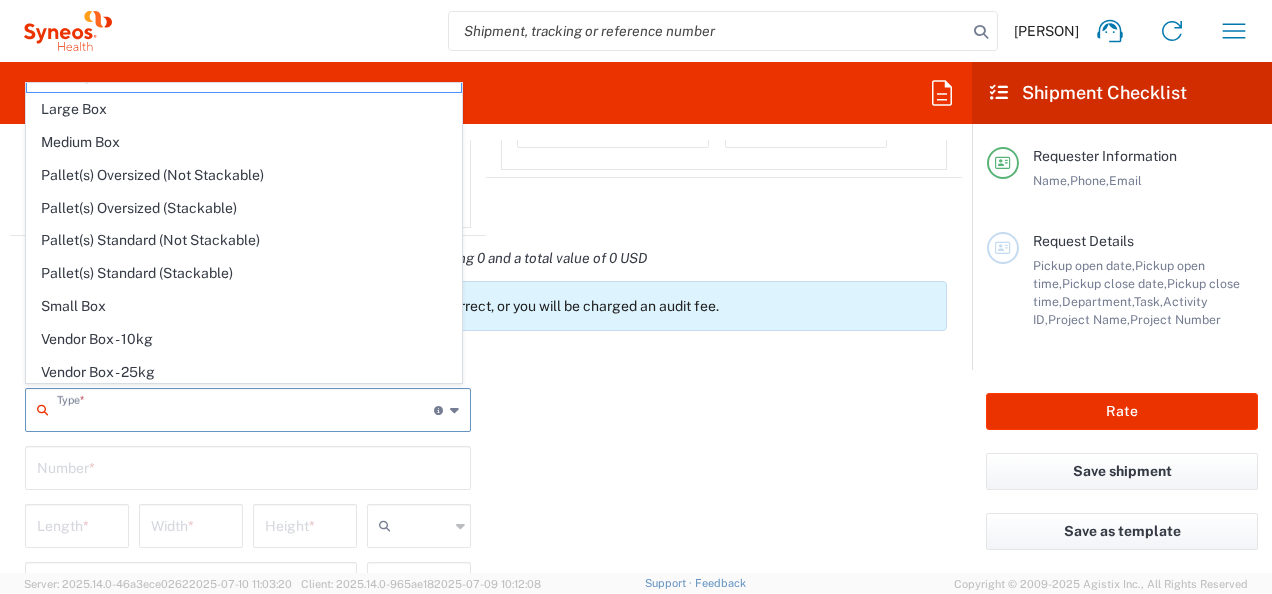 scroll, scrollTop: 40, scrollLeft: 0, axis: vertical 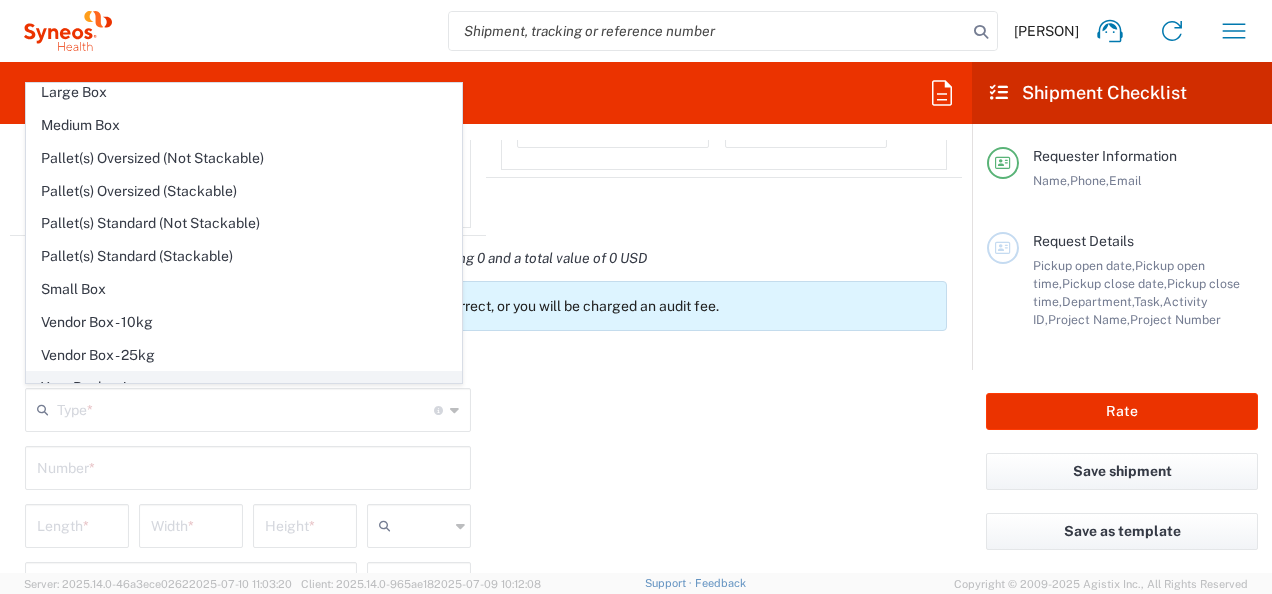 click on "Your Packaging" 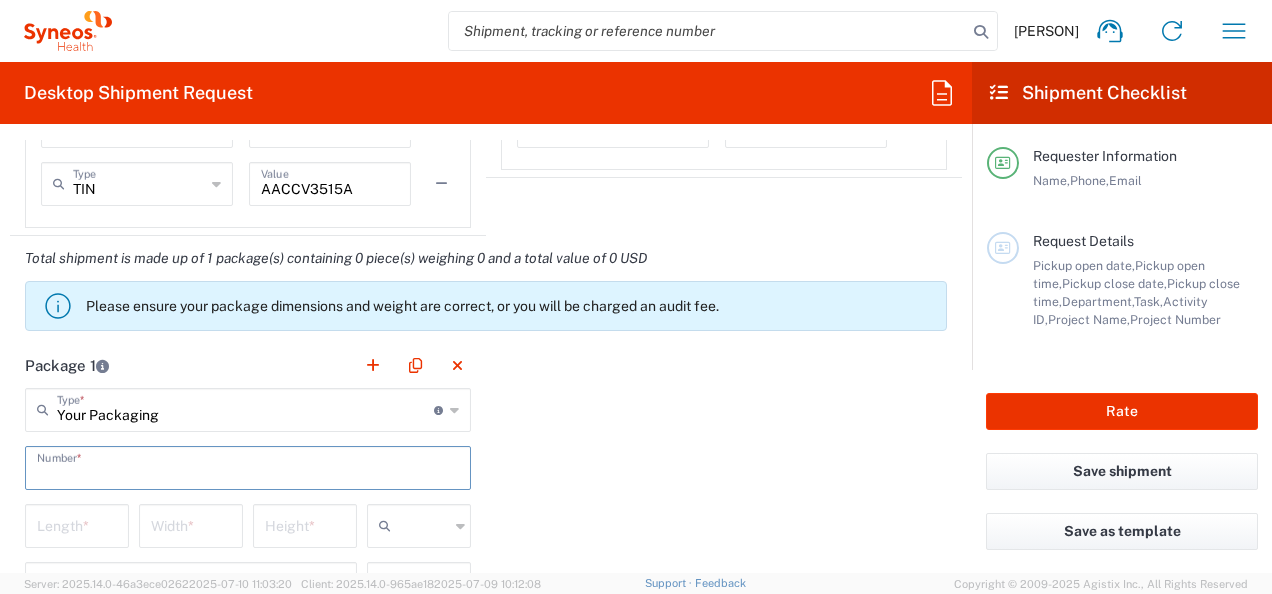 click at bounding box center (248, 466) 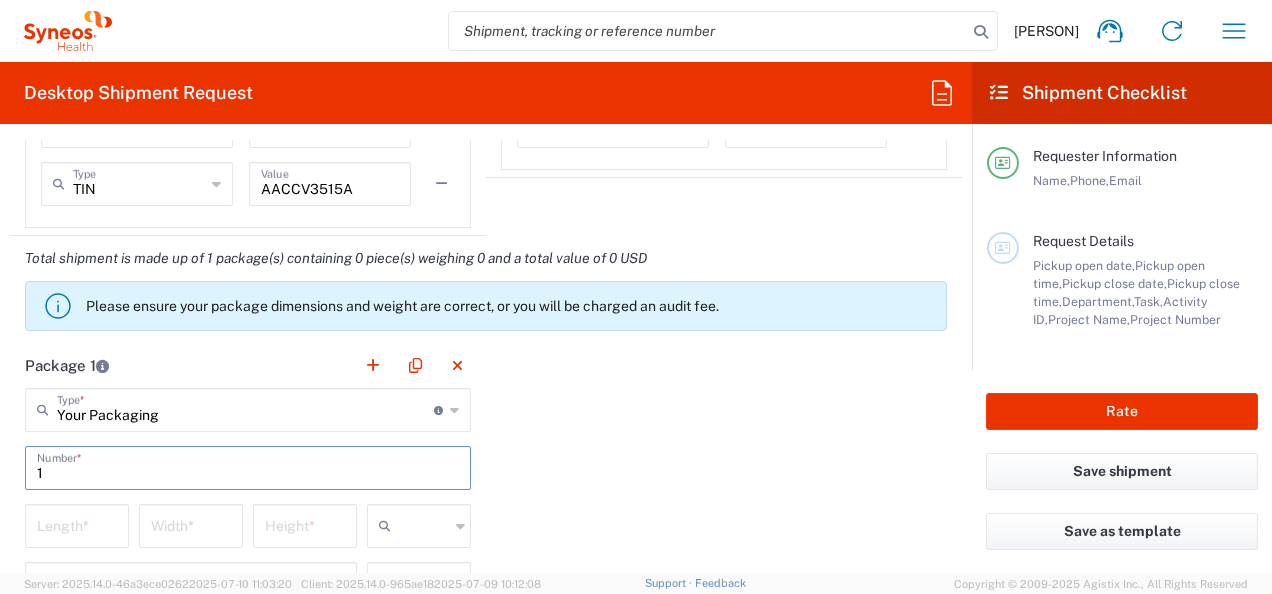 type on "1" 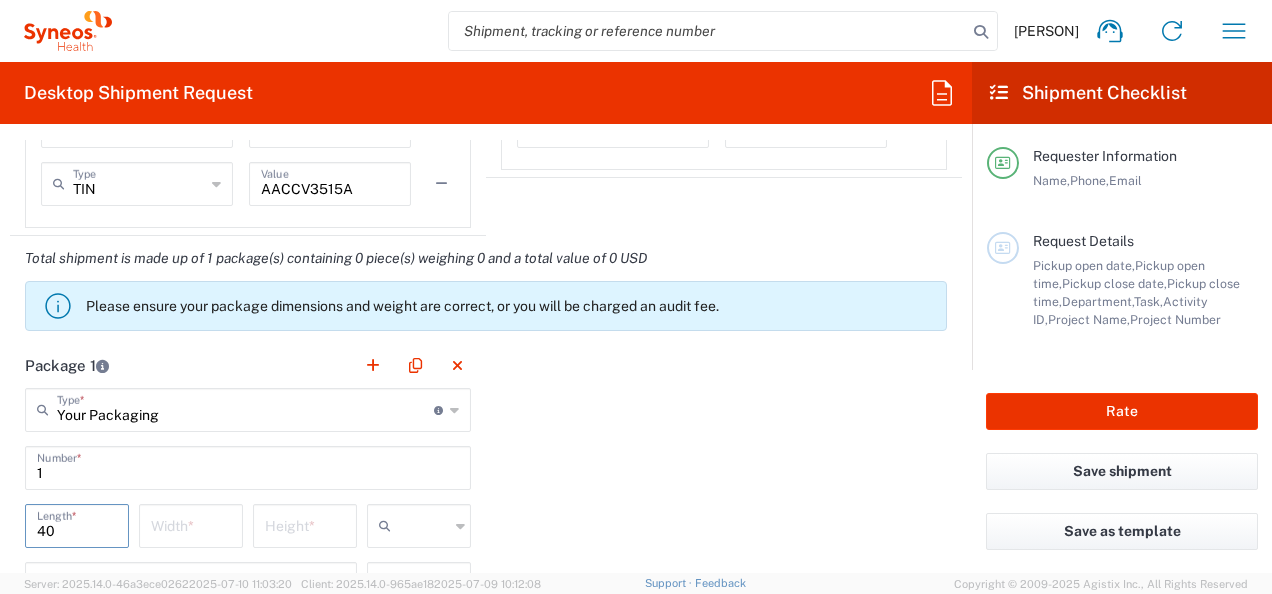 type on "40" 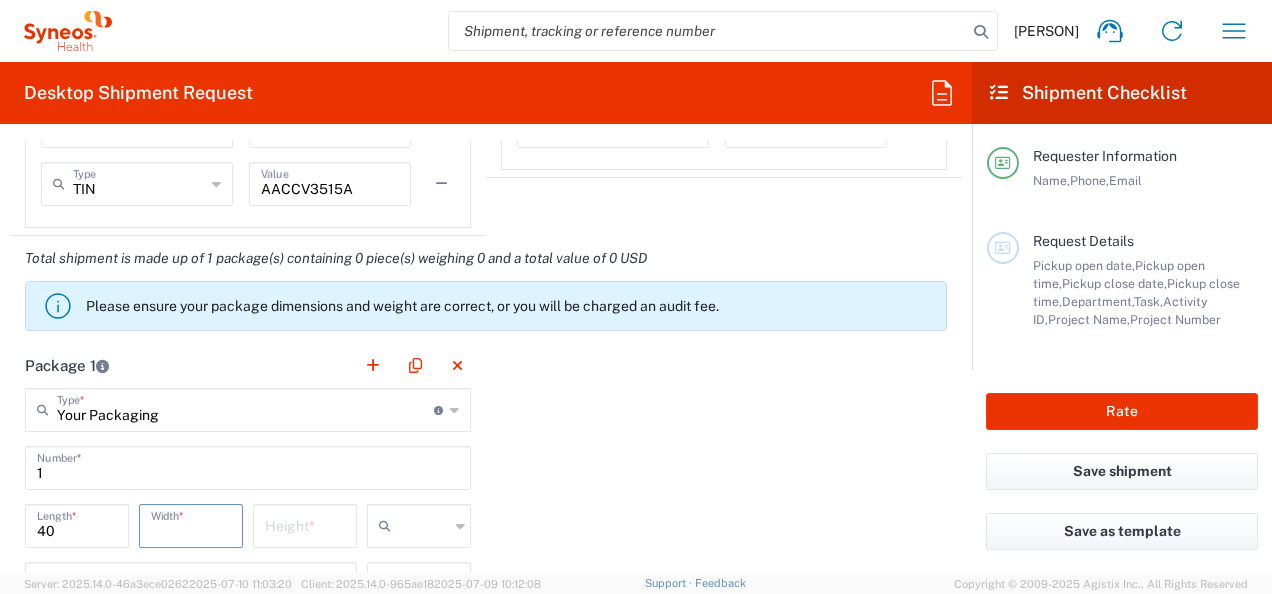 click at bounding box center (191, 524) 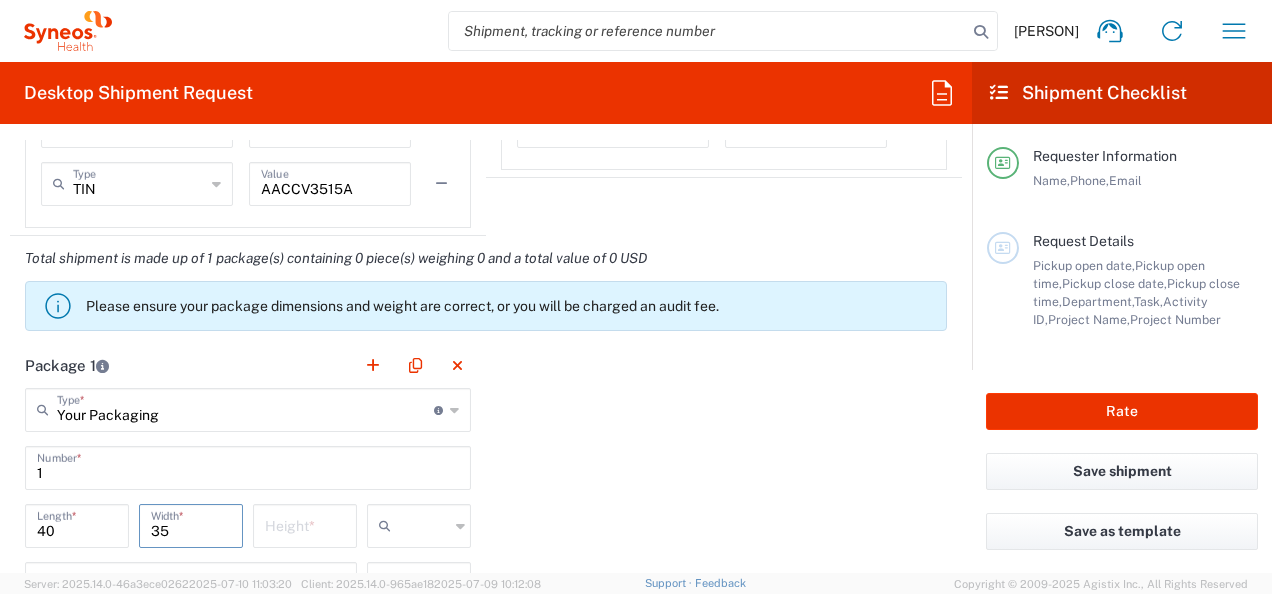 type on "35" 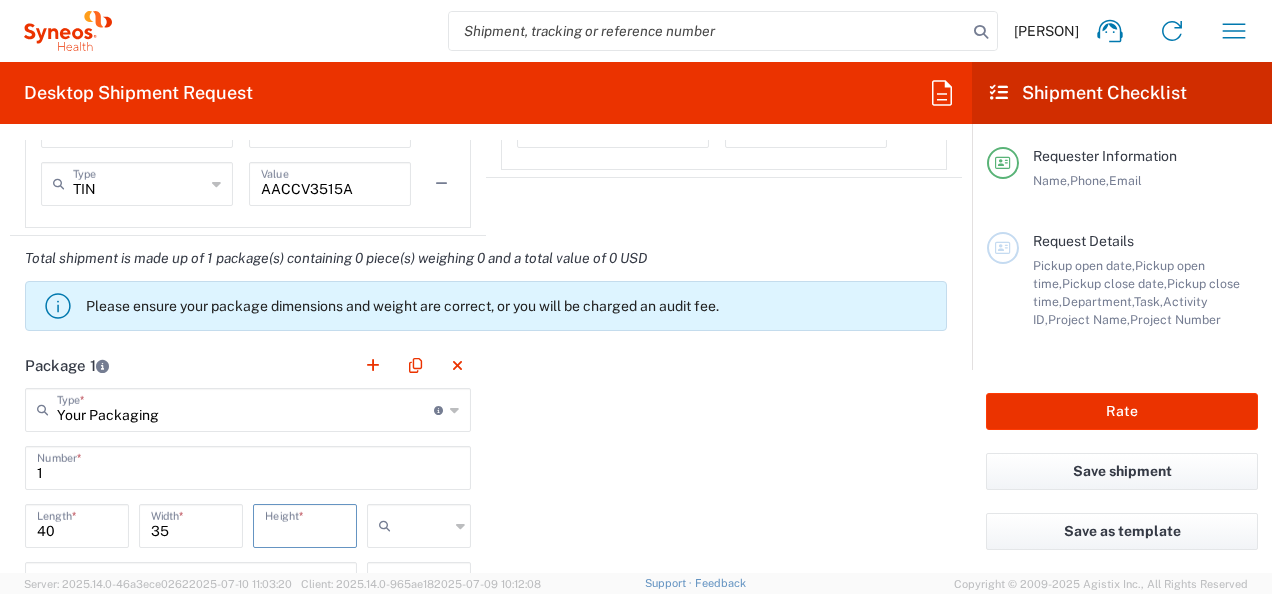 click at bounding box center (305, 524) 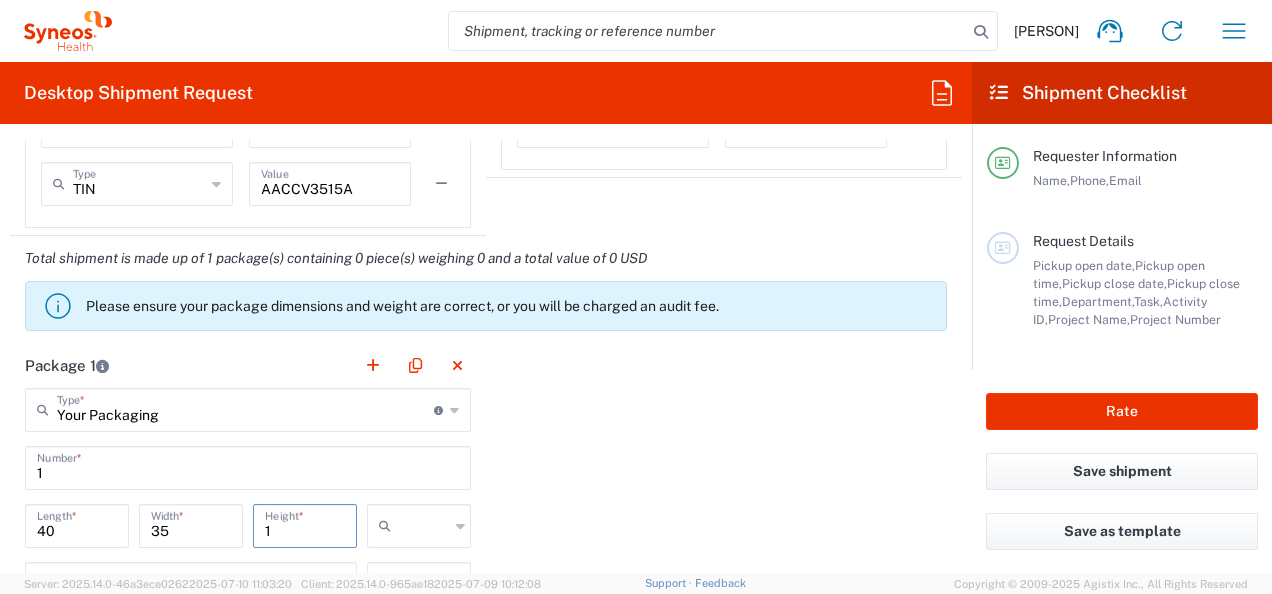 type on "1" 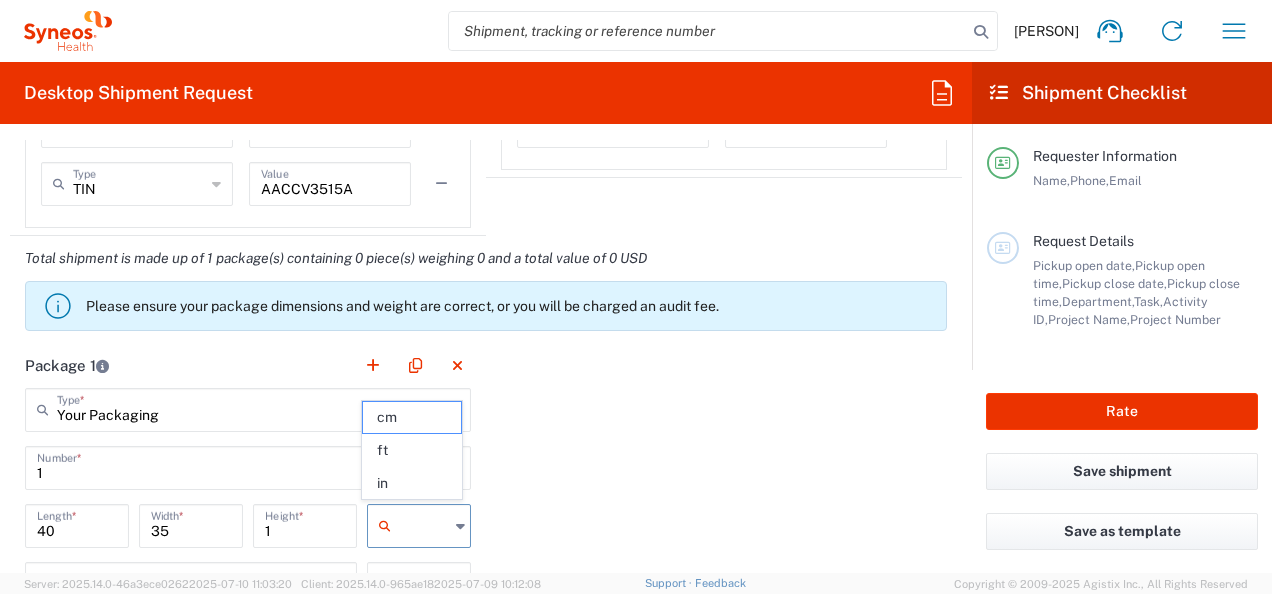 click at bounding box center (424, 526) 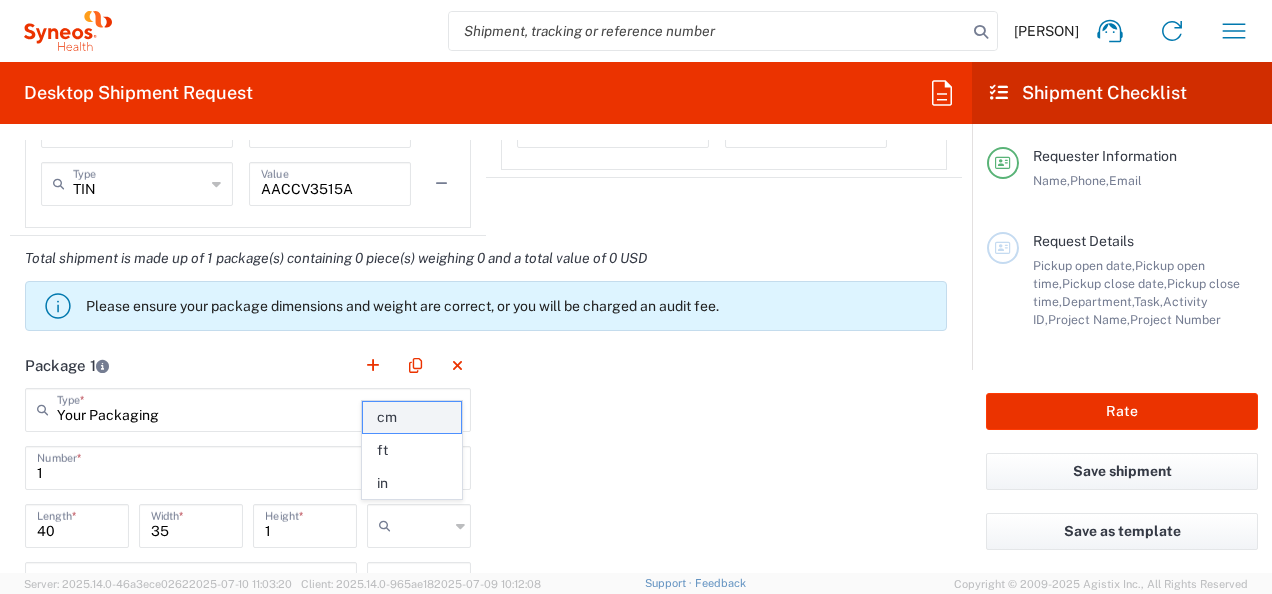 click on "cm" 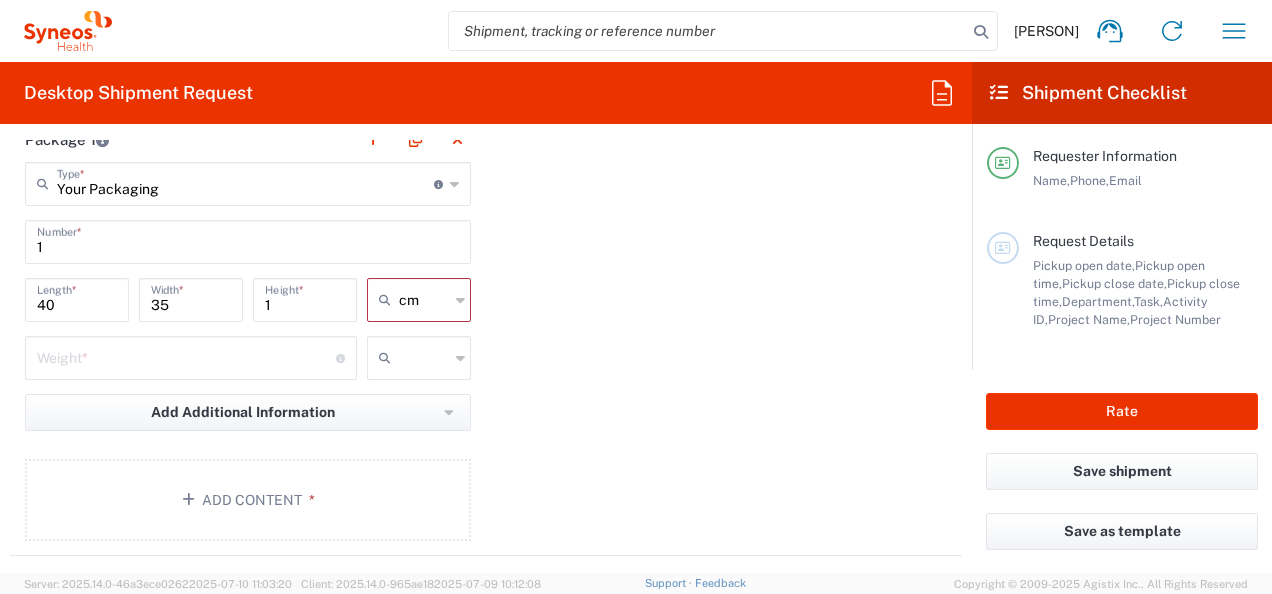 scroll, scrollTop: 1893, scrollLeft: 0, axis: vertical 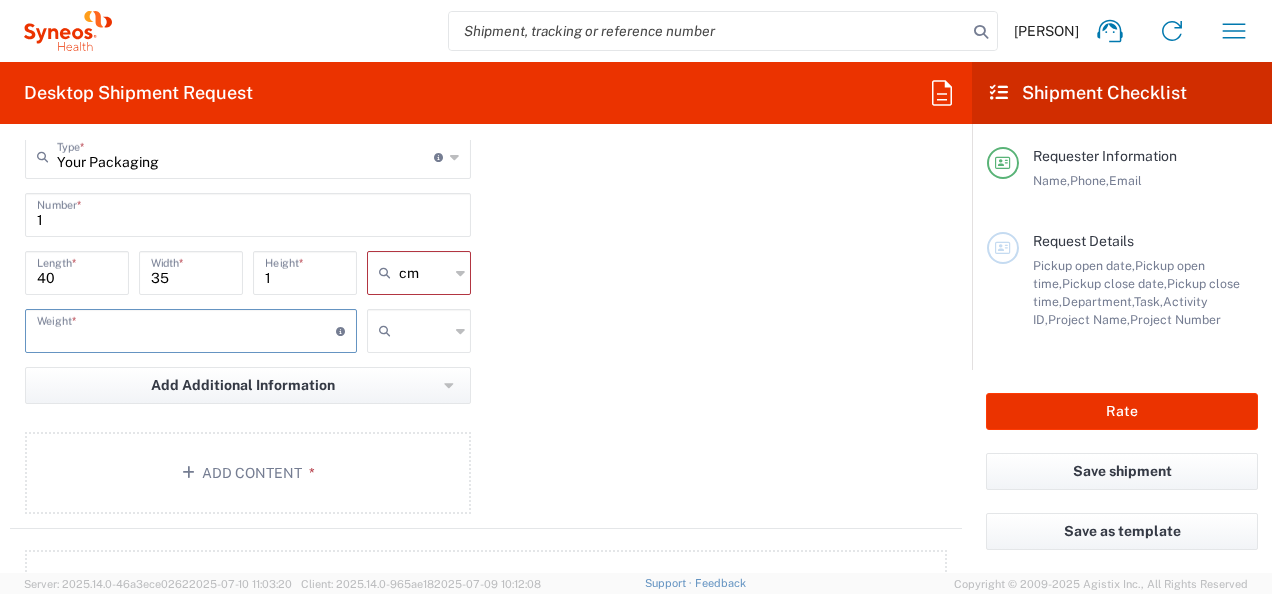 click at bounding box center (186, 329) 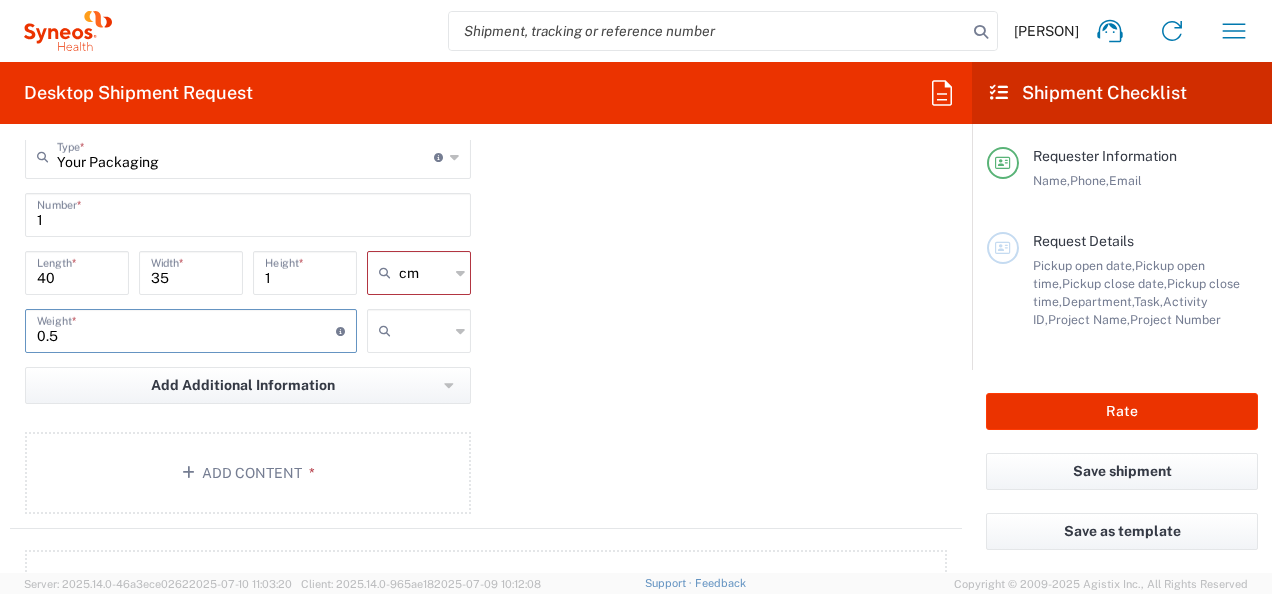 type on "0.5" 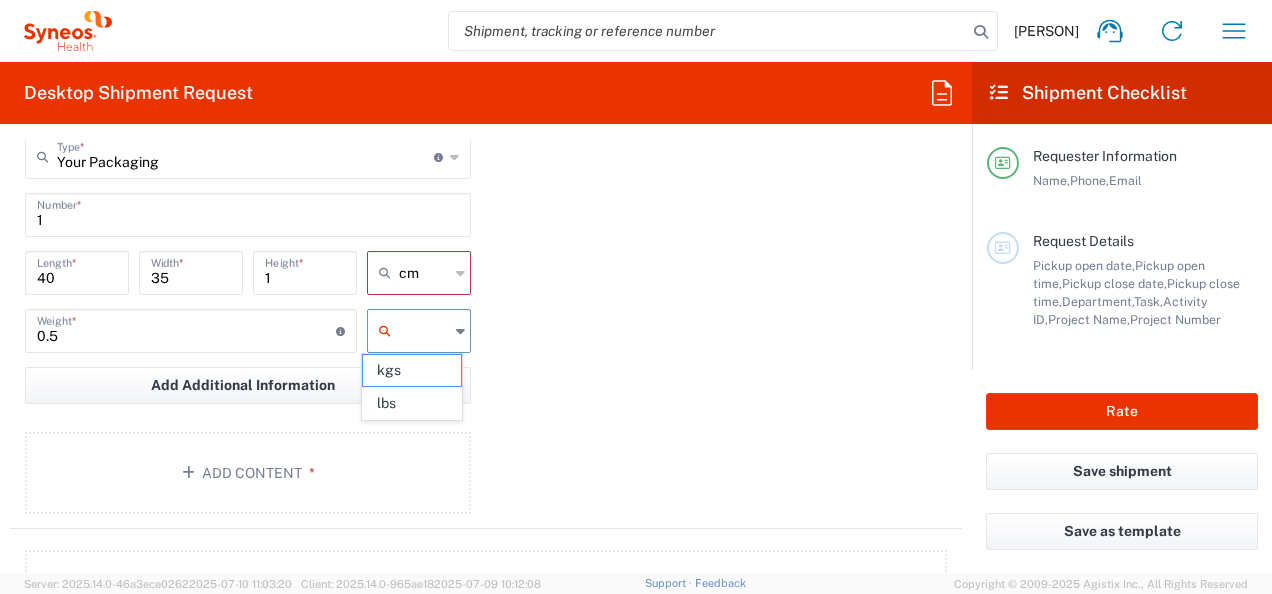 click at bounding box center (424, 331) 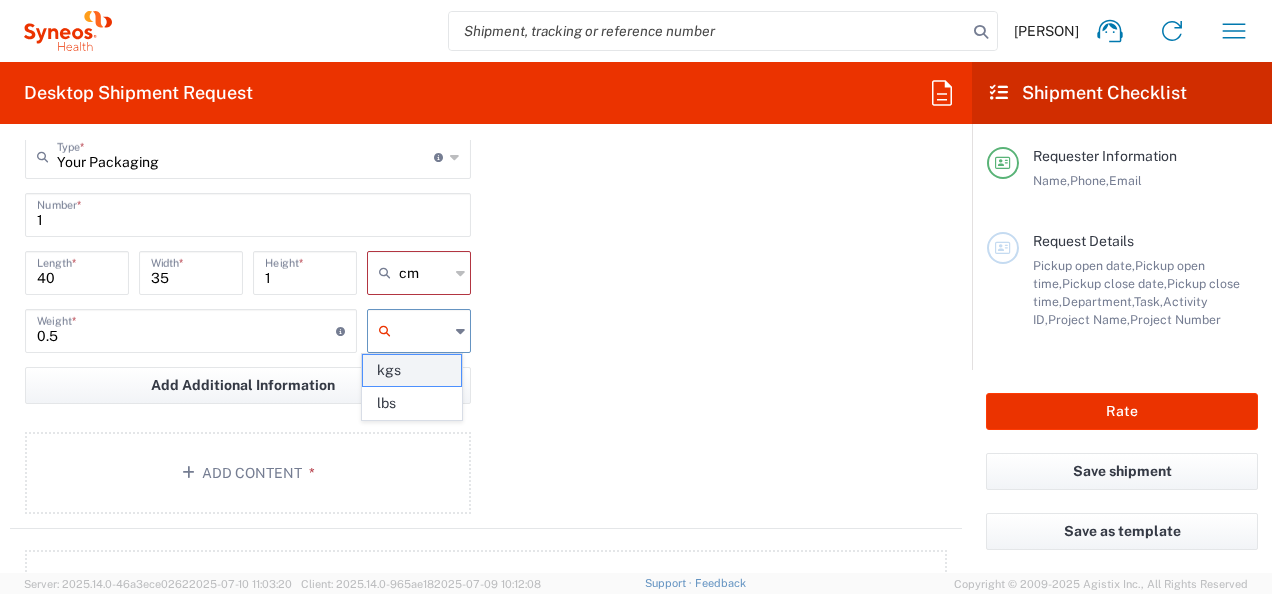 click on "kgs" 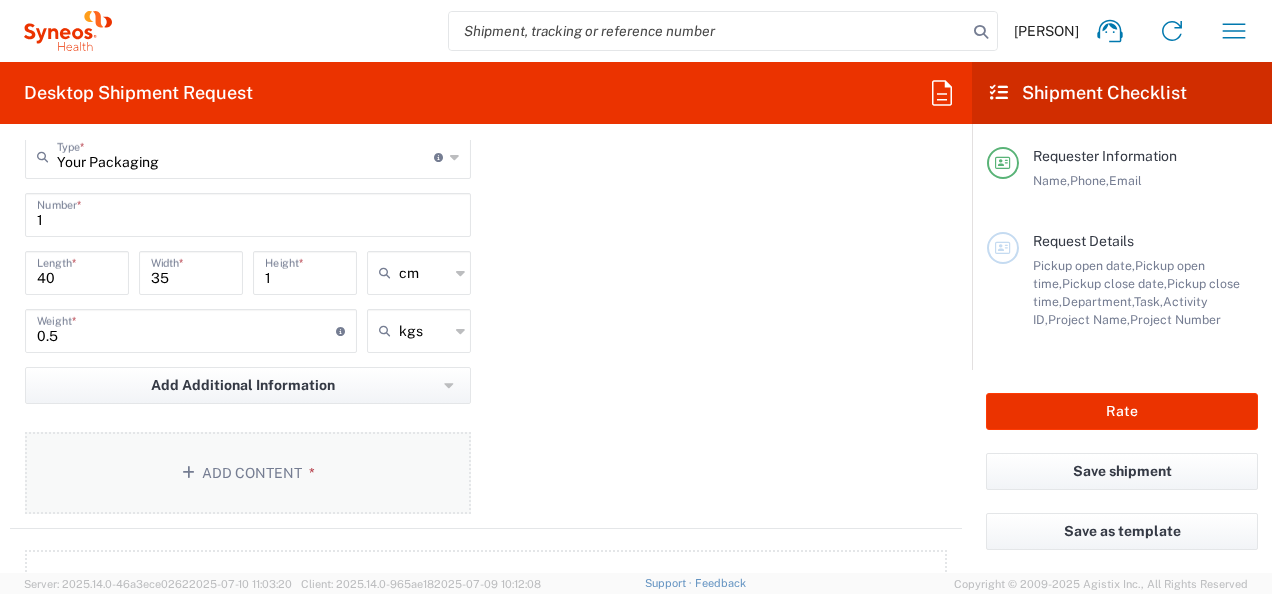 click on "Add Content *" 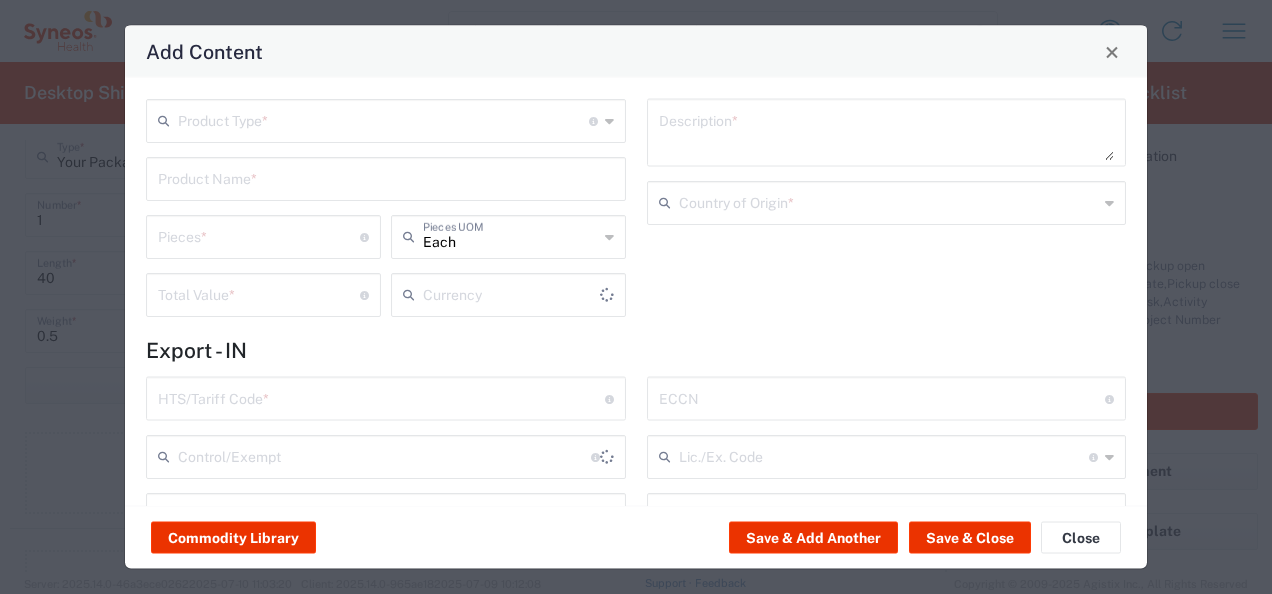 type on "US Dollar" 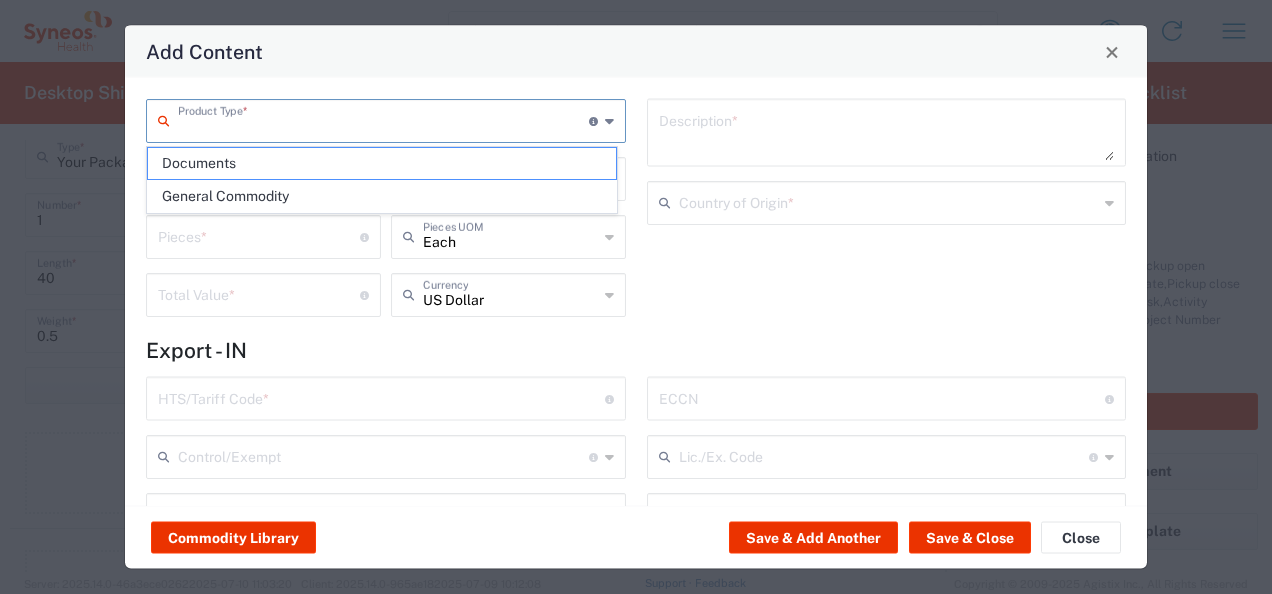 click at bounding box center [383, 119] 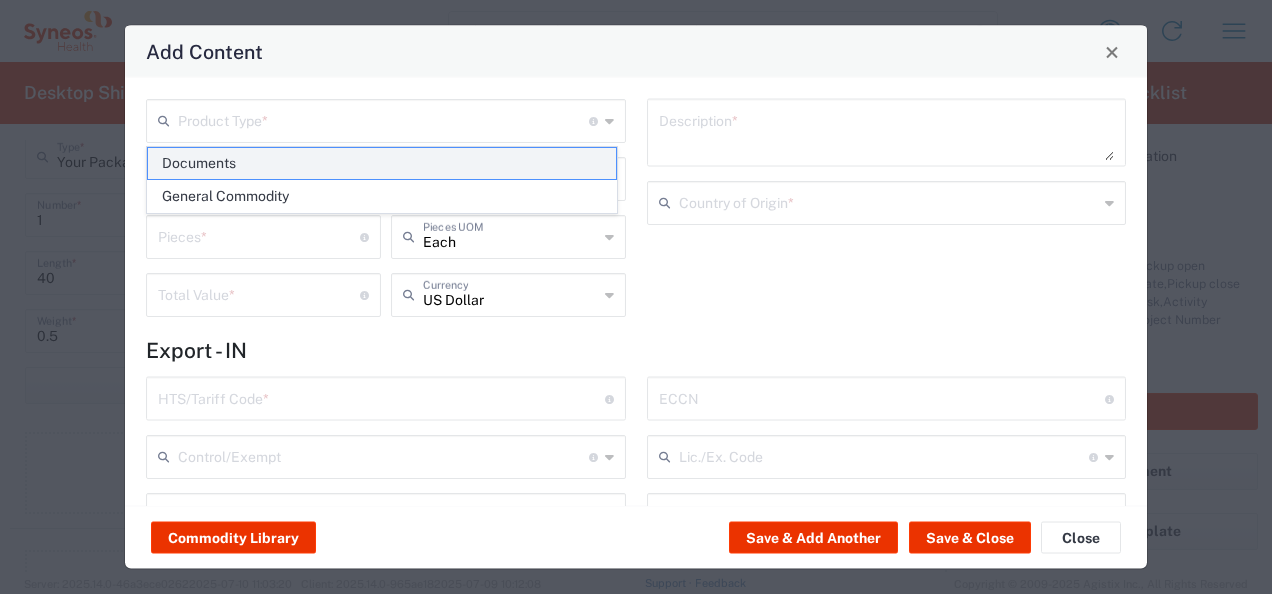 click on "Documents" 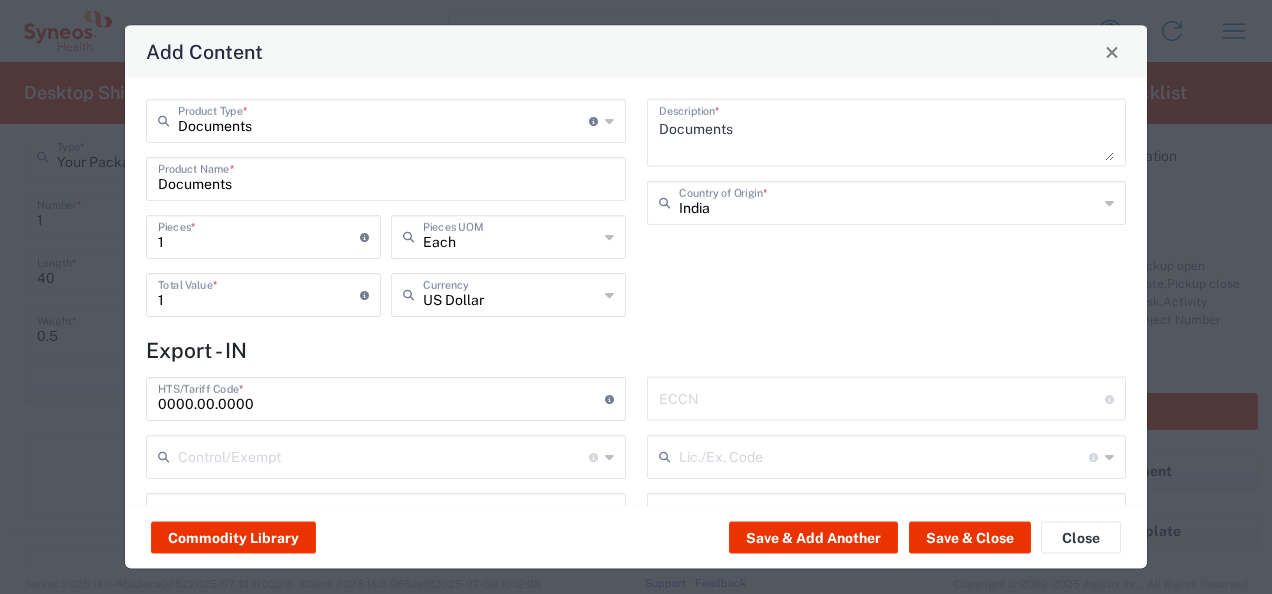 click on "Documents" at bounding box center (386, 177) 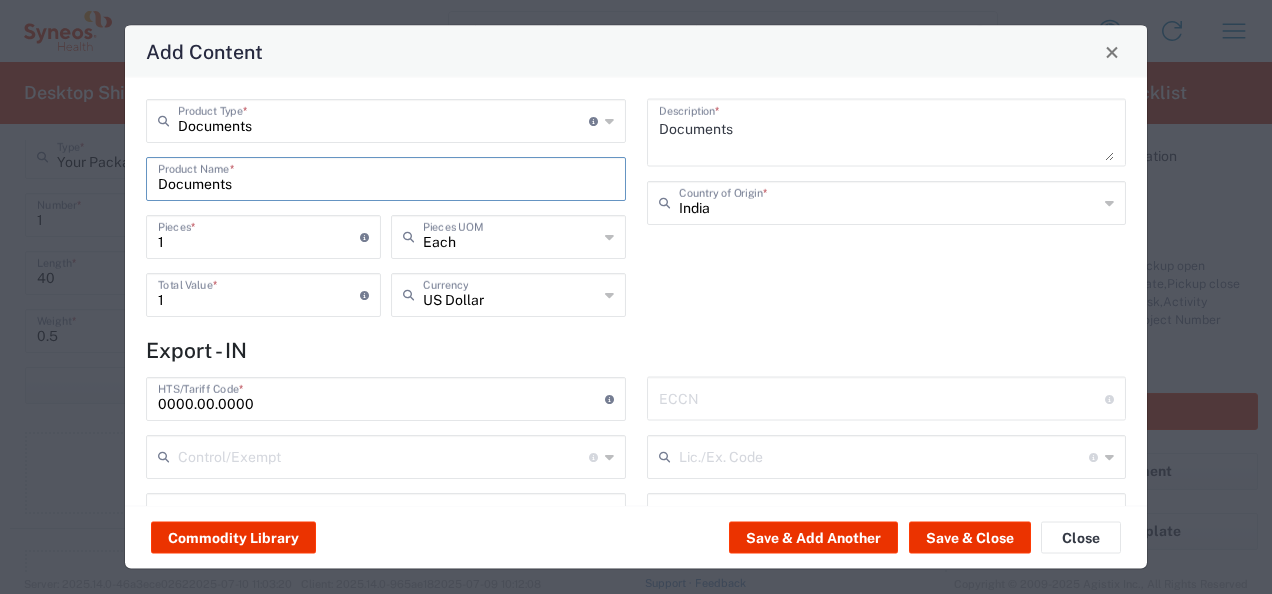 click on "Documents" at bounding box center (386, 177) 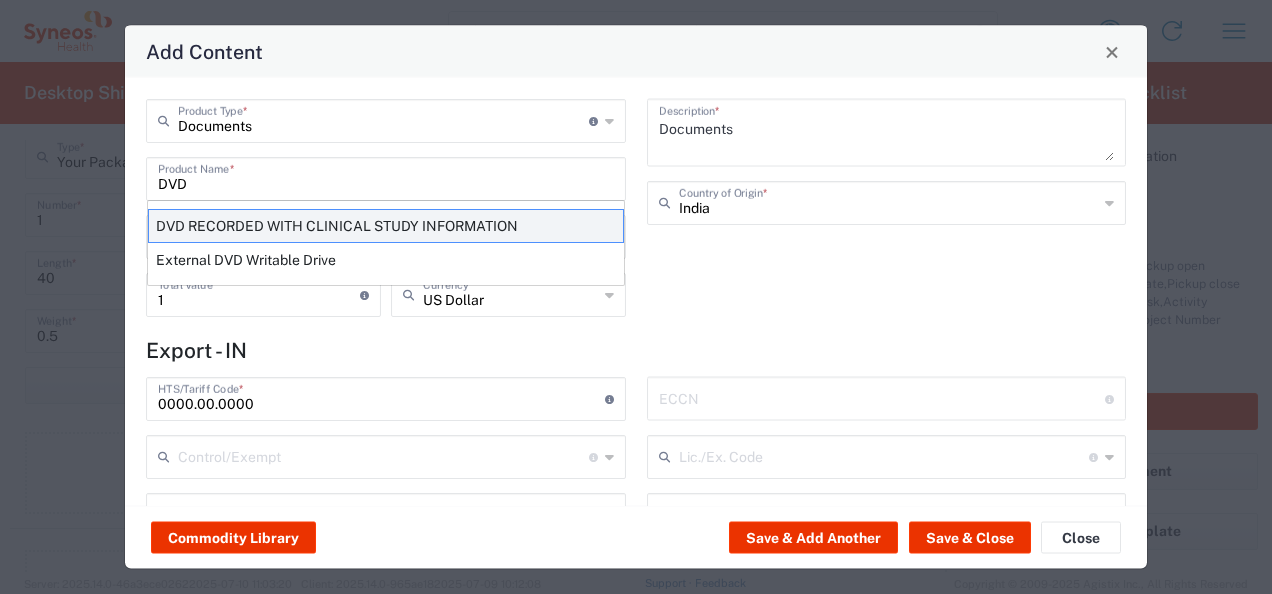 click on "DVD RECORDED WITH CLINICAL STUDY INFORMATION" at bounding box center (386, 226) 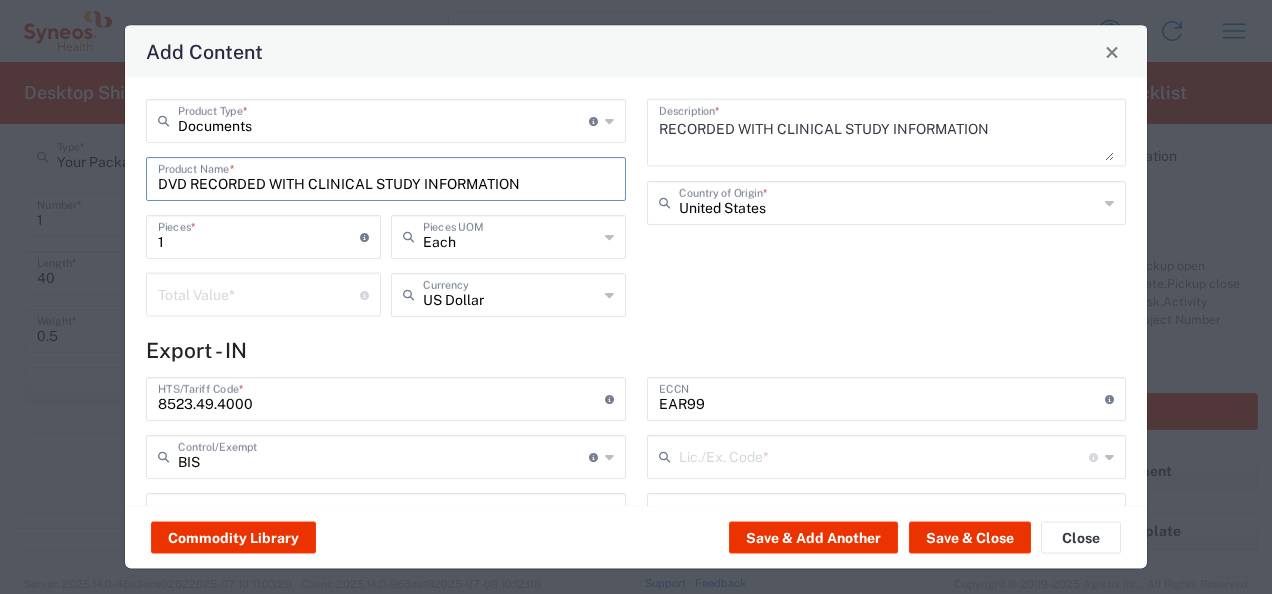 type on "NLR - No License Required" 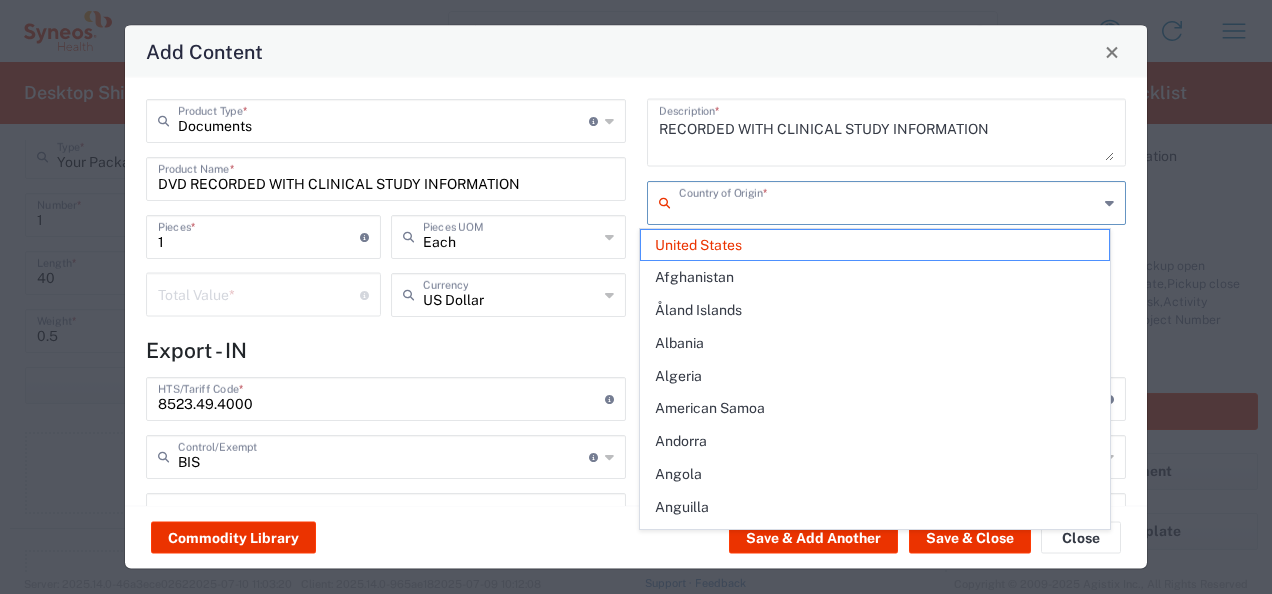 click at bounding box center (889, 201) 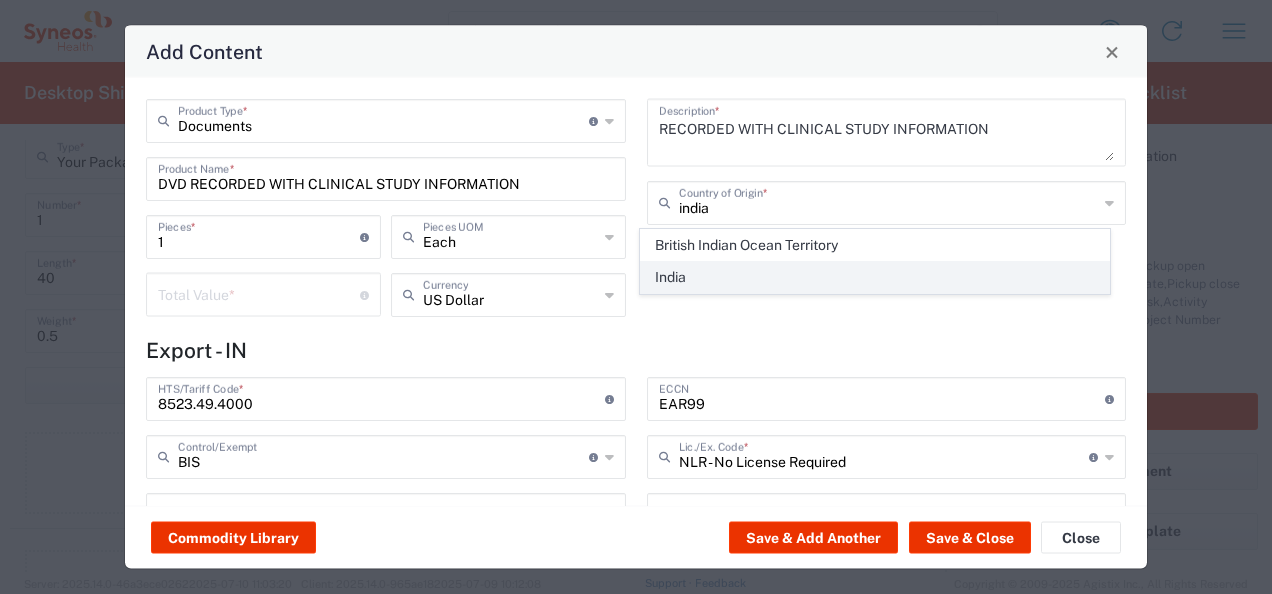 click on "India" 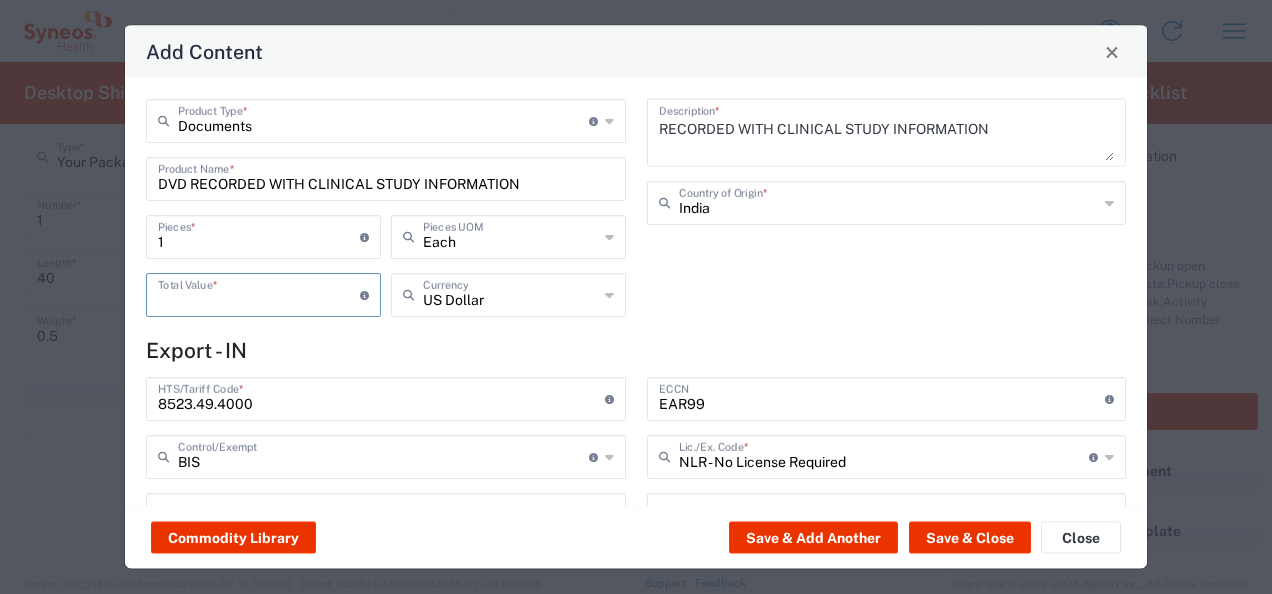 click at bounding box center [259, 293] 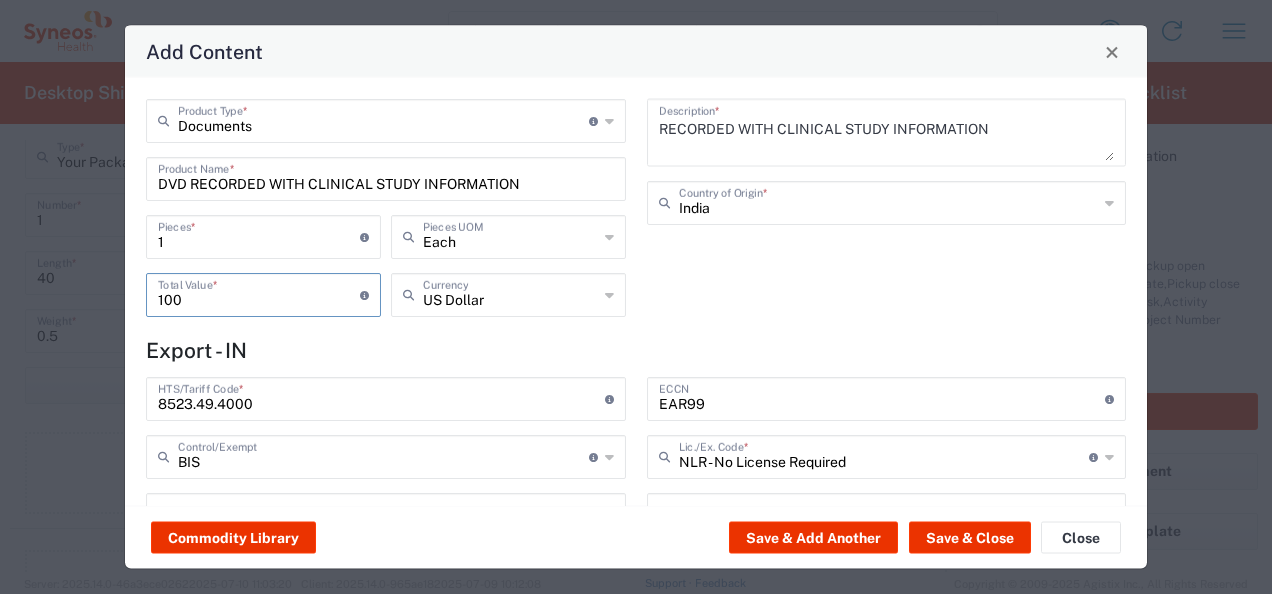 type on "100" 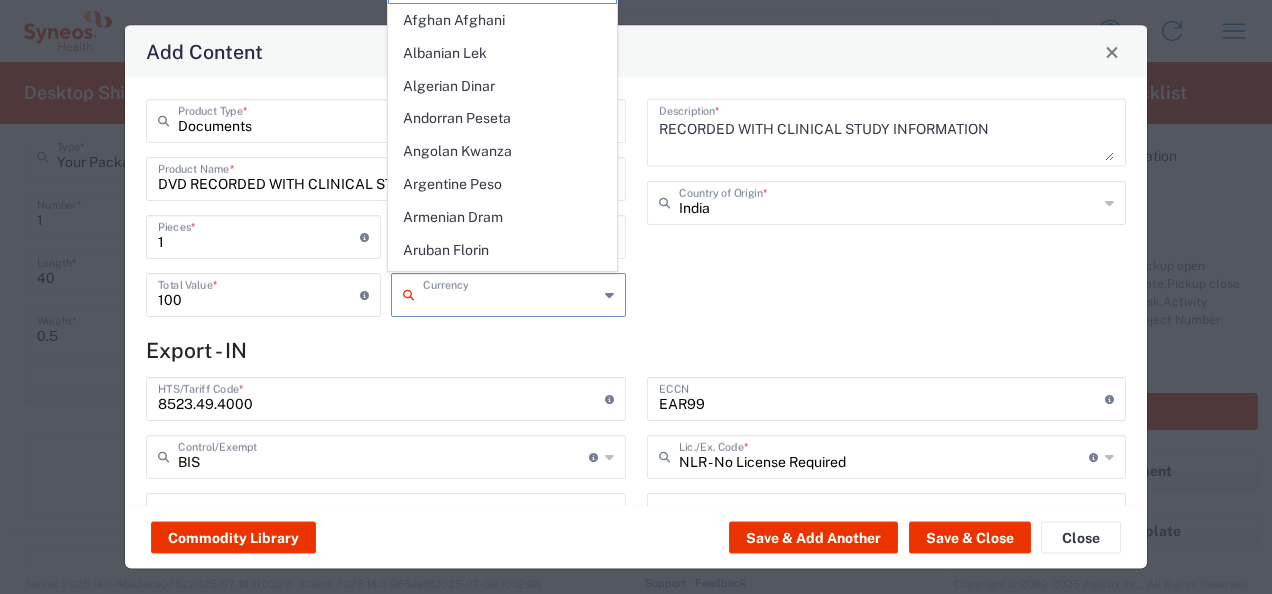 click at bounding box center [510, 293] 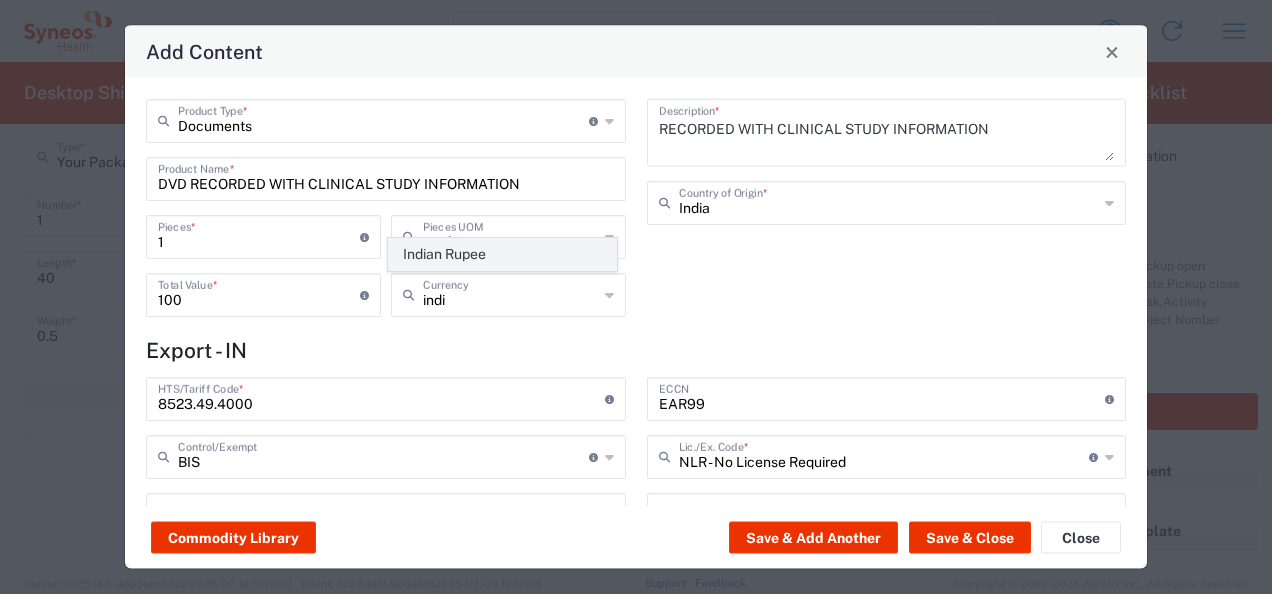 click on "Indian Rupee" 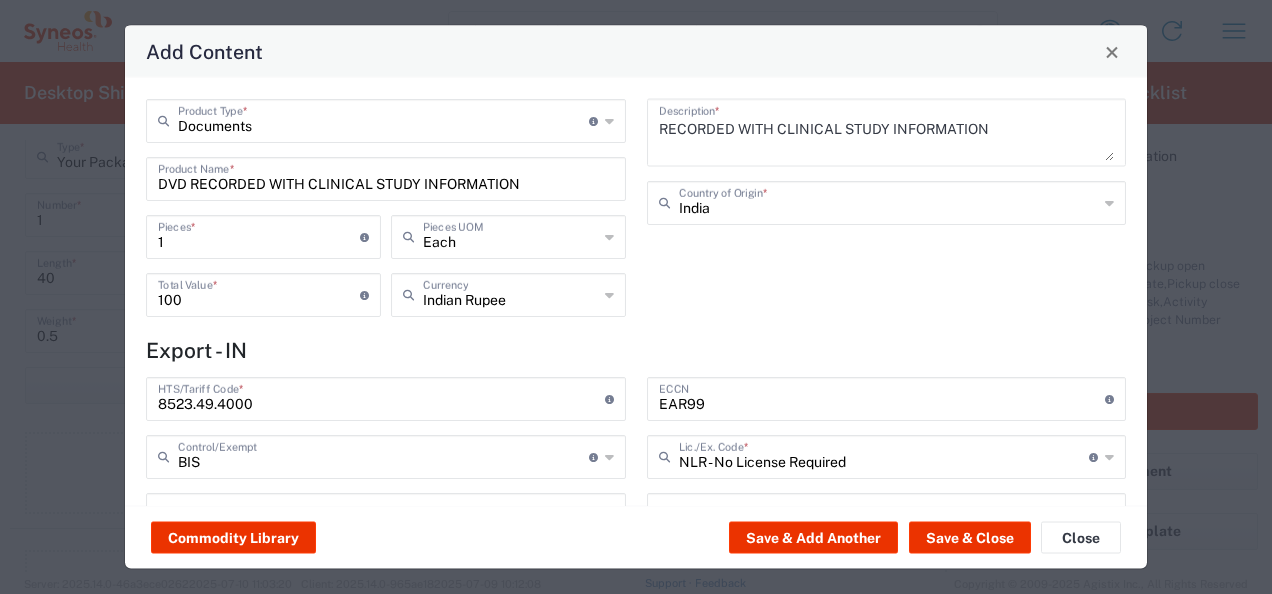 click on "Export - IN" 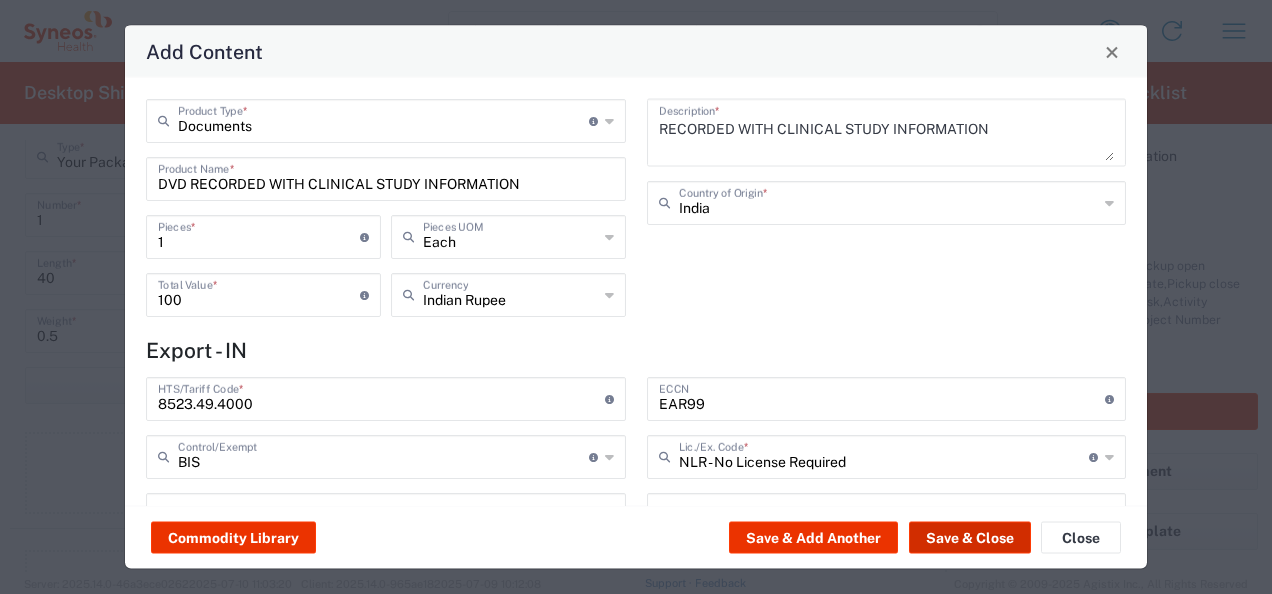 click on "Save & Close" 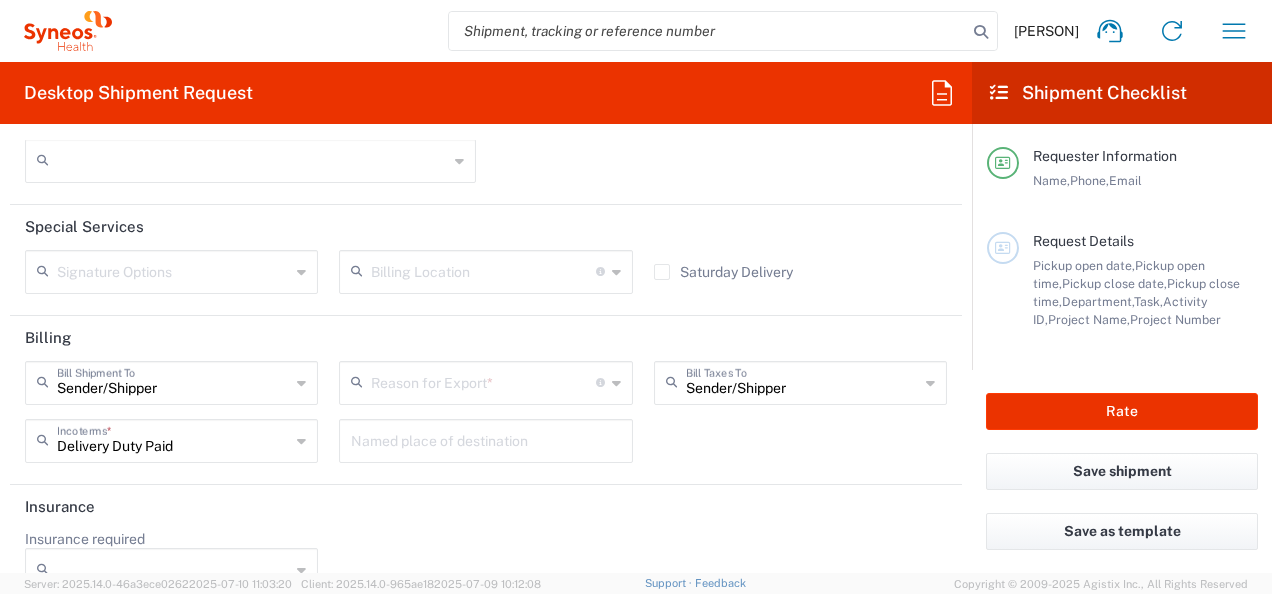 scroll, scrollTop: 2899, scrollLeft: 0, axis: vertical 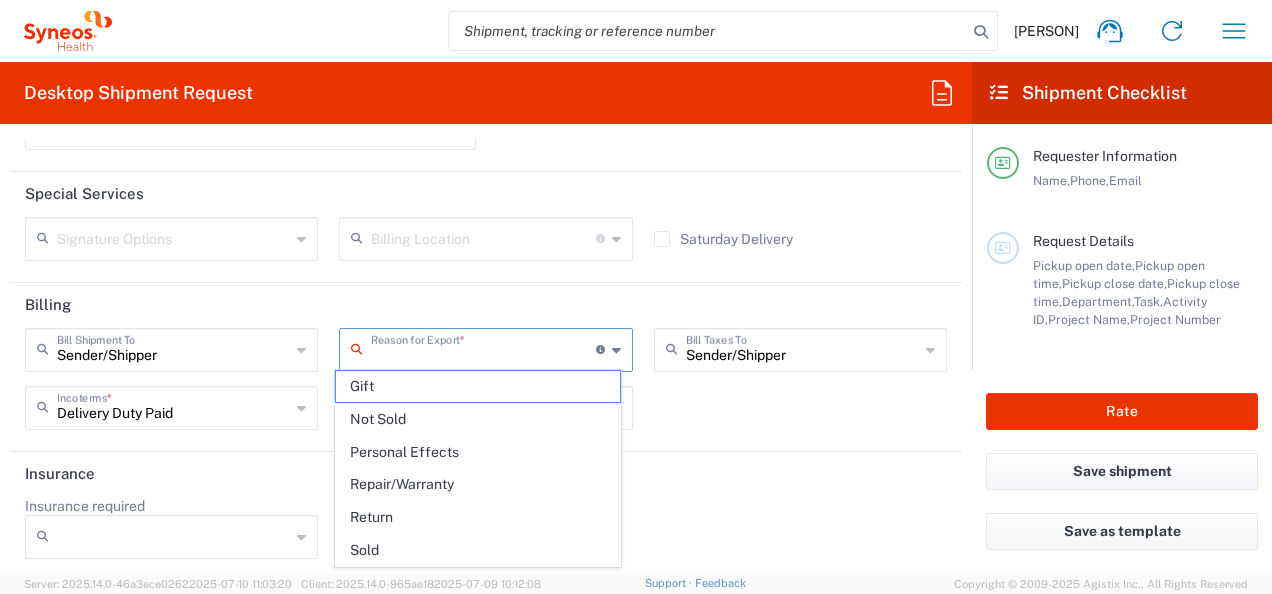 click at bounding box center [483, 348] 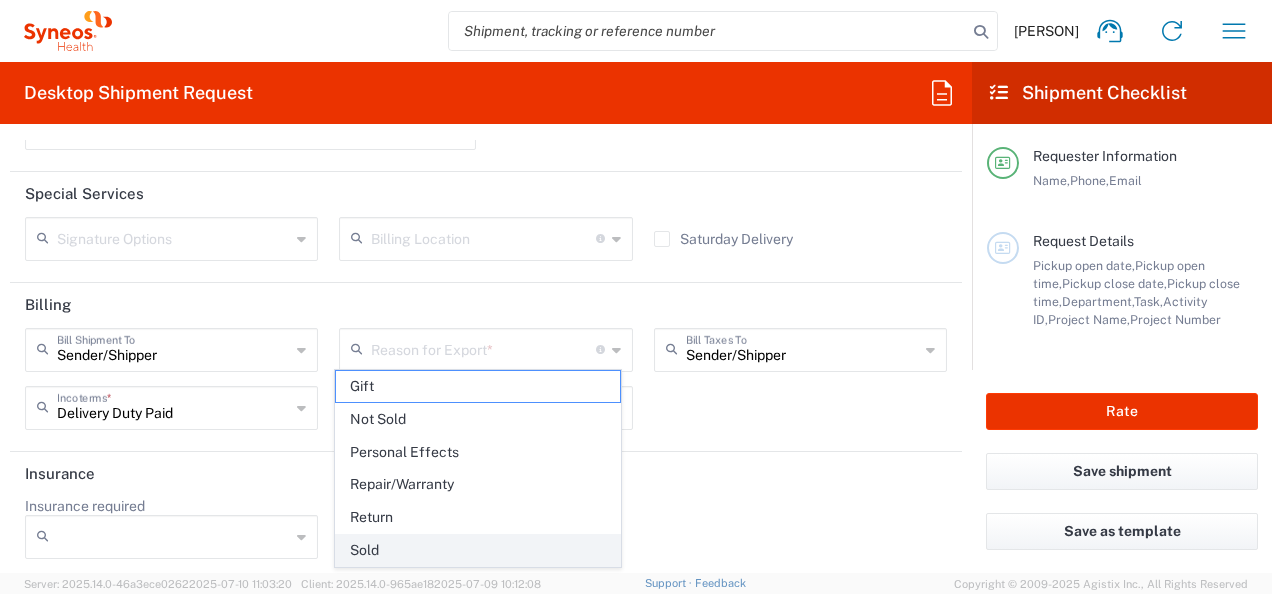 click on "Sold" 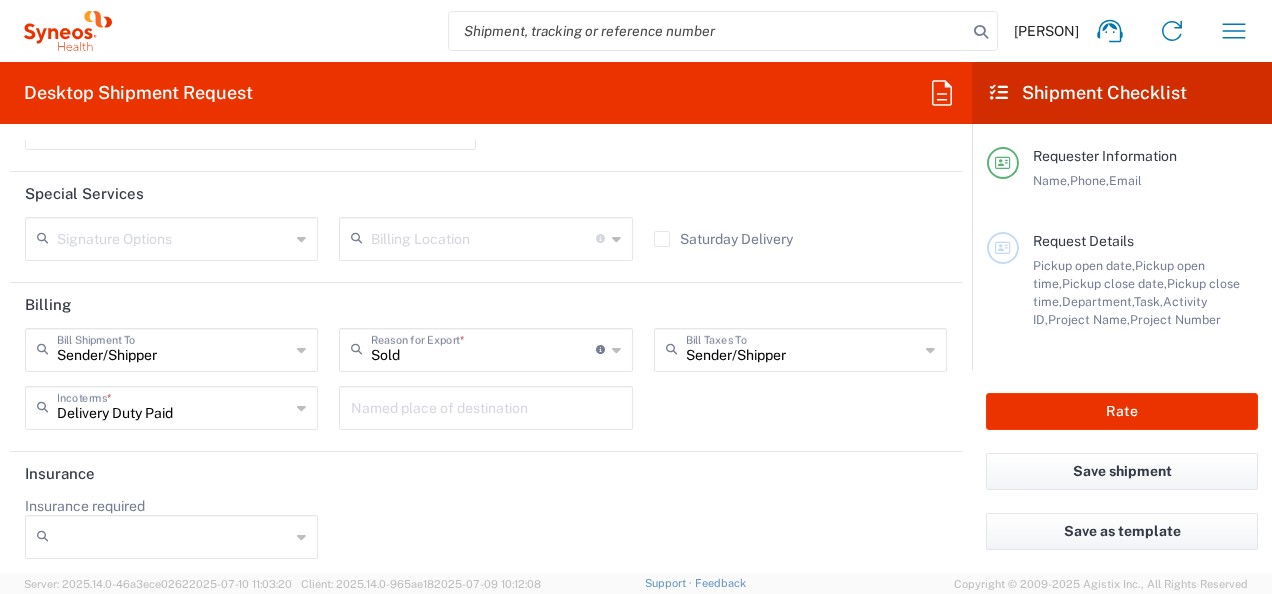 click on "Insurance" 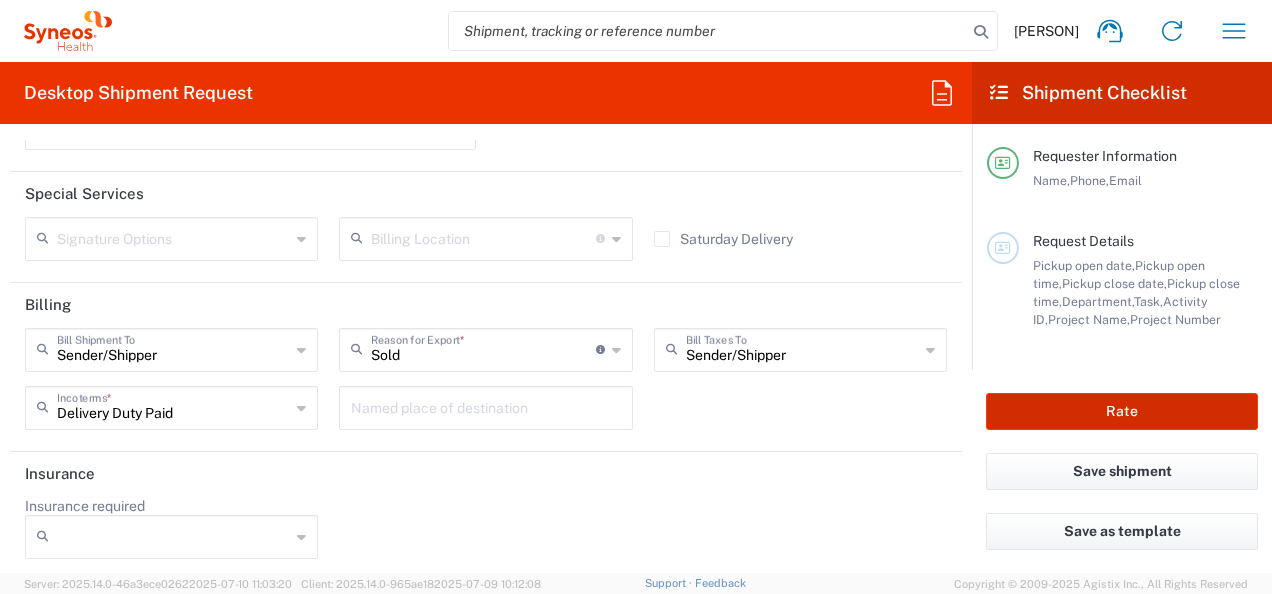 click on "Rate" 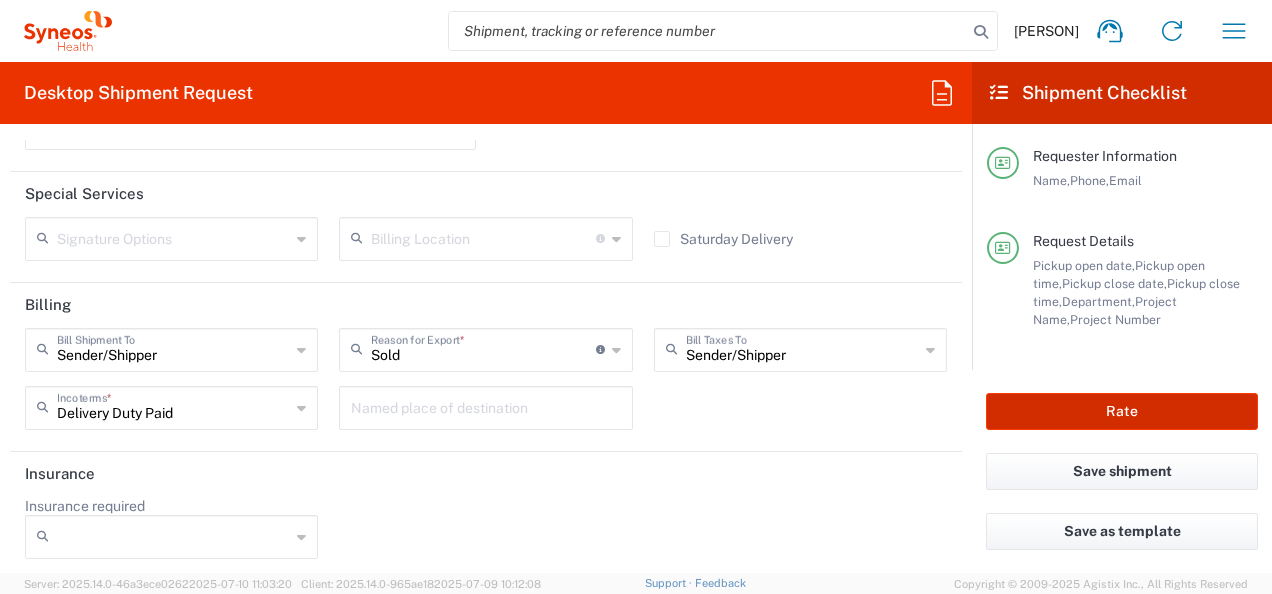 type on "7025945" 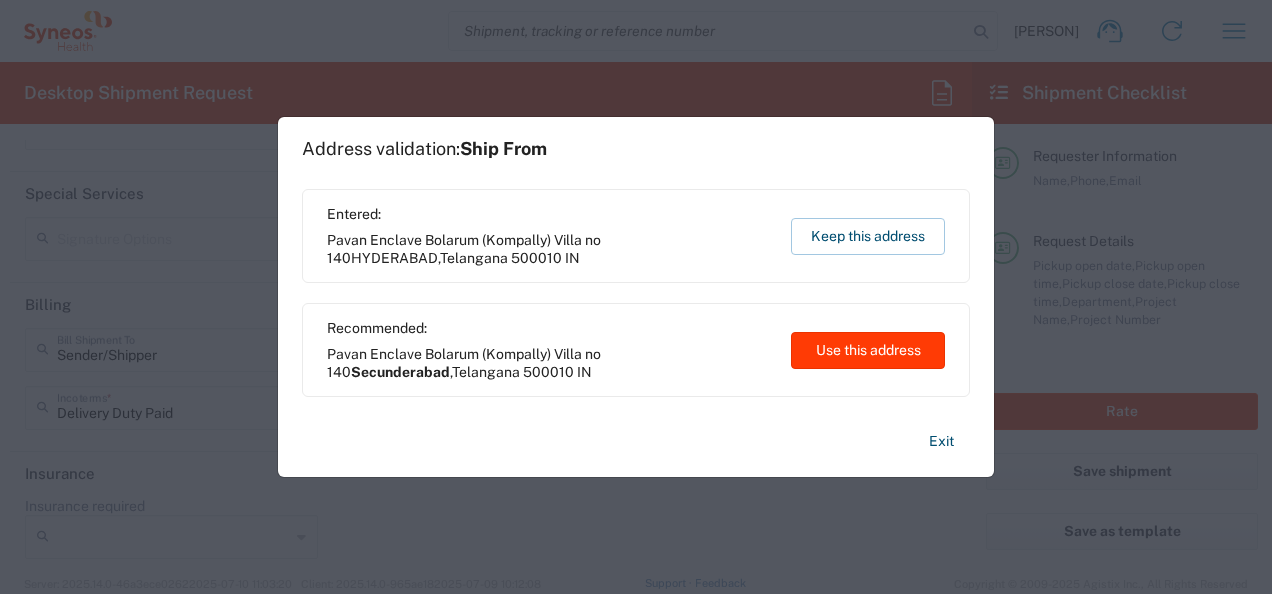 click on "Use this address" 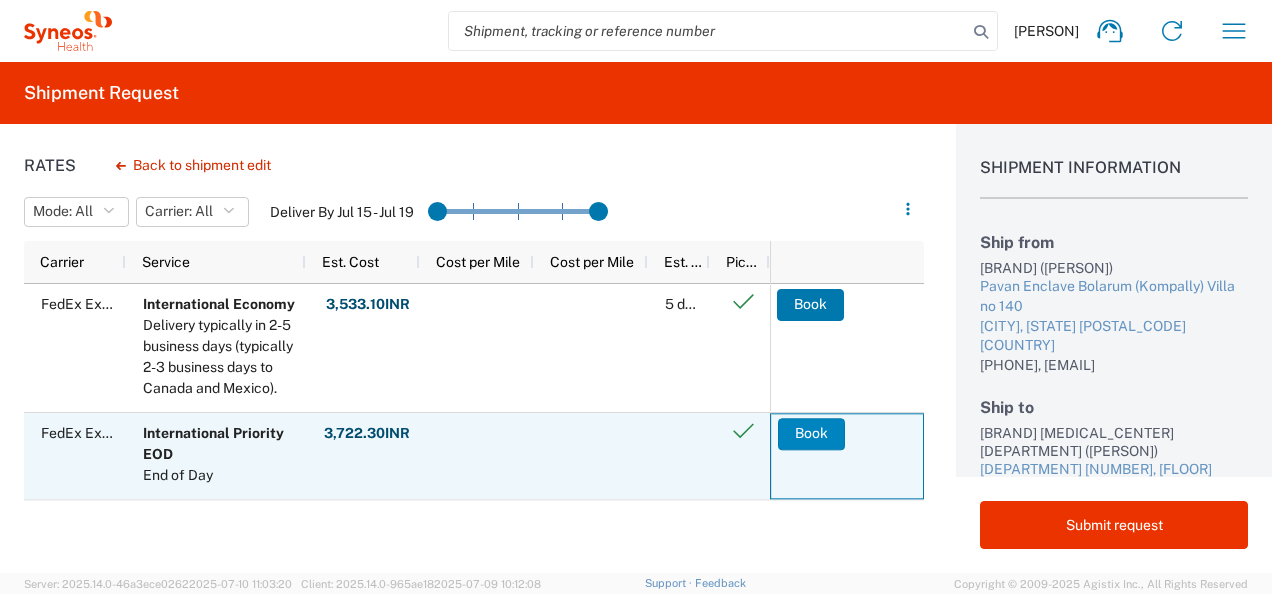 click on "Book" 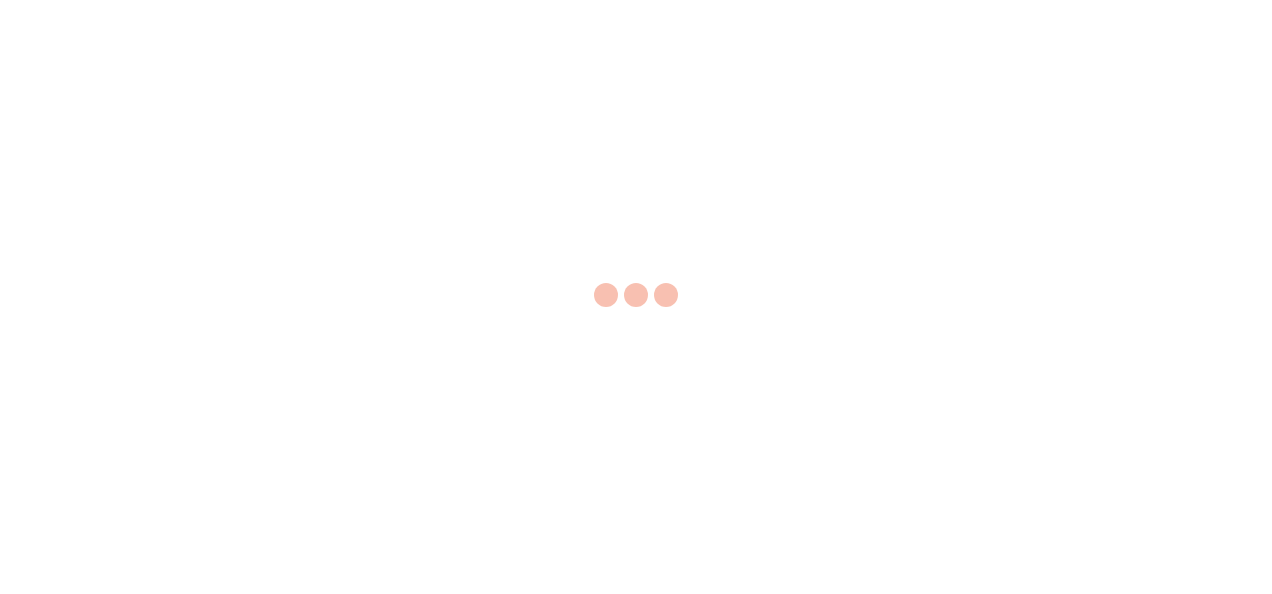 scroll, scrollTop: 0, scrollLeft: 0, axis: both 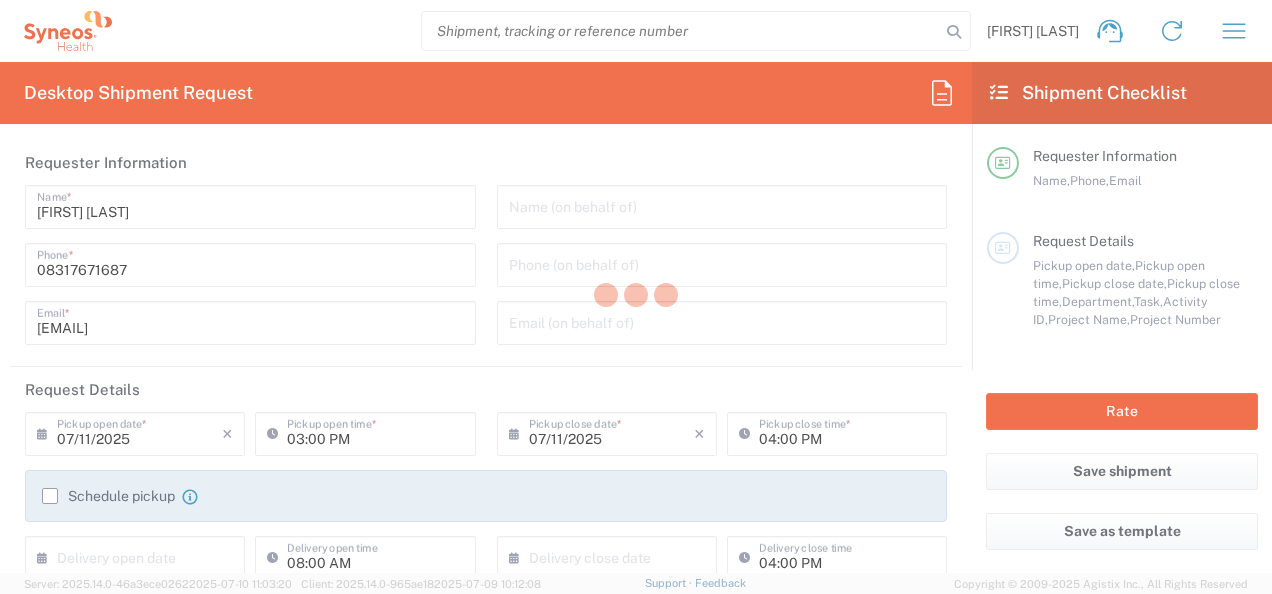 type on "4010" 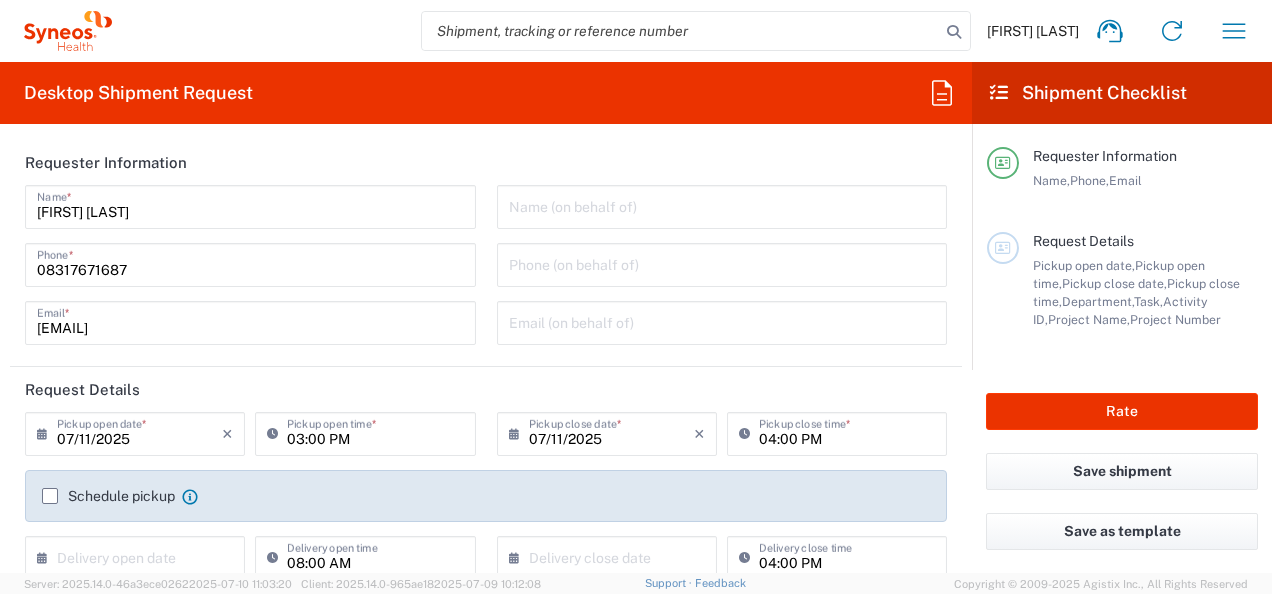 type on "India" 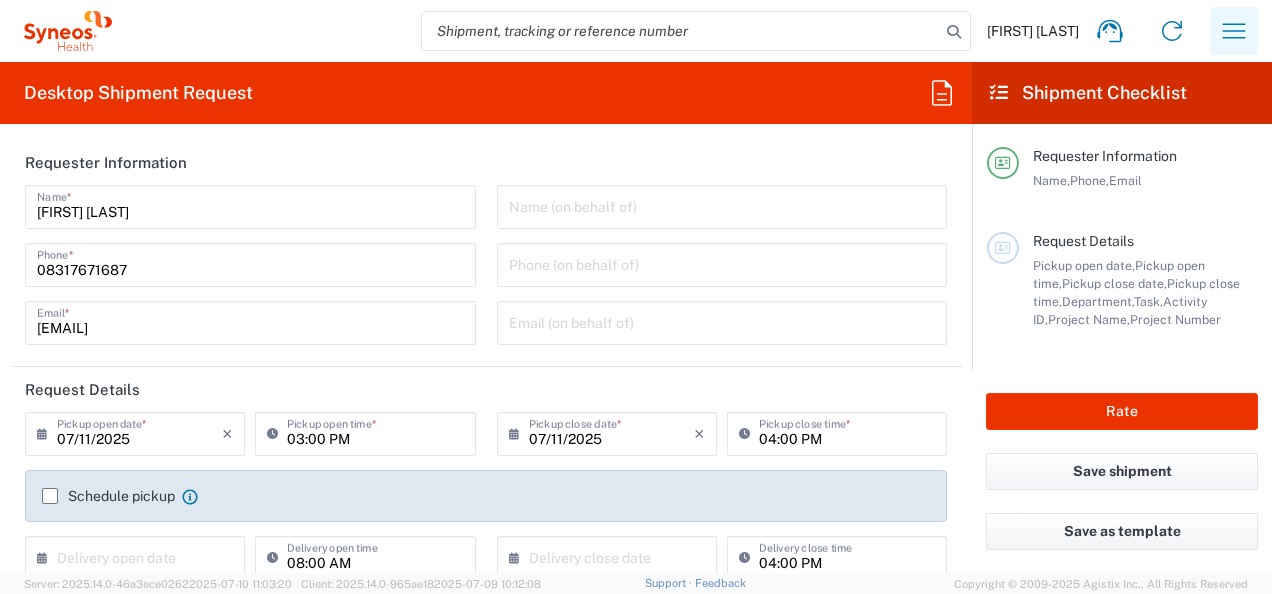 click 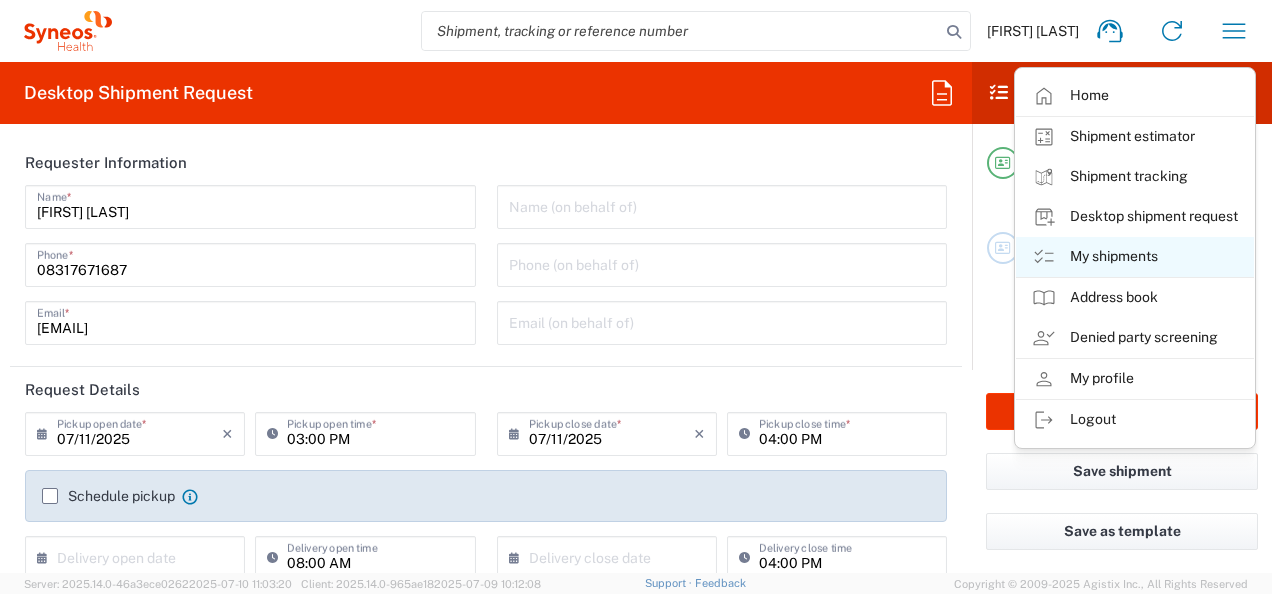 click on "My shipments" 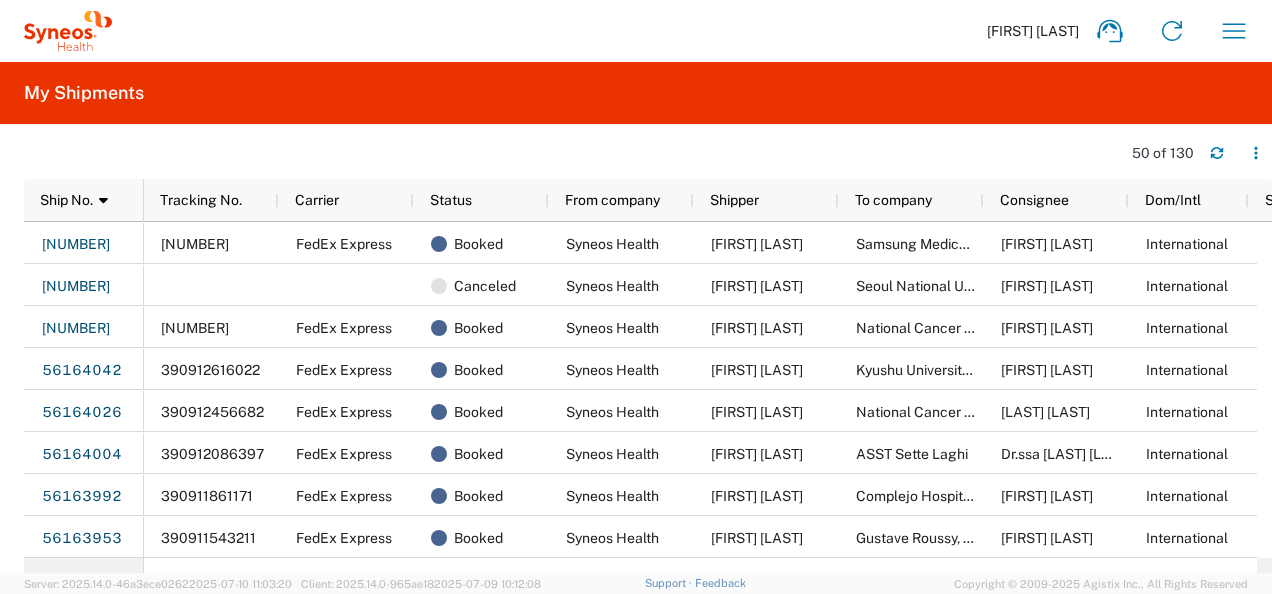 scroll, scrollTop: 0, scrollLeft: 34, axis: horizontal 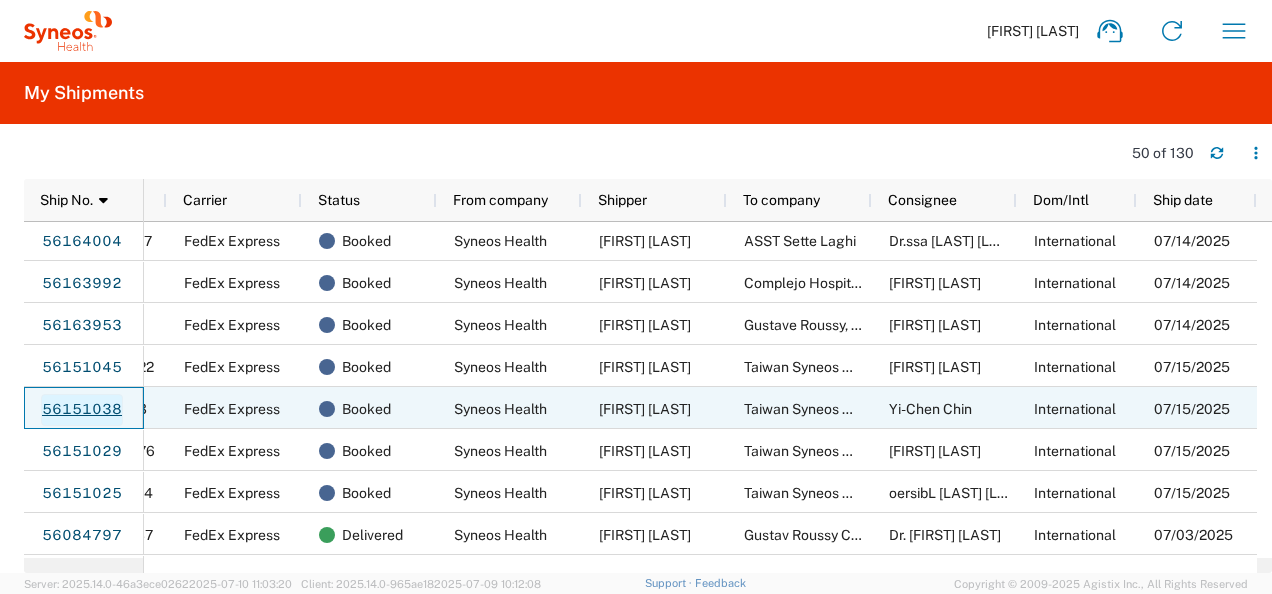 click on "56151038" 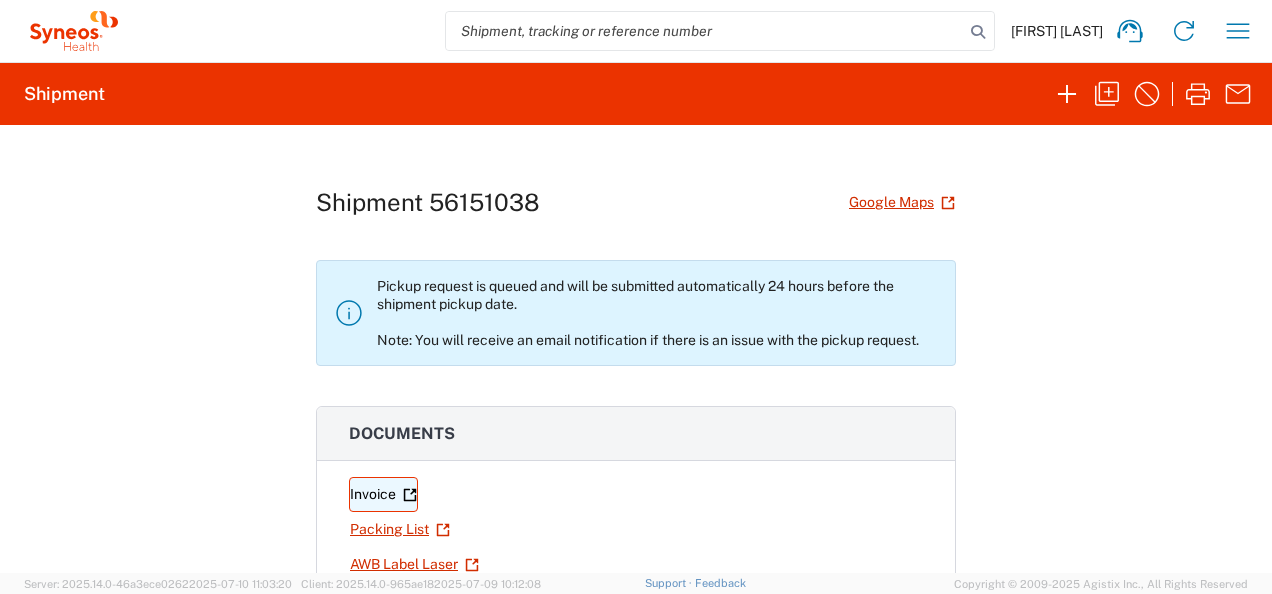 click on "Invoice" 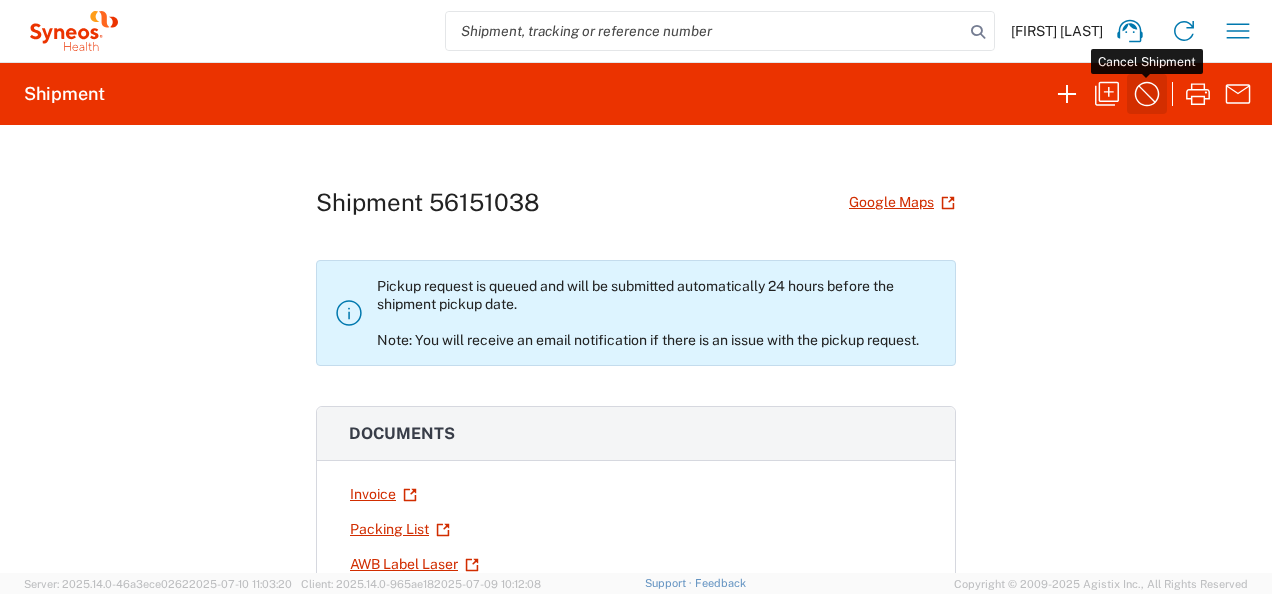click 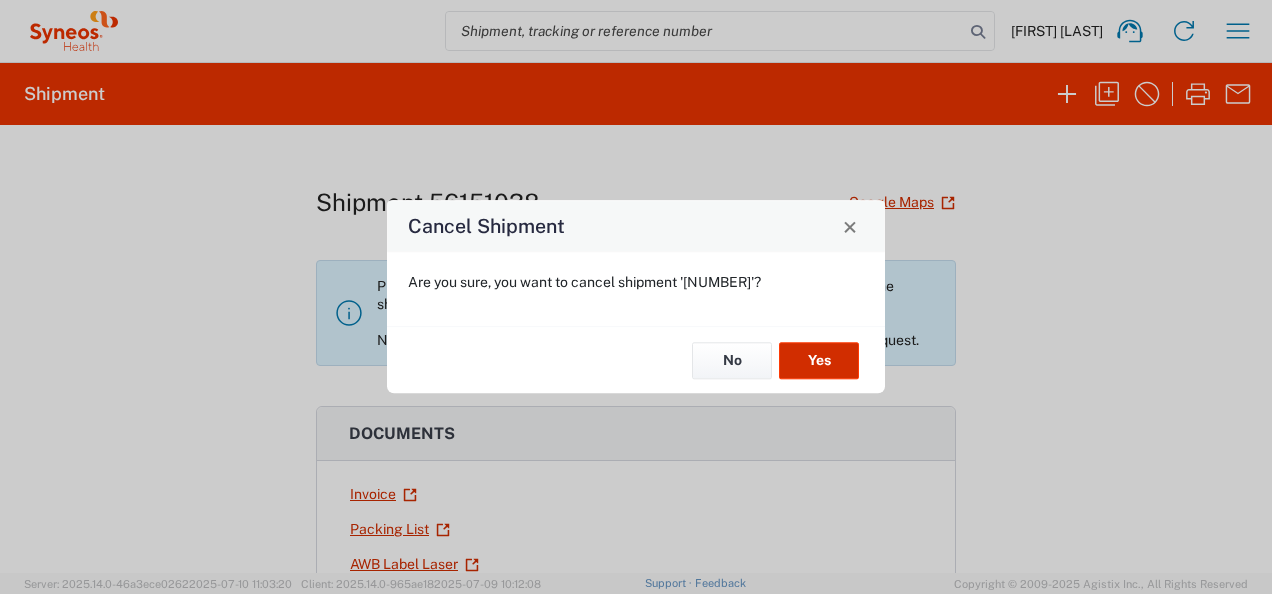 click on "Yes" 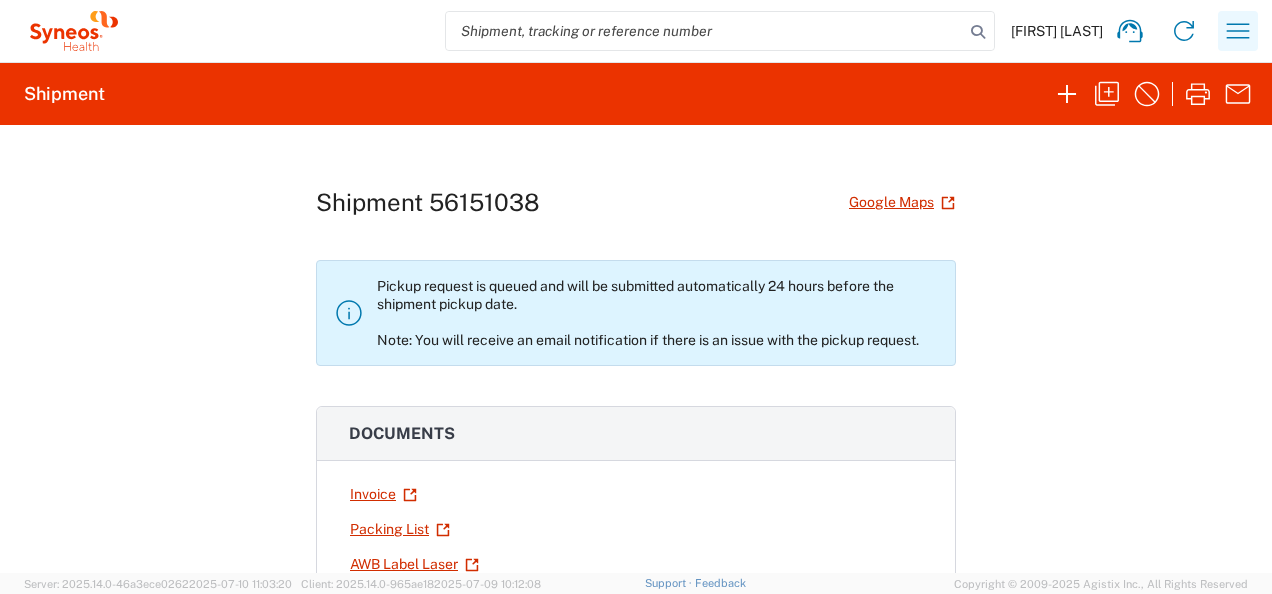 click 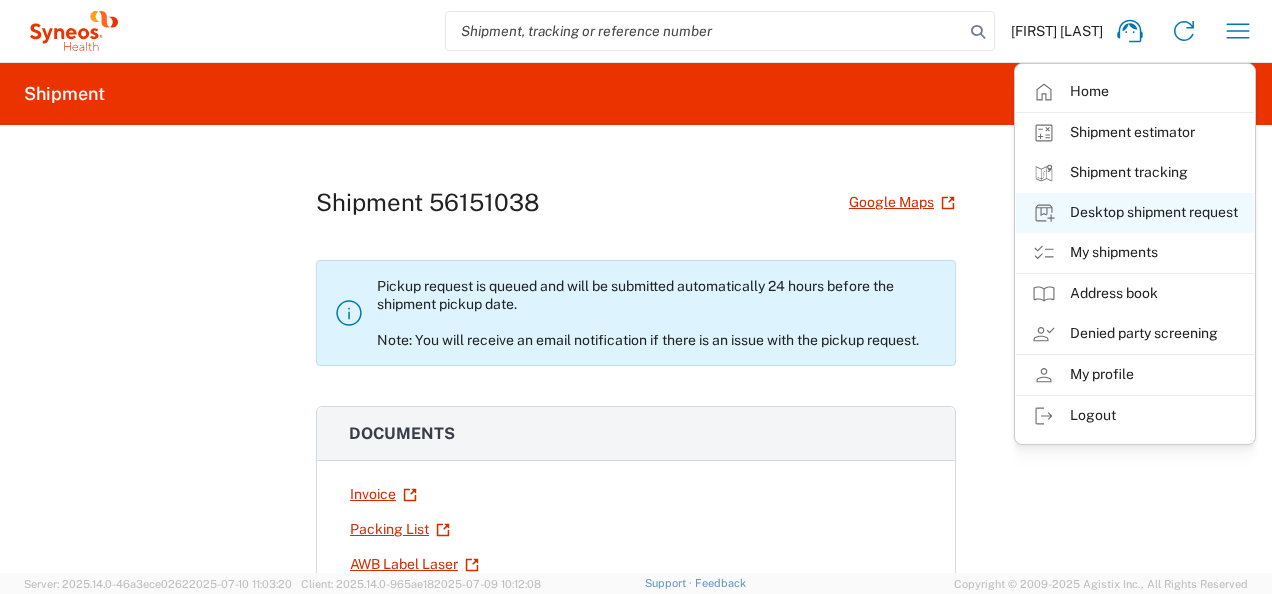 click on "Desktop shipment request" 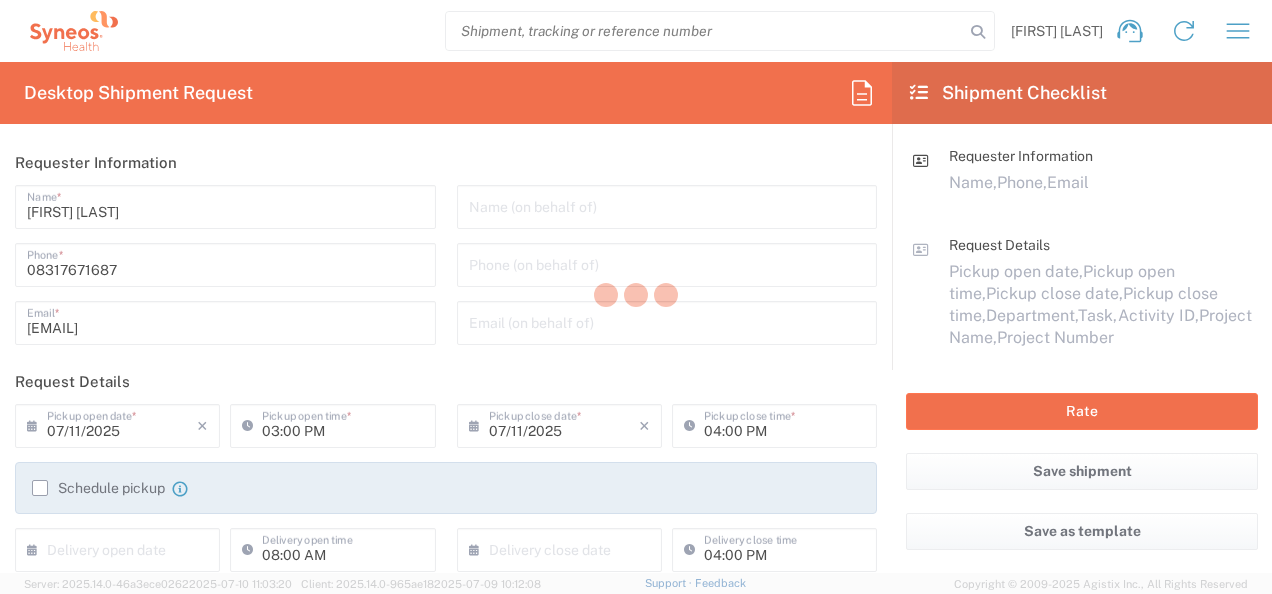 type on "4010" 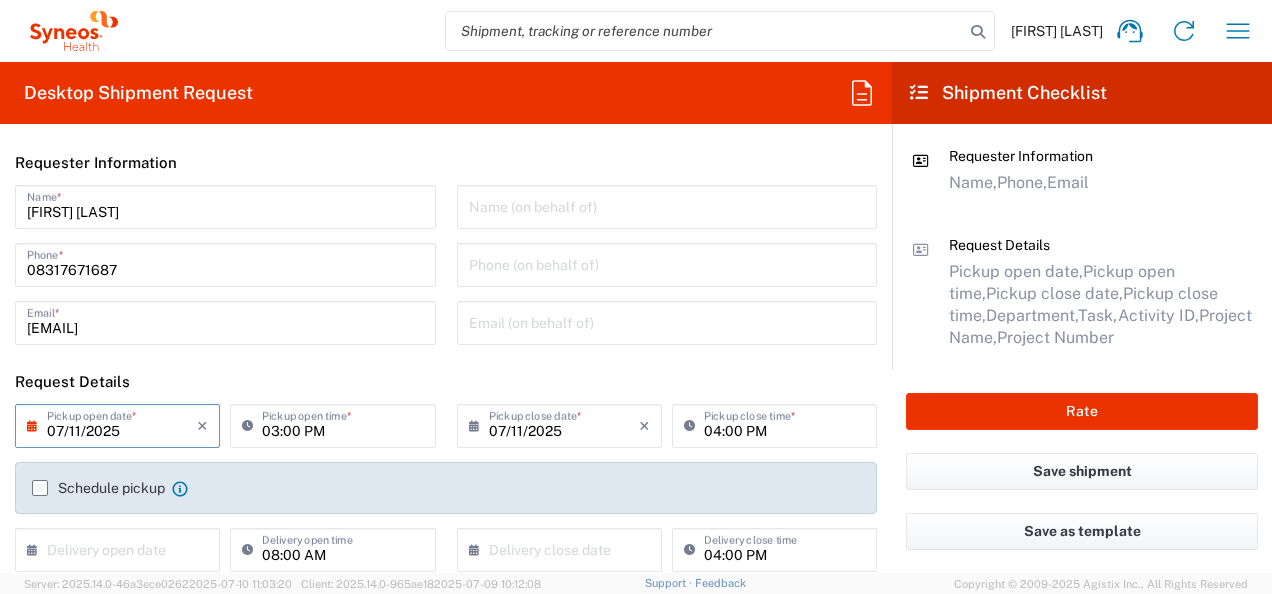 click on "07/11/2025" at bounding box center [122, 424] 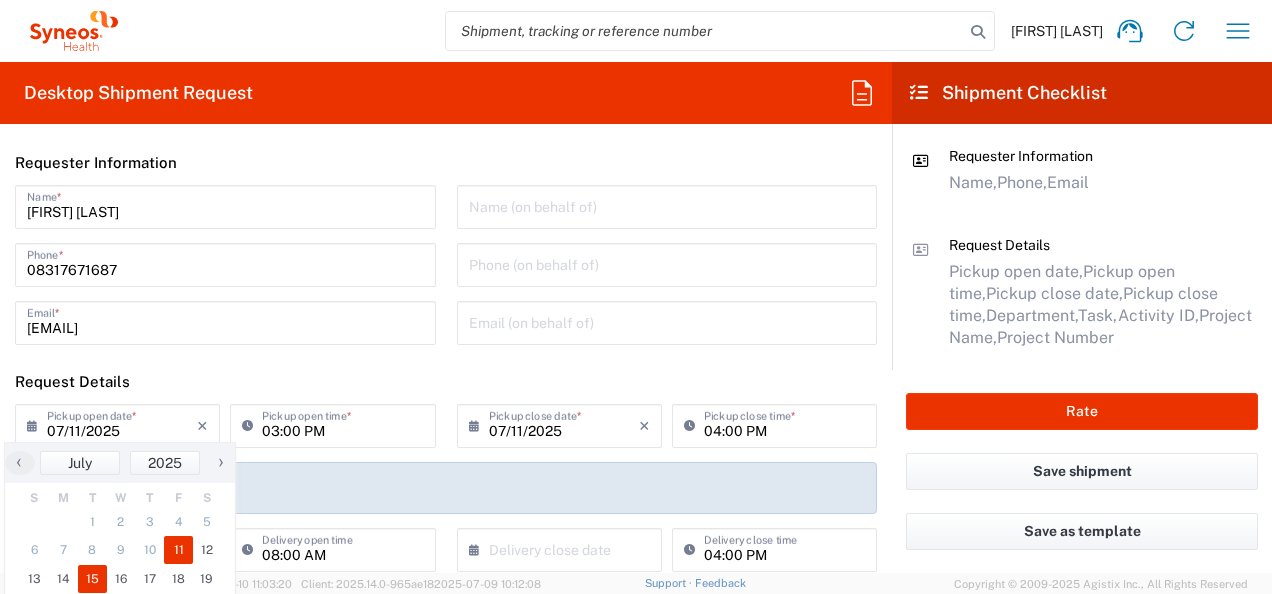 click on "15" 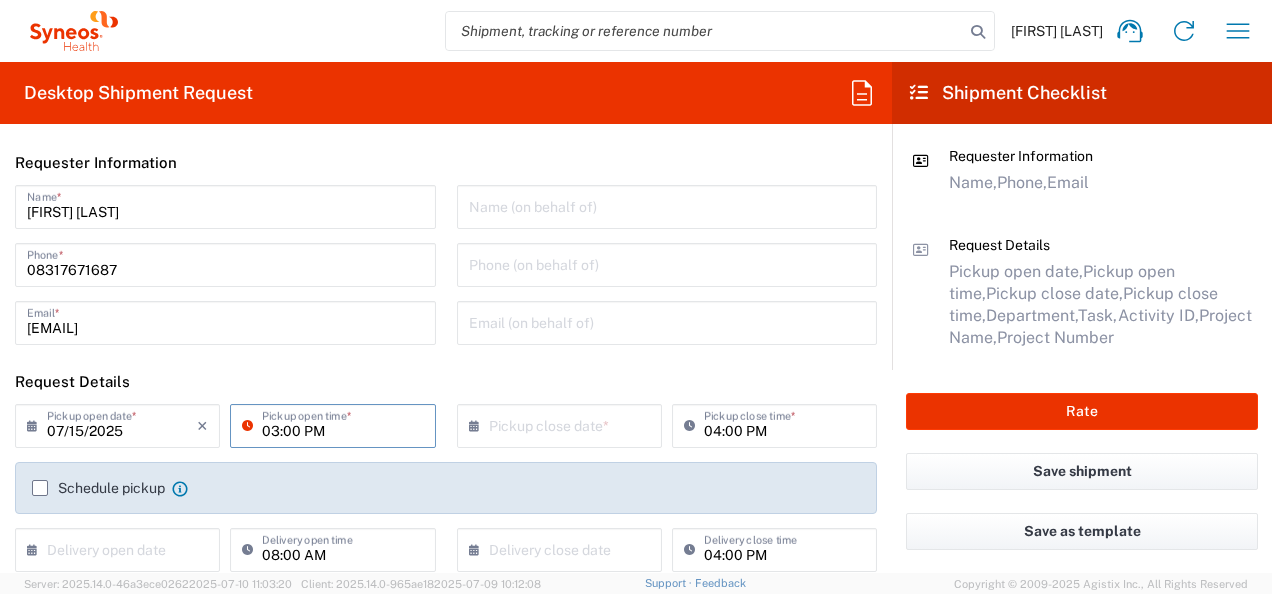click on "03:00 PM" at bounding box center [342, 424] 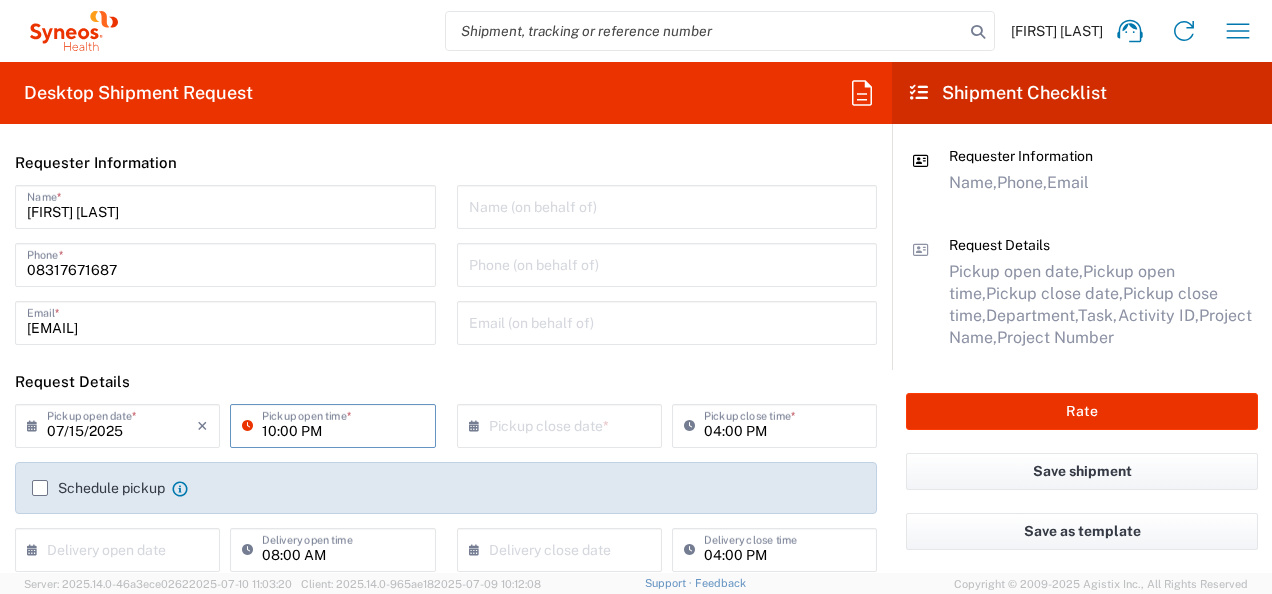 click on "10:00 PM" at bounding box center [342, 424] 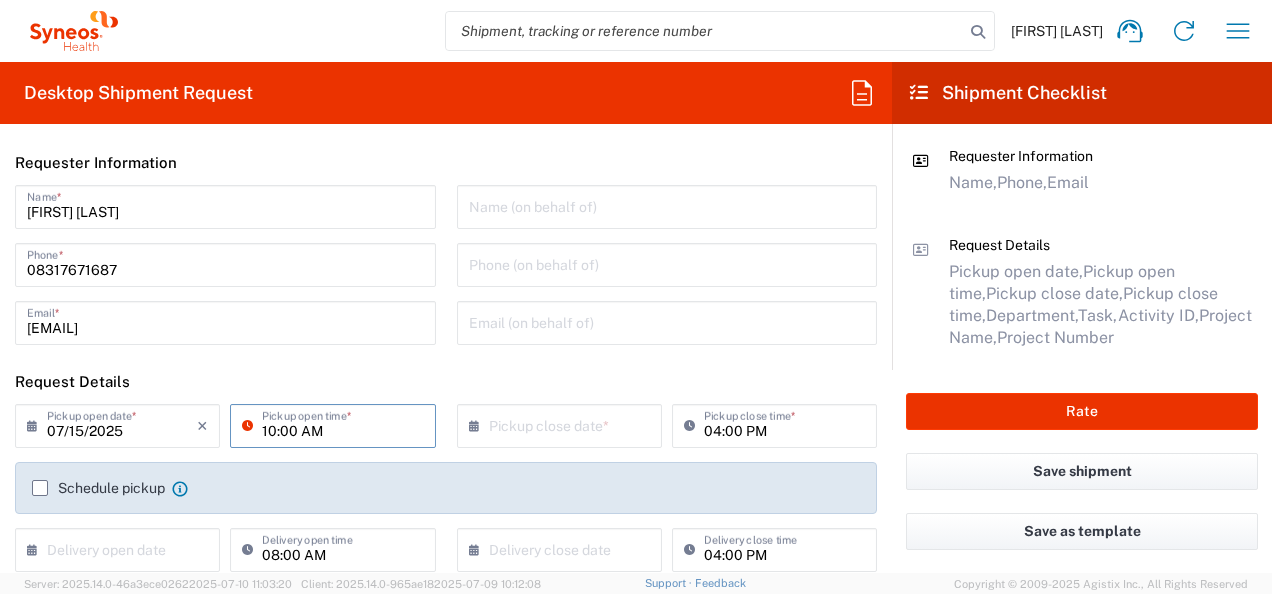 type on "10:00 AM" 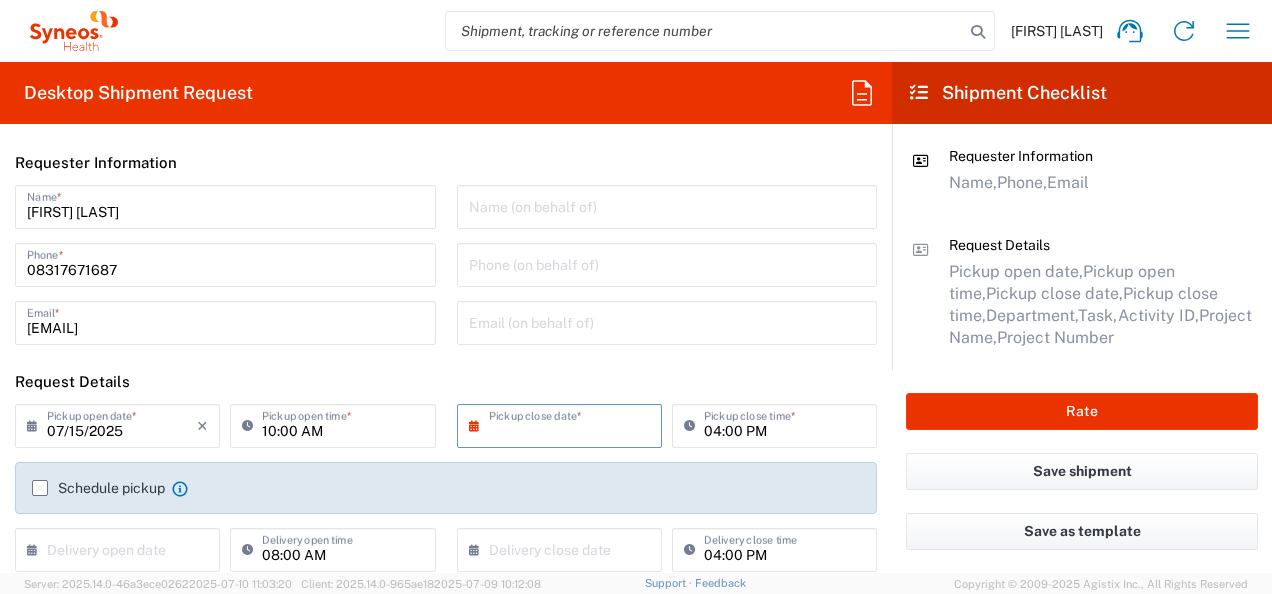 click at bounding box center [564, 424] 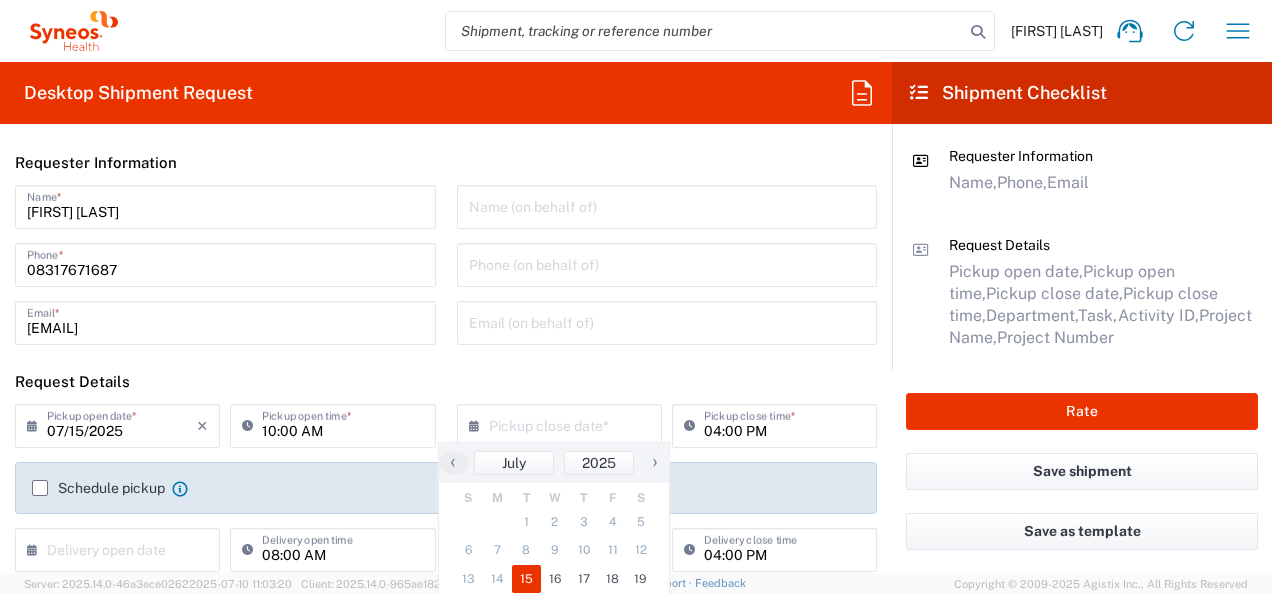 click on "15" 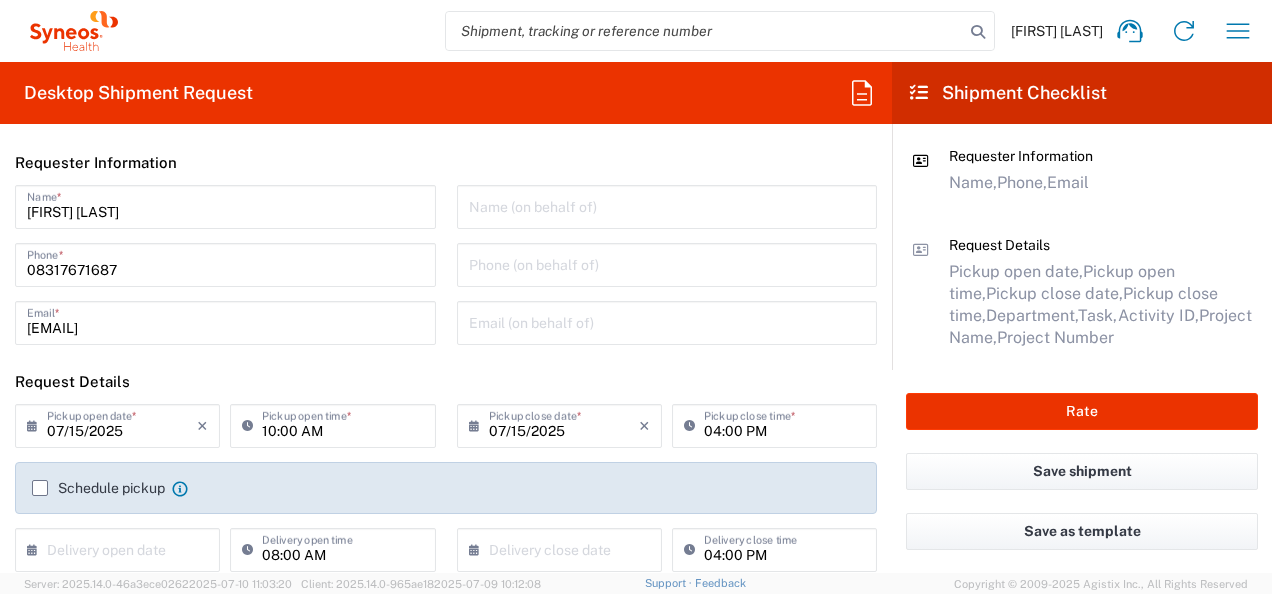 click on "Schedule pickup" 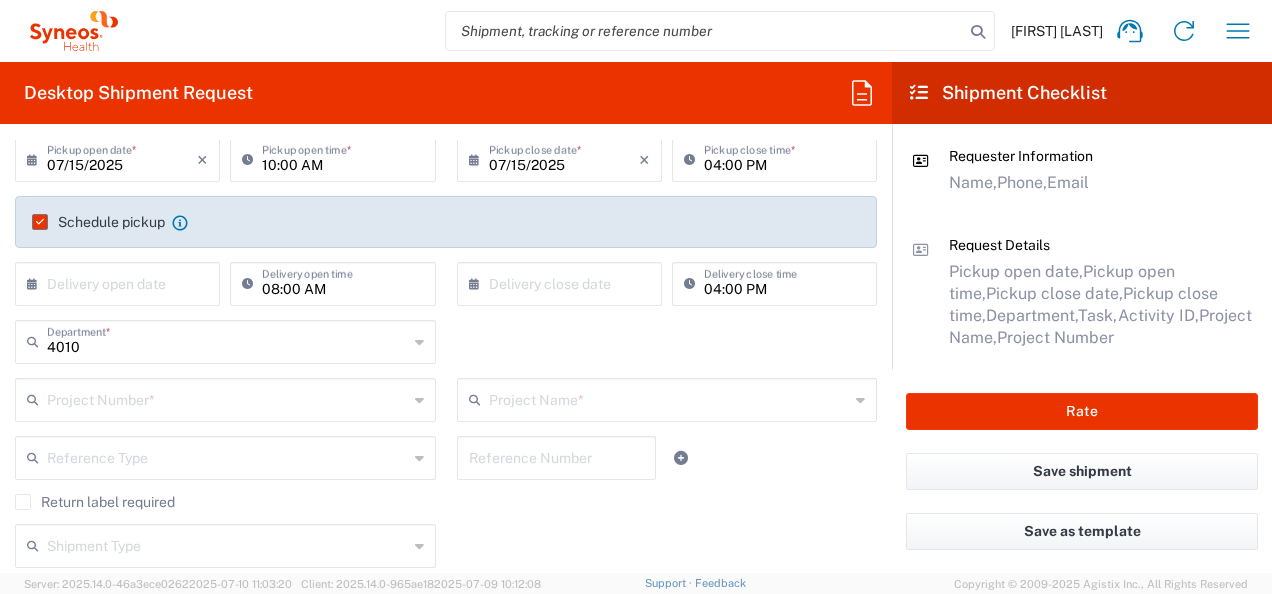 scroll, scrollTop: 333, scrollLeft: 0, axis: vertical 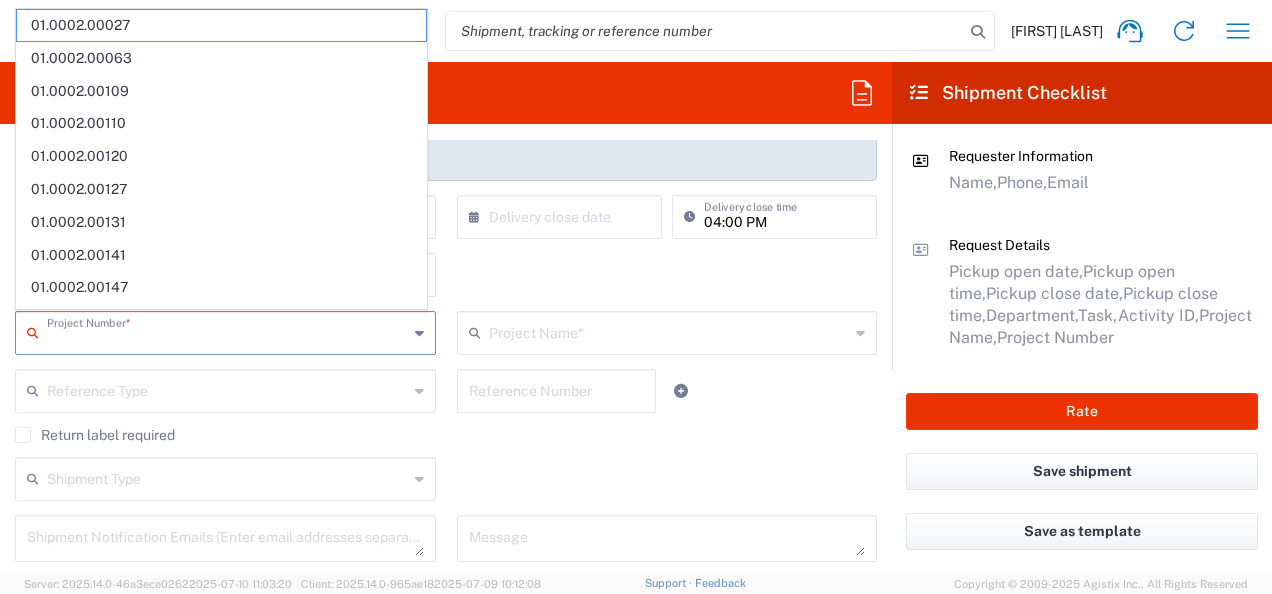 click at bounding box center [227, 331] 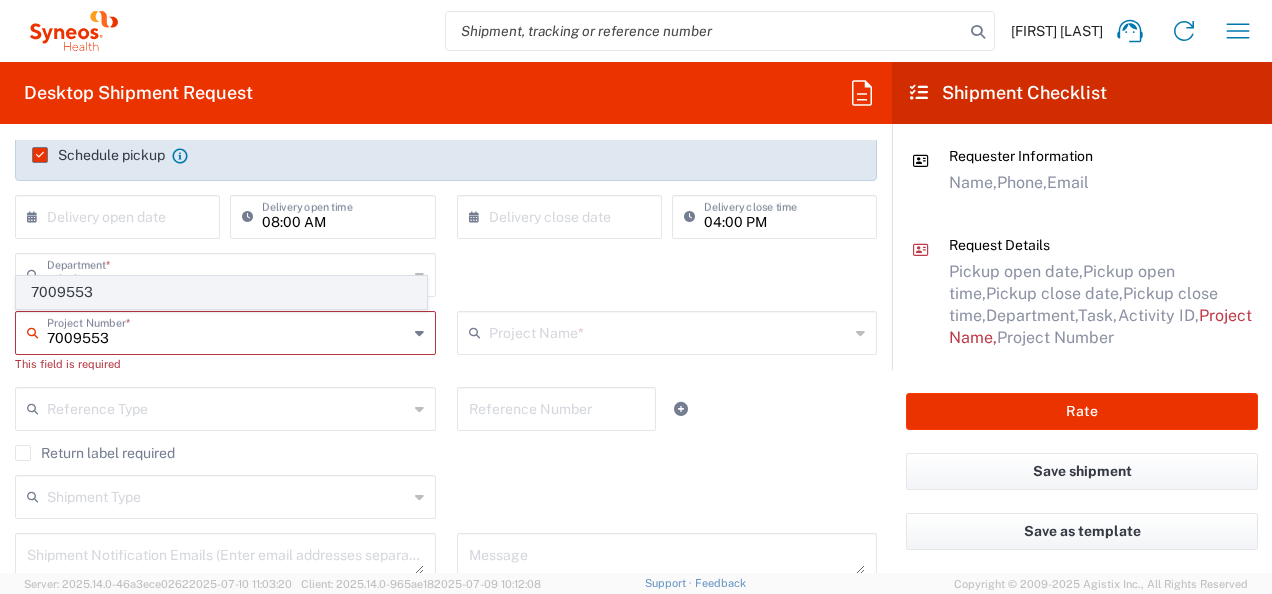 type on "7009553" 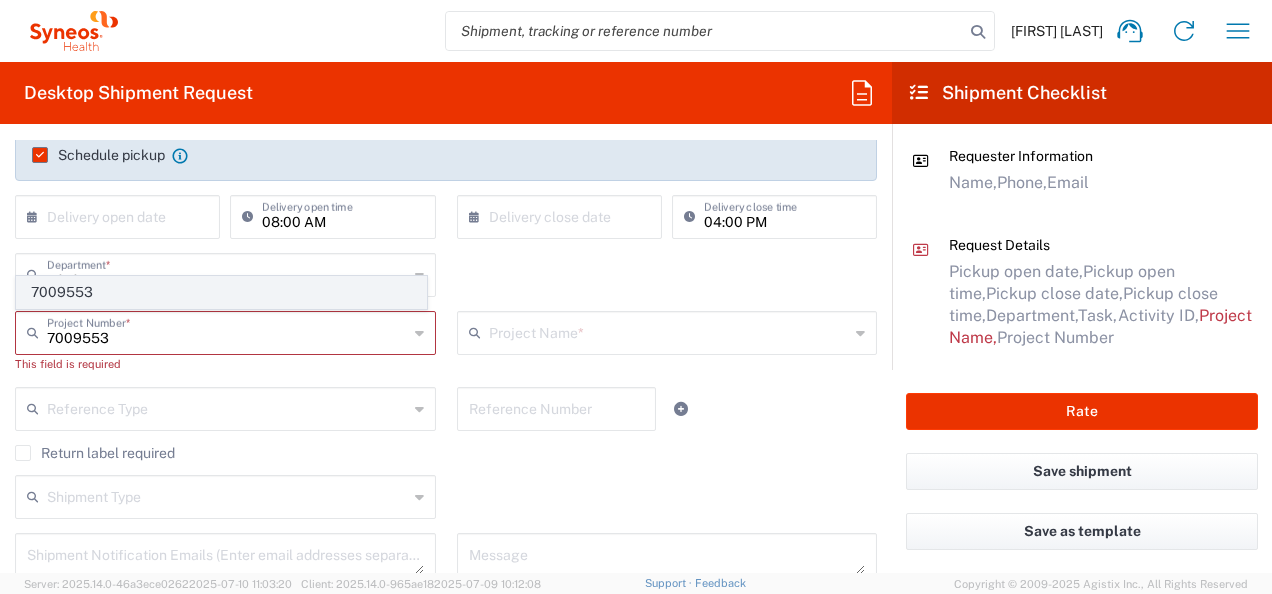 click on "7009553" 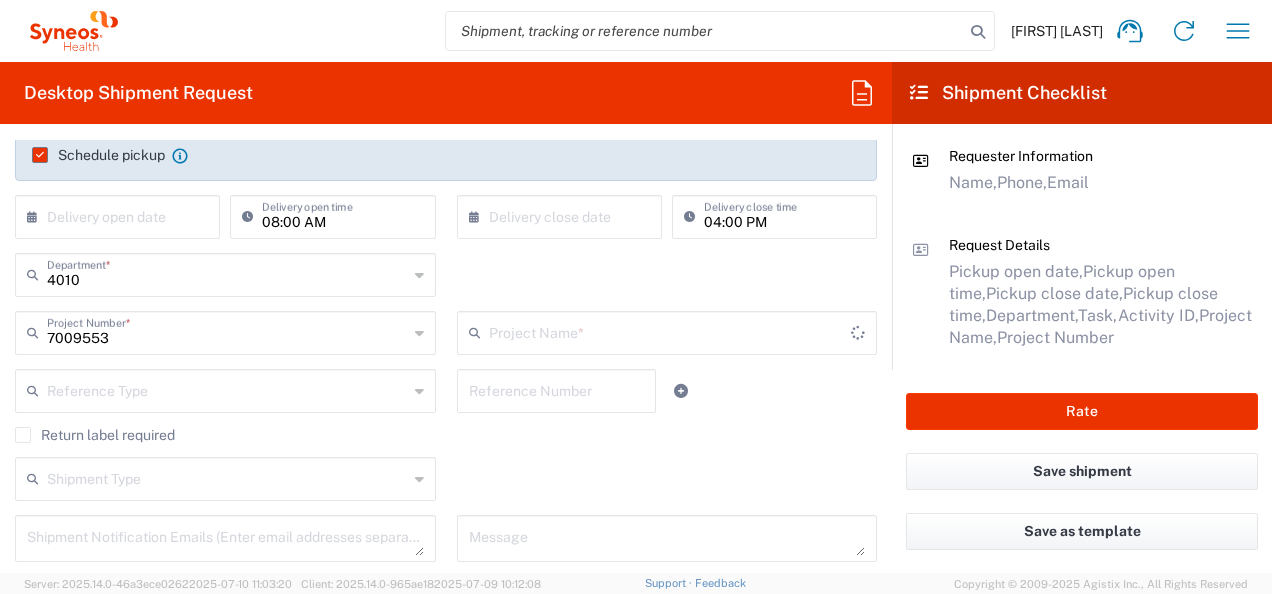 type on "Daiichi 7009553" 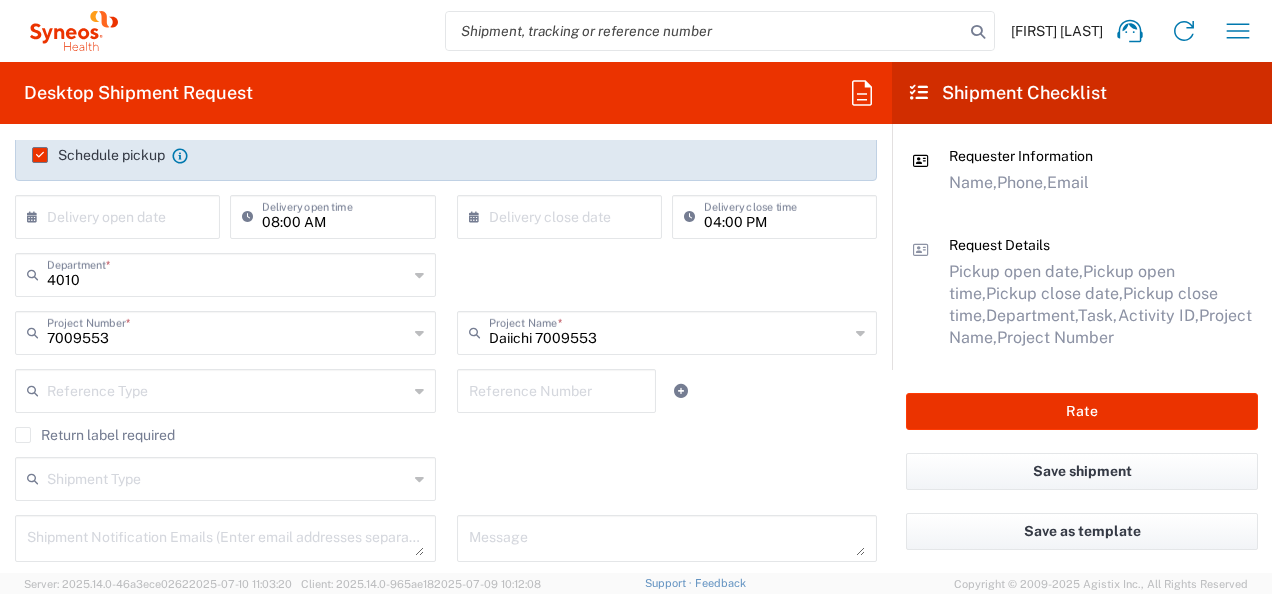 click at bounding box center (227, 477) 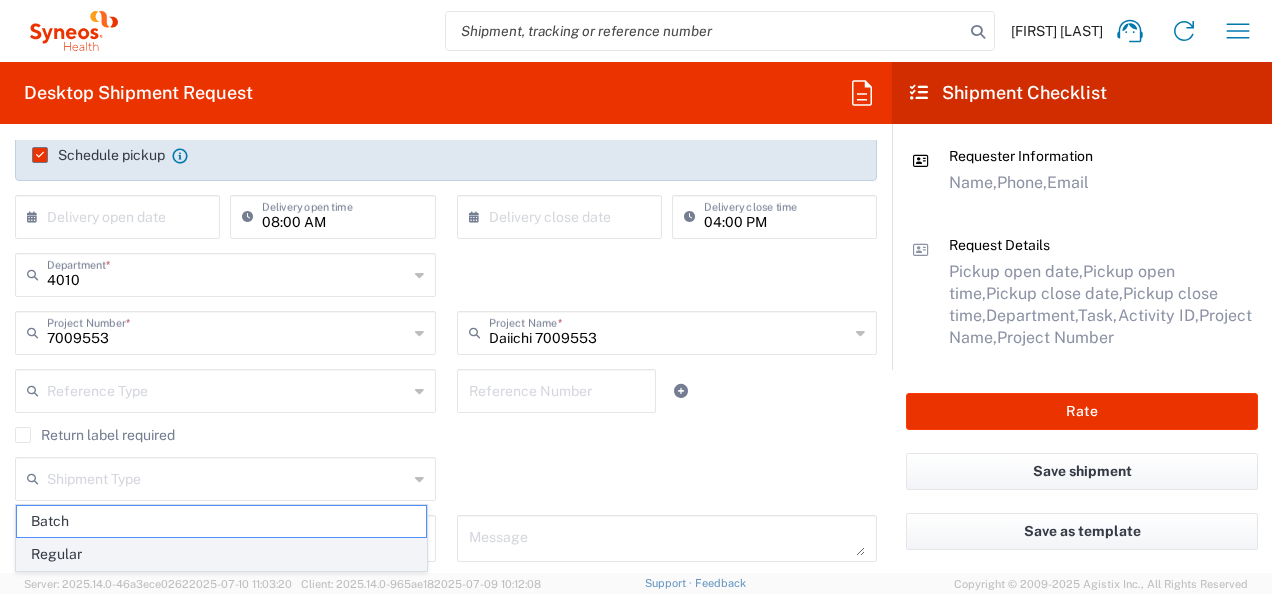 click on "Regular" 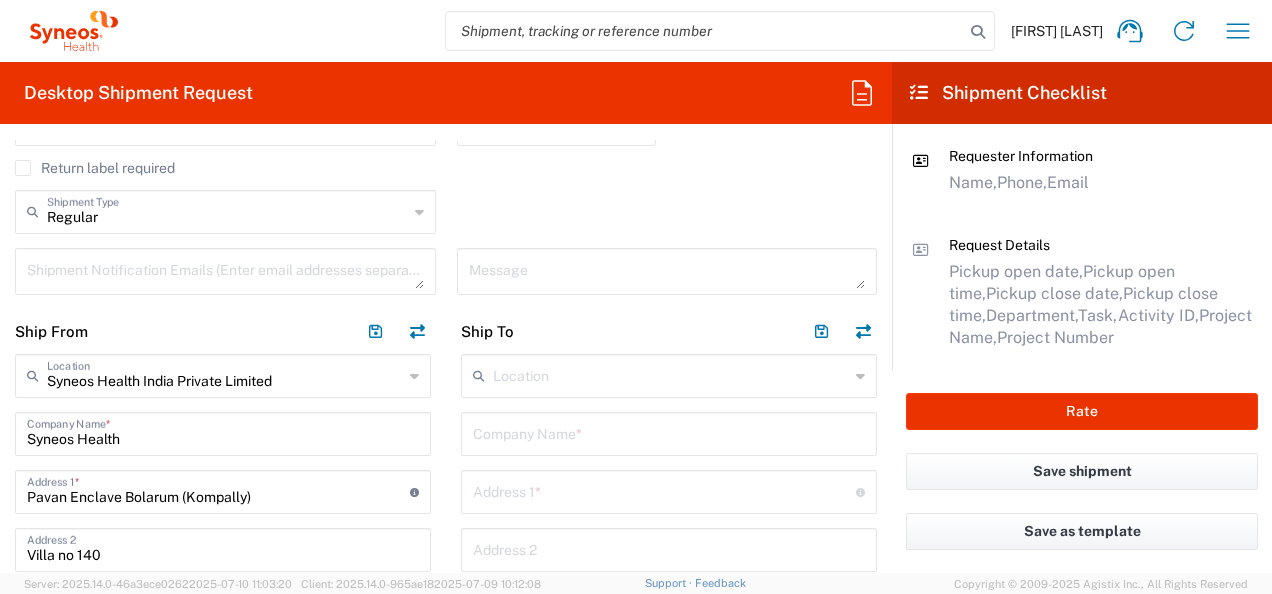 scroll, scrollTop: 653, scrollLeft: 0, axis: vertical 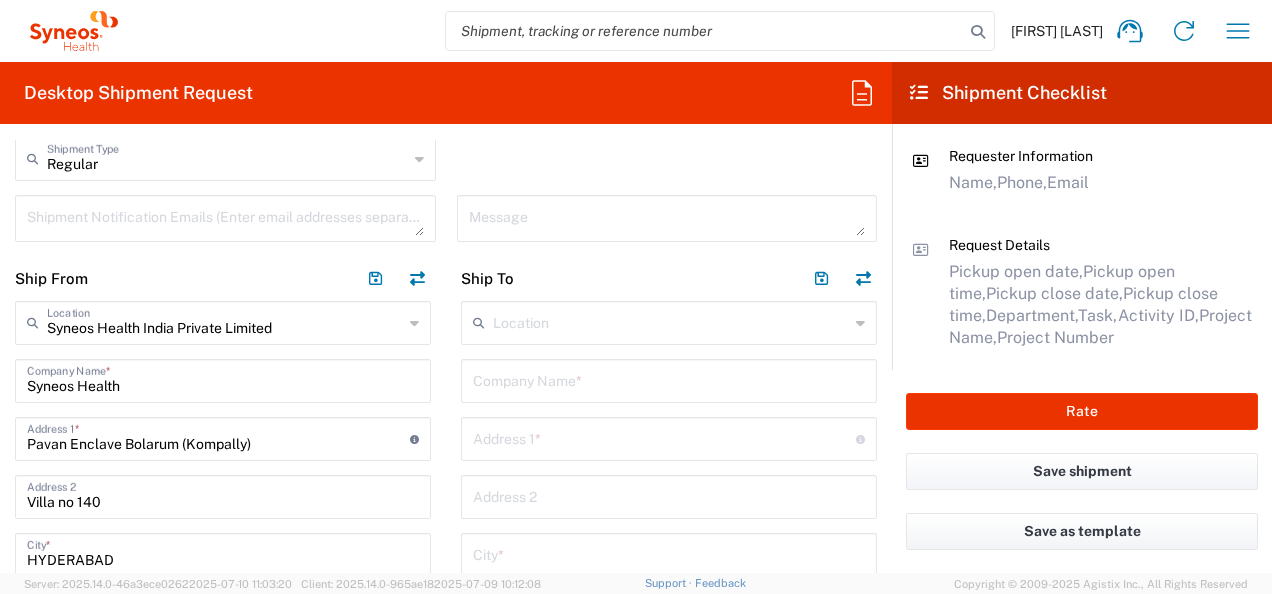 click at bounding box center (669, 379) 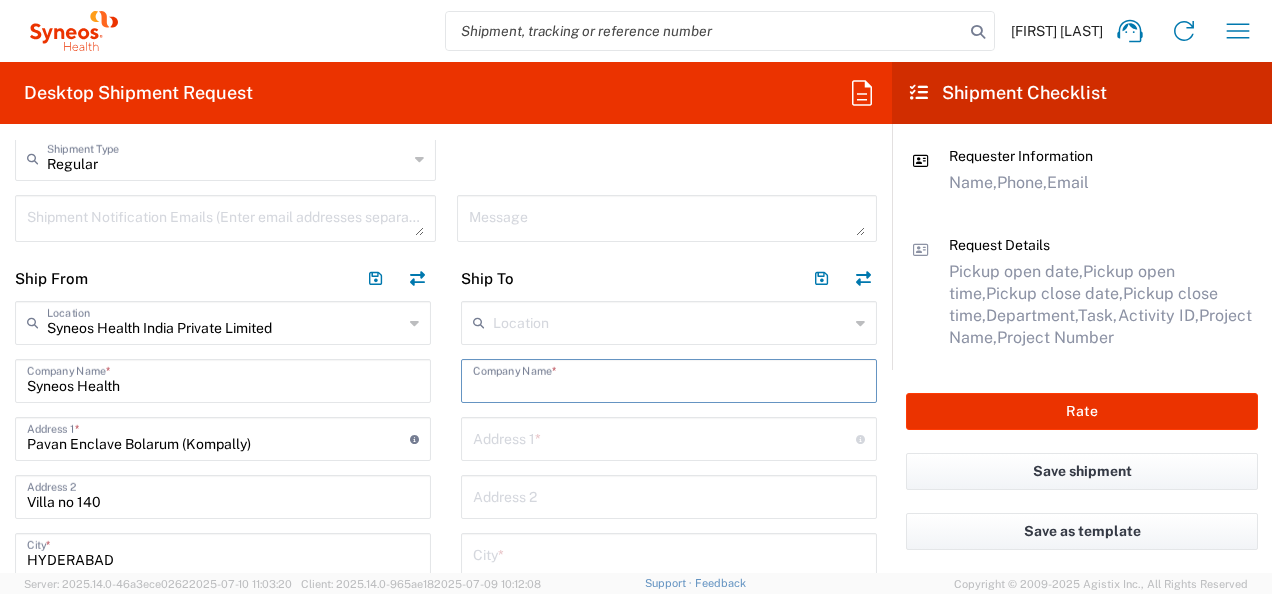 paste on "[CENTER]" 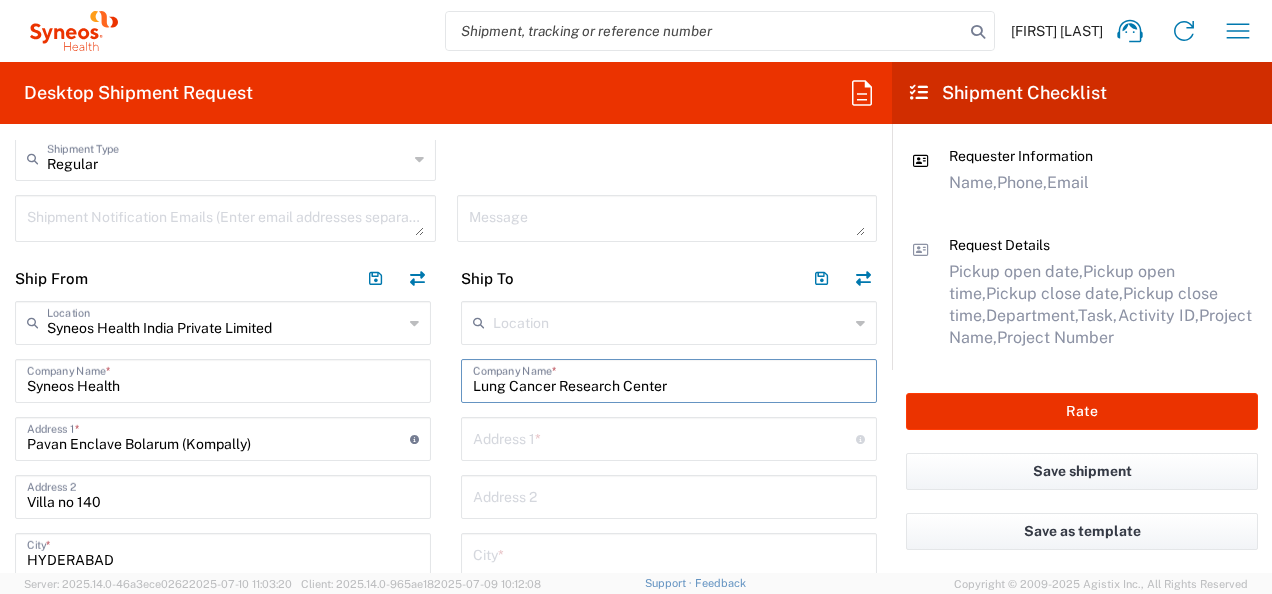 type on "[CENTER]" 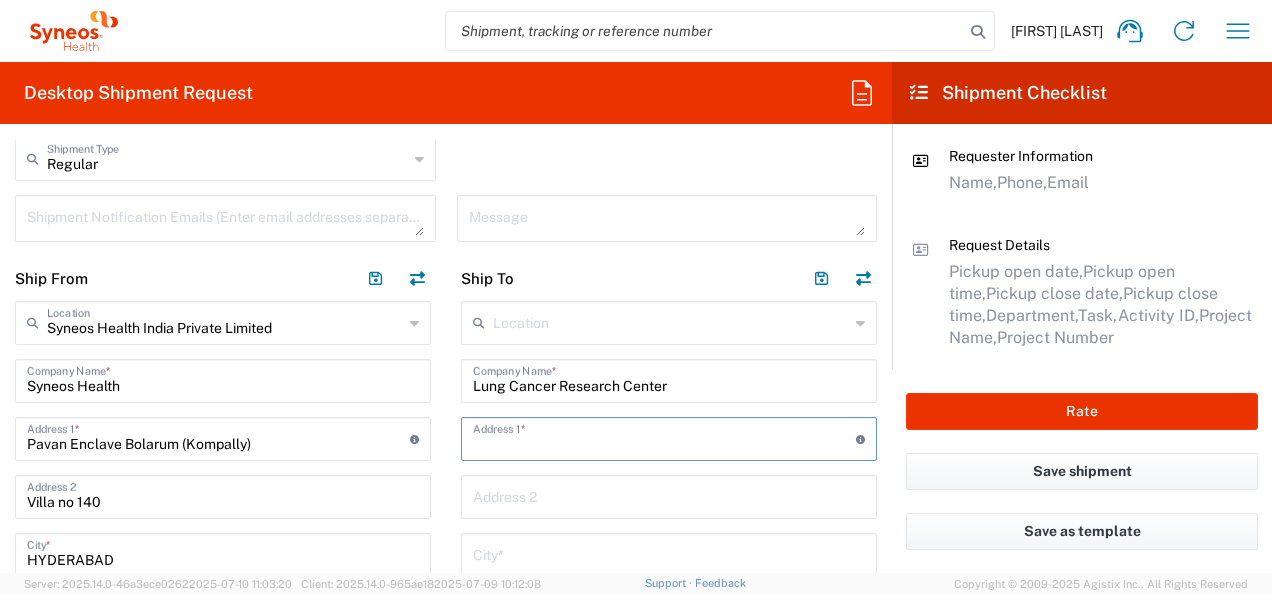 click at bounding box center [664, 437] 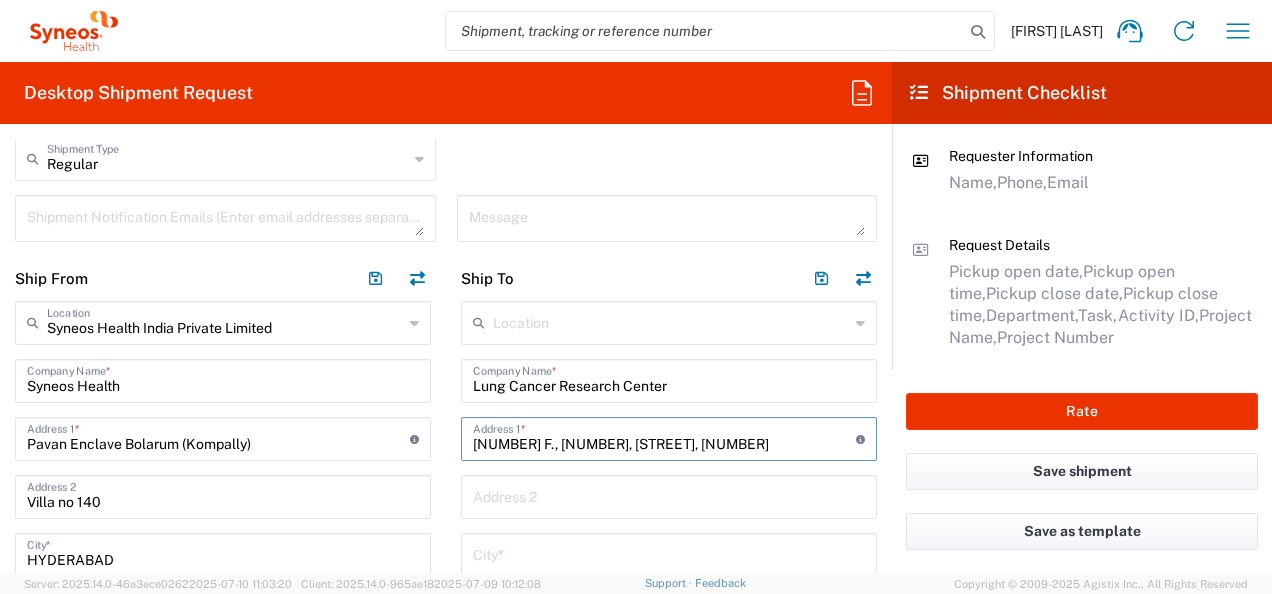 type on "[NUMBER] F., No. [NUMBER], Sec. [NUMBER], [STREET] Rd" 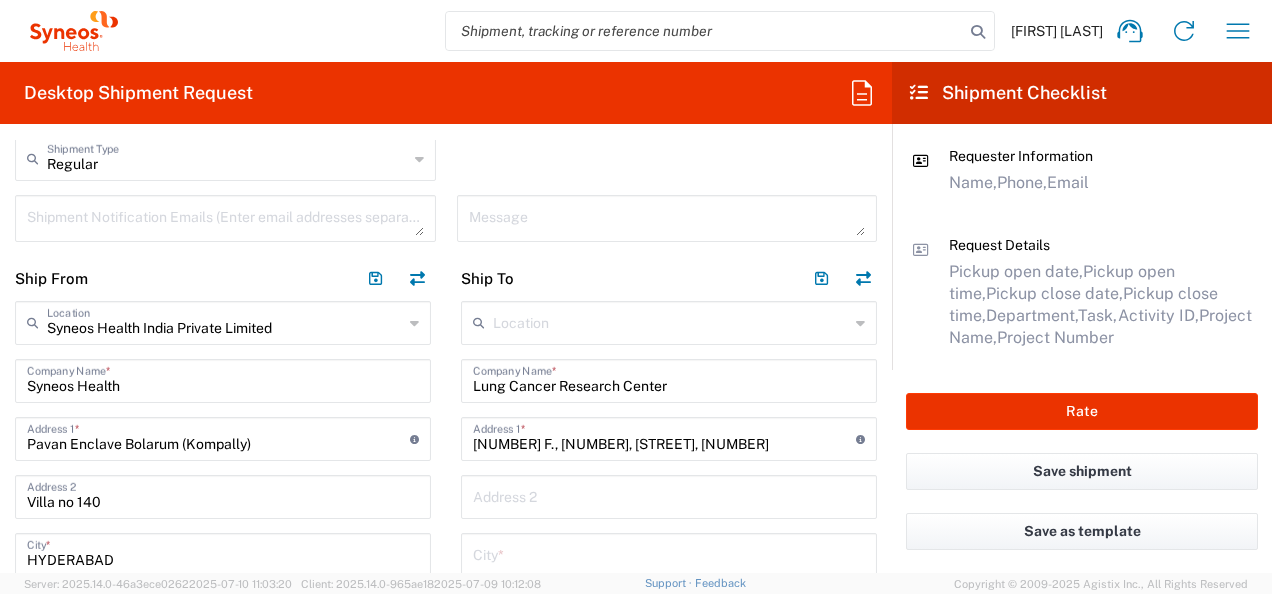drag, startPoint x: 705, startPoint y: 400, endPoint x: 693, endPoint y: 388, distance: 16.970562 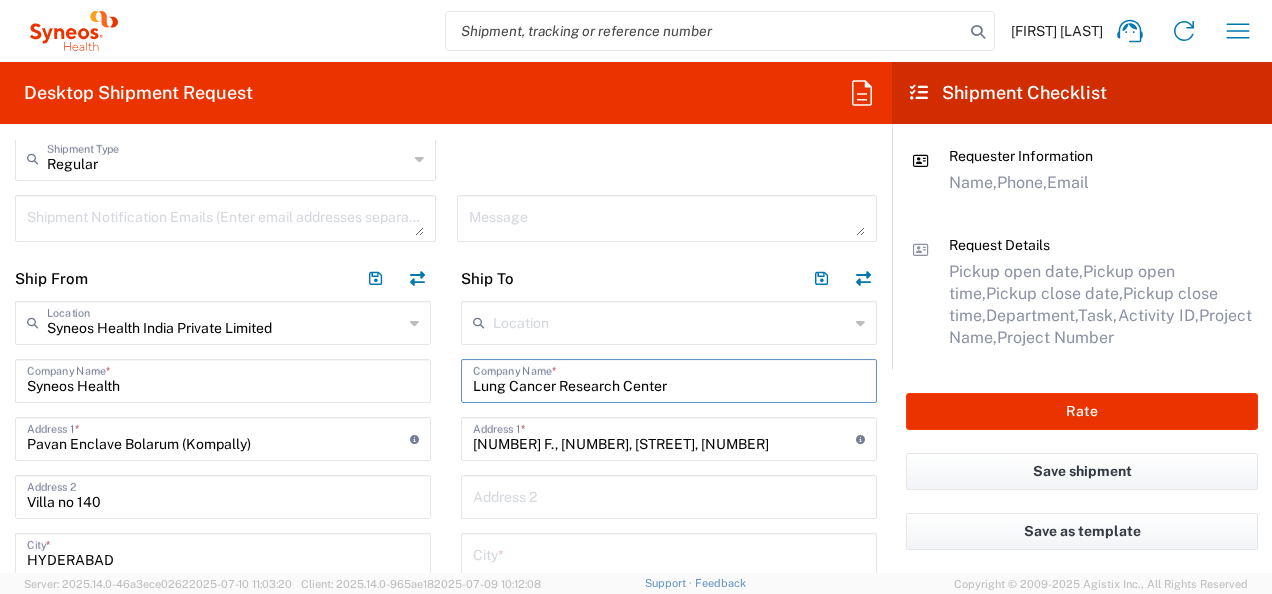 click on "[CENTER]" at bounding box center (669, 379) 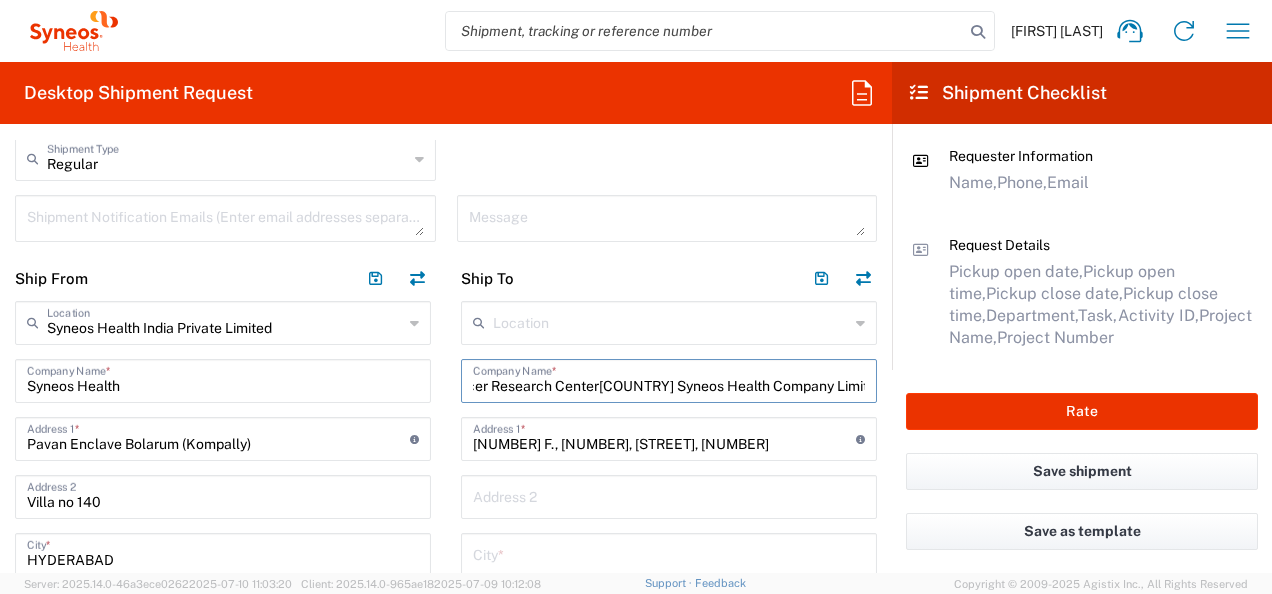 scroll, scrollTop: 0, scrollLeft: 60, axis: horizontal 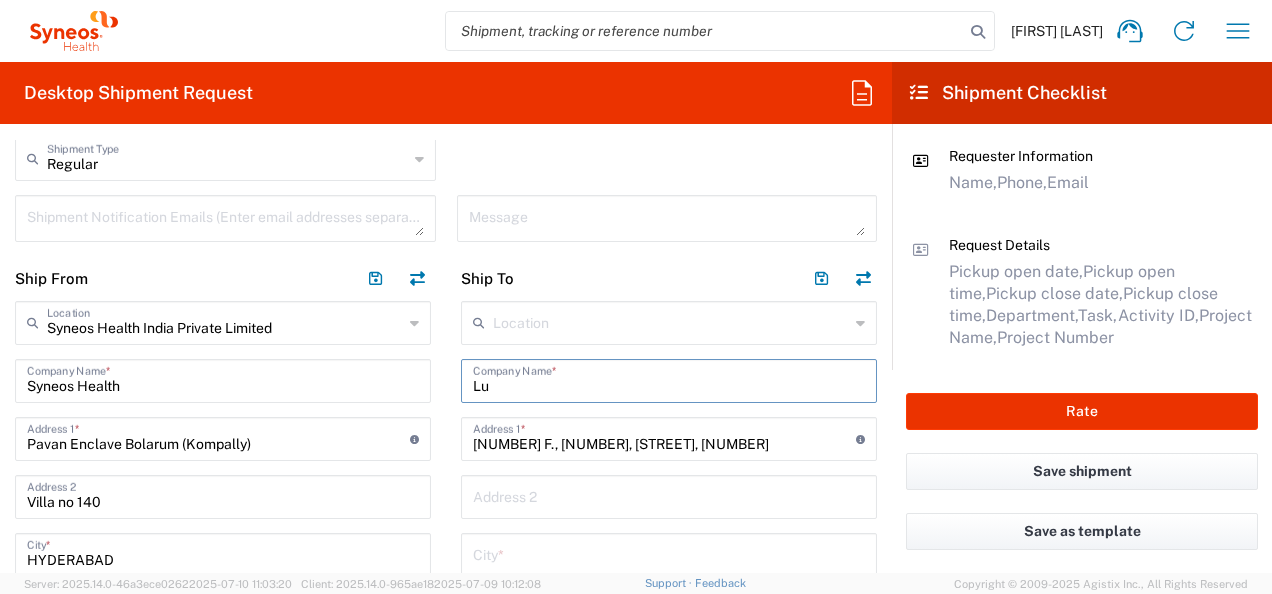 type on "L" 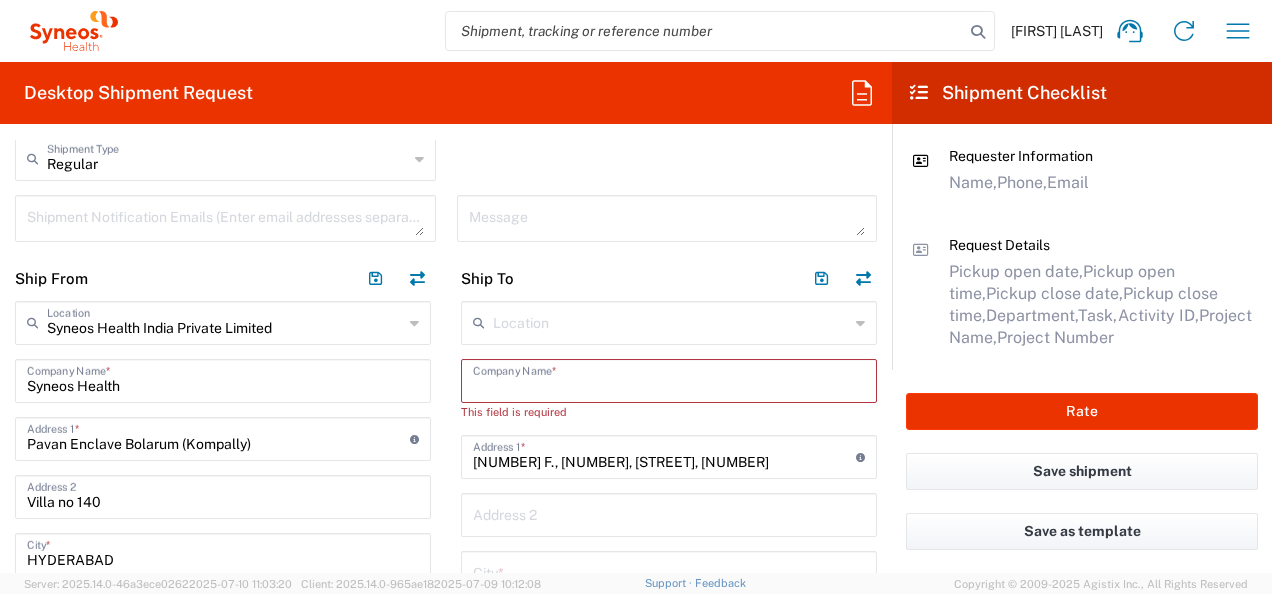 scroll, scrollTop: 0, scrollLeft: 0, axis: both 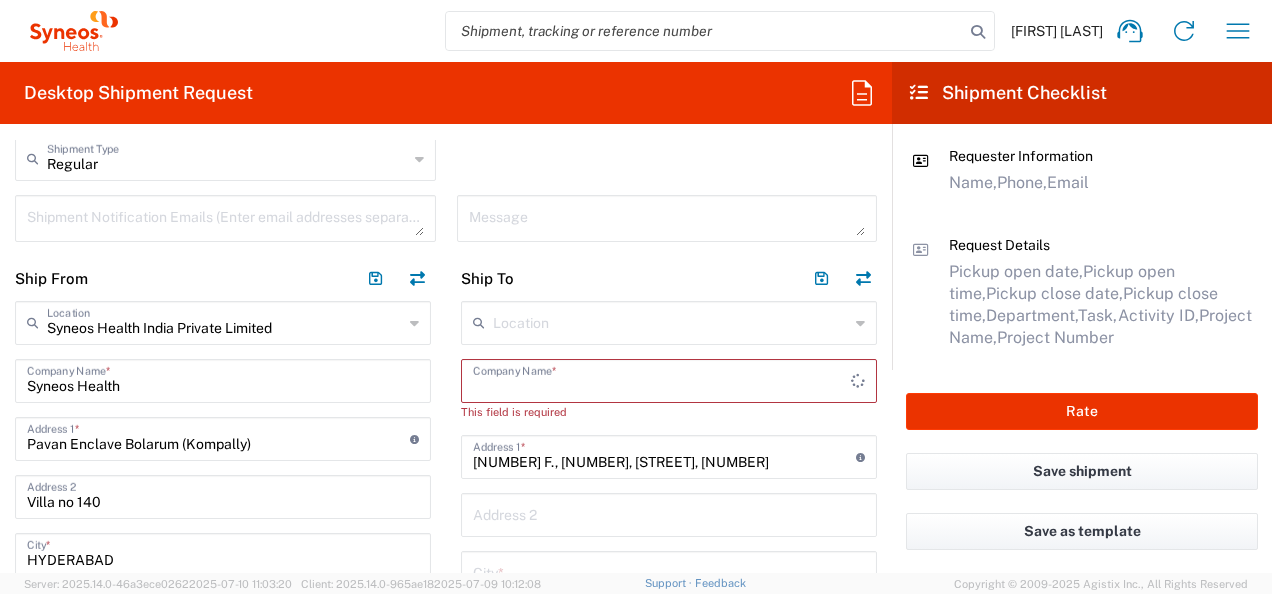 paste on "Taiwan Syneos Health Company Limited" 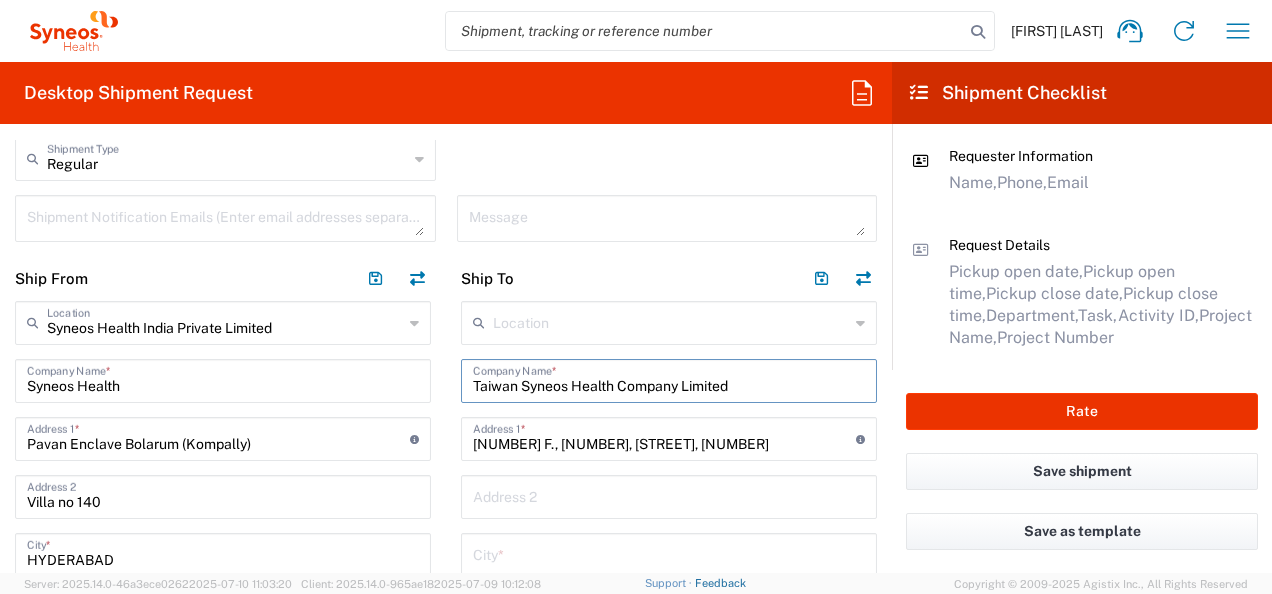type on "Taiwan Syneos Health Company Limited" 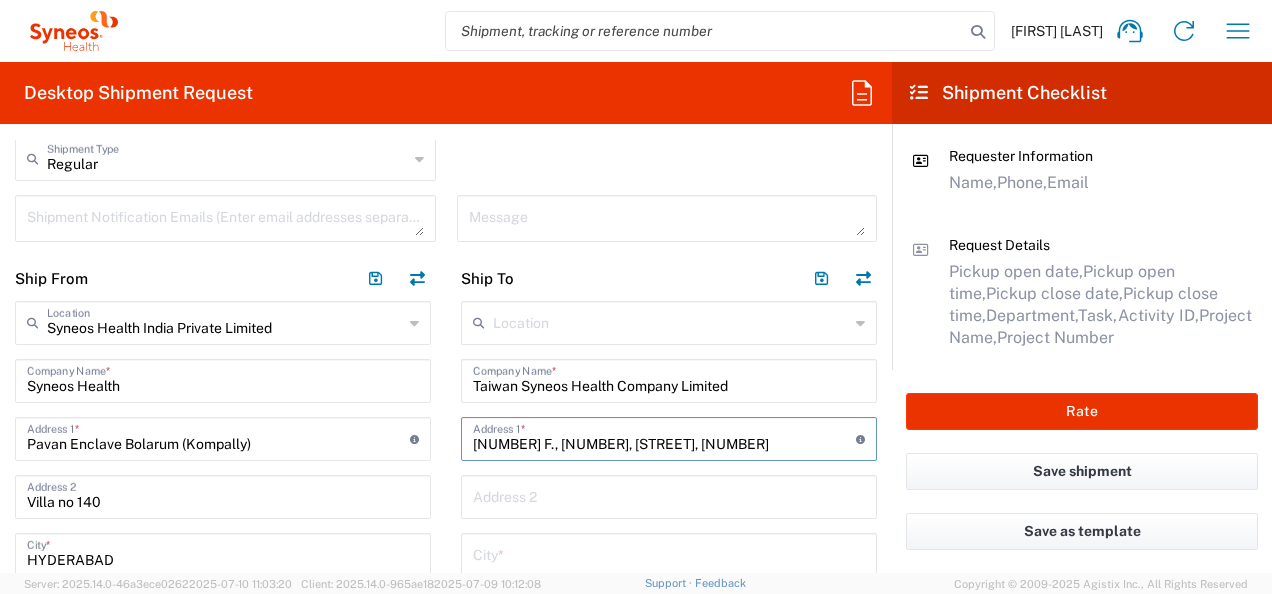 click on "[NUMBER] F., No. [NUMBER], Sec. [NUMBER], [STREET] Rd" at bounding box center [664, 437] 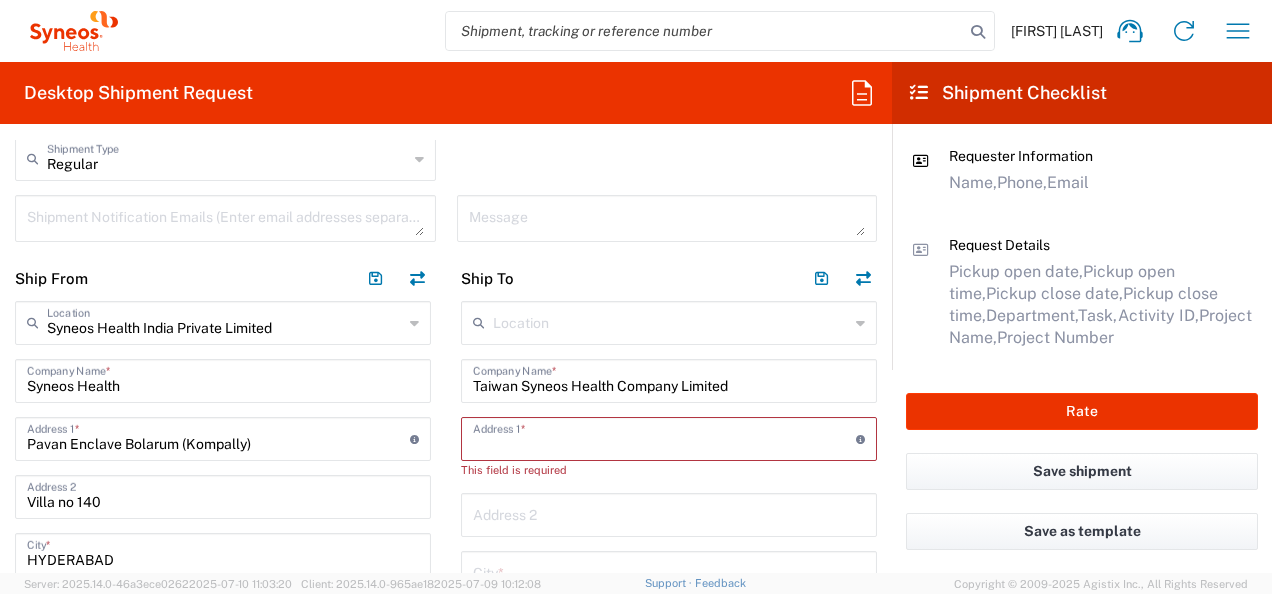 paste on "Lung Cancer Research Center," 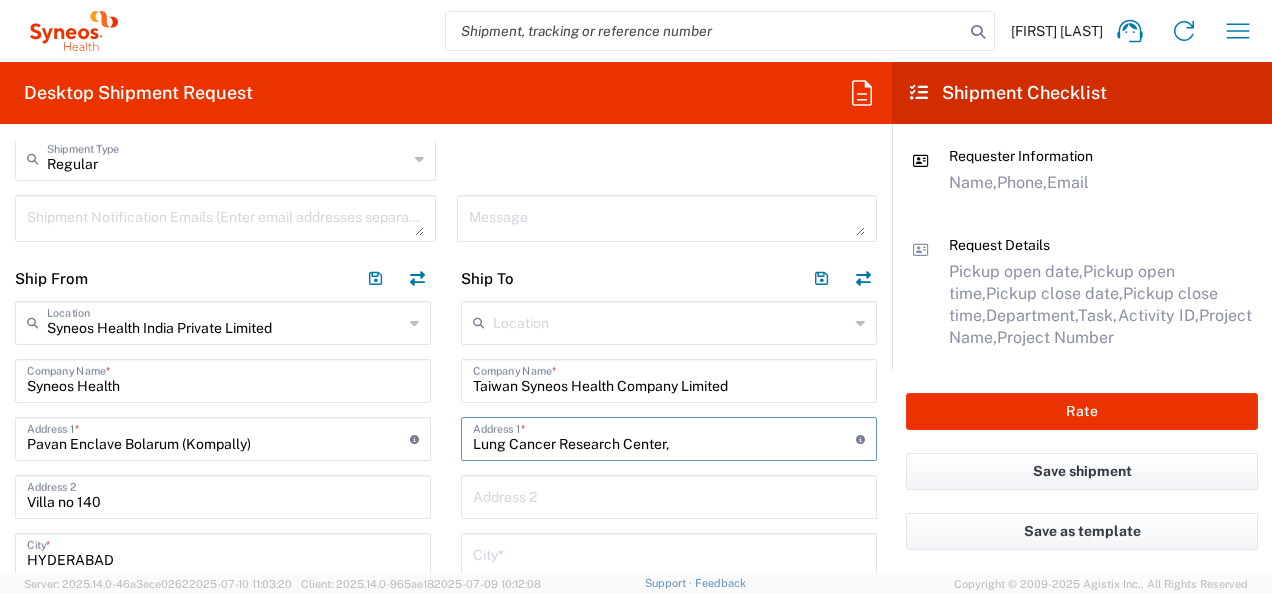 paste on "[FLOOR], No. [NUMBER], Sec. [NUMBER], [STREET_NAME]" 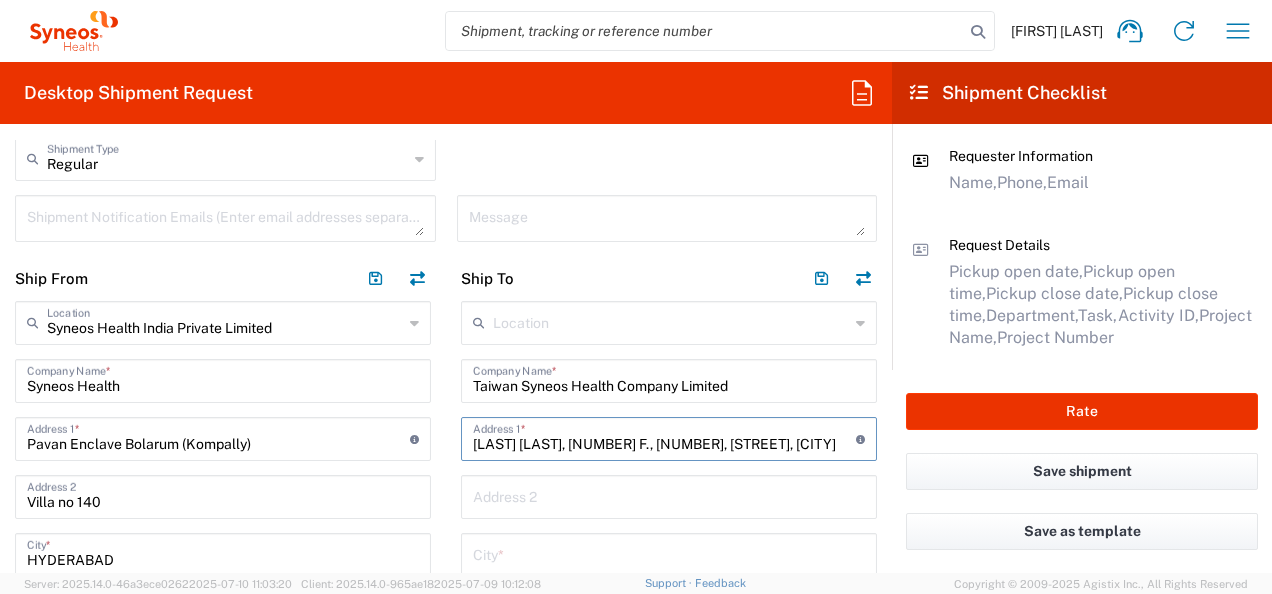 scroll, scrollTop: 0, scrollLeft: 40, axis: horizontal 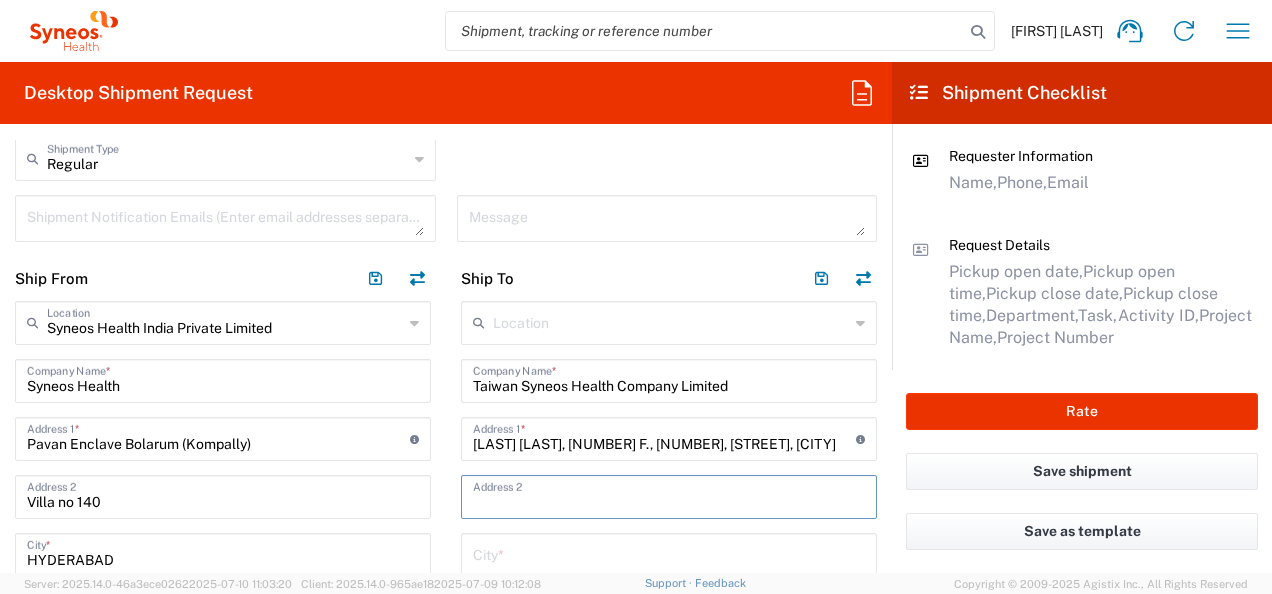 click at bounding box center [669, 495] 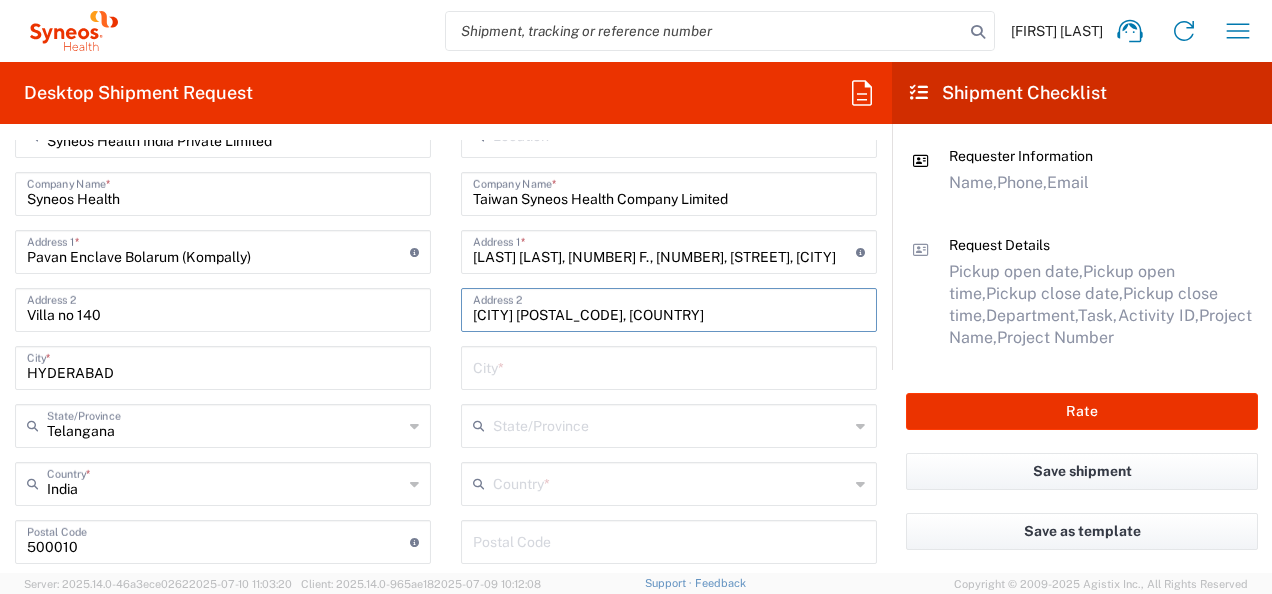 scroll, scrollTop: 933, scrollLeft: 0, axis: vertical 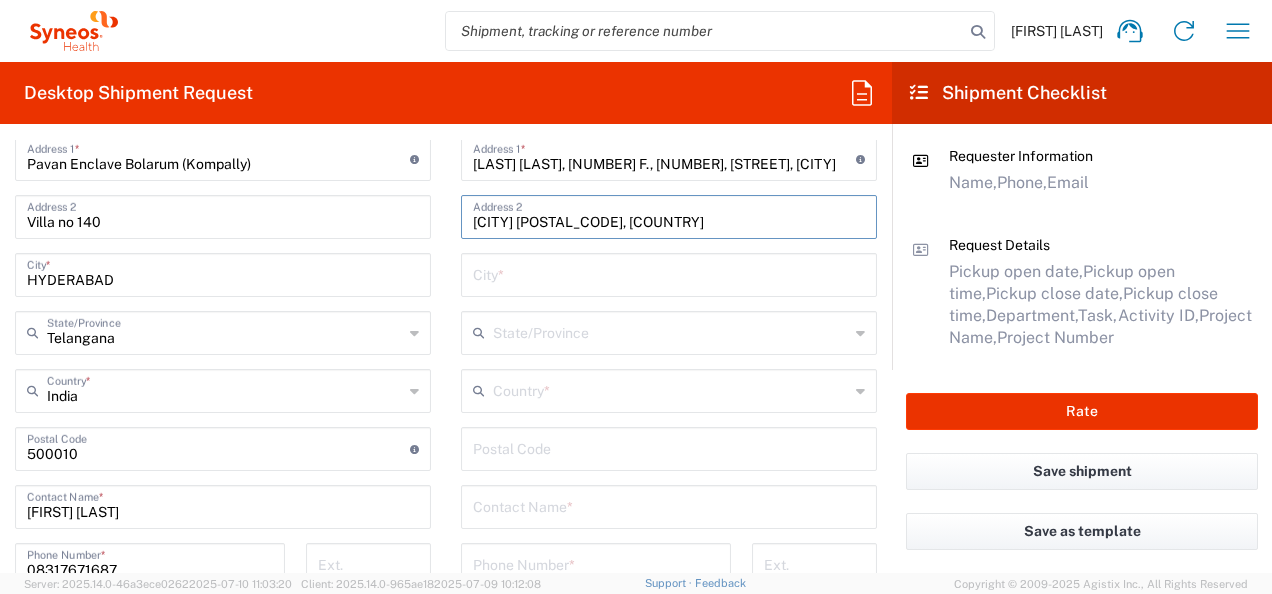 type on "[DISTRICT], [CITY] [POSTAL_CODE], [COUNTRY]" 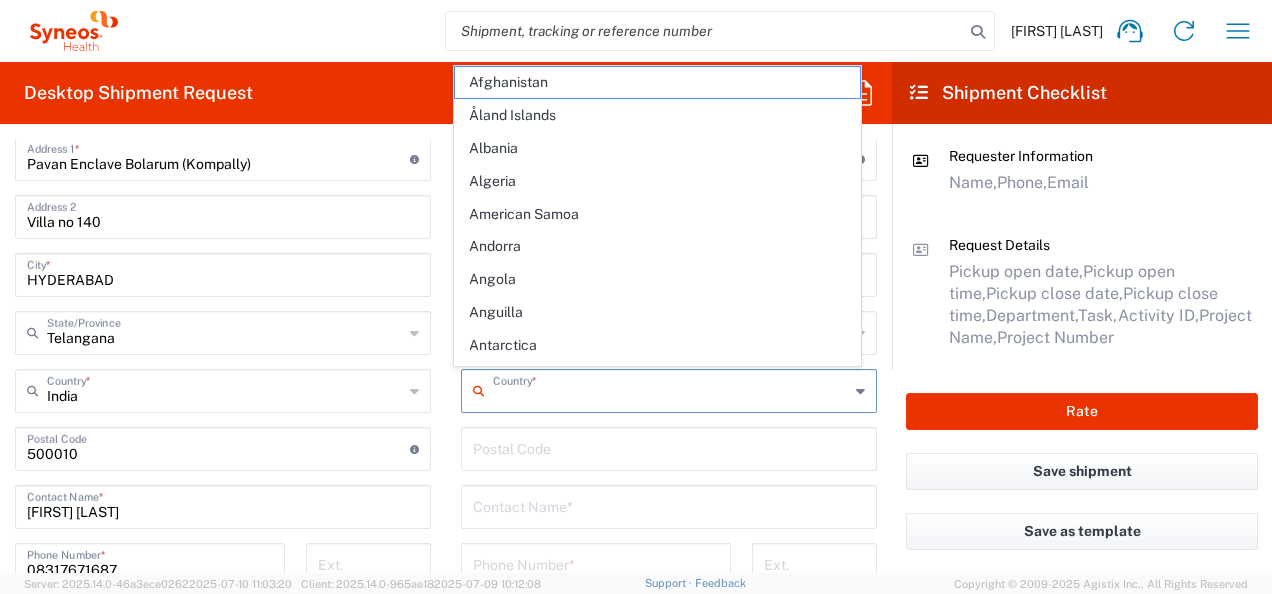 click at bounding box center [671, 389] 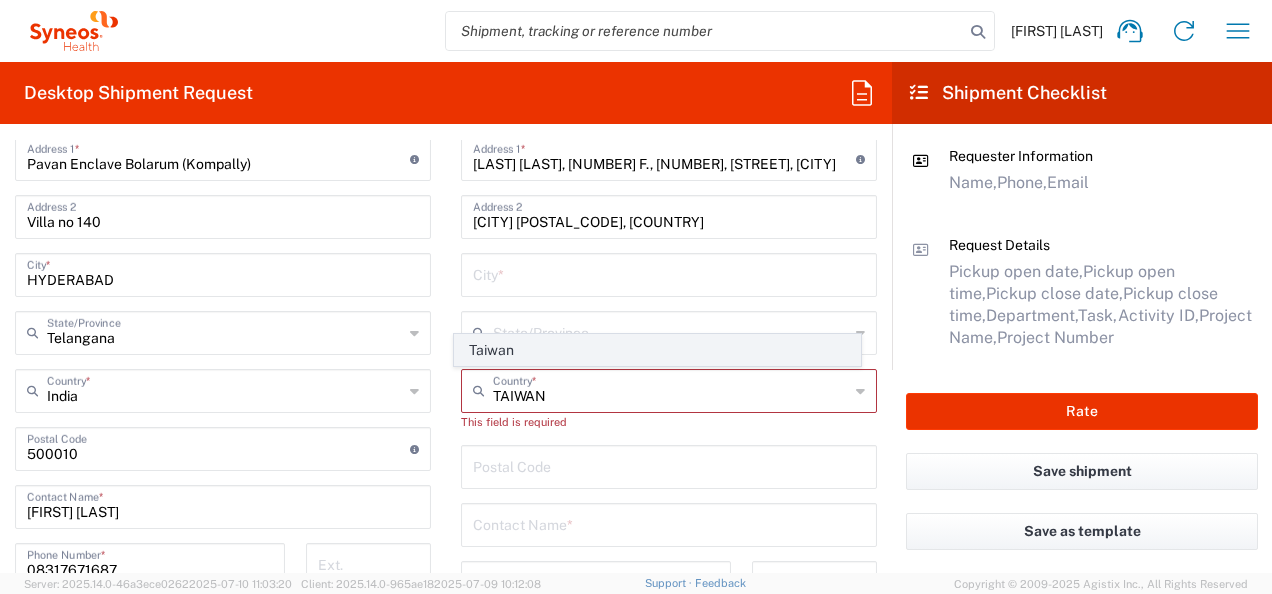 click on "Taiwan" 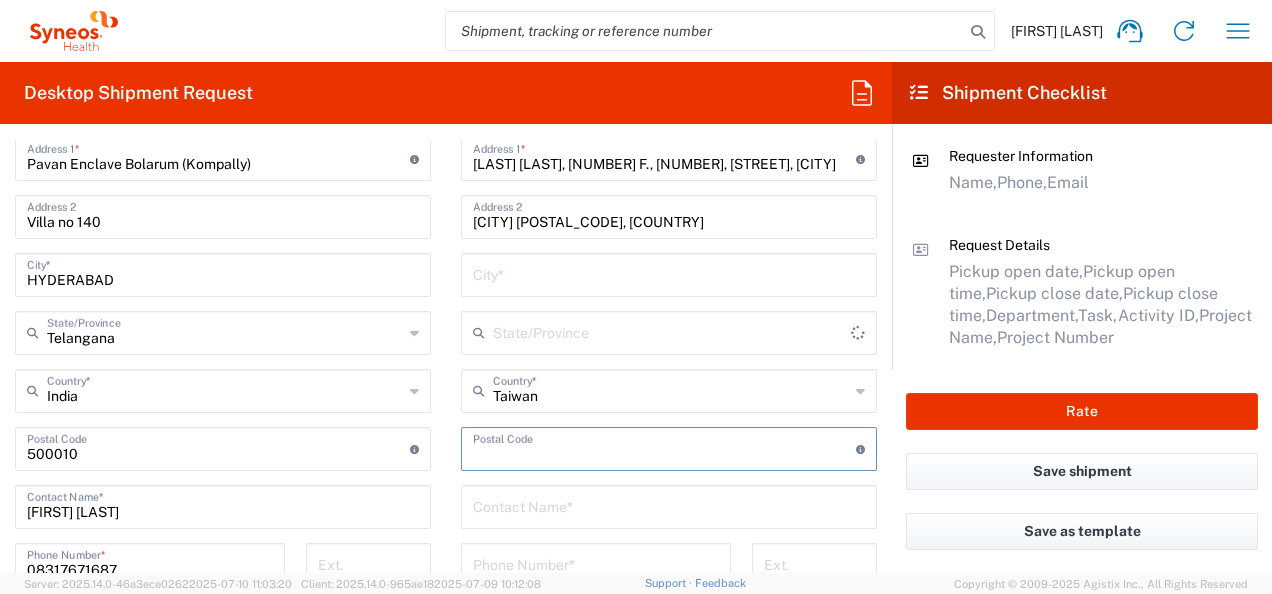 click at bounding box center [664, 447] 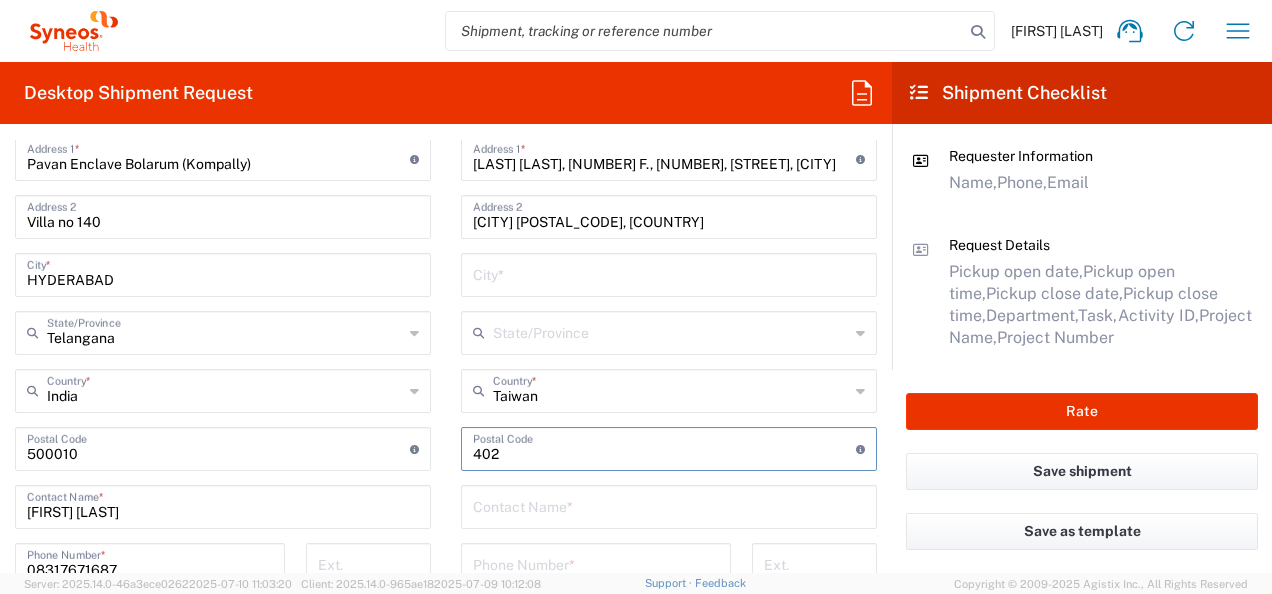 type on "402" 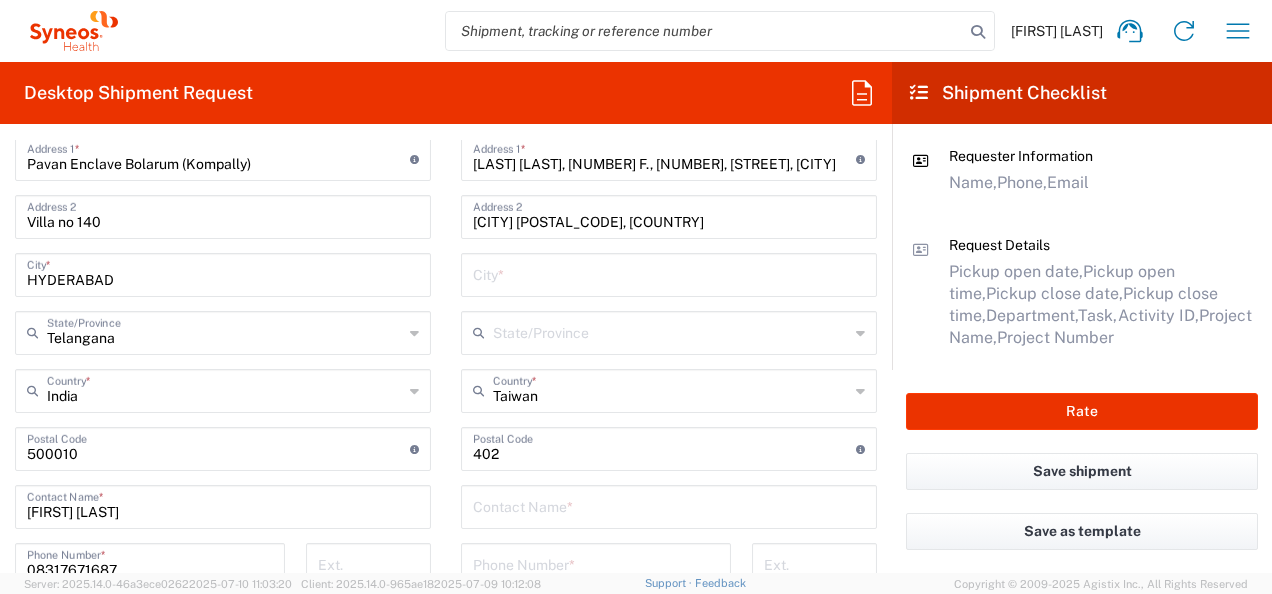 click on "Location  Addison Whitney LLC-Morrisvile NC US Barcelona-Syneos Health BioSector 2 LLC- New York US Boco Digital Media Caerus Marketing Group LLC-Morrisville NC US Chamberlain Communications LLC-New York US Chandler Chicco Agency, LLC-New York US Genico, LLC Gerbig Snell/Weisheimer Advert- Westerville OH Haas & Health Partner Public Relations GmbH Illingworth Research Group Ltd-Macclesfield UK Illingworth Rsrch Grp (France) Illingworth Rsrch Grp (Italy) Illingworth Rsrch Grp (Spain) Illingworth Rsrch Grp (USA) In Illingworth Rsrch Grp(Australi INC Research Clin Svcs Mexico inVentiv Health Philippines, Inc. IRG - Morrisville Warehouse IVH IPS Pvt Ltd- India IVH Mexico SA de CV NAVICOR GROUP, LLC- New York US PALIO + IGNITE, LLC- Westerville OH US Pharmaceutical Institute LLC- Morrisville NC US PT Syneos Health Indonesia Rx dataScience Inc-Morrisville NC US RxDataScience India Private Lt Syneos Health (Beijing) Inc.Lt Syneos Health (Shanghai) Inc. Ltd. Syneos Health (Thailand) Limit Syneos Health Argentina SA" 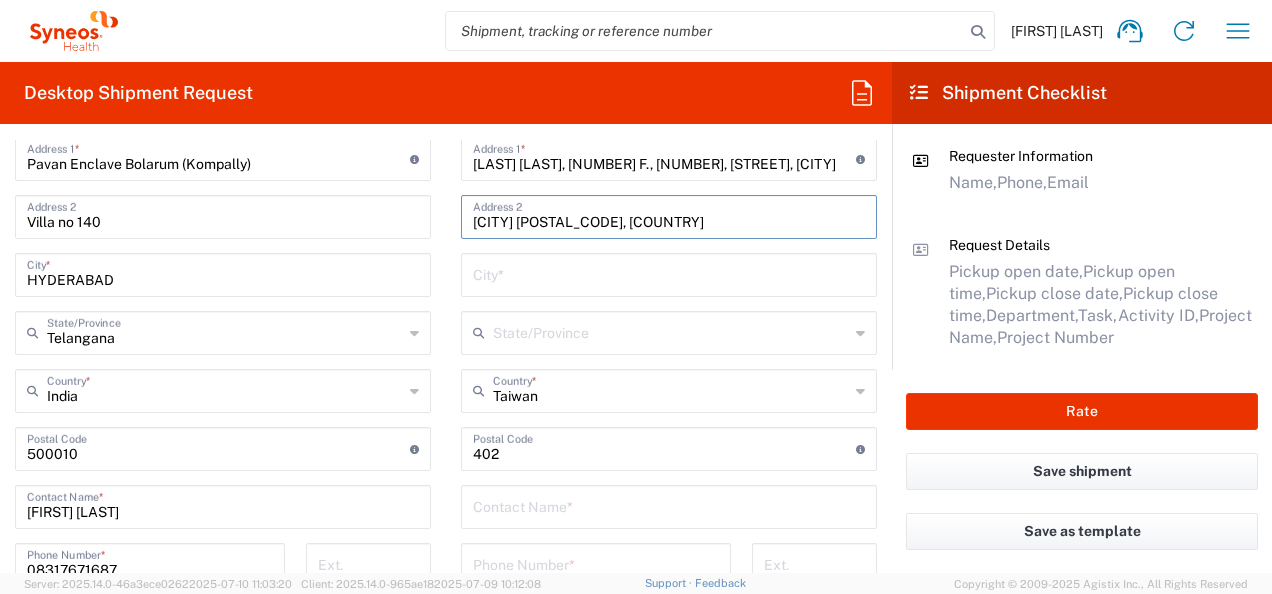click on "[DISTRICT], [CITY] [POSTAL_CODE], [COUNTRY]" at bounding box center [669, 215] 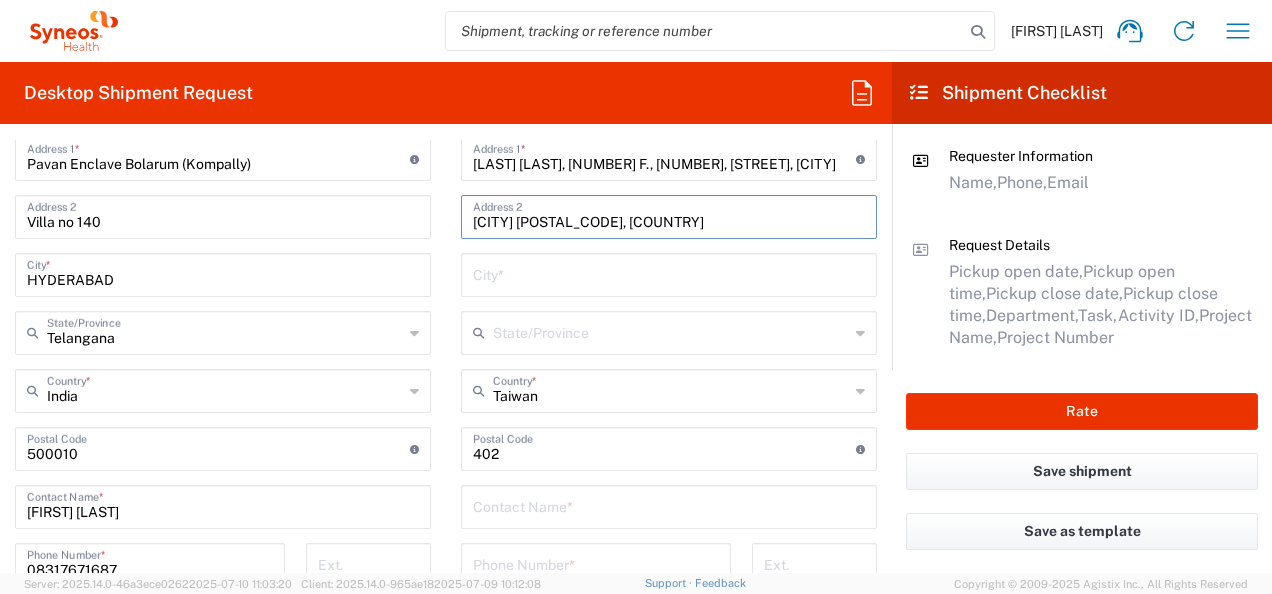 click at bounding box center [669, 273] 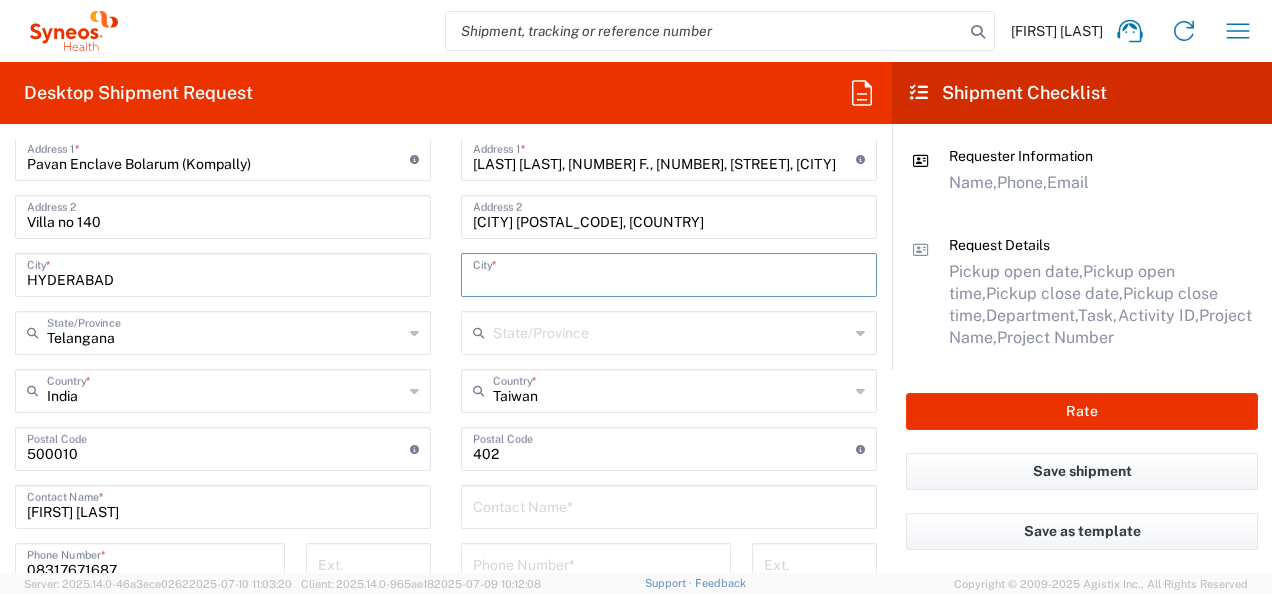 paste on "Taichung" 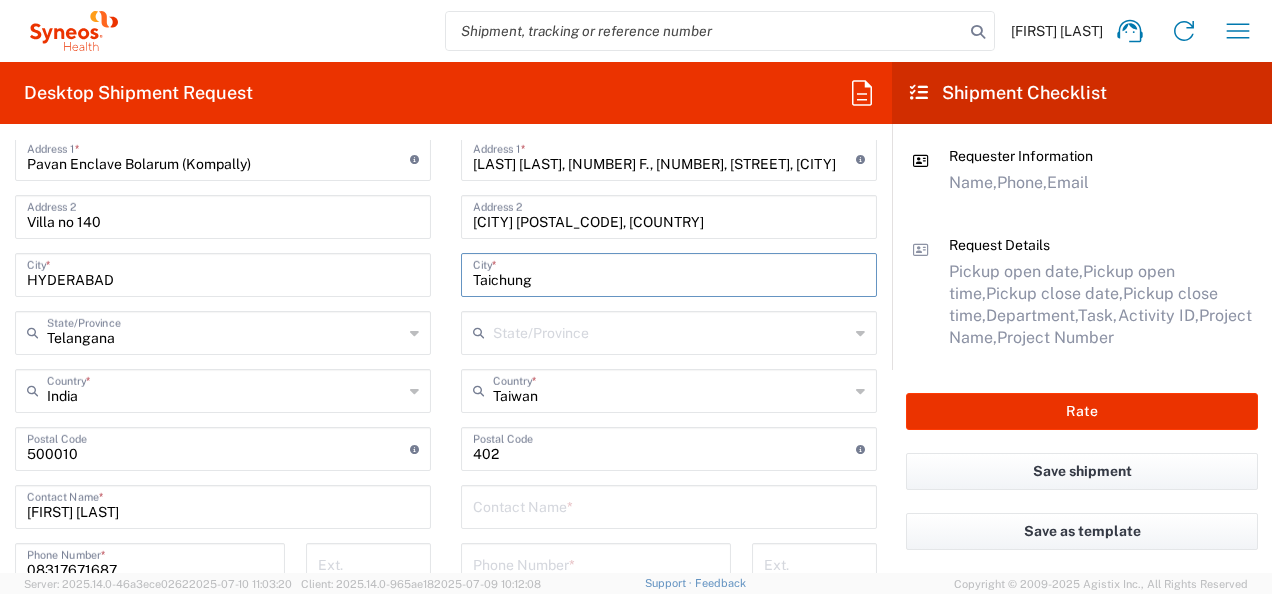 type on "Taichung" 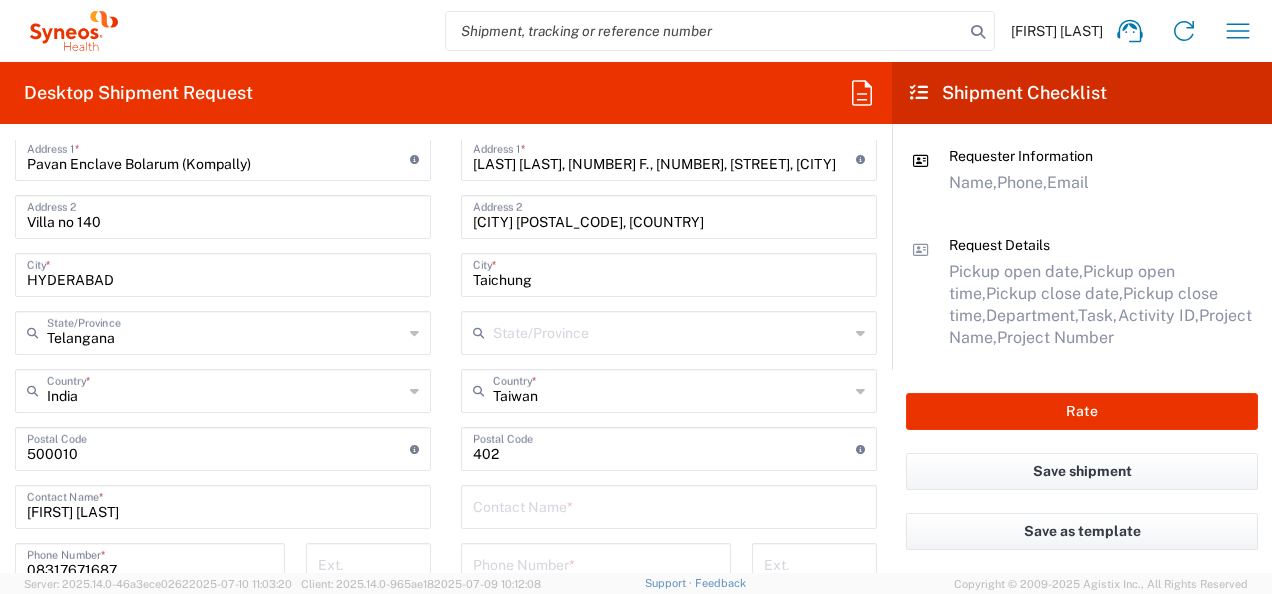 click on "State/Province" 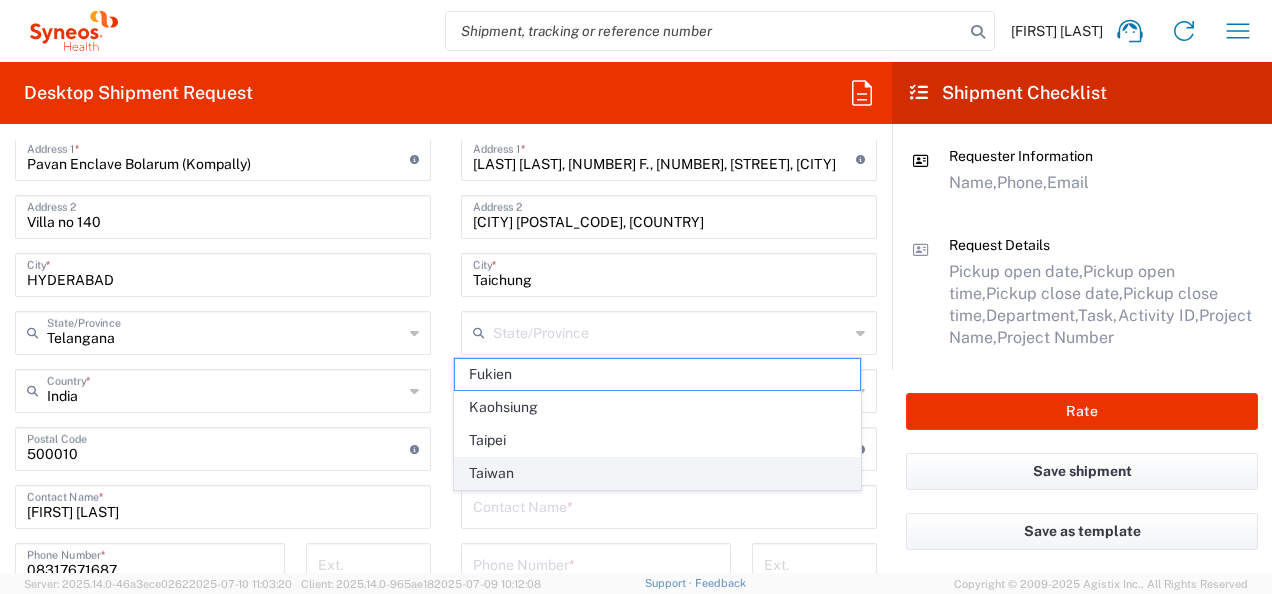 click on "Taiwan" 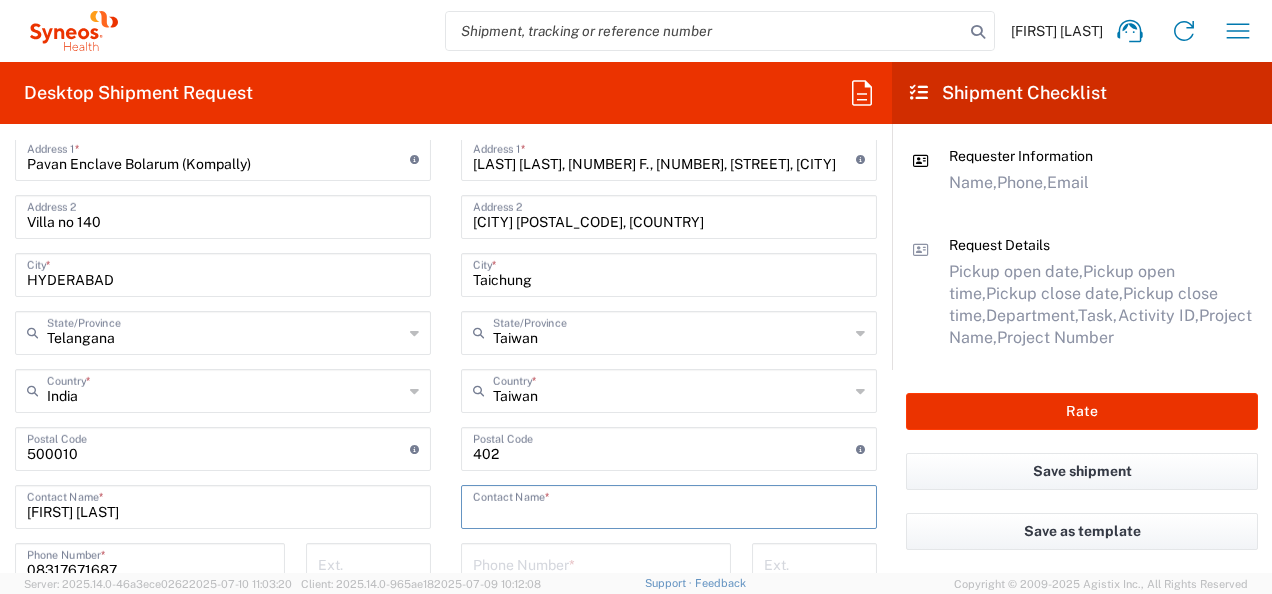 click at bounding box center [669, 505] 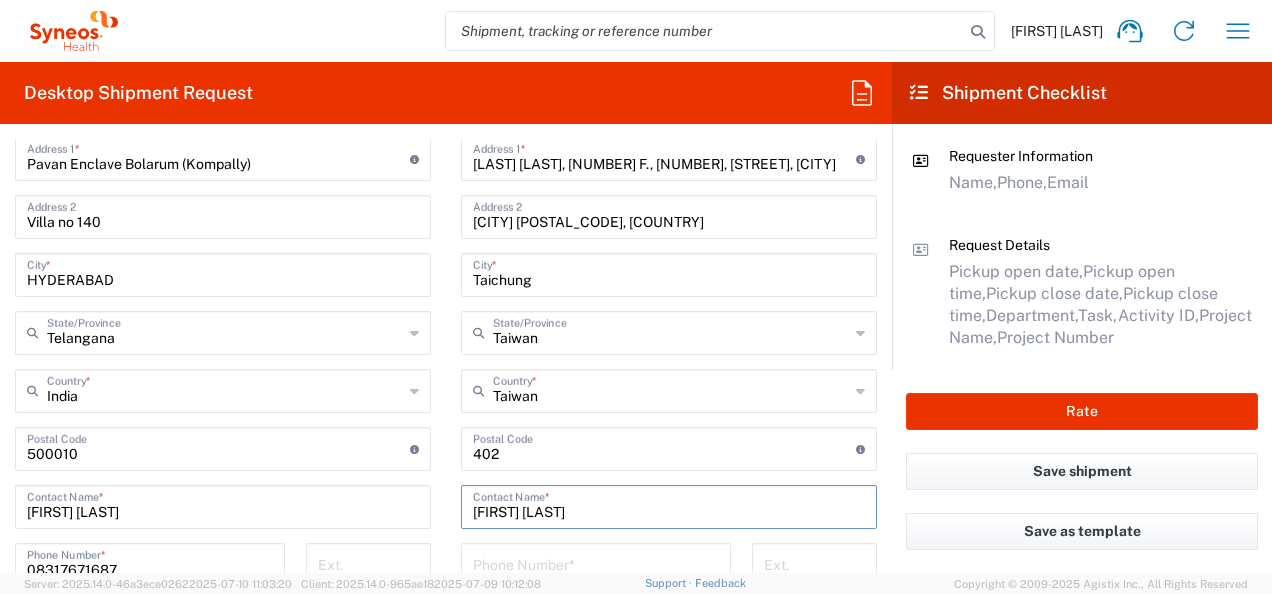 type on "Yi-Chen Chiu" 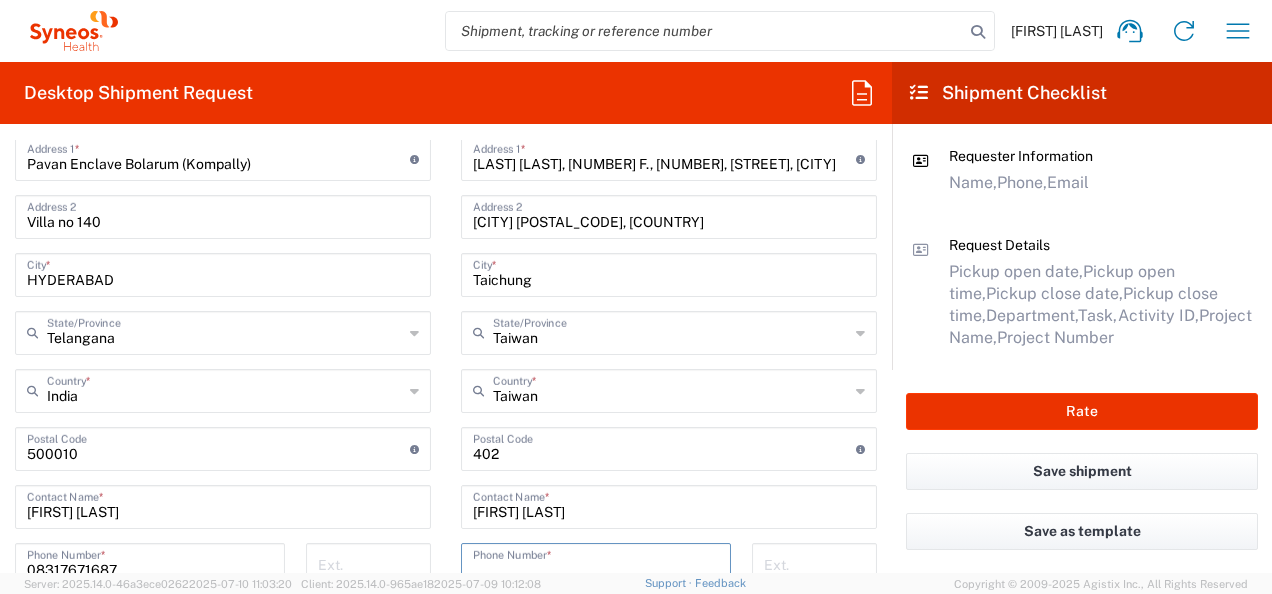click at bounding box center [596, 563] 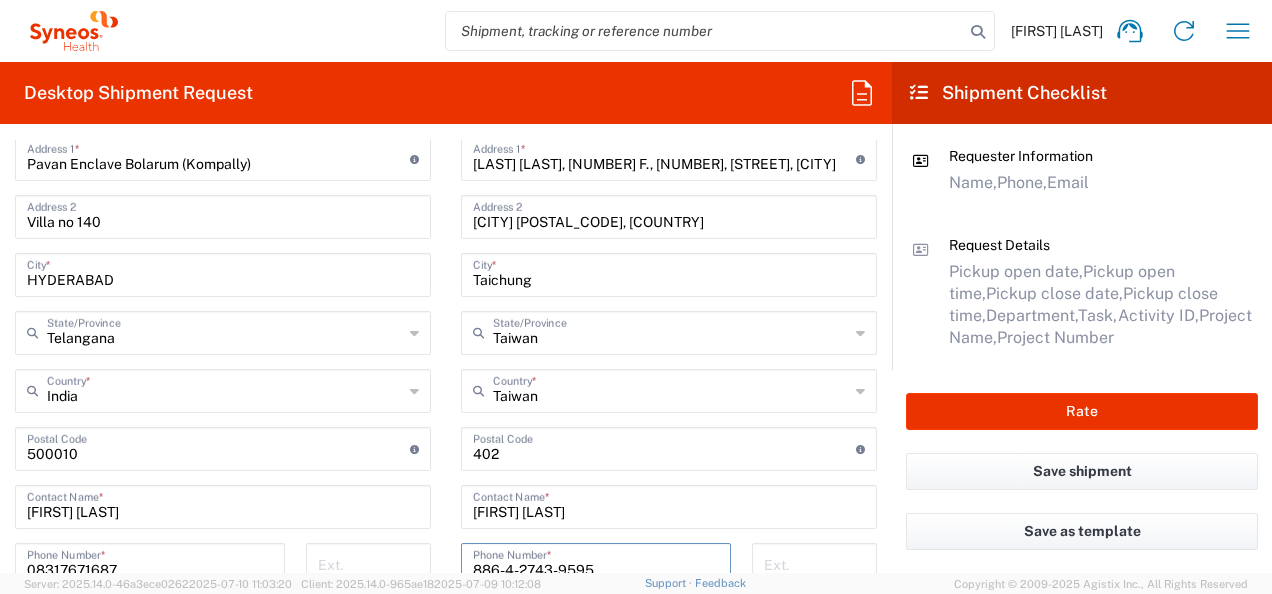 scroll, scrollTop: 938, scrollLeft: 0, axis: vertical 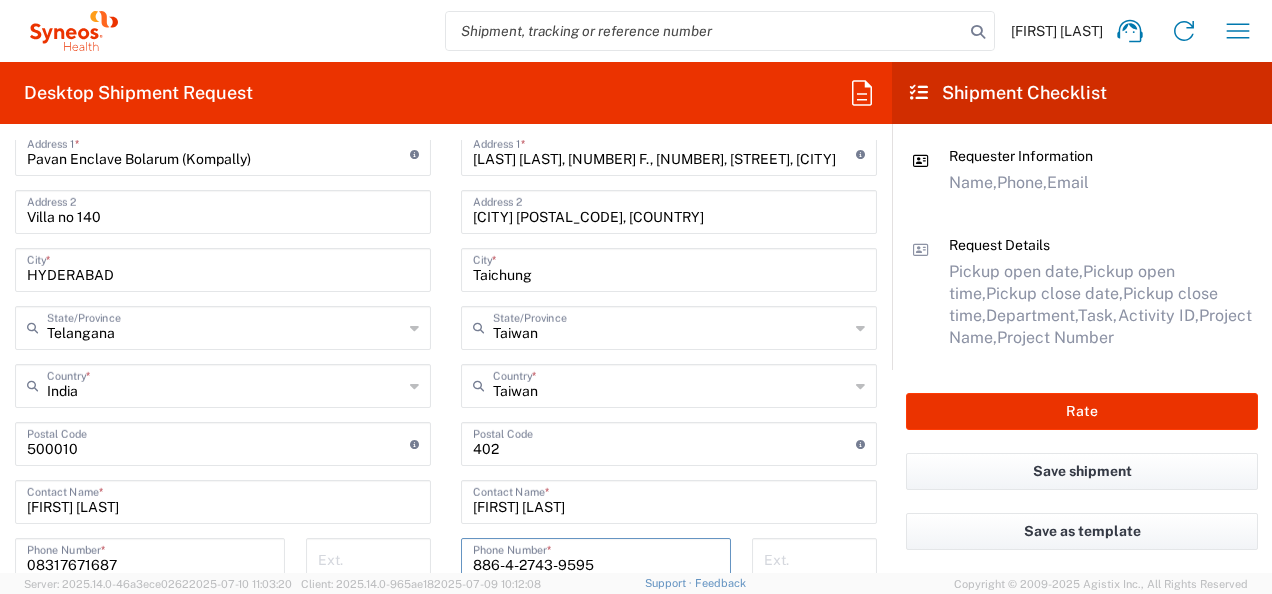 type on "886-4-2743-9595" 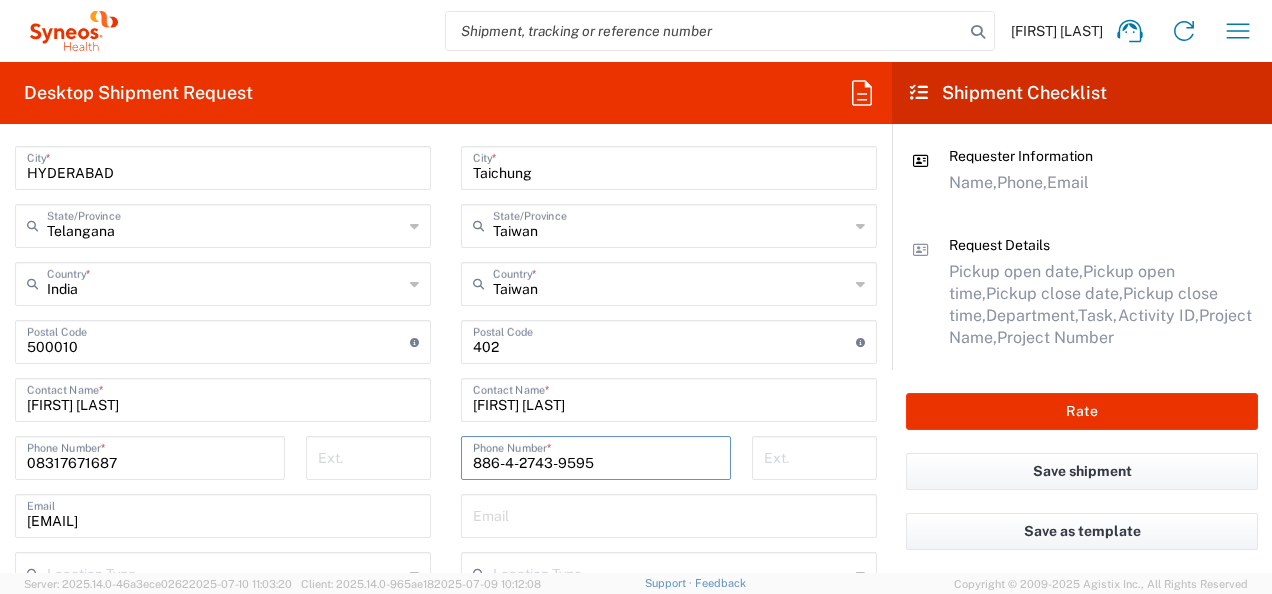 scroll, scrollTop: 1058, scrollLeft: 0, axis: vertical 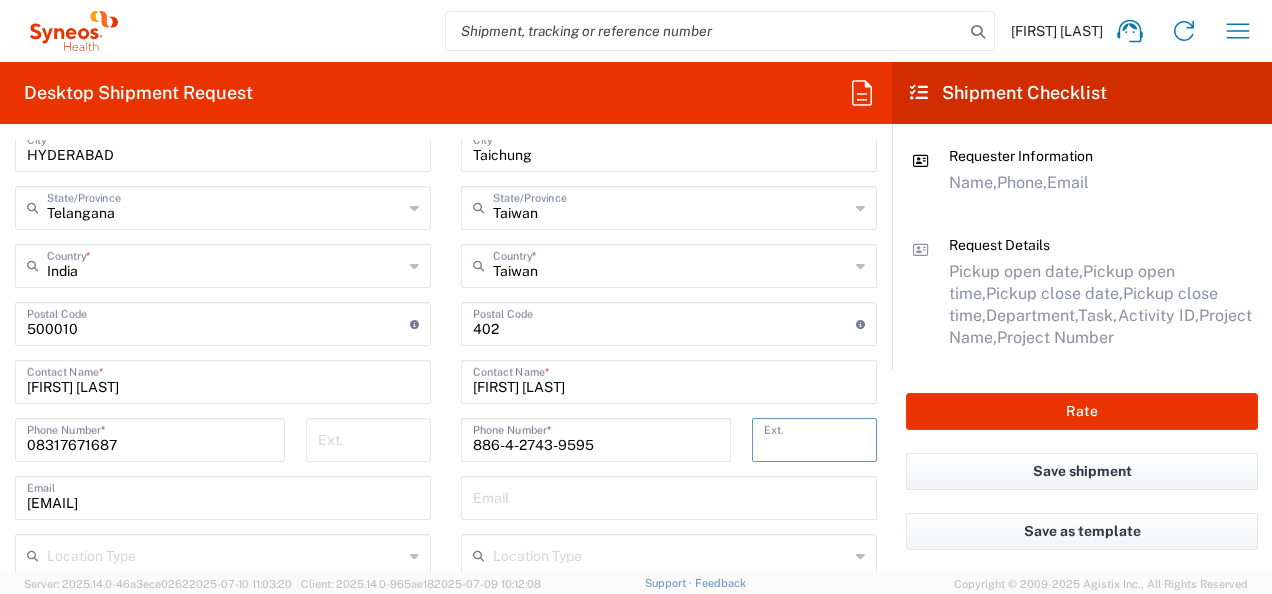 click at bounding box center (814, 438) 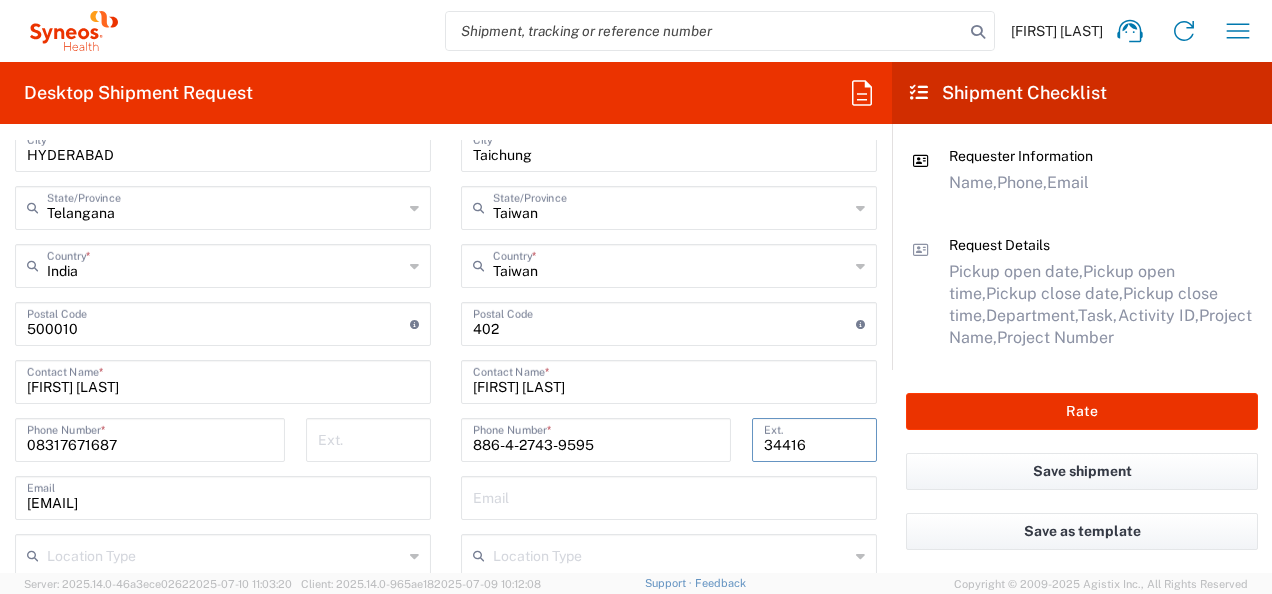 type on "34416" 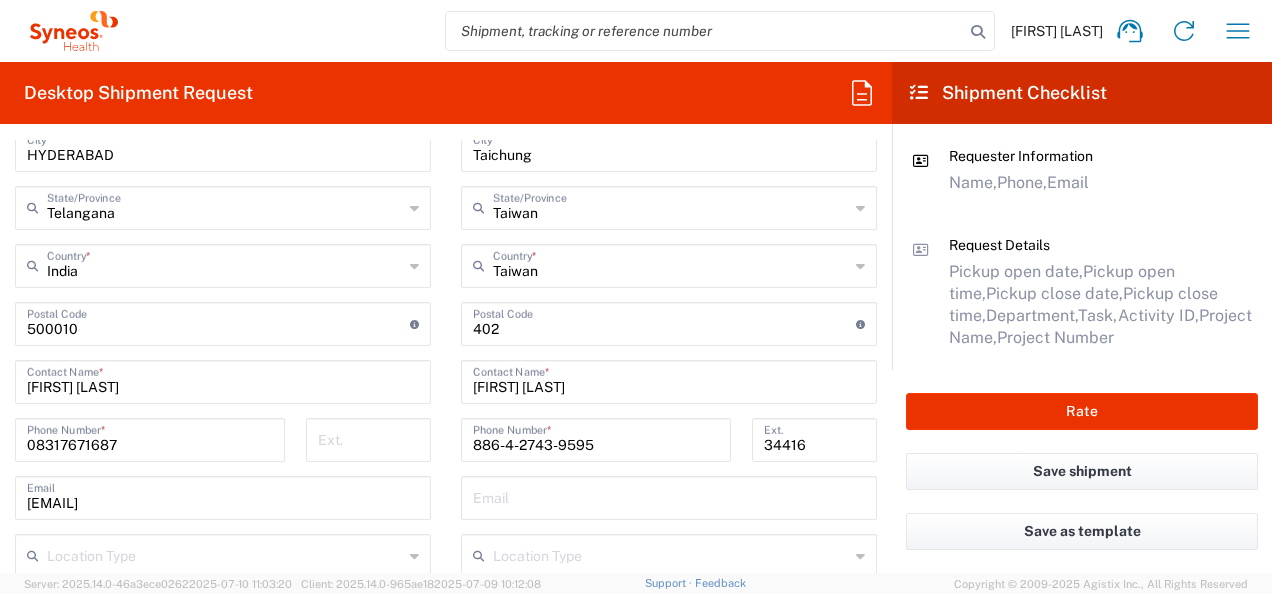 drag, startPoint x: 537, startPoint y: 476, endPoint x: 540, endPoint y: 493, distance: 17.262676 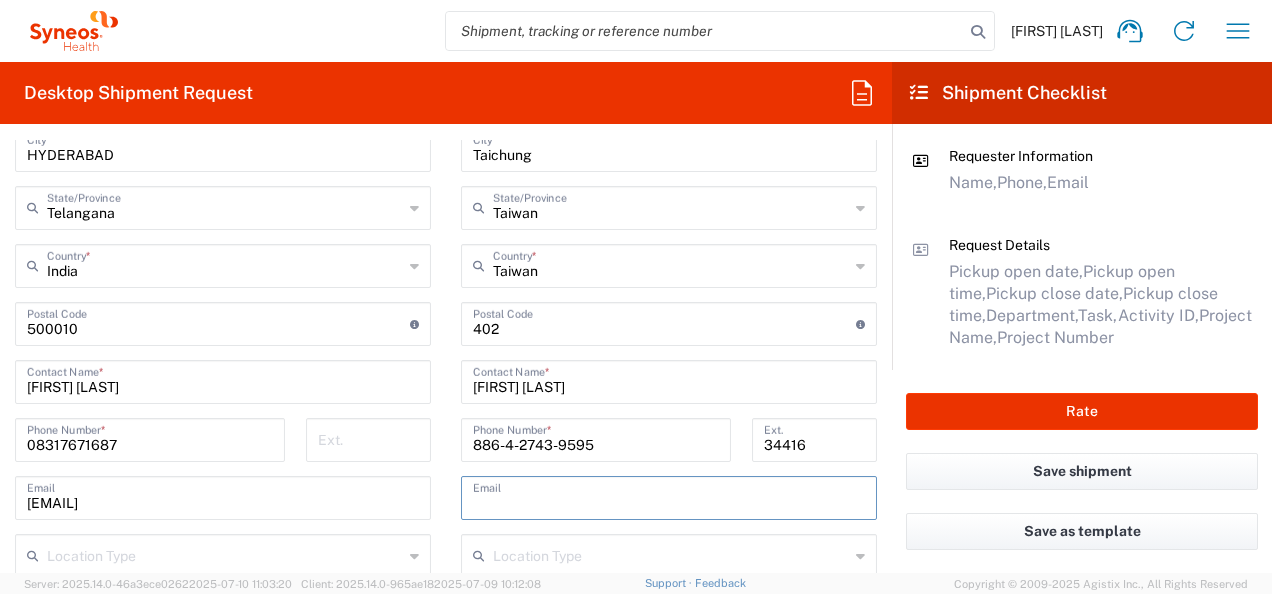 click at bounding box center (669, 496) 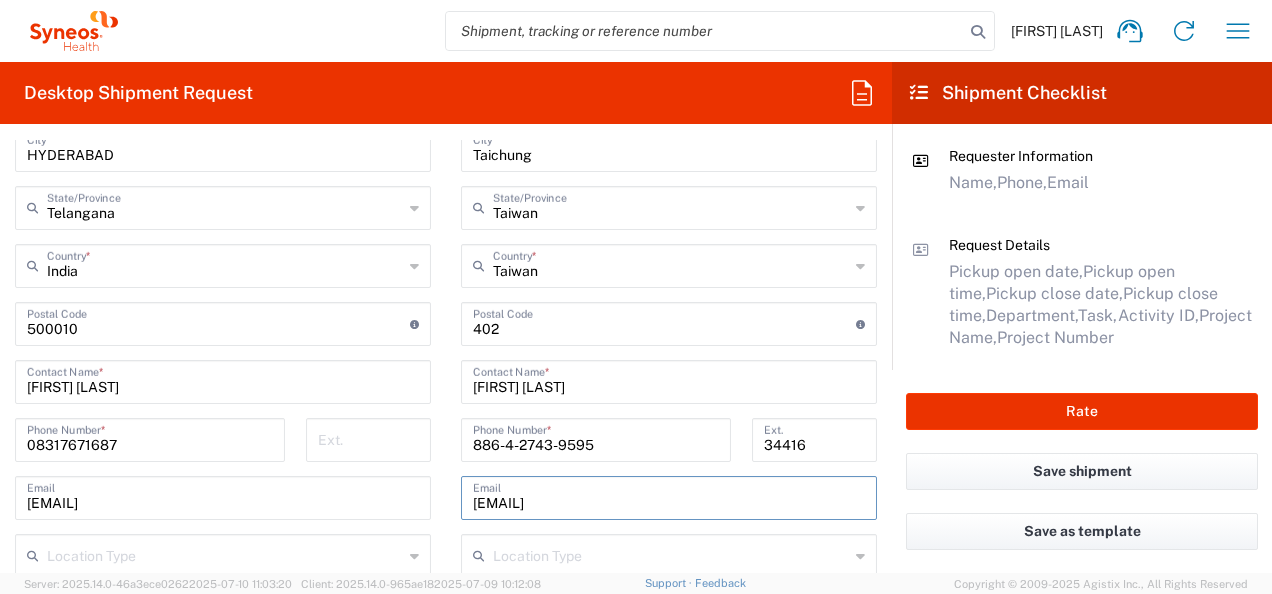 type on "nancy1314212912255@gmail.com" 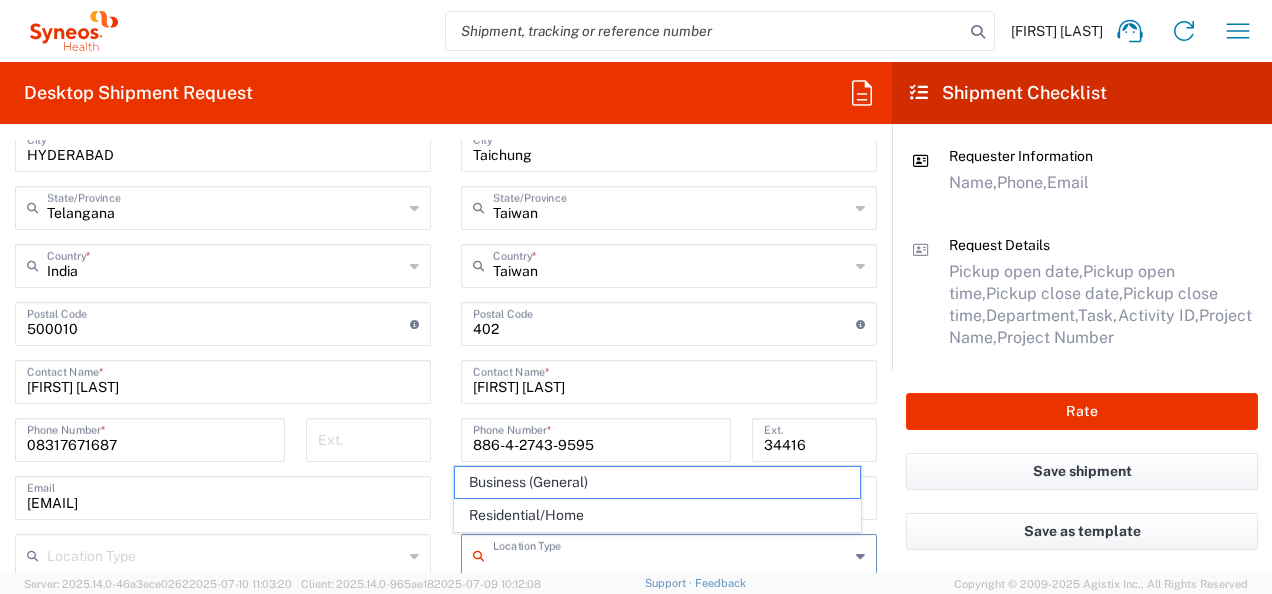 click at bounding box center (671, 554) 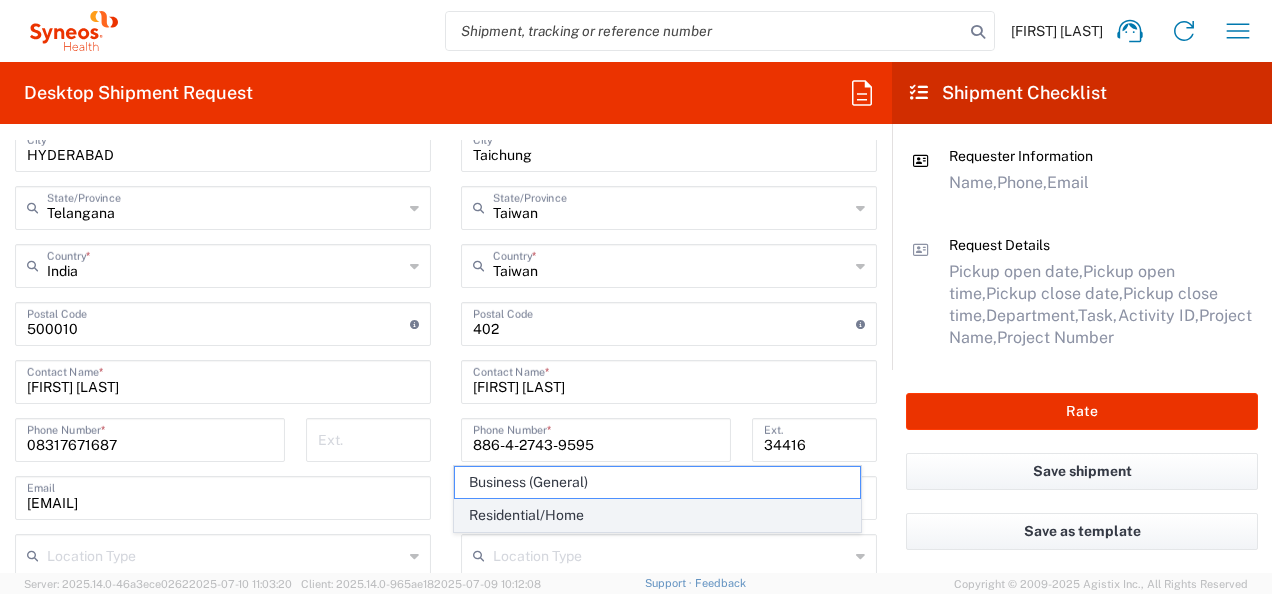 click on "Residential/Home" 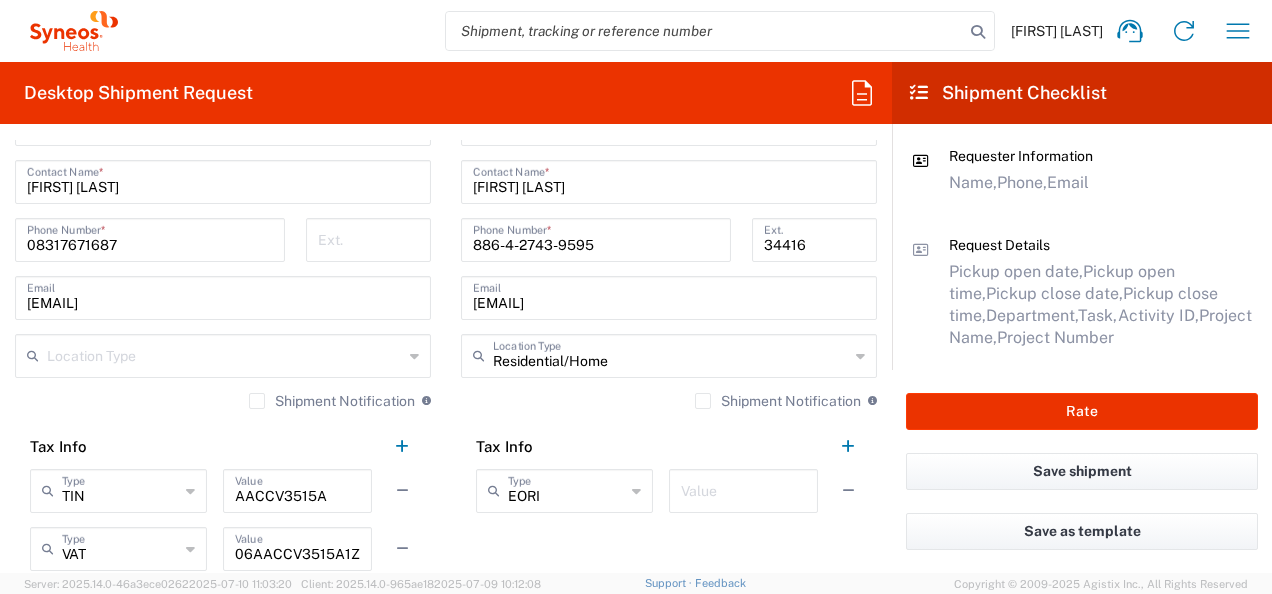 scroll, scrollTop: 1405, scrollLeft: 0, axis: vertical 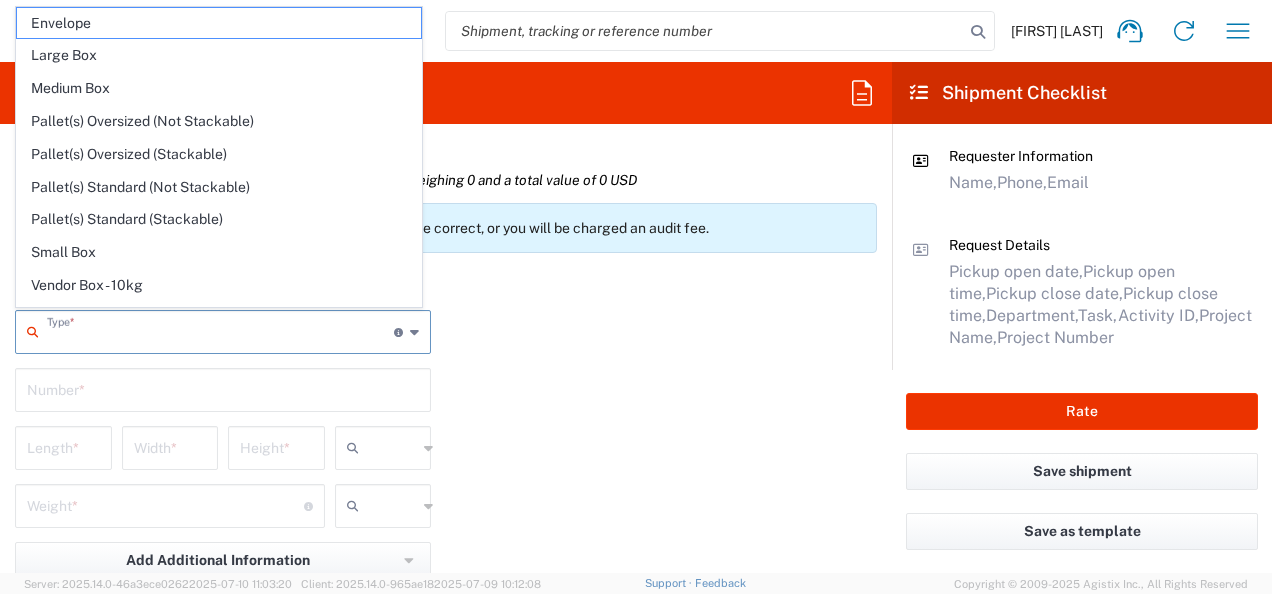 click at bounding box center (220, 330) 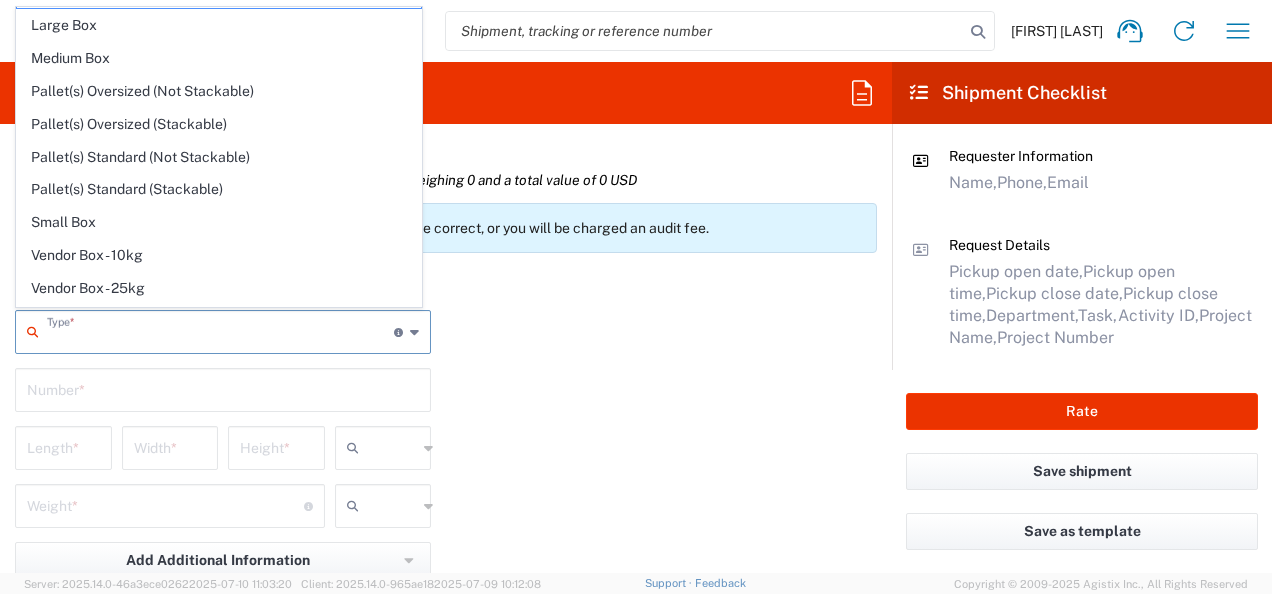 scroll, scrollTop: 53, scrollLeft: 0, axis: vertical 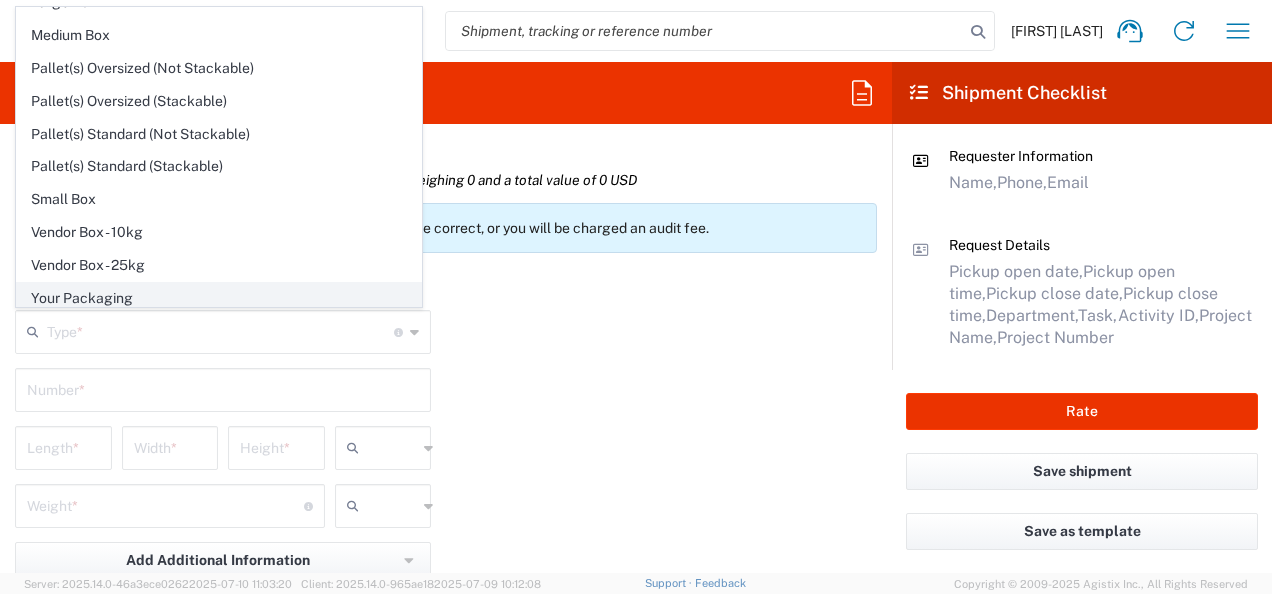 click on "Your Packaging" 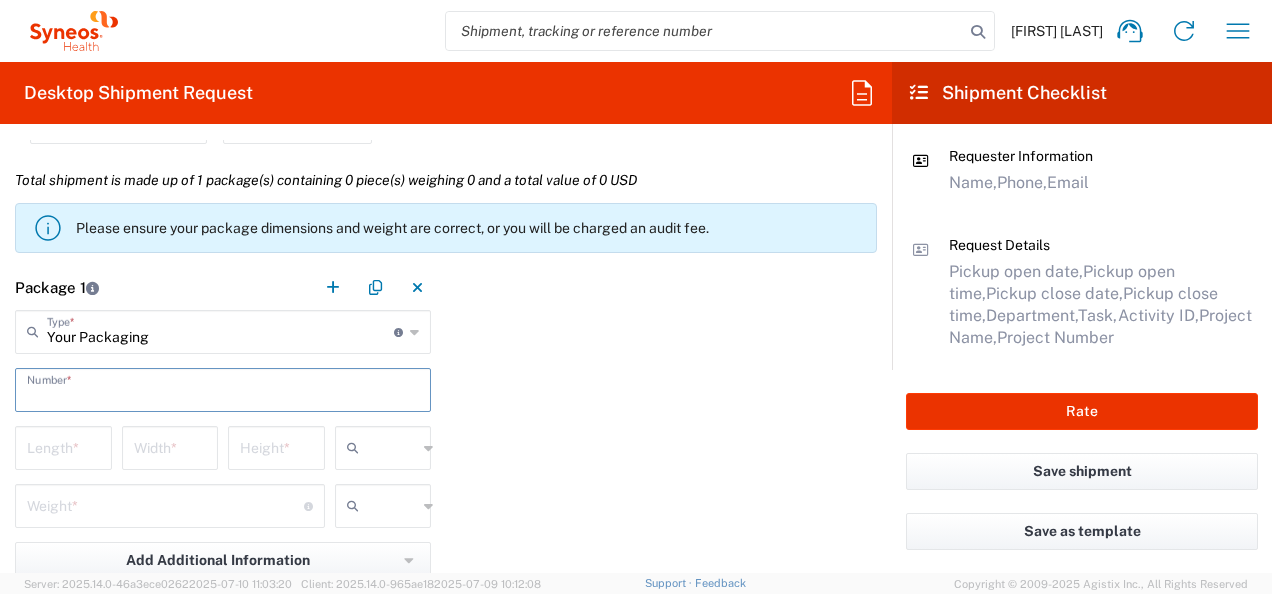 click at bounding box center (223, 388) 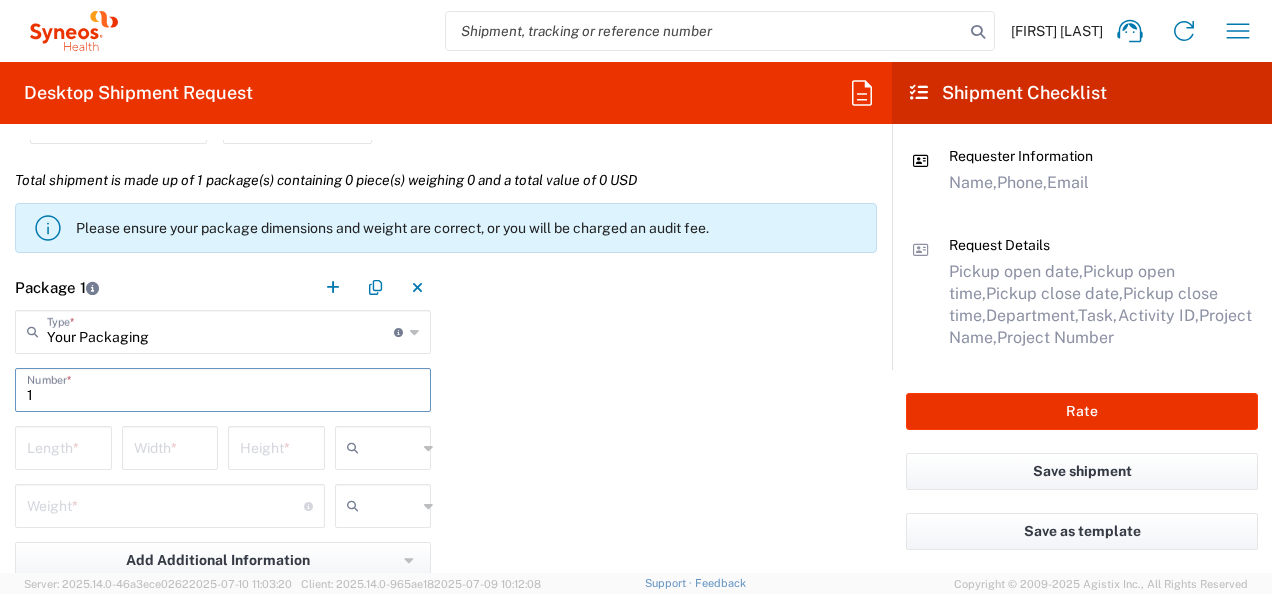 type on "1" 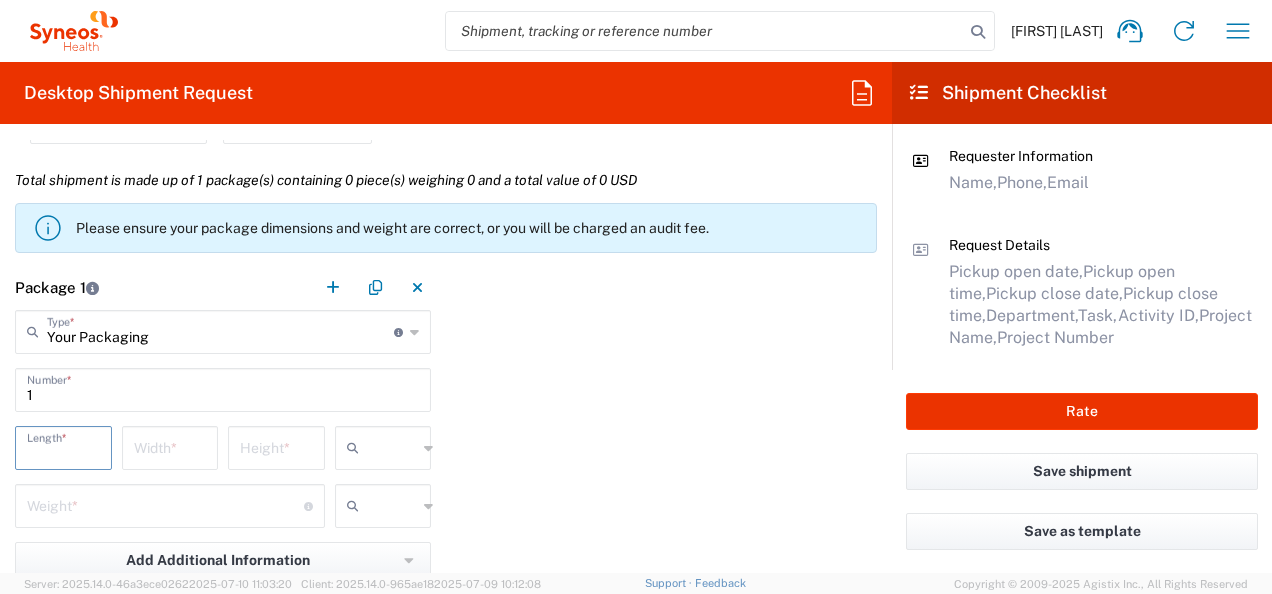 click at bounding box center [63, 446] 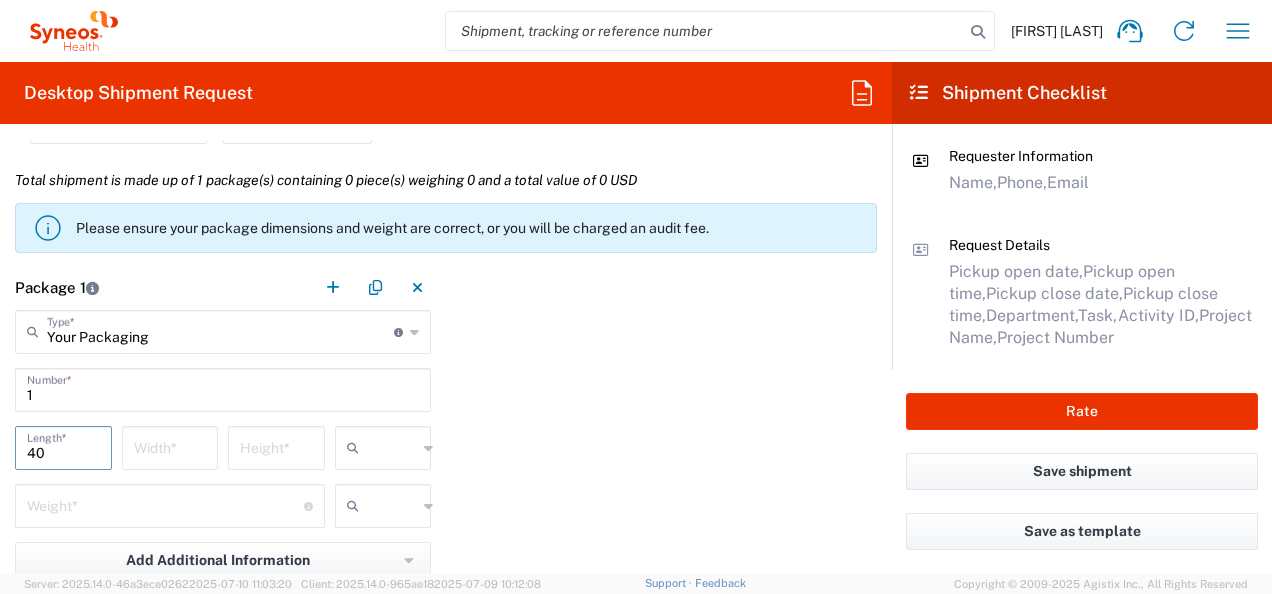 type on "40" 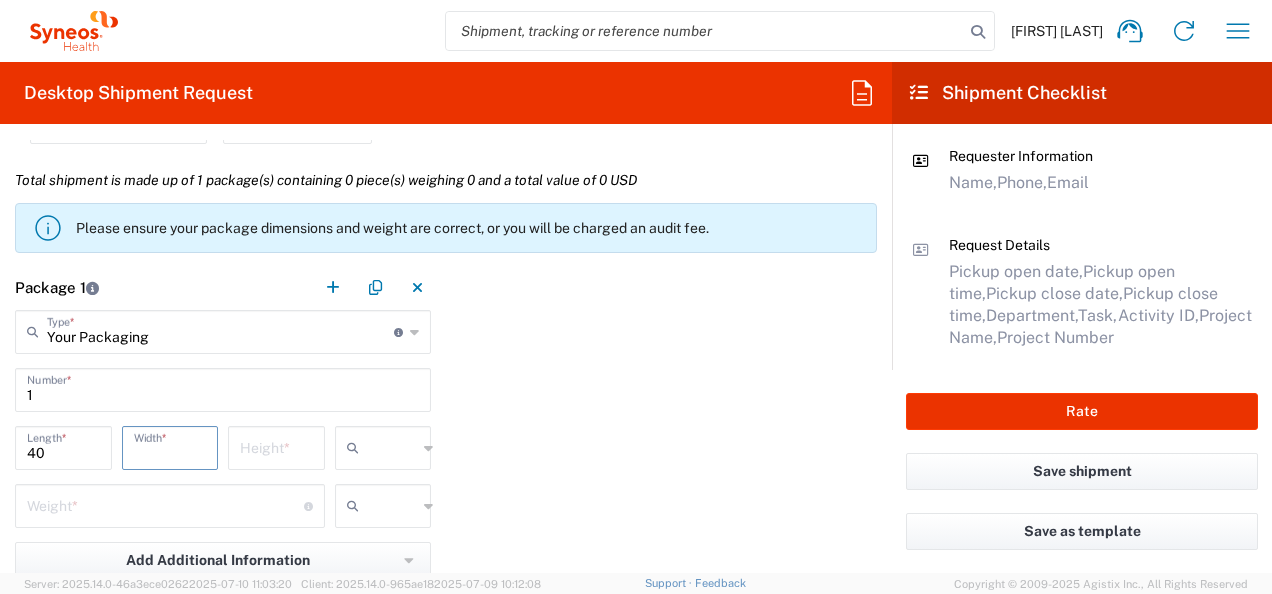 click at bounding box center [170, 446] 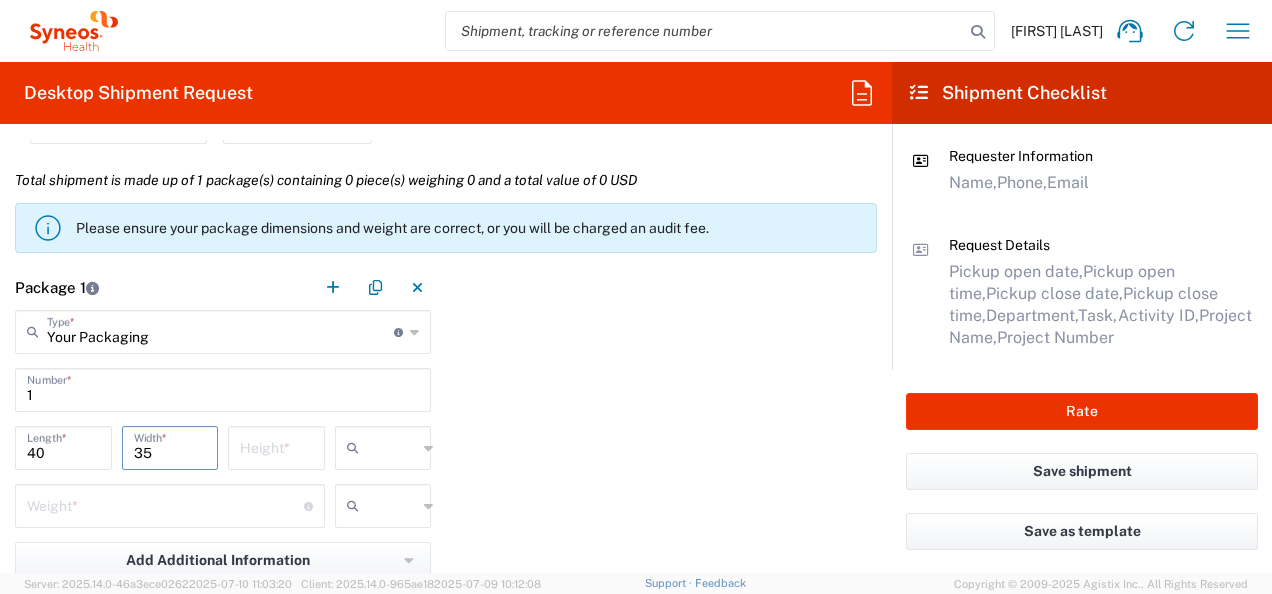 type on "35" 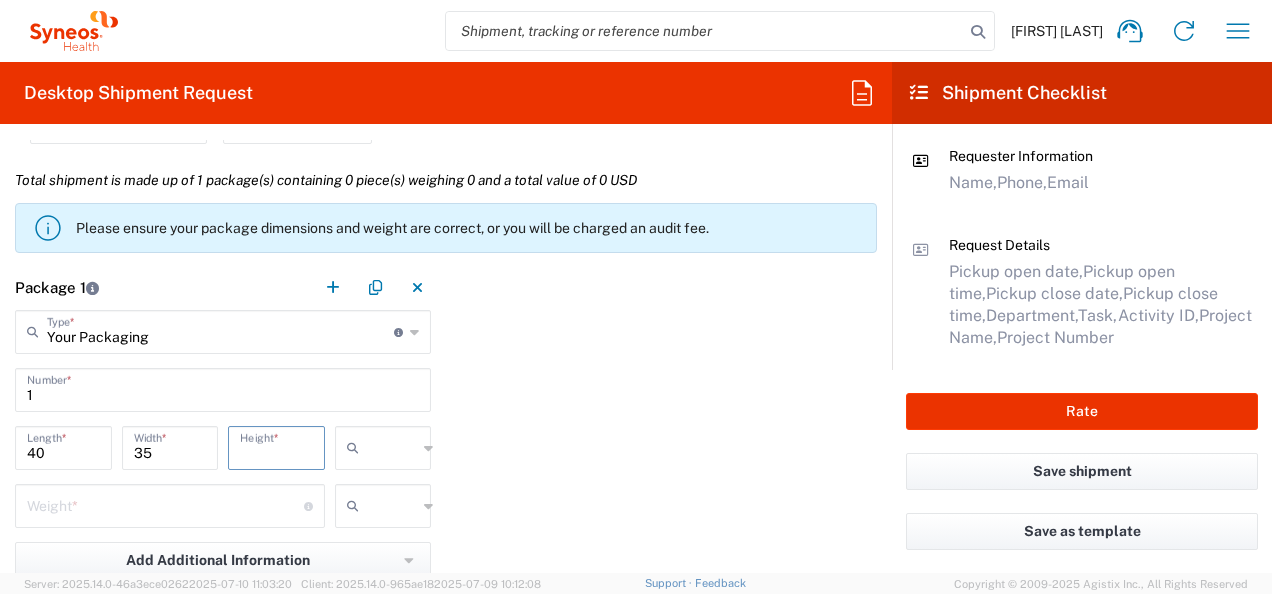 click at bounding box center (276, 446) 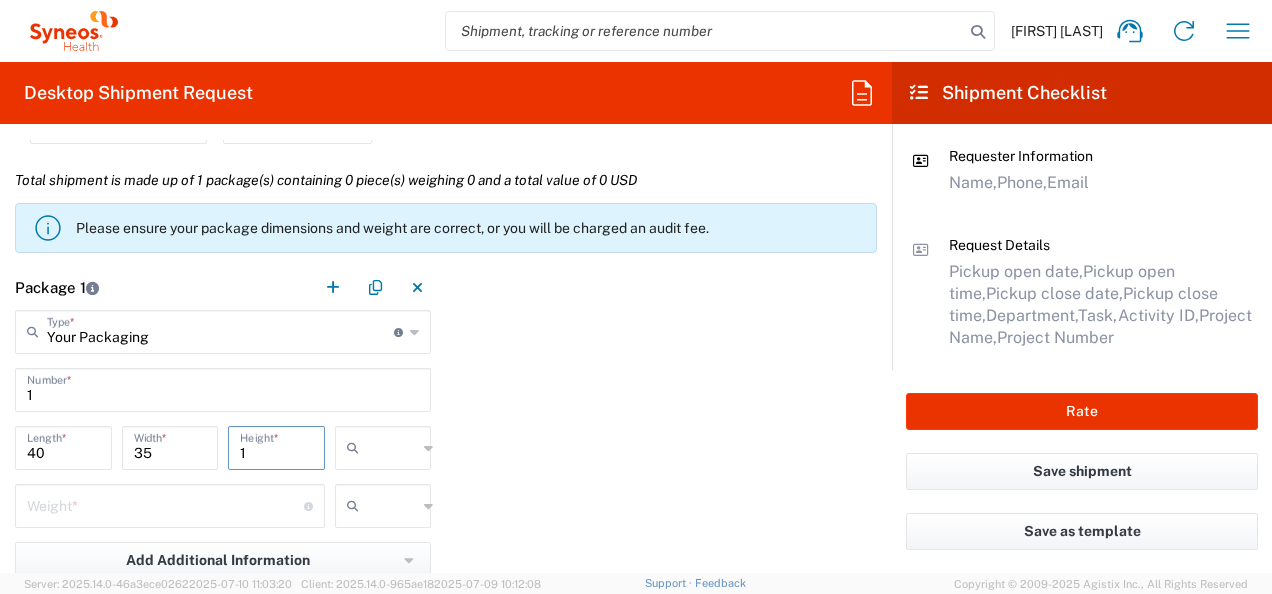type on "1" 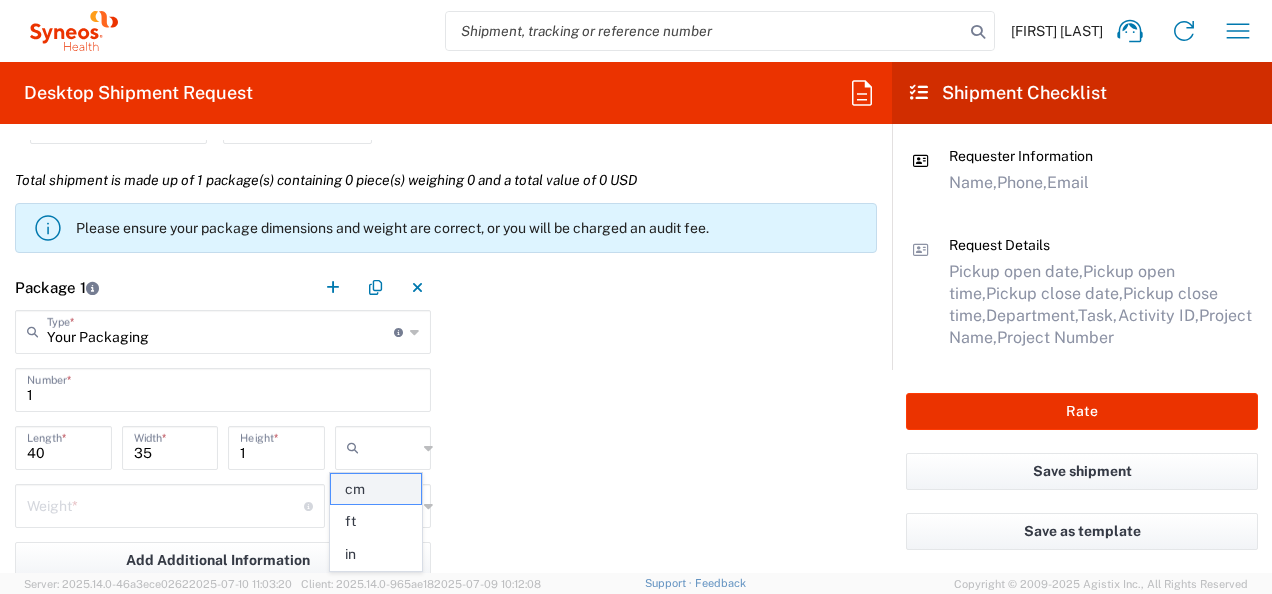 click on "cm" 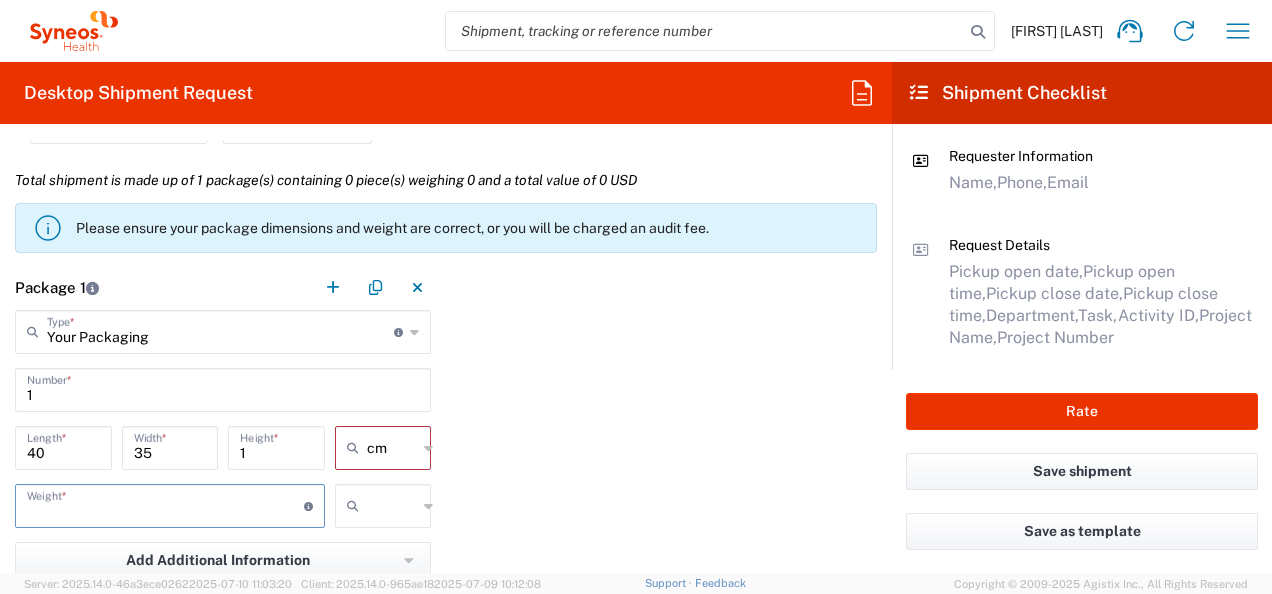 click at bounding box center [165, 504] 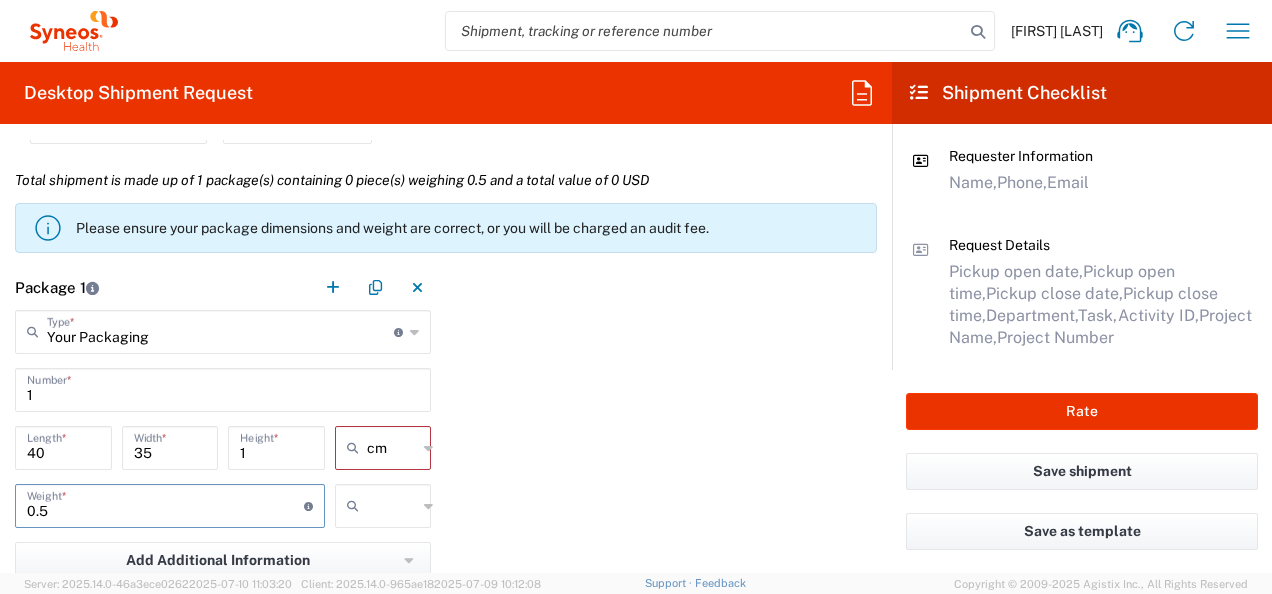 type on "0.5" 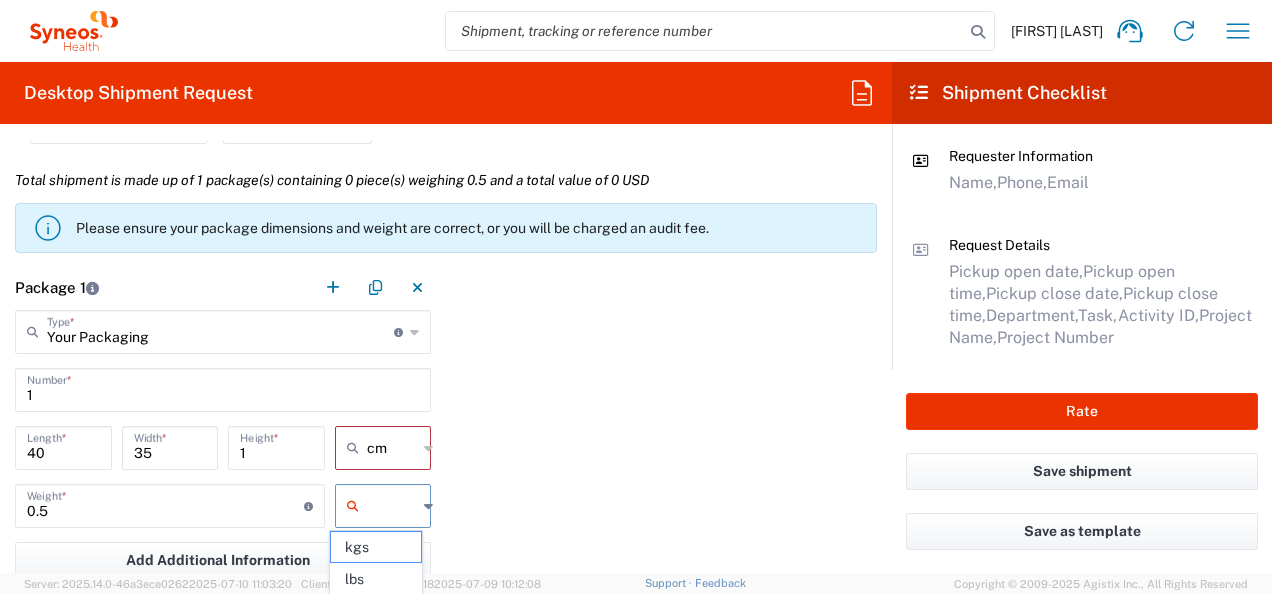 click at bounding box center [392, 506] 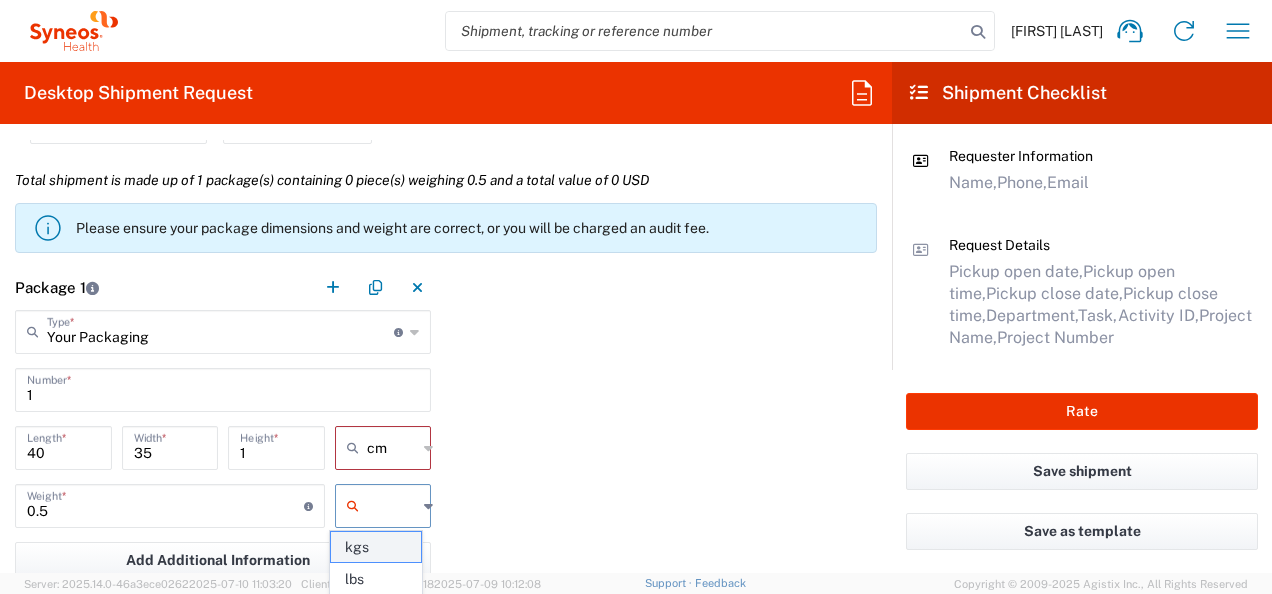 click on "kgs" 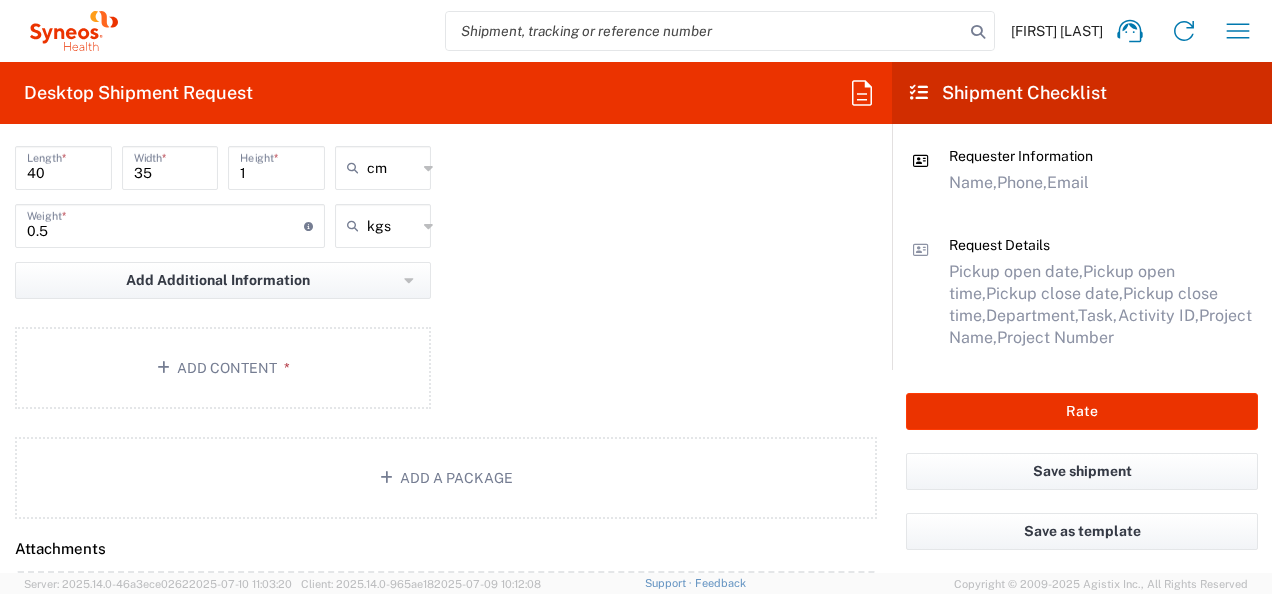 scroll, scrollTop: 2072, scrollLeft: 0, axis: vertical 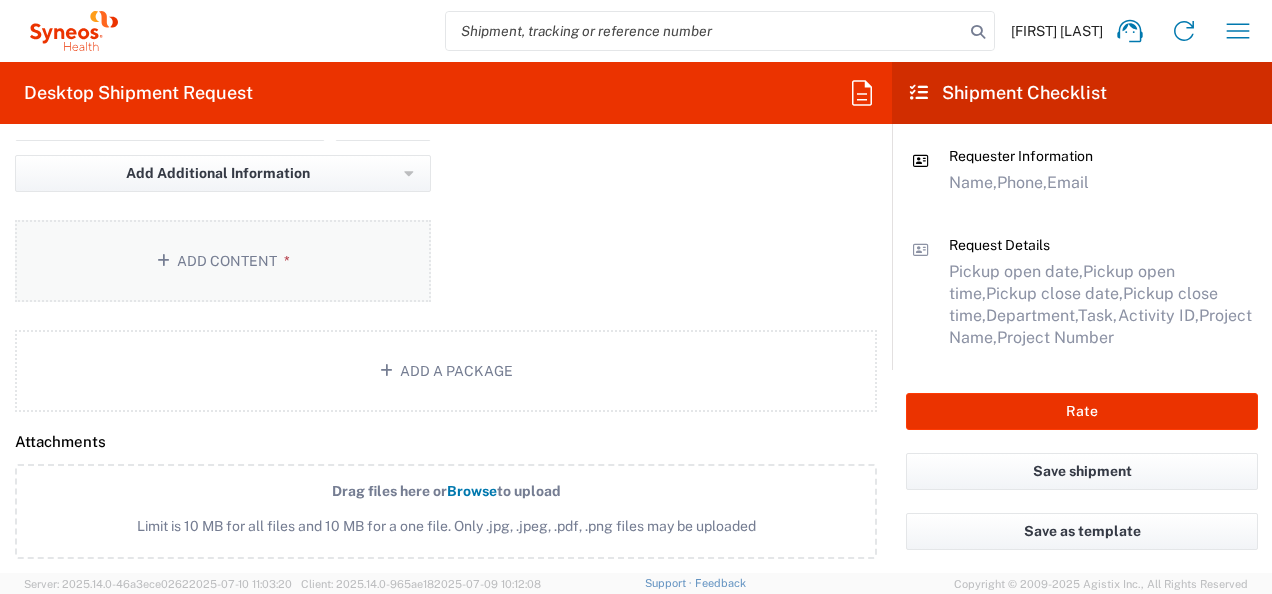 click on "Add Content *" 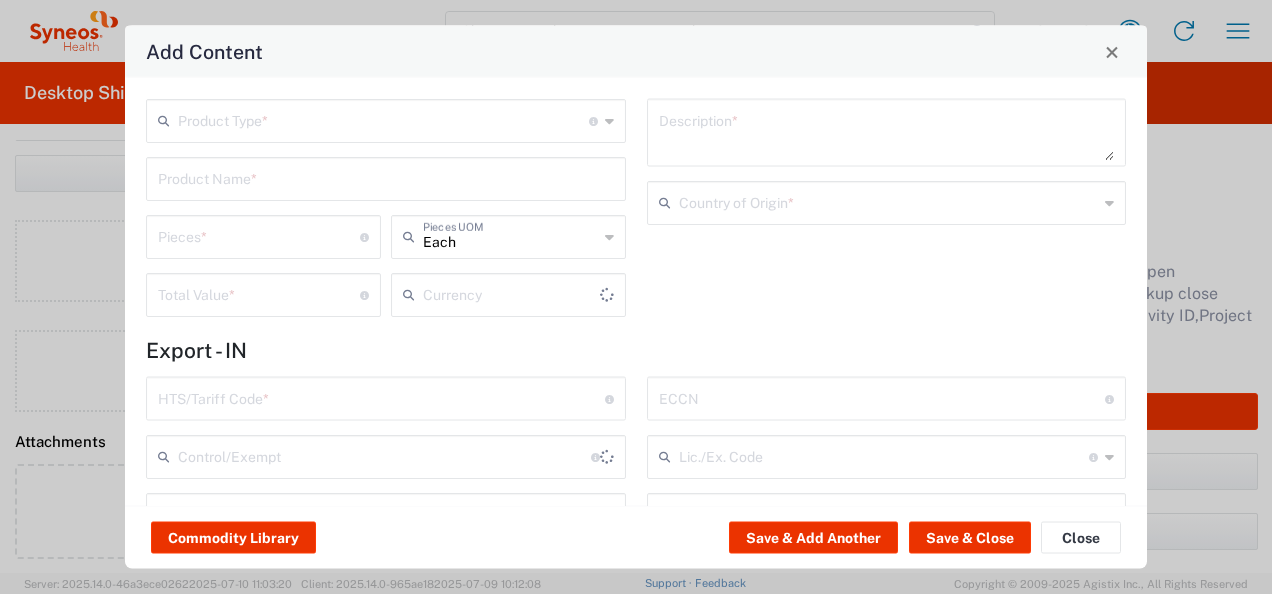 type on "US Dollar" 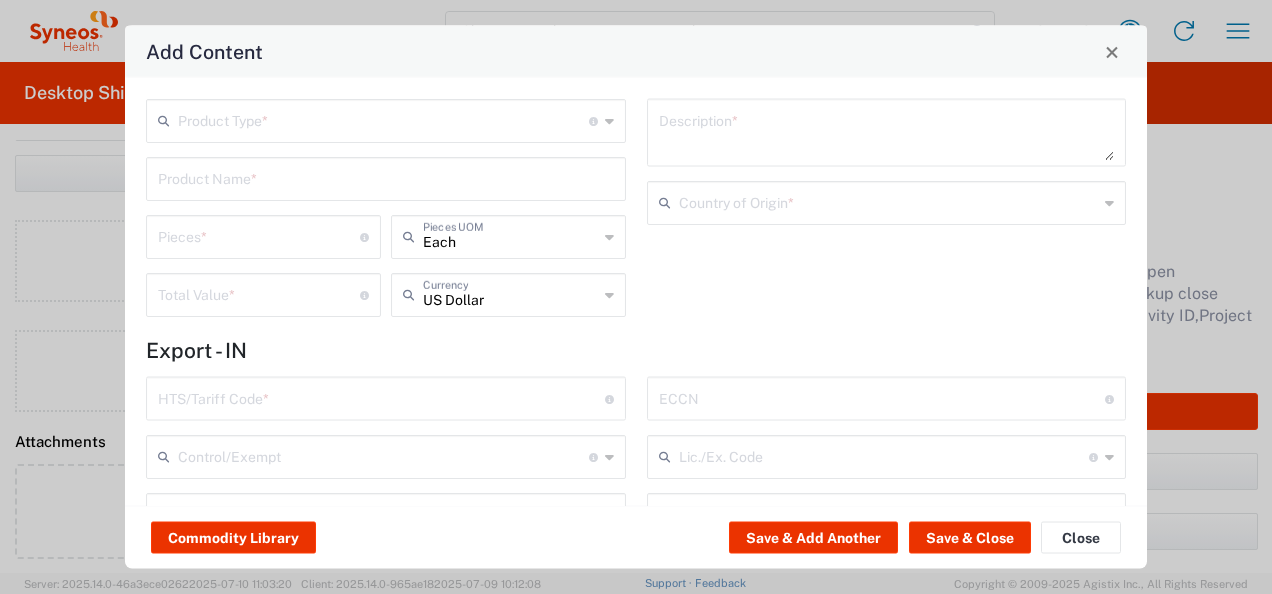 click on "Product Type  * Document: Paper document generated internally by Syneos, a client, or third-party partner for business purposes.  For example, a contract, agreement, procedure, policy, project documentation, legal document, purchase order, invoice, or other documentation or record.  Items such as study leaflets/brochures, posters, instruction booklets, patient guides, flowcharts, checklists, consent cards, reminder cards and other similar printed materials which will be used in a client project/trial are general commodities, not documents." 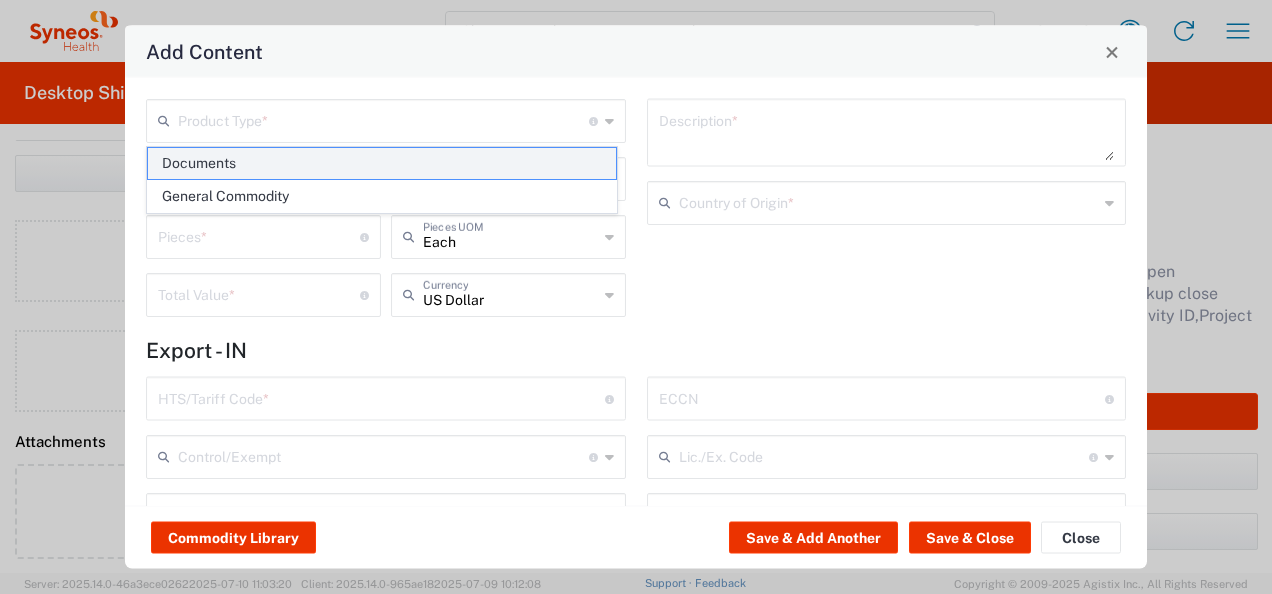 click on "Documents" 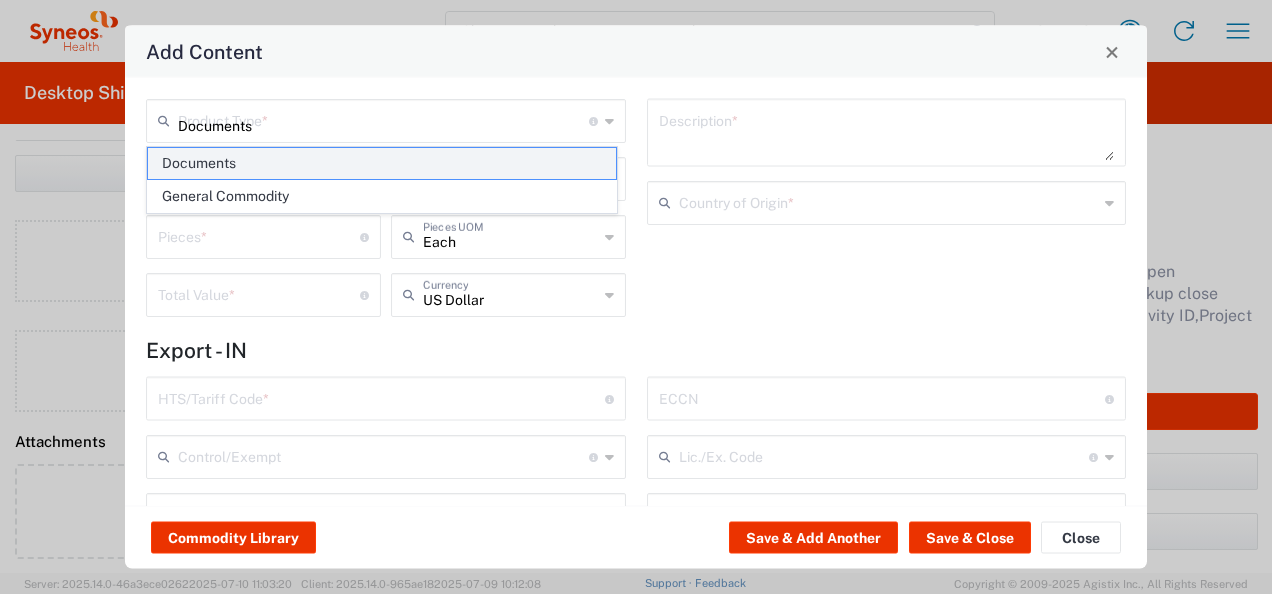 type on "Documents" 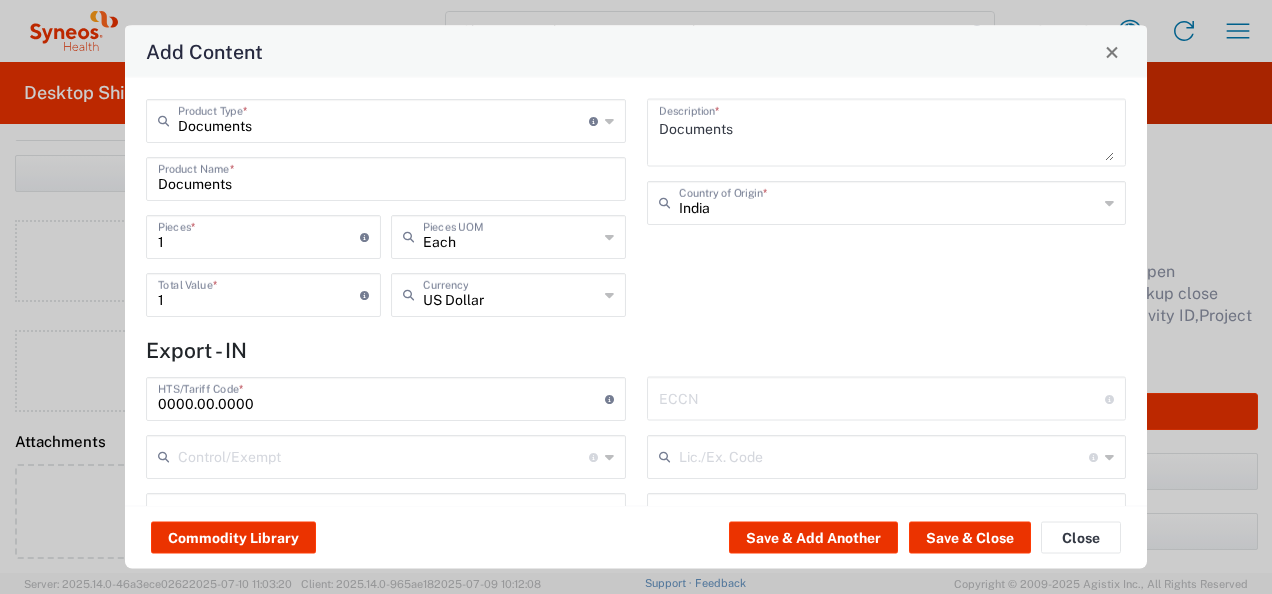 click on "Documents" at bounding box center (386, 177) 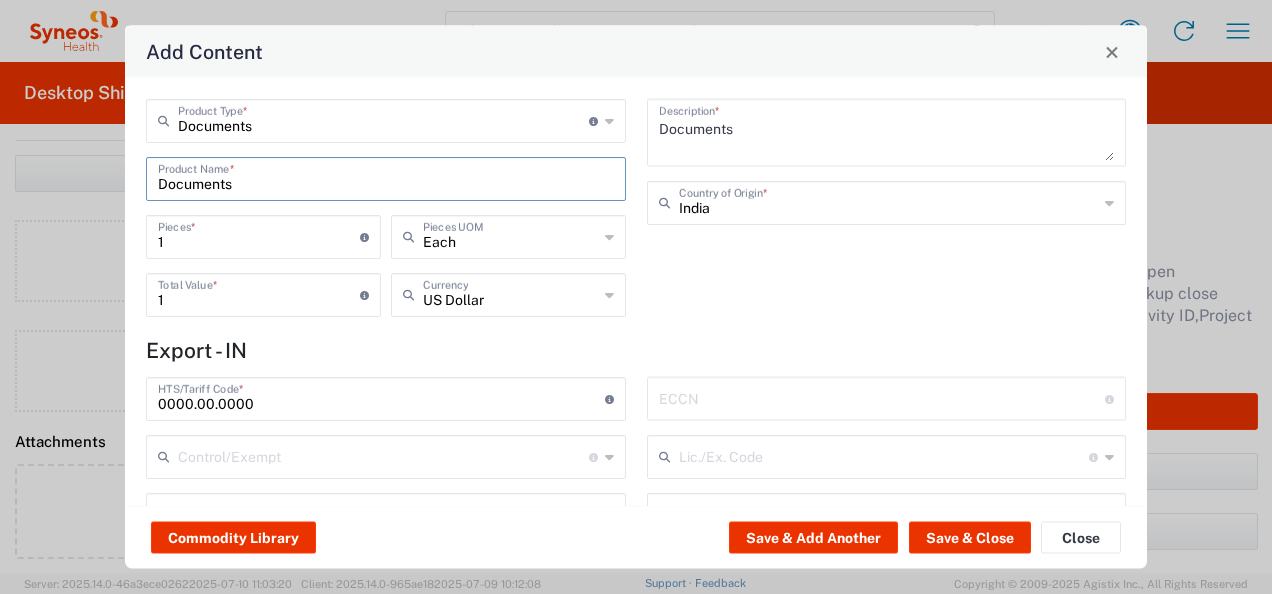 click on "Documents" at bounding box center [386, 177] 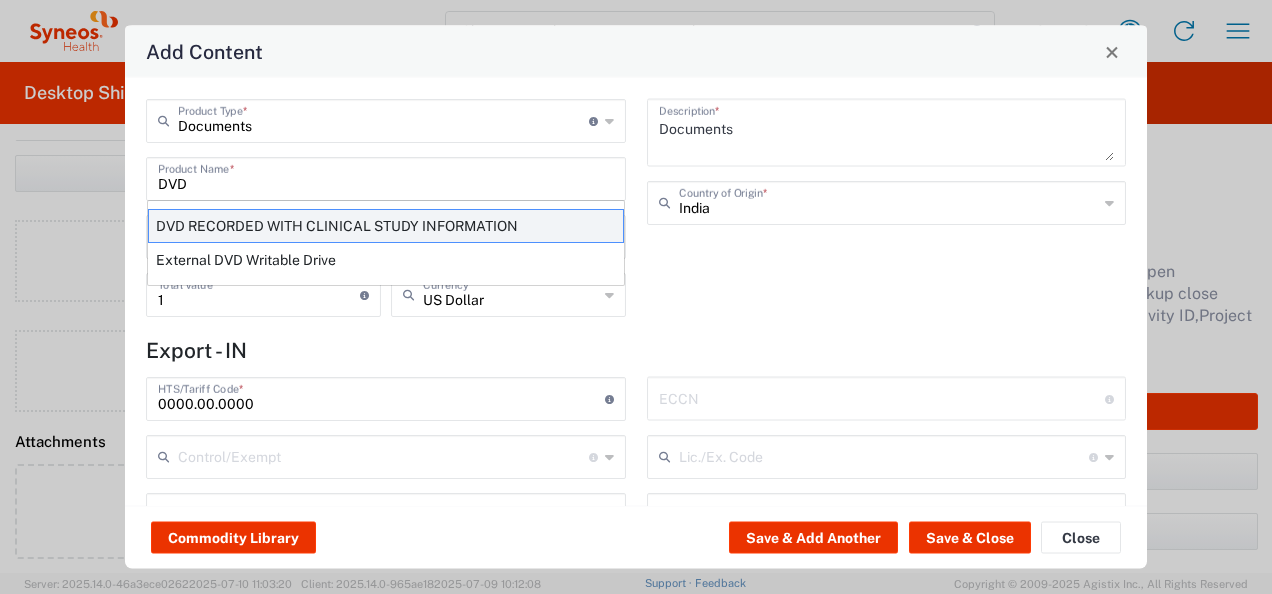 click on "DVD RECORDED WITH CLINICAL STUDY INFORMATION" at bounding box center [386, 226] 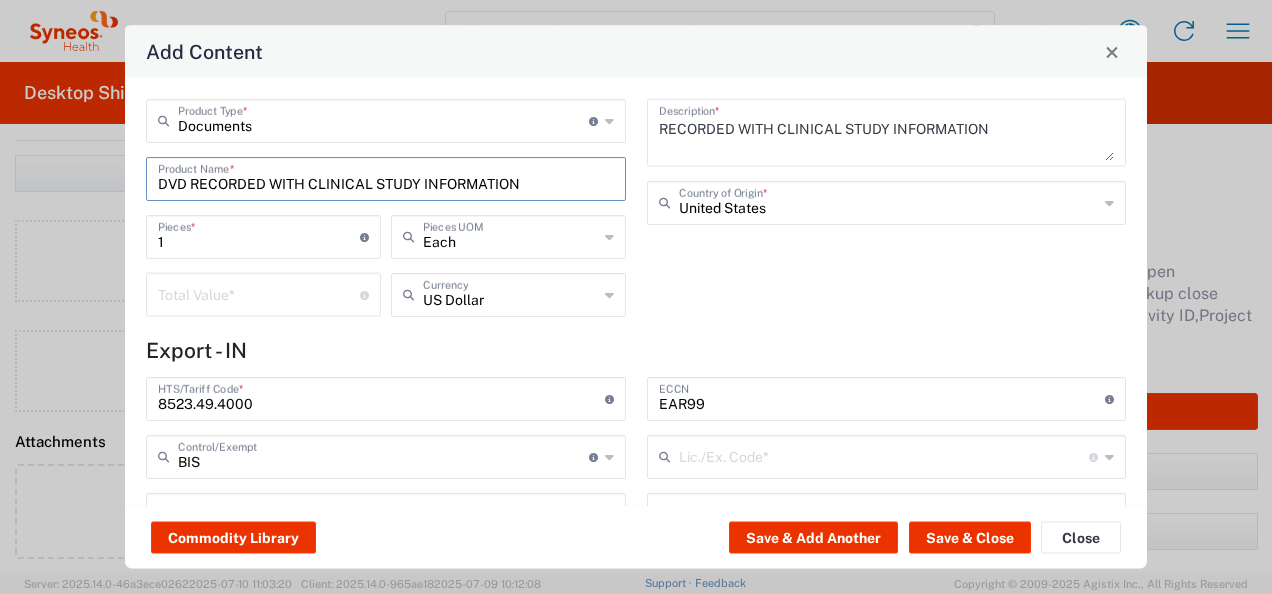 type on "NLR - No License Required" 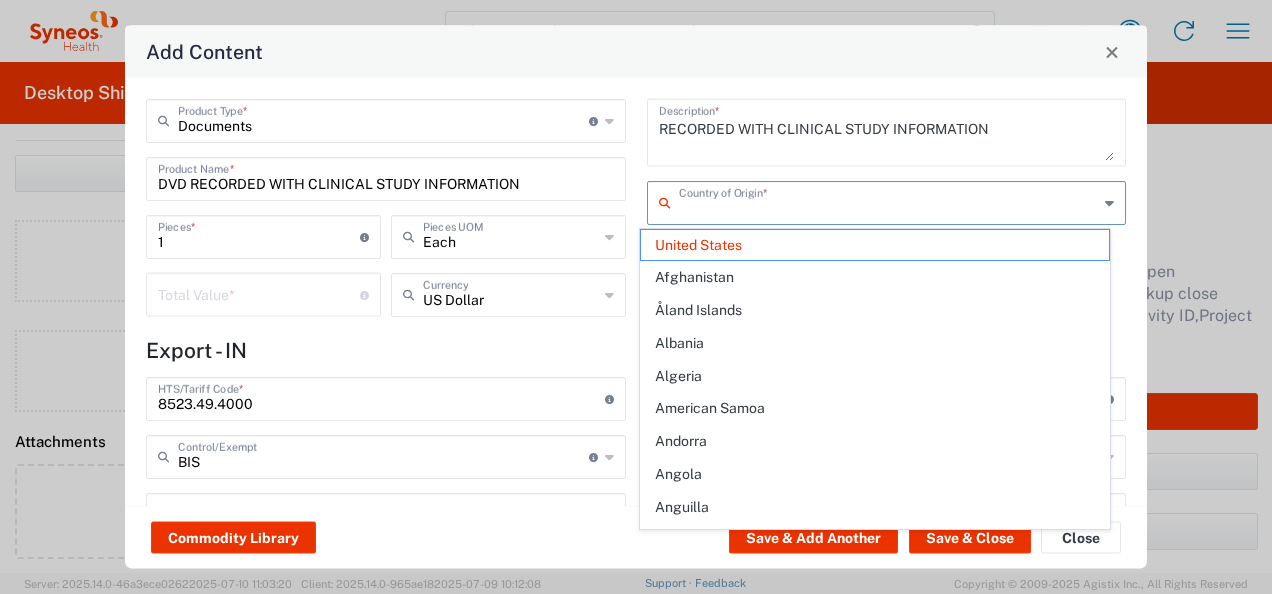click at bounding box center (889, 201) 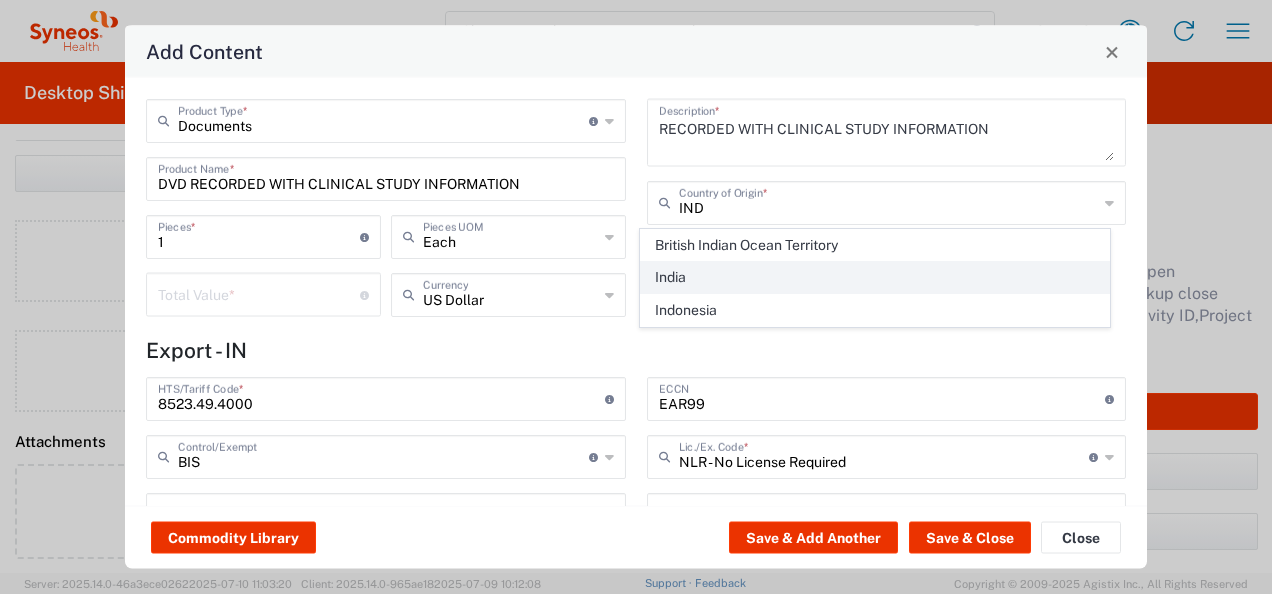 click on "India" 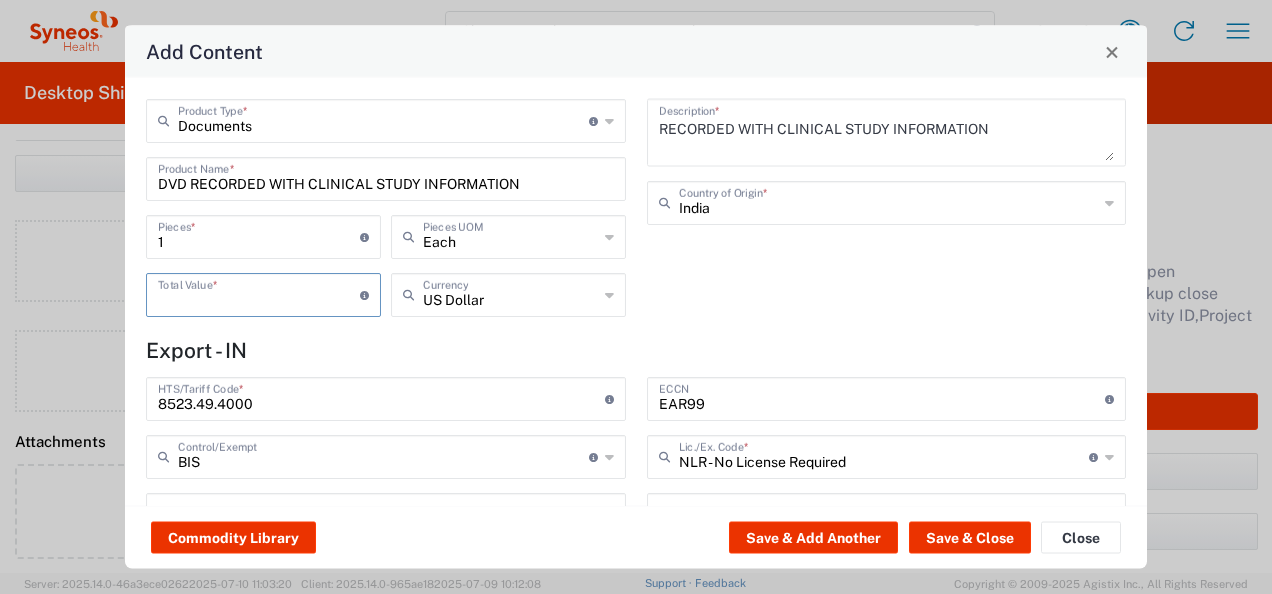click at bounding box center (259, 293) 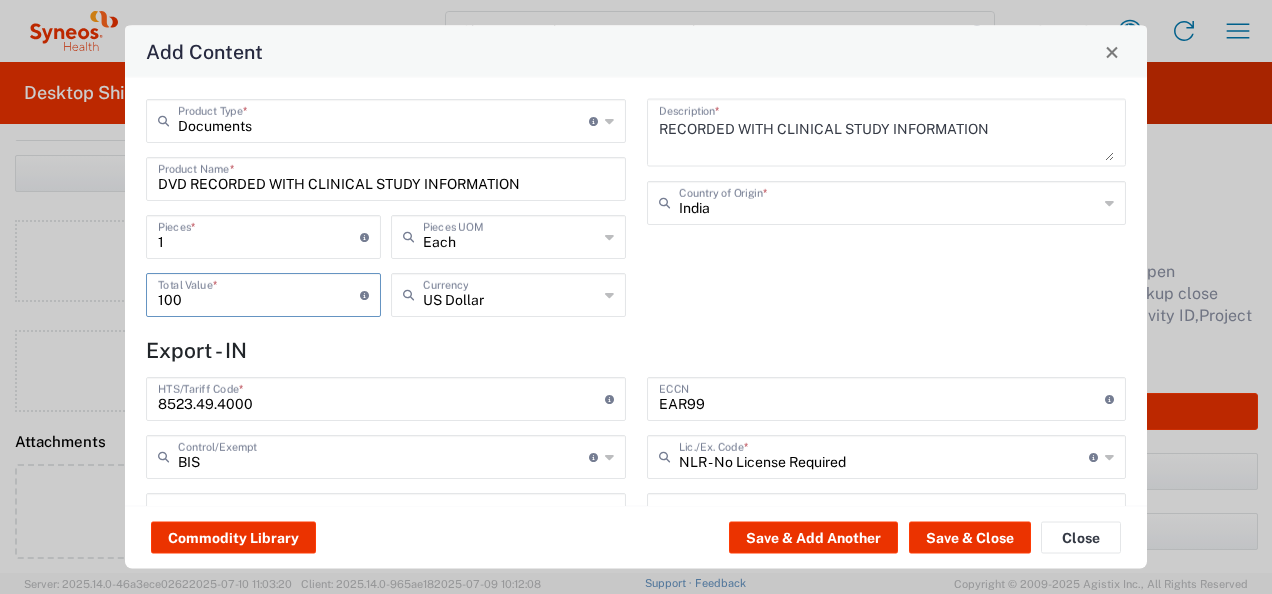 type on "100" 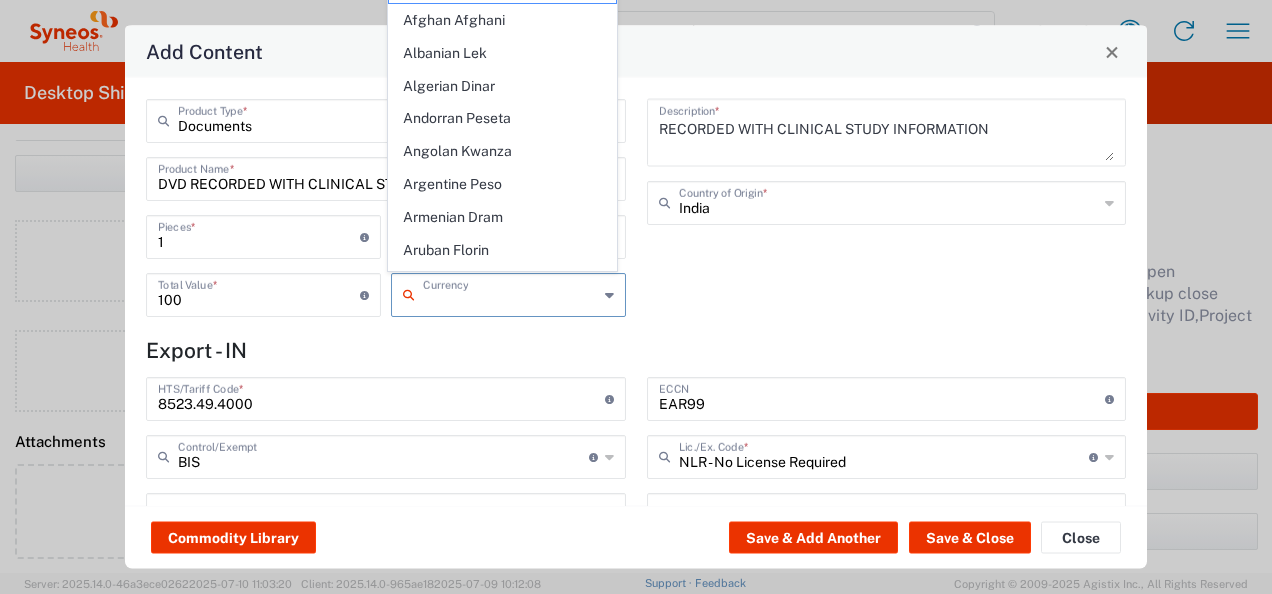 click at bounding box center (510, 293) 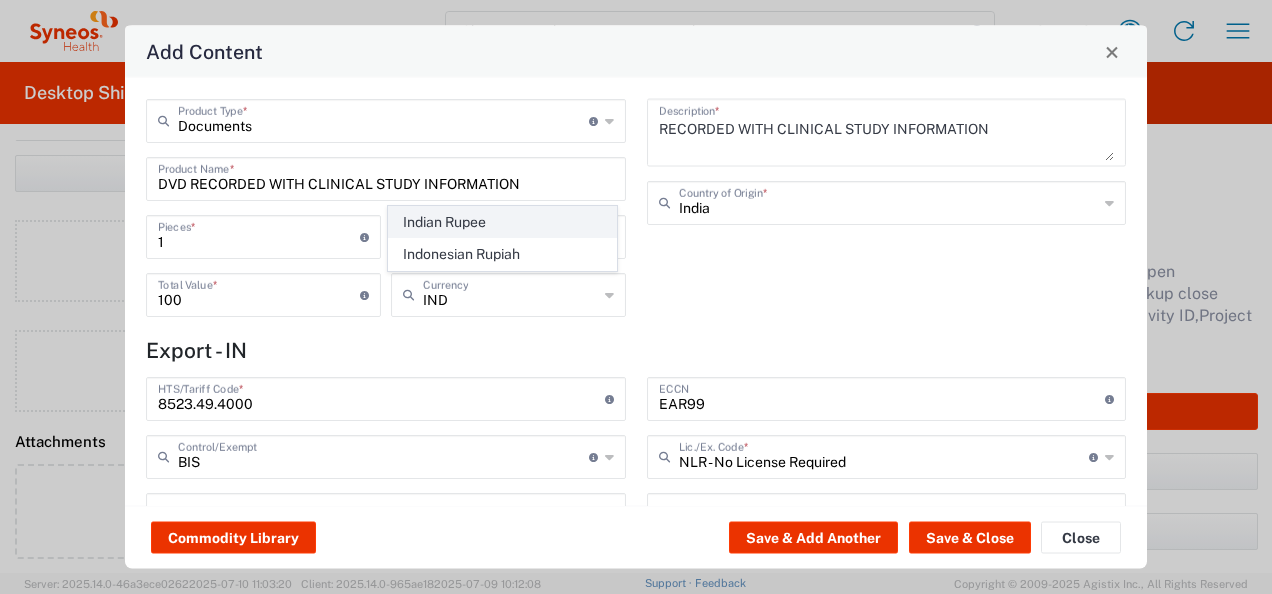 click on "Indian Rupee" 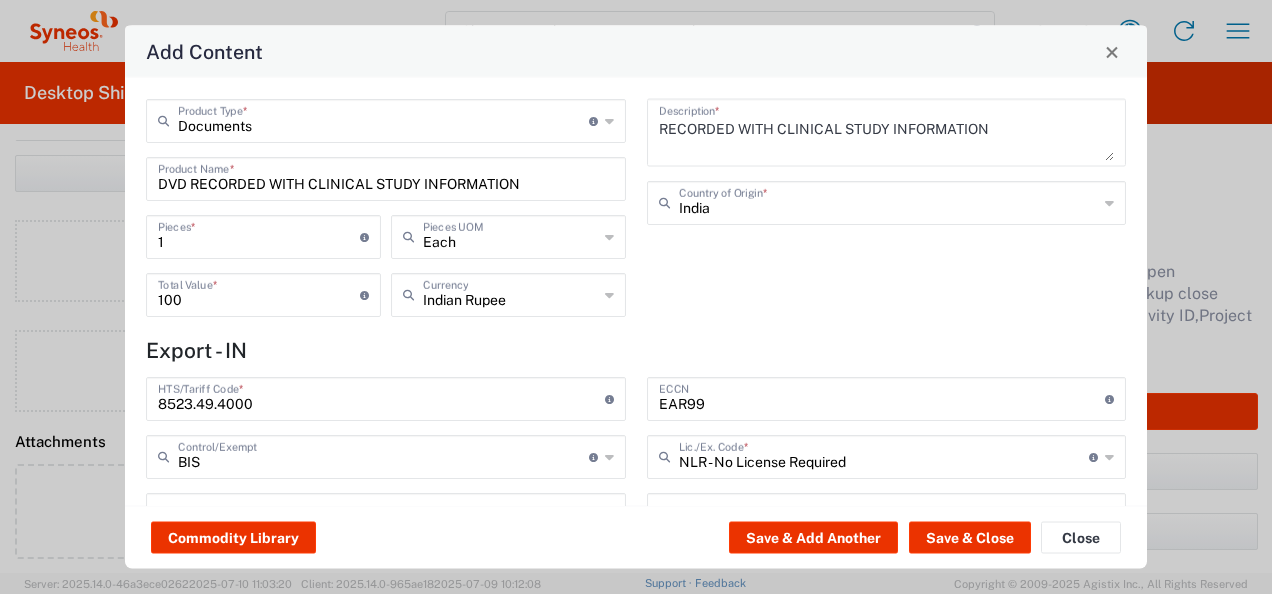 click on "Documents  Product Type  * Document: Paper document generated internally by Syneos, a client, or third-party partner for business purposes.  For example, a contract, agreement, procedure, policy, project documentation, legal document, purchase order, invoice, or other documentation or record.  Items such as study leaflets/brochures, posters, instruction booklets, patient guides, flowcharts, checklists, consent cards, reminder cards and other similar printed materials which will be used in a client project/trial are general commodities, not documents.
Documents should be valued at a minimum of $10 and a maximum of $100.
The larger the shipment, the higher the value should be up to the maximum of $100.
For documents destined for China, the minimum value must be $35.
For exceptionally large document shipments (e.g., multiple large boxes/pallets), contact SM_export_compliance@syneoshealth.com for assistance with the value. DVD RECORDED WITH CLINICAL STUDY INFORMATION  Product Name  * 1  Pieces  * Each 100 * *" 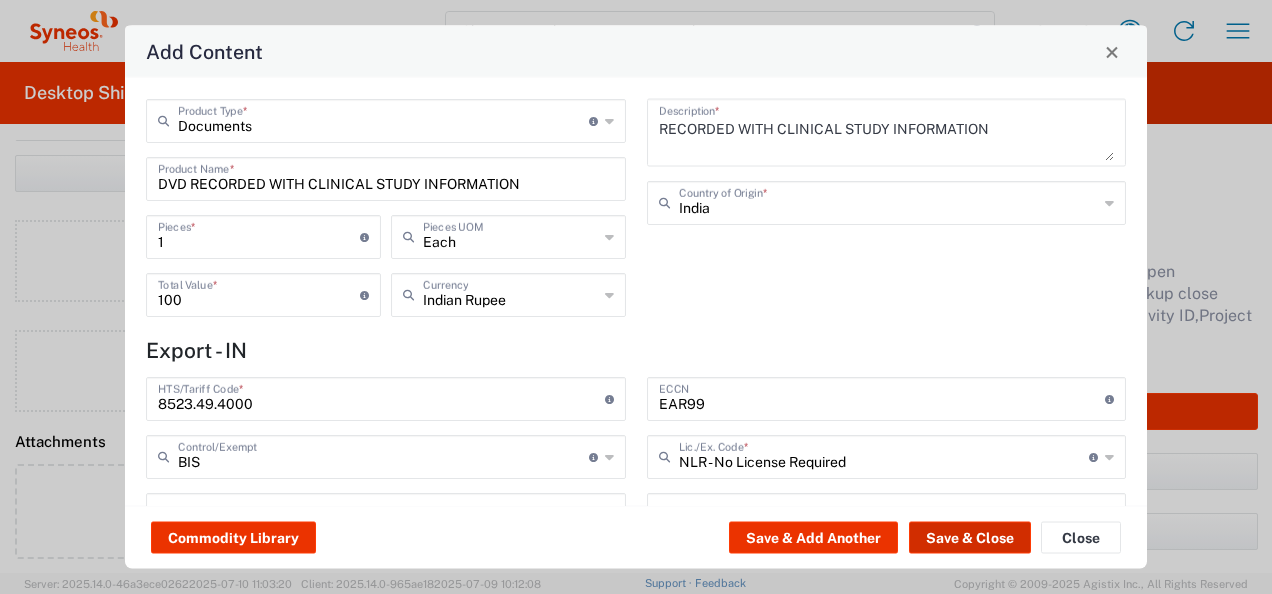 click on "Save & Close" 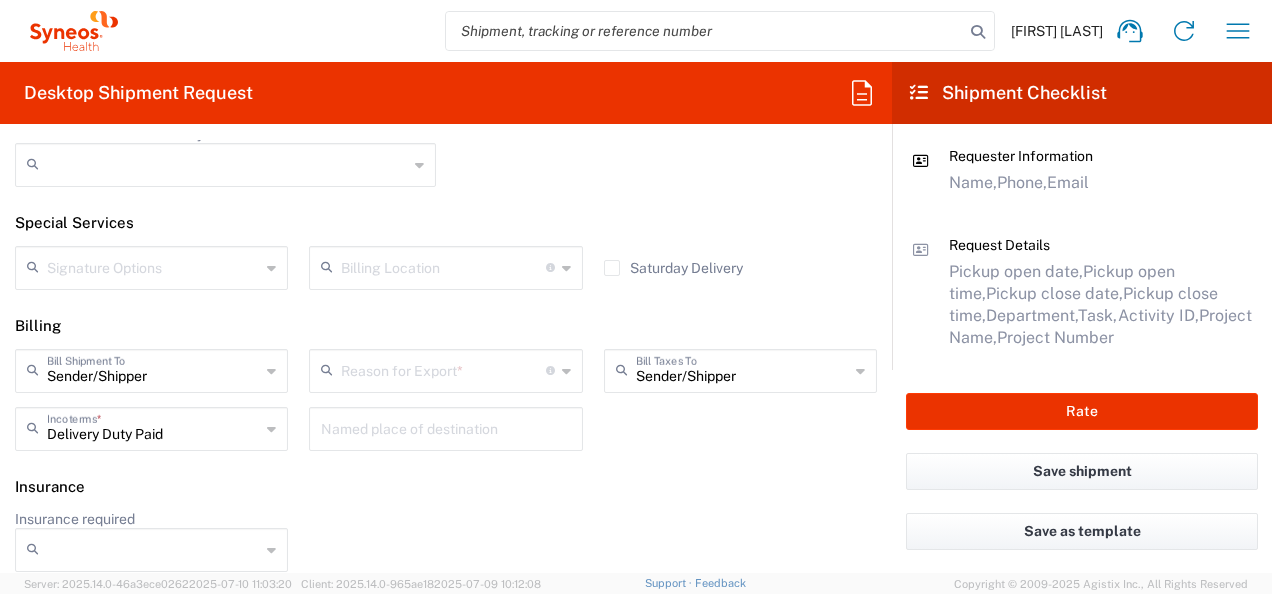 scroll, scrollTop: 2814, scrollLeft: 0, axis: vertical 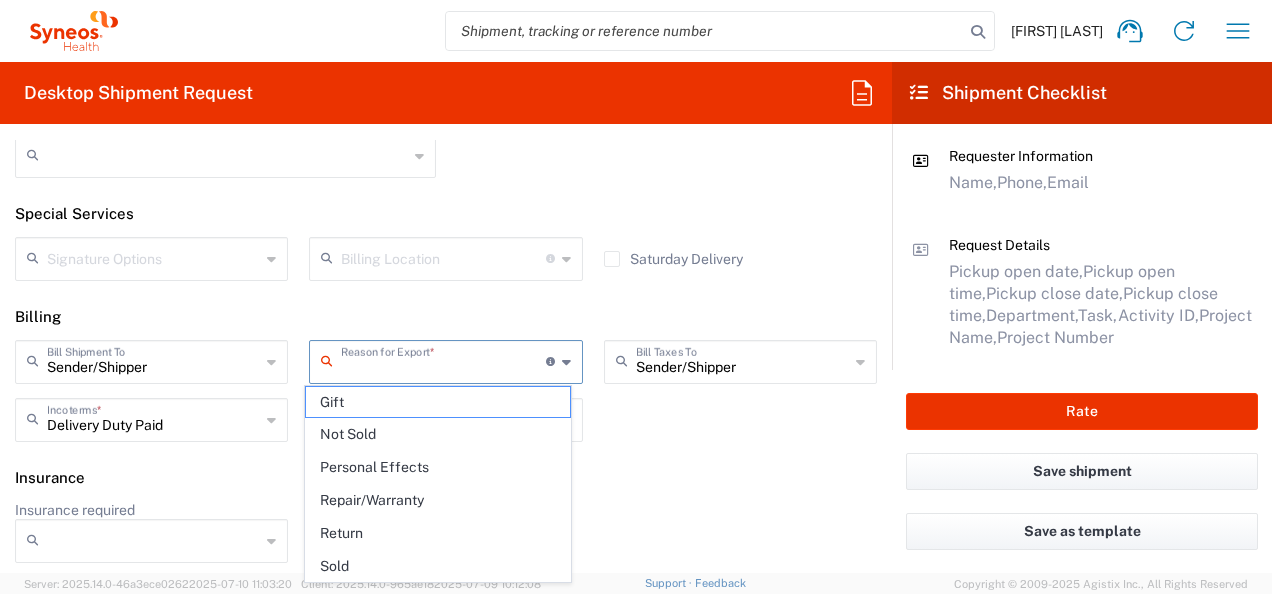 click at bounding box center (443, 360) 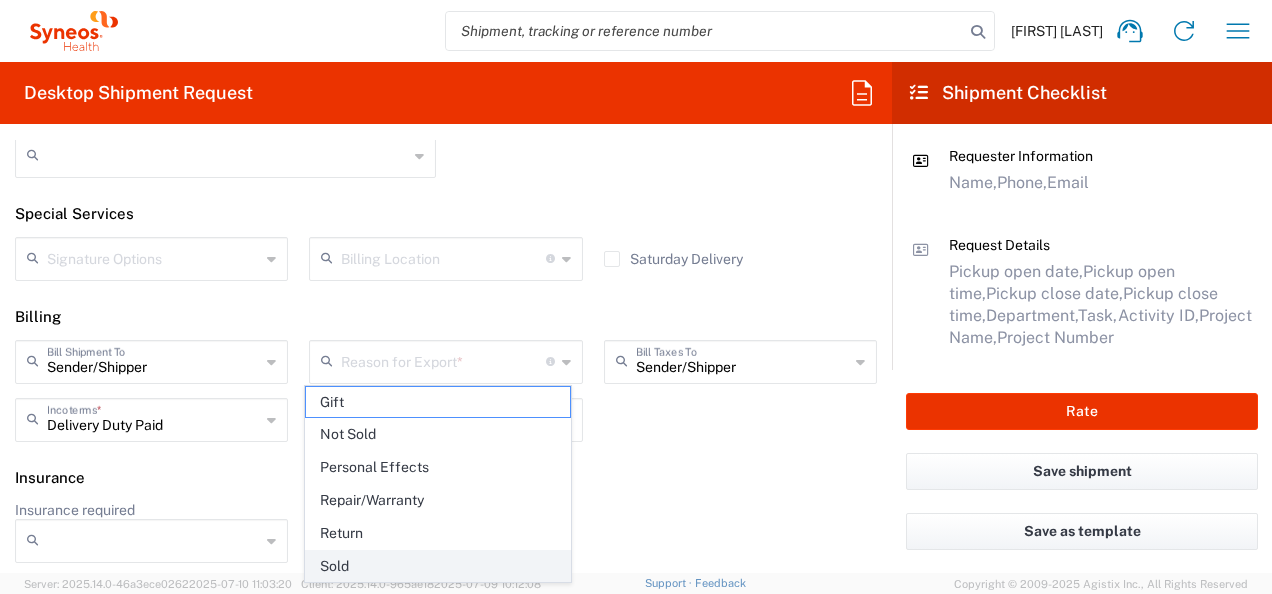 click on "Sold" 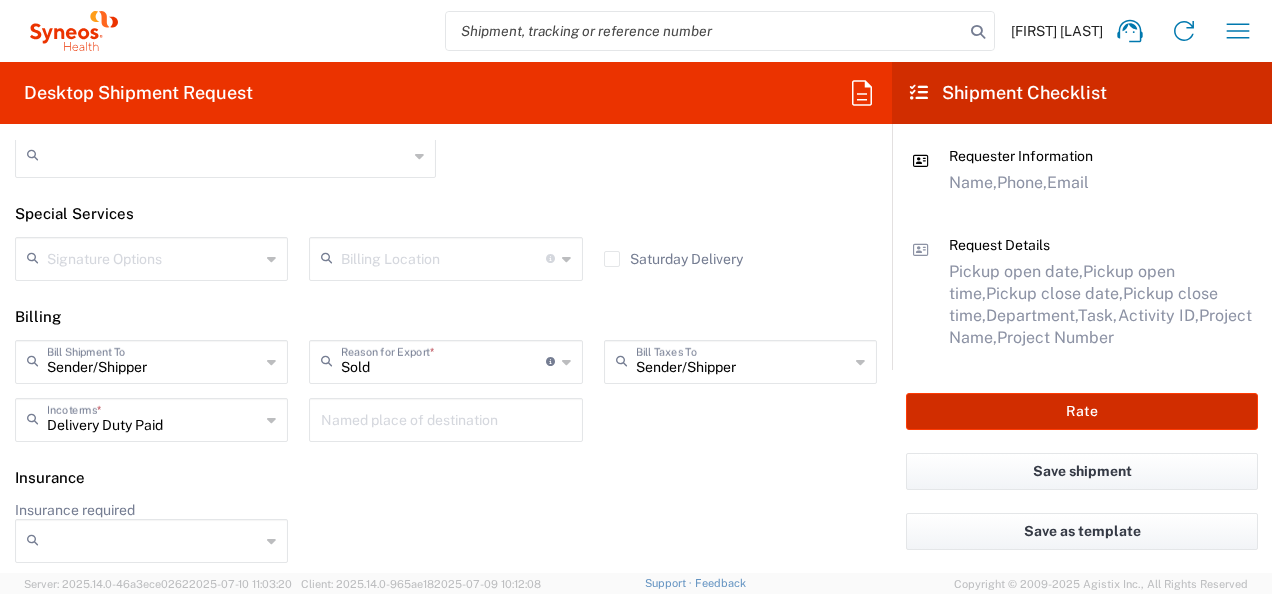 click on "Rate" 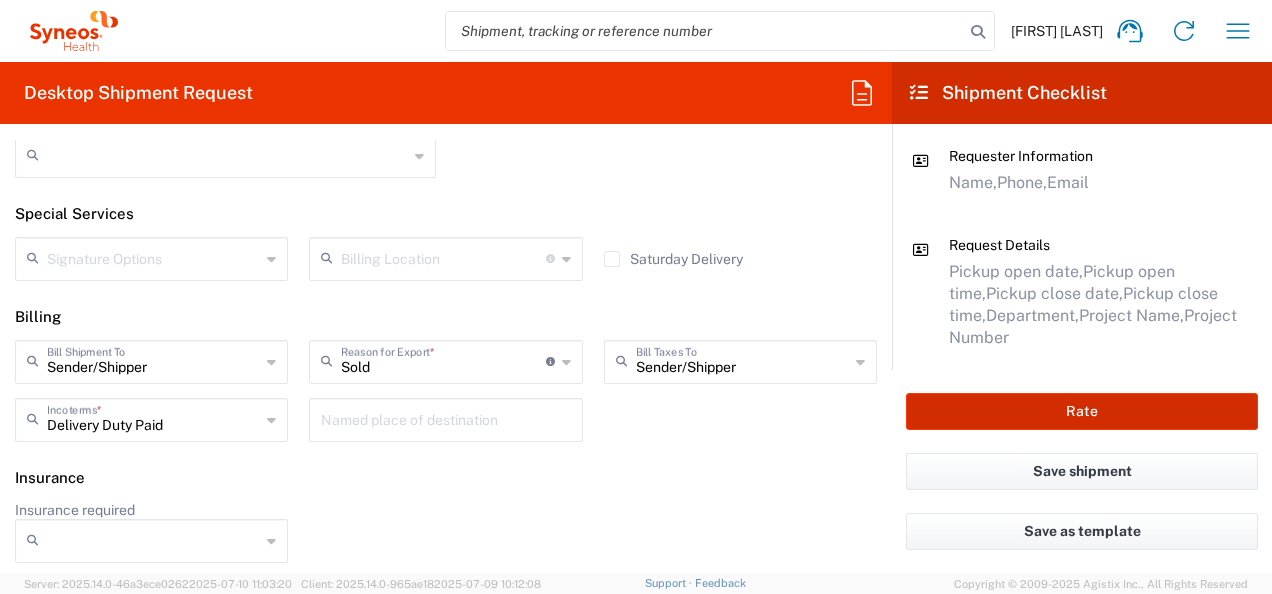 type on "7009553" 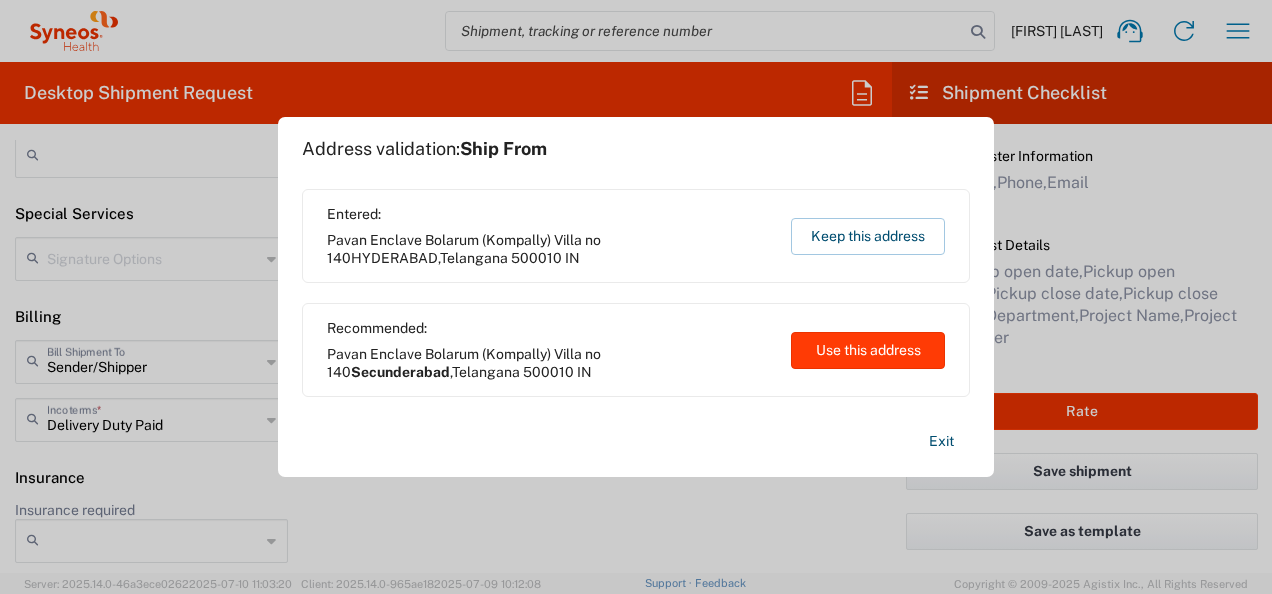 click on "Use this address" 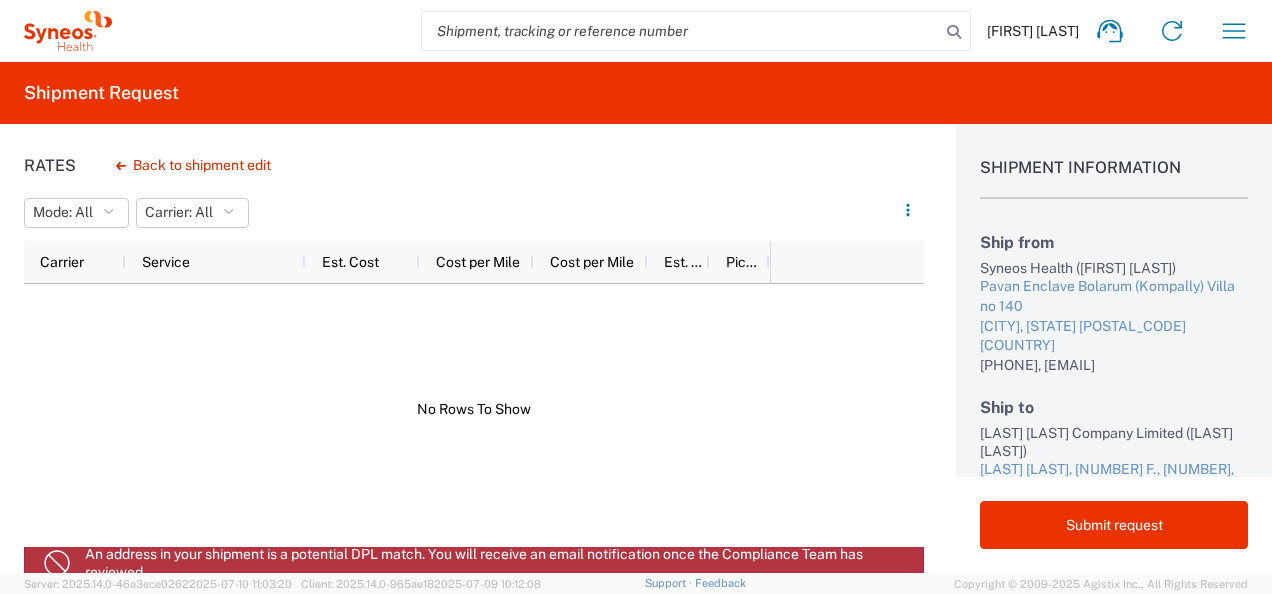 scroll, scrollTop: 0, scrollLeft: 0, axis: both 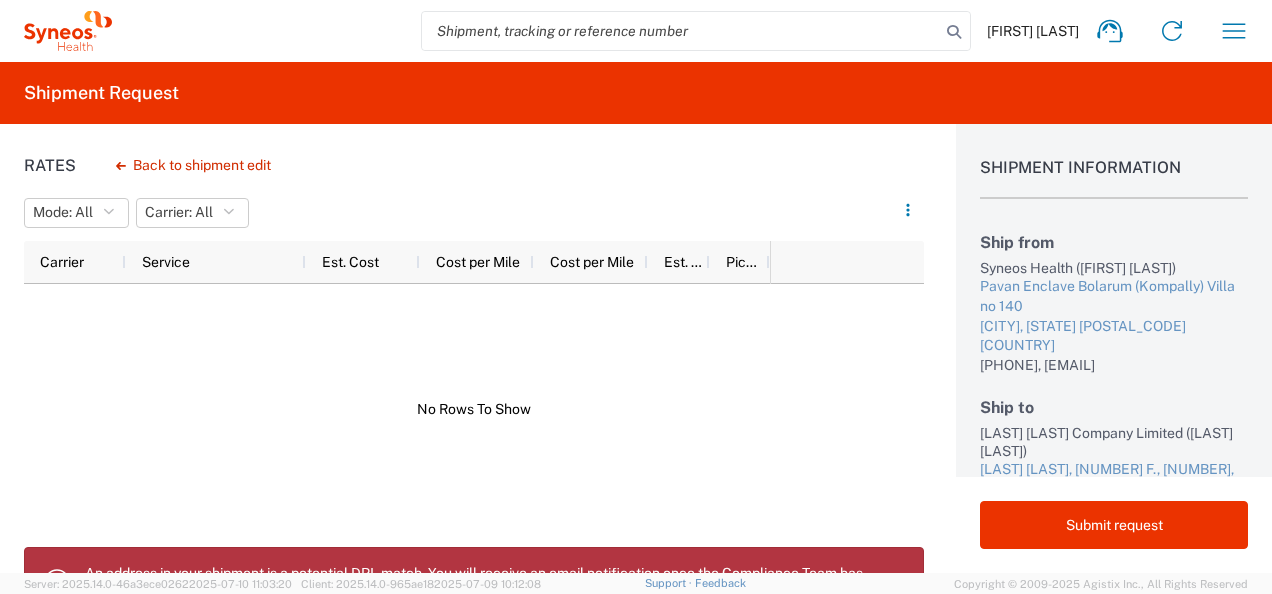 click on "Shipment Information Ship from Syneos Health (Divya Jella) Pavan Enclave Bolarum (Kompally) Villa no 140 Secunderabad, TG 500010 IN 08317671687, divya.jella@syneoshealth.com Ship to Taiwan Syneos Health Company Limited (Yi-Chen Chiu) Lung Cancer Research Center, 4 F., No. 110, Sec. 1, Jianguo N.  South Dist., Taichung City 402306, Taiwan (R.O.C.) Taichung, 04 402 TW 886-4-2743-9595, nancy1314212912255@gmail.com Shipment details Total packages: 1 Pieces 1 Total weight: 0.5 KGS Reference: 7009553 Ship date: 07/15/2025 Ship type:" 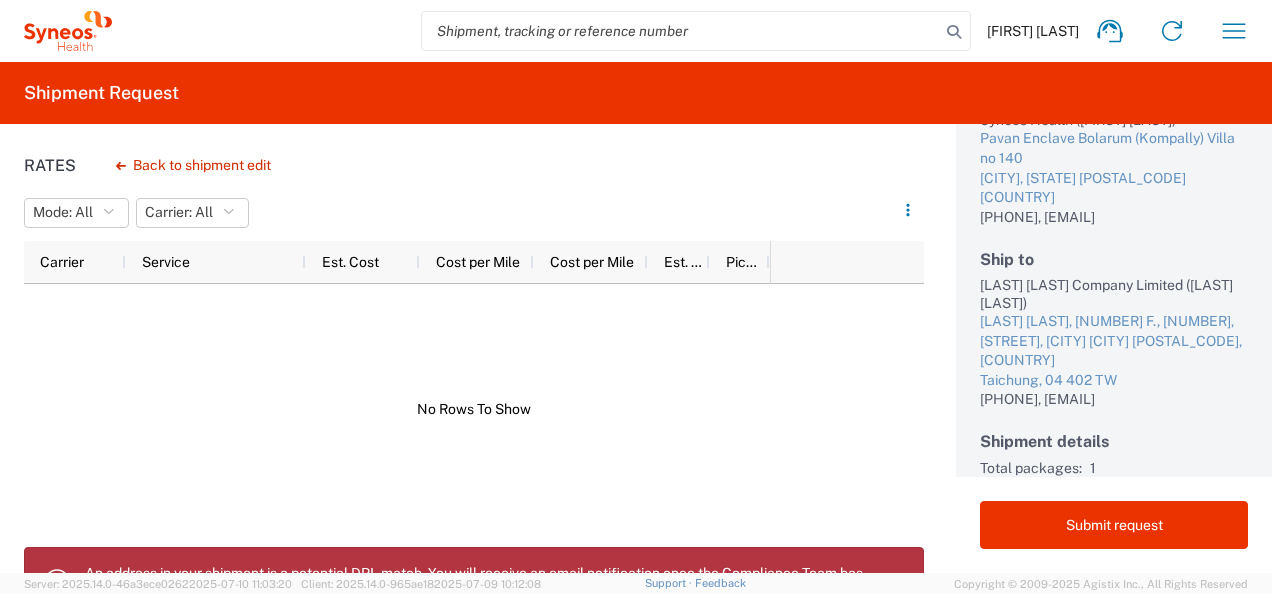 scroll, scrollTop: 160, scrollLeft: 0, axis: vertical 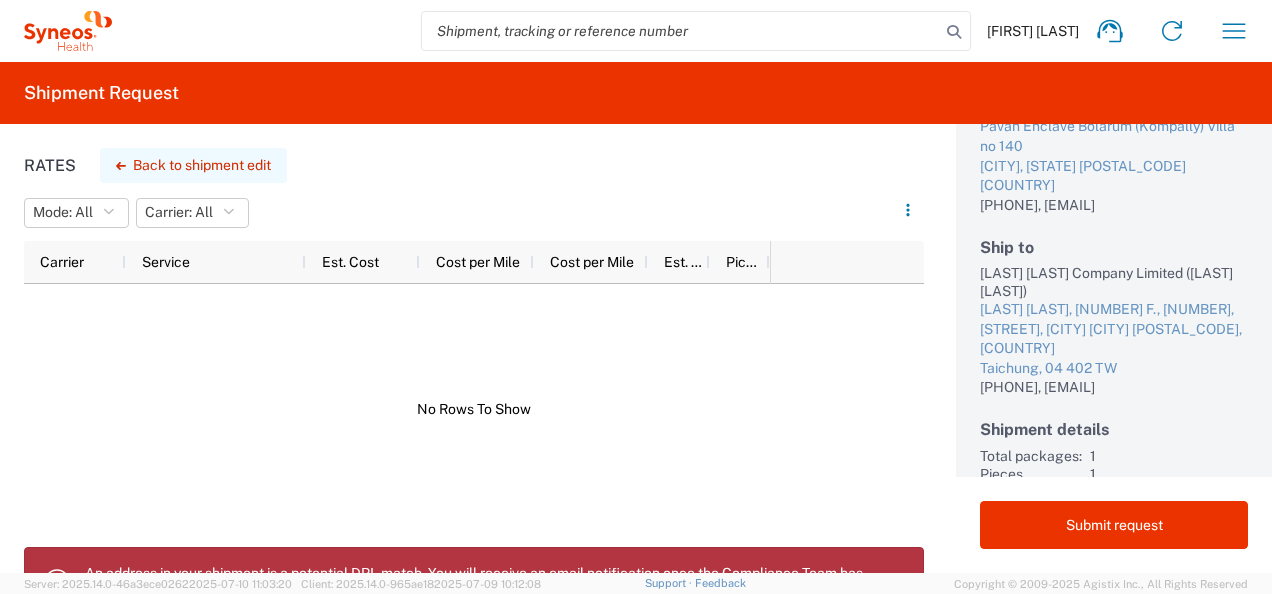 click on "Back to shipment edit" 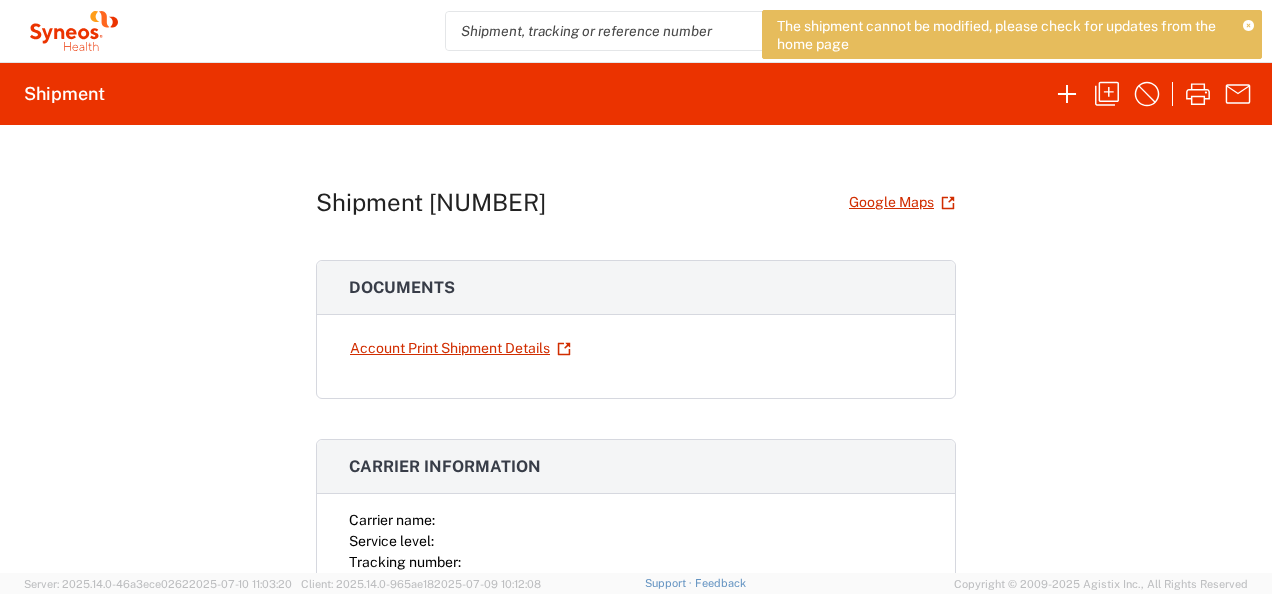 click on "Shipment 56164111  Google Maps
Documents  Account Print Shipment Details
Carrier information Carrier name: Service level: Tracking number: Shipping cost 0.00 USD Request details Pickup time: 2025-07-15 10:00:00 - 16:00:00 Delivery time: - Cost center 4010 References Project 7009553 Project Number Daiichi 7009553 Department 4010 Requester information Divya Jella 08317671687 divya.jella@syneoshealth.com Ship from/to From: To: Syneos Health Taiwan Syneos Health Company Limited Pavan Enclave Bolarum (Kompally) Lung Cancer Research Center, 4 F., No. 110, Sec. 1, Jianguo N.  Villa no 140 South Dist., Taichung City 402306, Taiwan (R.O.C.) Secunderabad ,  TG Taichung ,  04 500010 ,  IN 402 ,  TW Phone:   08317671687 Phone:   886-4-2743-9595   Ext:   34416 Tax info: Tax info: TIN   AACCV3515A VAT   06AACCV3515A1ZX Package info & contents Your Packaging Number: 1 Weight: 0.5 KGS Dimensions: 40 x 35 x 1 CM Pieces: 1 EA" 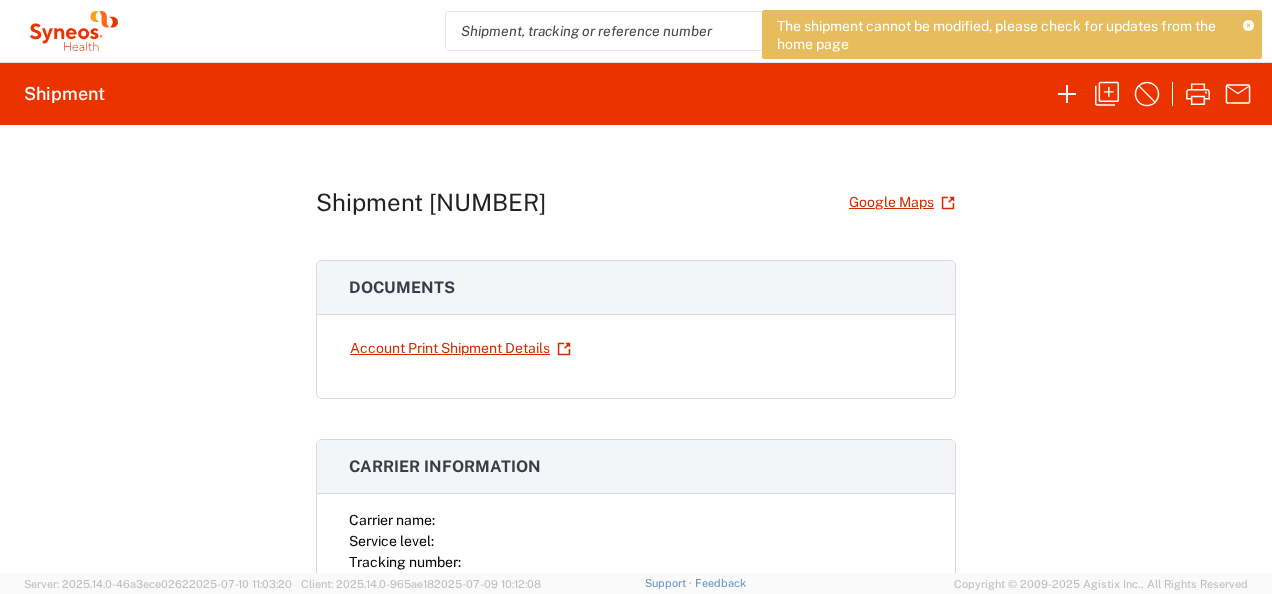 click 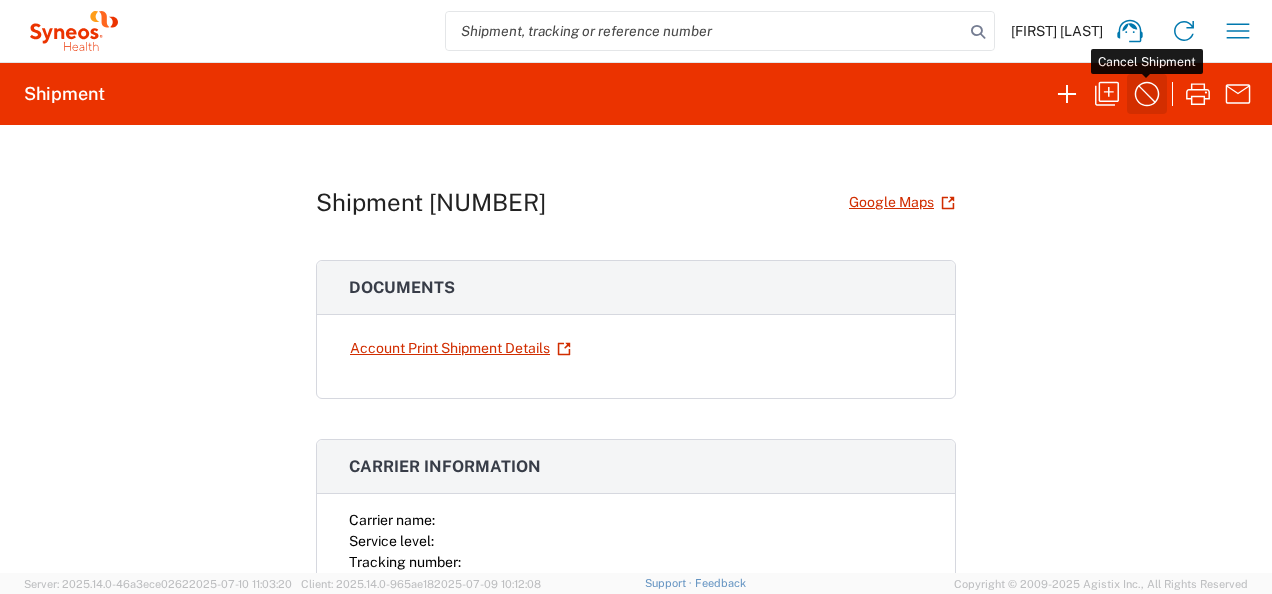 click 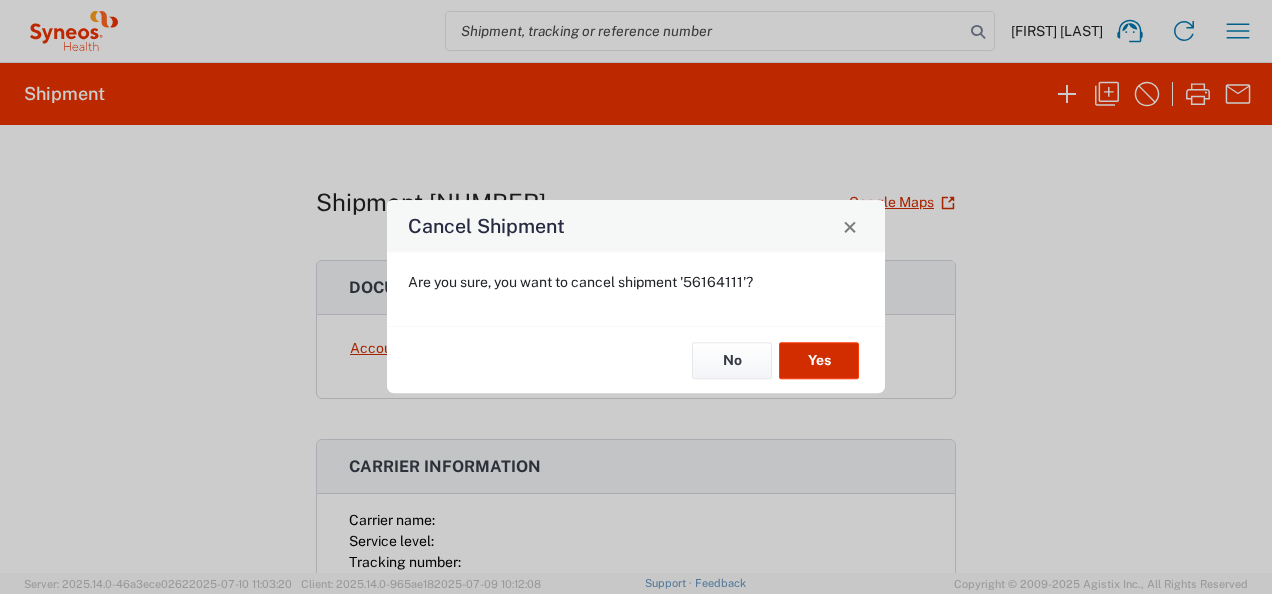 click on "Yes" 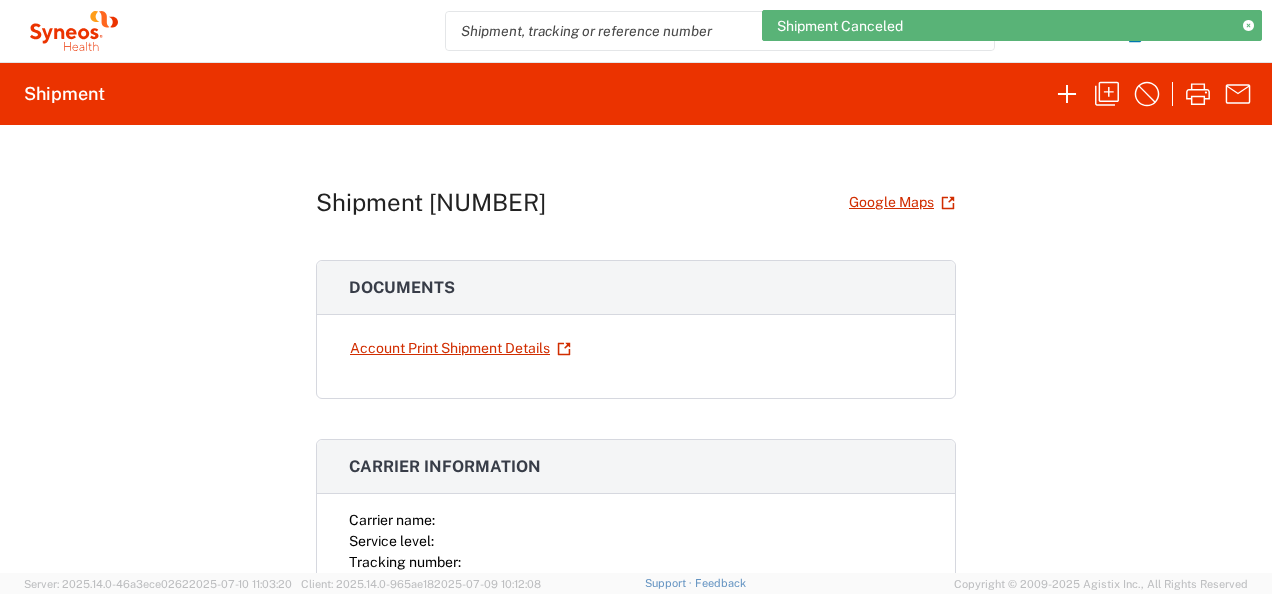 click on "Divya Jella
Home
Shipment estimator
Shipment tracking
Desktop shipment request
My shipments
Address book
Denied party screening
My profile
Logout" 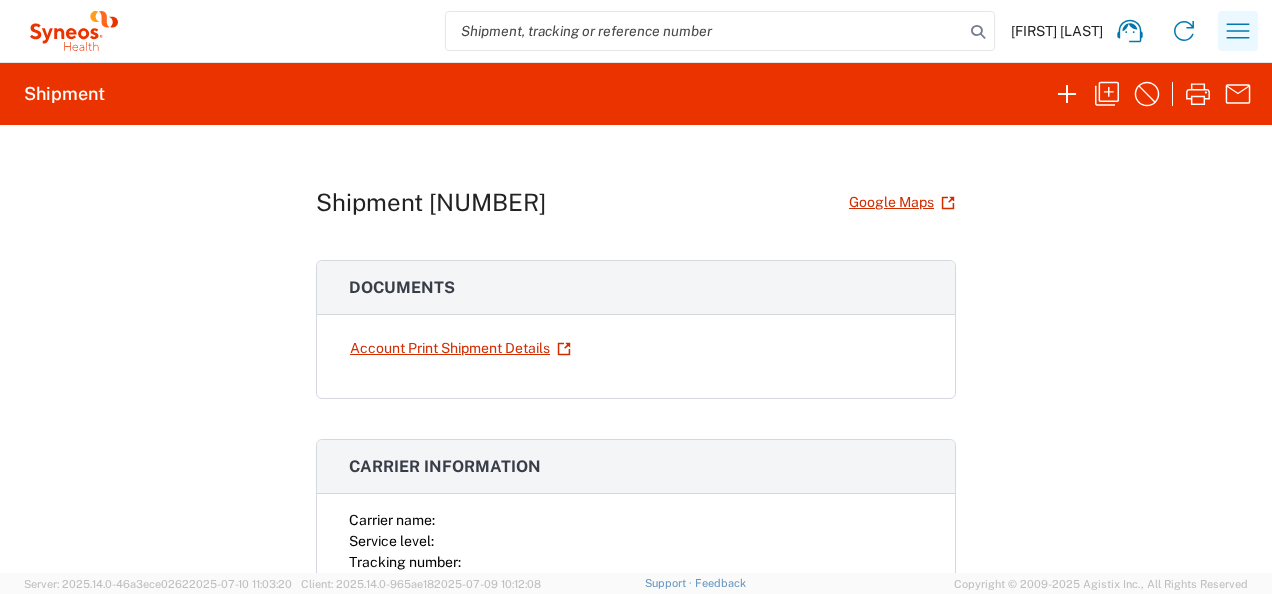 click 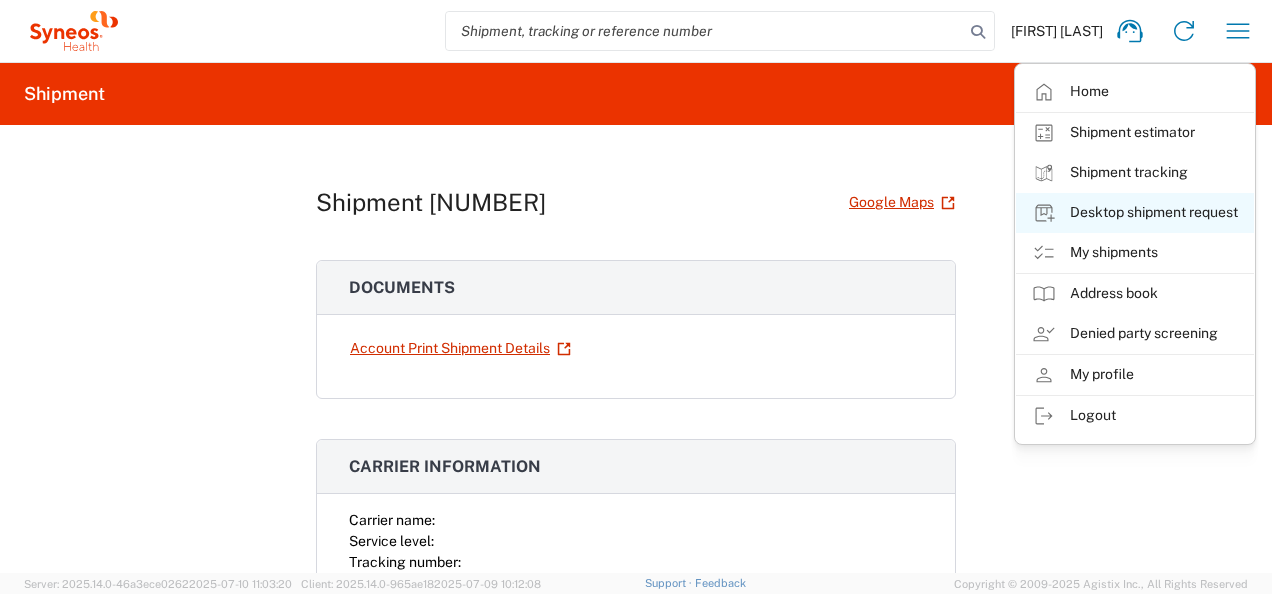 click on "Desktop shipment request" 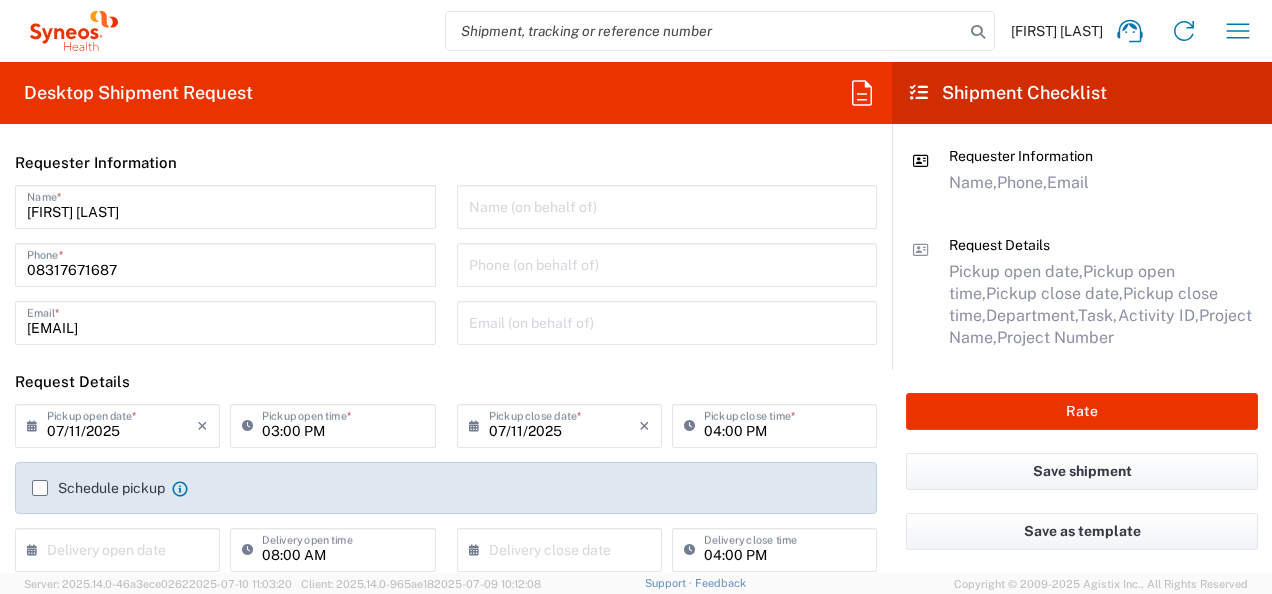 type on "Telangana" 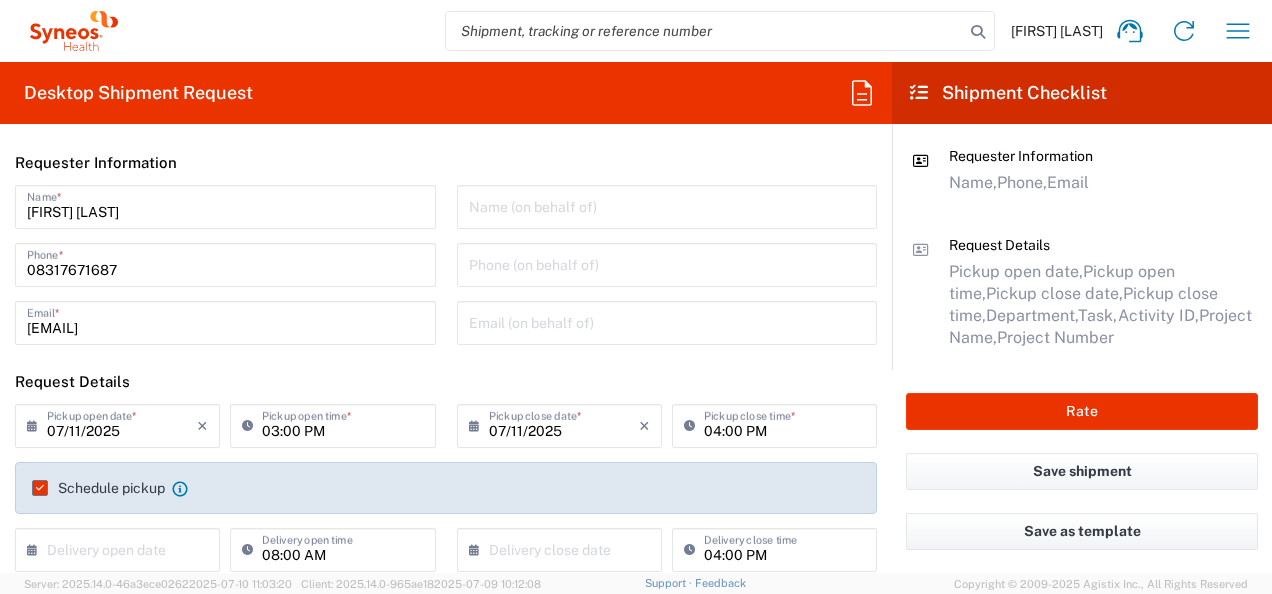 click on "07/11/2025" at bounding box center (122, 424) 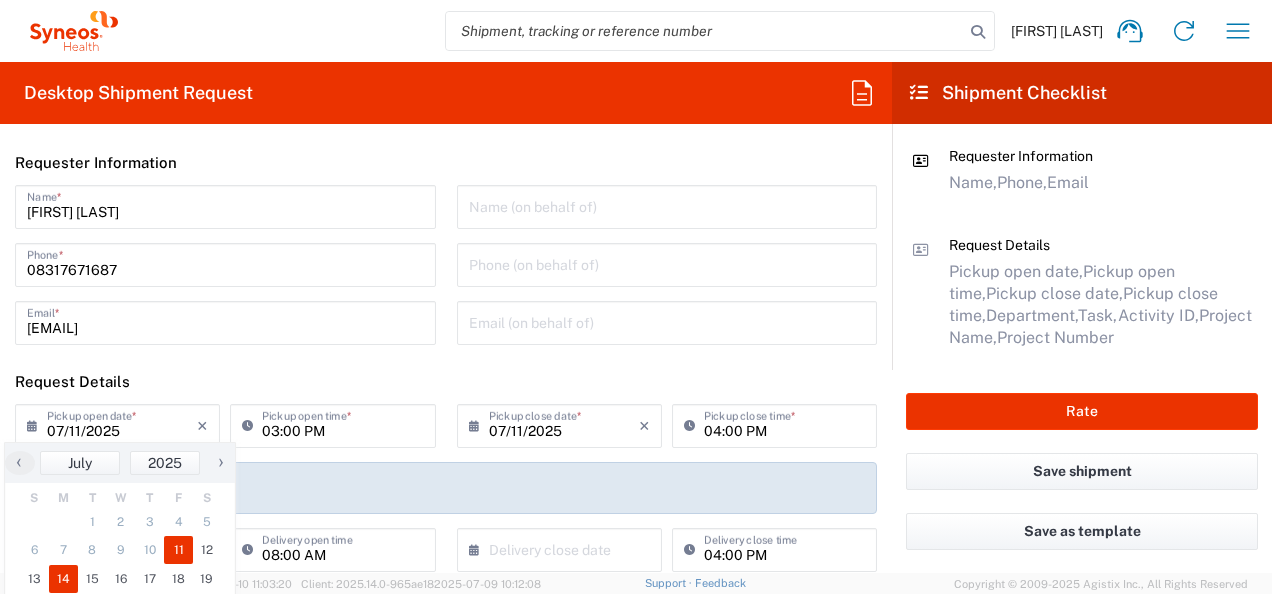 click on "14" 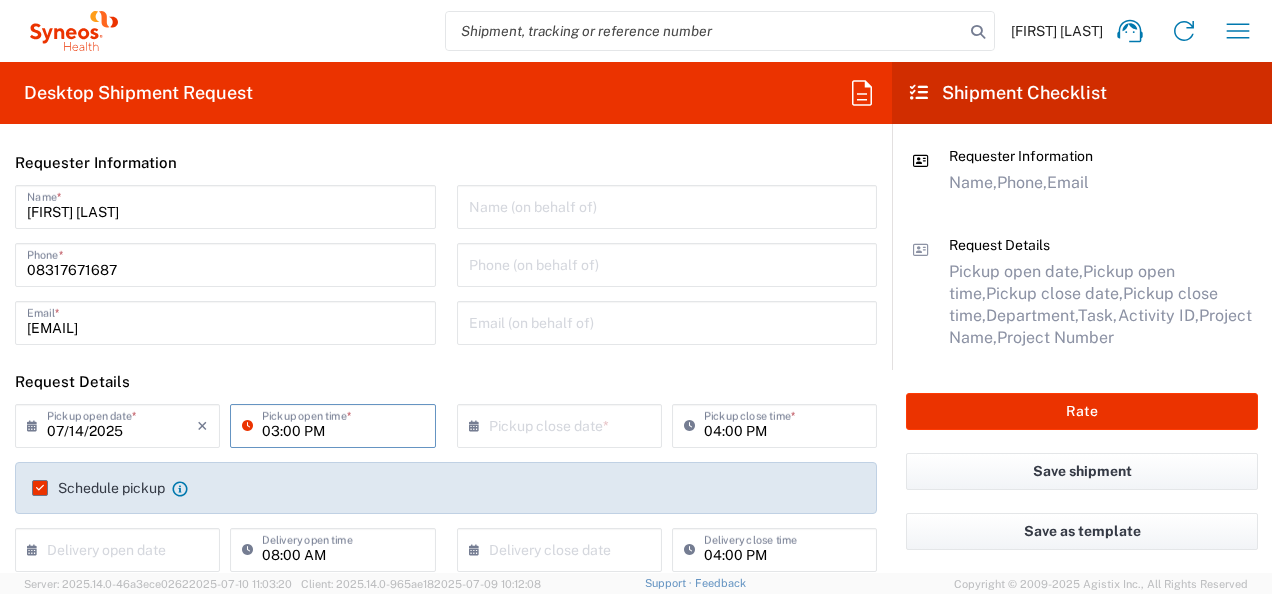 click on "03:00 PM" at bounding box center [342, 424] 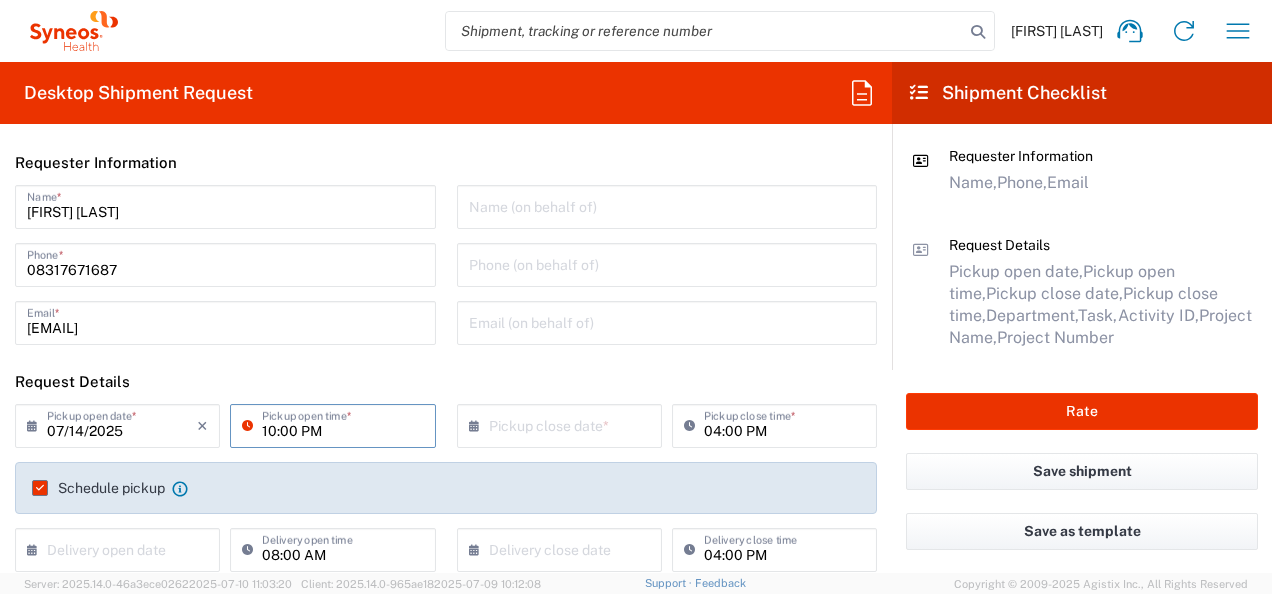 click on "10:00 PM" at bounding box center [342, 424] 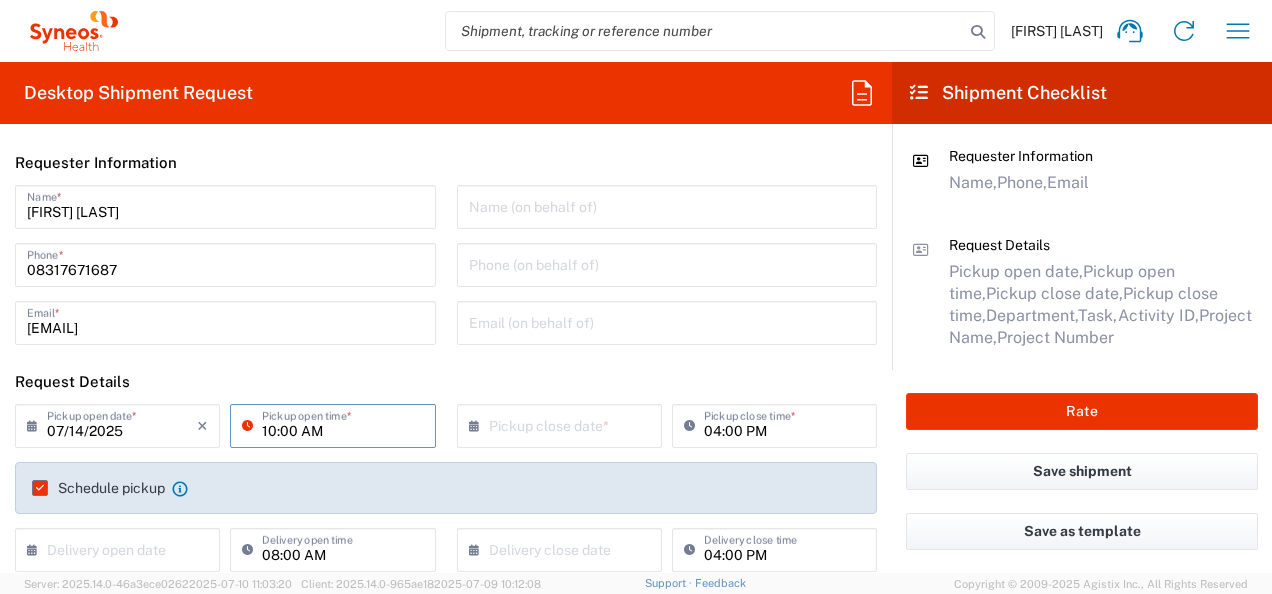type on "10:00 AM" 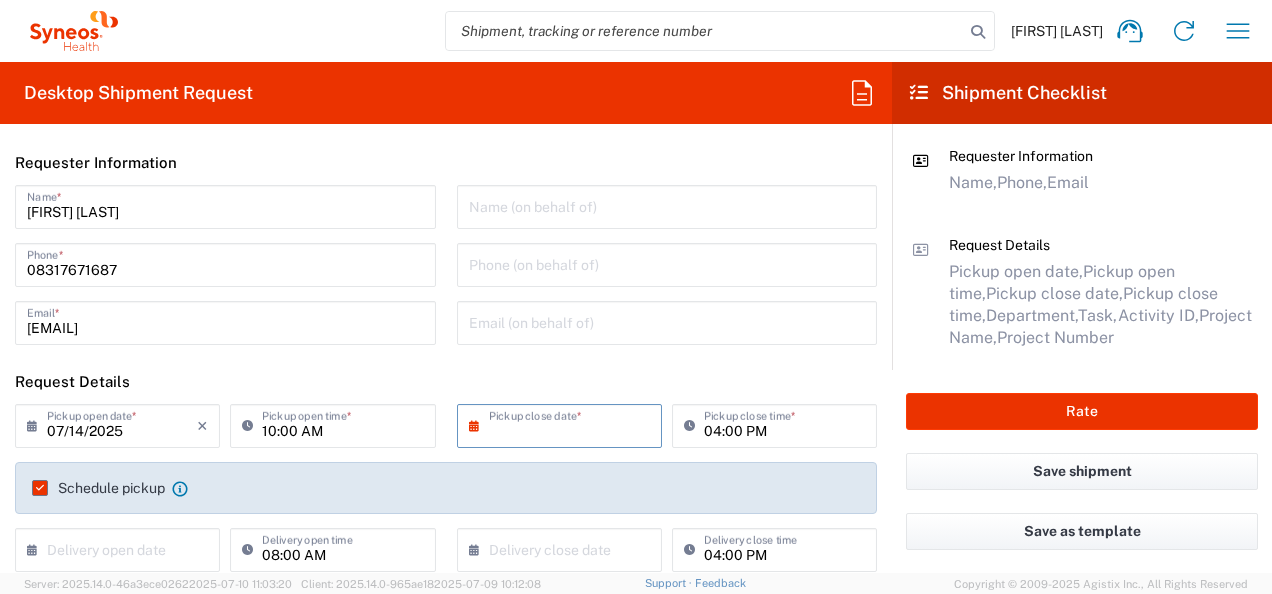 click at bounding box center [564, 424] 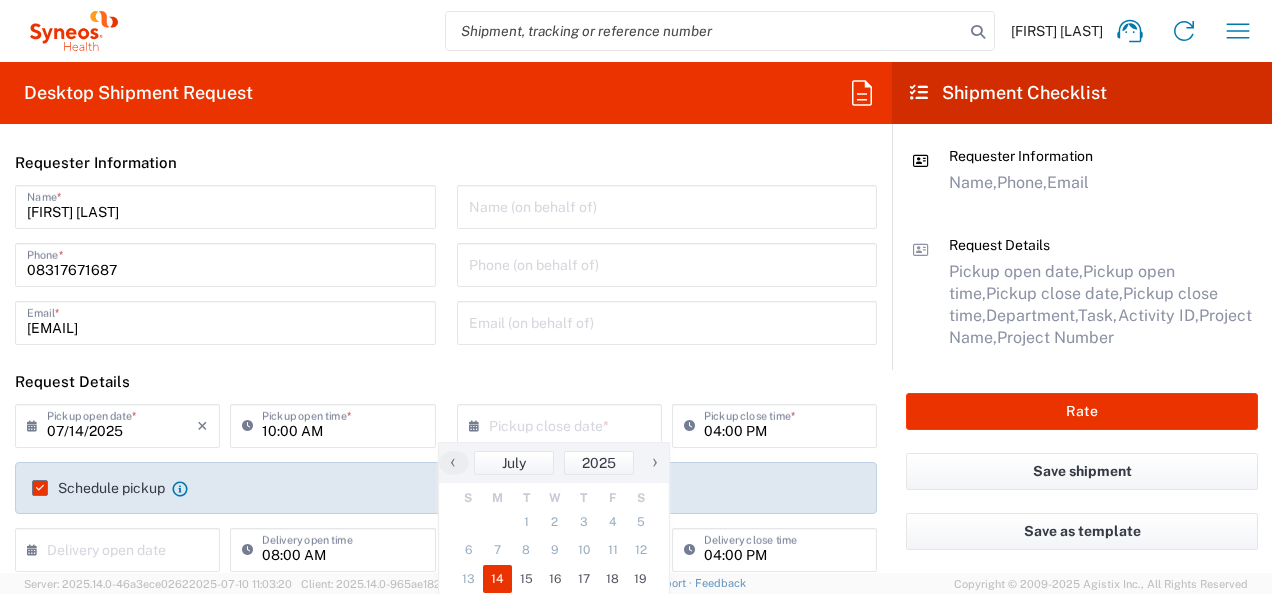 click on "14" 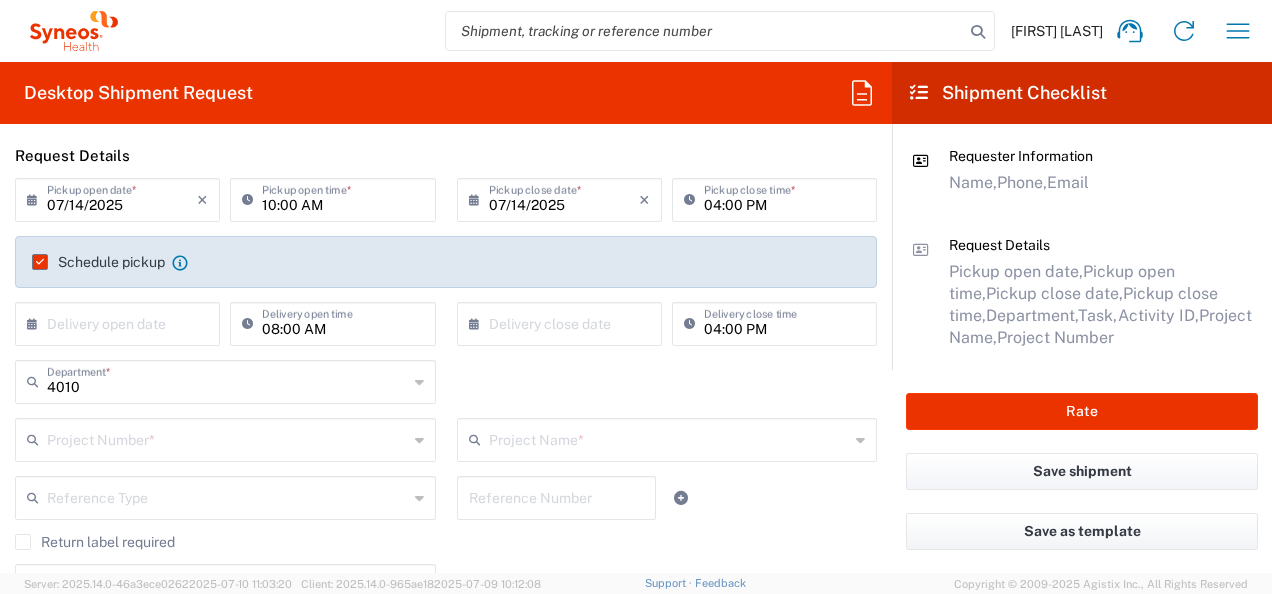 scroll, scrollTop: 306, scrollLeft: 0, axis: vertical 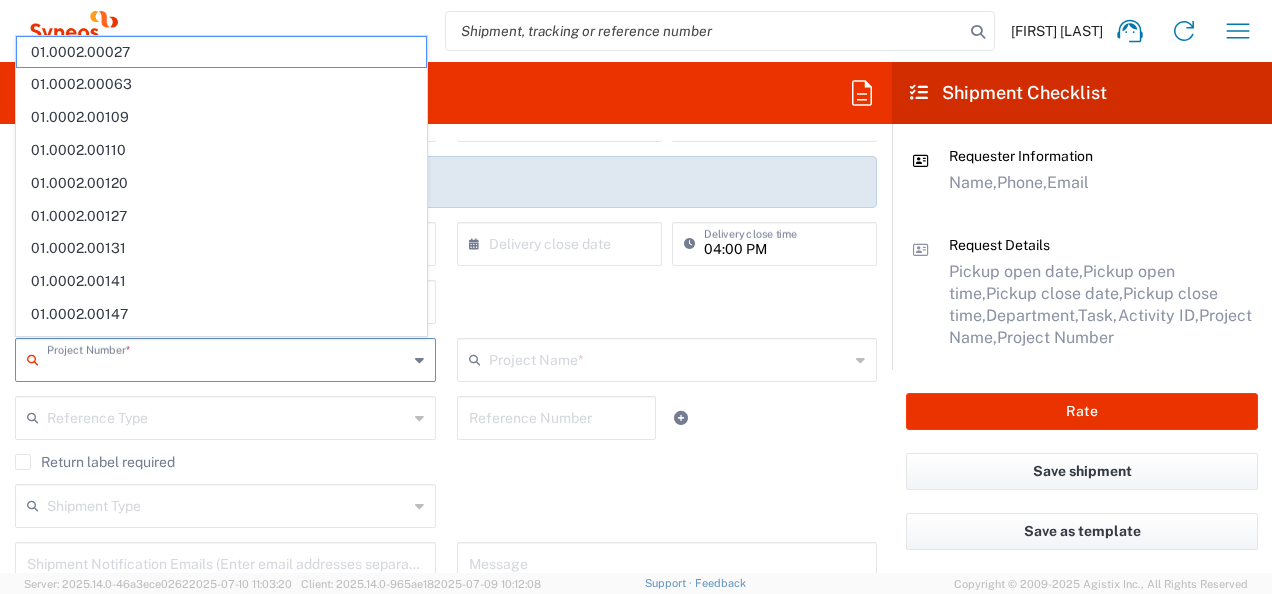 click at bounding box center (227, 358) 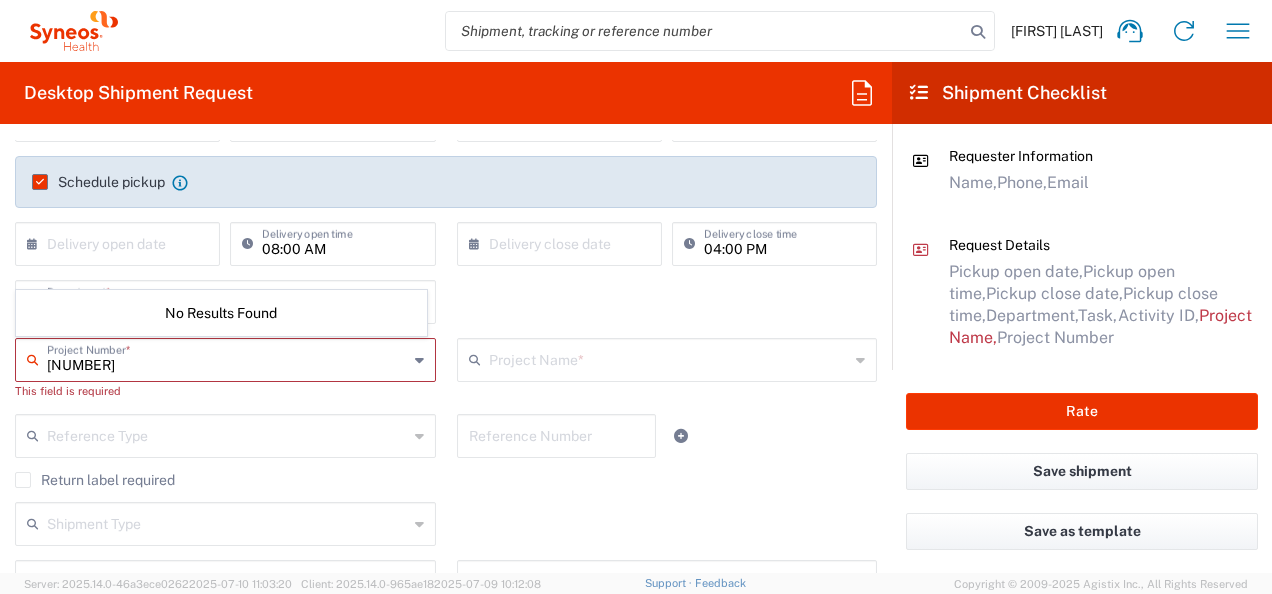 click on "709553" at bounding box center [227, 358] 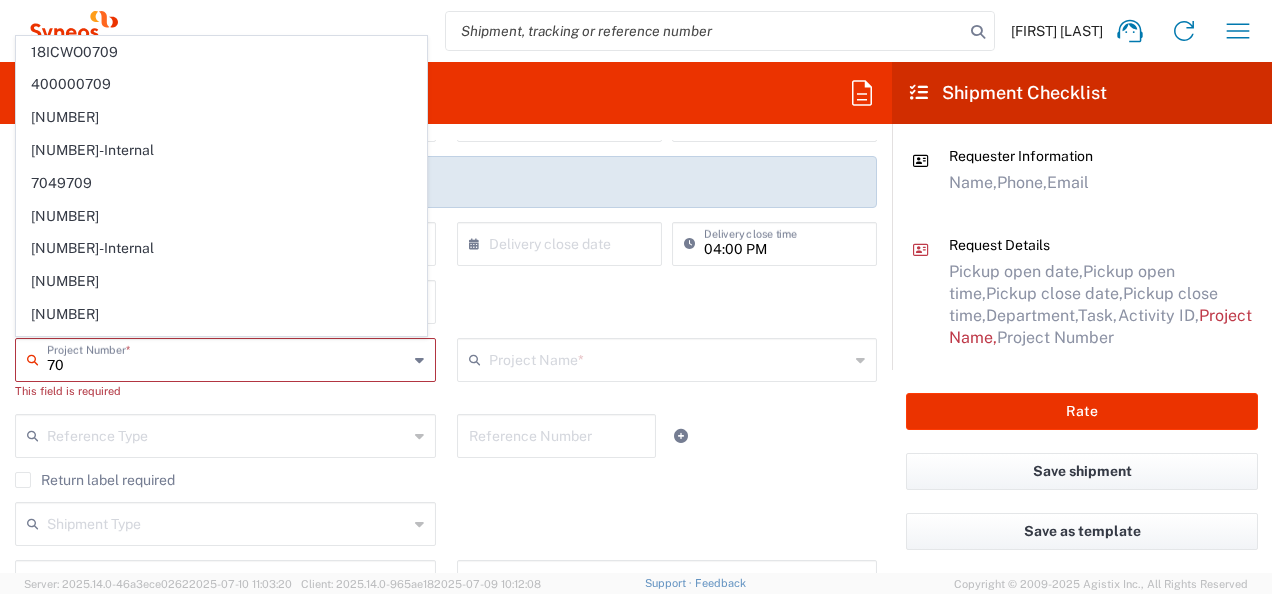 type on "7" 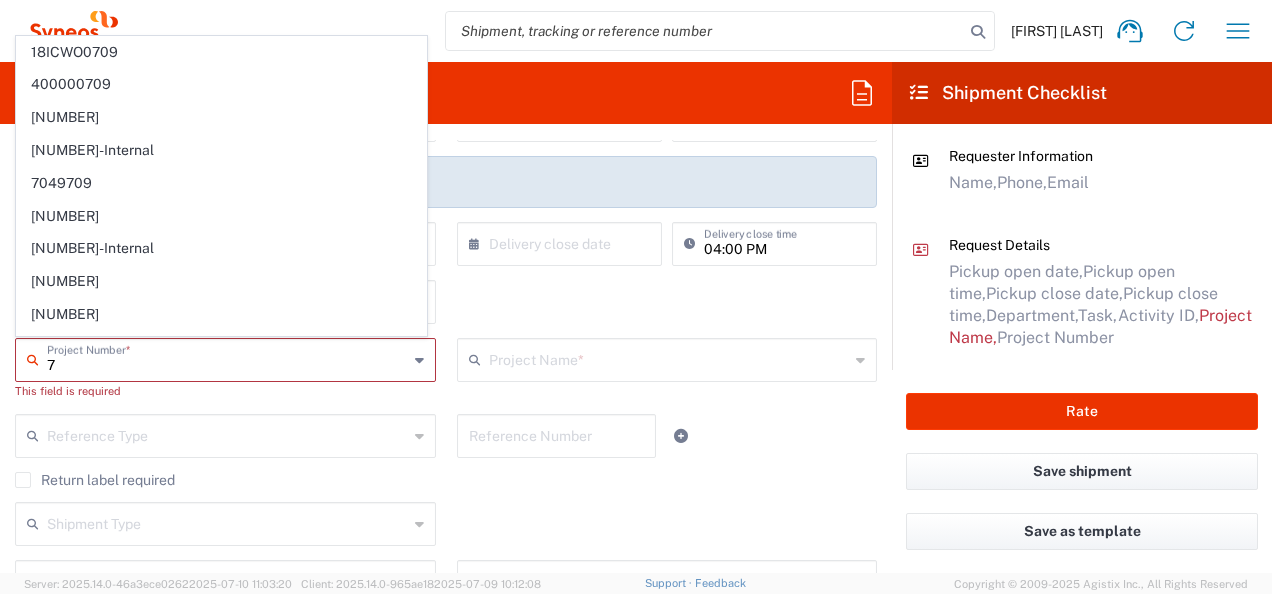 type 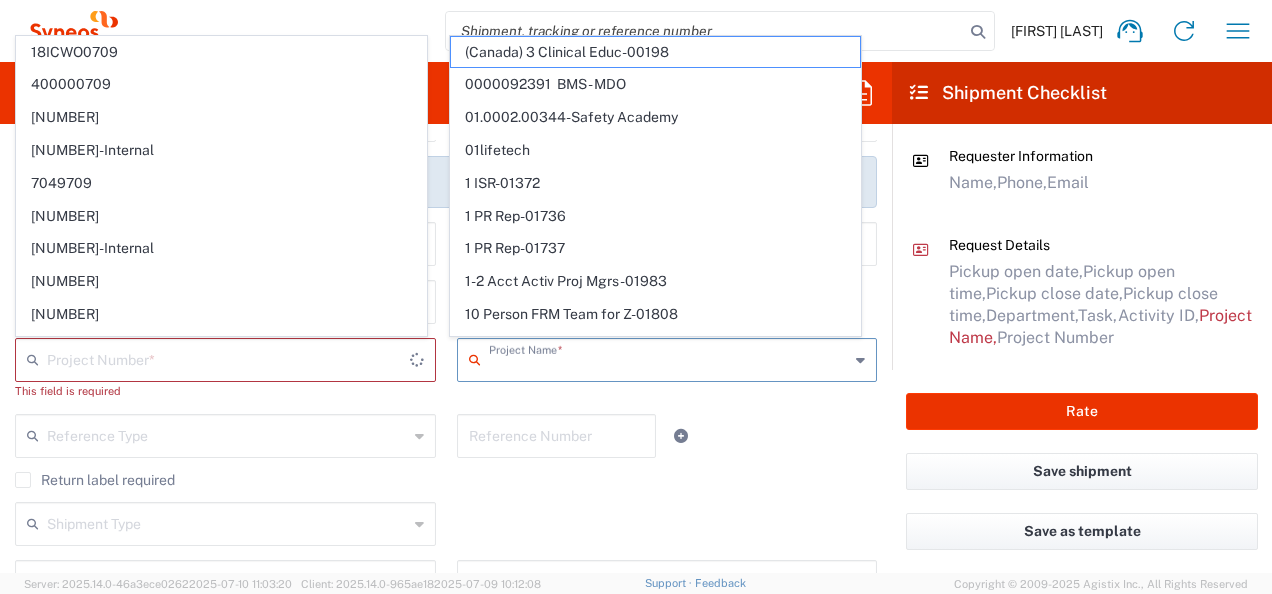 click at bounding box center (669, 358) 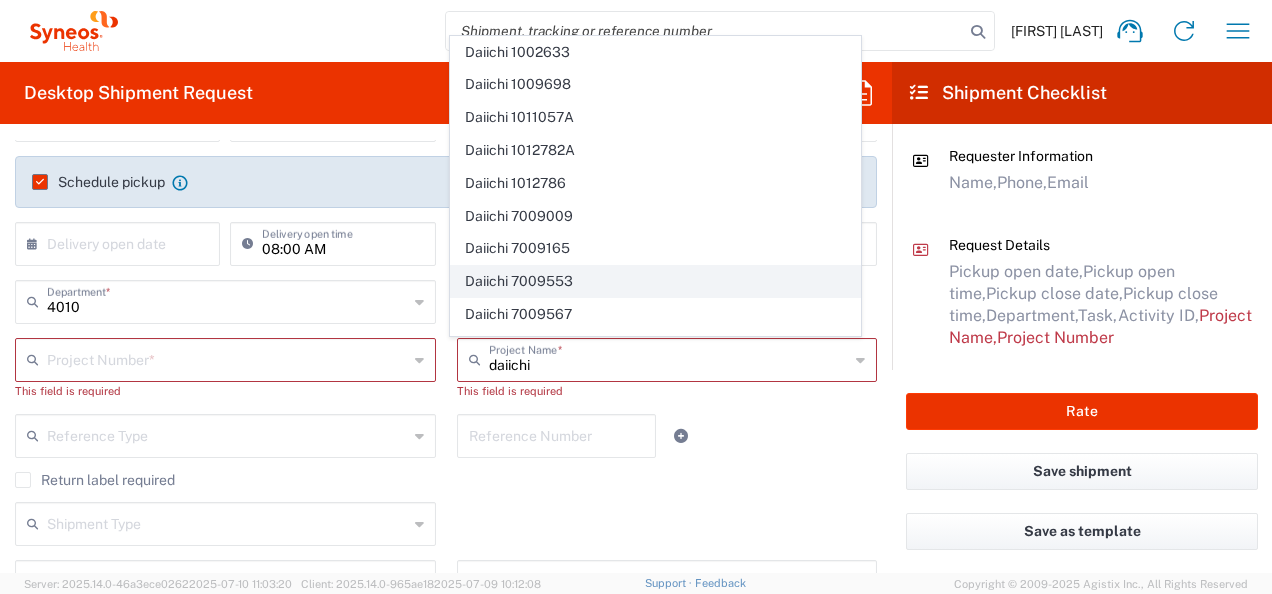 click on "Daiichi 7009553" 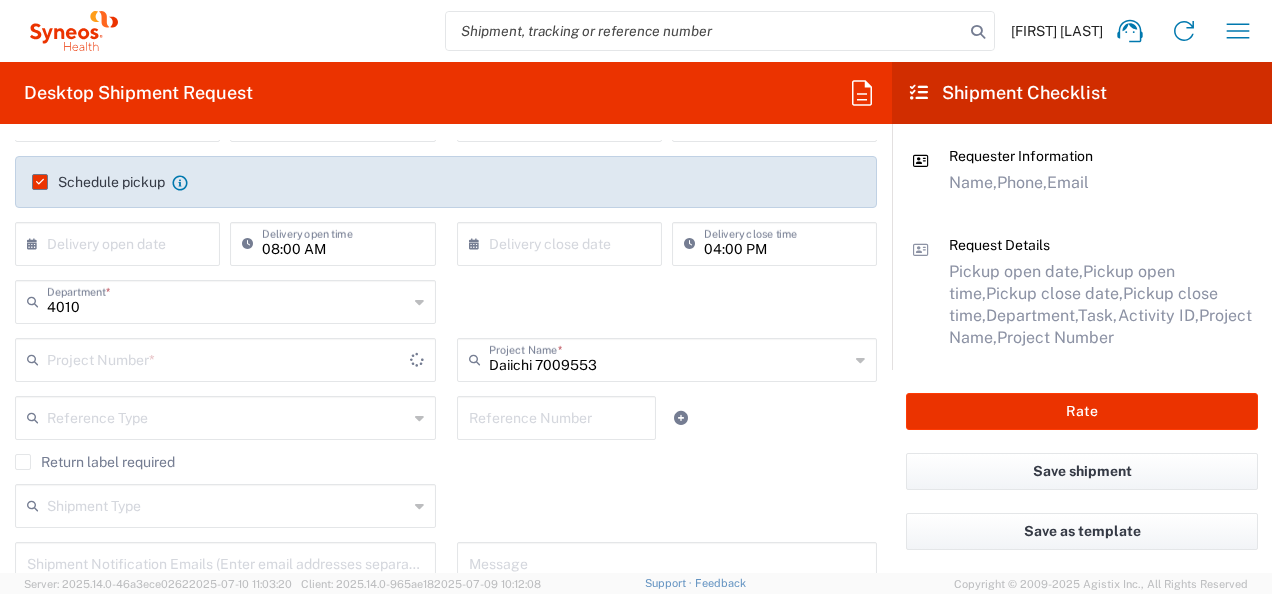type on "7009553" 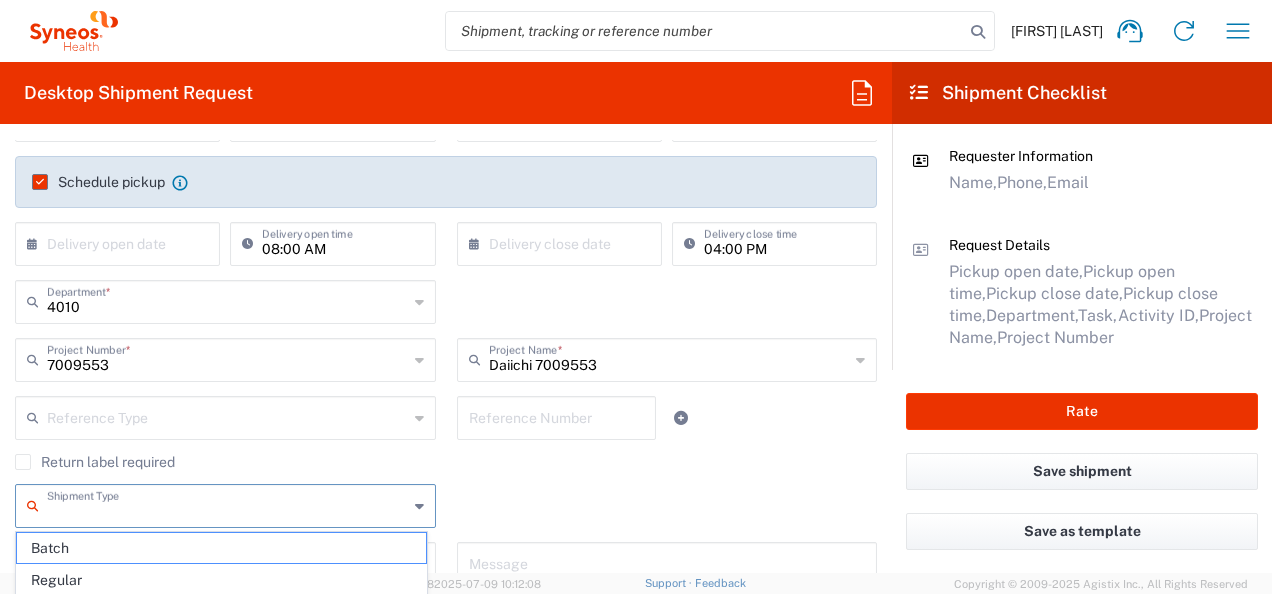click at bounding box center [227, 504] 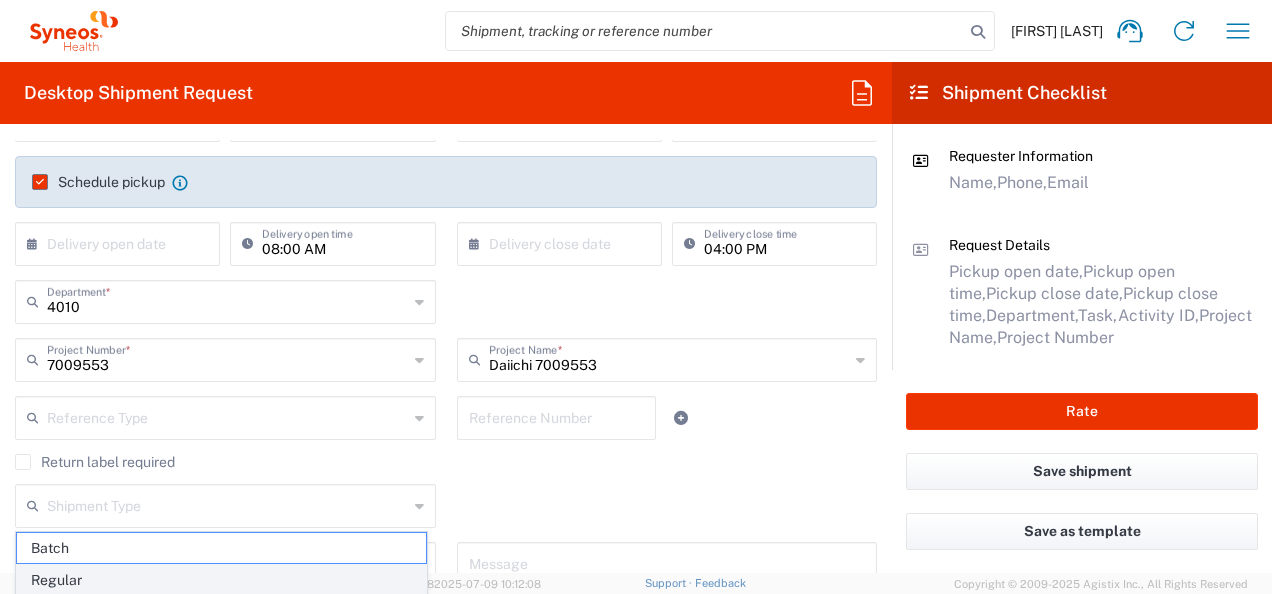 click on "Regular" 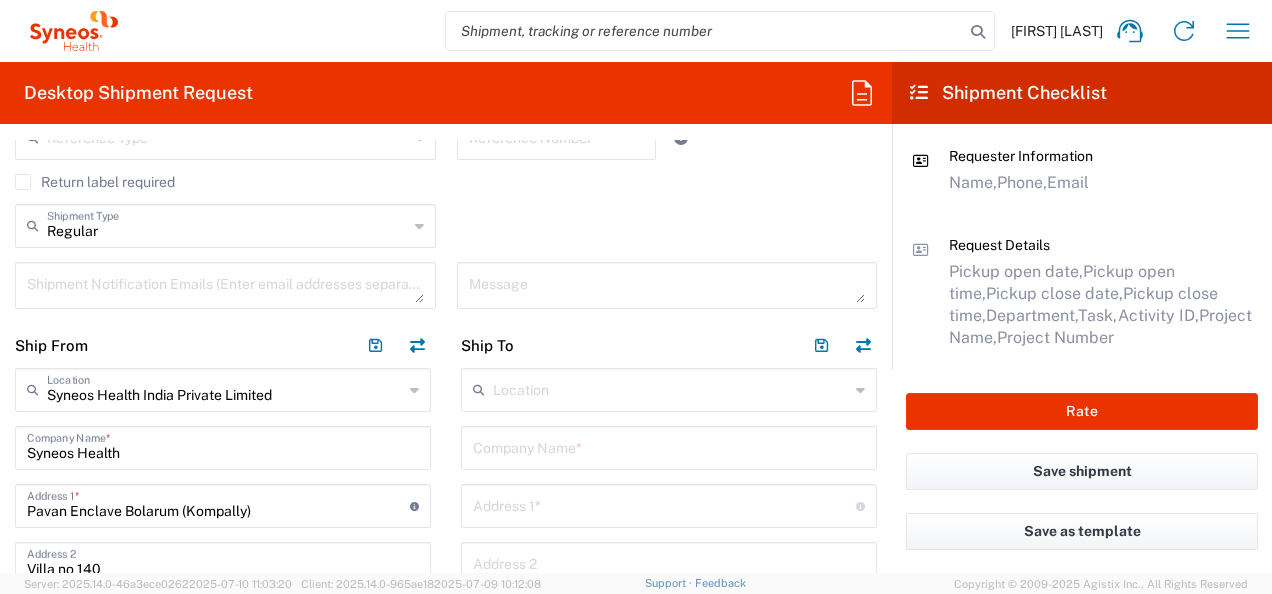 scroll, scrollTop: 653, scrollLeft: 0, axis: vertical 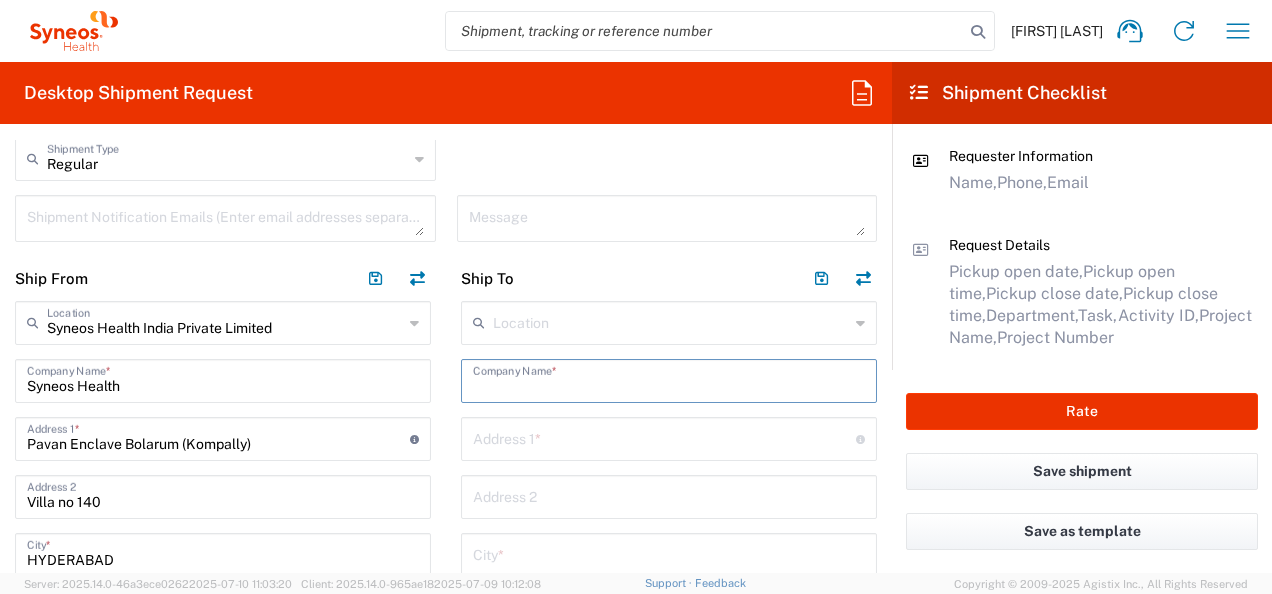 click at bounding box center [669, 379] 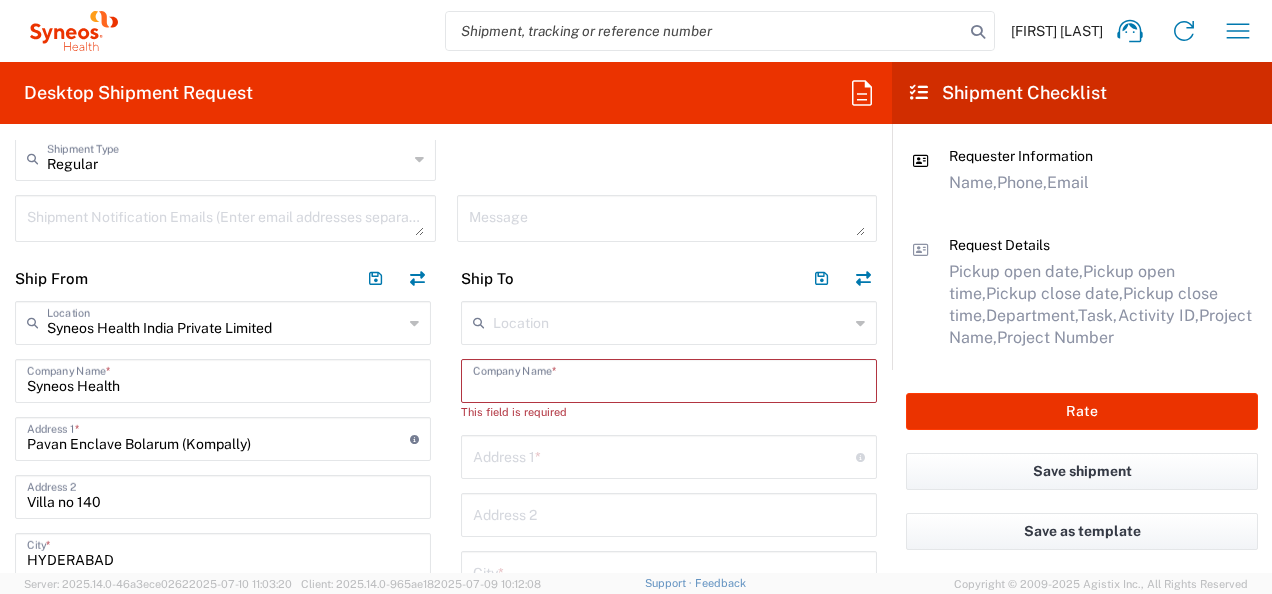 paste on "Taiwan Syneos Health Company Limited" 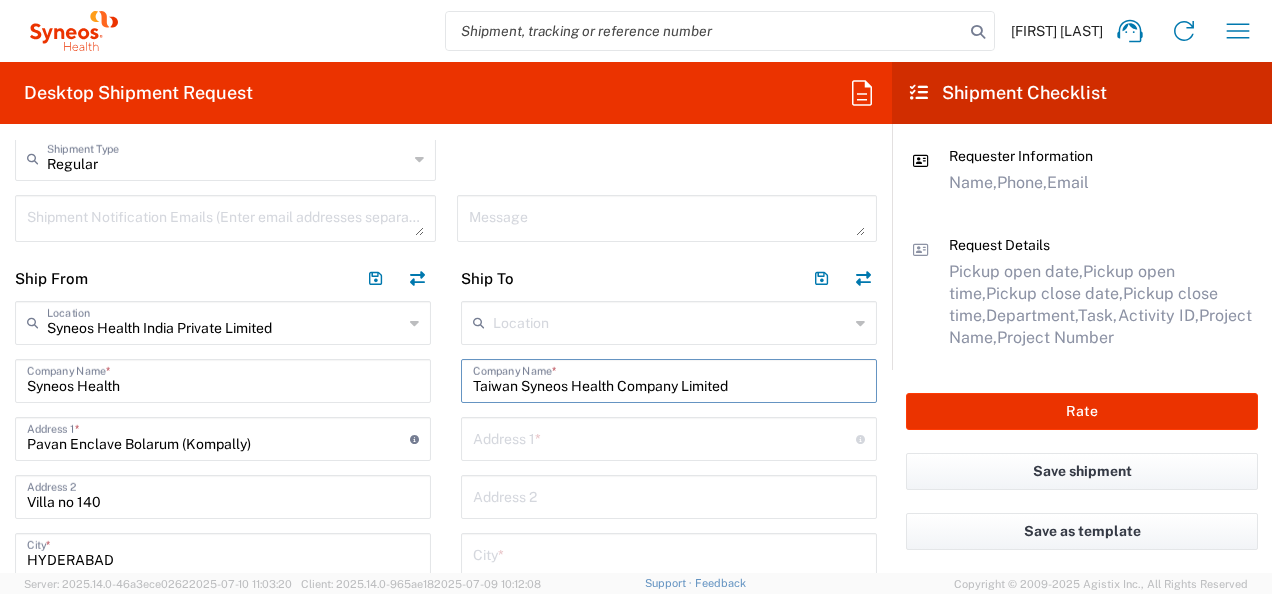 type on "Taiwan Syneos Health Company Limited" 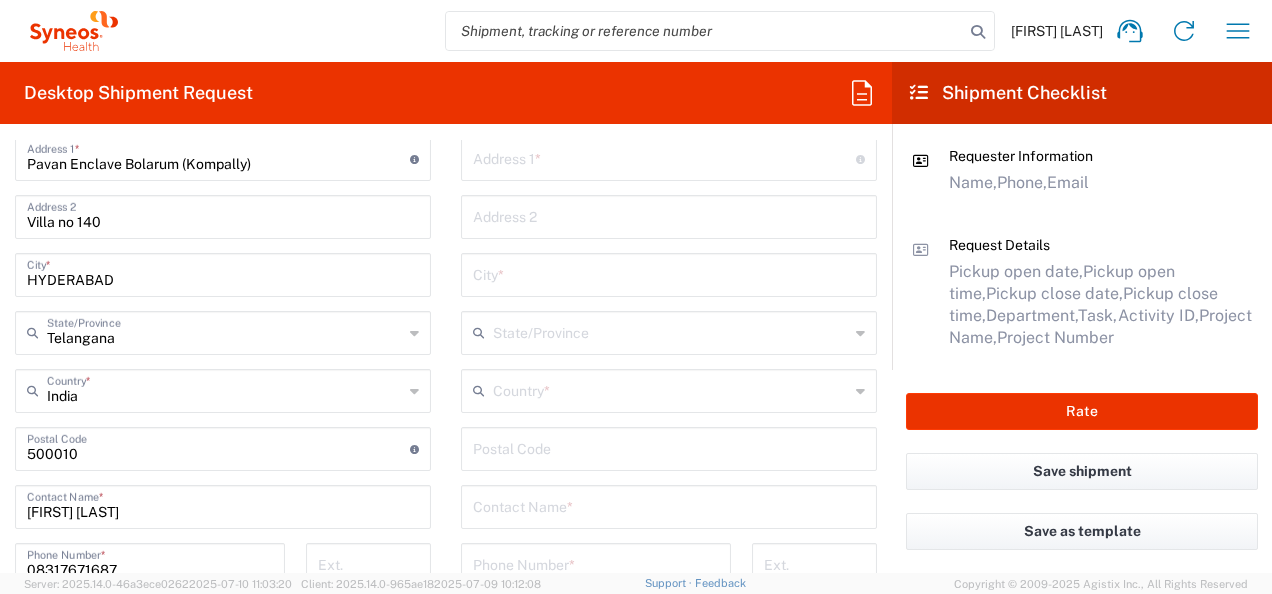scroll, scrollTop: 973, scrollLeft: 0, axis: vertical 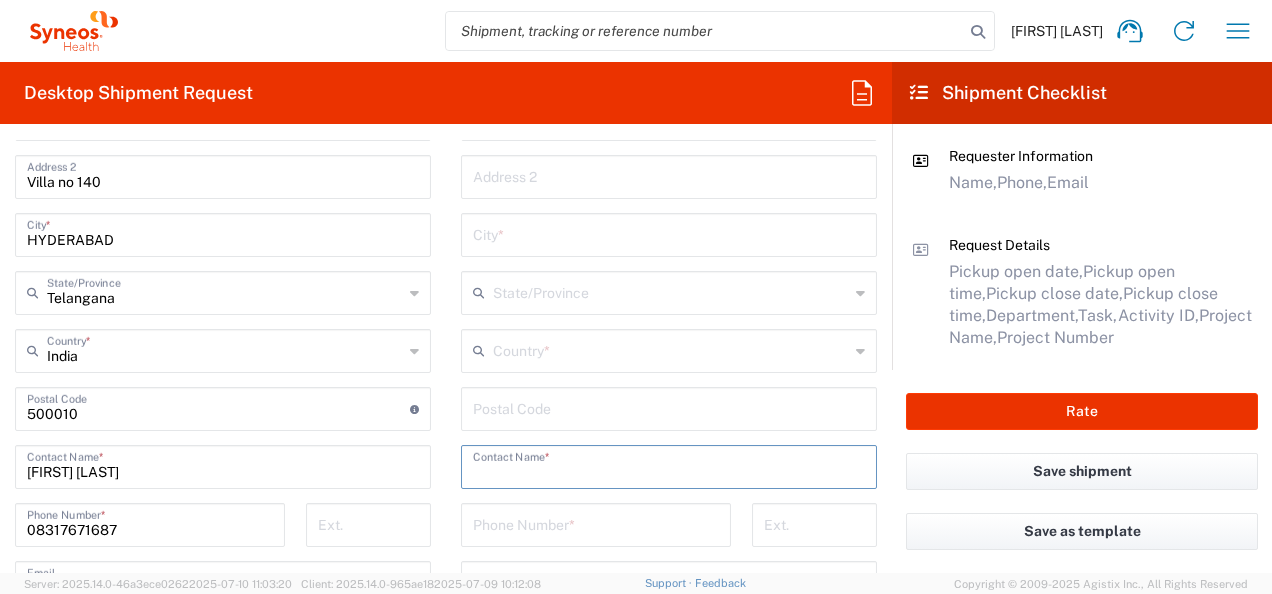 click at bounding box center [669, 465] 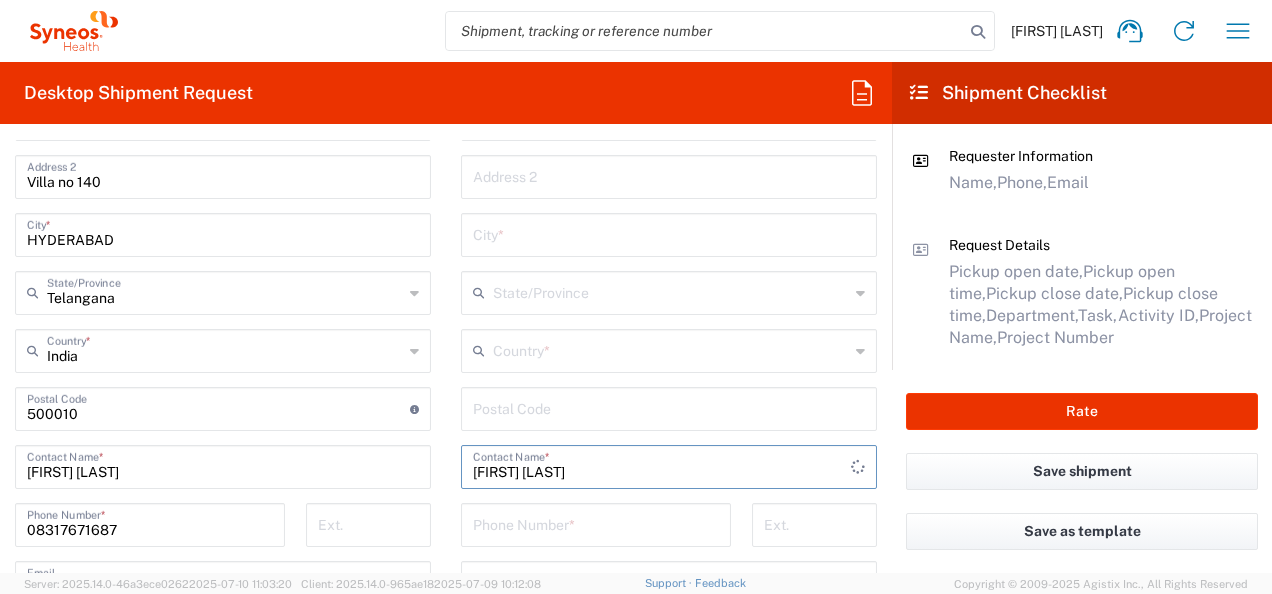 type on "Yi-Chen Chiu" 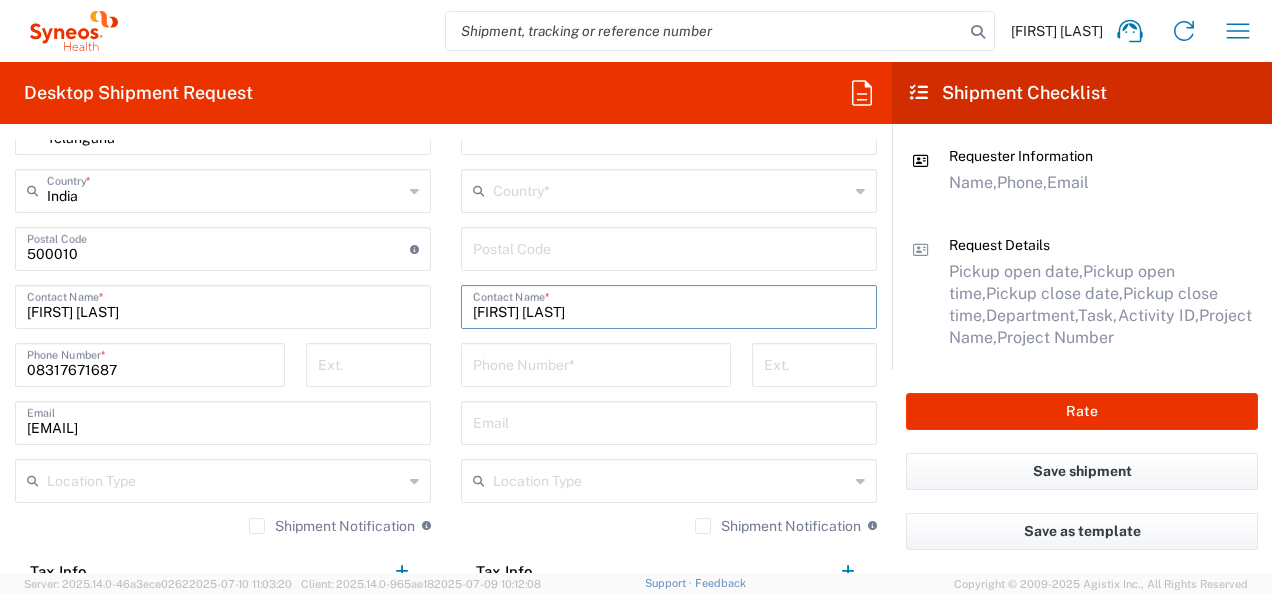 scroll, scrollTop: 1146, scrollLeft: 0, axis: vertical 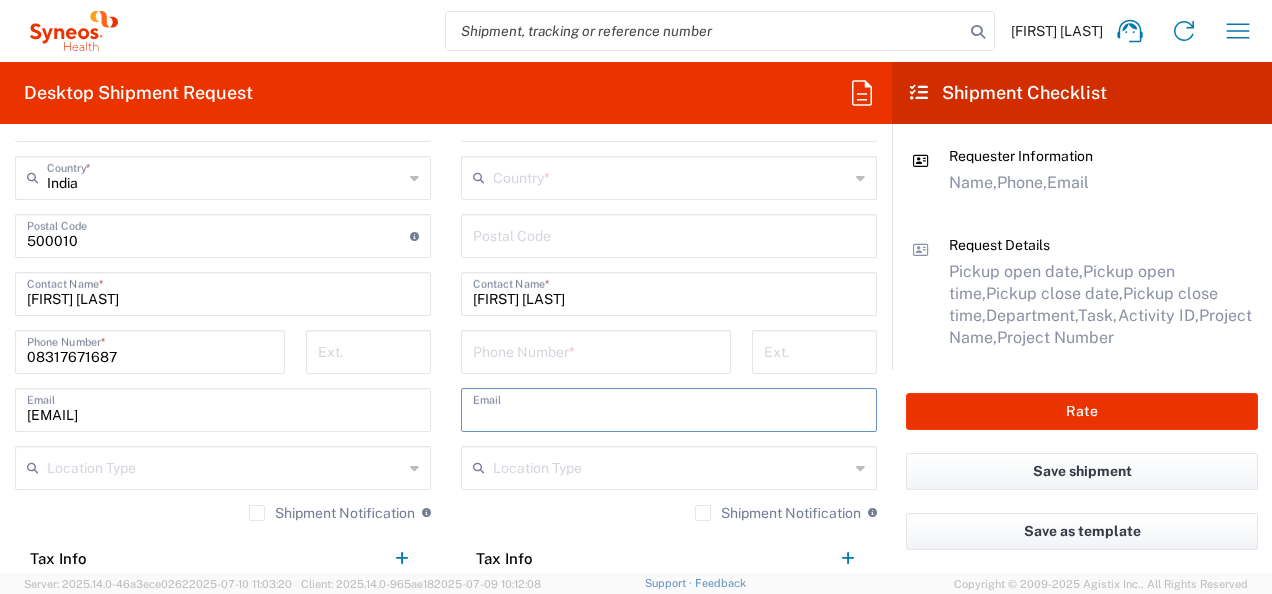 click at bounding box center (669, 408) 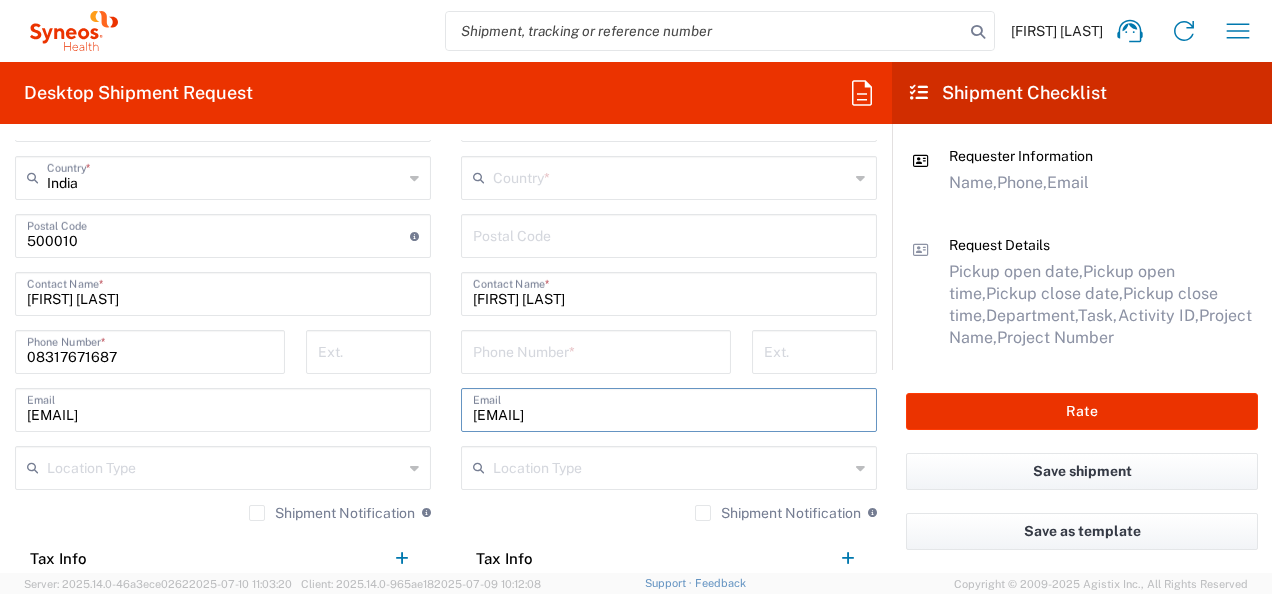 type on "nancy1314212912255@gmail.com" 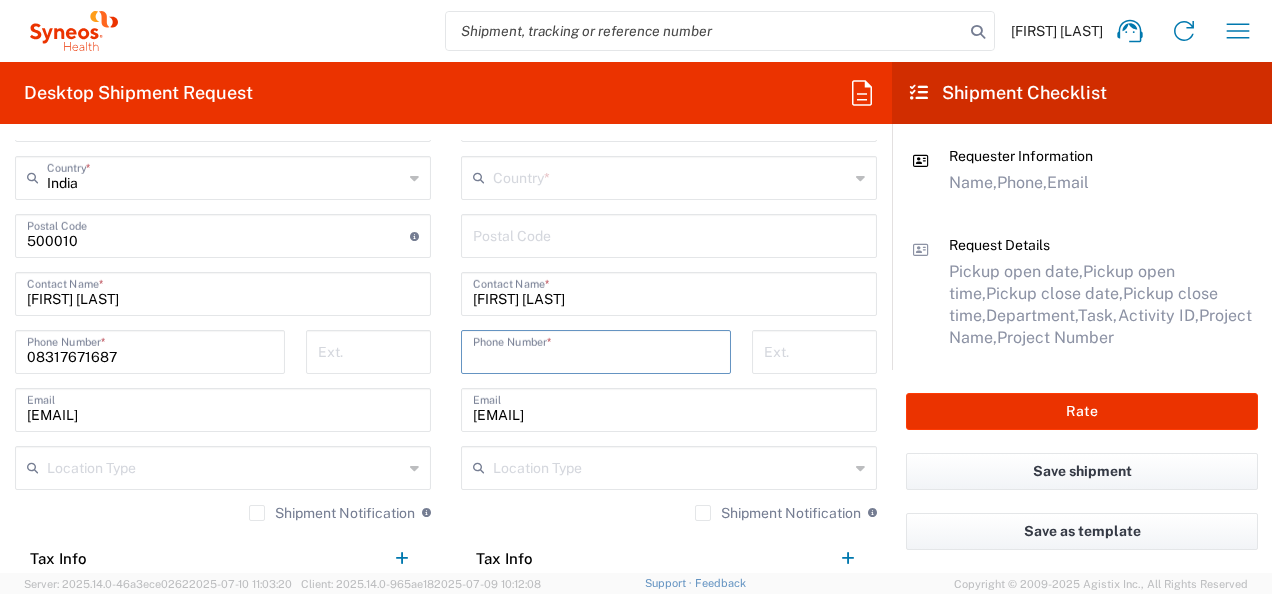 click at bounding box center [596, 350] 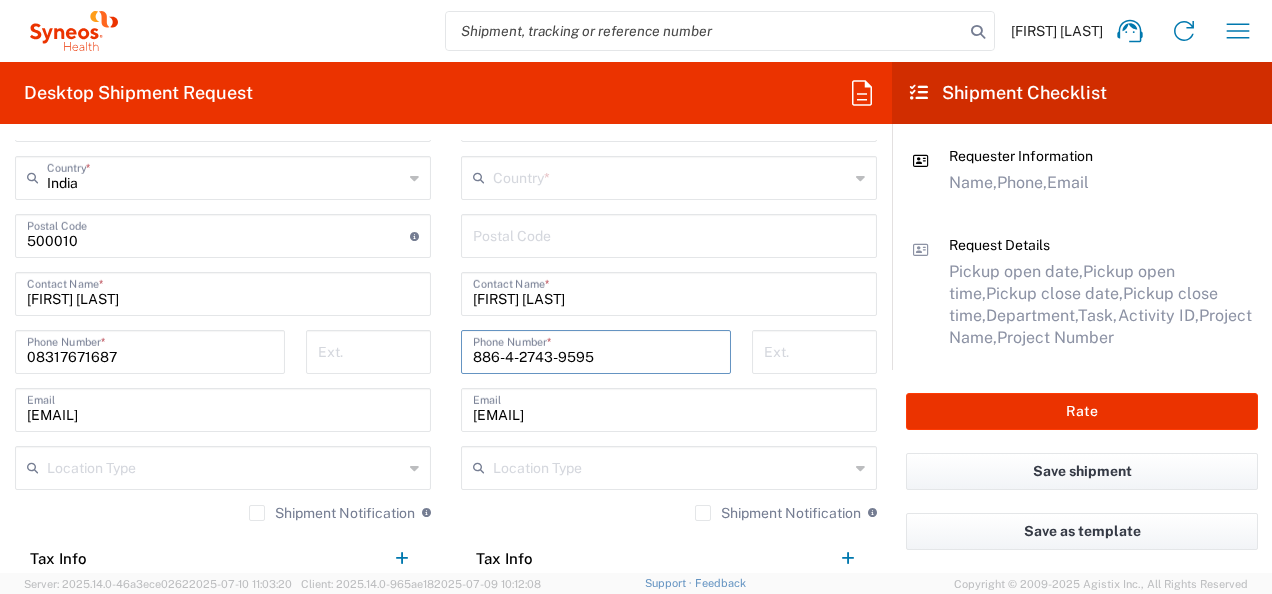 type on "886-4-2743-9595" 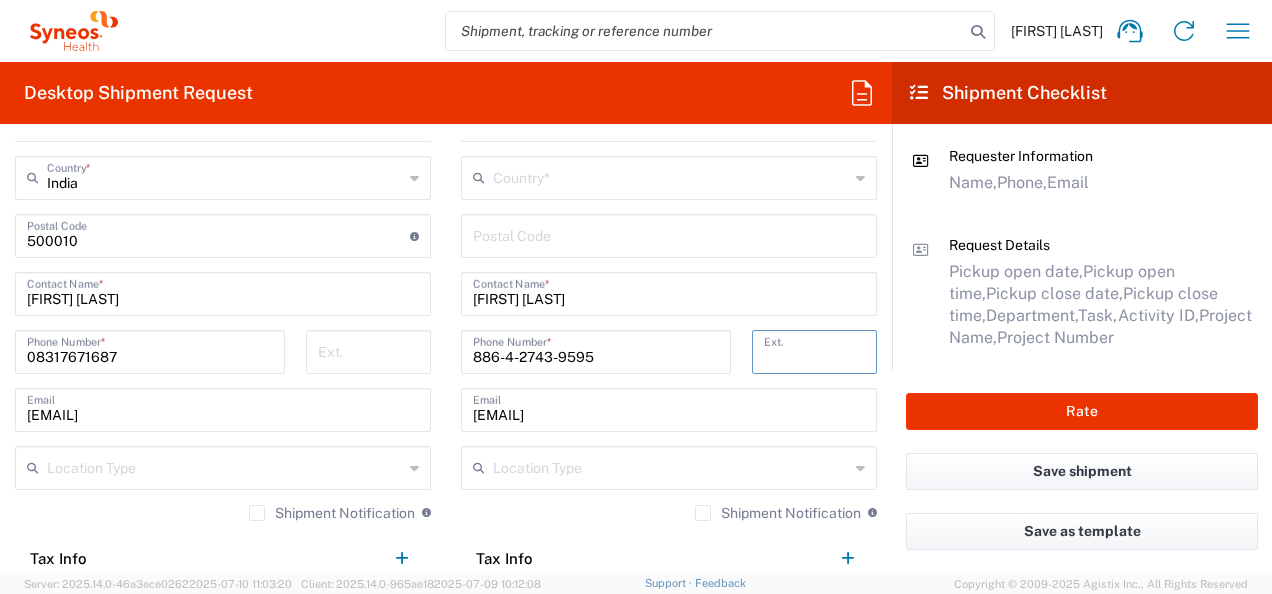 click at bounding box center (814, 350) 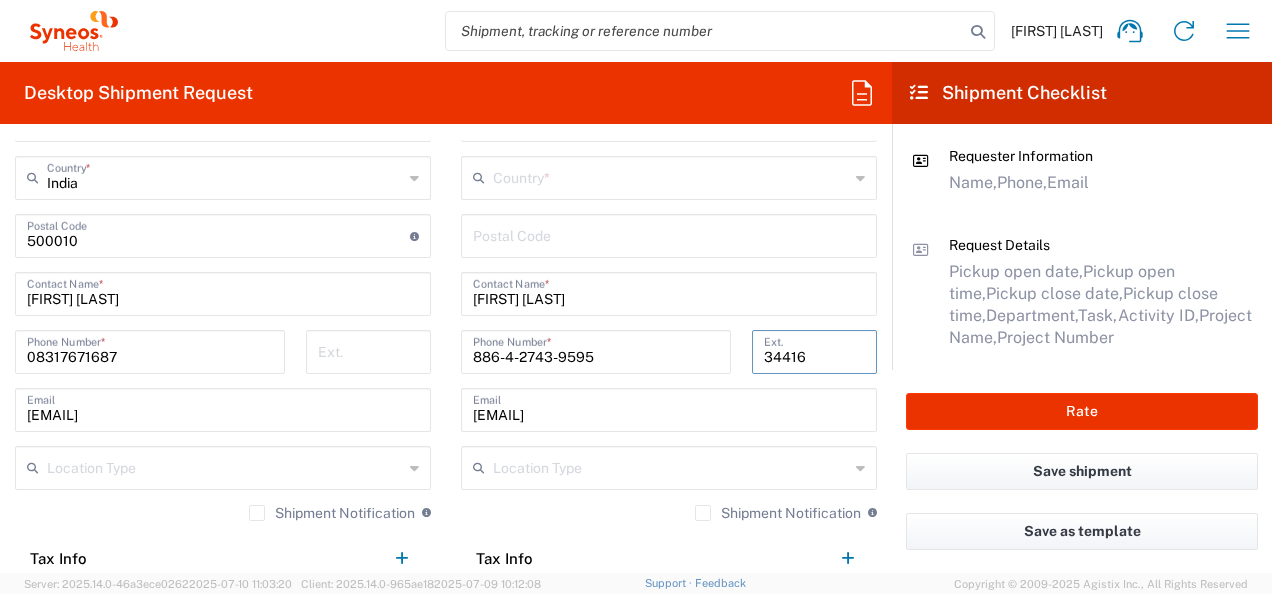 type on "34416" 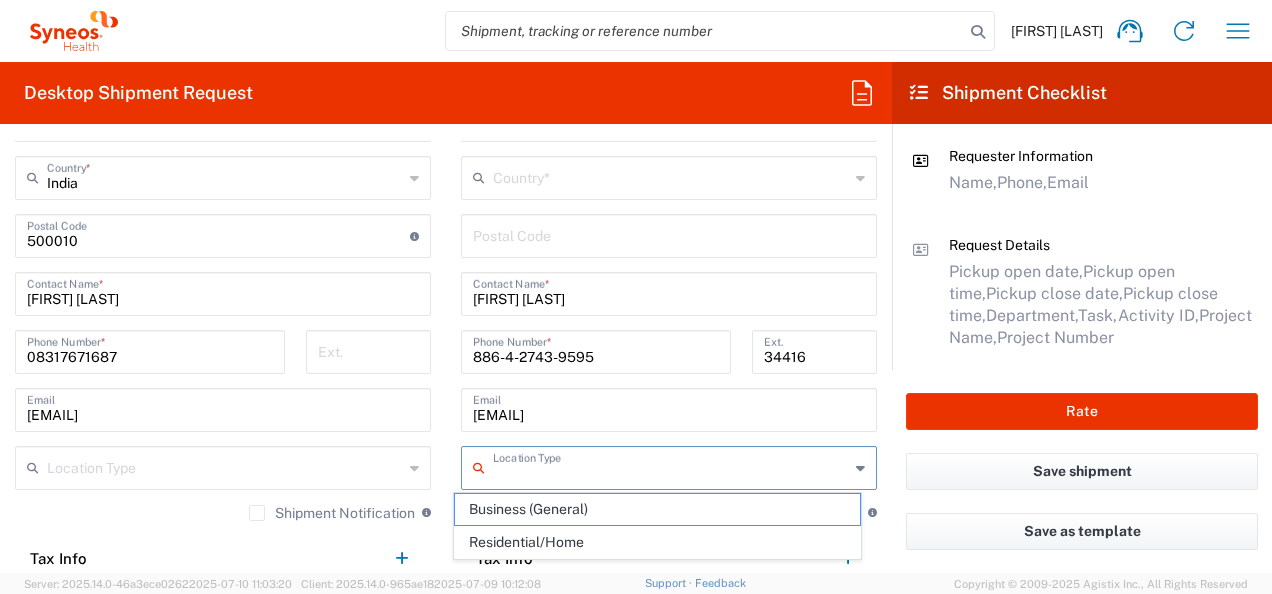 click at bounding box center [671, 466] 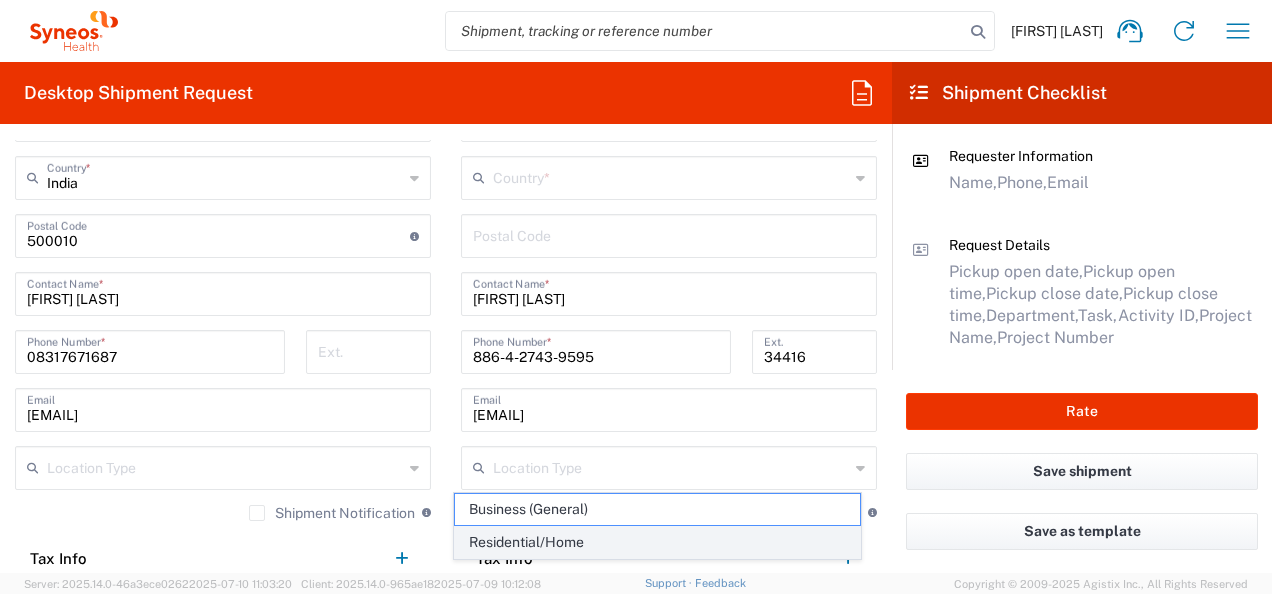 click on "Residential/Home" 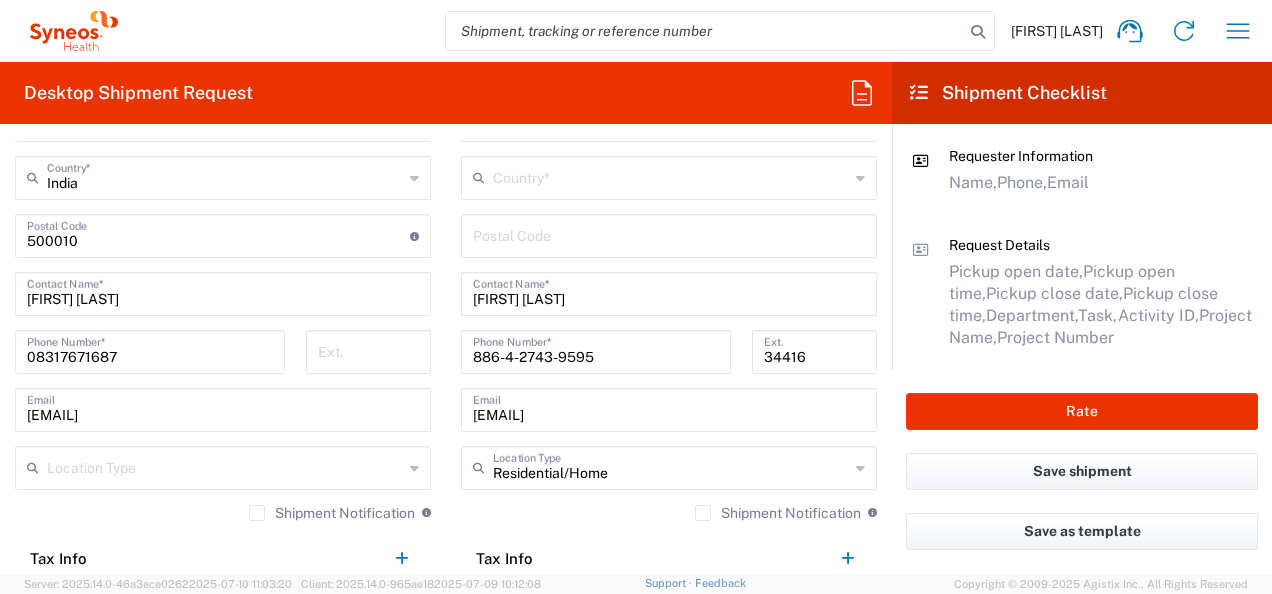 click on "Country  *" 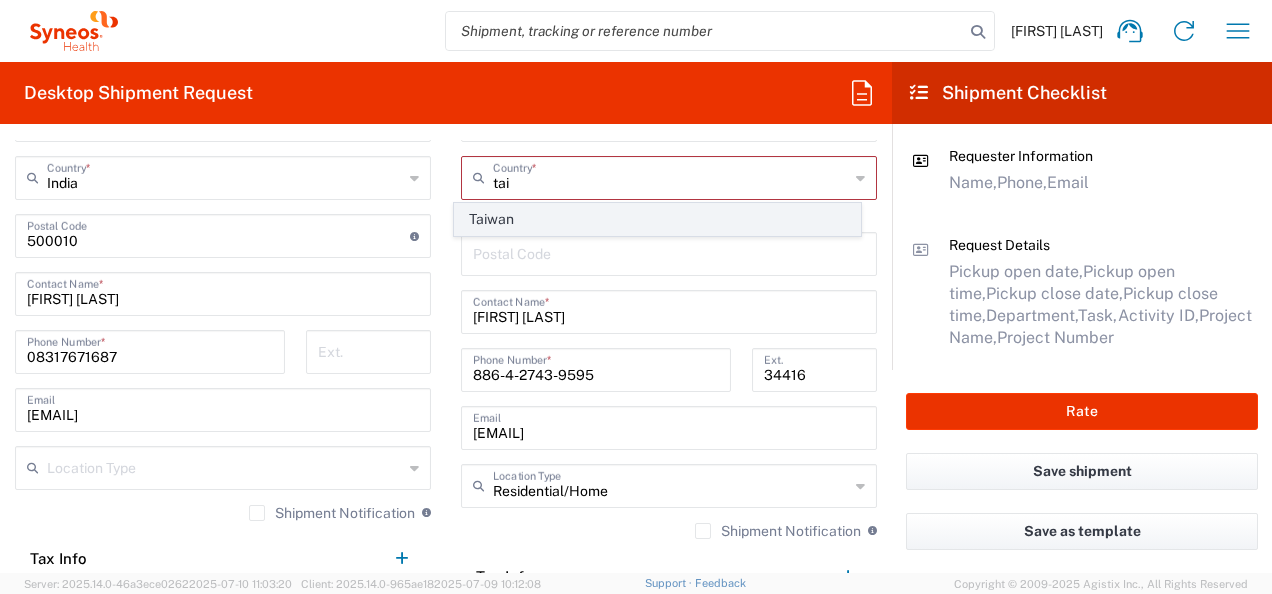 click on "Taiwan" 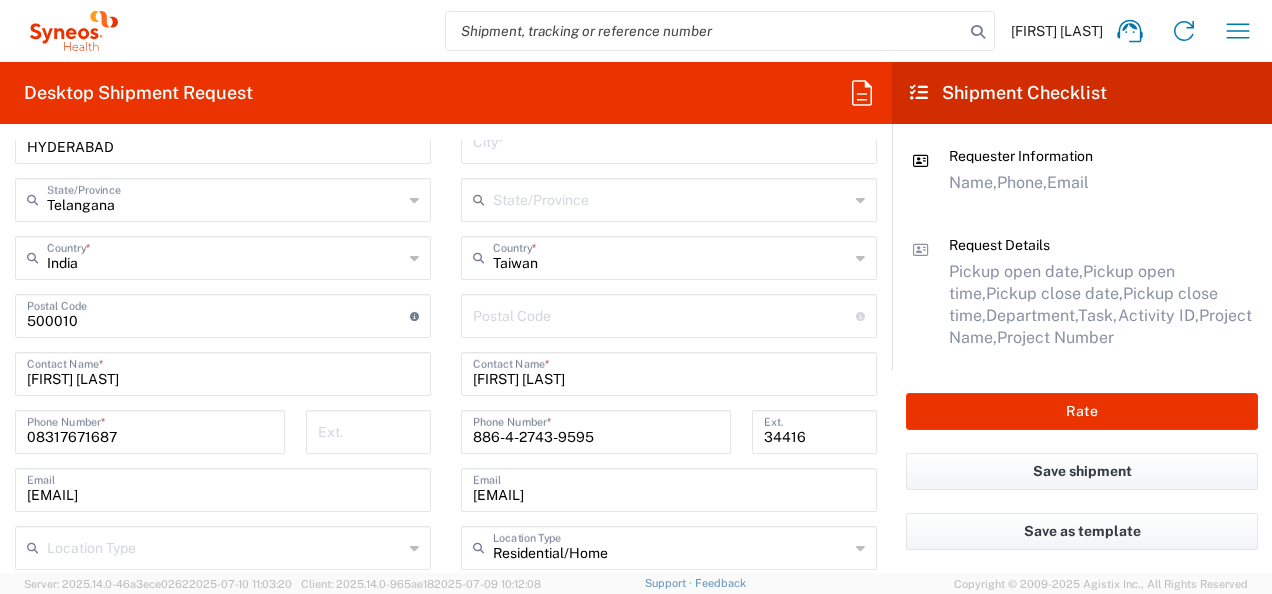 scroll, scrollTop: 920, scrollLeft: 0, axis: vertical 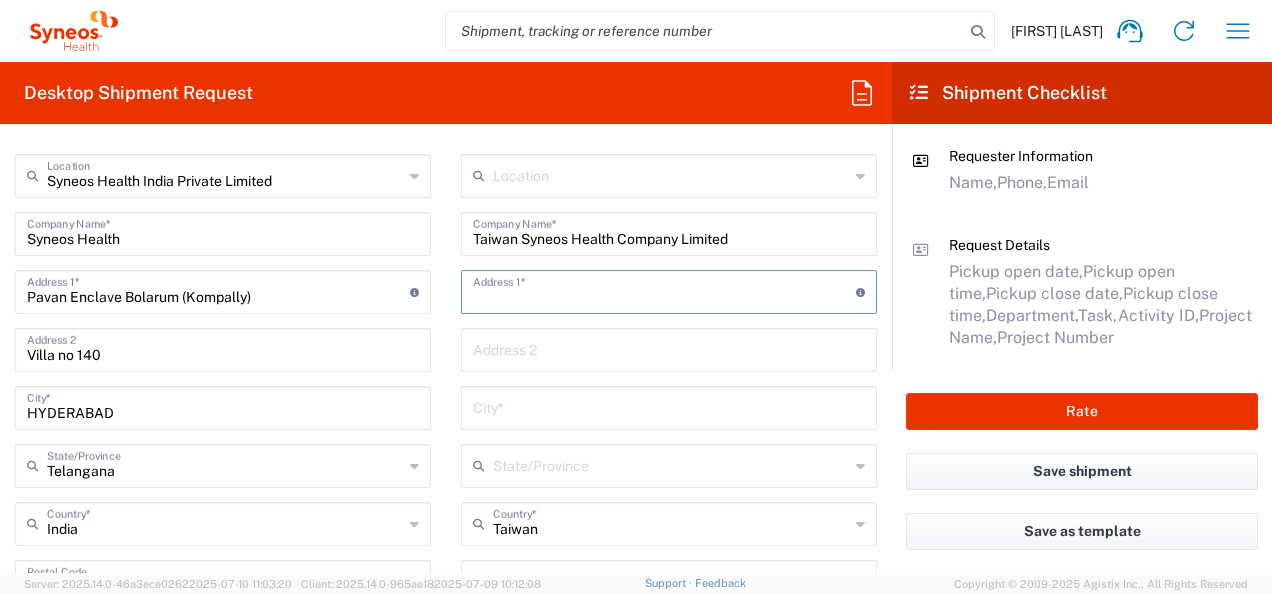 click at bounding box center (664, 290) 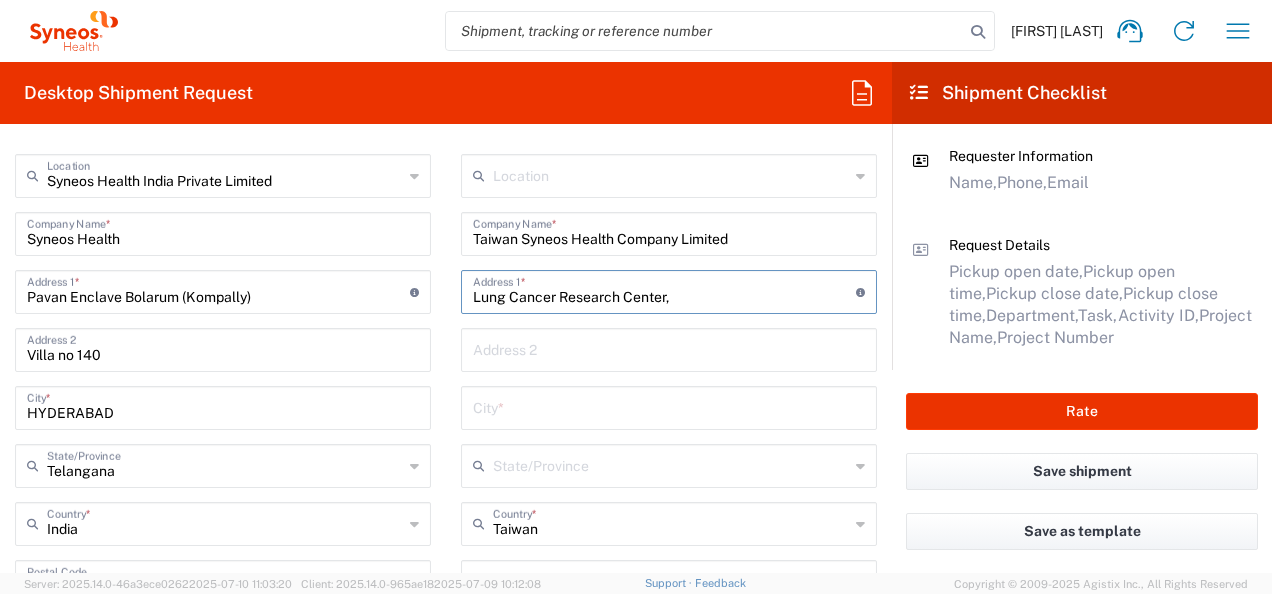 paste on "4 F., No. 110, Sec. 1, Jianguo N. Rd" 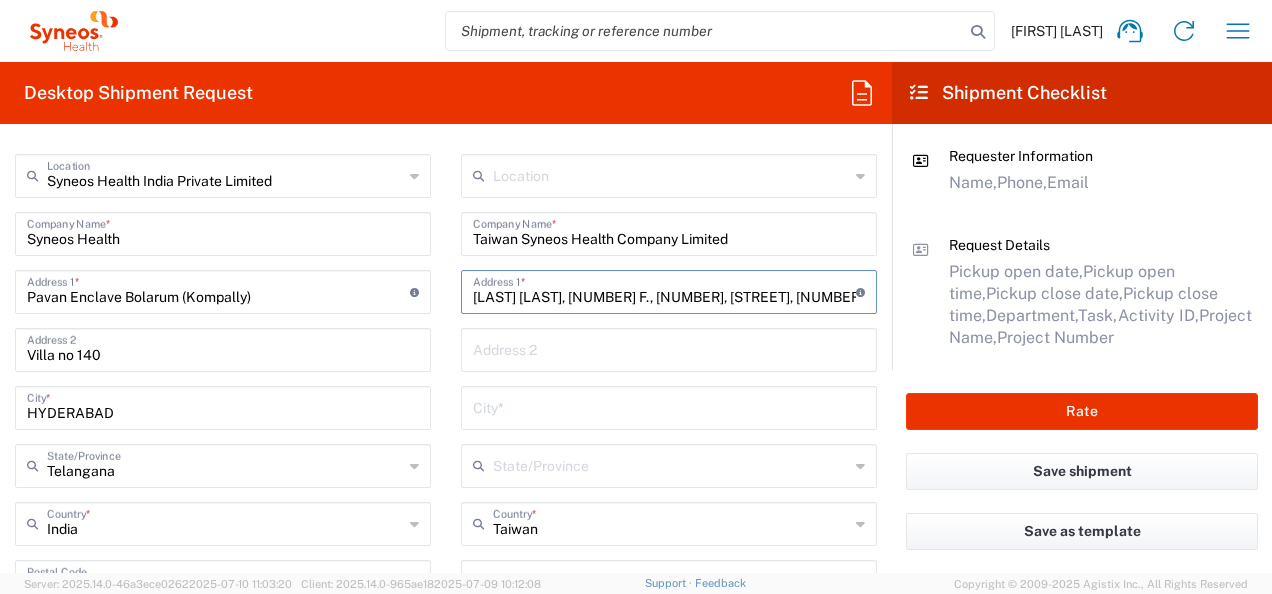 scroll, scrollTop: 0, scrollLeft: 36, axis: horizontal 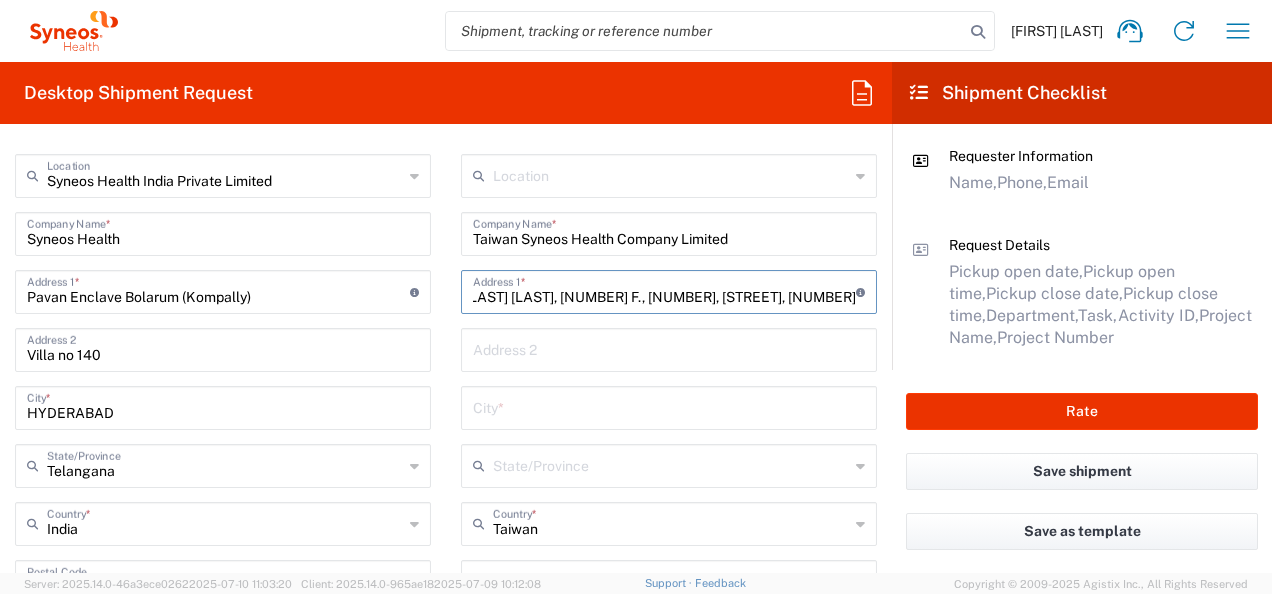 type on "Lung Cancer Research Center, 4 F., No. 110, Sec. 1, Jianguo N. Rd" 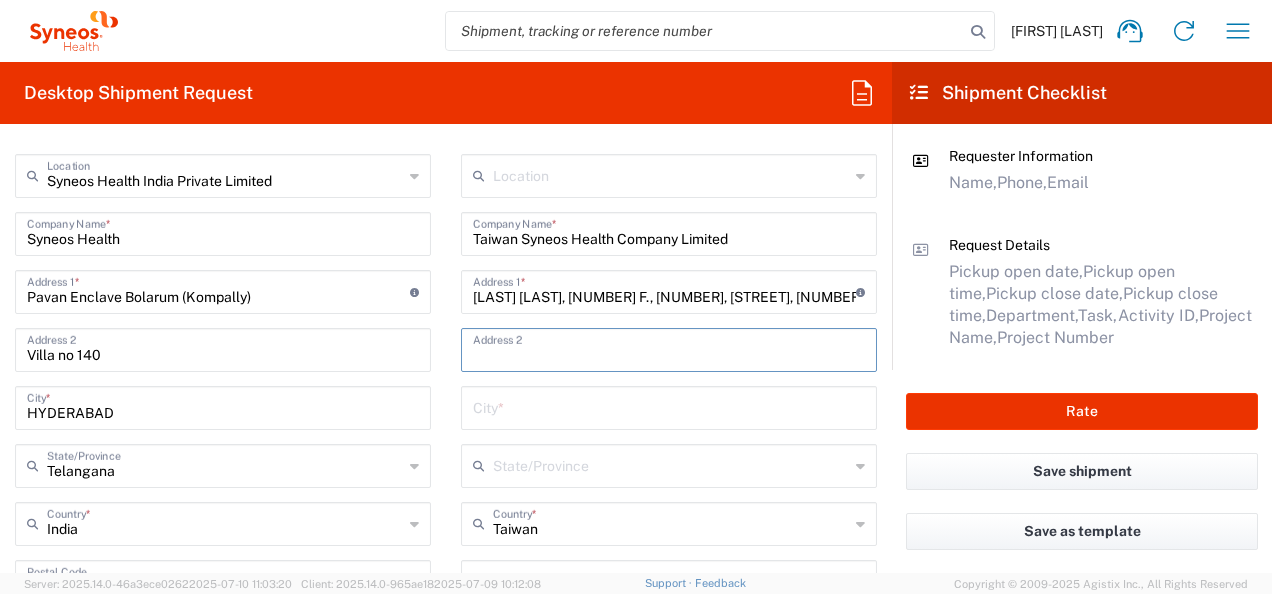 click at bounding box center [669, 348] 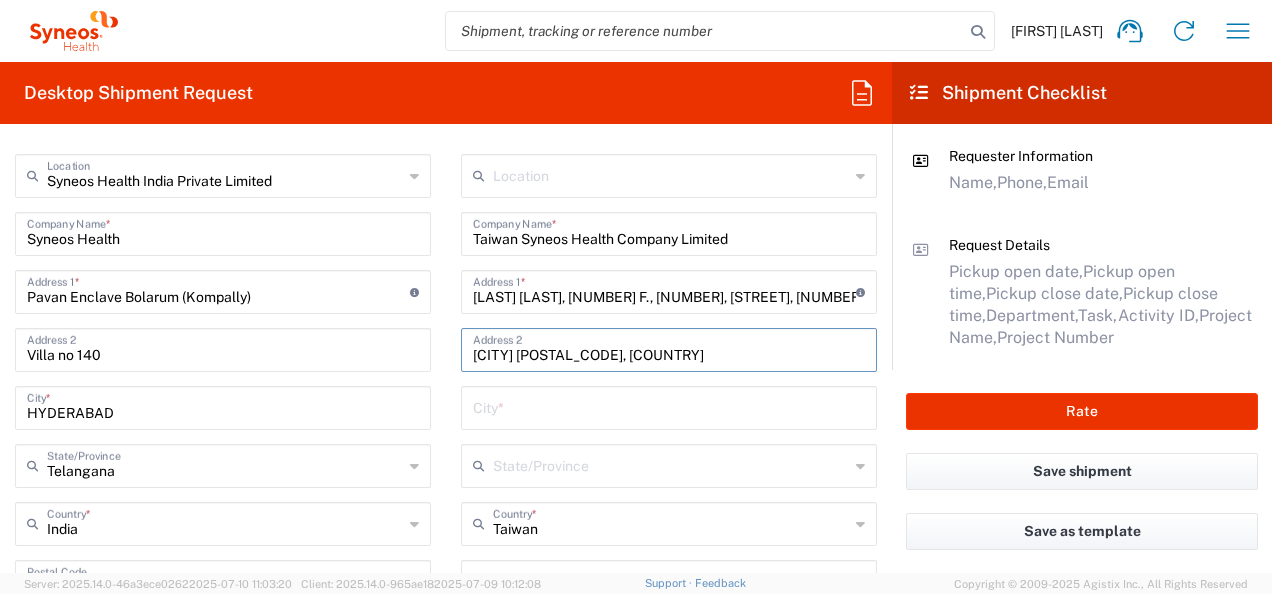 click on "South Dist., Taichung City 402306, Taiwan (R.O.C.)" at bounding box center (669, 348) 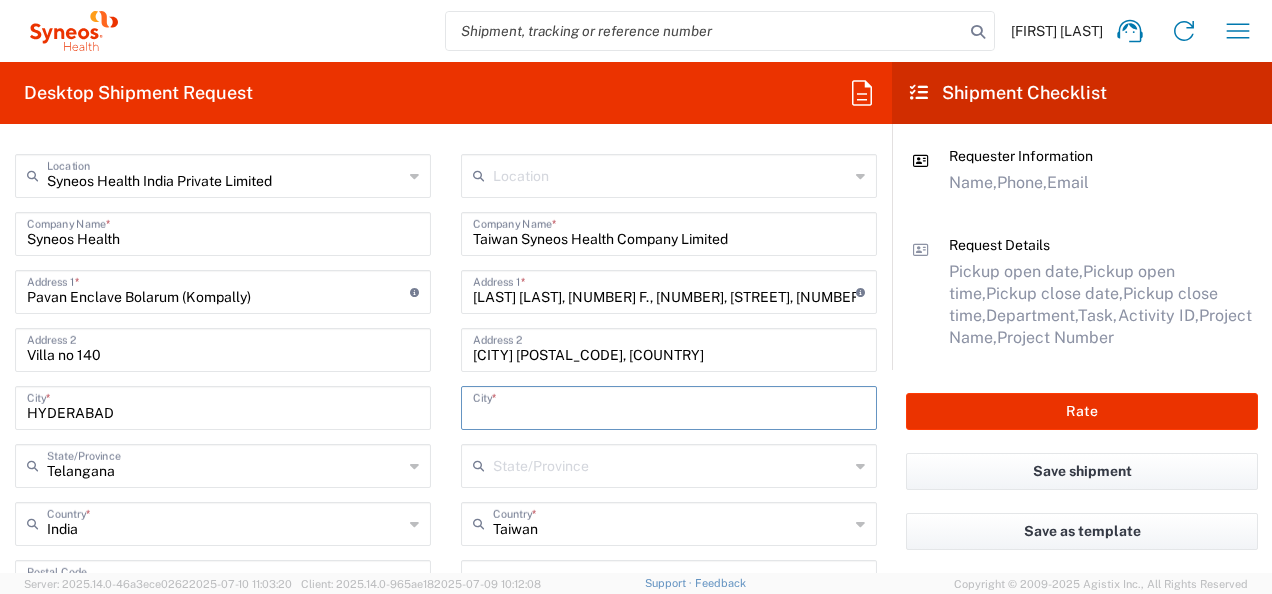 click at bounding box center [669, 406] 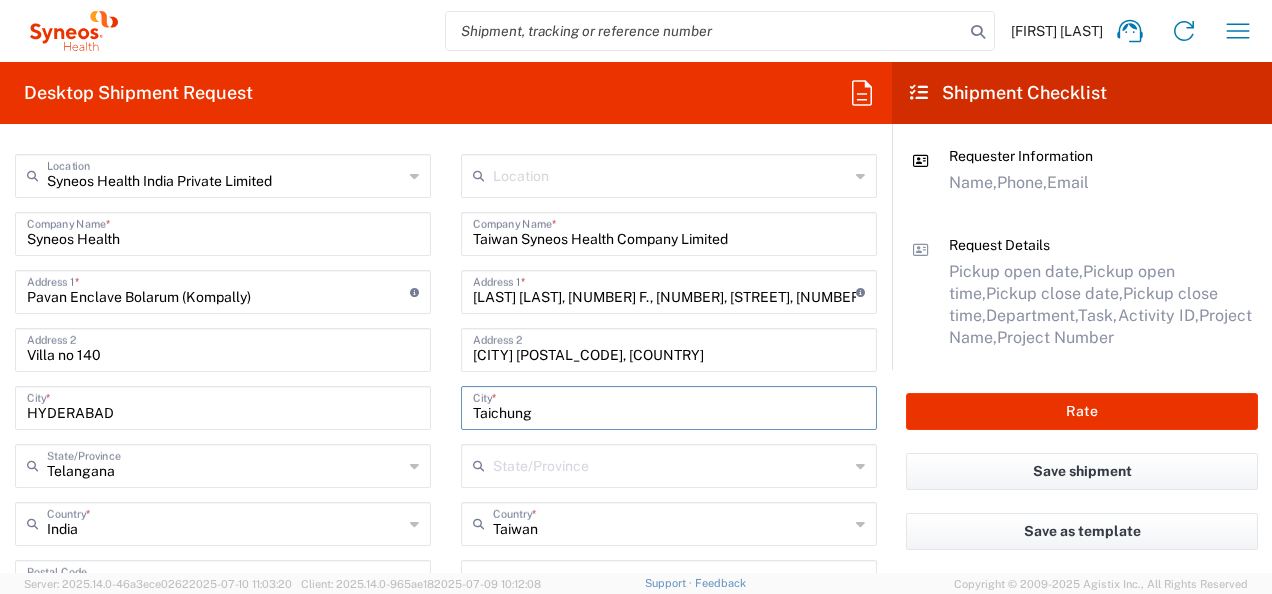 type on "Taichung" 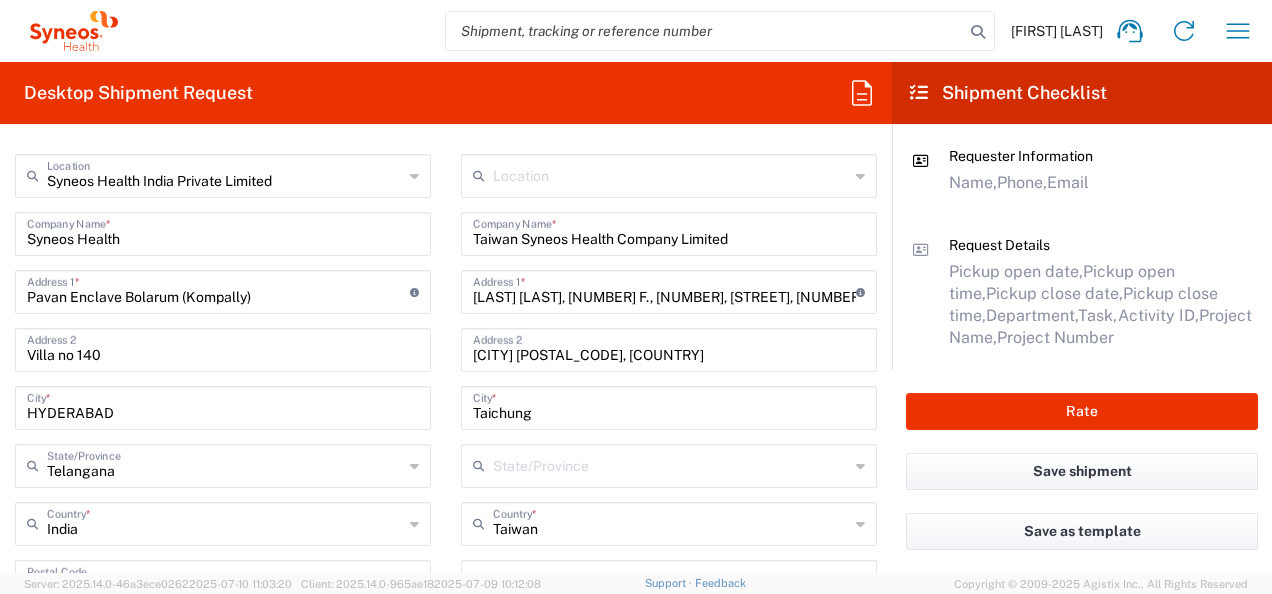 click 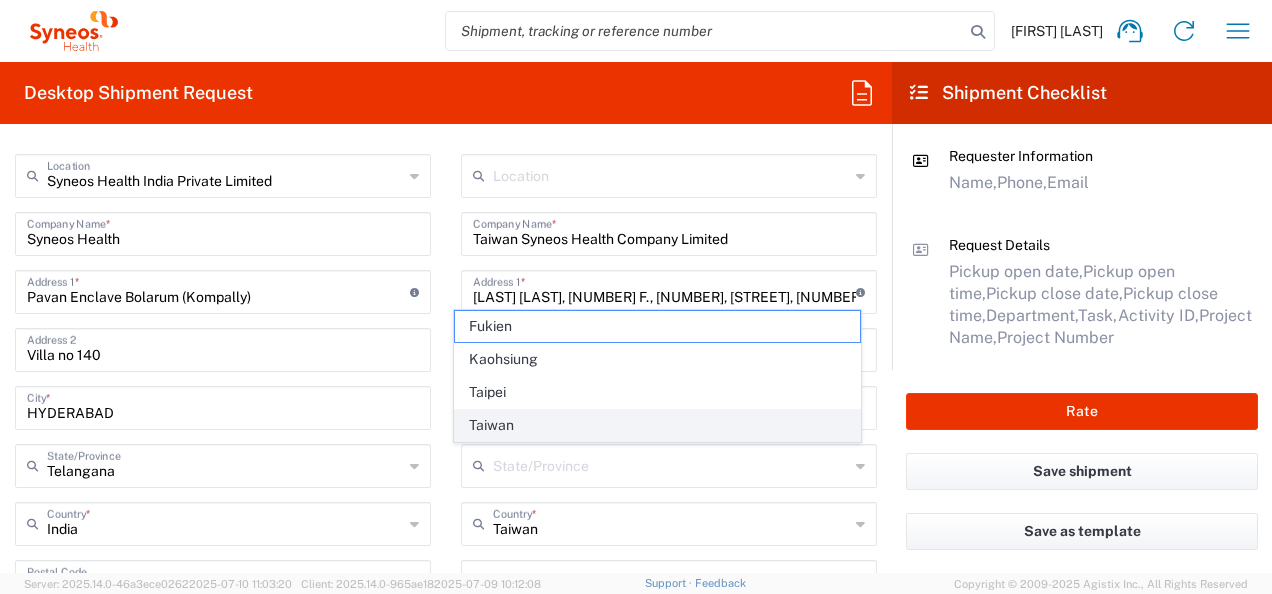 click on "Taiwan" 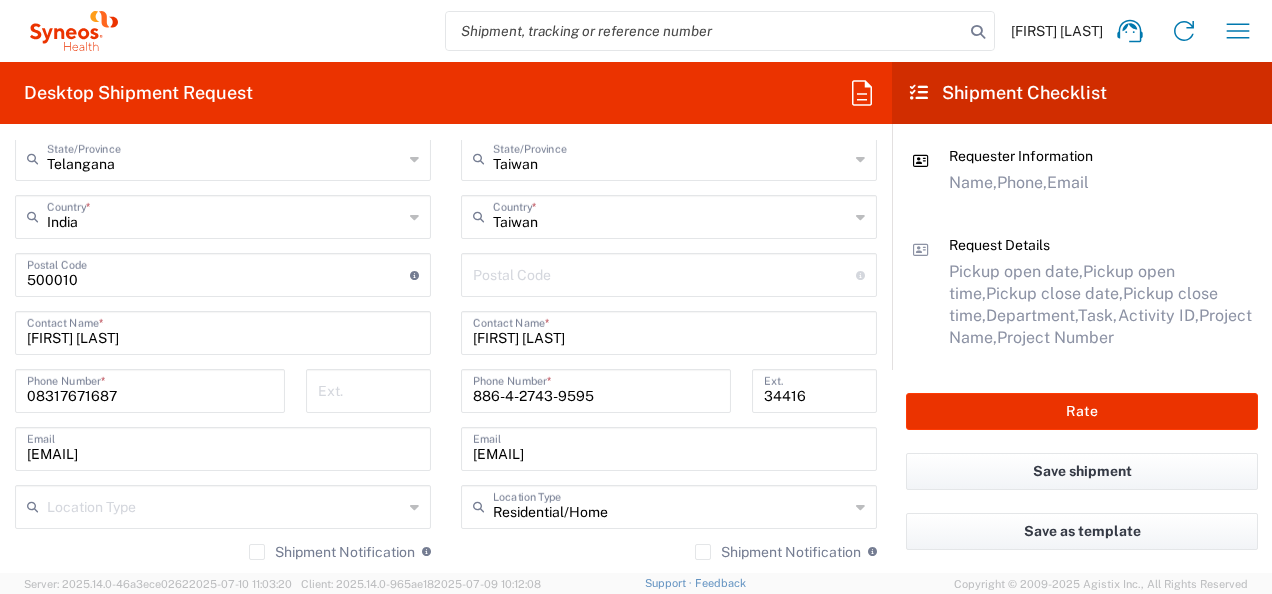 scroll, scrollTop: 1120, scrollLeft: 0, axis: vertical 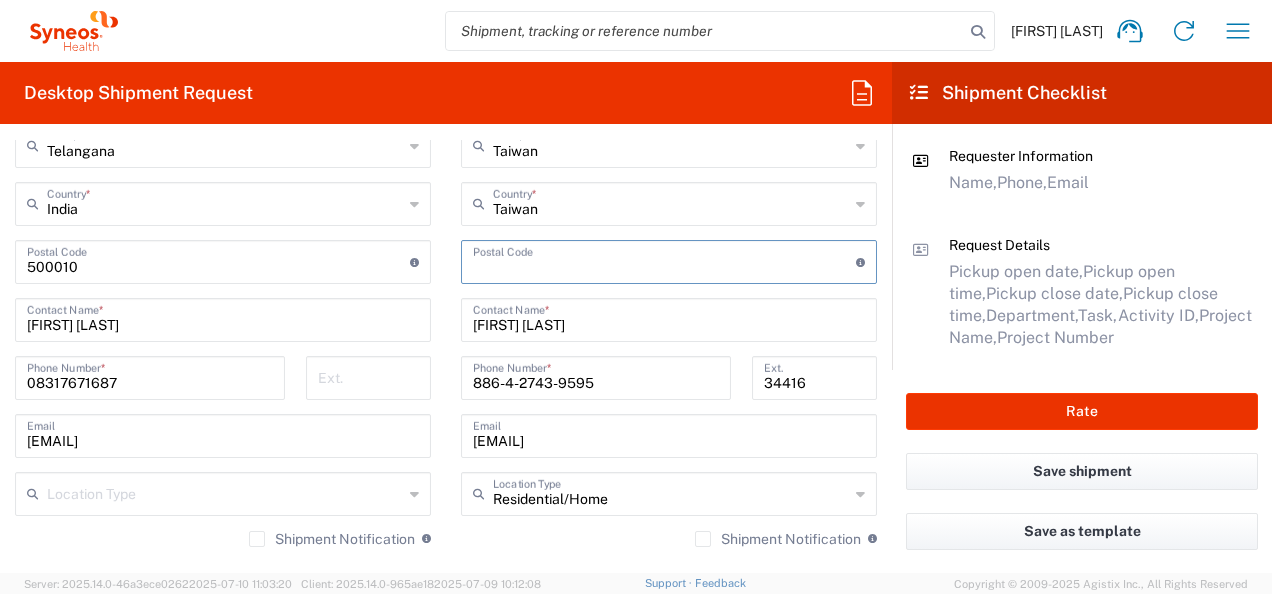 click at bounding box center (664, 260) 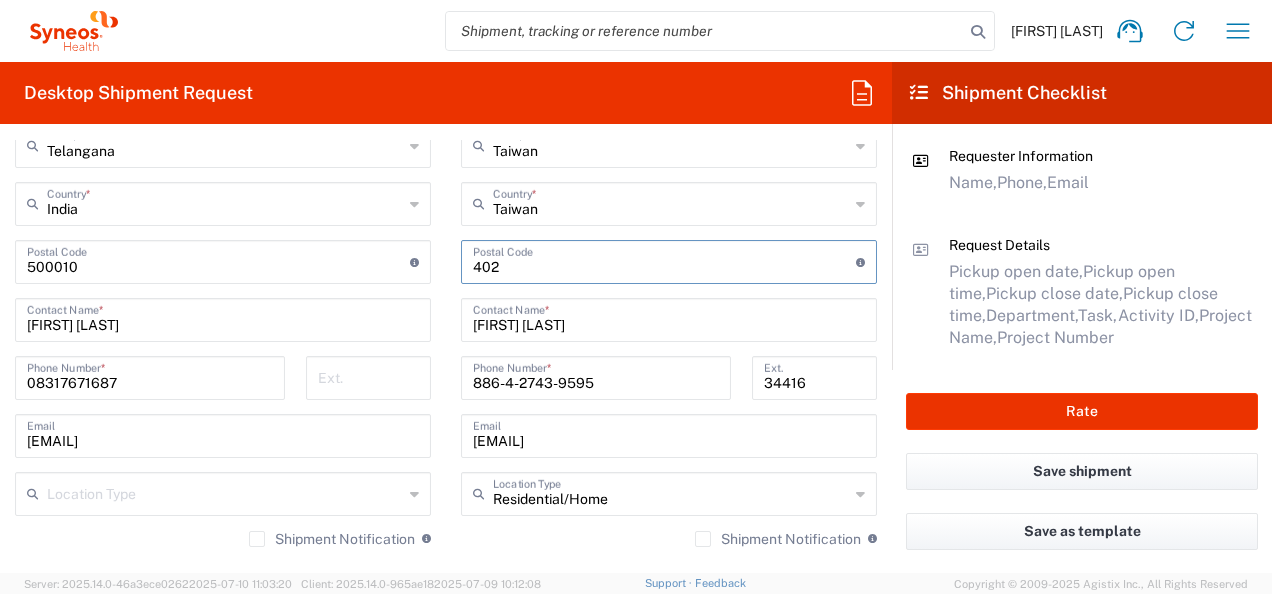 type on "402" 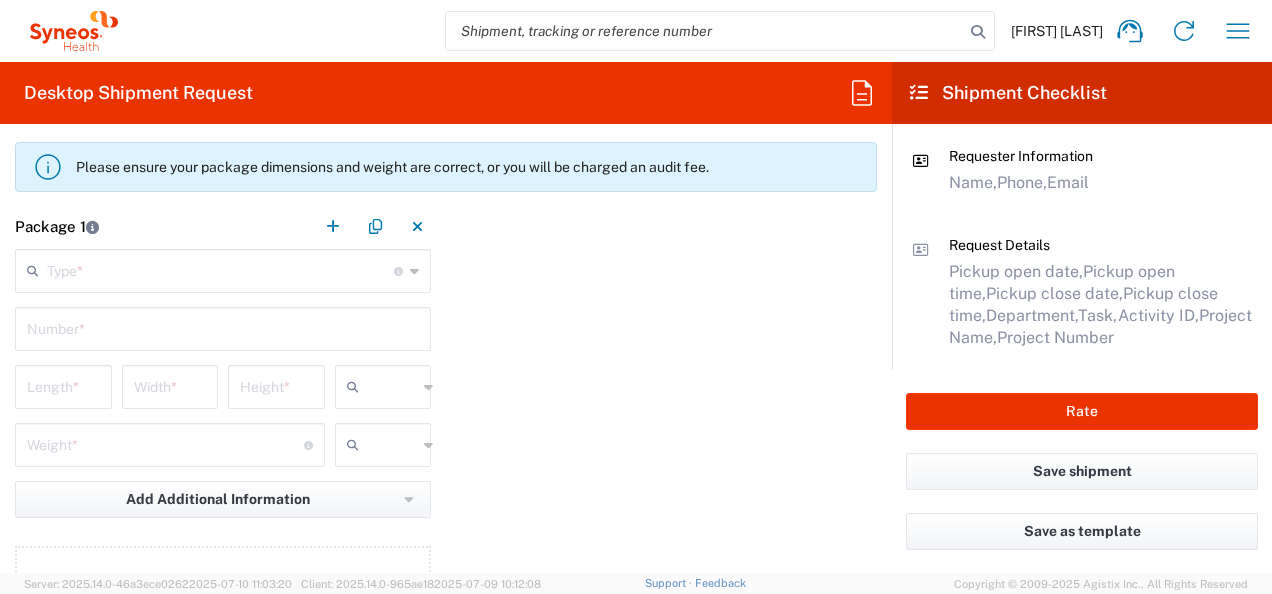 scroll, scrollTop: 1813, scrollLeft: 0, axis: vertical 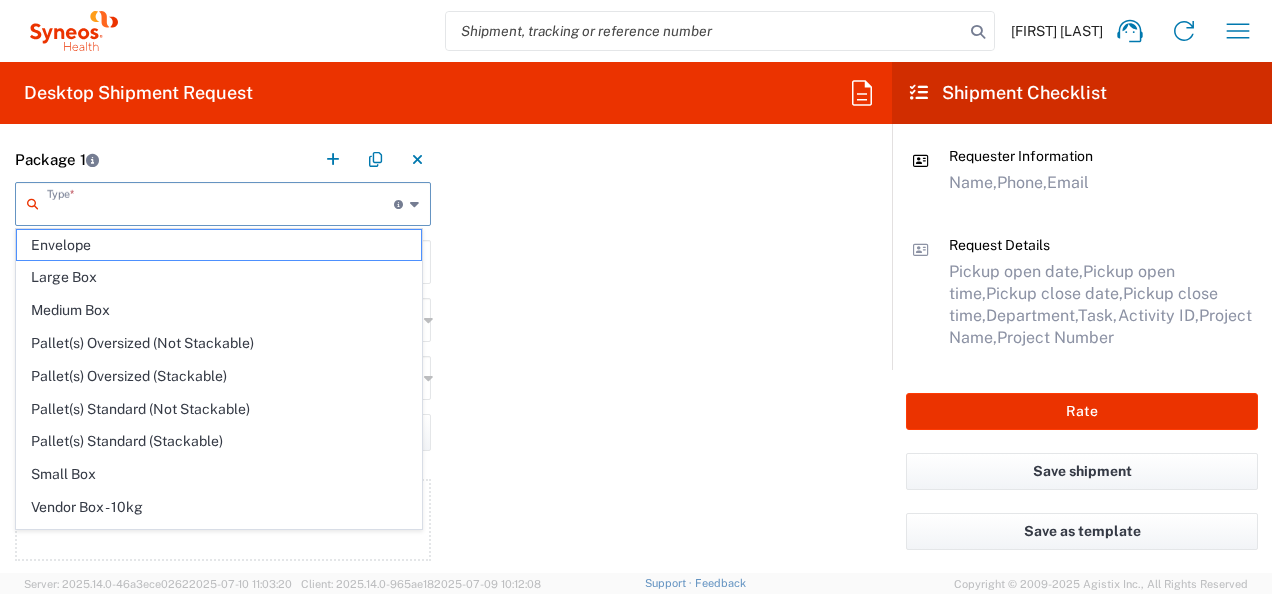 click at bounding box center [220, 202] 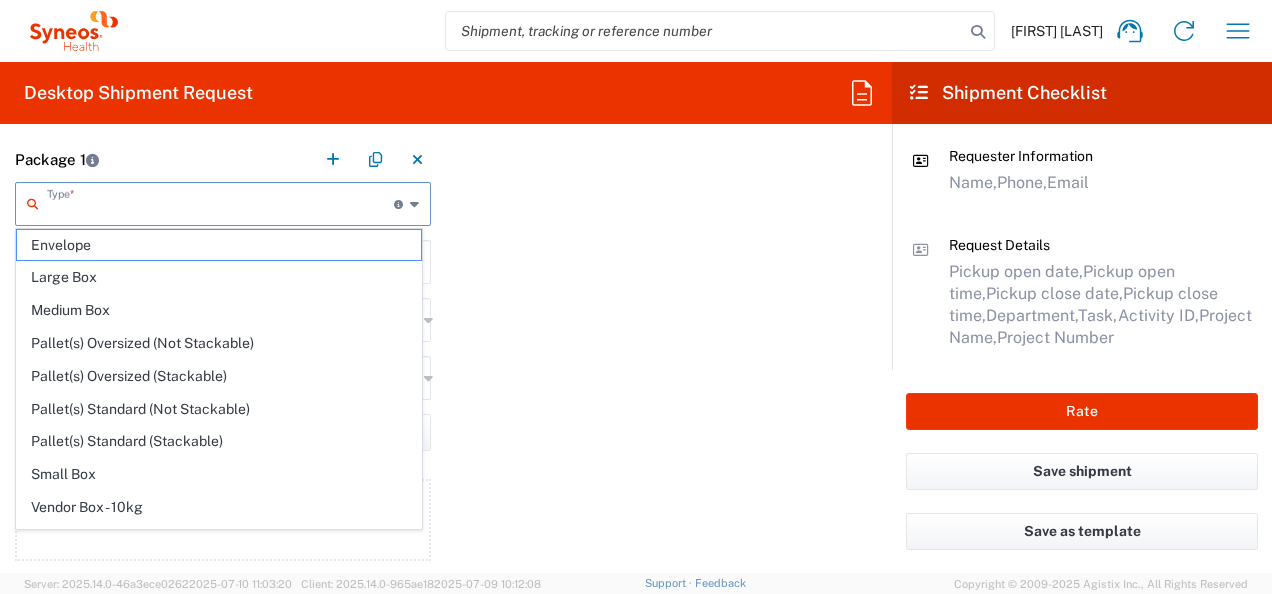 scroll, scrollTop: 53, scrollLeft: 0, axis: vertical 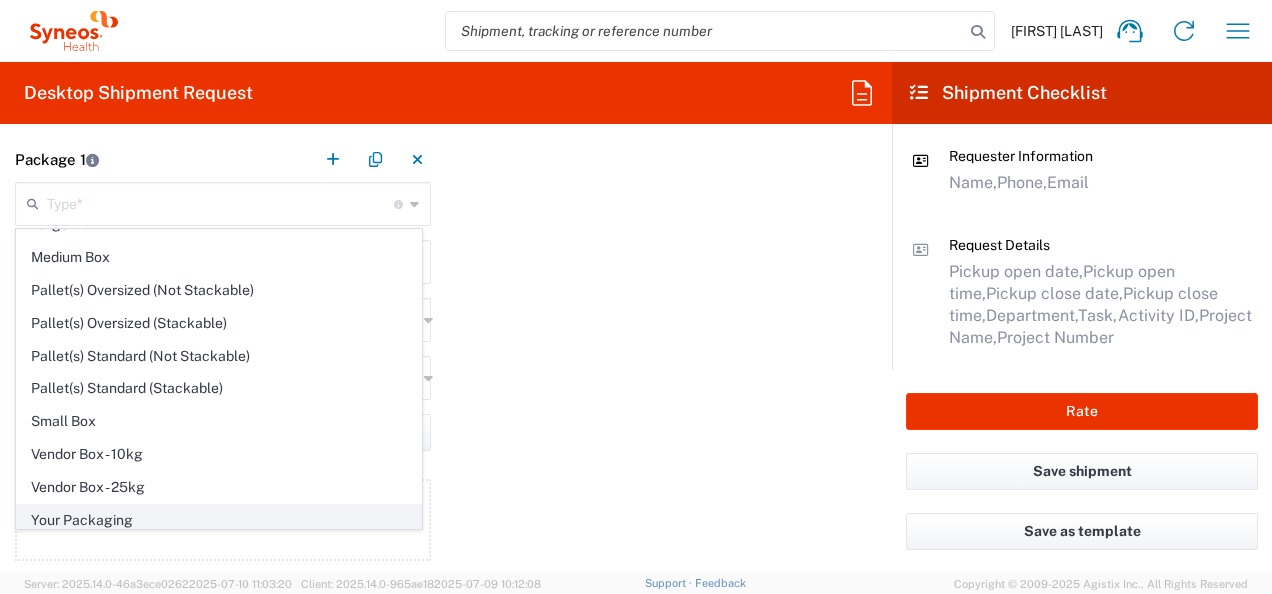 click on "Your Packaging" 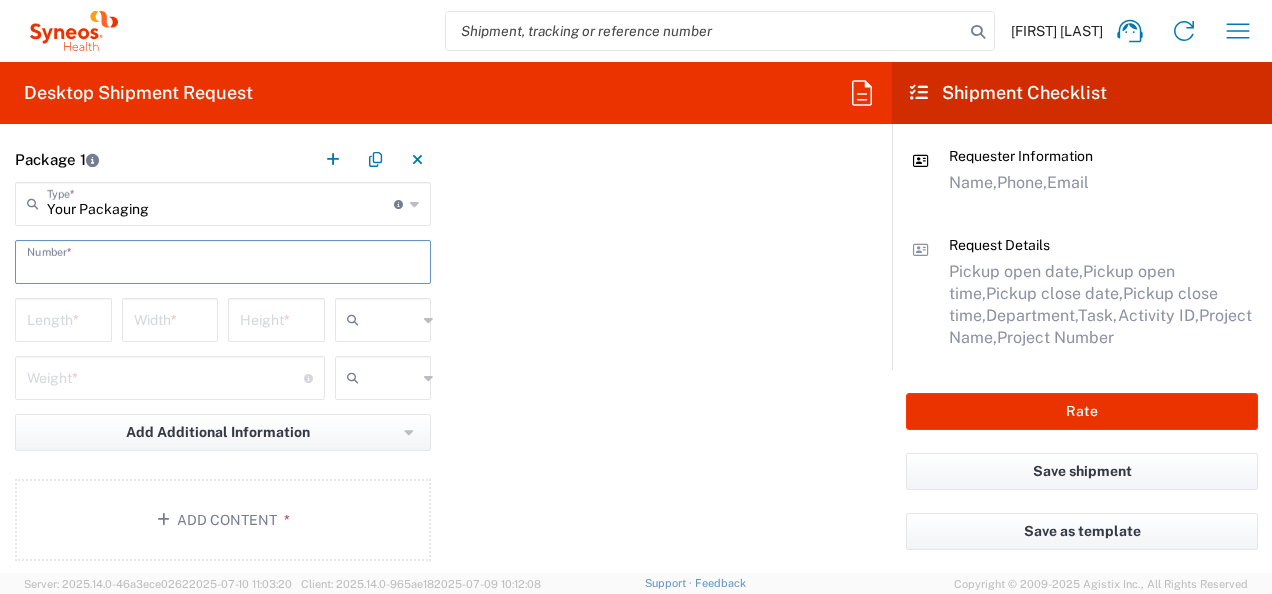 click at bounding box center [223, 260] 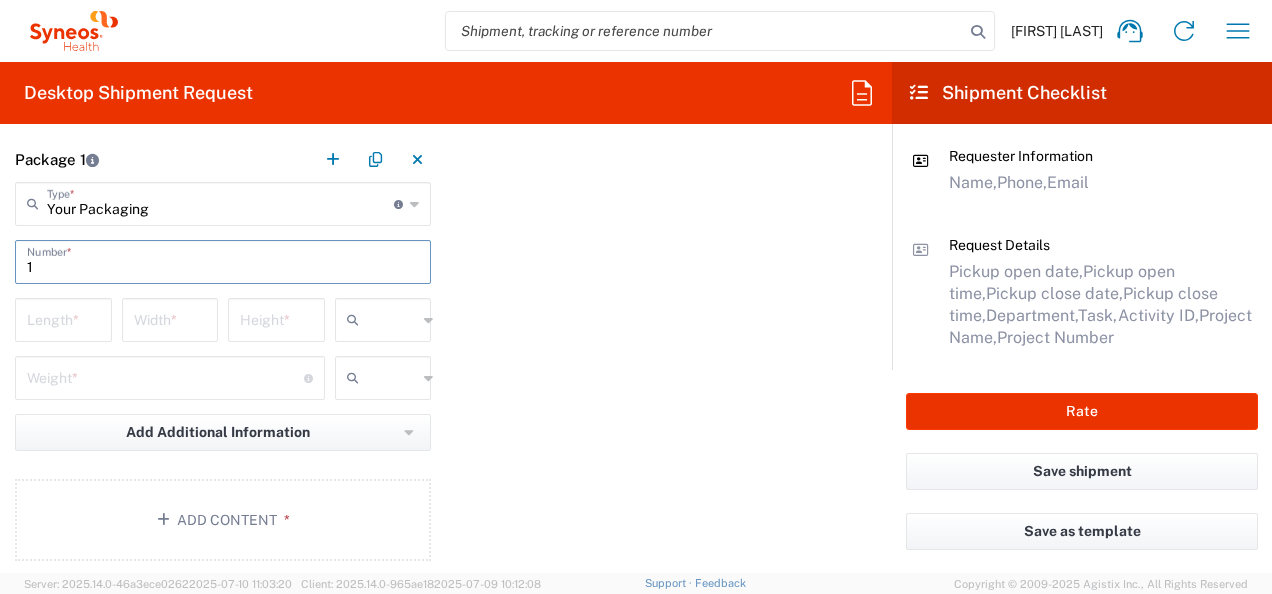 type on "1" 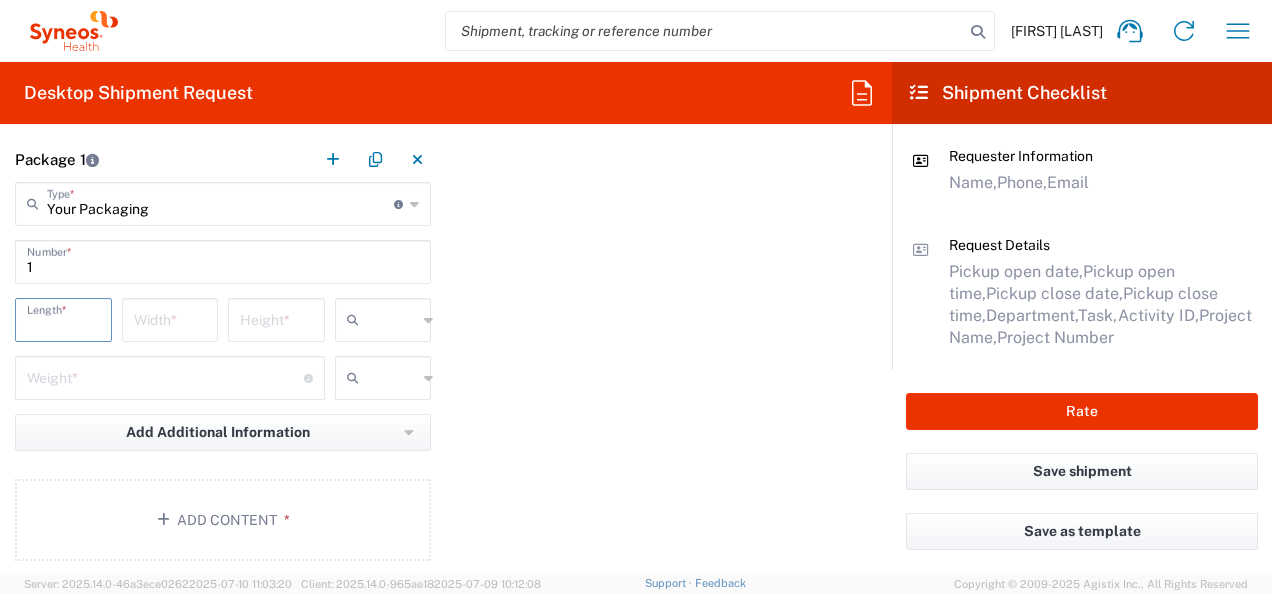 click at bounding box center [63, 318] 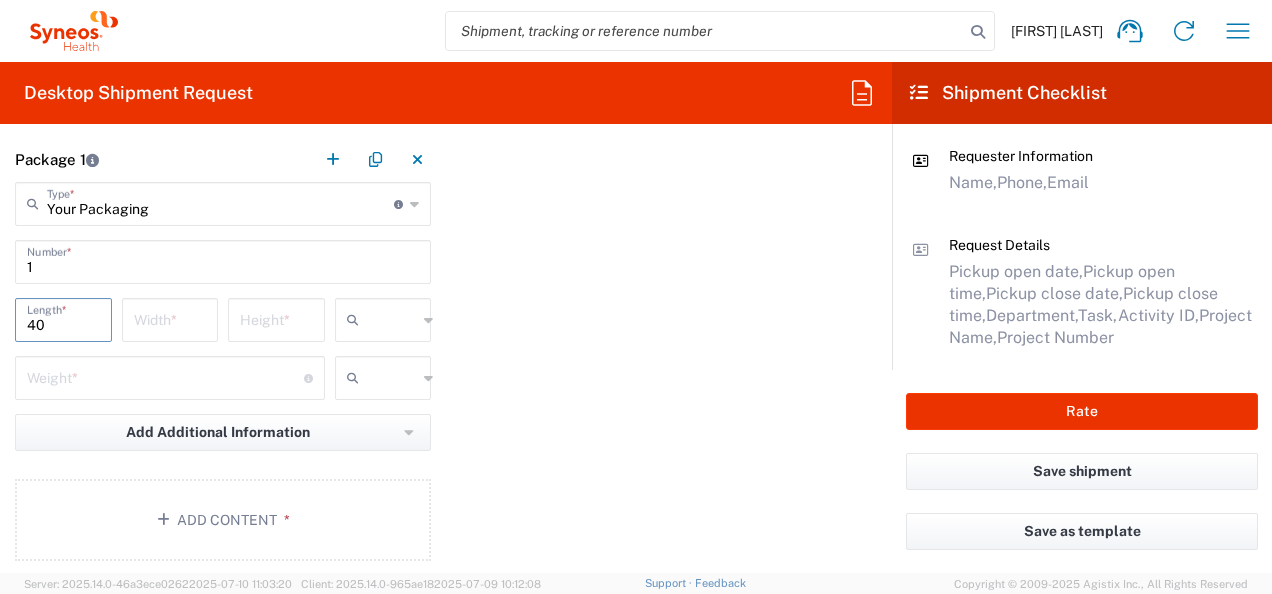type on "40" 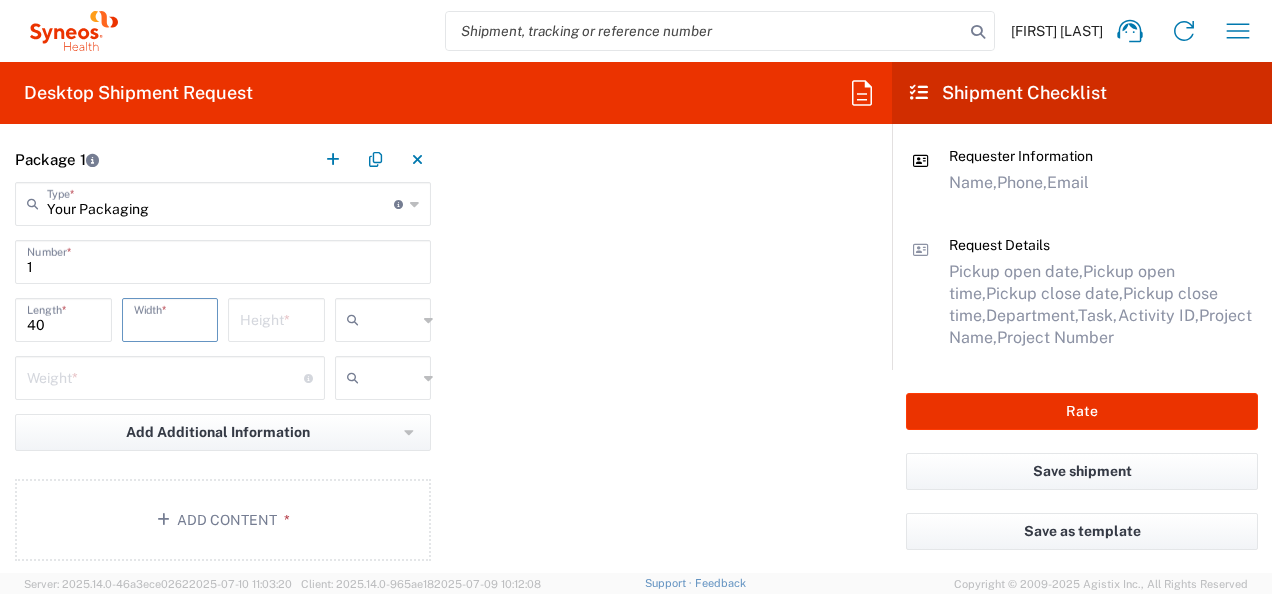 click at bounding box center (170, 318) 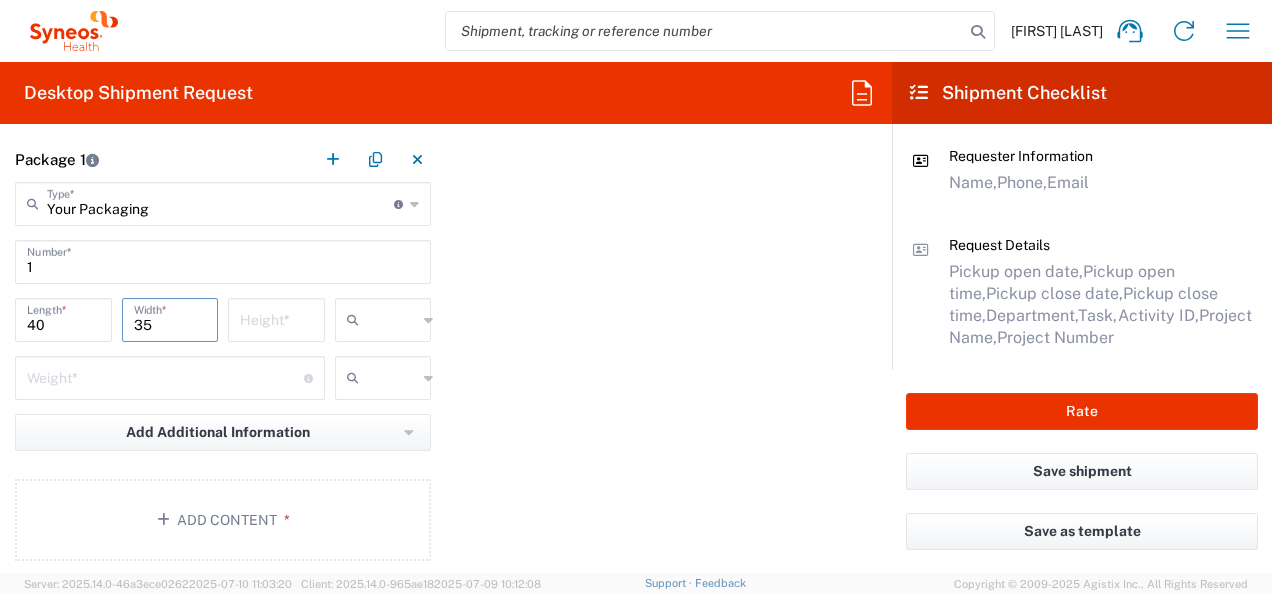 type on "35" 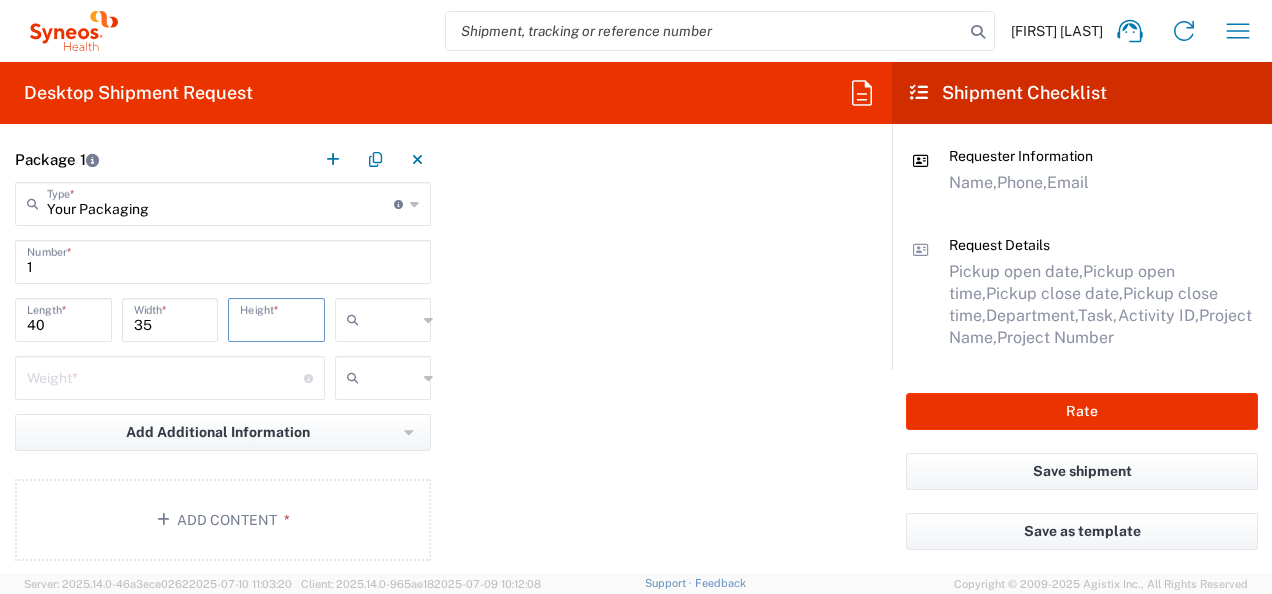 click at bounding box center (276, 318) 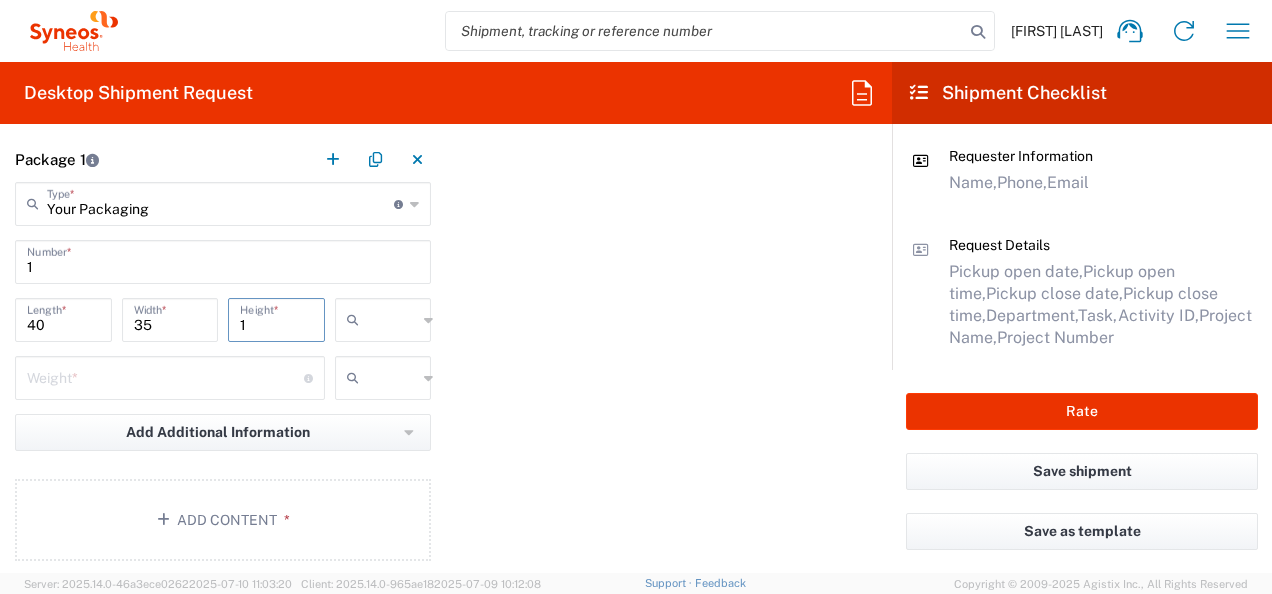 type on "1" 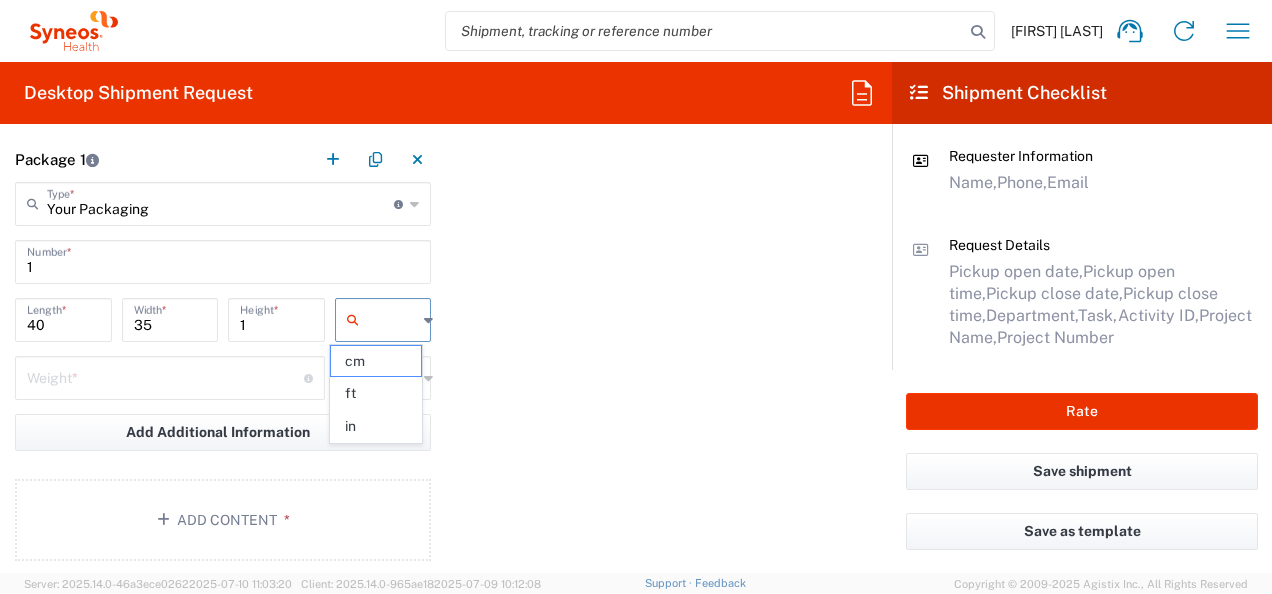 click at bounding box center (392, 320) 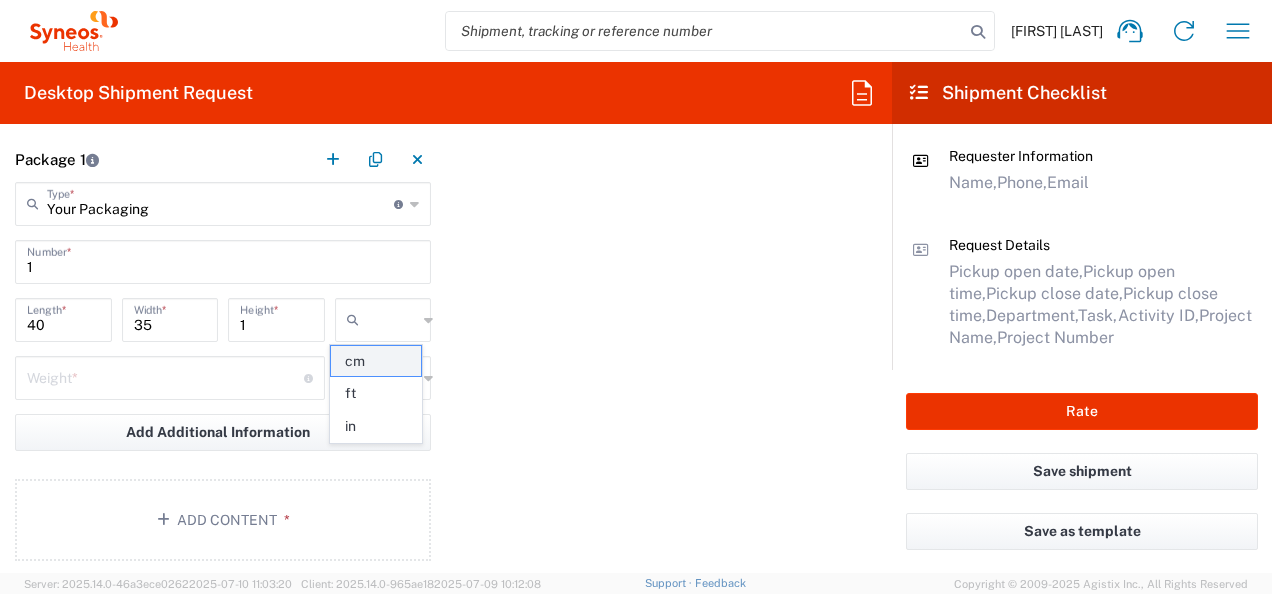click on "cm" 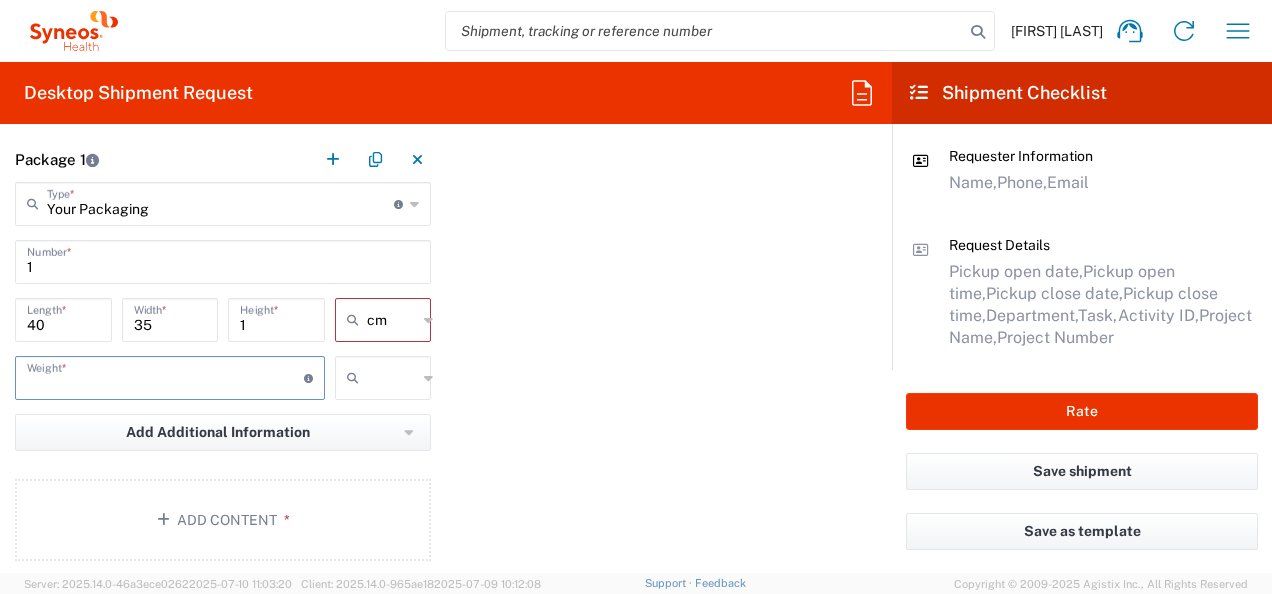 click at bounding box center [165, 376] 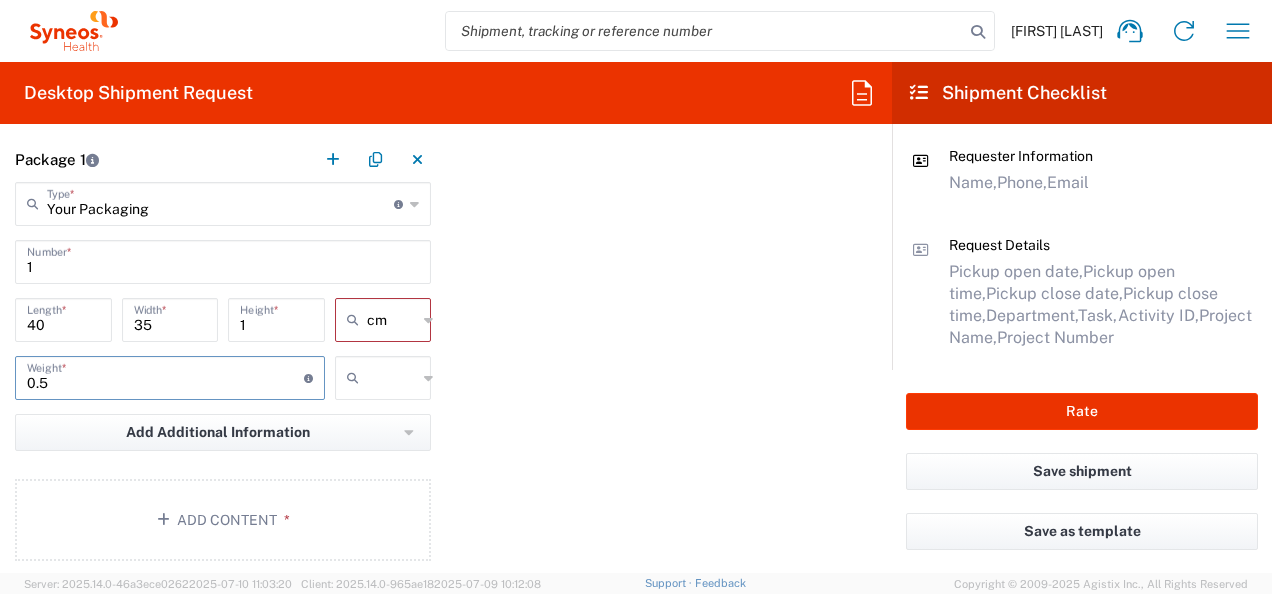 type on "0.5" 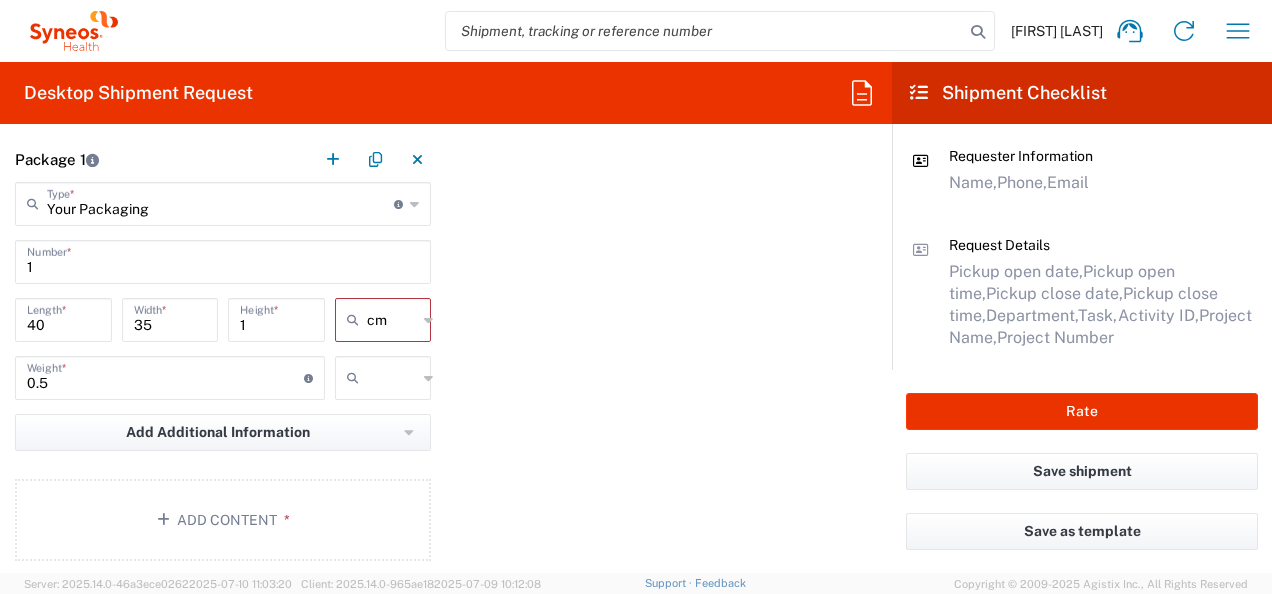 click 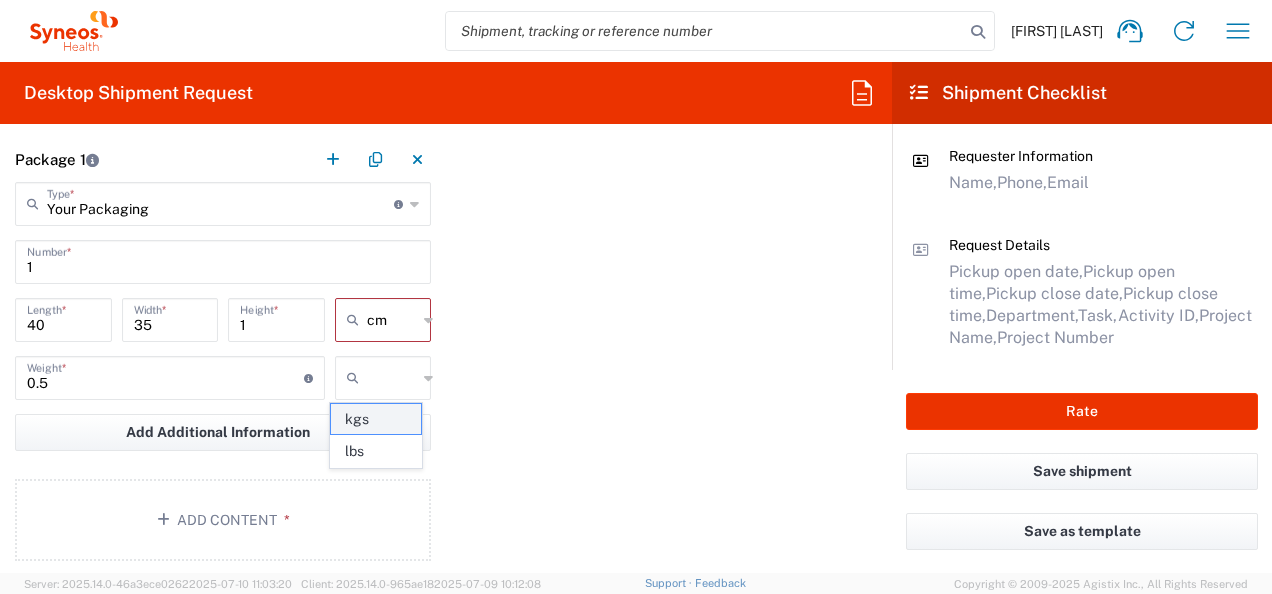 click on "kgs" 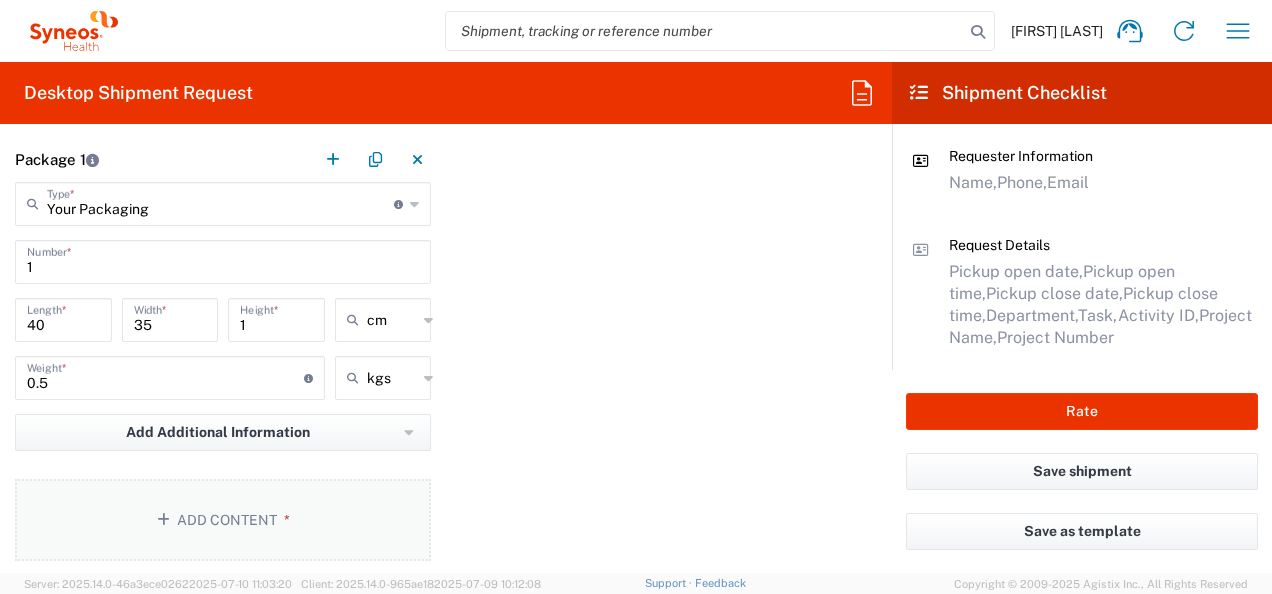 click on "Add Content *" 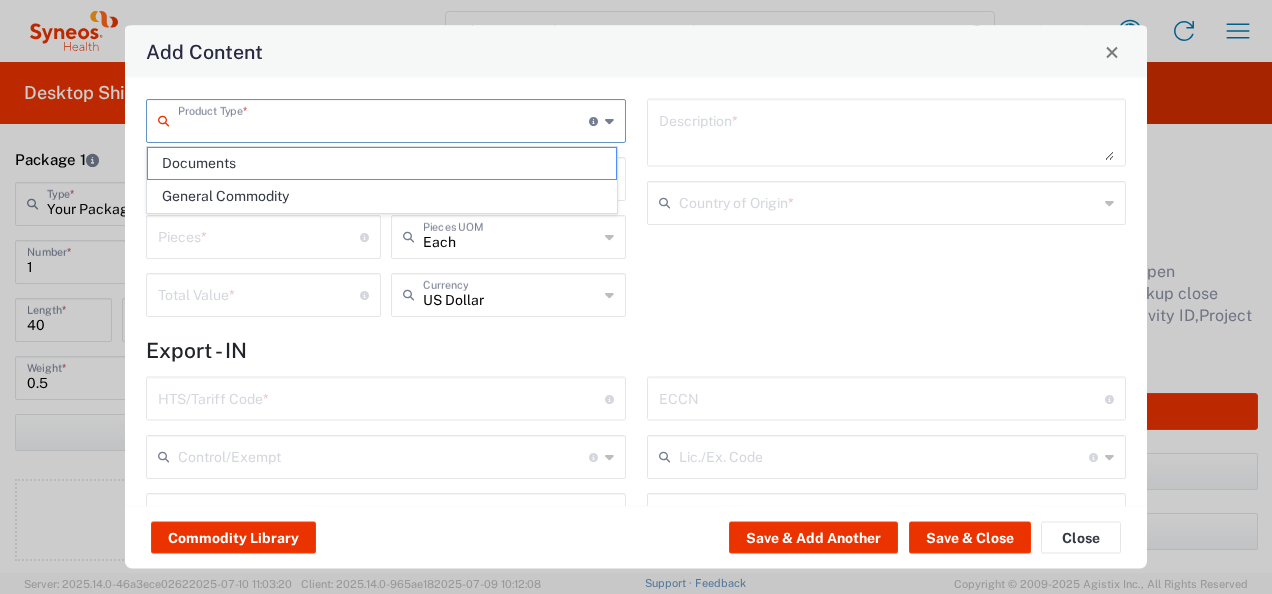 click at bounding box center (383, 119) 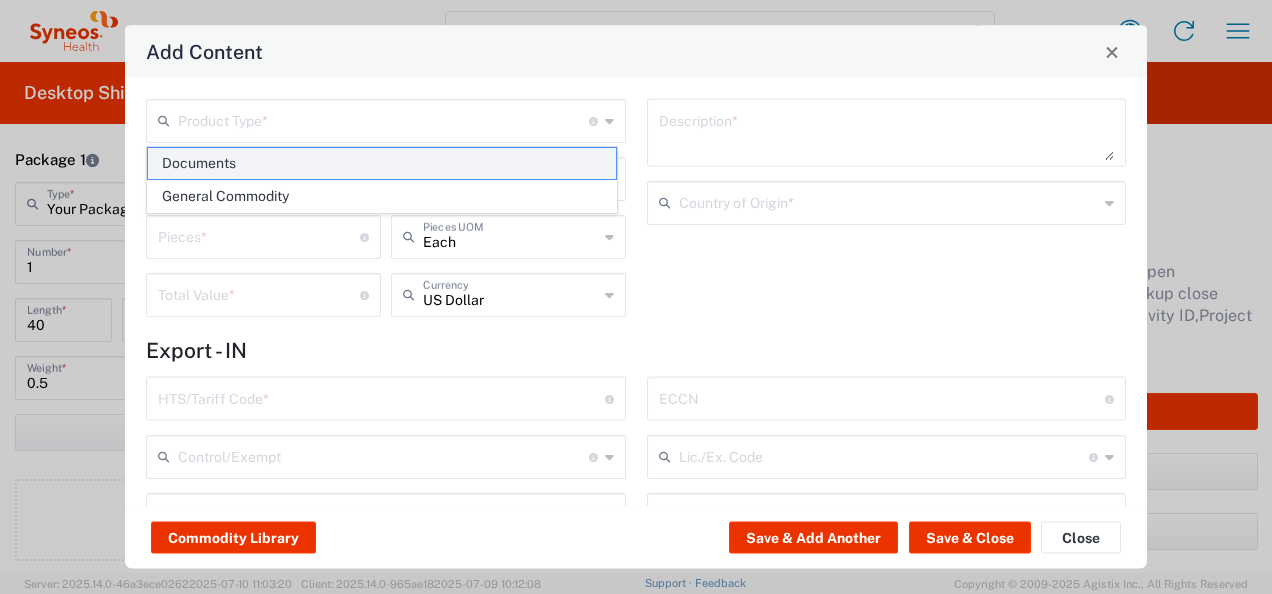 click on "Documents" 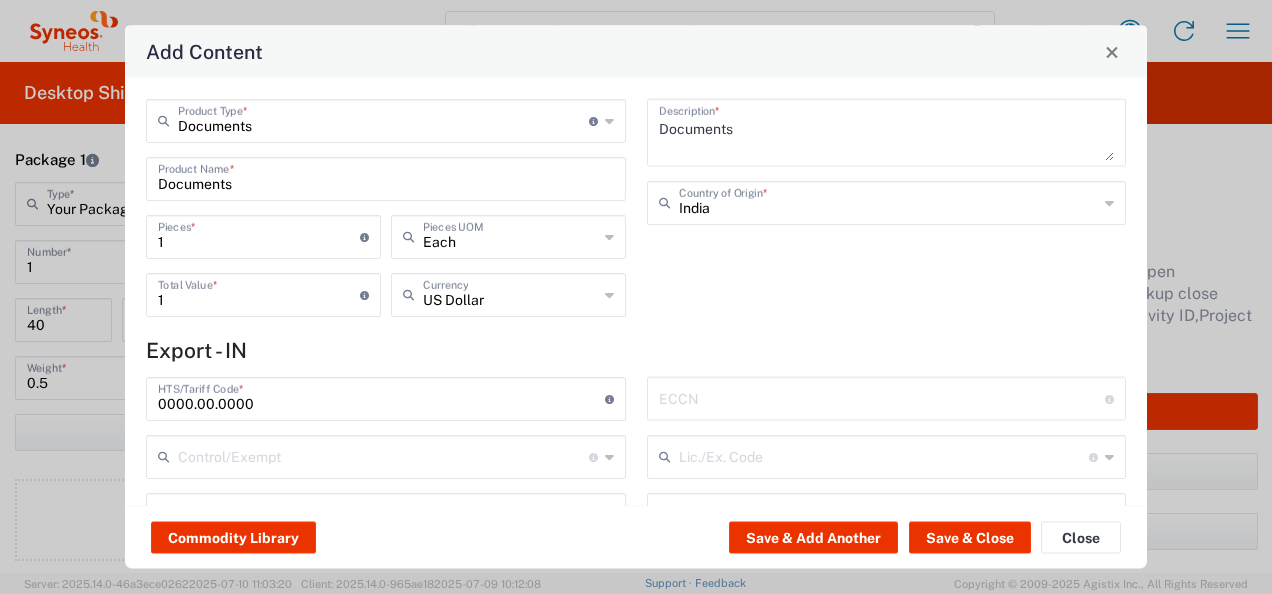 click on "Documents" at bounding box center [386, 177] 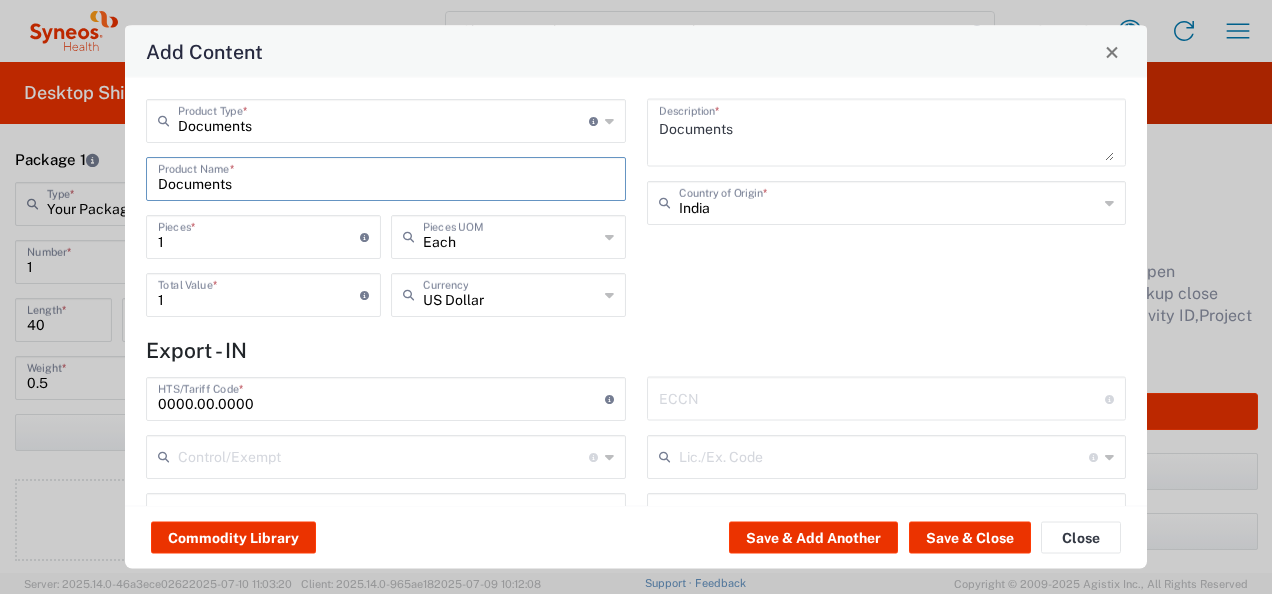 click on "Documents" at bounding box center [386, 177] 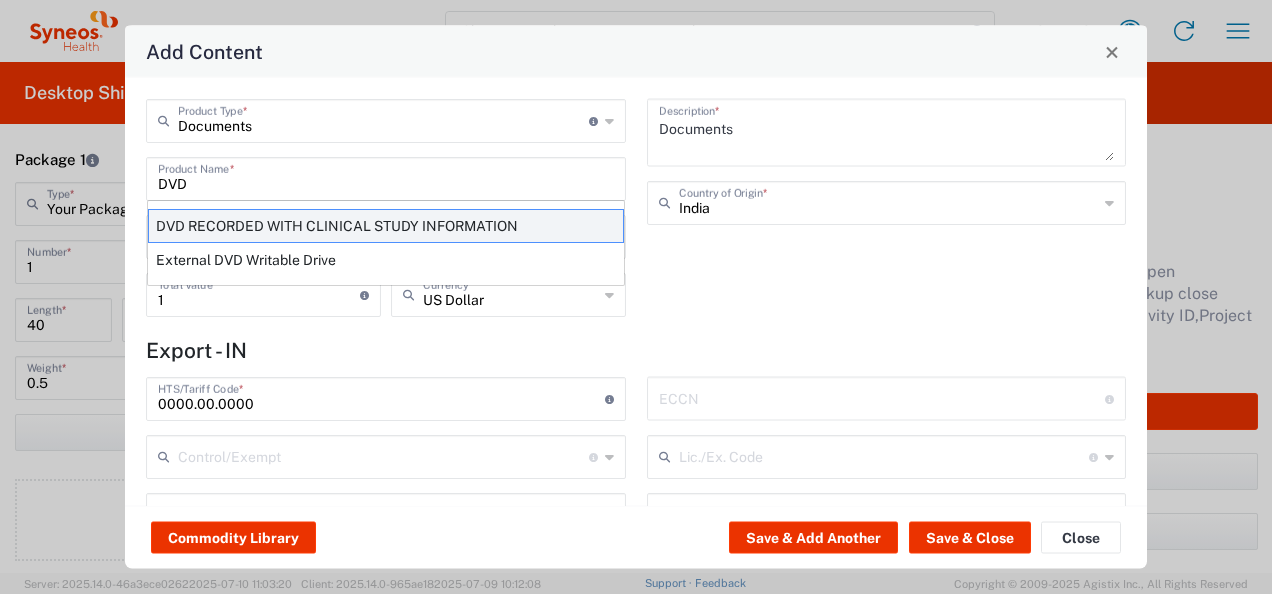 click on "DVD RECORDED WITH CLINICAL STUDY INFORMATION" at bounding box center [386, 226] 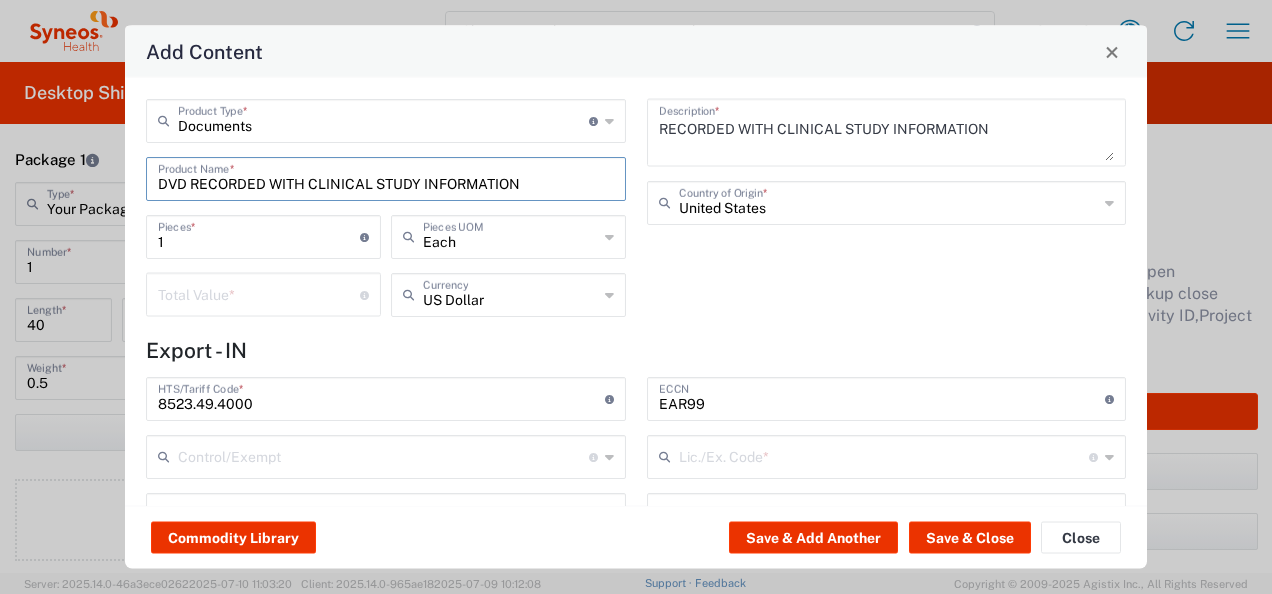 type 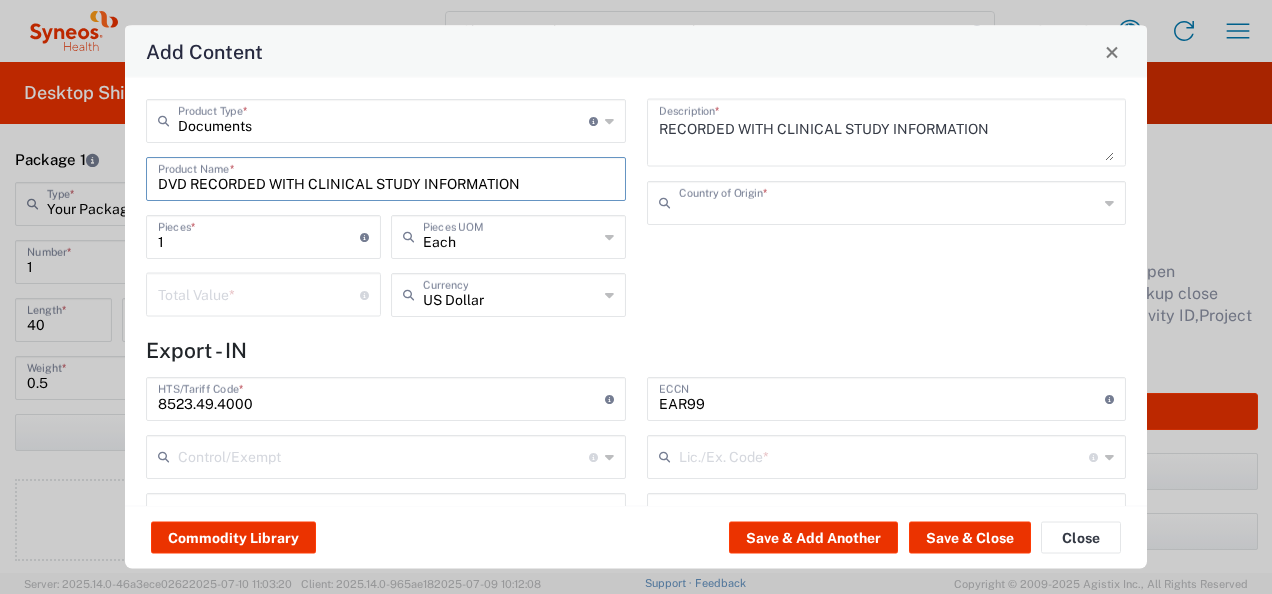 type on "NLR - No License Required" 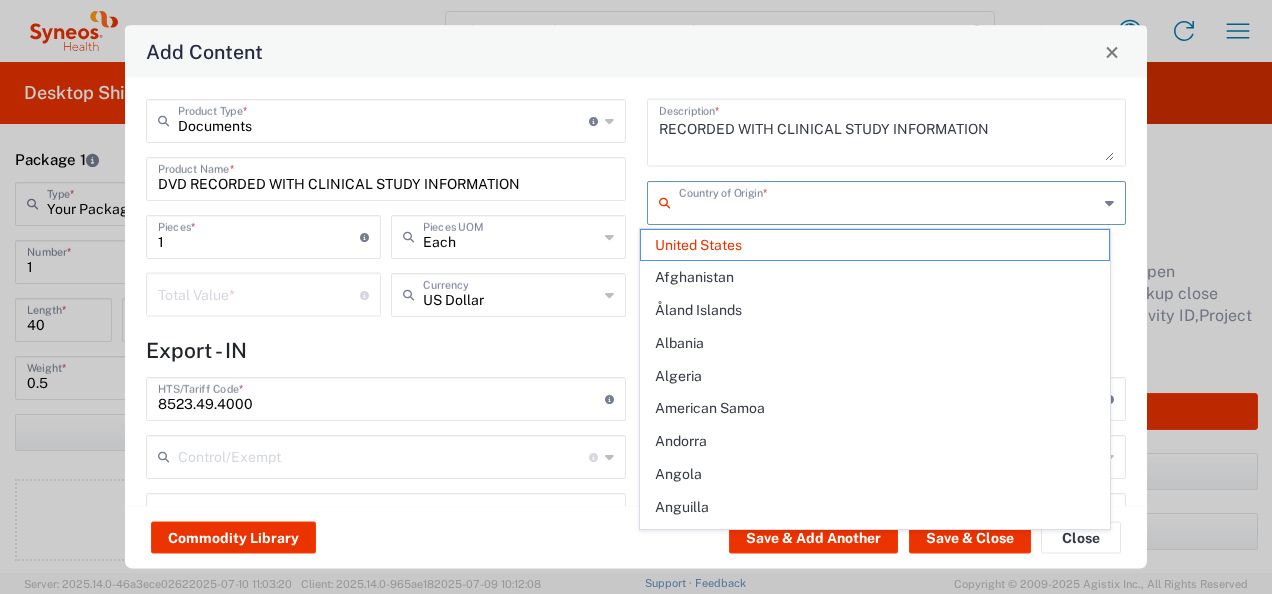 click at bounding box center [889, 201] 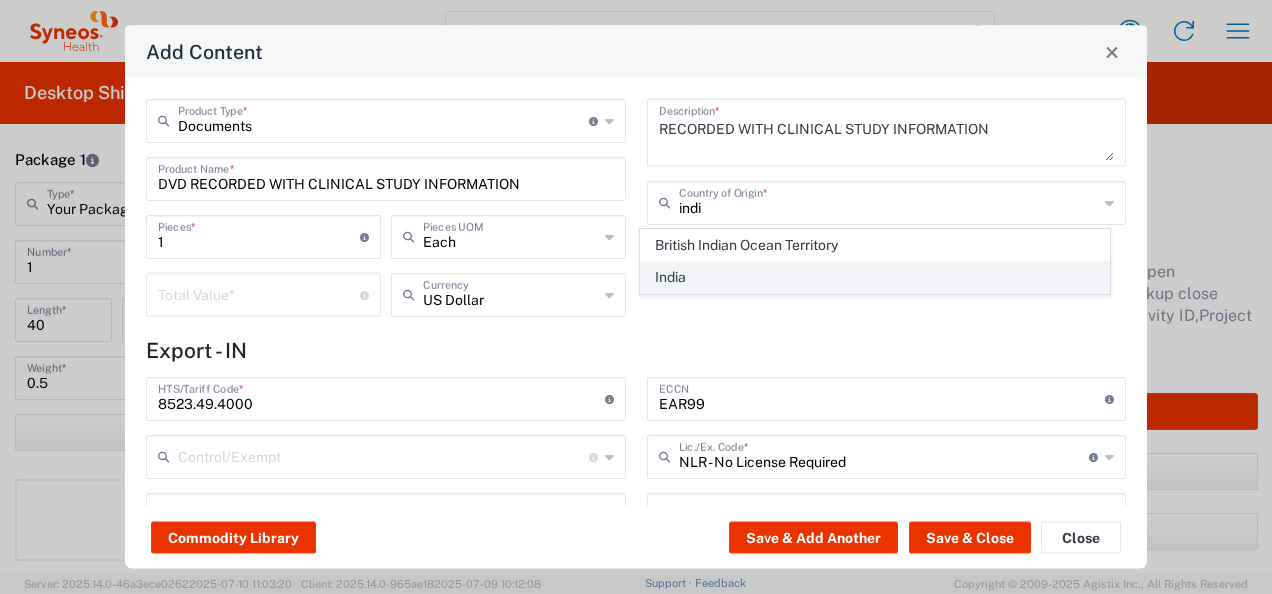 click on "India" 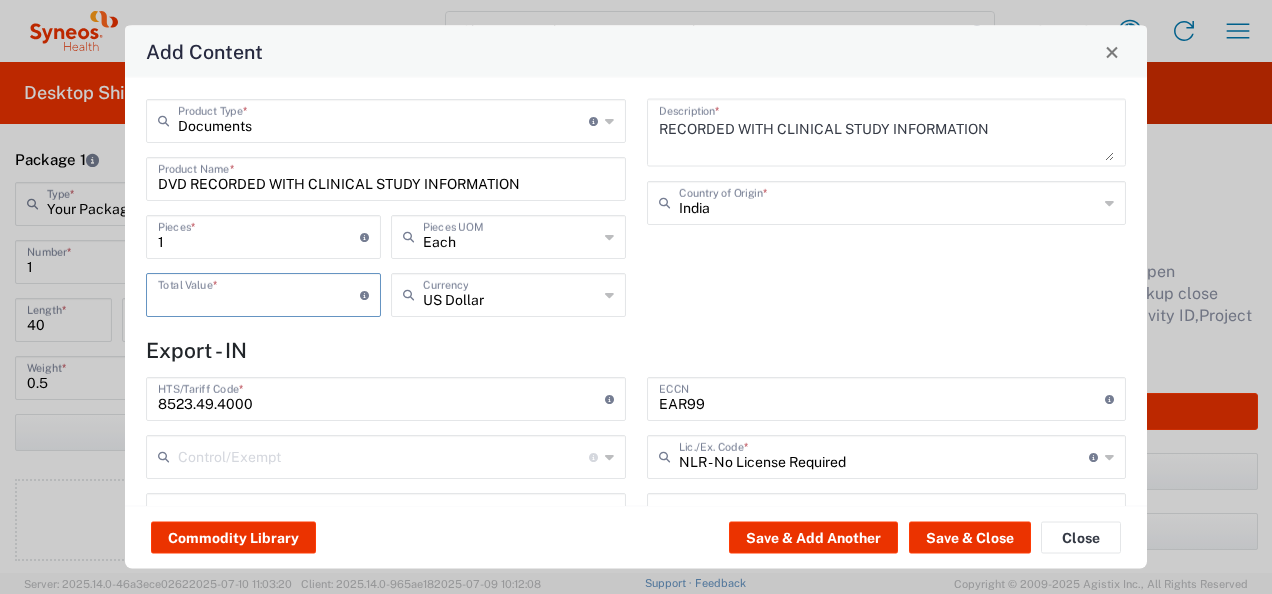 click at bounding box center [259, 293] 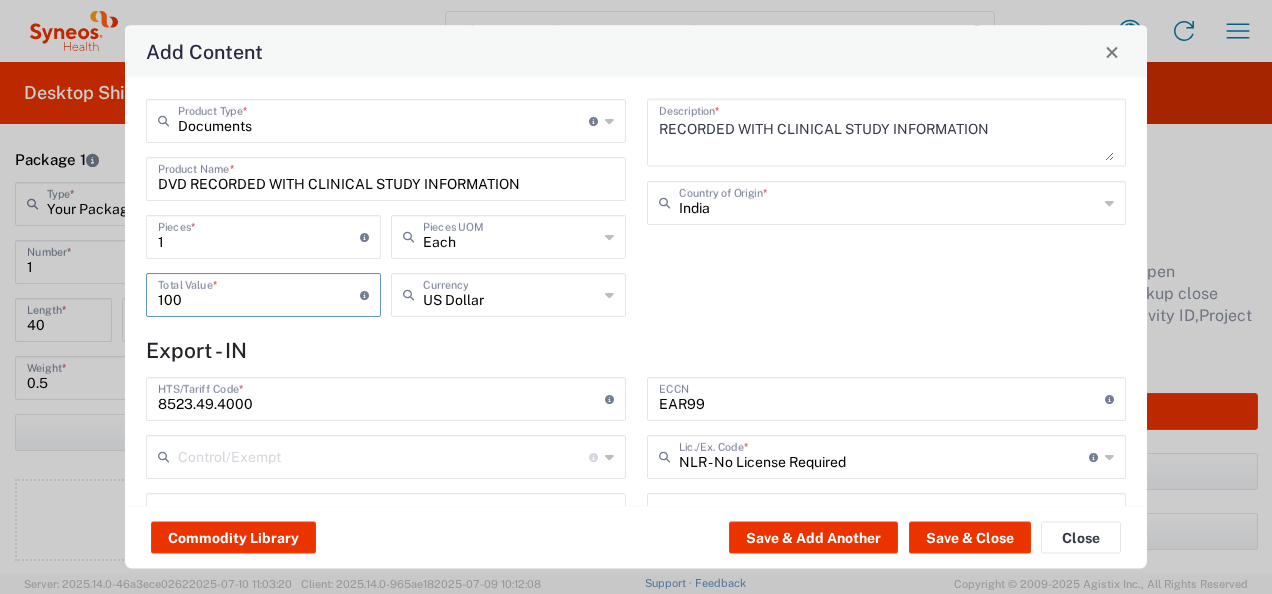 type on "100" 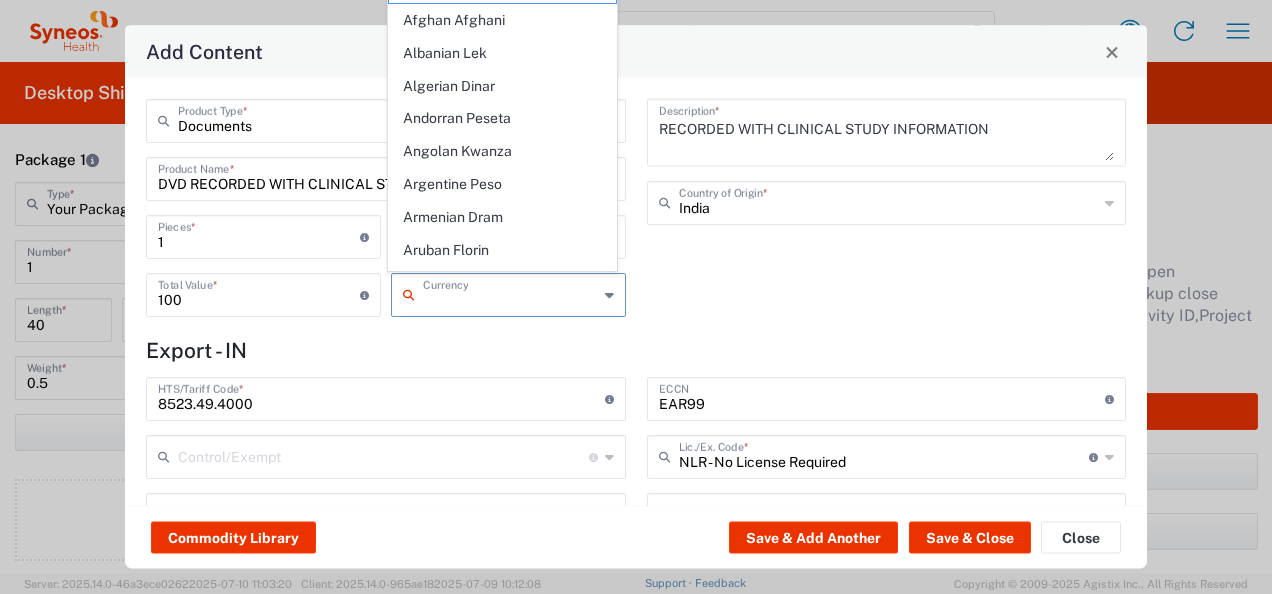 click at bounding box center [510, 293] 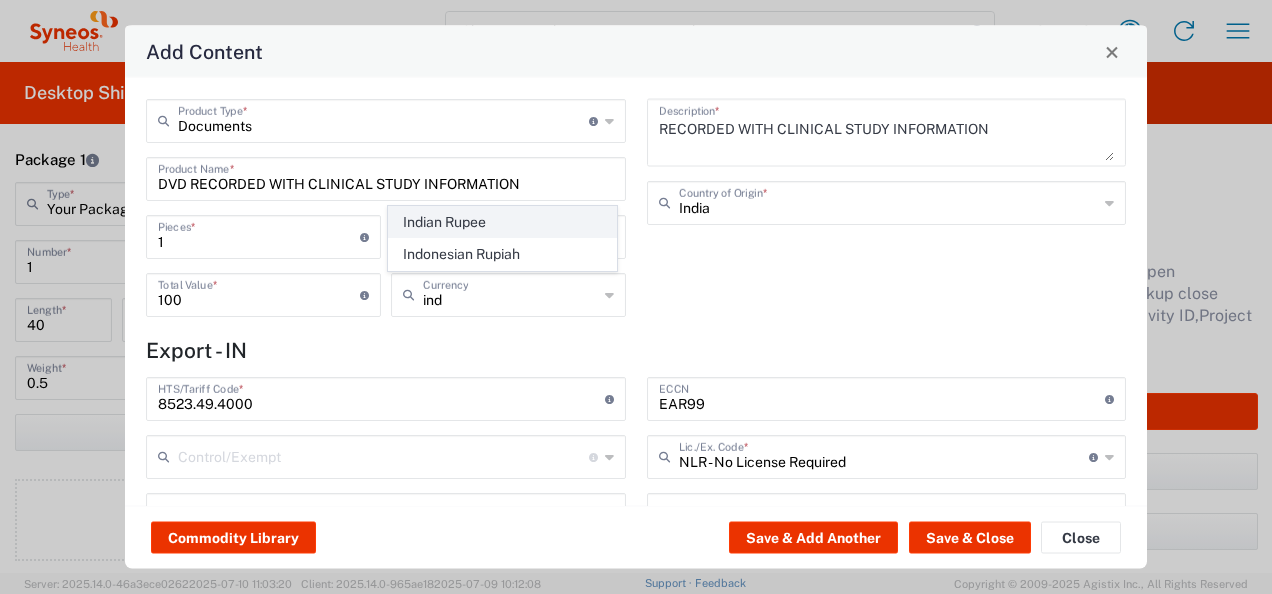 click on "Indian Rupee" 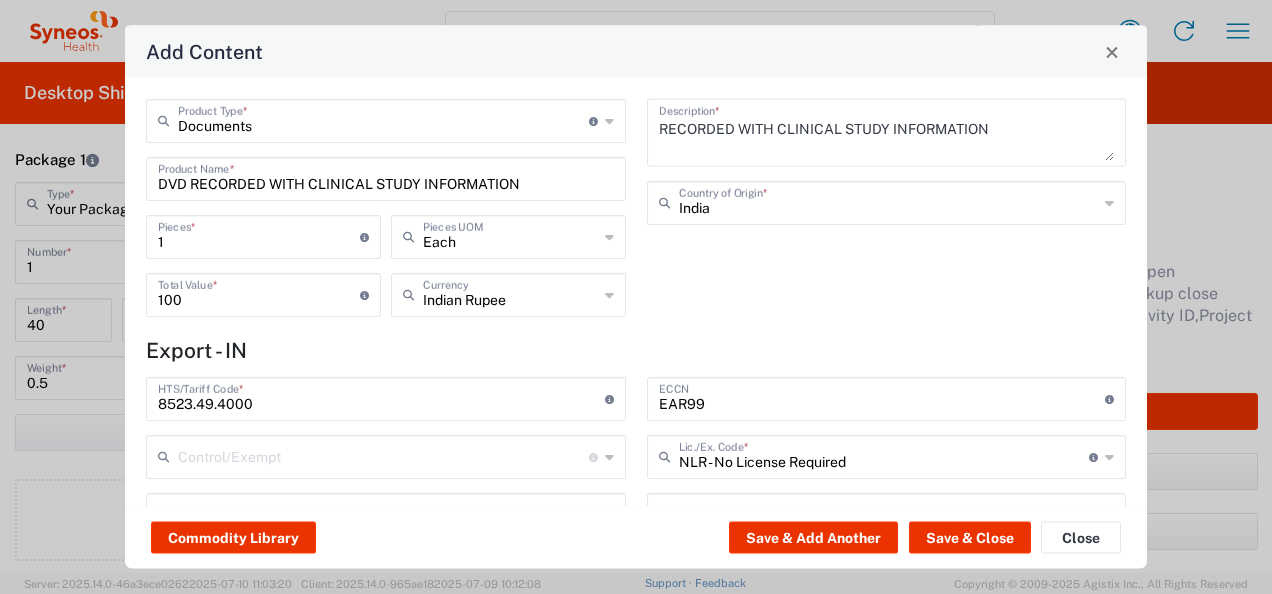 click on "RECORDED WITH CLINICAL STUDY INFORMATION  Description  * India  Country of Origin  *" 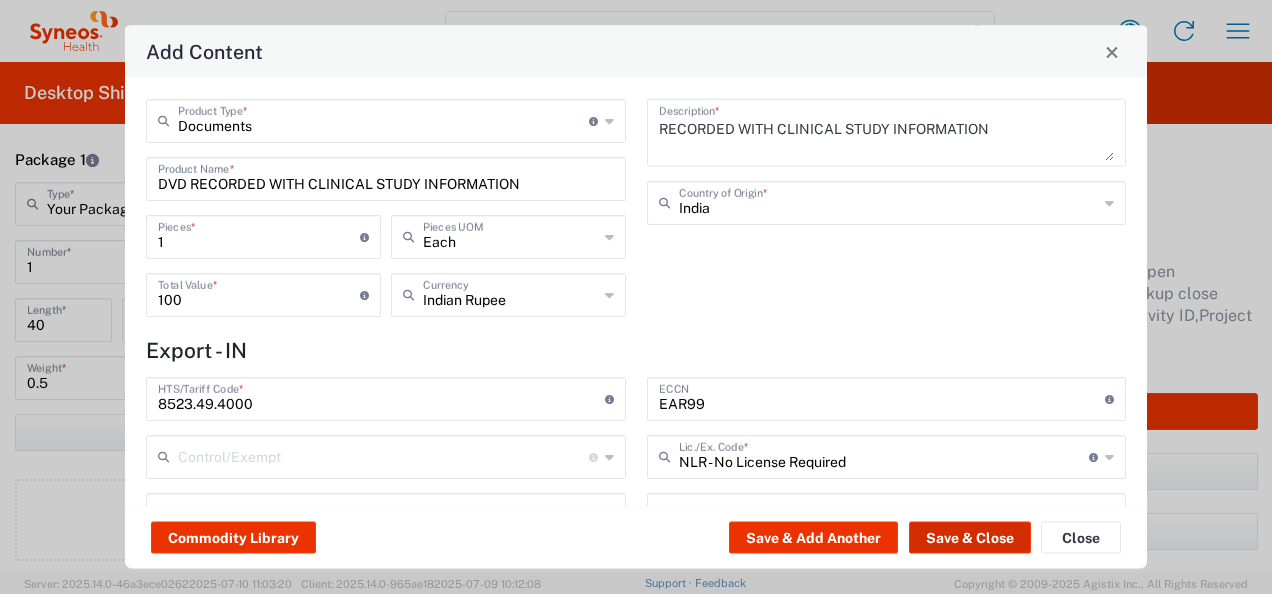 click on "Save & Close" 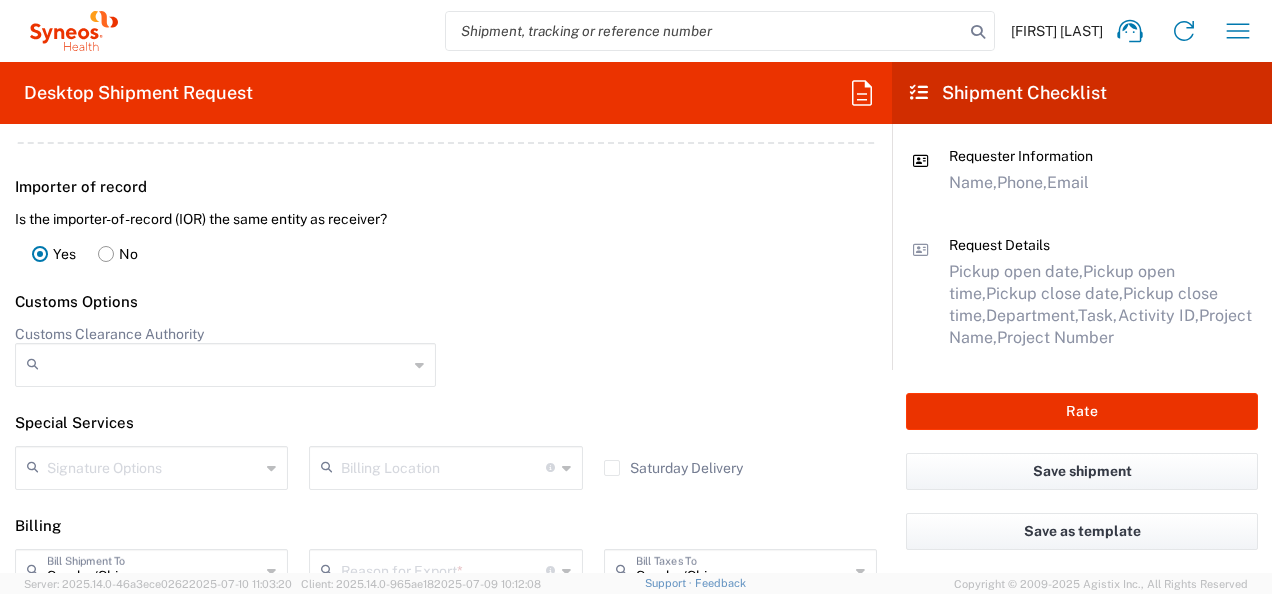 scroll, scrollTop: 2814, scrollLeft: 0, axis: vertical 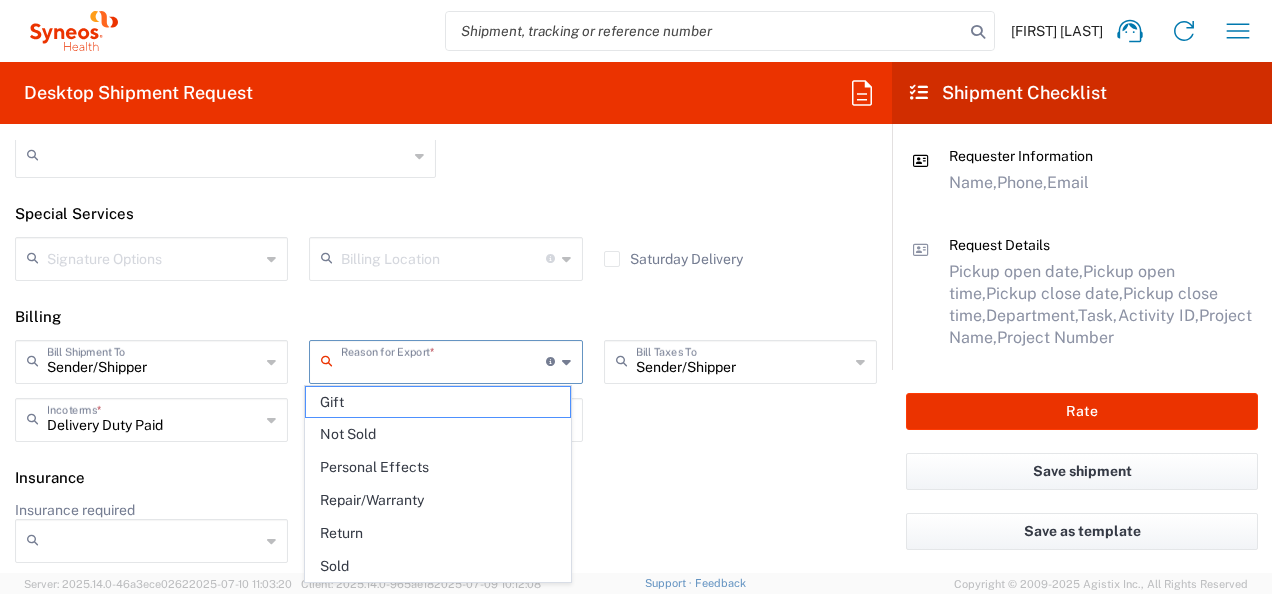 click at bounding box center (443, 360) 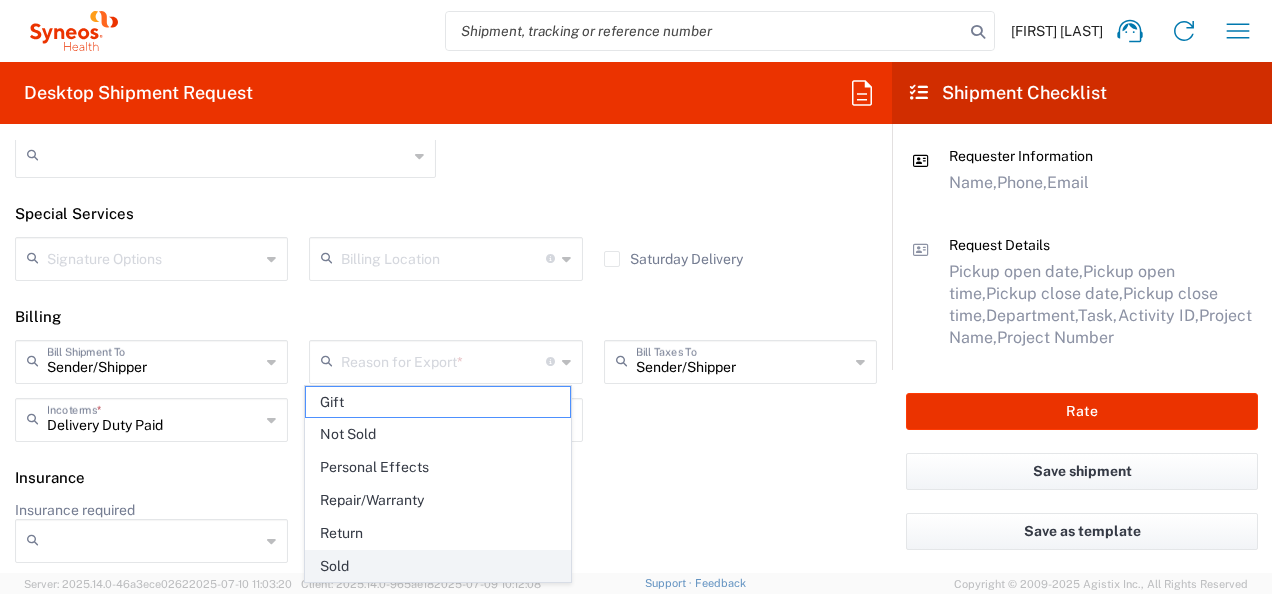 click on "Sold" 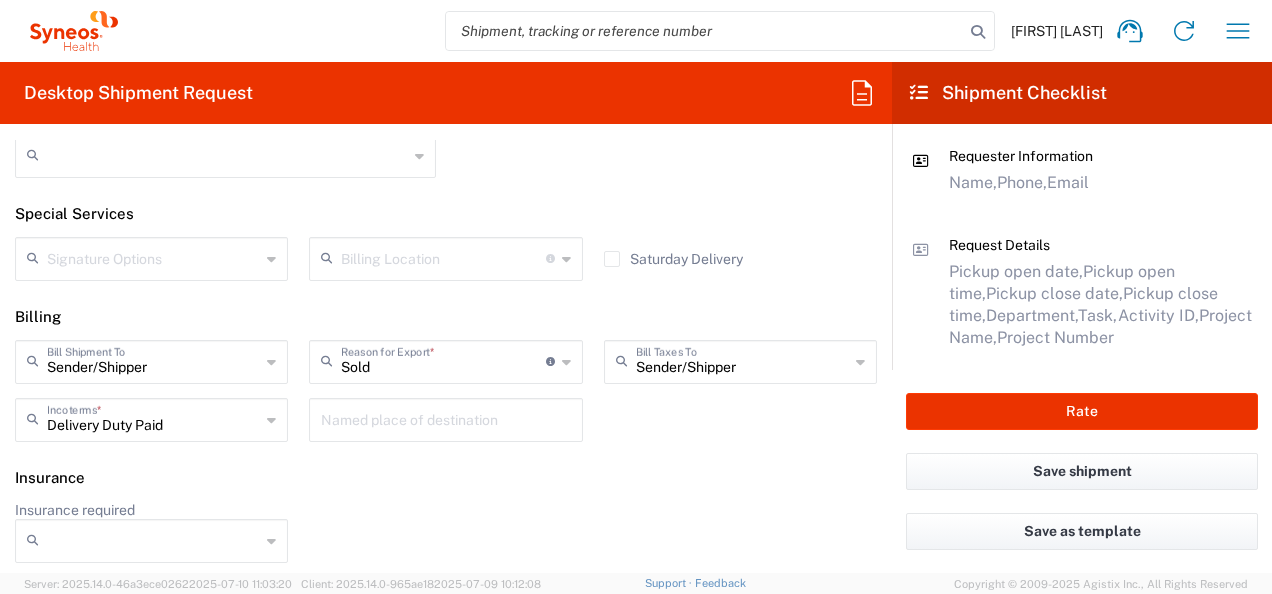 click on "Insurance" 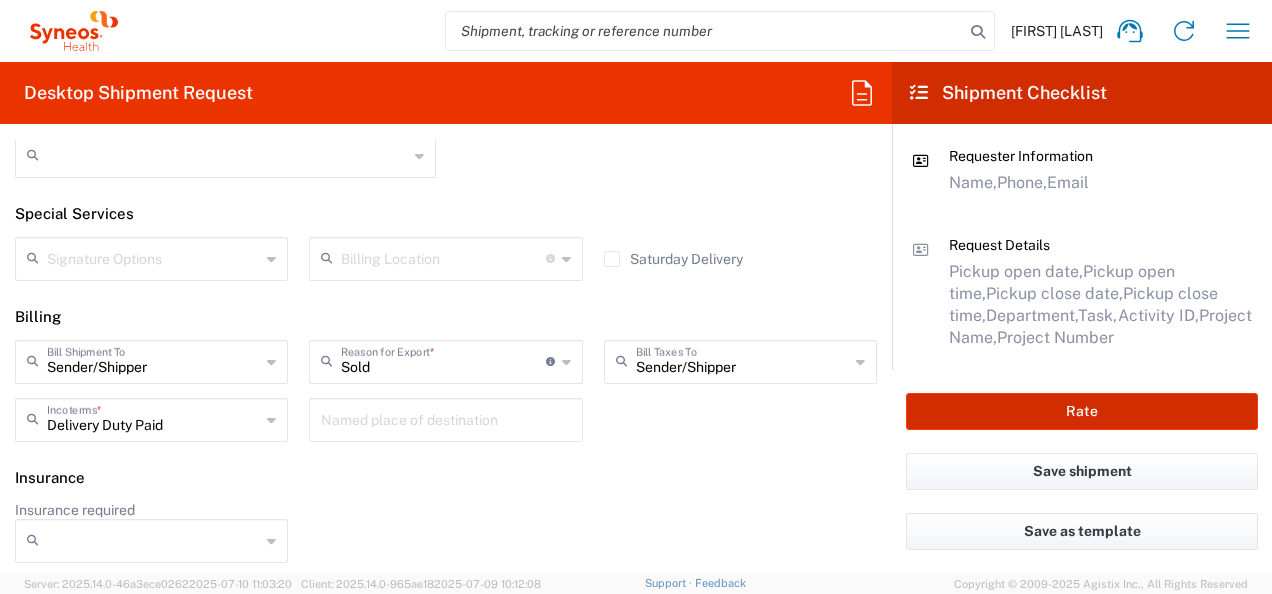 click on "Rate" 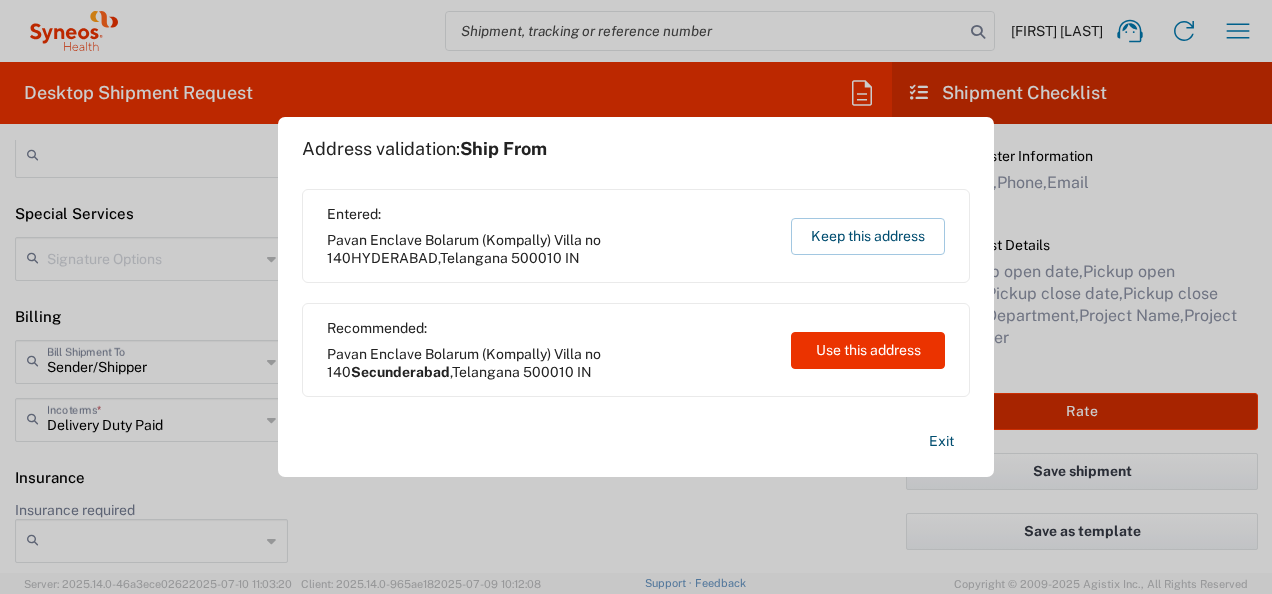type on "Daiichi 7009553" 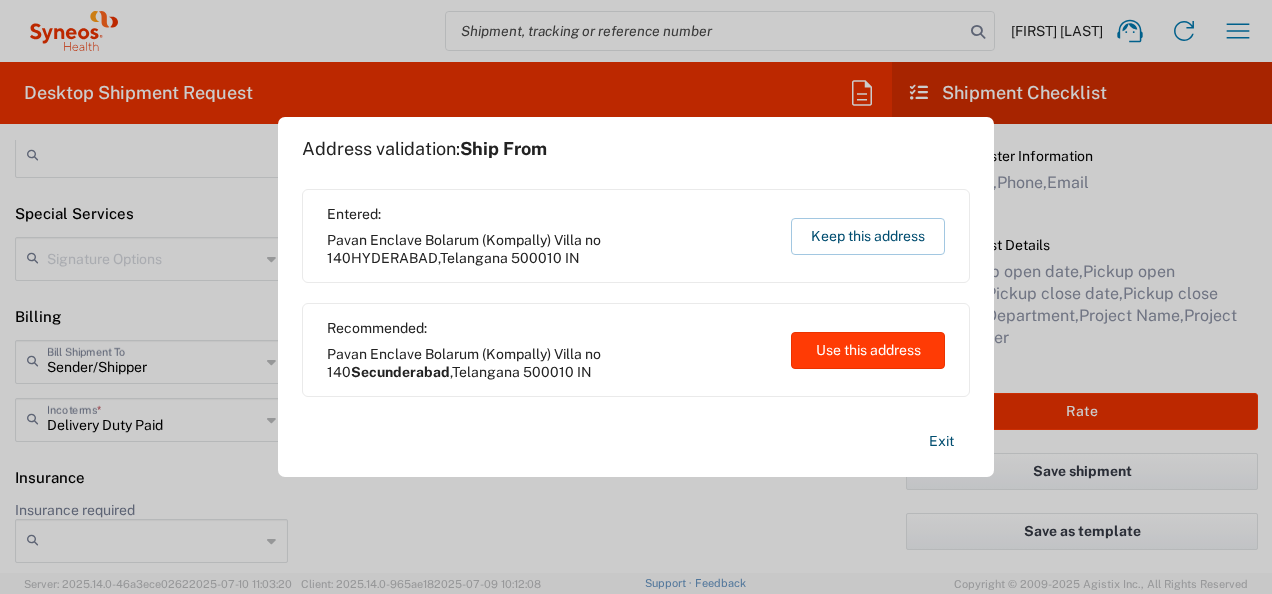 click on "Use this address" 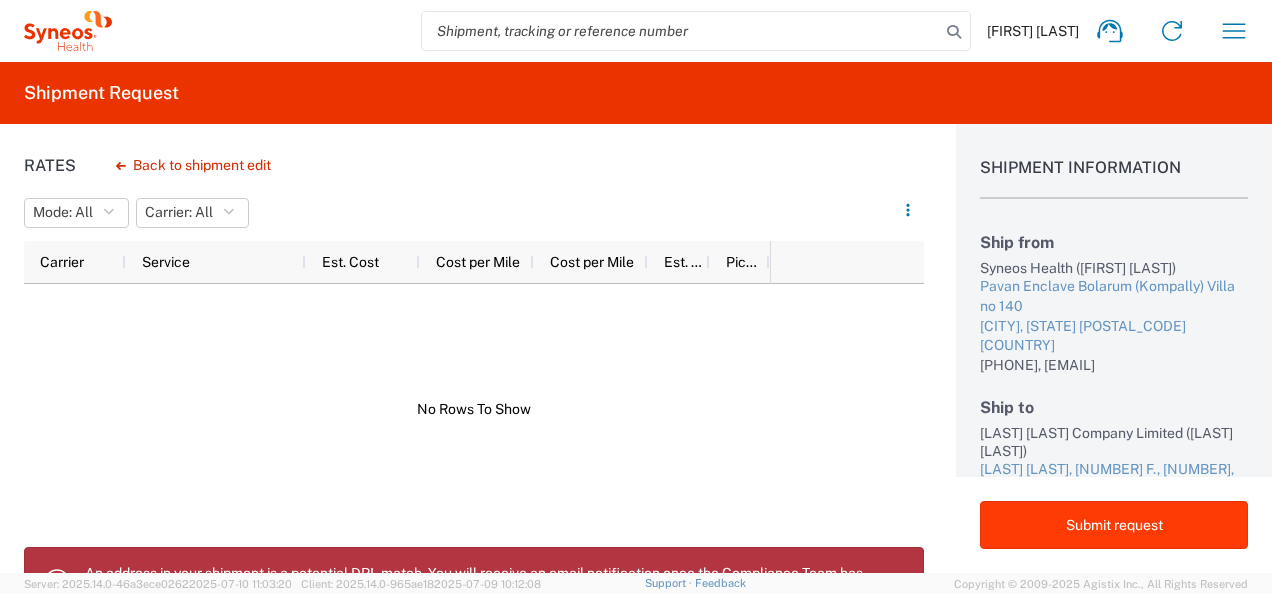 click on "Submit request" 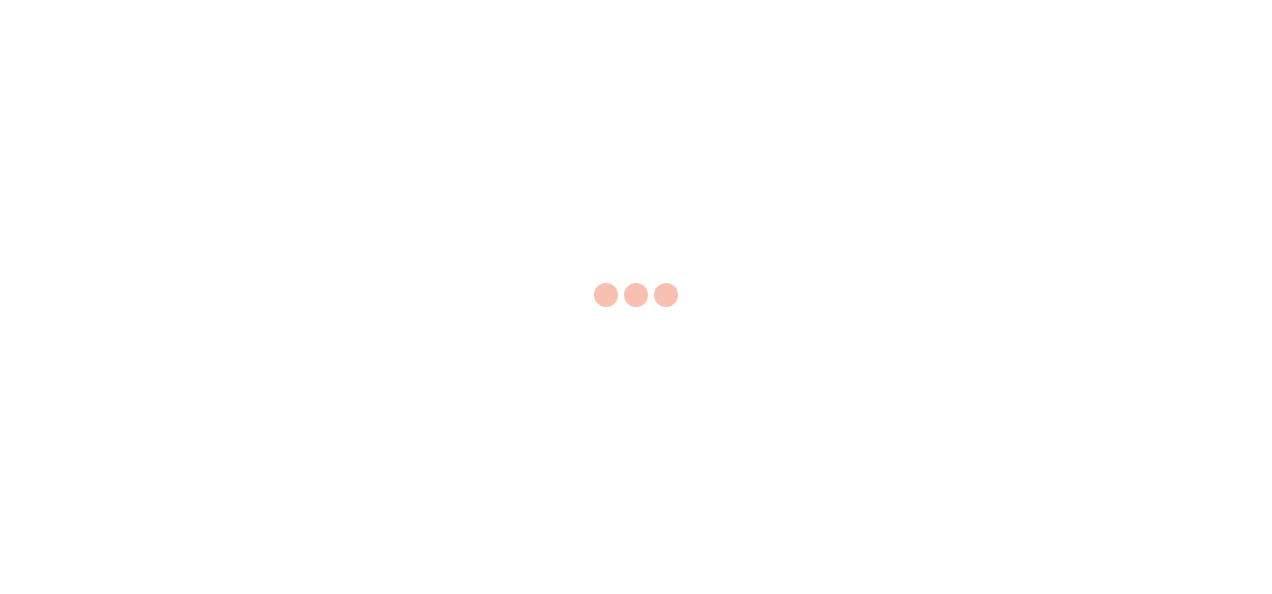 scroll, scrollTop: 0, scrollLeft: 0, axis: both 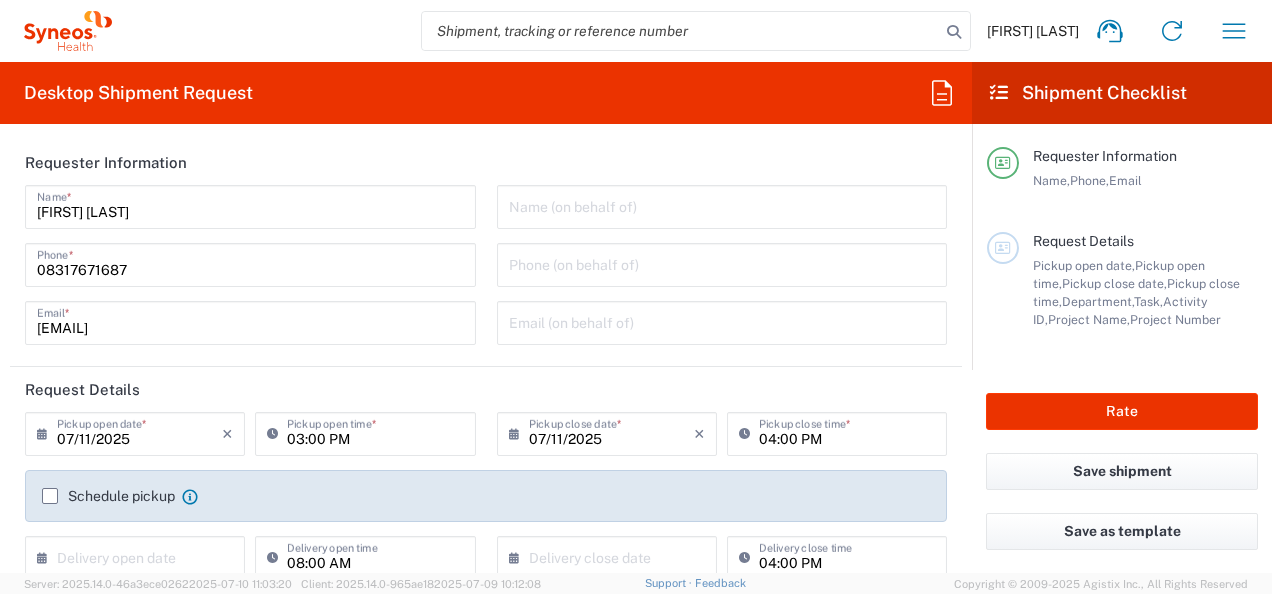 type on "Telangana" 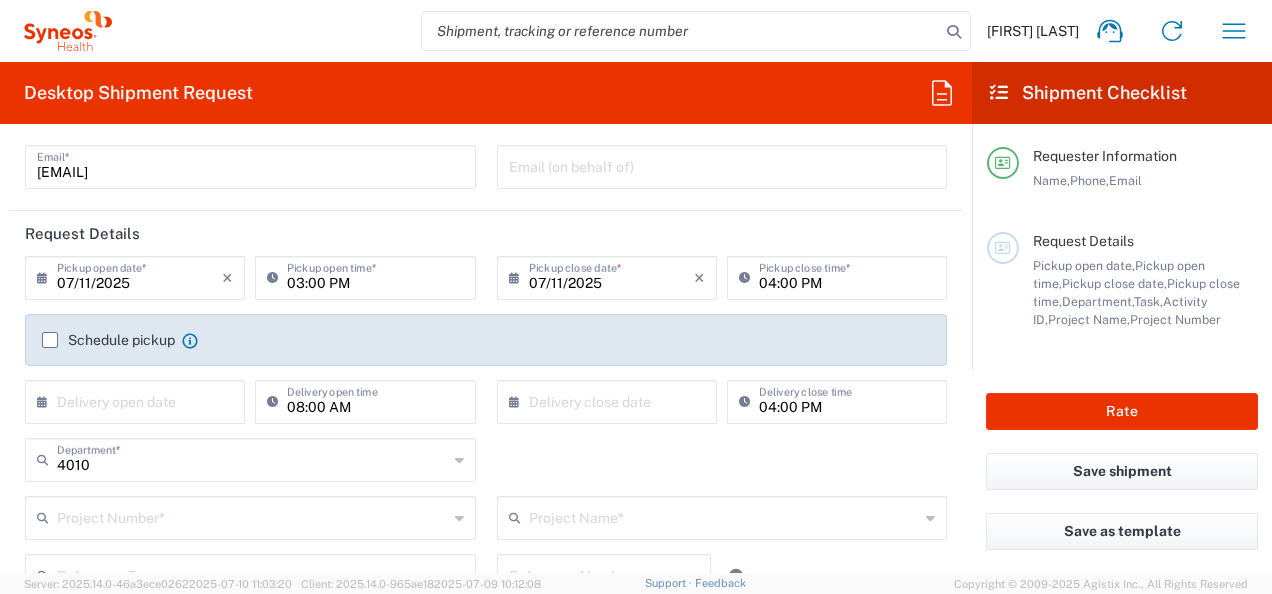 scroll, scrollTop: 160, scrollLeft: 0, axis: vertical 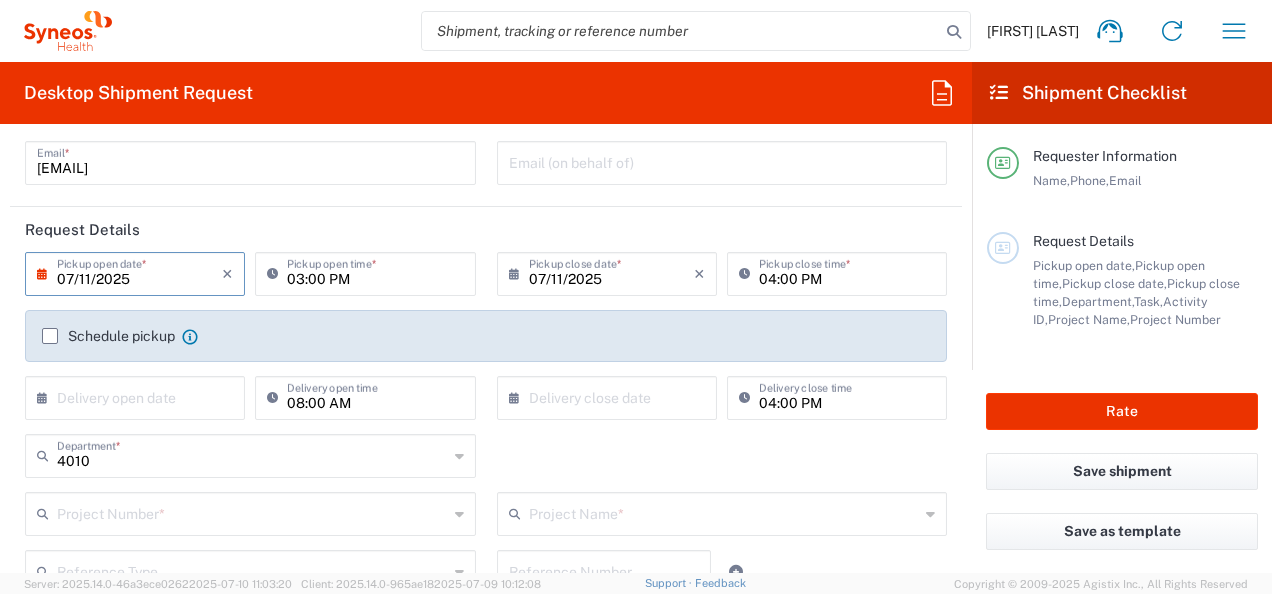click on "07/11/2025" at bounding box center (139, 272) 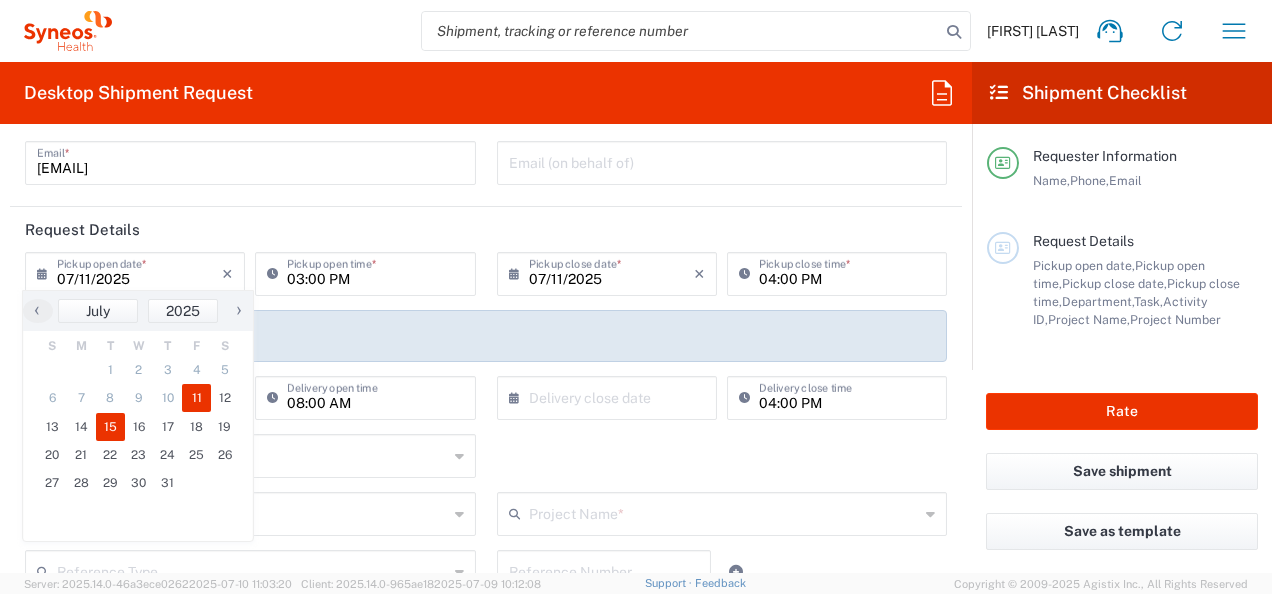 click on "15" 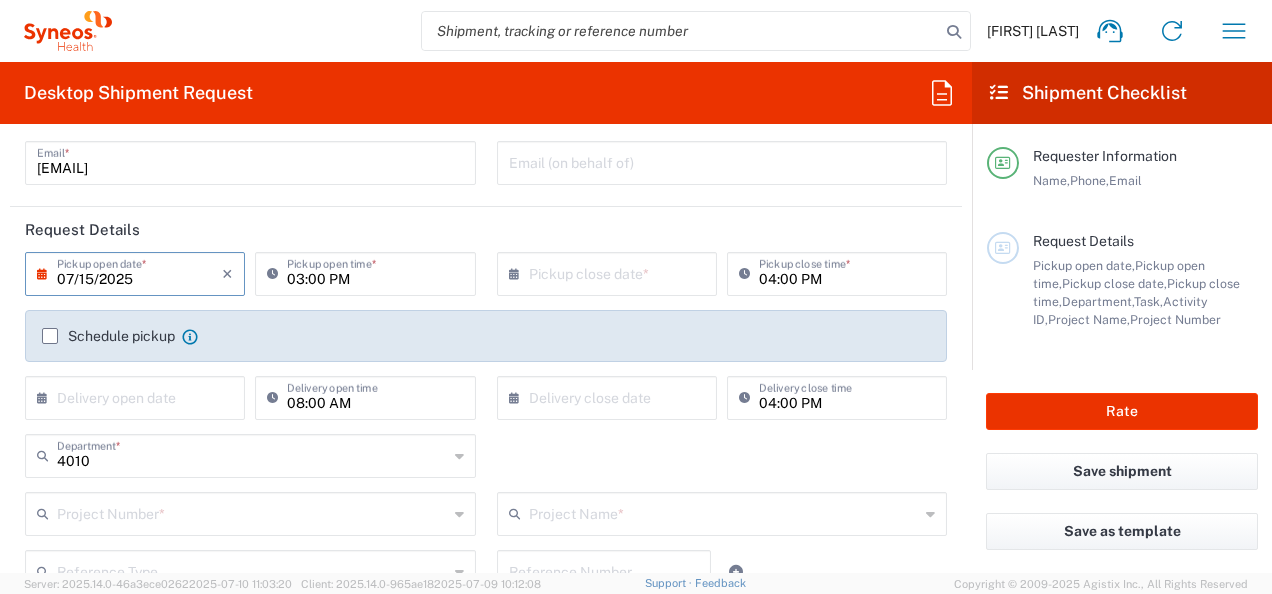 click on "07/15/2025" at bounding box center (139, 272) 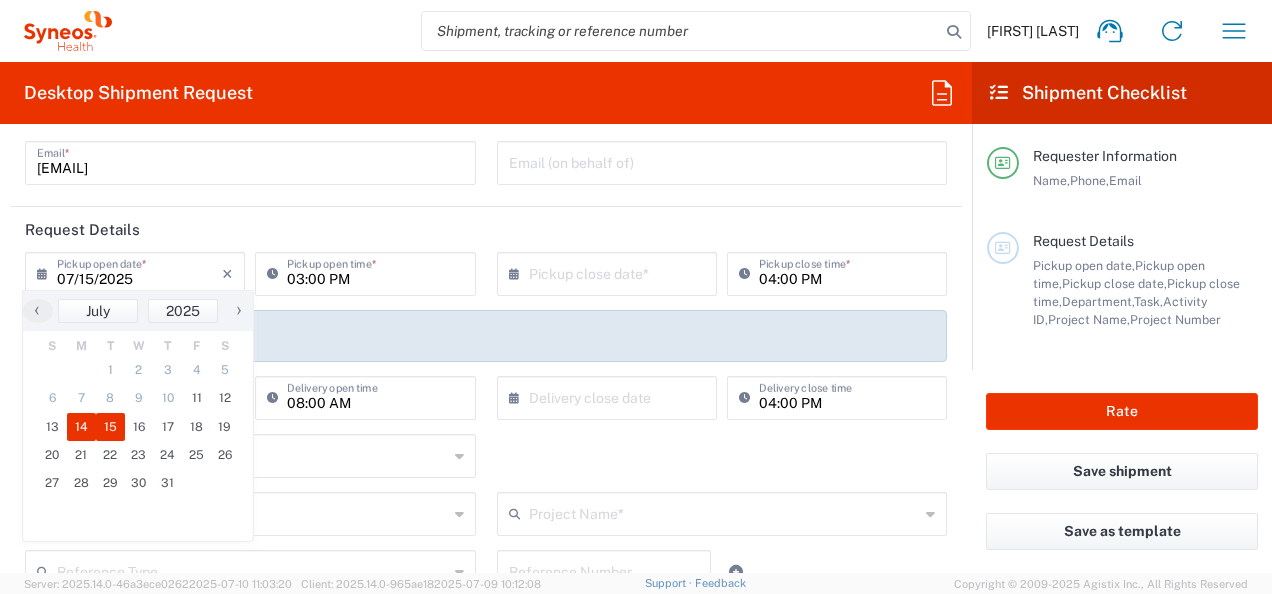 click on "14" 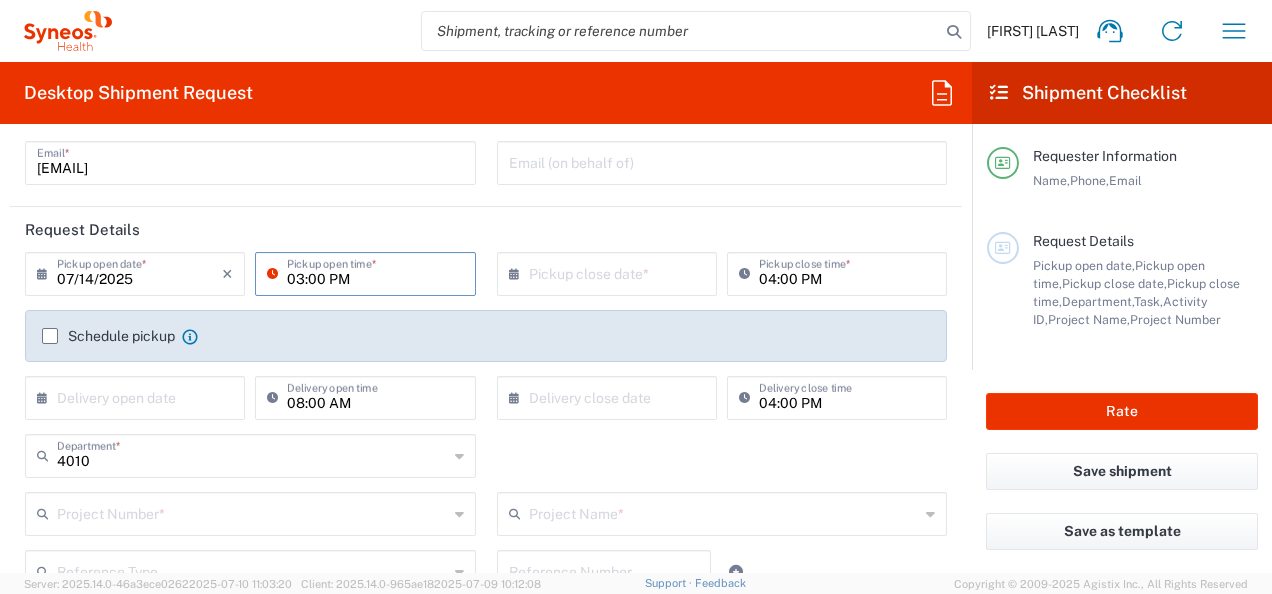click on "03:00 PM" at bounding box center [375, 272] 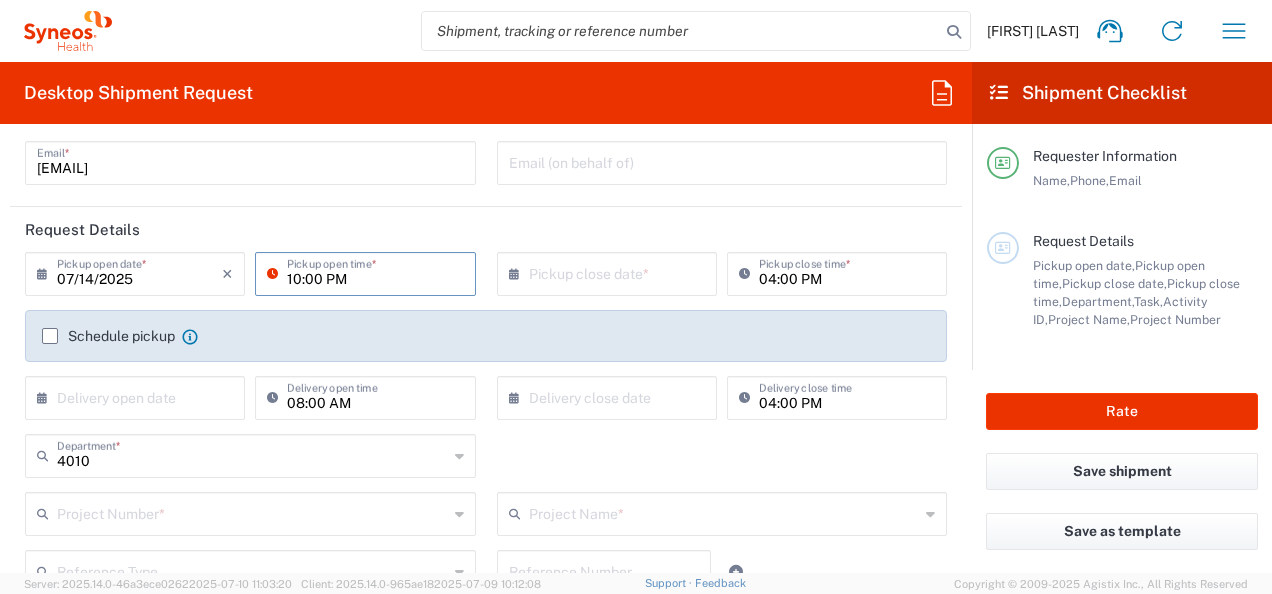 click on "10:00 PM" at bounding box center (375, 272) 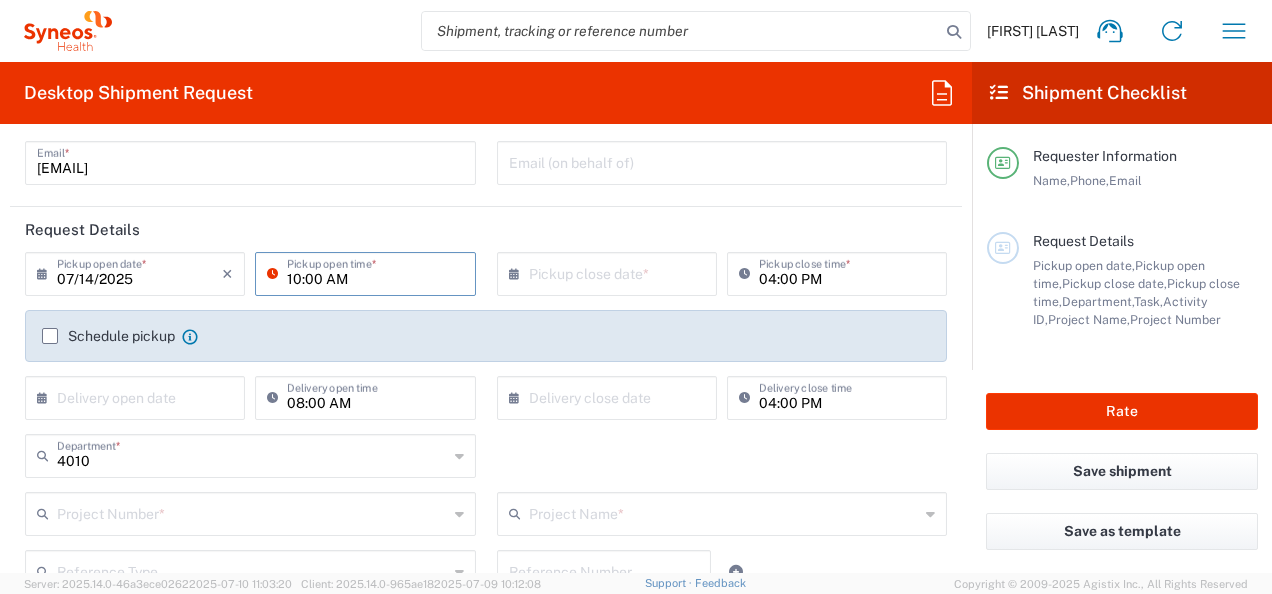 type on "10:00 AM" 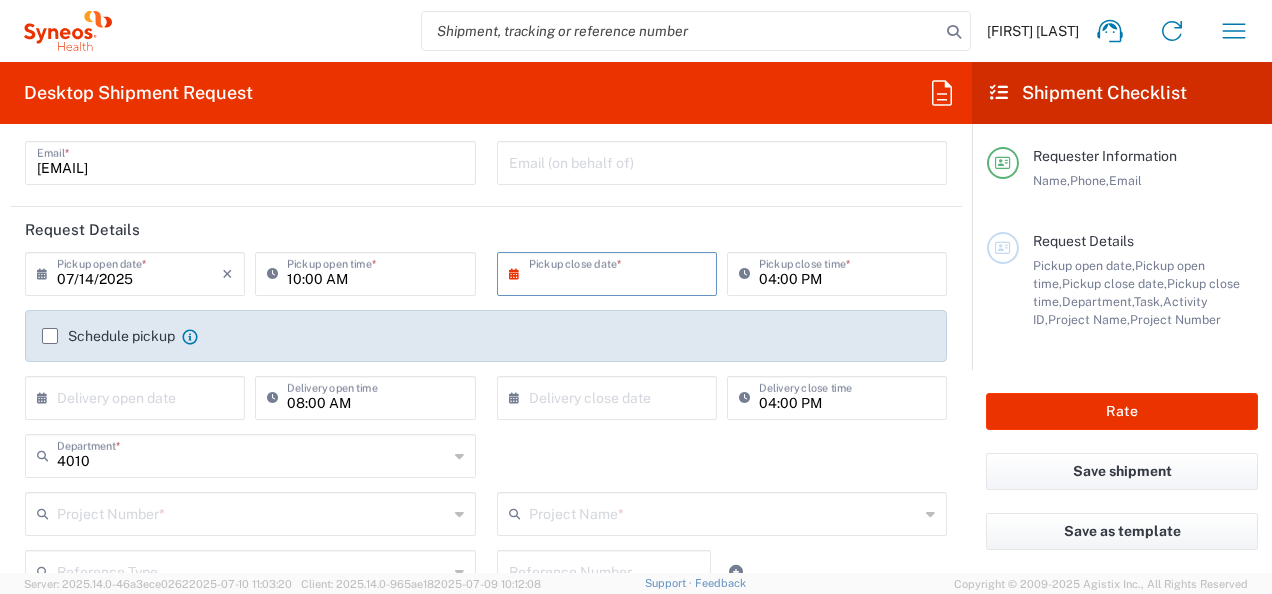 click at bounding box center (611, 272) 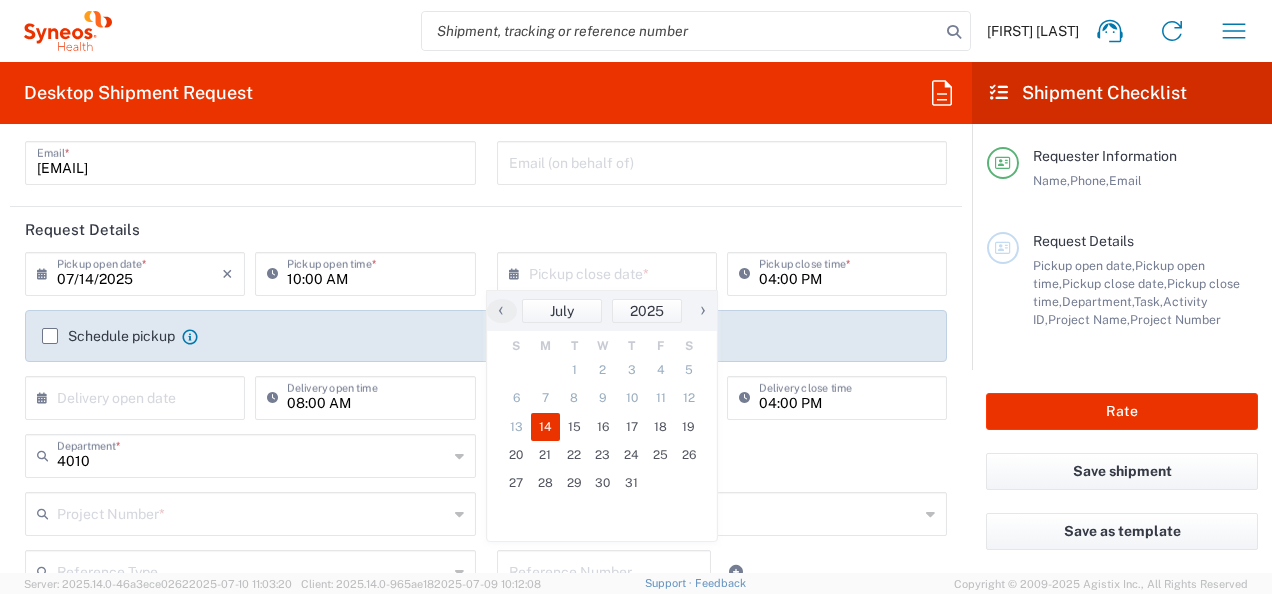 click on "14" 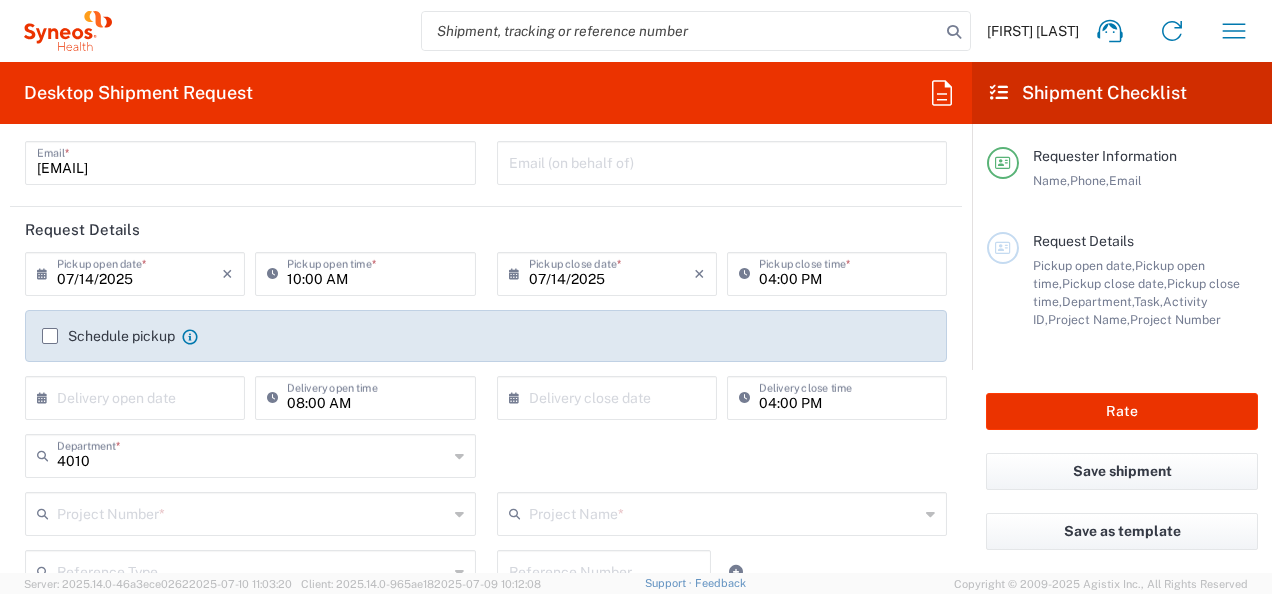 click on "07/14/2025 ×  Pickup close date  * Cancel Apply" 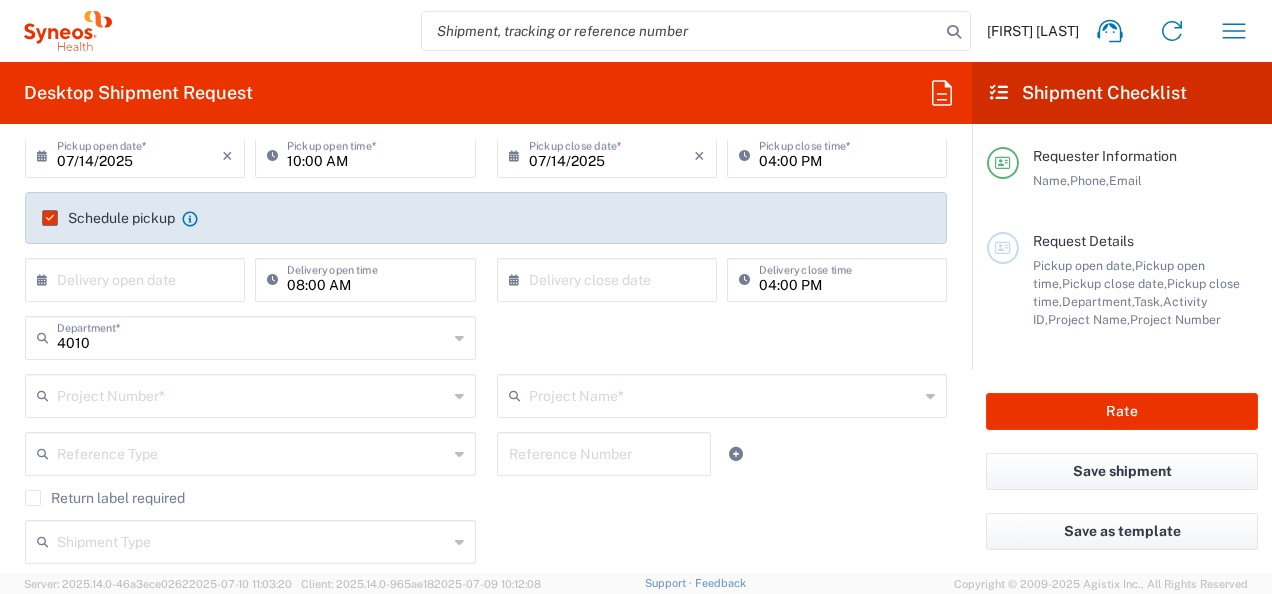 scroll, scrollTop: 320, scrollLeft: 0, axis: vertical 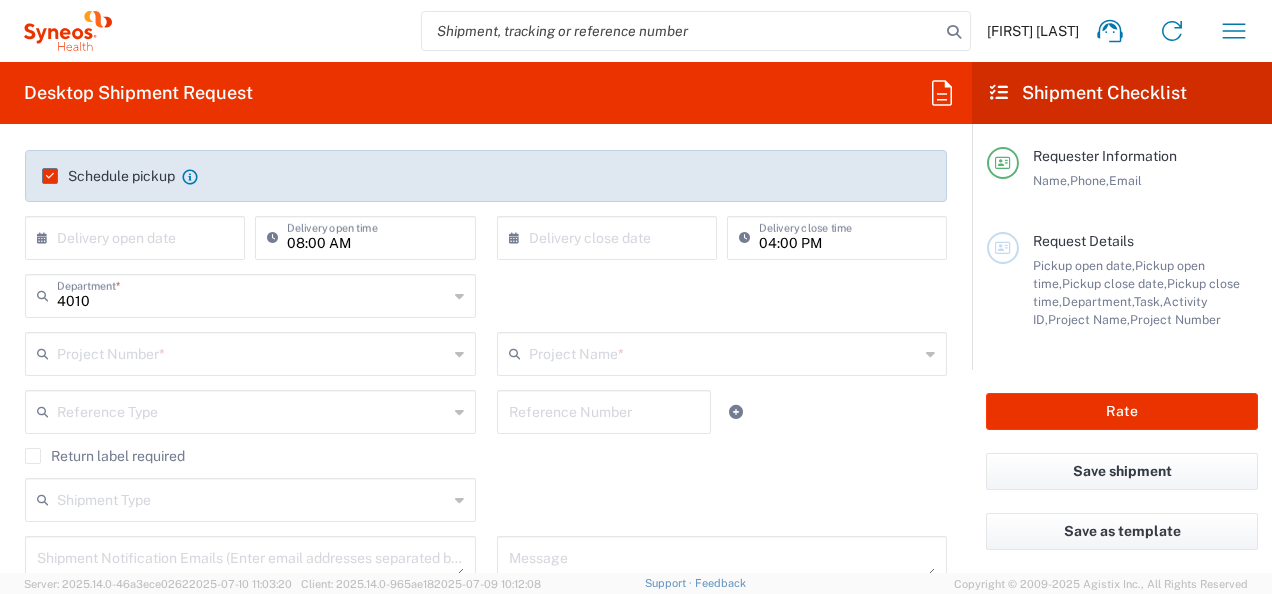 click on "Return label required" 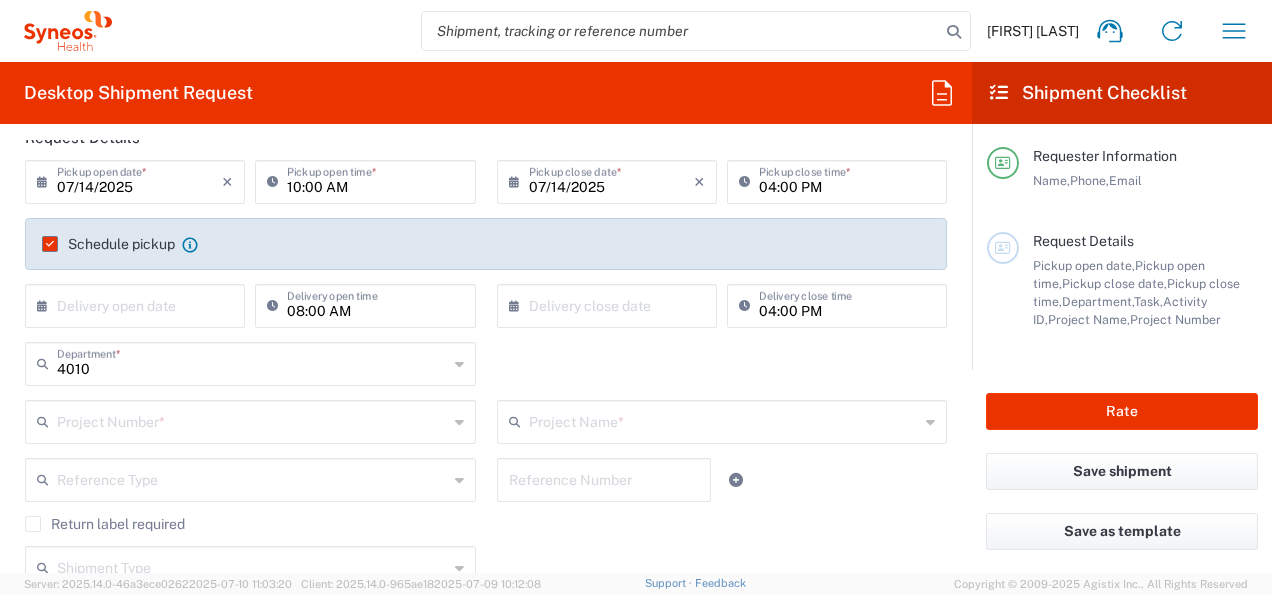 scroll, scrollTop: 240, scrollLeft: 0, axis: vertical 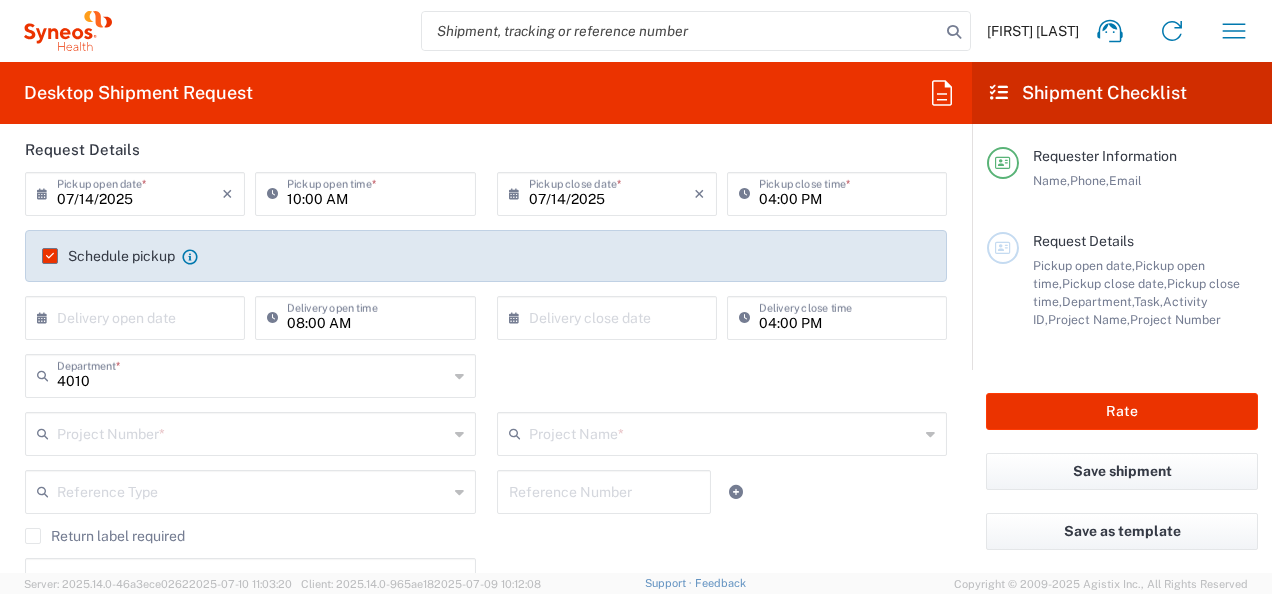 click on "4010  Department  * 4010 3000 3100 3109 3110 3111 3112 3125 3130 3135 3136 3150 3155 3165 3171 3172 3190 3191 3192 3193 3194 3200 3201 3202 3210 3211 Dept 3212 3213 3214 3215 3216 3218 3220 3221 3222 3223 3225 3226 3227 3228 3229 3230 3231 3232 3233 3234 3235 3236 3237 3238 3240" 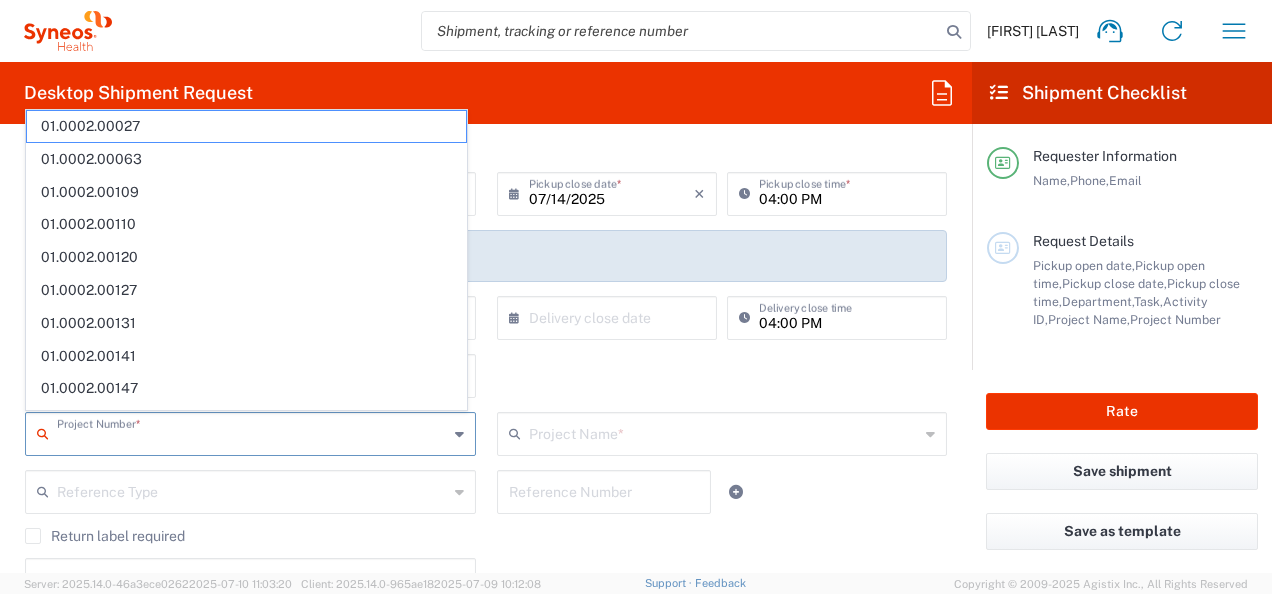 click at bounding box center [252, 432] 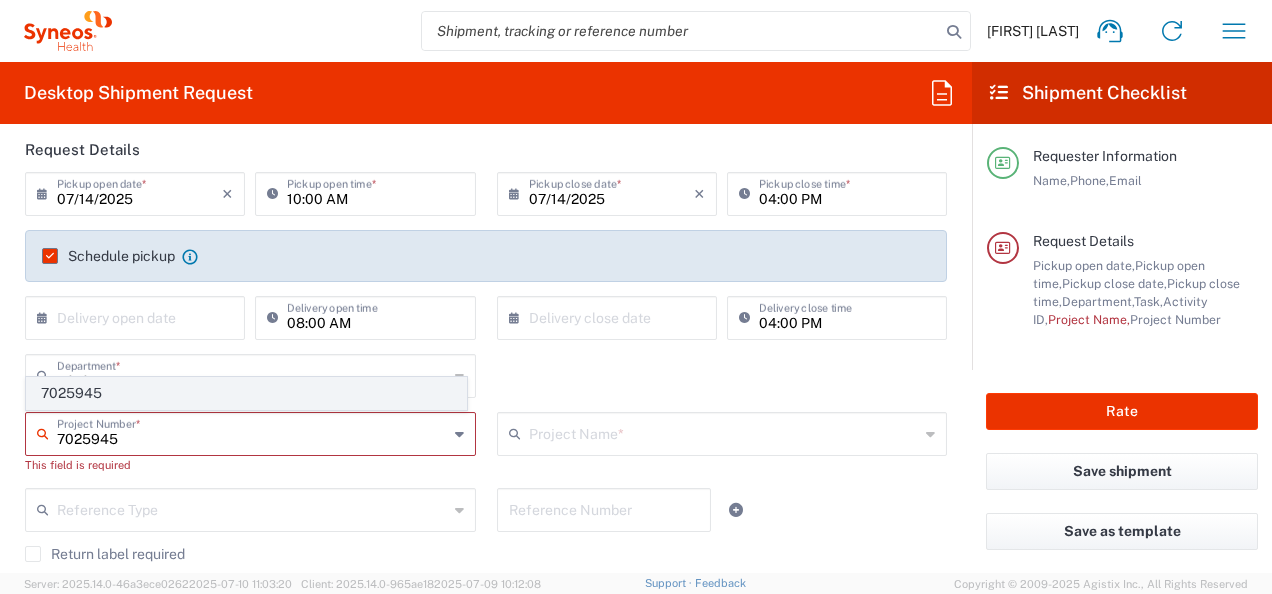type on "7025945" 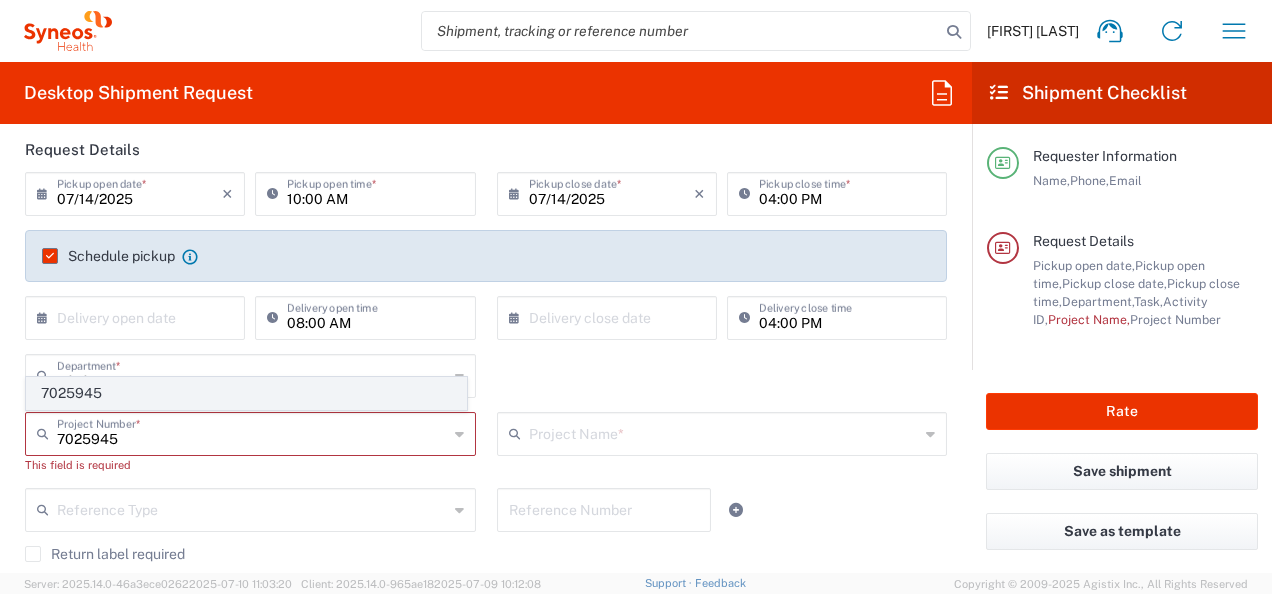 click on "7025945" 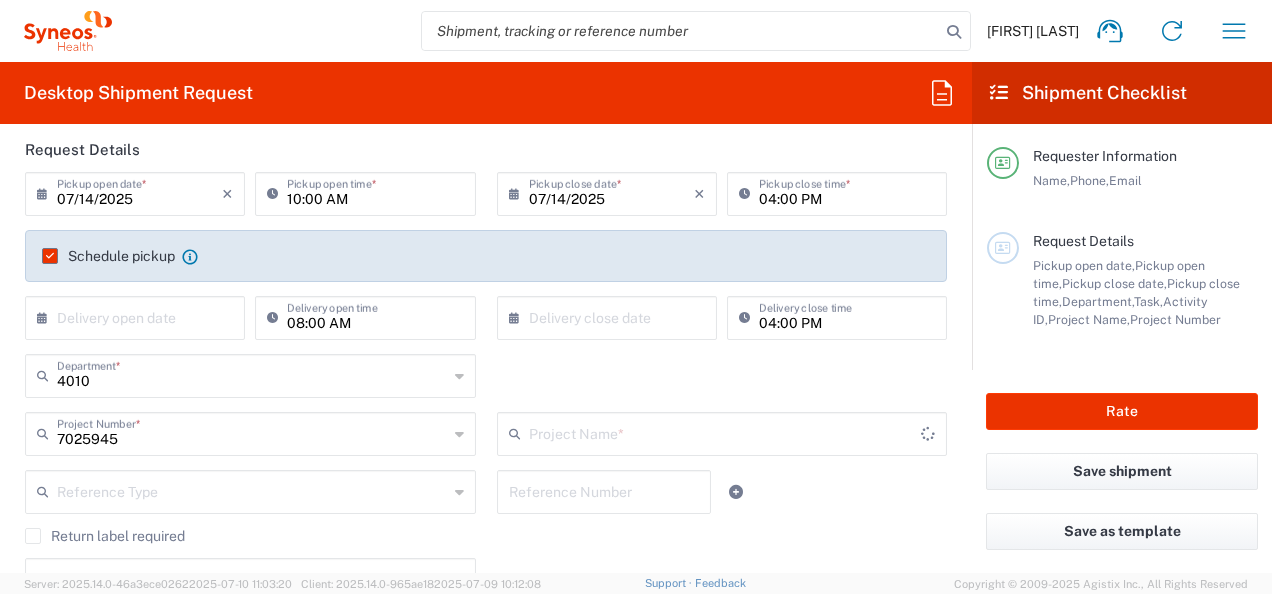 type on "Daiichi 7025945" 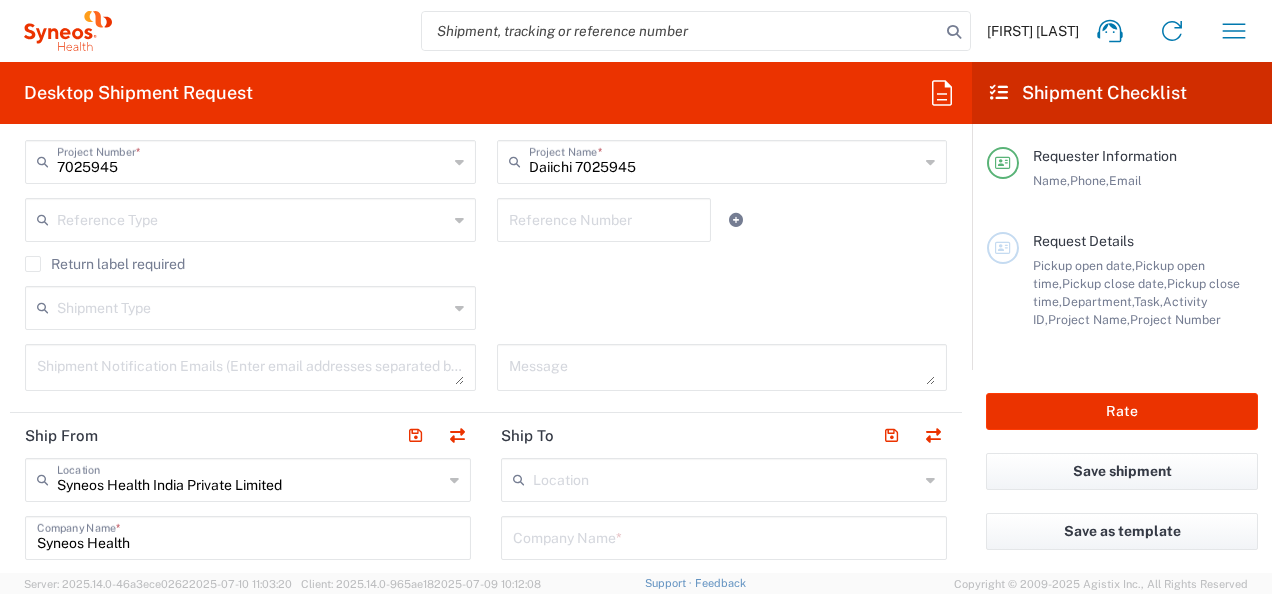 scroll, scrollTop: 520, scrollLeft: 0, axis: vertical 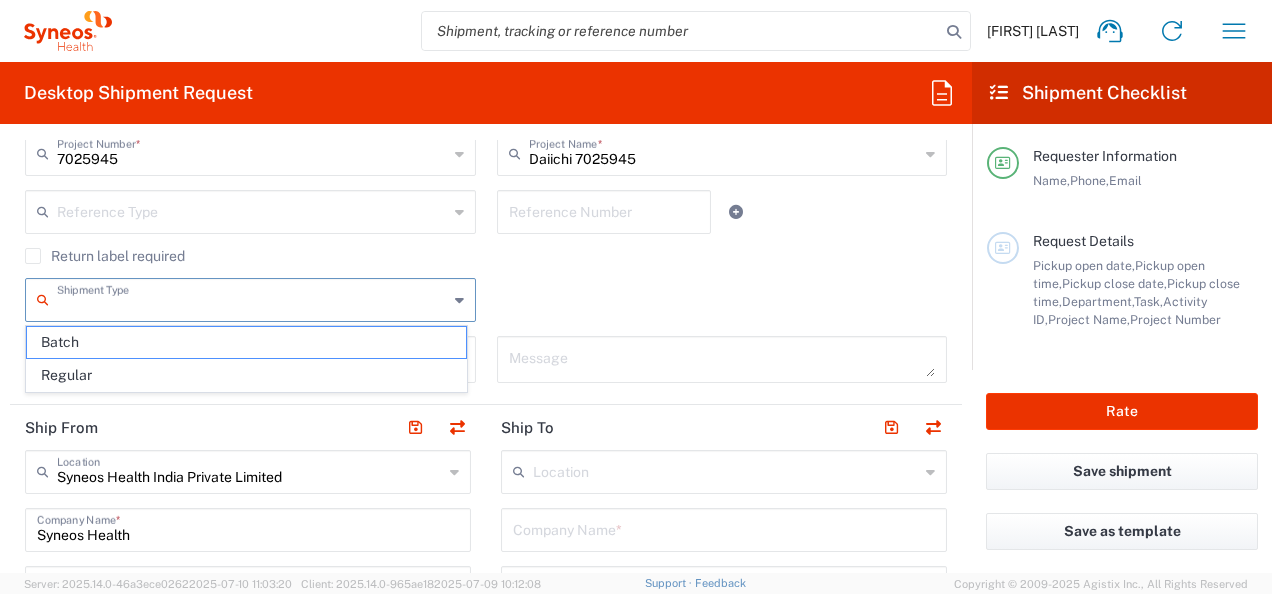 click at bounding box center [252, 298] 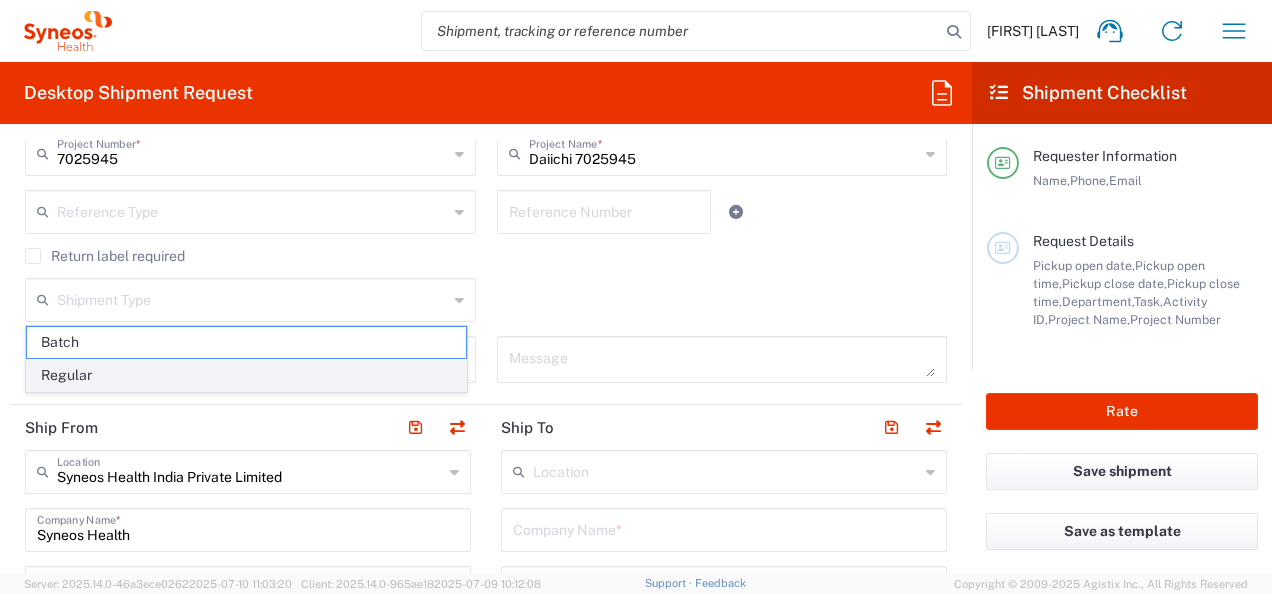 click on "Regular" 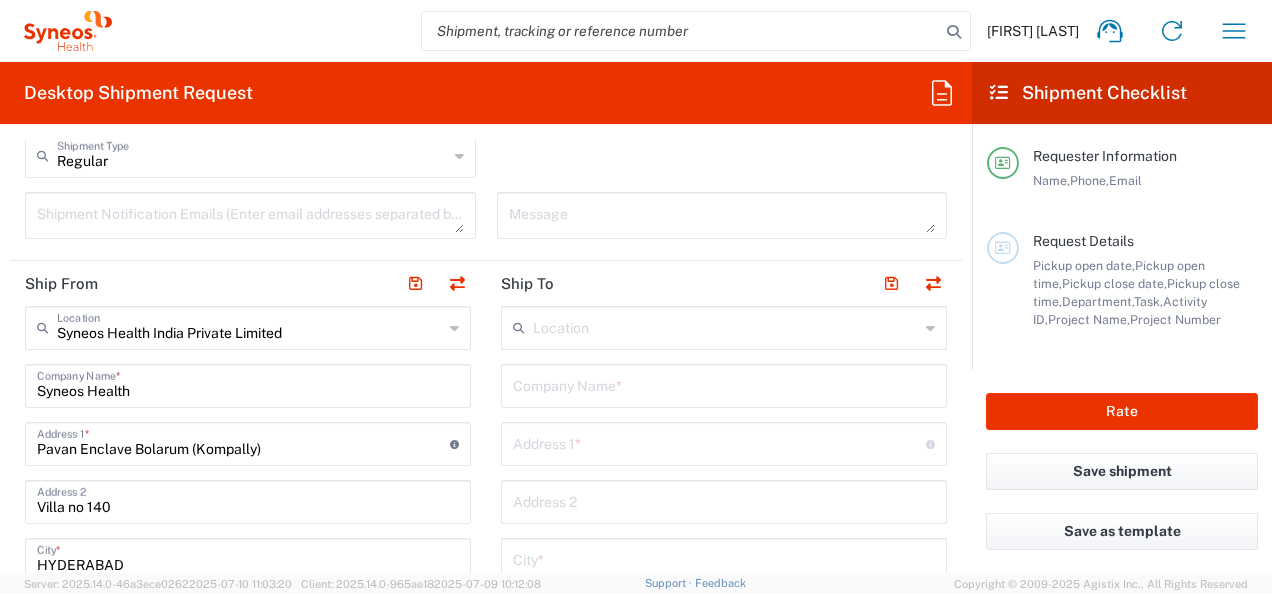 scroll, scrollTop: 680, scrollLeft: 0, axis: vertical 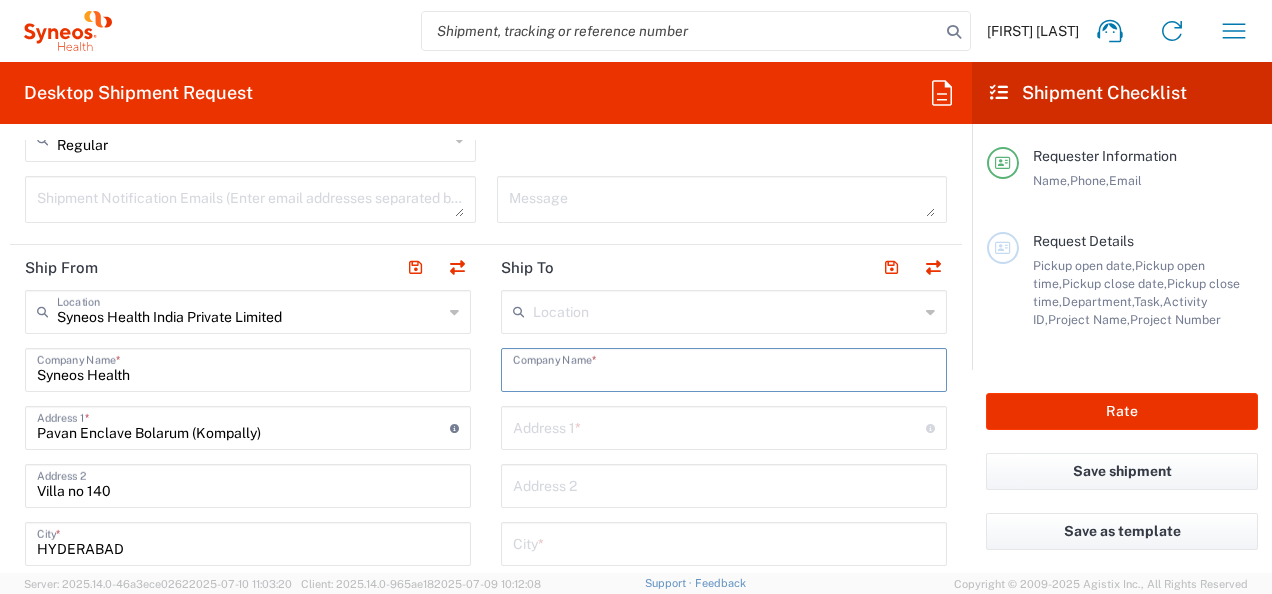 click at bounding box center [724, 368] 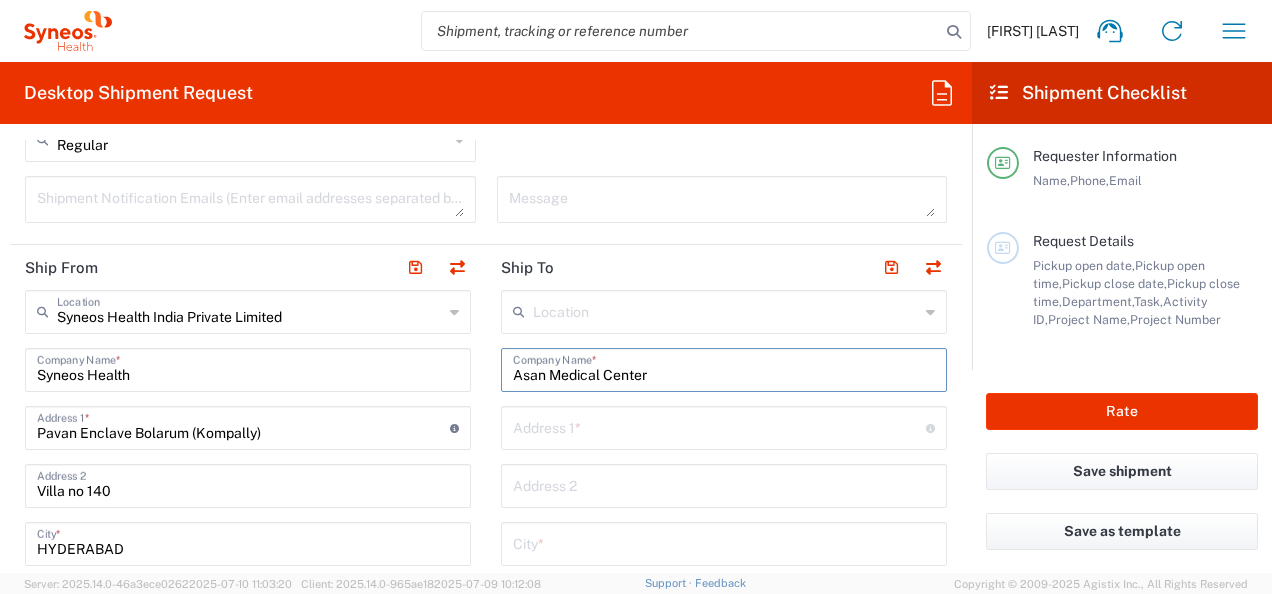 type on "Asan Medical Center" 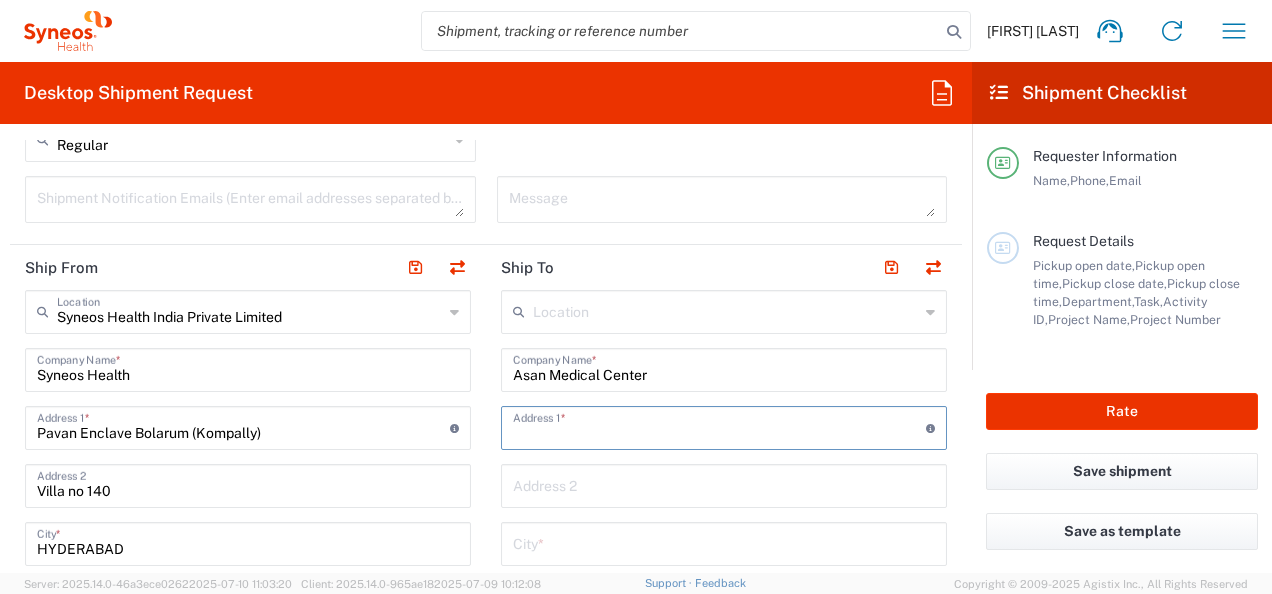 paste on "88 Olympic-ro 43-gil, Songpa-gu, Seoul, South K" 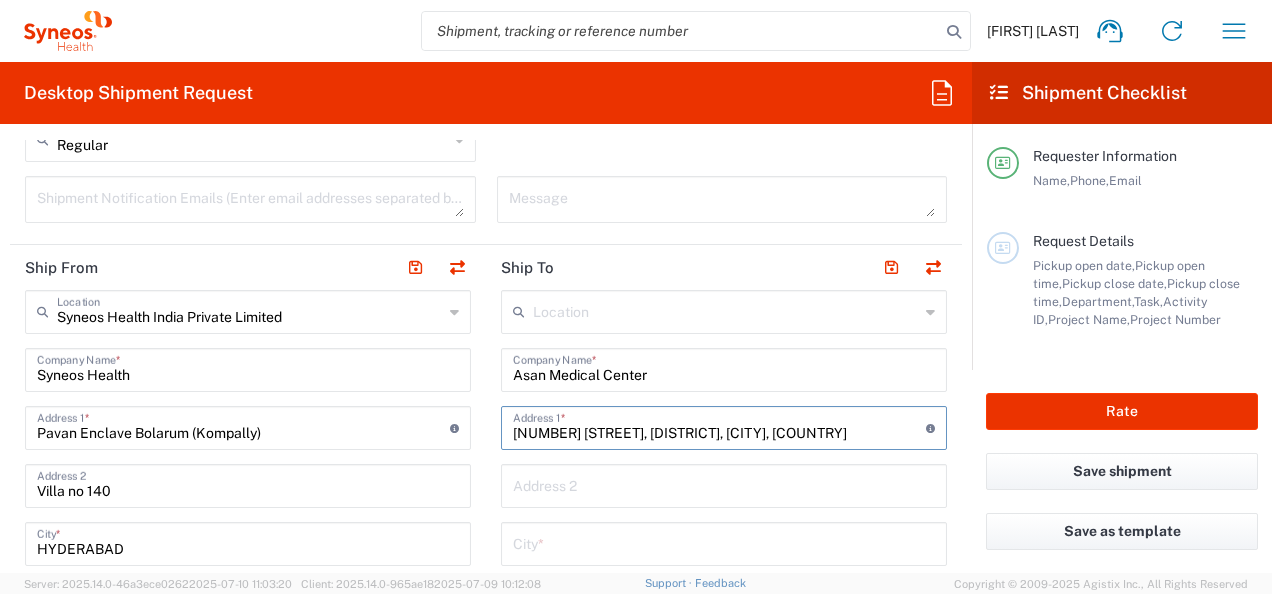 type on "88 Olympic-ro 43-gil, Songpa-gu, Seoul, South Korea" 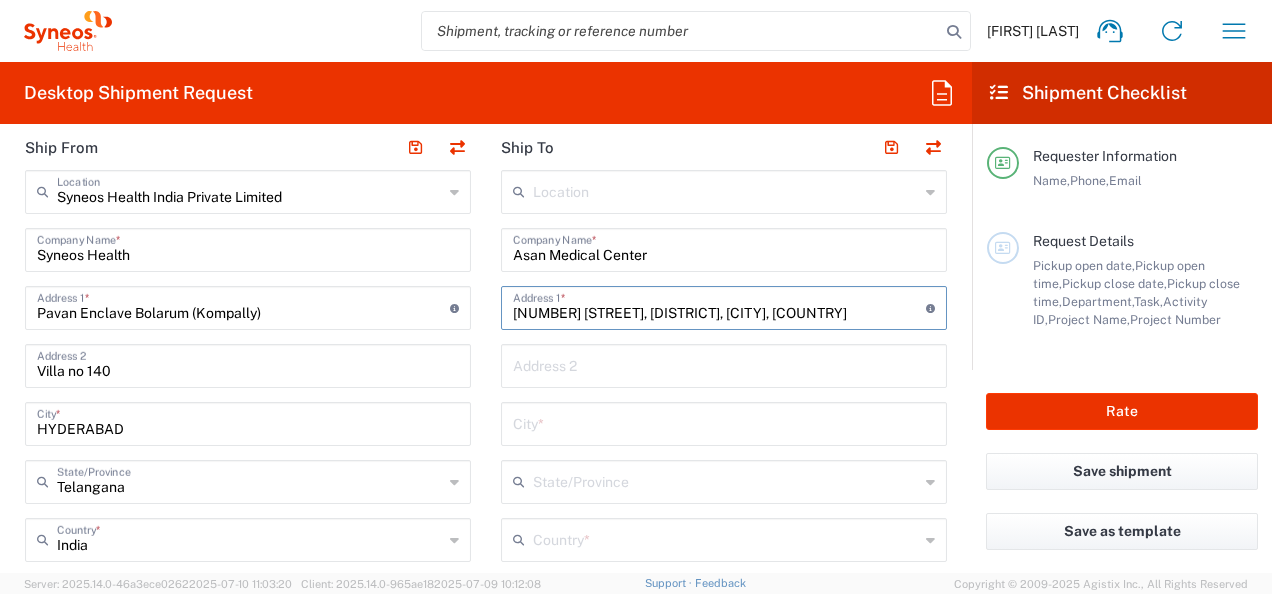 scroll, scrollTop: 840, scrollLeft: 0, axis: vertical 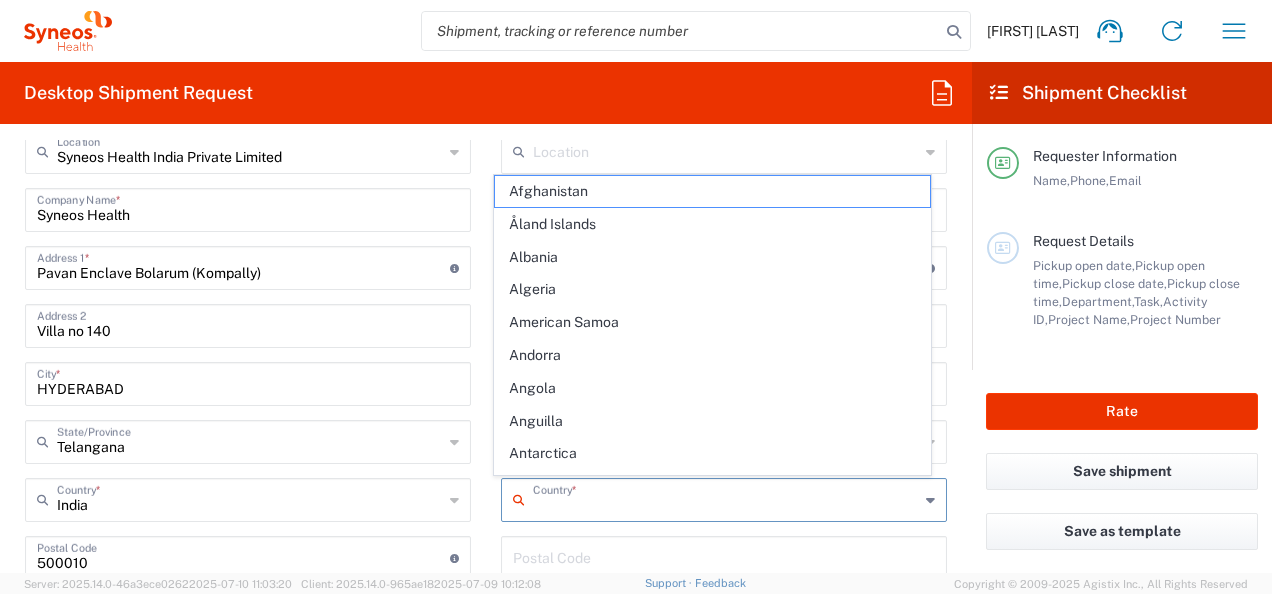 click at bounding box center (726, 498) 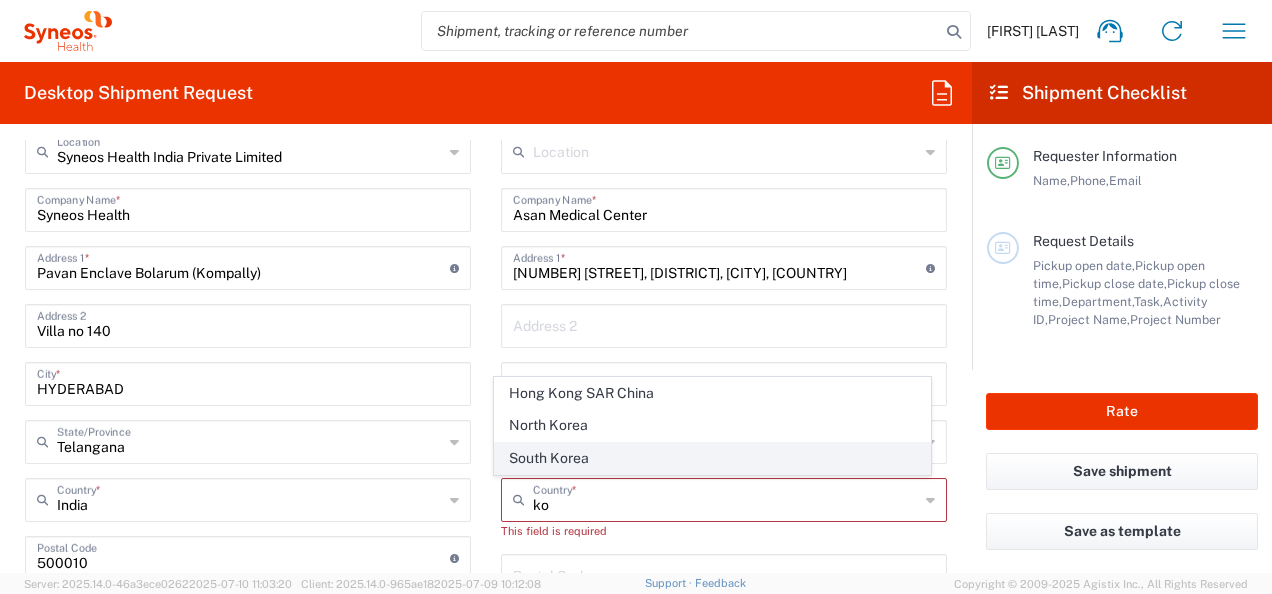 click on "South Korea" 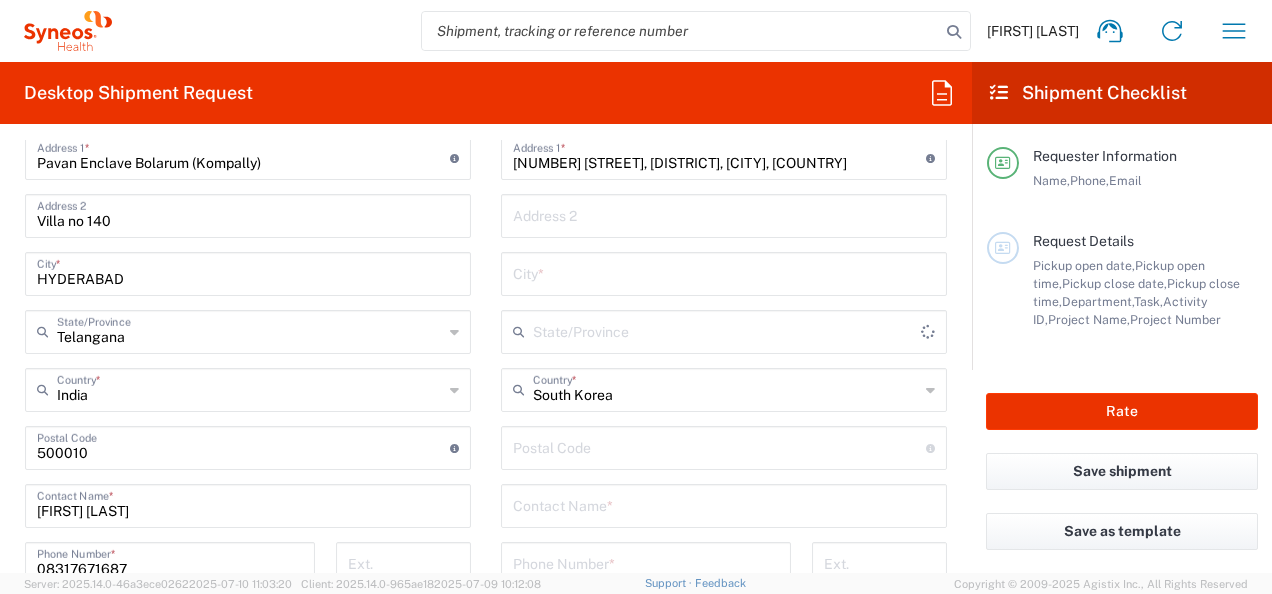 scroll, scrollTop: 960, scrollLeft: 0, axis: vertical 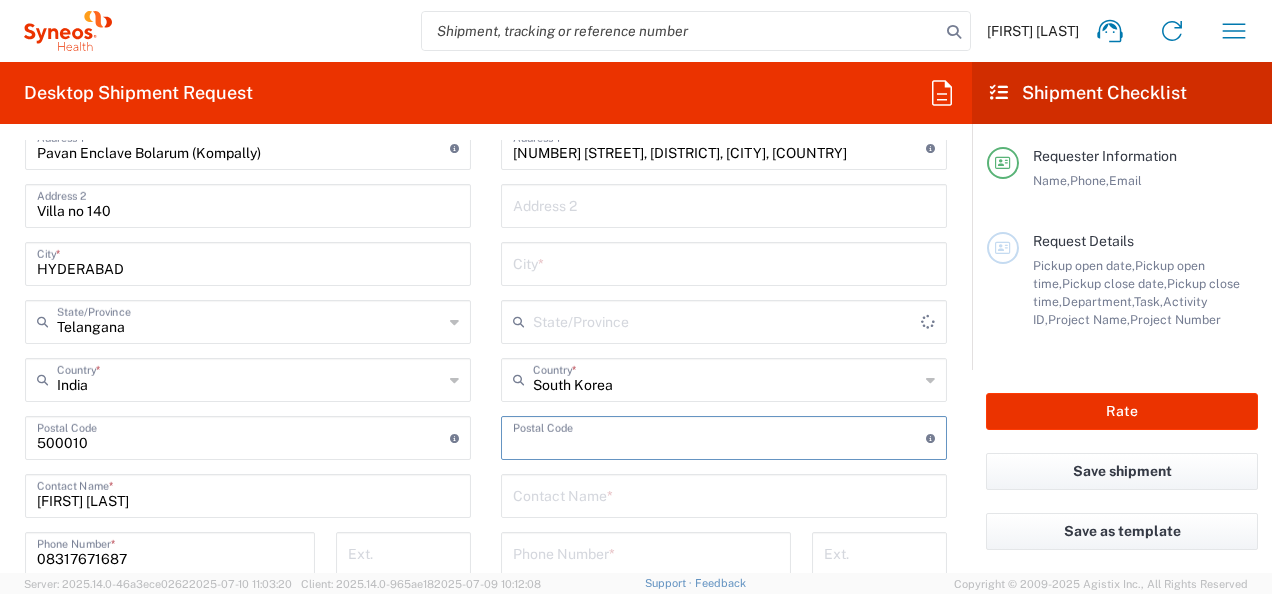 click at bounding box center (719, 436) 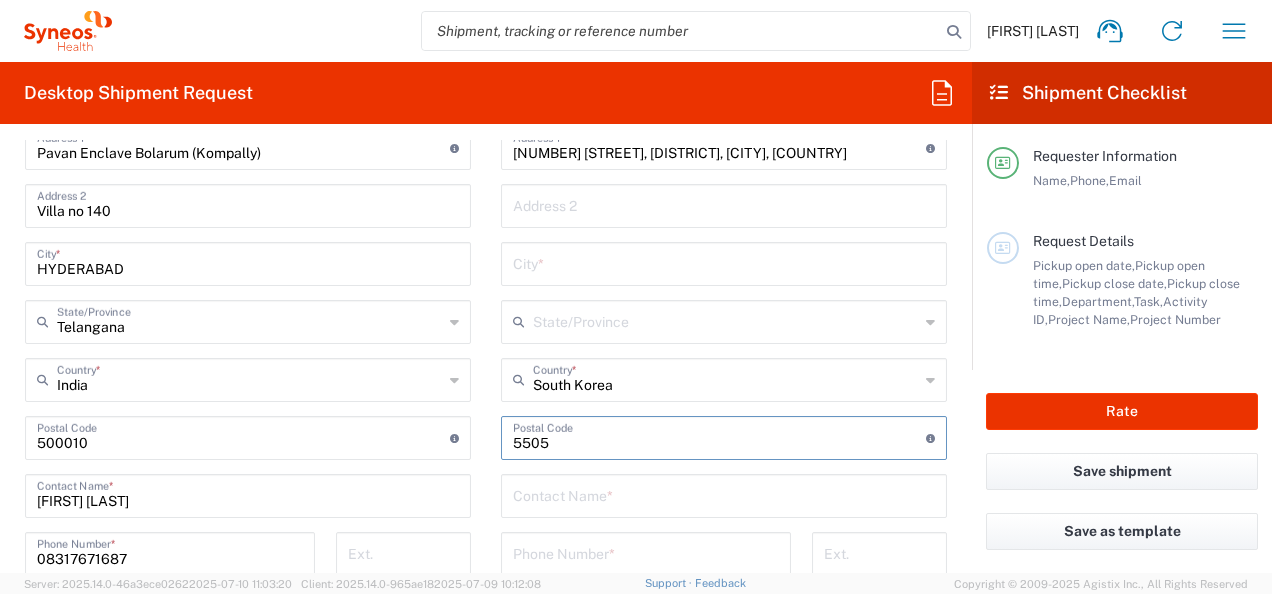 type on "5505" 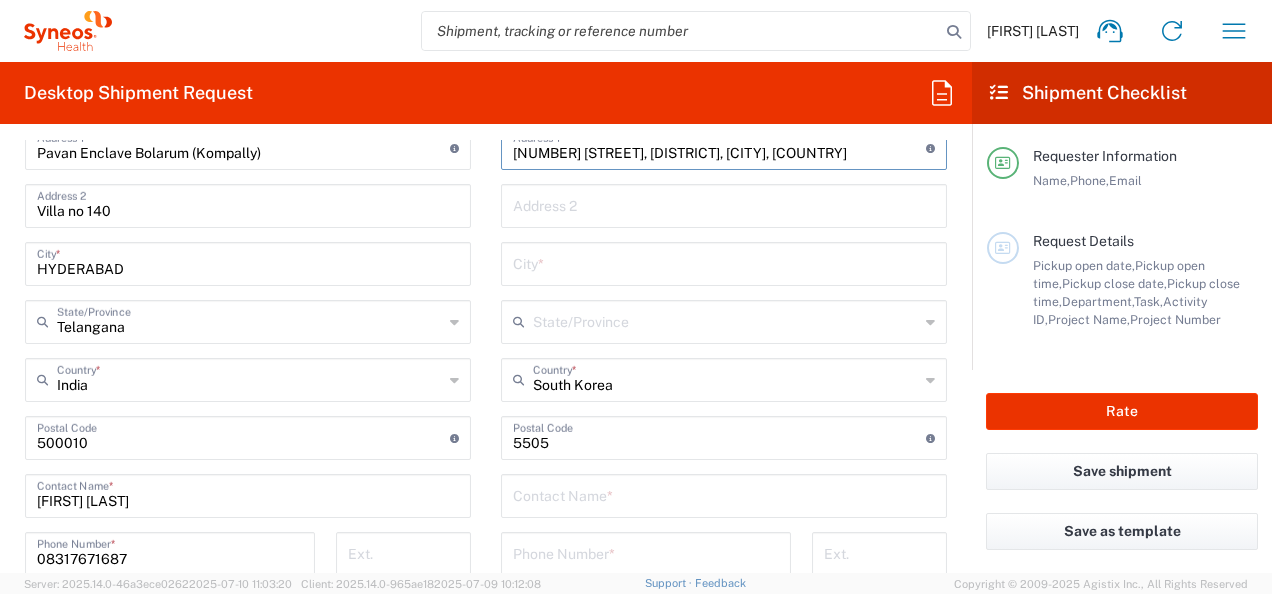 scroll, scrollTop: 957, scrollLeft: 0, axis: vertical 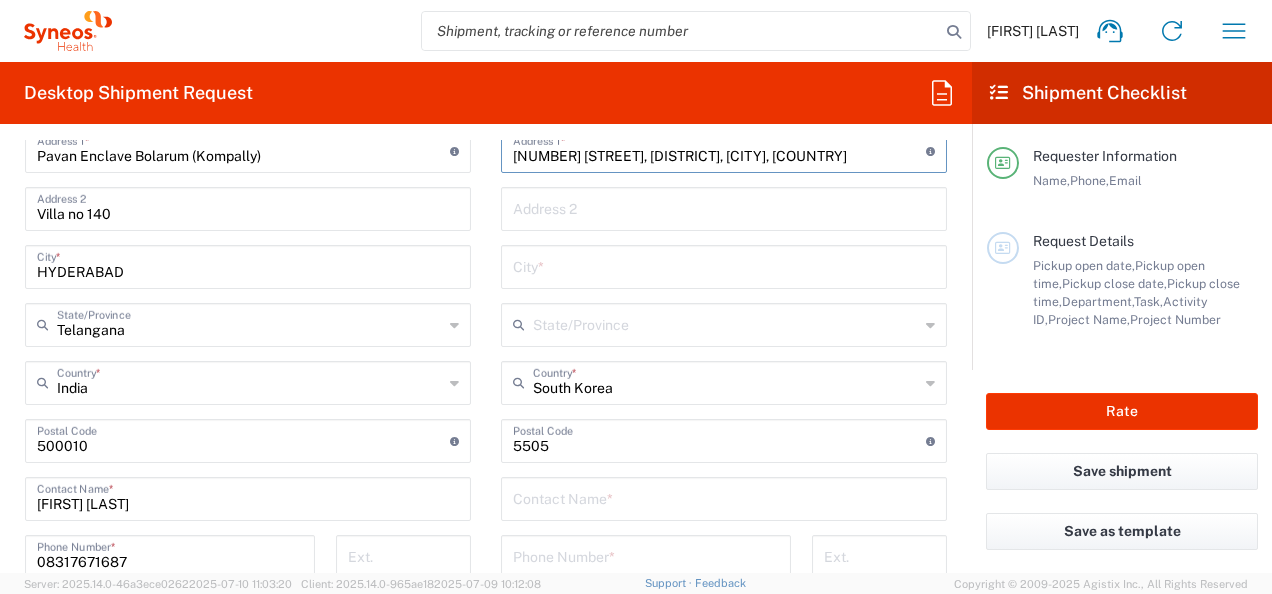 drag, startPoint x: 651, startPoint y: 152, endPoint x: 764, endPoint y: 160, distance: 113.28283 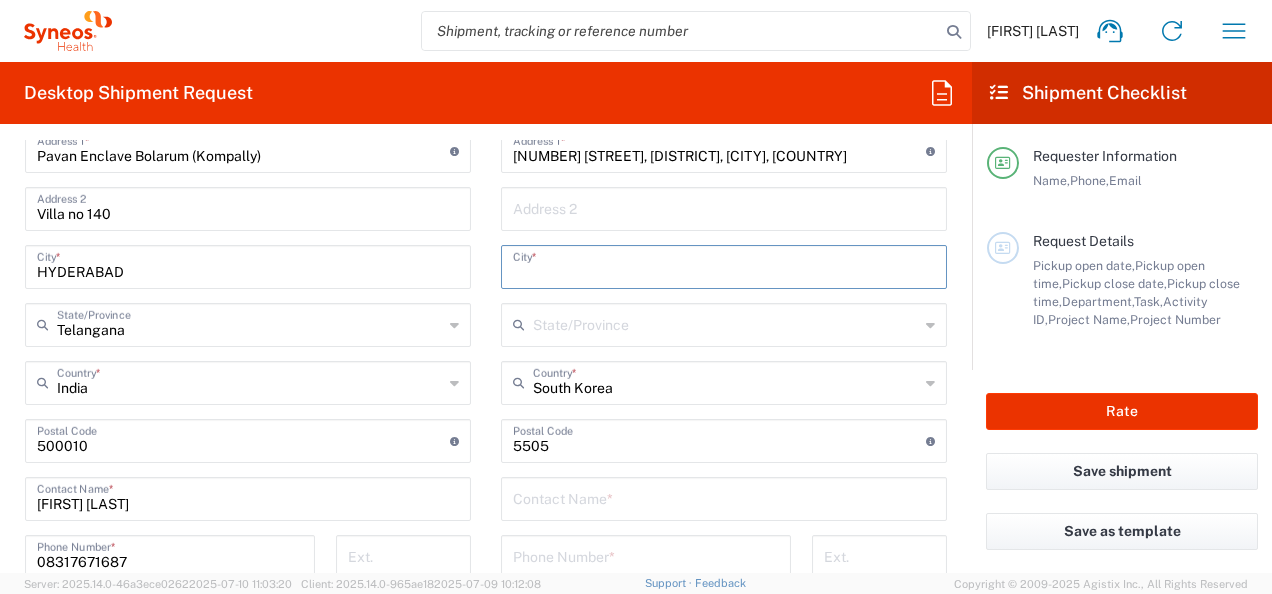 click at bounding box center (724, 265) 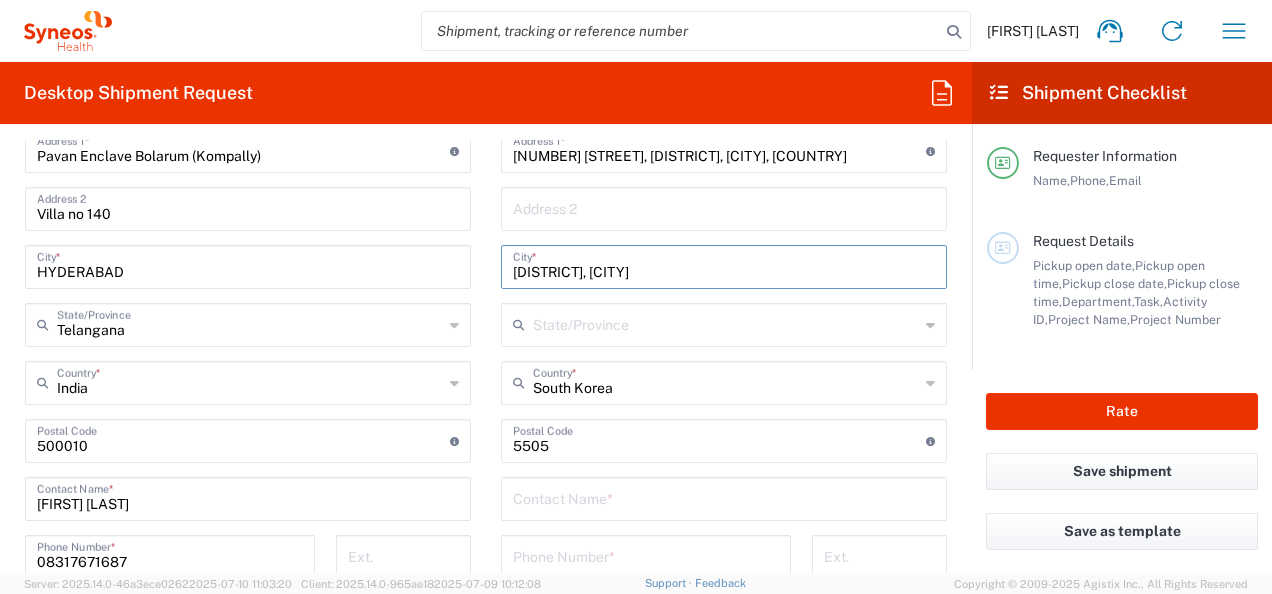 type on "Songpa-gu, Seoul" 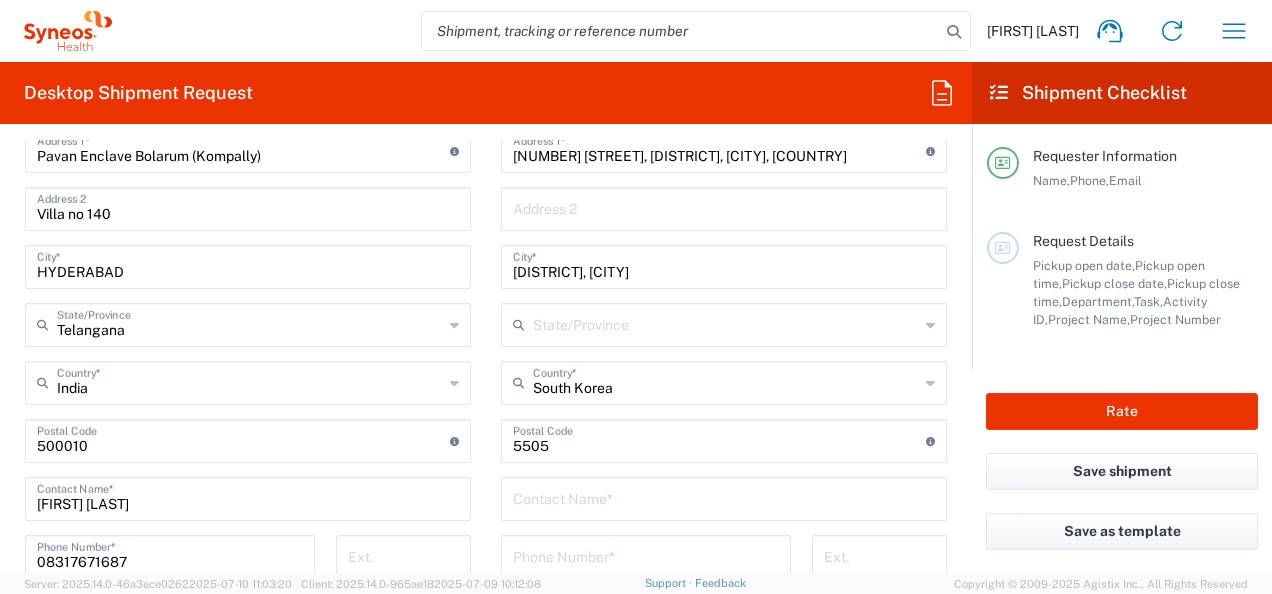 click 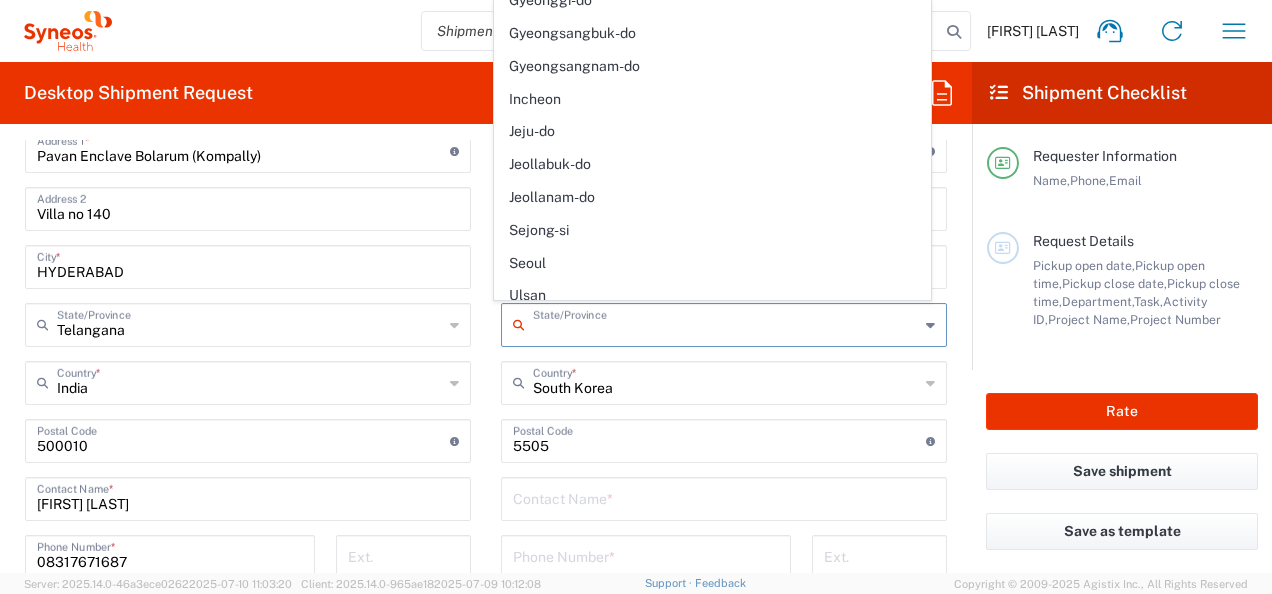 scroll, scrollTop: 246, scrollLeft: 0, axis: vertical 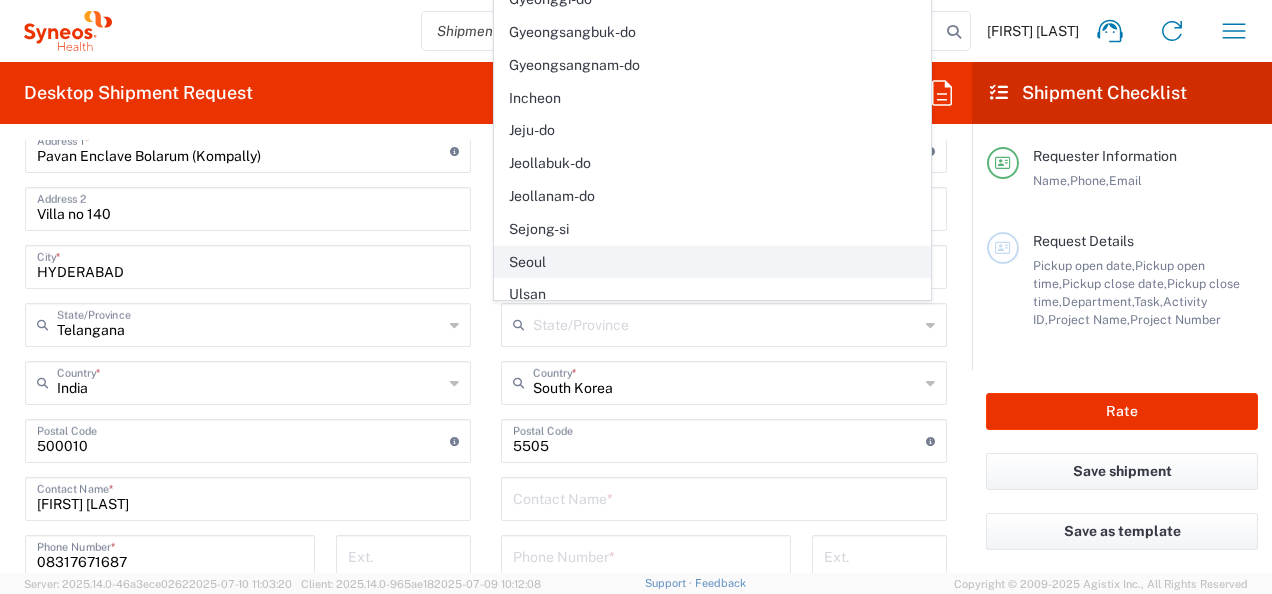 click on "Seoul" 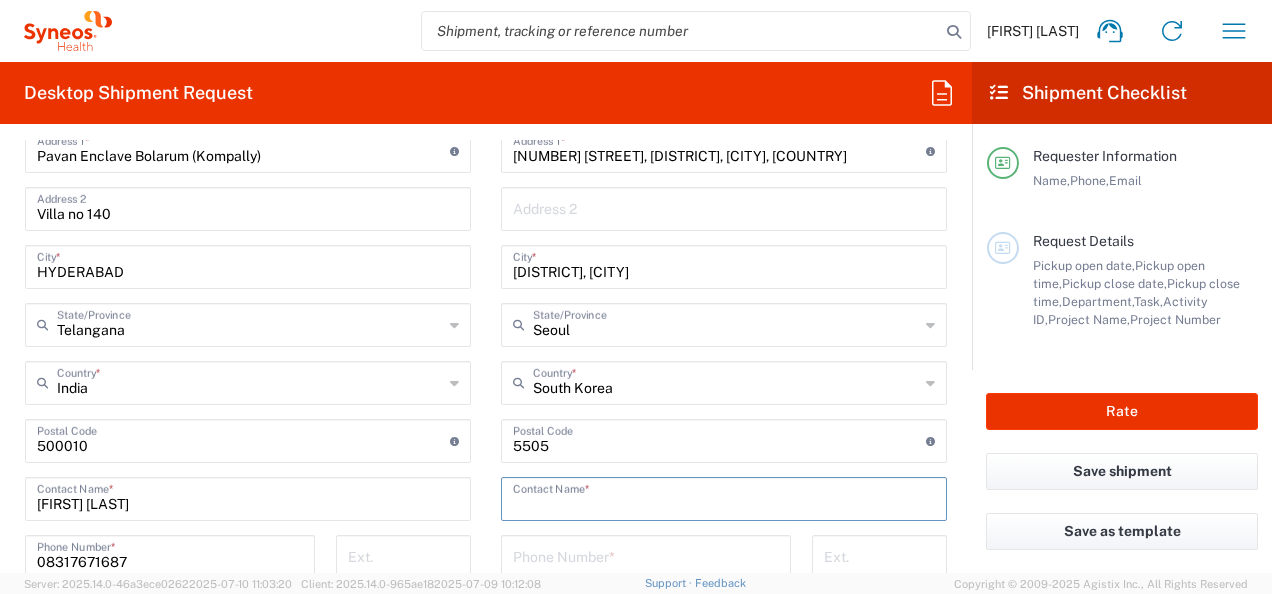 click at bounding box center (724, 497) 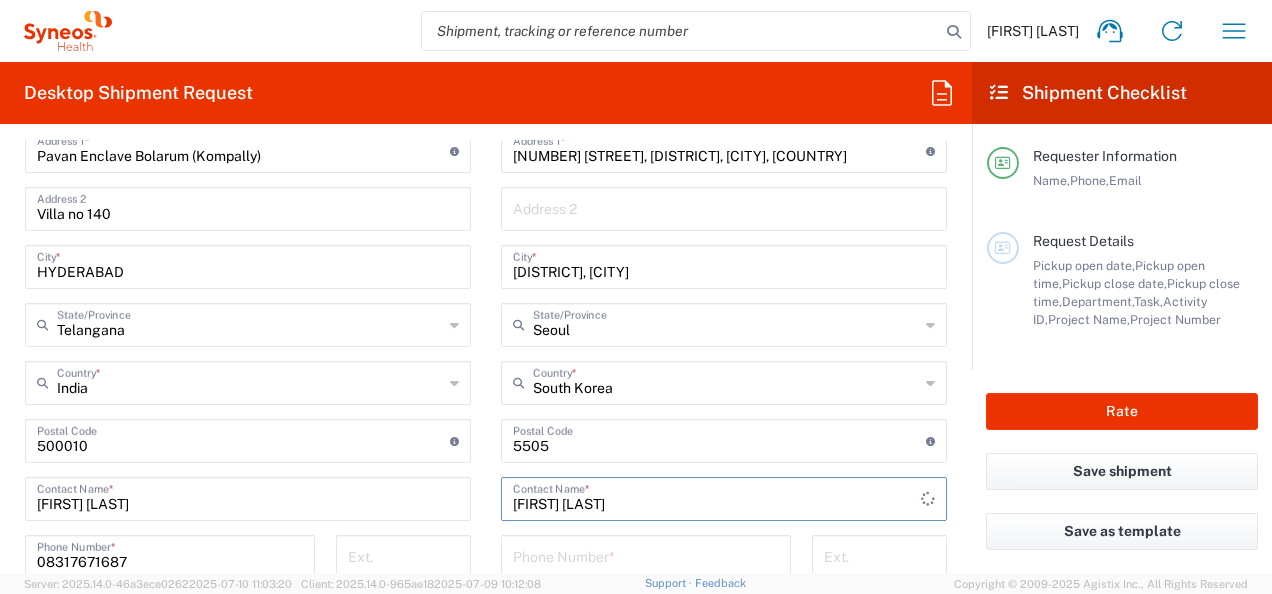 type on "Sang-We Kim" 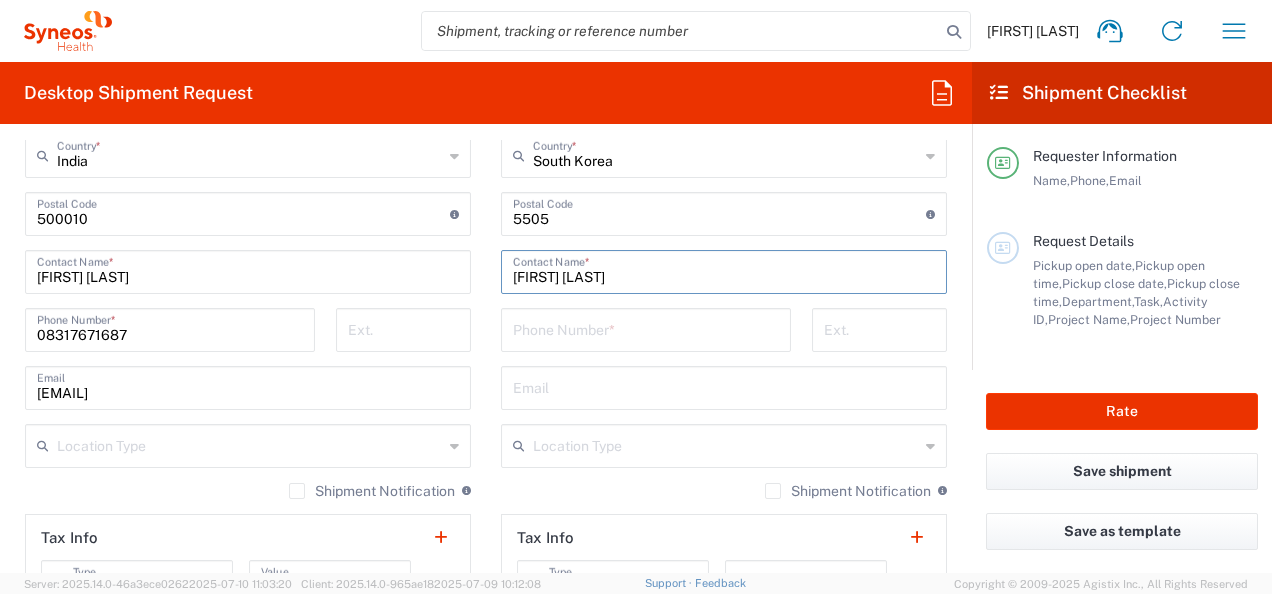 scroll, scrollTop: 1237, scrollLeft: 0, axis: vertical 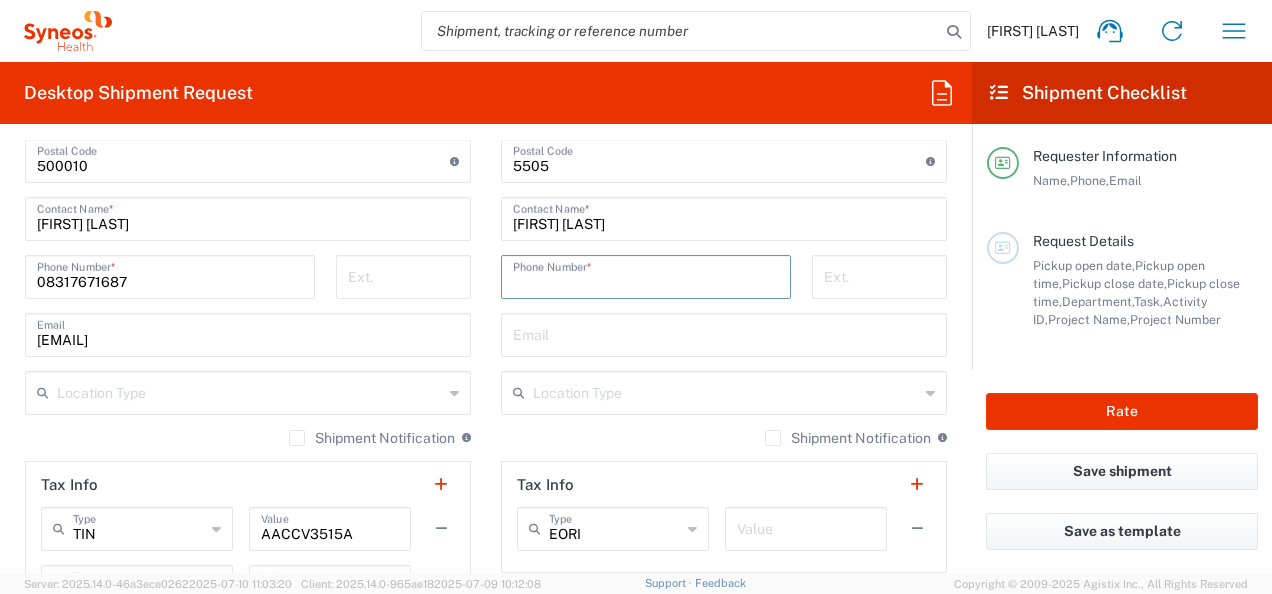 click at bounding box center (646, 275) 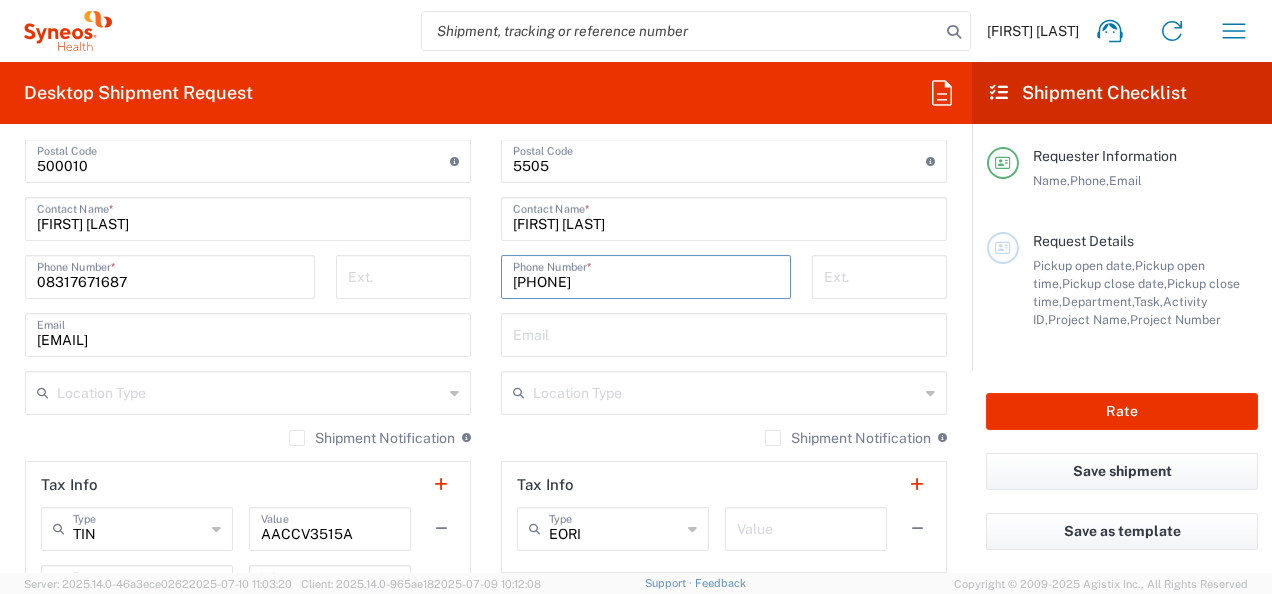 type on "82-2-82230103215" 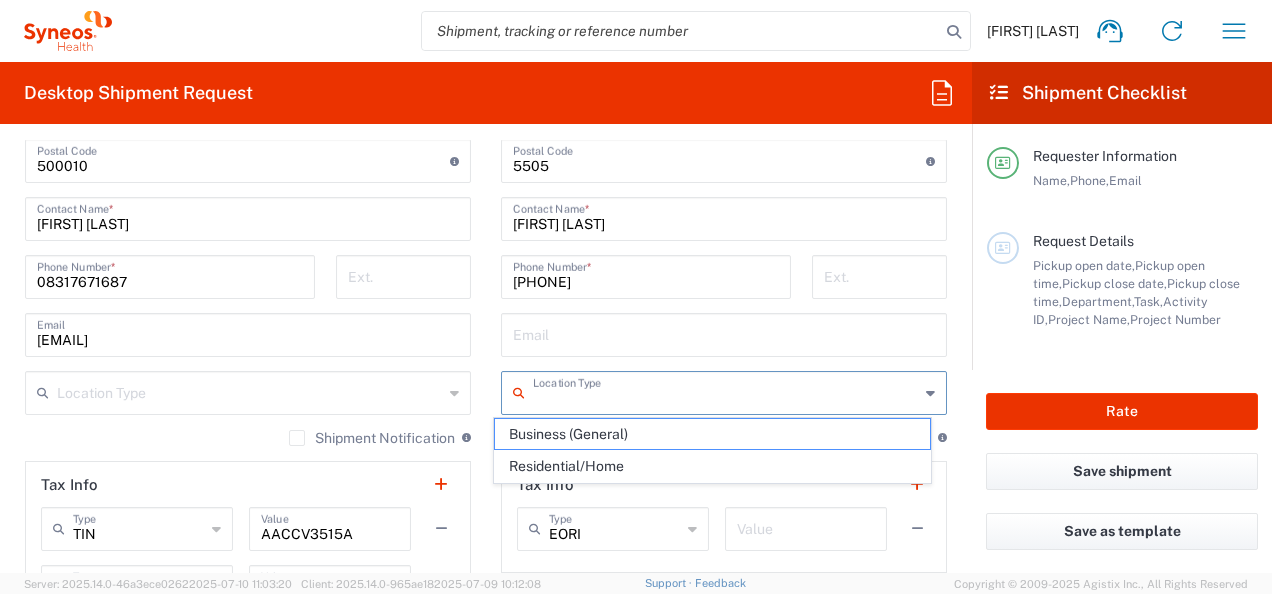 click at bounding box center [726, 391] 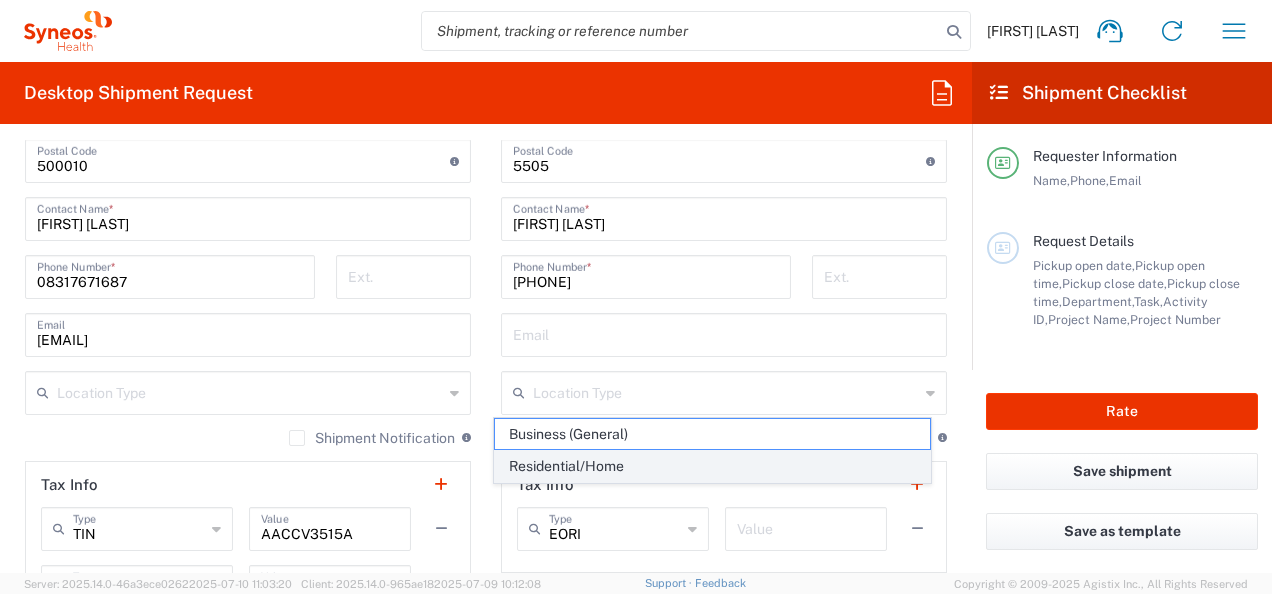 click on "Residential/Home" 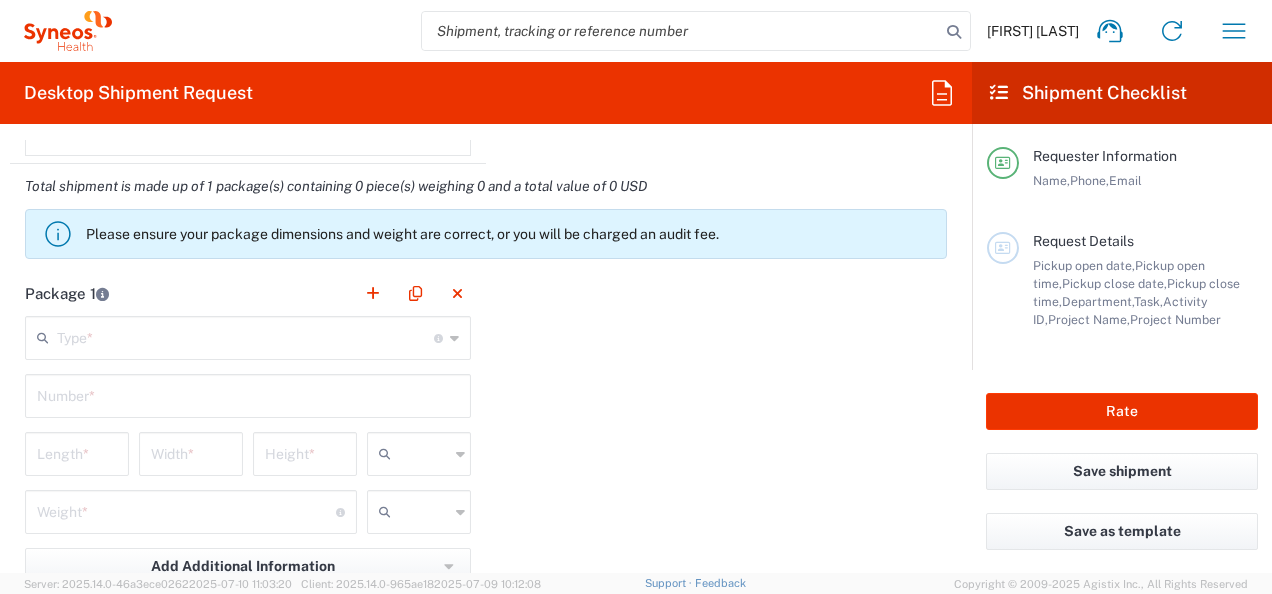 scroll, scrollTop: 1765, scrollLeft: 0, axis: vertical 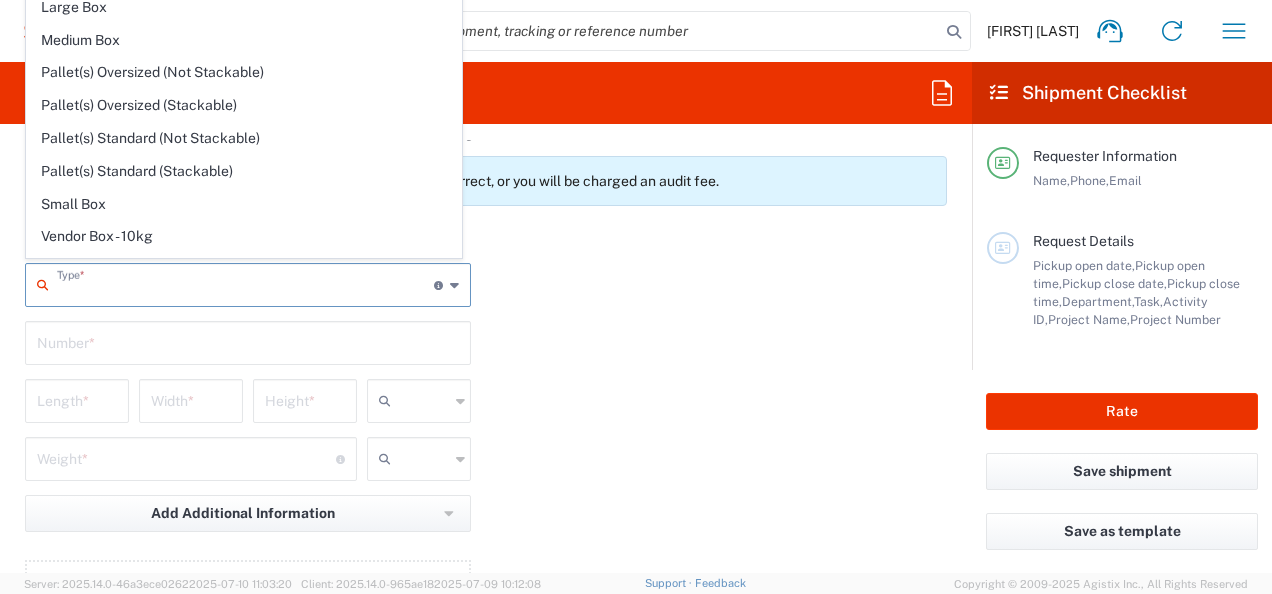 click at bounding box center (245, 283) 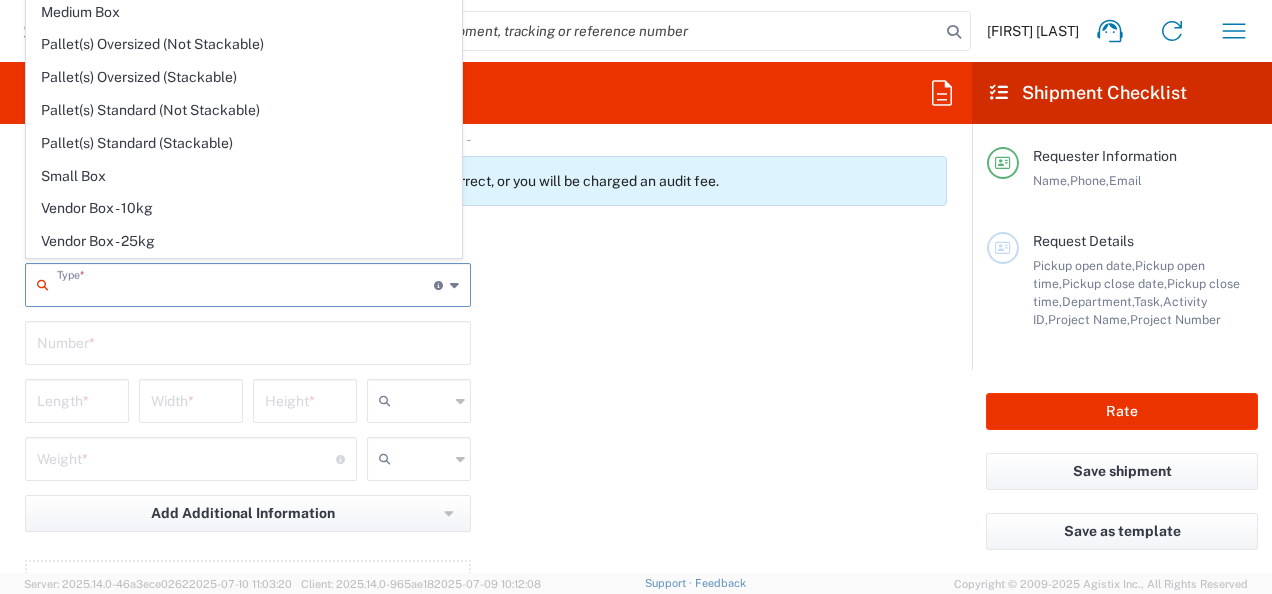 scroll, scrollTop: 53, scrollLeft: 0, axis: vertical 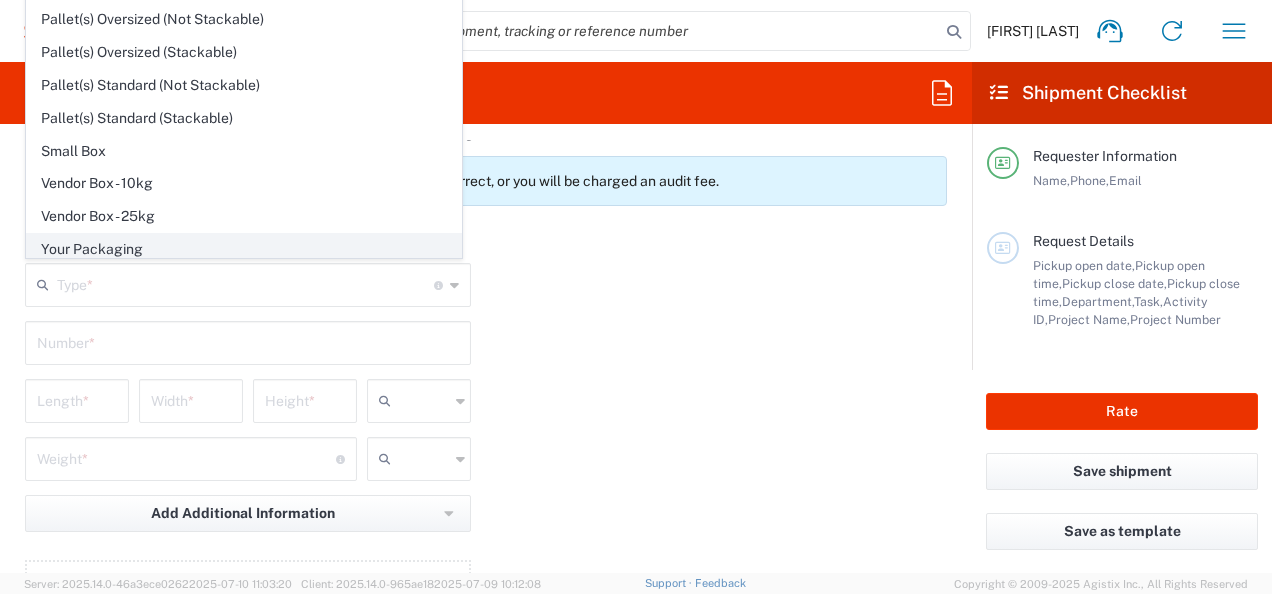 click on "Your Packaging" 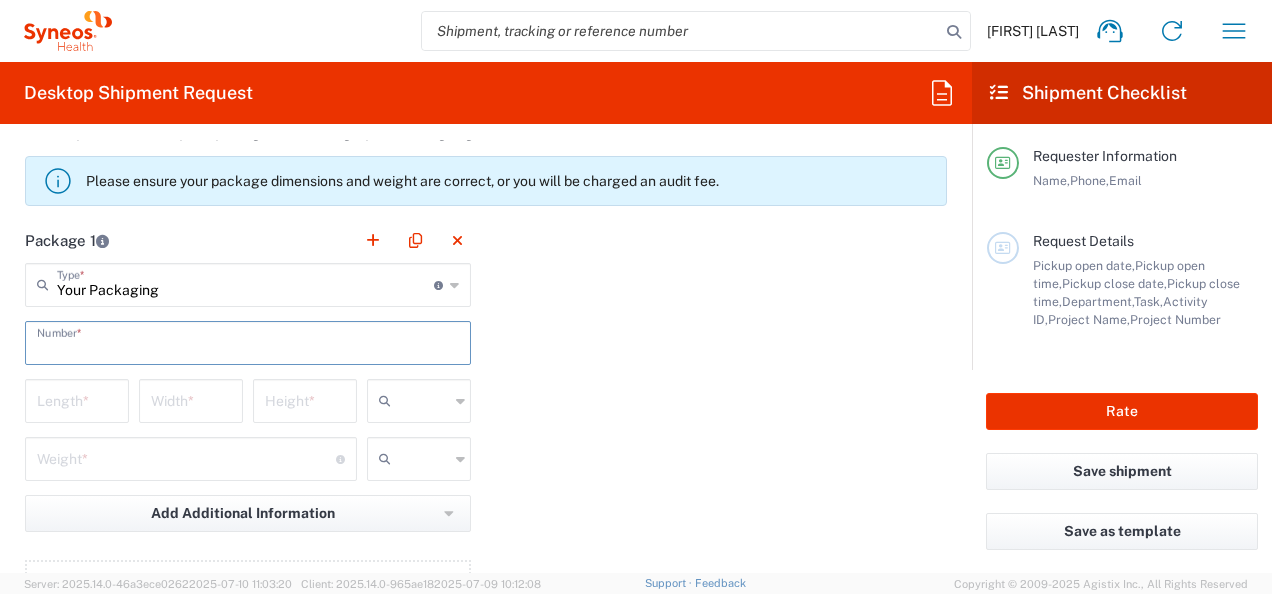 click at bounding box center [248, 341] 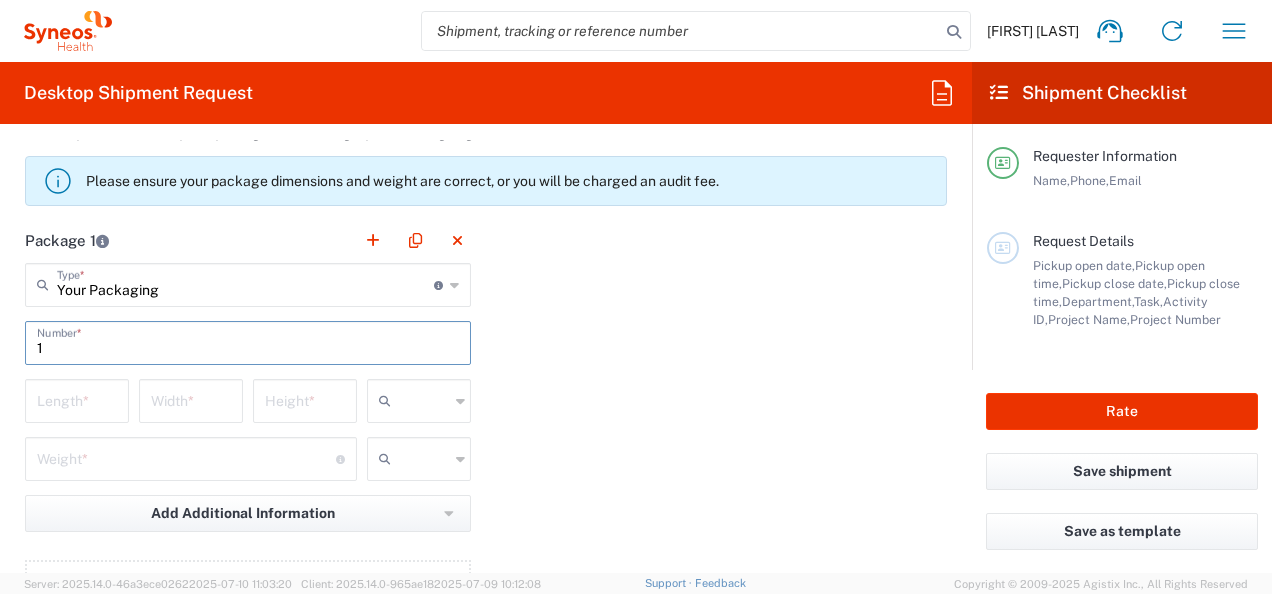 type on "1" 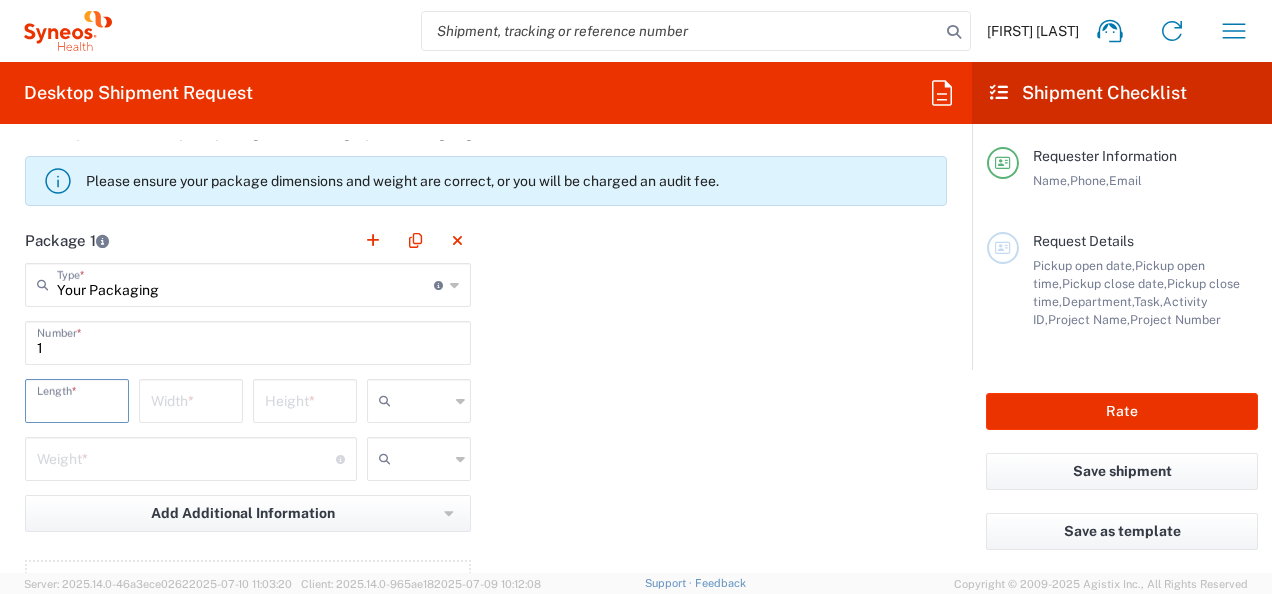 click at bounding box center [77, 399] 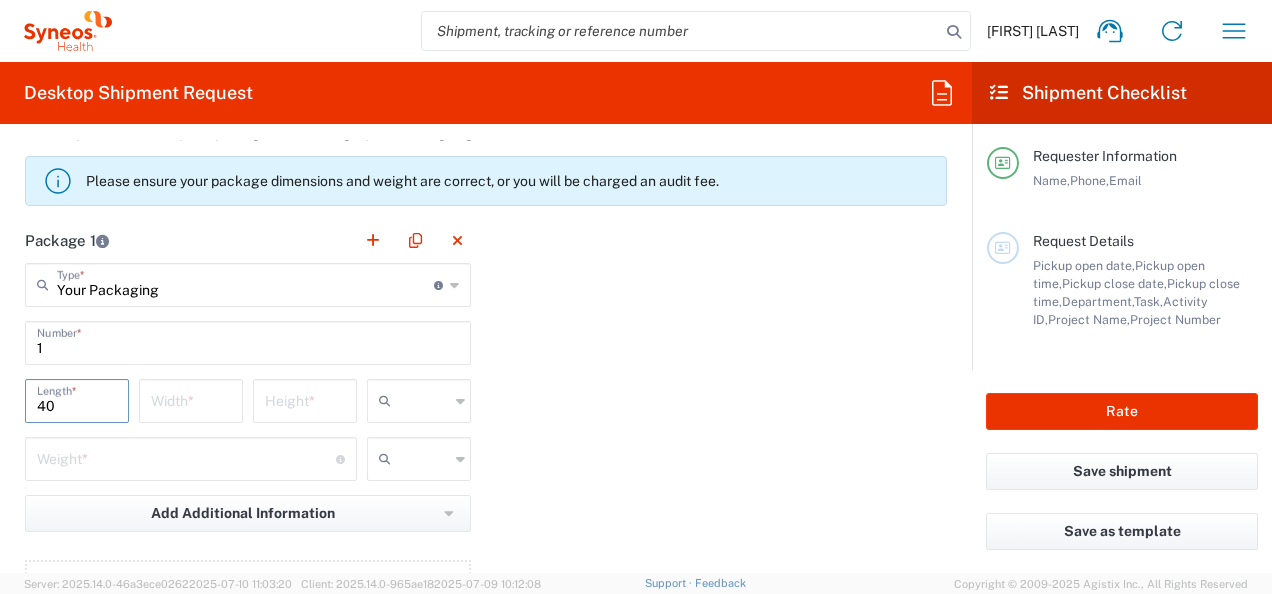 type on "40" 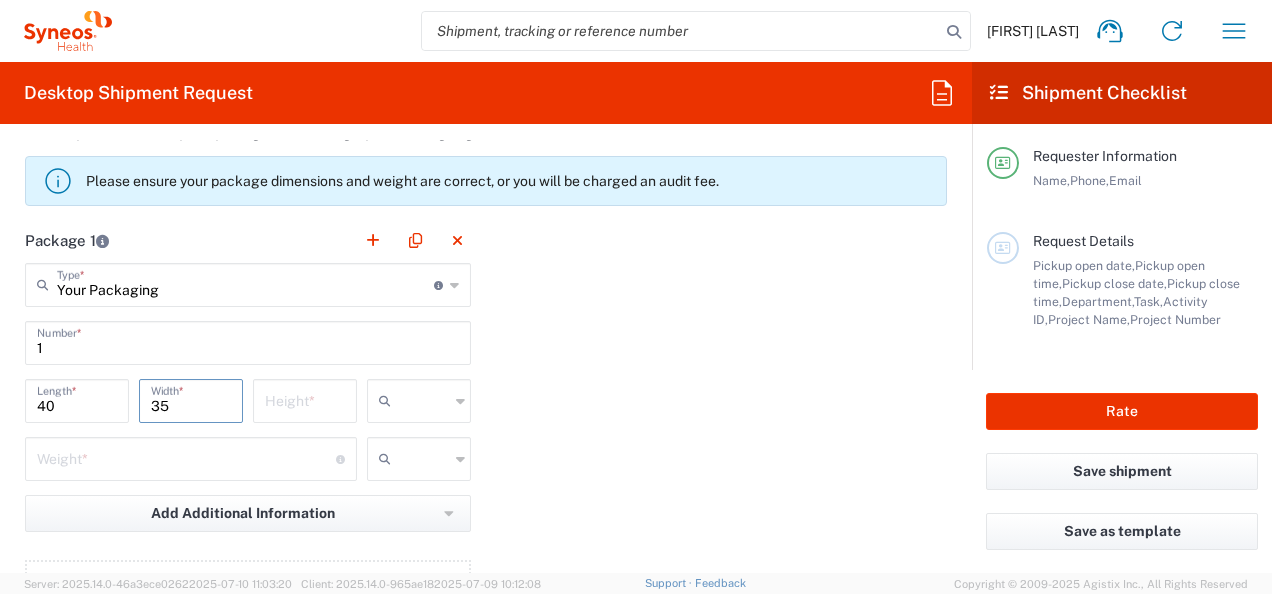 type on "35" 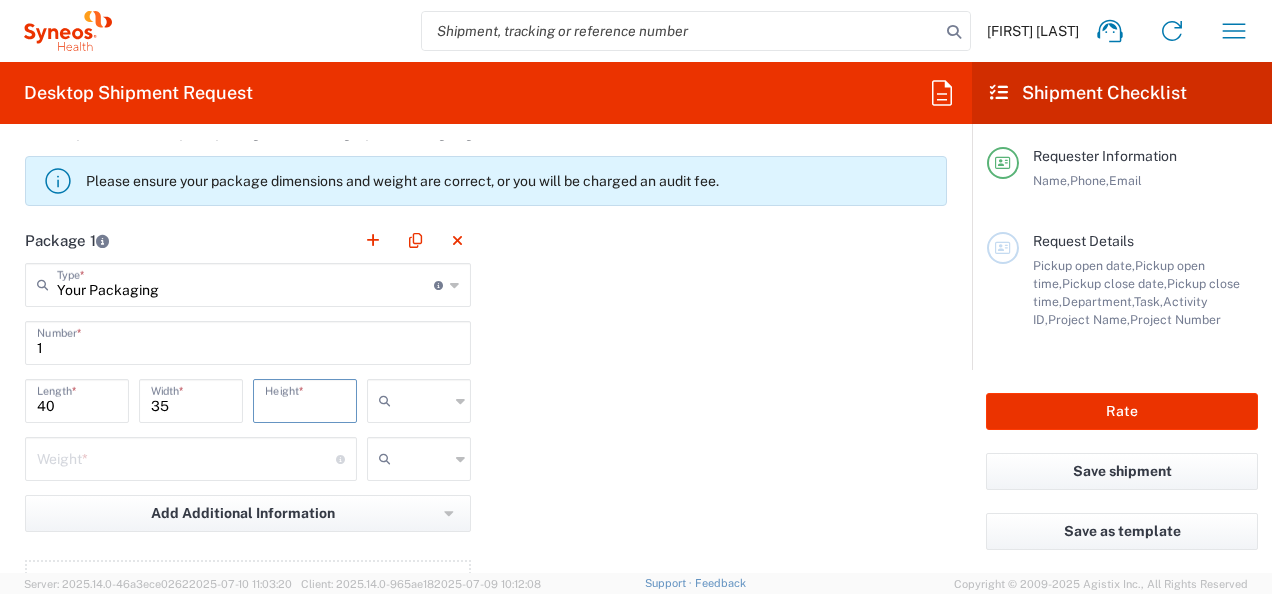 click at bounding box center [305, 399] 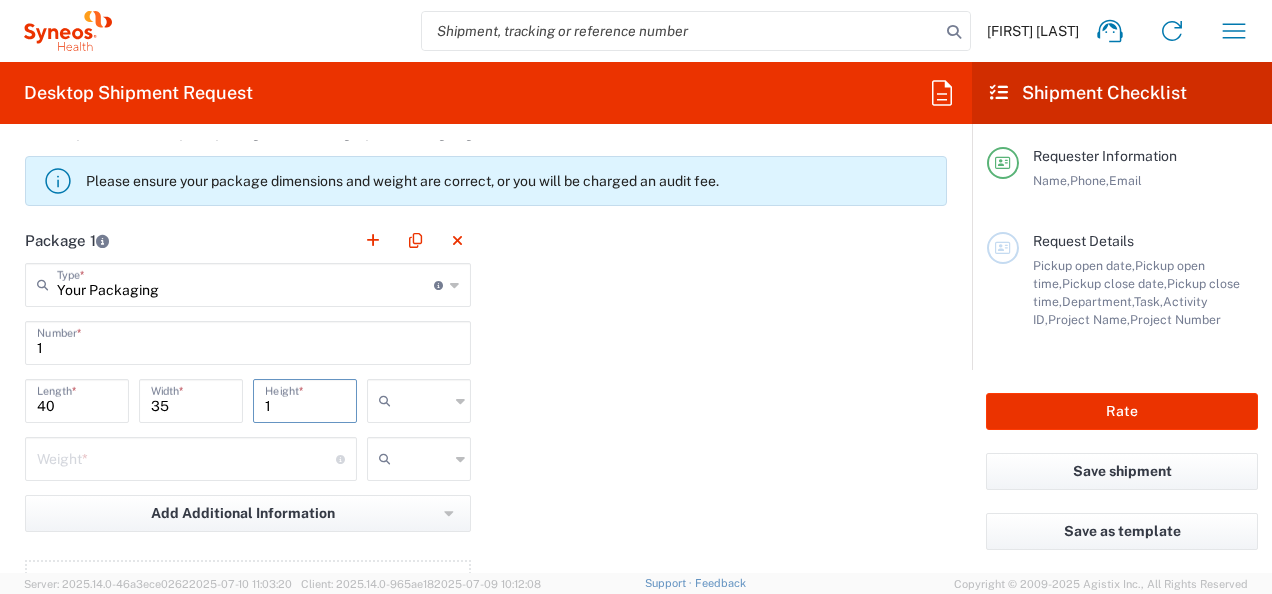type on "1" 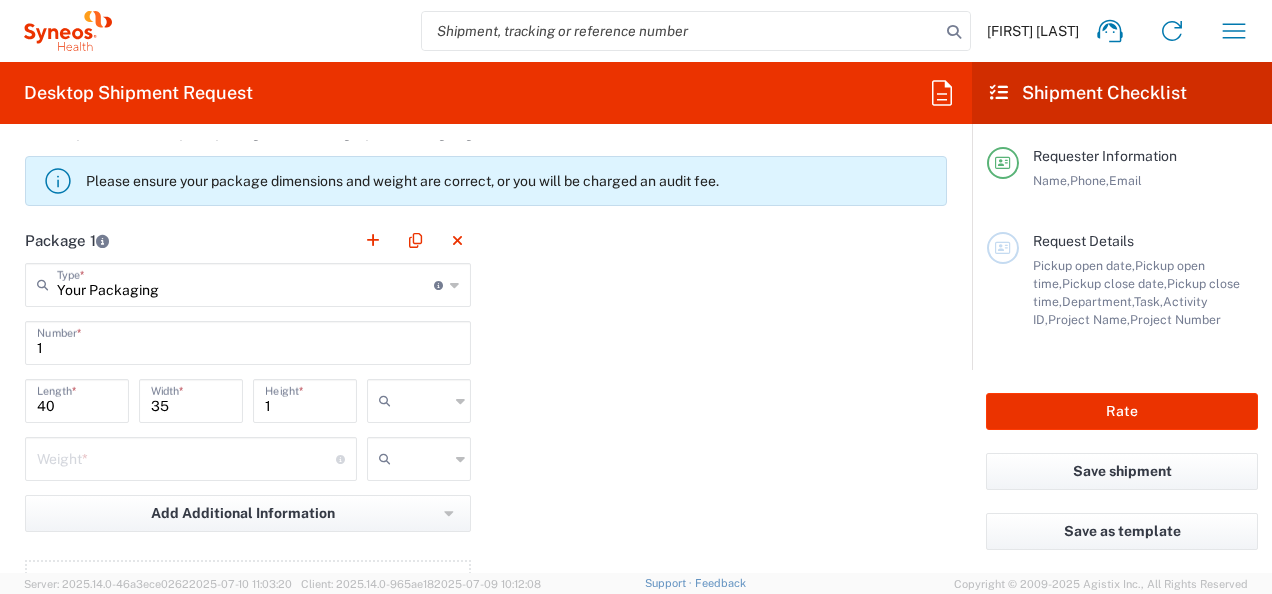 click on "cm ft in" 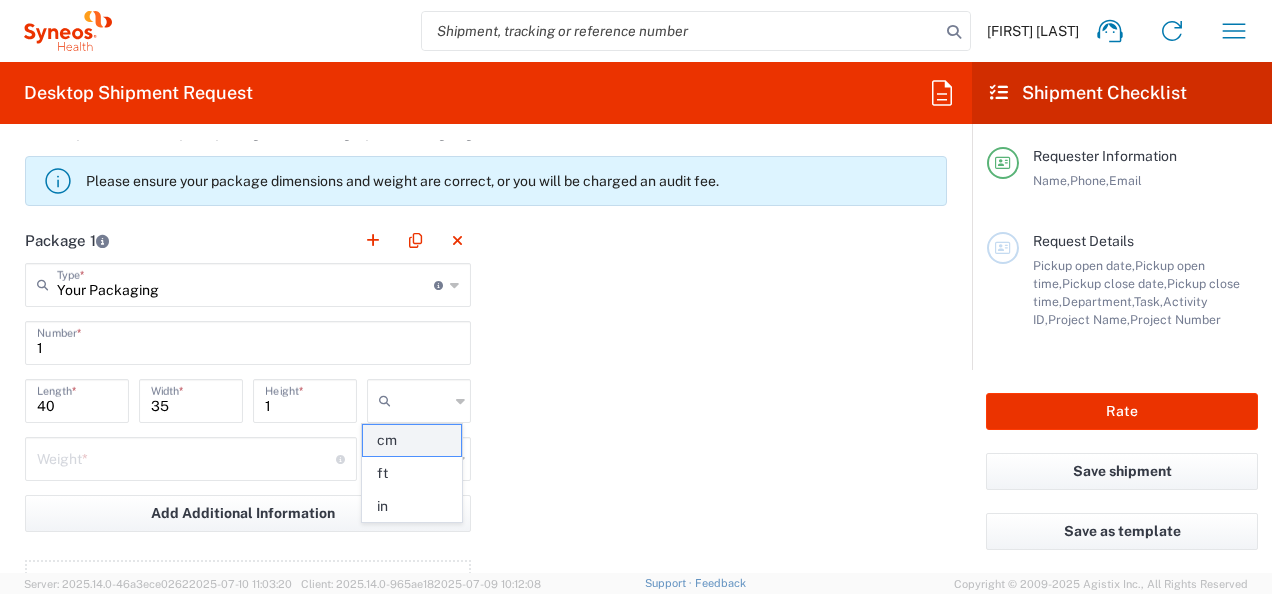 click on "cm" 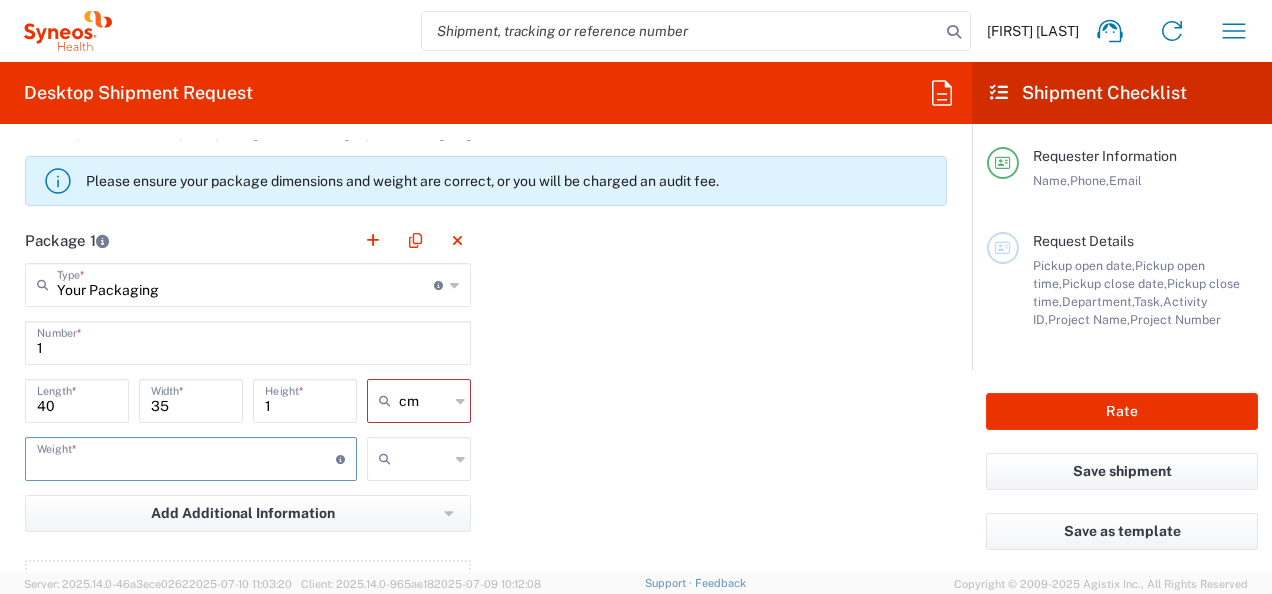 click at bounding box center [186, 457] 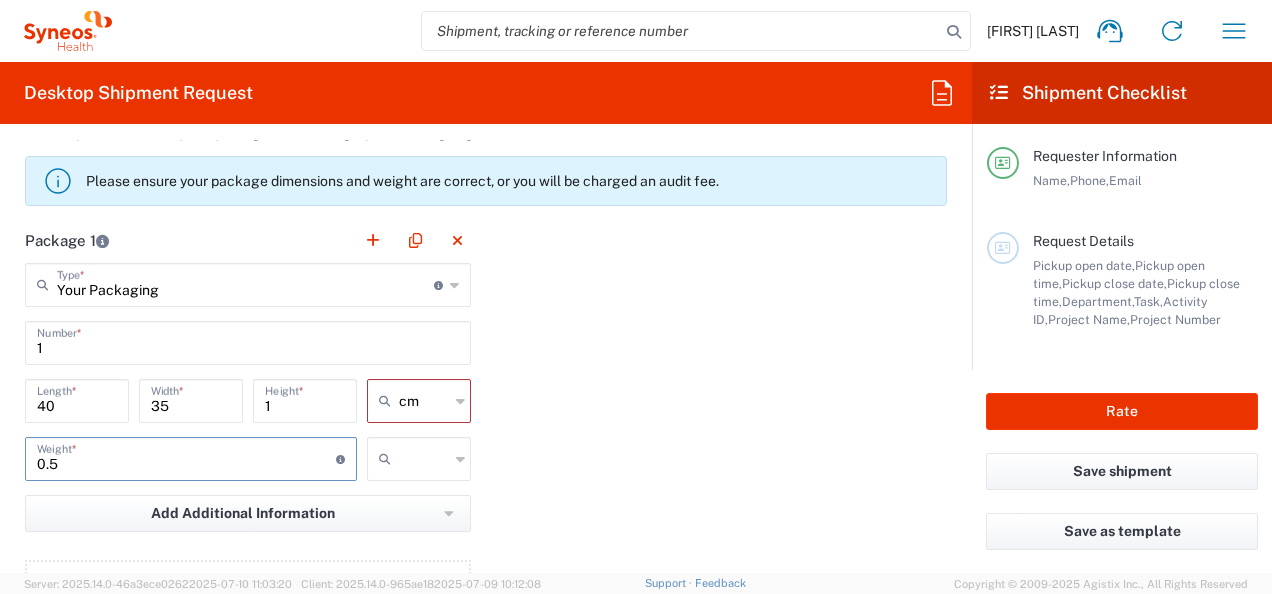 type on "0.5" 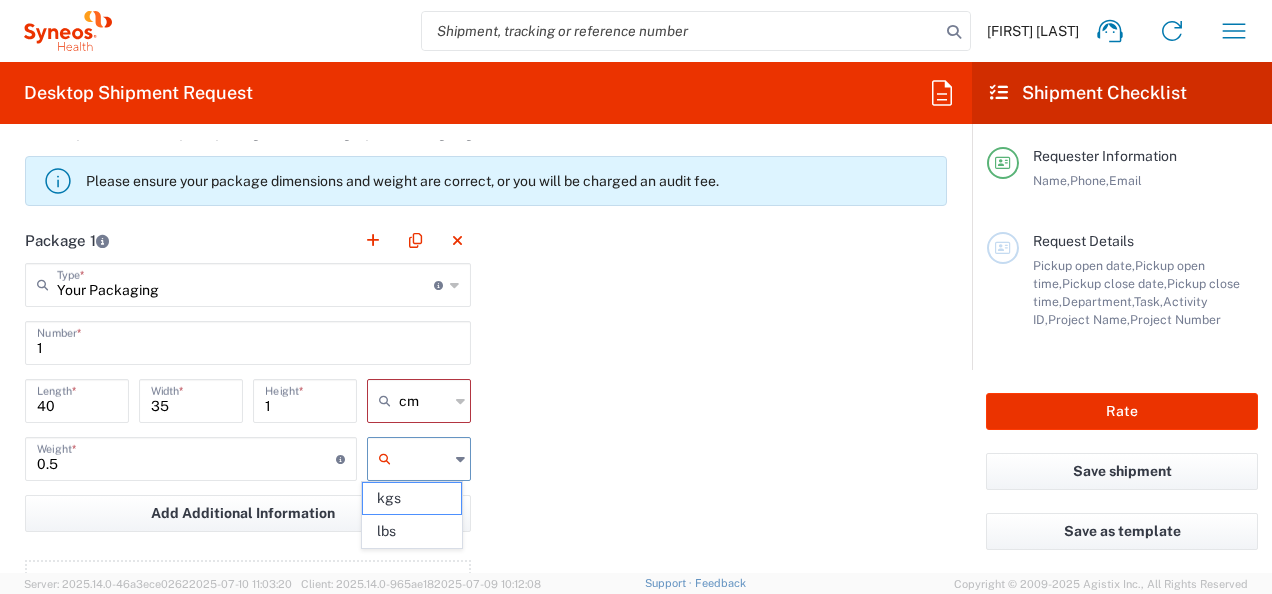 click at bounding box center (424, 459) 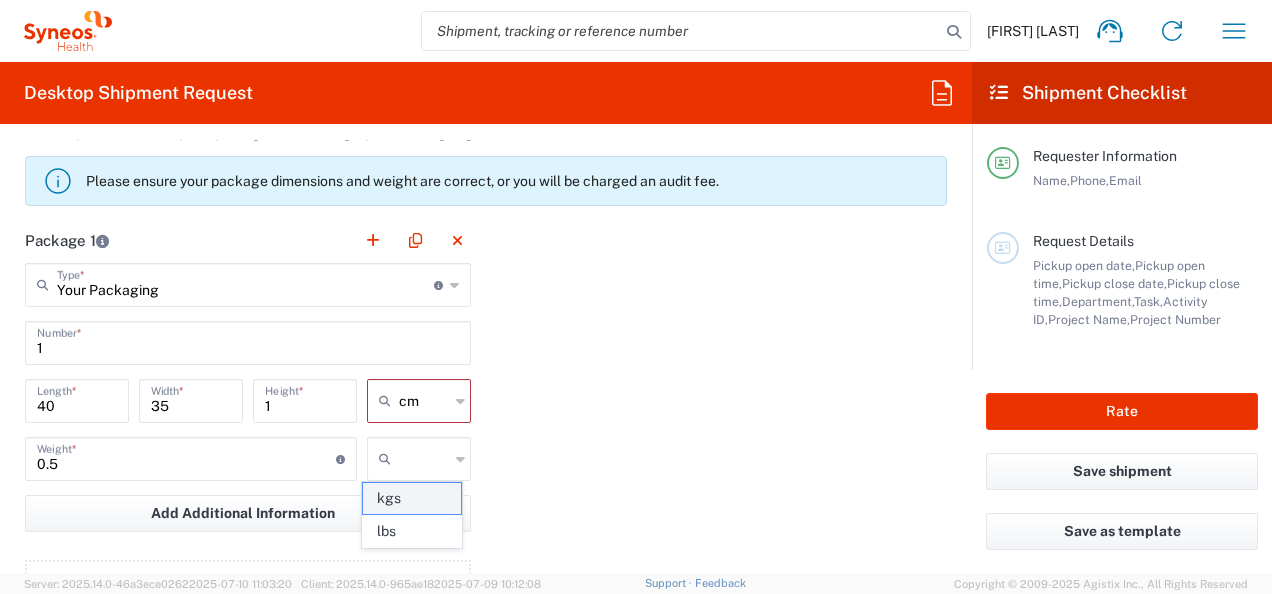 click on "kgs" 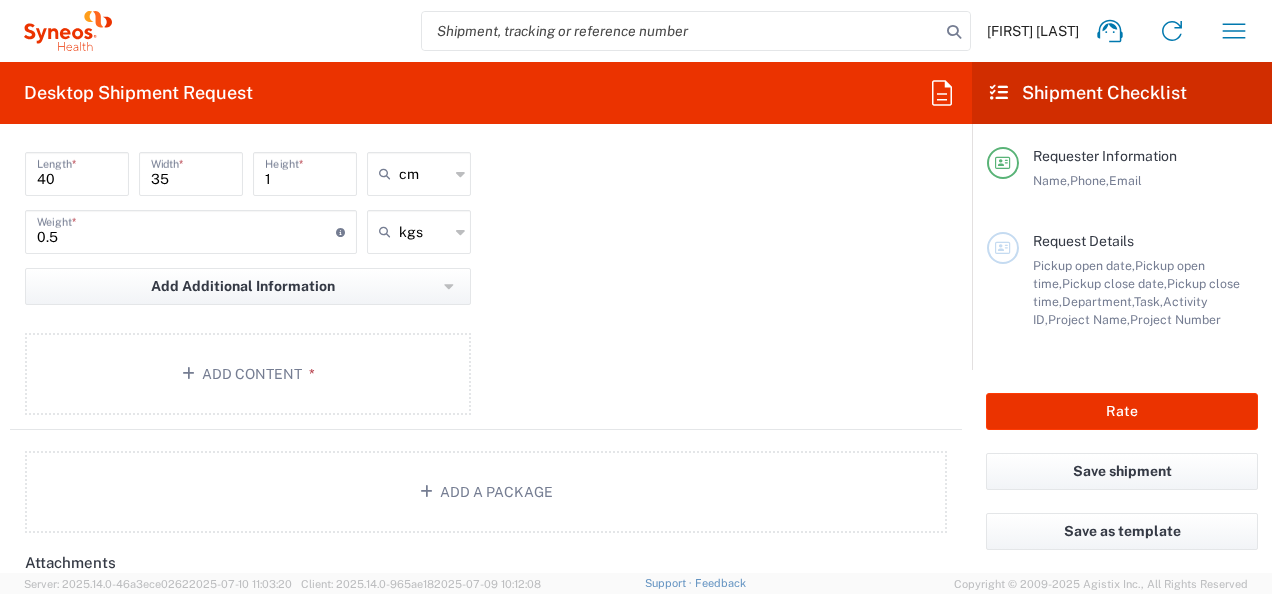 scroll, scrollTop: 2045, scrollLeft: 0, axis: vertical 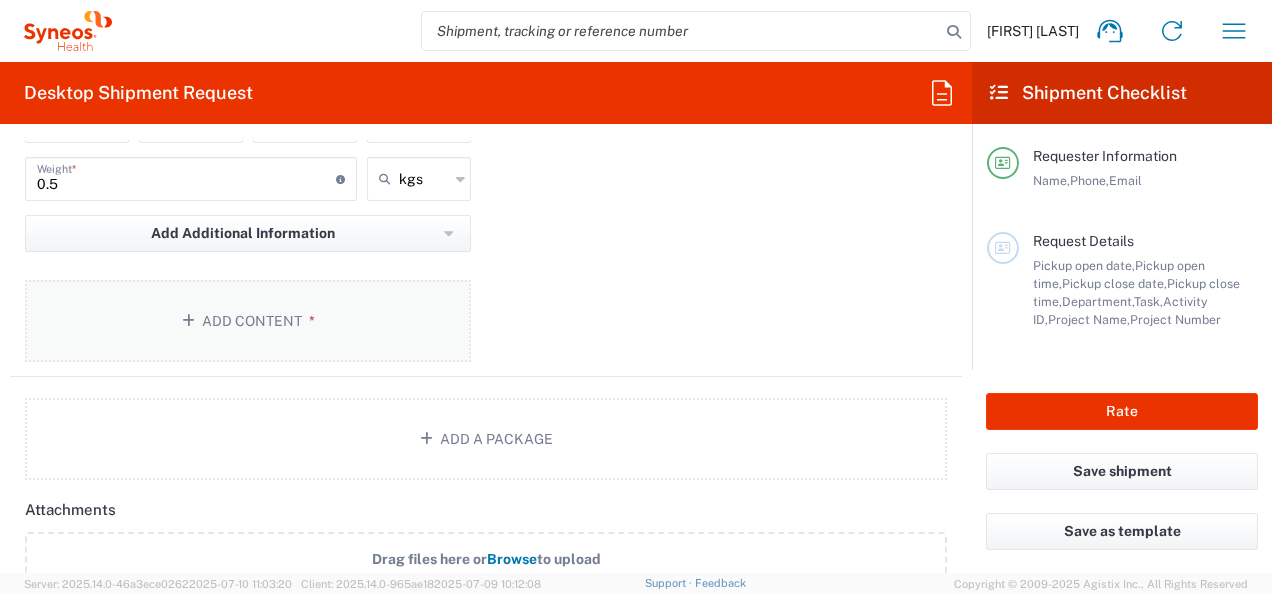 click on "Add Content *" 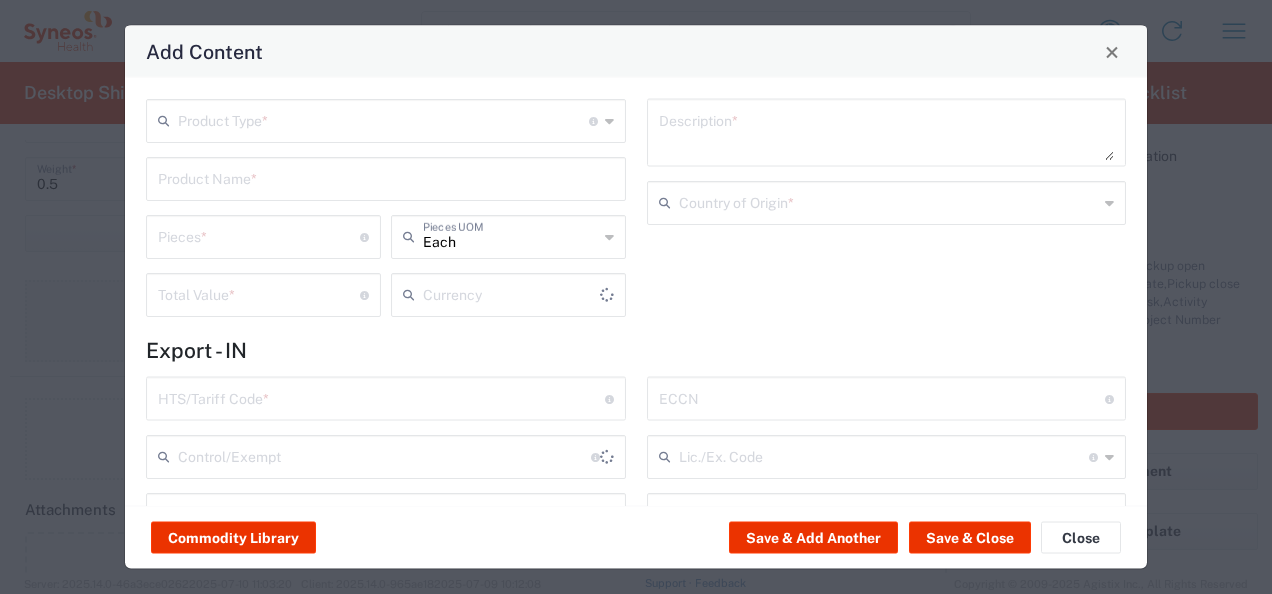 type on "US Dollar" 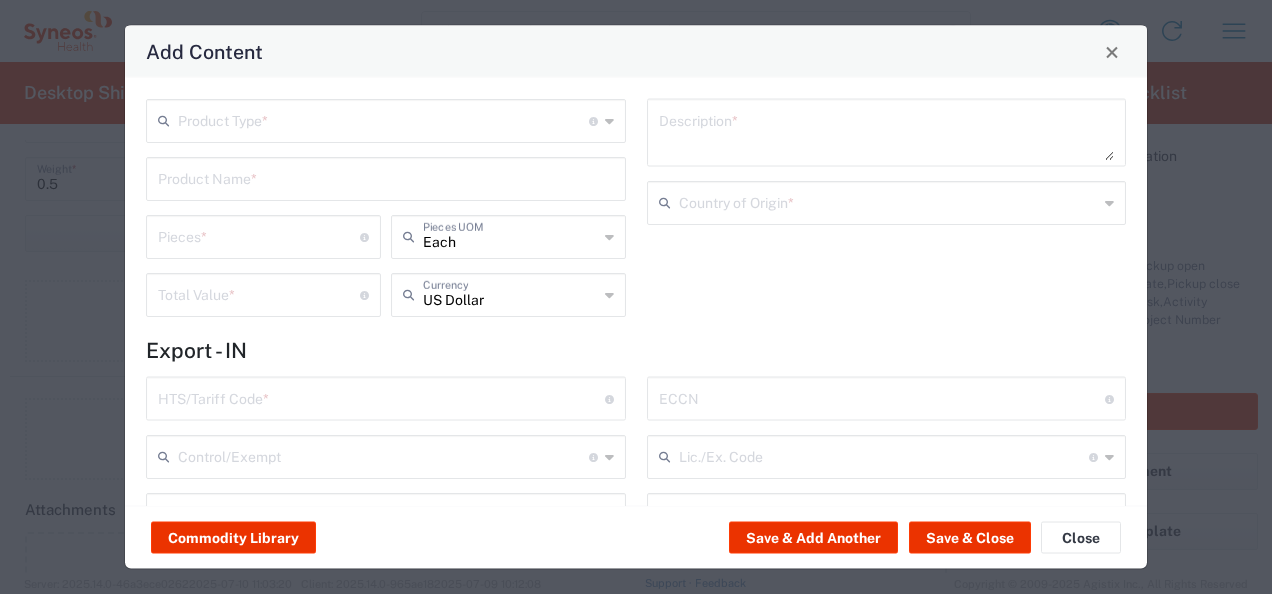 click at bounding box center [383, 119] 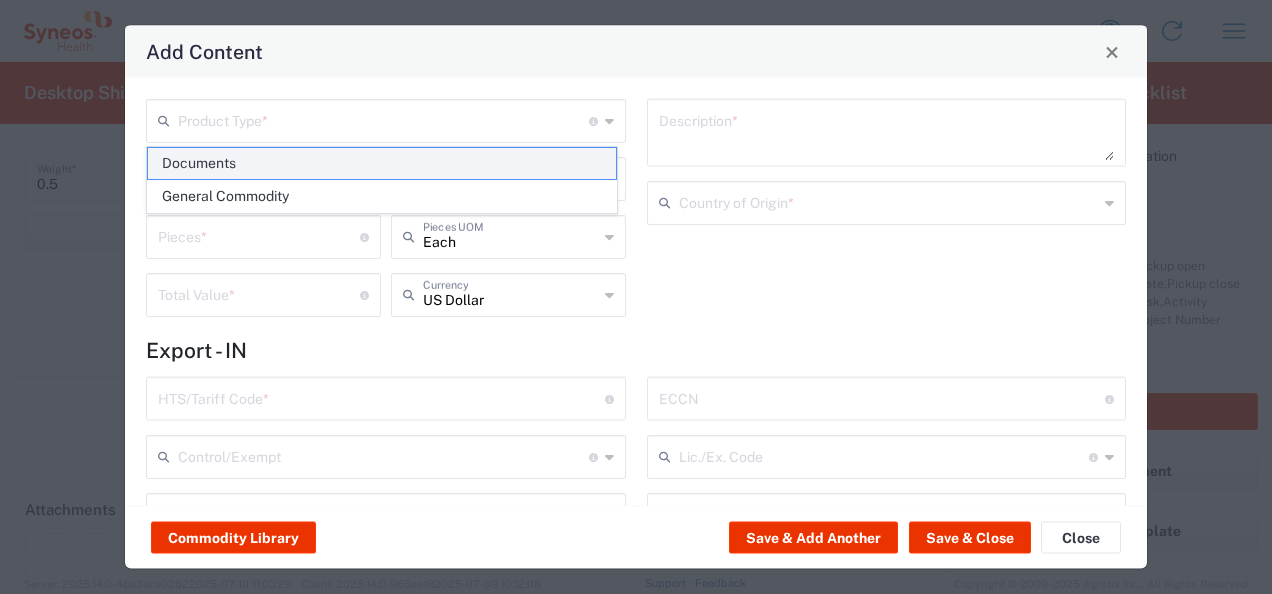 click on "Documents" 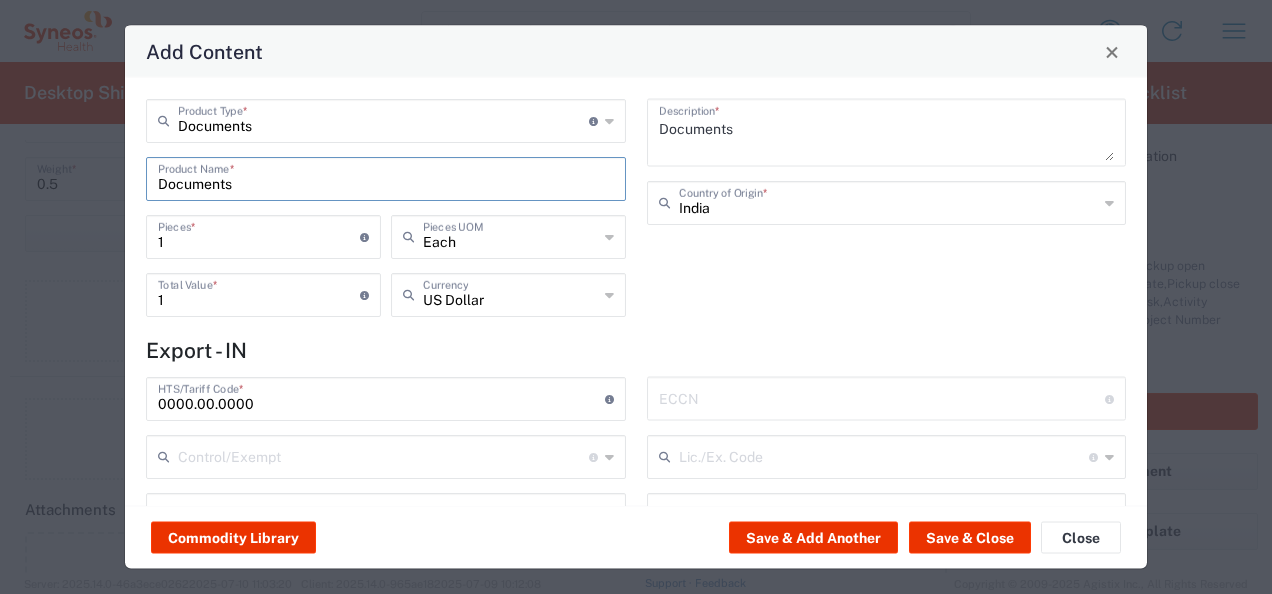 click on "Documents" at bounding box center (386, 177) 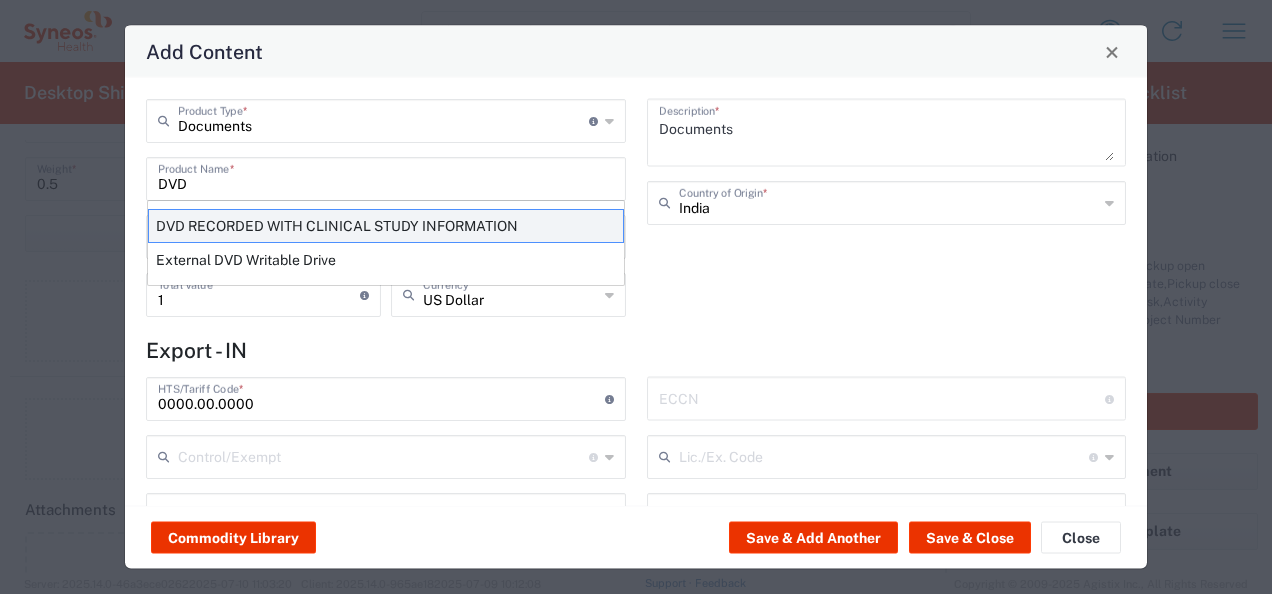 click on "DVD RECORDED WITH CLINICAL STUDY INFORMATION" at bounding box center (386, 226) 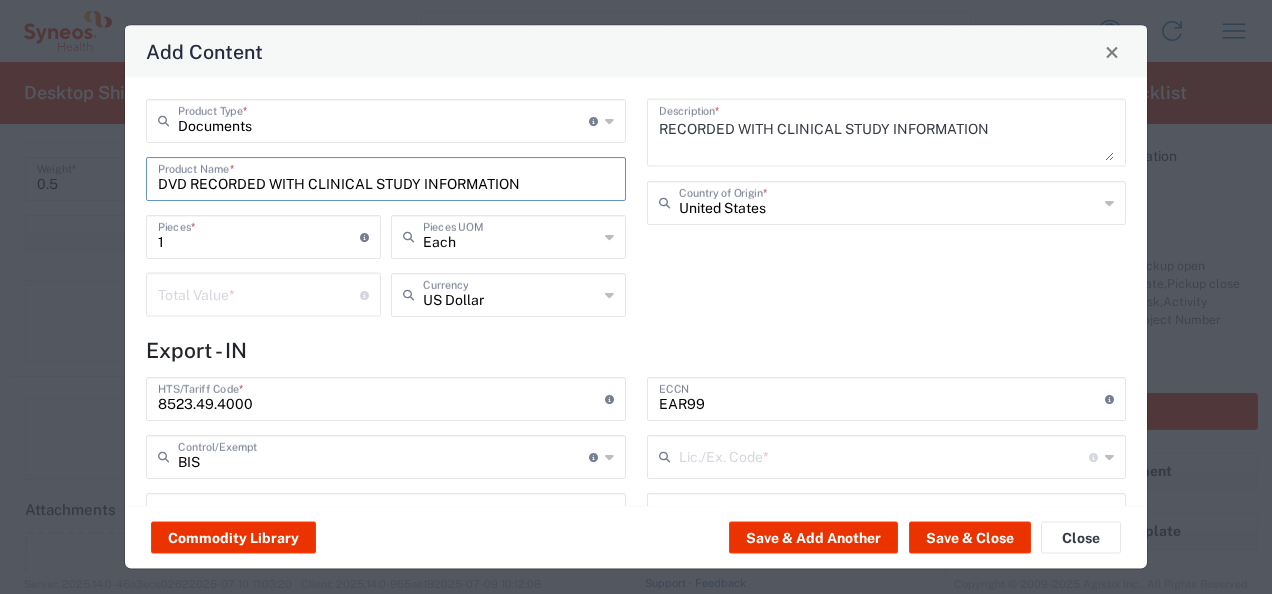 type on "NLR - No License Required" 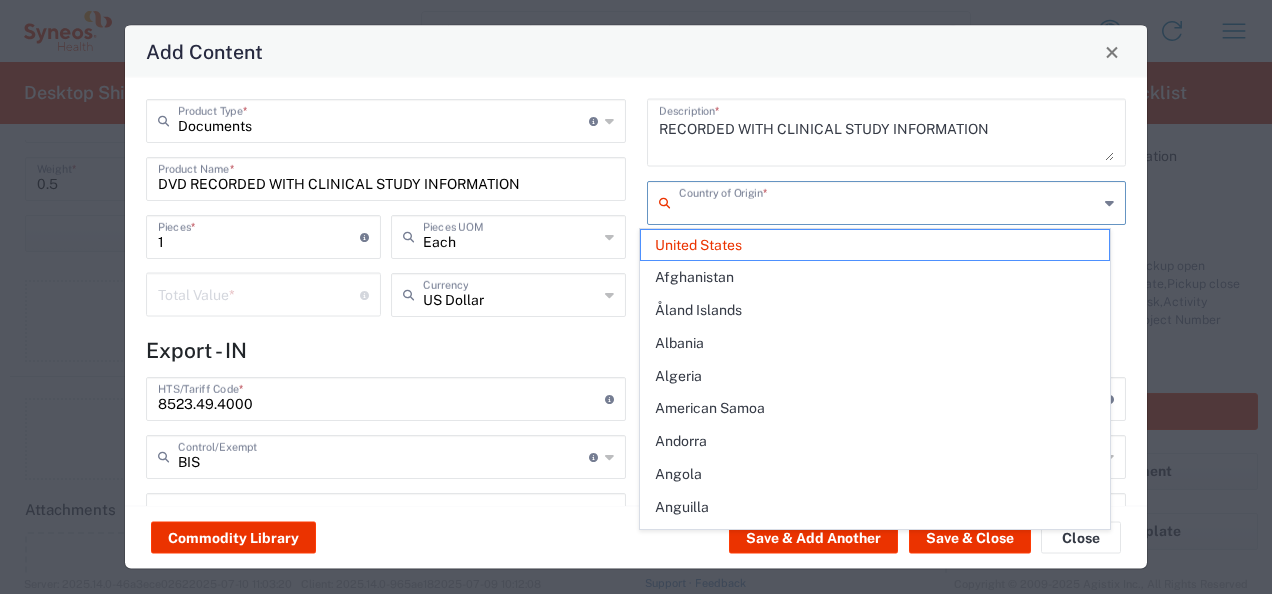 click at bounding box center (889, 201) 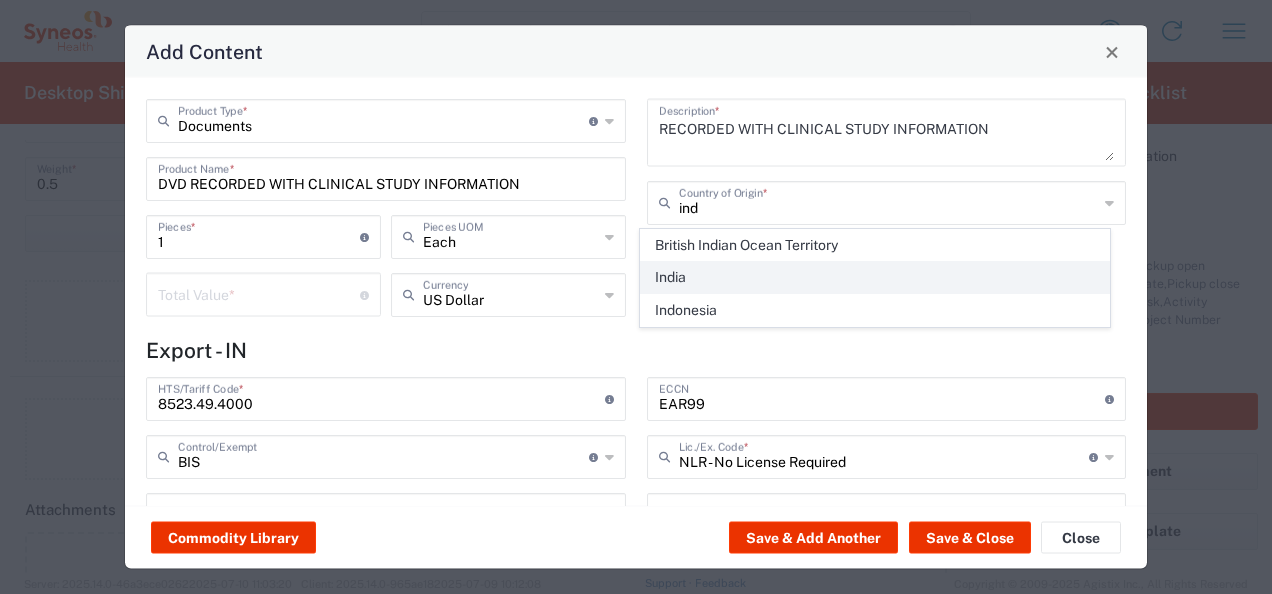 click on "India" 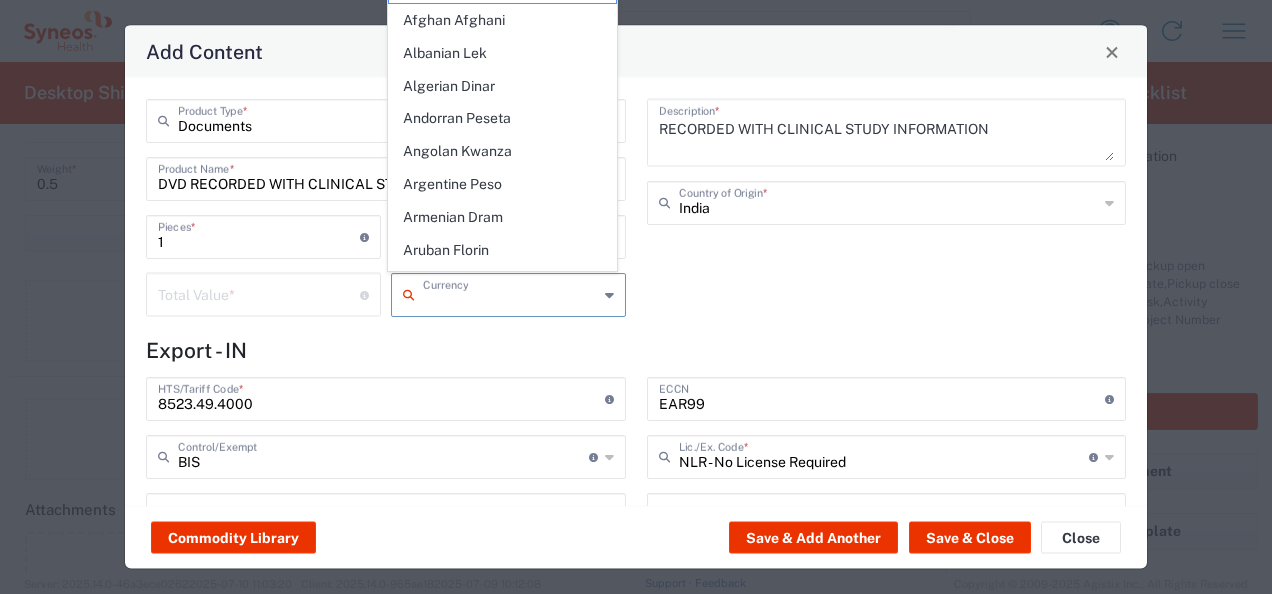 click at bounding box center (510, 293) 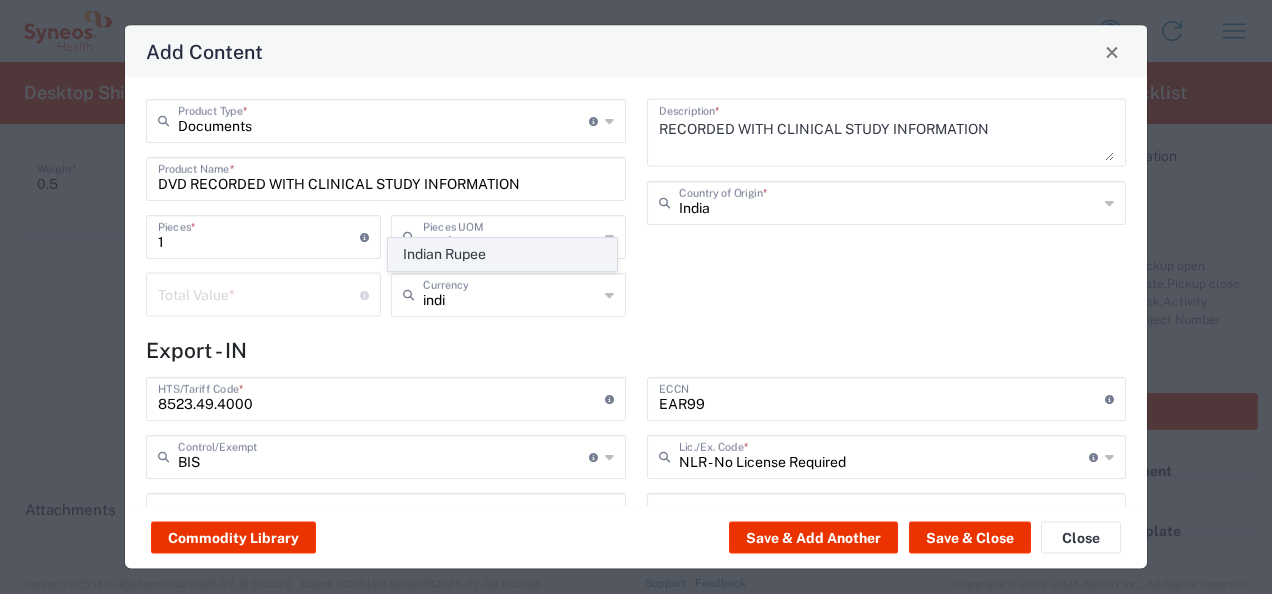 click on "Indian Rupee" 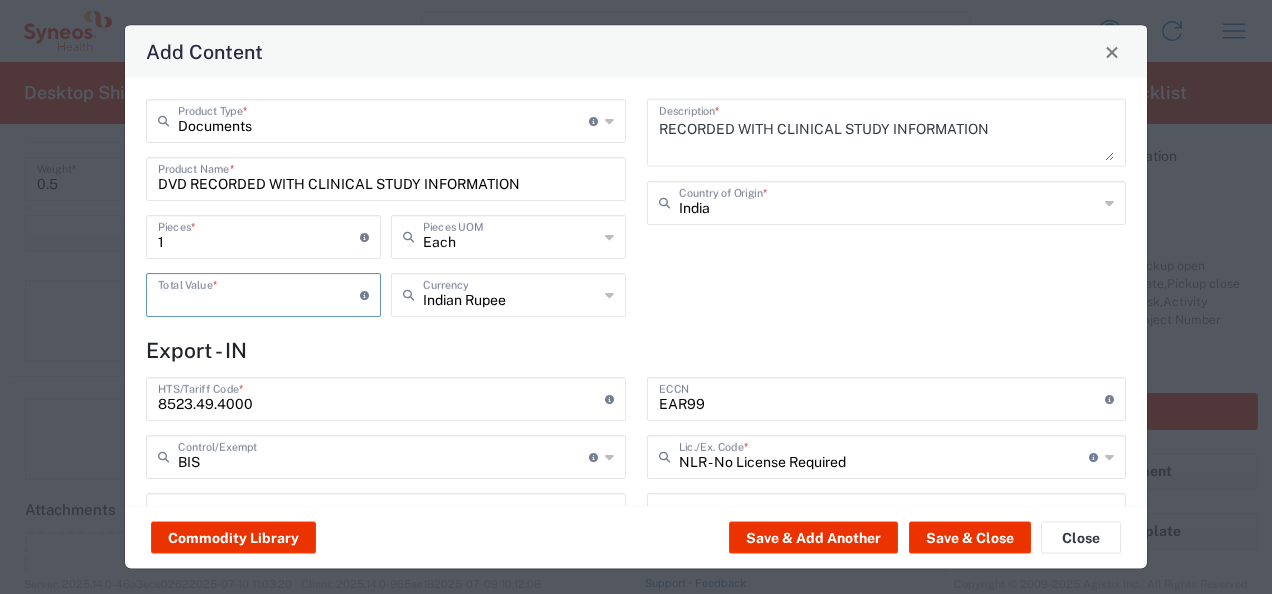 click at bounding box center (259, 293) 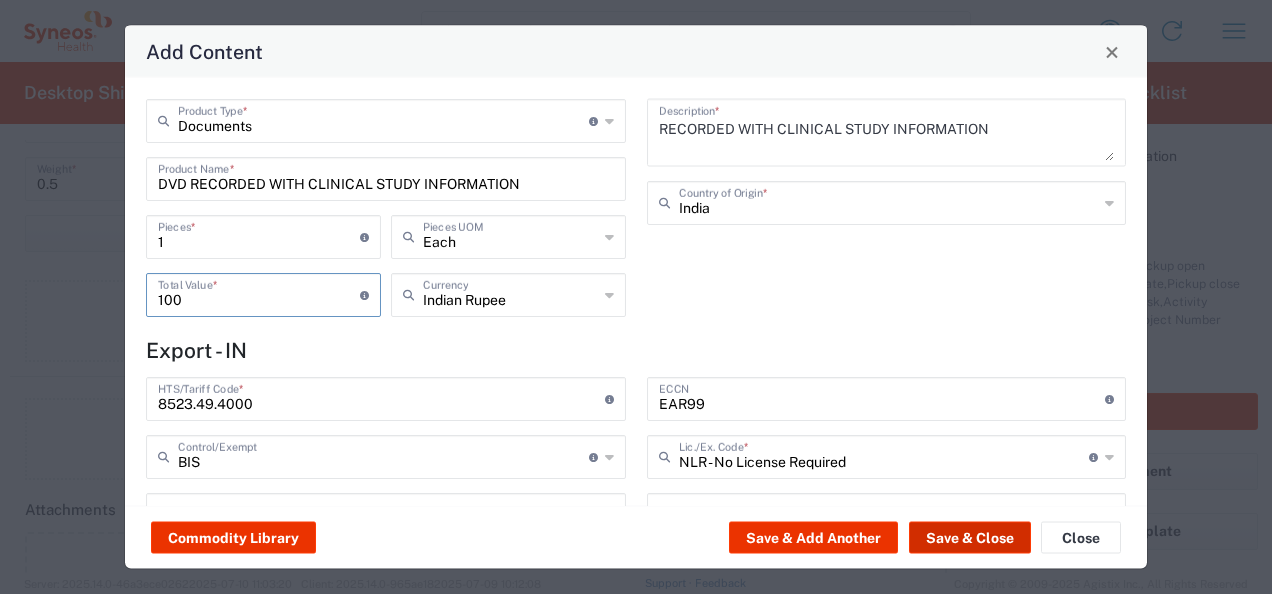 type on "100" 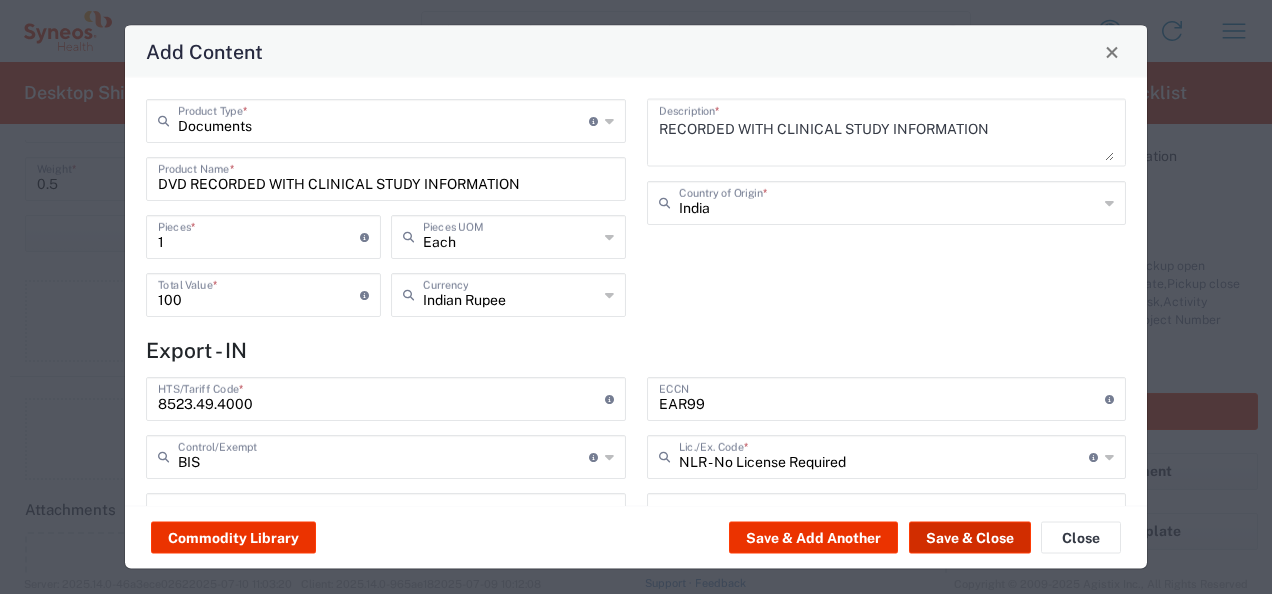 click on "Save & Close" 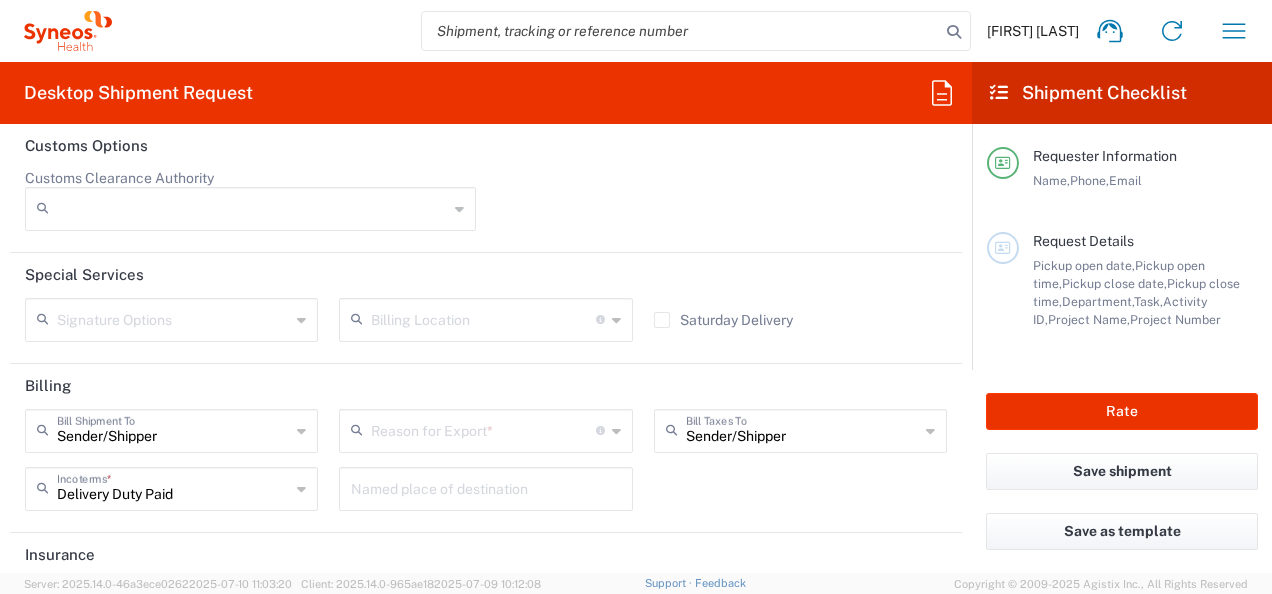 scroll, scrollTop: 2899, scrollLeft: 0, axis: vertical 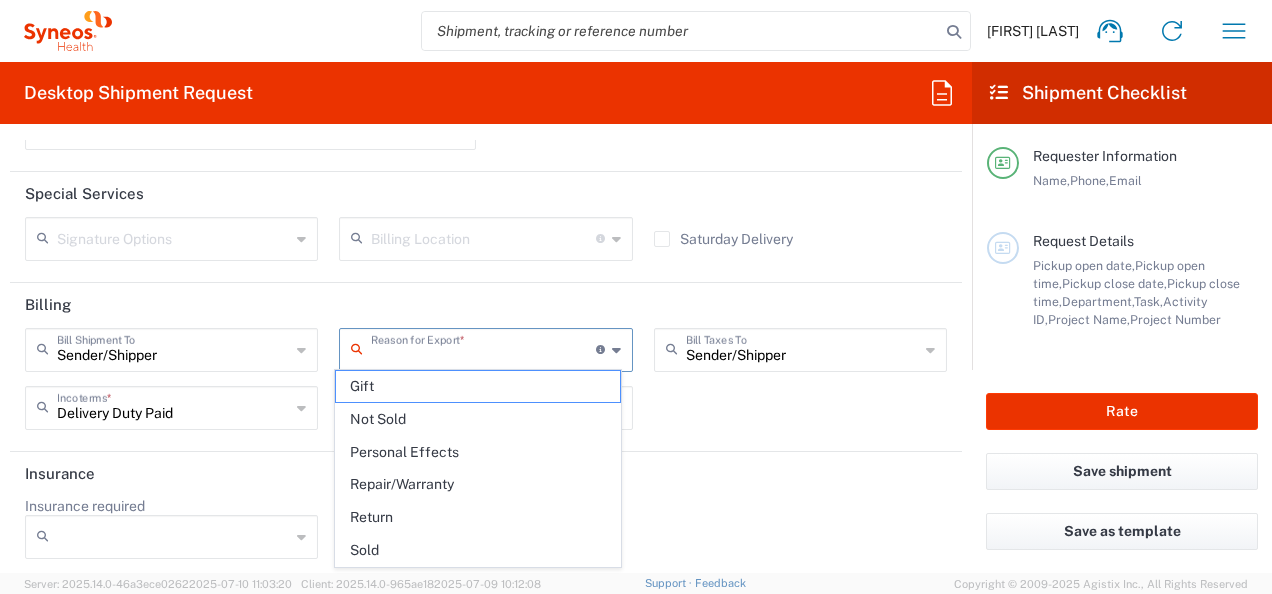 click at bounding box center [483, 348] 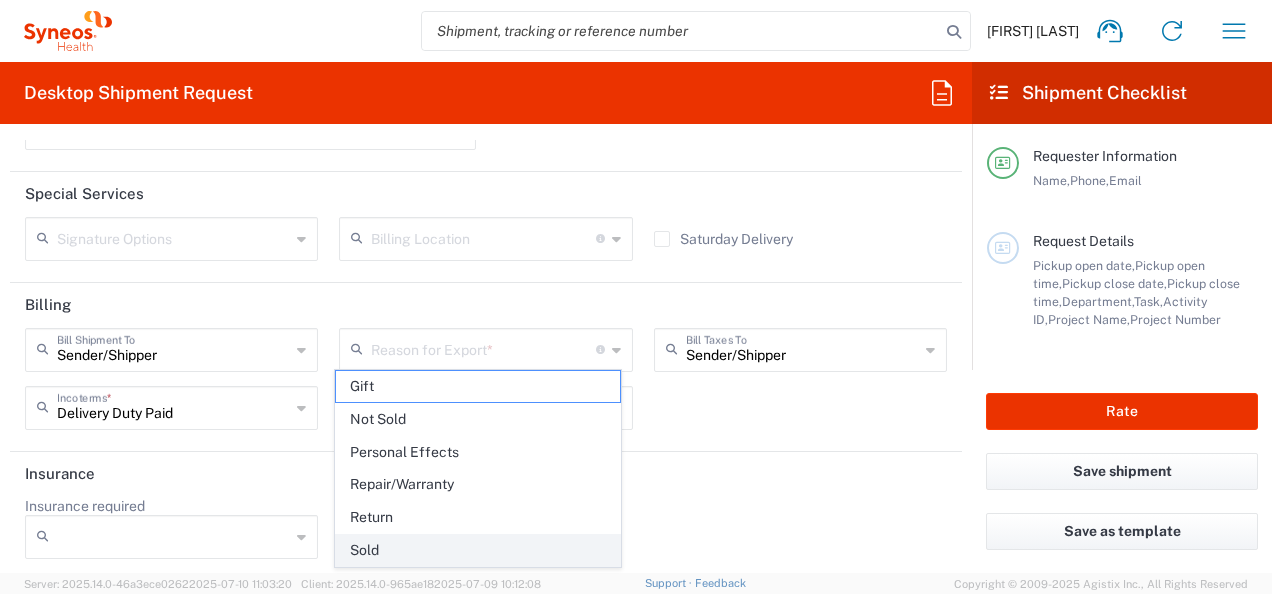 click on "Sold" 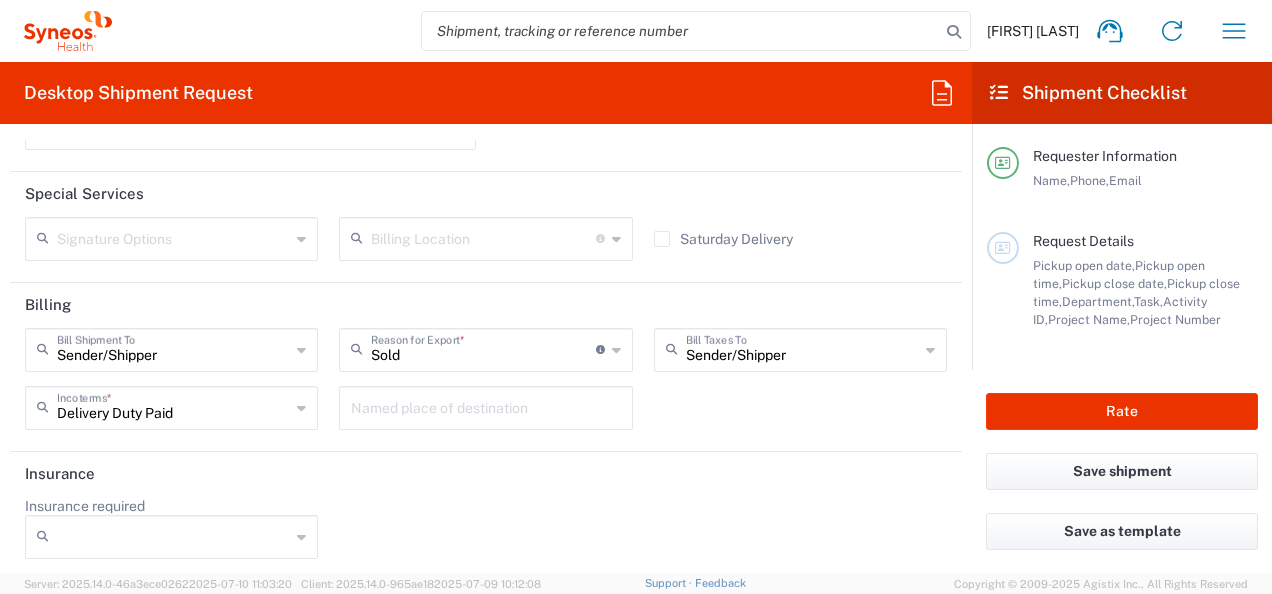 click on "Insurance required  No Yes" 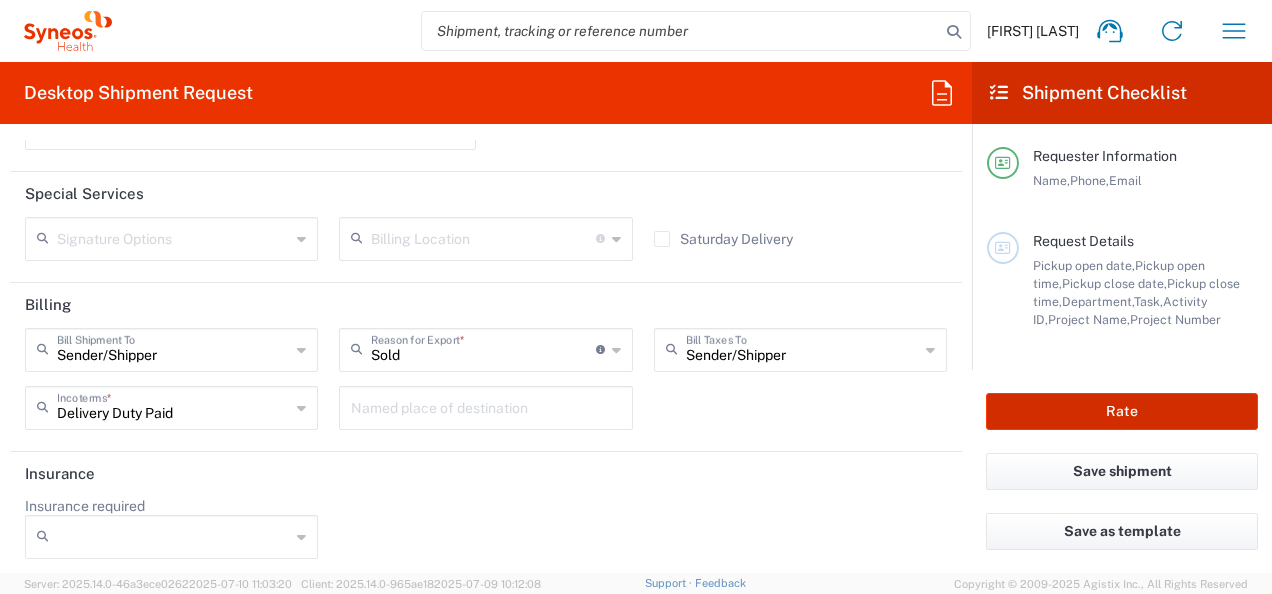 click on "Rate" 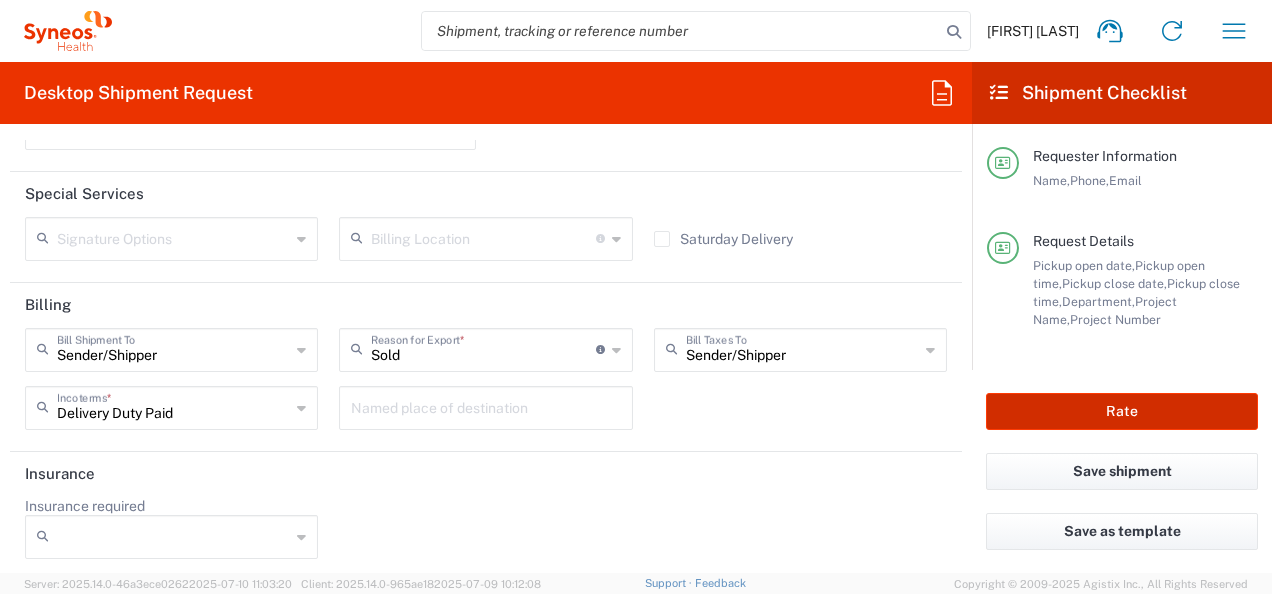 type on "7025945" 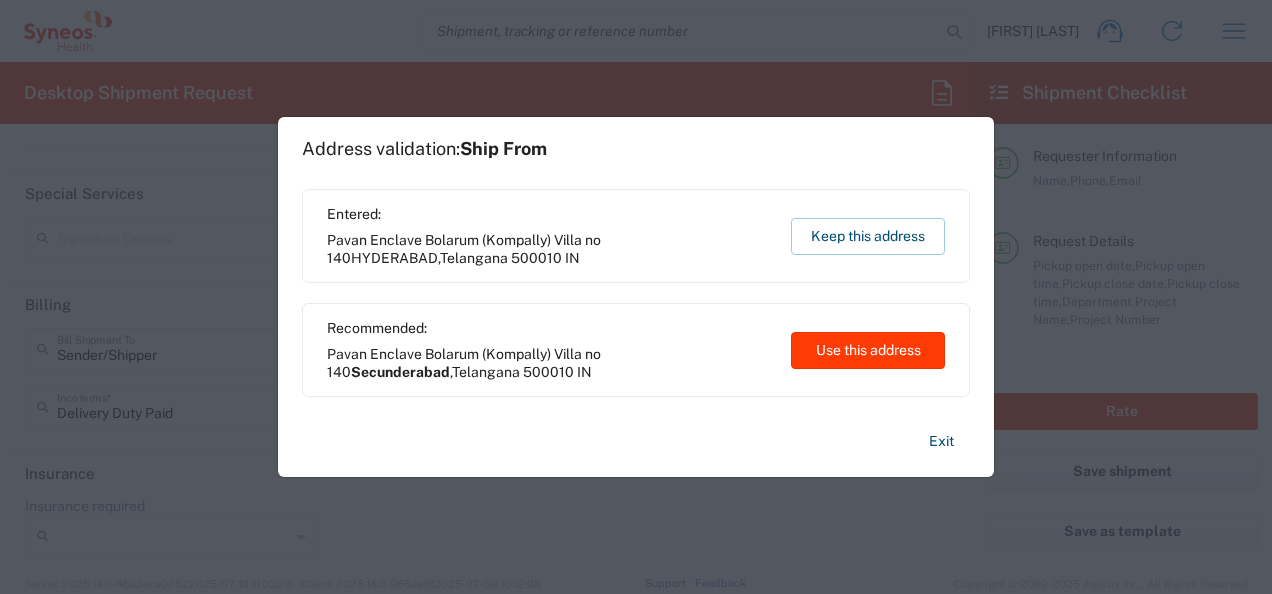 click on "Use this address" 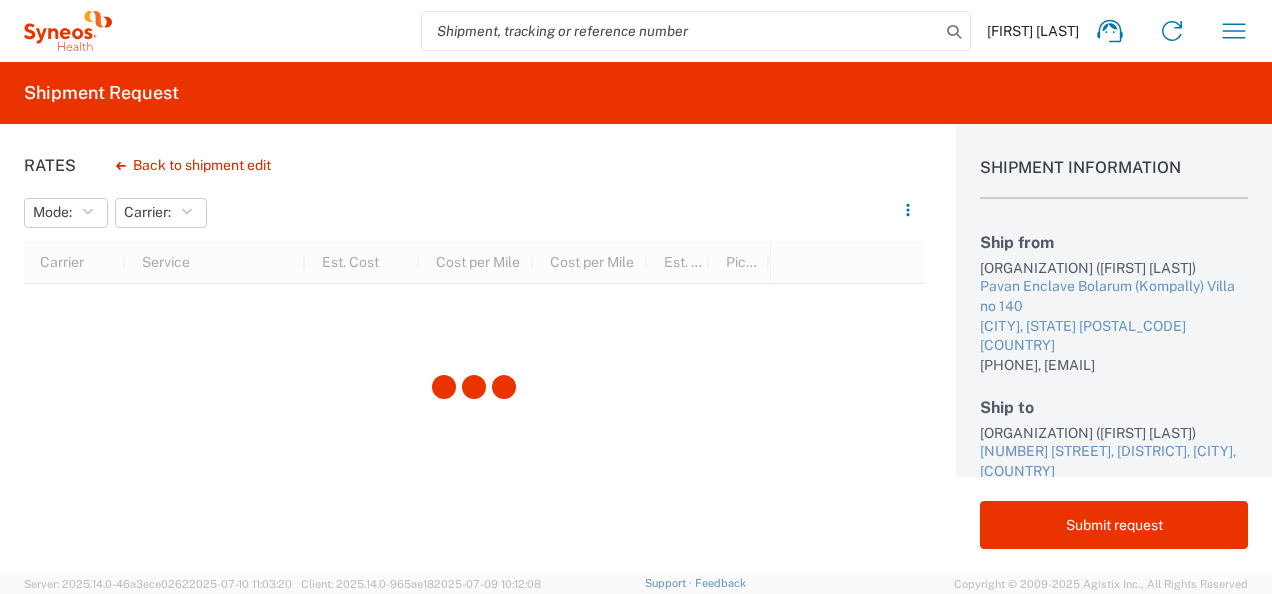 drag, startPoint x: 759, startPoint y: 423, endPoint x: 660, endPoint y: 416, distance: 99.24717 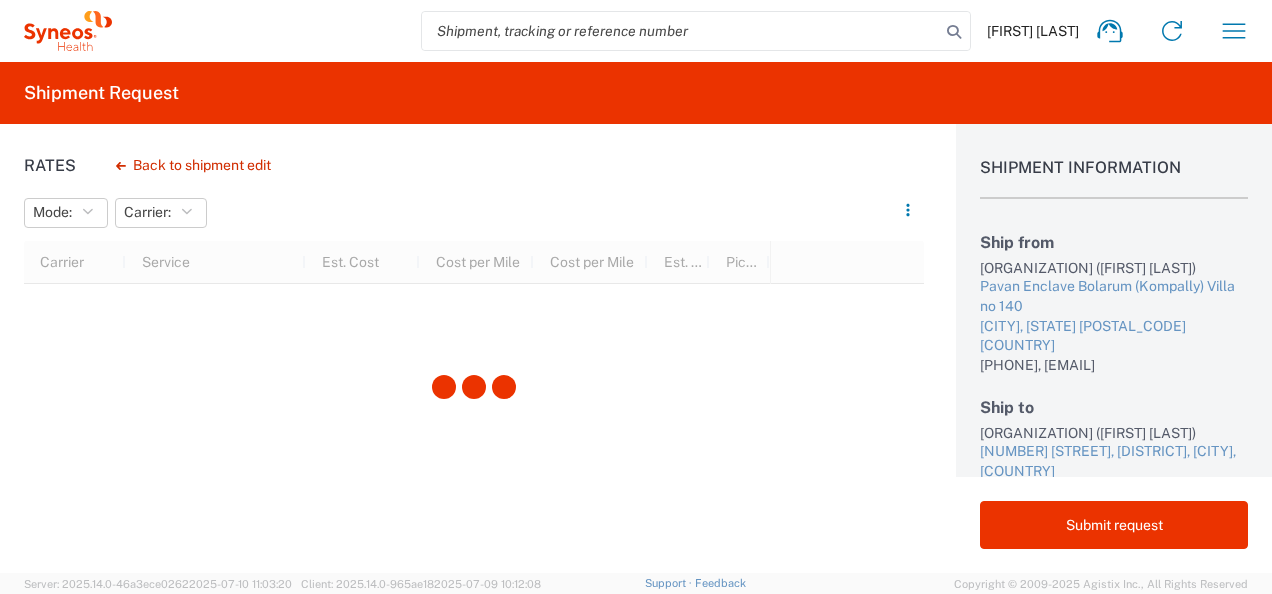 click 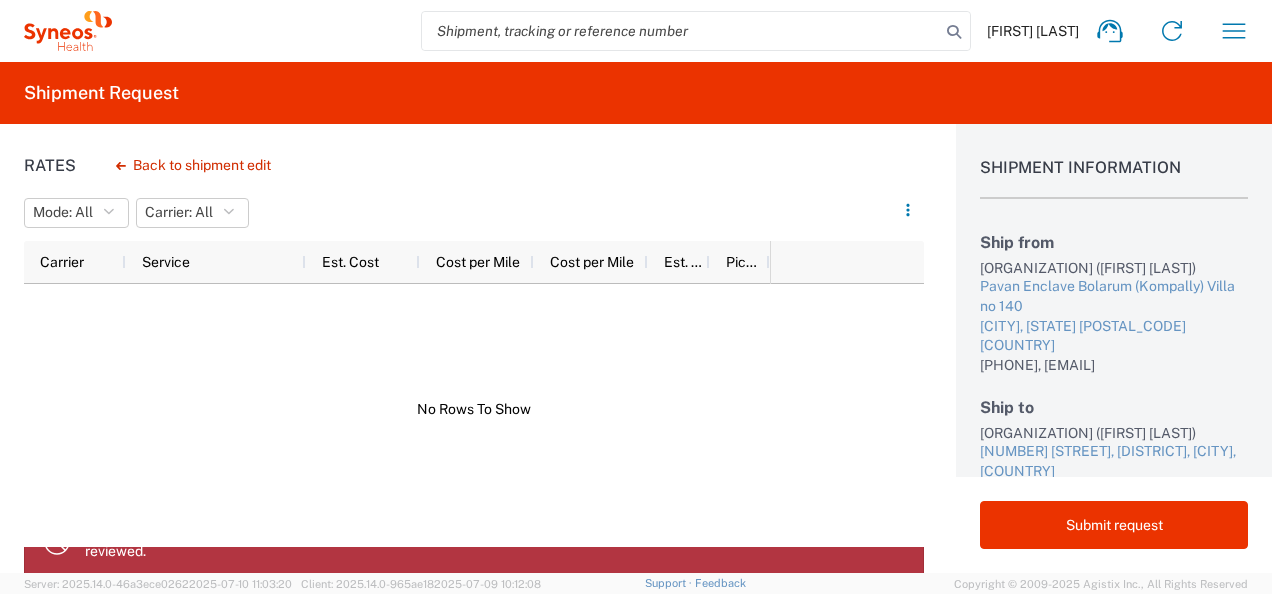 scroll, scrollTop: 0, scrollLeft: 0, axis: both 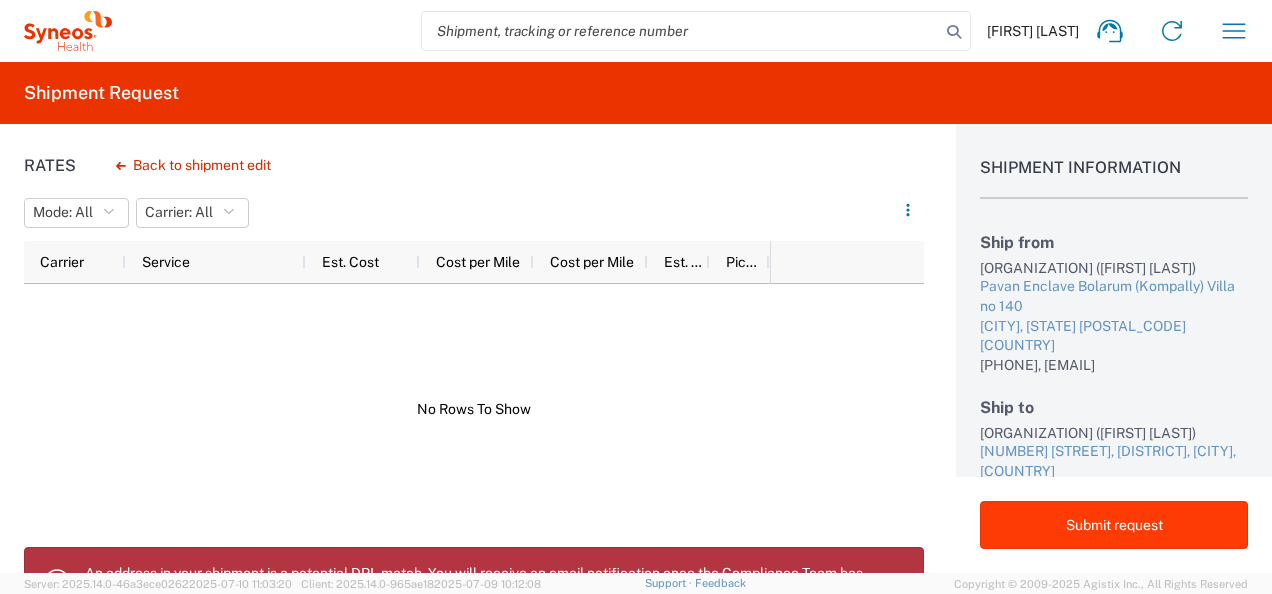 click on "Submit request" 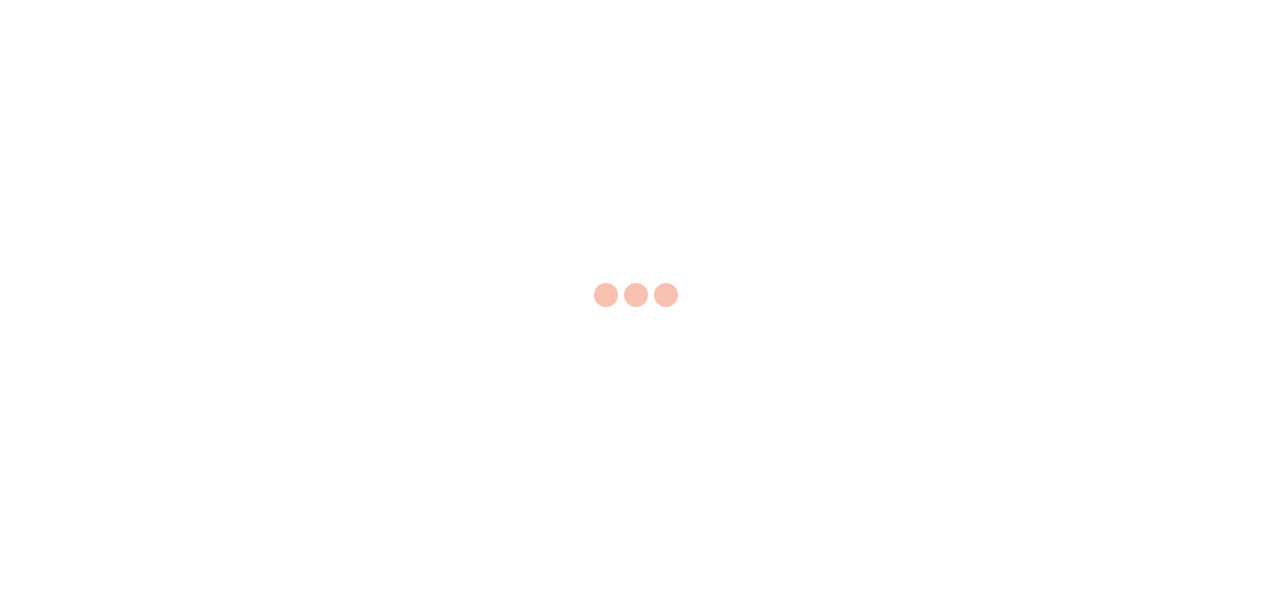scroll, scrollTop: 0, scrollLeft: 0, axis: both 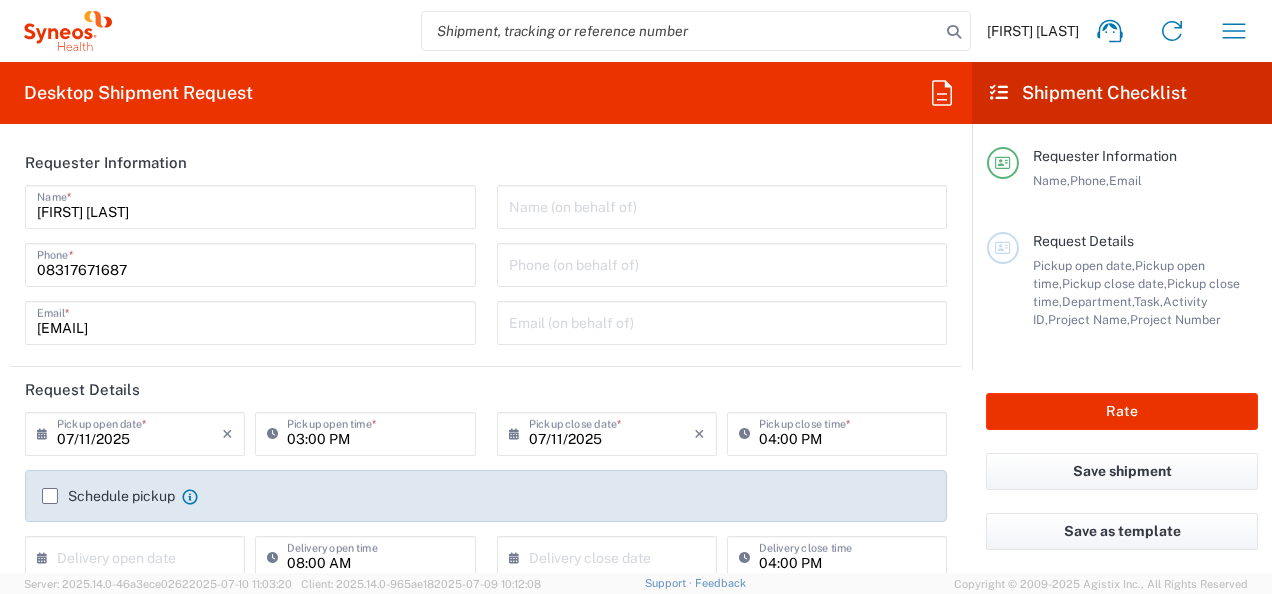 type on "Telangana" 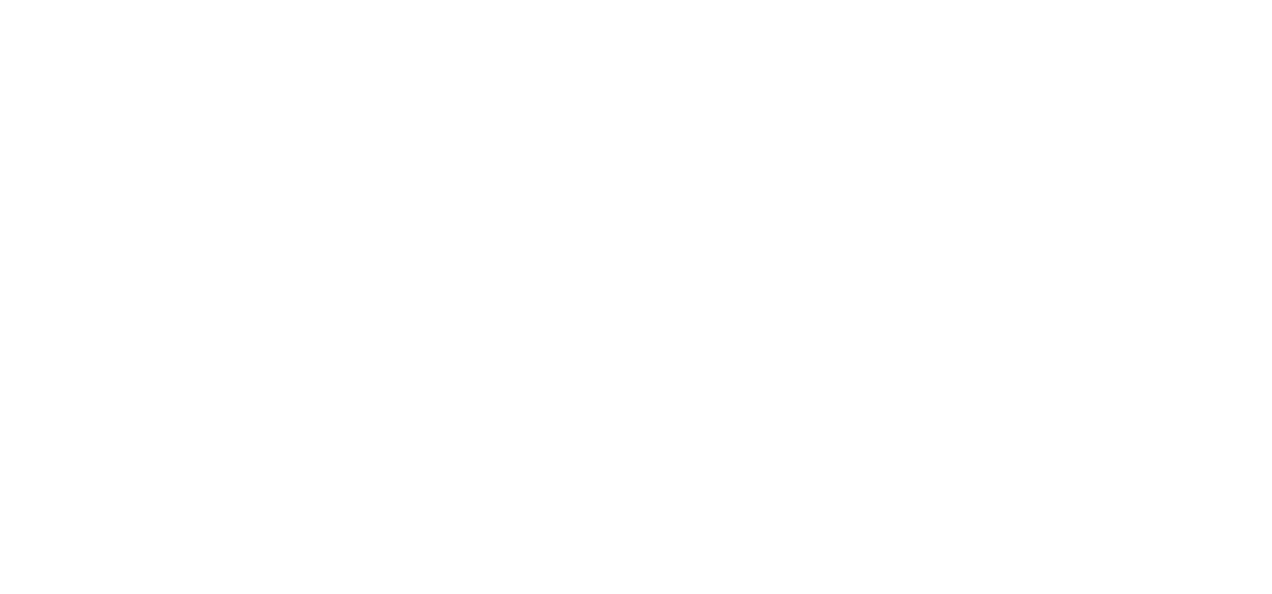 scroll, scrollTop: 0, scrollLeft: 0, axis: both 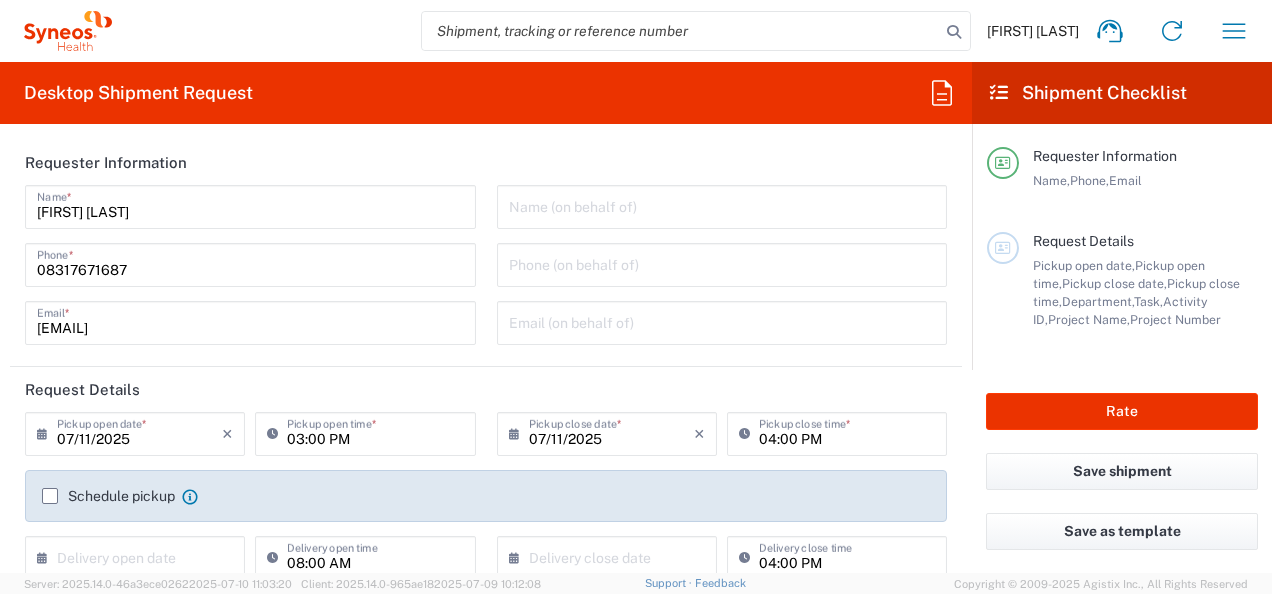 type on "Telangana" 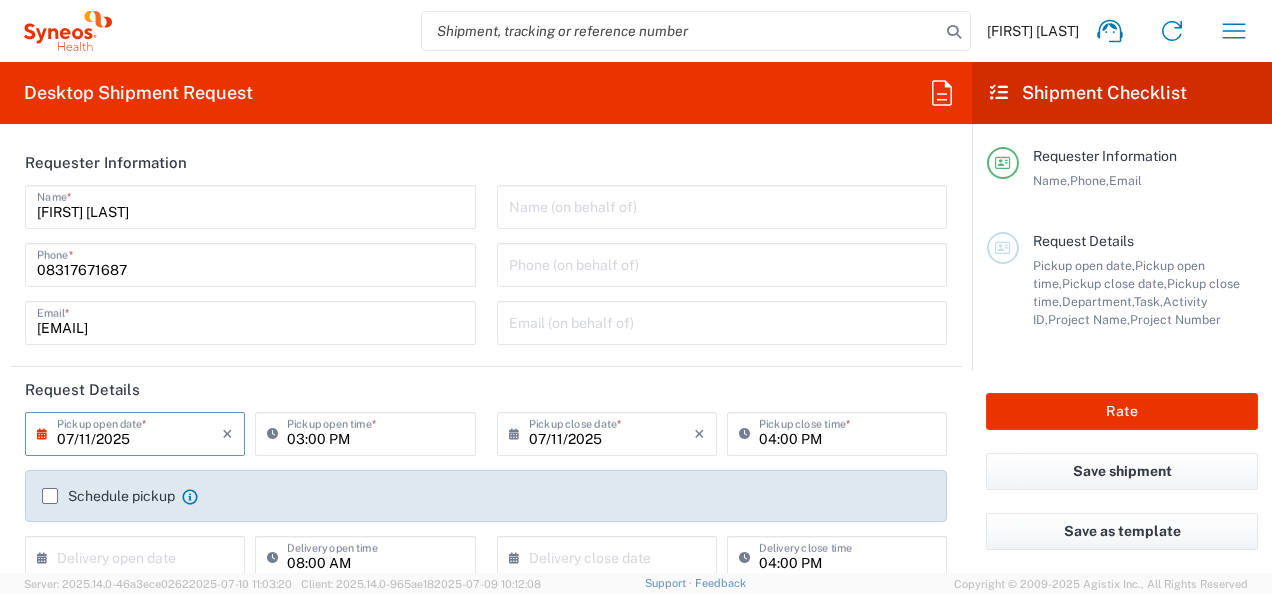 click on "07/11/2025" at bounding box center (139, 432) 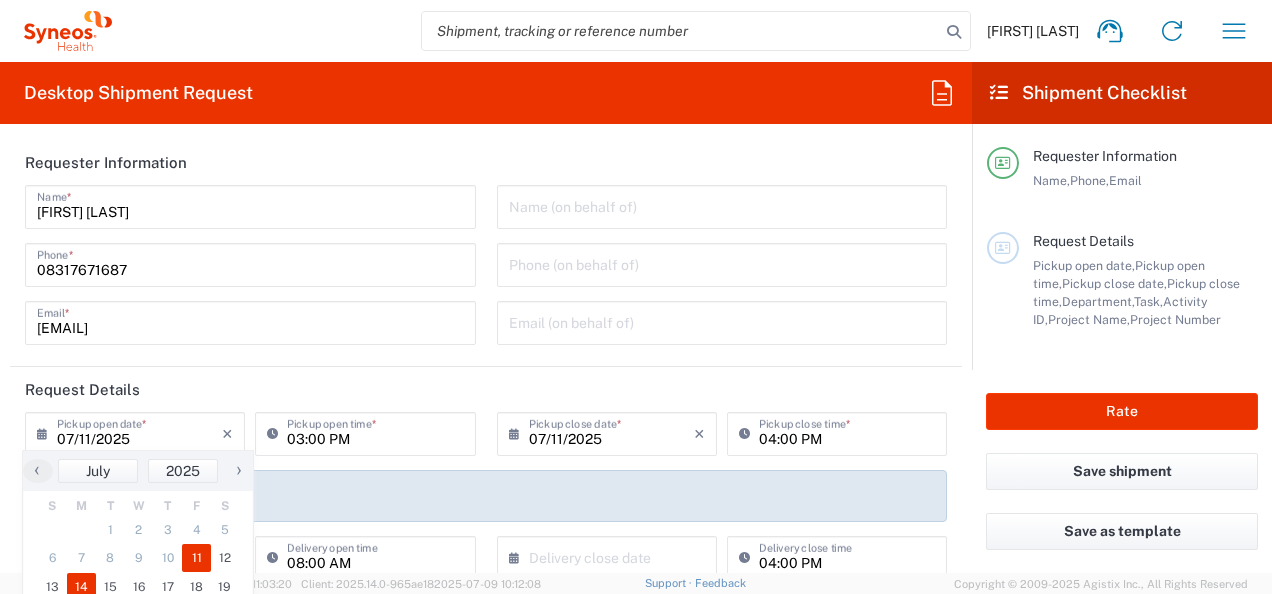 click on "14" 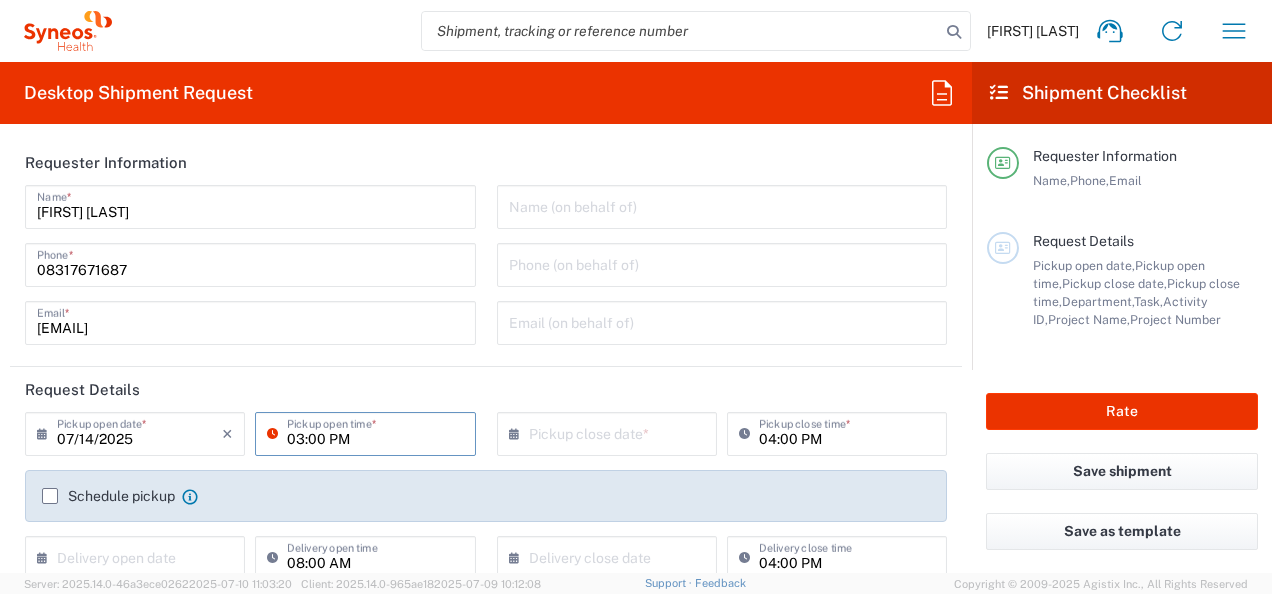 click on "03:00 PM" at bounding box center [375, 432] 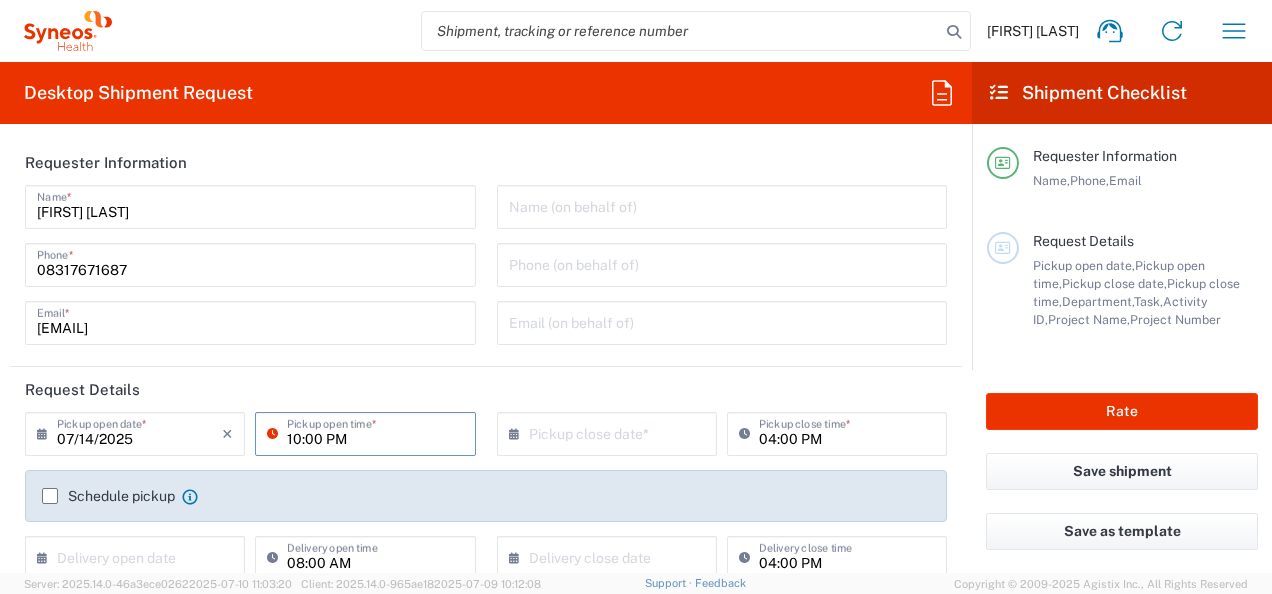 click on "10:00 PM" at bounding box center (375, 432) 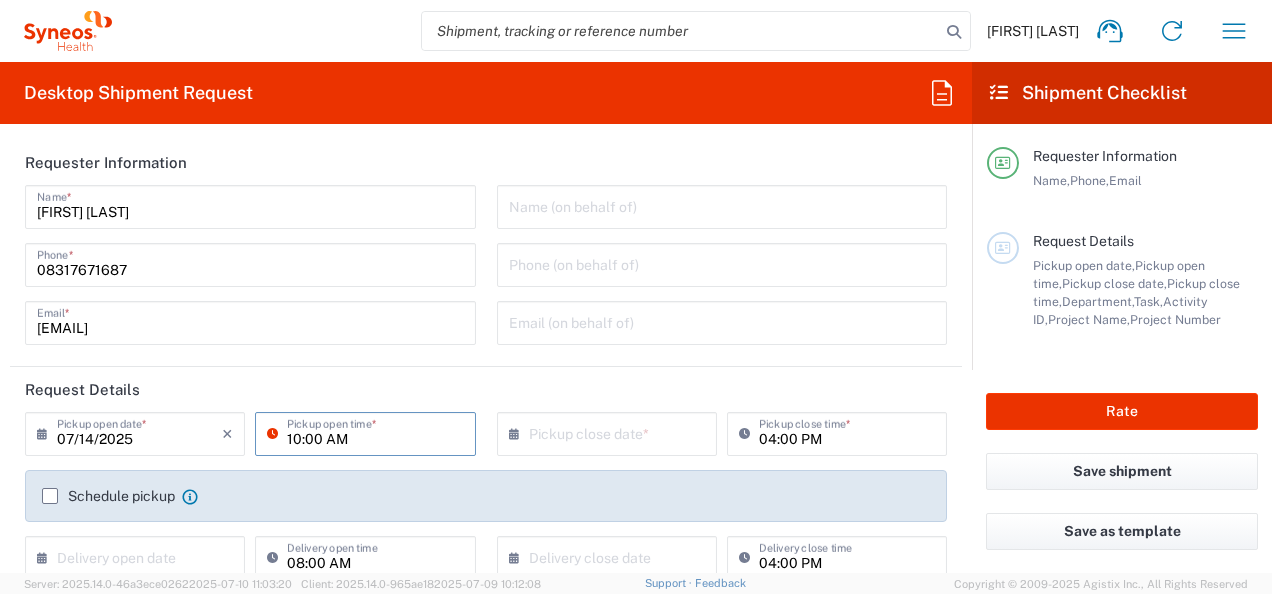 type on "10:00 AM" 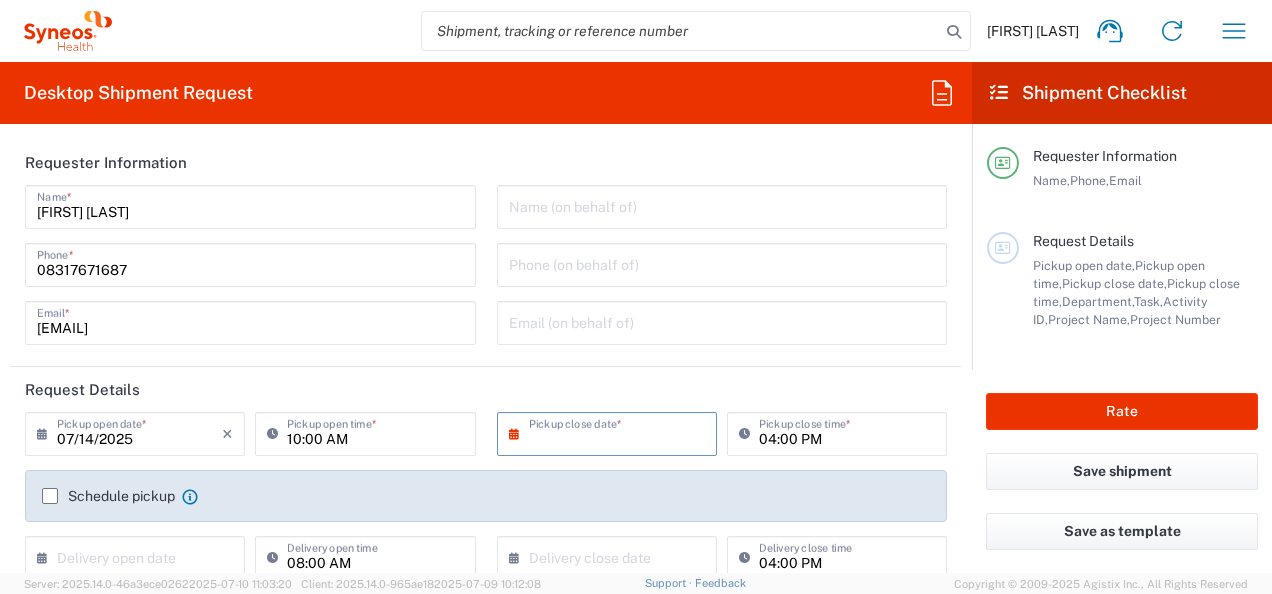 click at bounding box center (611, 432) 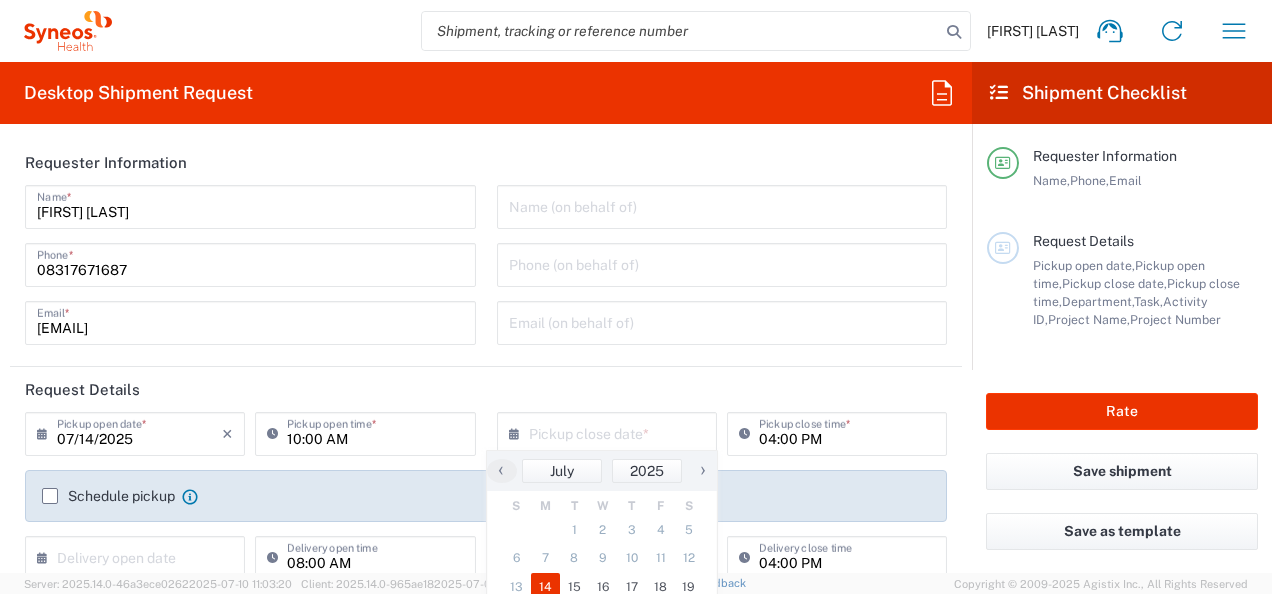 click on "14" 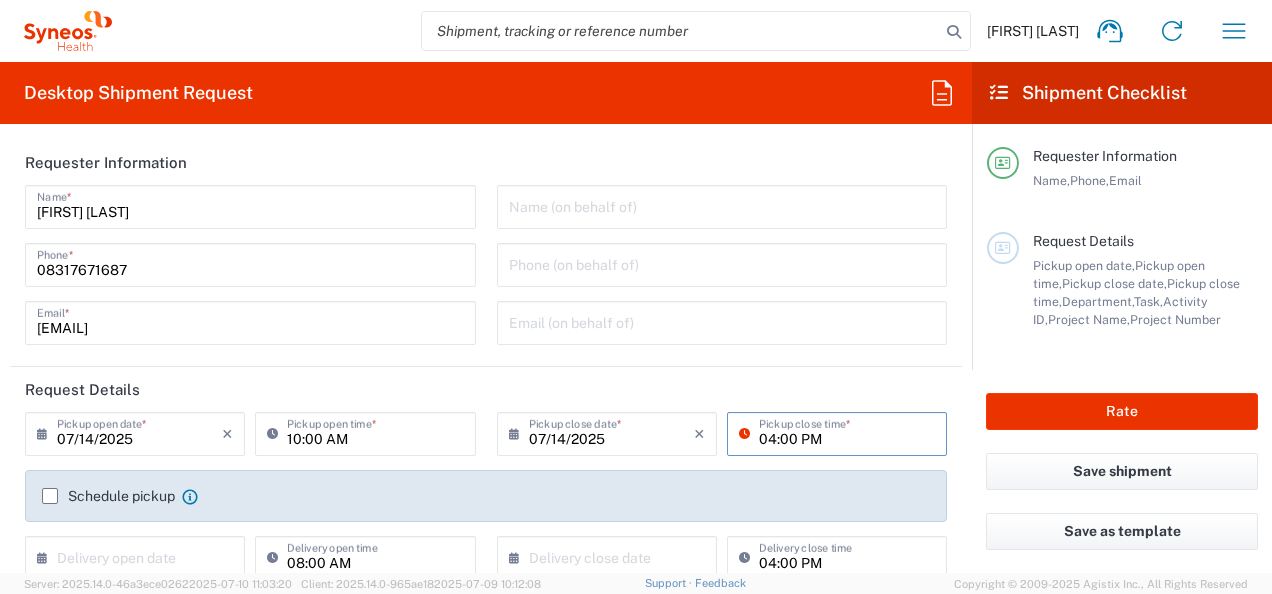 click on "04:00 PM" at bounding box center (847, 432) 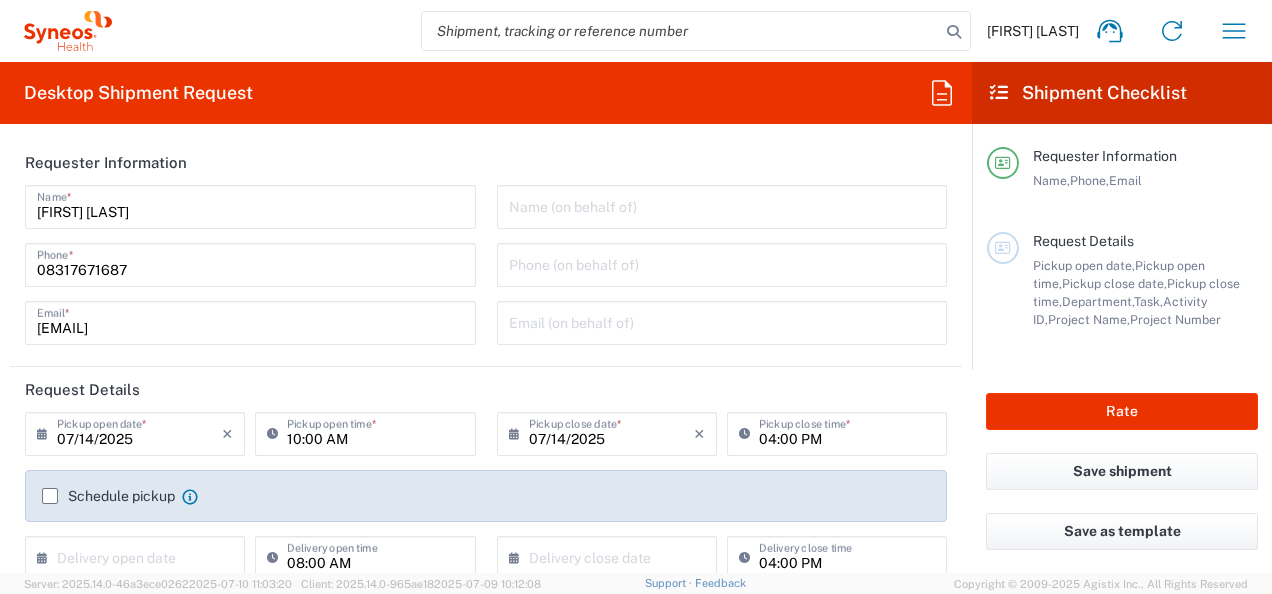 click on "[DATE] ×  Pickup close date  * Cancel Apply" 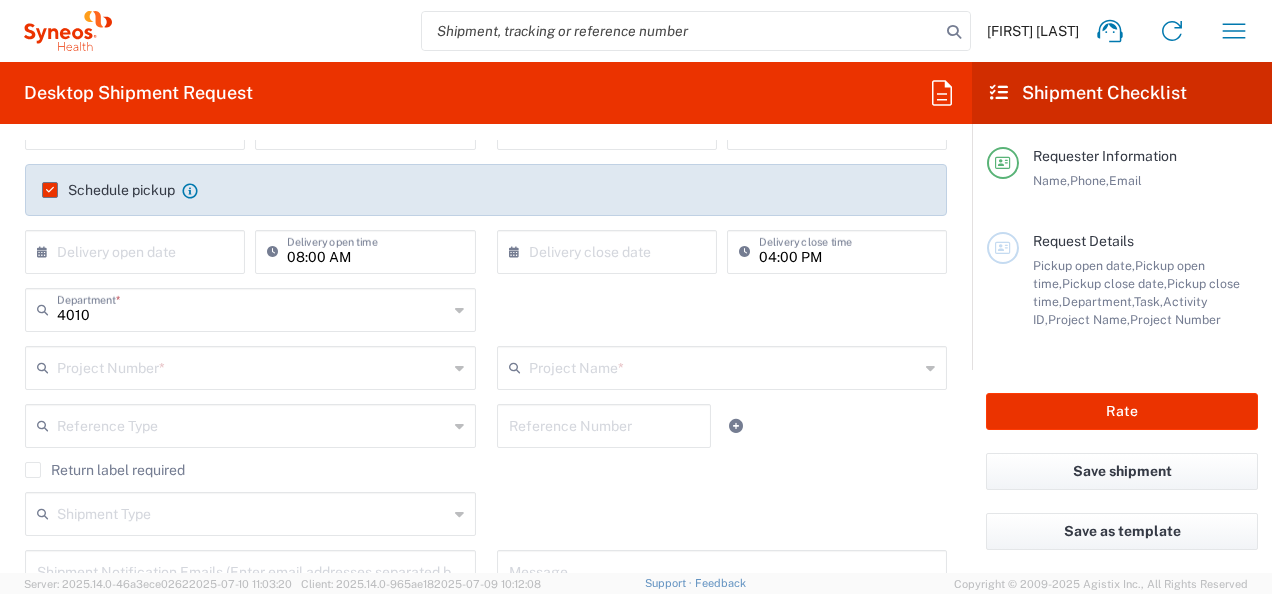 scroll, scrollTop: 373, scrollLeft: 0, axis: vertical 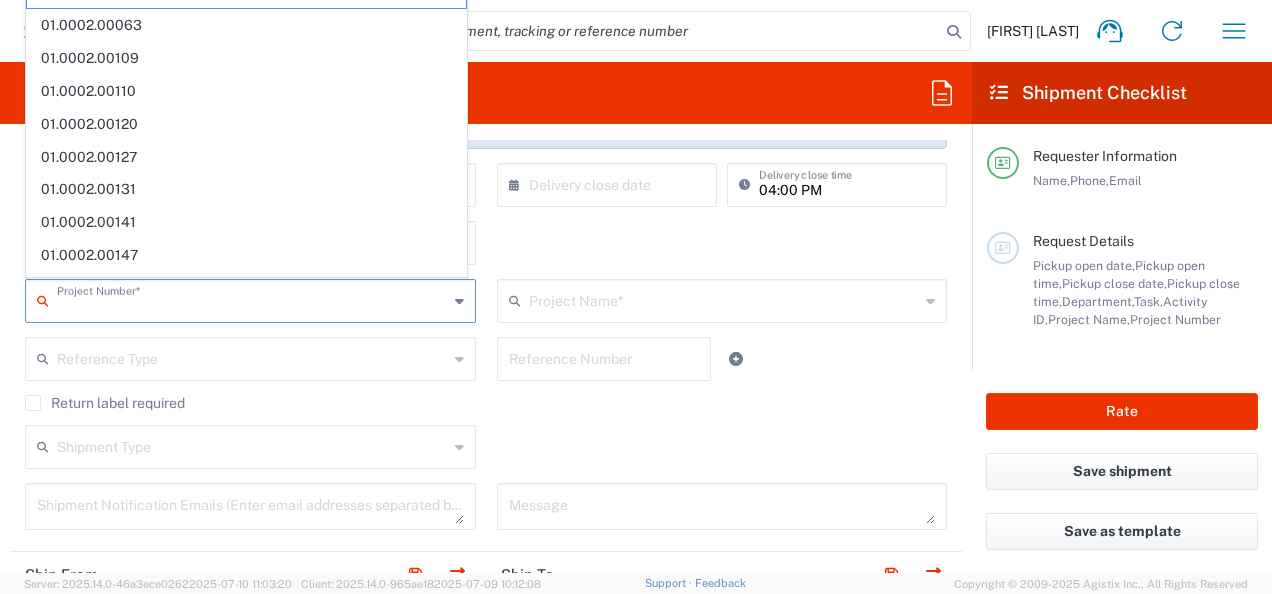 click at bounding box center (252, 299) 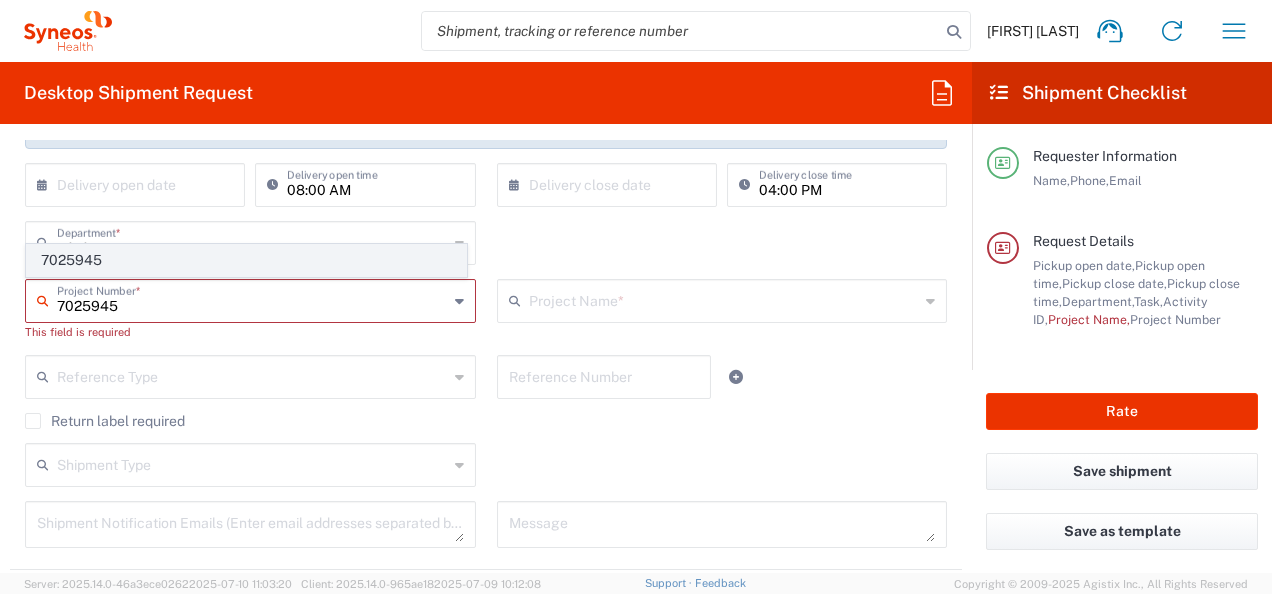type on "7025945" 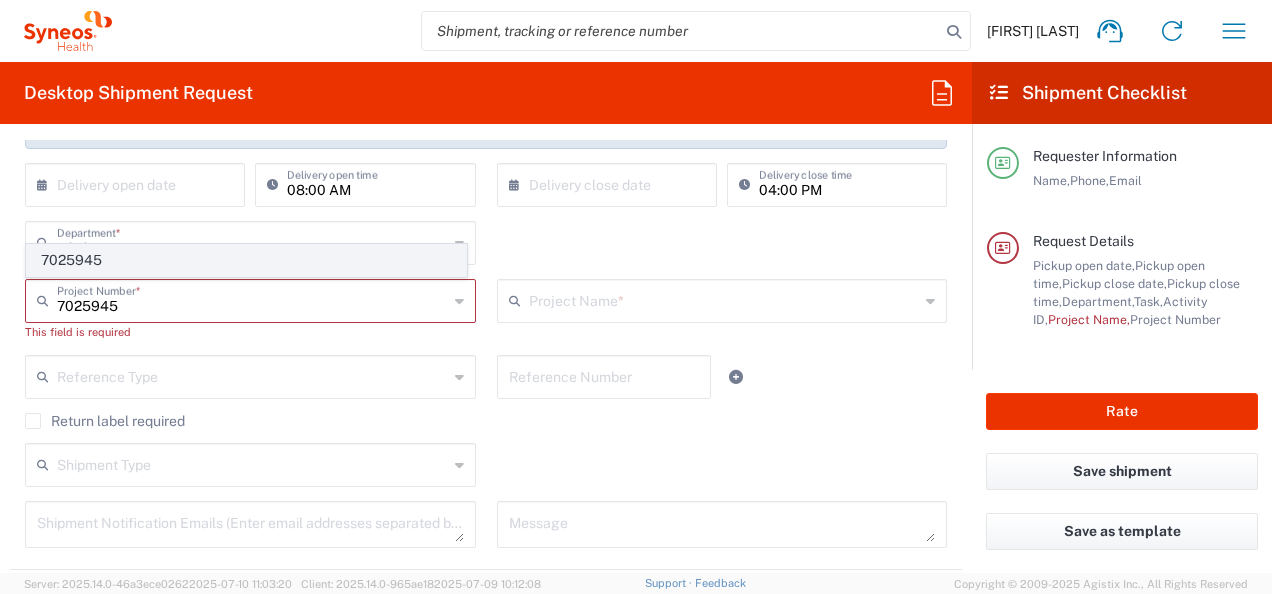 click on "7025945" 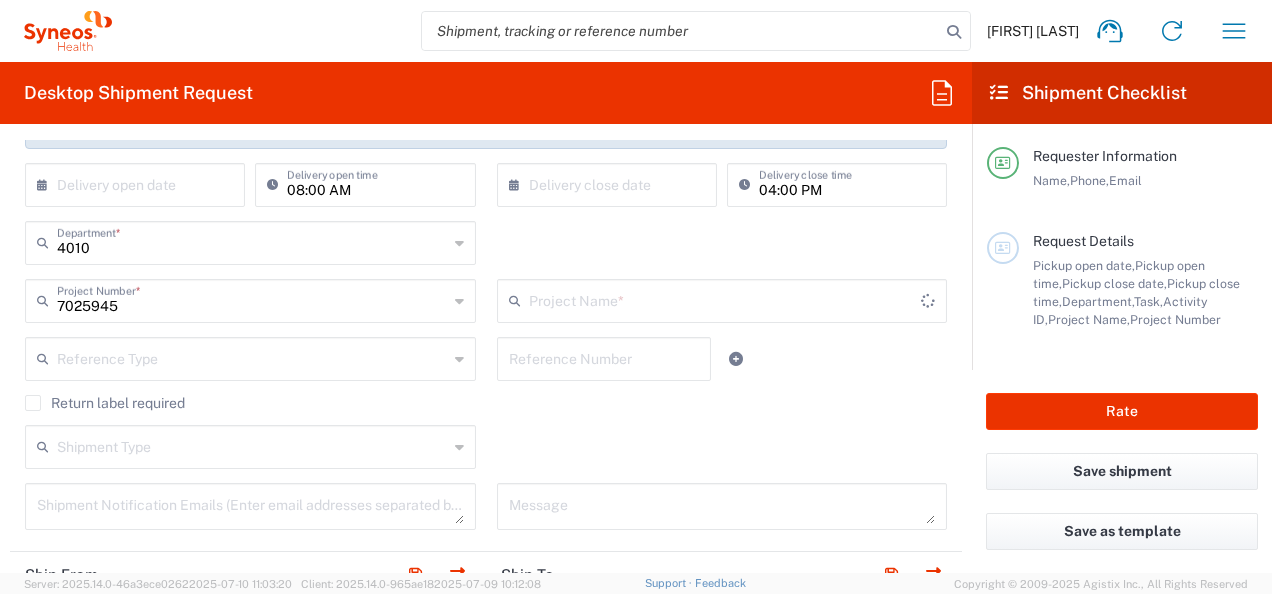 type on "Daiichi 7025945" 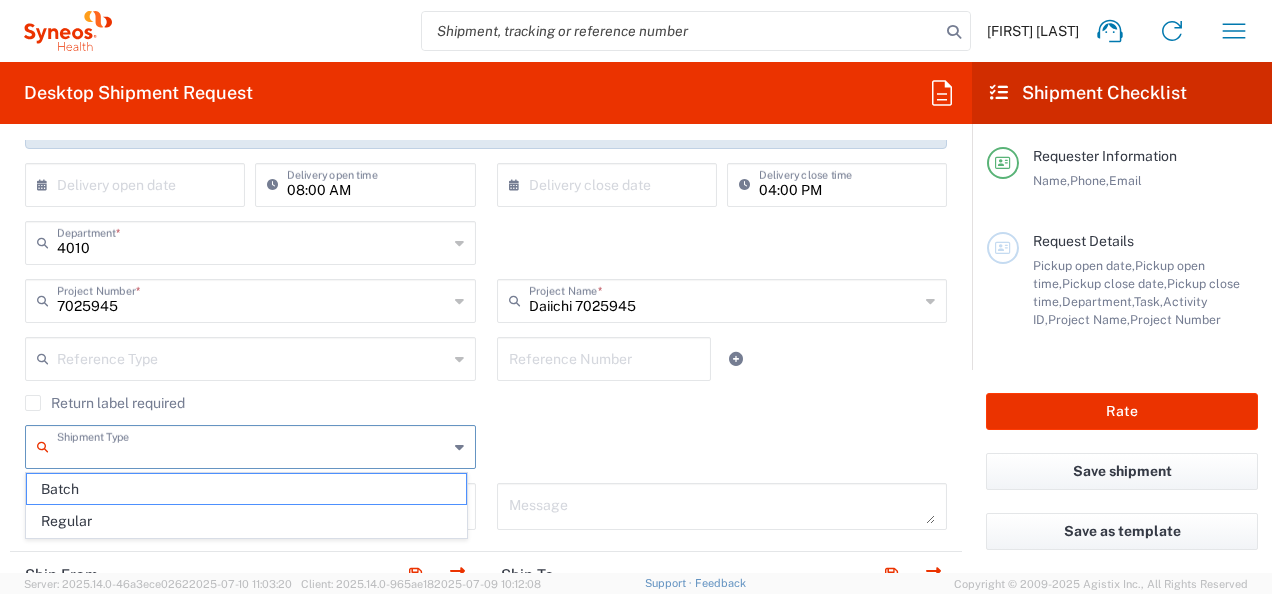 click at bounding box center [252, 445] 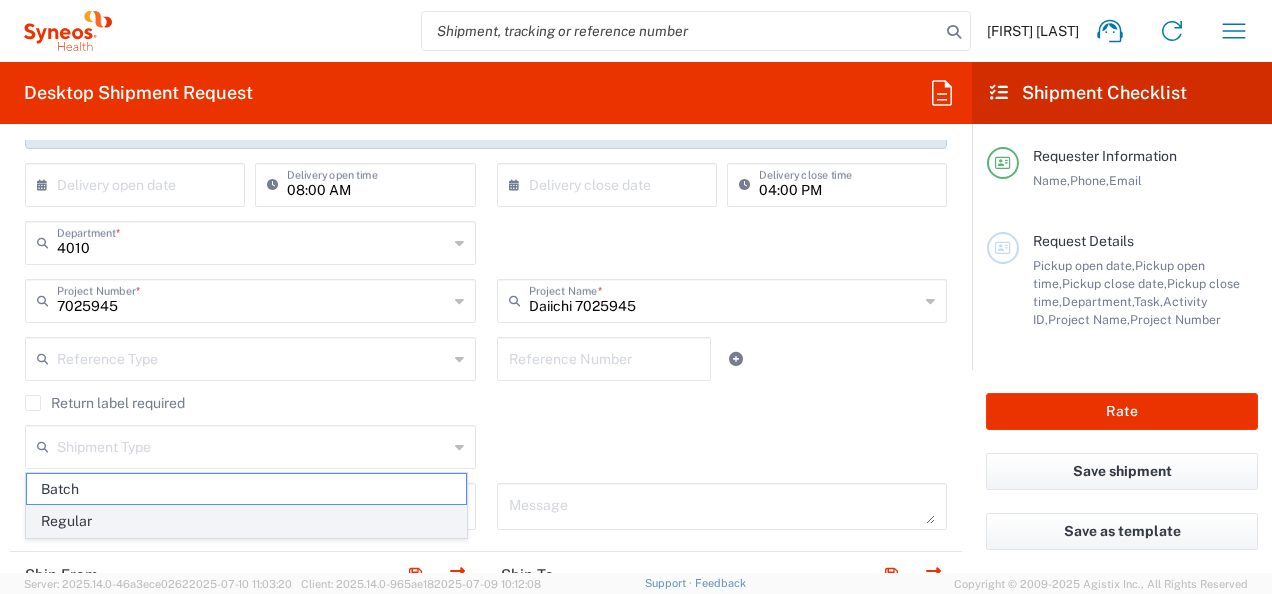 click on "Regular" 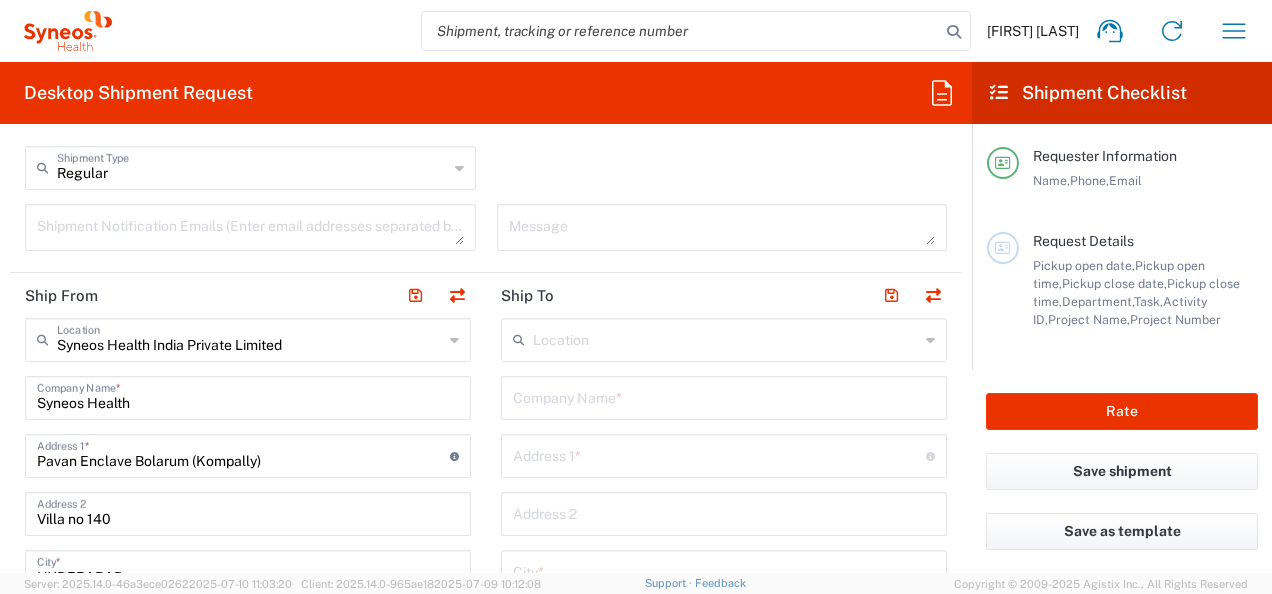 scroll, scrollTop: 653, scrollLeft: 0, axis: vertical 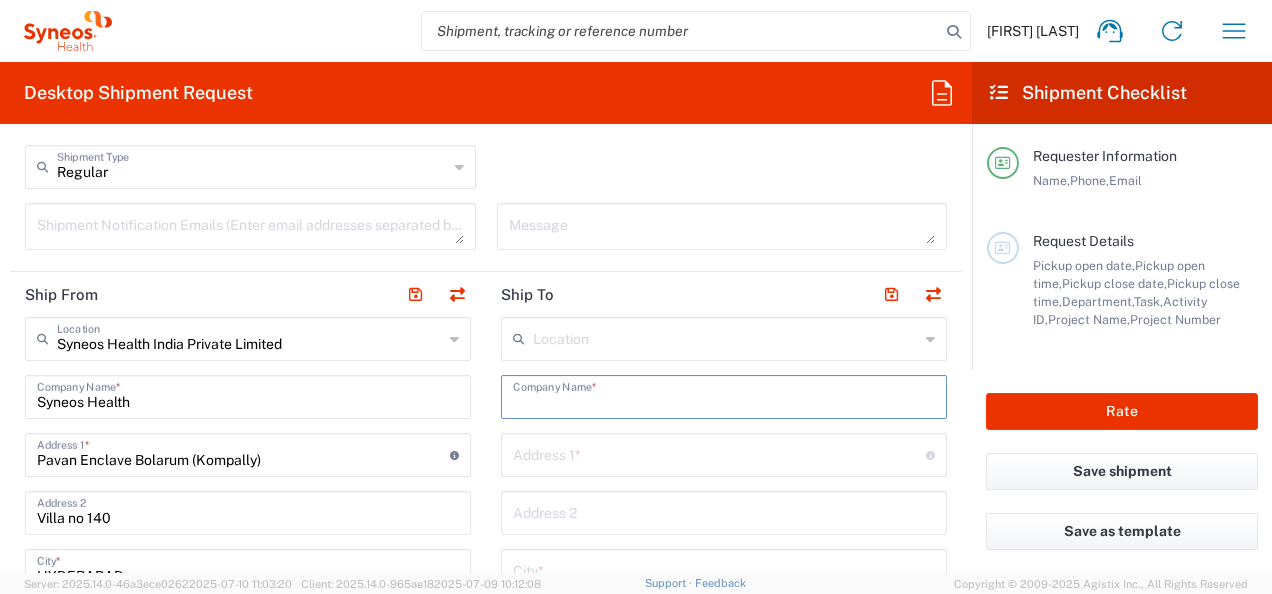 click at bounding box center (724, 395) 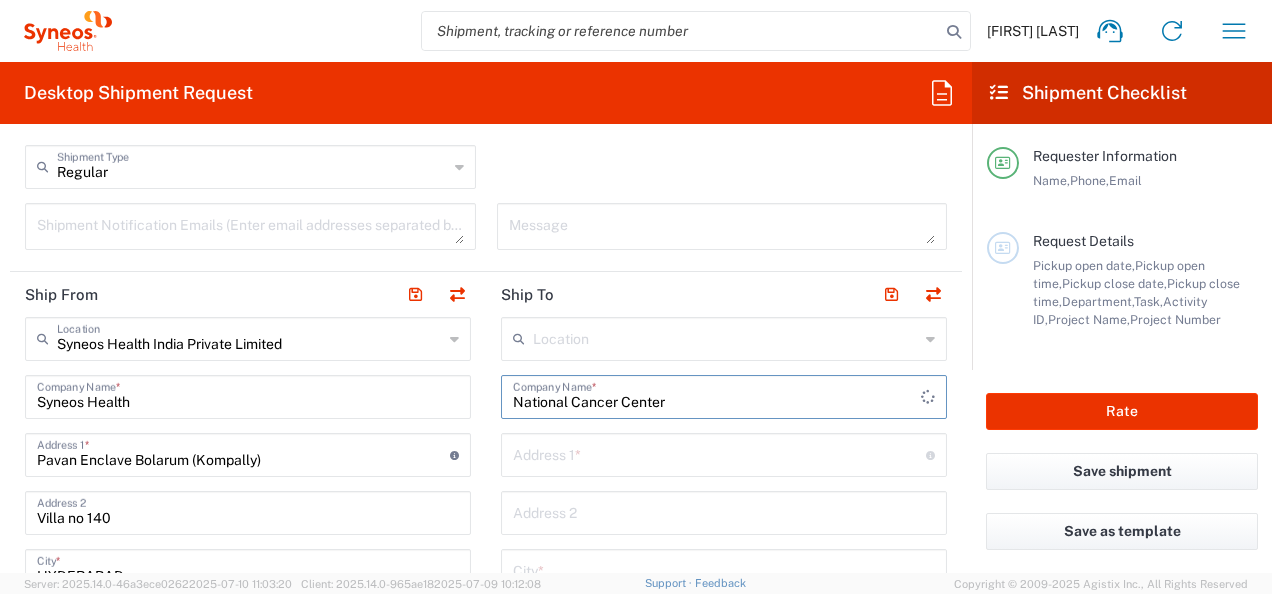 type on "National Cancer Center" 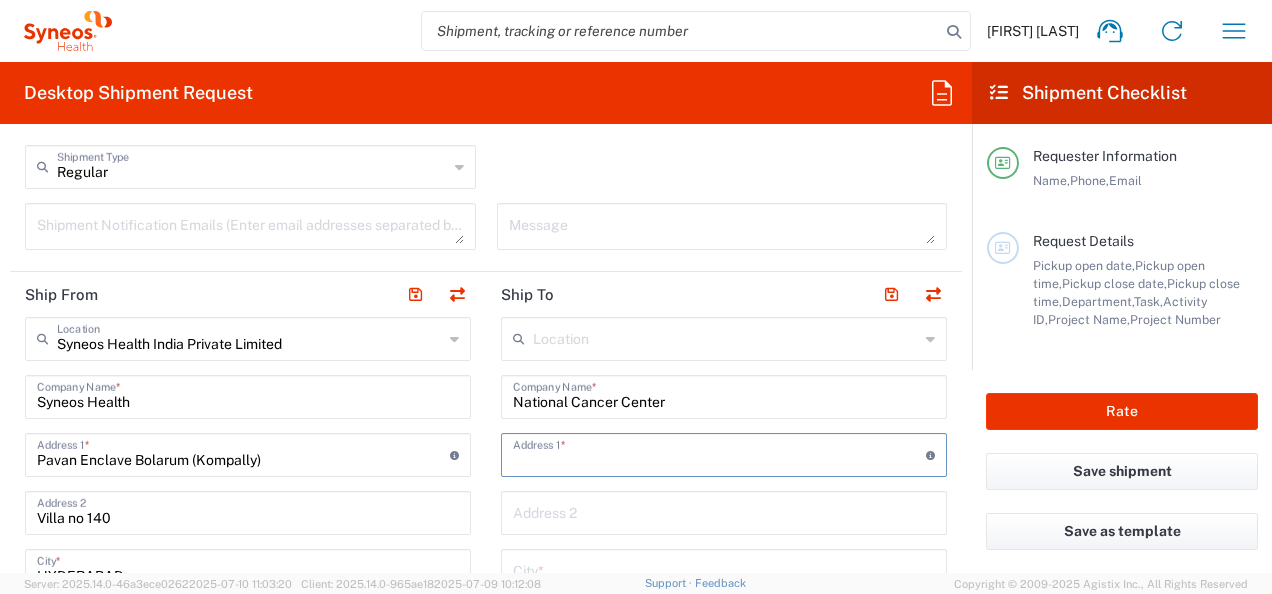 click at bounding box center (719, 453) 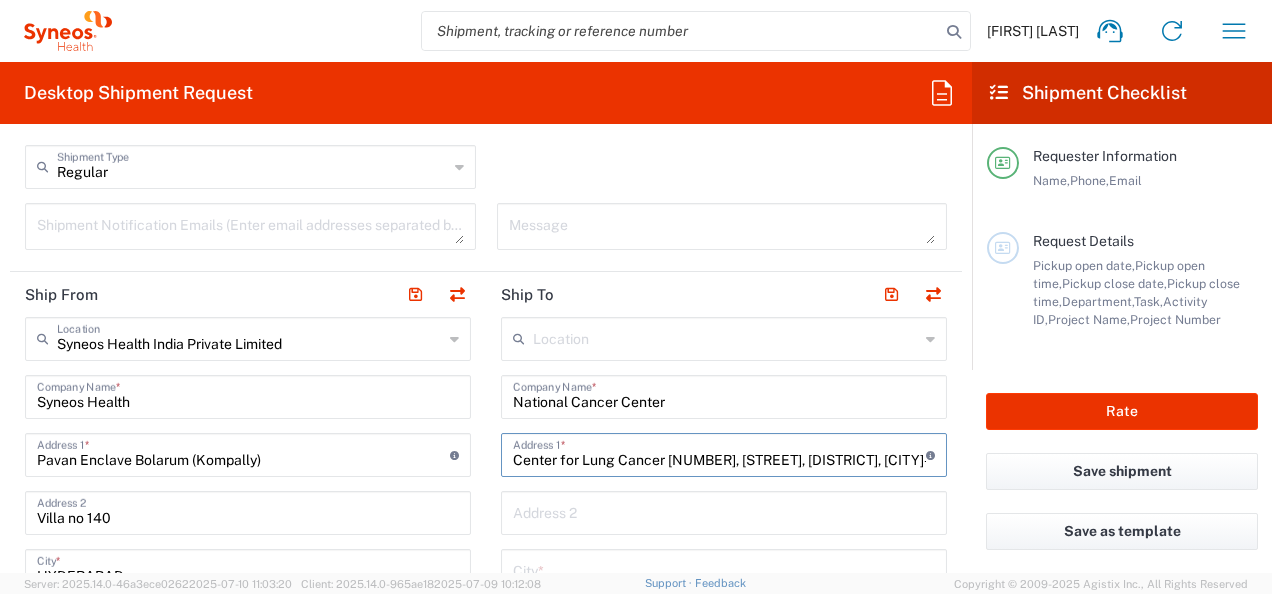 type on "Center for Lung Cancer [NUMBER], [STREET], [DISTRICT], [CITY]" 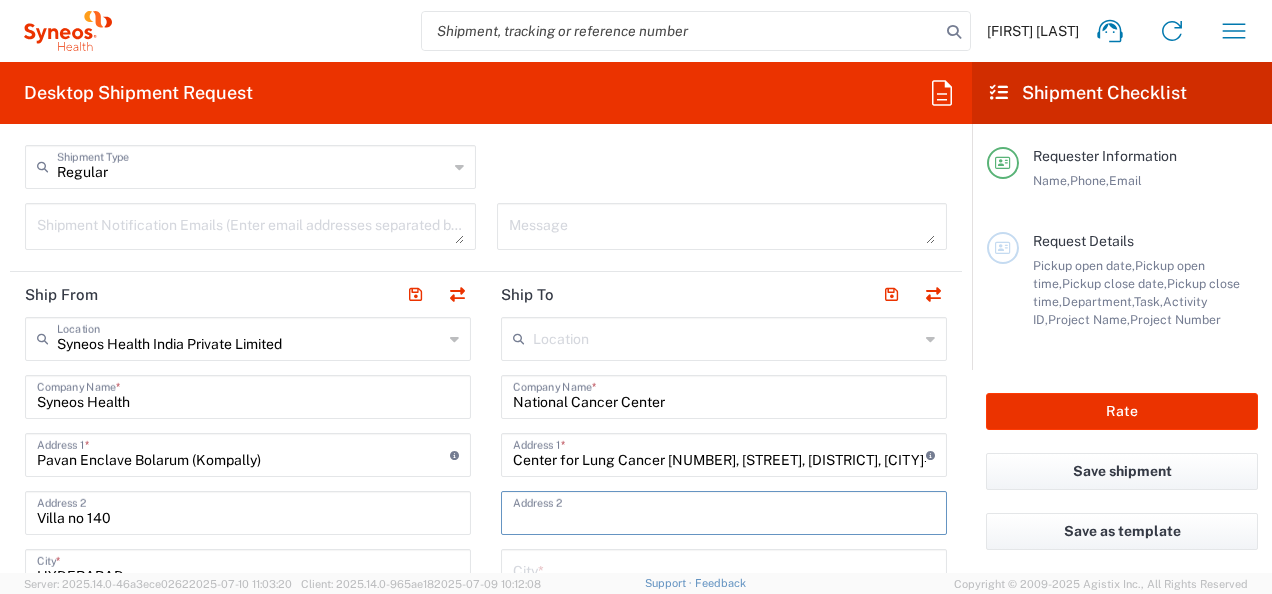 click at bounding box center (724, 511) 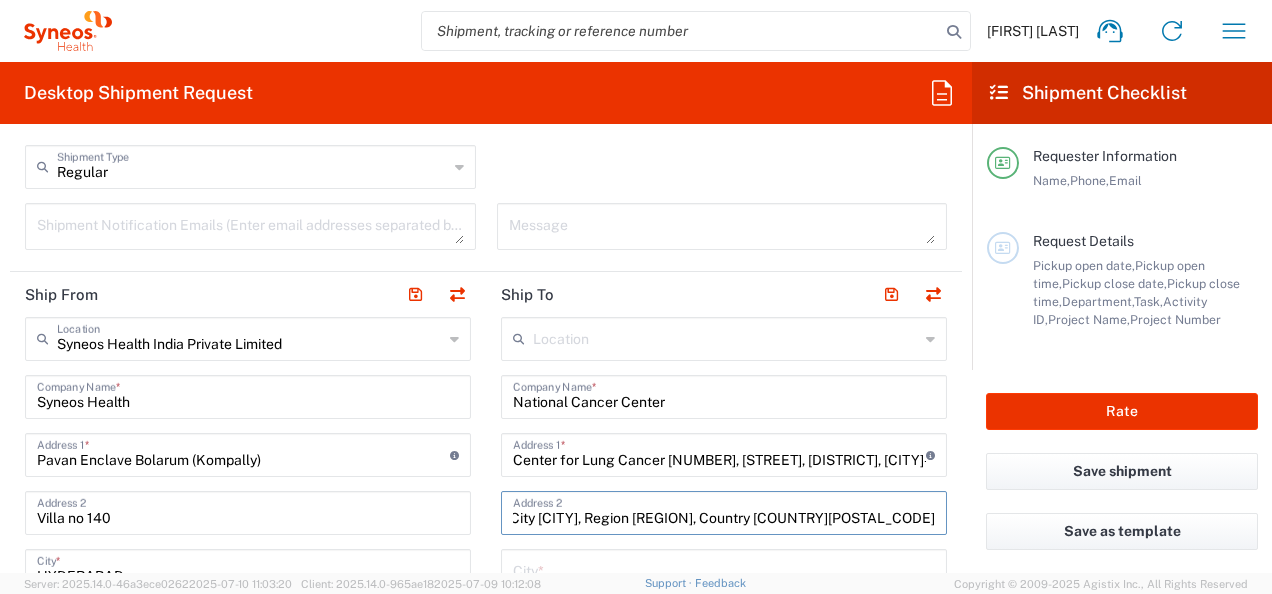 scroll, scrollTop: 0, scrollLeft: 73, axis: horizontal 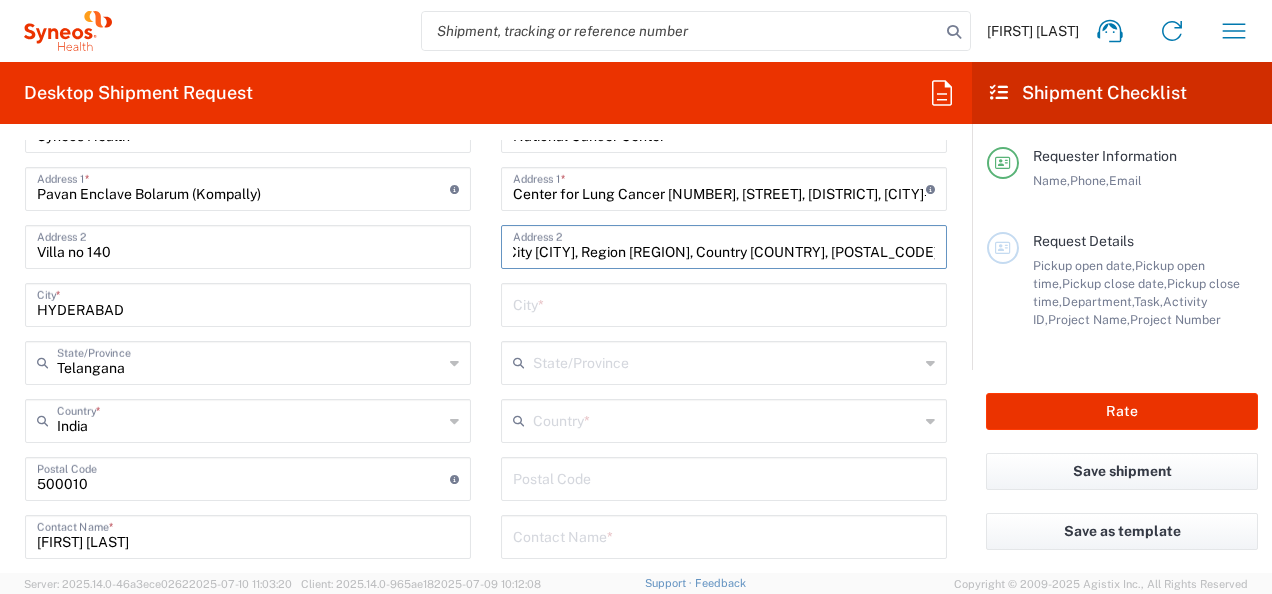 type on "[STATE], City [CITY], Region [REGION], Country South Korea, [POSTAL_CODE]" 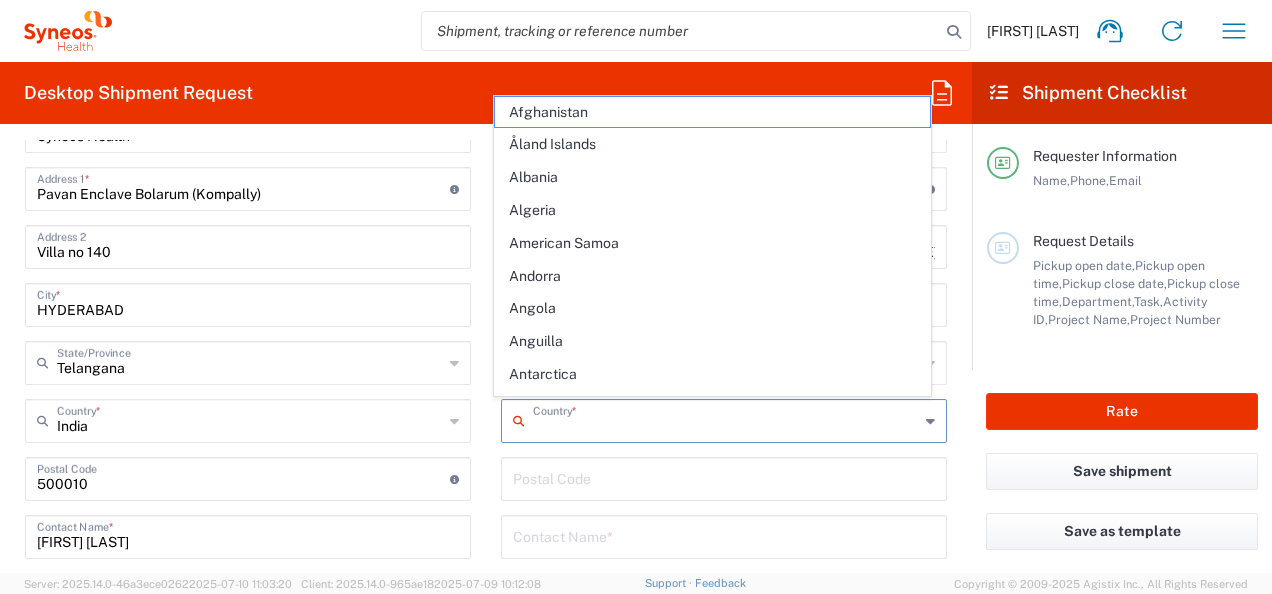 scroll, scrollTop: 0, scrollLeft: 0, axis: both 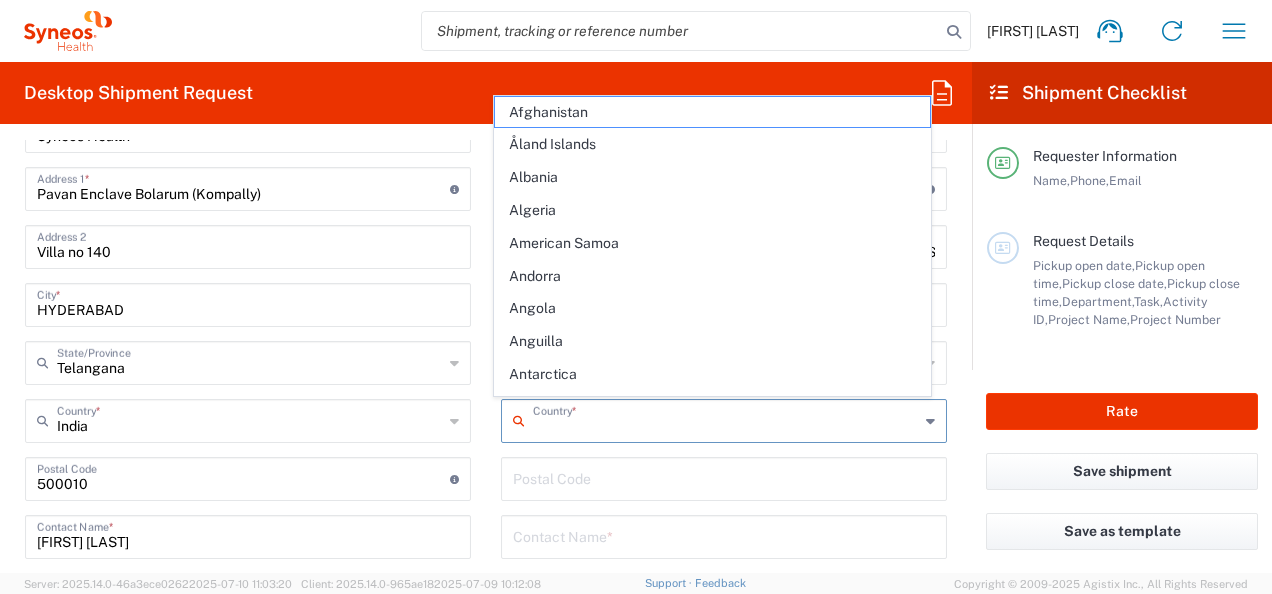 click at bounding box center (726, 419) 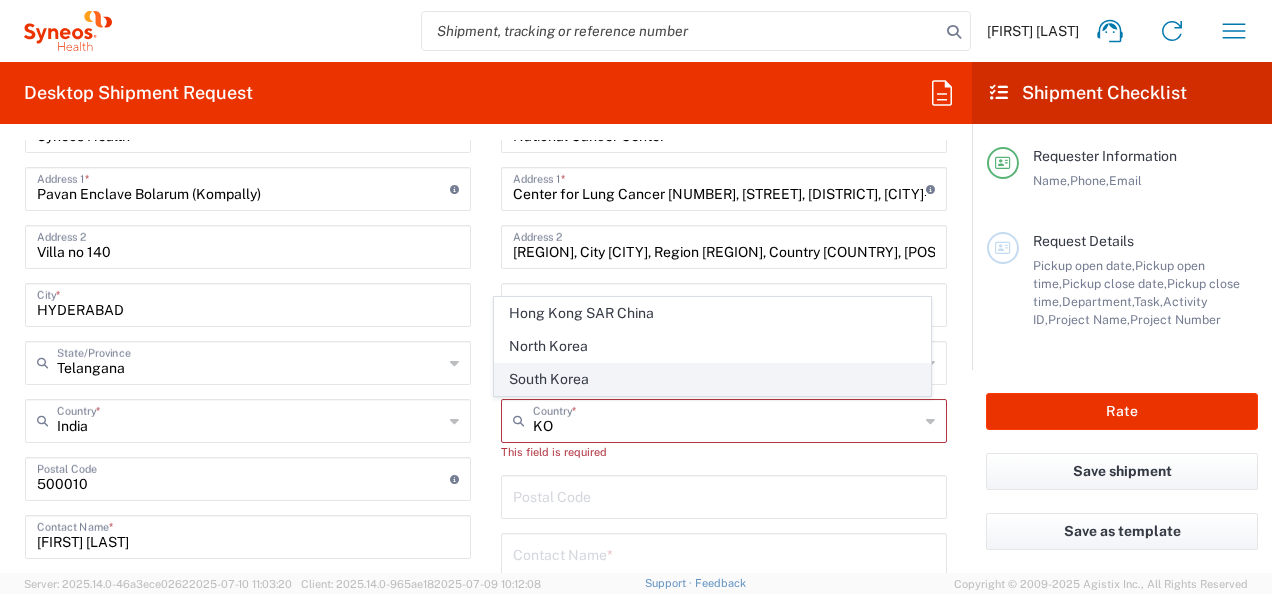 click on "South Korea" 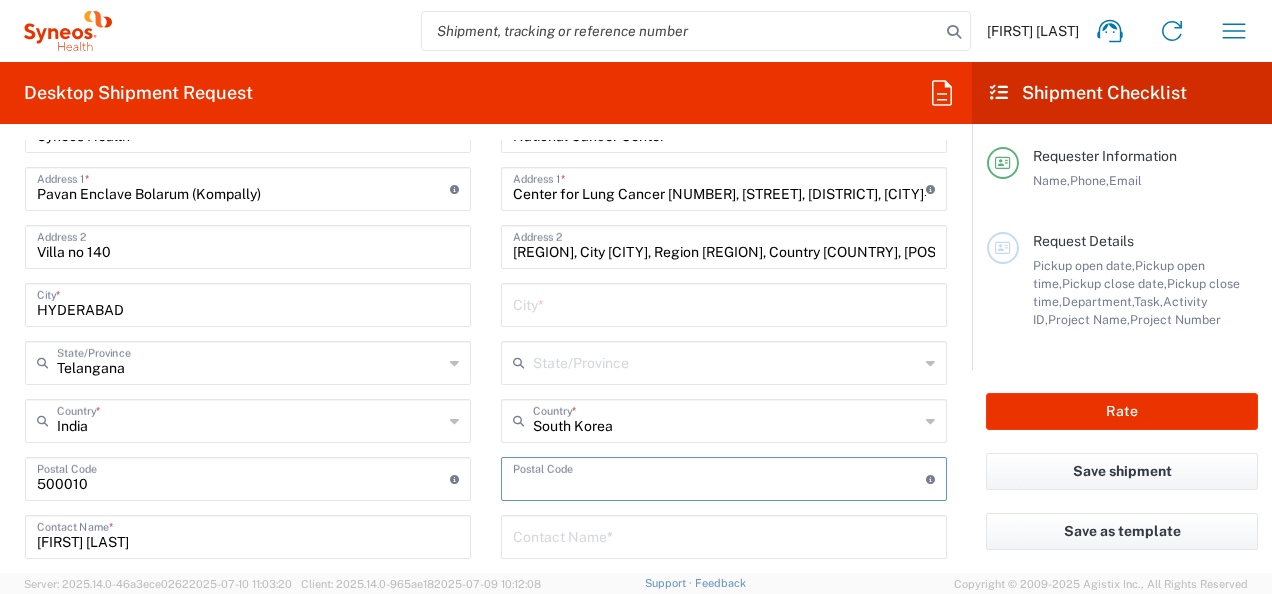 click at bounding box center [719, 477] 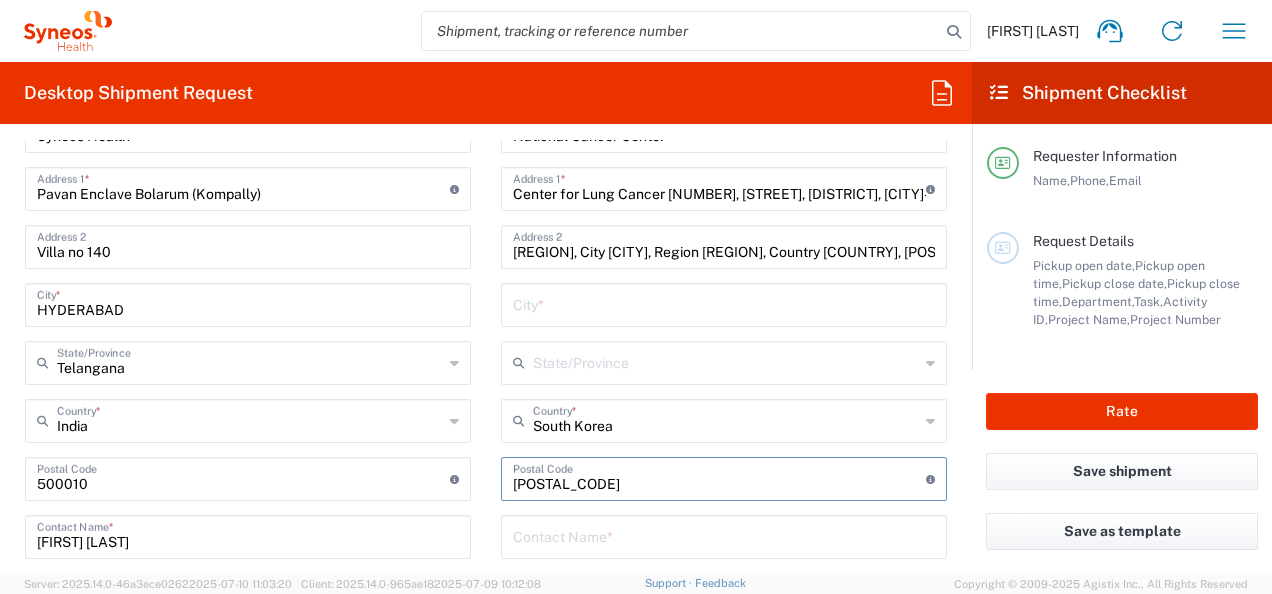 type on "[POSTAL_CODE]" 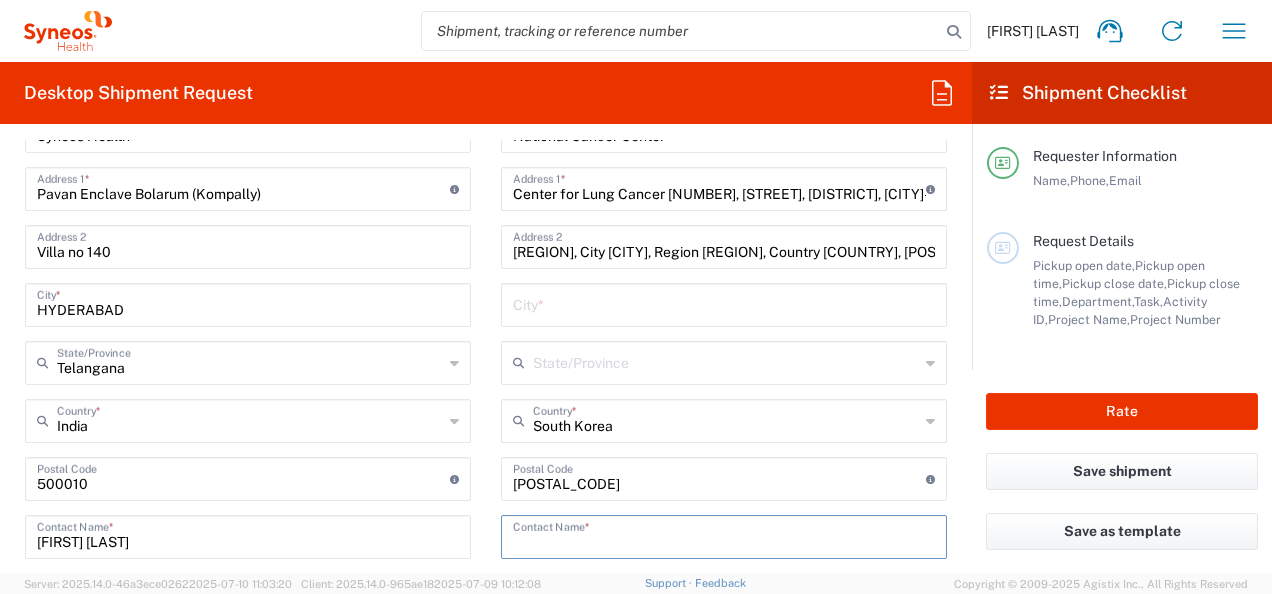 click at bounding box center [724, 535] 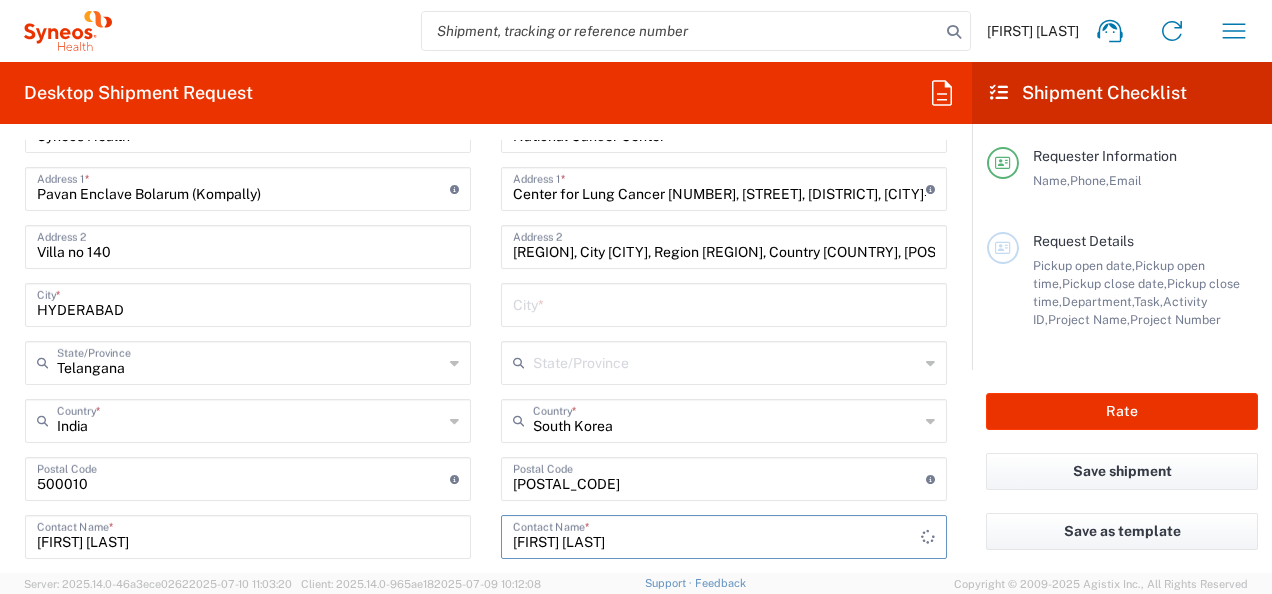 type on "Ji-Youn Han" 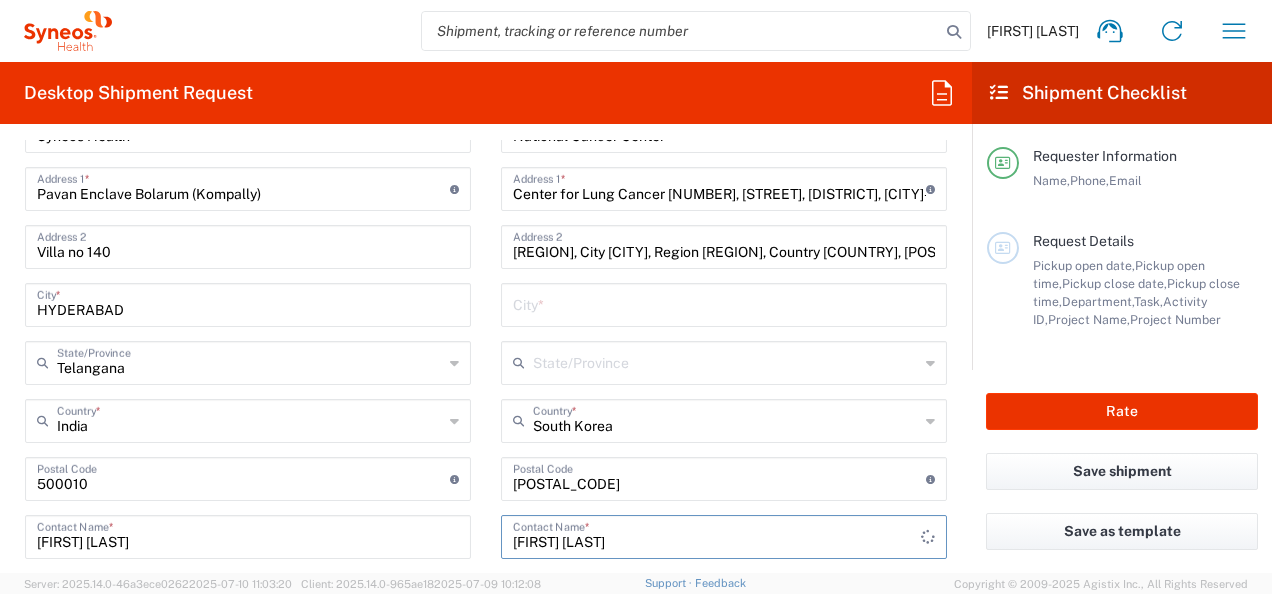 click on "Ji-Youn Han" at bounding box center (717, 535) 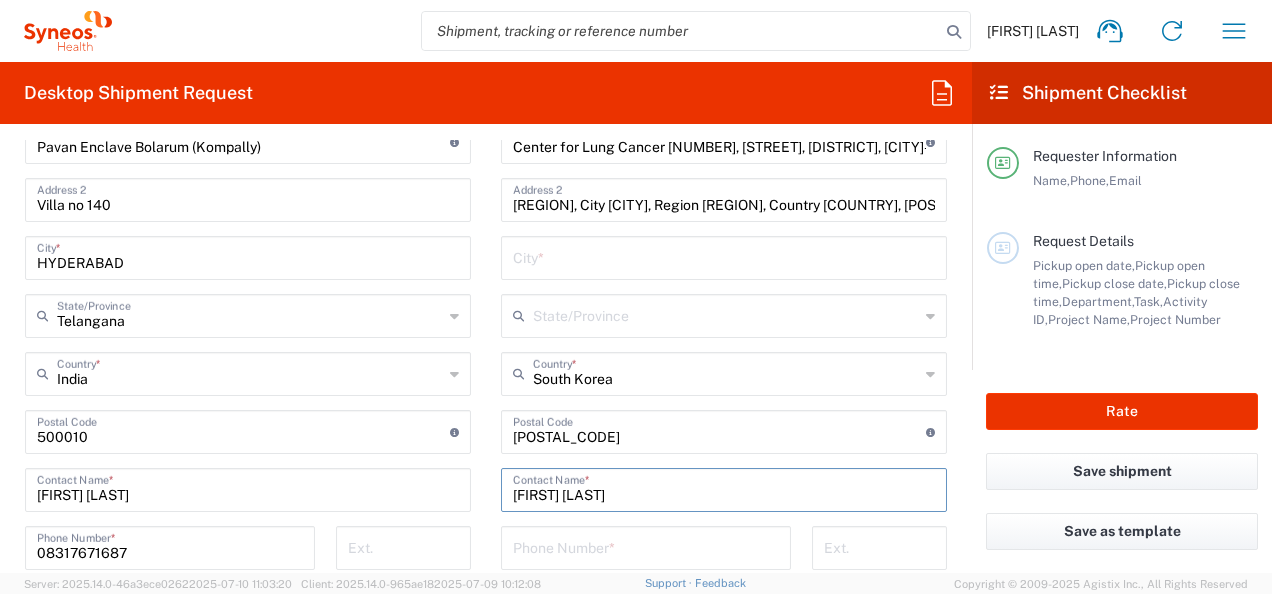 scroll, scrollTop: 999, scrollLeft: 0, axis: vertical 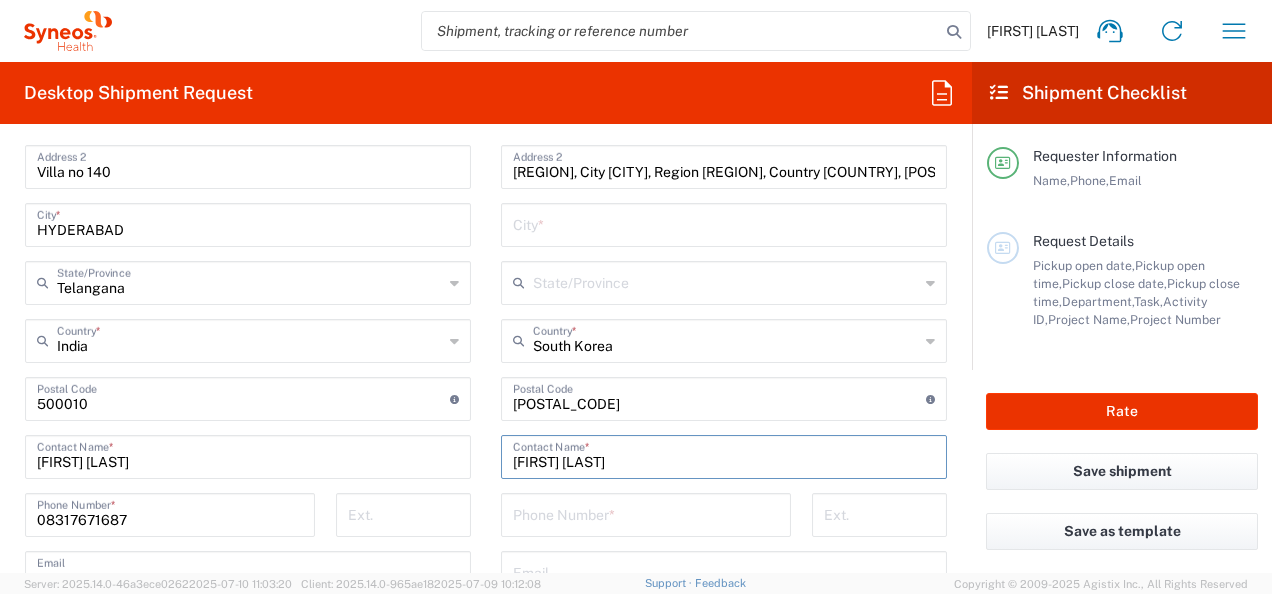 click at bounding box center (646, 513) 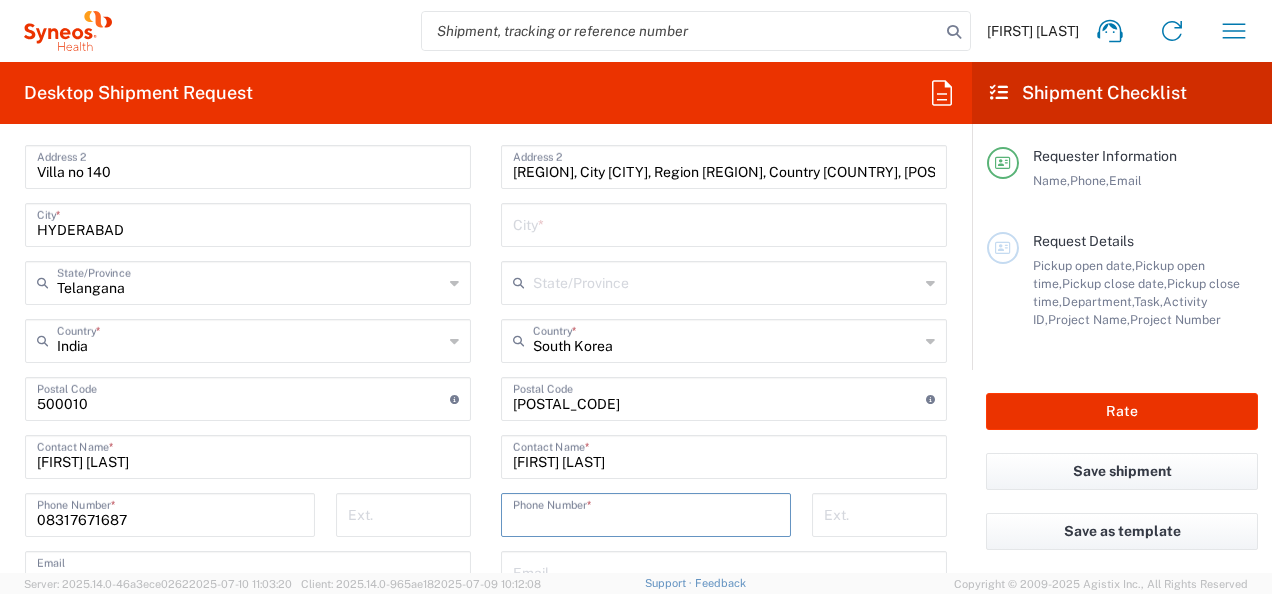 paste on "82-82-0319201154" 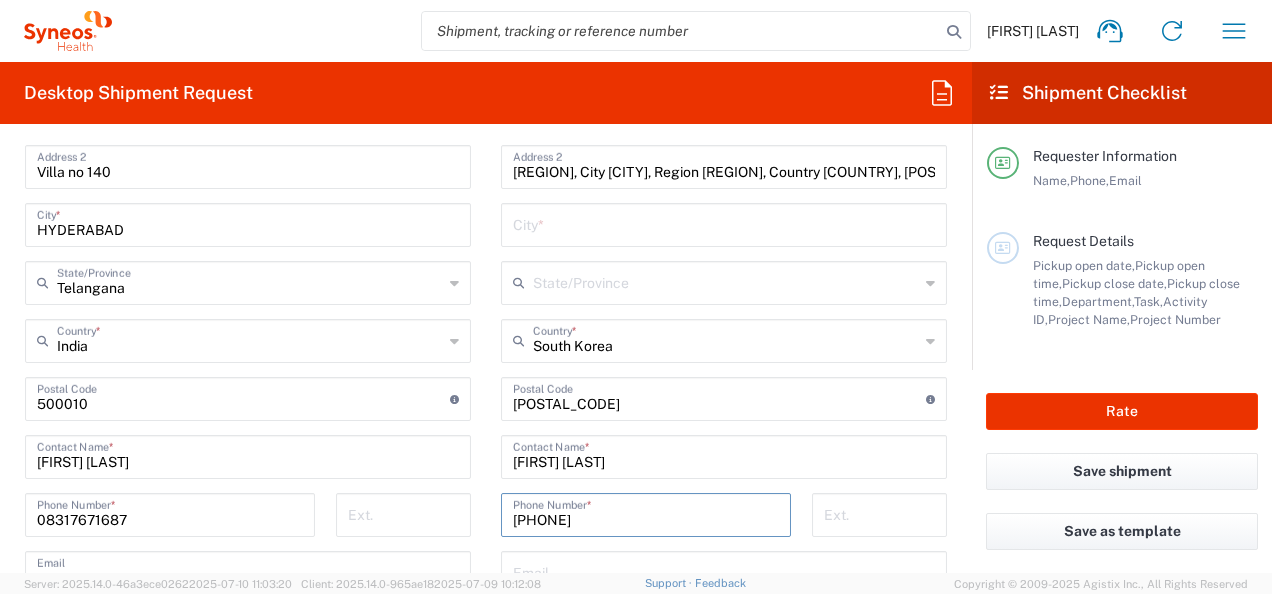 type on "82-82-0319201154" 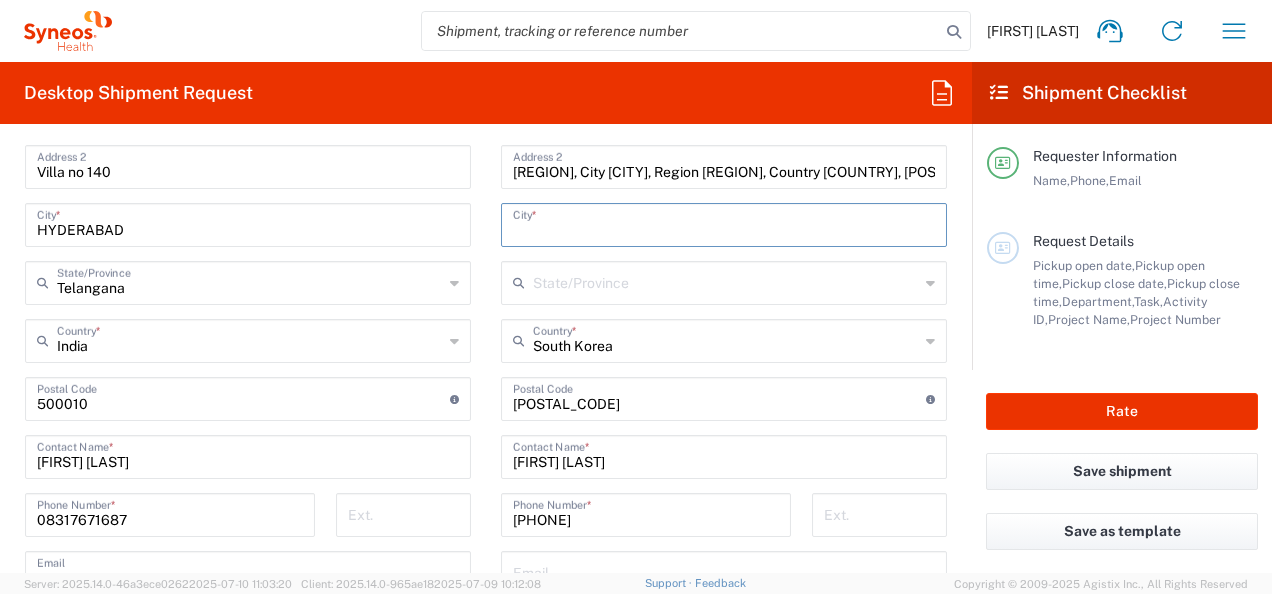 click at bounding box center (724, 223) 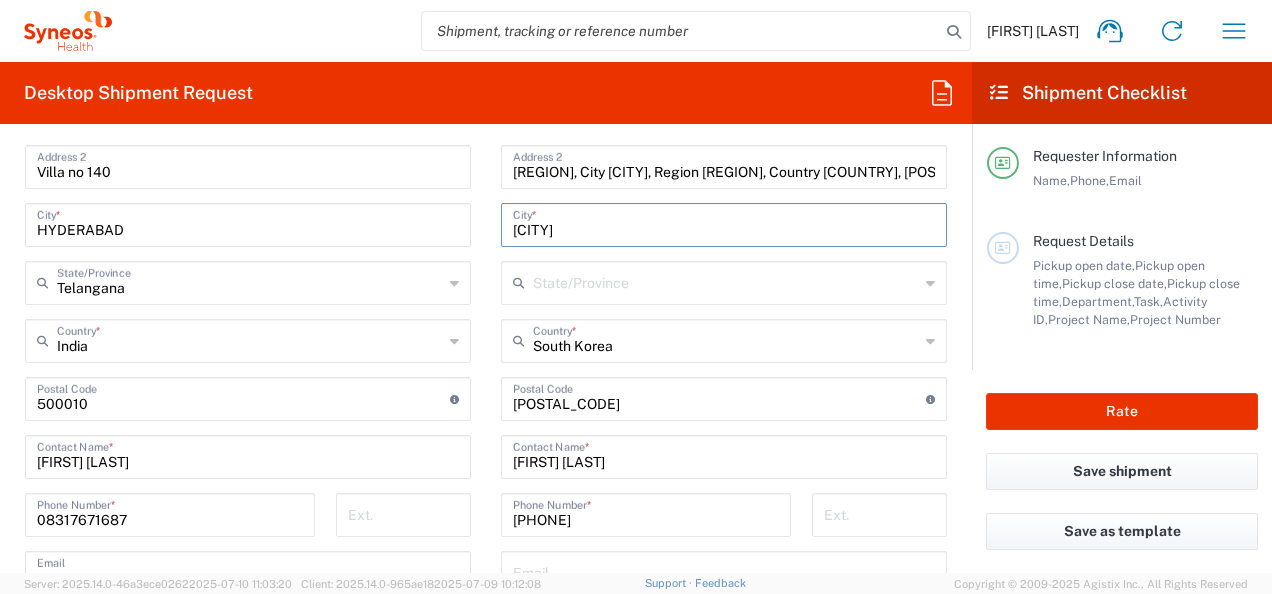 type on "GOYANG" 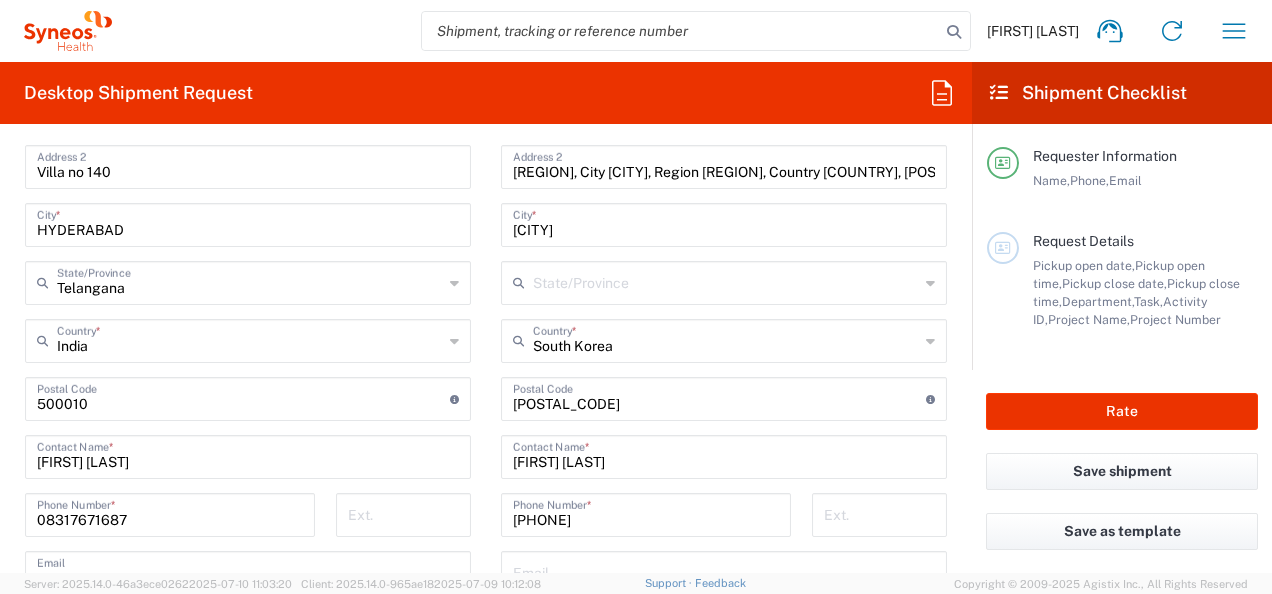 click 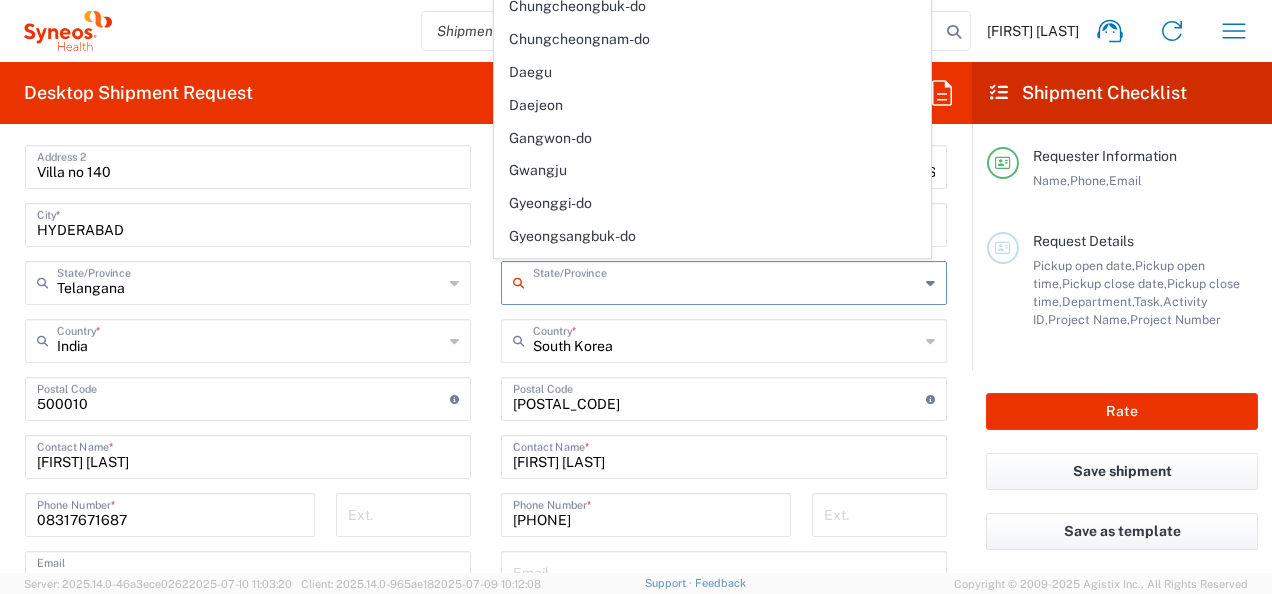 scroll, scrollTop: 246, scrollLeft: 0, axis: vertical 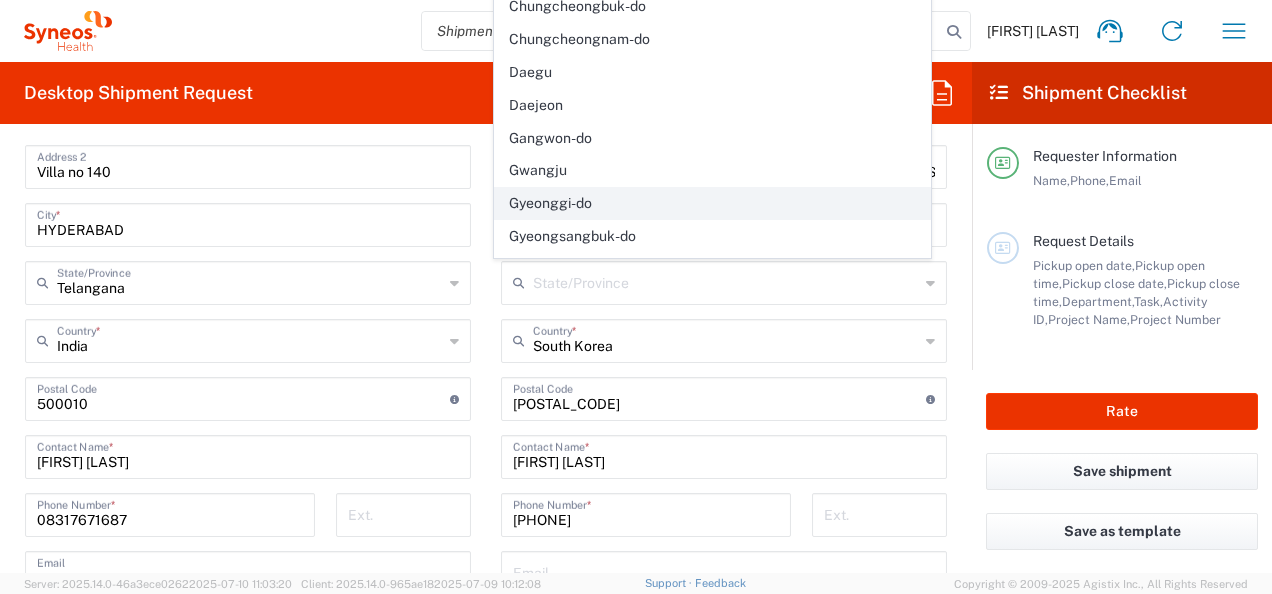 click on "Gyeonggi-do" 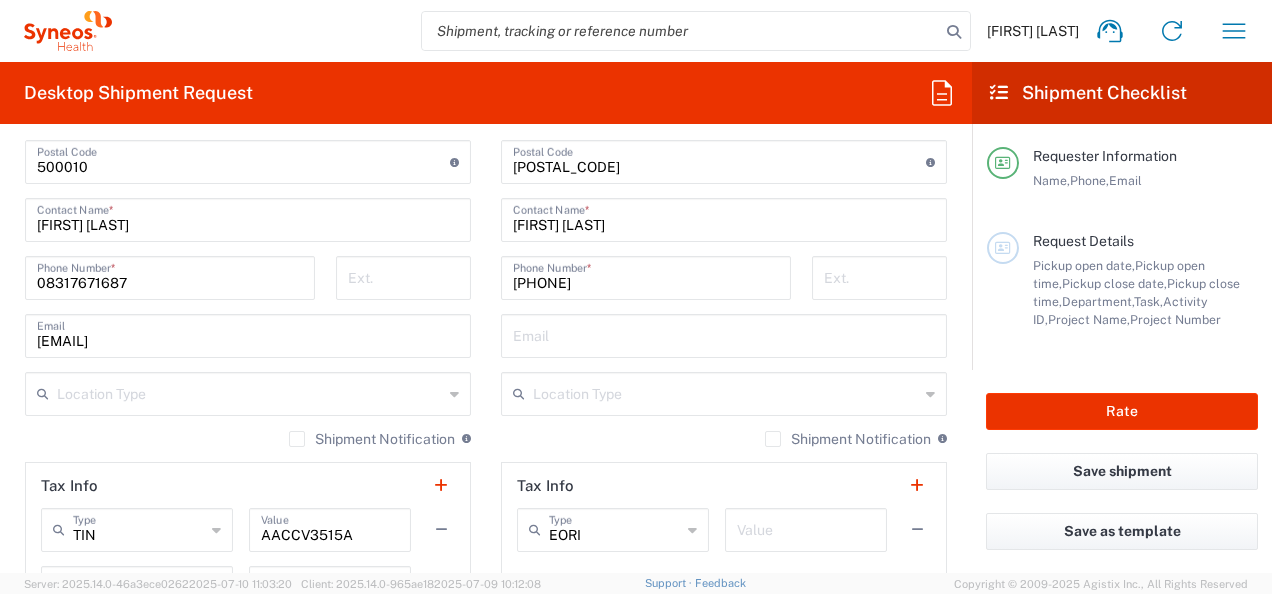 scroll, scrollTop: 1239, scrollLeft: 0, axis: vertical 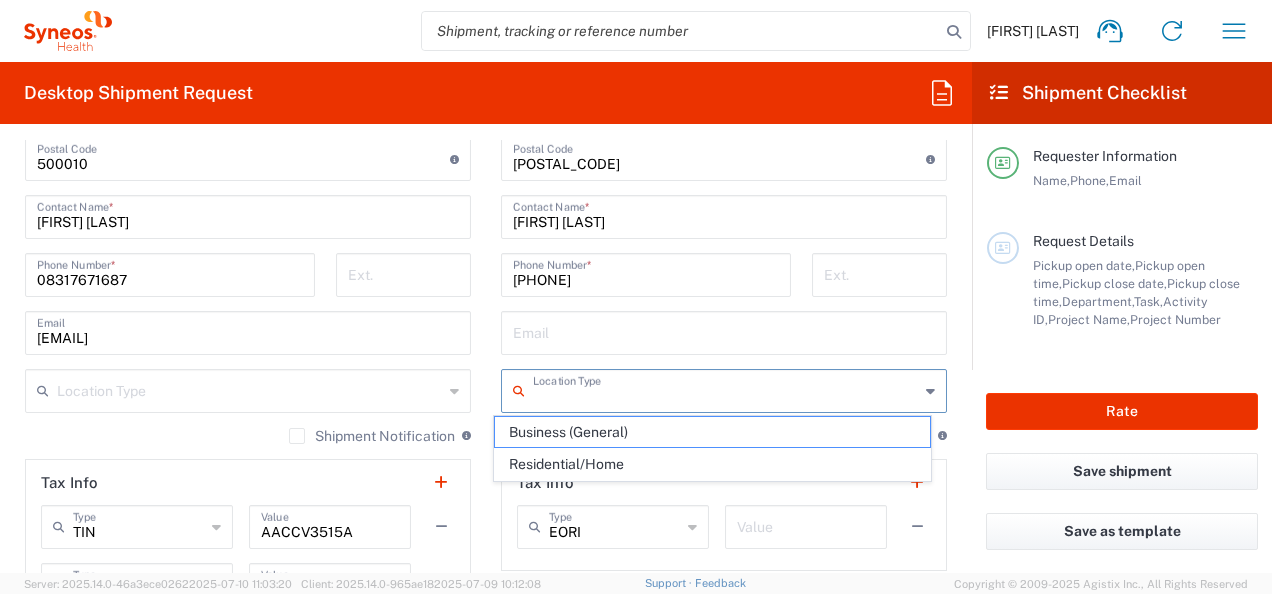 click at bounding box center [726, 389] 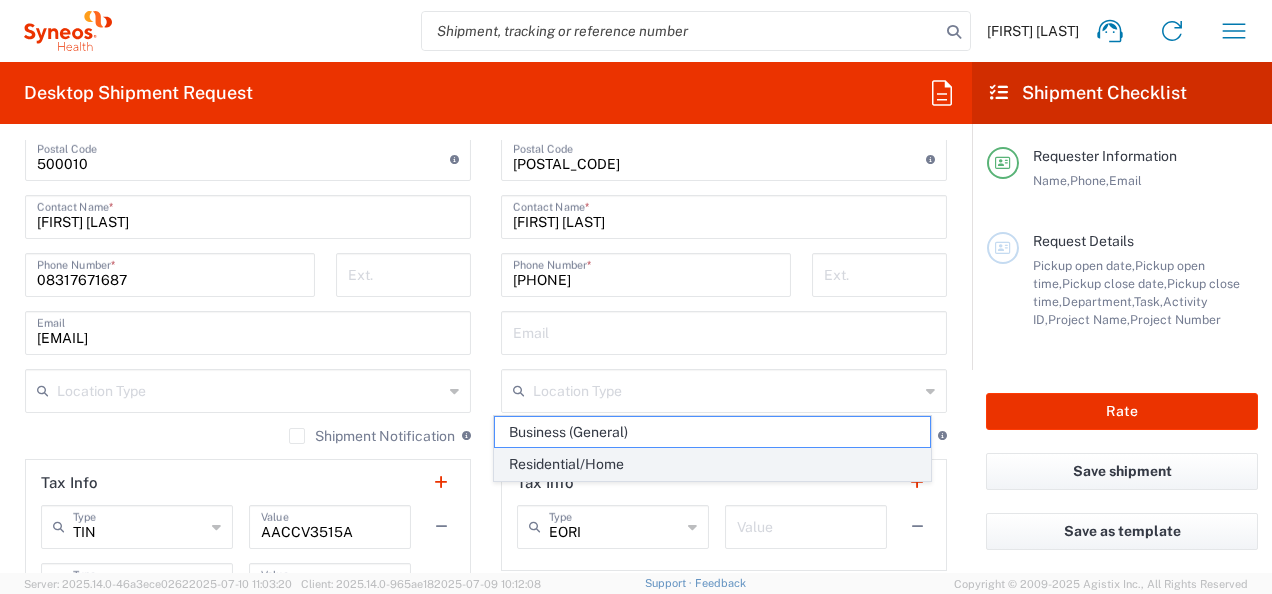 click on "Residential/Home" 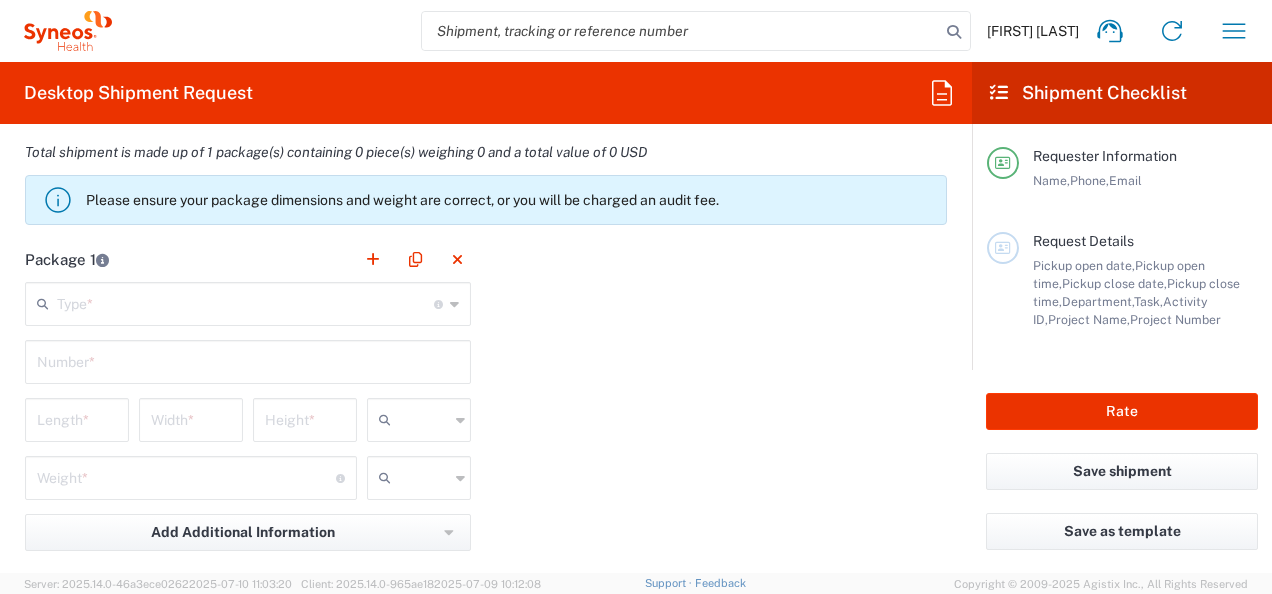 scroll, scrollTop: 1786, scrollLeft: 0, axis: vertical 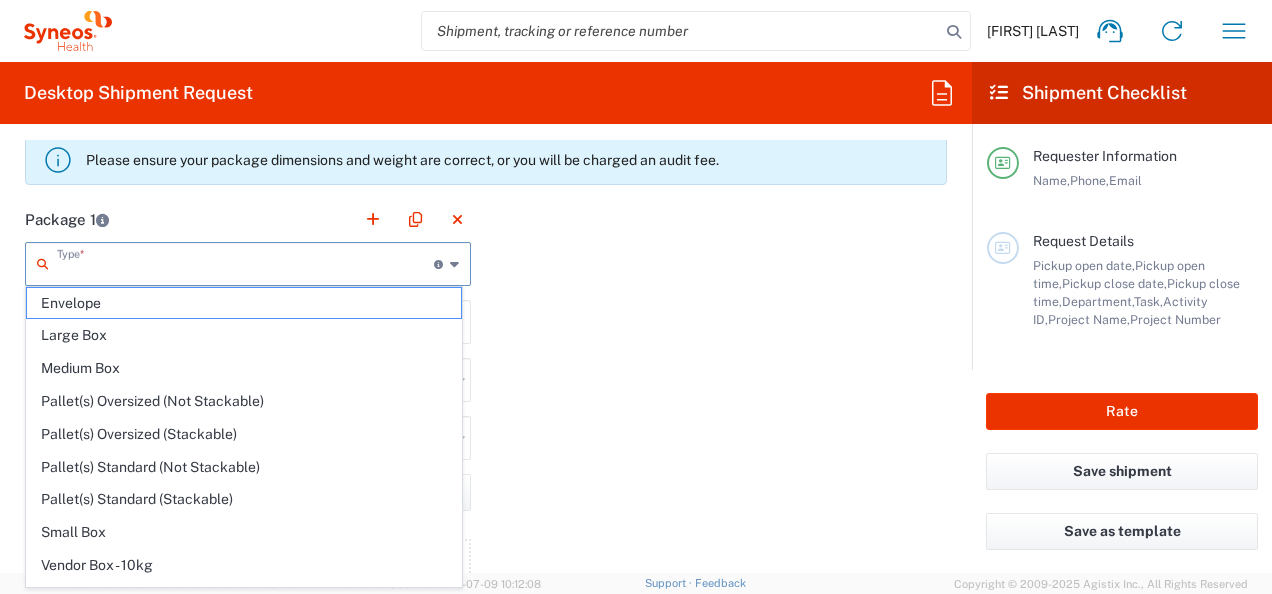 click at bounding box center [245, 262] 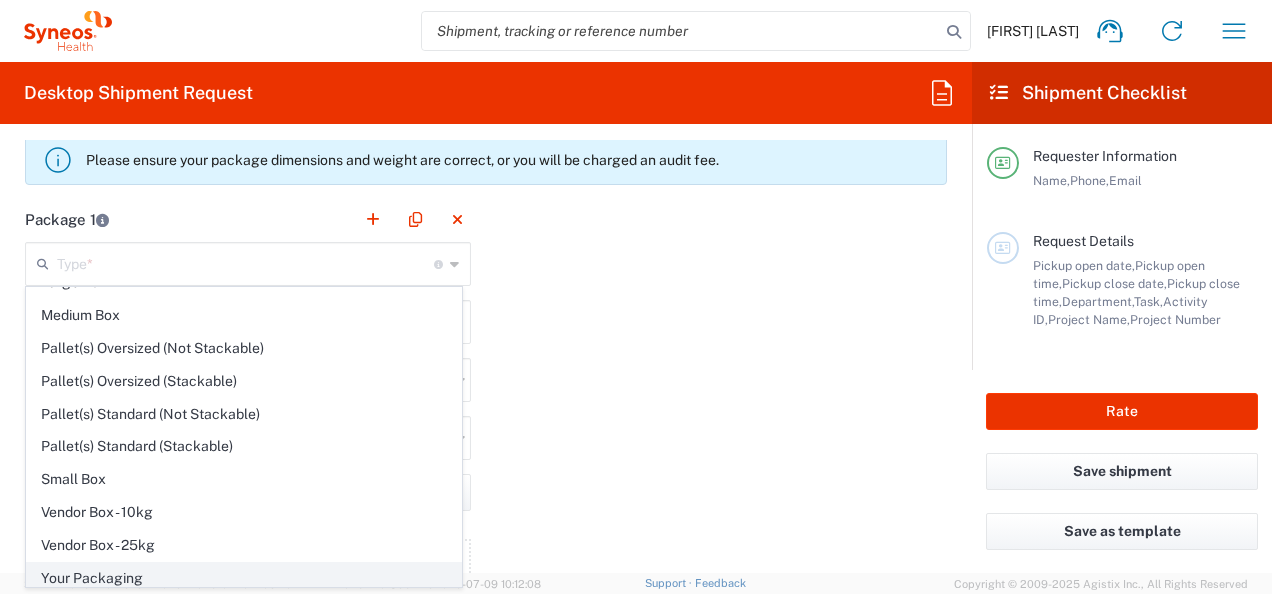 click on "Your Packaging" 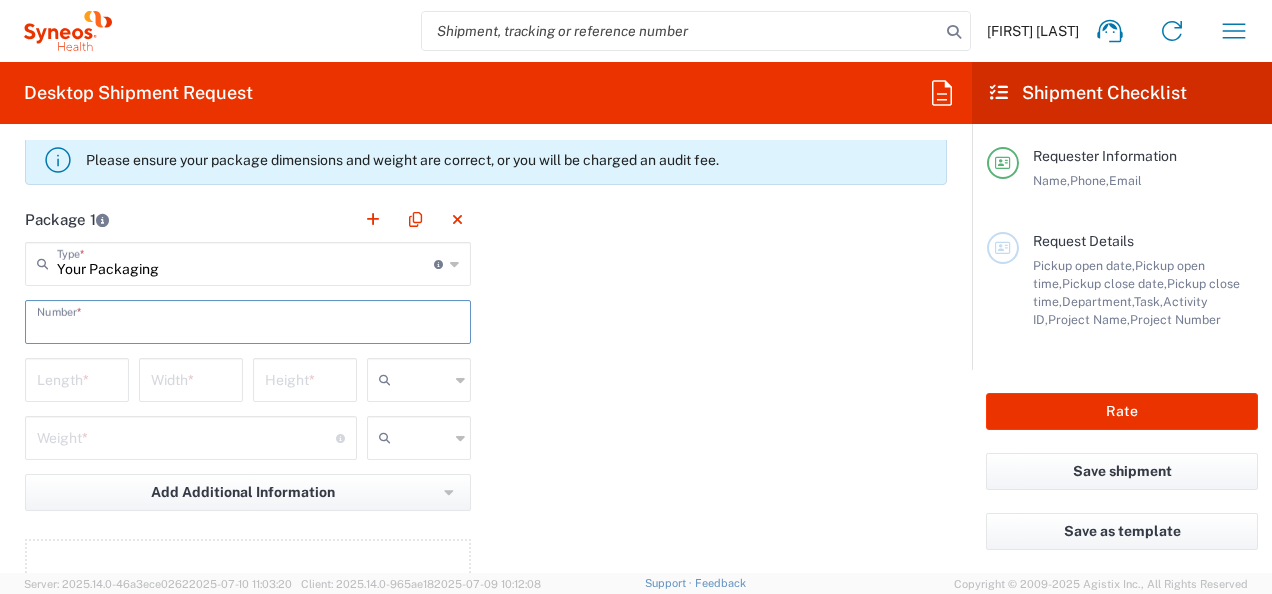 click at bounding box center [248, 320] 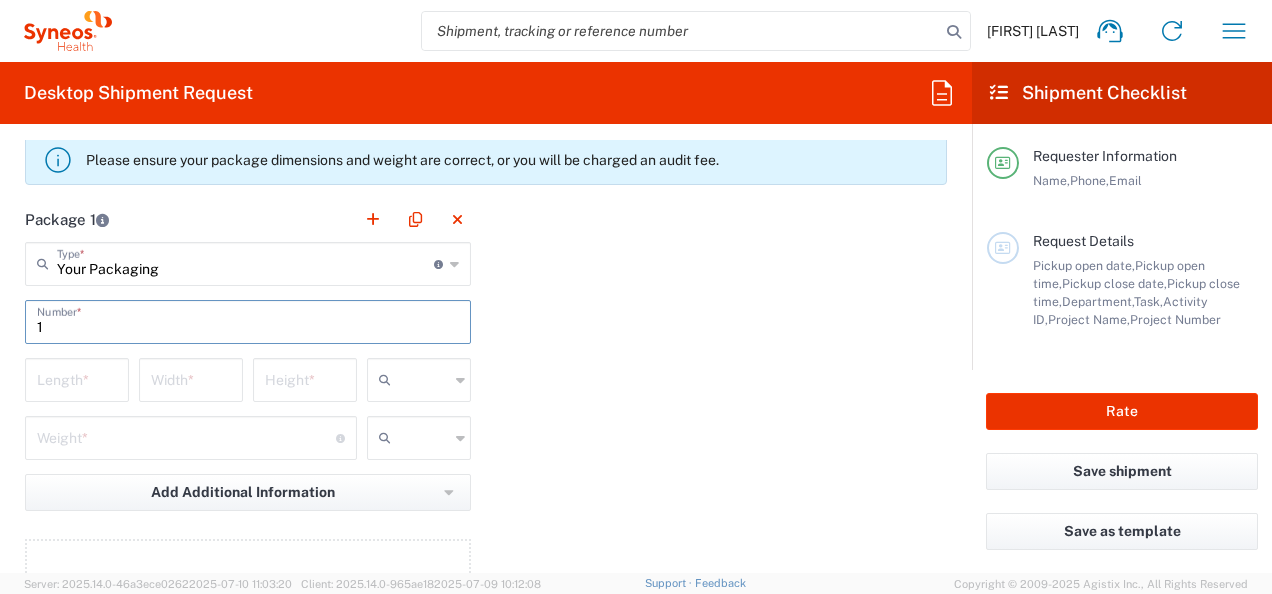 type on "1" 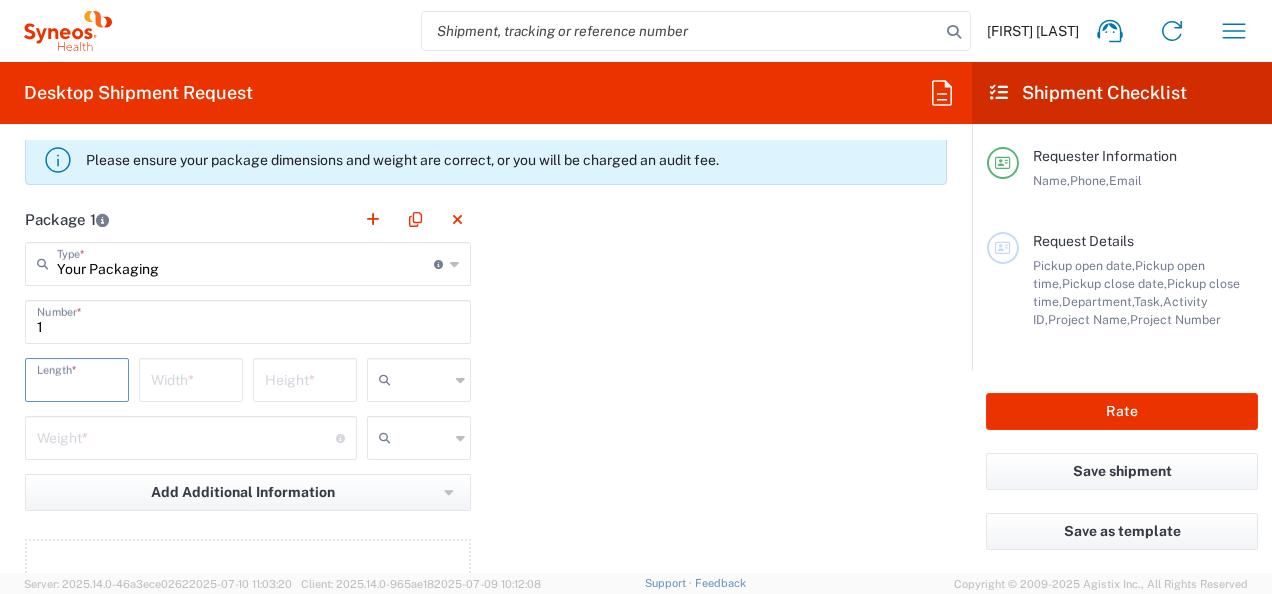 click at bounding box center [77, 378] 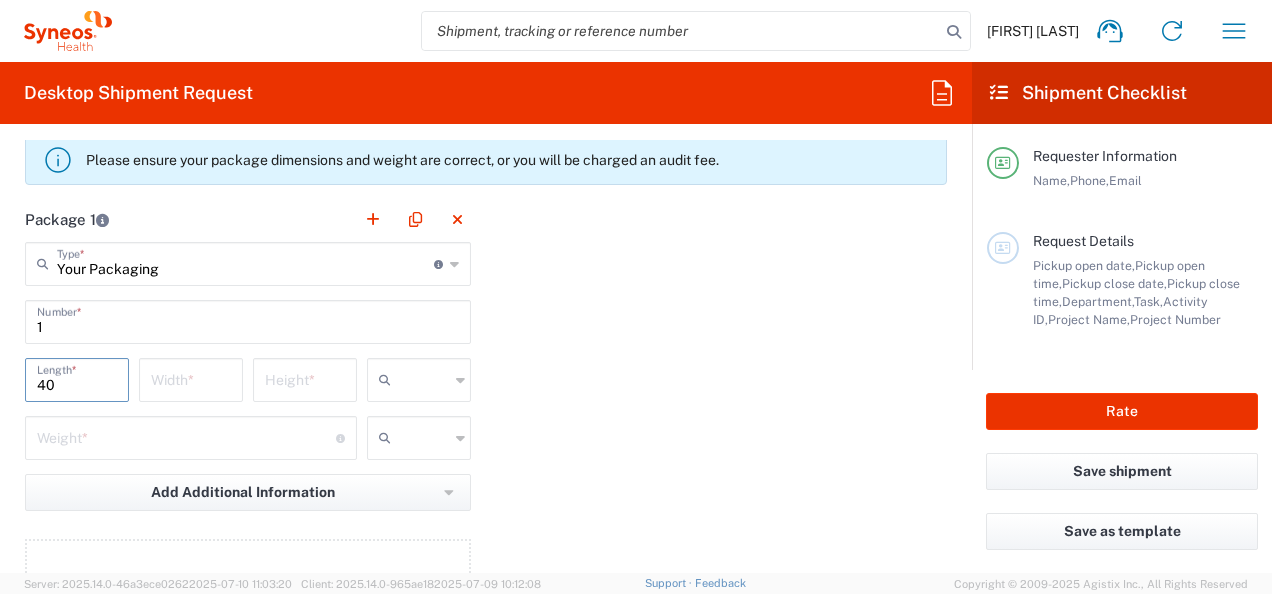 type on "40" 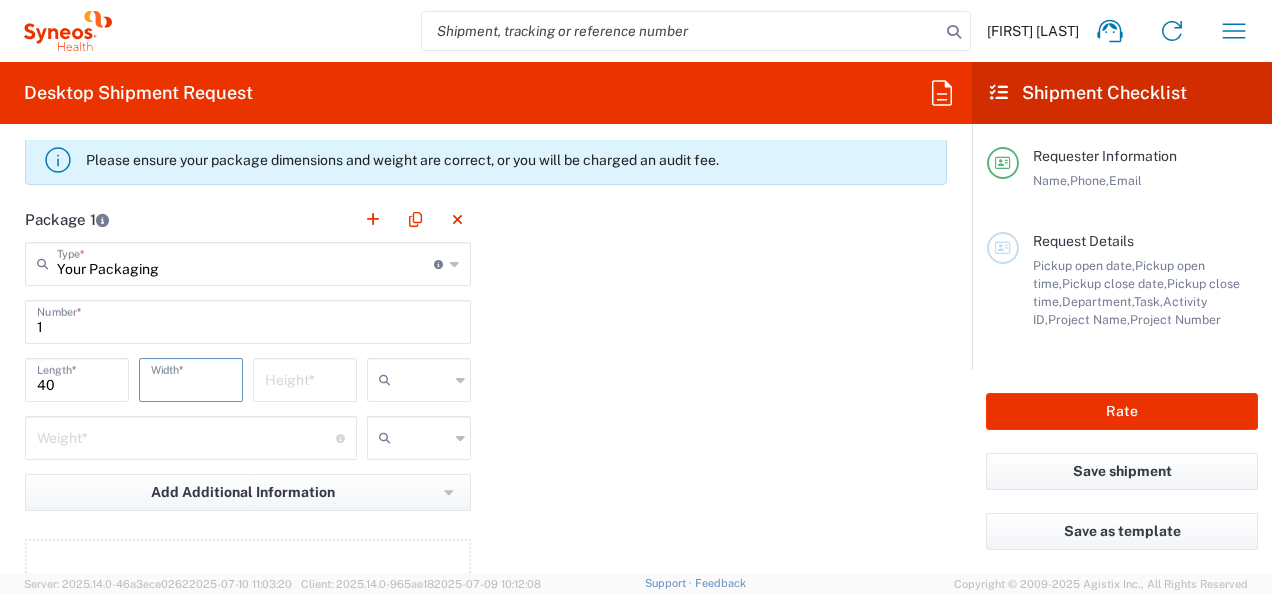 click at bounding box center (191, 378) 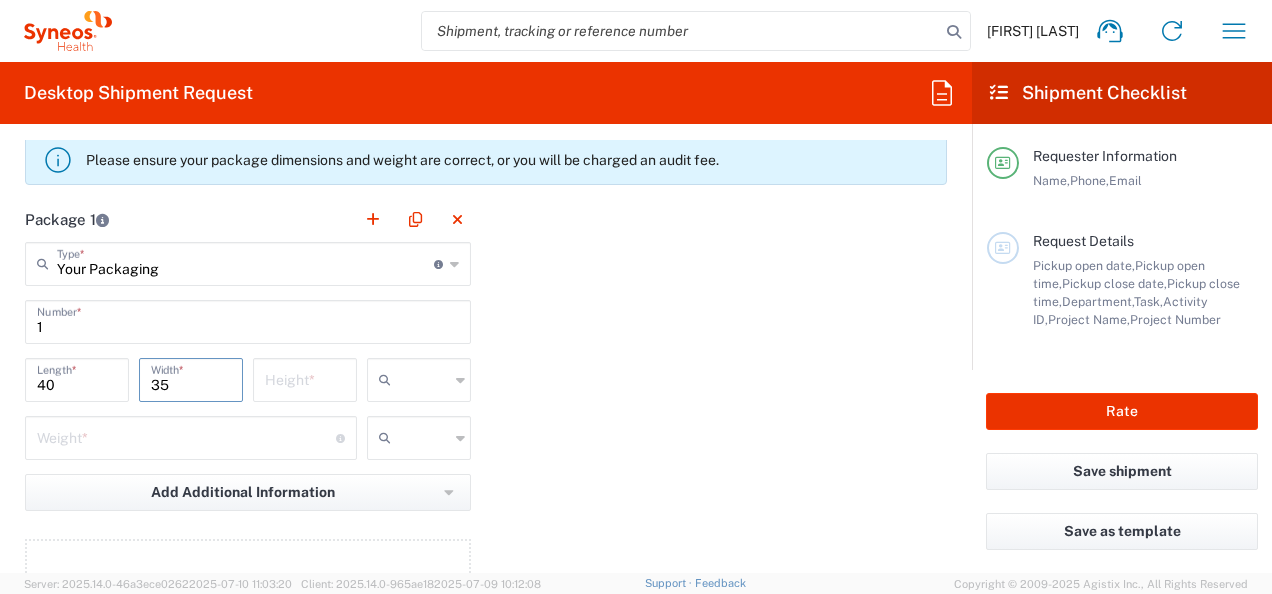 type on "35" 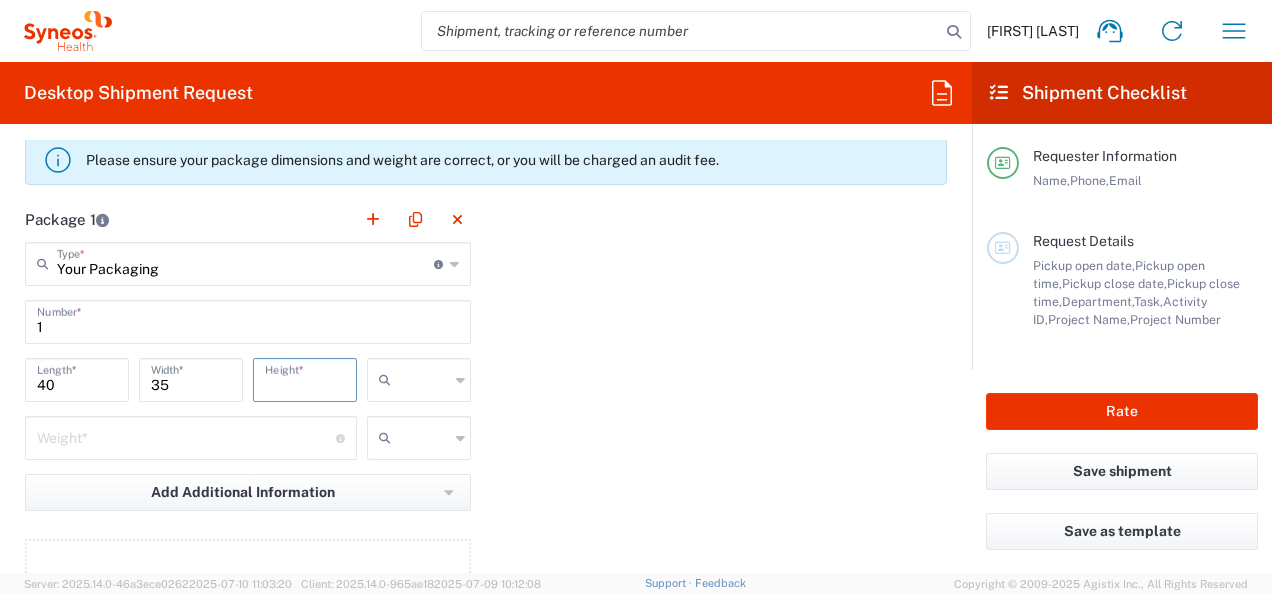 click at bounding box center [305, 378] 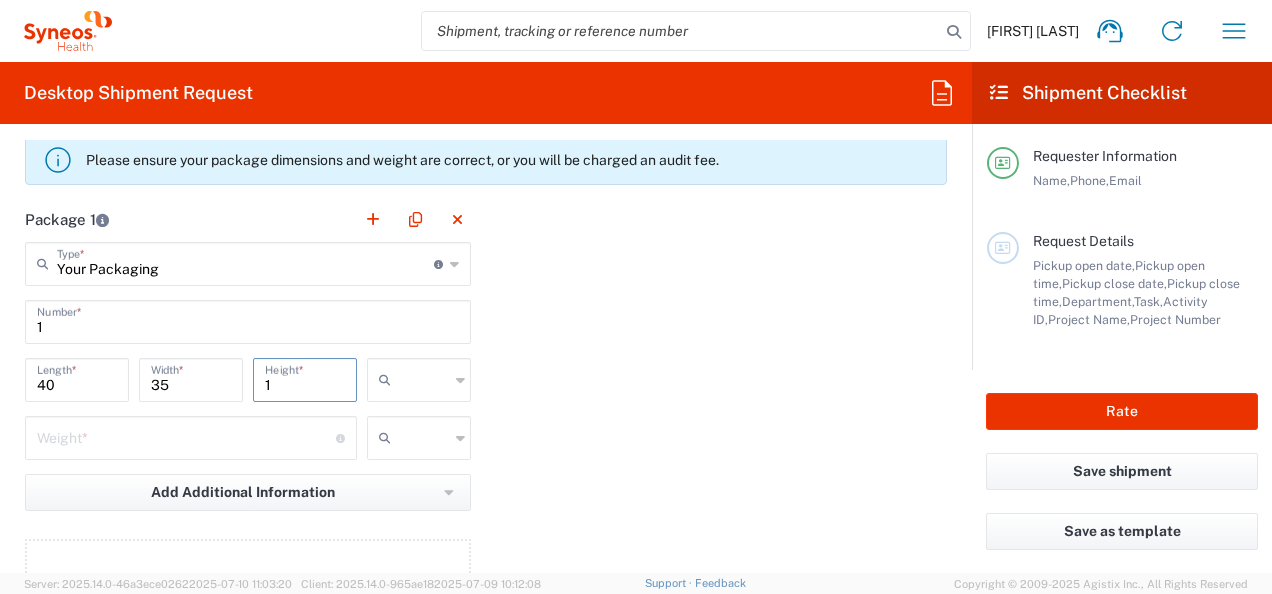 type on "1" 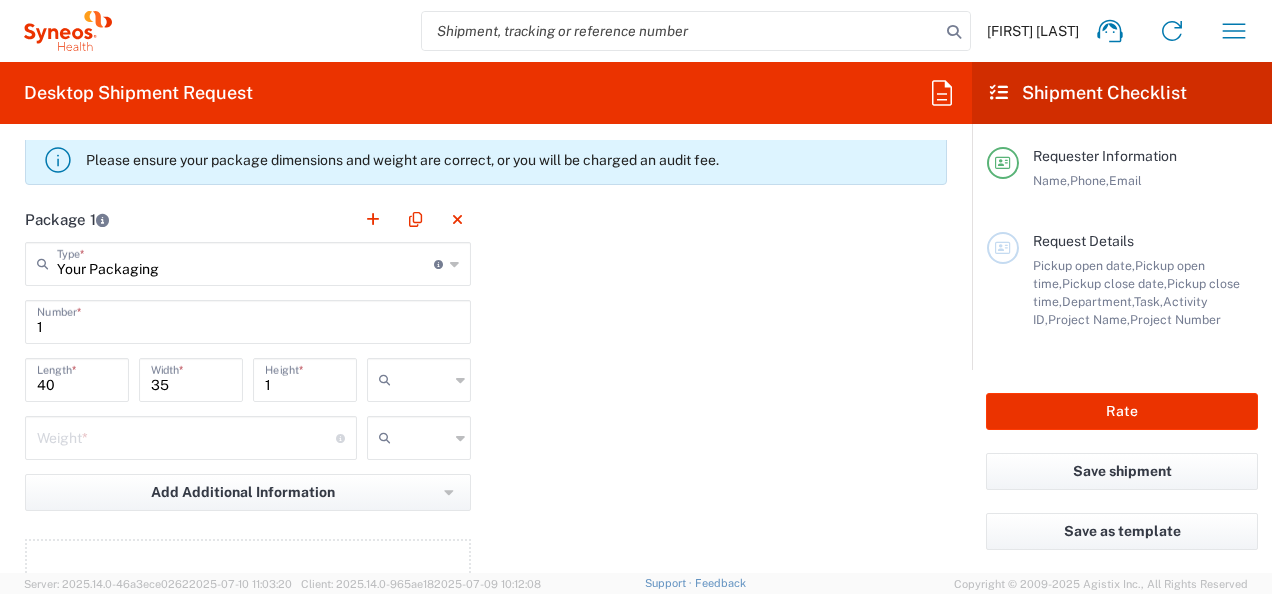 click 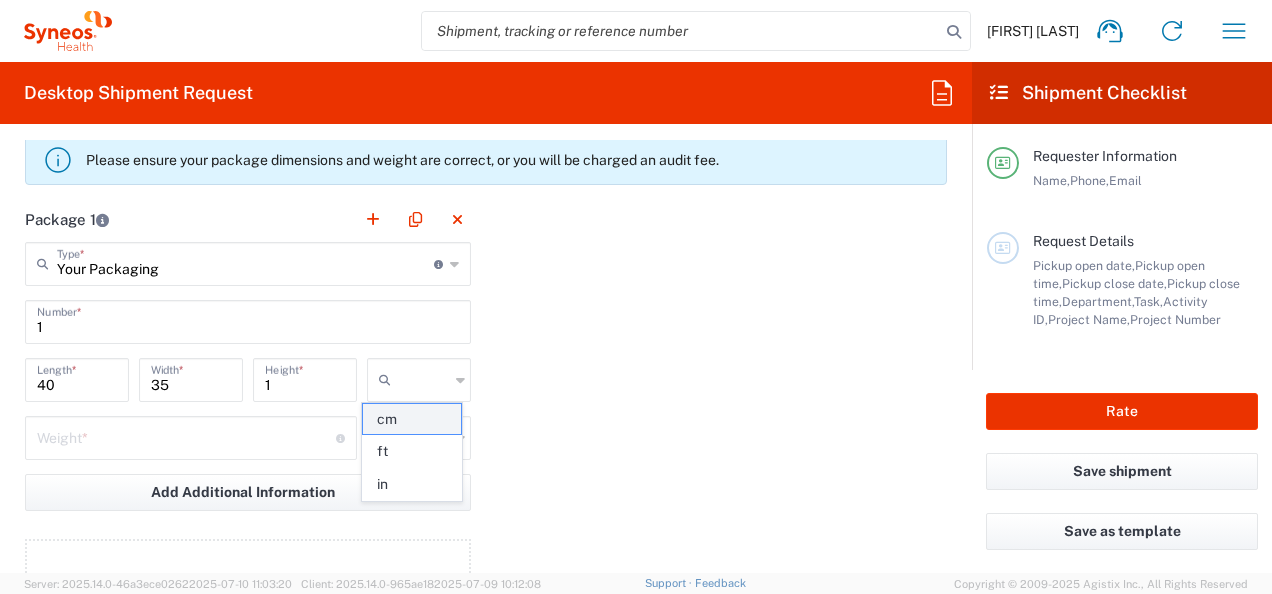 click on "cm" 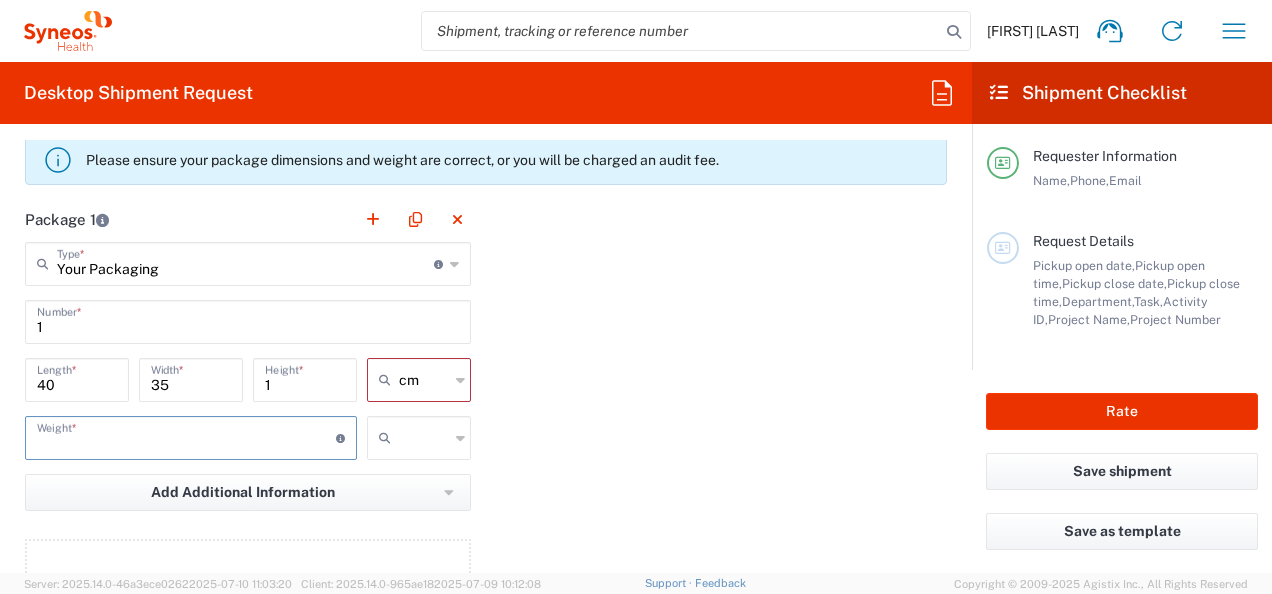 click at bounding box center [186, 436] 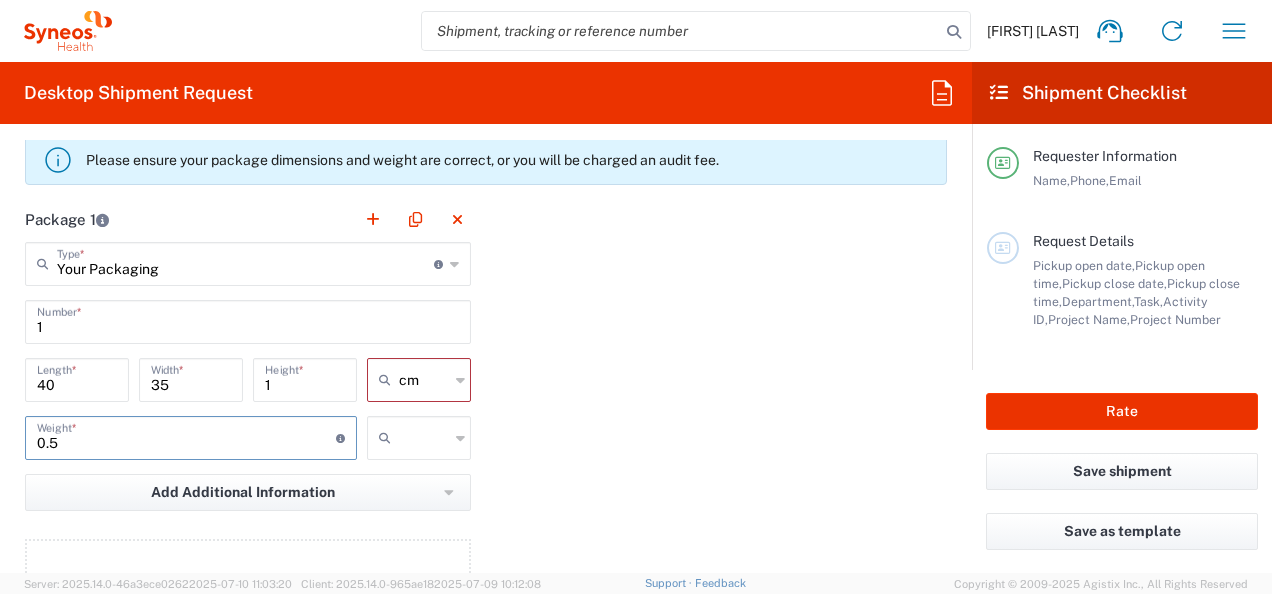 type on "0.5" 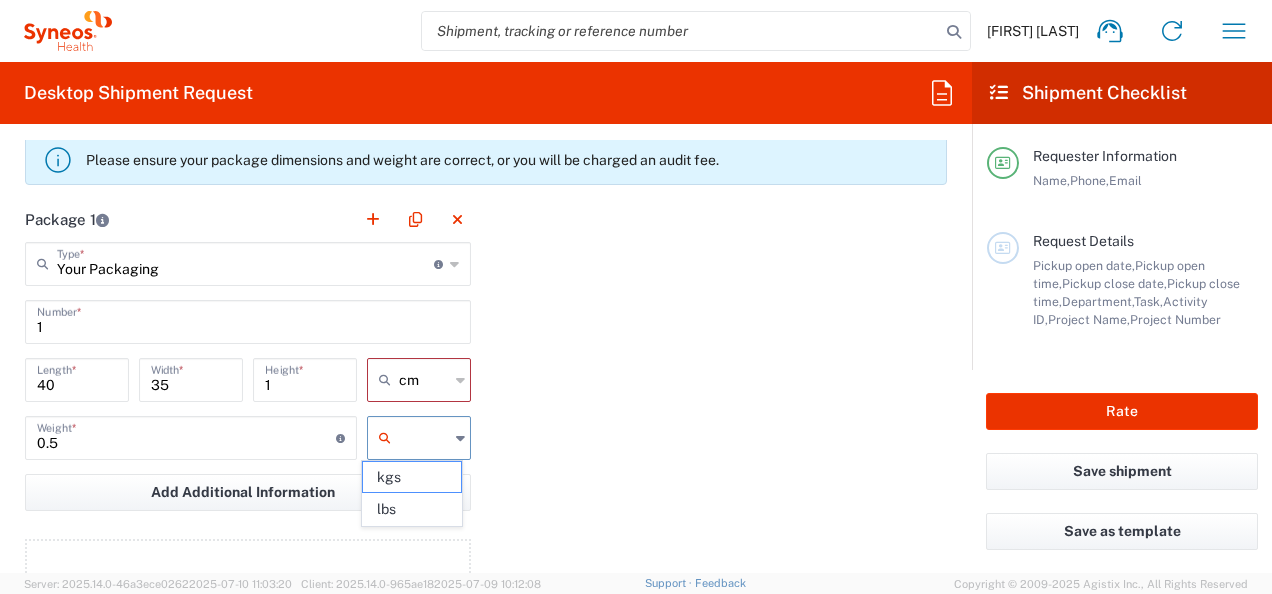click at bounding box center [424, 438] 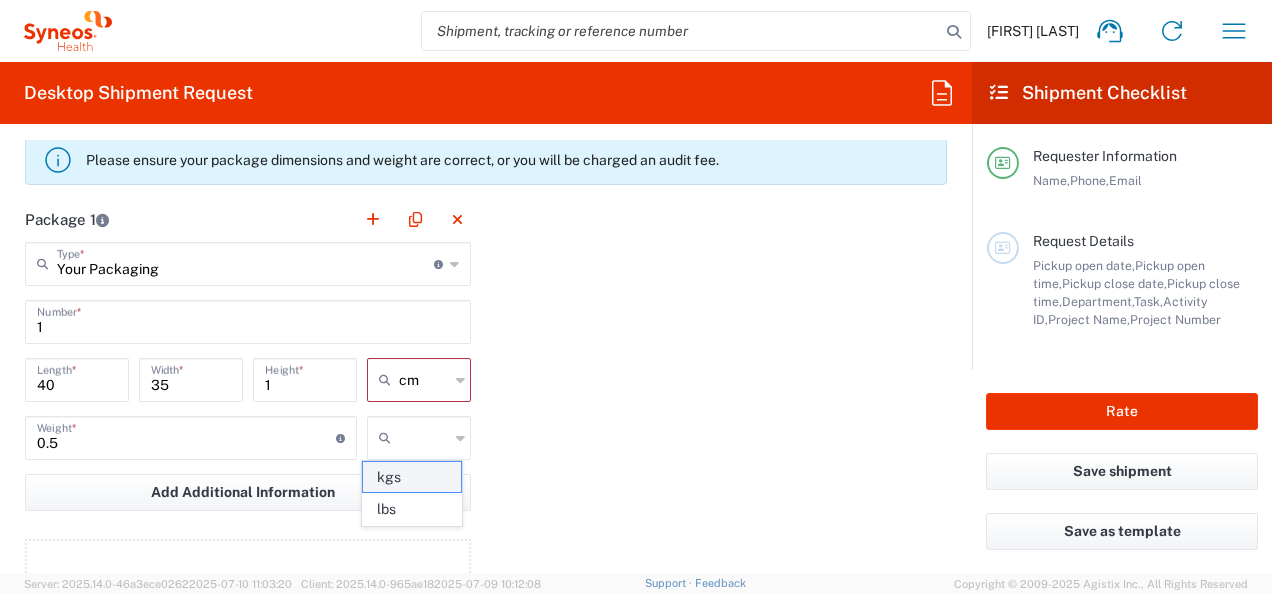 click on "kgs" 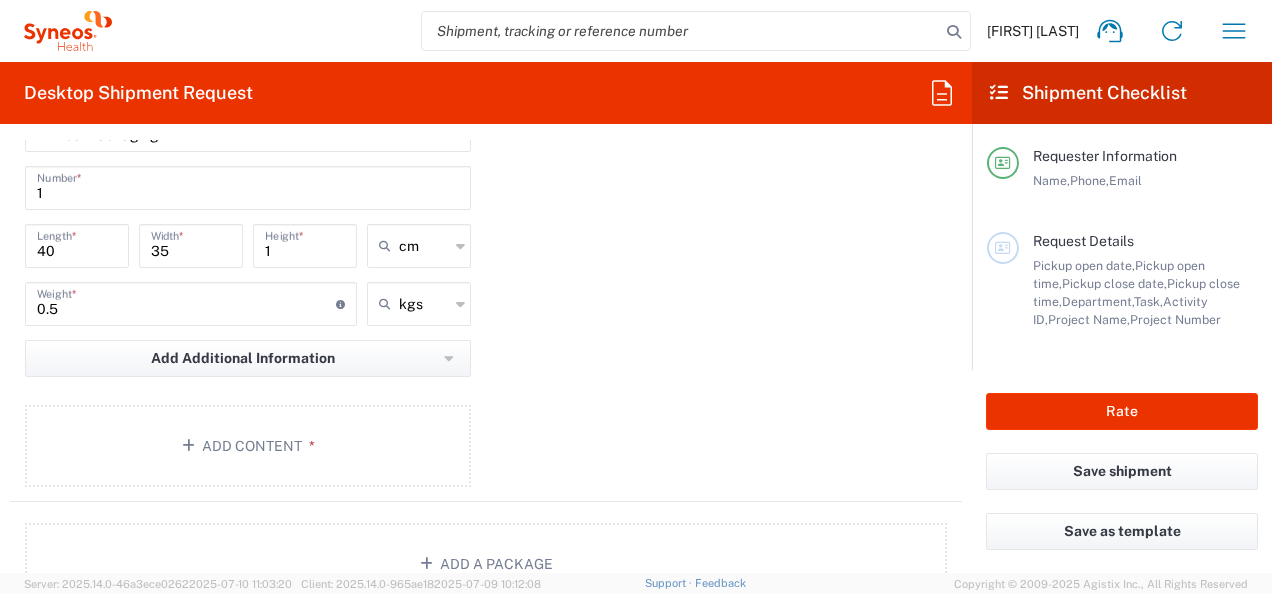 scroll, scrollTop: 1986, scrollLeft: 0, axis: vertical 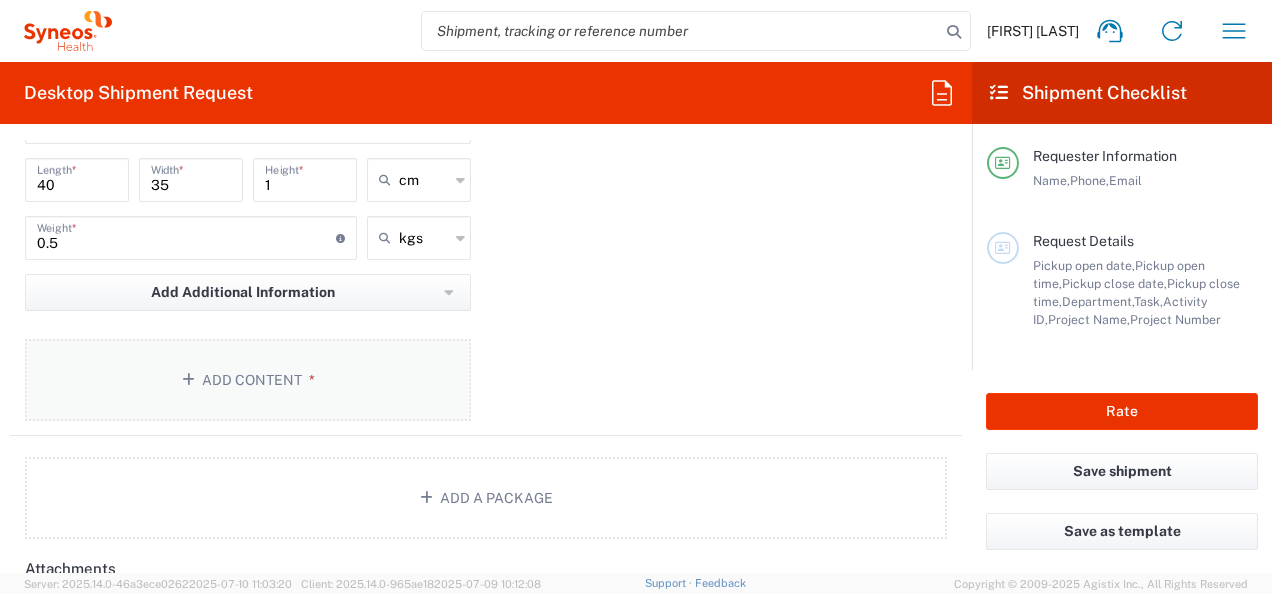 click on "Add Content *" 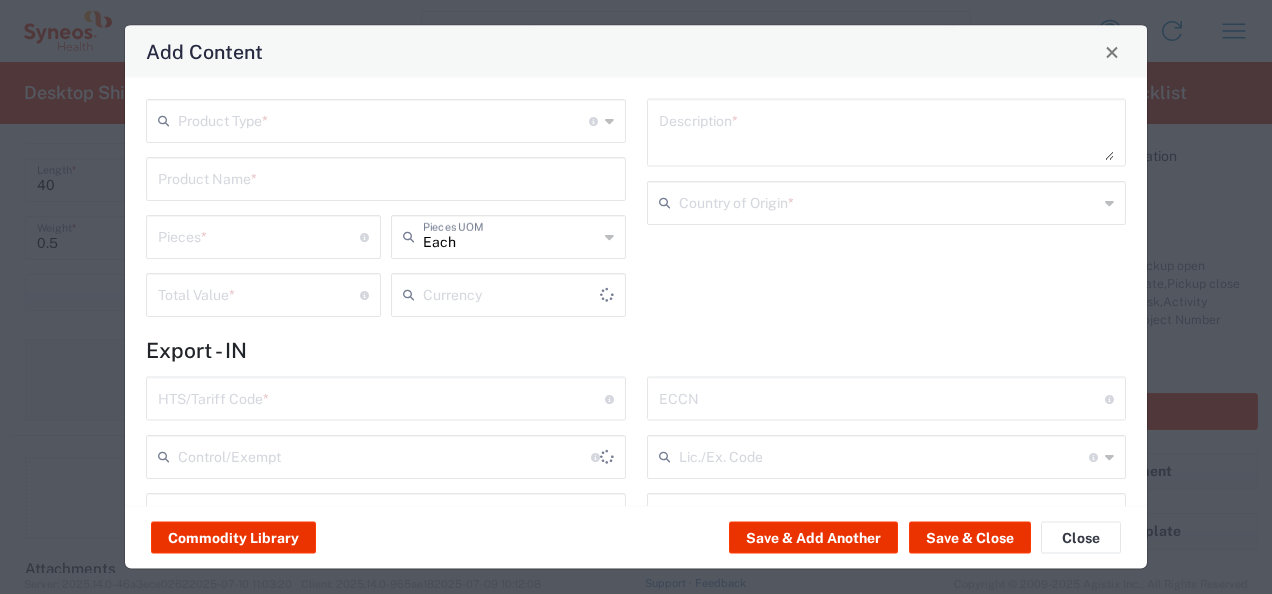 type on "US Dollar" 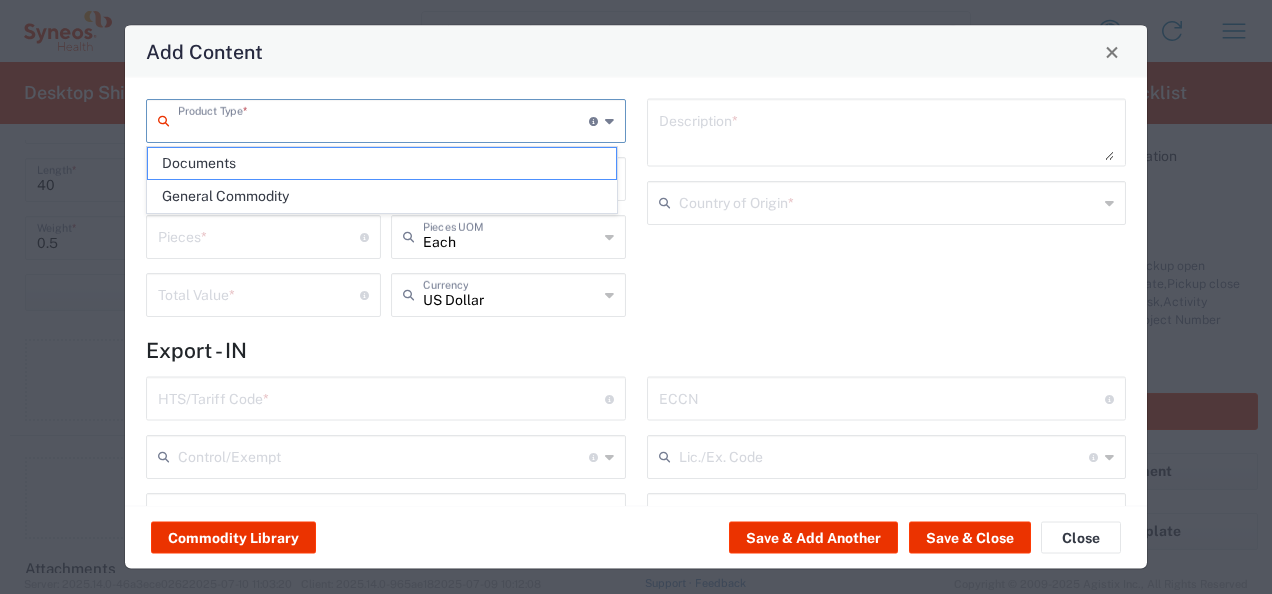 click at bounding box center (383, 119) 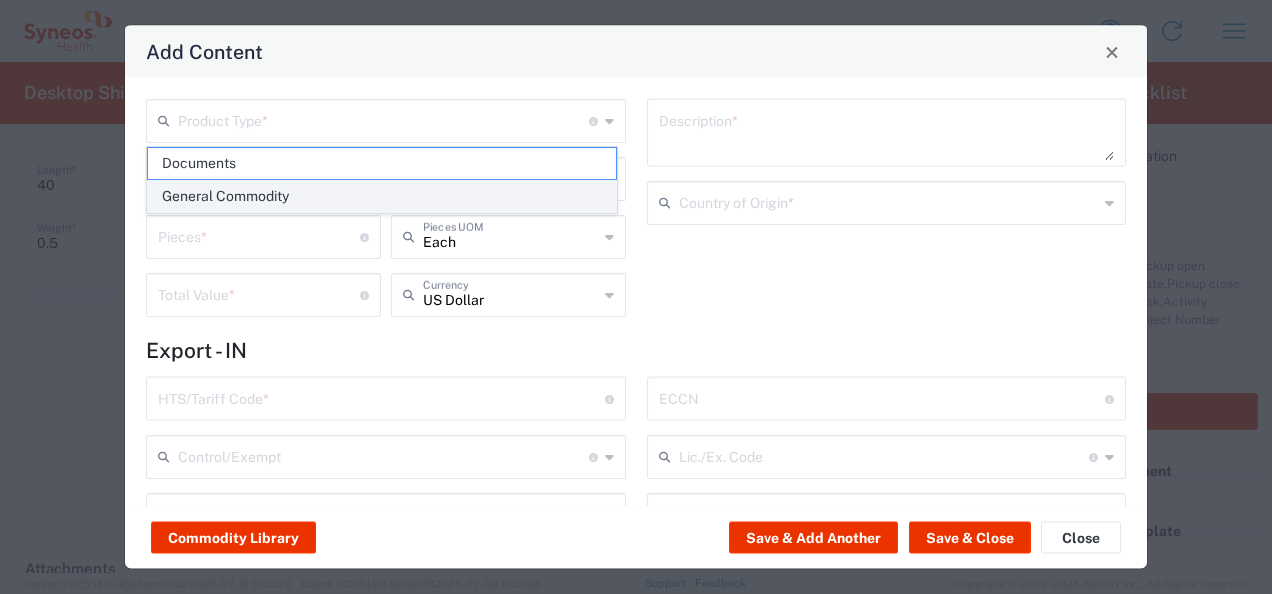 click on "General Commodity" 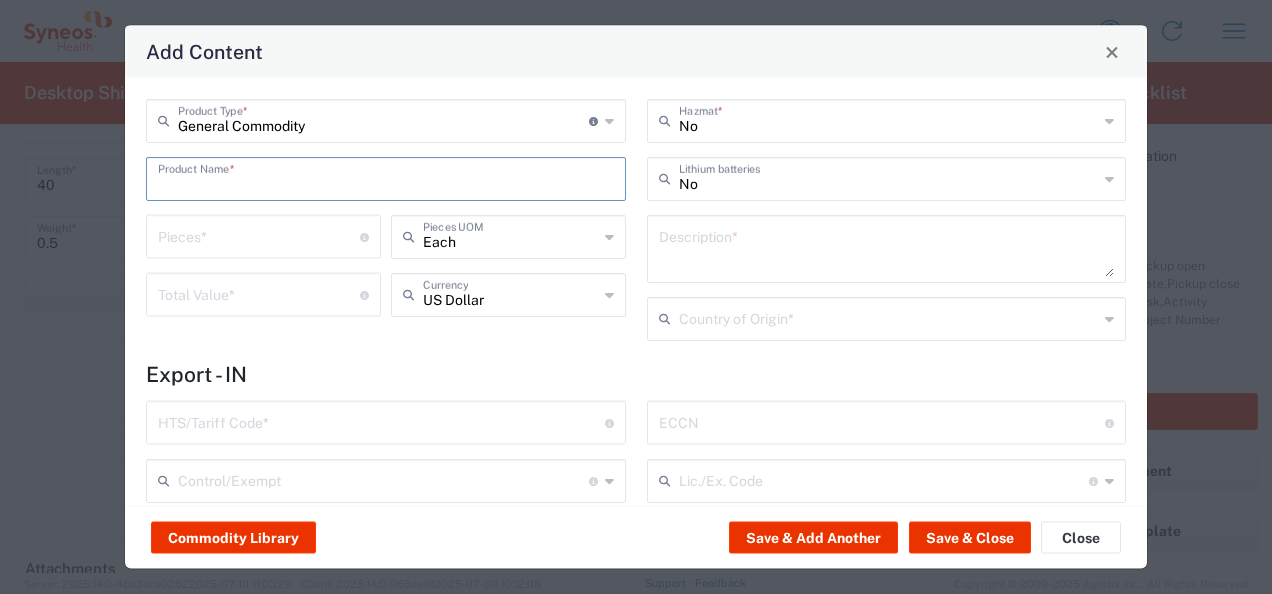 click at bounding box center [386, 177] 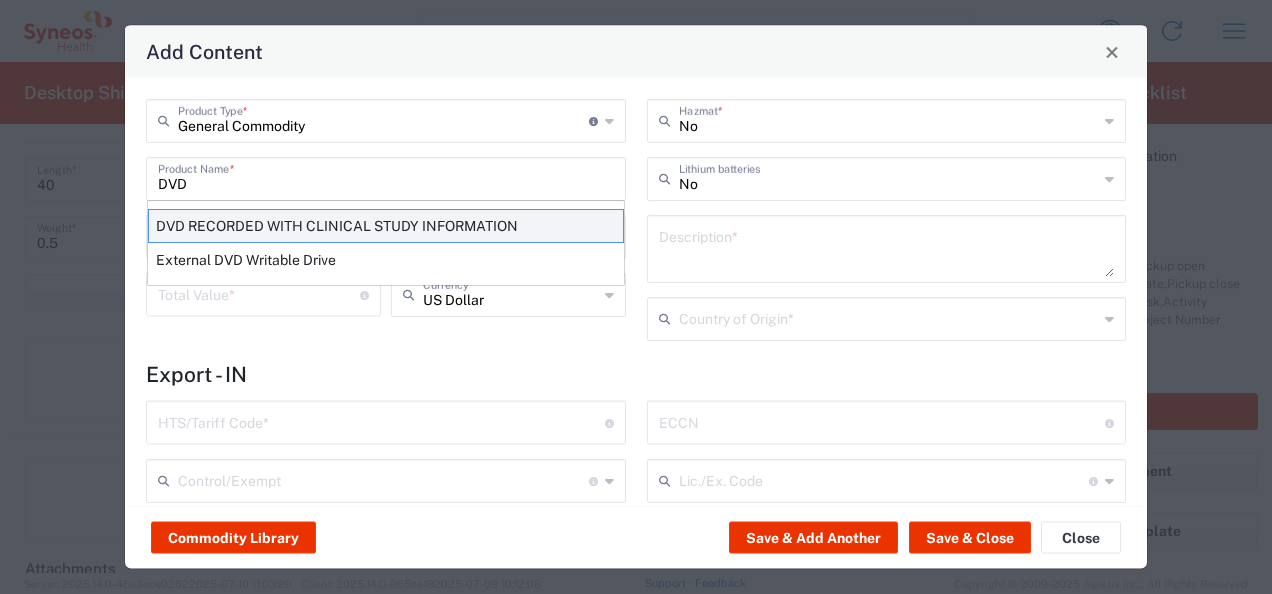 click on "DVD RECORDED WITH CLINICAL STUDY INFORMATION" at bounding box center [386, 226] 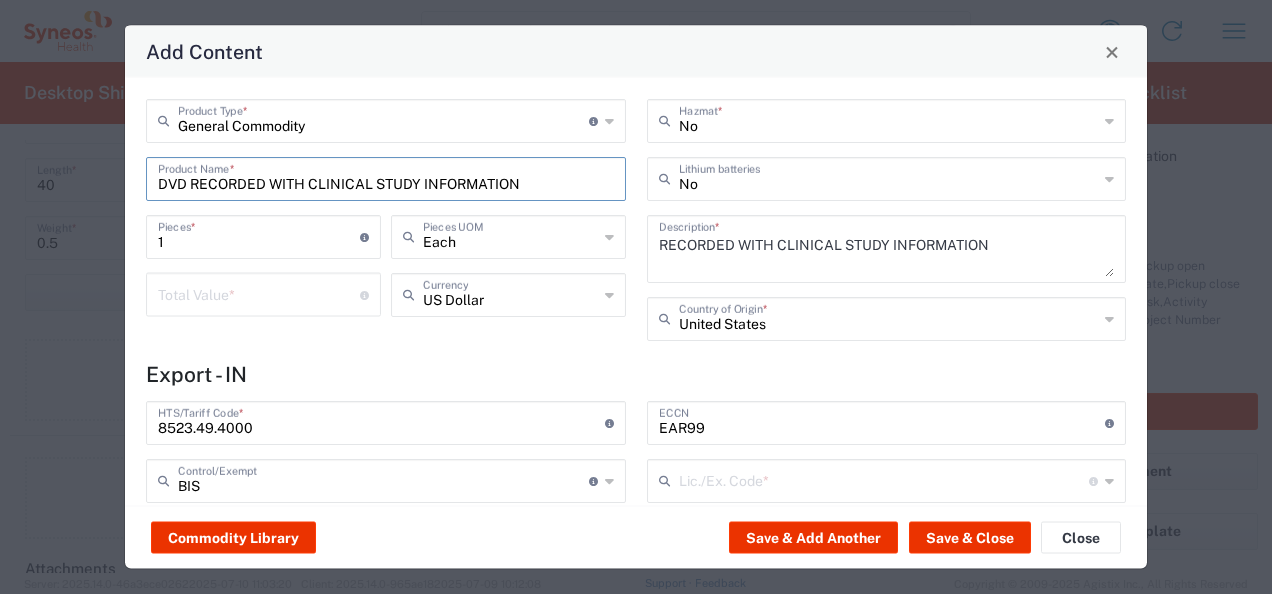 type on "NLR - No License Required" 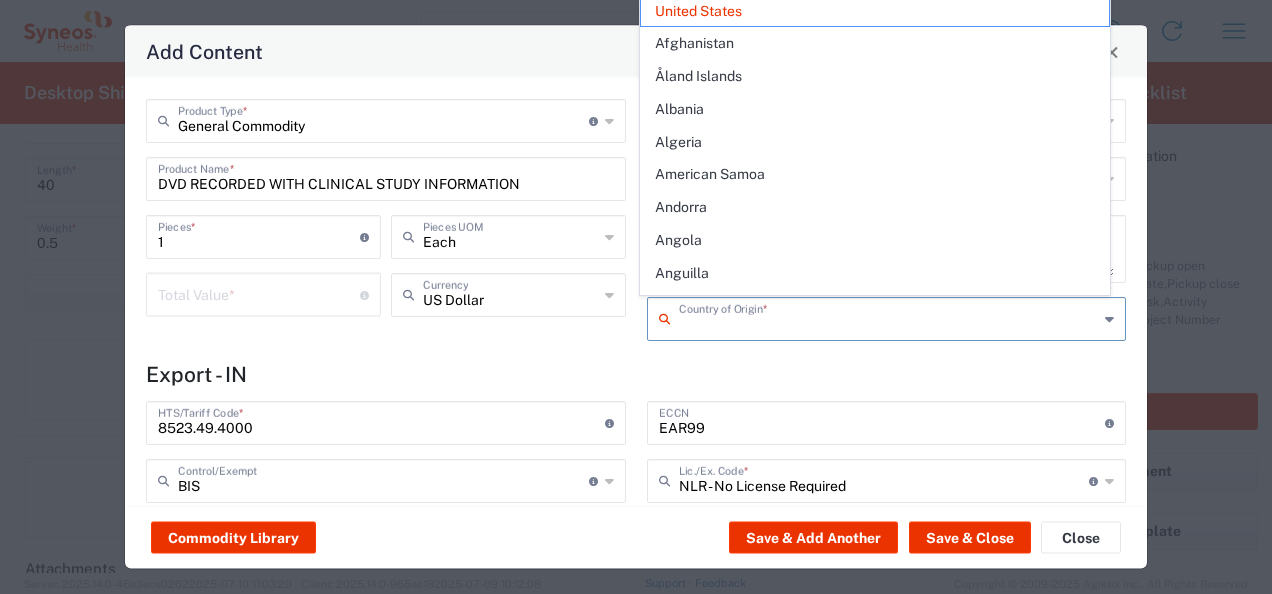 click at bounding box center [889, 317] 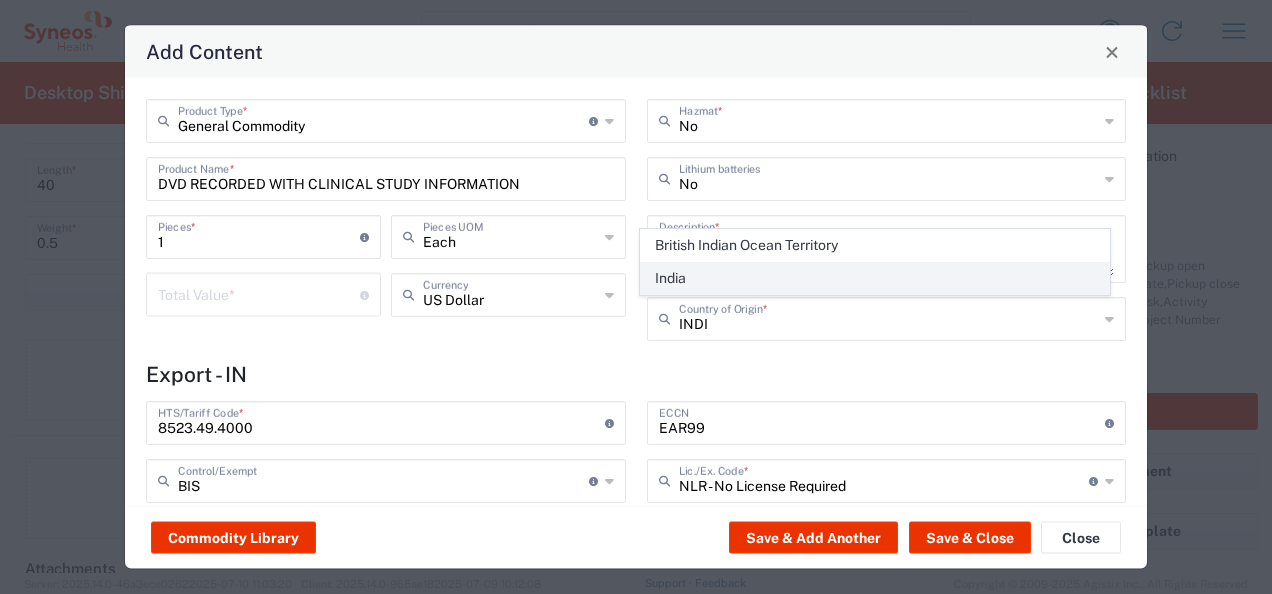 click on "India" 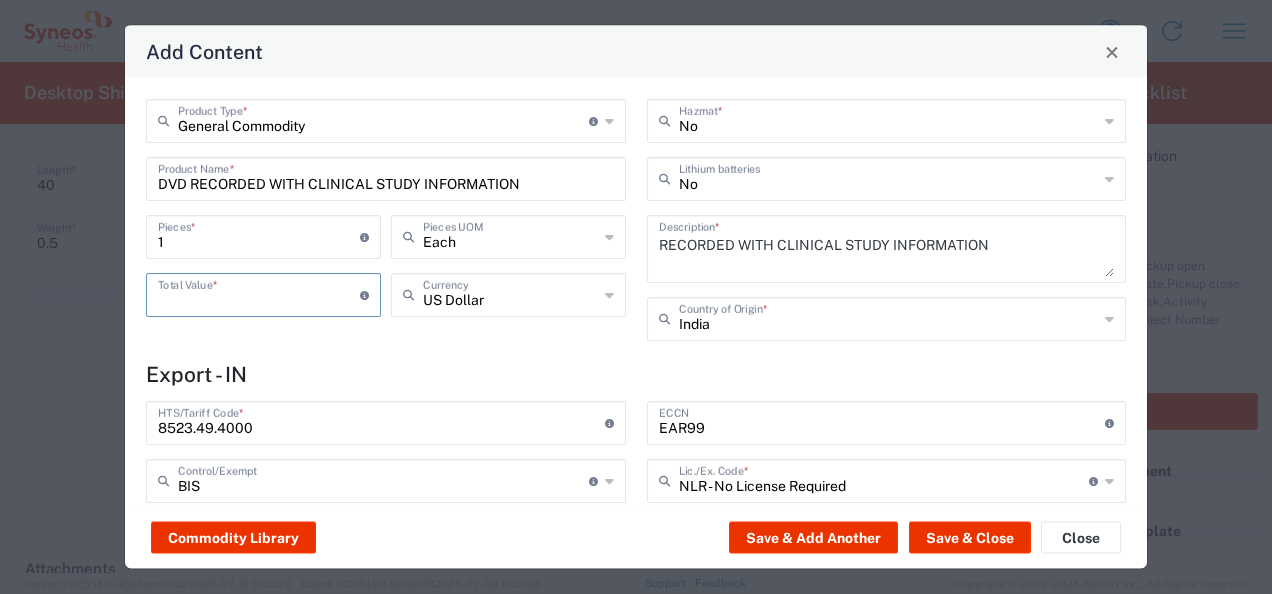 click at bounding box center (259, 293) 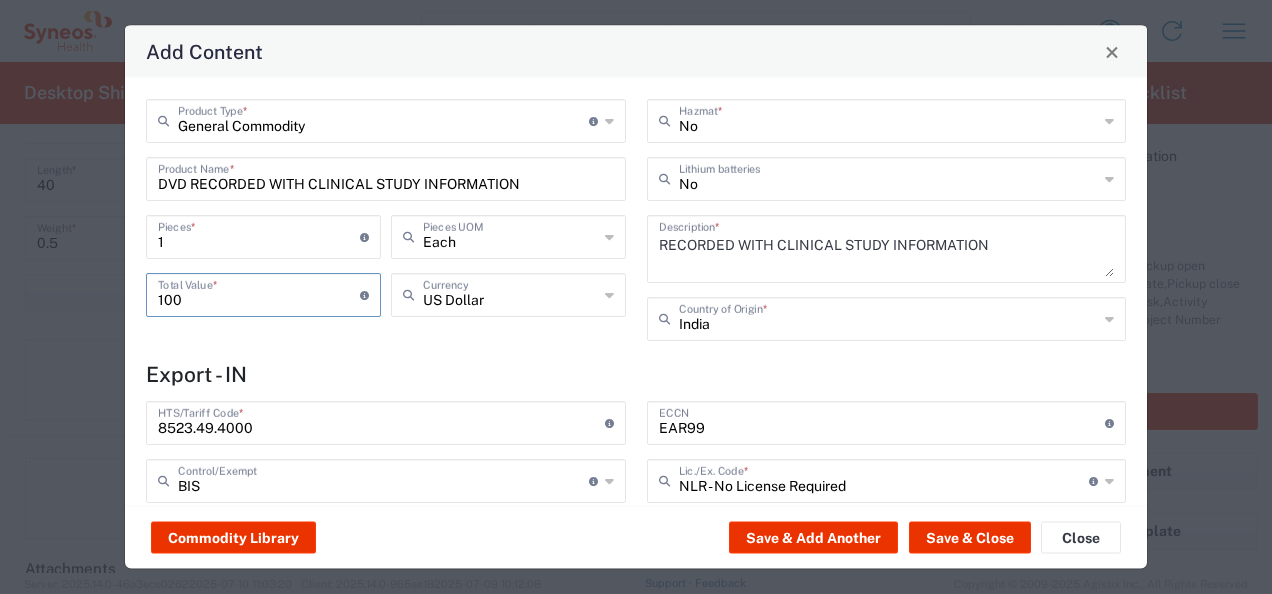 type on "100" 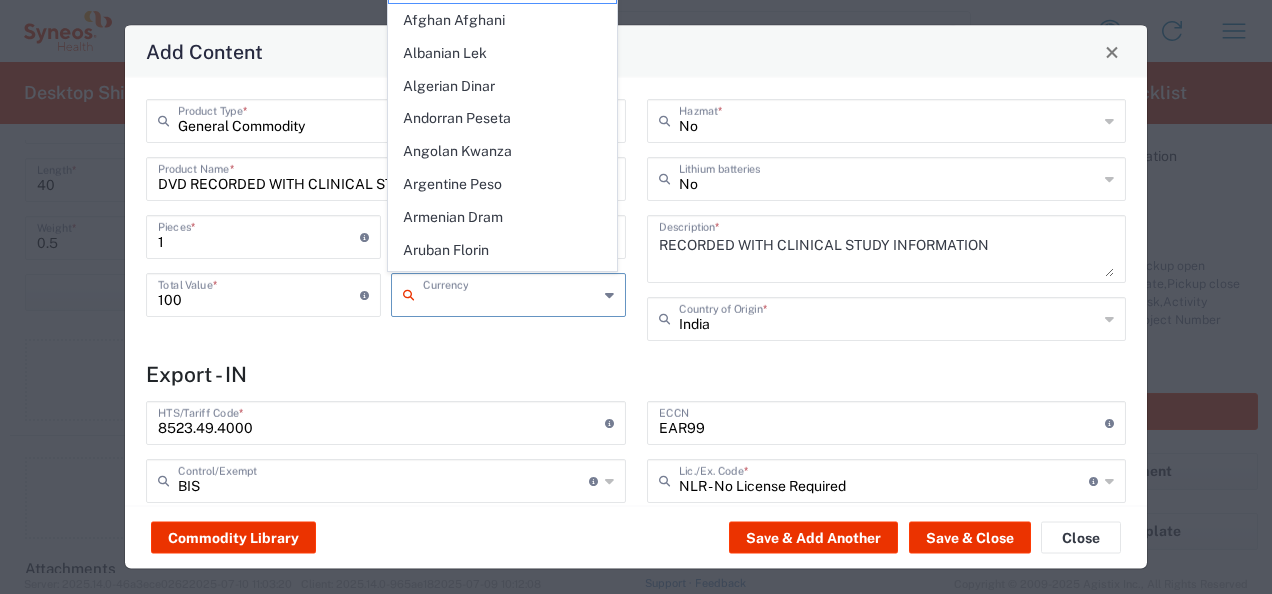 click at bounding box center [510, 293] 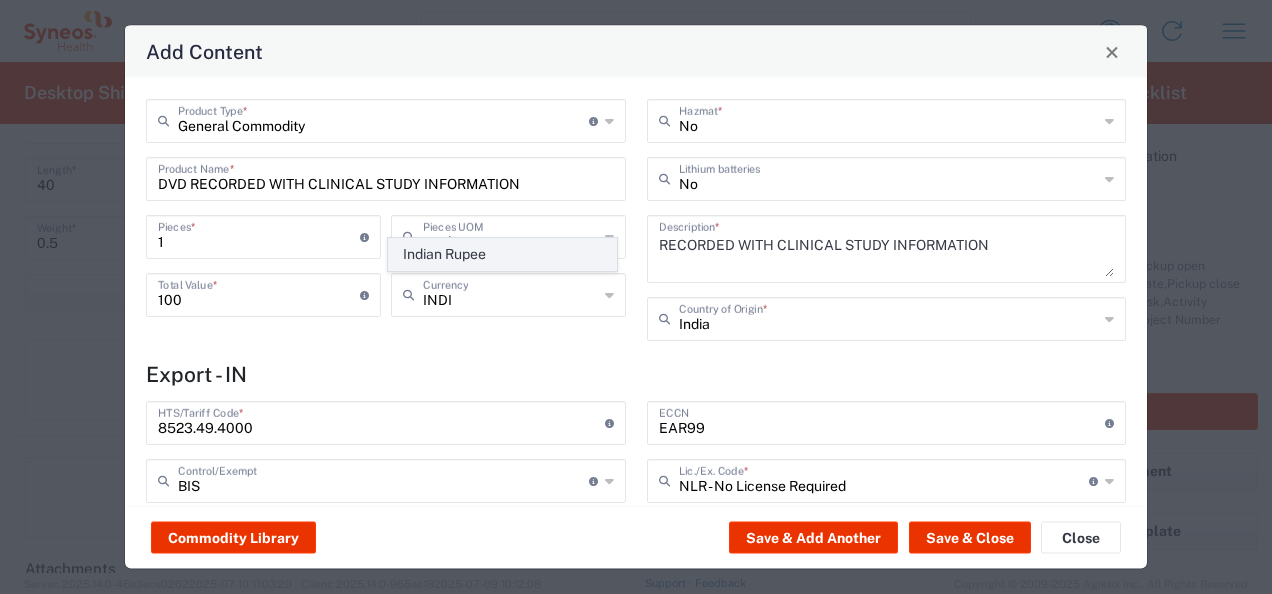 click on "Indian Rupee" 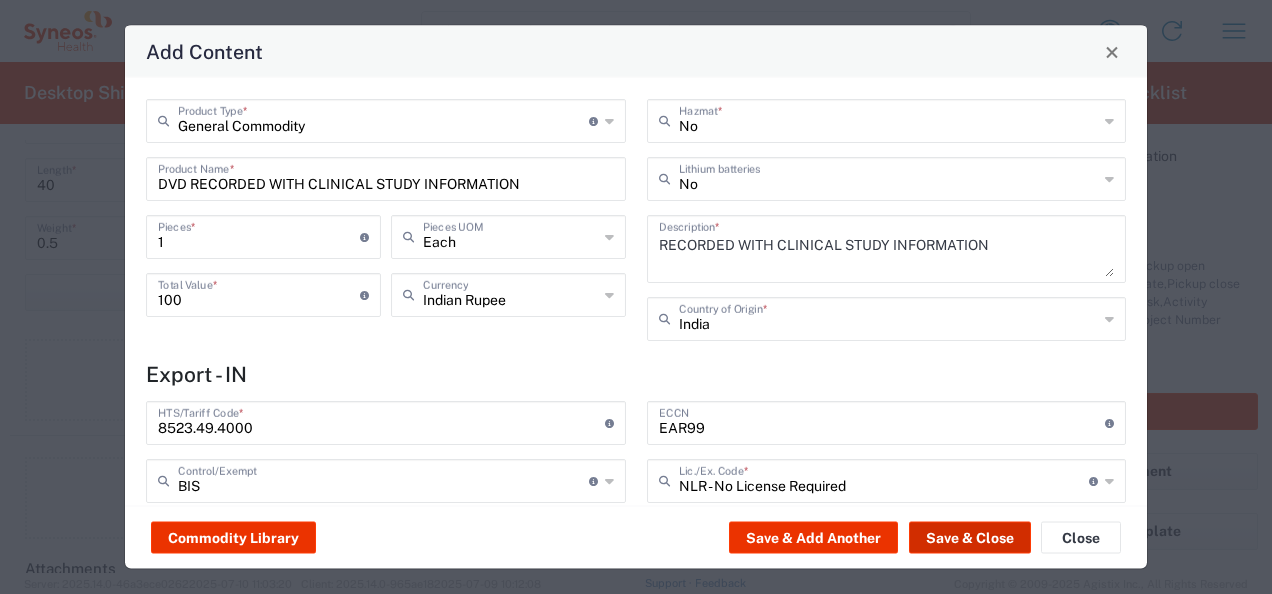 click on "Save & Close" 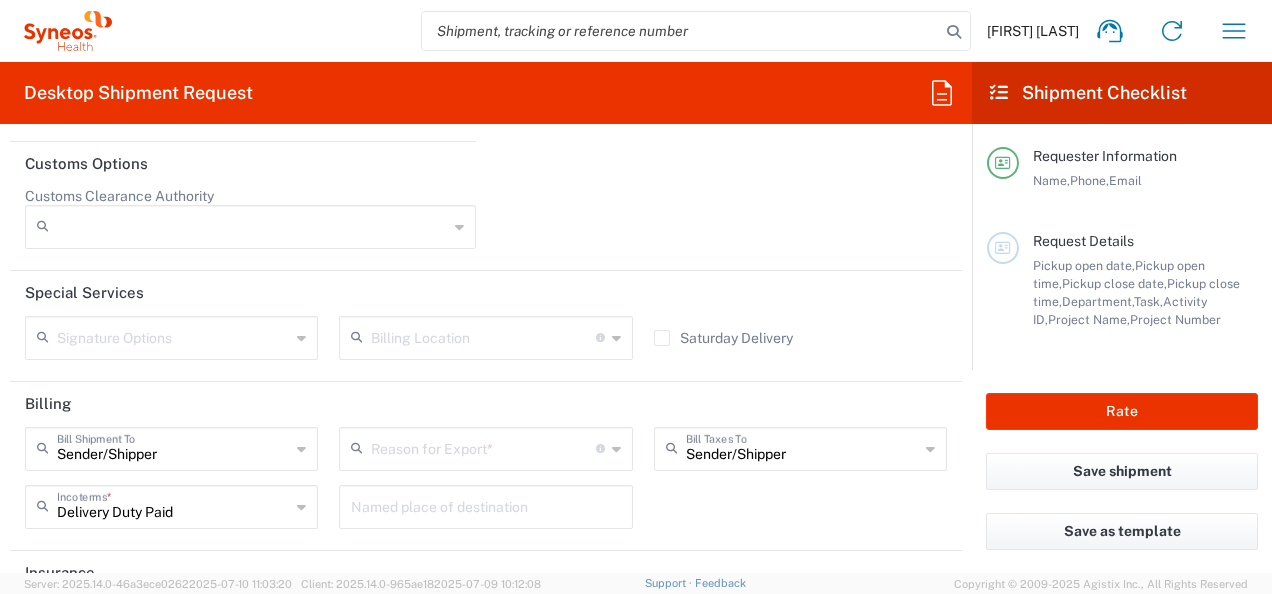 scroll, scrollTop: 2899, scrollLeft: 0, axis: vertical 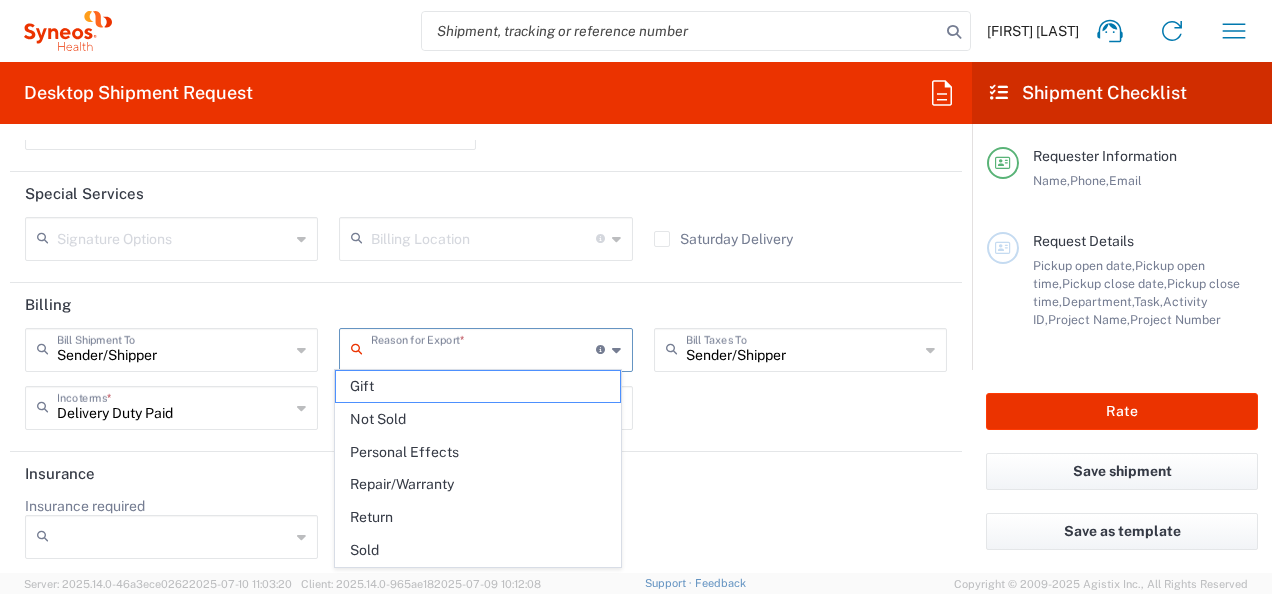click at bounding box center (483, 348) 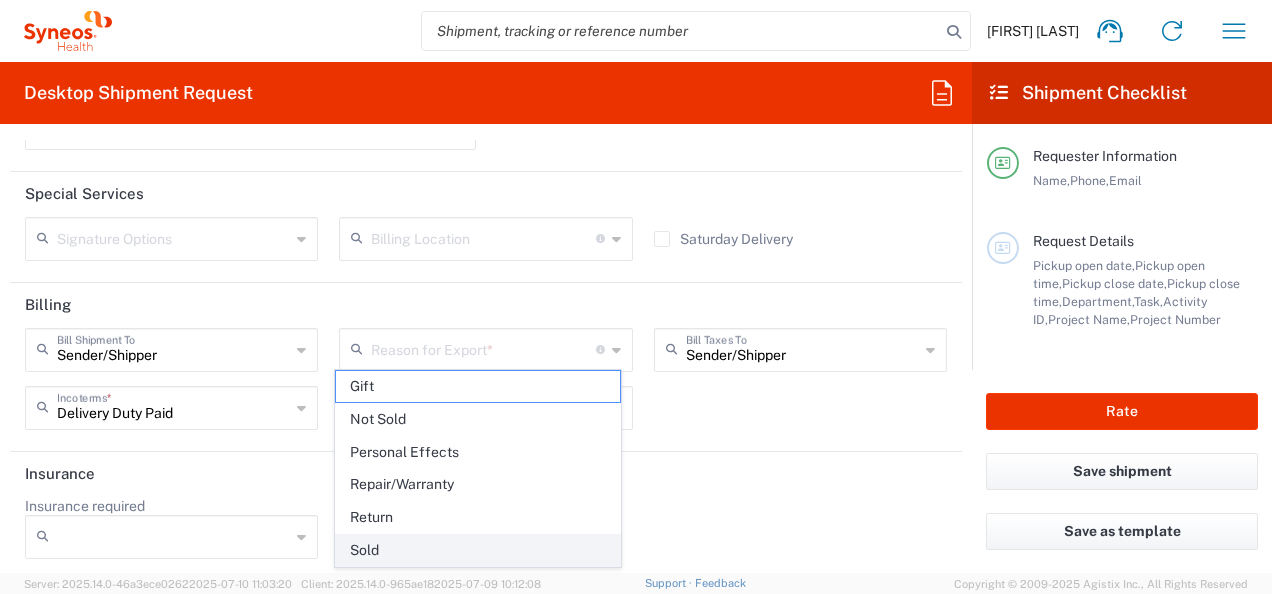 click on "Sold" 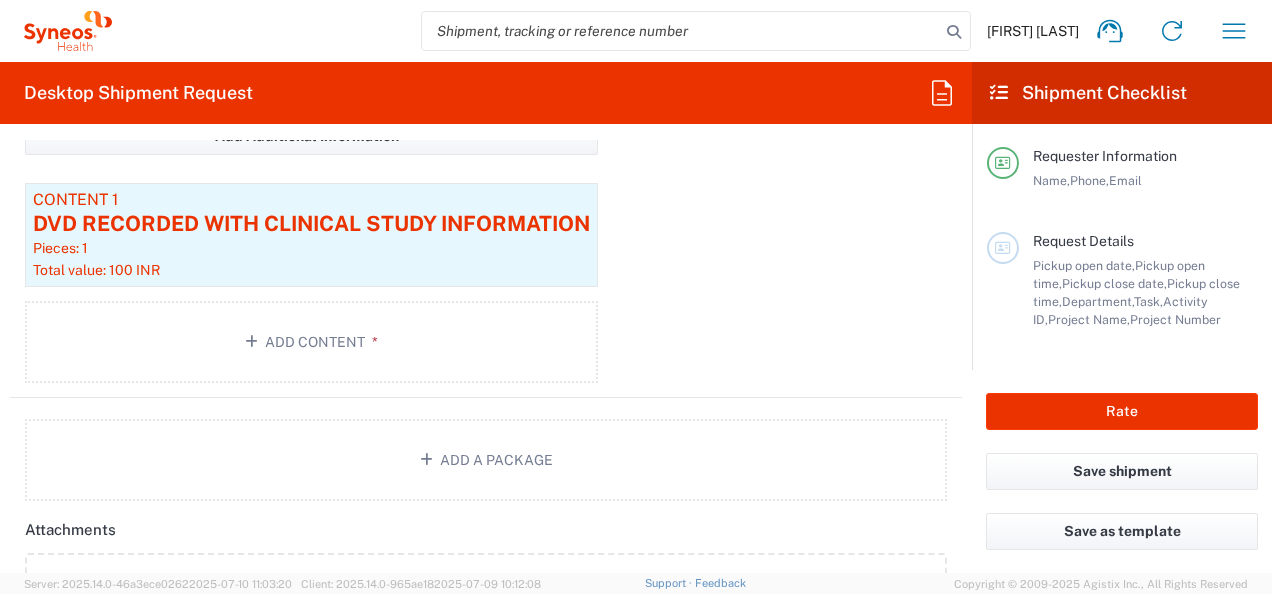 scroll, scrollTop: 1763, scrollLeft: 0, axis: vertical 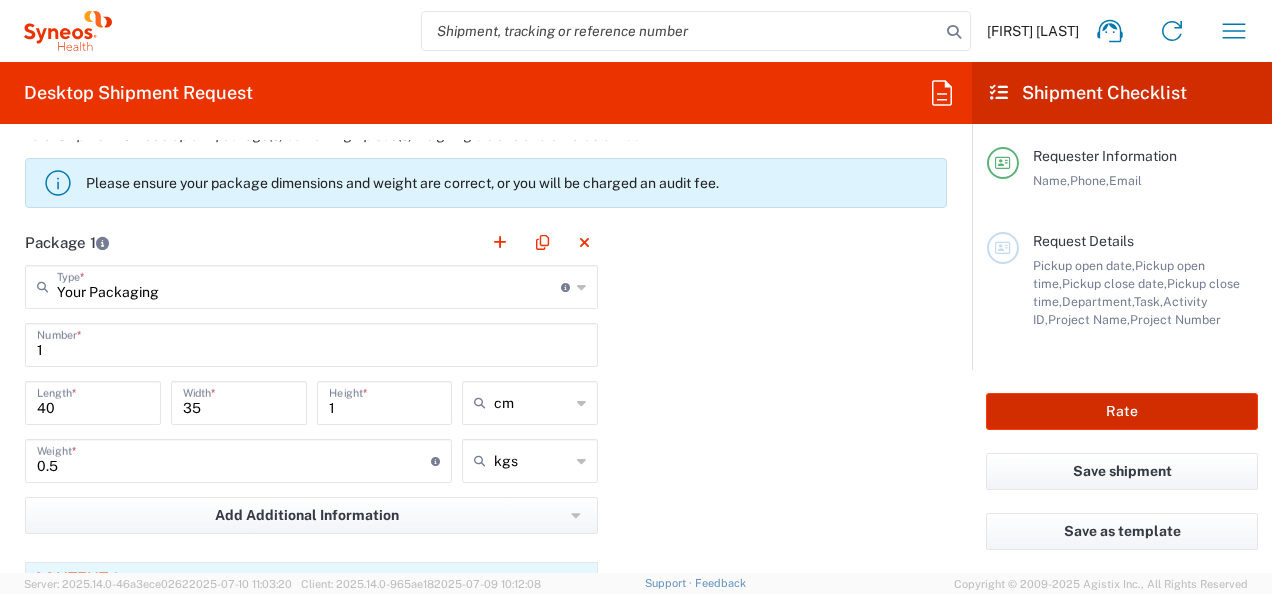 click on "Rate" 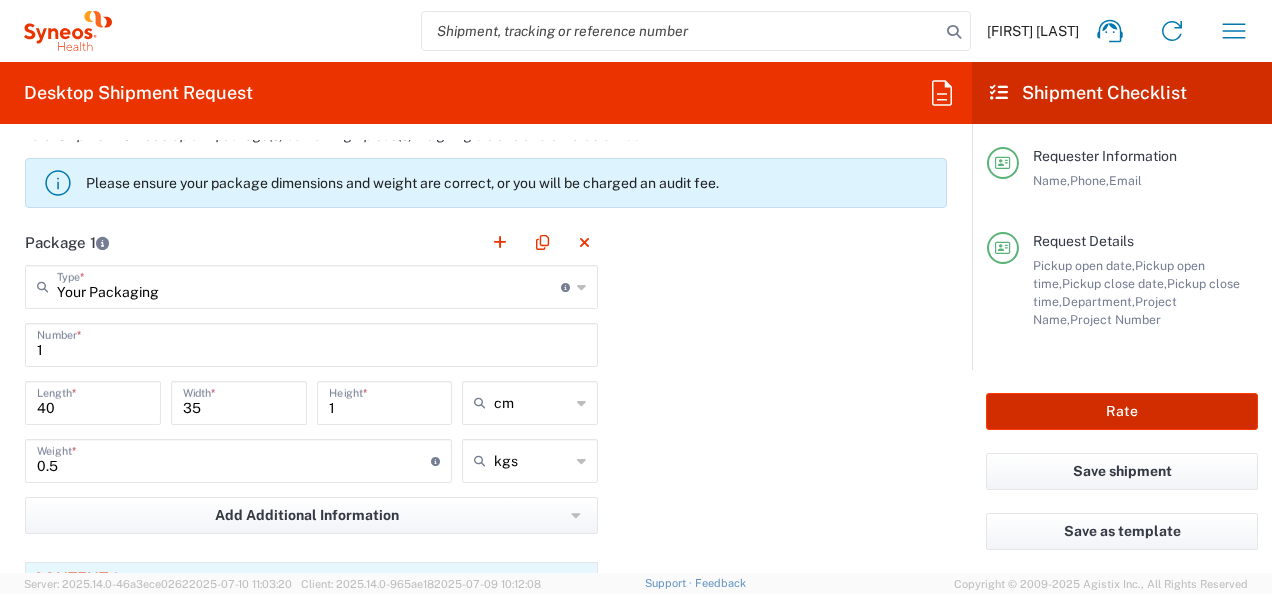 type on "7025945" 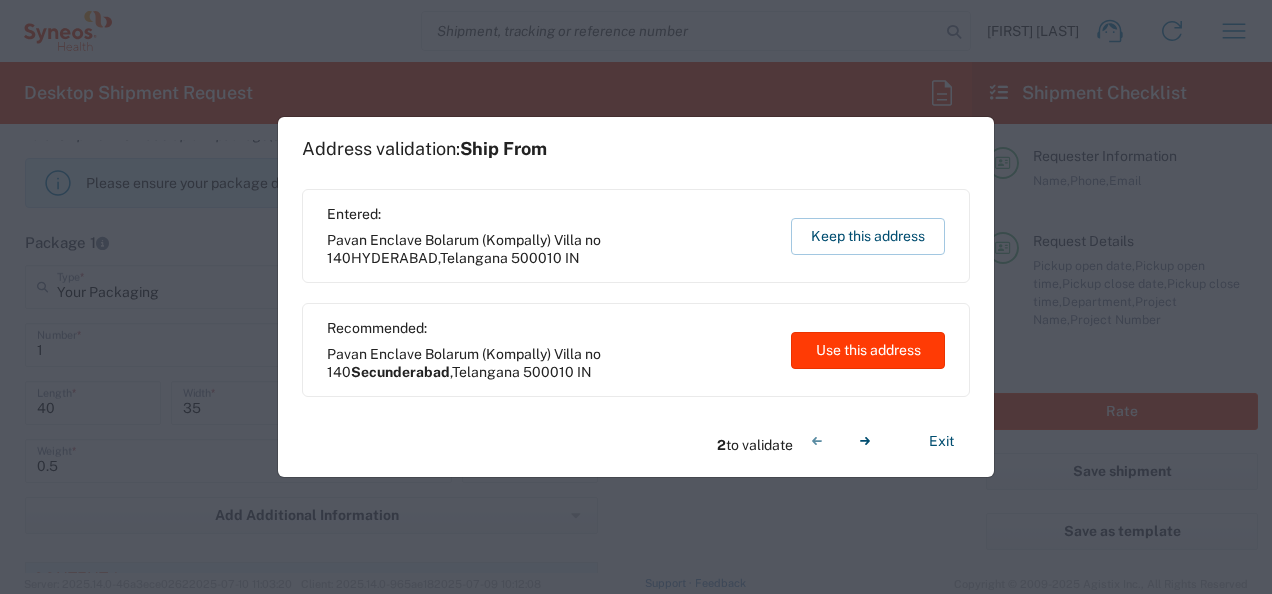 click on "Use this address" 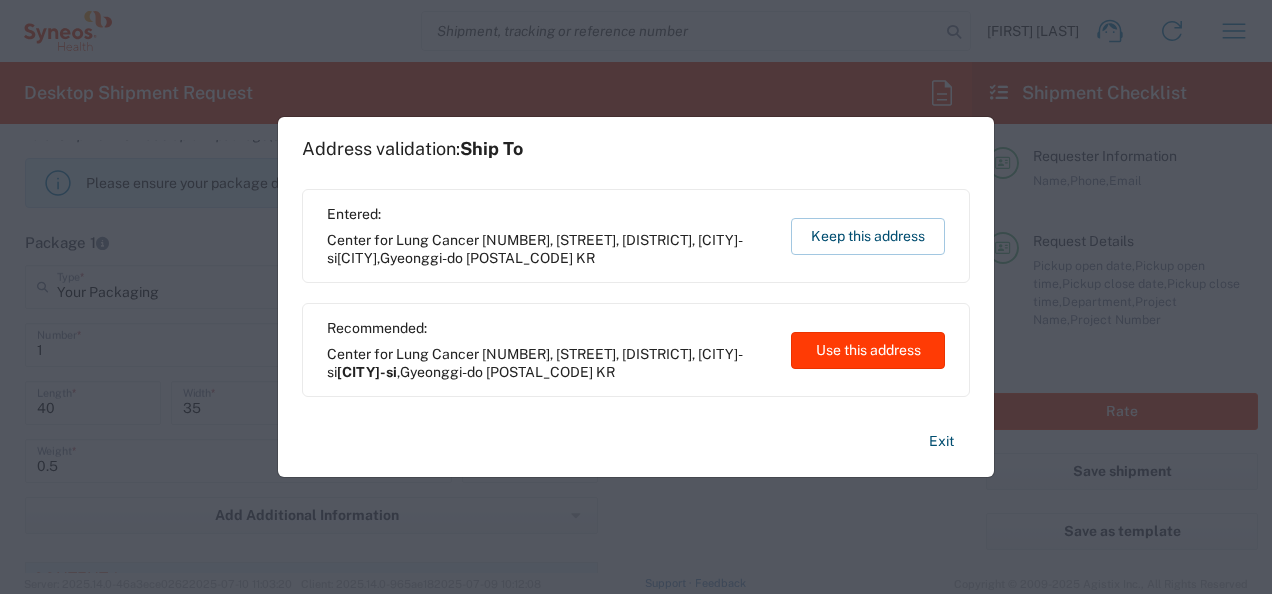 click on "Use this address" 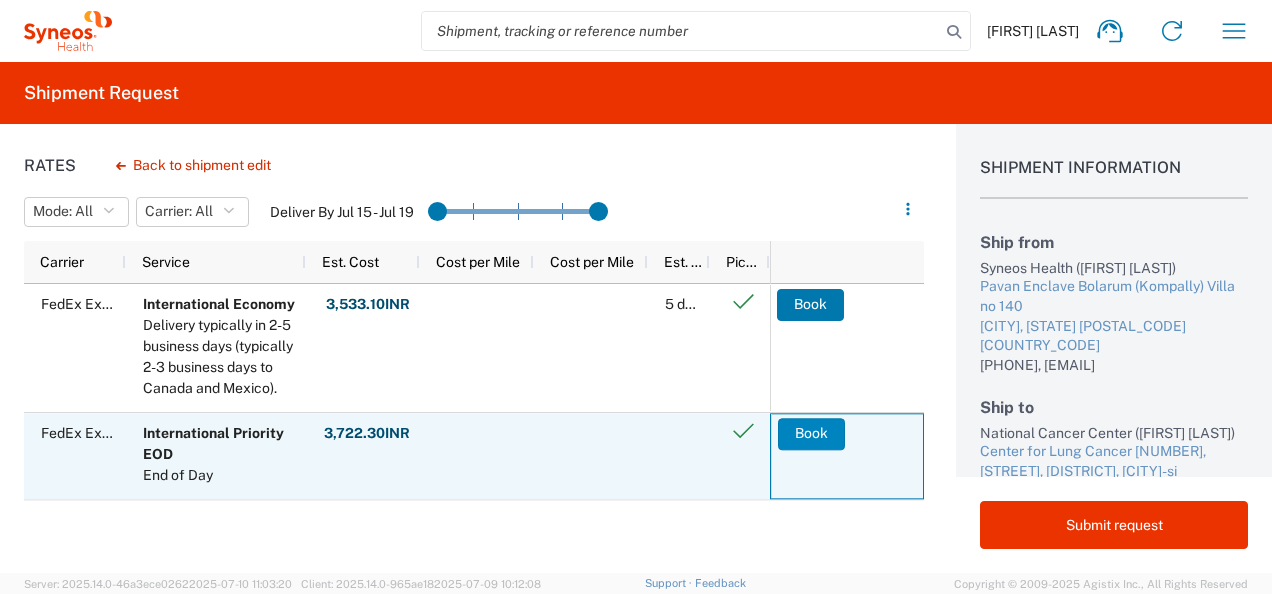 click on "Book" 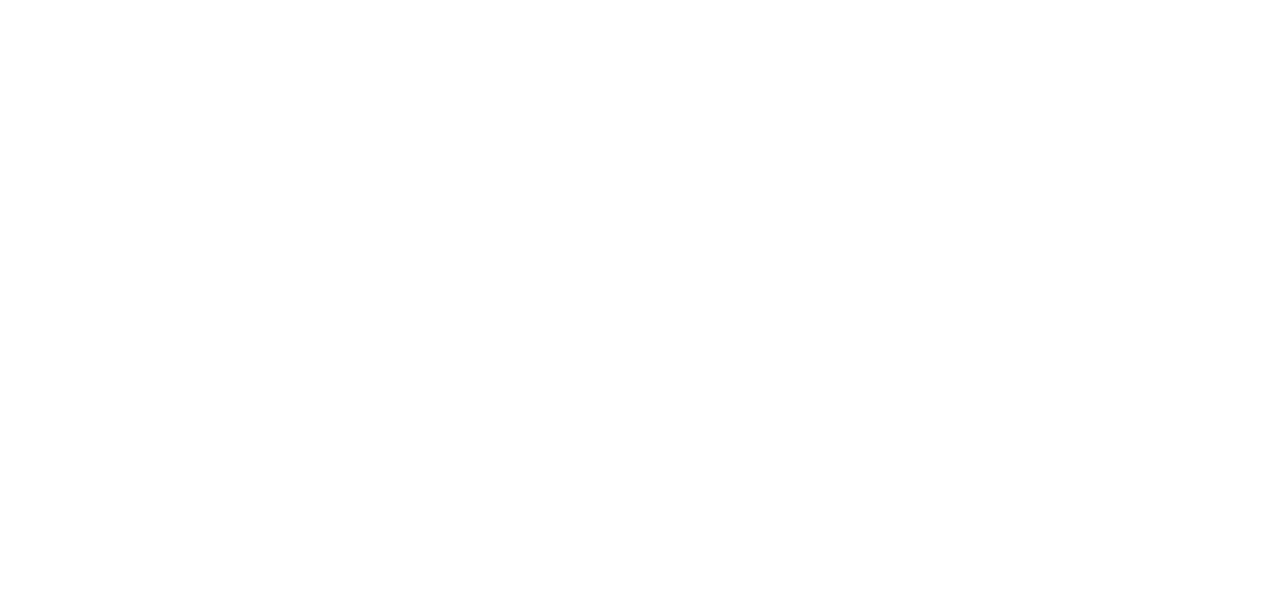 scroll, scrollTop: 0, scrollLeft: 0, axis: both 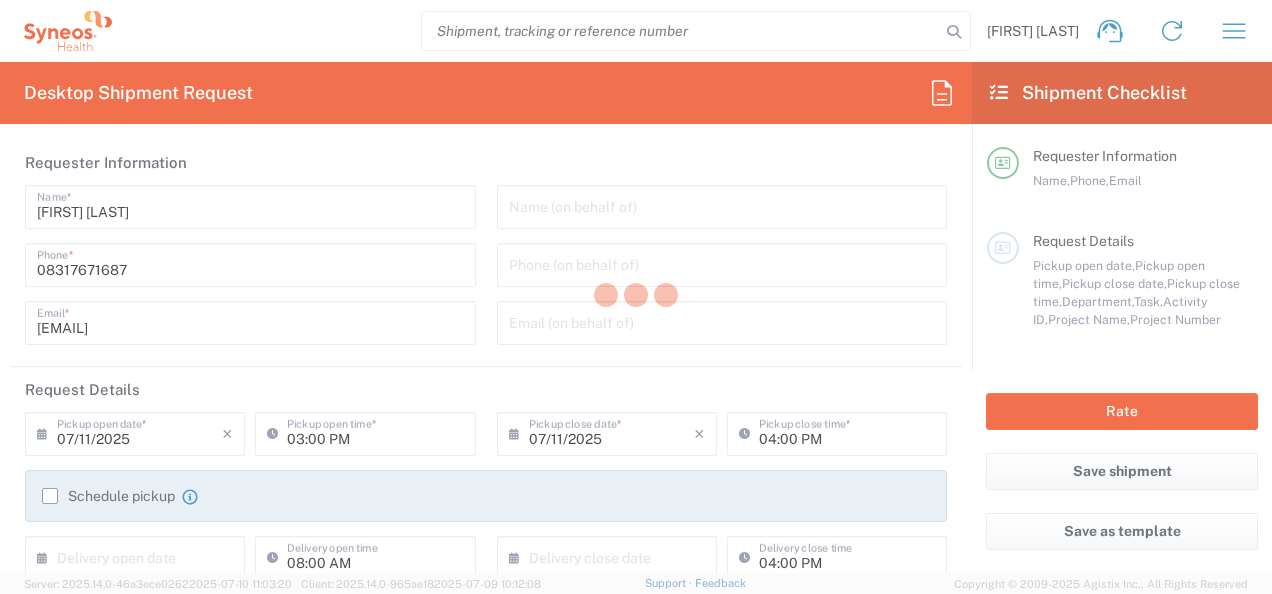 type on "Telangana" 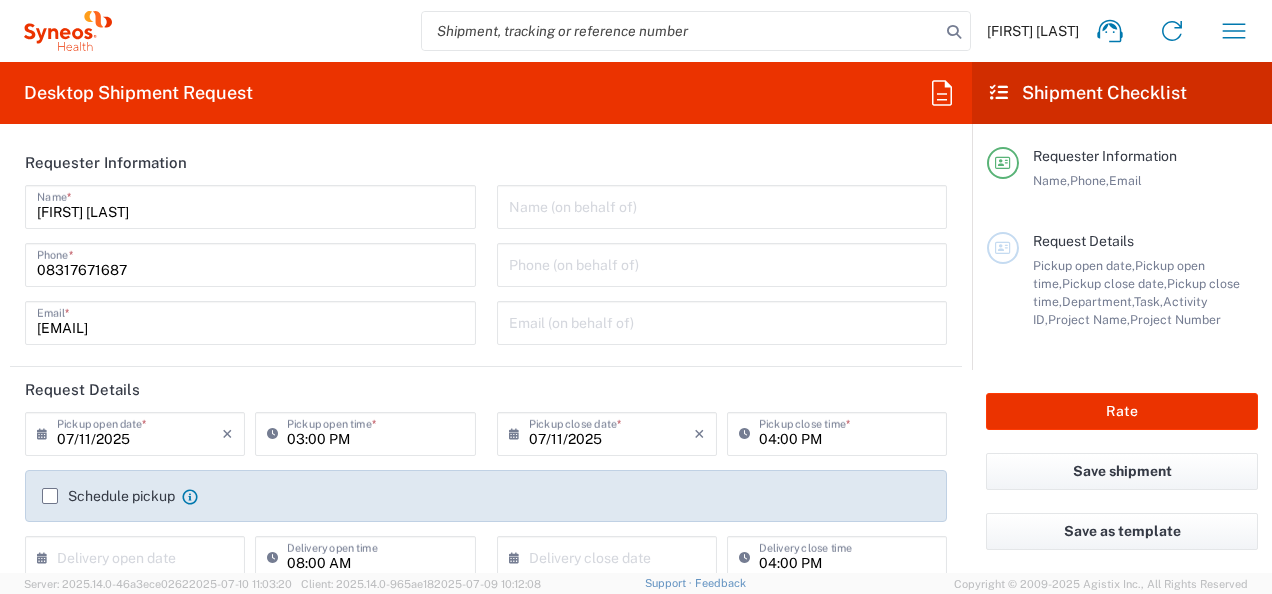 type on "India" 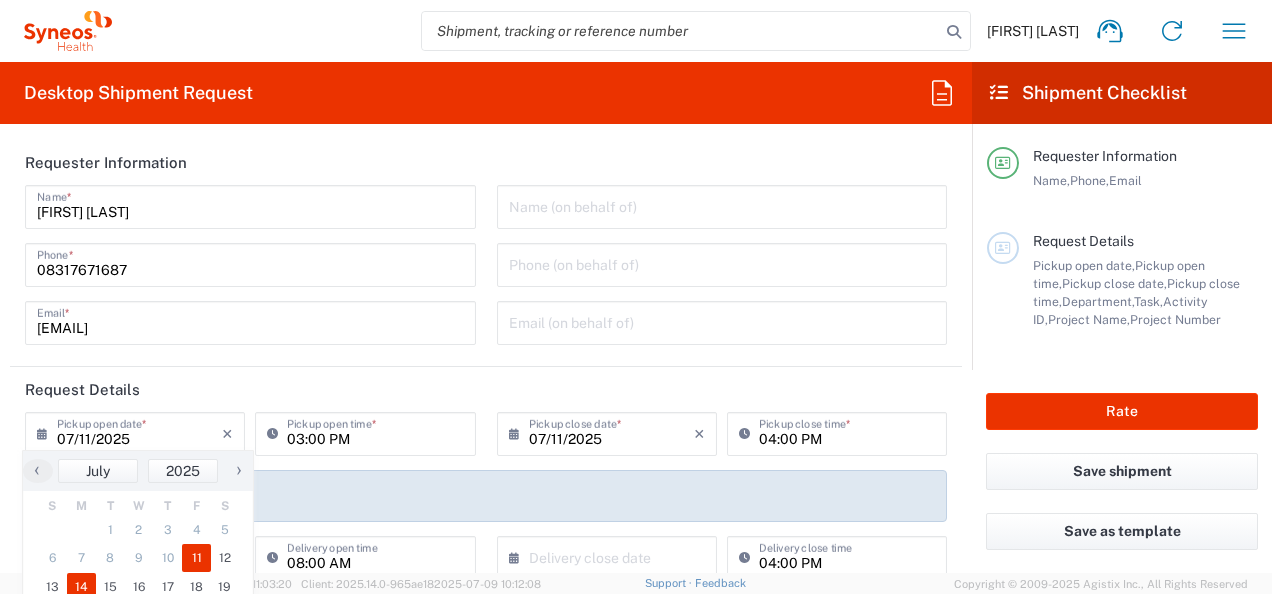 click on "14" 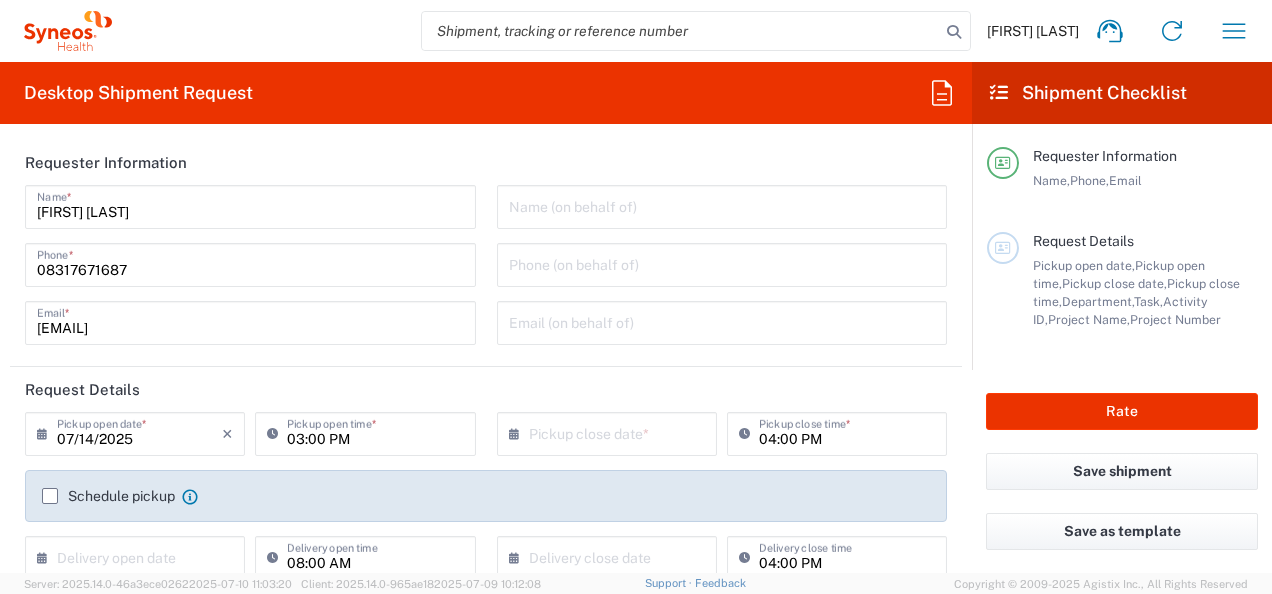 click on "03:00 PM" at bounding box center (375, 432) 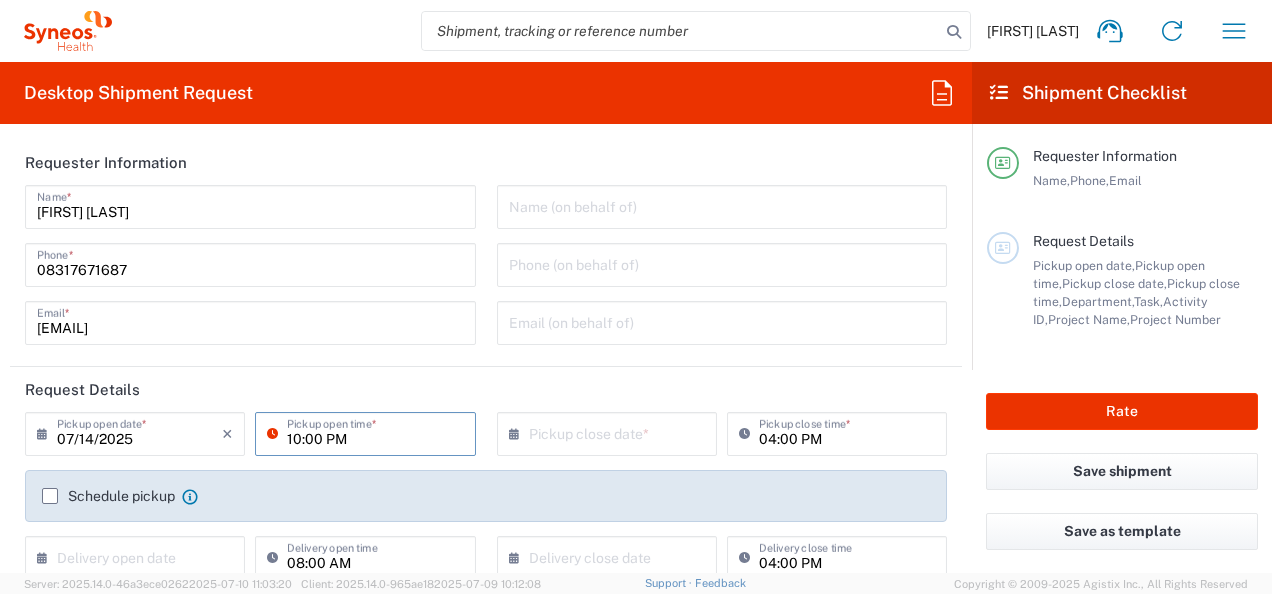 click on "10:00 PM" at bounding box center [375, 432] 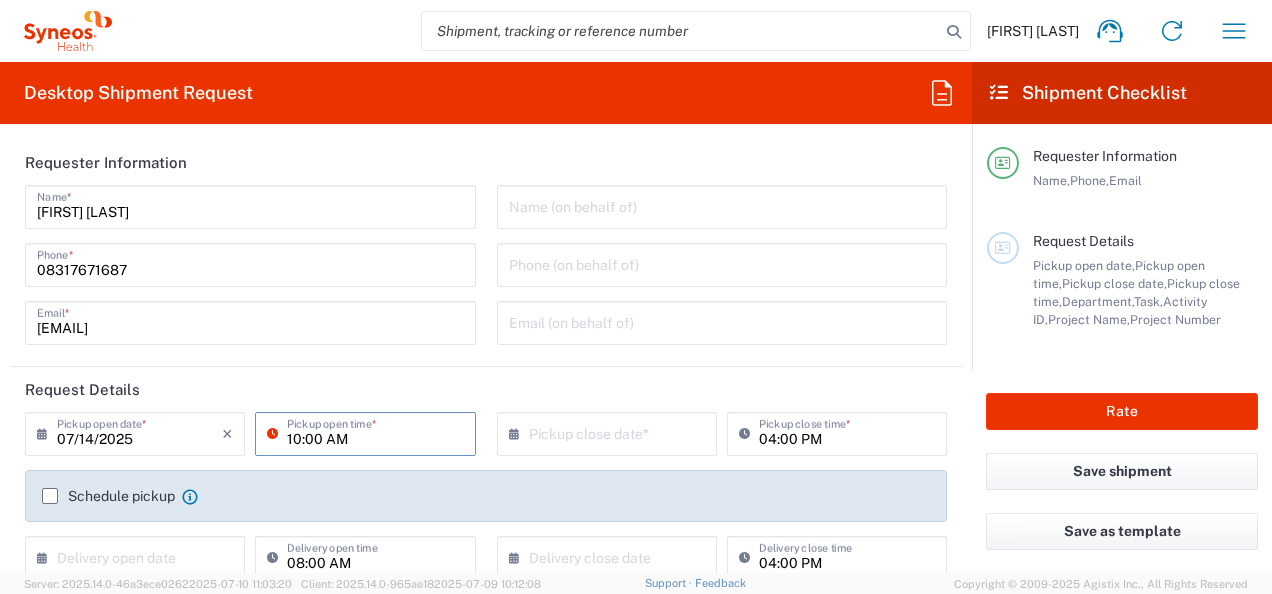 type on "10:00 AM" 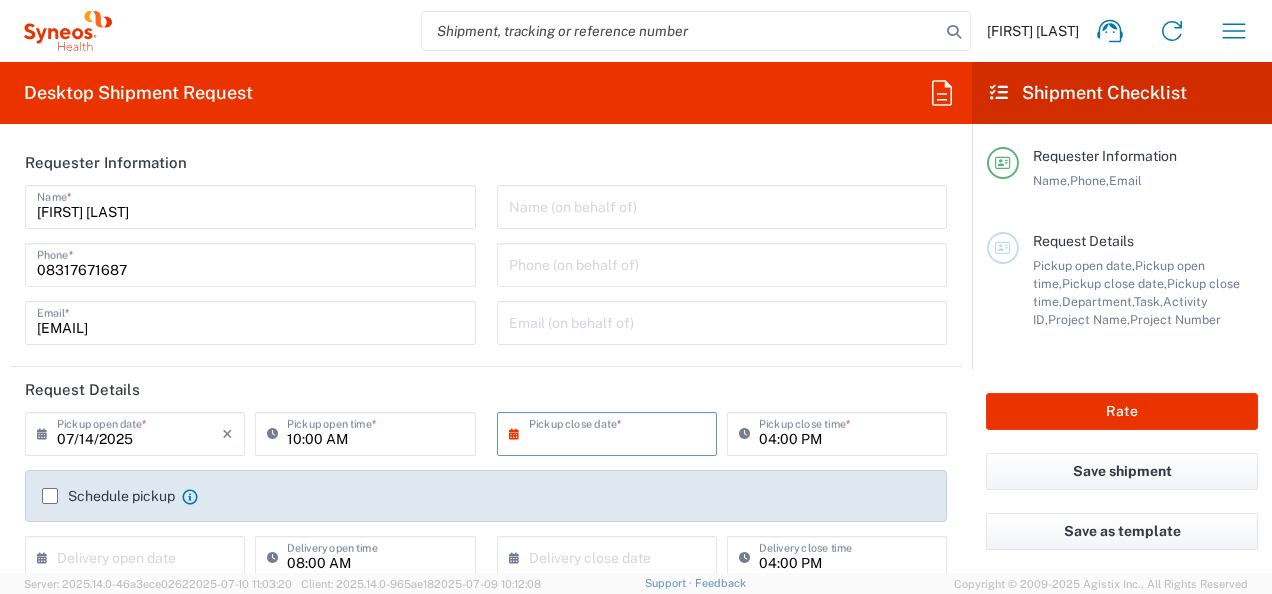 click at bounding box center [611, 432] 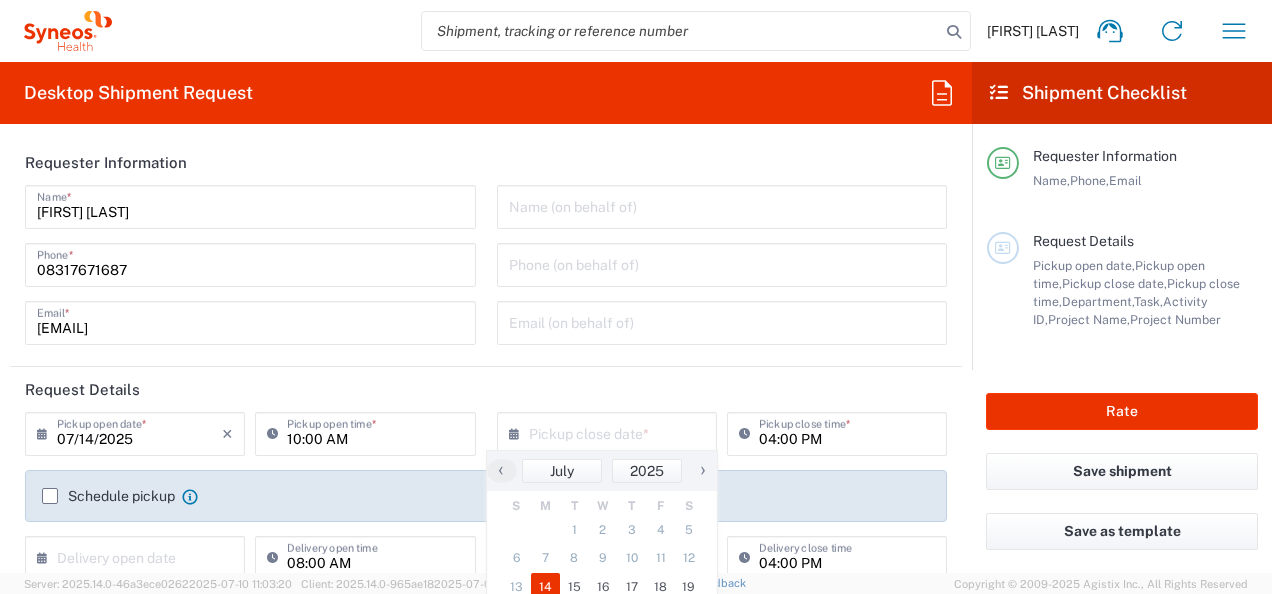 click on "14" 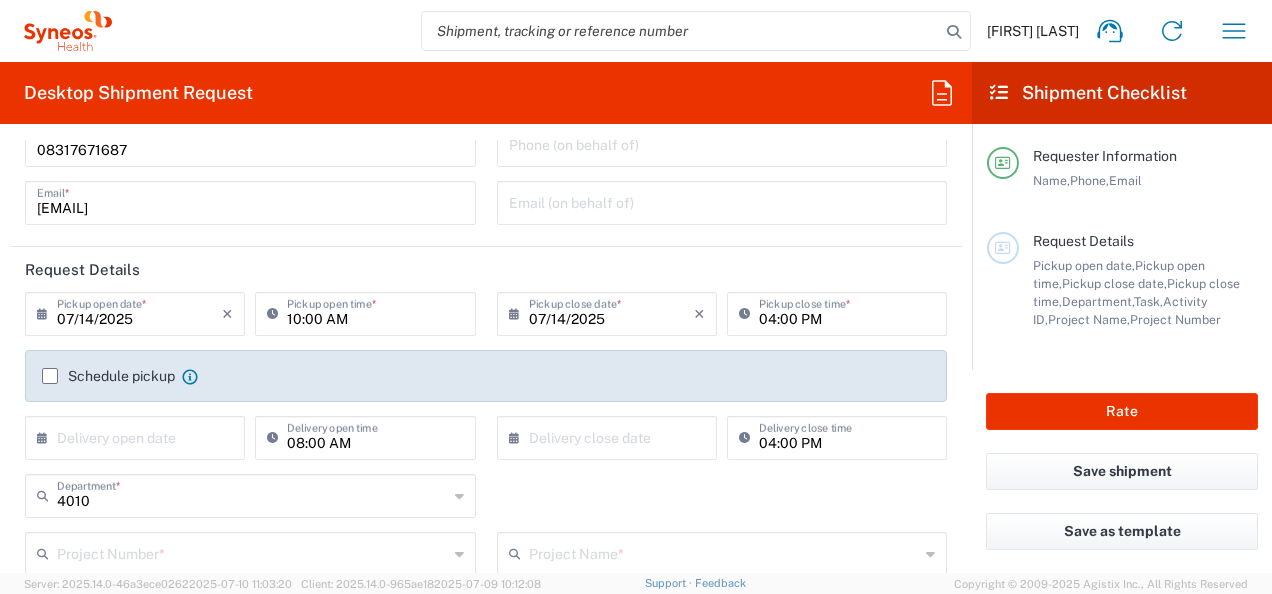 scroll, scrollTop: 213, scrollLeft: 0, axis: vertical 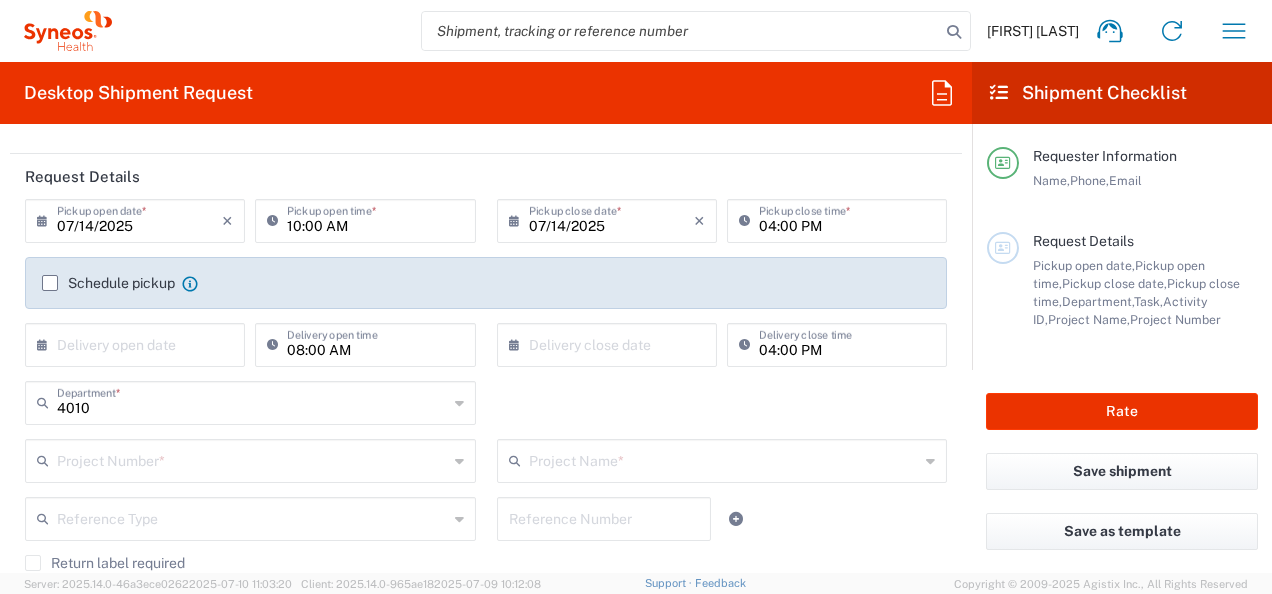 click on "Schedule pickup" 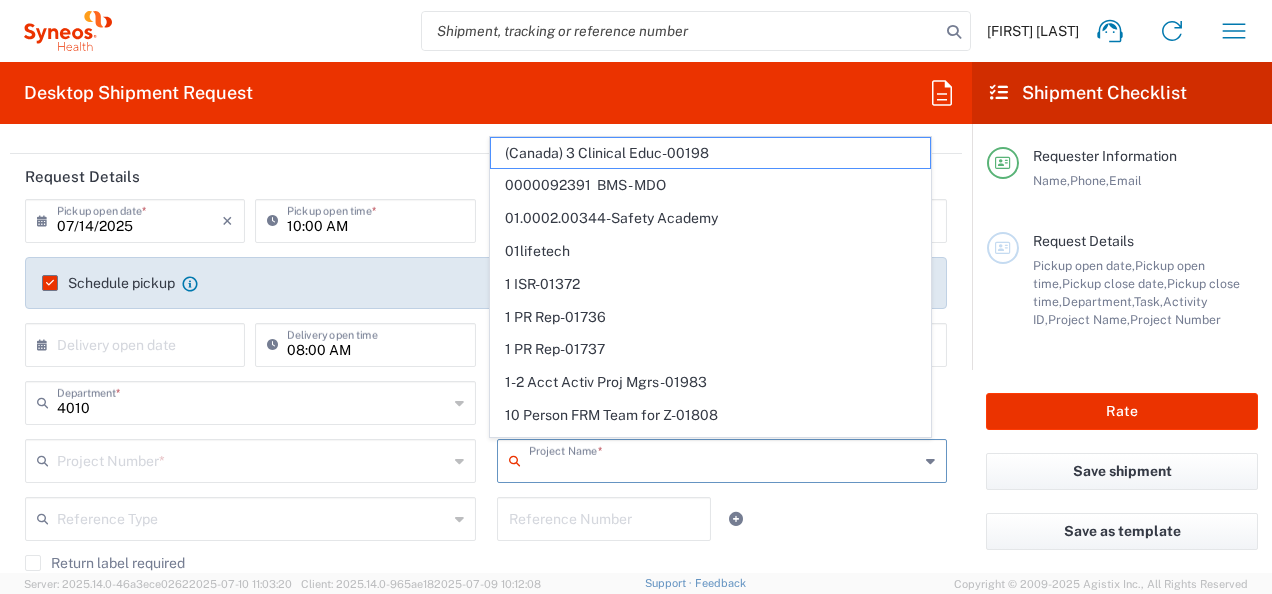click at bounding box center [724, 459] 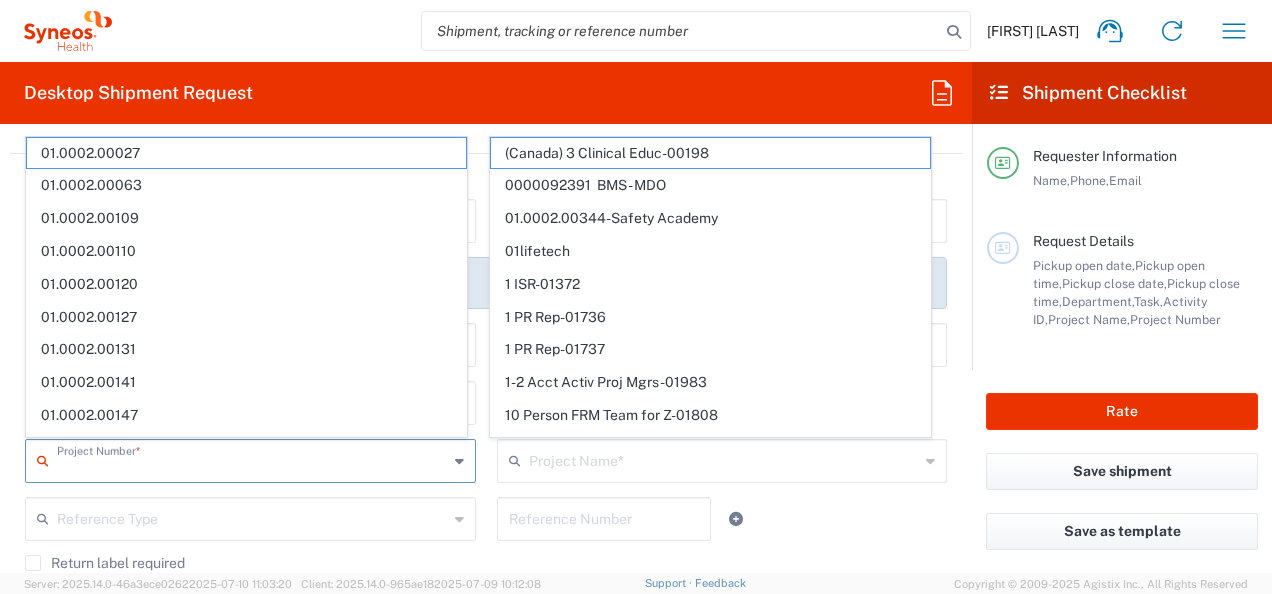 click at bounding box center (252, 459) 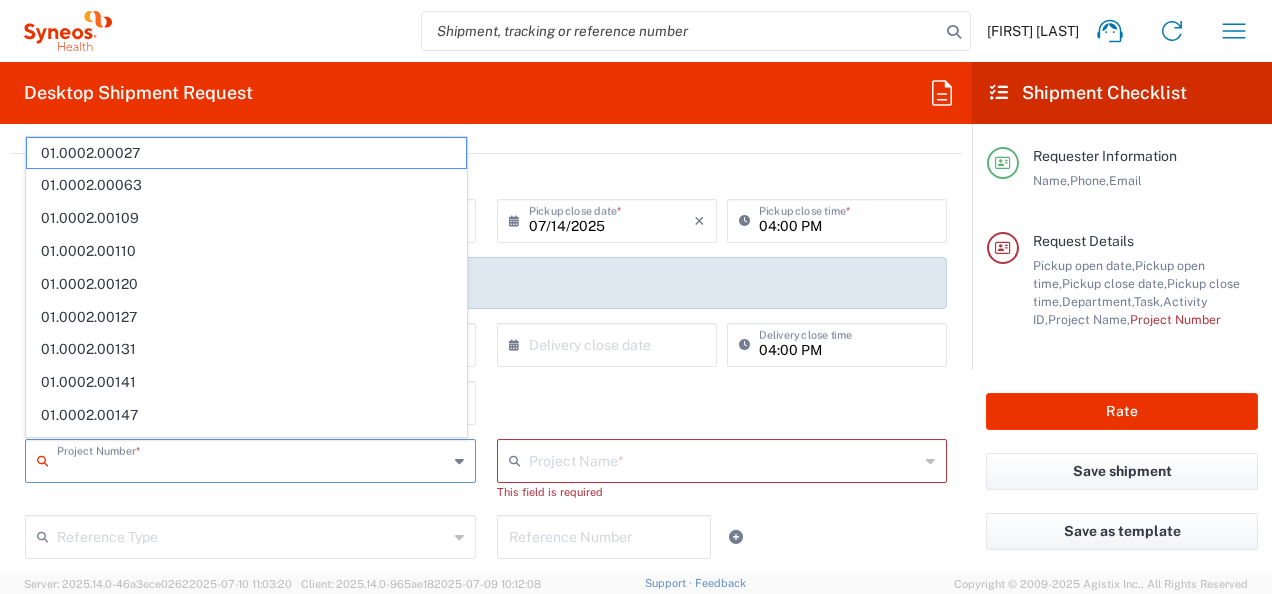paste on "7025945" 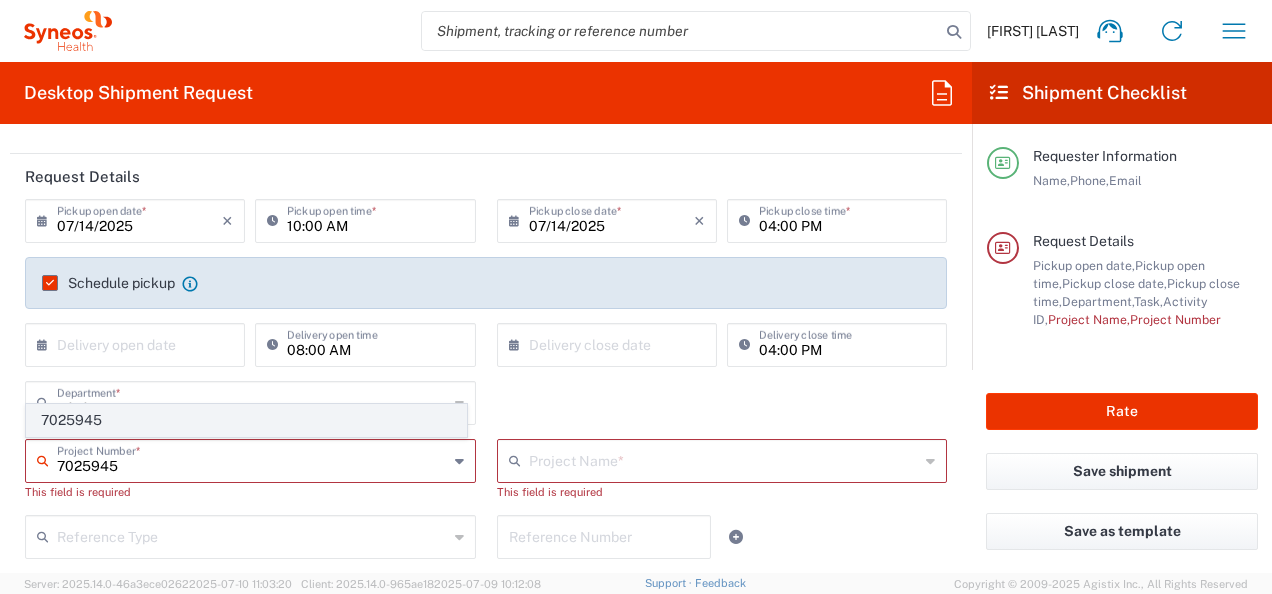 type on "7025945" 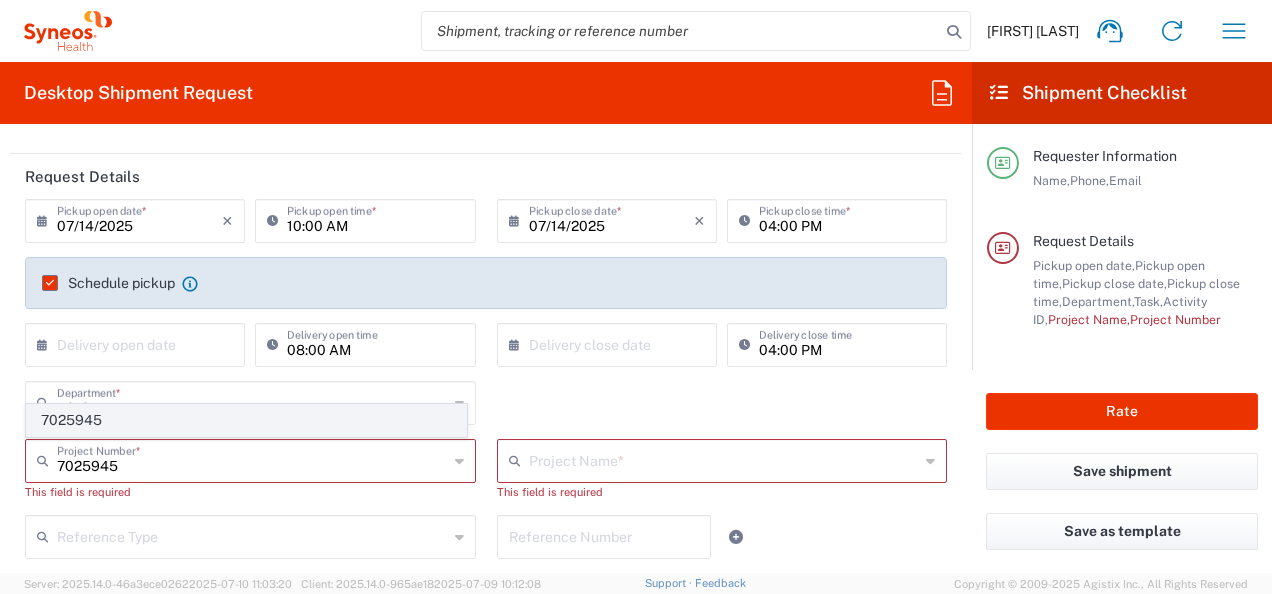 click on "7025945" 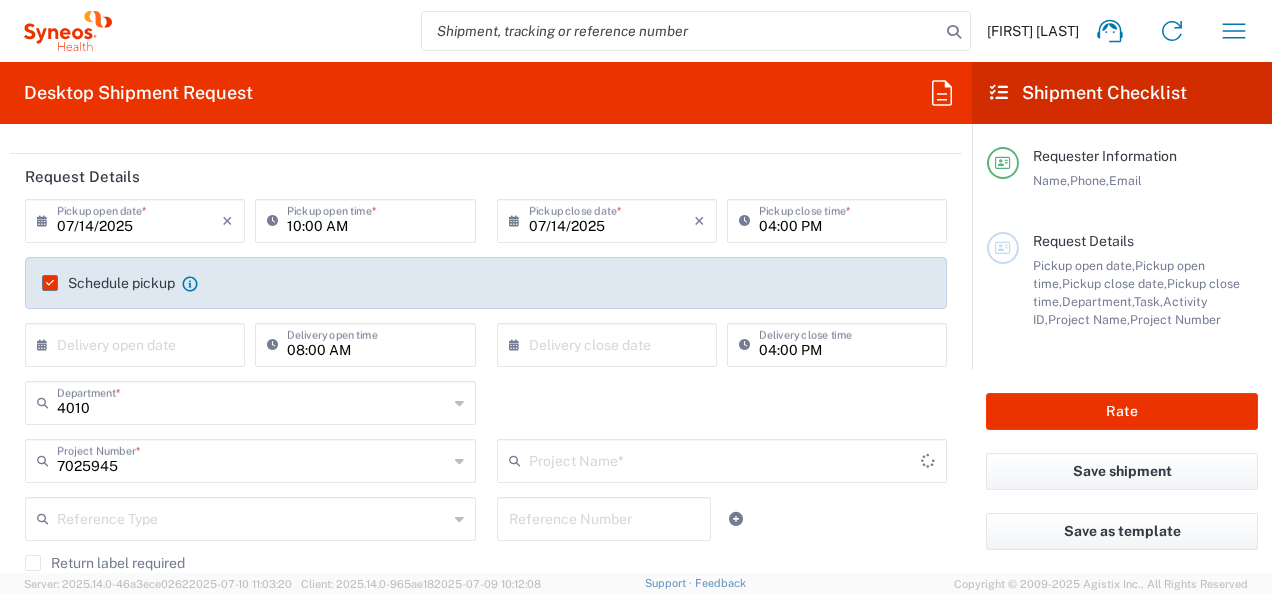 type on "Daiichi 7025945" 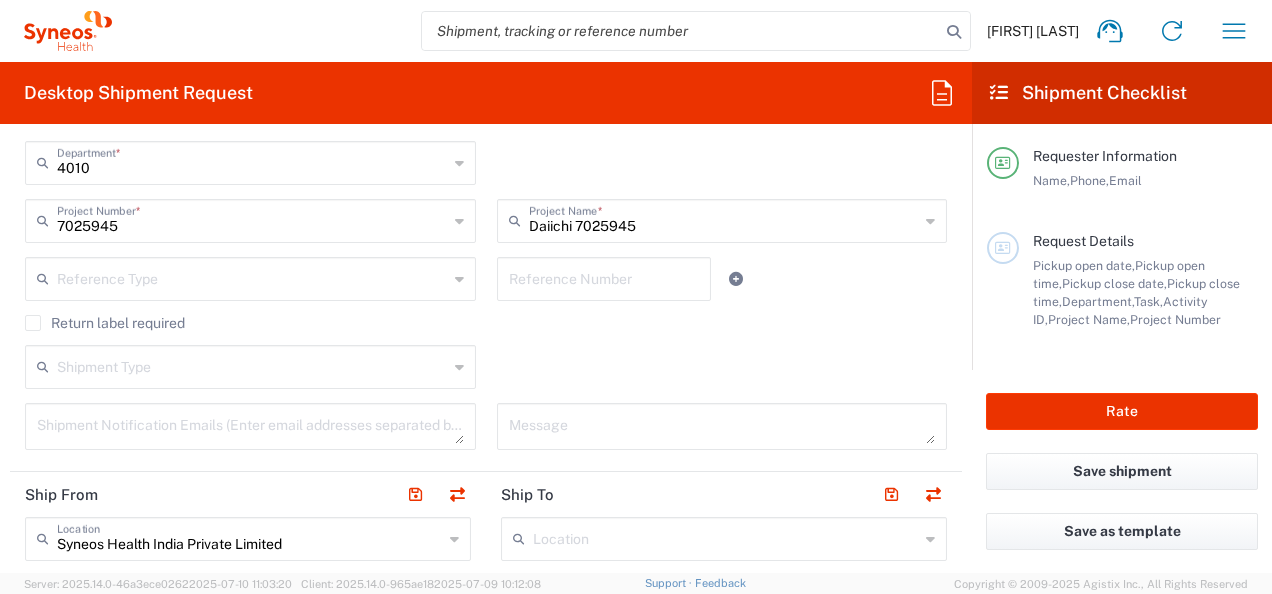 scroll, scrollTop: 466, scrollLeft: 0, axis: vertical 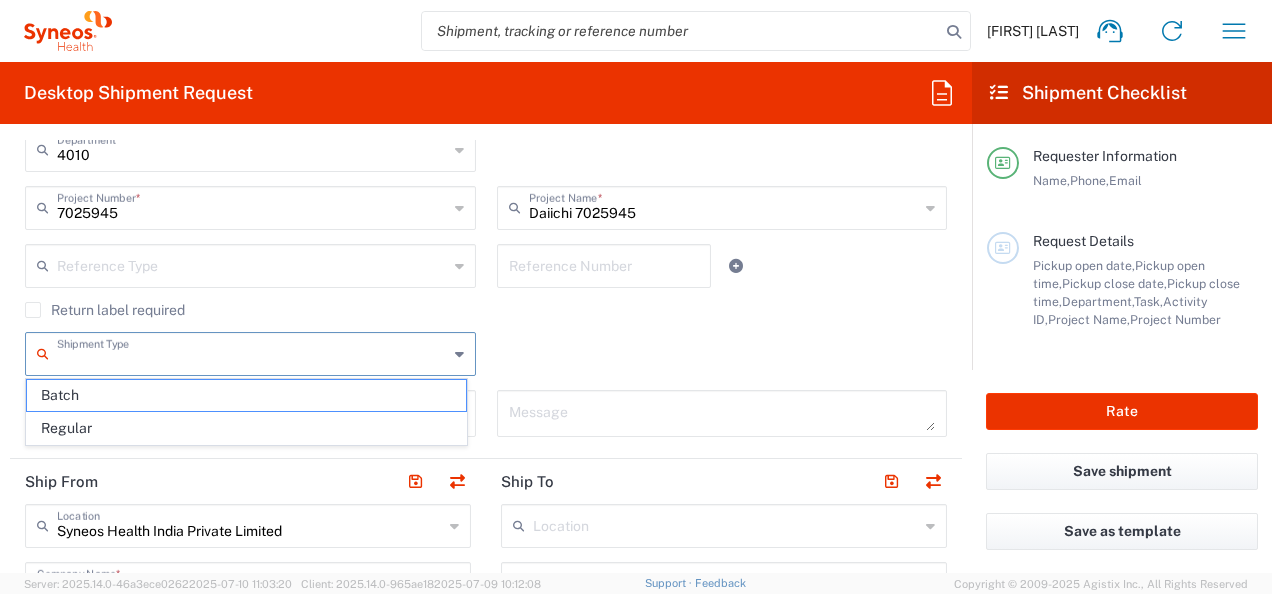 click at bounding box center (252, 352) 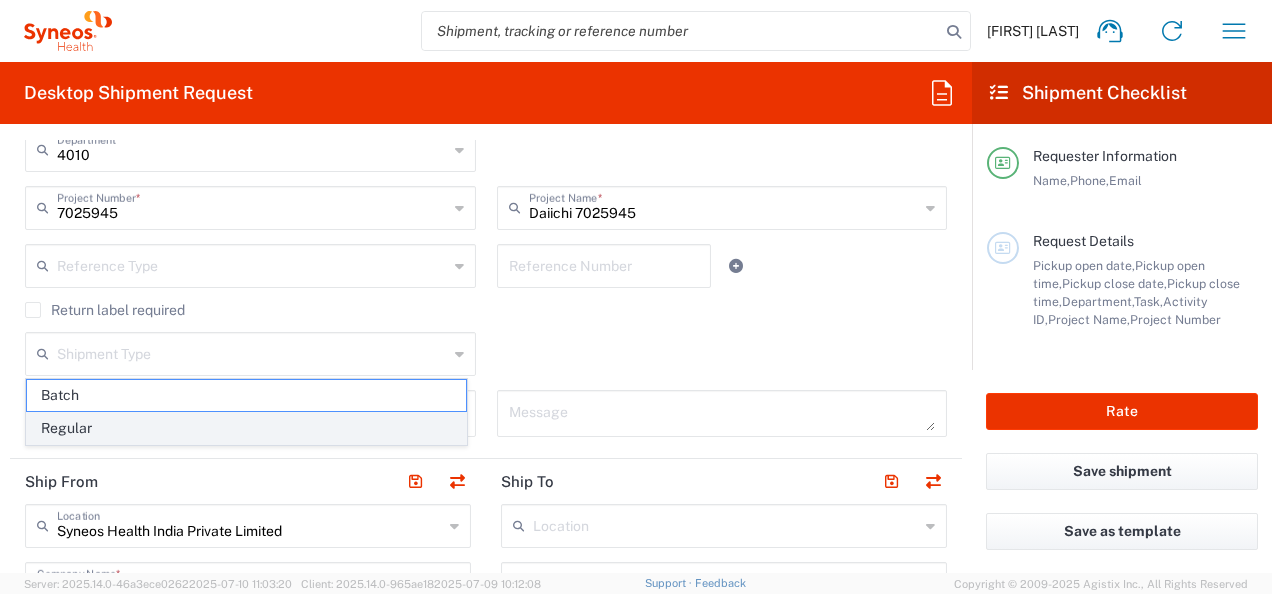click on "Regular" 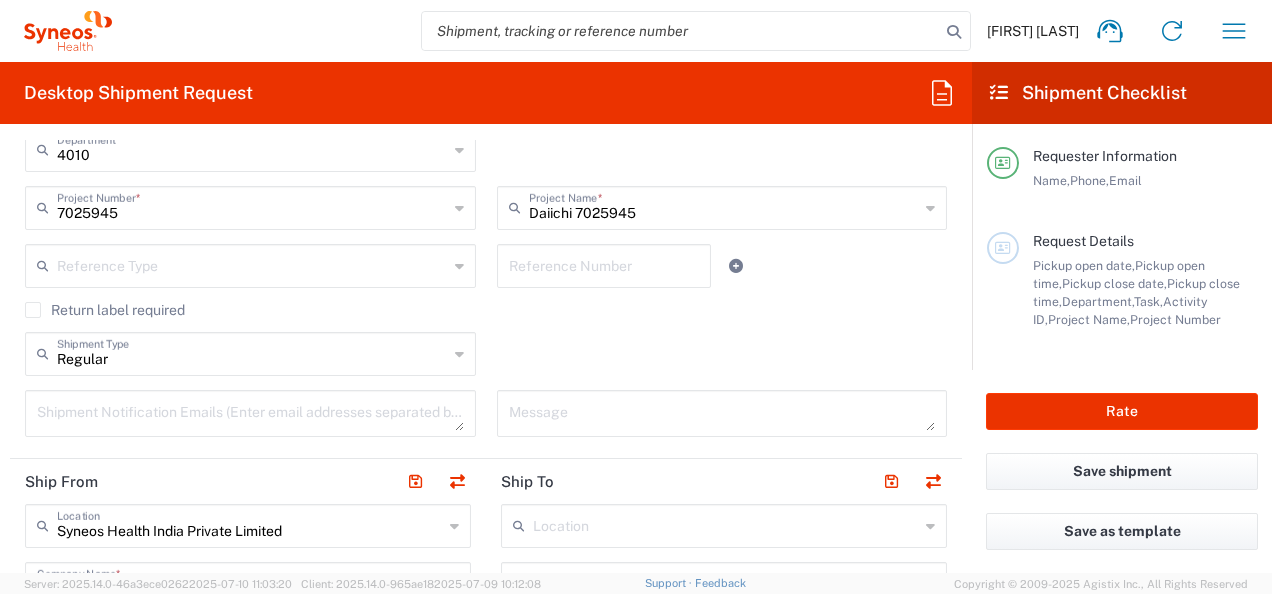 click on "Regular  Shipment Type  Batch Regular" 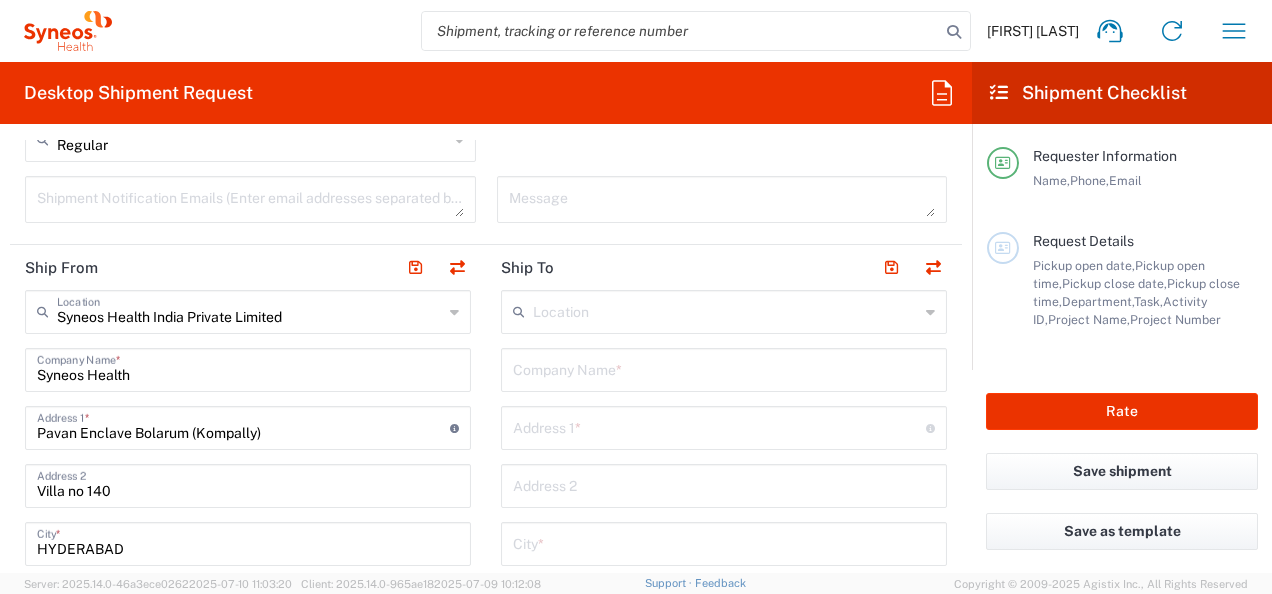 scroll, scrollTop: 720, scrollLeft: 0, axis: vertical 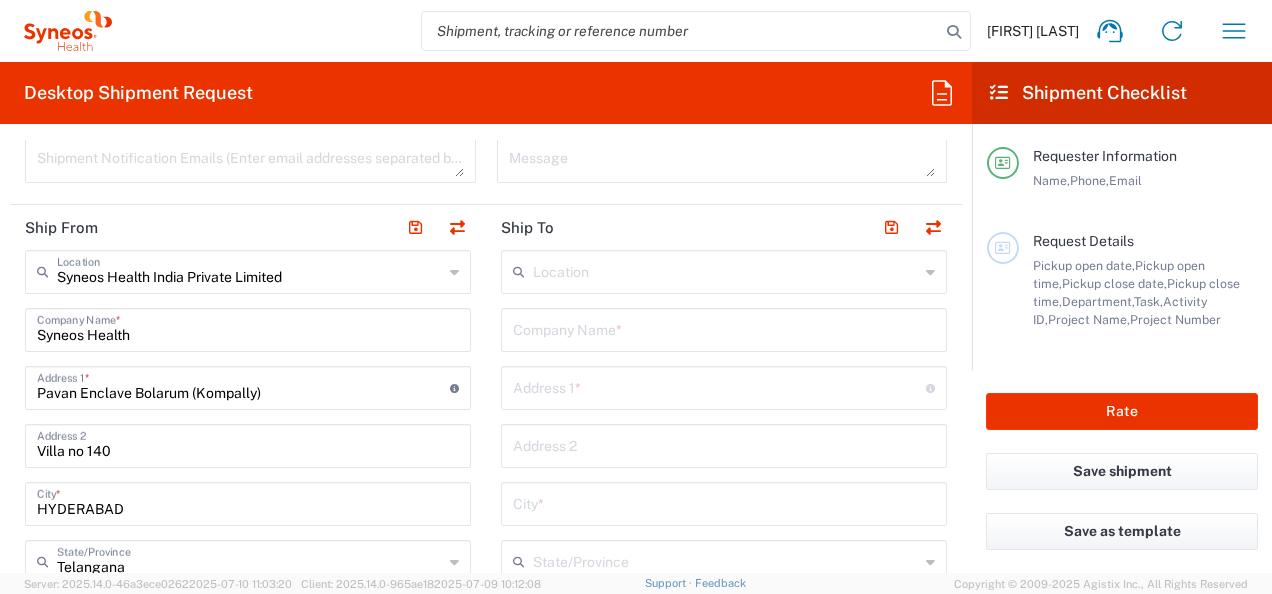 click on "Company Name  *" 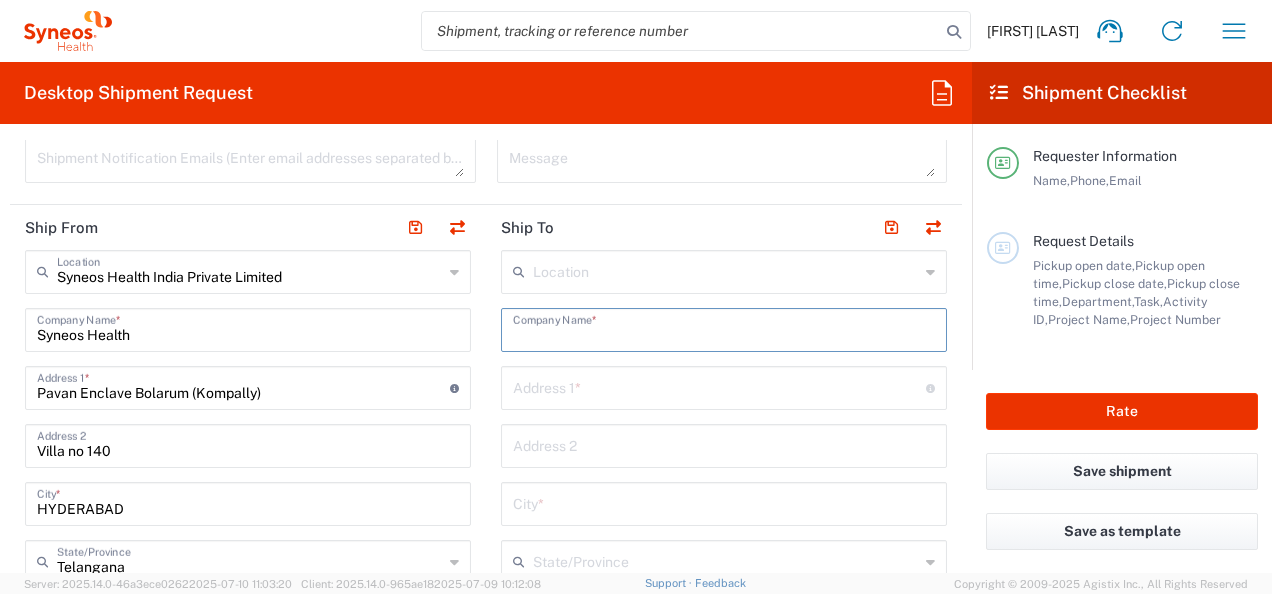 click at bounding box center (724, 328) 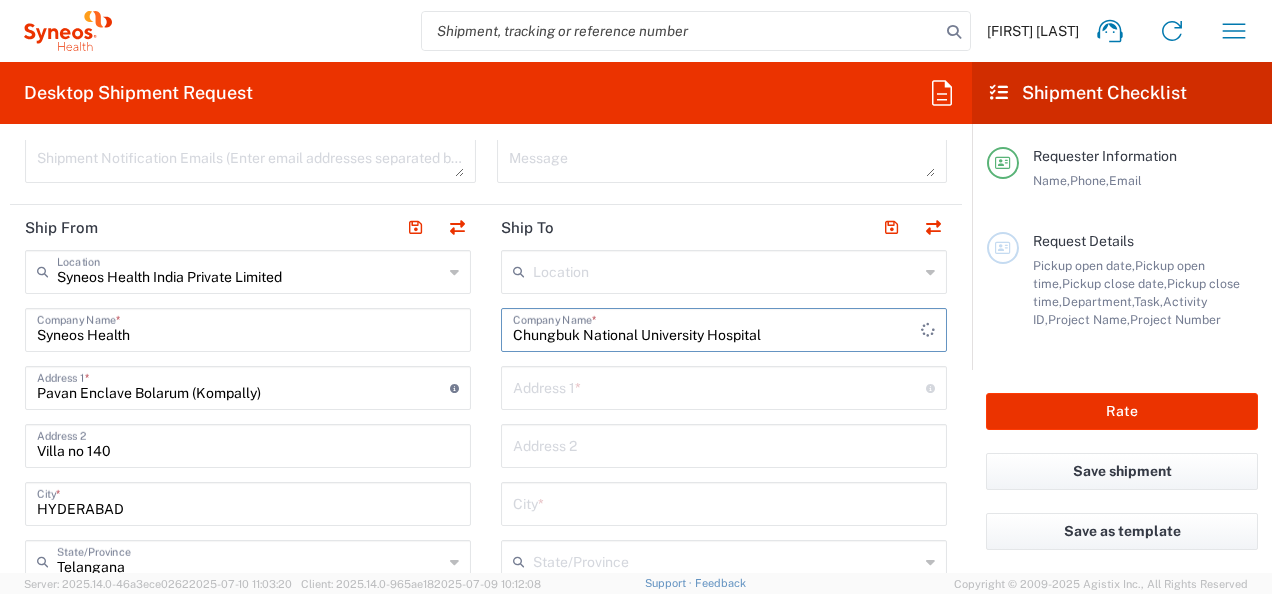 type on "[INSTITUTION]" 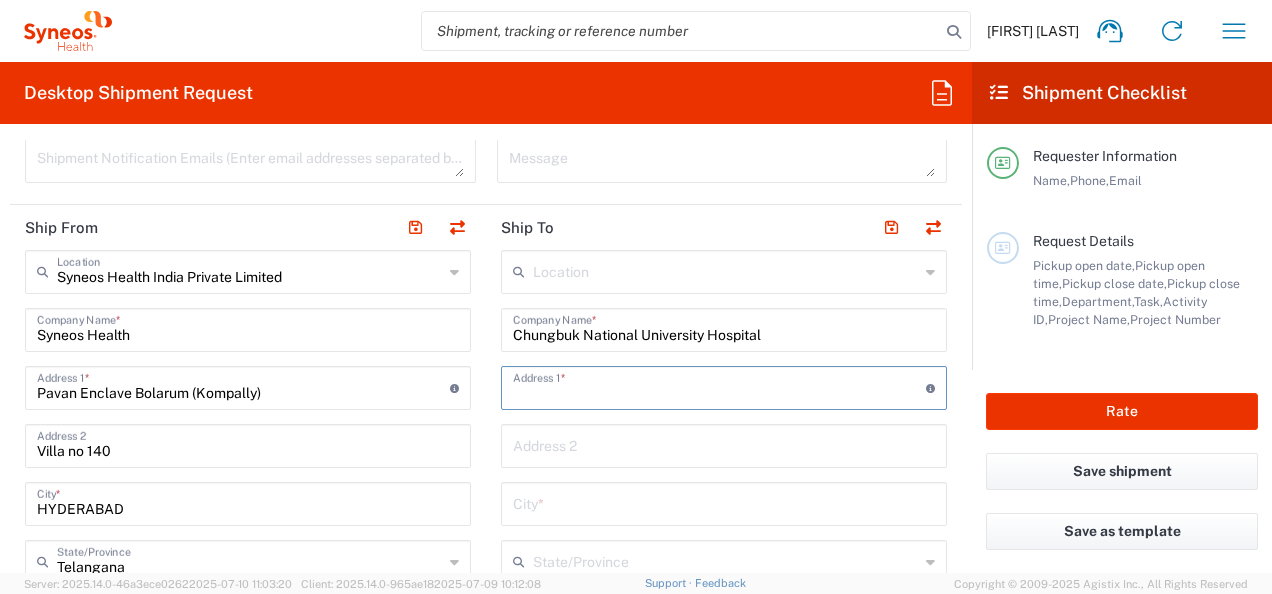 click at bounding box center (719, 386) 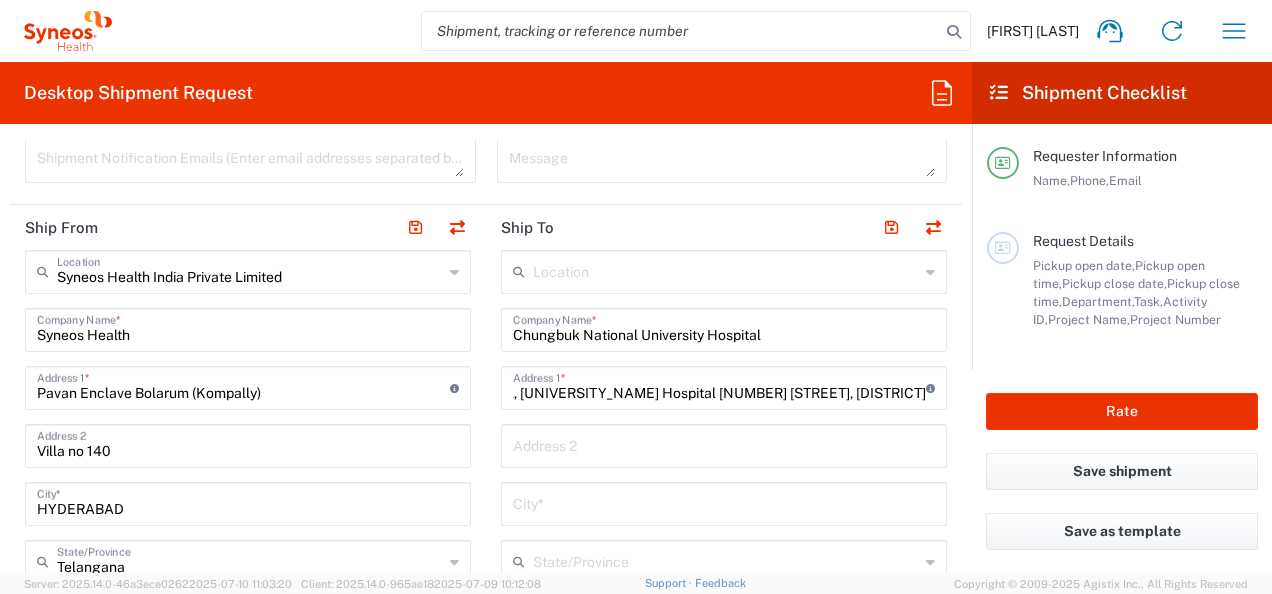 scroll, scrollTop: 0, scrollLeft: 0, axis: both 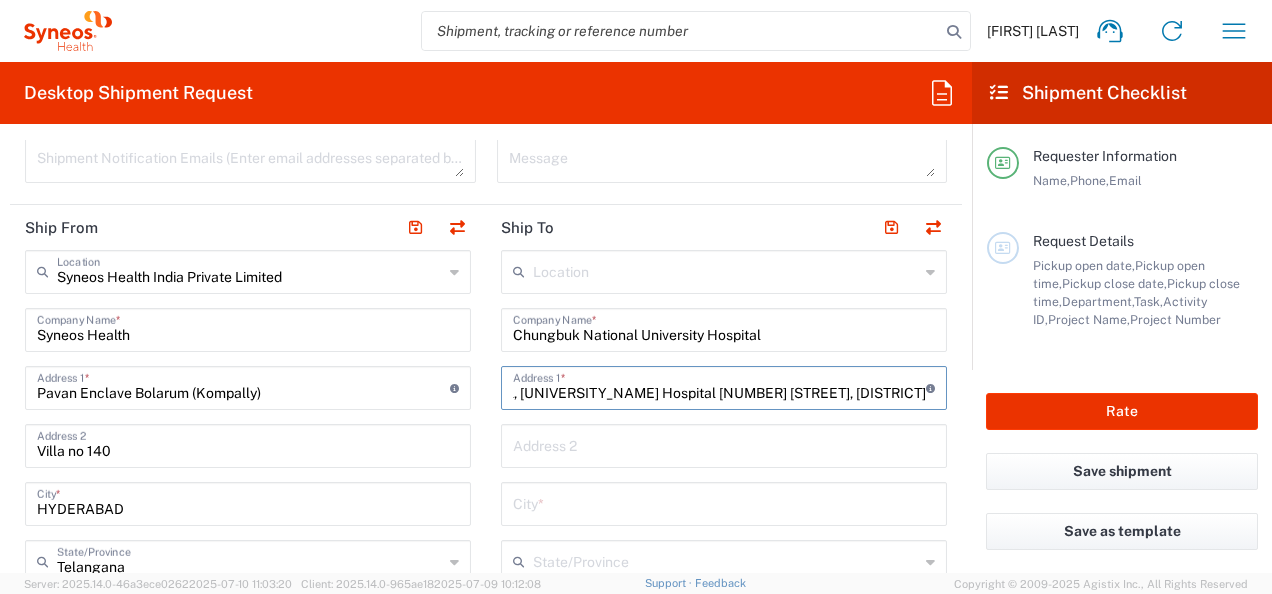 paste on "[DISTRICT]" 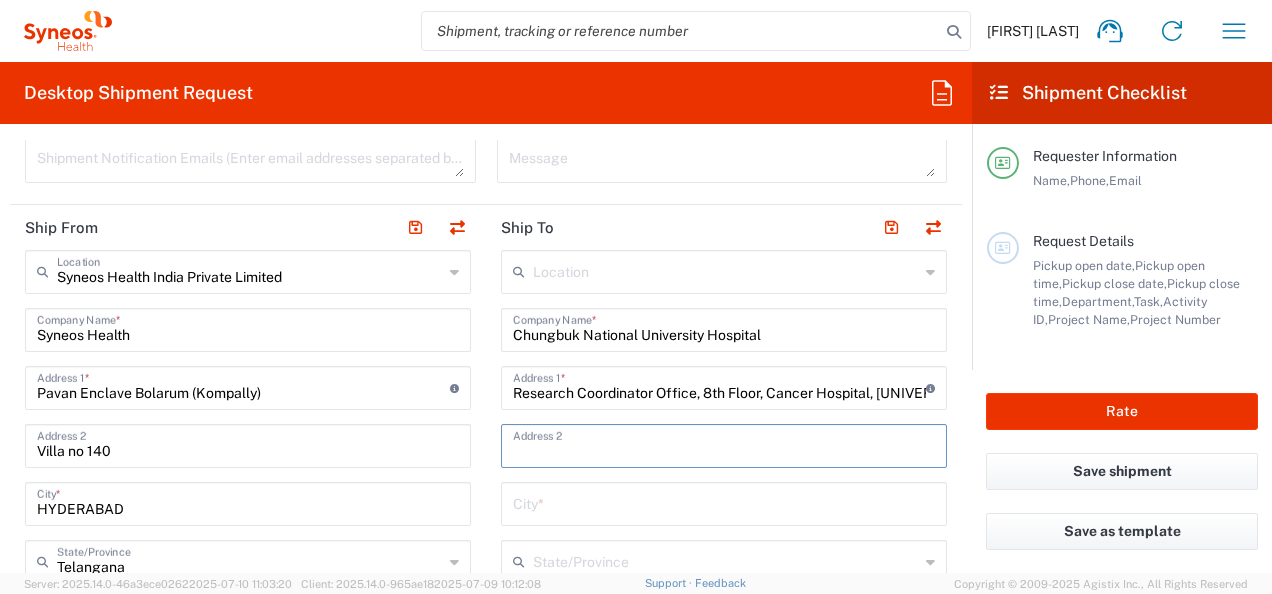 click at bounding box center (724, 444) 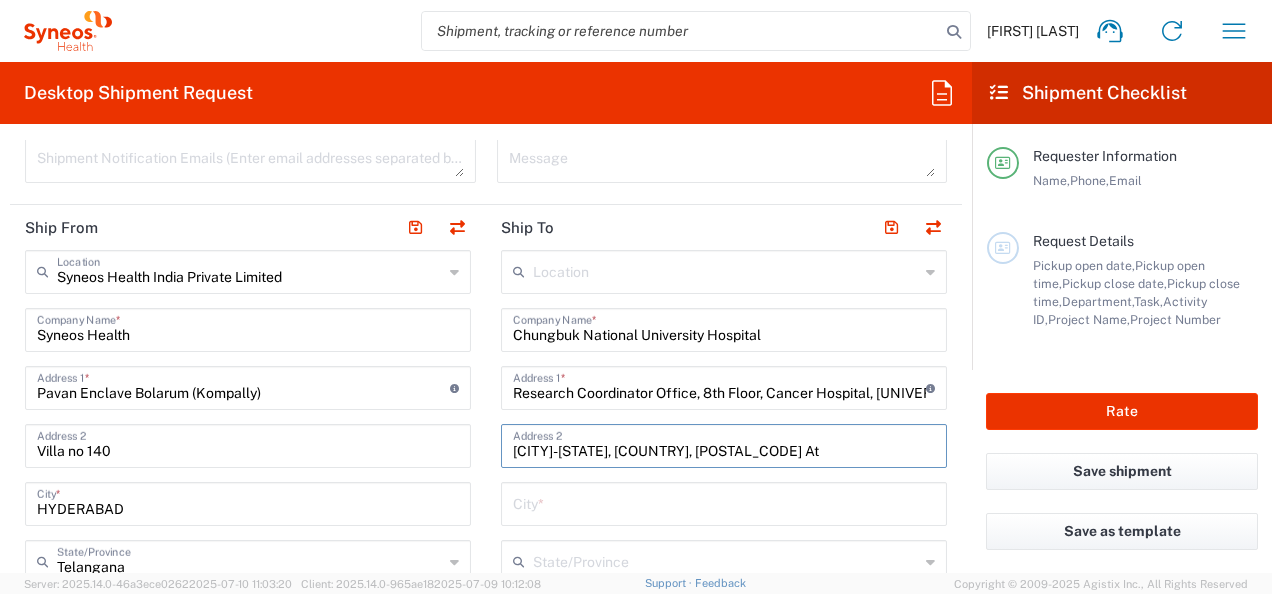 scroll, scrollTop: 0, scrollLeft: 0, axis: both 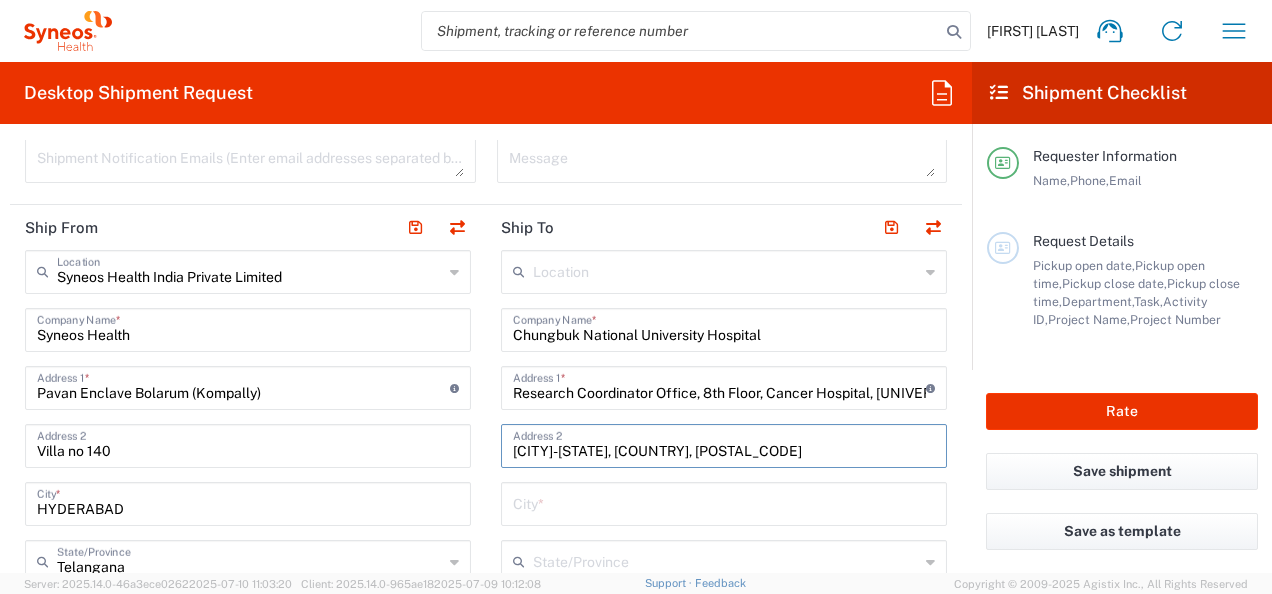 type on "[CITY], [STATE], [COUNTRY], [POSTAL_CODE]" 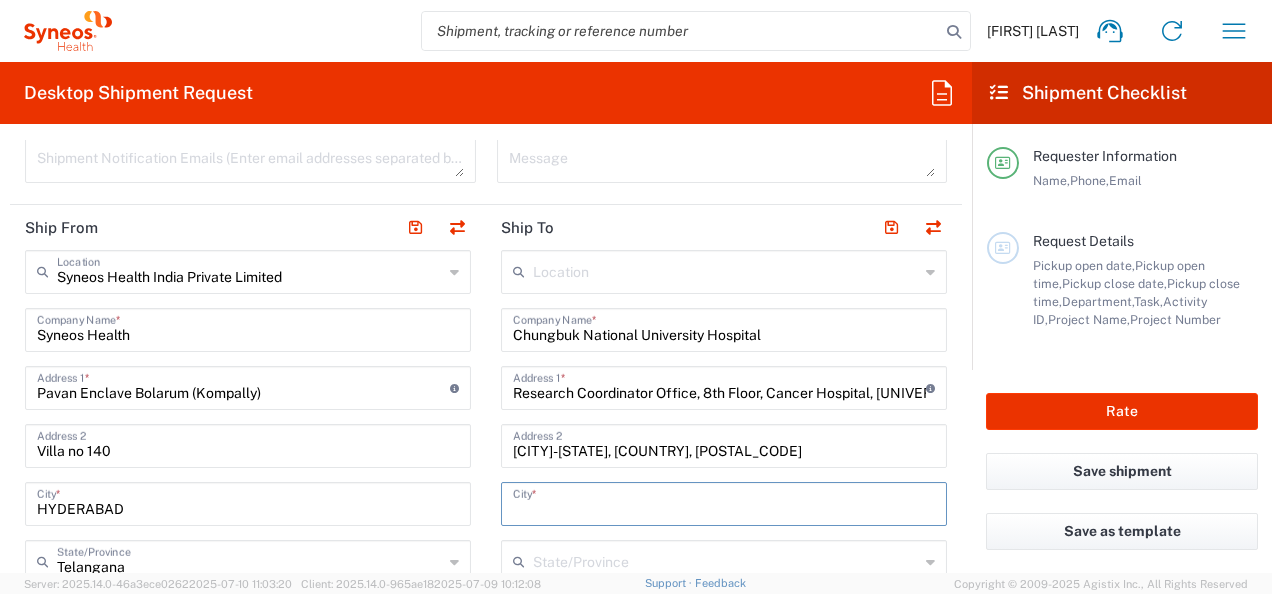 click at bounding box center [724, 502] 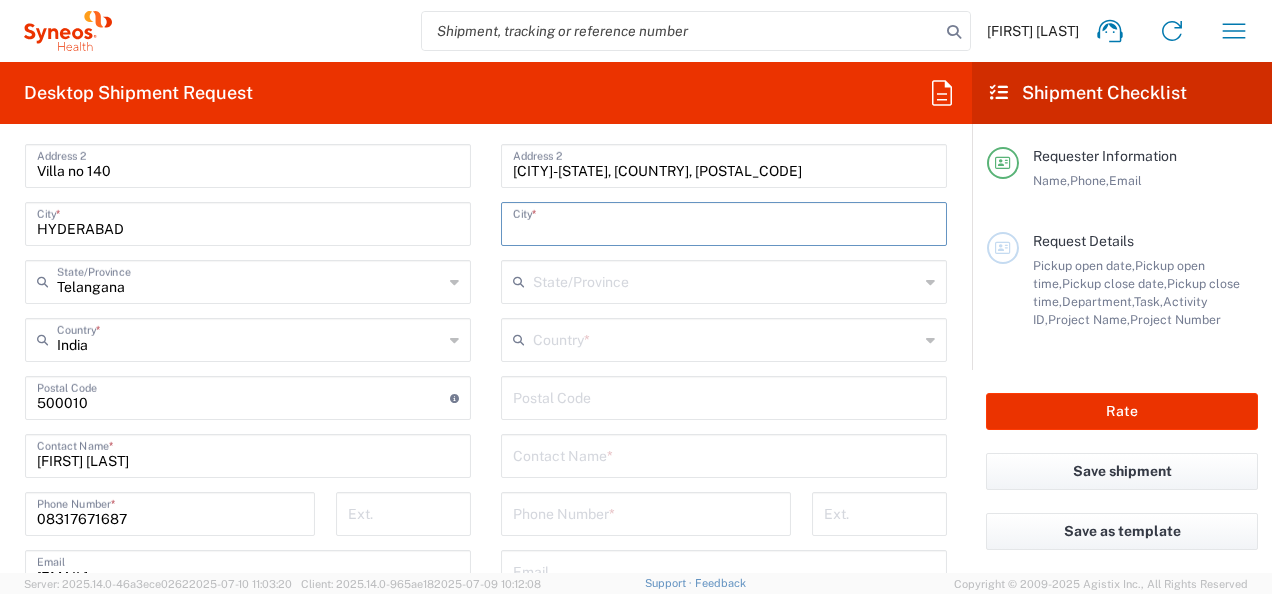 scroll, scrollTop: 1026, scrollLeft: 0, axis: vertical 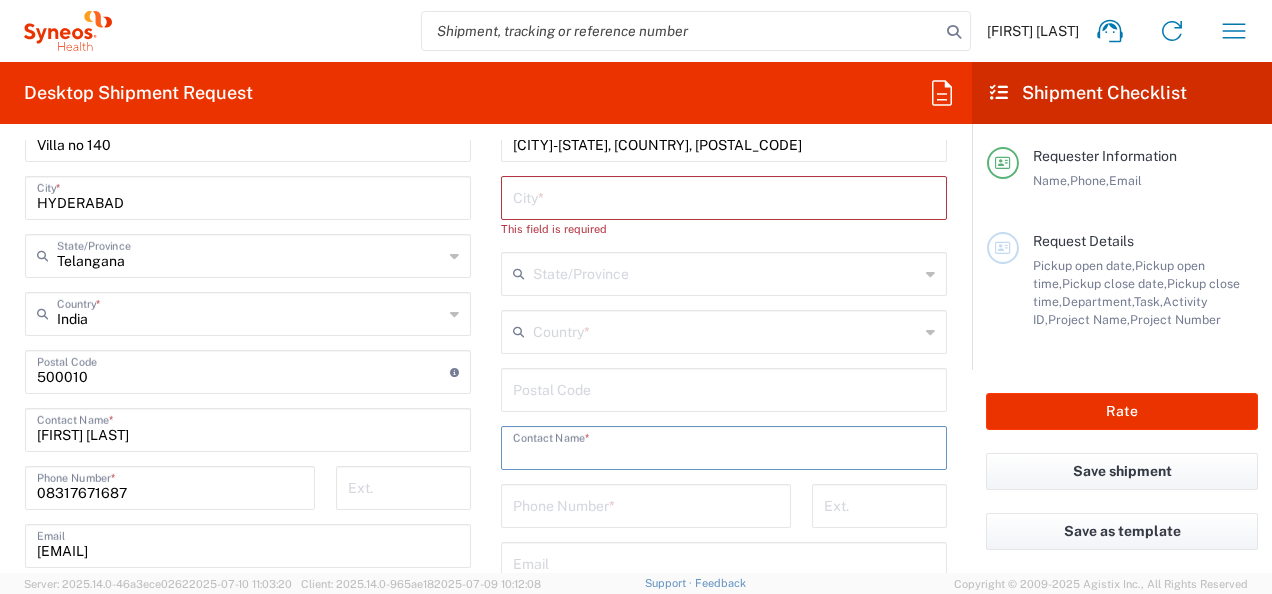 click on "Location  Addison Whitney LLC-Morrisvile NC US Barcelona-Syneos Health BioSector 2 LLC- New York US Boco Digital Media Caerus Marketing Group LLC-Morrisville NC US Chamberlain Communications LLC-New York US Chandler Chicco Agency, LLC-New York US Genico, LLC Gerbig Snell/Weisheimer Advert- Westerville OH Haas & Health Partner Public Relations GmbH Illingworth Research Group Ltd-Macclesfield UK Illingworth Rsrch Grp (France) Illingworth Rsrch Grp (Italy) Illingworth Rsrch Grp (Spain) Illingworth Rsrch Grp (USA) In Illingworth Rsrch Grp(Australi INC Research Clin Svcs Mexico inVentiv Health Philippines, Inc. IRG - Morrisville Warehouse IVH IPS Pvt Ltd- India IVH Mexico SA de CV NAVICOR GROUP, LLC- New York US PALIO + IGNITE, LLC- Westerville OH US Pharmaceutical Institute LLC- Morrisville NC US PT Syneos Health Indonesia Rx dataScience Inc-Morrisville NC US RxDataScience India Private Lt Syneos Health (Beijing) Inc.Lt Syneos Health (Shanghai) Inc. Ltd. Syneos Health (Thailand) Limit Syneos Health Argentina SA" 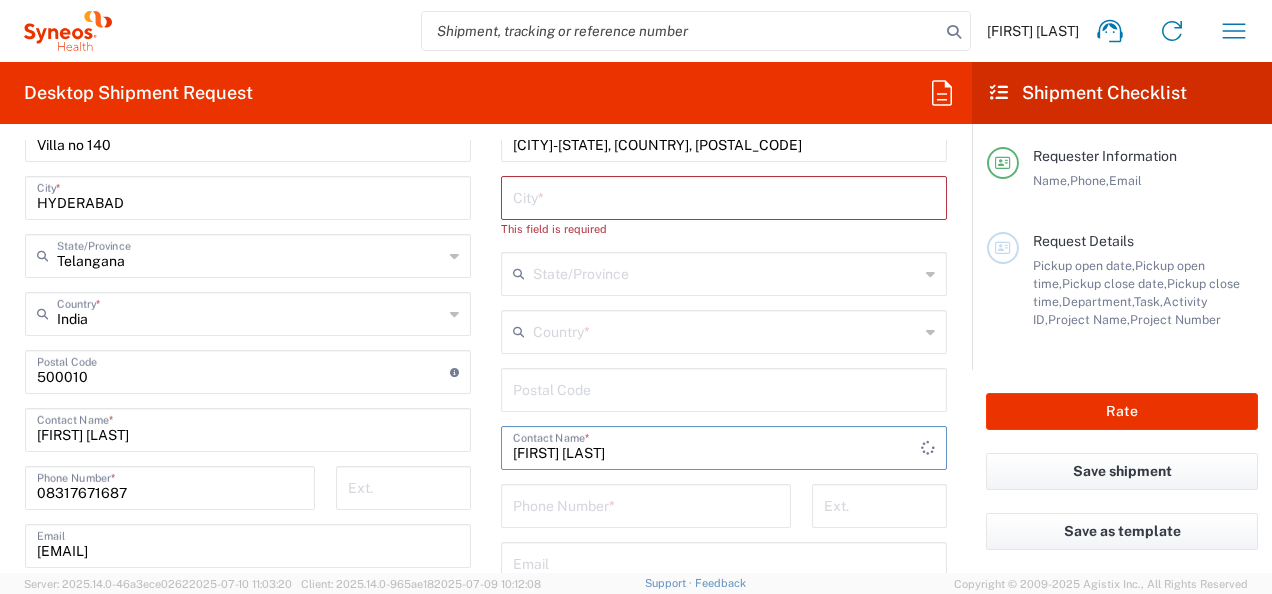 type on "[PERSON]" 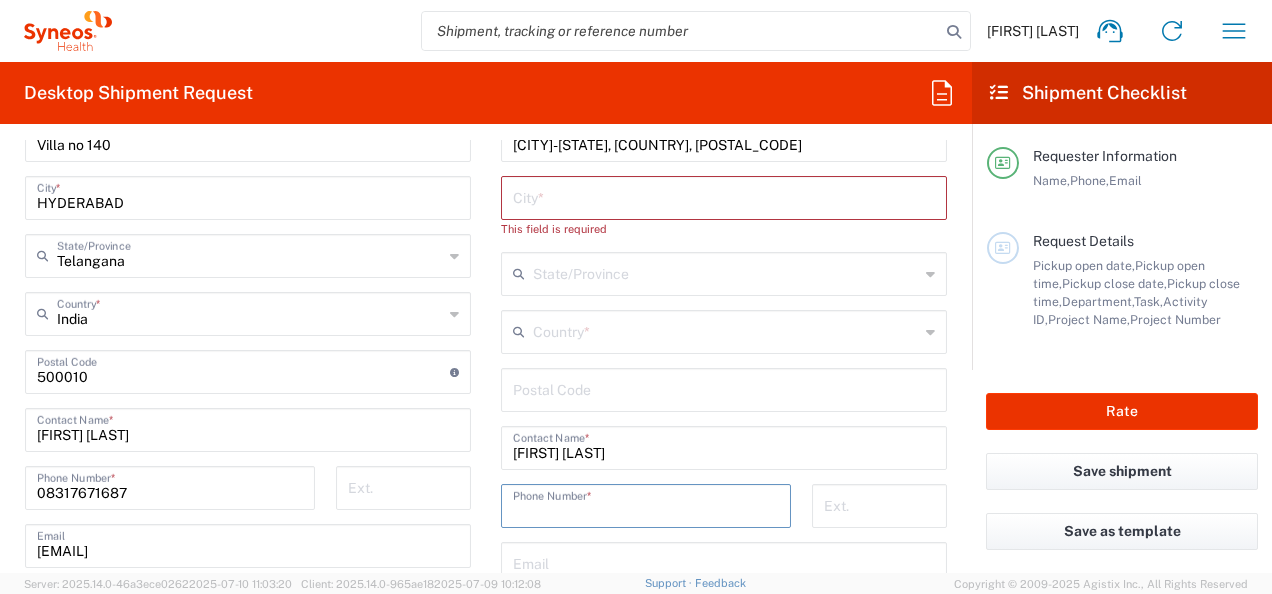 click at bounding box center (646, 504) 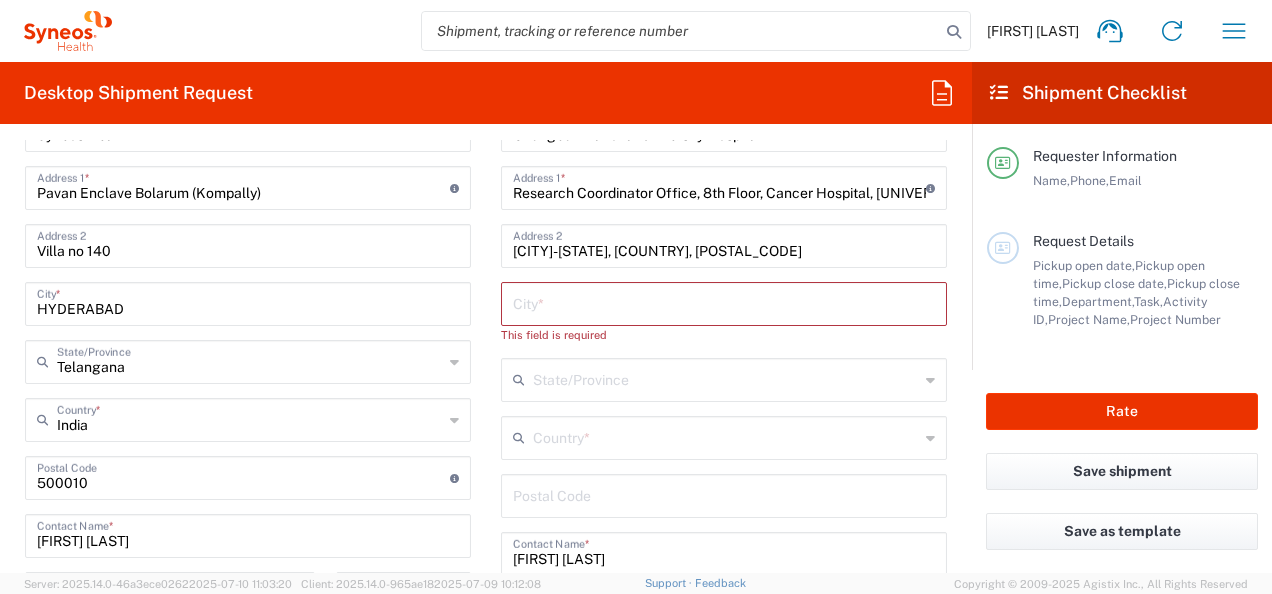 scroll, scrollTop: 920, scrollLeft: 0, axis: vertical 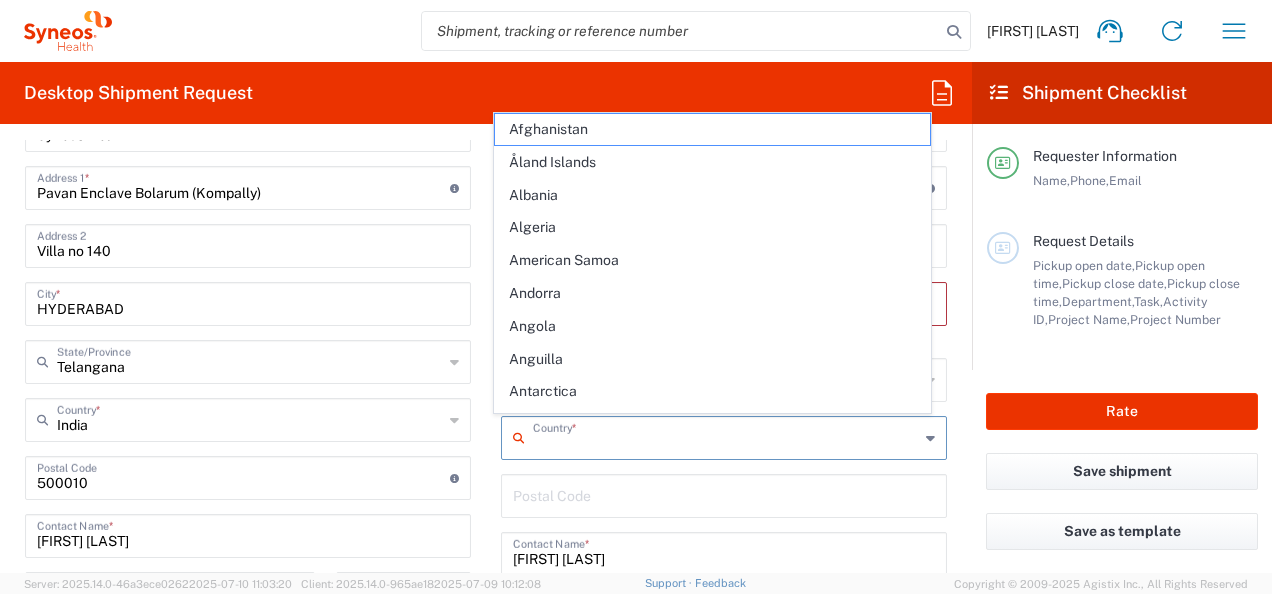 click at bounding box center (726, 436) 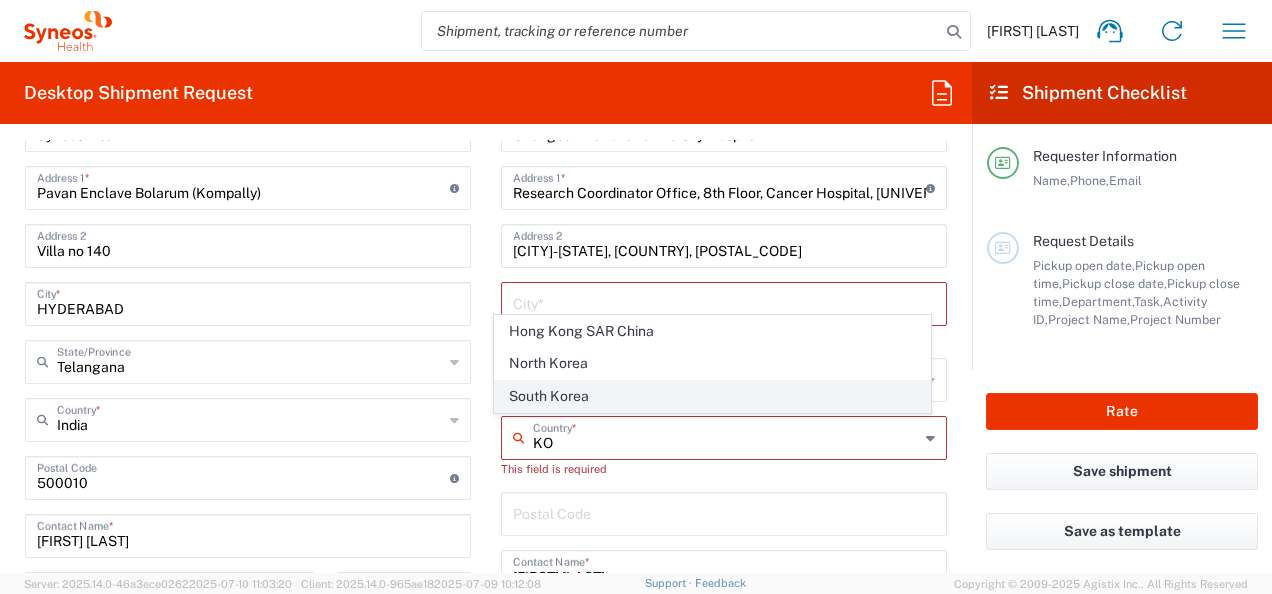 click on "South Korea" 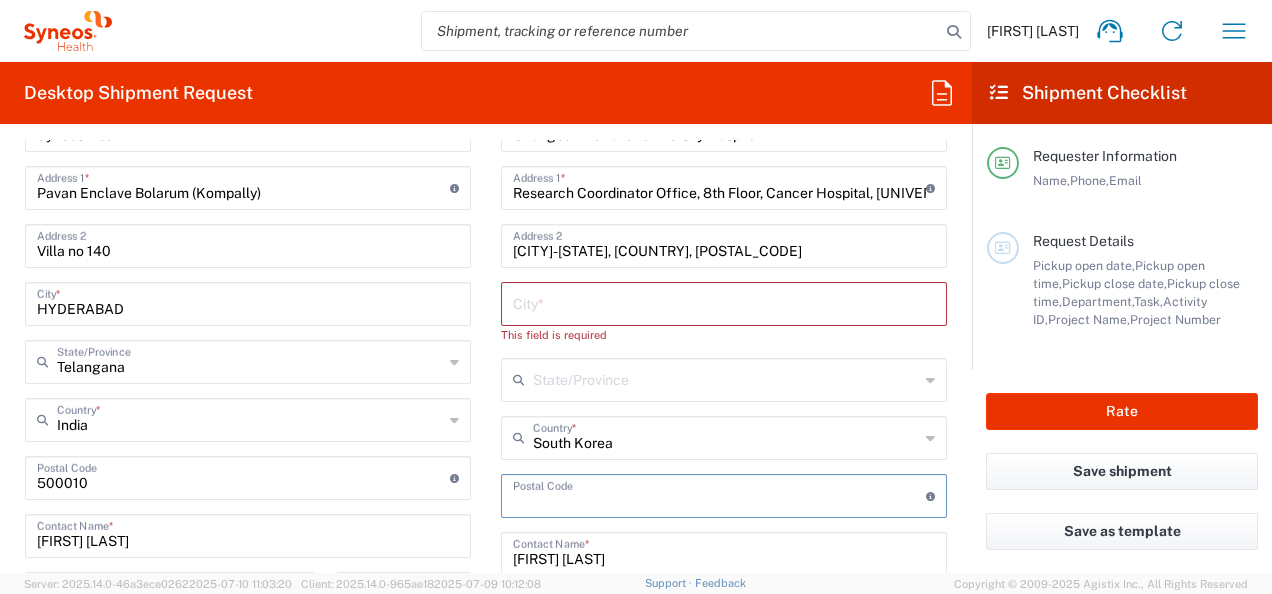 click at bounding box center [719, 494] 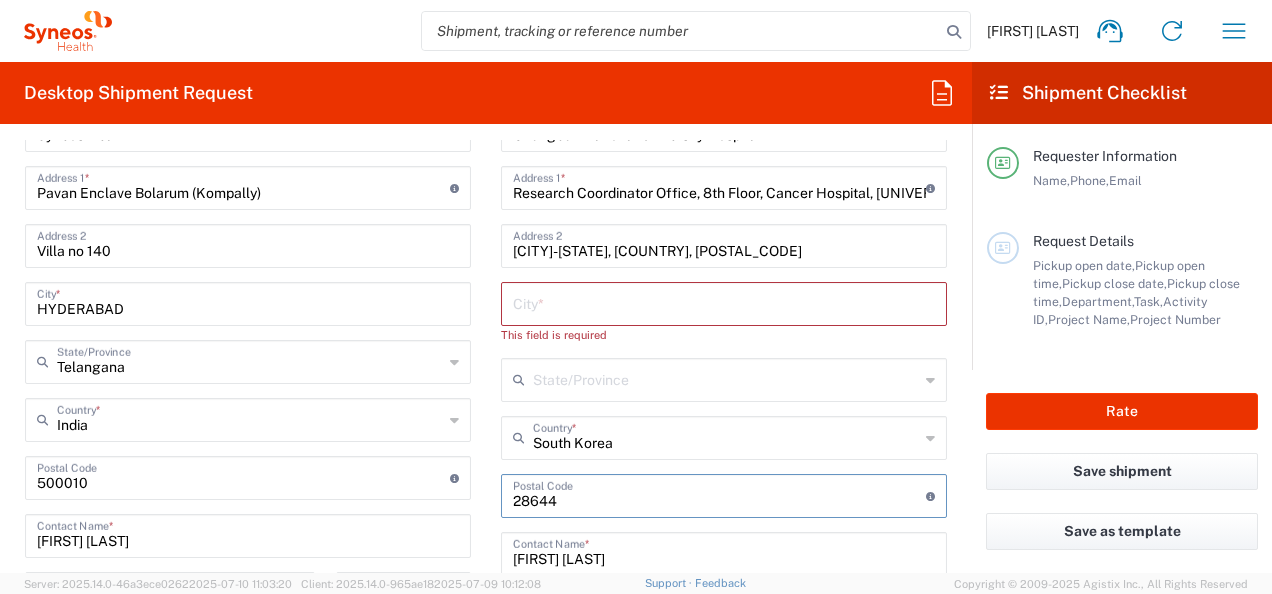 type on "[POSTAL_CODE]" 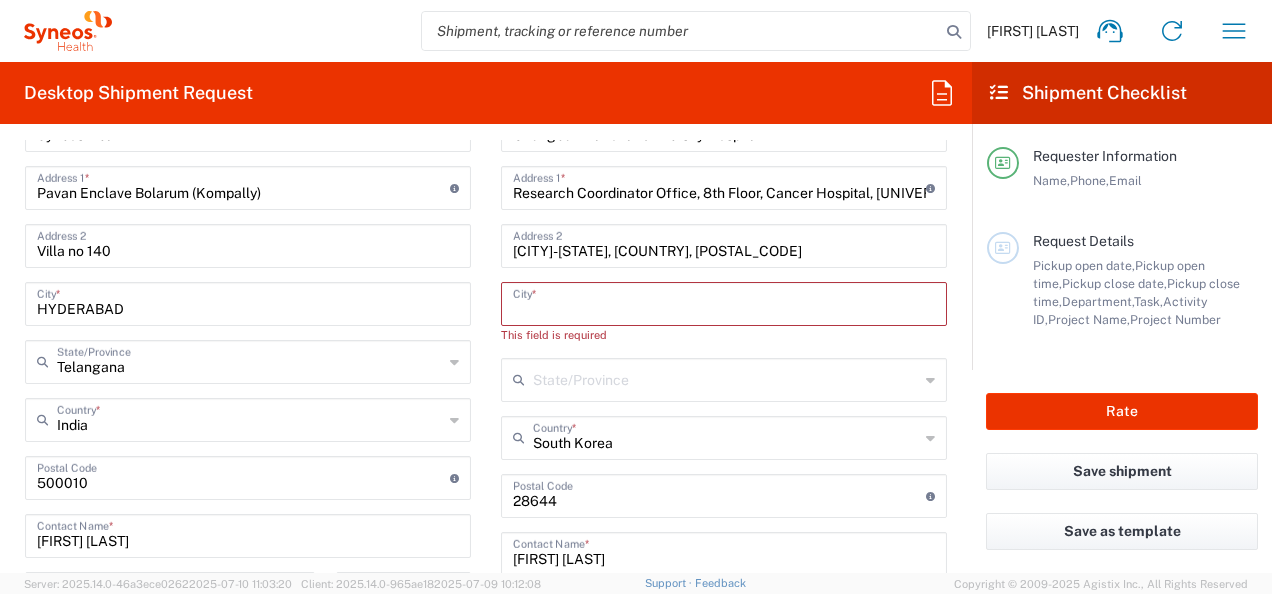click at bounding box center [724, 302] 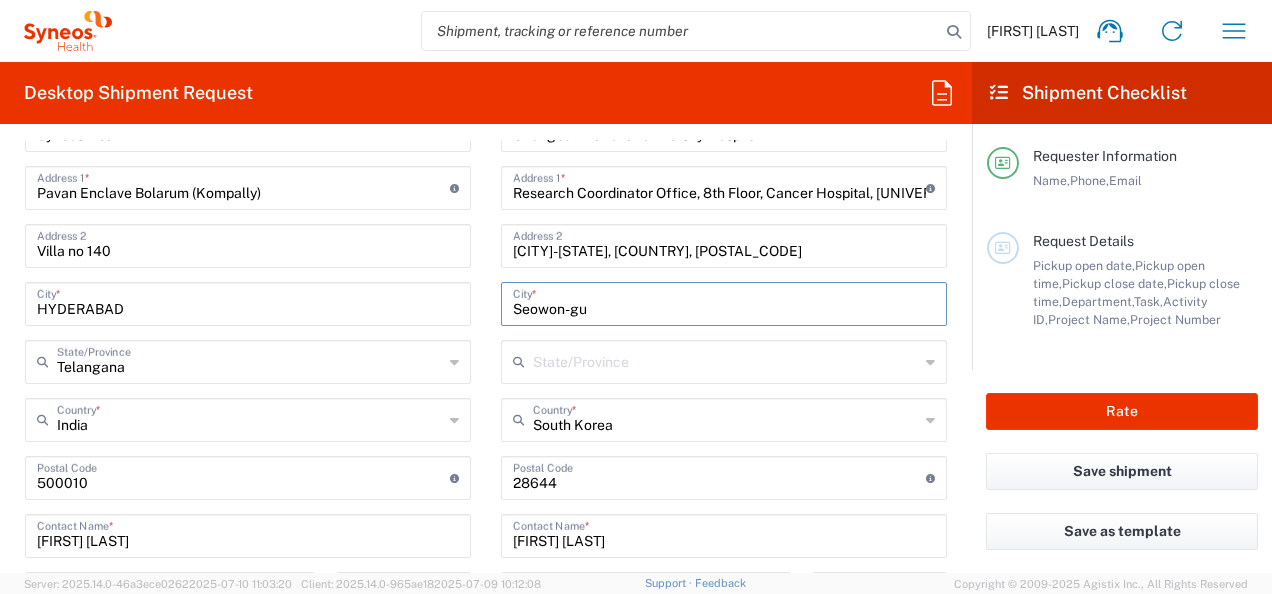 type on "Seowon-gu" 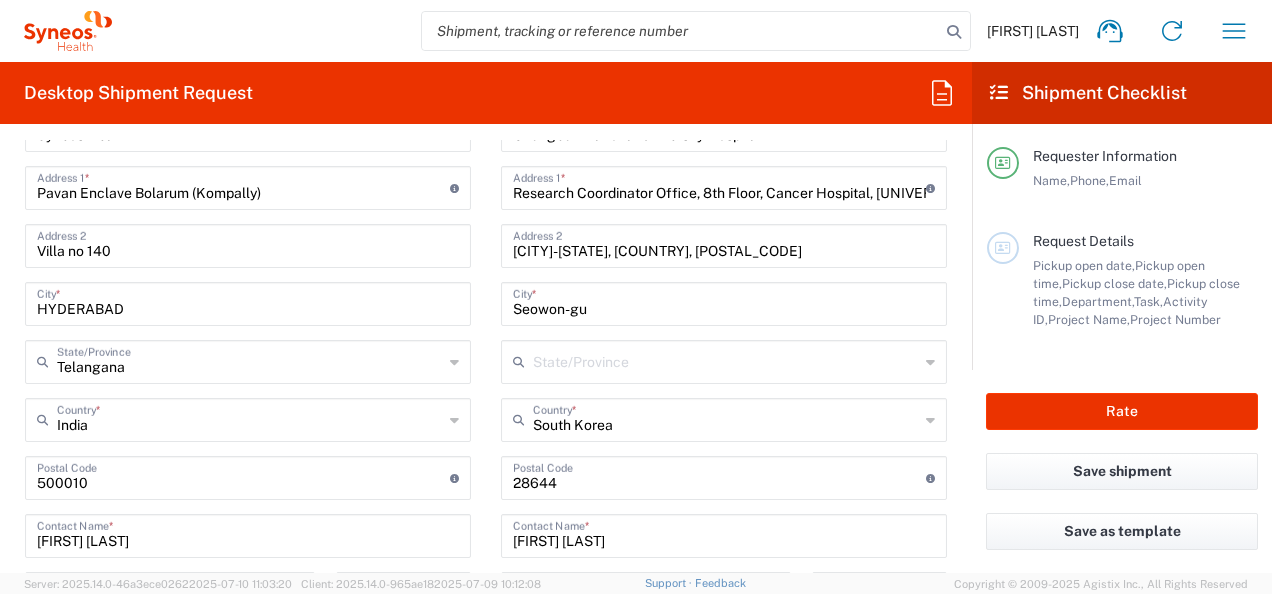 click on "State/Province" 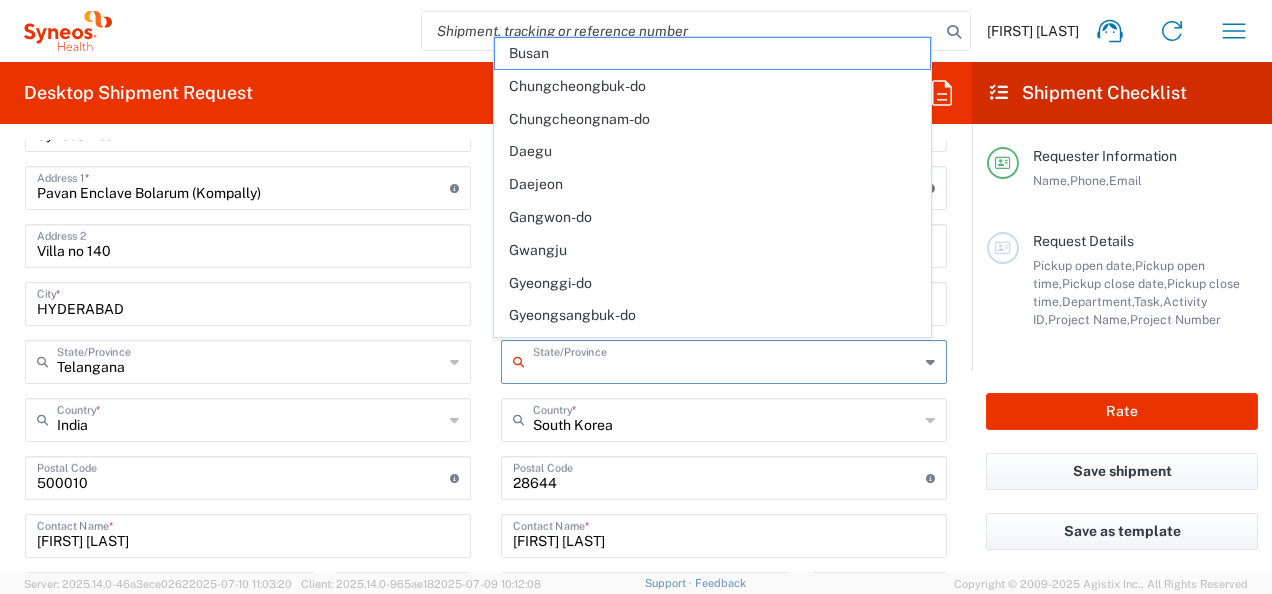 scroll, scrollTop: 246, scrollLeft: 0, axis: vertical 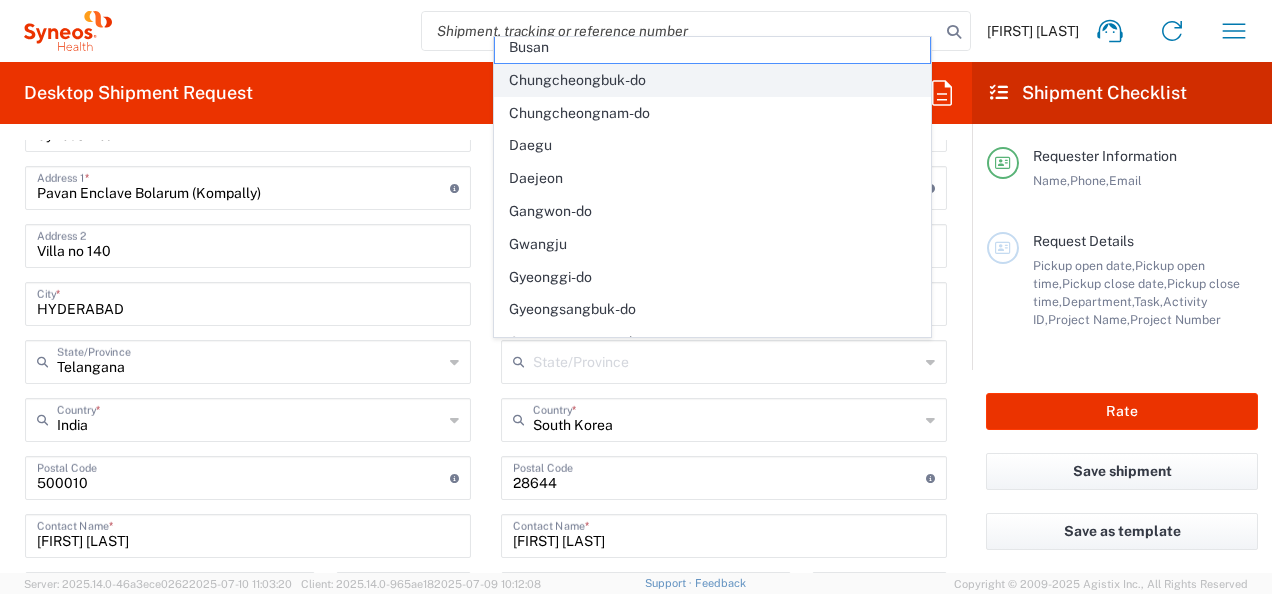 click on "Chungcheongbuk-do" 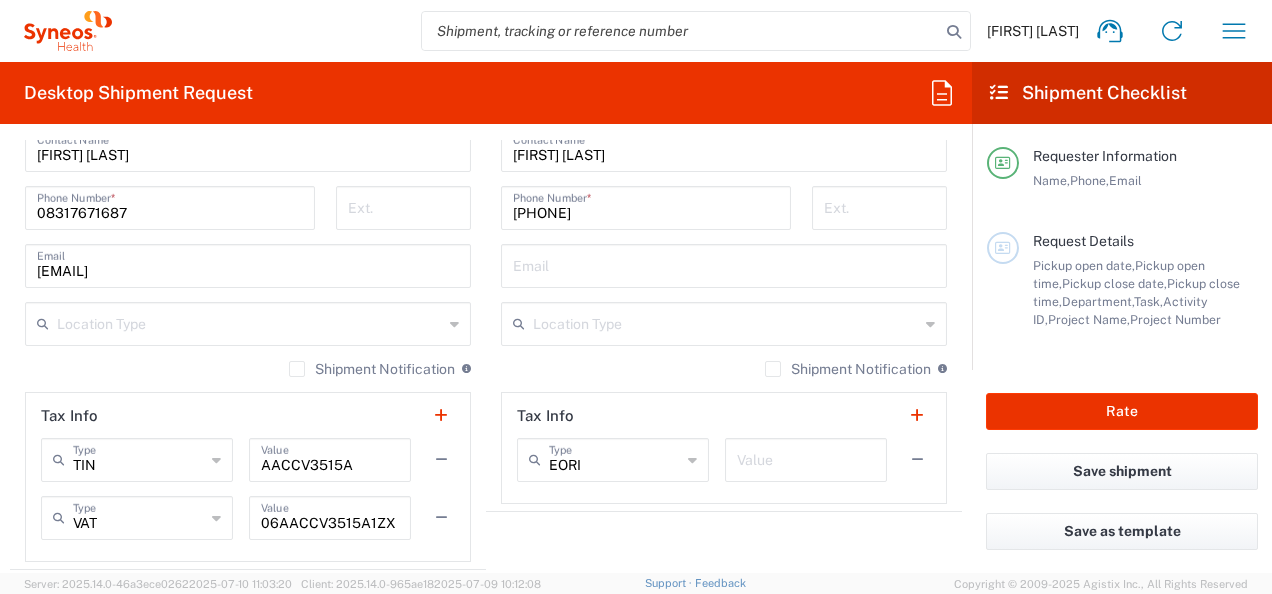 scroll, scrollTop: 1414, scrollLeft: 0, axis: vertical 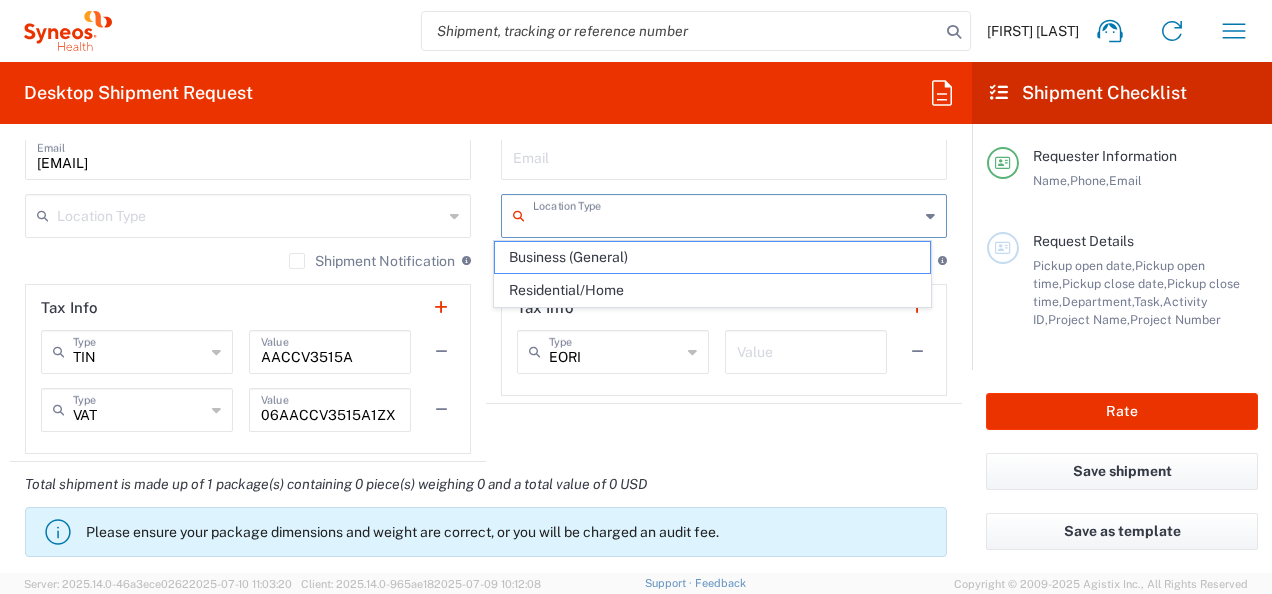 click at bounding box center [726, 214] 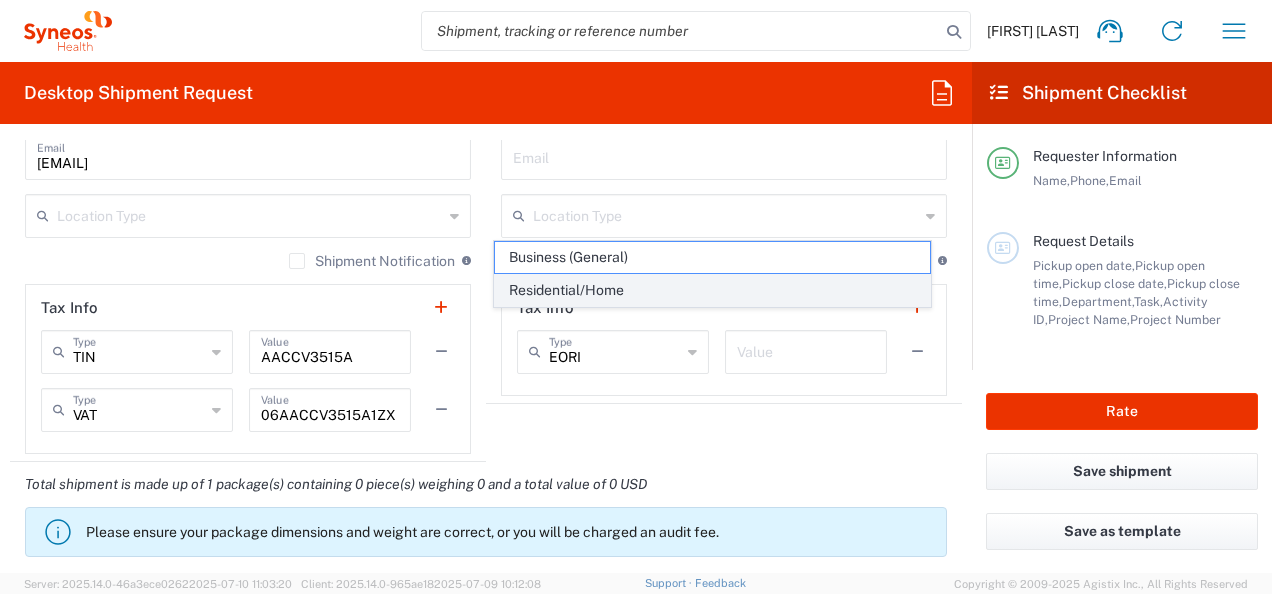 click on "Residential/Home" 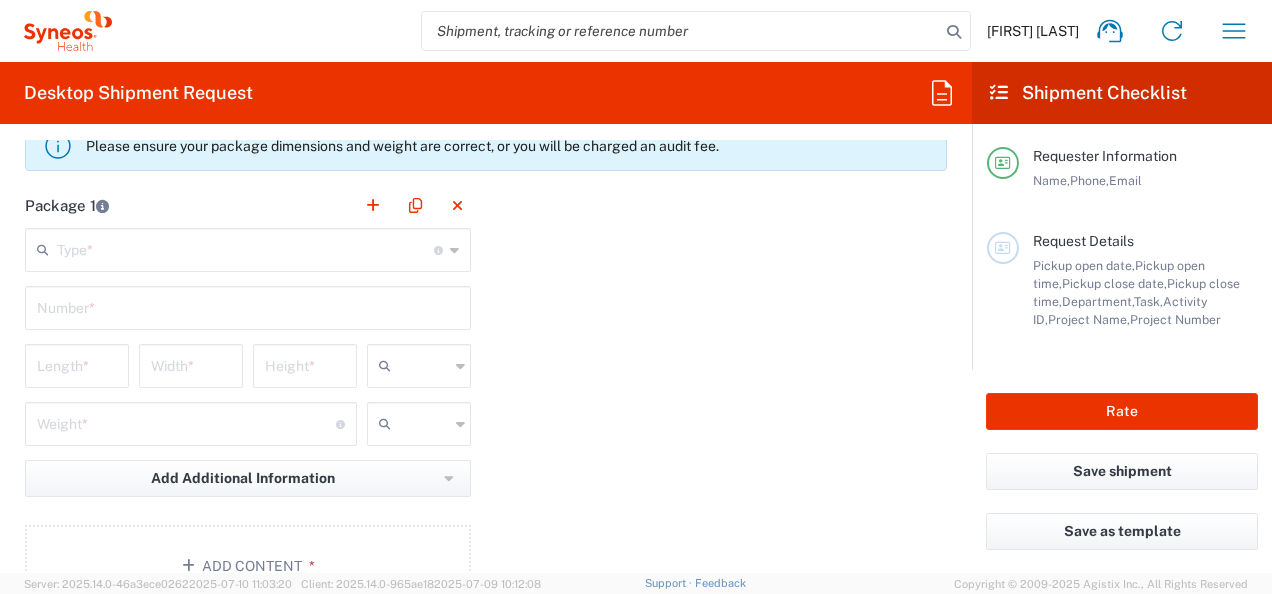 scroll, scrollTop: 1813, scrollLeft: 0, axis: vertical 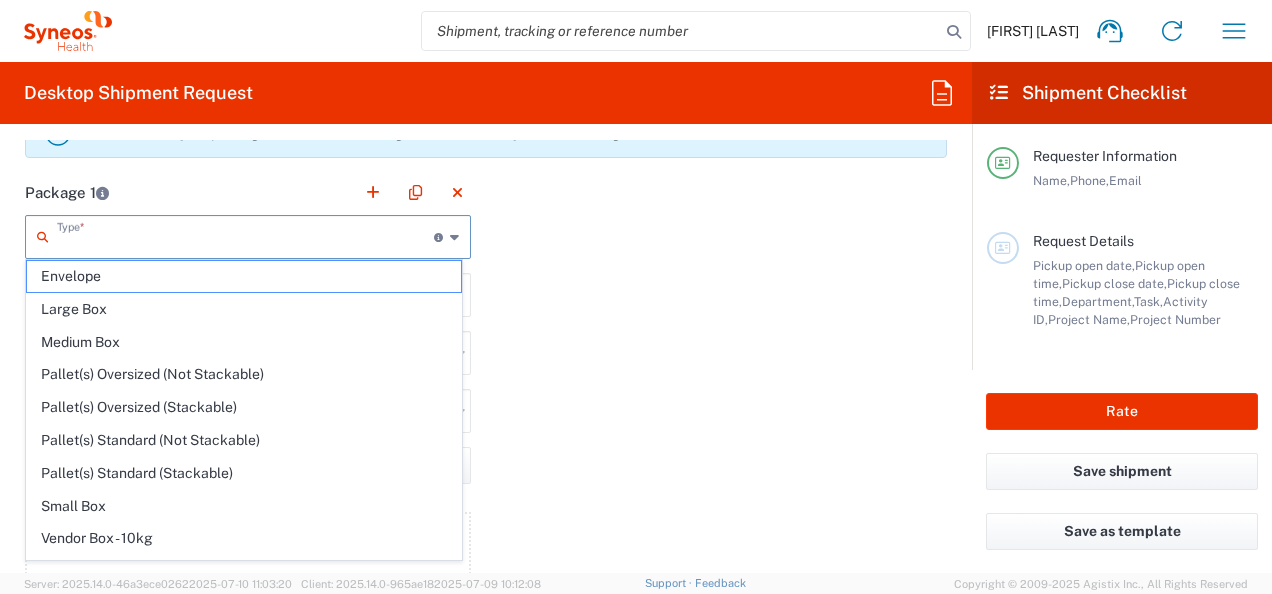 click at bounding box center [245, 235] 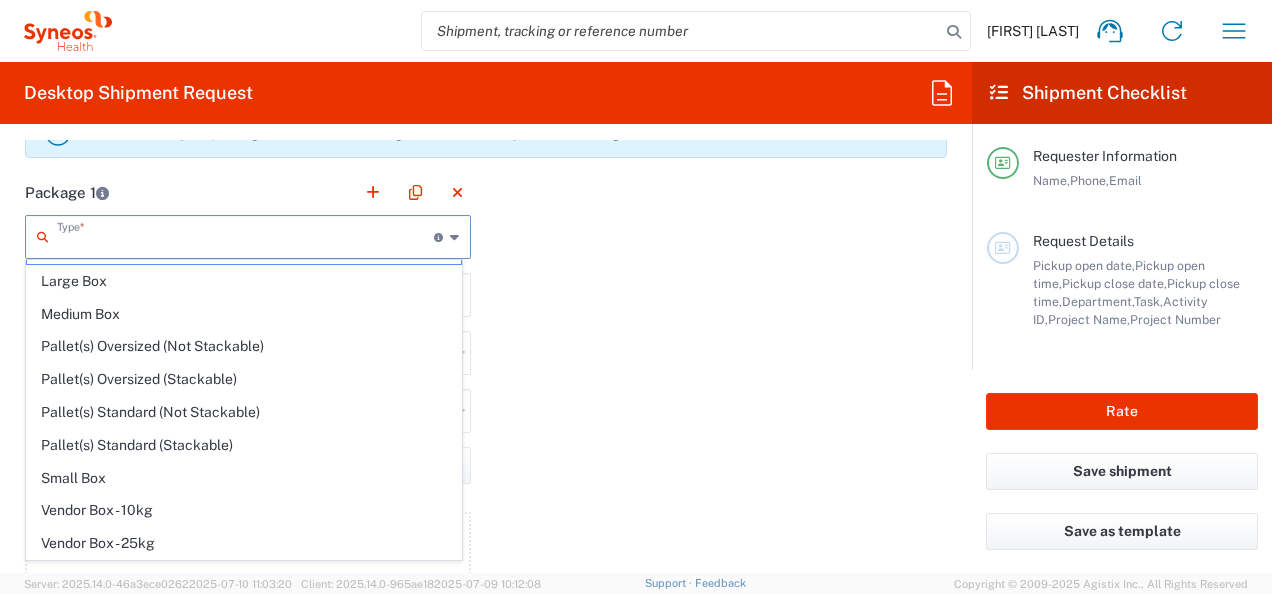 scroll, scrollTop: 53, scrollLeft: 0, axis: vertical 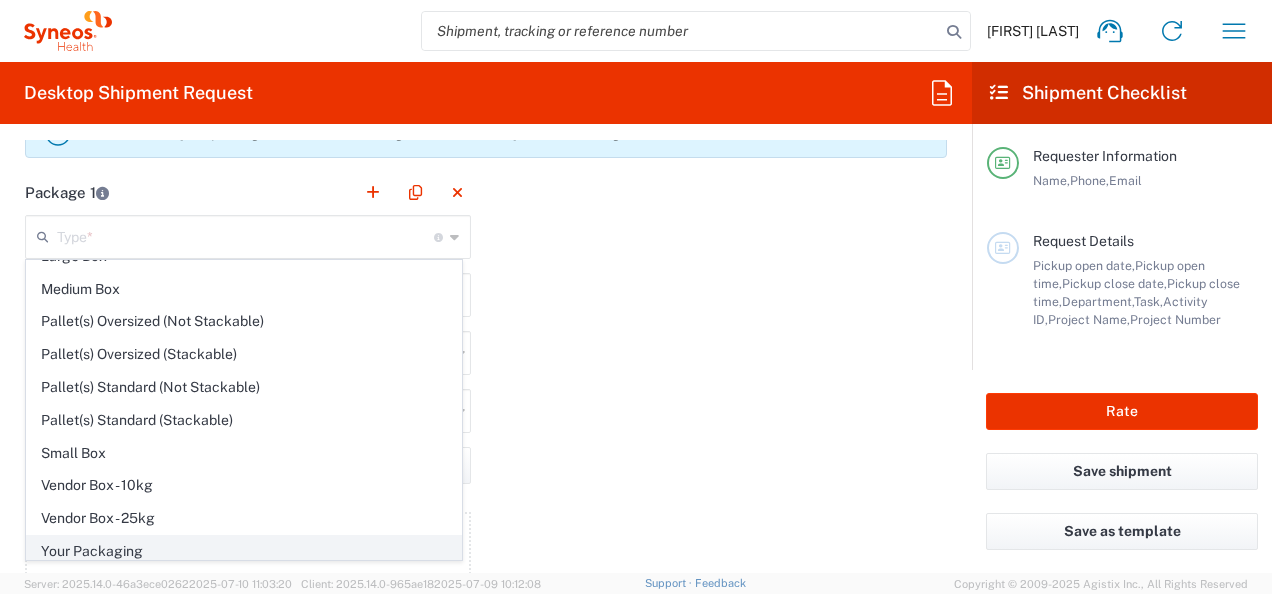 click on "Your Packaging" 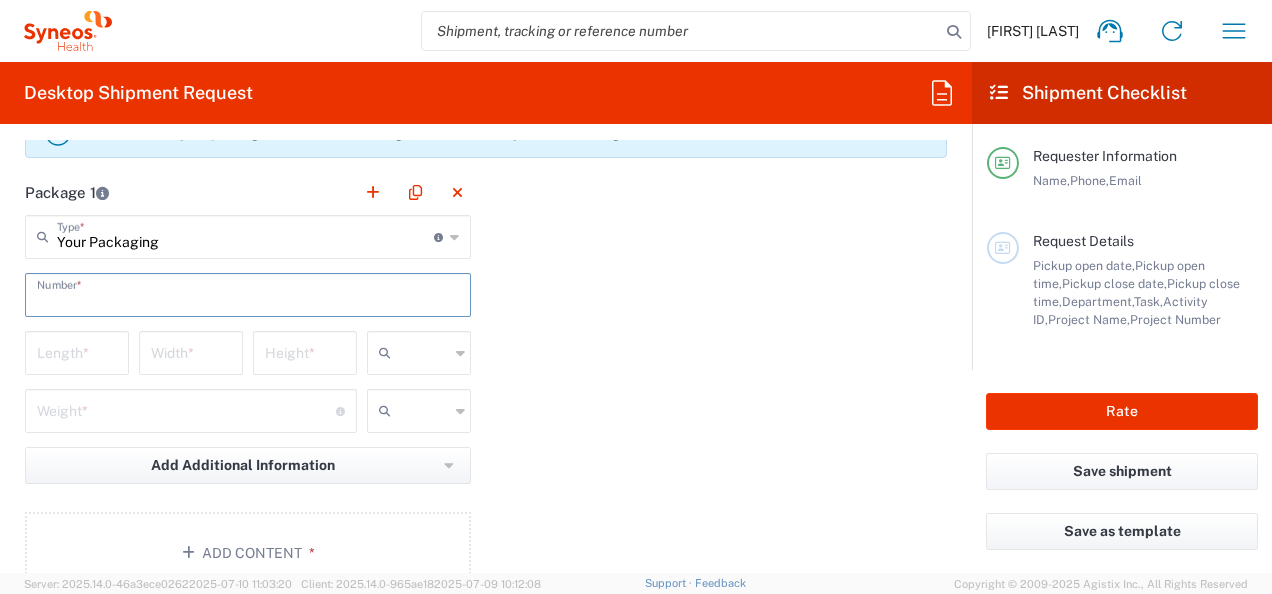 click at bounding box center [248, 293] 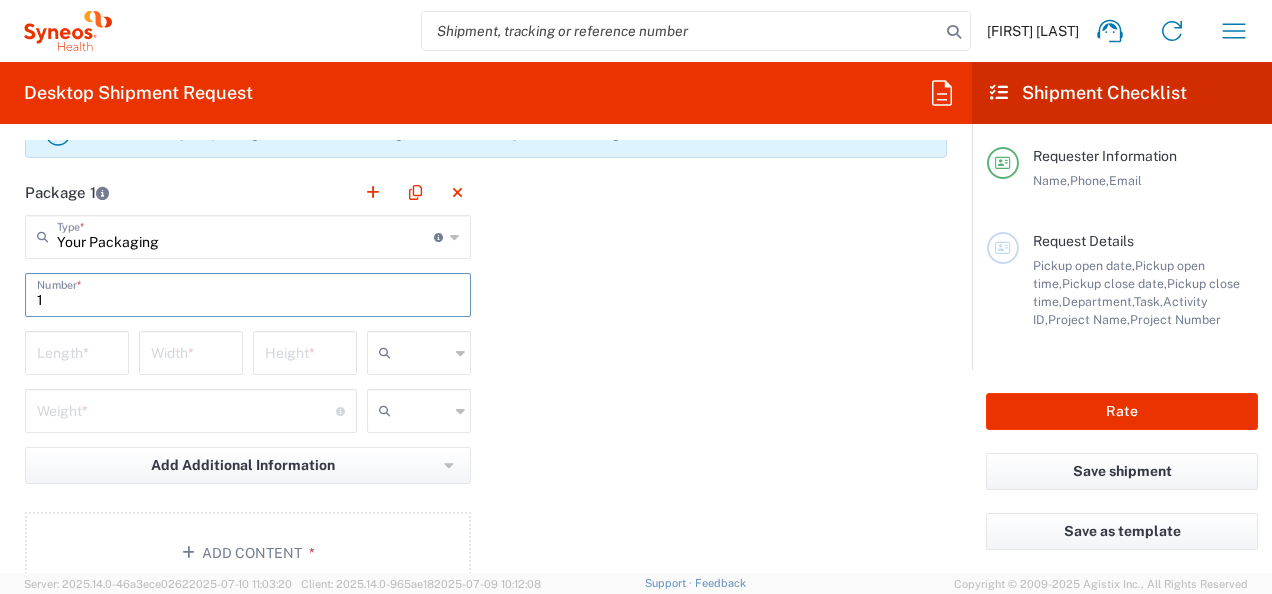 type on "1" 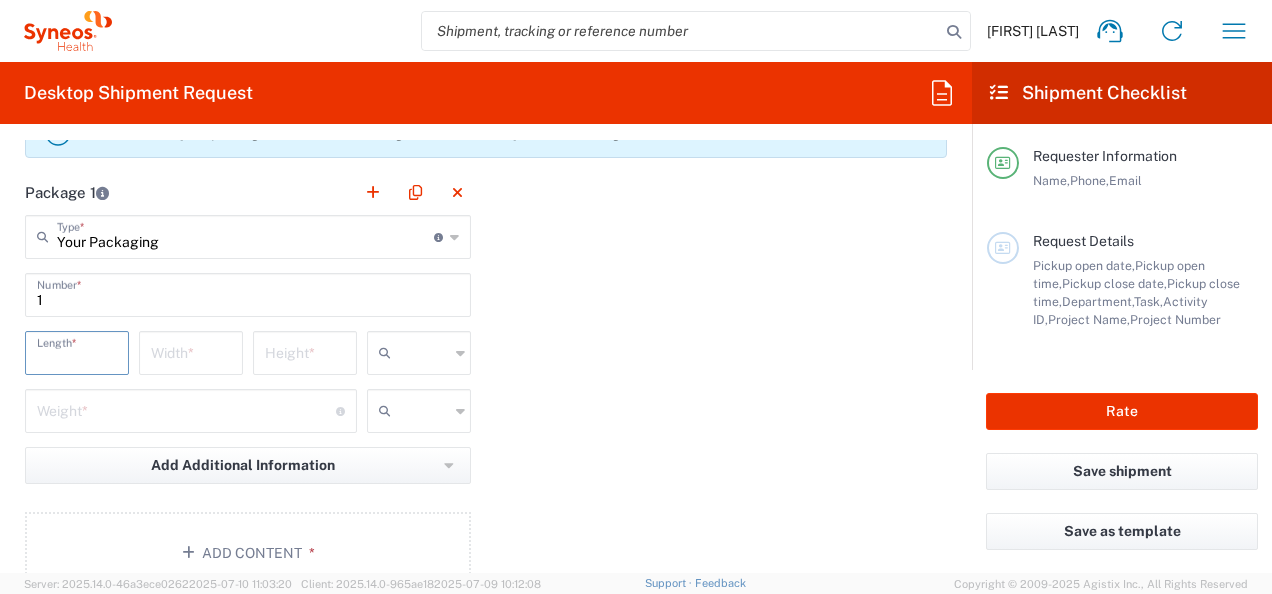 click at bounding box center (77, 351) 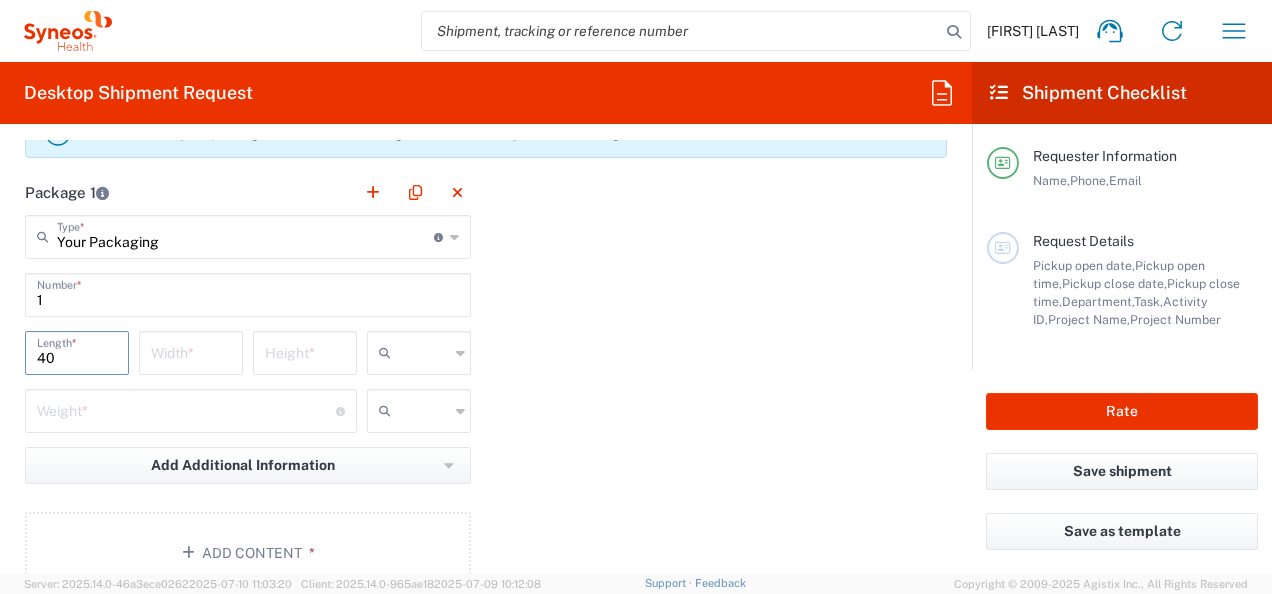 type on "40" 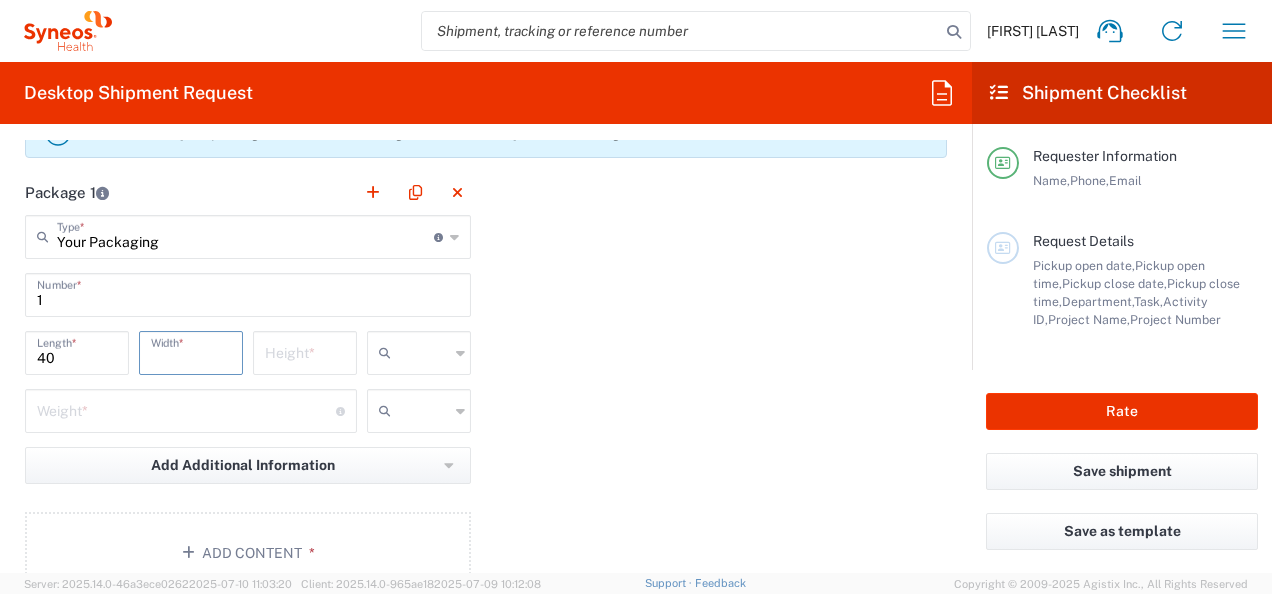 click at bounding box center [191, 351] 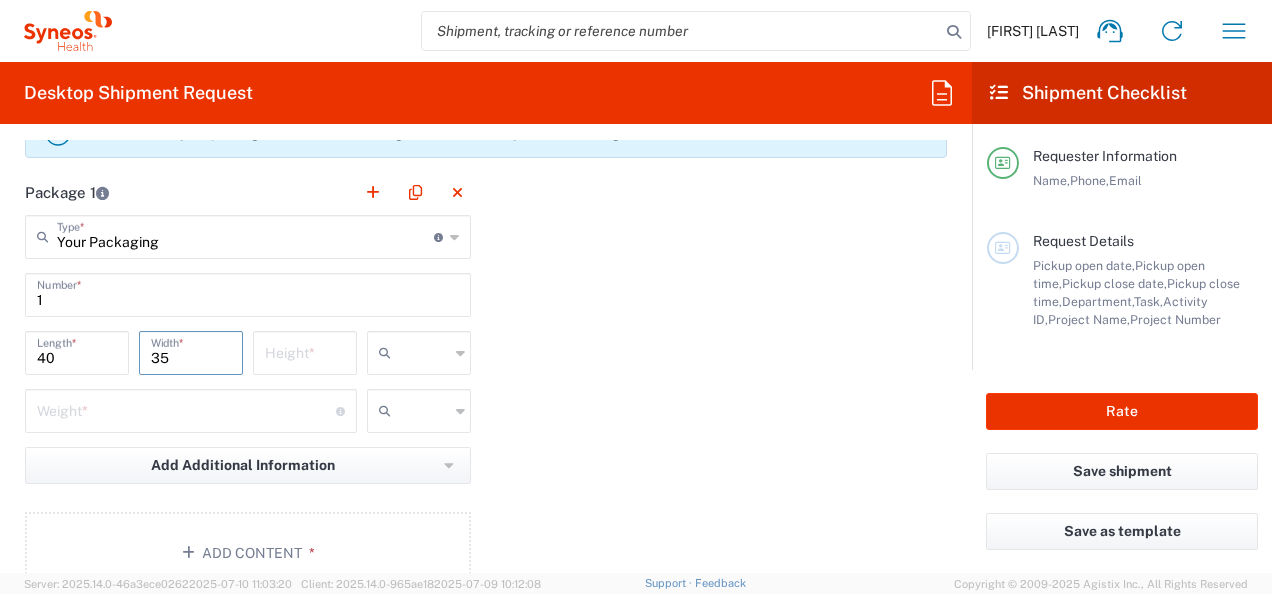 type on "35" 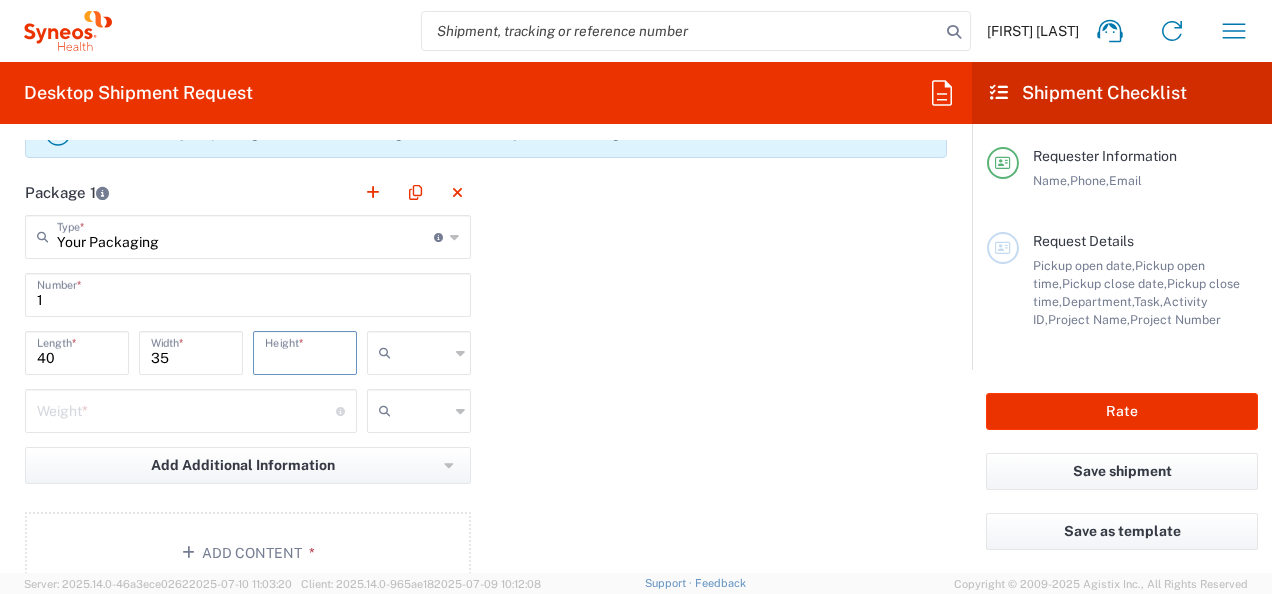 click at bounding box center (305, 351) 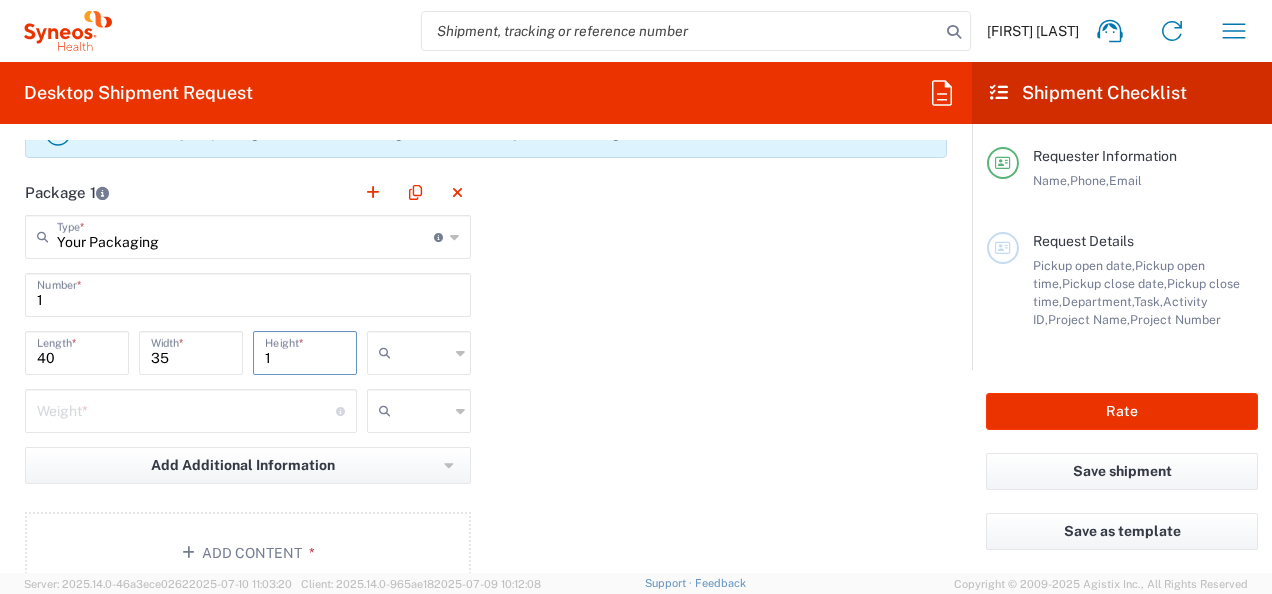 type on "1" 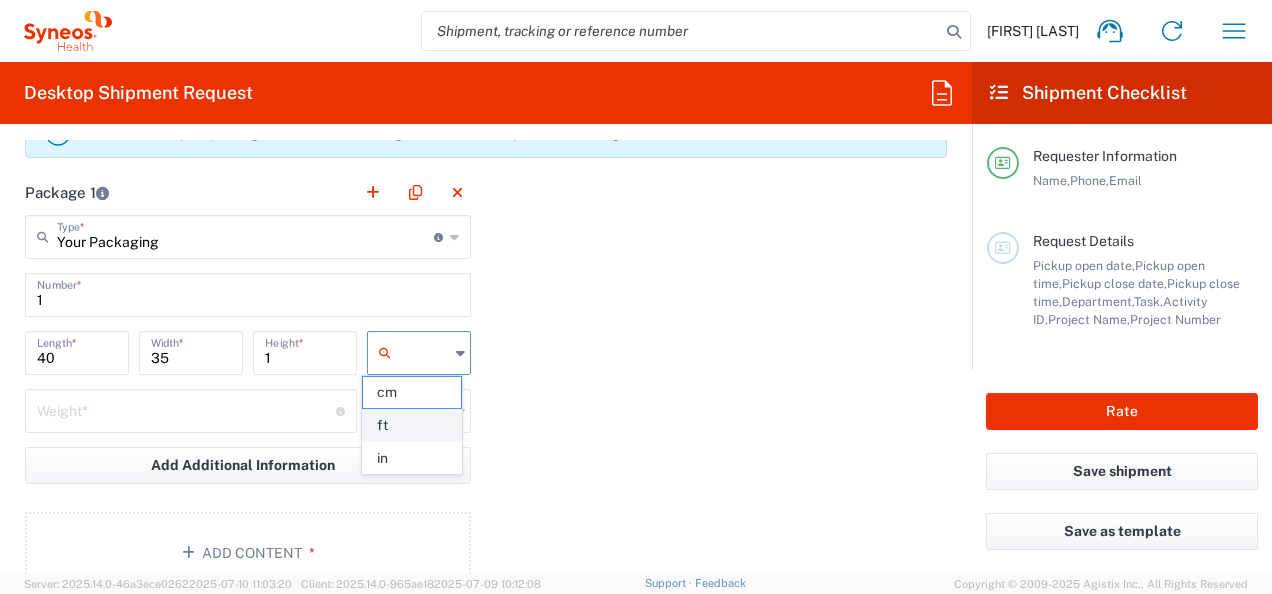 drag, startPoint x: 414, startPoint y: 347, endPoint x: 398, endPoint y: 407, distance: 62.0967 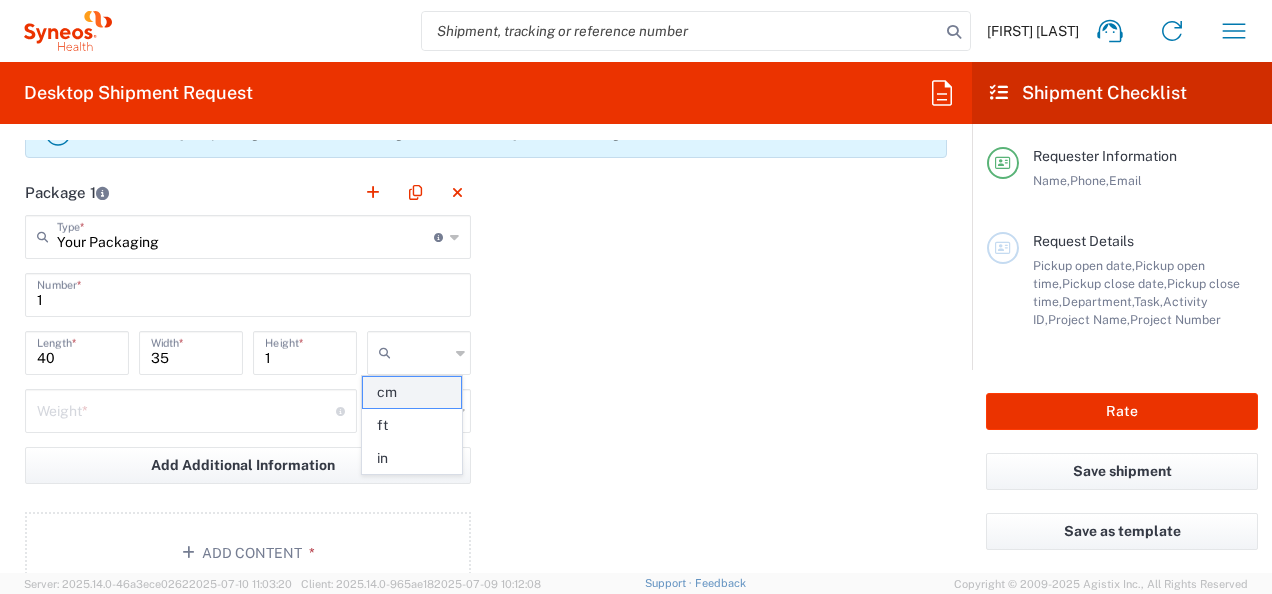 click on "cm" 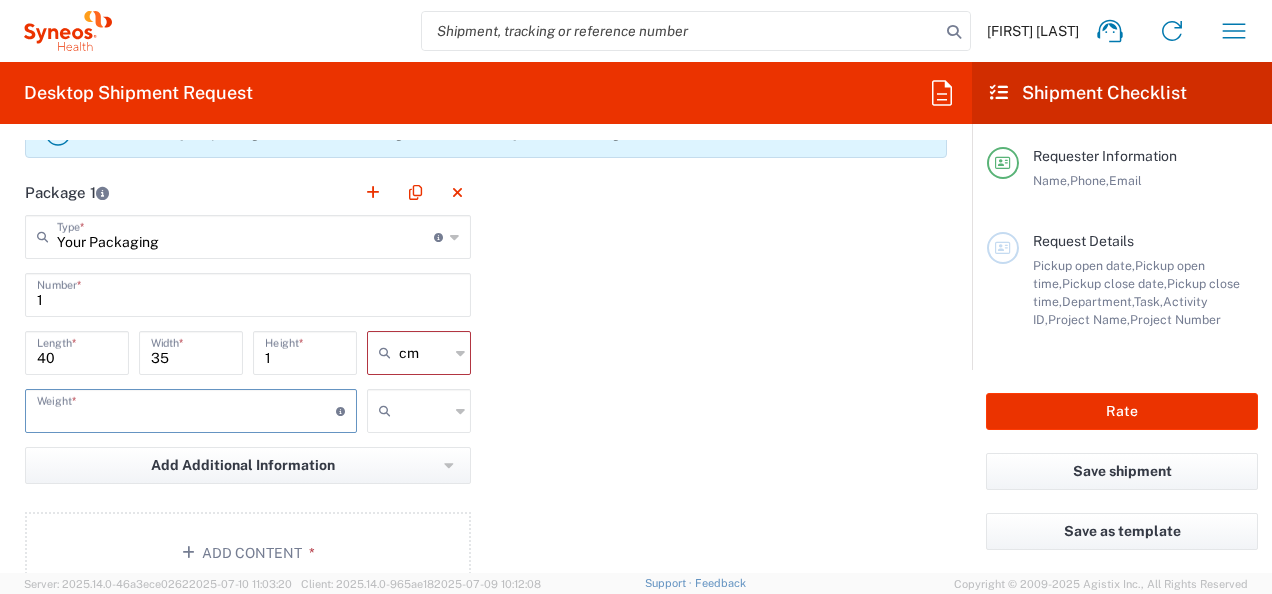 click at bounding box center [186, 409] 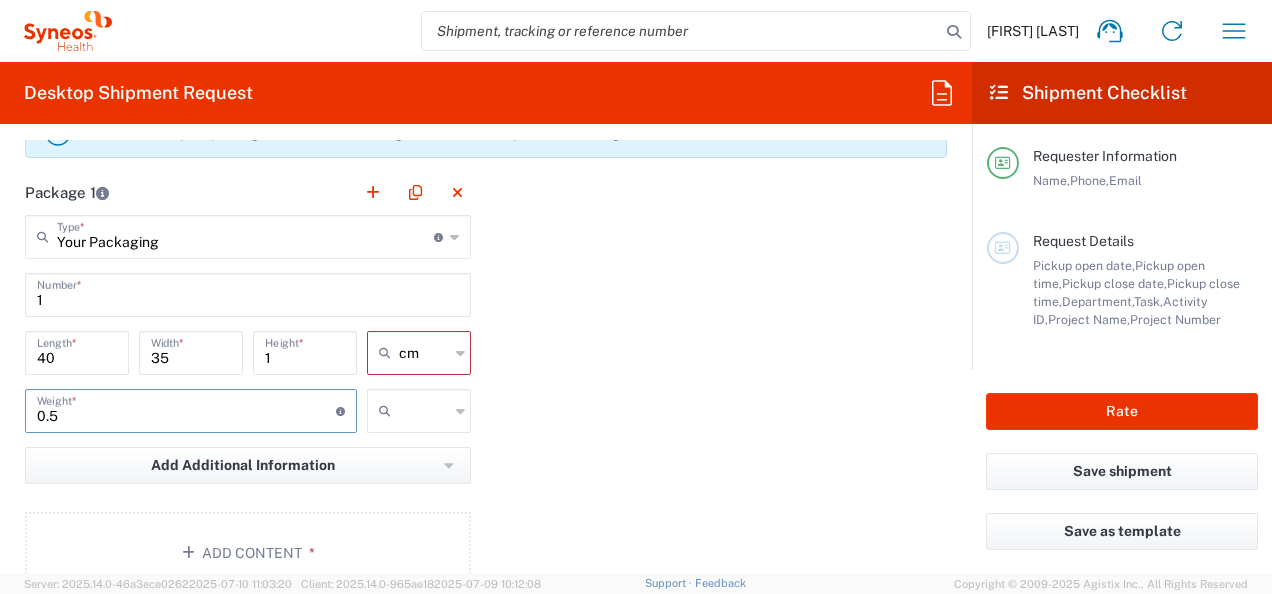 type on "0.5" 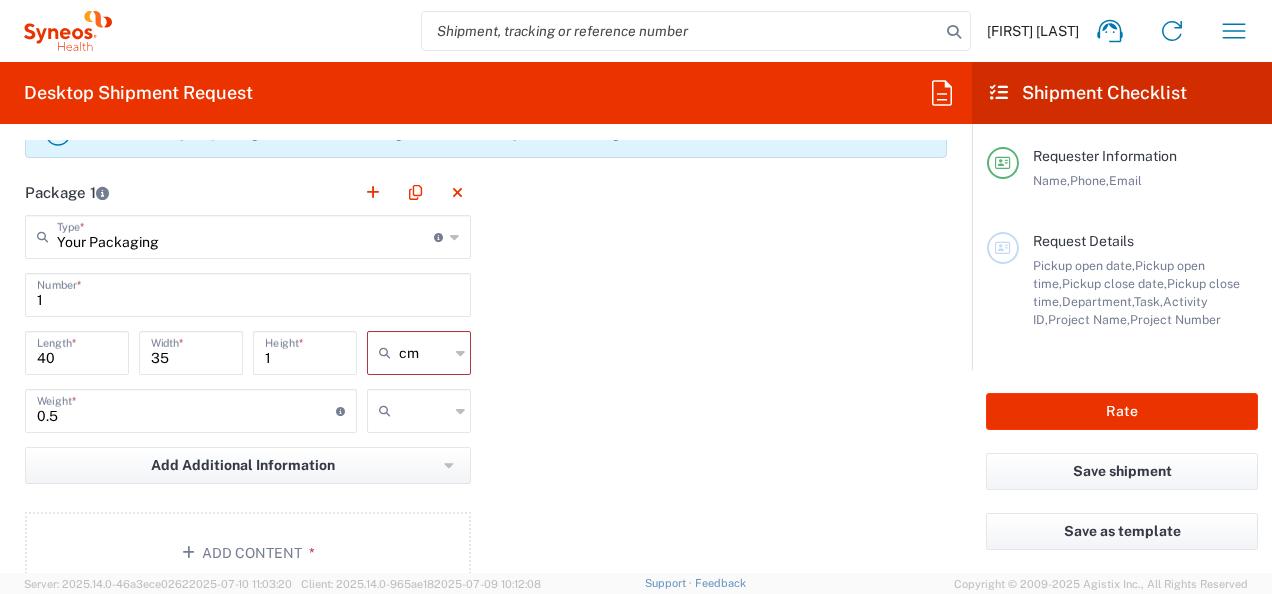 click 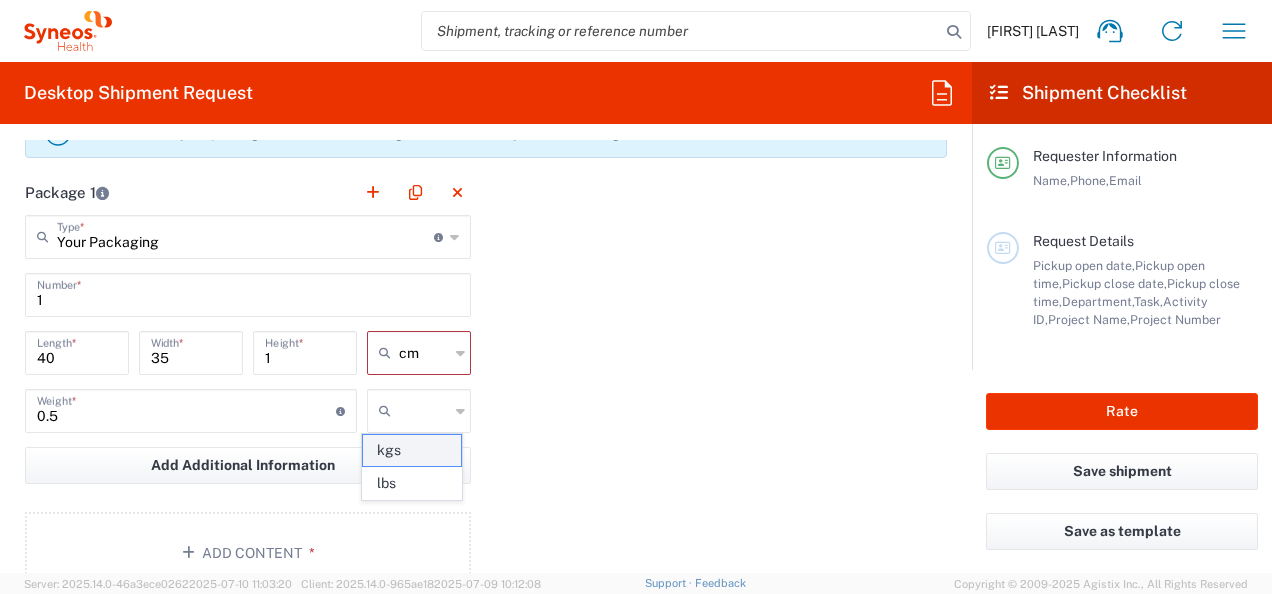 click on "kgs" 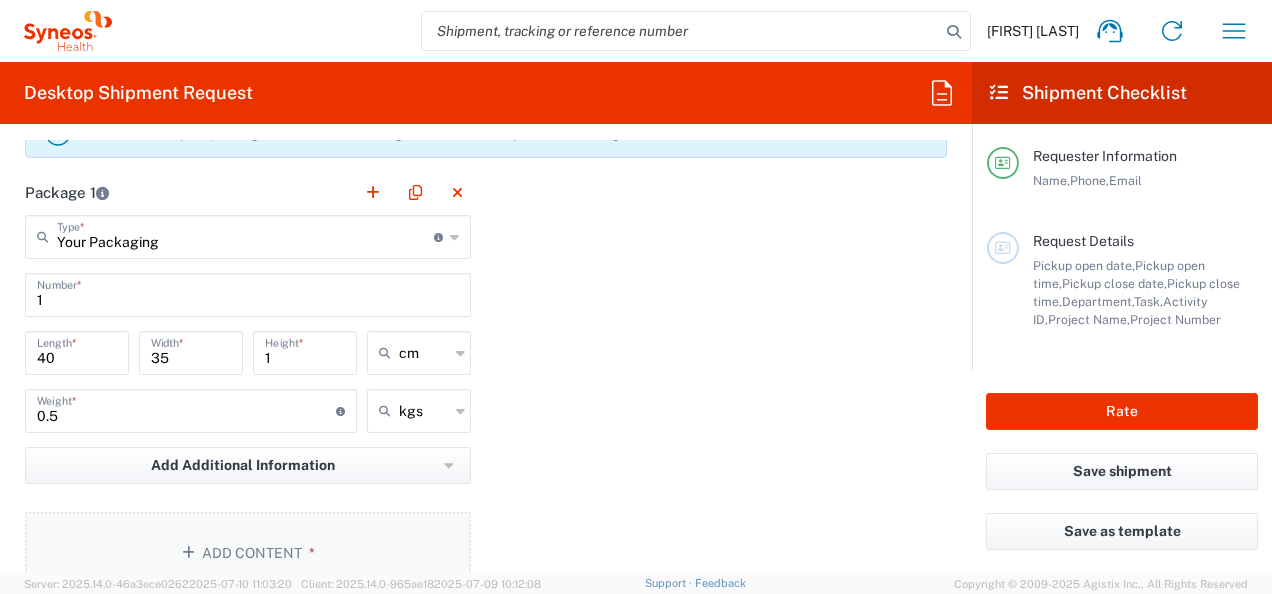 click on "Add Content *" 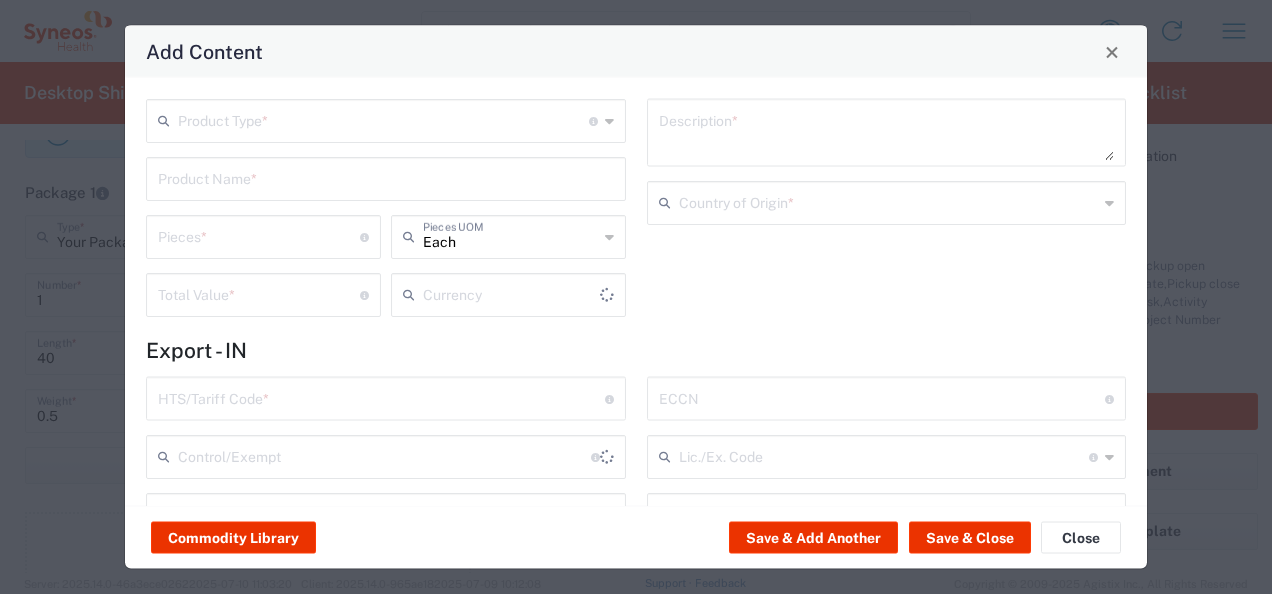 type on "US Dollar" 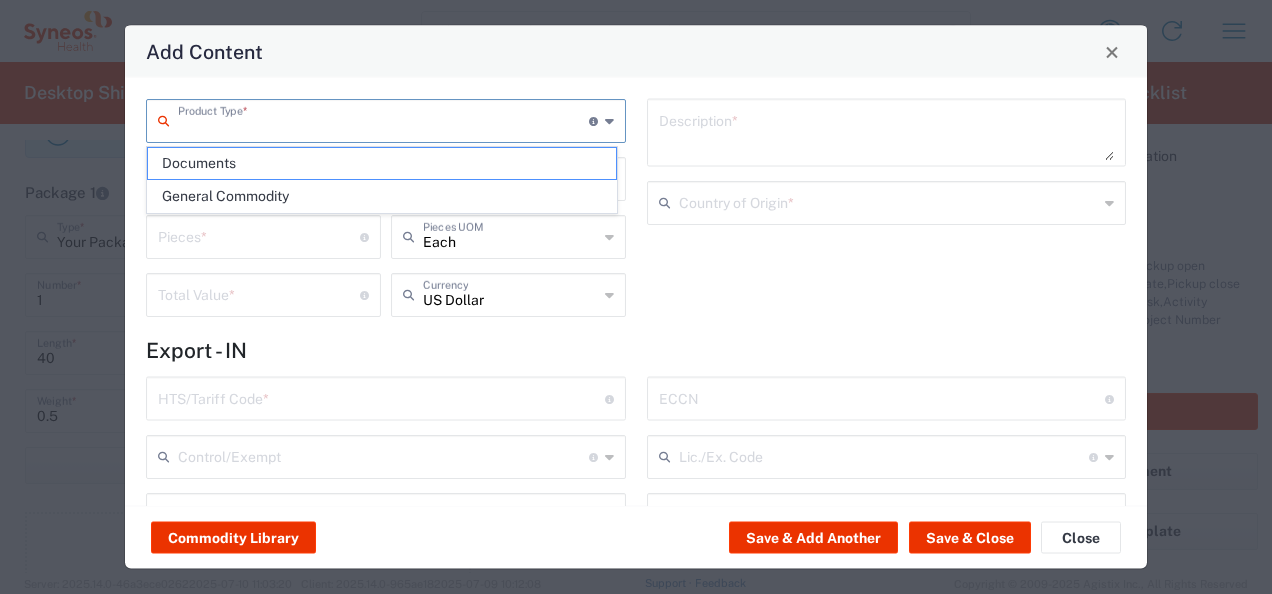 click at bounding box center [383, 119] 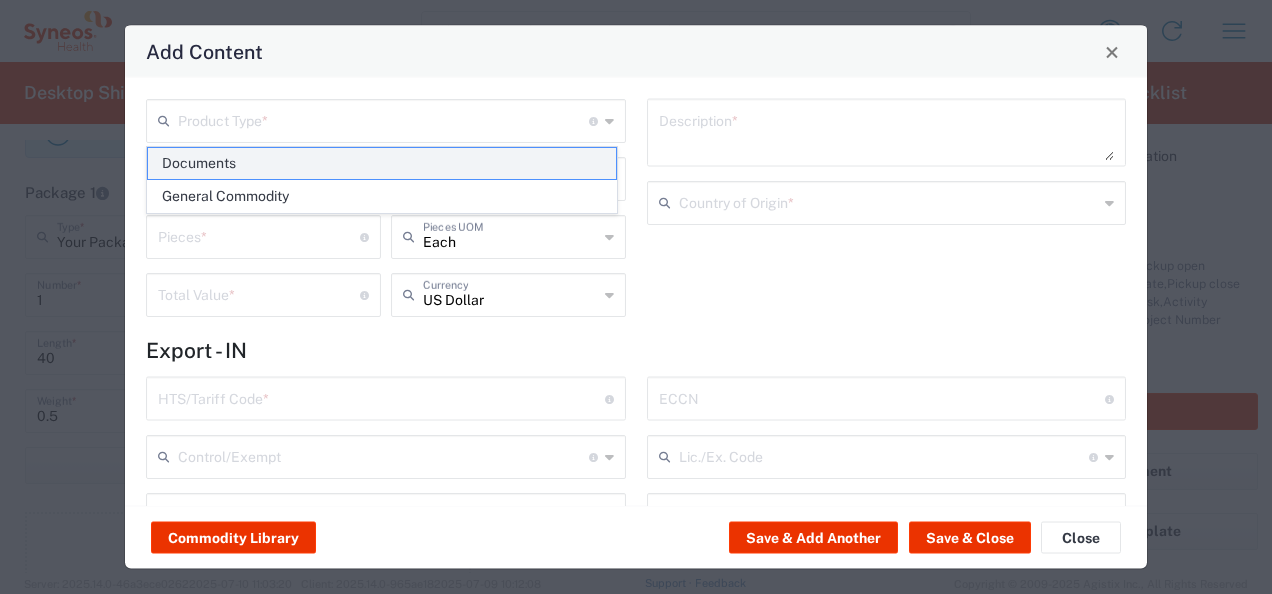 click on "Documents" 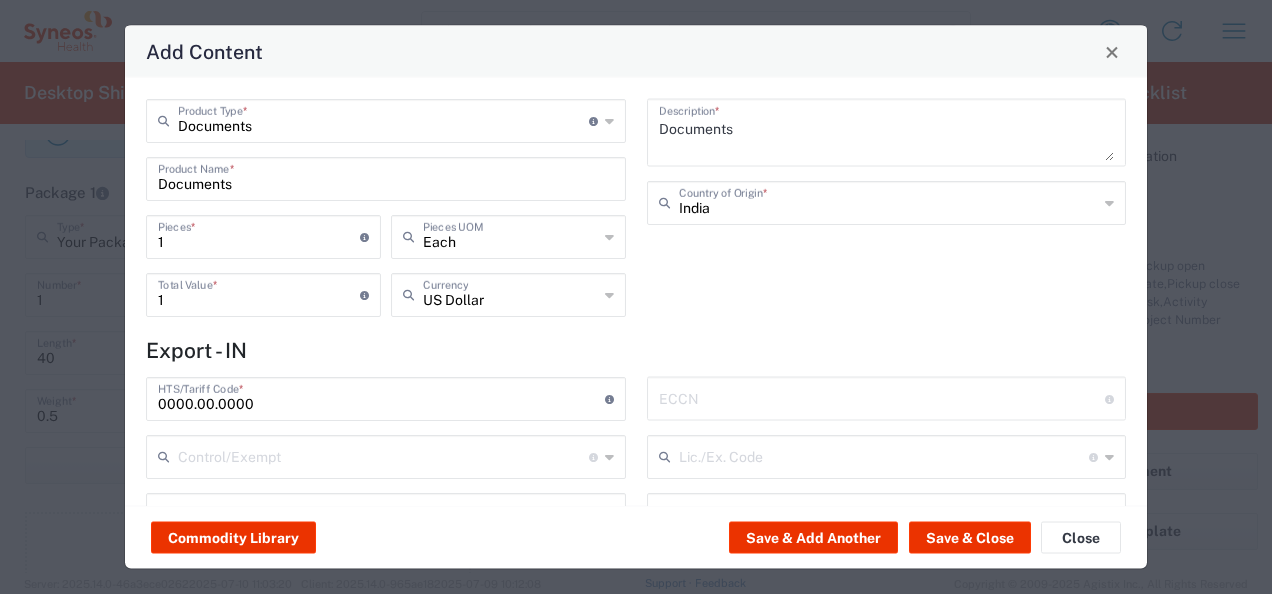 click on "Documents  Product Name  *" 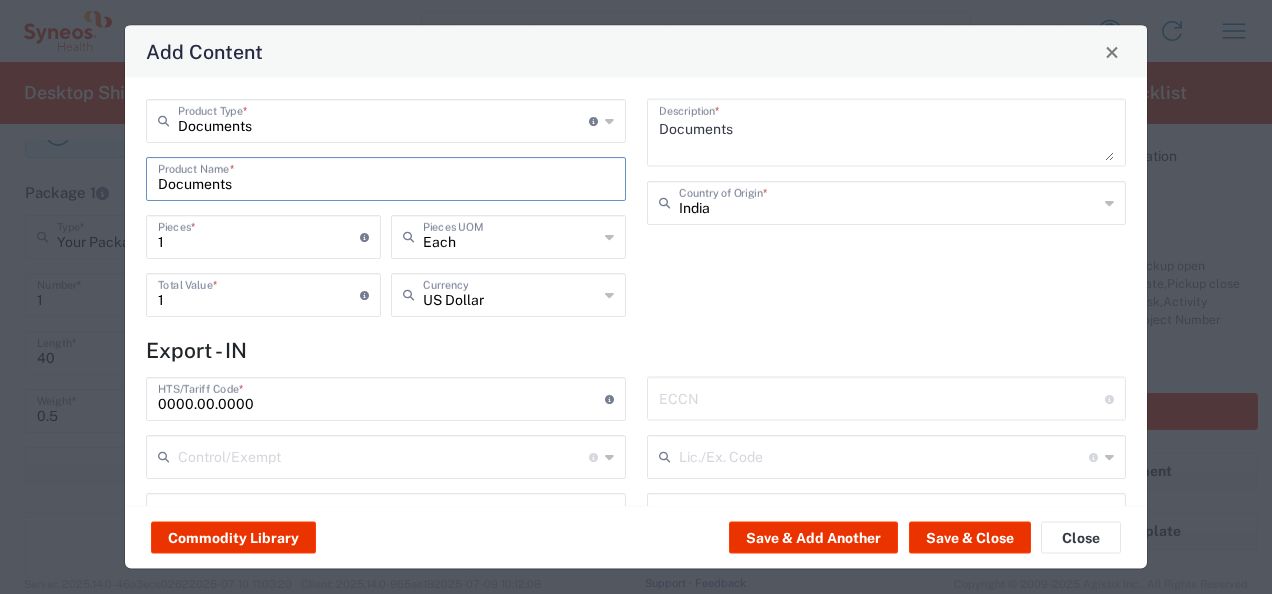 click on "Documents" at bounding box center (386, 177) 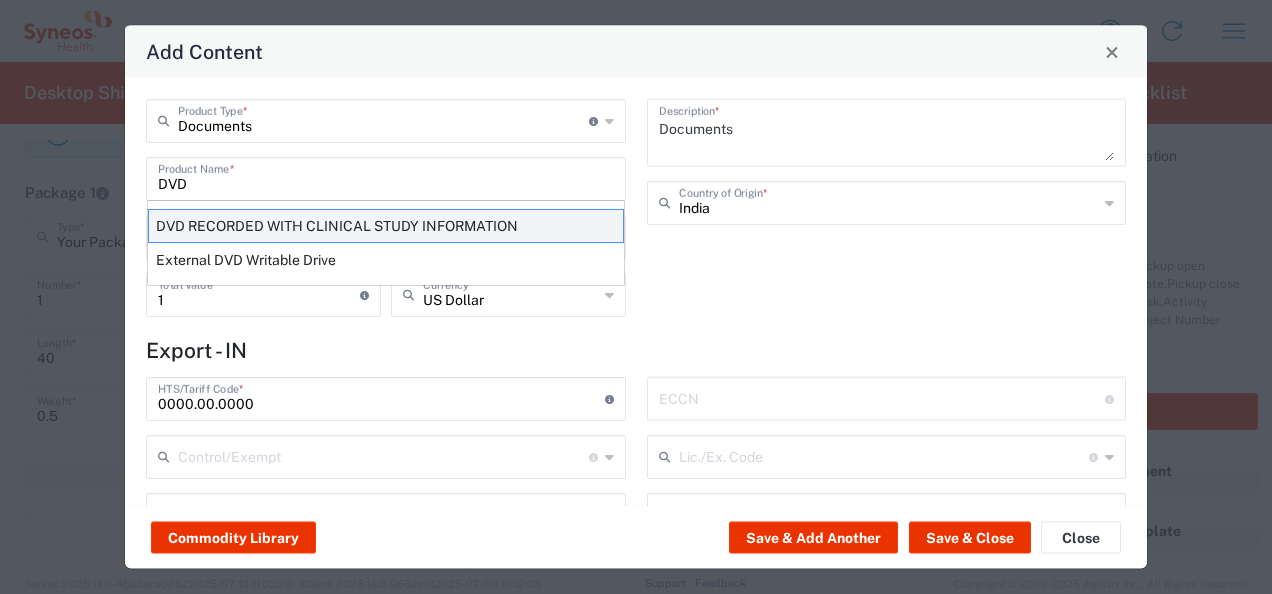 click on "DVD RECORDED WITH CLINICAL STUDY INFORMATION" at bounding box center [386, 226] 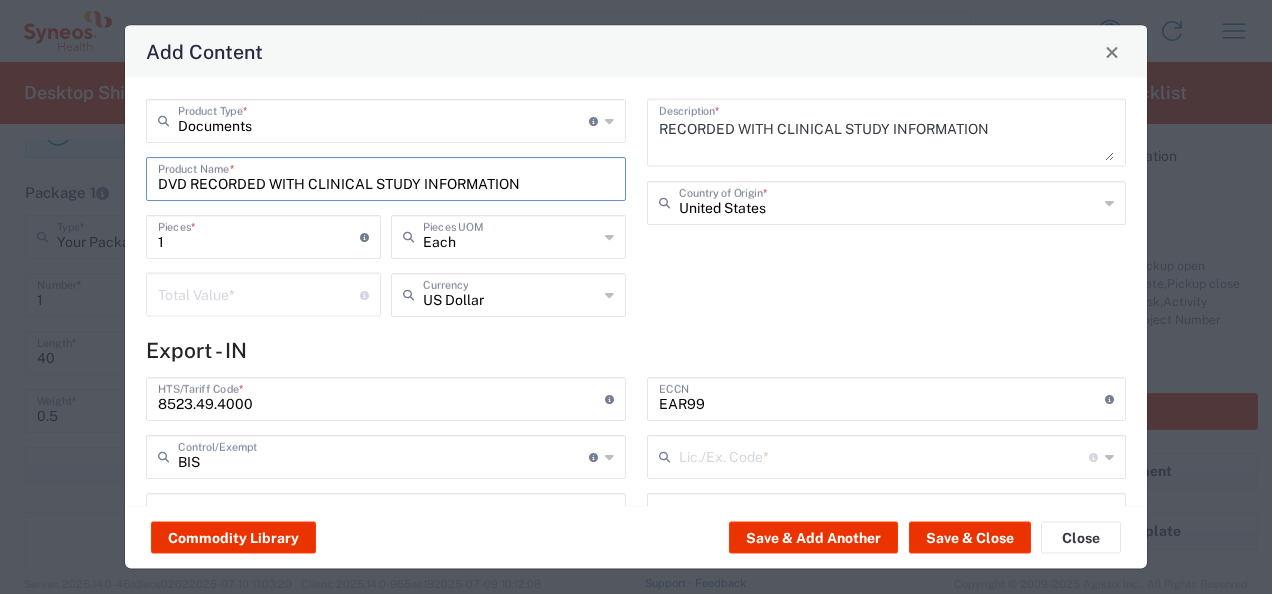 type on "NLR - No License Required" 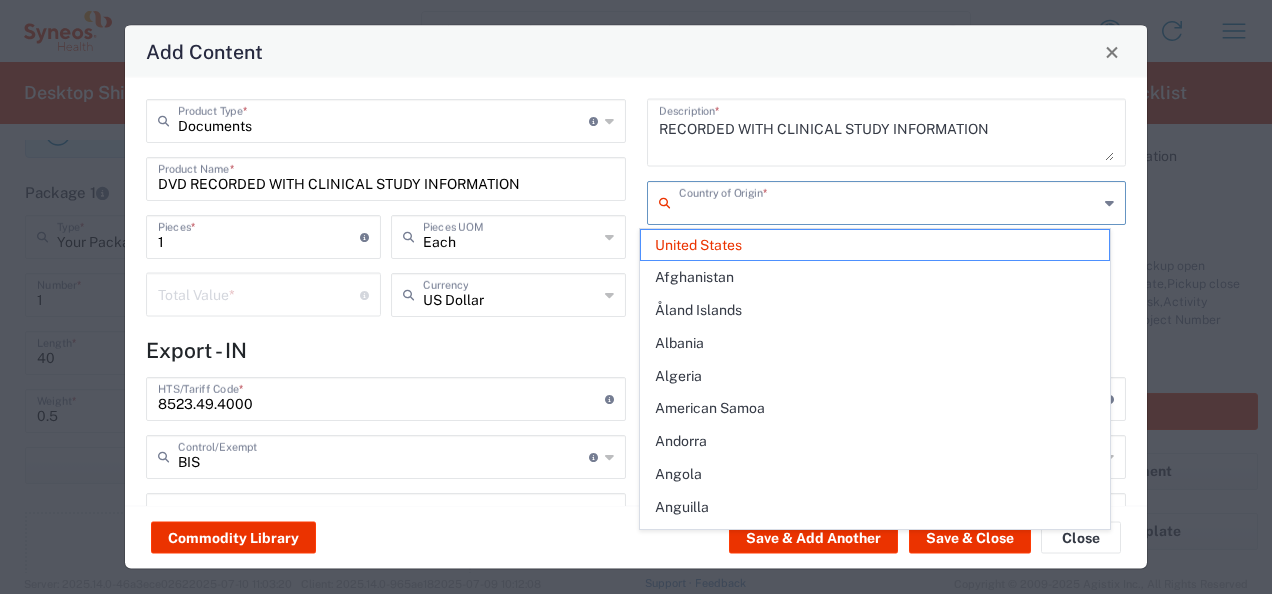 click at bounding box center [889, 201] 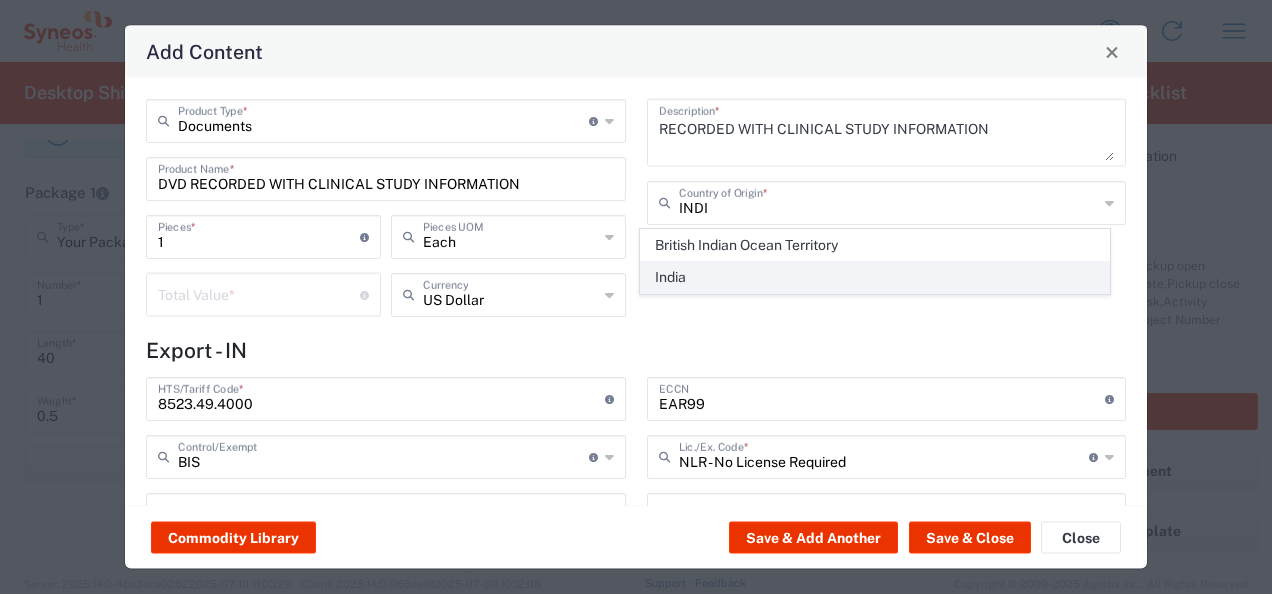 click on "India" 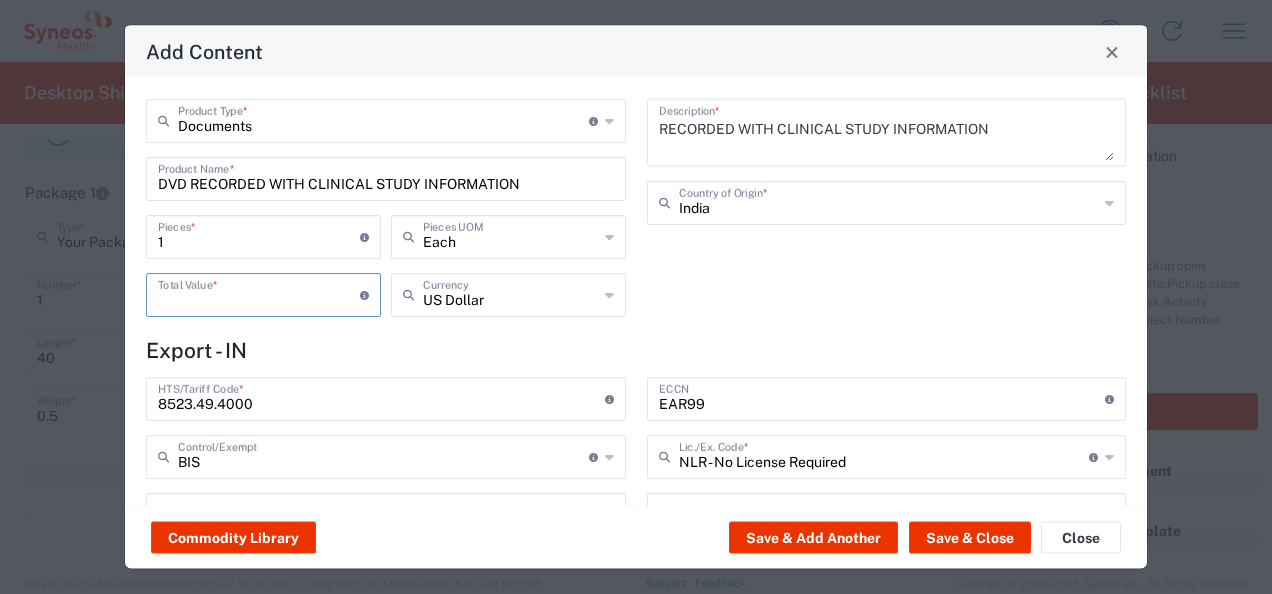 click at bounding box center (259, 293) 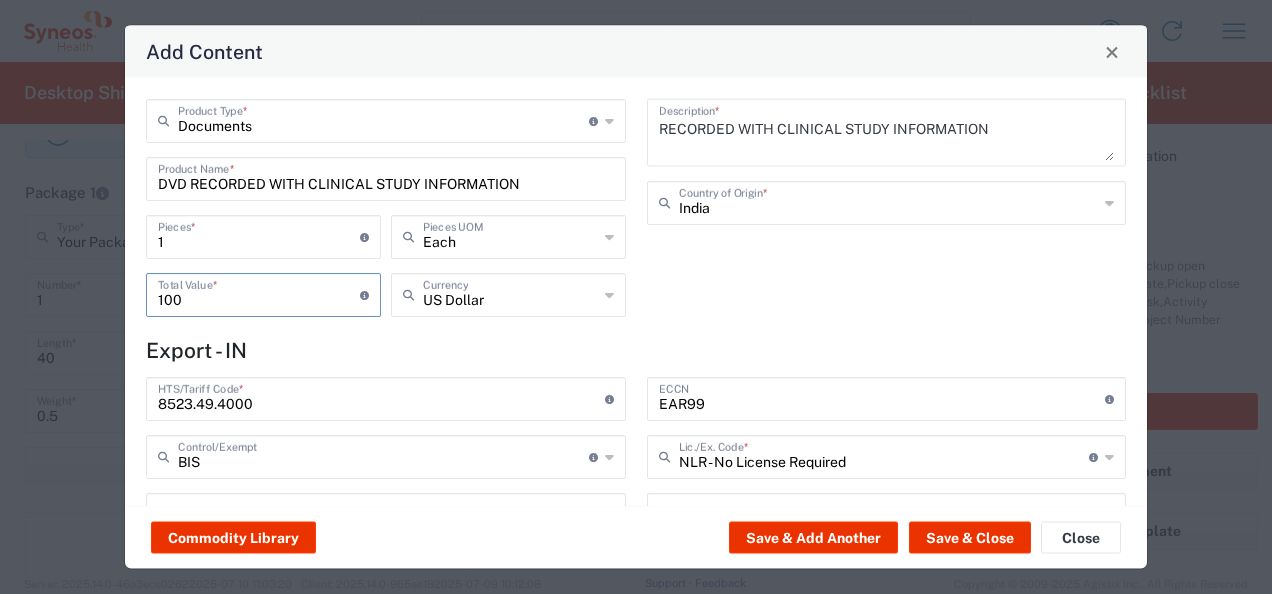 type on "100" 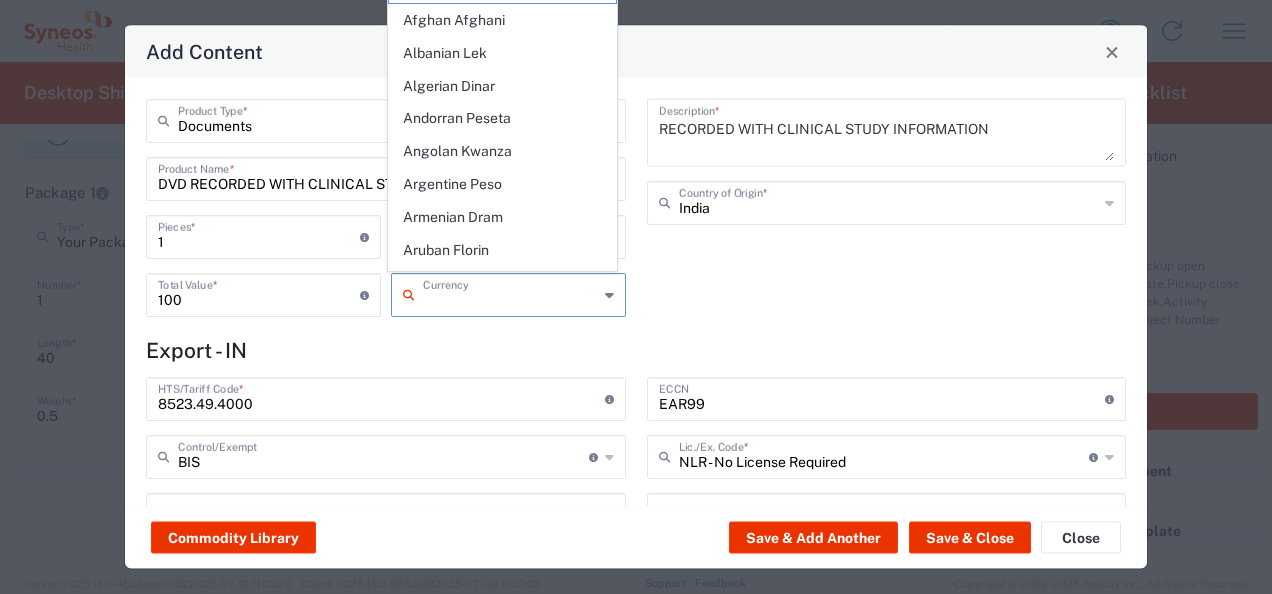 click at bounding box center (510, 293) 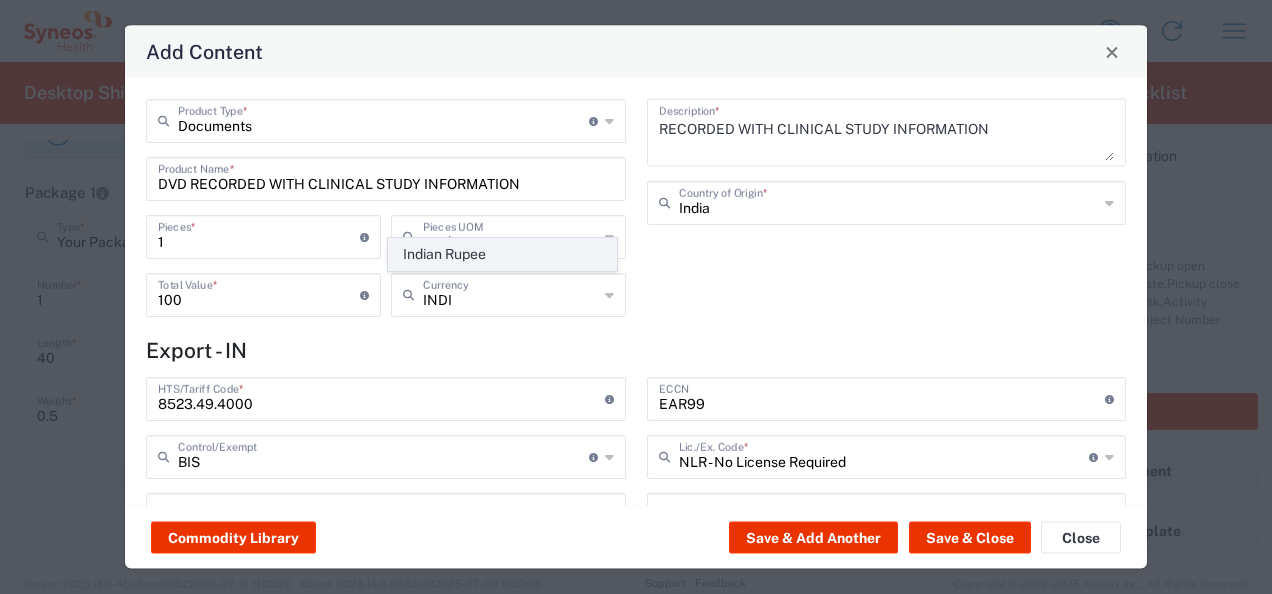 click on "Indian Rupee" 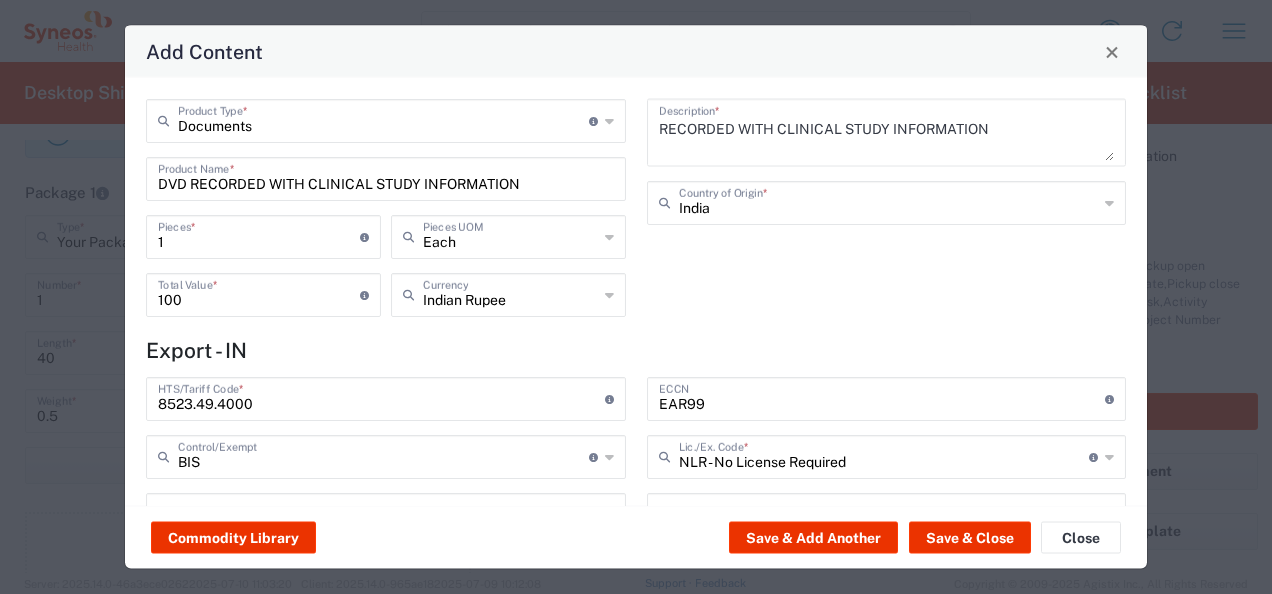click on "RECORDED WITH CLINICAL STUDY INFORMATION  Description  * India  Country of Origin  *" 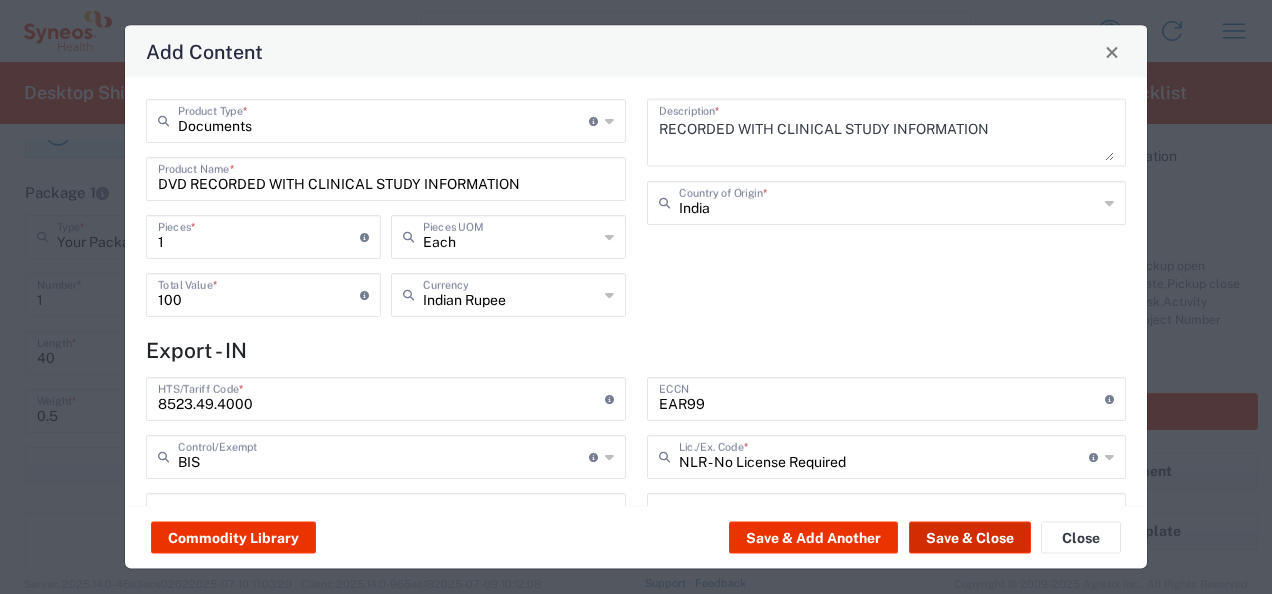 click on "Save & Close" 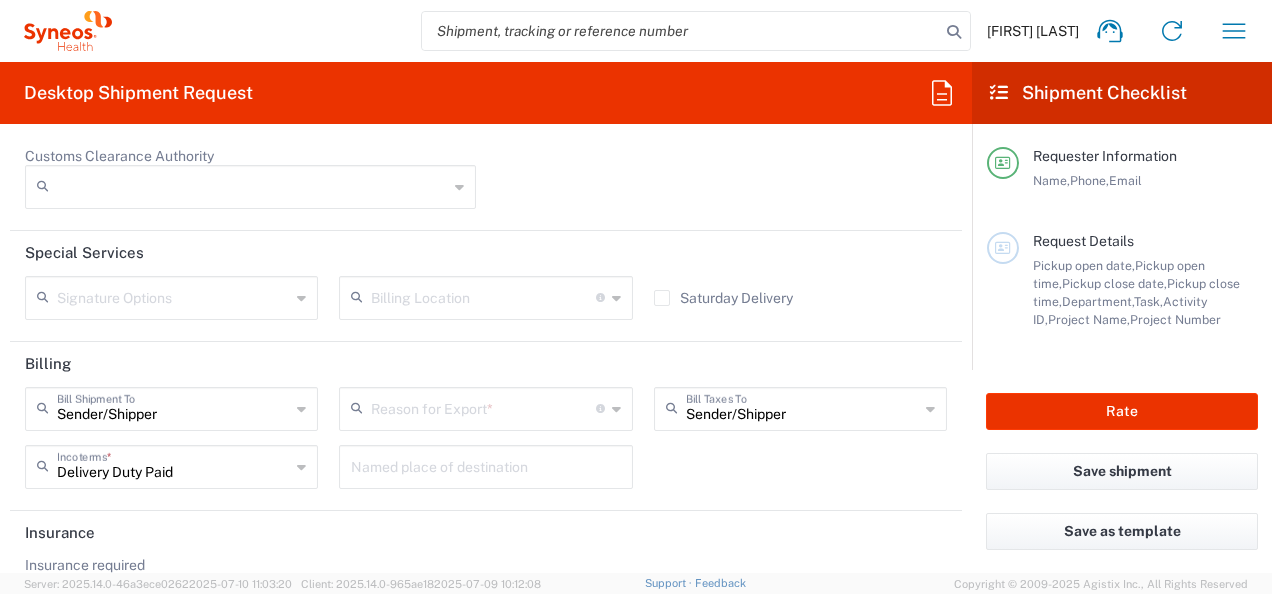scroll, scrollTop: 2899, scrollLeft: 0, axis: vertical 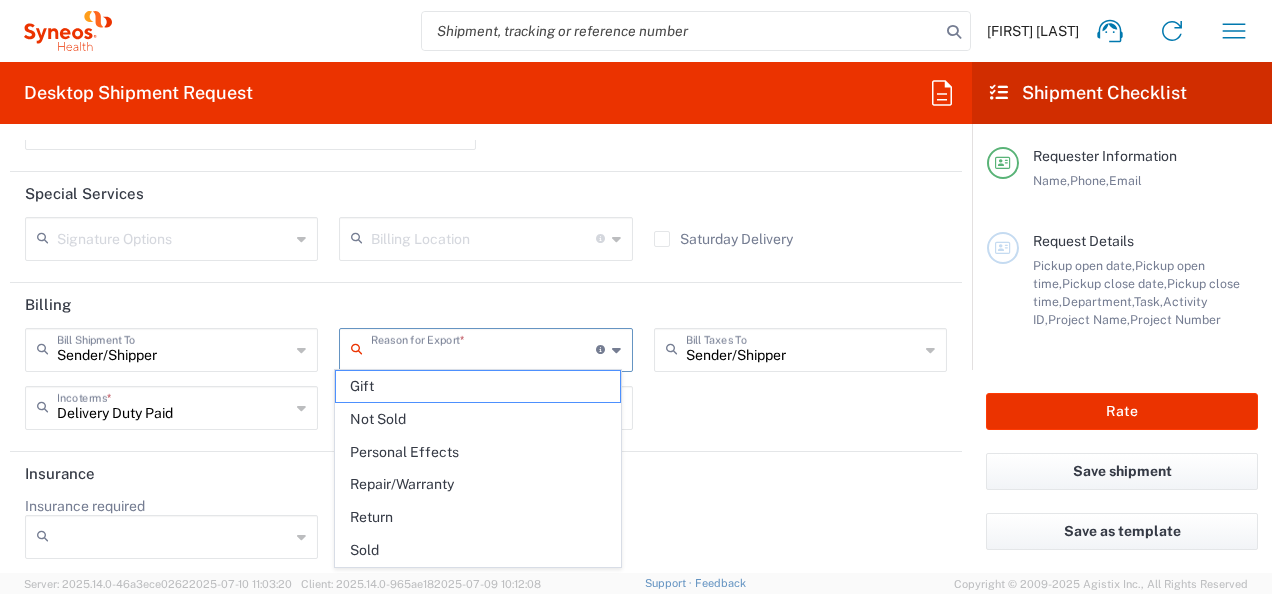 click at bounding box center [483, 348] 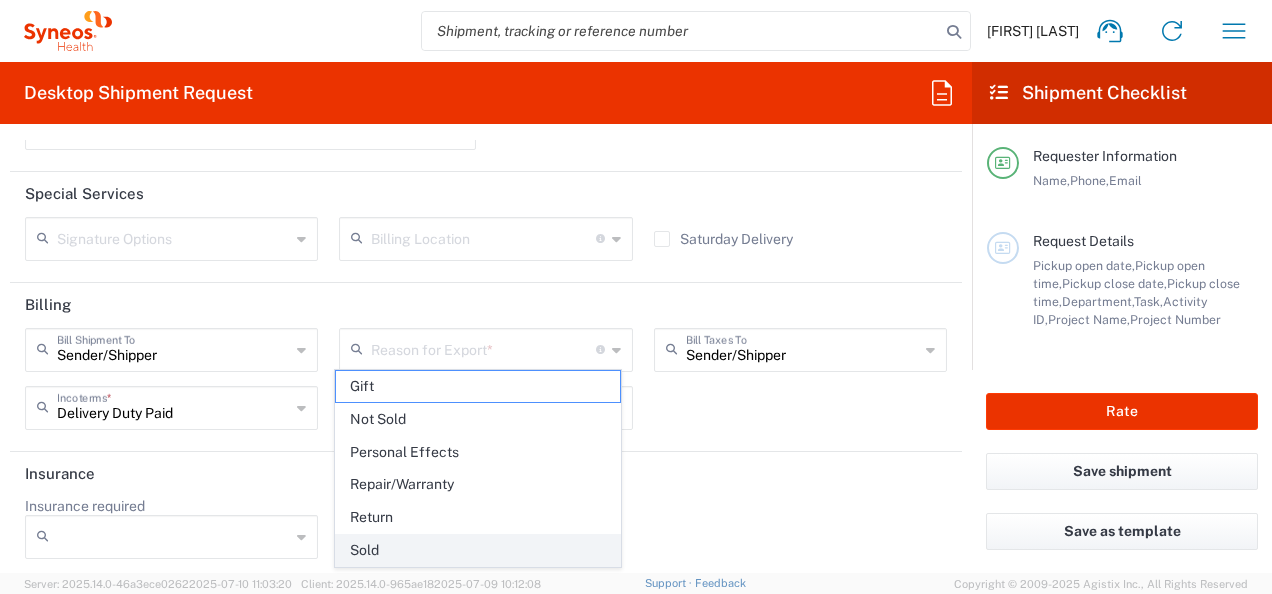 click on "Sold" 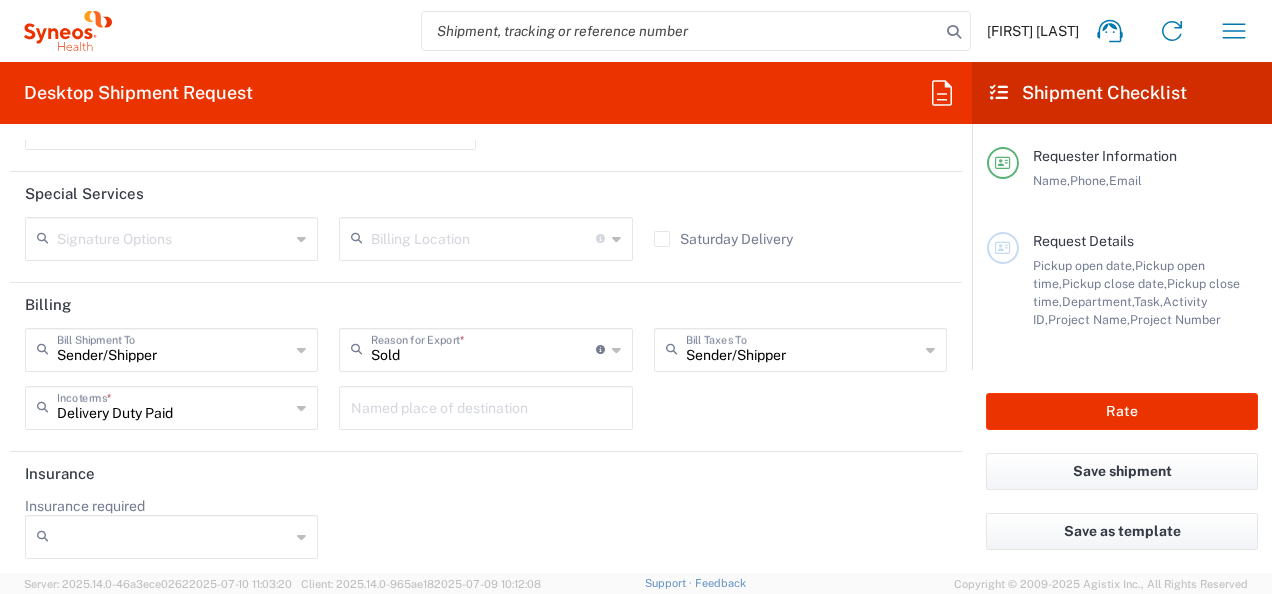 click on "Insurance" 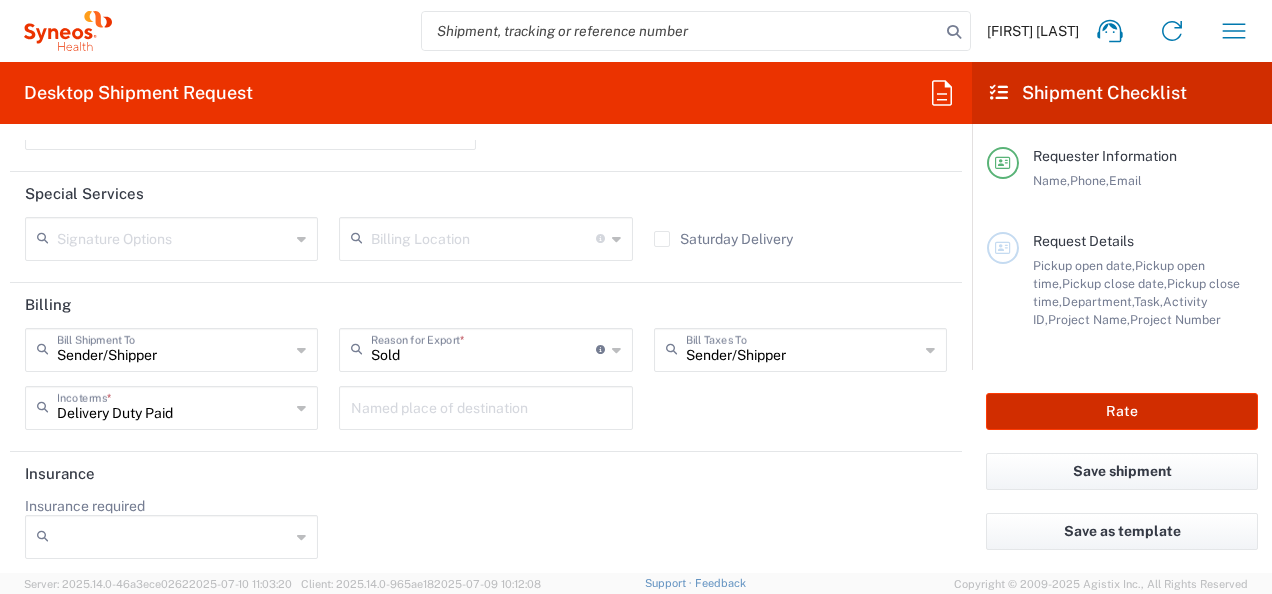 click on "Rate" 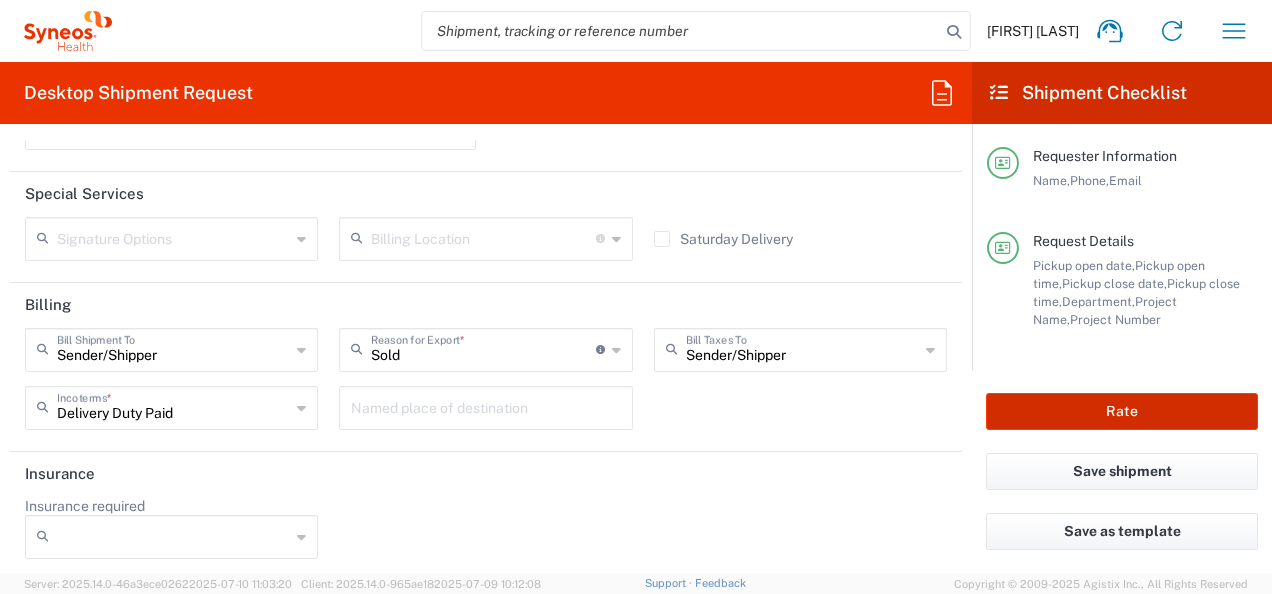 type on "7025945" 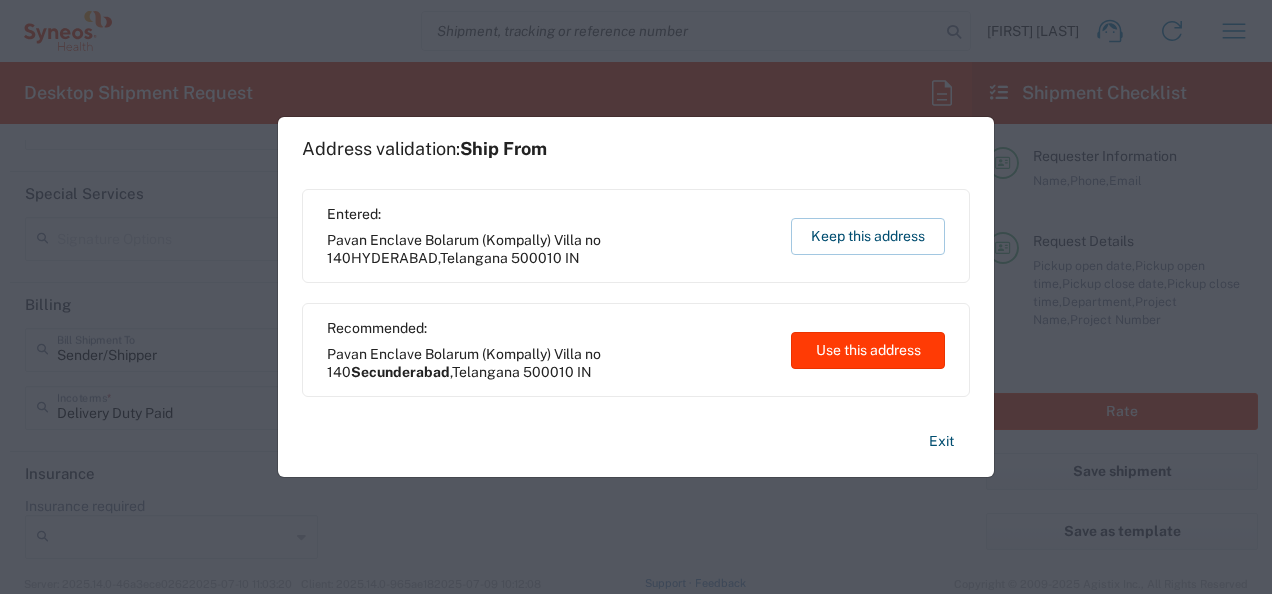click on "Use this address" 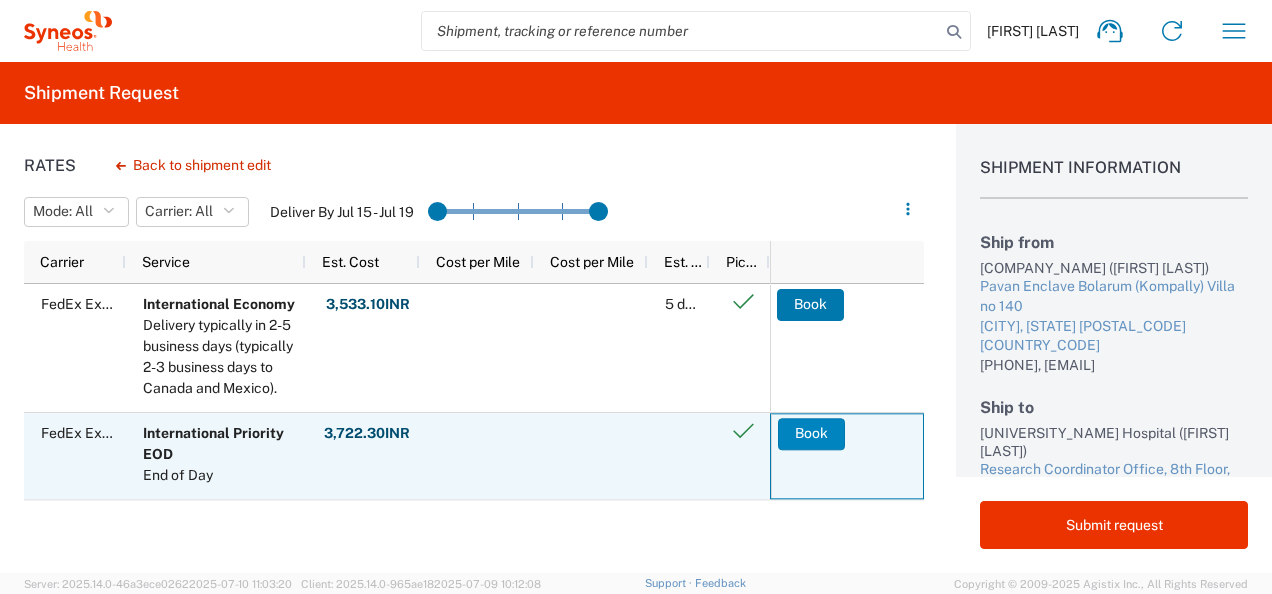 click on "Book" 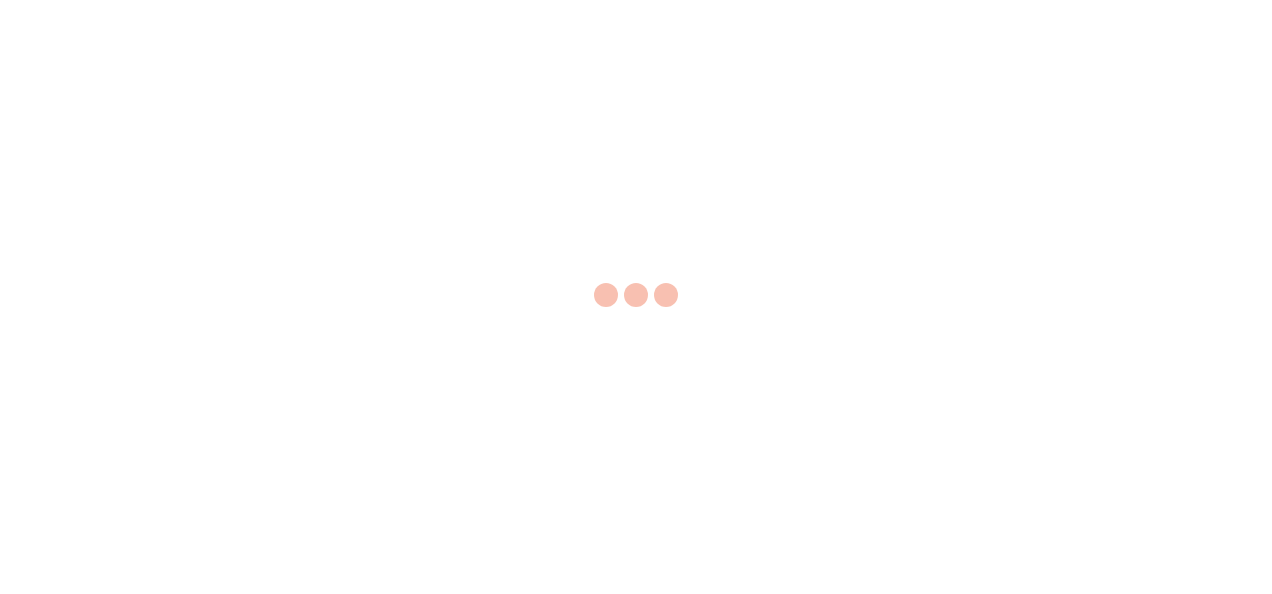 scroll, scrollTop: 0, scrollLeft: 0, axis: both 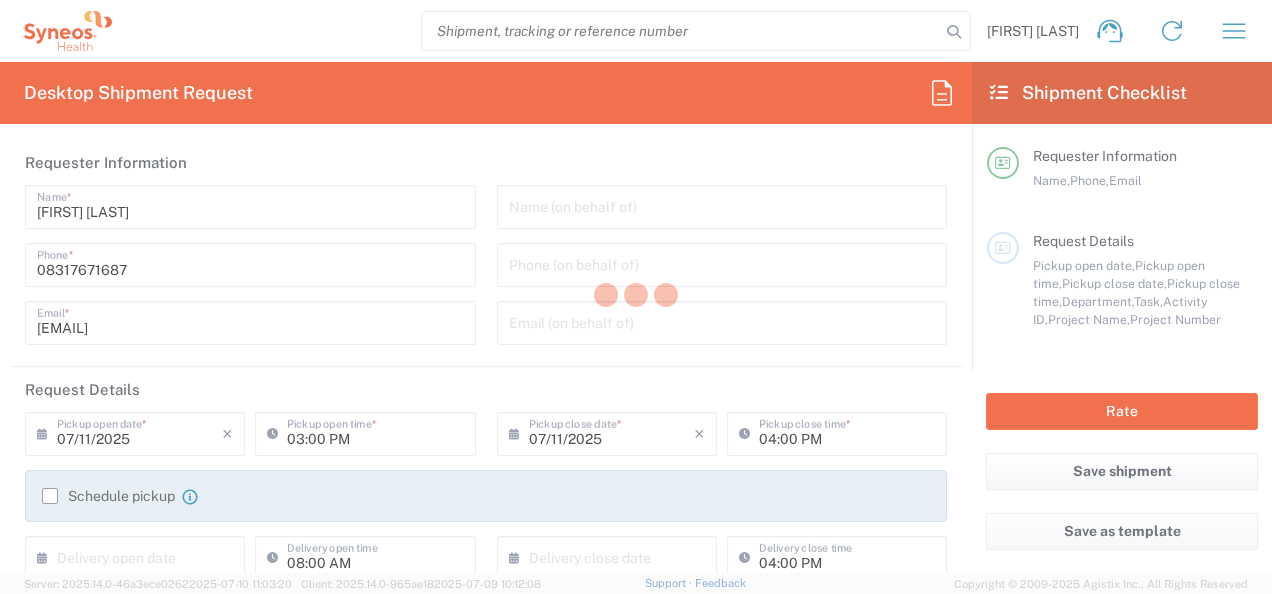 type on "Telangana" 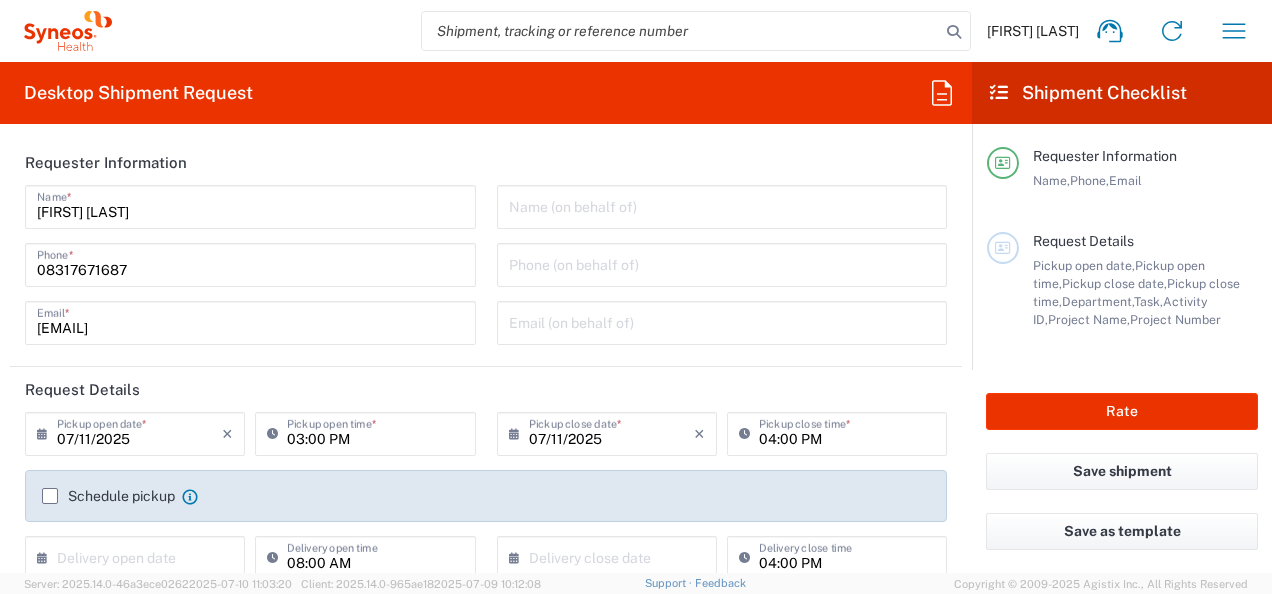 type on "4010" 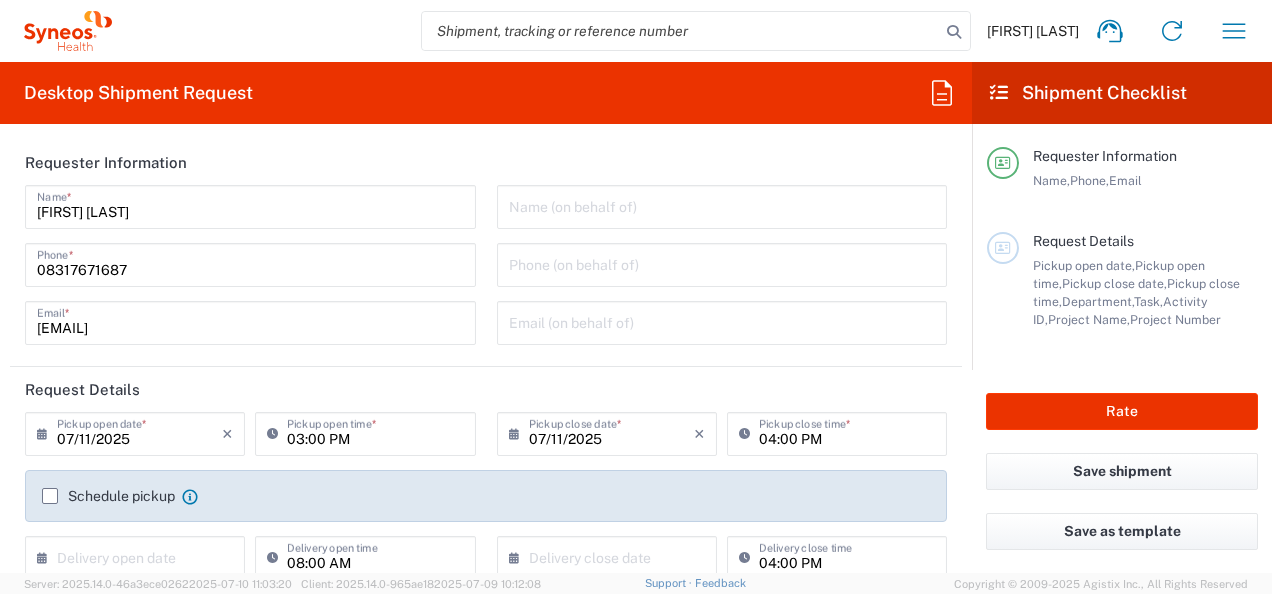 scroll, scrollTop: 0, scrollLeft: 0, axis: both 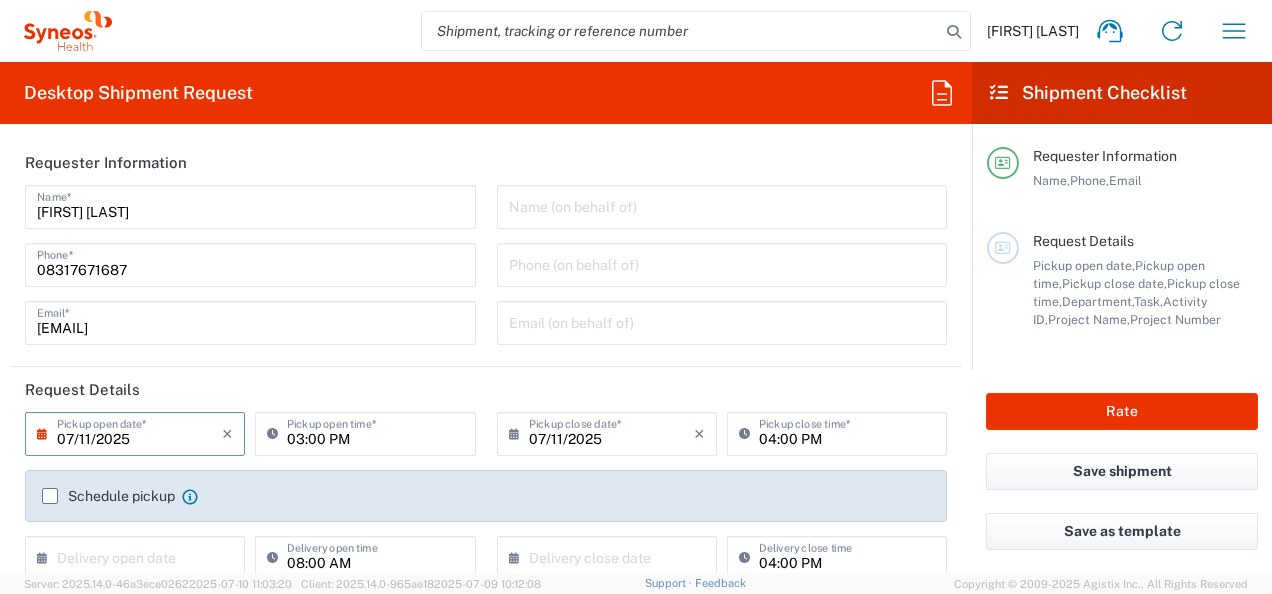 click on "07/11/2025" at bounding box center (139, 432) 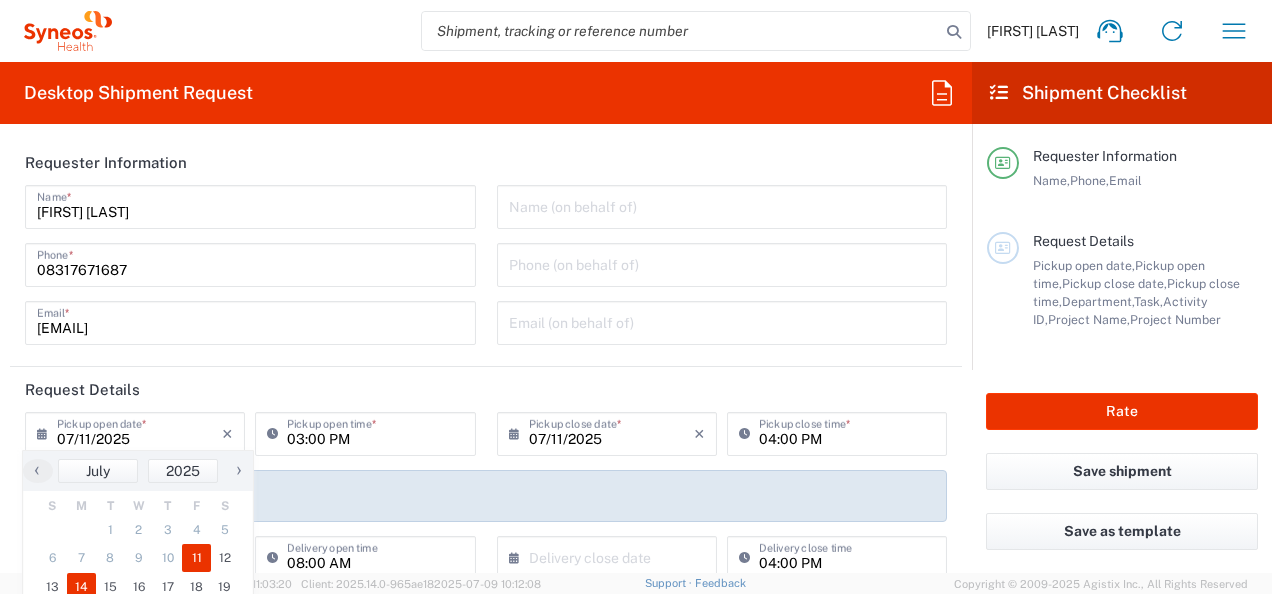 click on "14" 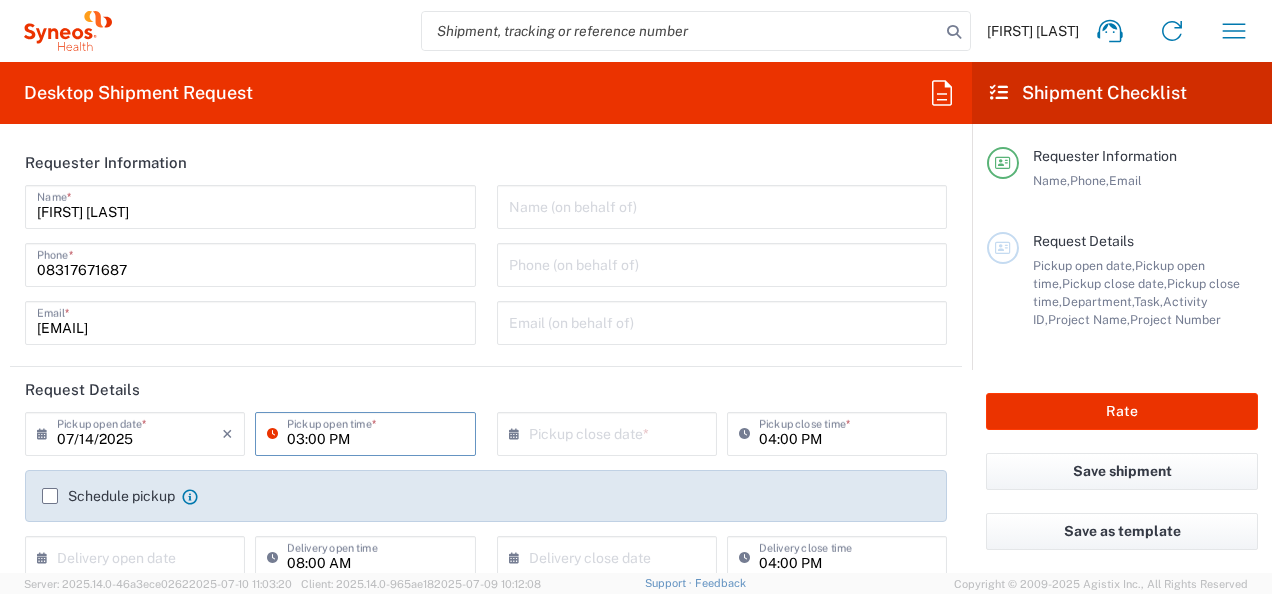 click on "03:00 PM" at bounding box center [375, 432] 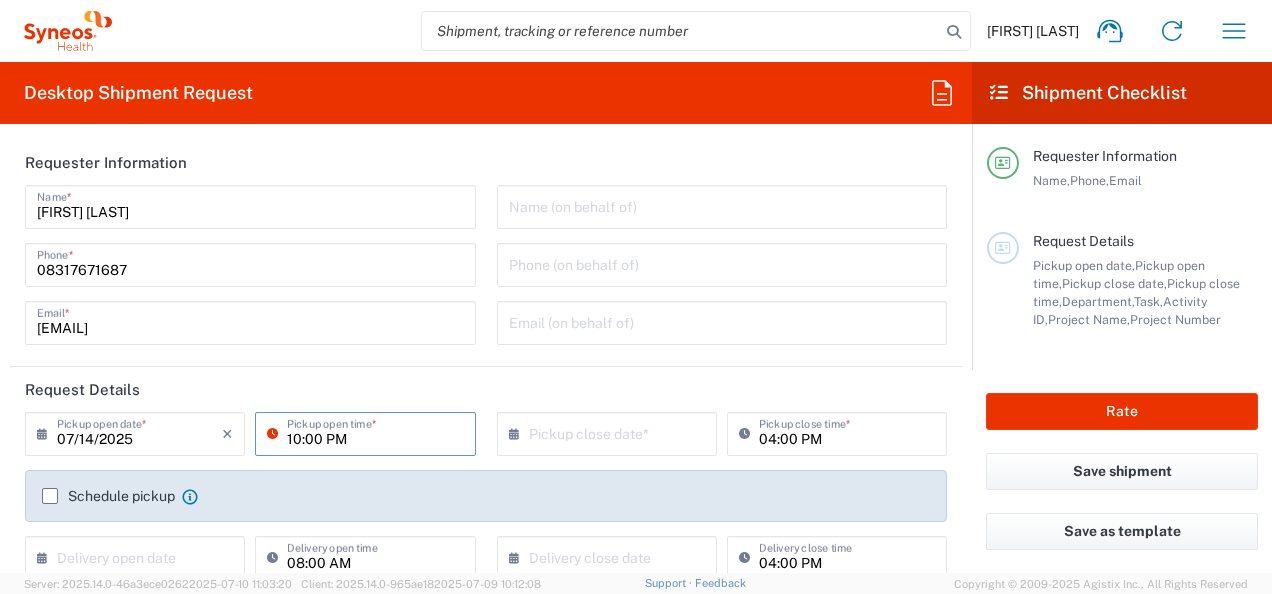 click on "10:00 PM" at bounding box center (375, 432) 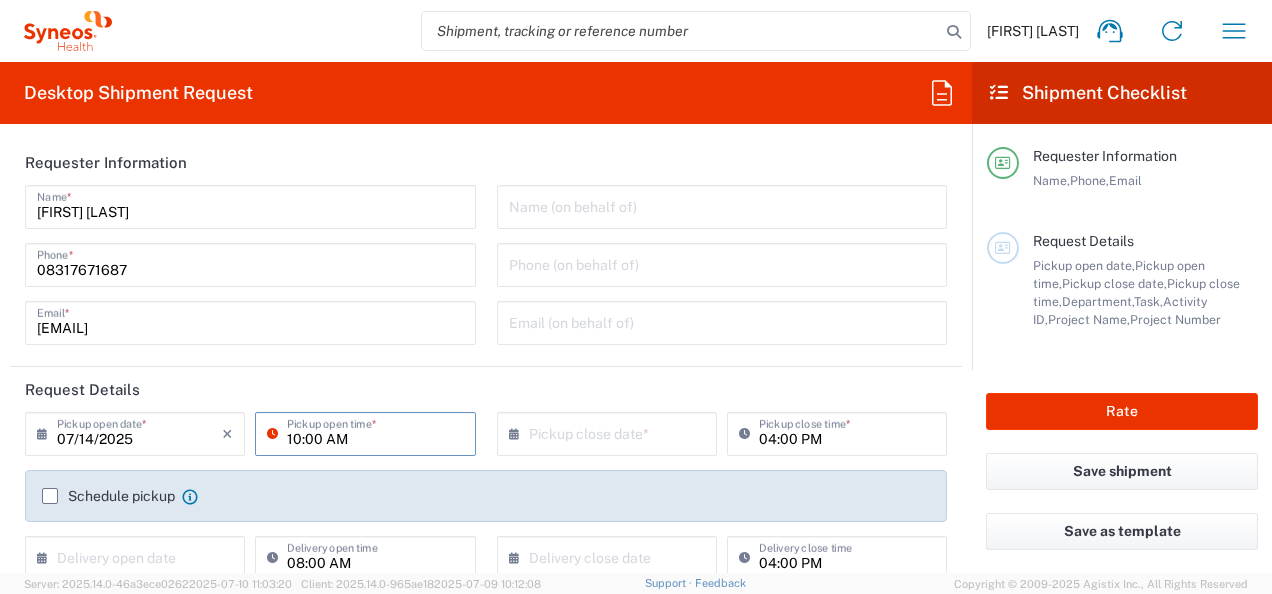 type on "10:00 AM" 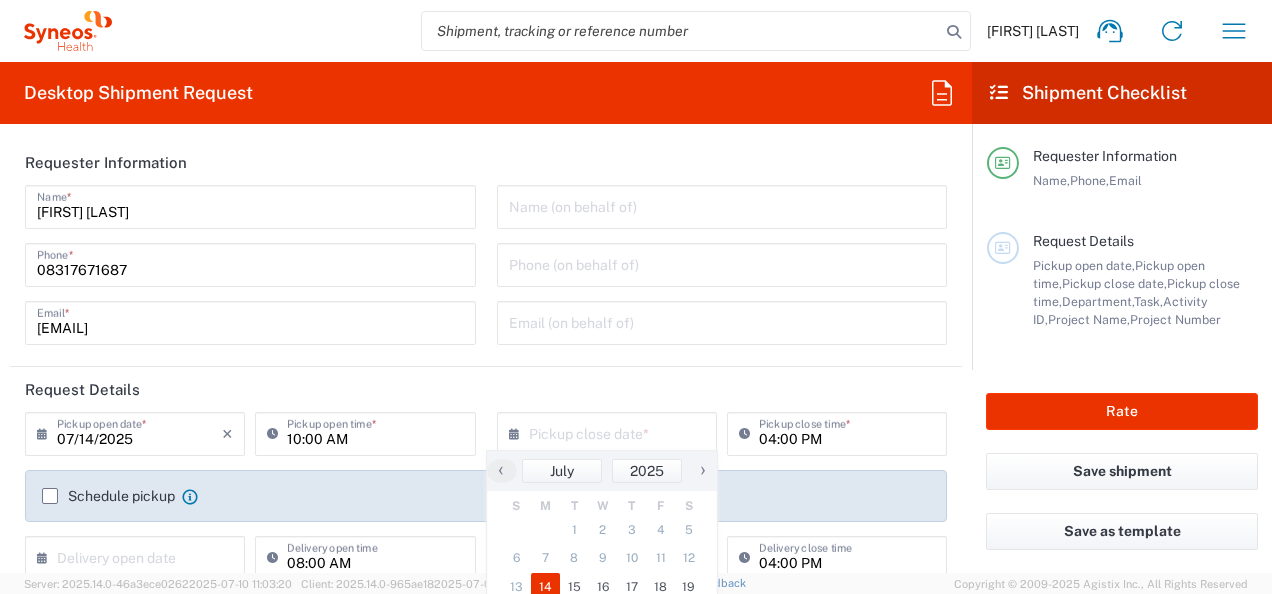 click on "14" 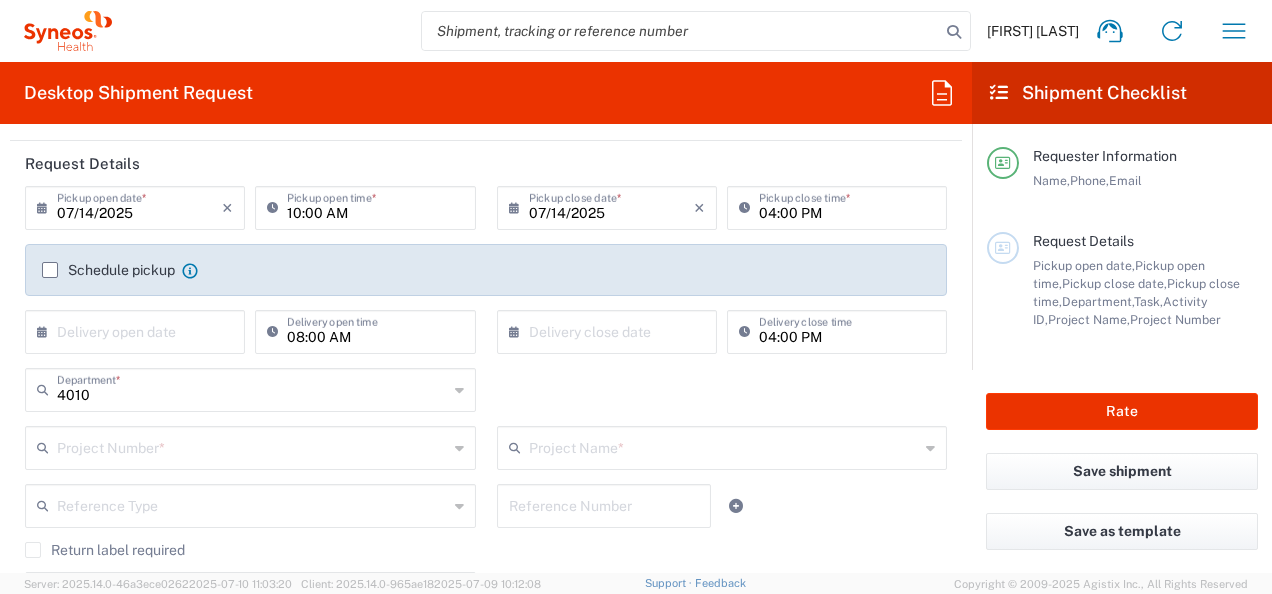 scroll, scrollTop: 266, scrollLeft: 0, axis: vertical 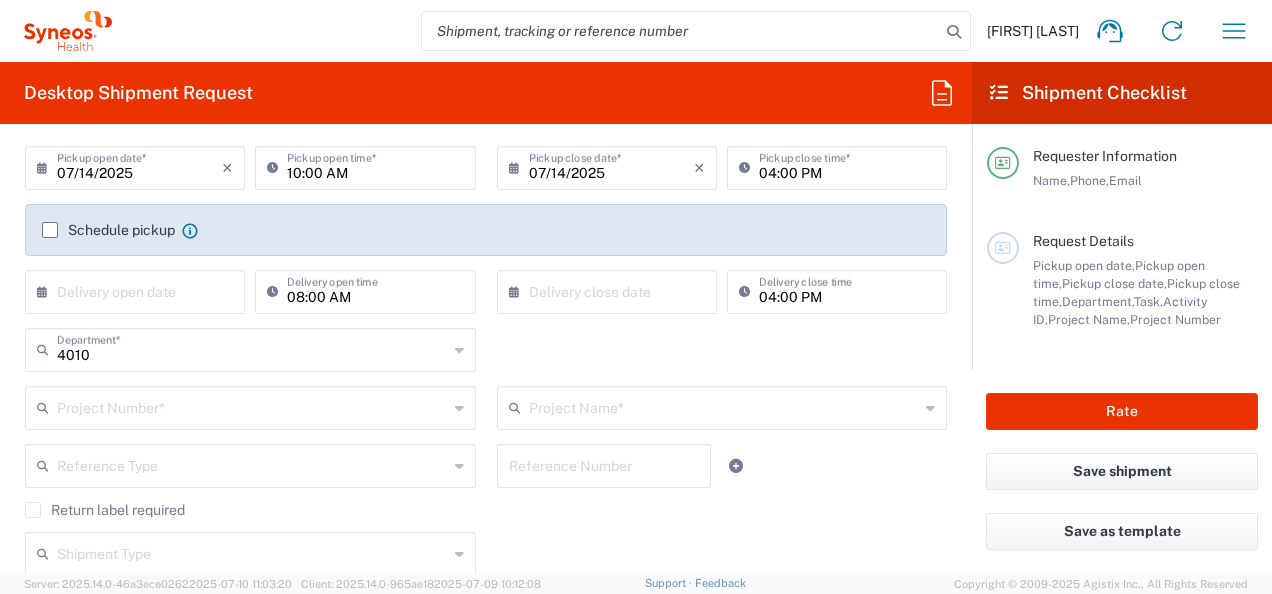 click on "Schedule pickup" 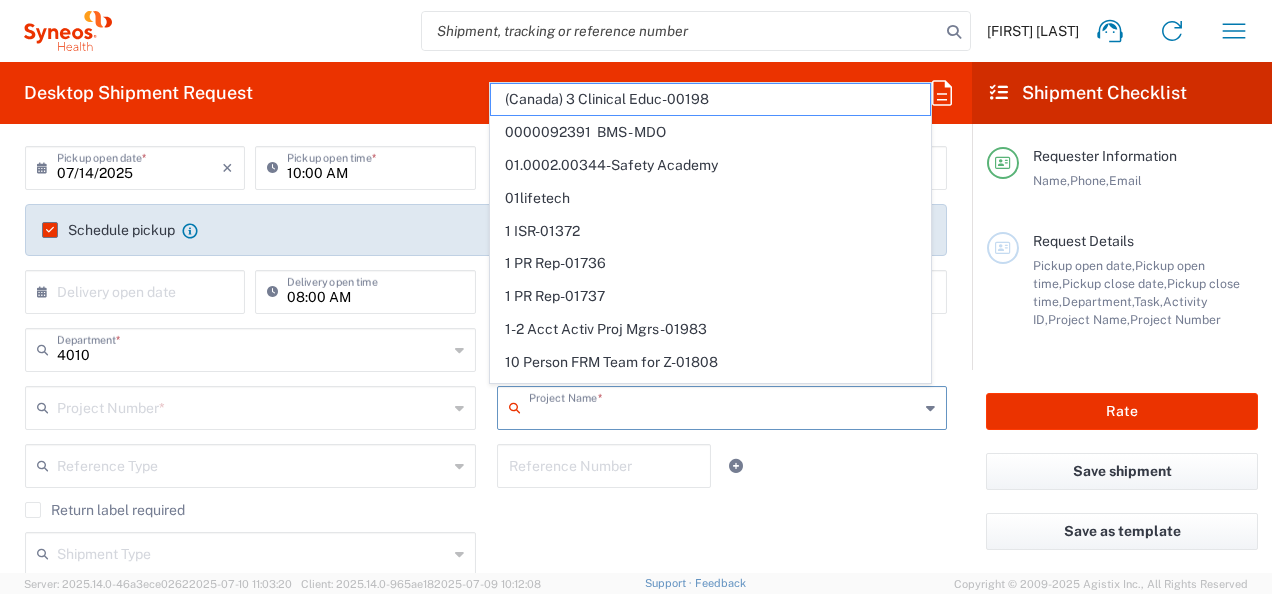 click at bounding box center (724, 406) 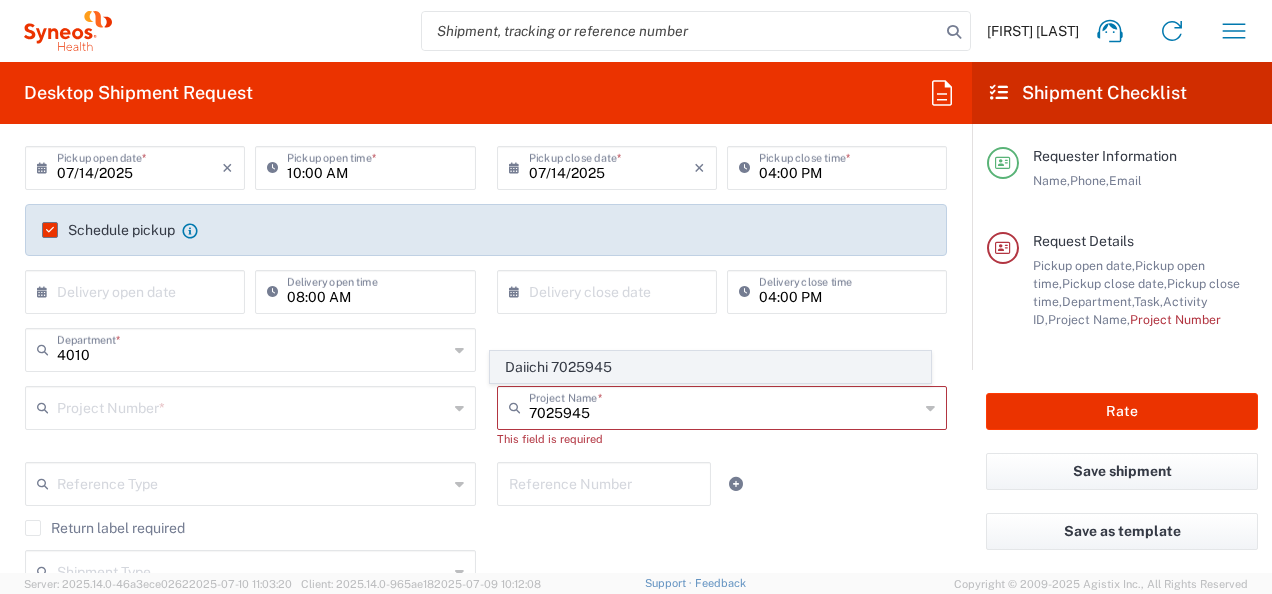 click on "Daiichi 7025945" 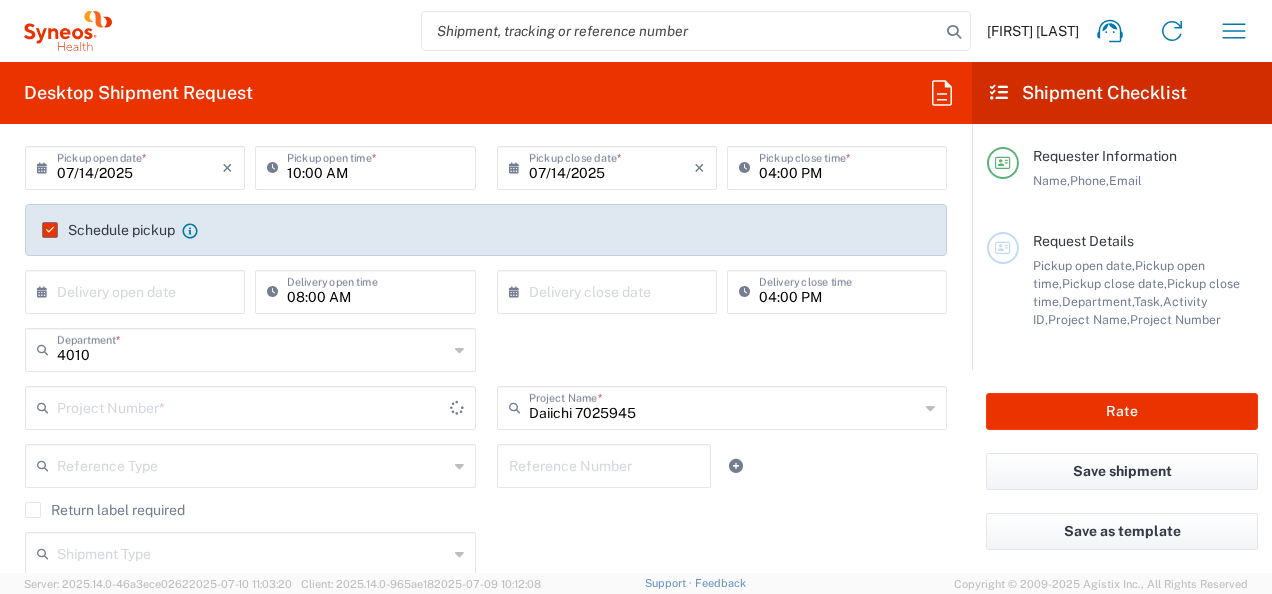 type on "7025945" 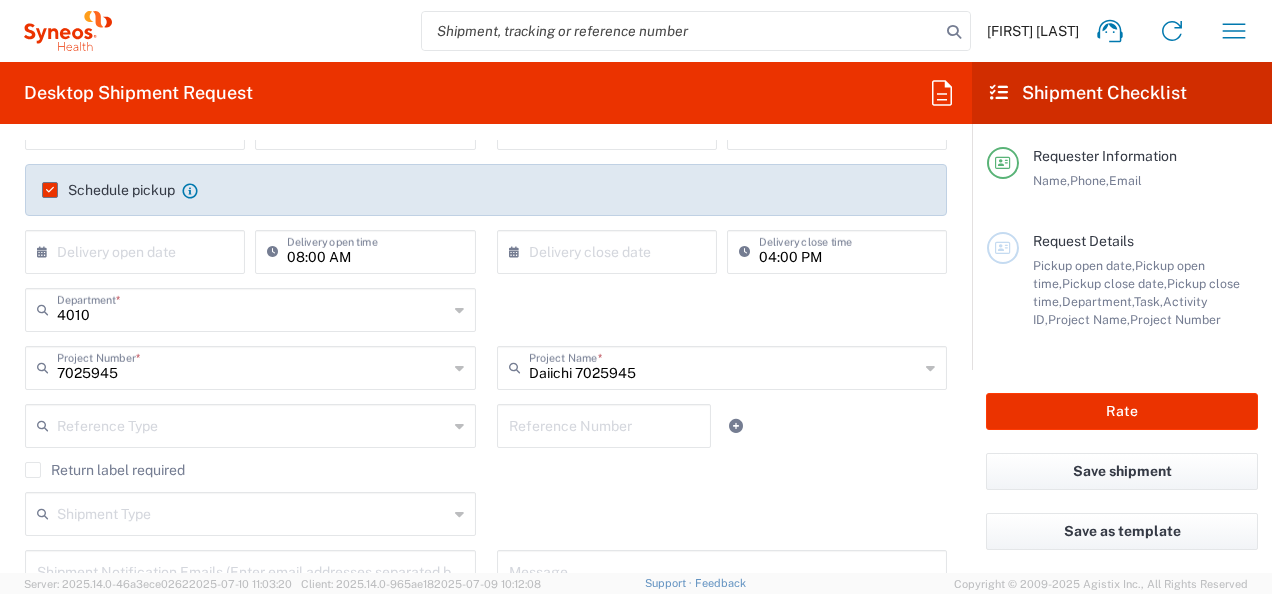 scroll, scrollTop: 480, scrollLeft: 0, axis: vertical 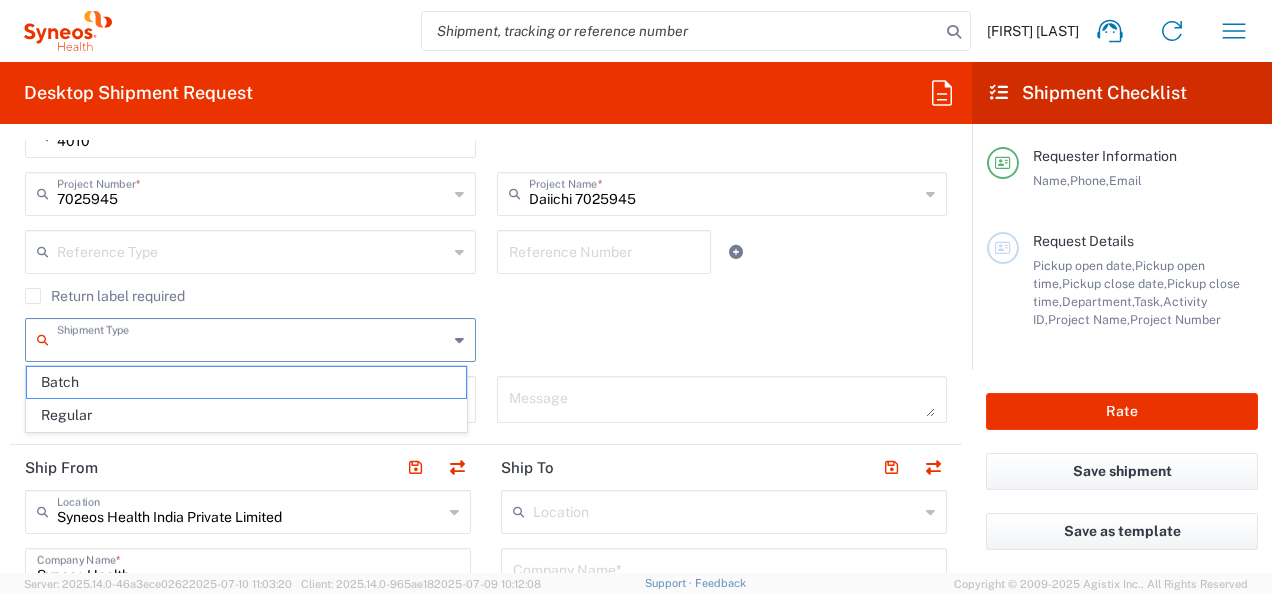 click at bounding box center (252, 338) 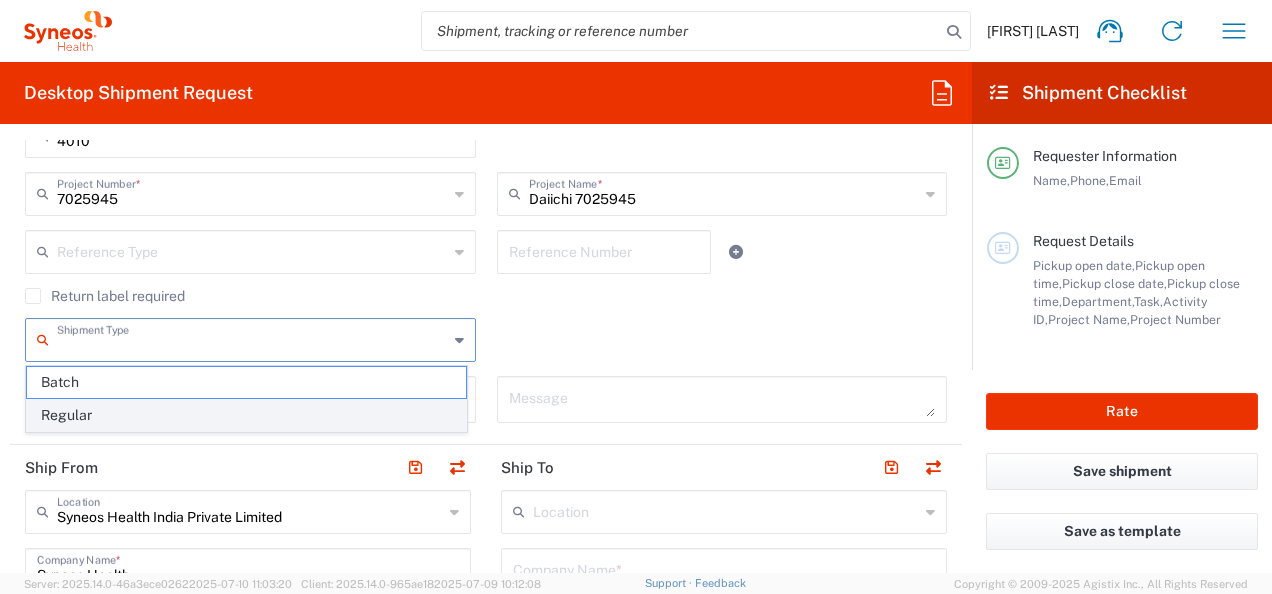 click on "Regular" 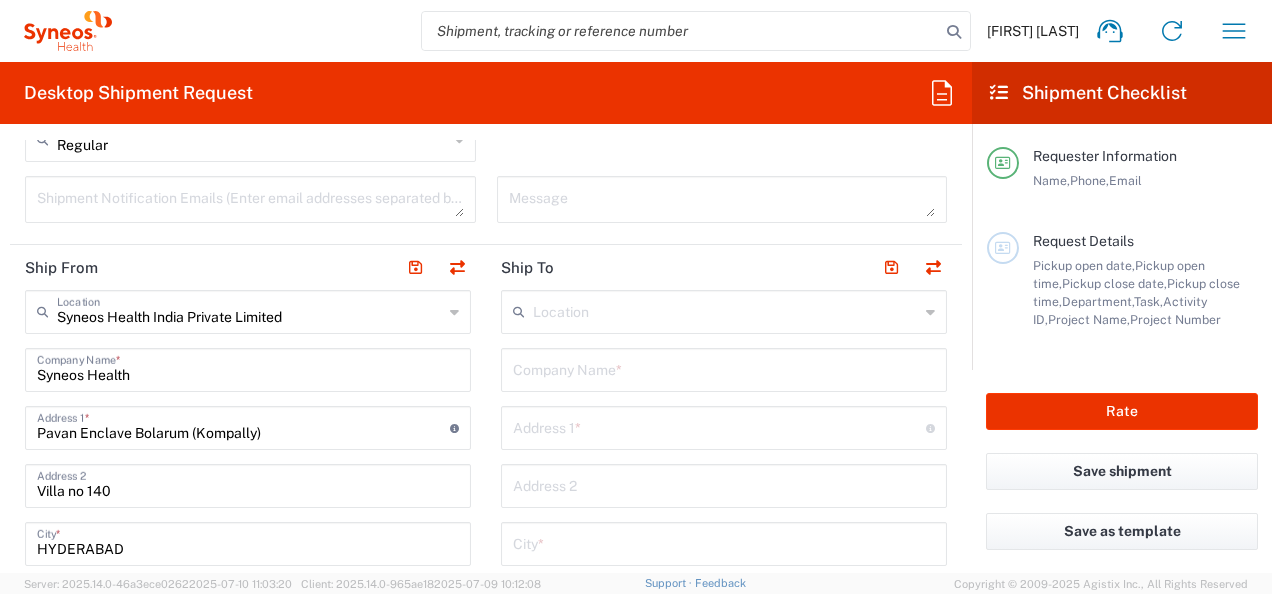 scroll, scrollTop: 786, scrollLeft: 0, axis: vertical 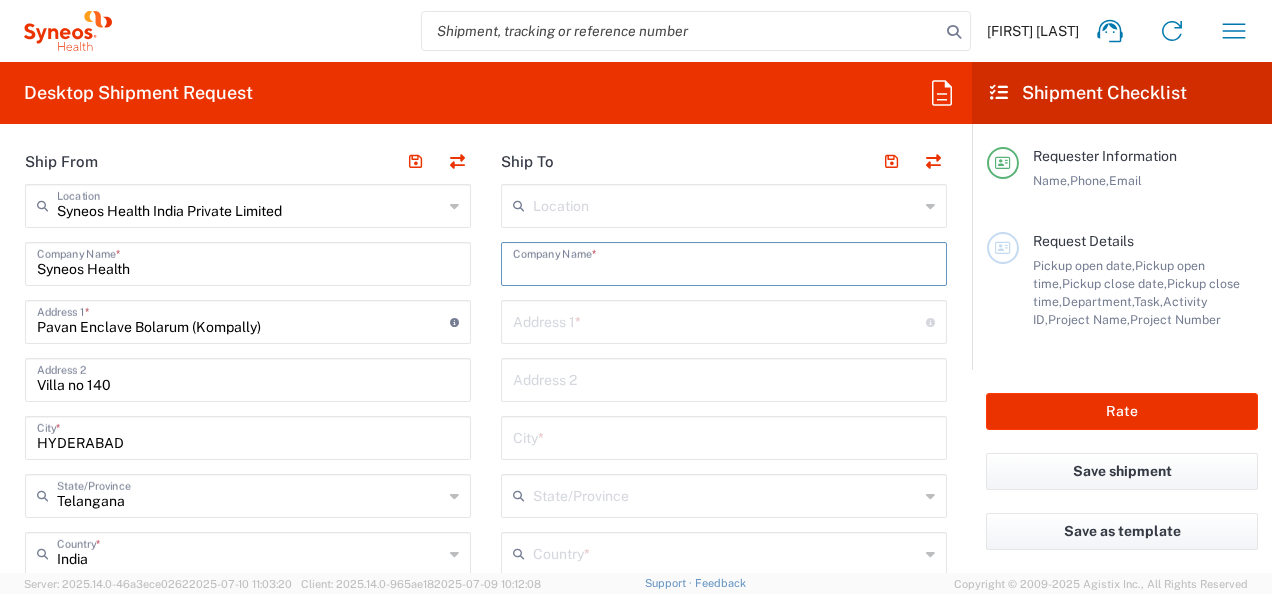 click at bounding box center [724, 262] 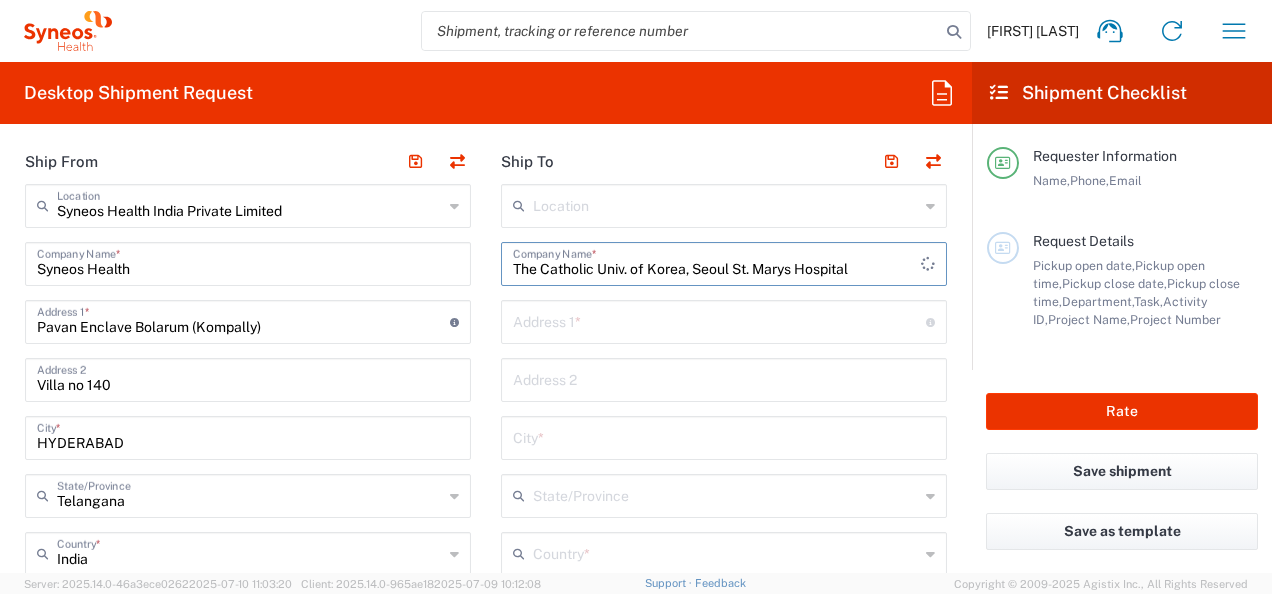 type on "The Catholic Univ. of Korea, Seoul St. Marys Hospital" 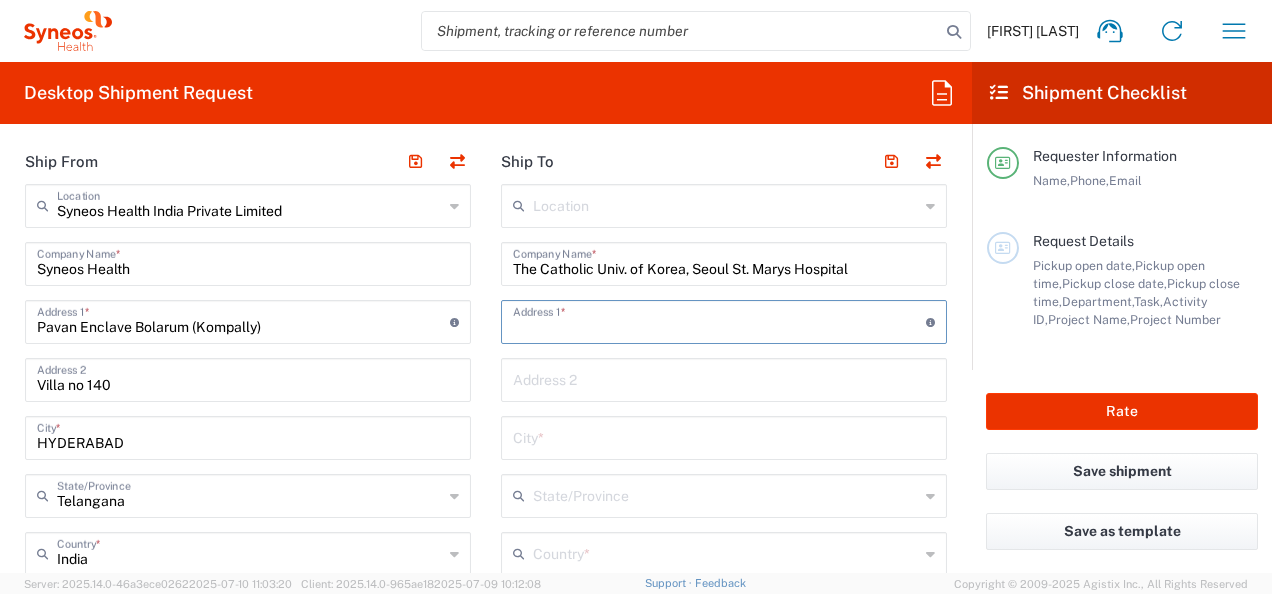 click at bounding box center (719, 320) 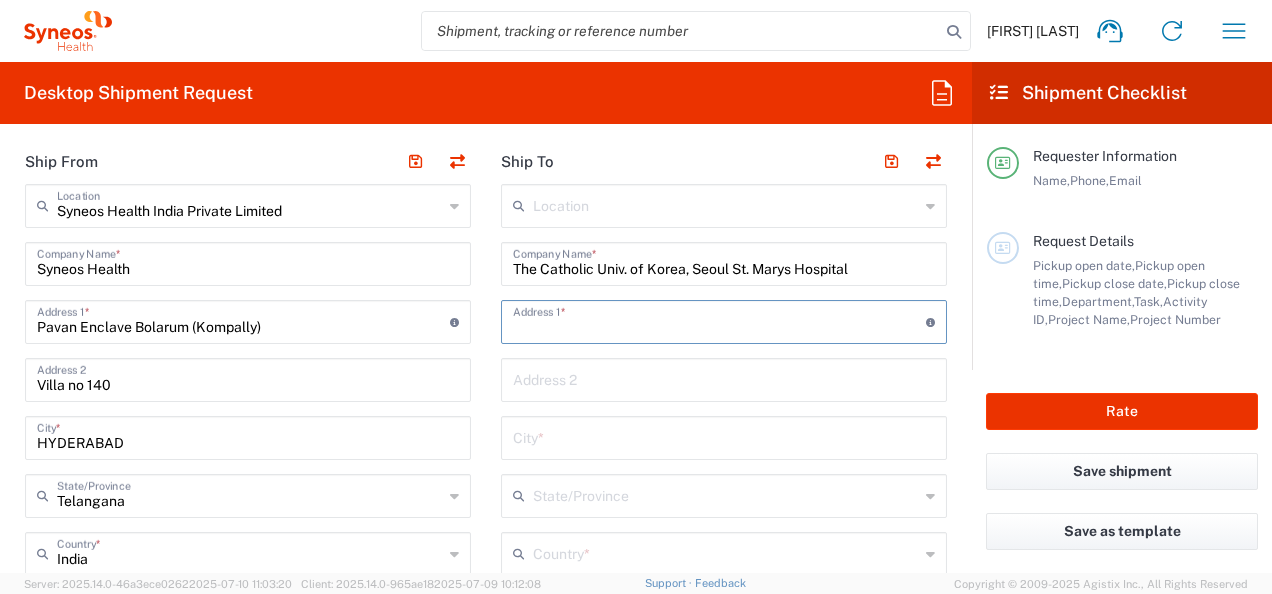 paste on "222, Banpo-daero, Seocho-gu Zip Code: 6591, City Seoul, Country" 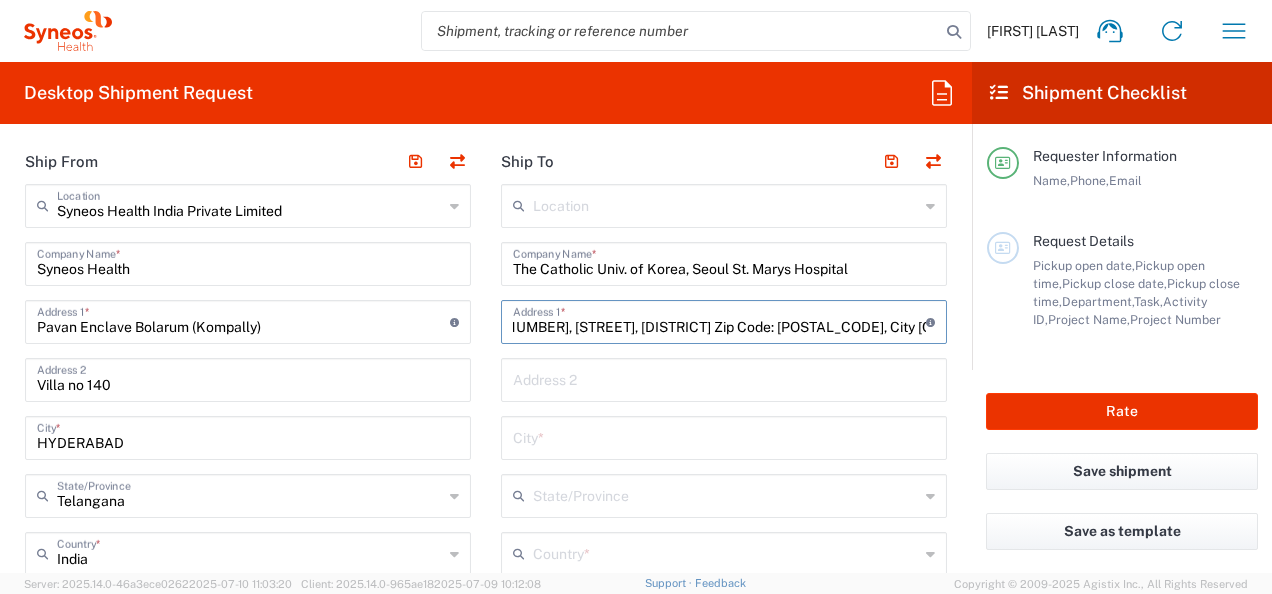 scroll, scrollTop: 0, scrollLeft: 0, axis: both 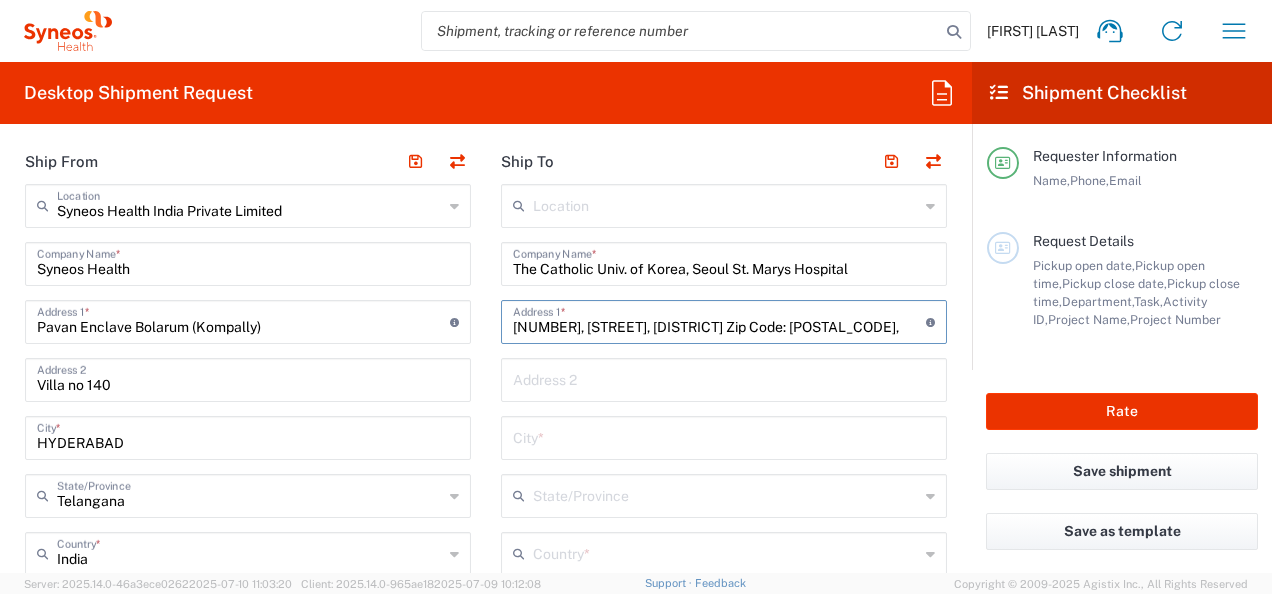 click on "222, Banpo-daero, Seocho-gu Zip Code: 6591," at bounding box center (719, 320) 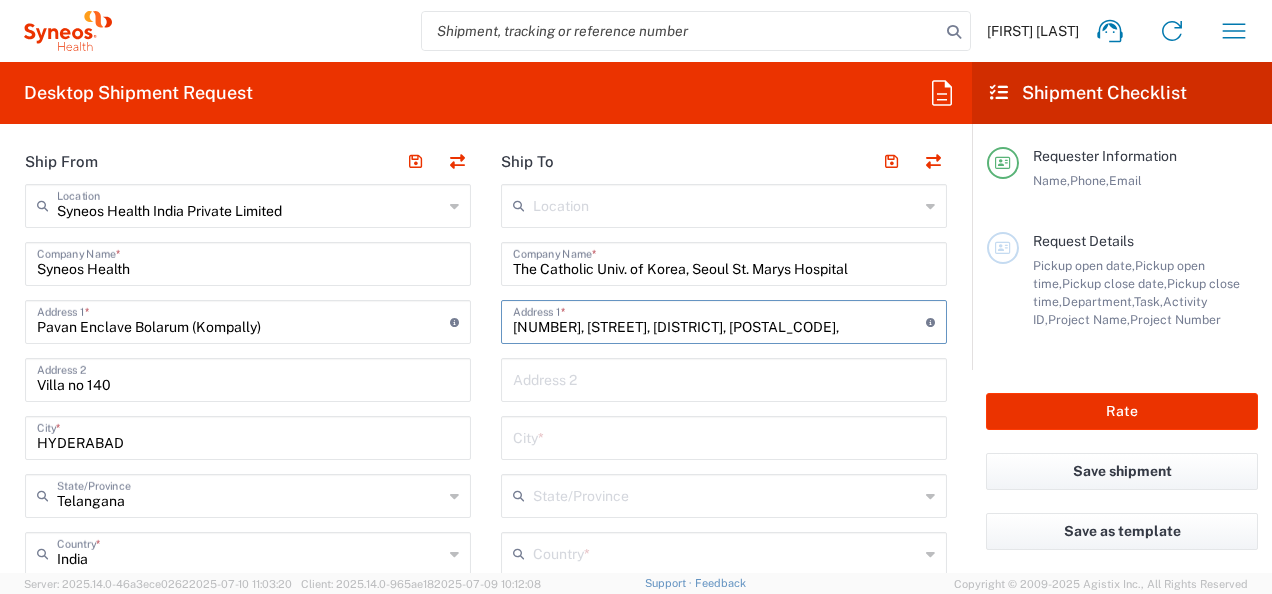 type on "222, Banpo-daero, Seocho-gu, 6591," 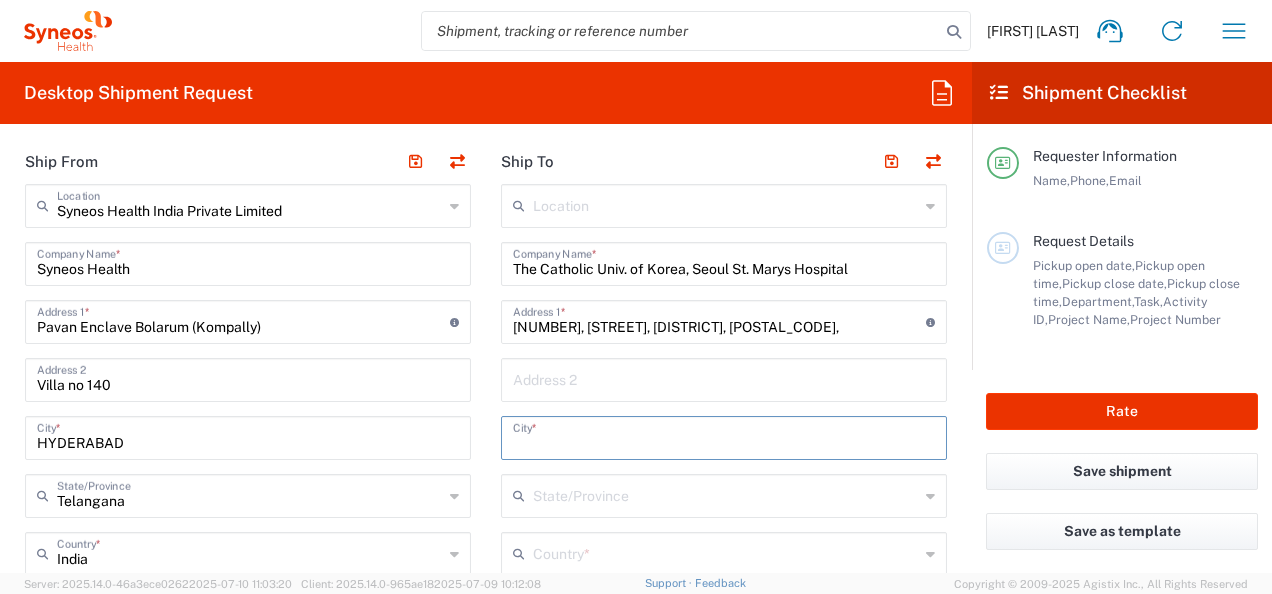 click at bounding box center (724, 436) 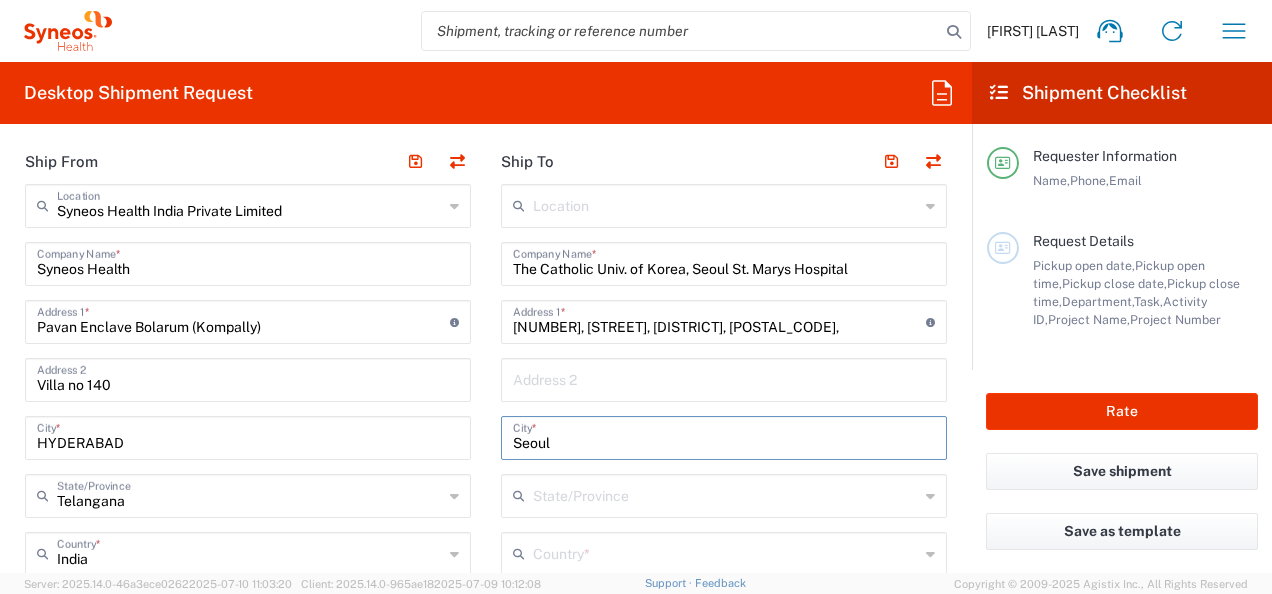 type on "Seoul" 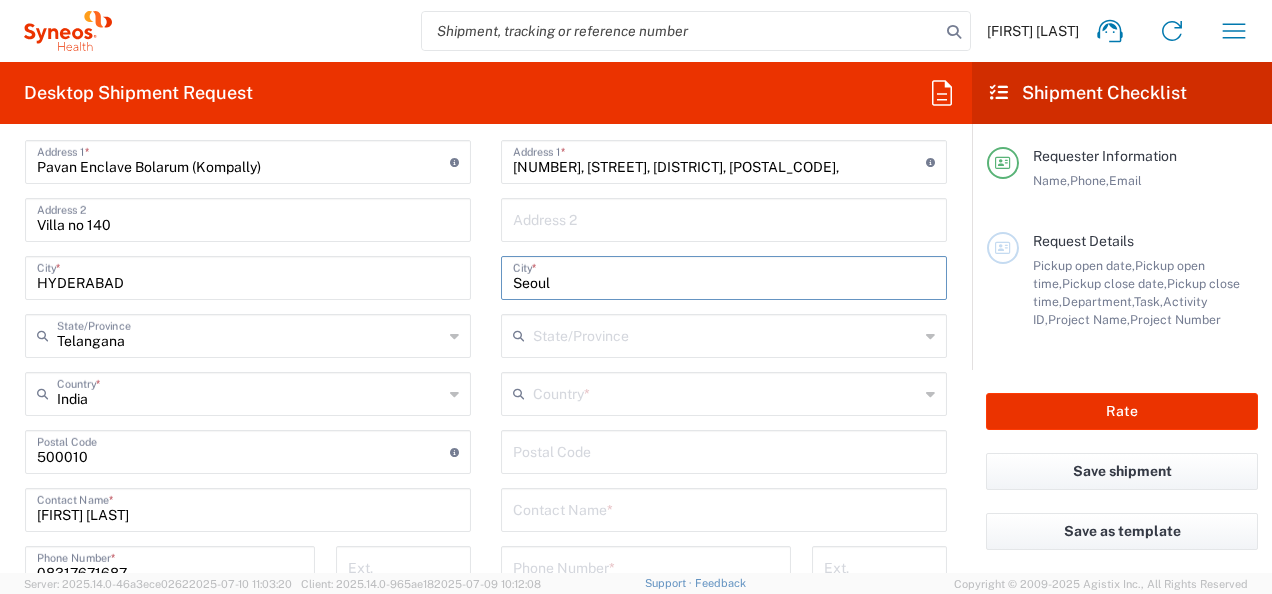 scroll, scrollTop: 960, scrollLeft: 0, axis: vertical 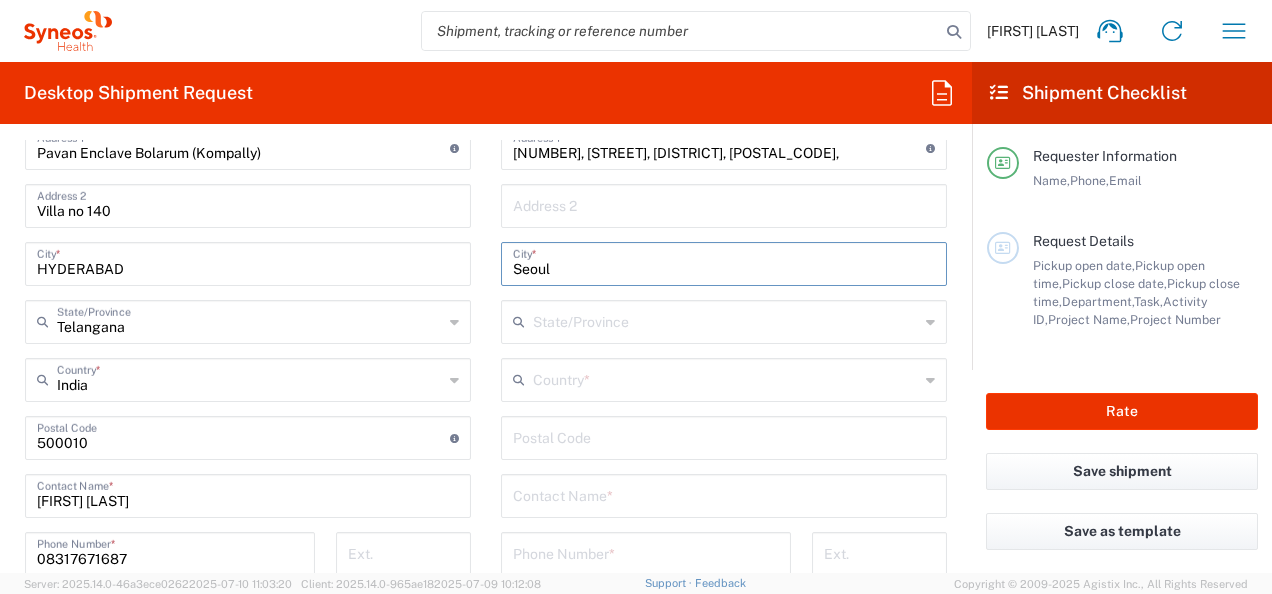 click at bounding box center (726, 378) 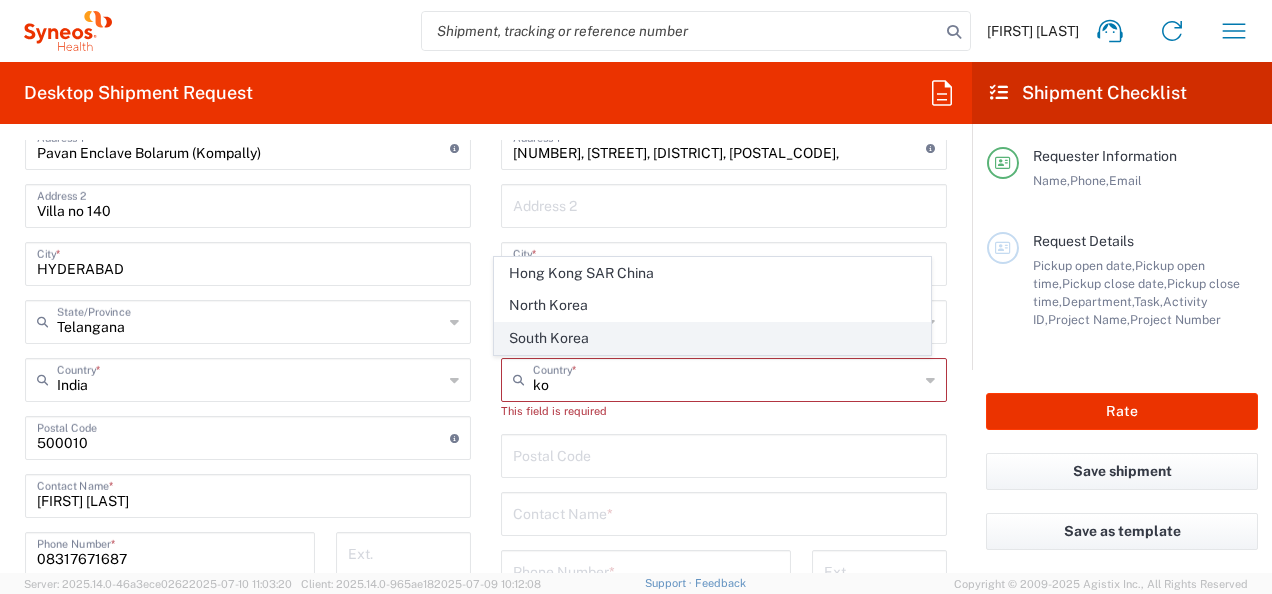 click on "South Korea" 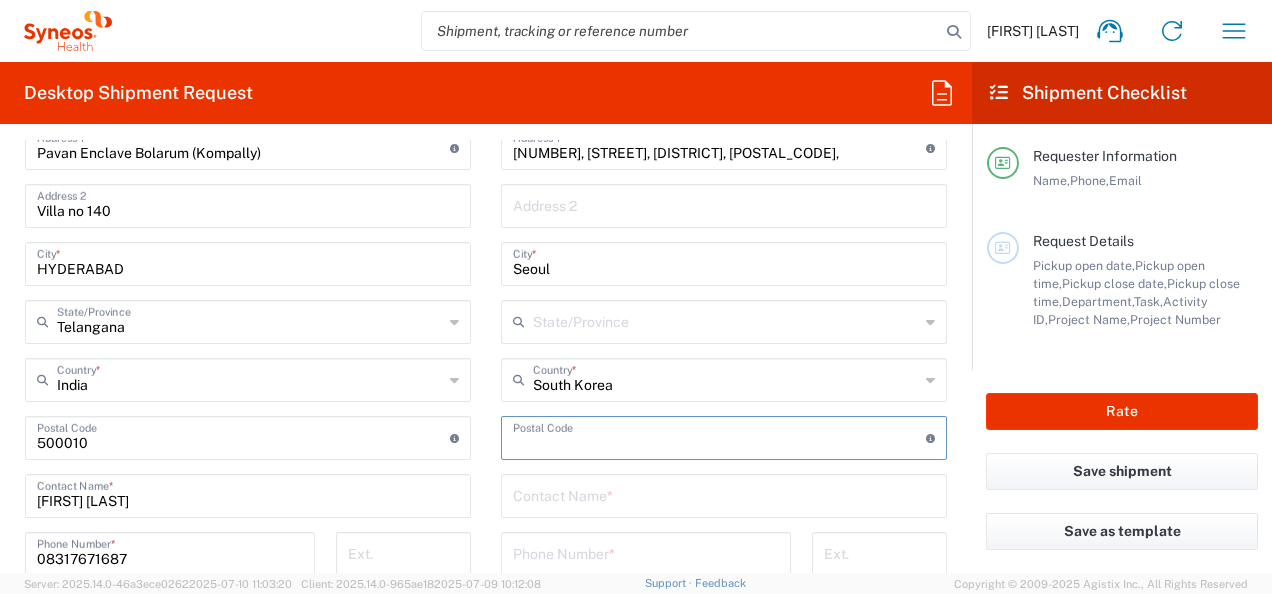 click at bounding box center (719, 436) 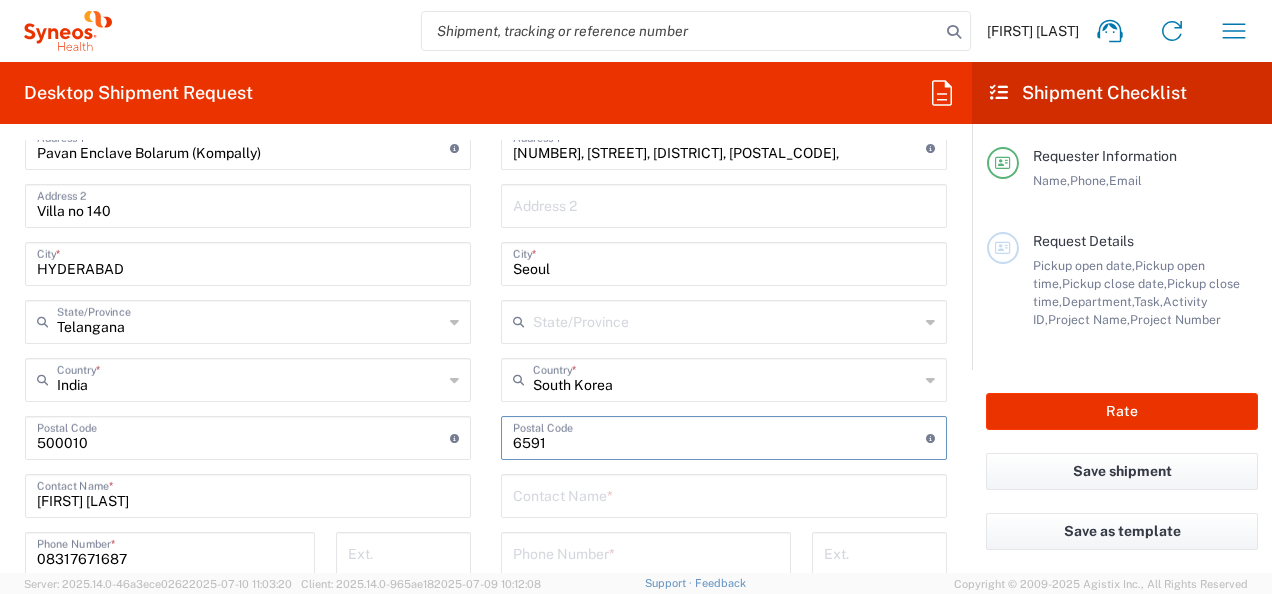 type on "6591" 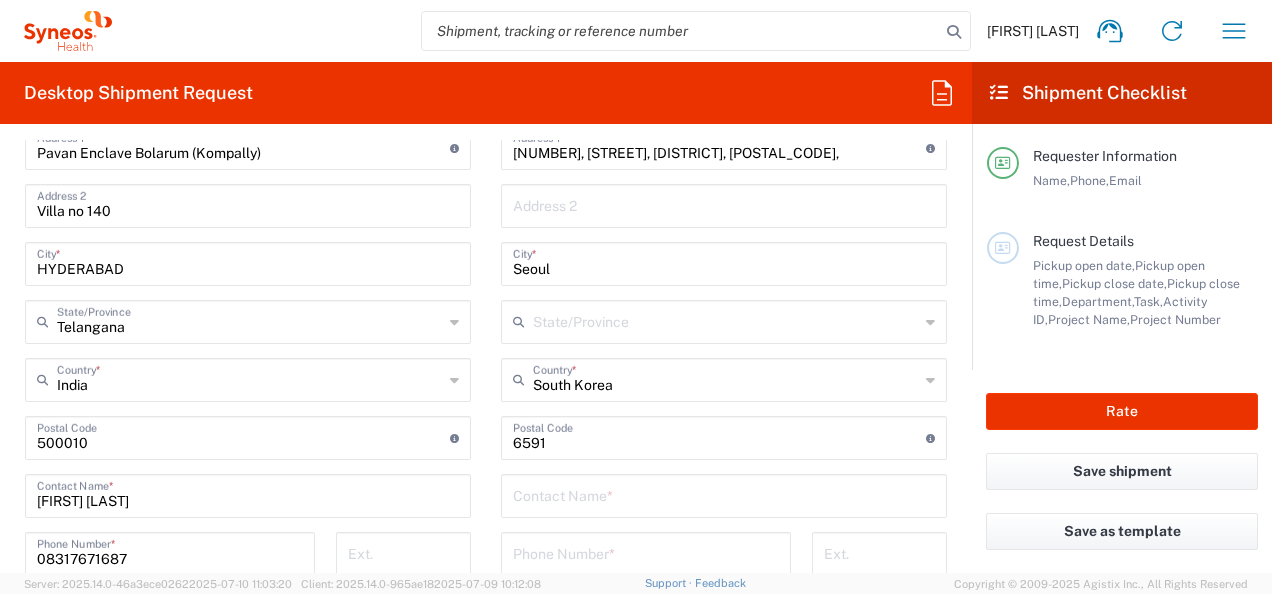 click 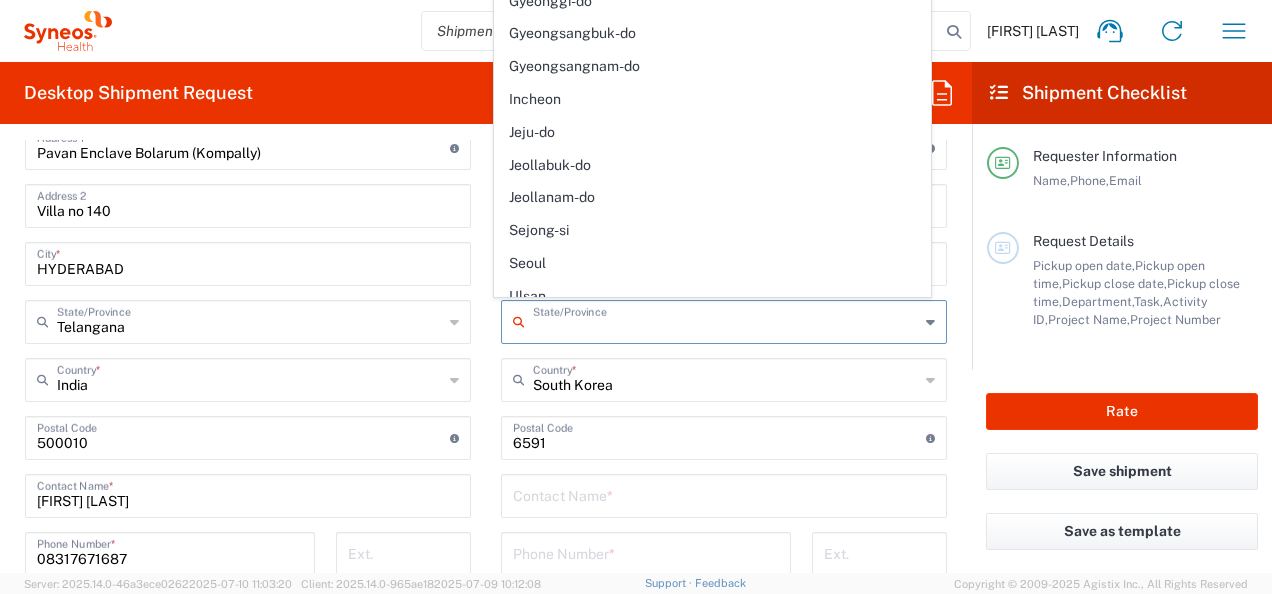 scroll, scrollTop: 246, scrollLeft: 0, axis: vertical 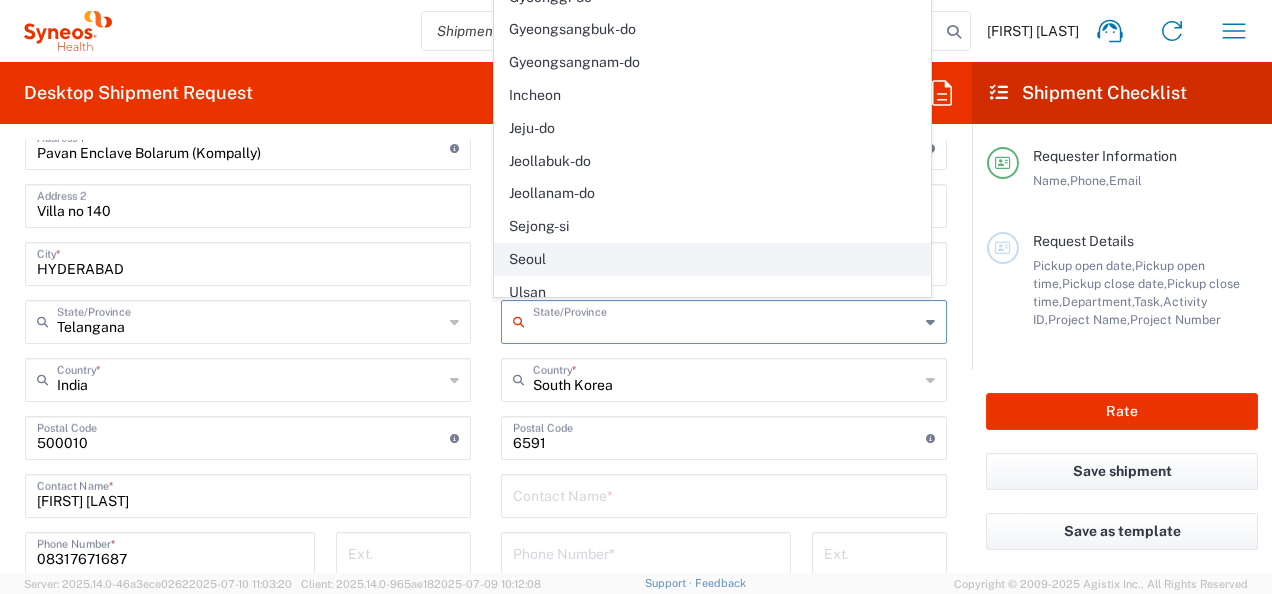 click on "Seoul" 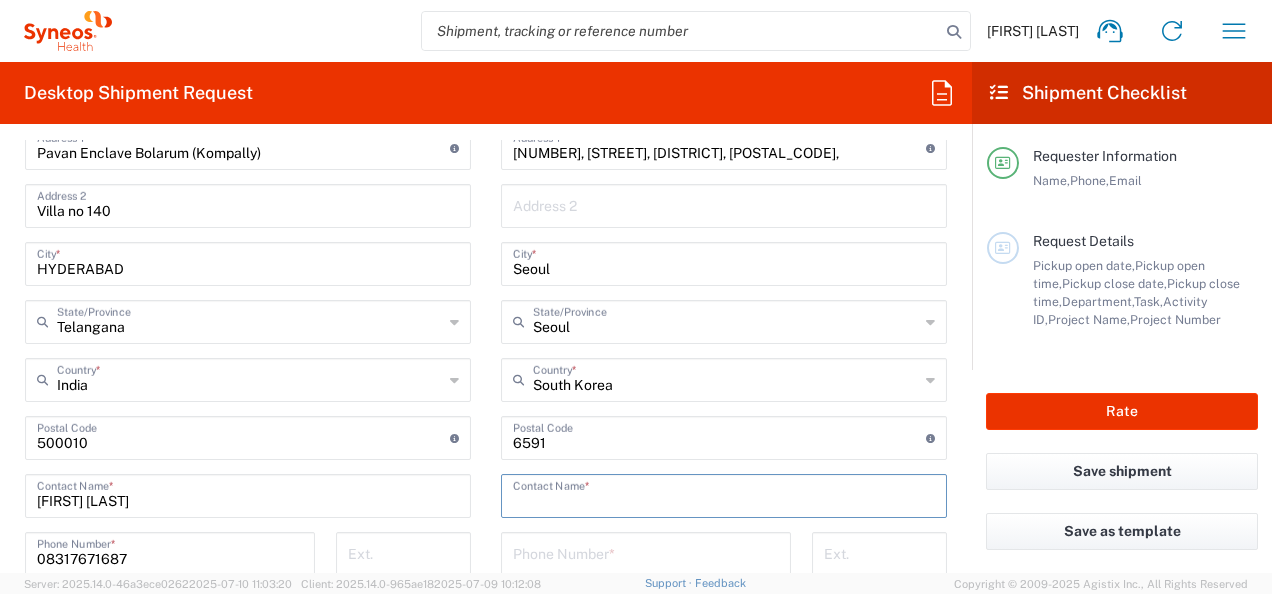 click at bounding box center (724, 494) 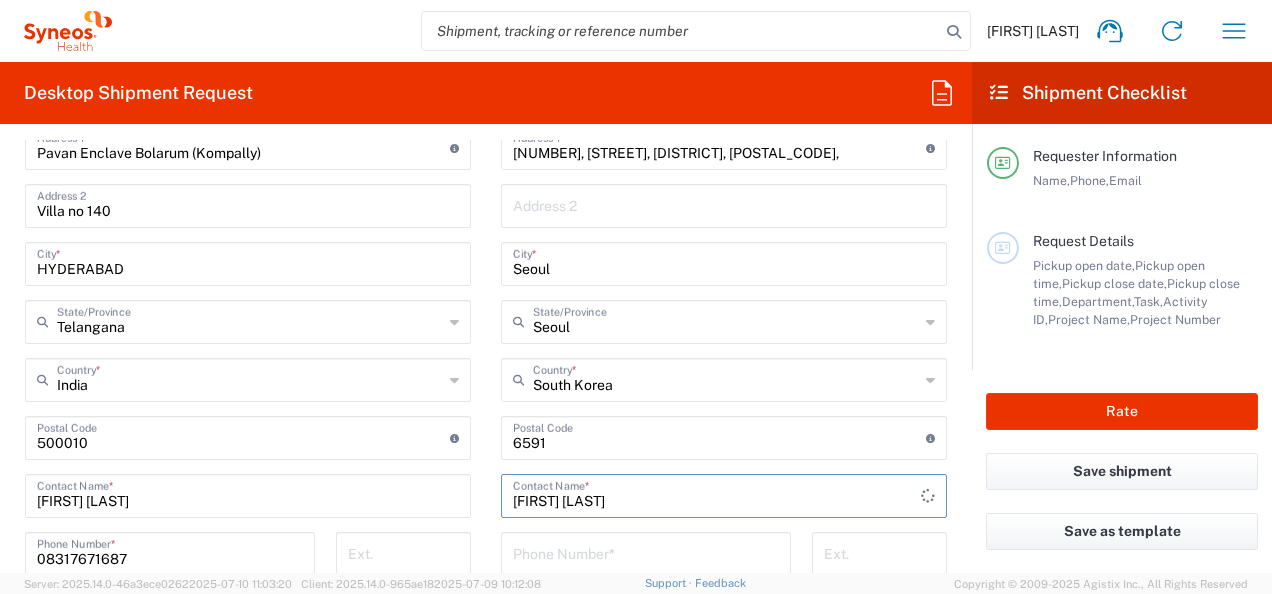 type on "Jin Hyoung Kang" 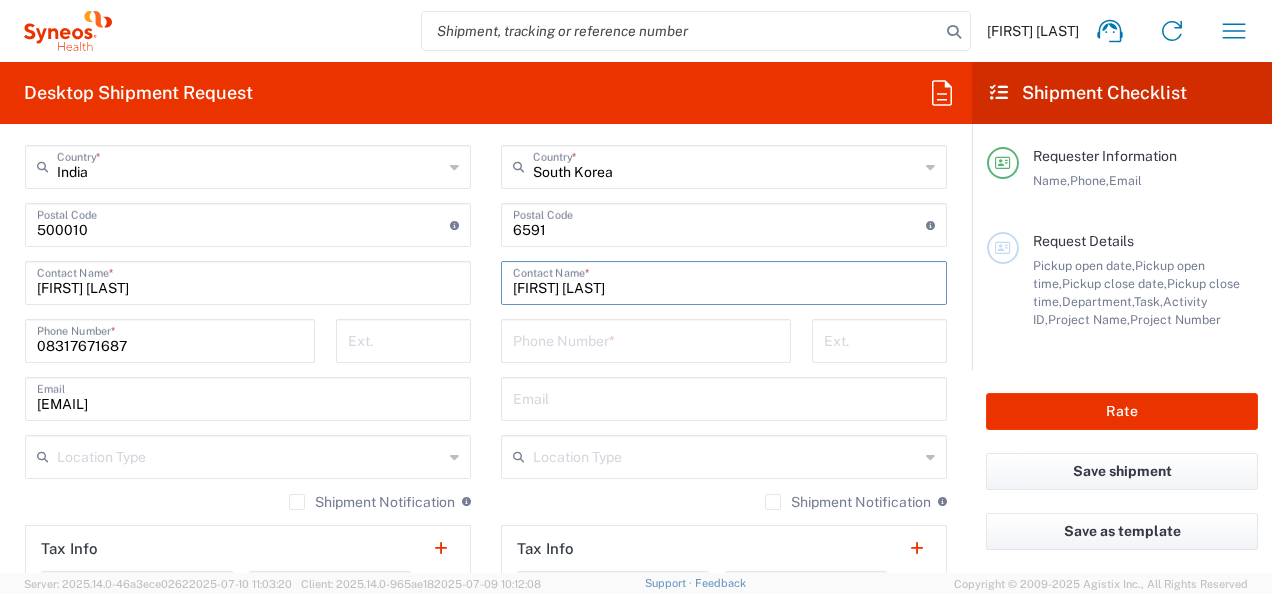 scroll, scrollTop: 1240, scrollLeft: 0, axis: vertical 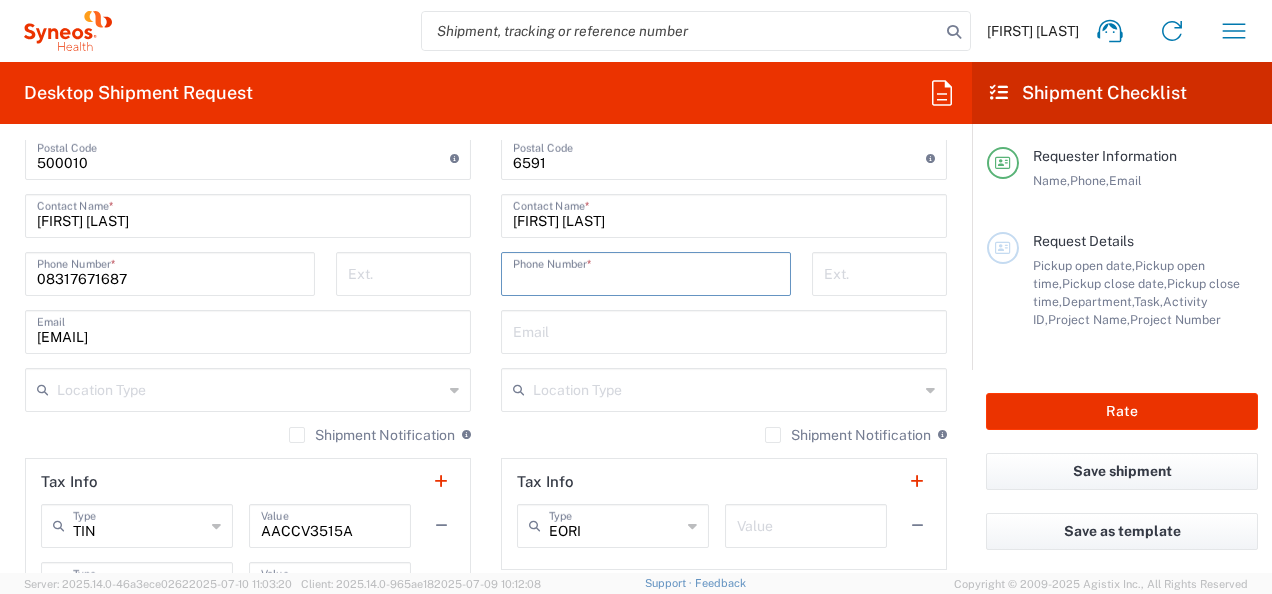 click at bounding box center (646, 272) 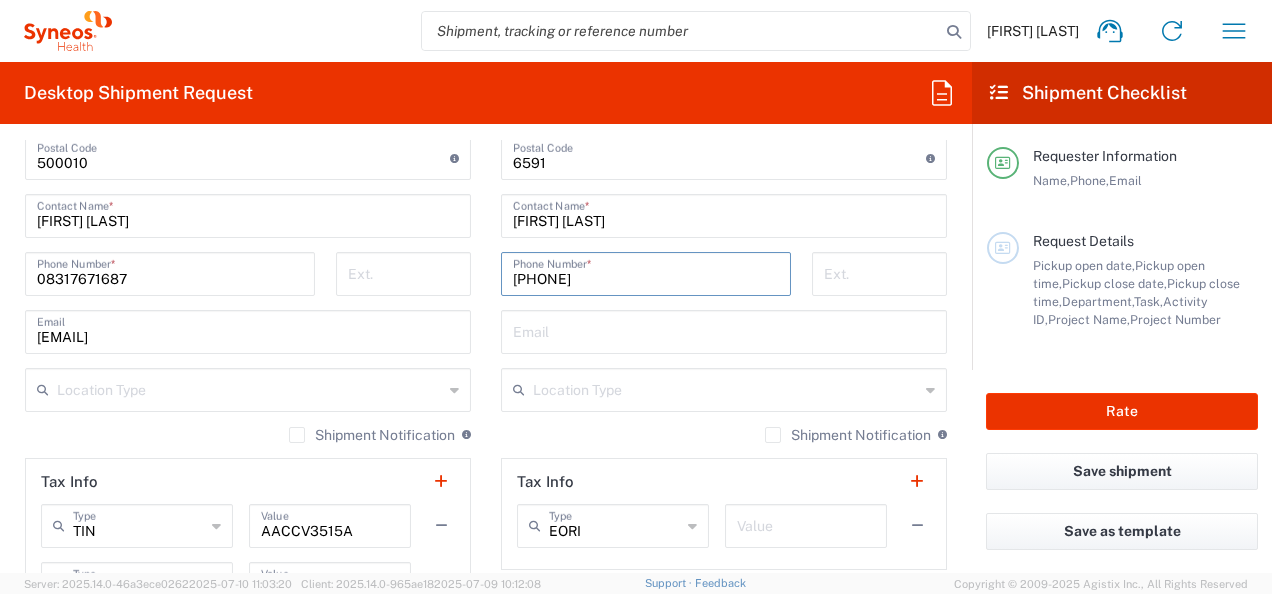 type on "82-2-2258-6043" 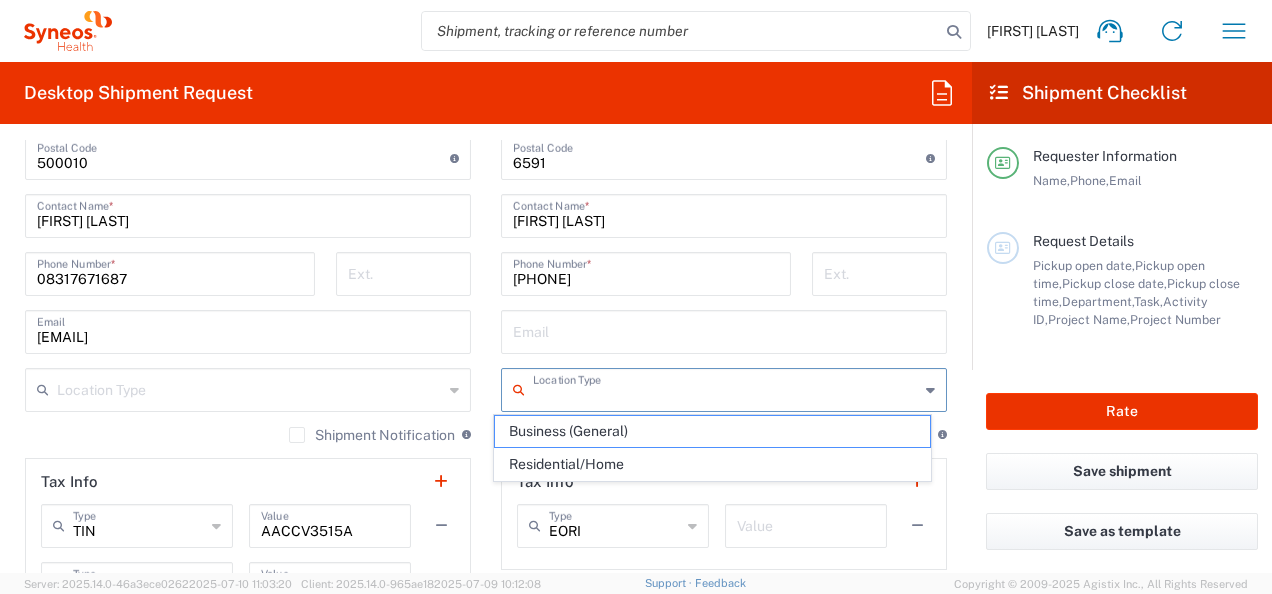 click at bounding box center (726, 388) 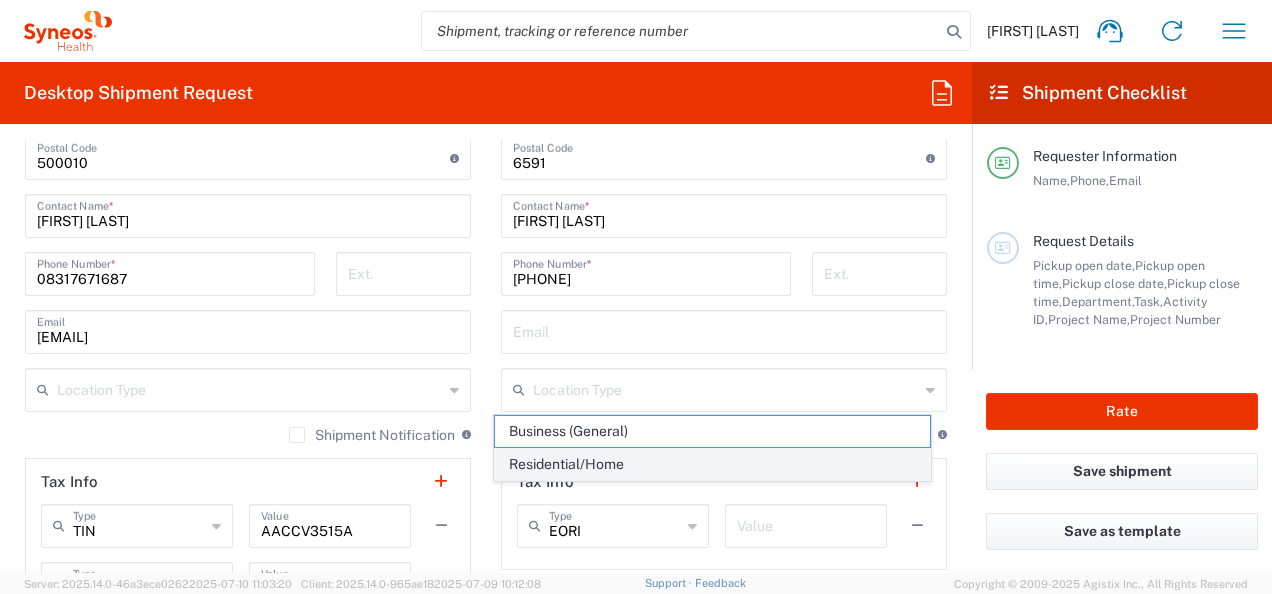 click on "Residential/Home" 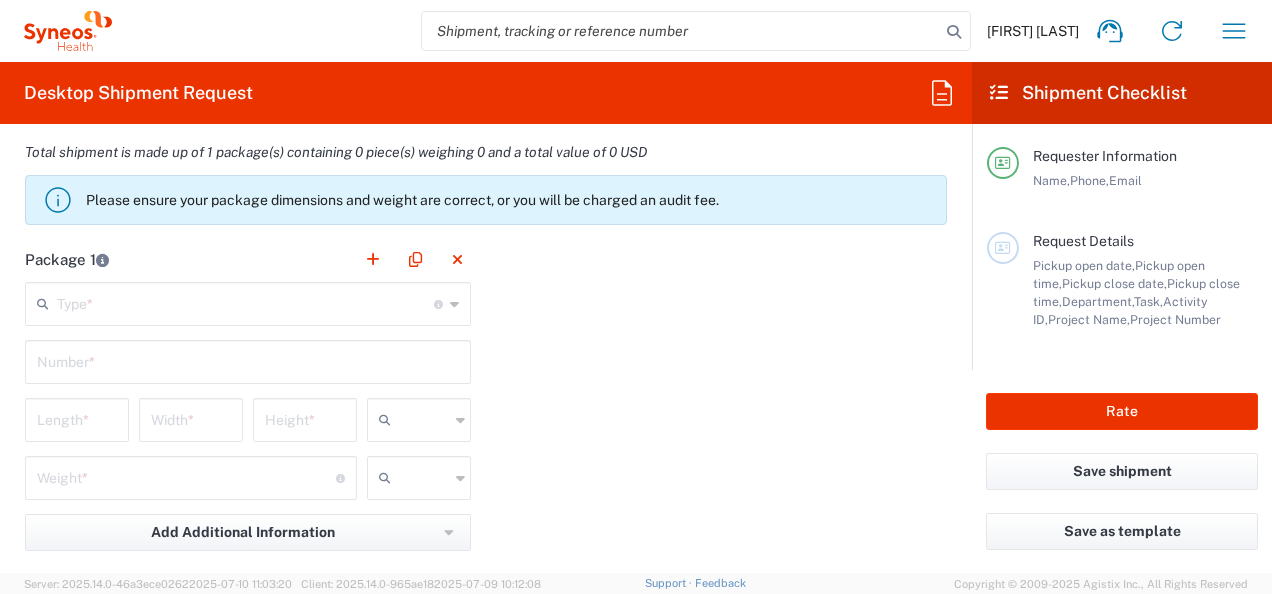 scroll, scrollTop: 1773, scrollLeft: 0, axis: vertical 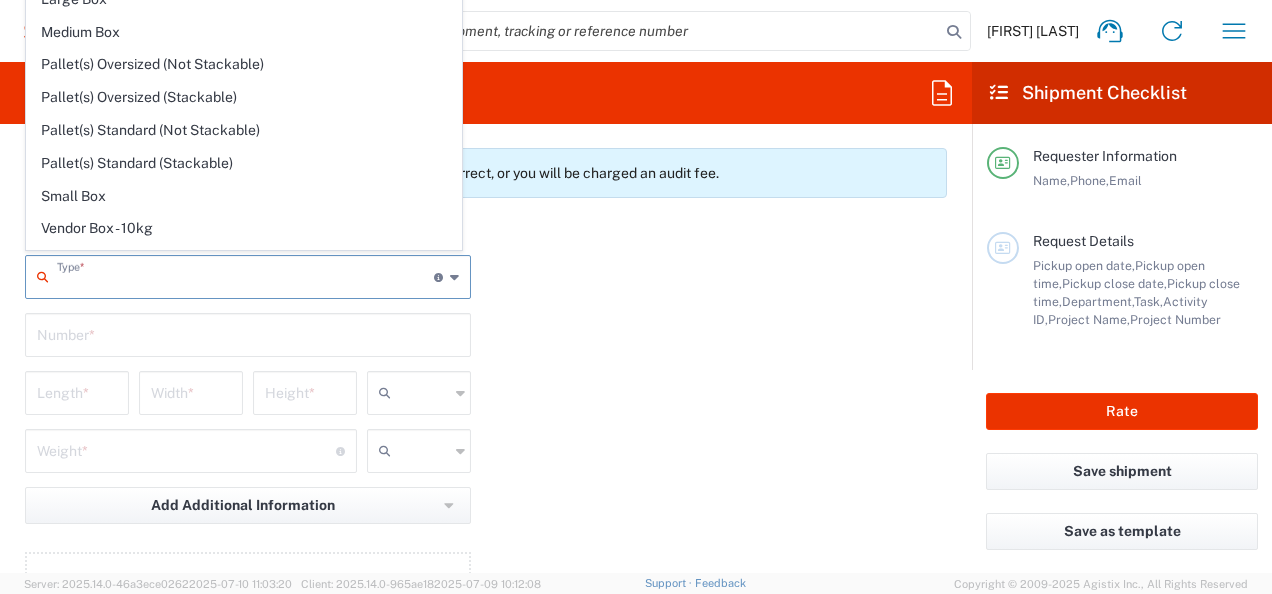 click at bounding box center (245, 275) 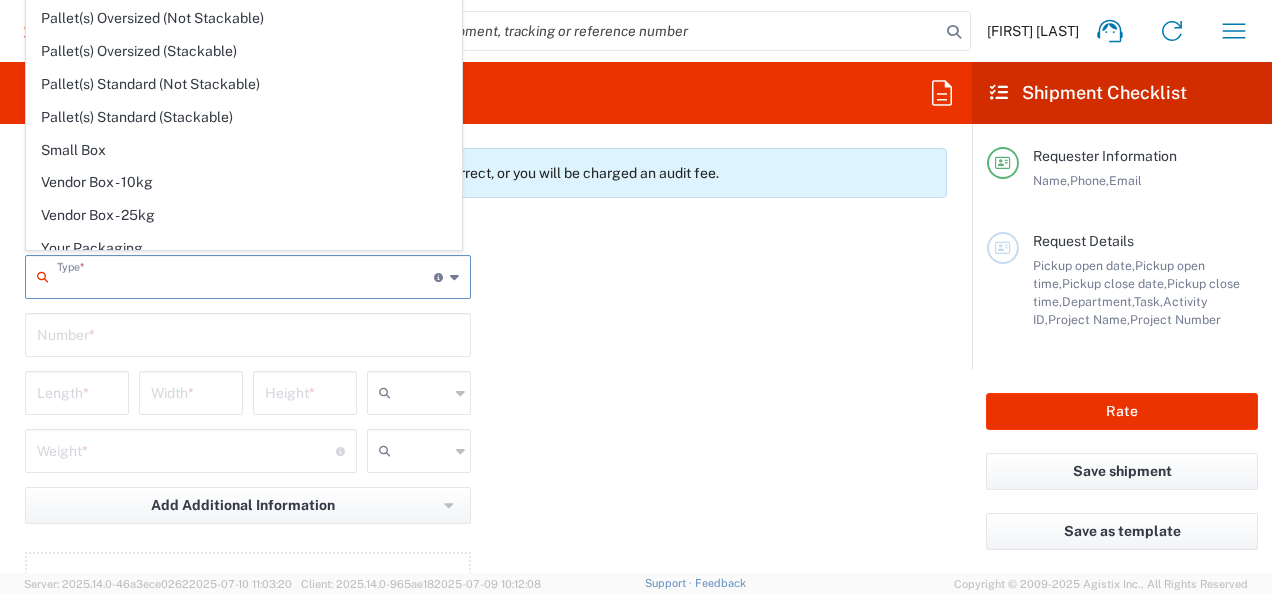 scroll, scrollTop: 53, scrollLeft: 0, axis: vertical 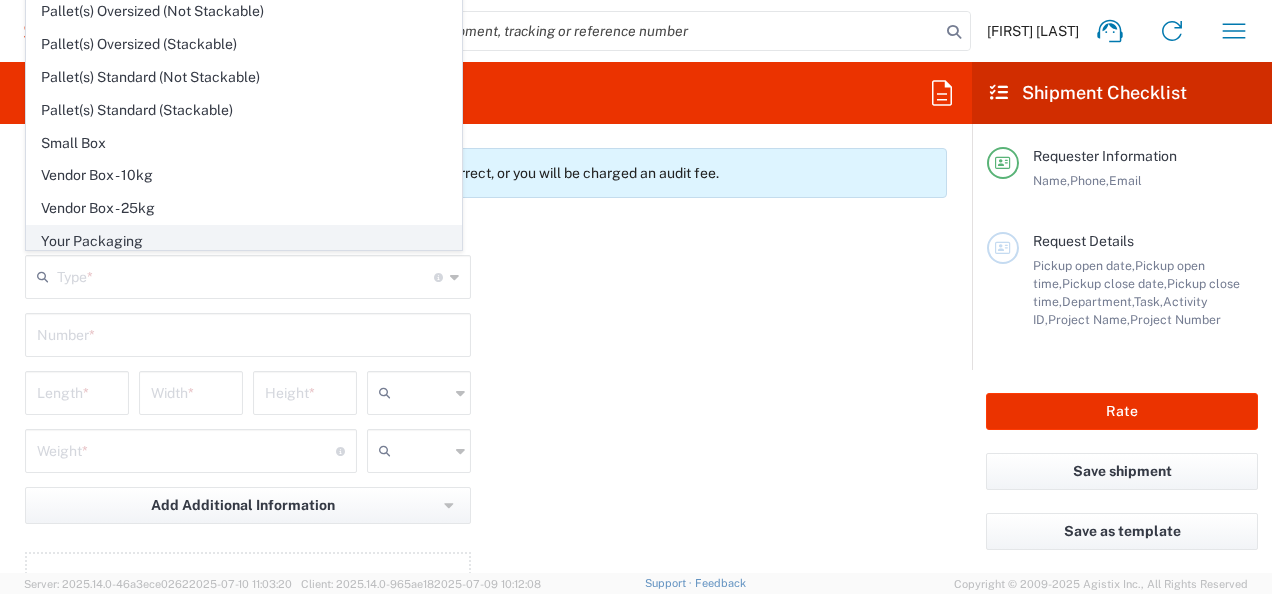 click on "Your Packaging" 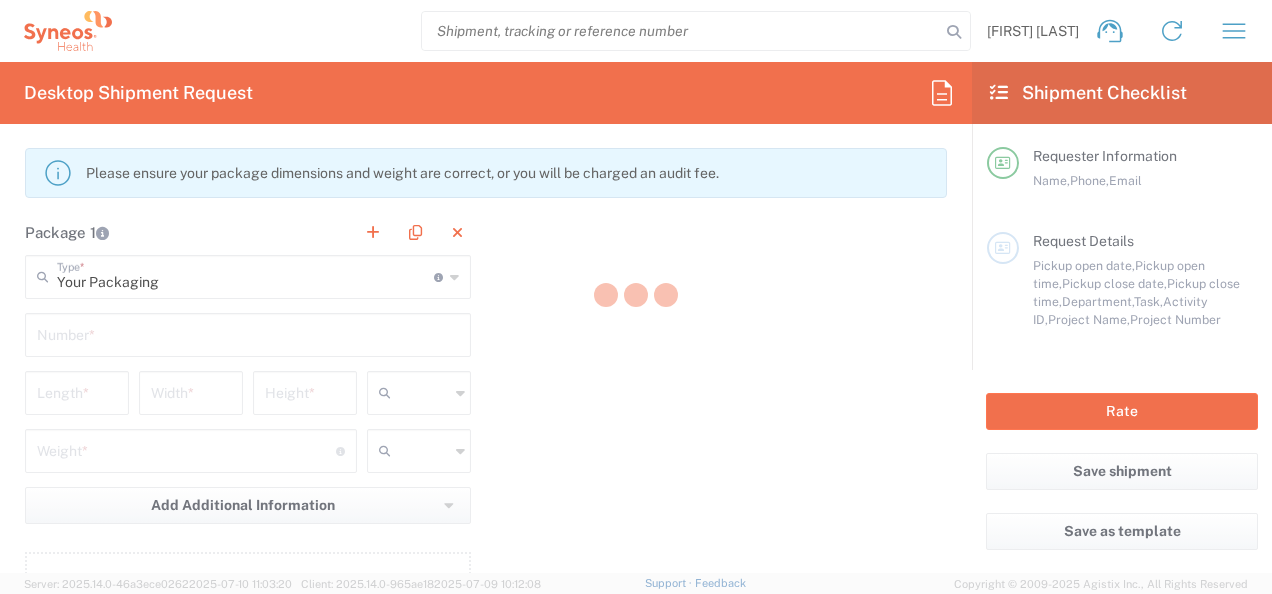 click 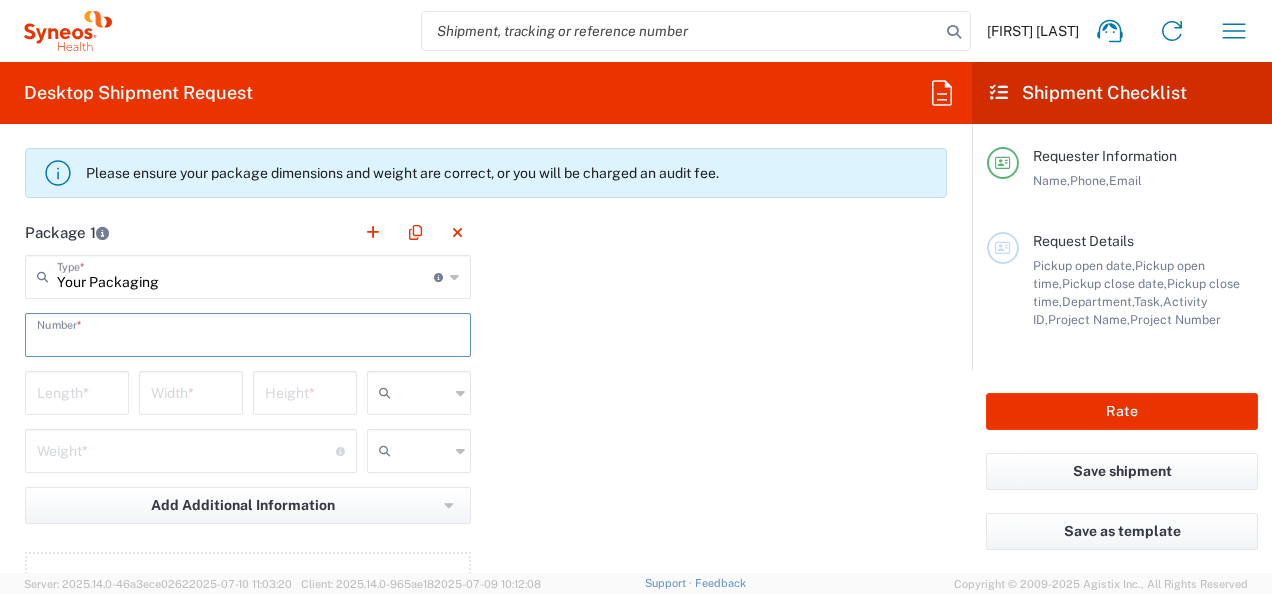 click at bounding box center (248, 333) 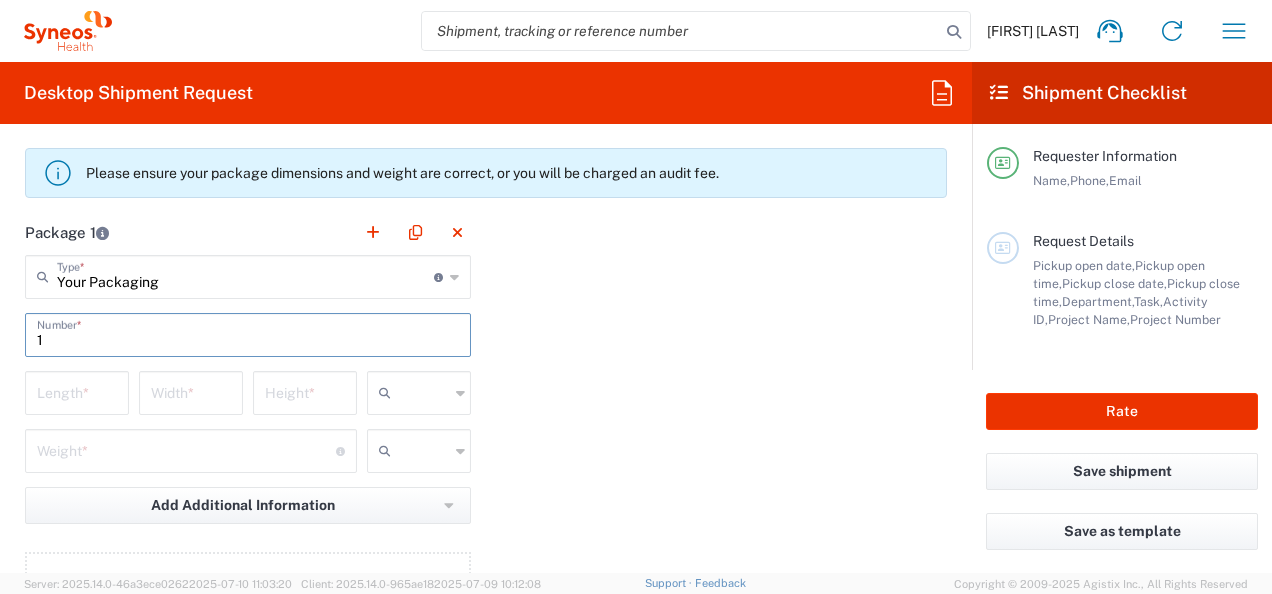 type on "1" 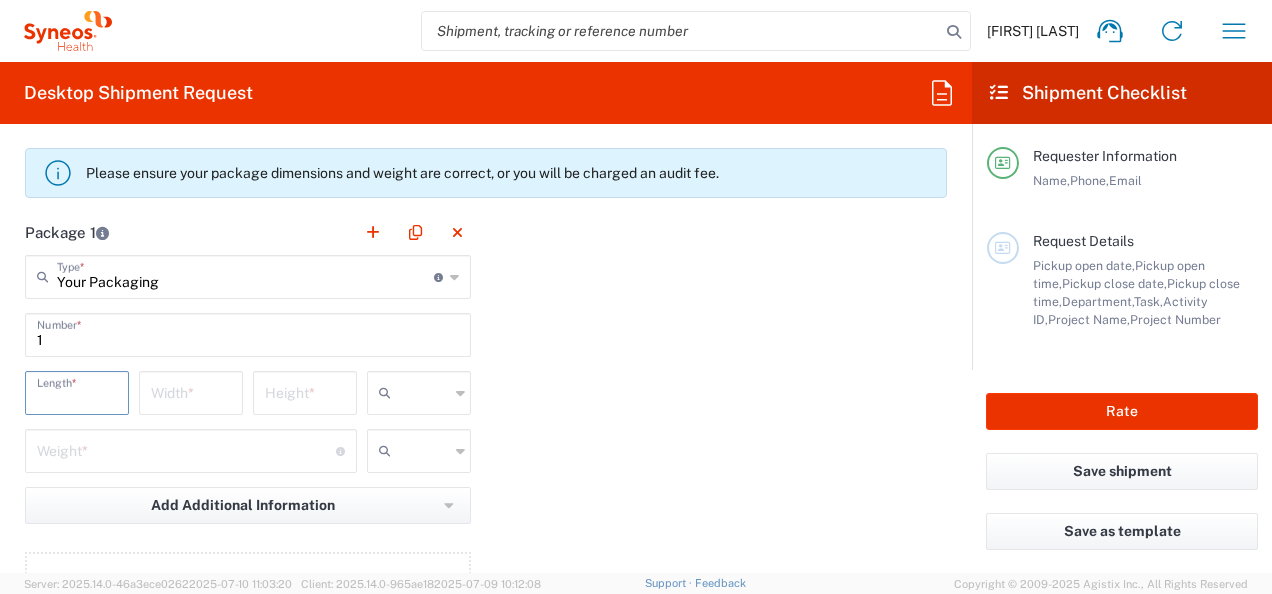 click at bounding box center (77, 391) 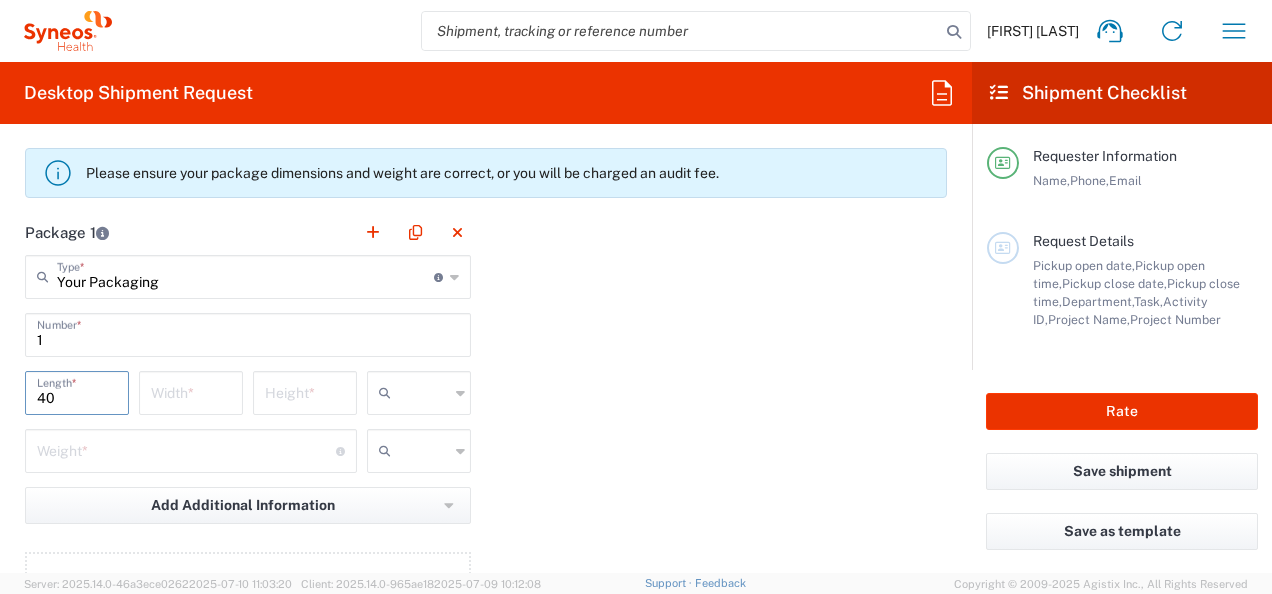 type on "40" 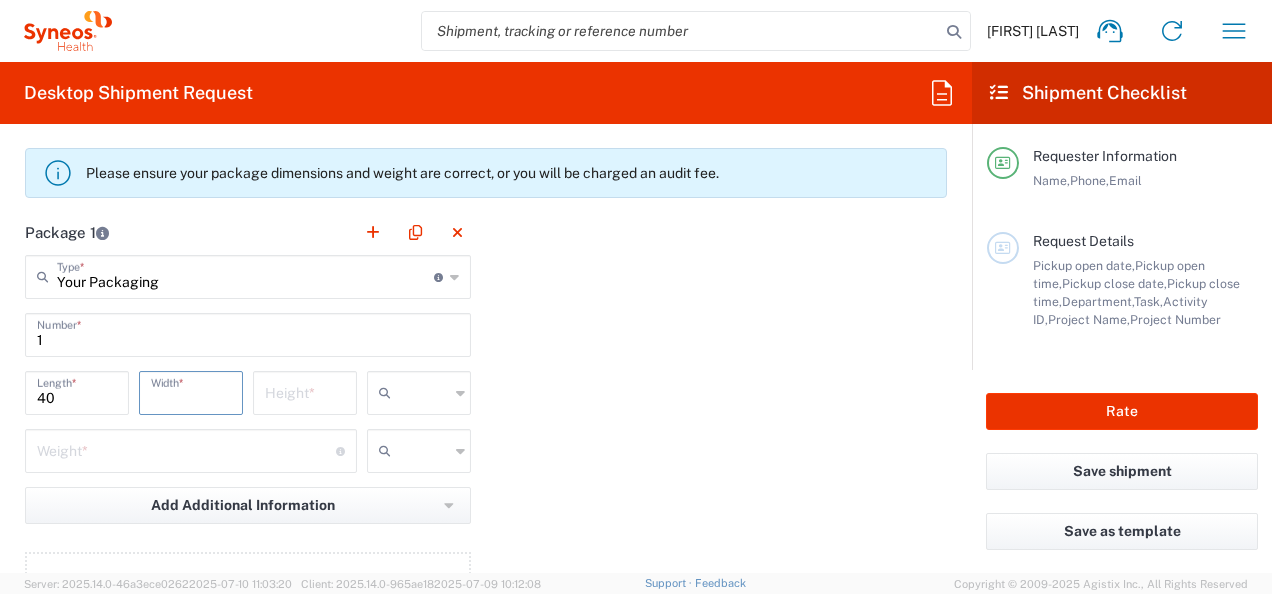 click at bounding box center (191, 391) 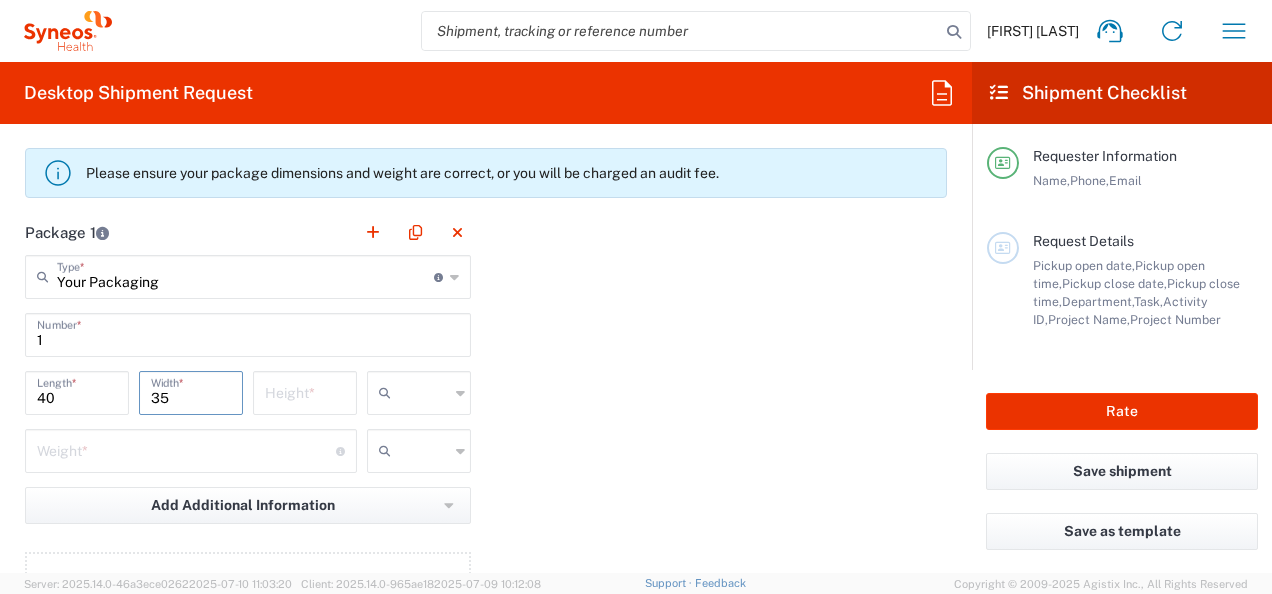 type on "35" 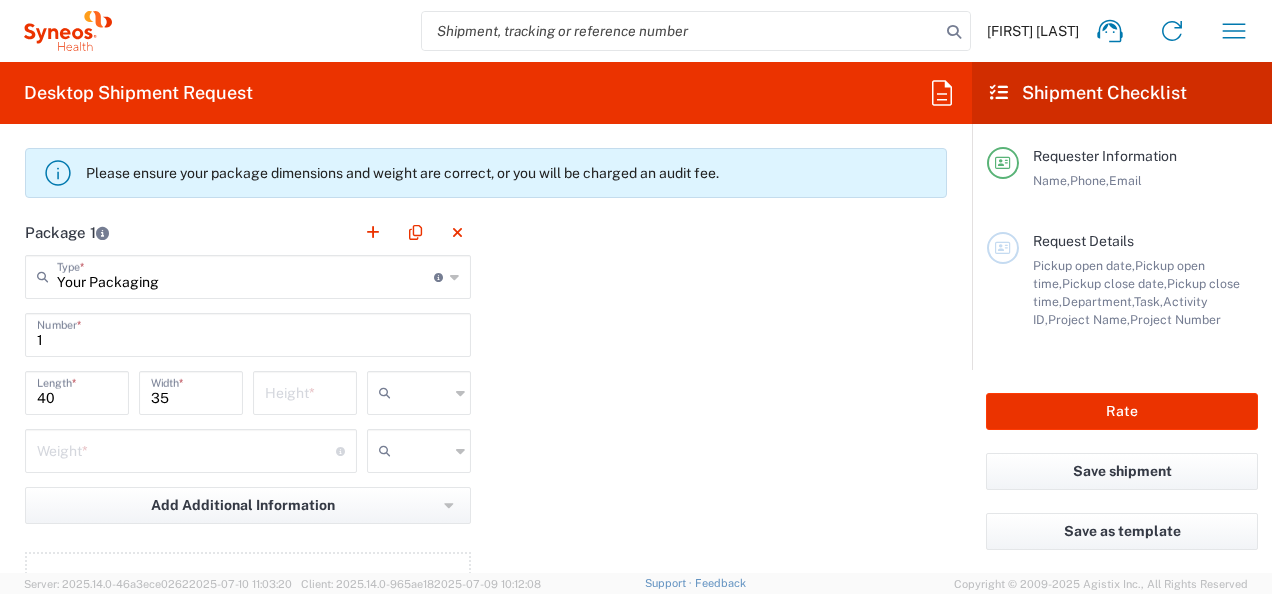 click on "Height  *" 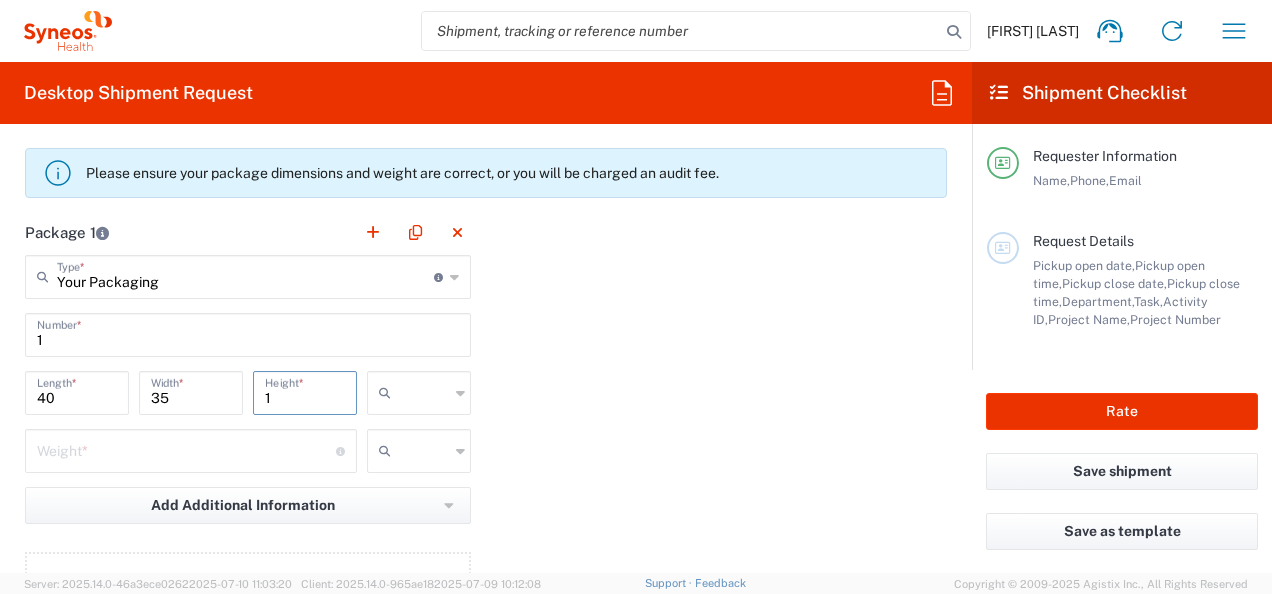 type on "1" 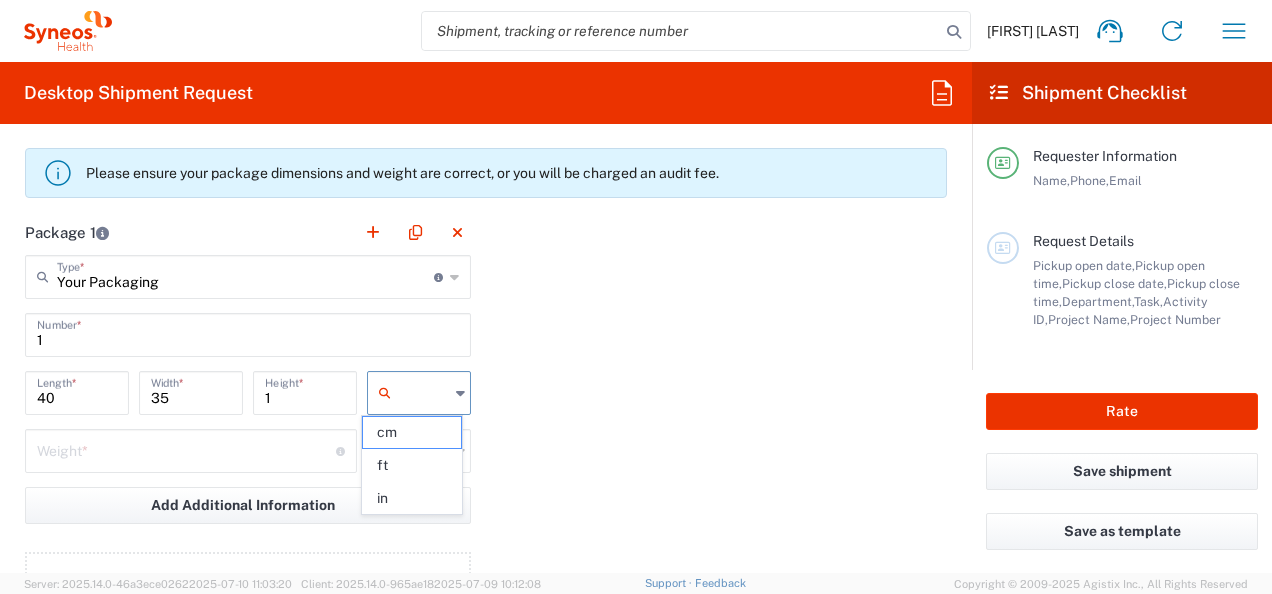 click at bounding box center [424, 393] 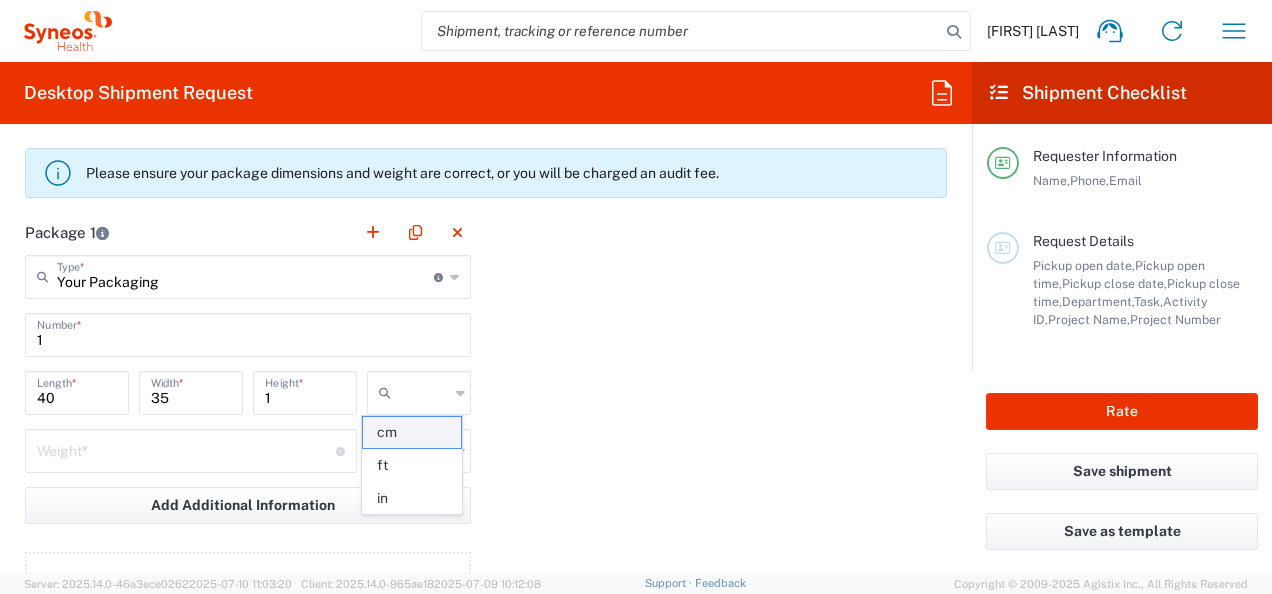 click on "cm" 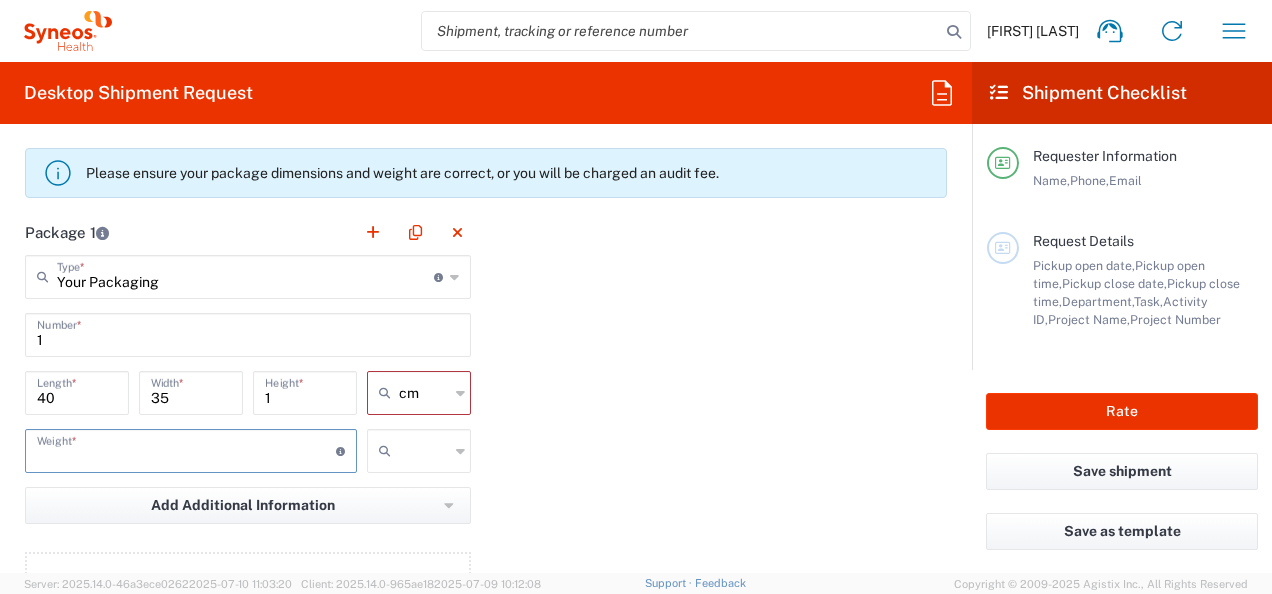 click at bounding box center [186, 449] 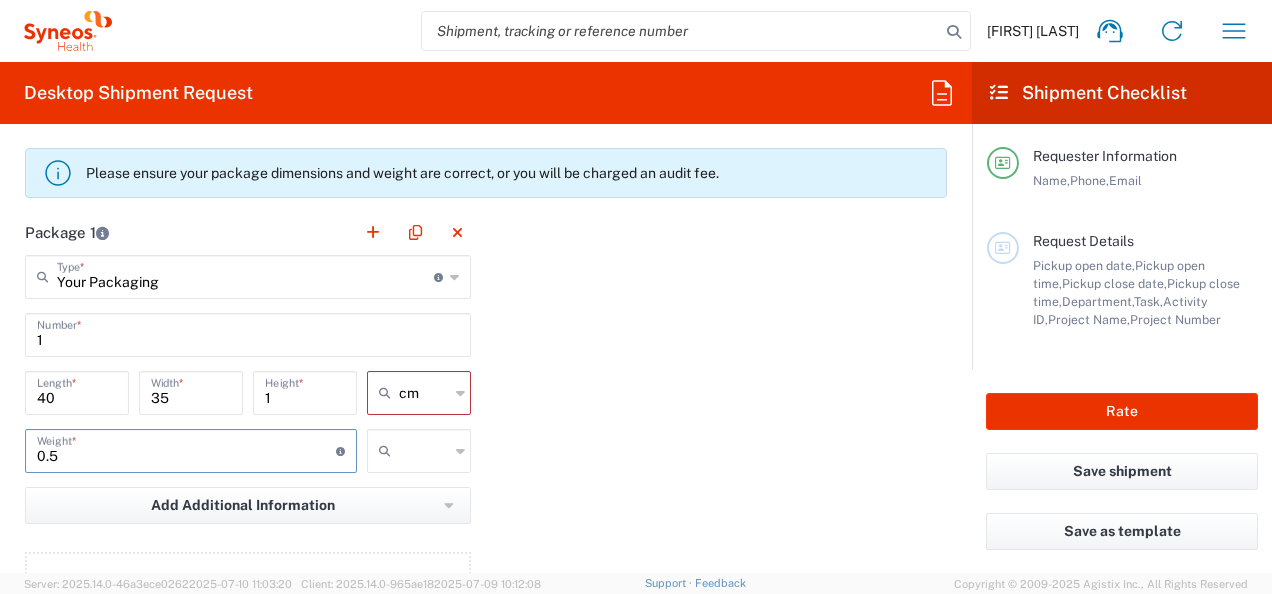 type on "0.5" 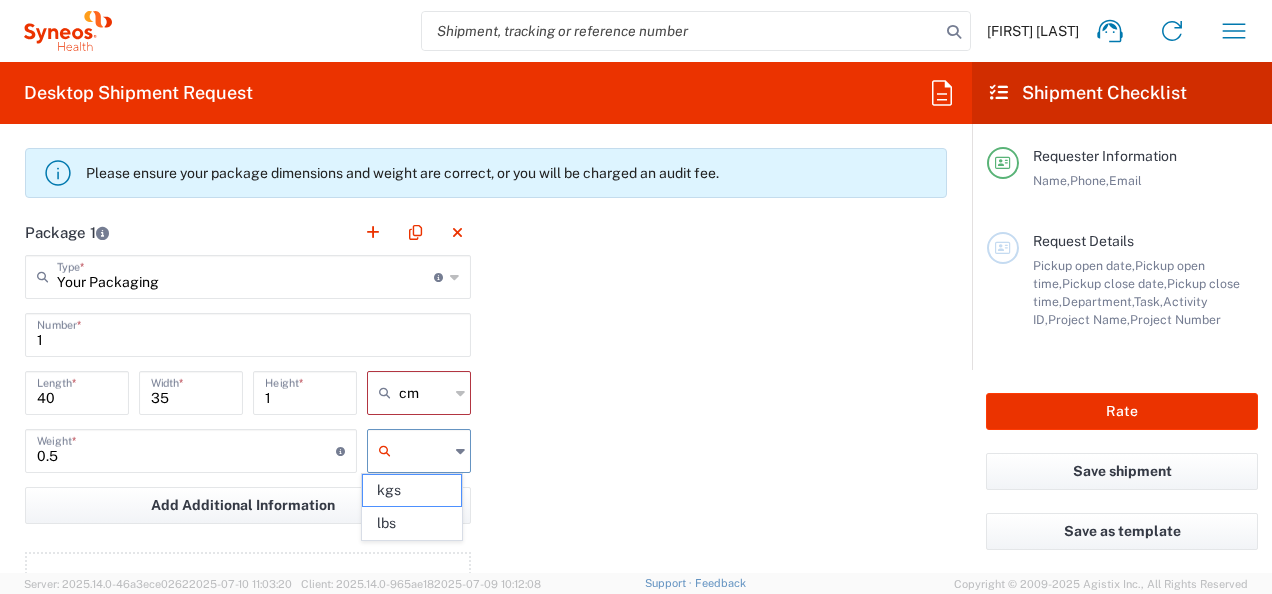 click at bounding box center [424, 451] 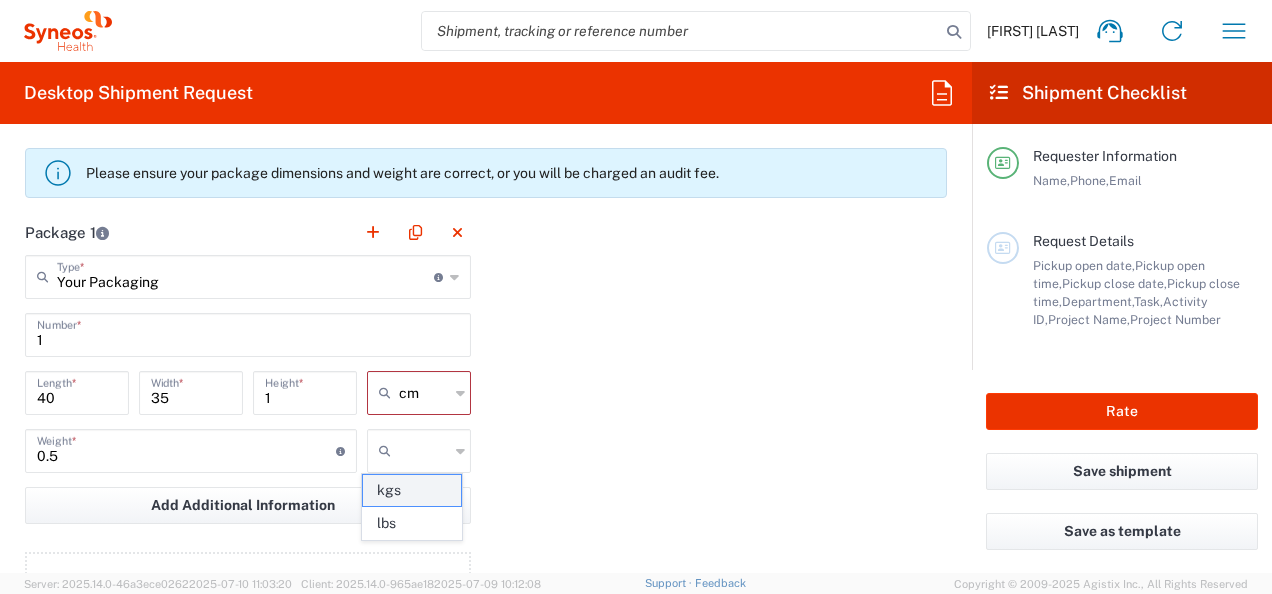 click on "kgs" 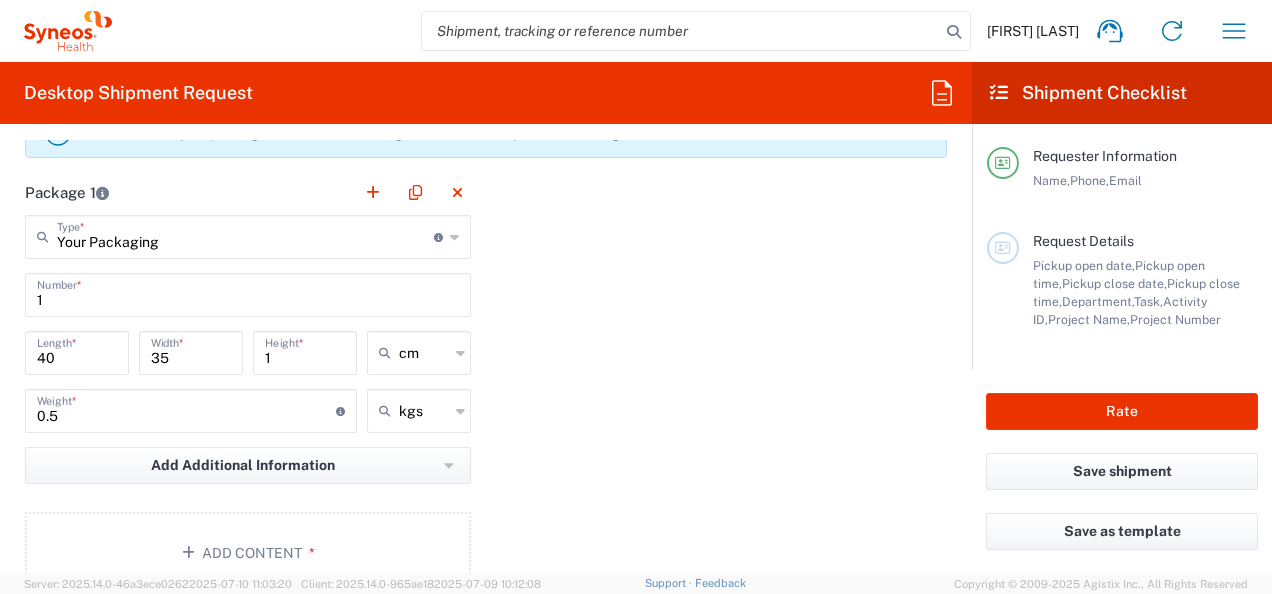 scroll, scrollTop: 2000, scrollLeft: 0, axis: vertical 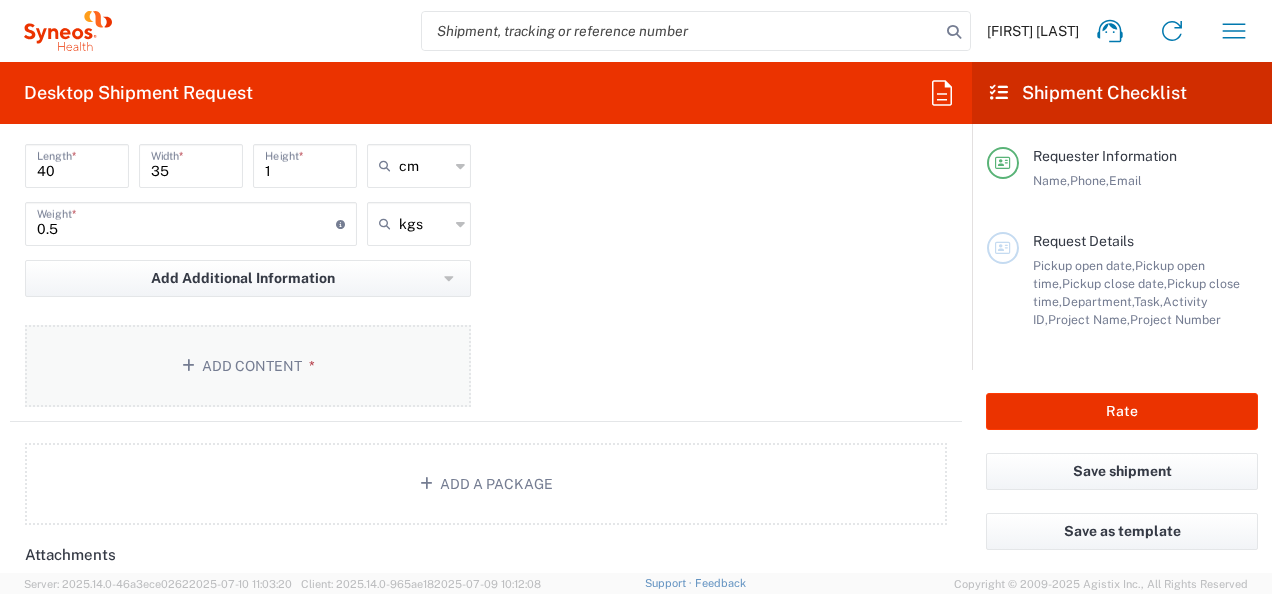 click on "Add Content *" 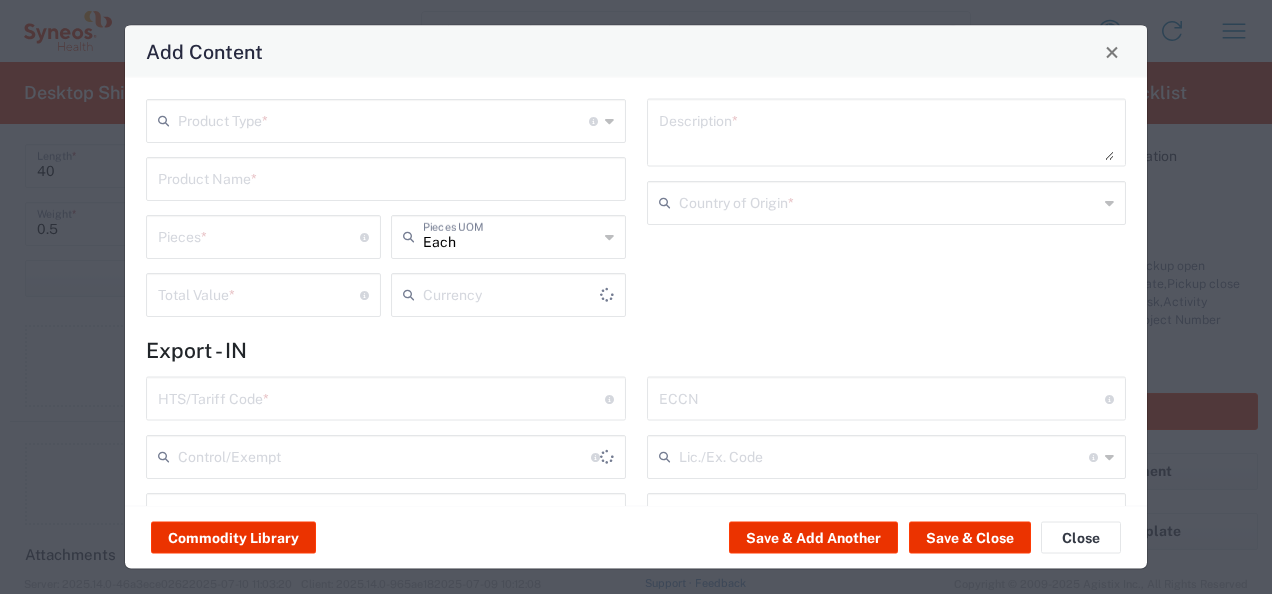 type on "US Dollar" 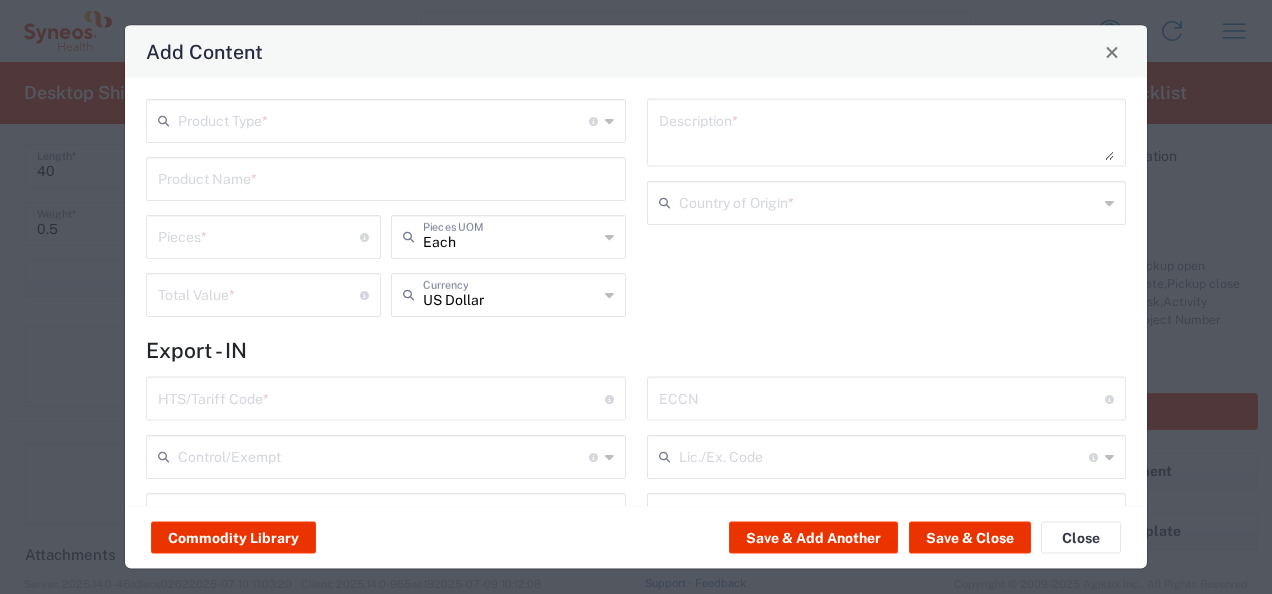 click at bounding box center (383, 119) 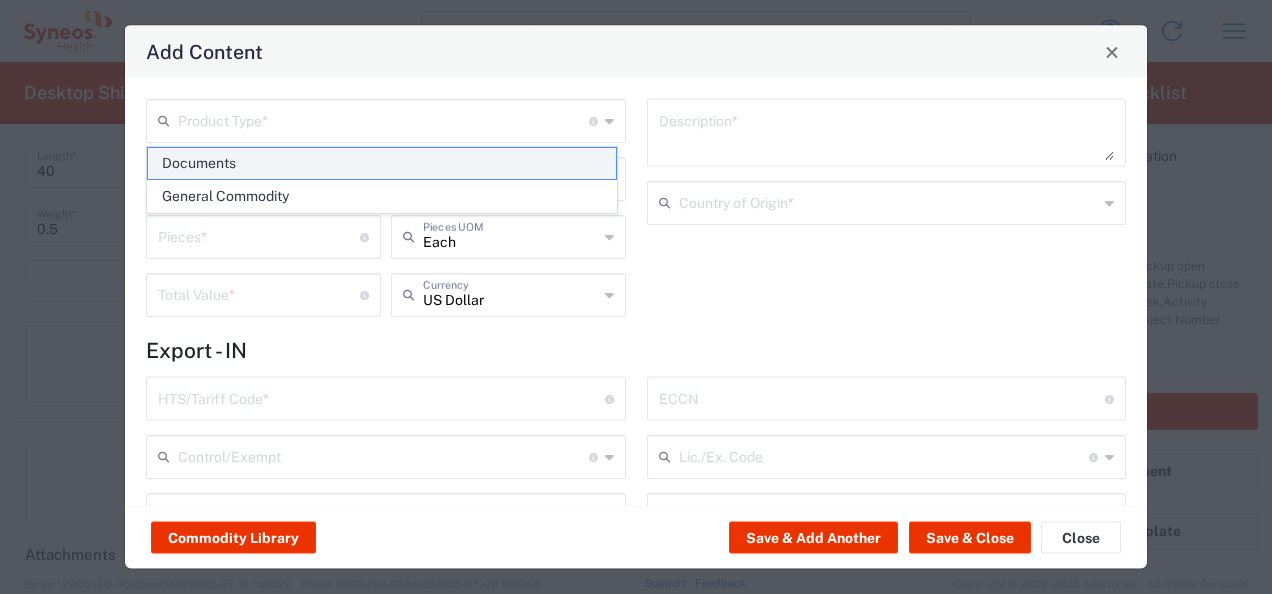click on "Documents" 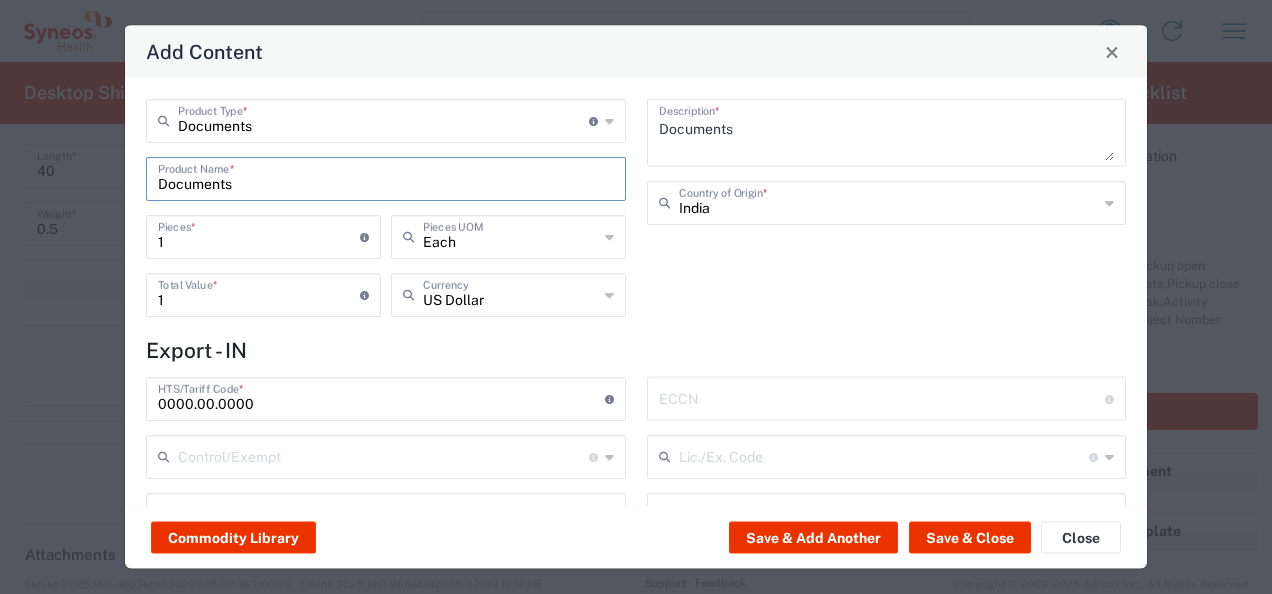 click on "Documents" at bounding box center (386, 177) 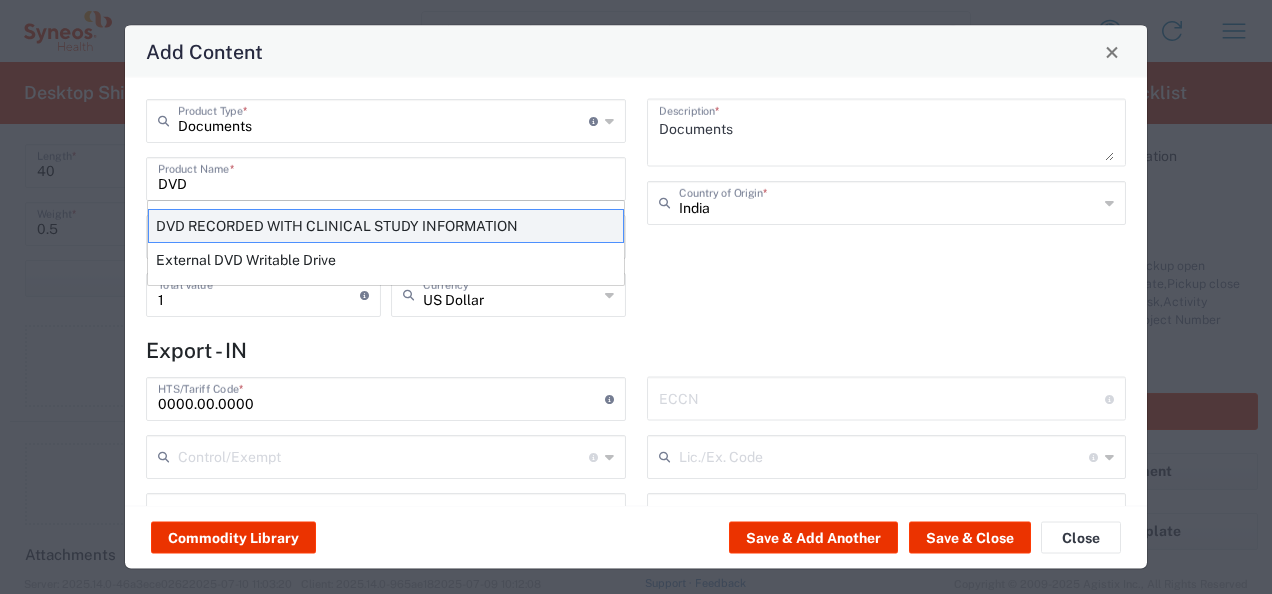 click on "DVD RECORDED WITH CLINICAL STUDY INFORMATION" at bounding box center [386, 226] 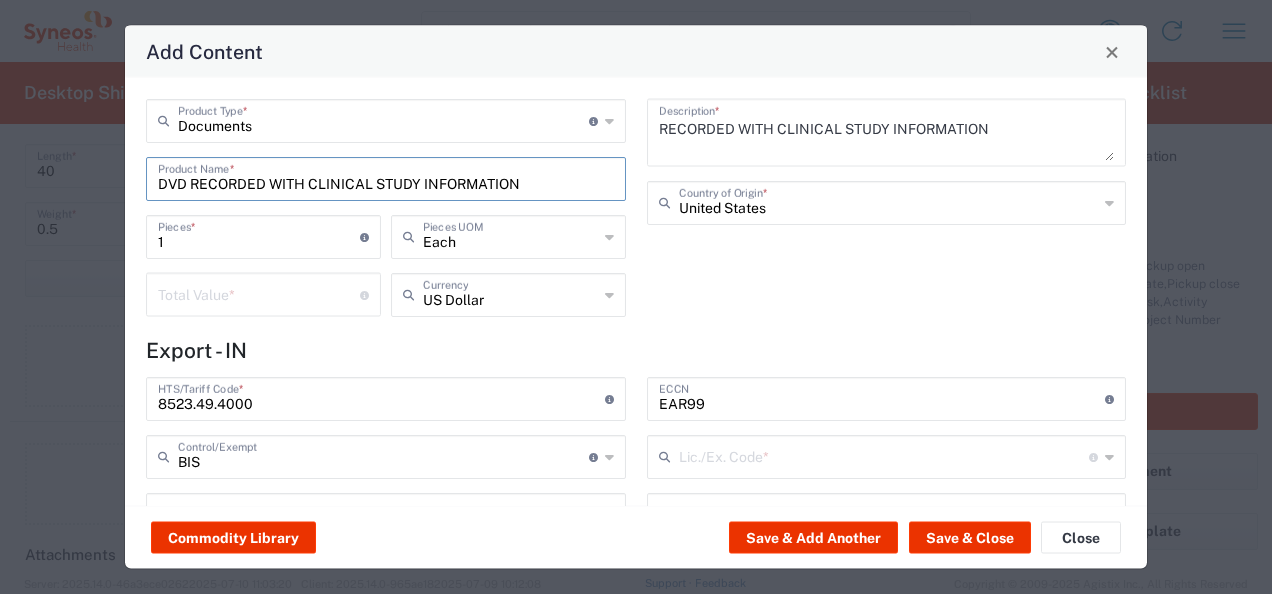 type on "NLR - No License Required" 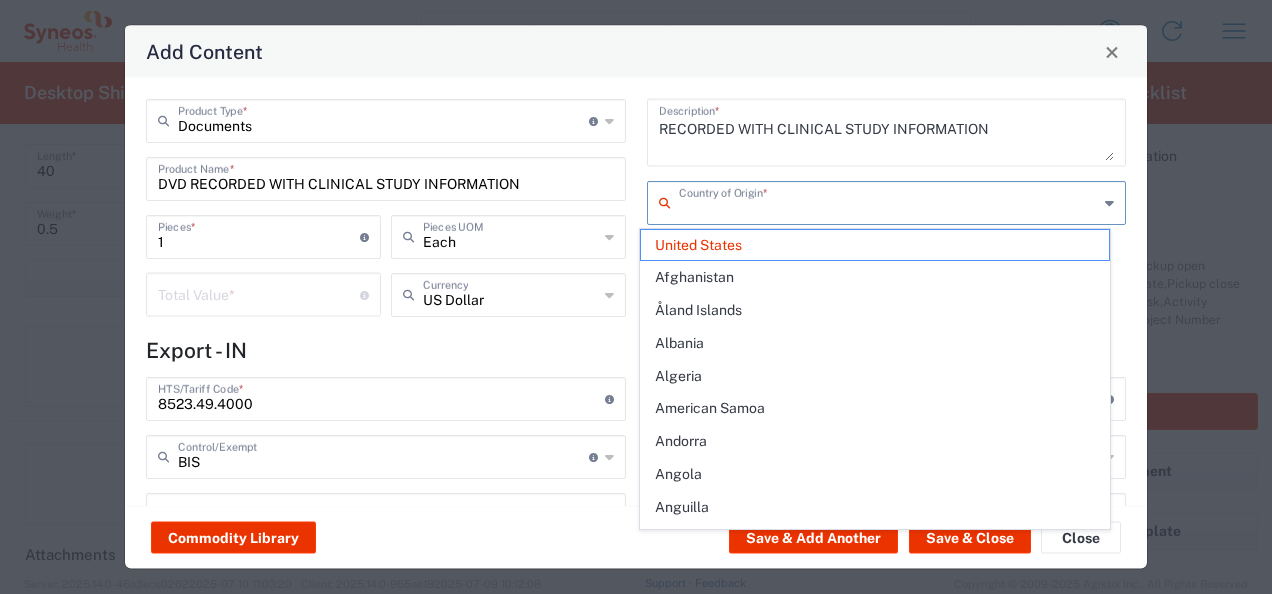 click at bounding box center [889, 201] 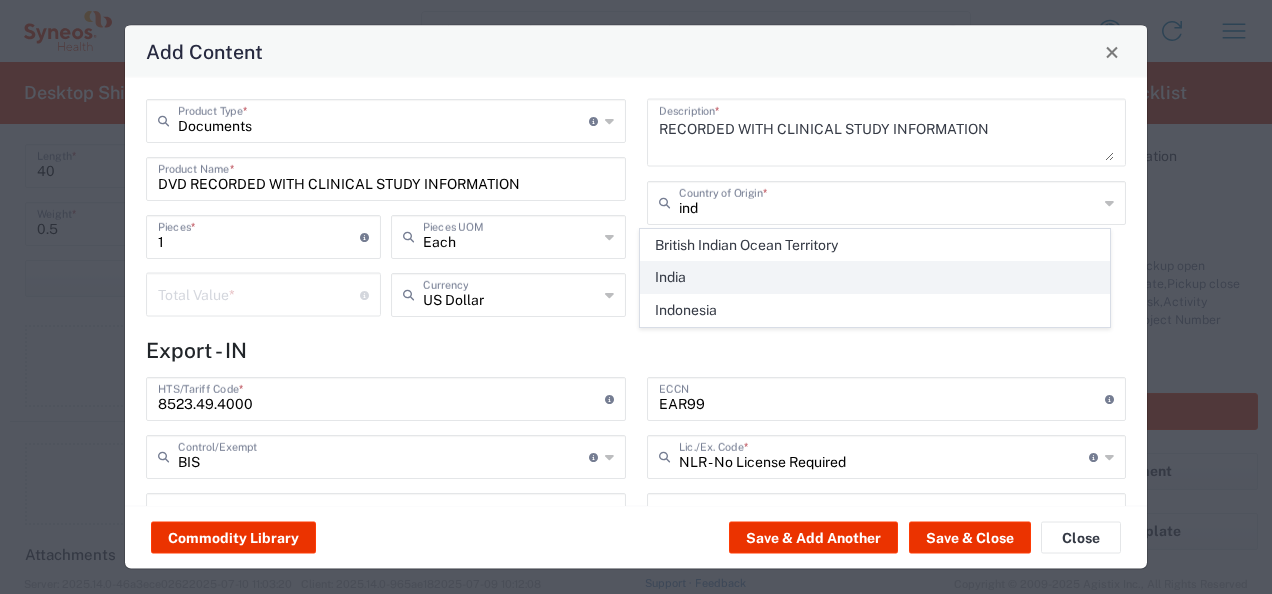 click on "India" 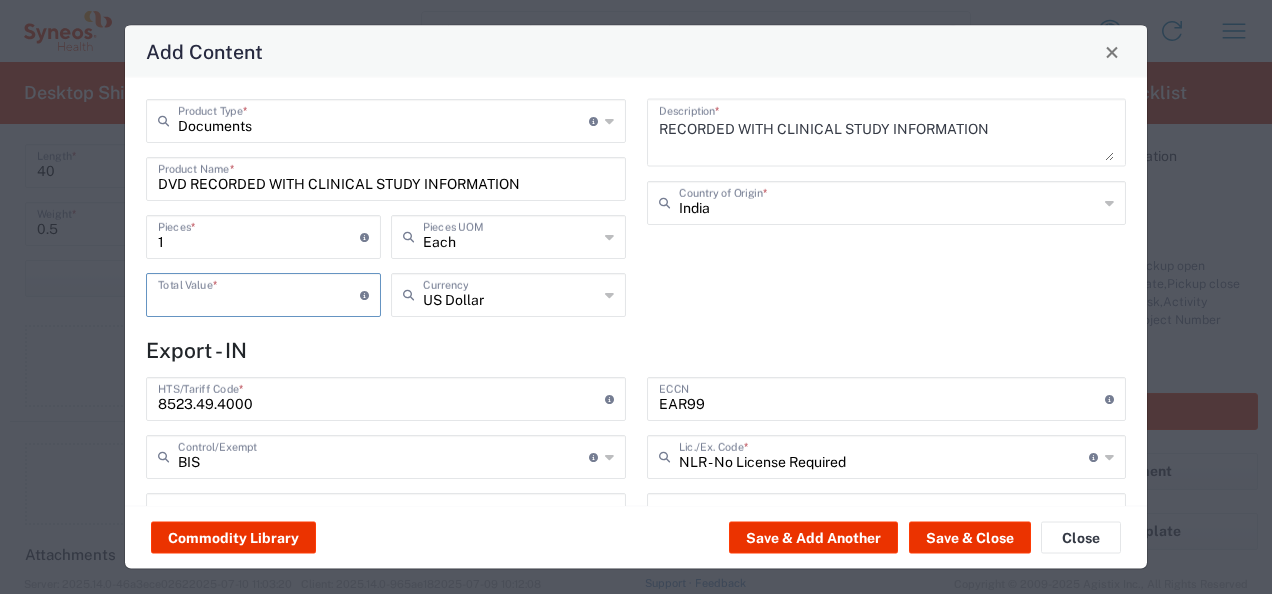 click at bounding box center (259, 293) 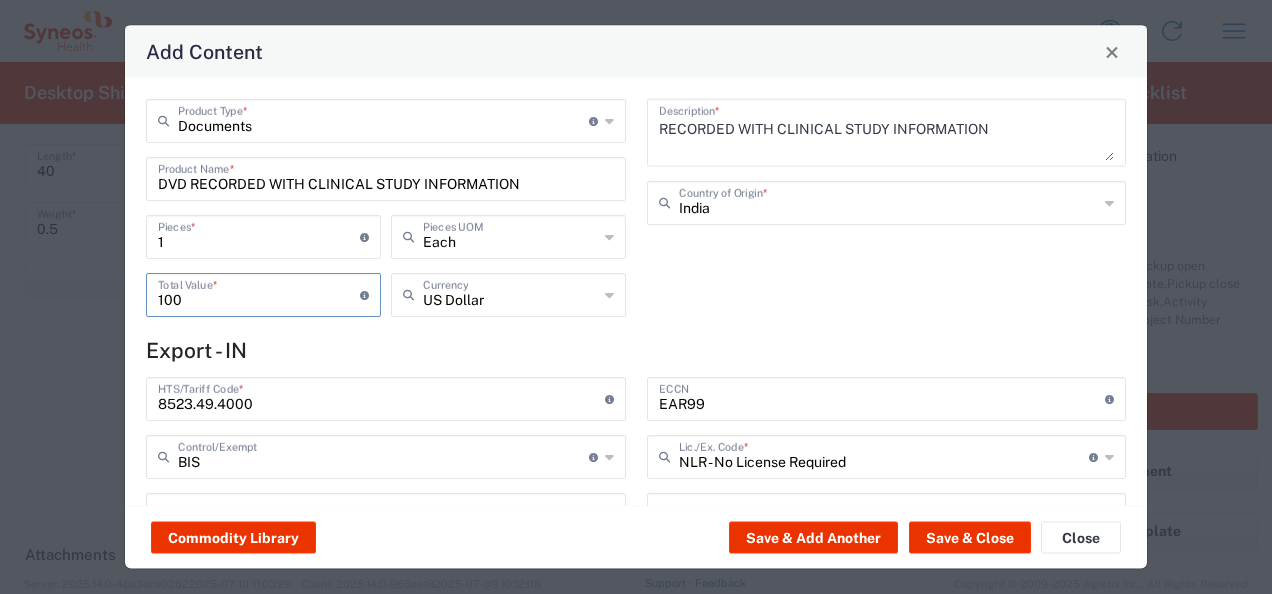 type on "100" 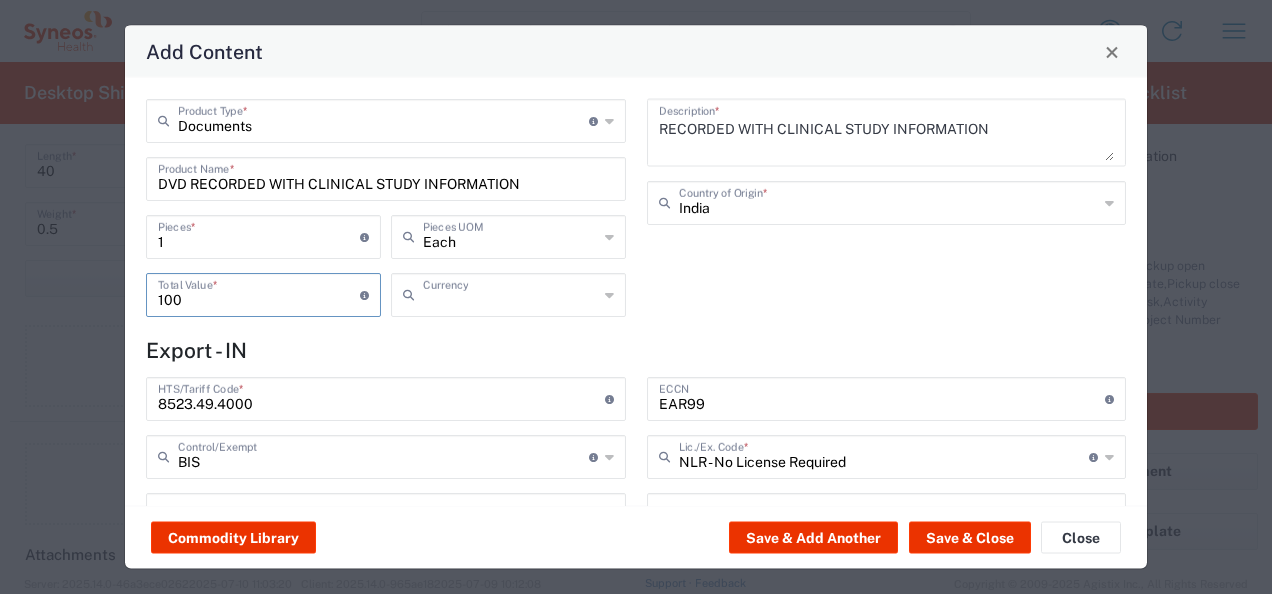 click at bounding box center [510, 293] 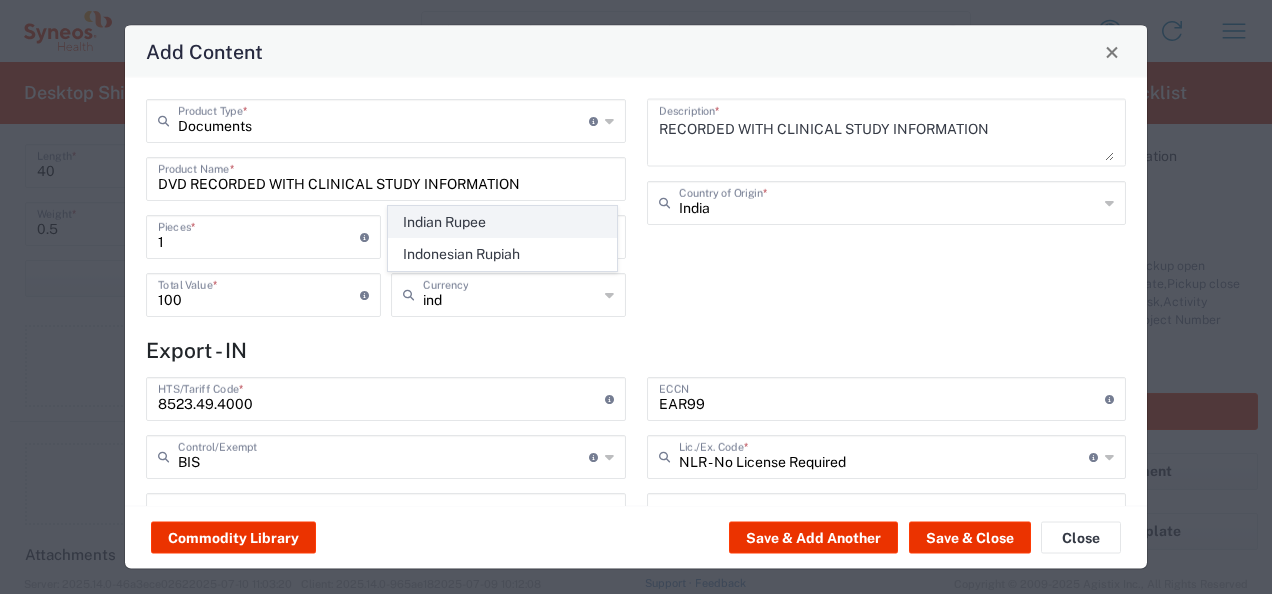 click on "Indian Rupee" 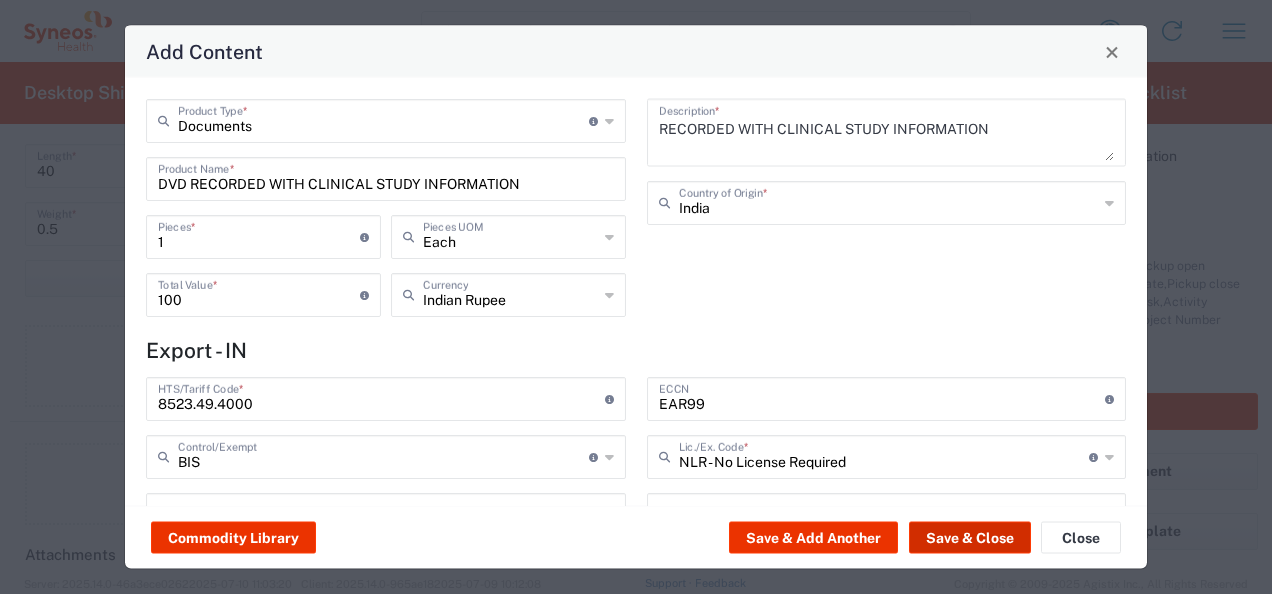 click on "Save & Close" 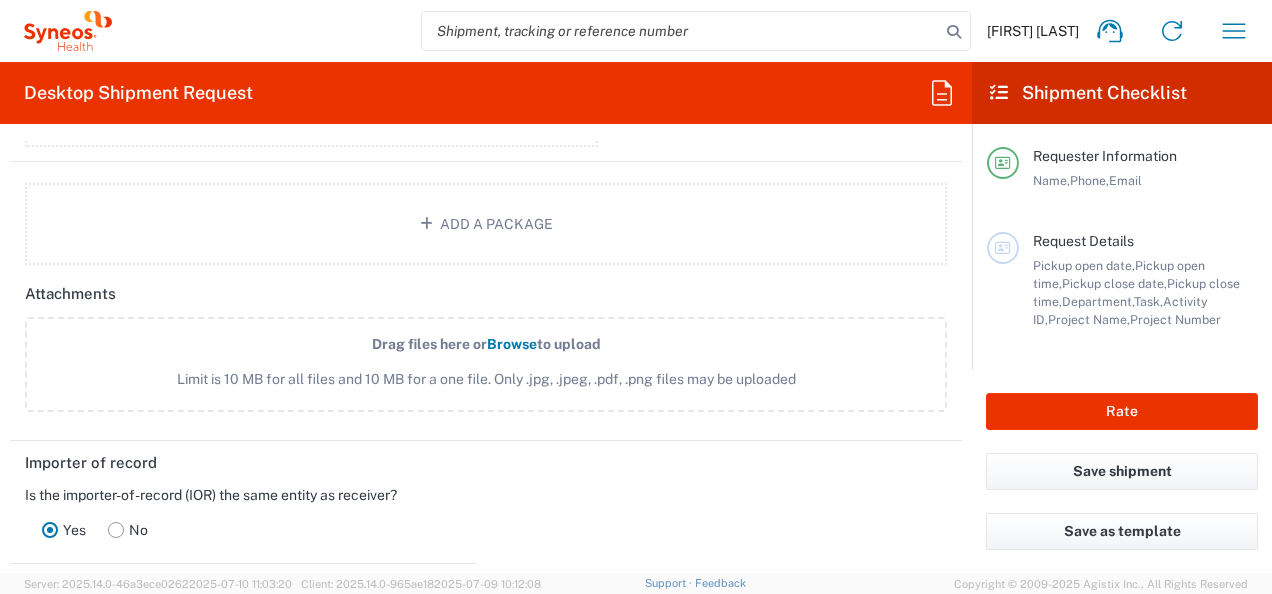 scroll, scrollTop: 2757, scrollLeft: 0, axis: vertical 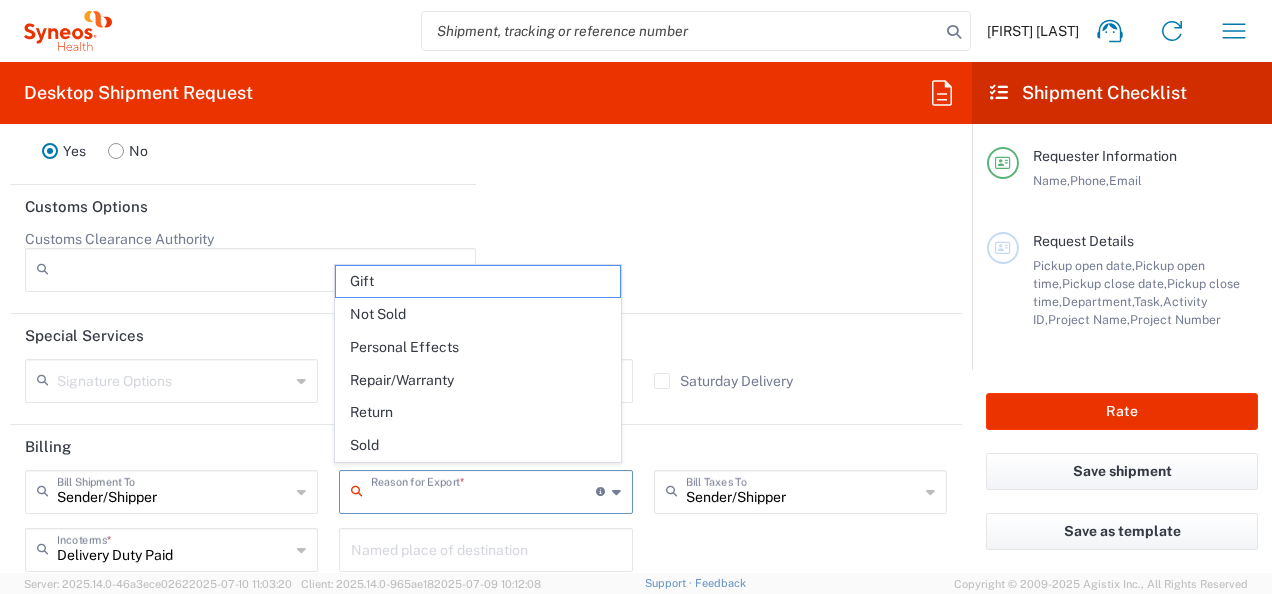 click at bounding box center (483, 490) 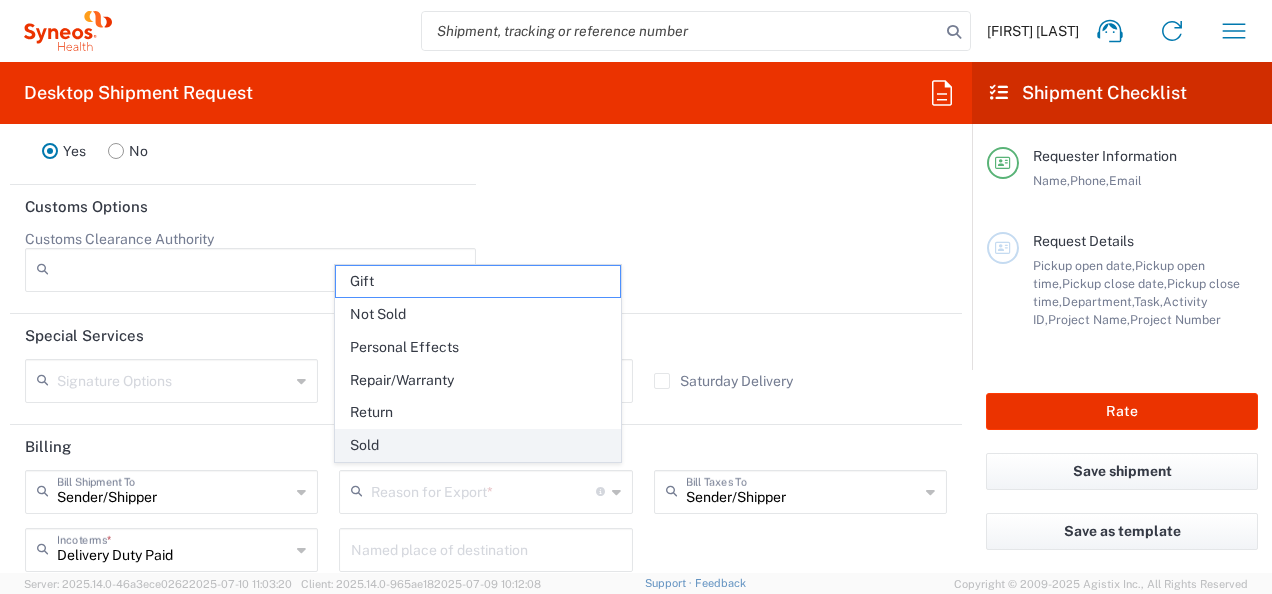 click on "Sold" 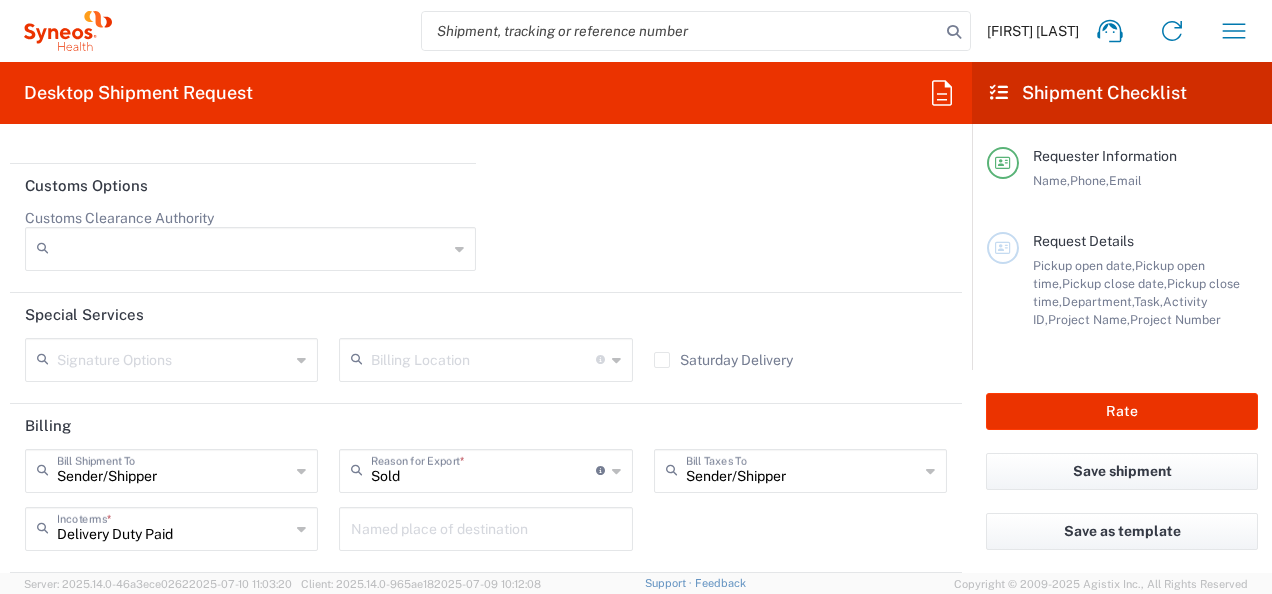 scroll, scrollTop: 2797, scrollLeft: 0, axis: vertical 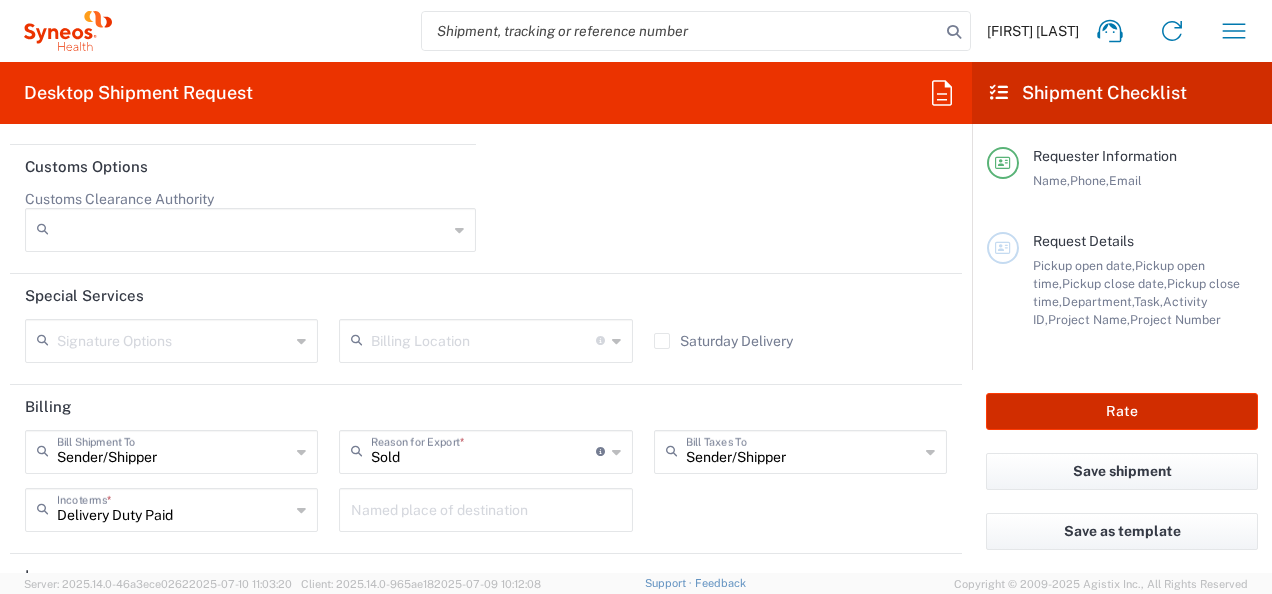 click on "Rate" 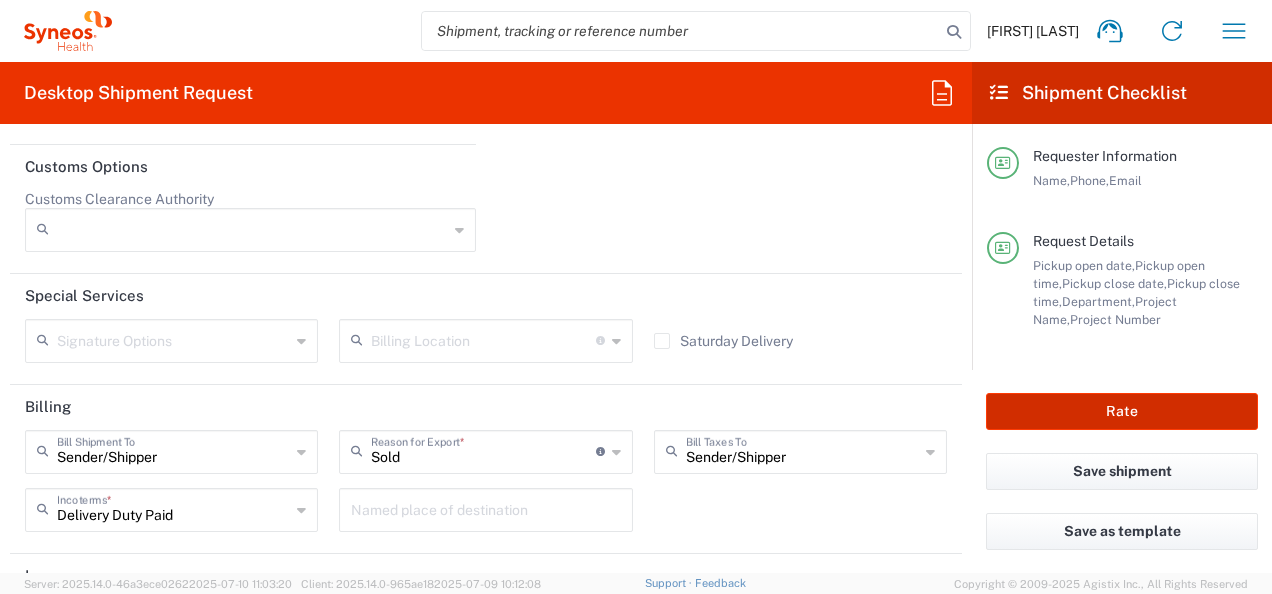 type on "Daiichi 7025945" 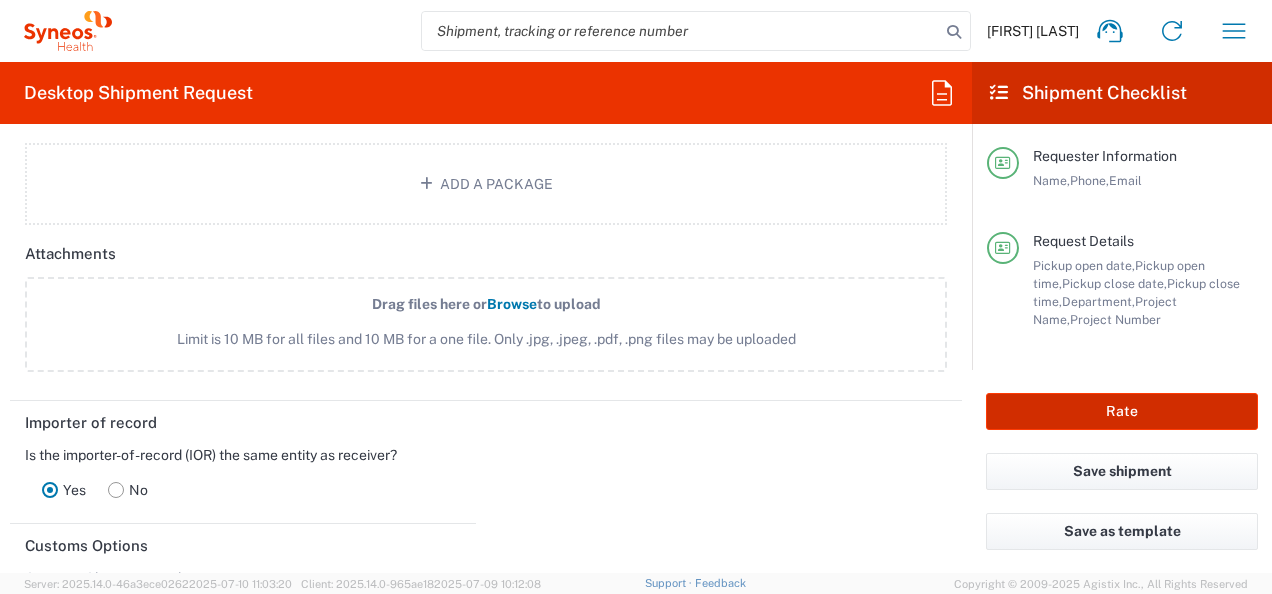 scroll, scrollTop: 2040, scrollLeft: 0, axis: vertical 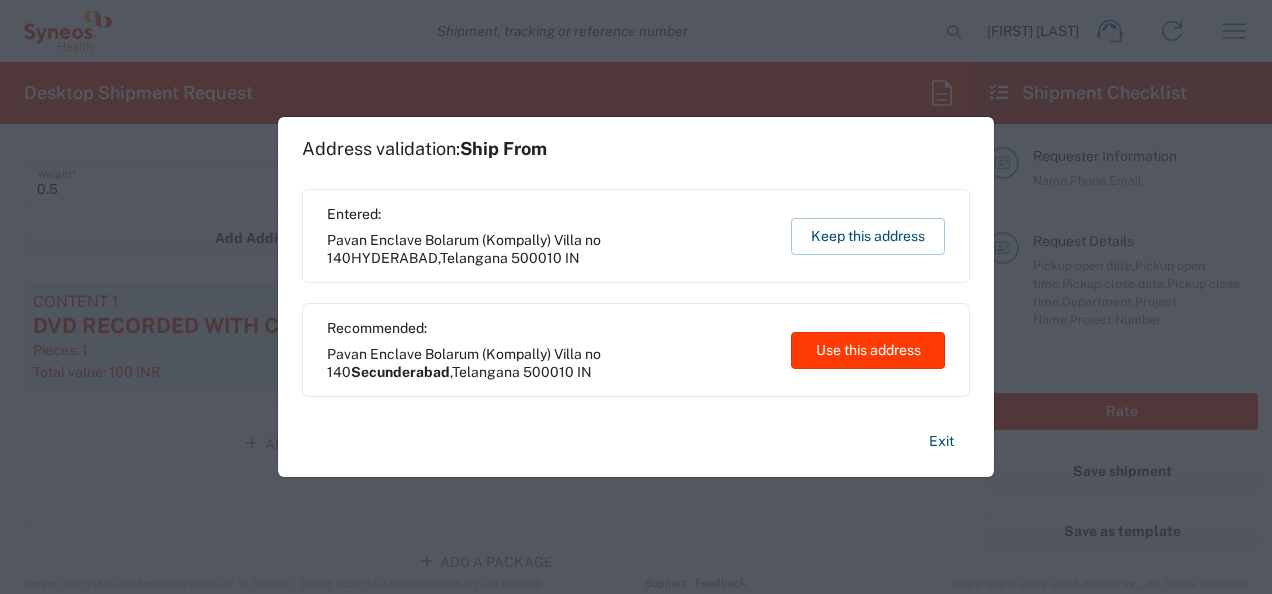 click on "Use this address" 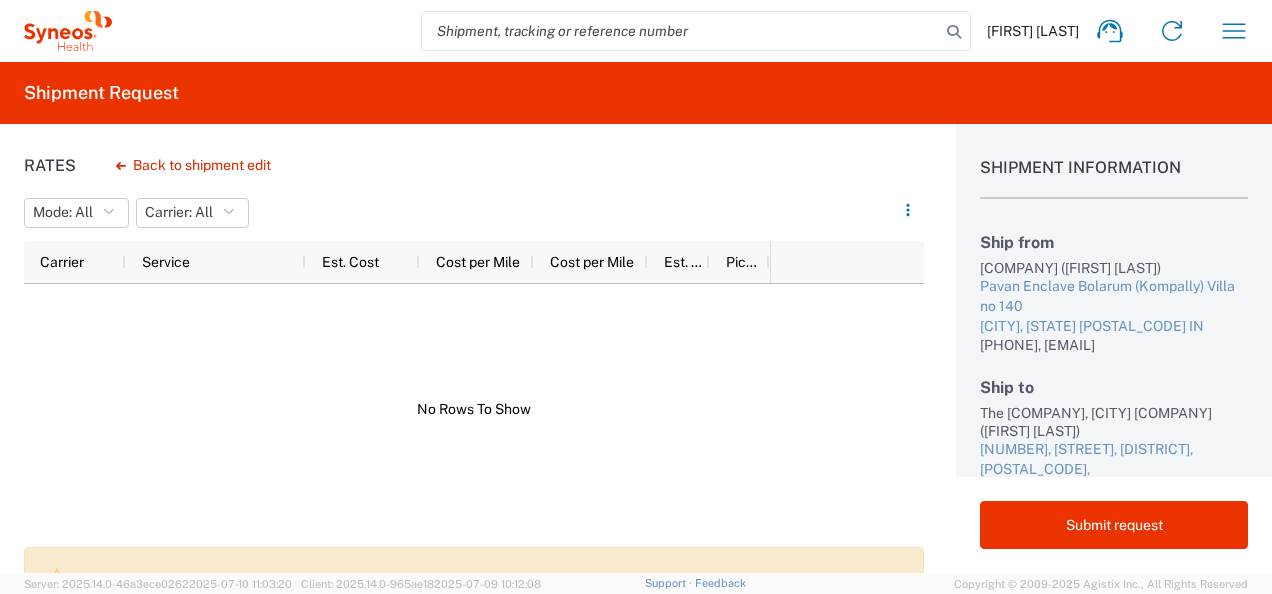 scroll, scrollTop: 40, scrollLeft: 0, axis: vertical 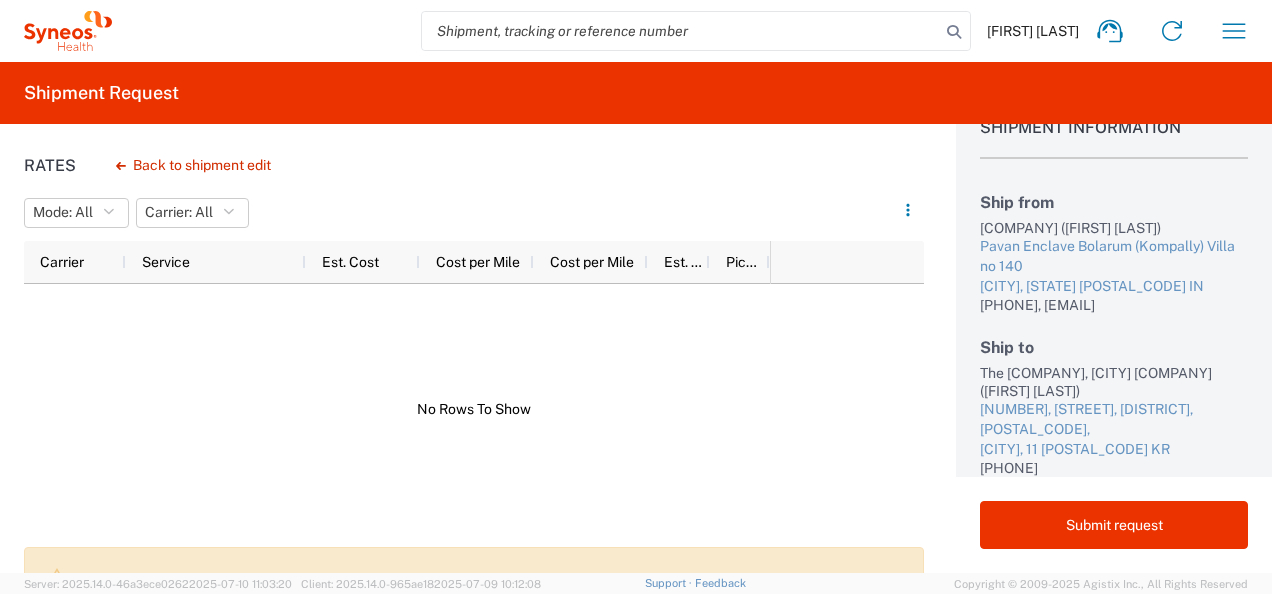 click 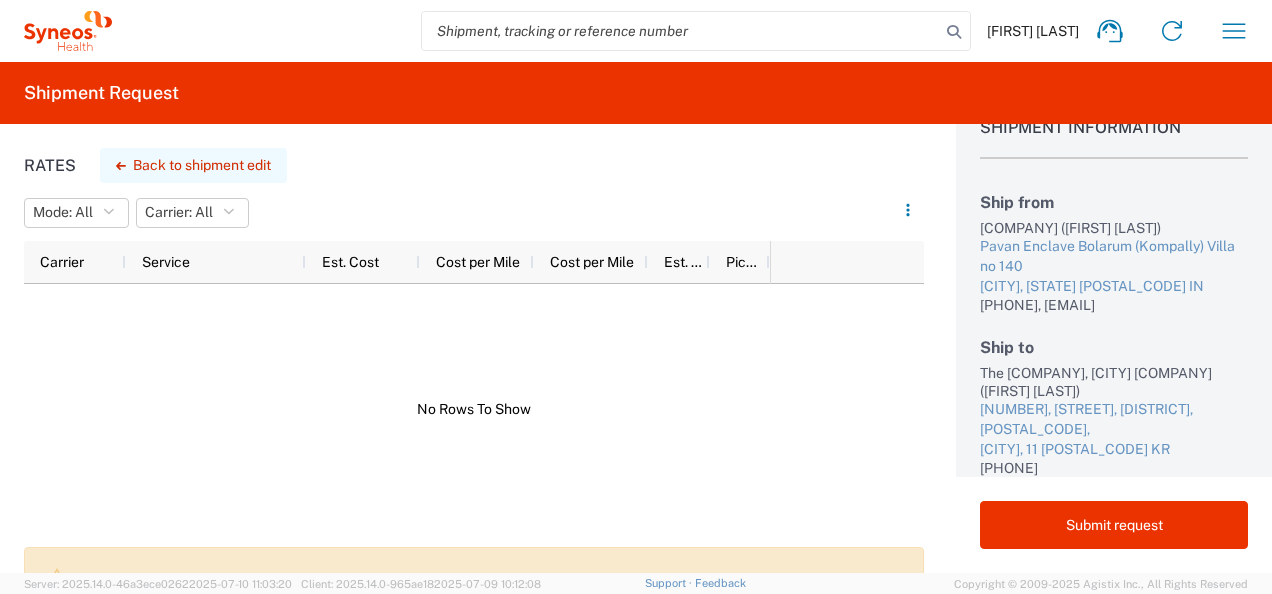 click on "Back to shipment edit" 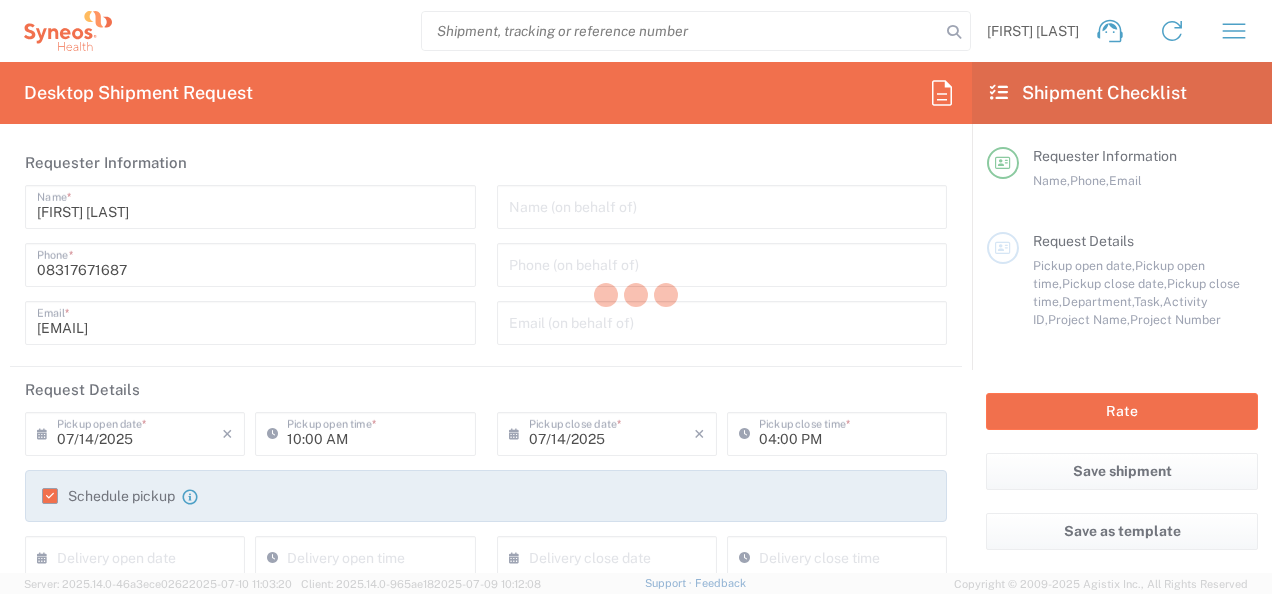 type on "Seoul" 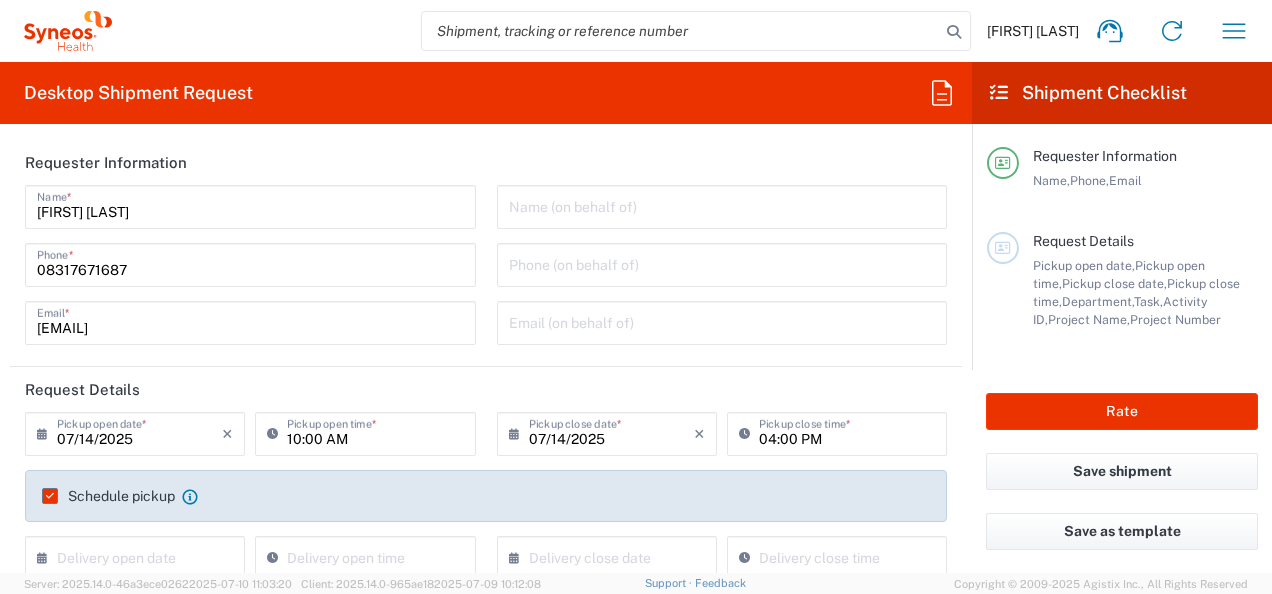type on "7025945" 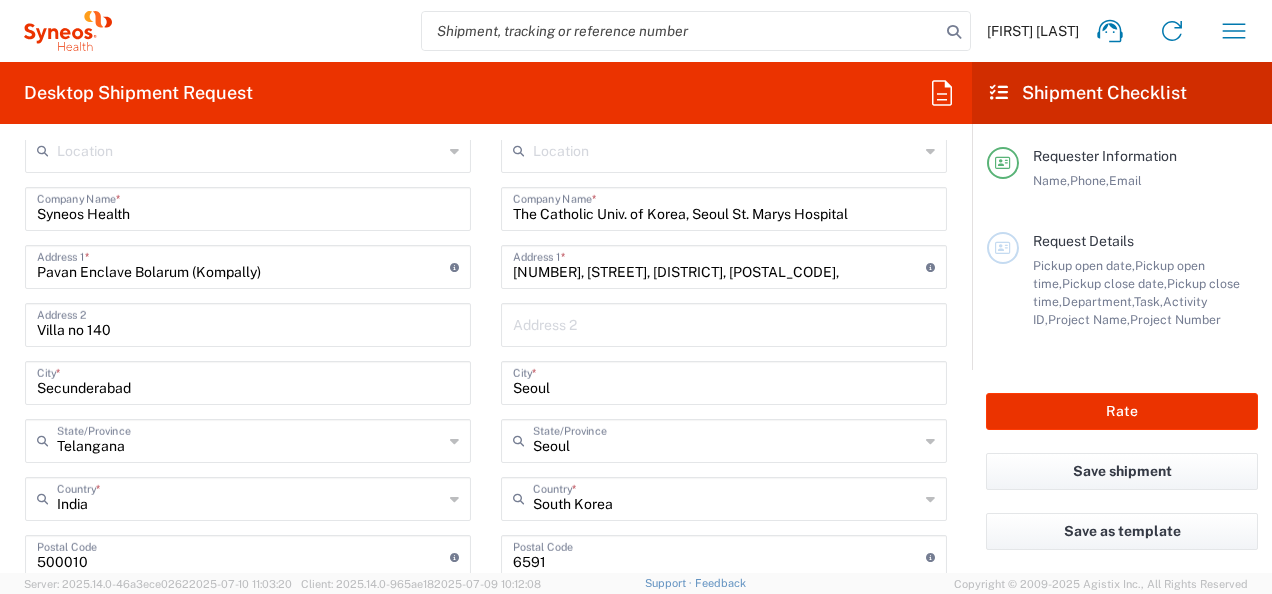 scroll, scrollTop: 837, scrollLeft: 0, axis: vertical 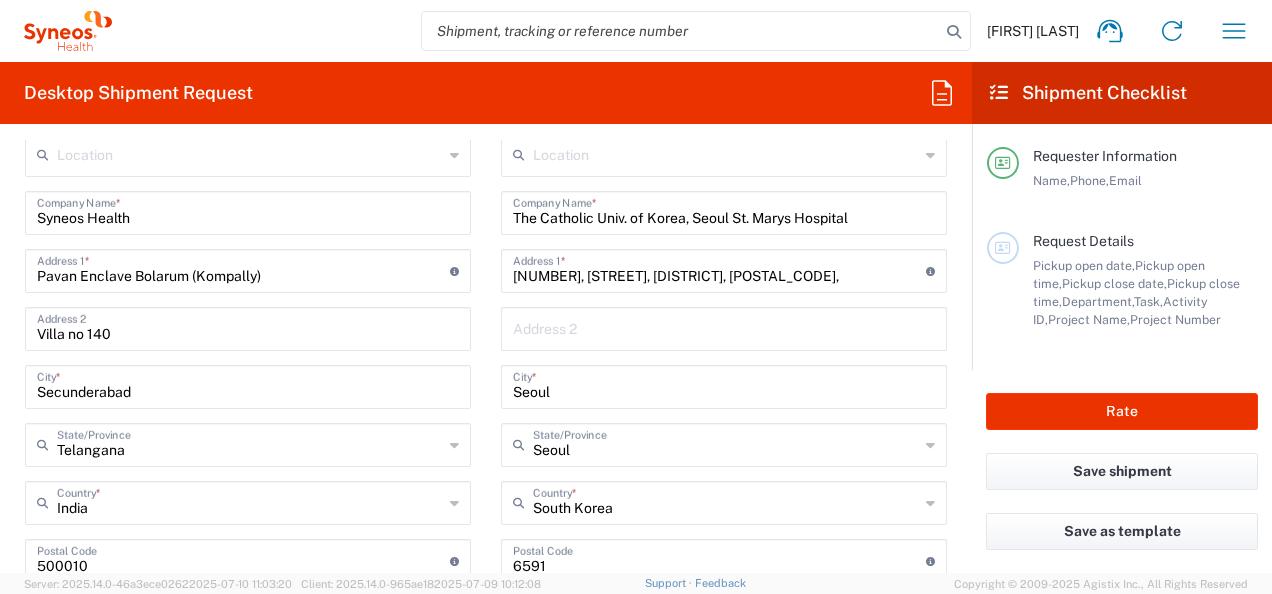 click on "Seoul  State/Province" 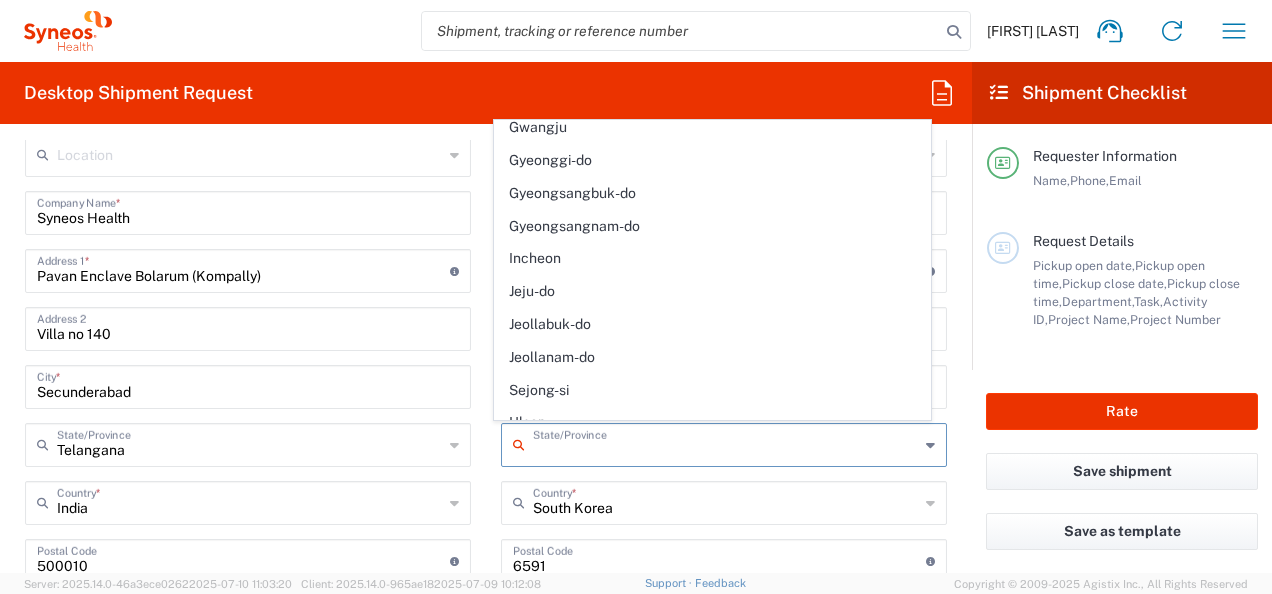 scroll, scrollTop: 246, scrollLeft: 0, axis: vertical 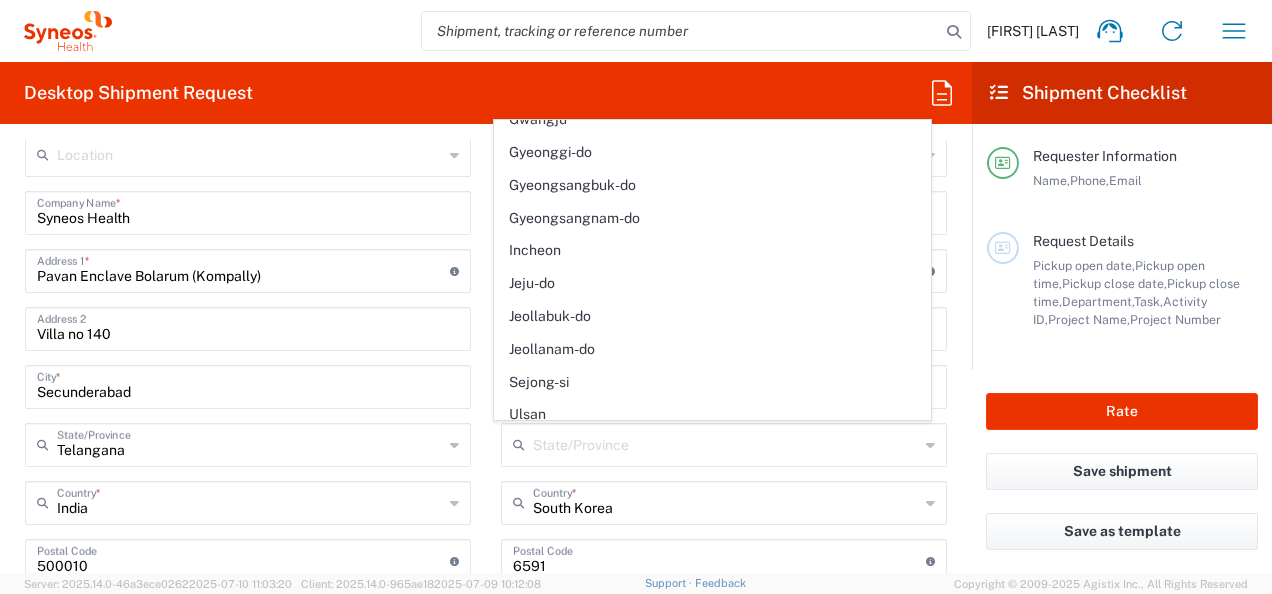 click on "Location  Addison Whitney LLC-Morrisvile NC US Barcelona-Syneos Health BioSector 2 LLC- New York US Boco Digital Media Caerus Marketing Group LLC-Morrisville NC US Chamberlain Communications LLC-New York US Chandler Chicco Agency, LLC-New York US Genico, LLC Gerbig Snell/Weisheimer Advert- Westerville OH Haas & Health Partner Public Relations GmbH Illingworth Research Group Ltd-Macclesfield UK Illingworth Rsrch Grp (France) Illingworth Rsrch Grp (Italy) Illingworth Rsrch Grp (Spain) Illingworth Rsrch Grp (USA) In Illingworth Rsrch Grp(Australi INC Research Clin Svcs Mexico inVentiv Health Philippines, Inc. IRG - Morrisville Warehouse IVH IPS Pvt Ltd- India IVH Mexico SA de CV NAVICOR GROUP, LLC- New York US PALIO + IGNITE, LLC- Westerville OH US Pharmaceutical Institute LLC- Morrisville NC US PT Syneos Health Indonesia Rx dataScience Inc-Morrisville NC US RxDataScience India Private Lt Syneos Health (Beijing) Inc.Lt Syneos Health (Shanghai) Inc. Ltd. Syneos Health (Thailand) Limit Syneos Health Argentina SA" 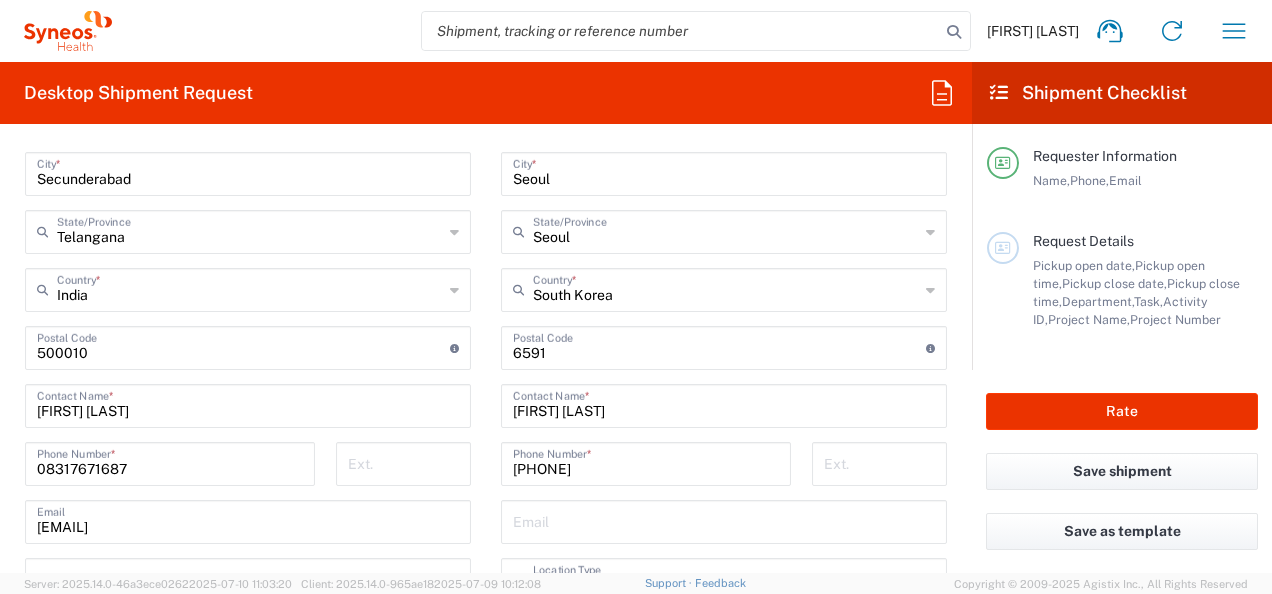 scroll, scrollTop: 1050, scrollLeft: 0, axis: vertical 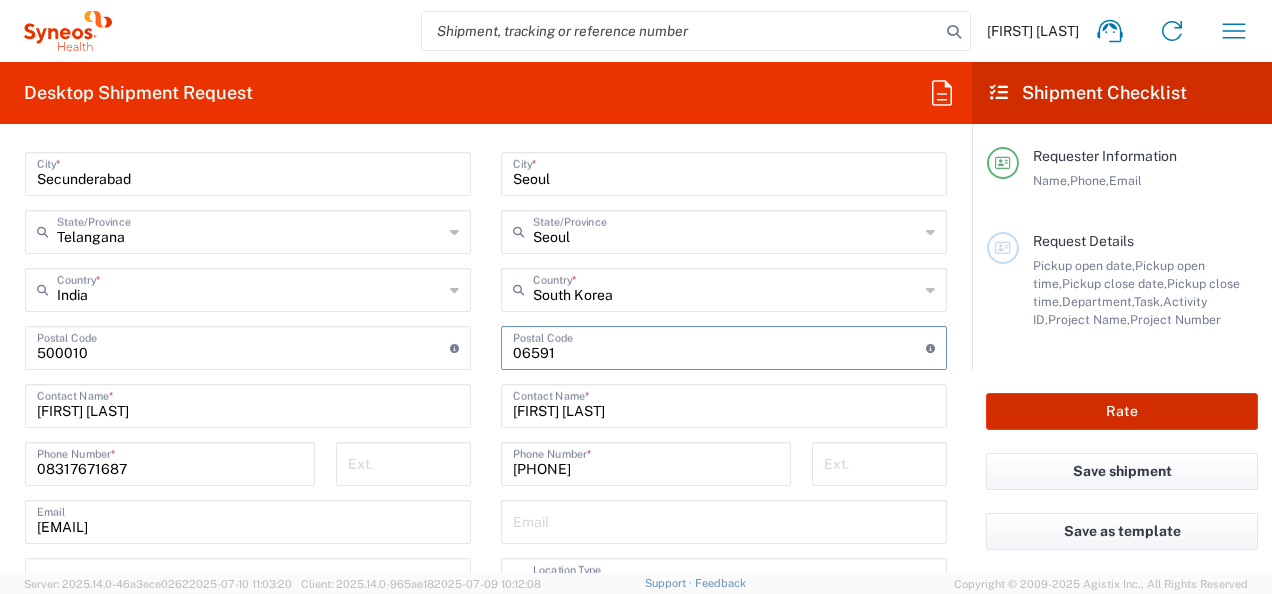 type on "06591" 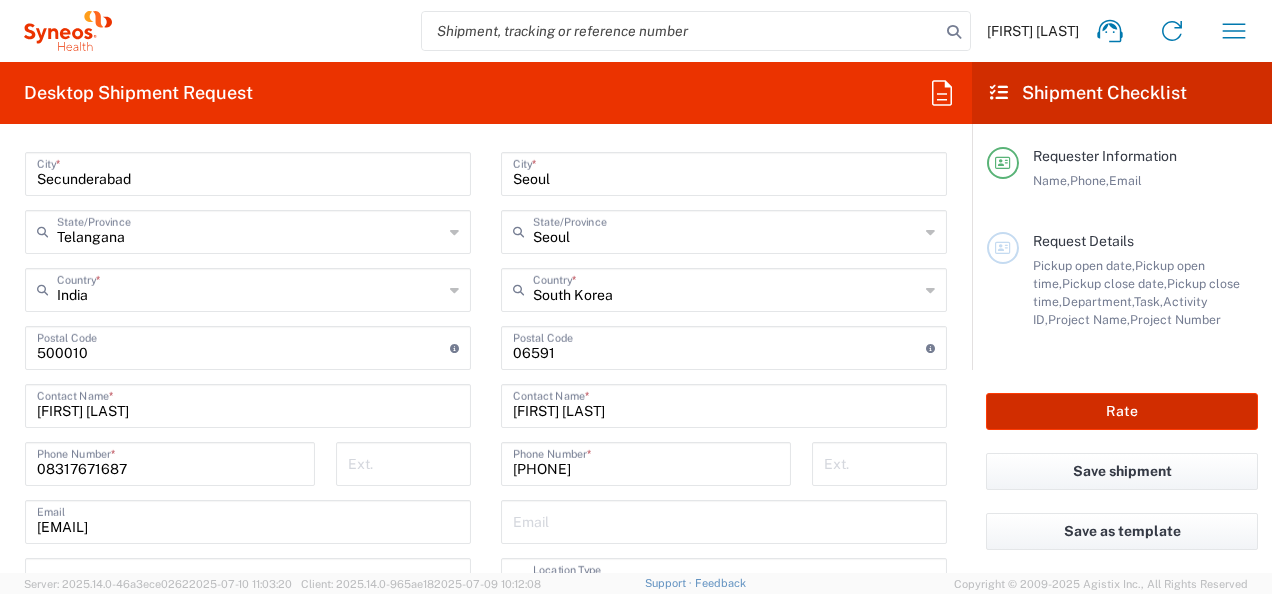 click on "Rate" 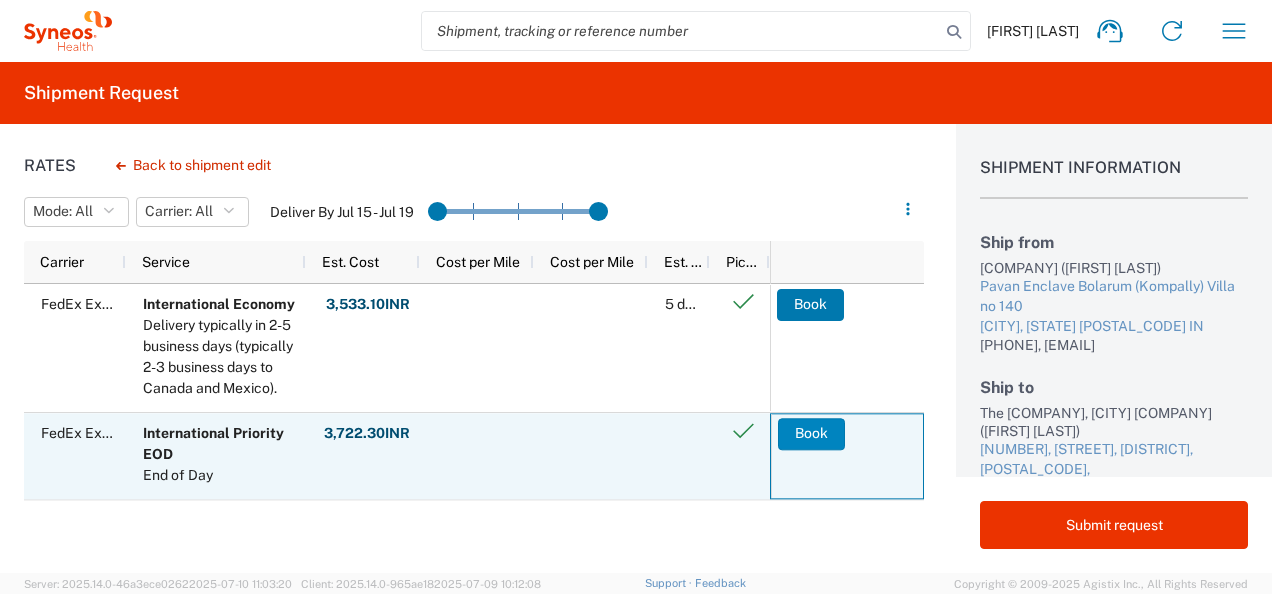 click on "Book" 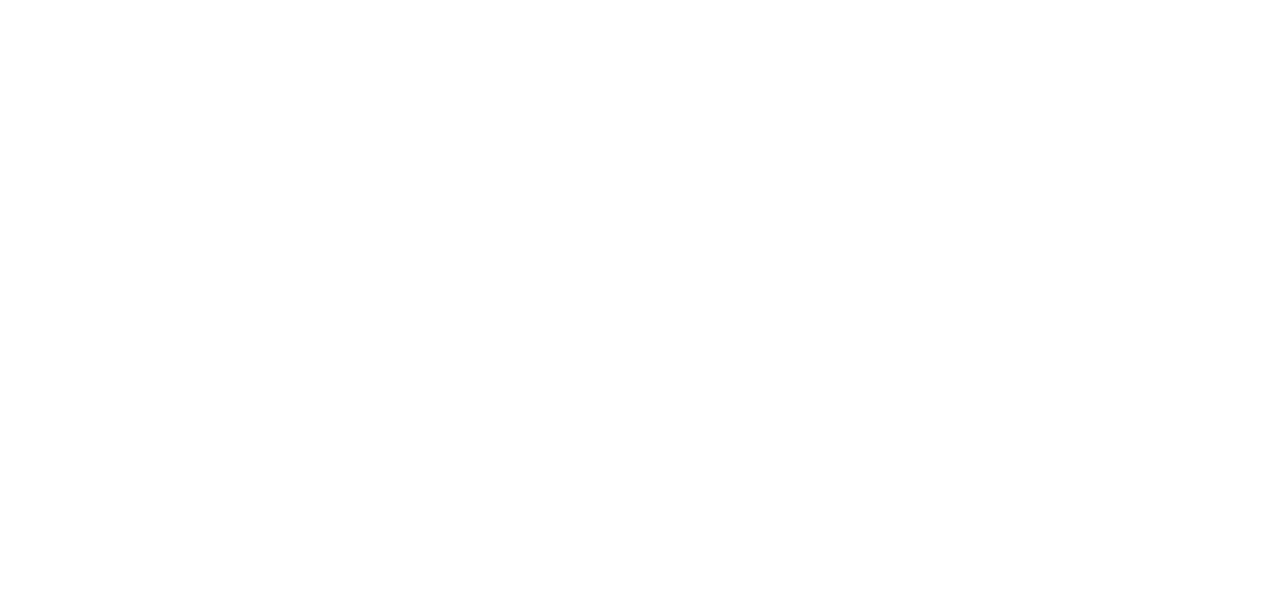 scroll, scrollTop: 0, scrollLeft: 0, axis: both 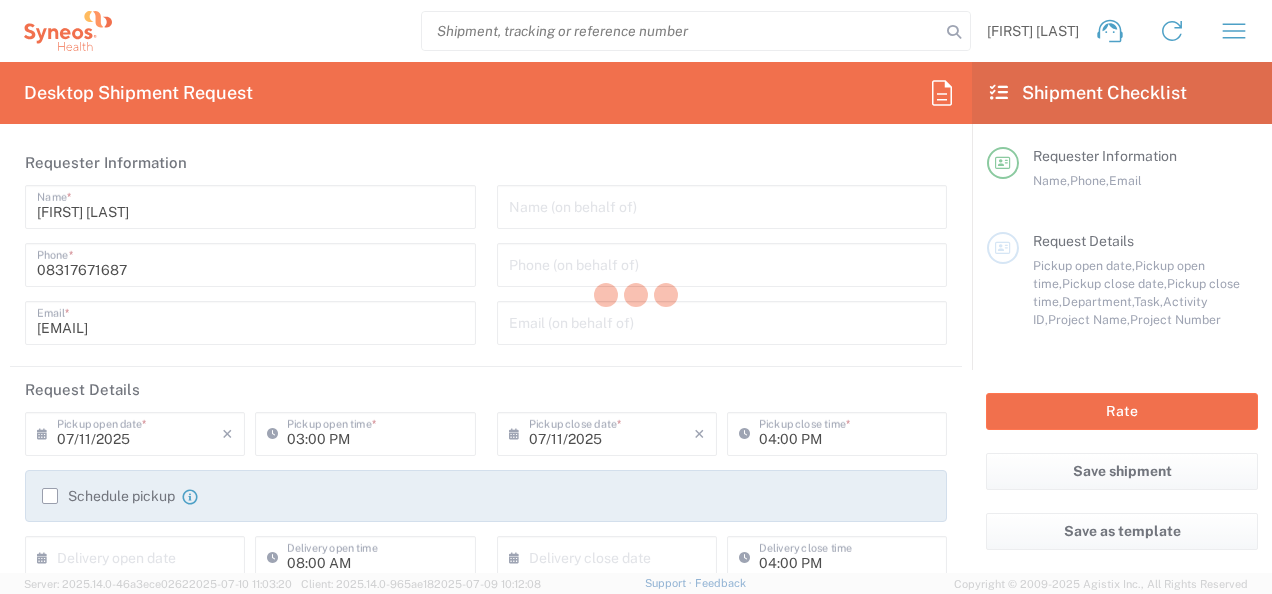 type on "India" 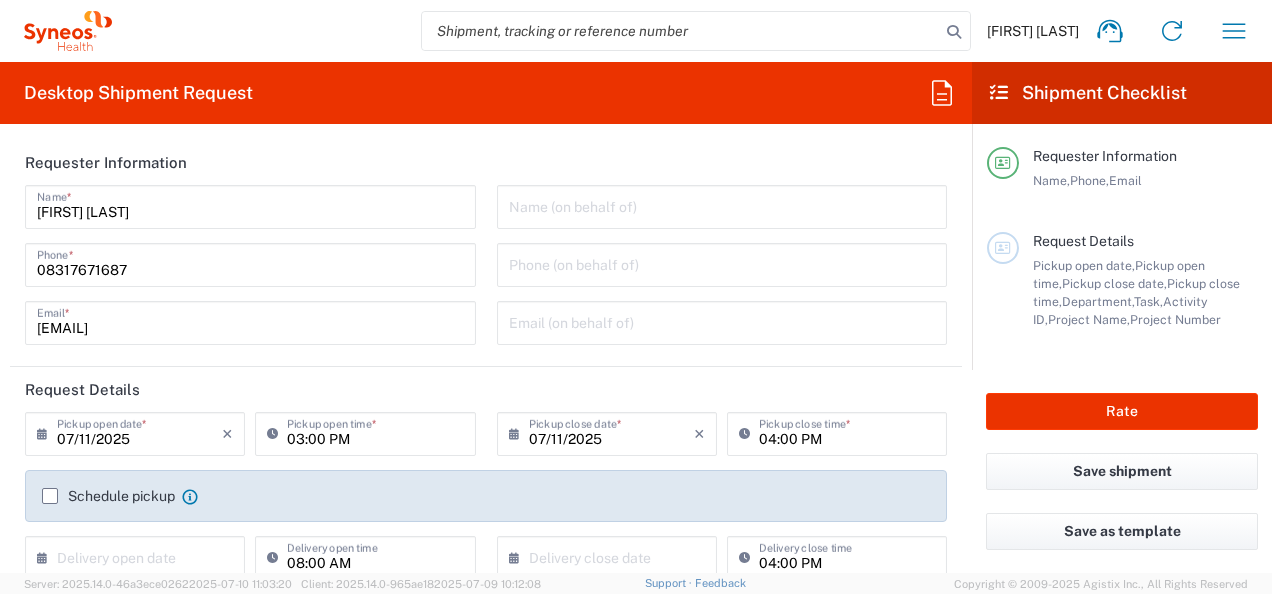 type on "Syneos Health India Private Limited" 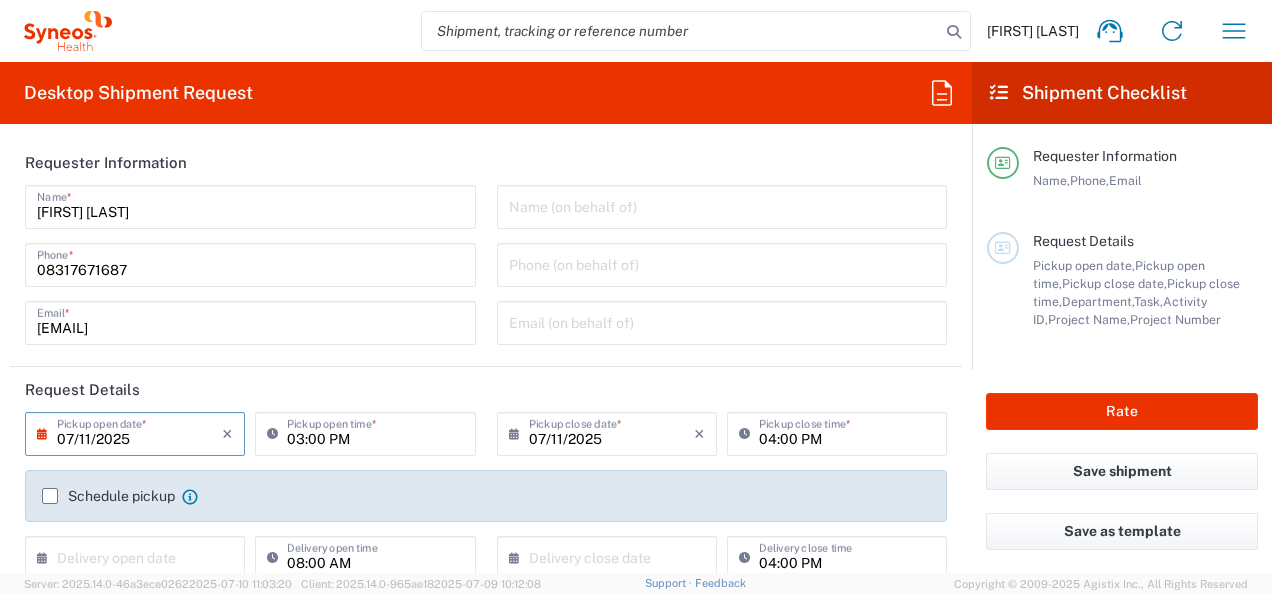 click on "07/11/2025" at bounding box center (139, 432) 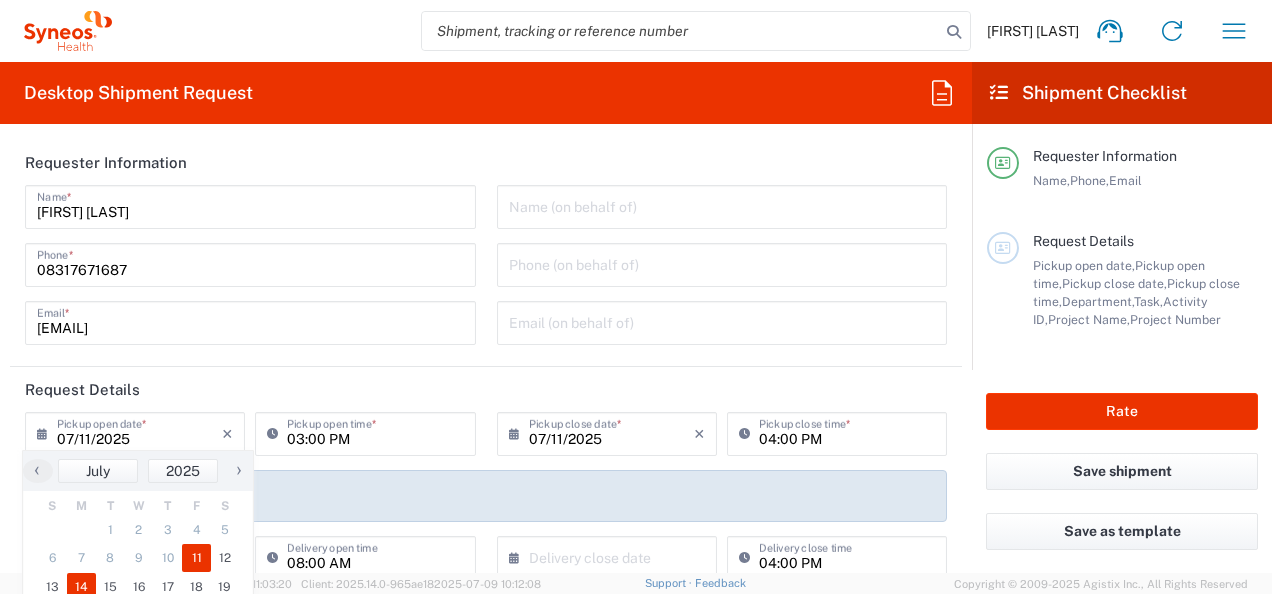click on "14" 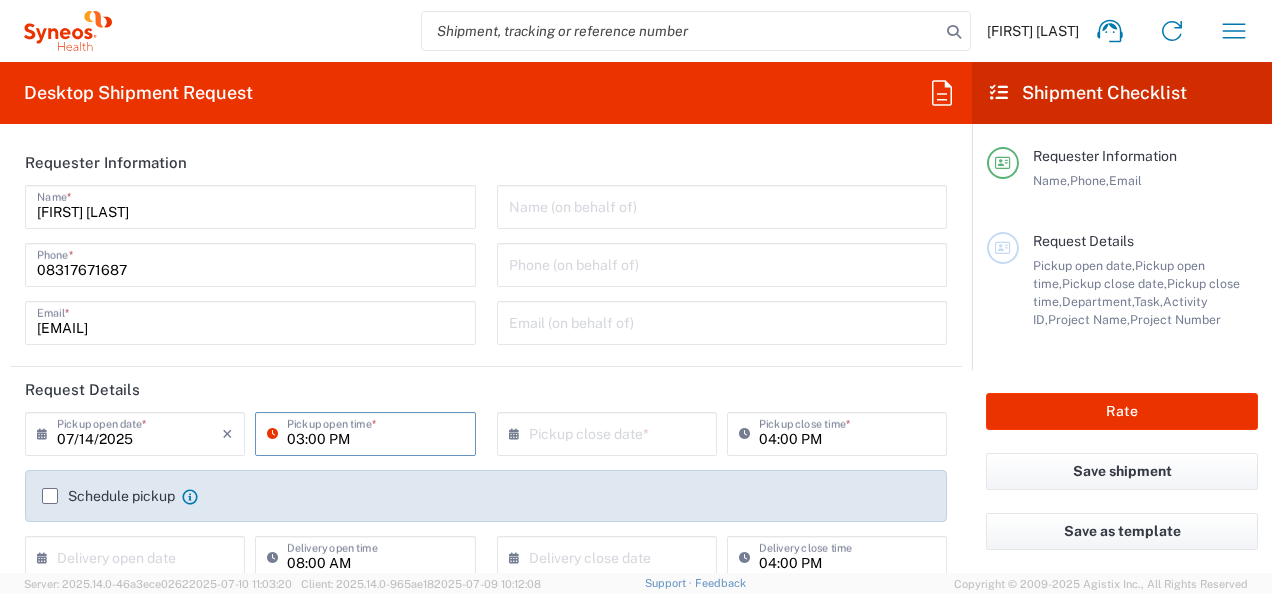 click on "03:00 PM" at bounding box center [375, 432] 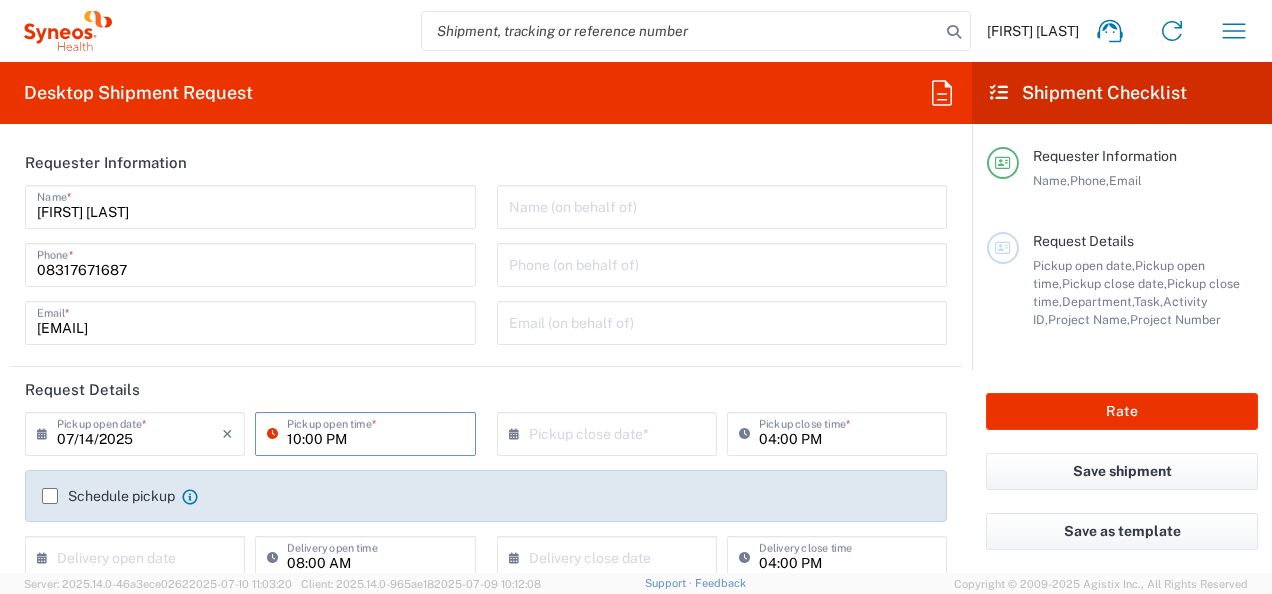 click on "10:00 PM" at bounding box center (375, 432) 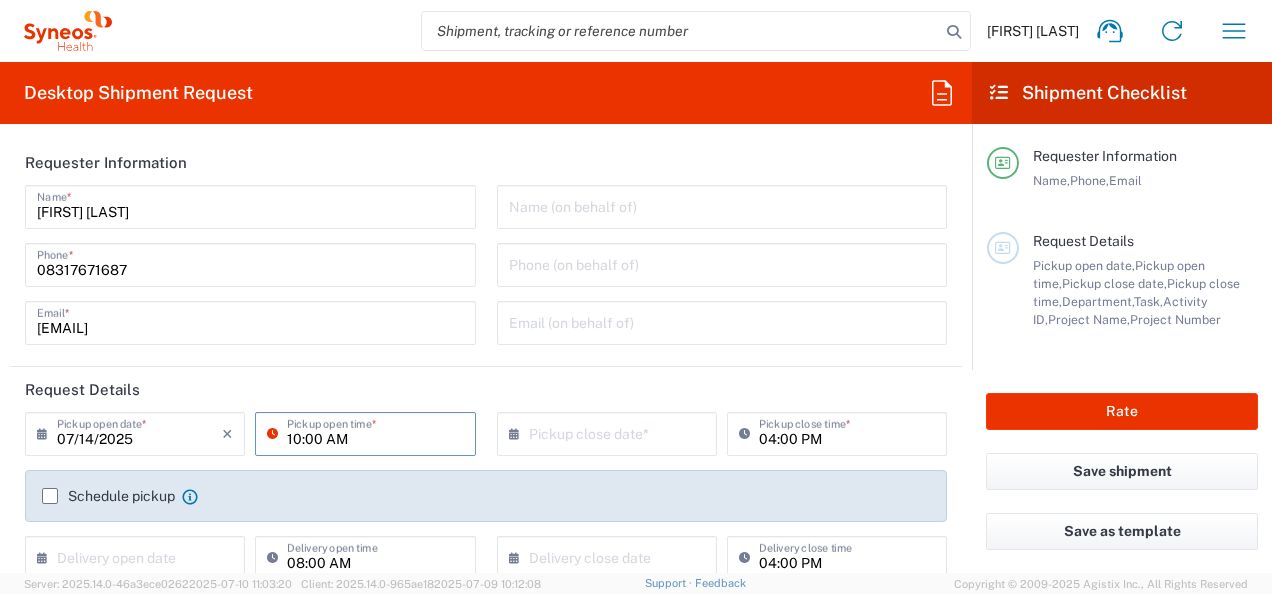 type on "10:00 AM" 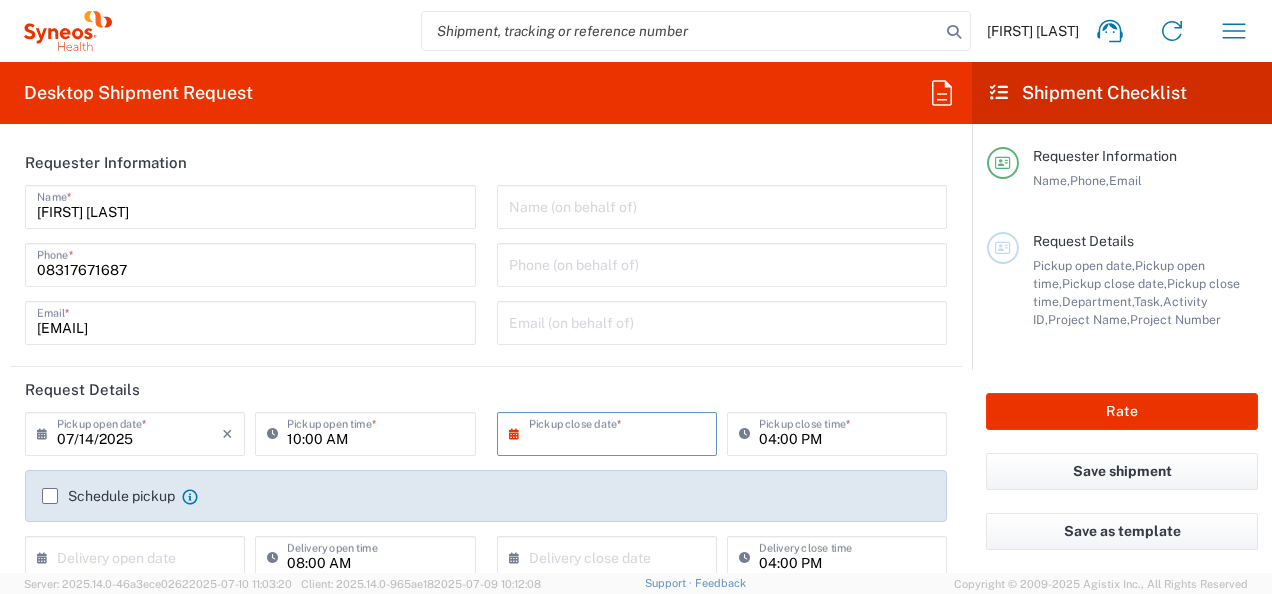 click at bounding box center [611, 432] 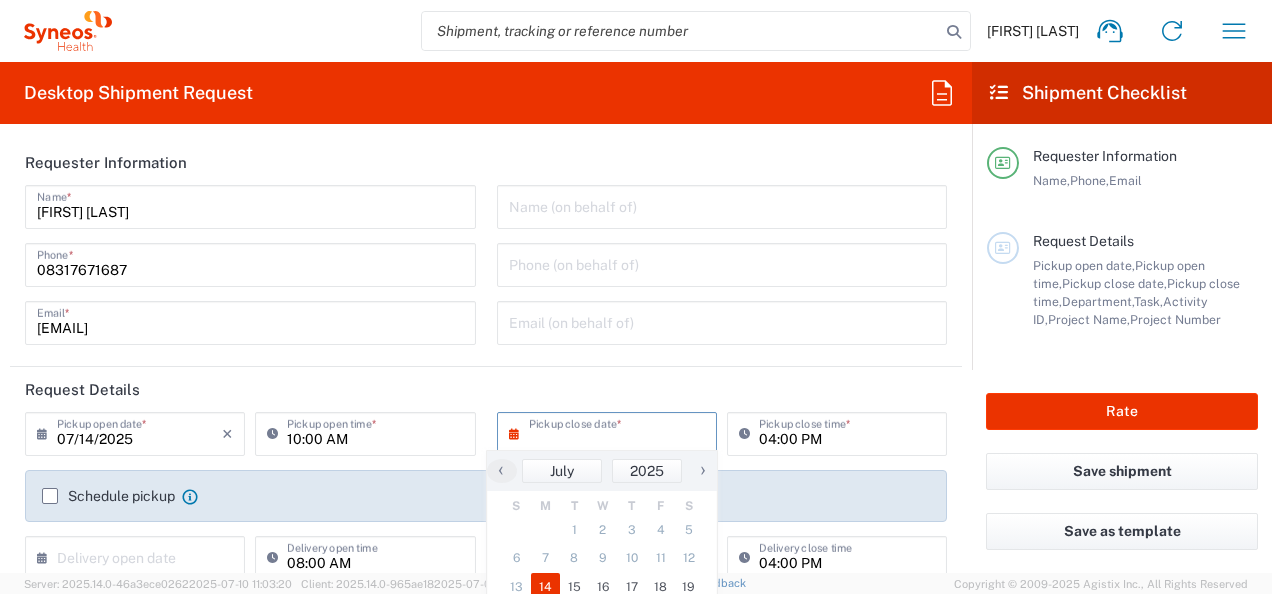 click on "14" 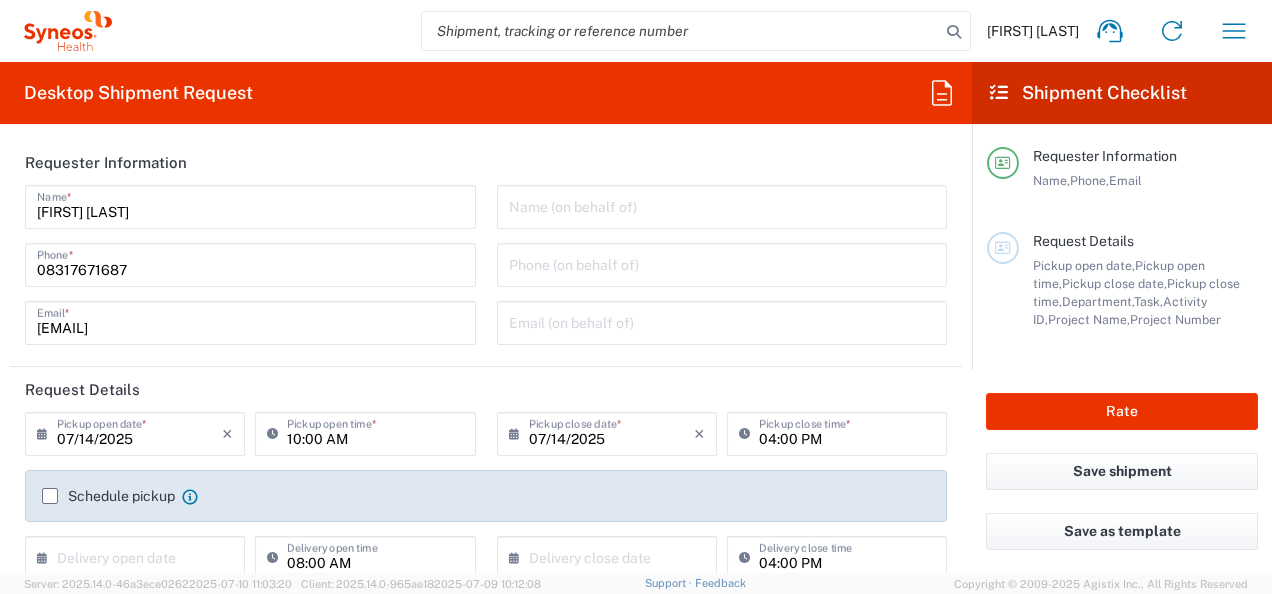 click on "Schedule pickup" 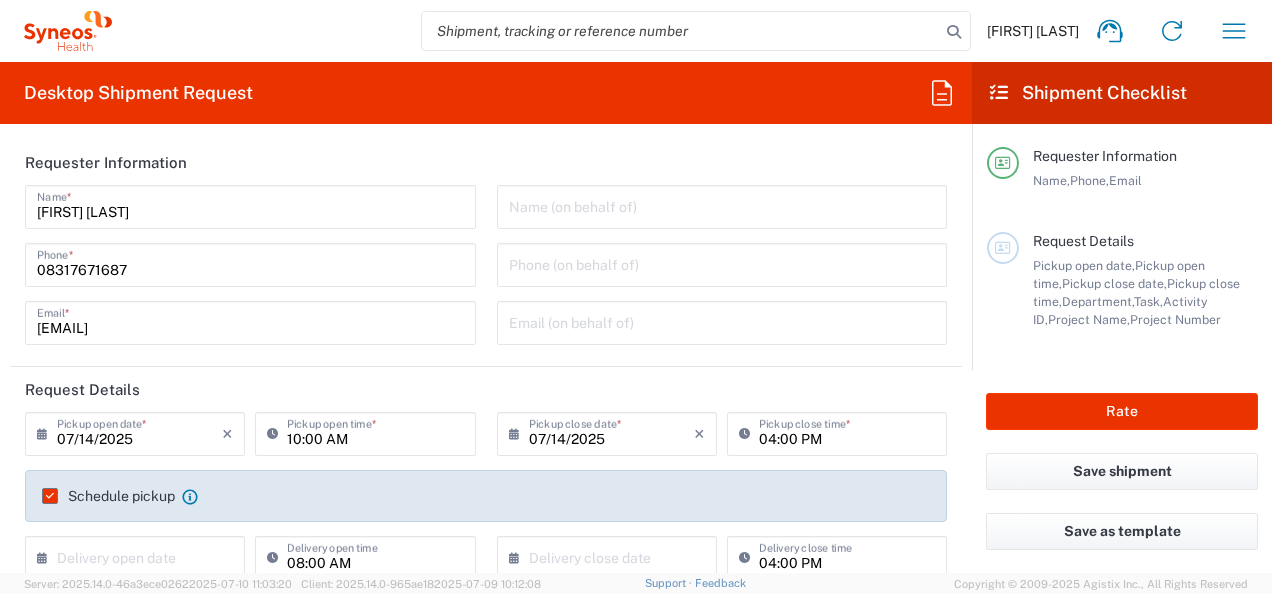 click on "Requester Information  [FIRST] [LAST]  Name  * [PHONE]  Phone  * [EMAIL]  Email  *  Name (on behalf of)   Phone (on behalf of)   Email (on behalf of)   Request Details  [DATE] ×  Pickup open date  * Cancel Apply [TIME]  Pickup open time  * [DATE] ×  Pickup close date  * Cancel Apply [TIME]  Pickup close time  *  Schedule pickup  When scheduling a pickup please be sure to meet the following criteria:
1. Pickup window should start at least 2 hours after current time.
2.Pickup window needs to be at least 2 hours.
3.Pickup close time should not exceed business hours.
×  Delivery open date  Cancel Apply [TIME]  Delivery open time  ×  Delivery close date  Cancel Apply [TIME]  Delivery close time  4010  Department  * 4010 3000 3100 3109 3110 3111 3112 3125 3130 3135 3136 3150 3155 3165 3171 3172 3190 3191 3192 3193 3194 3200 3201 3202 3210 3211 Dept 3212 3213 3214 3215 3216 3218 3220 3221 3222 3223 3225 3226 3227 3228 3229 3230 3231 3232 3233 3234 3235 3236 3237 3238 *" 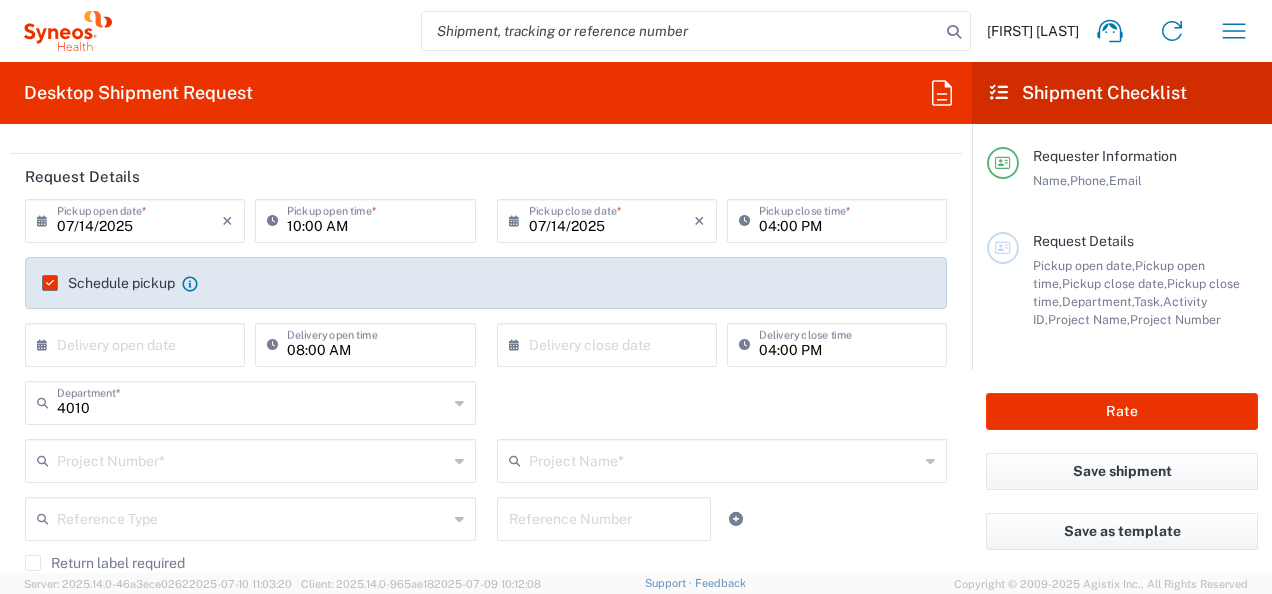 scroll, scrollTop: 293, scrollLeft: 0, axis: vertical 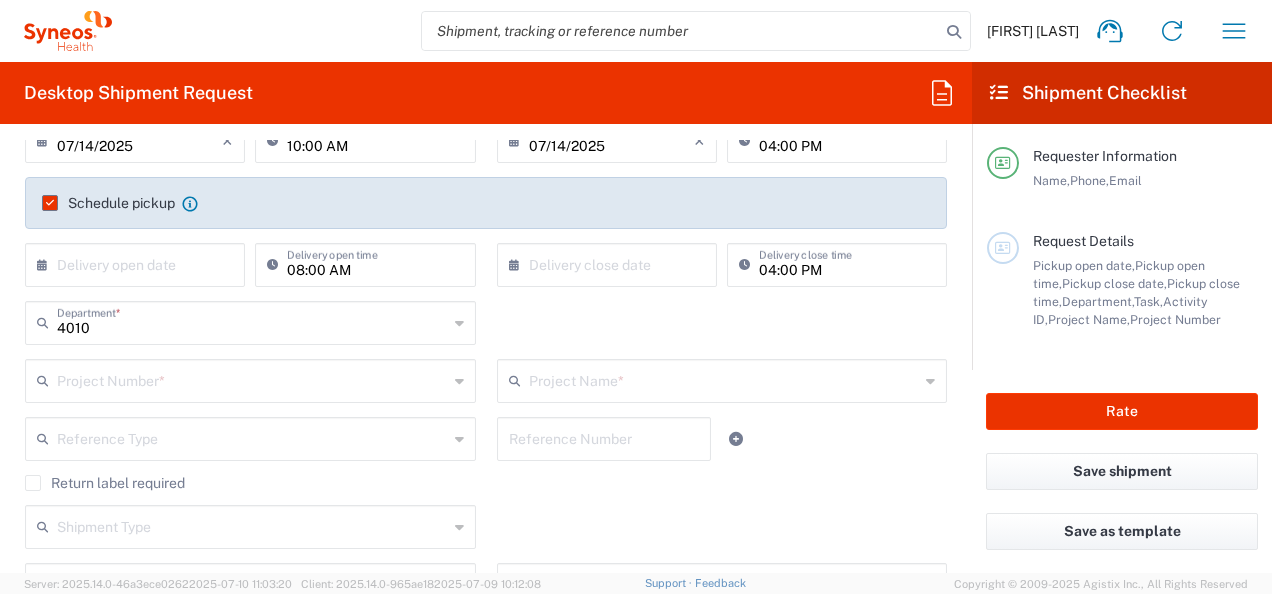 click on "4010  Department  * 4010 3000 3100 3109 3110 3111 3112 3125 3130 3135 3136 3150 3155 3165 3171 3172 3190 3191 3192 3193 3194 3200 3201 3202 3210 3211 Dept 3212 3213 3214 3215 3216 3218 3220 3221 3222 3223 3225 3226 3227 3228 3229 3230 3231 3232 3233 3234 3235 3236 3237 3238 3240" 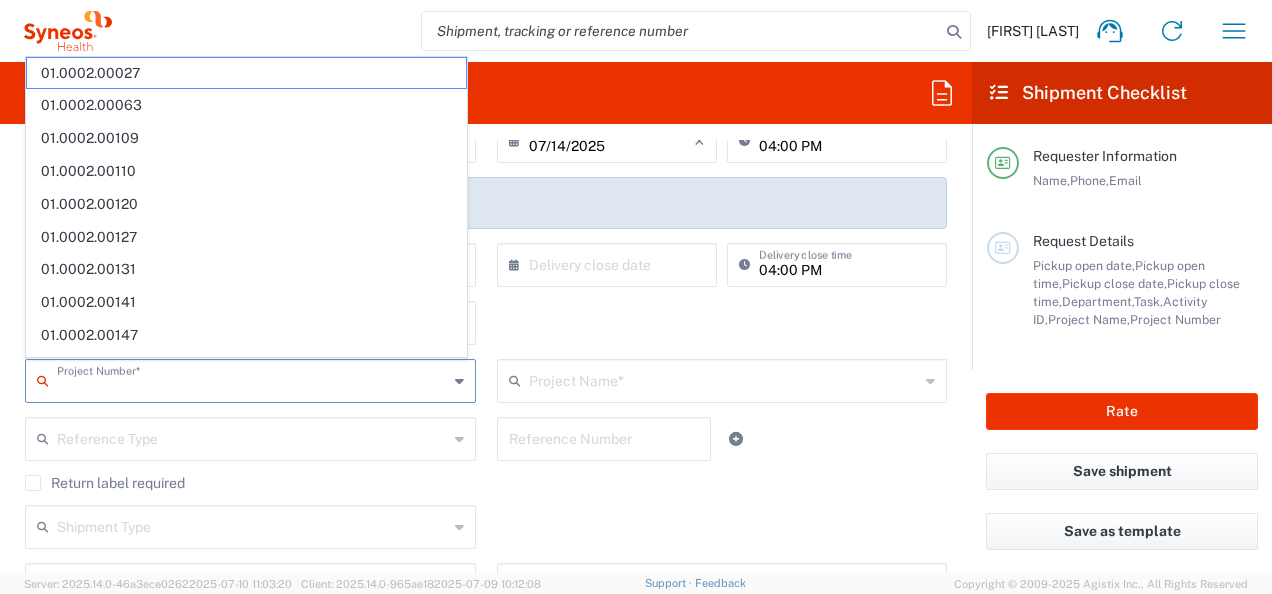 click at bounding box center [252, 379] 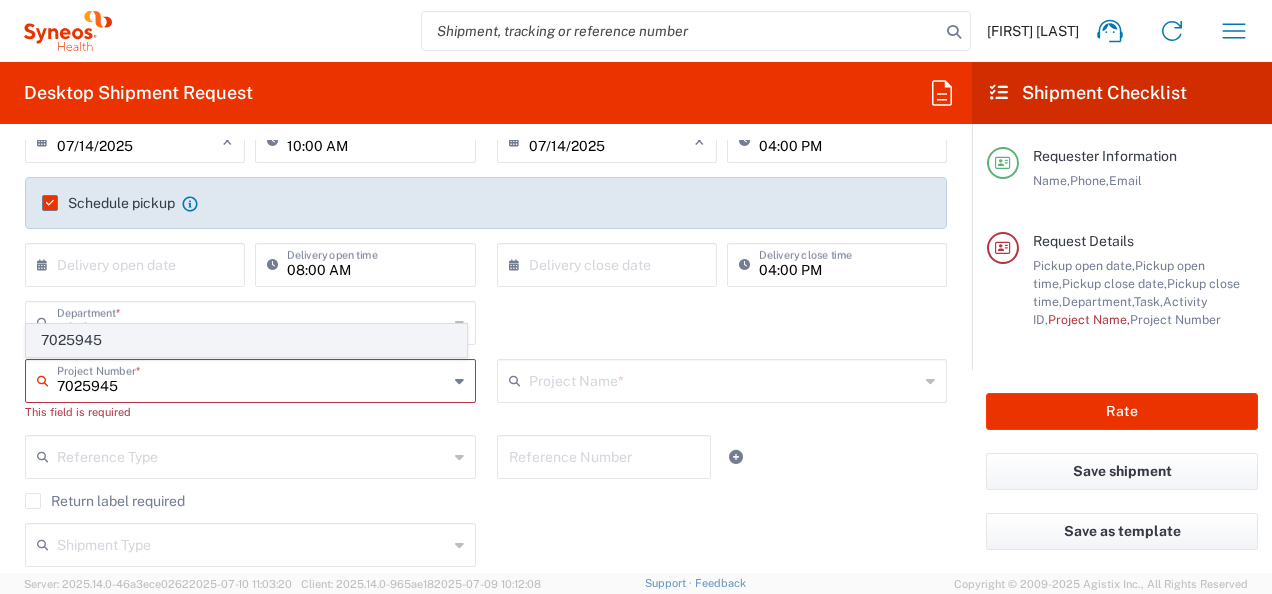 type on "7025945" 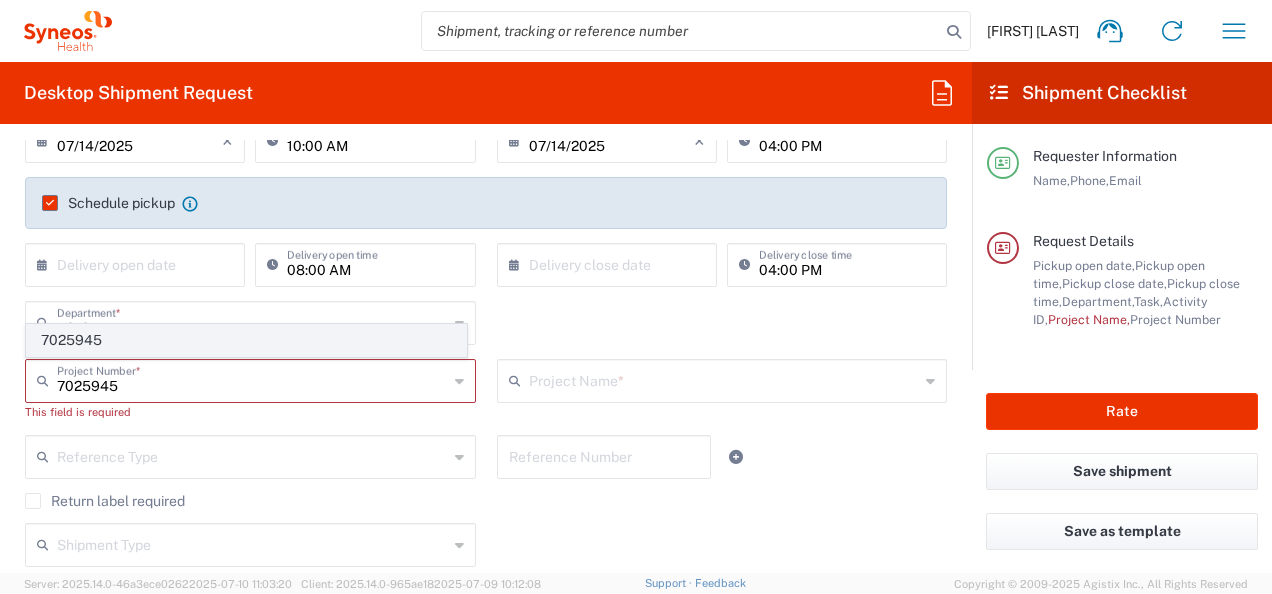 click on "7025945" 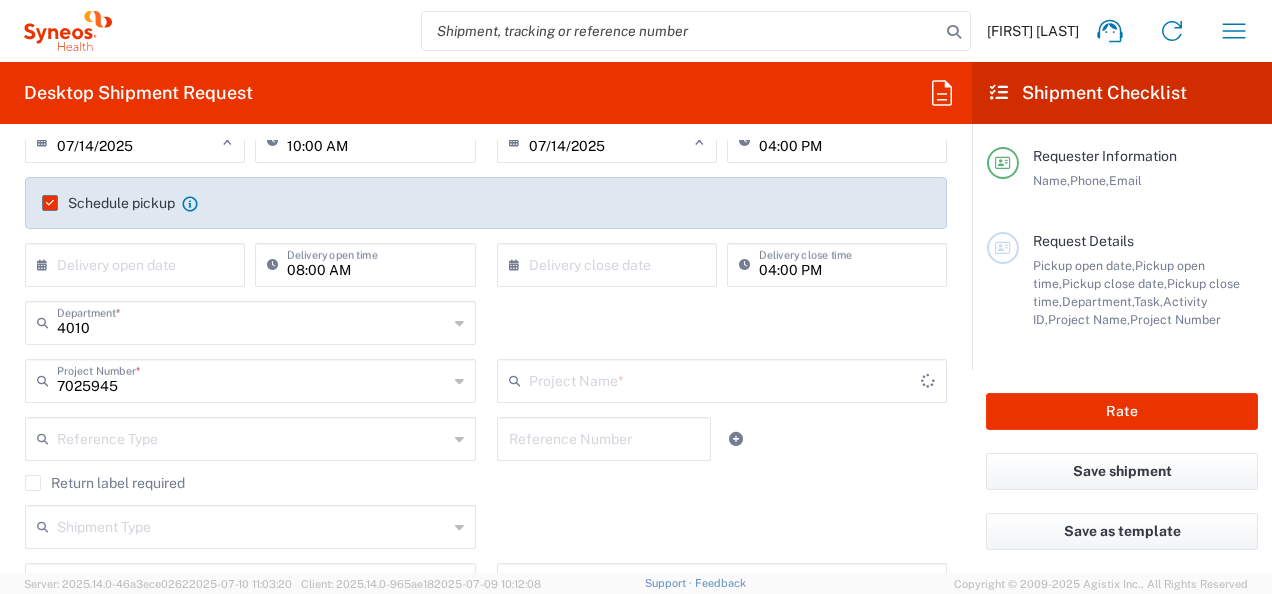 type on "Daiichi 7025945" 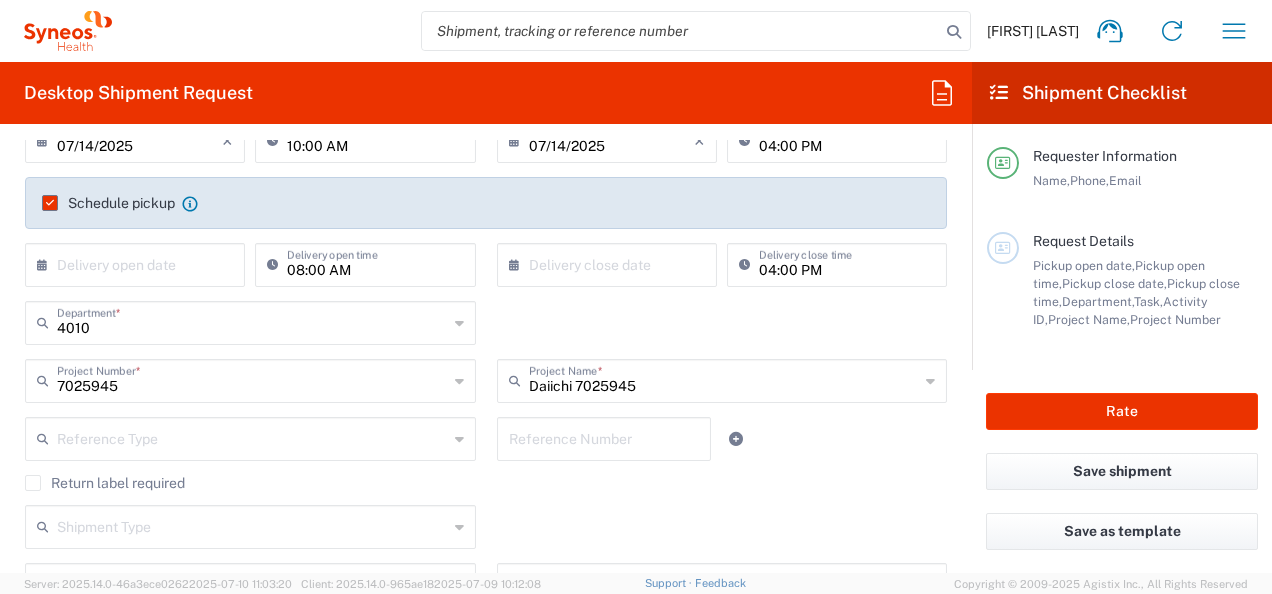 click 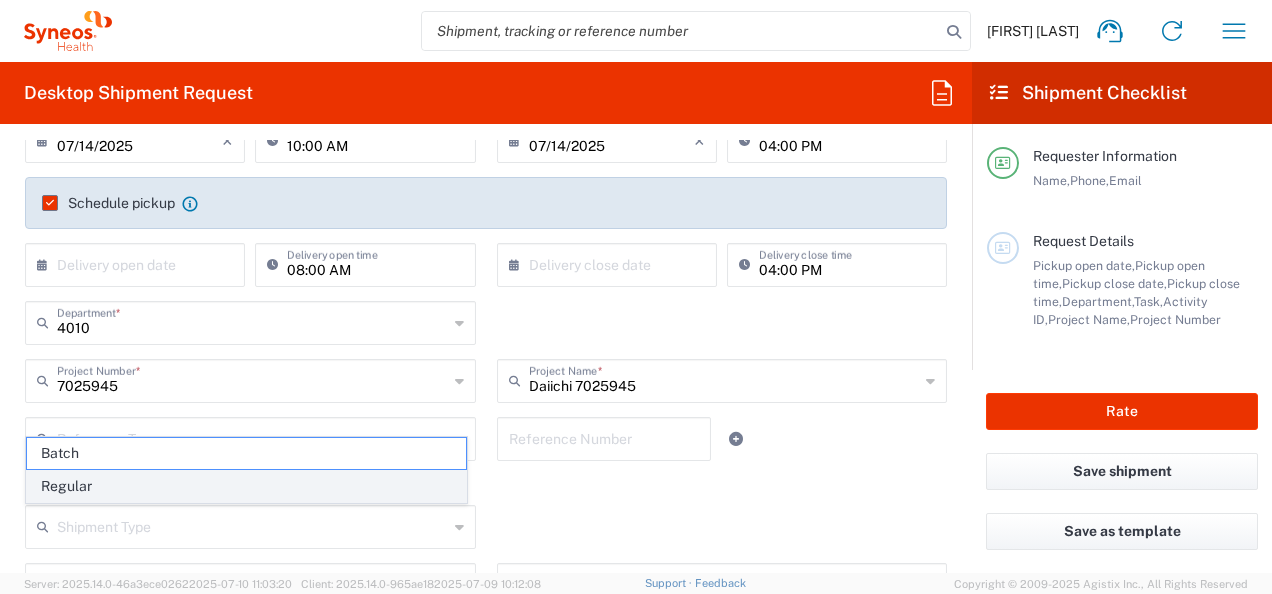 click on "Regular" 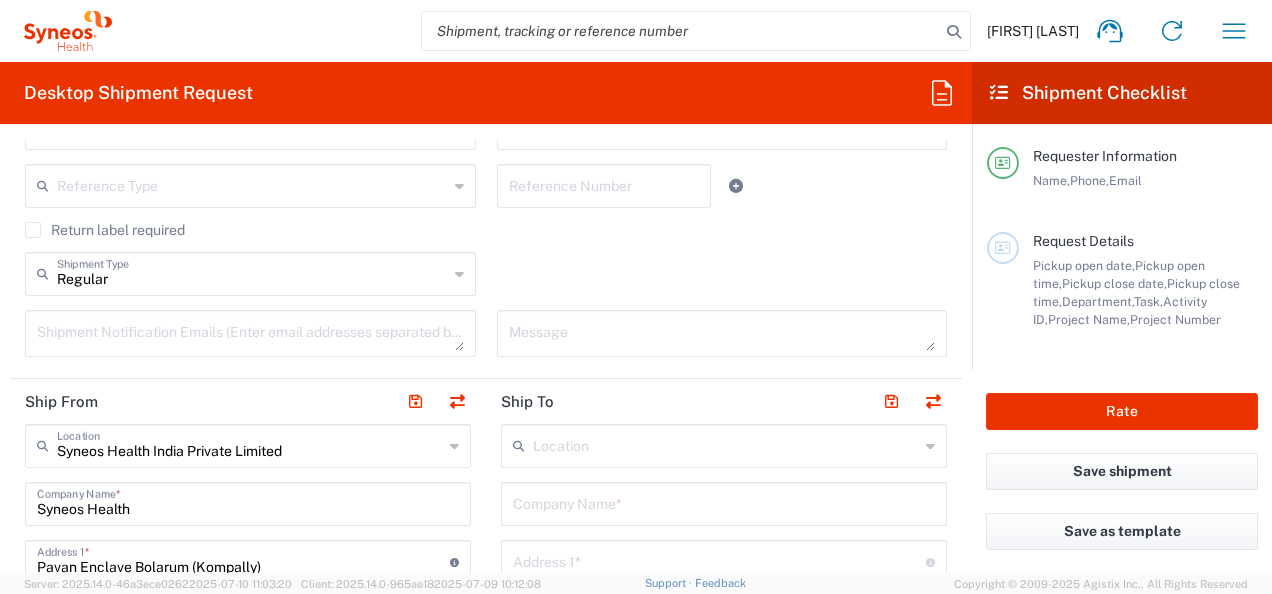 scroll, scrollTop: 626, scrollLeft: 0, axis: vertical 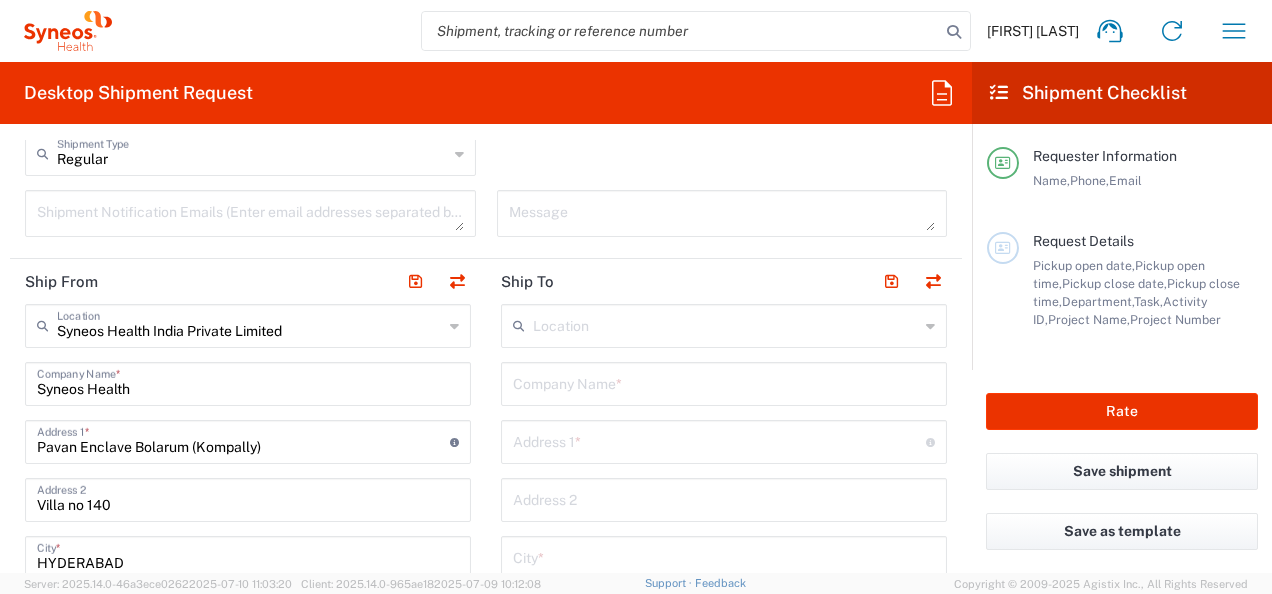 click on "Company Name  *" 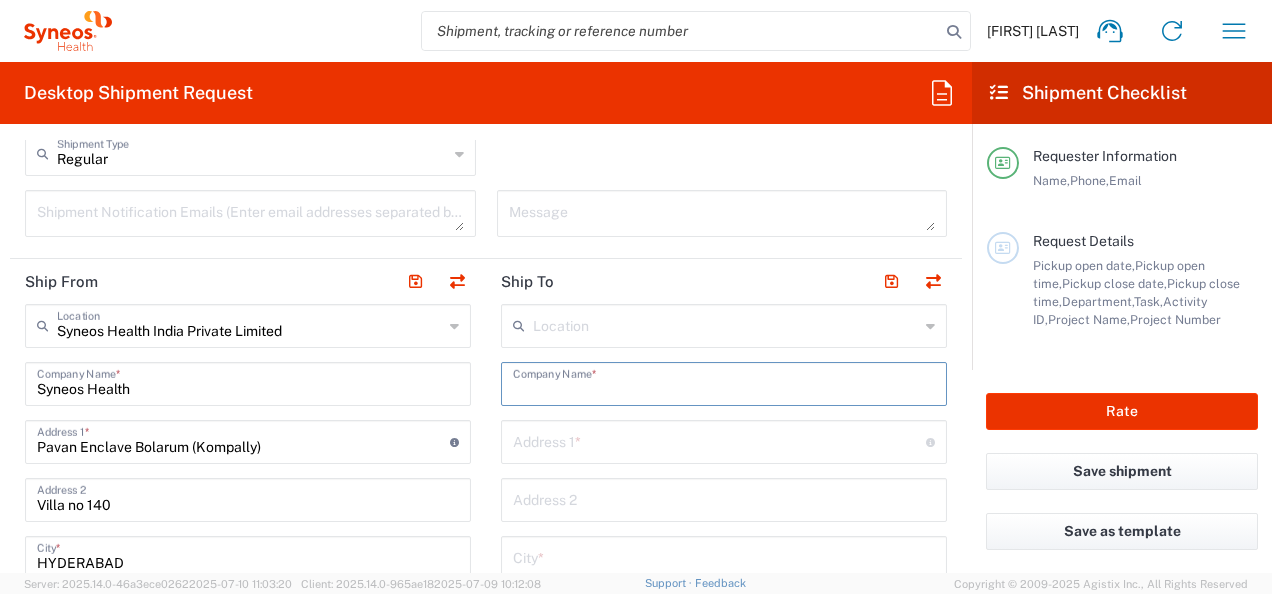 click at bounding box center [724, 382] 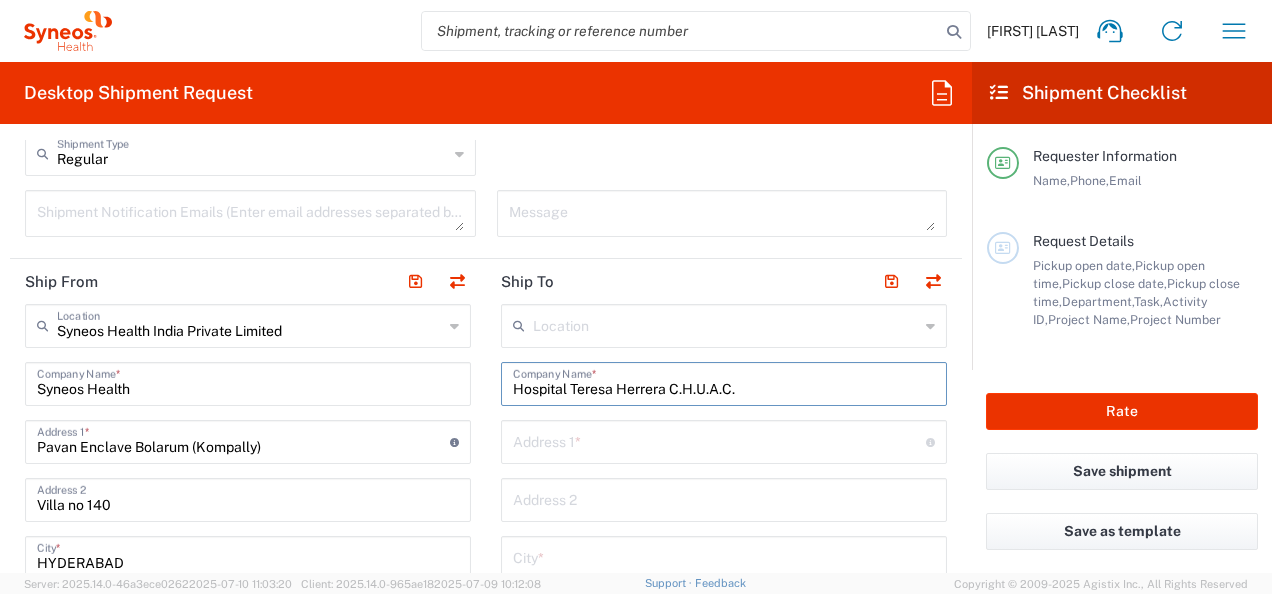 type on "Hospital Teresa Herrera C.H.U.A.C." 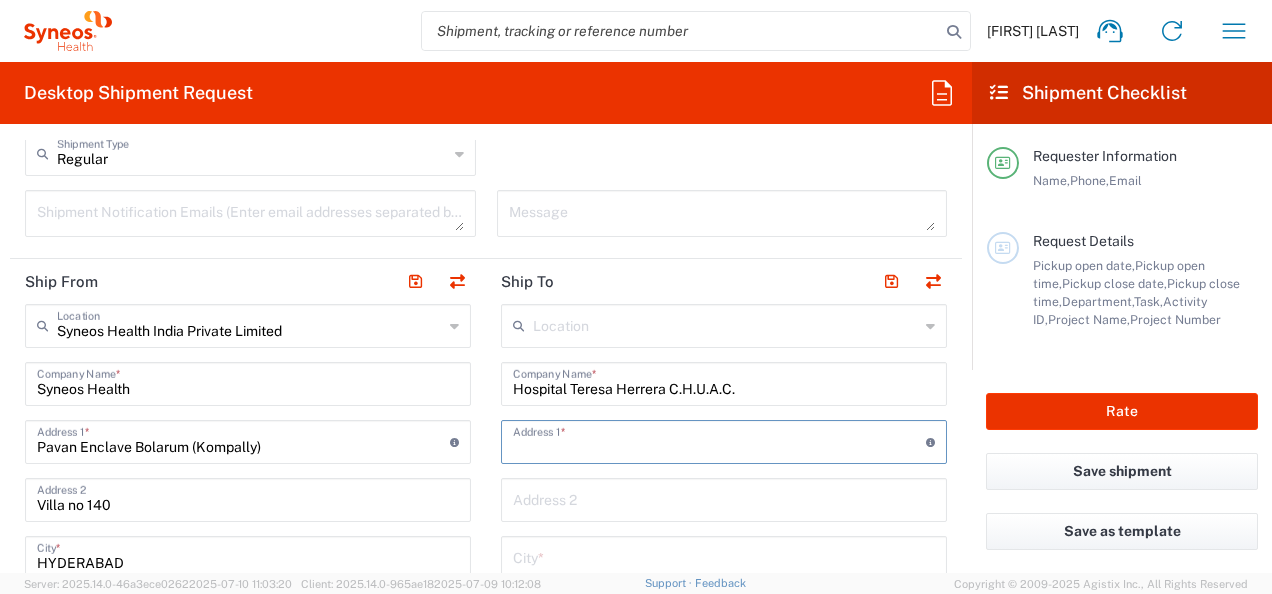 click at bounding box center [719, 440] 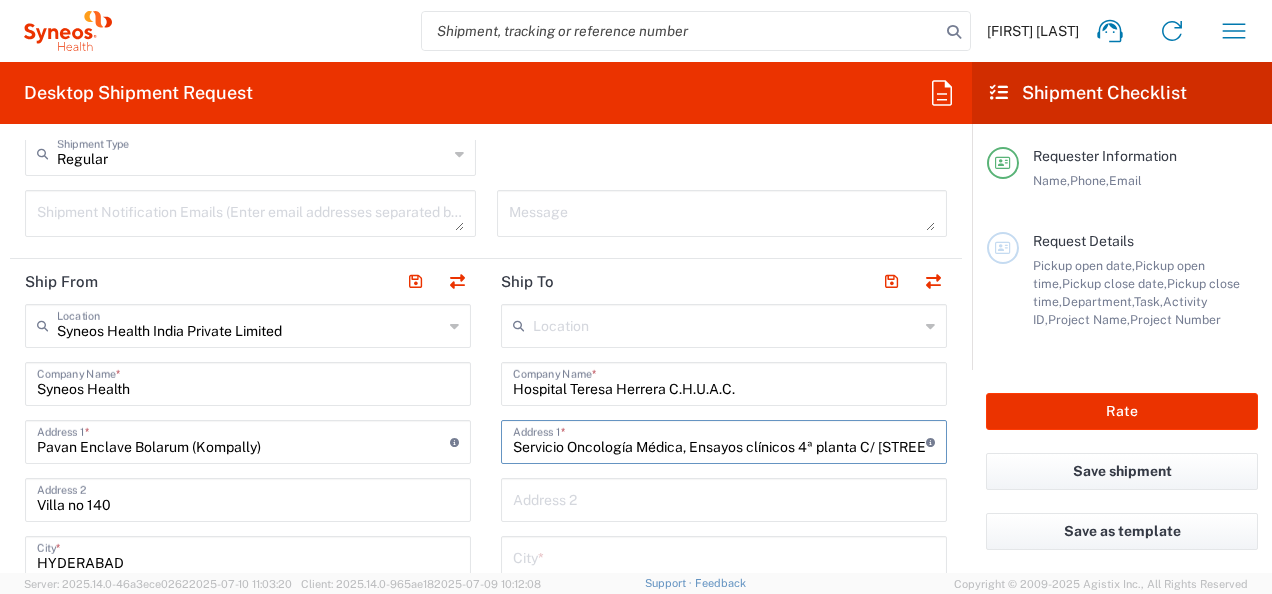 scroll, scrollTop: 0, scrollLeft: 231, axis: horizontal 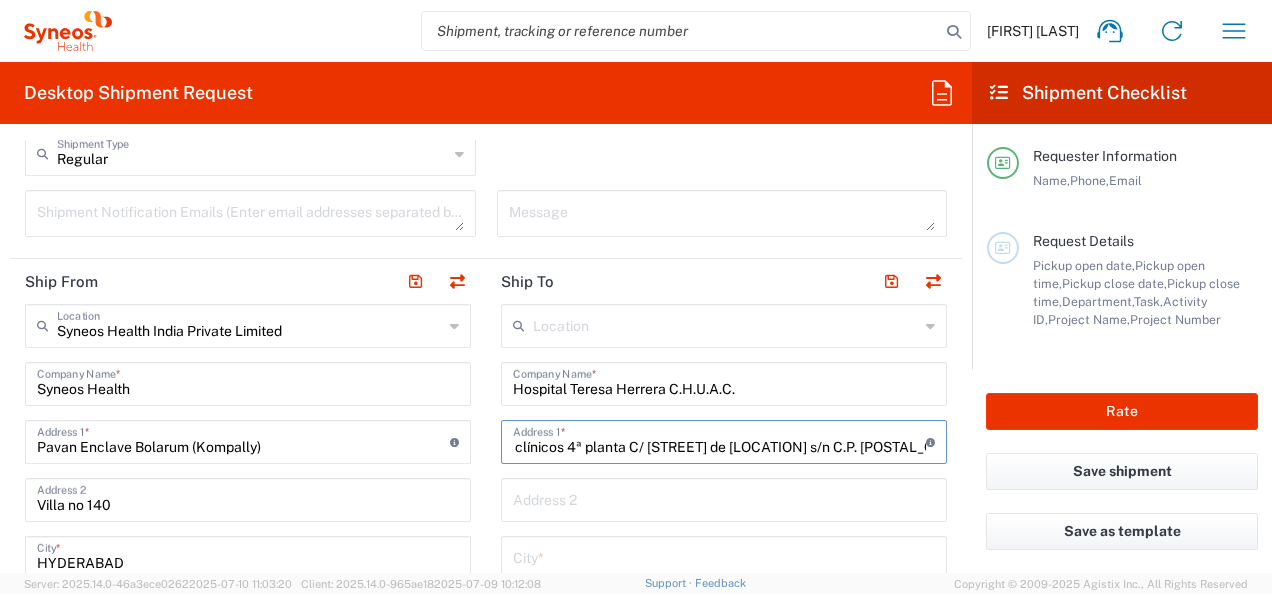 click on "Servicio Oncología Médica, Ensayos clínicos 4ª planta C/ Xubias de [LOCATION] s/n C.P. [POSTAL_CODE] [CITY]" at bounding box center [719, 440] 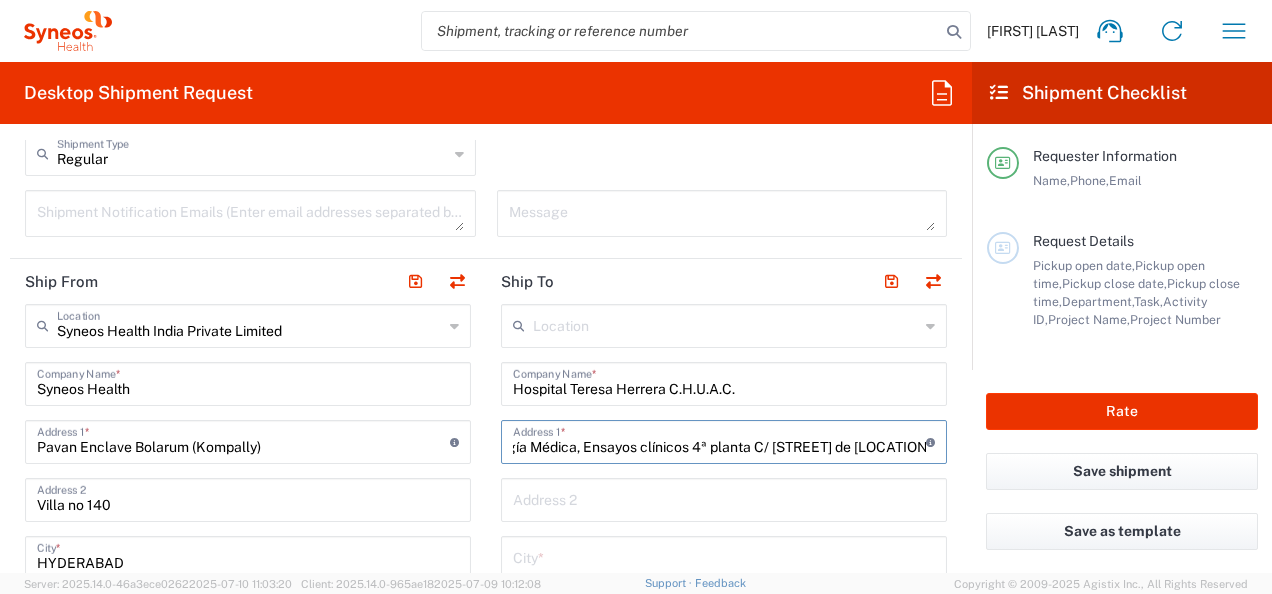 scroll, scrollTop: 0, scrollLeft: 0, axis: both 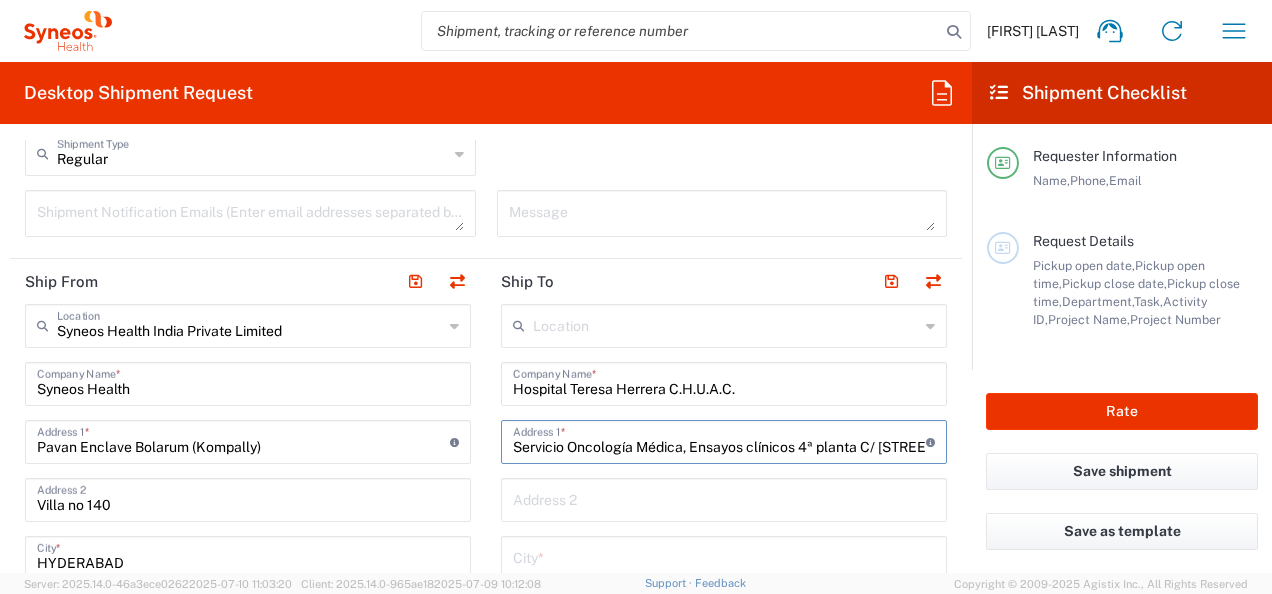 click on "Servicio Oncología Médica, Ensayos clínicos 4ª planta C/ Xubias de [LOCATION]" at bounding box center (719, 440) 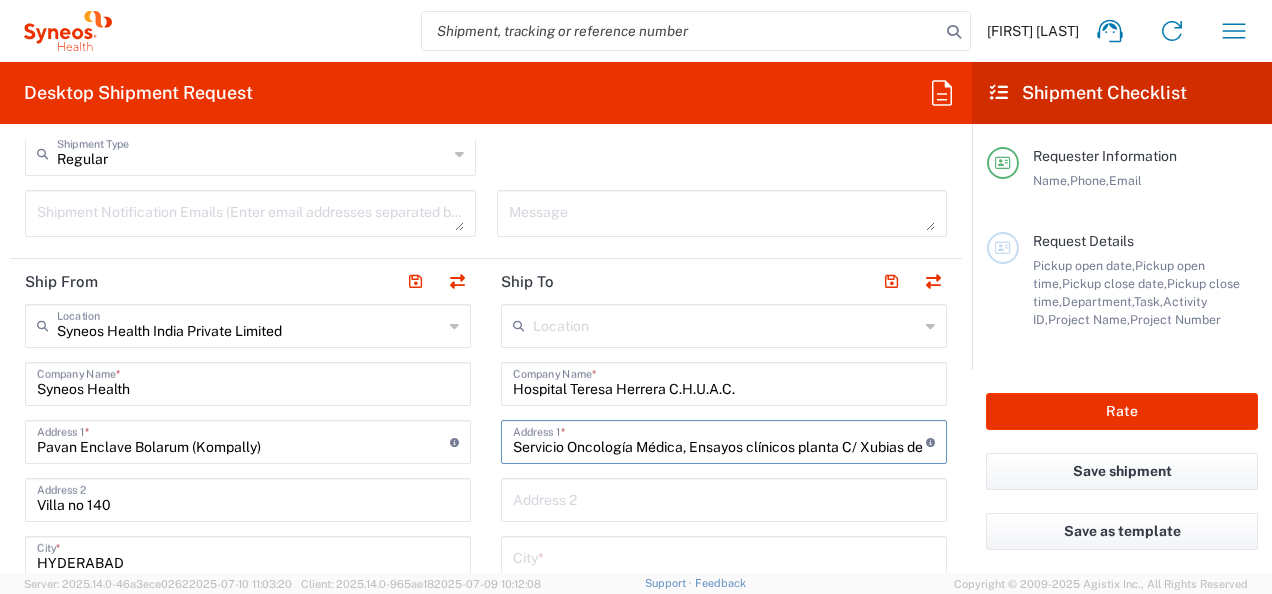 click on "Servicio Oncología Médica, Ensayos clínicos planta C/ Xubias de [LOCATION]" at bounding box center [719, 440] 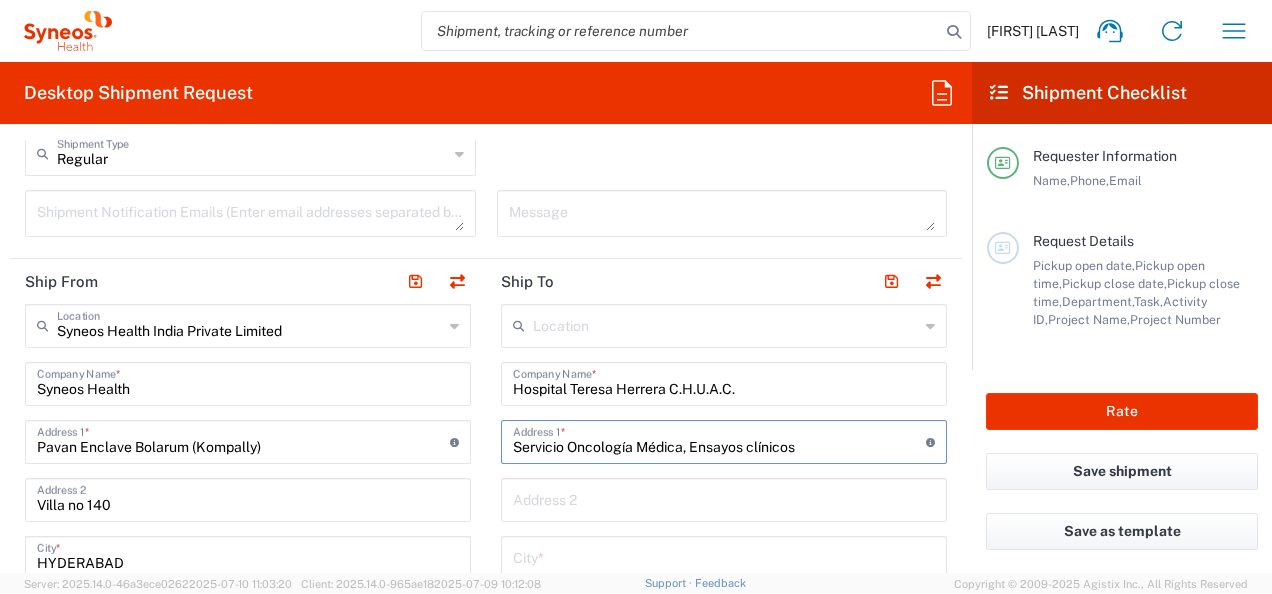 paste on "4ª planta" 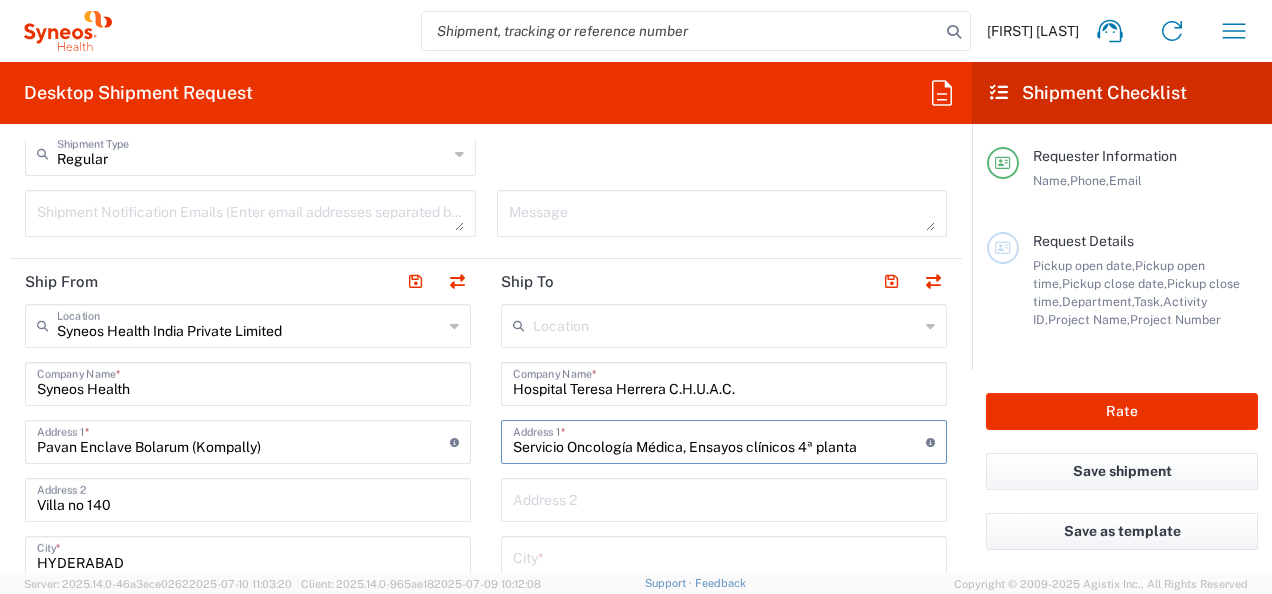 type on "Servicio Oncología Médica, Ensayos clínicos 4ª planta" 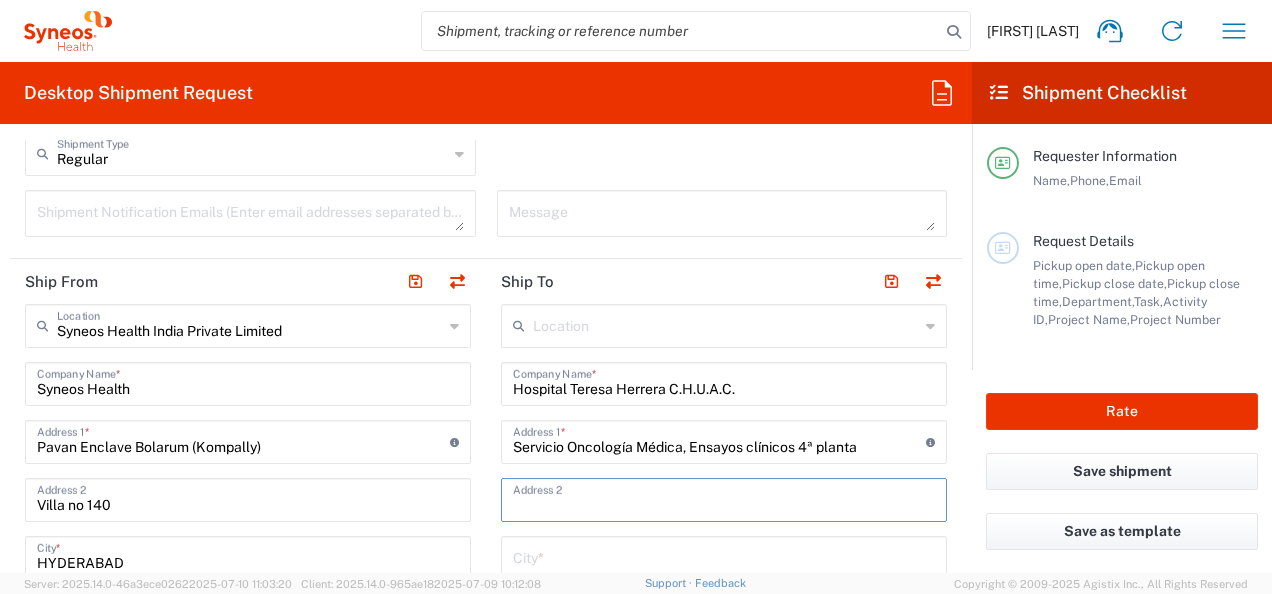 click at bounding box center [724, 498] 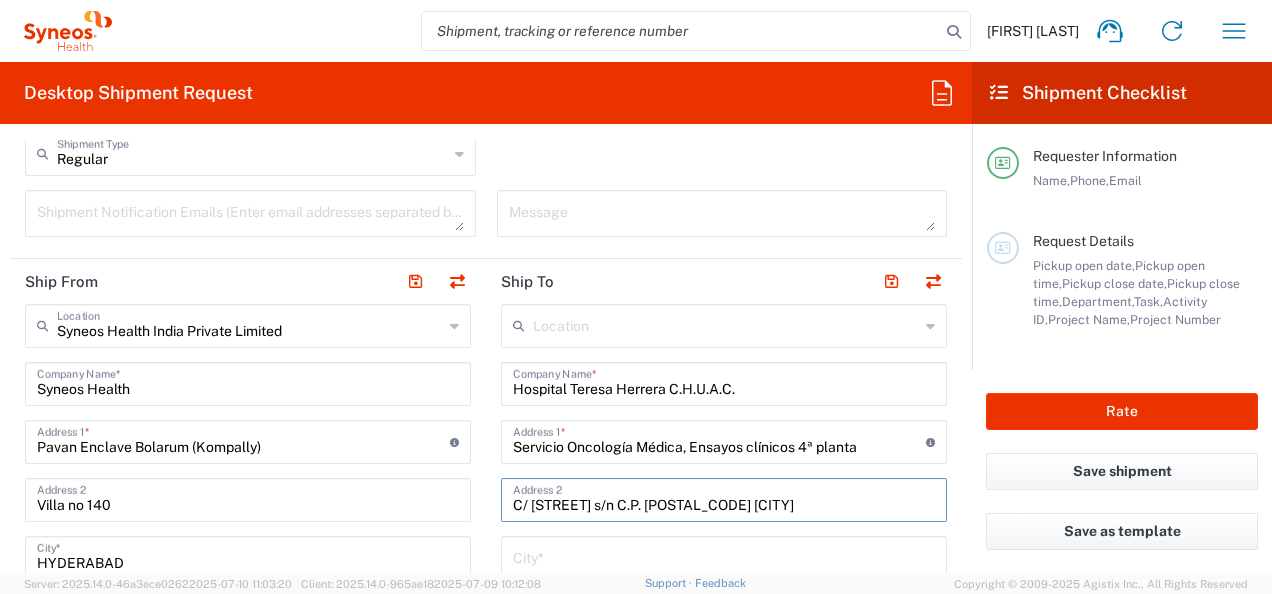 type on "C/ Xubias de [LOCATION] s/n C.P. [POSTAL_CODE] [CITY]" 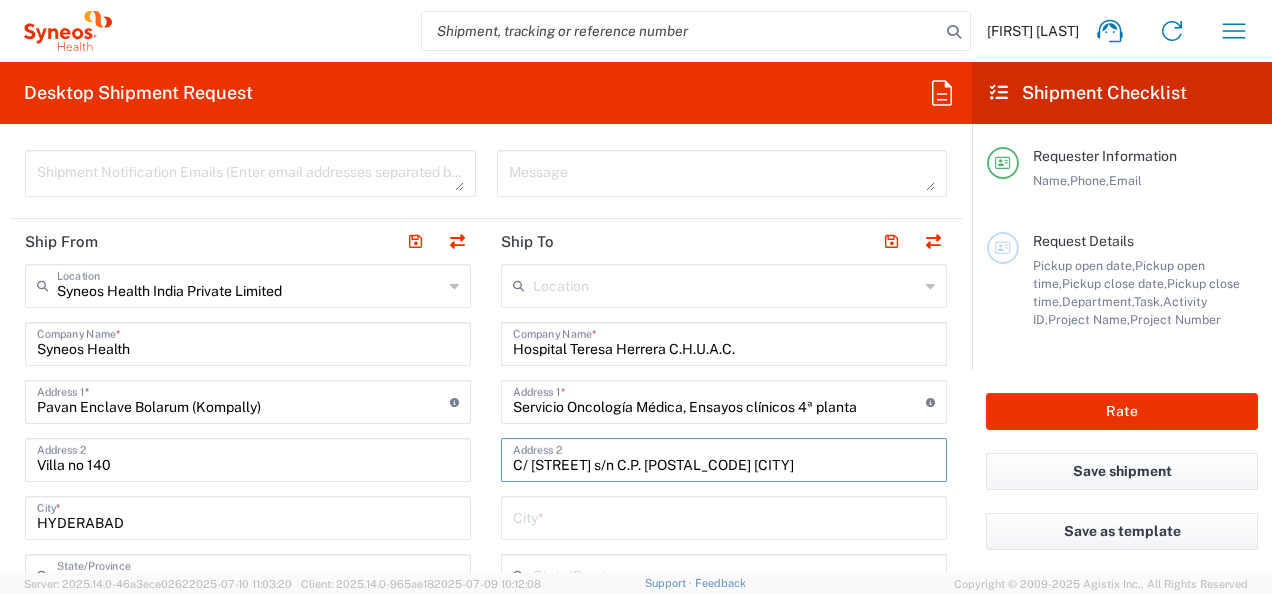 scroll, scrollTop: 893, scrollLeft: 0, axis: vertical 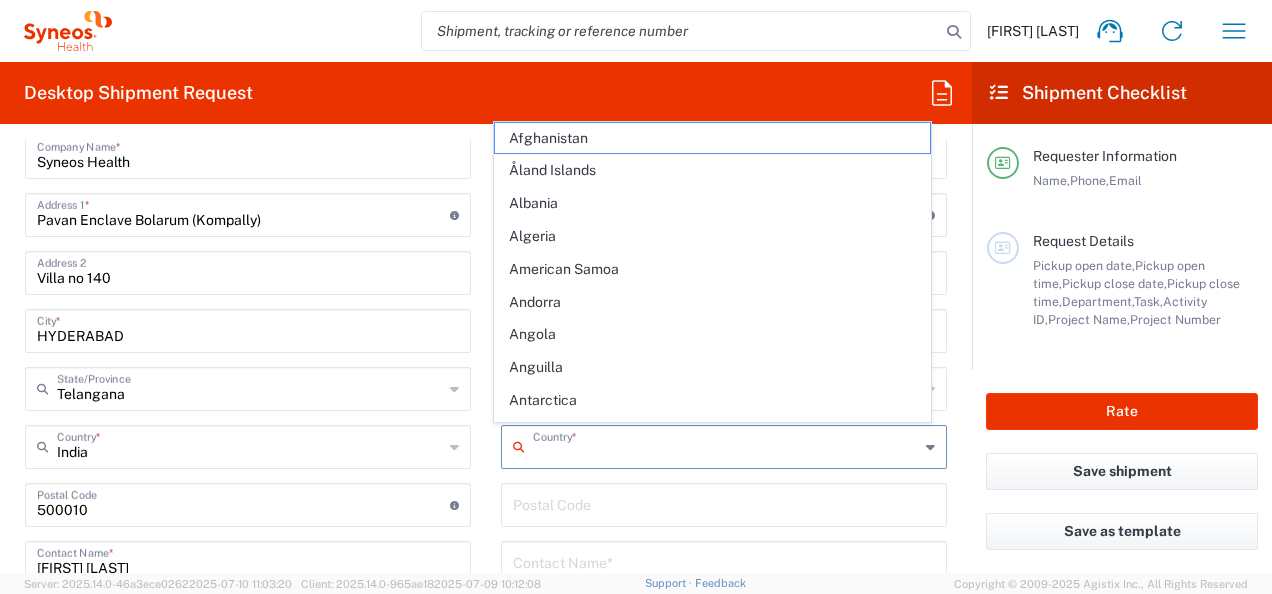 click at bounding box center (726, 445) 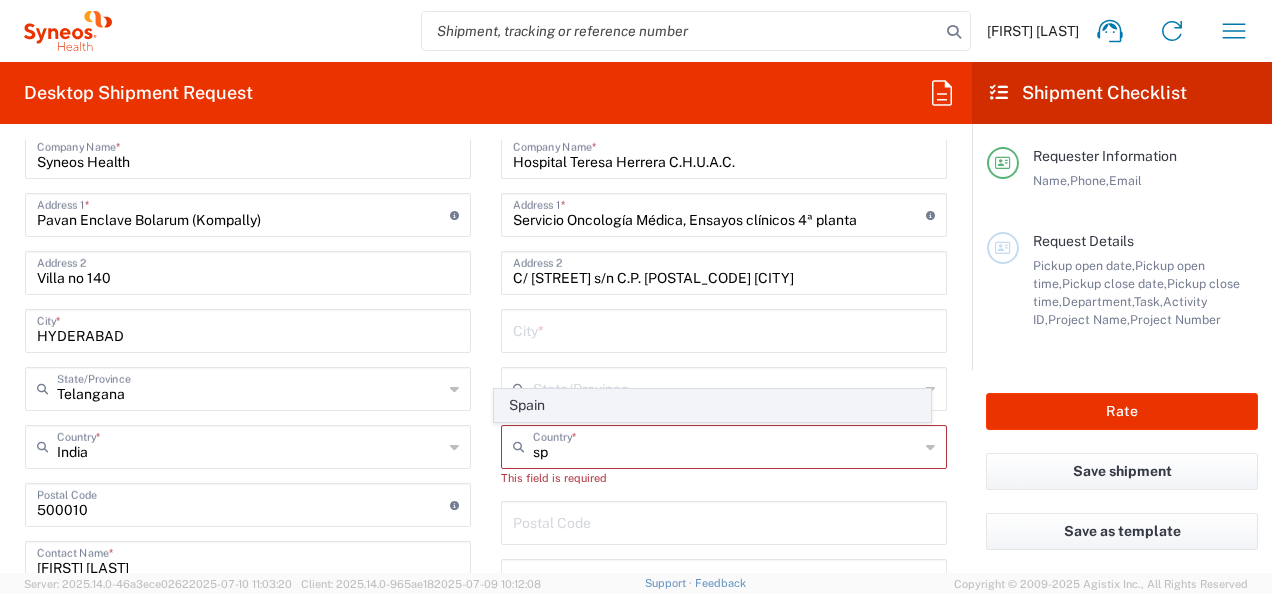 click on "Spain" 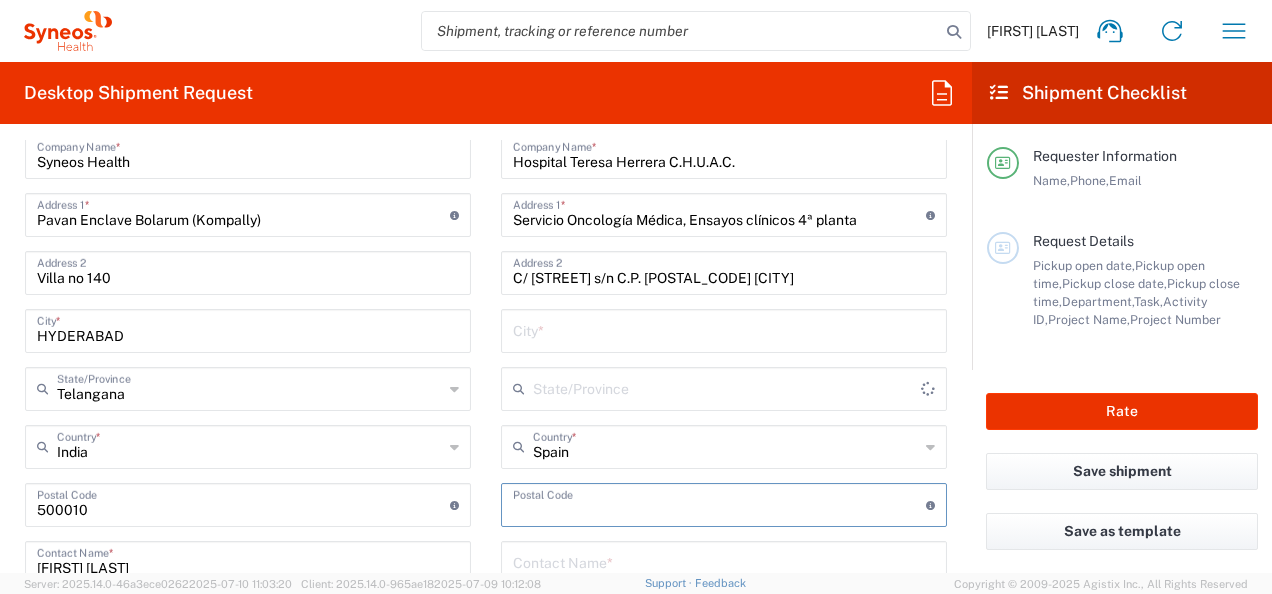 click at bounding box center [719, 503] 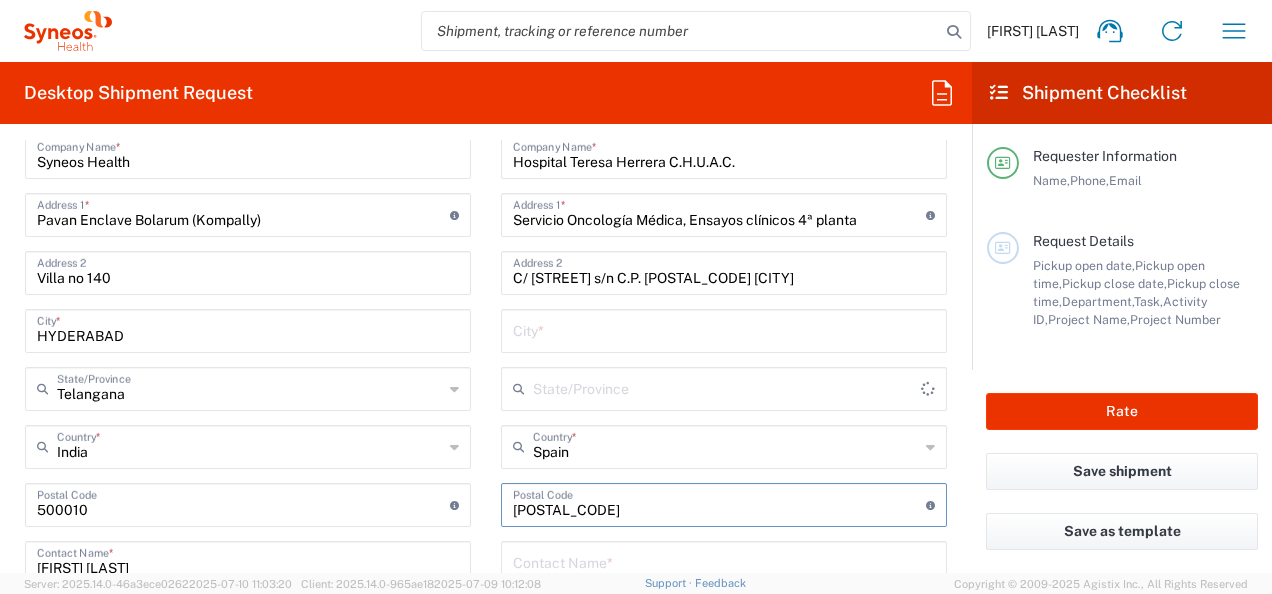 type on "[POSTAL_CODE]" 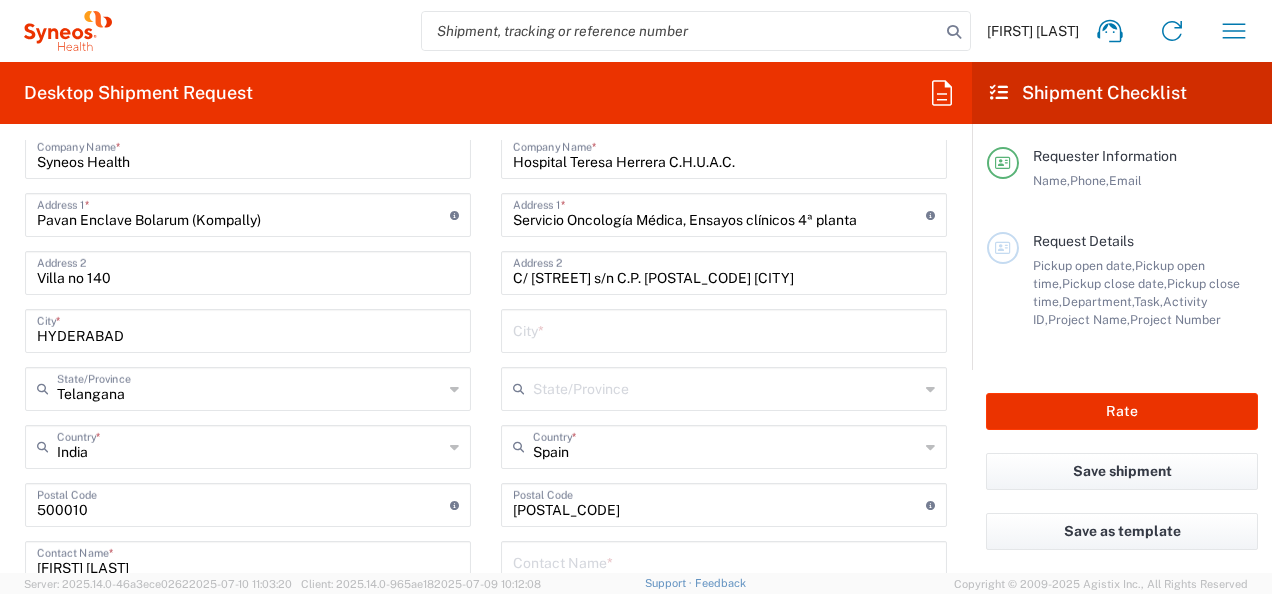 click on "State/Province" 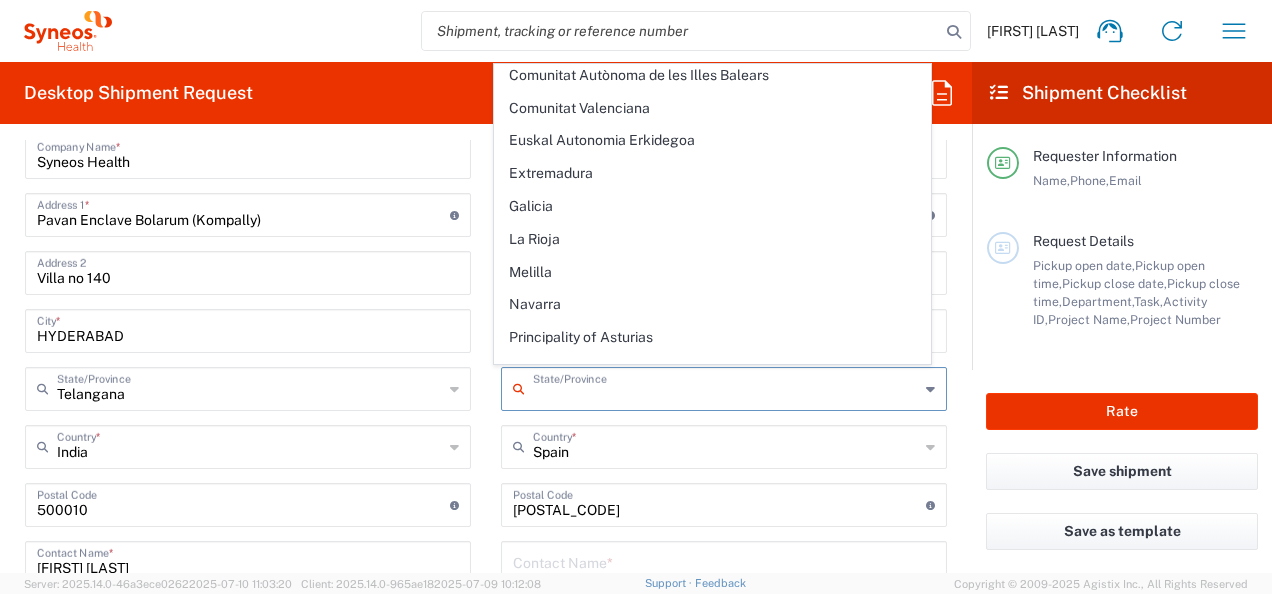 scroll, scrollTop: 310, scrollLeft: 0, axis: vertical 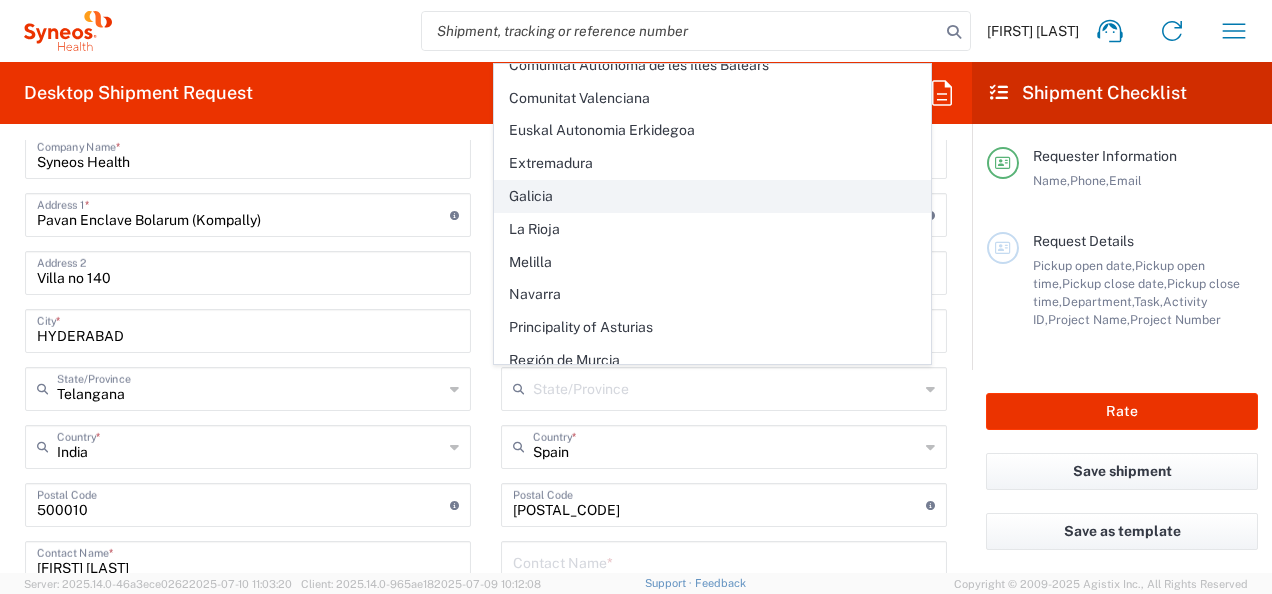 click on "Galicia" 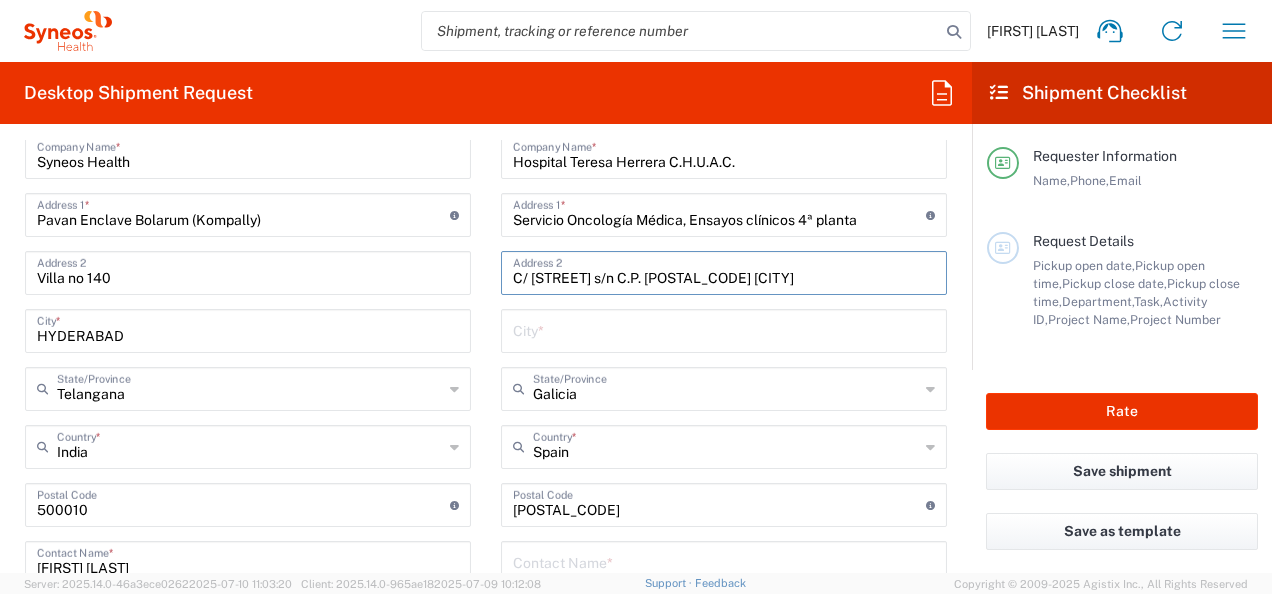 drag, startPoint x: 734, startPoint y: 275, endPoint x: 790, endPoint y: 276, distance: 56.008926 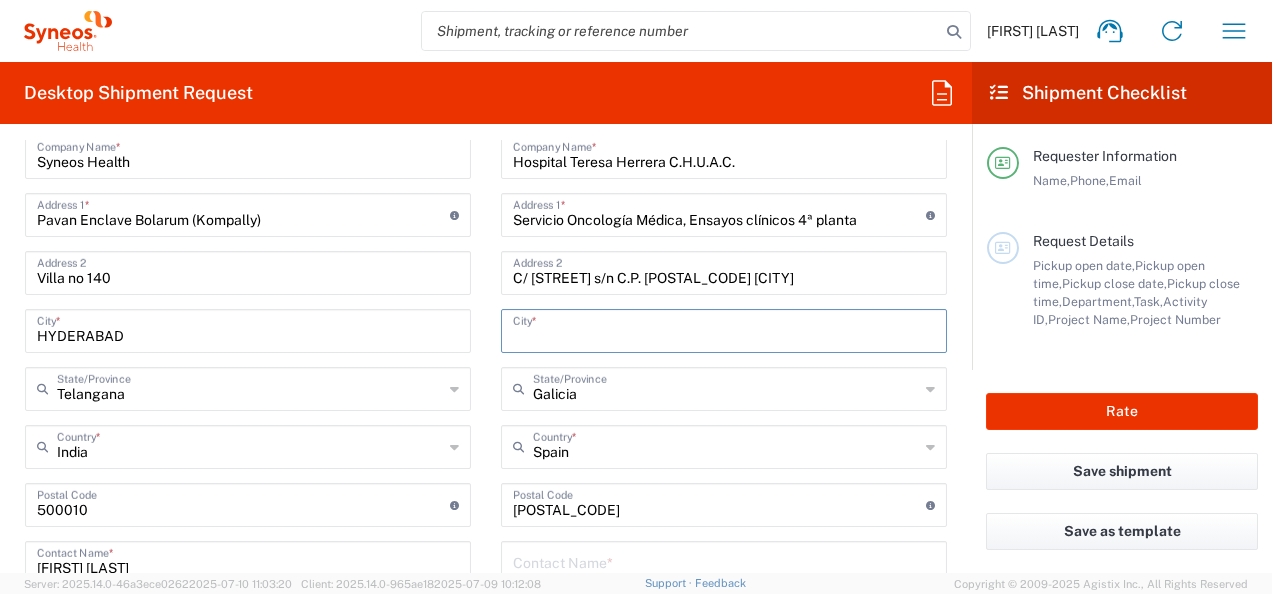click at bounding box center [724, 329] 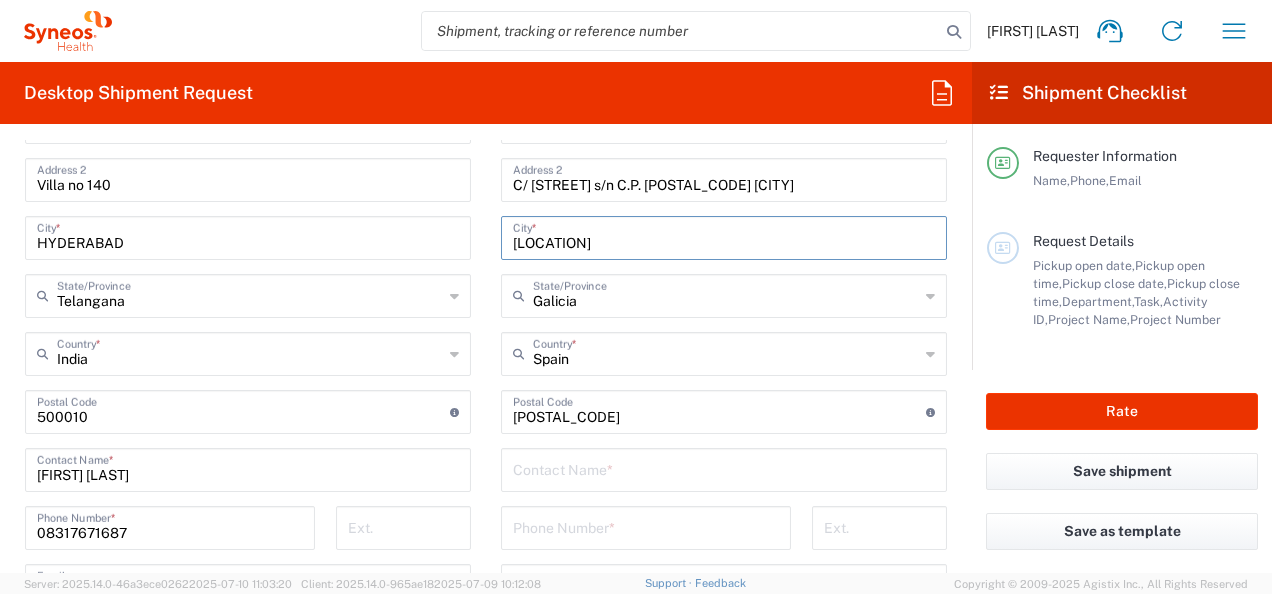 scroll, scrollTop: 1133, scrollLeft: 0, axis: vertical 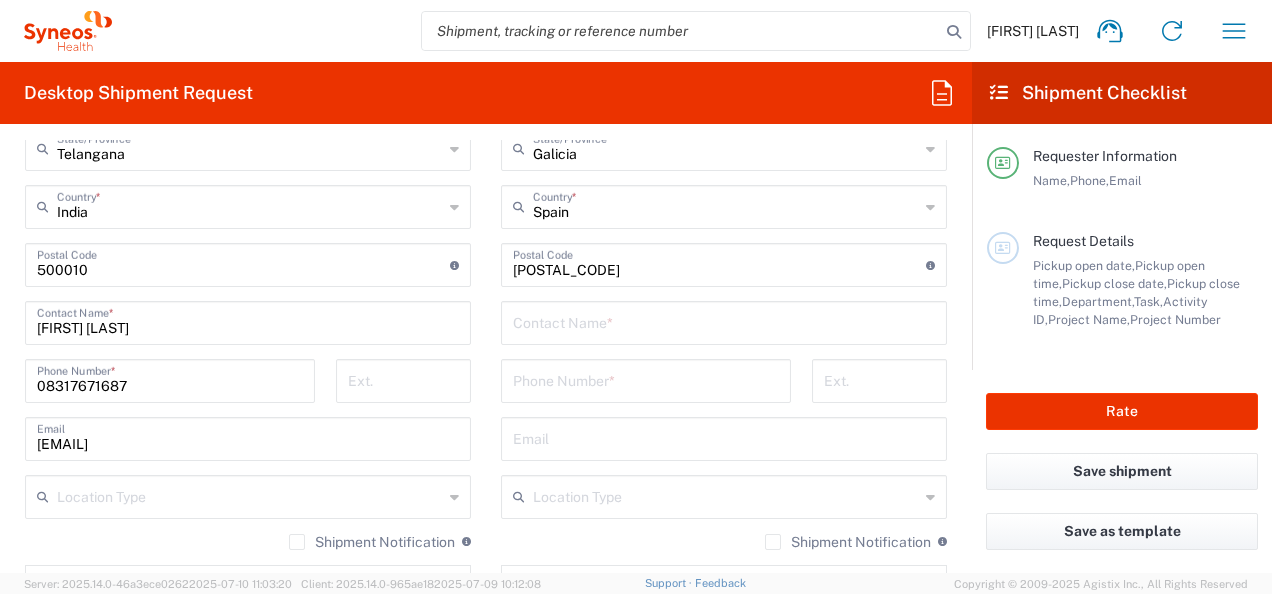 type on "[CITY]" 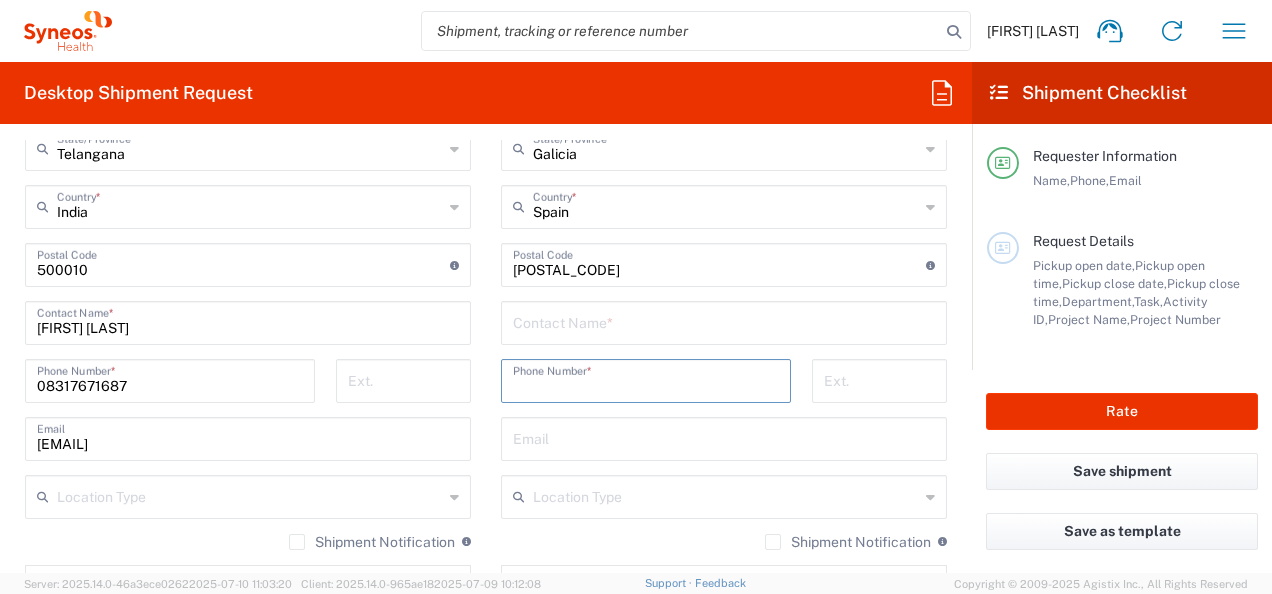 click at bounding box center [646, 379] 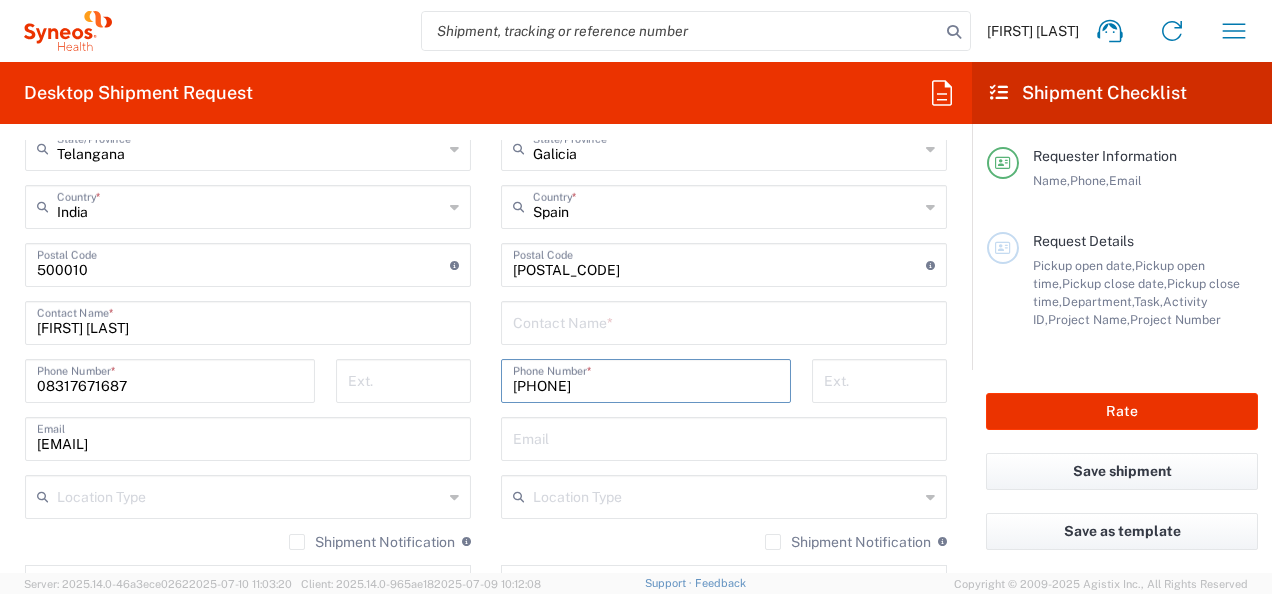type on "[PHONE]" 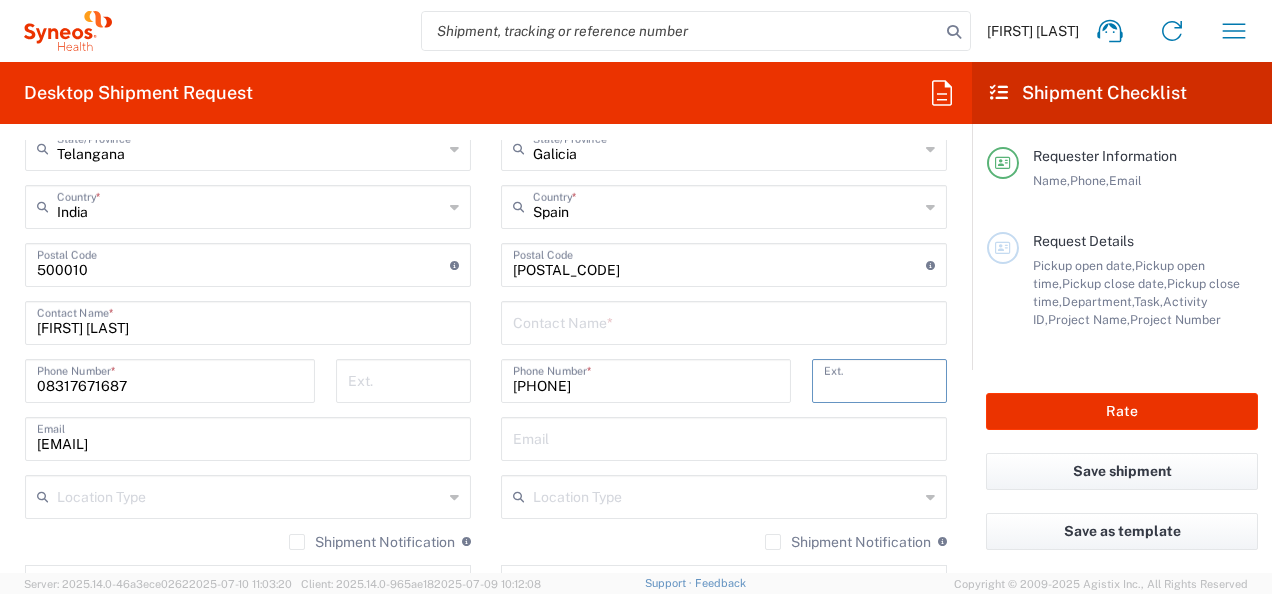 click at bounding box center [879, 379] 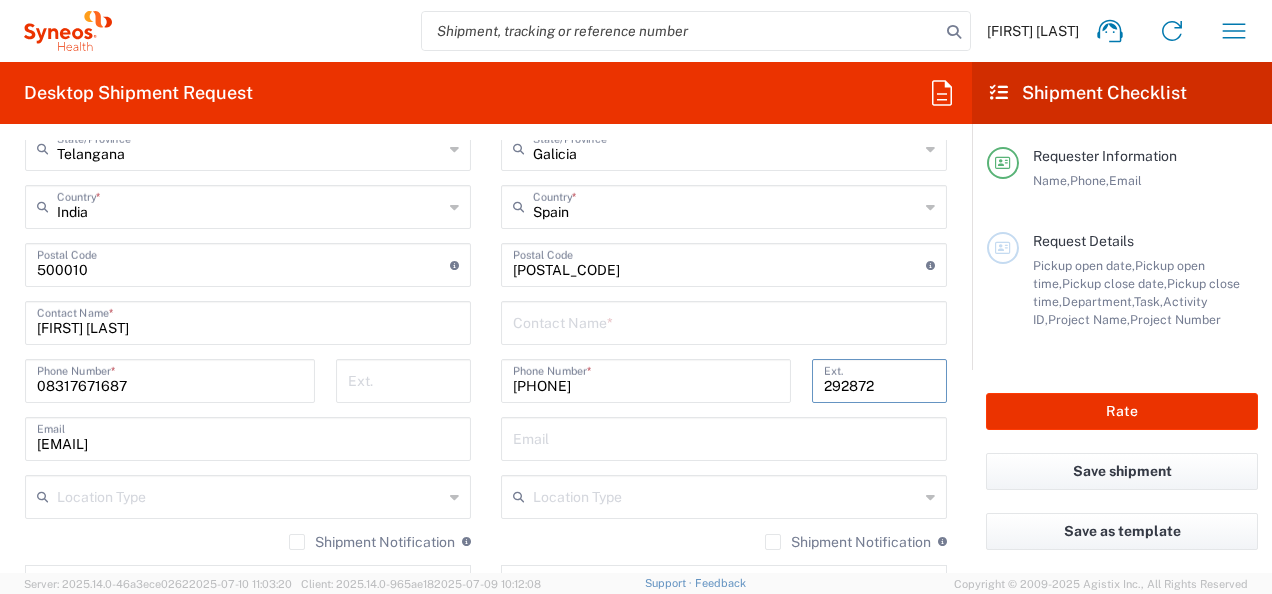 type on "[NUMBER]" 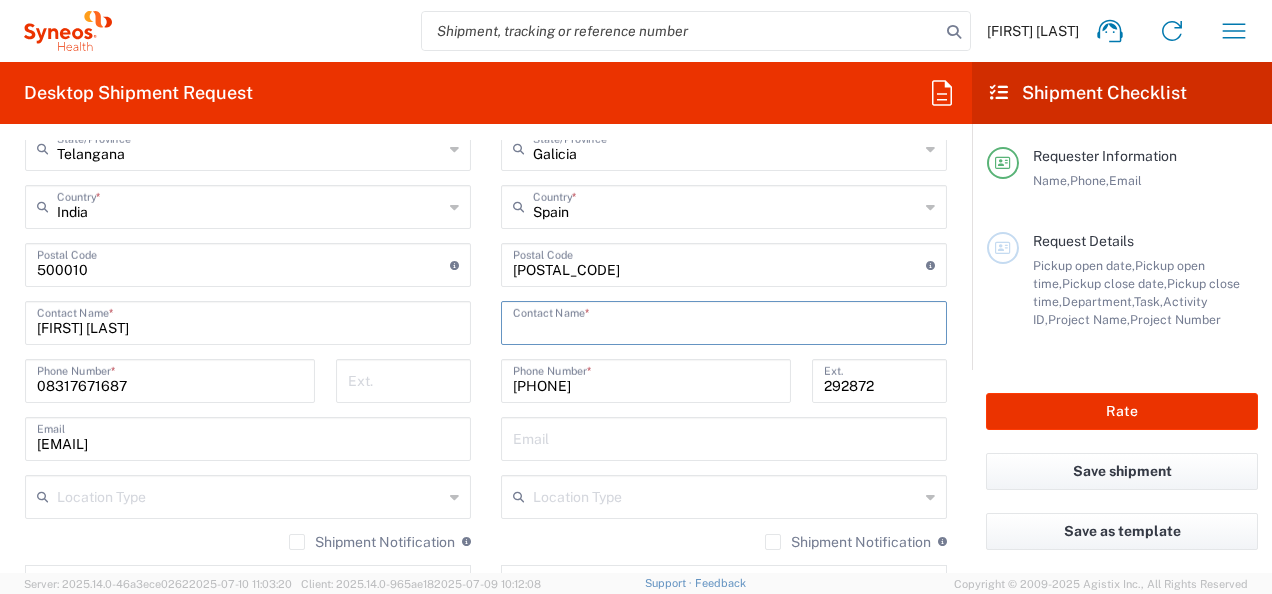 click at bounding box center [724, 321] 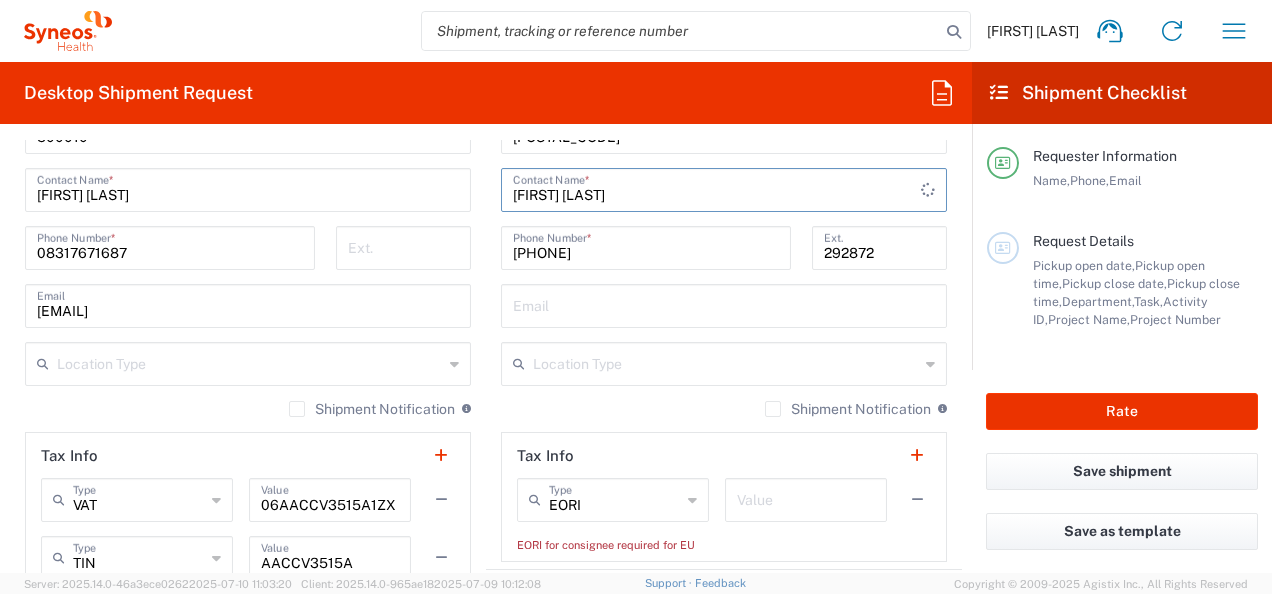 scroll, scrollTop: 1346, scrollLeft: 0, axis: vertical 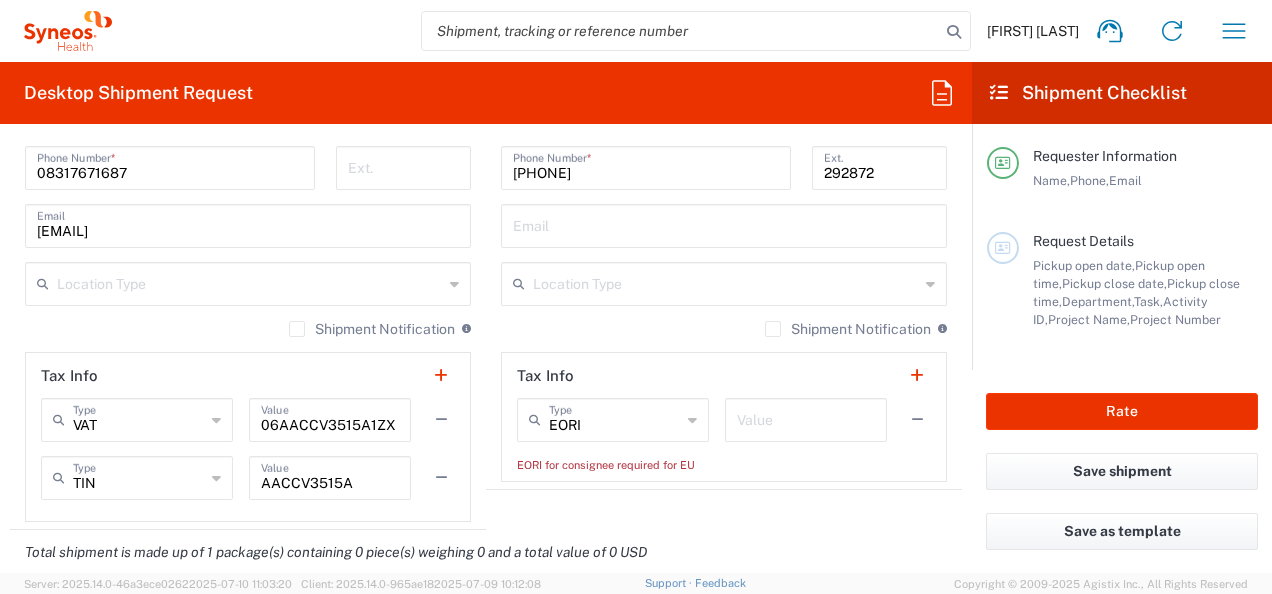 type on "[FIRST] [LAST]" 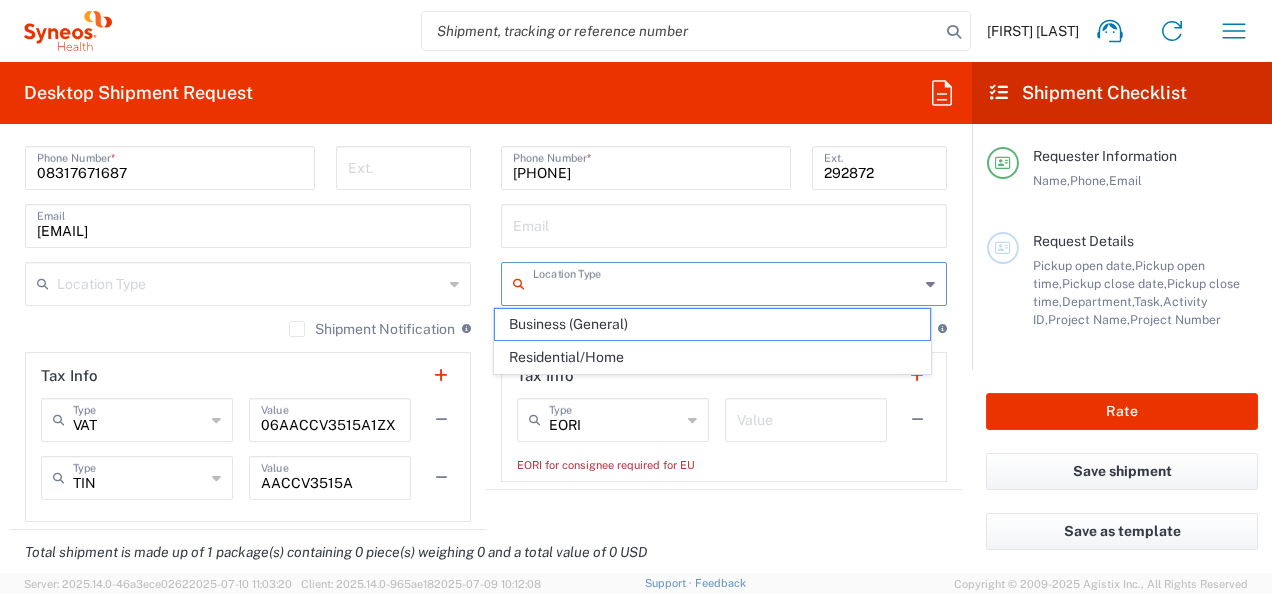click at bounding box center (726, 282) 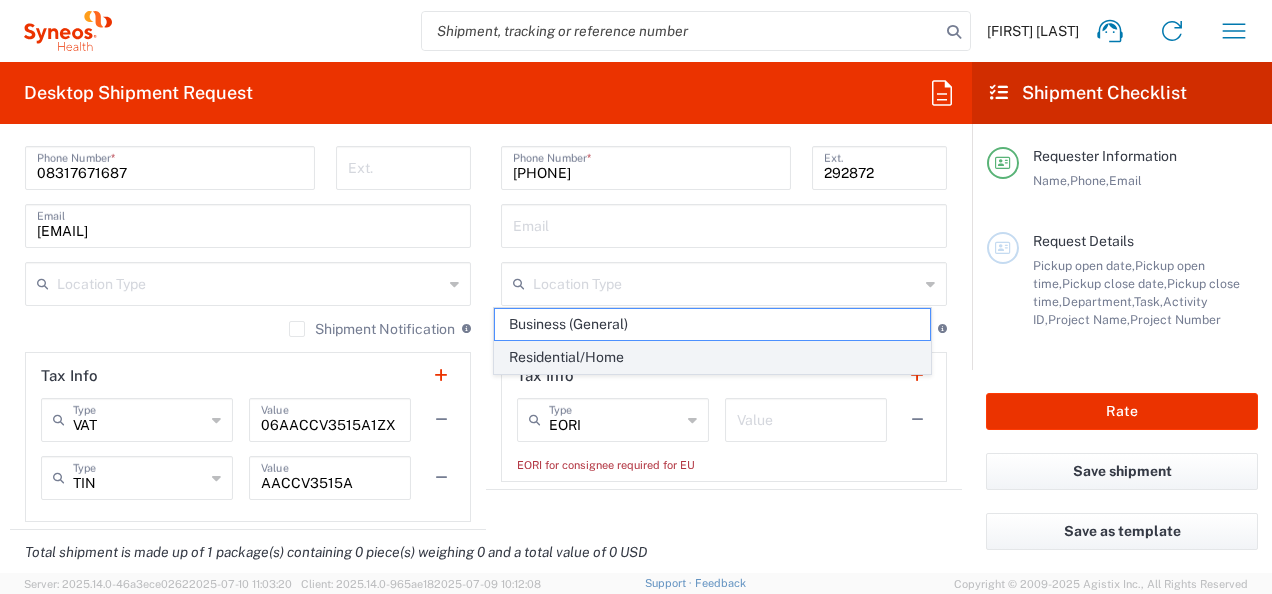 click on "Residential/Home" 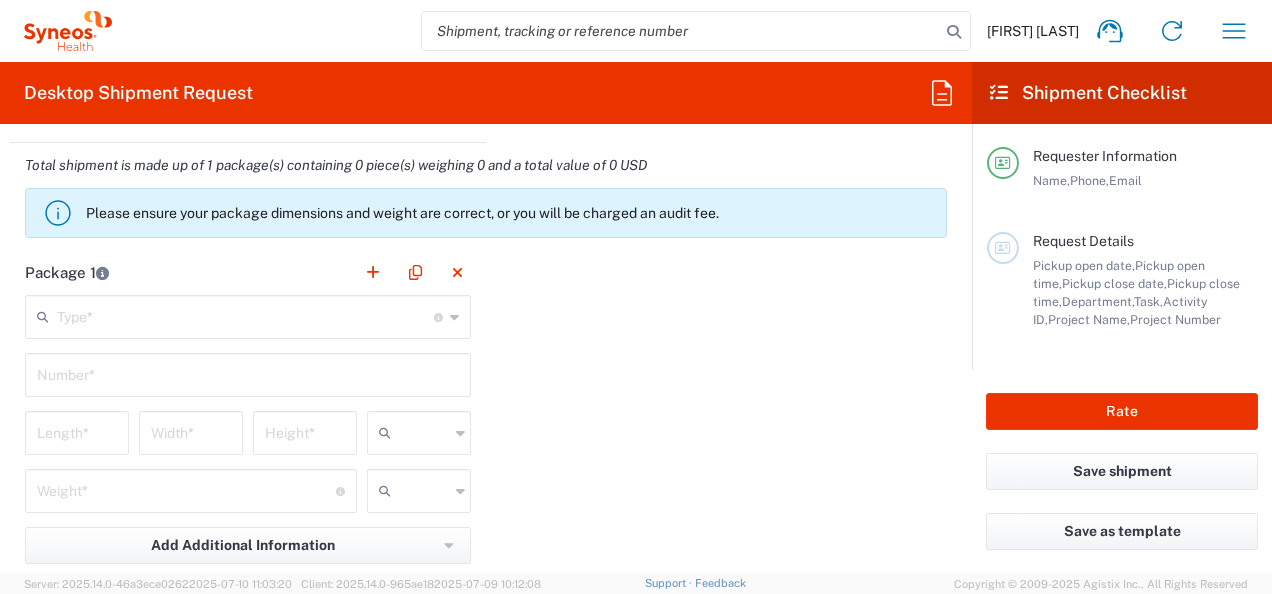 scroll, scrollTop: 1786, scrollLeft: 0, axis: vertical 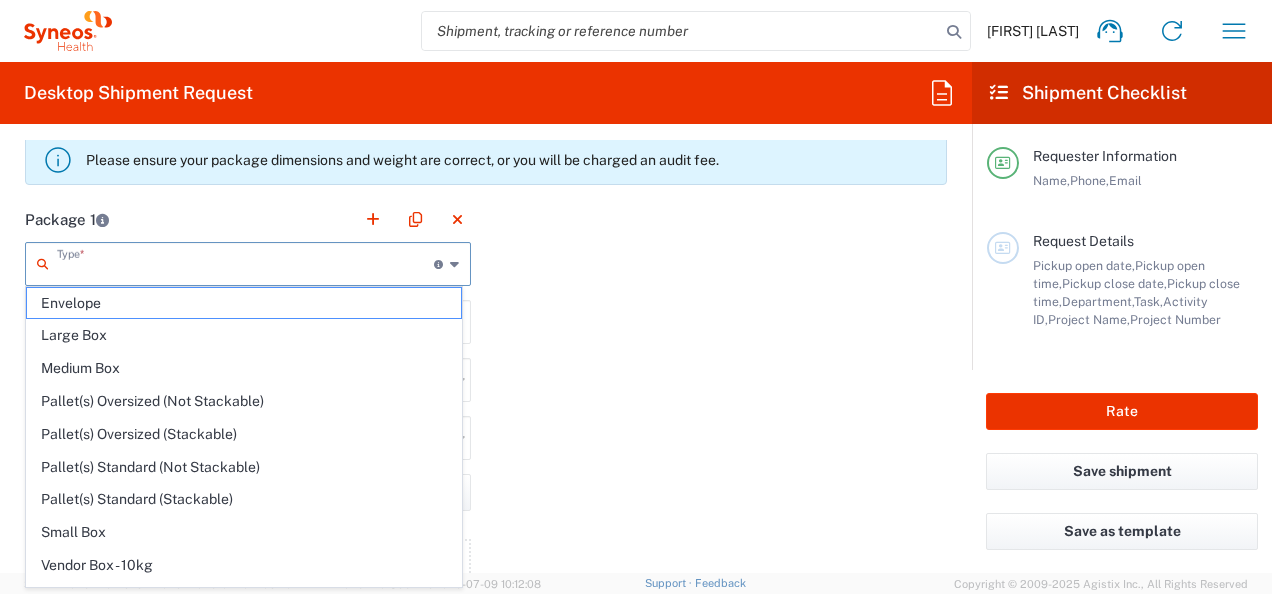 click at bounding box center (245, 262) 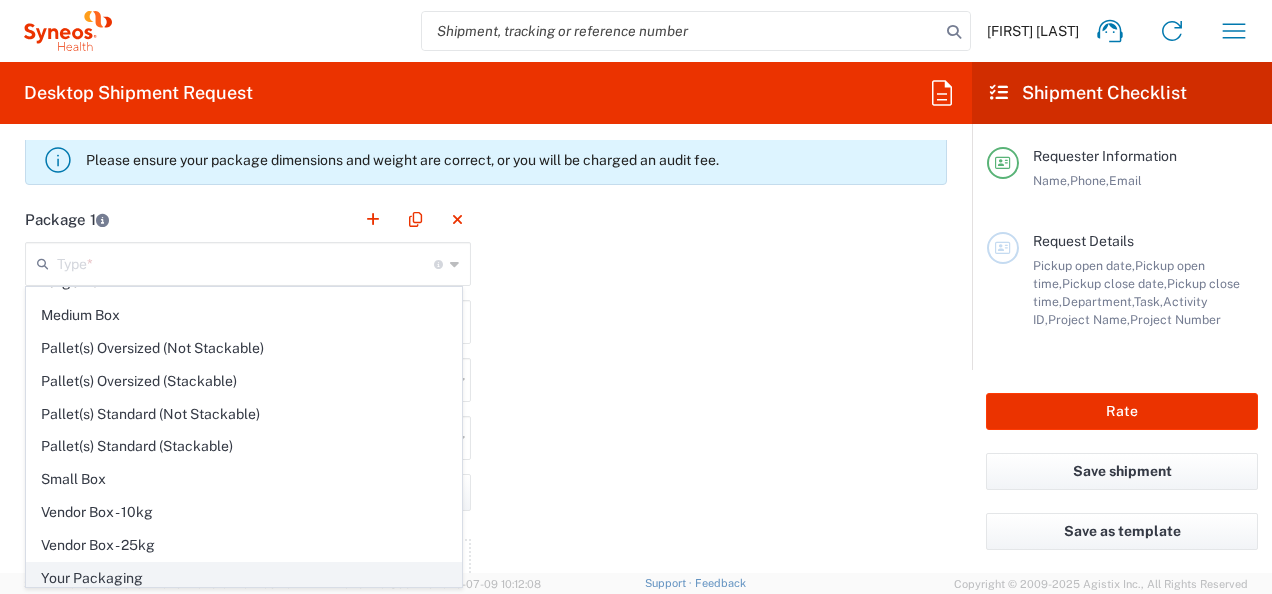 click on "Your Packaging" 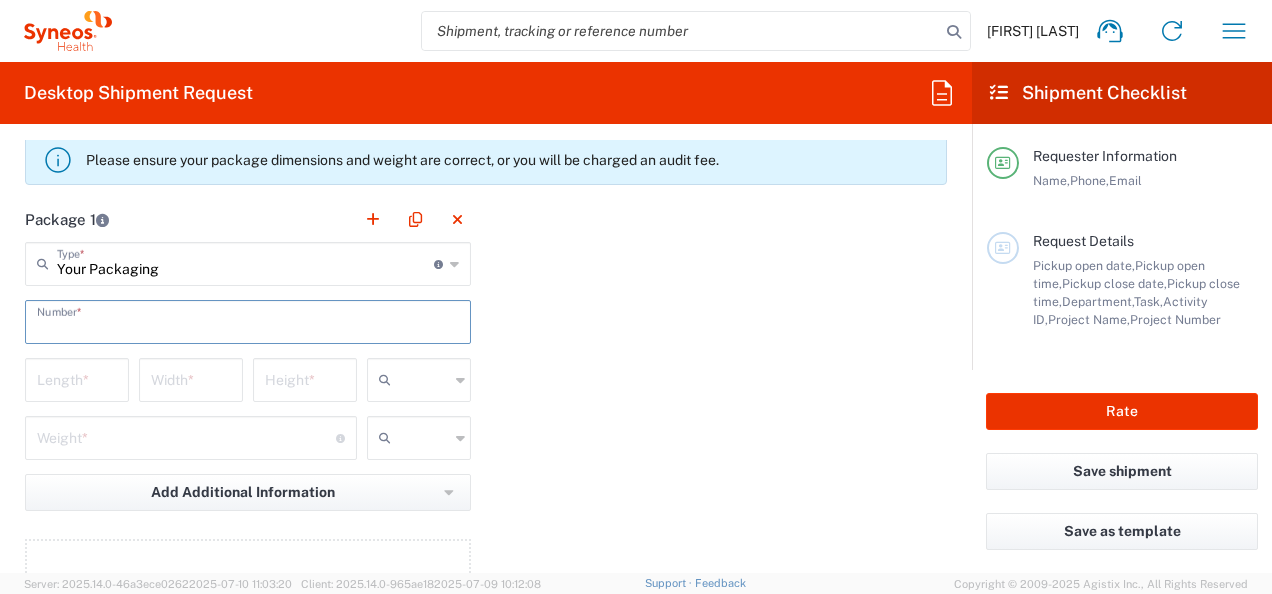 click at bounding box center (248, 320) 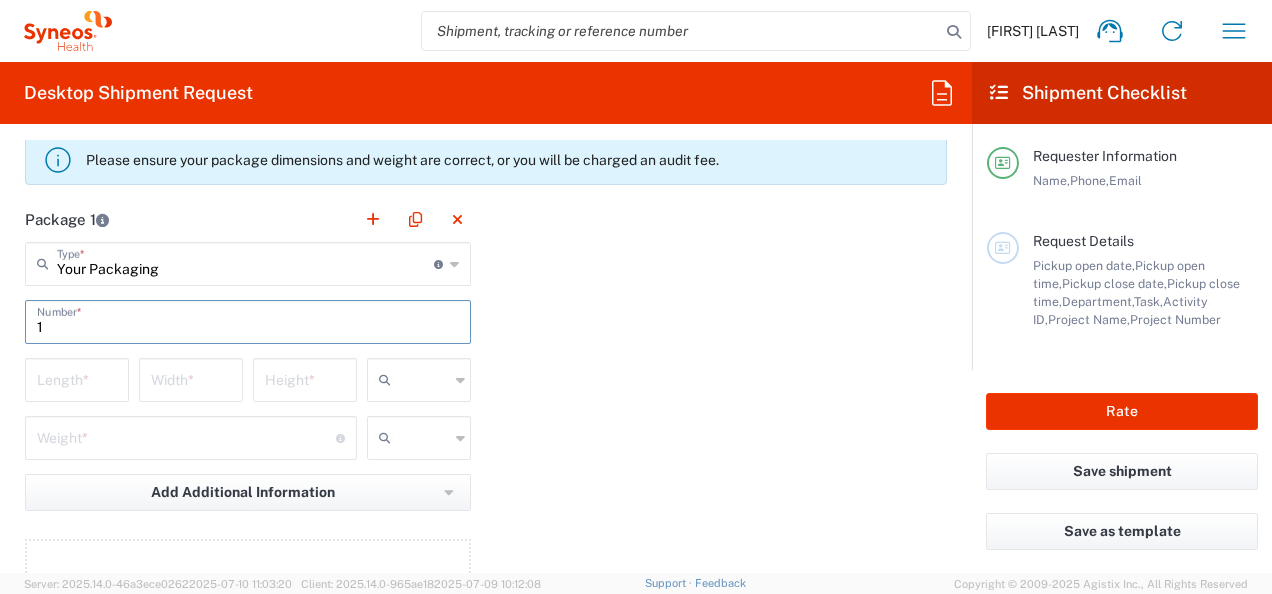 type on "1" 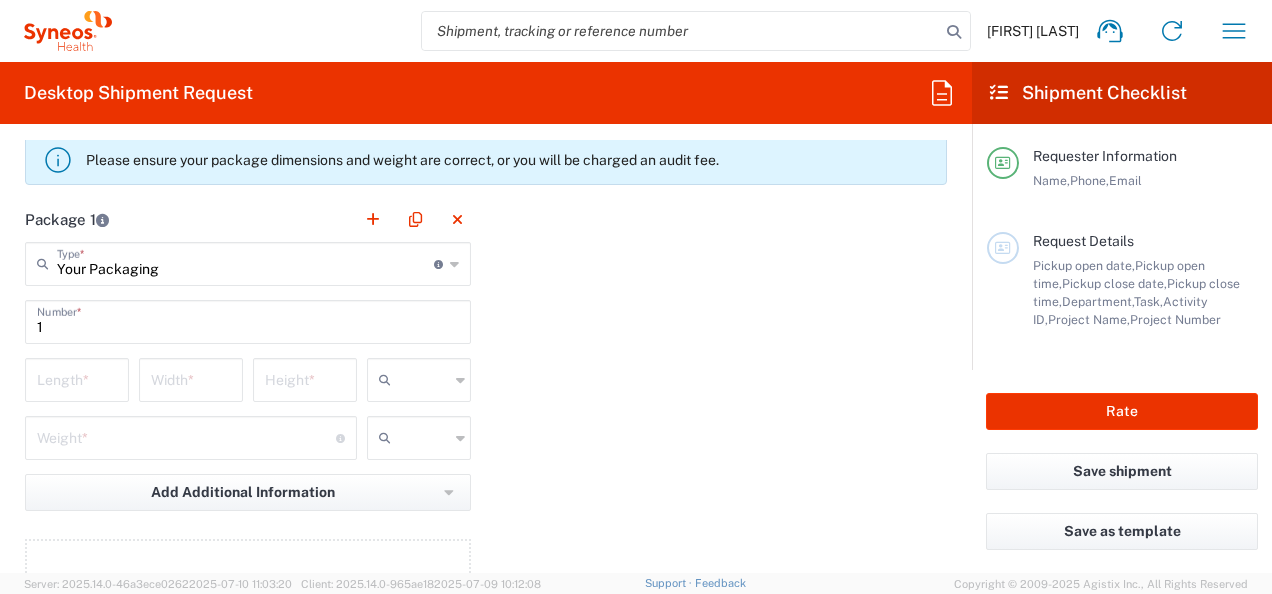 click on "Length  *" 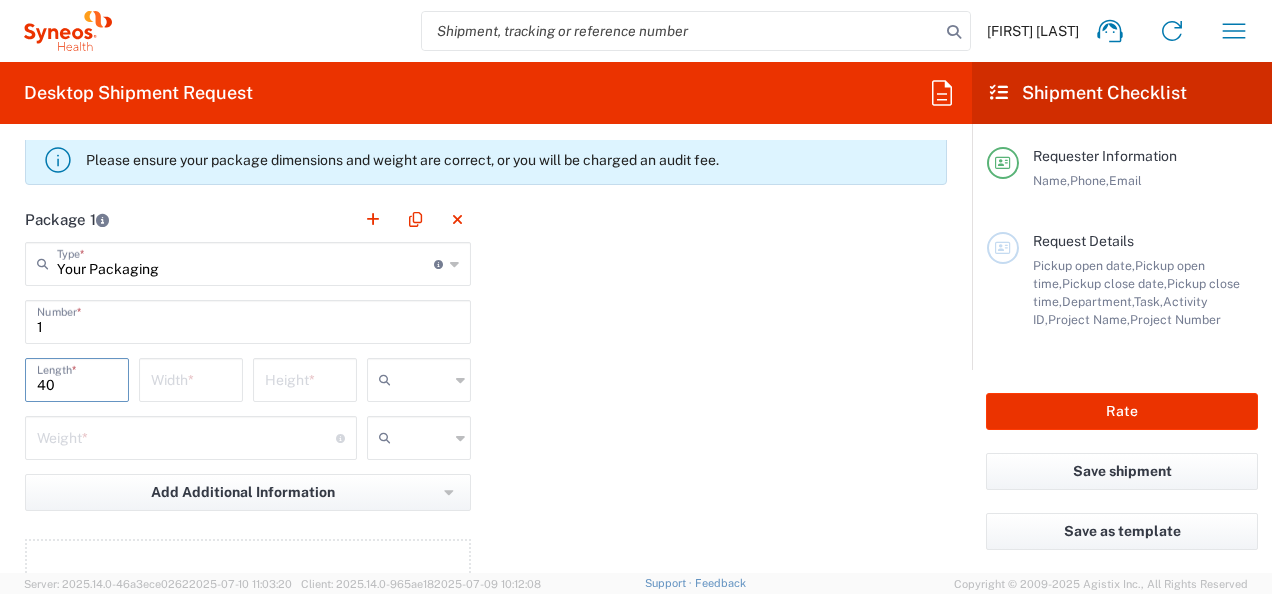 type on "40" 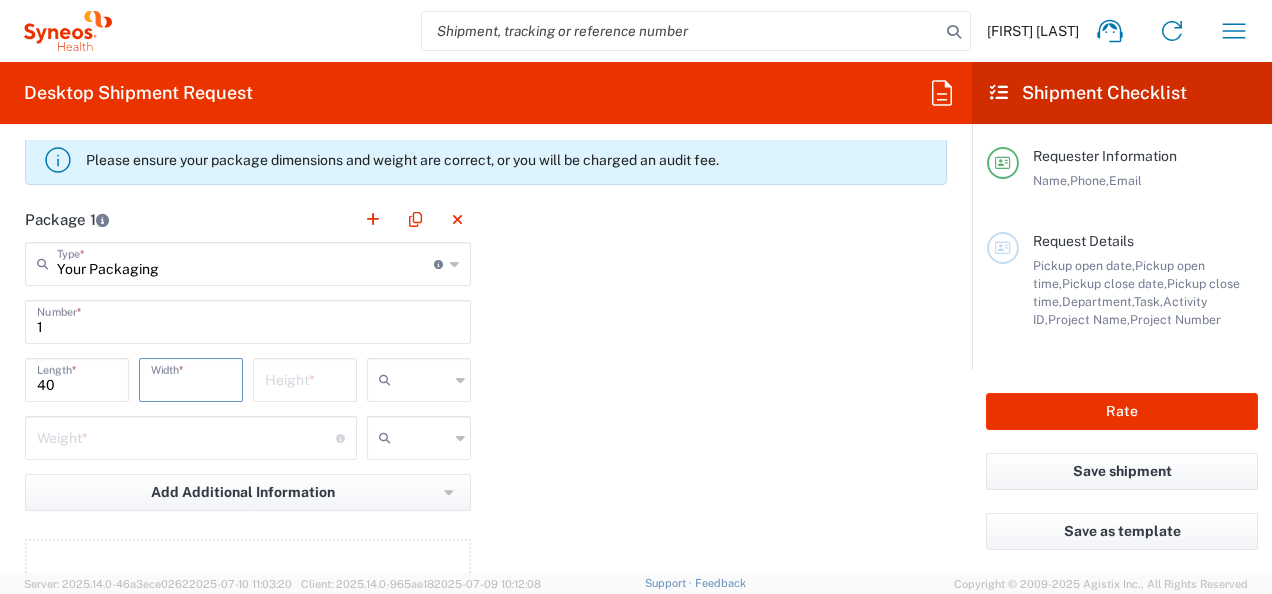 click at bounding box center [191, 378] 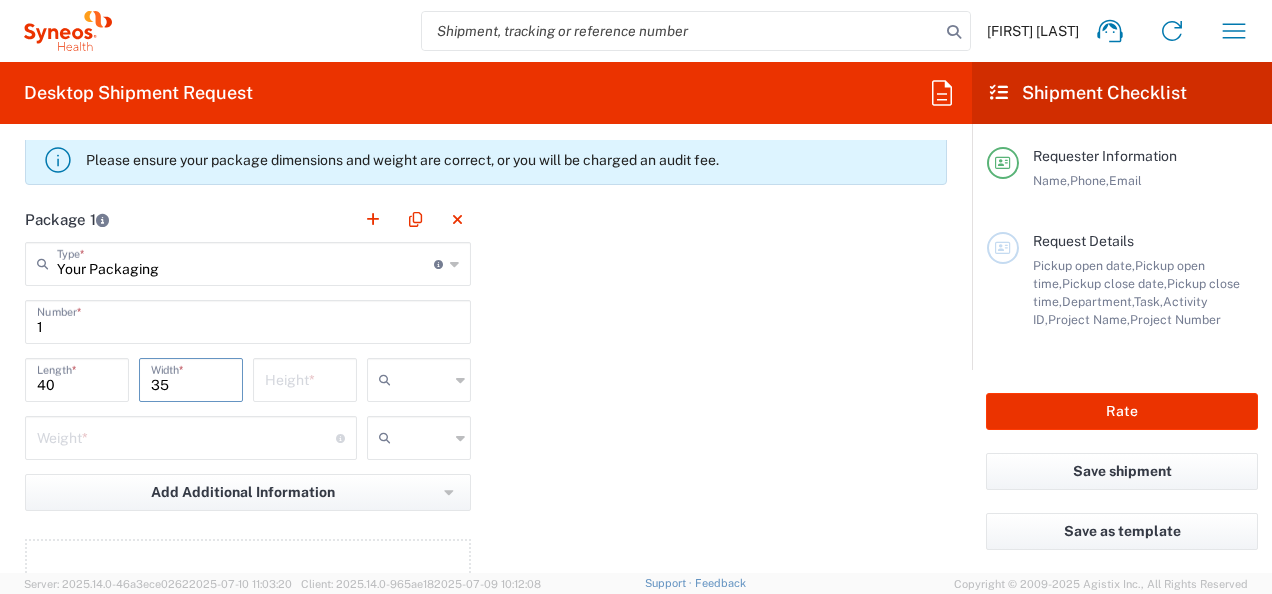 type on "35" 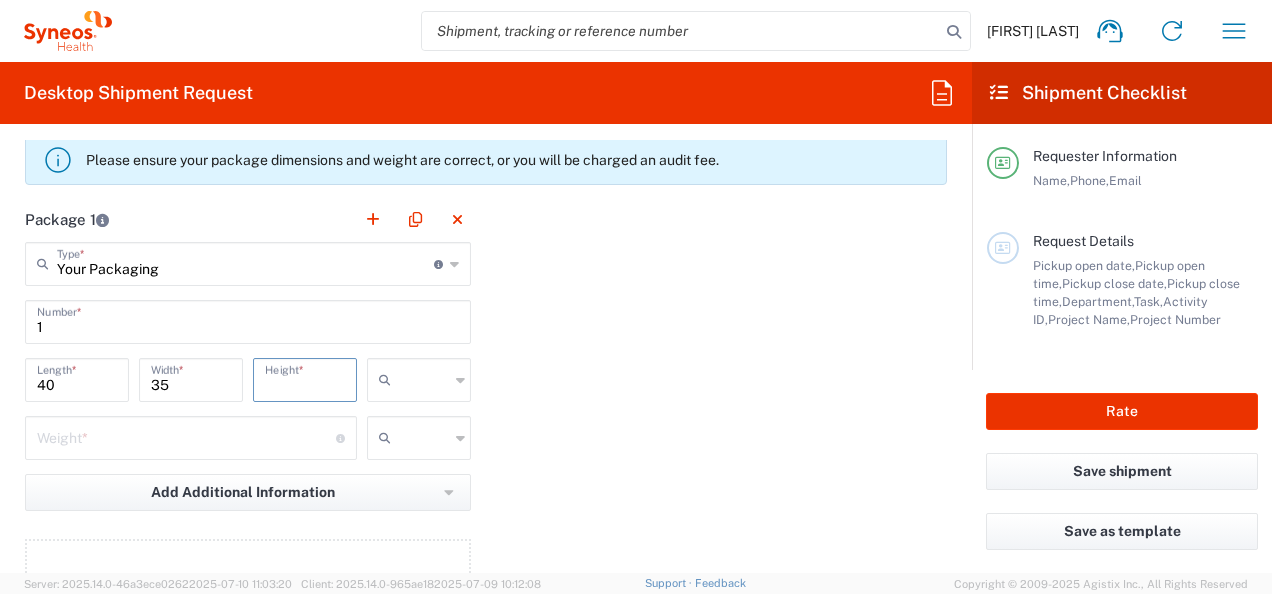 click at bounding box center (305, 378) 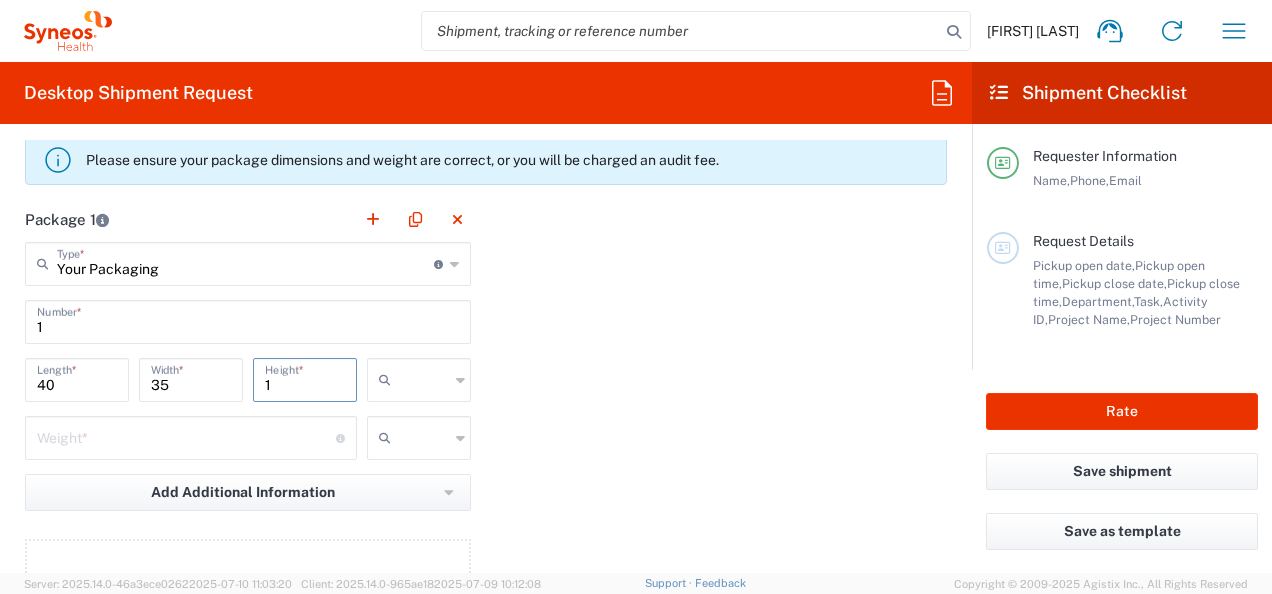 type on "1" 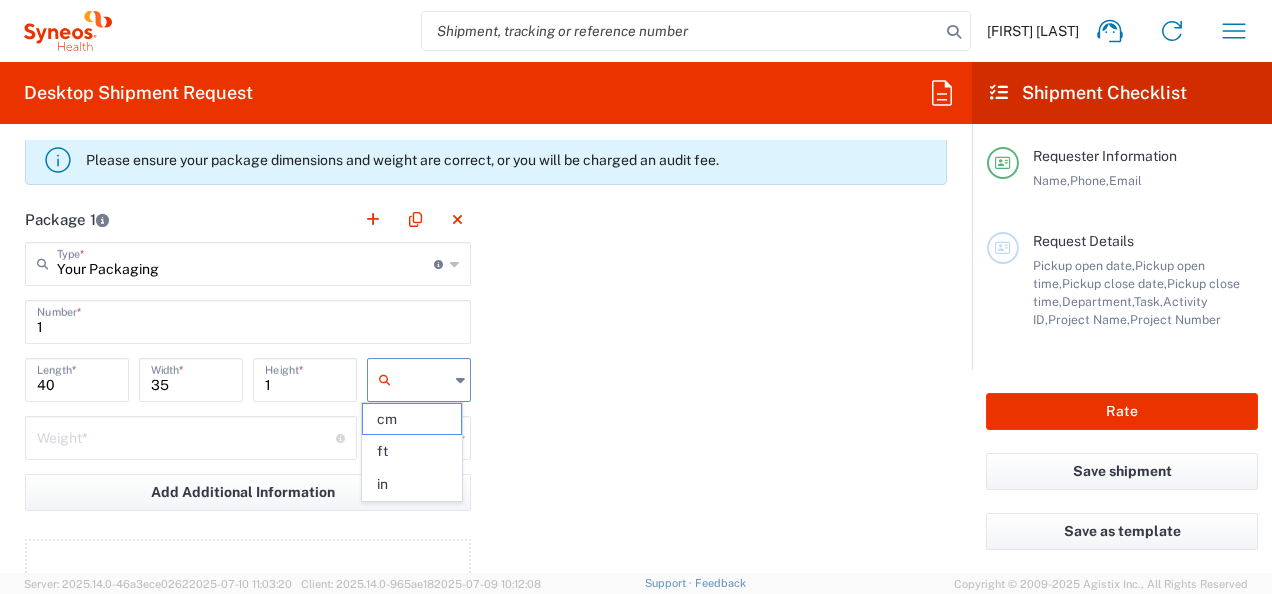 click at bounding box center (424, 380) 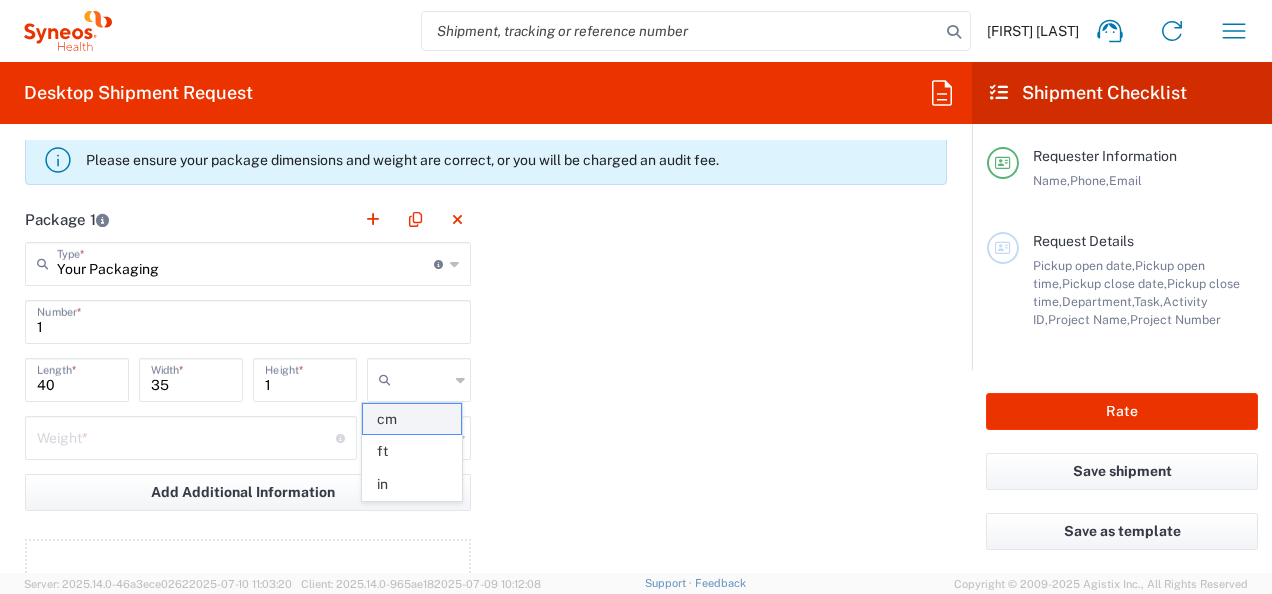 click on "cm" 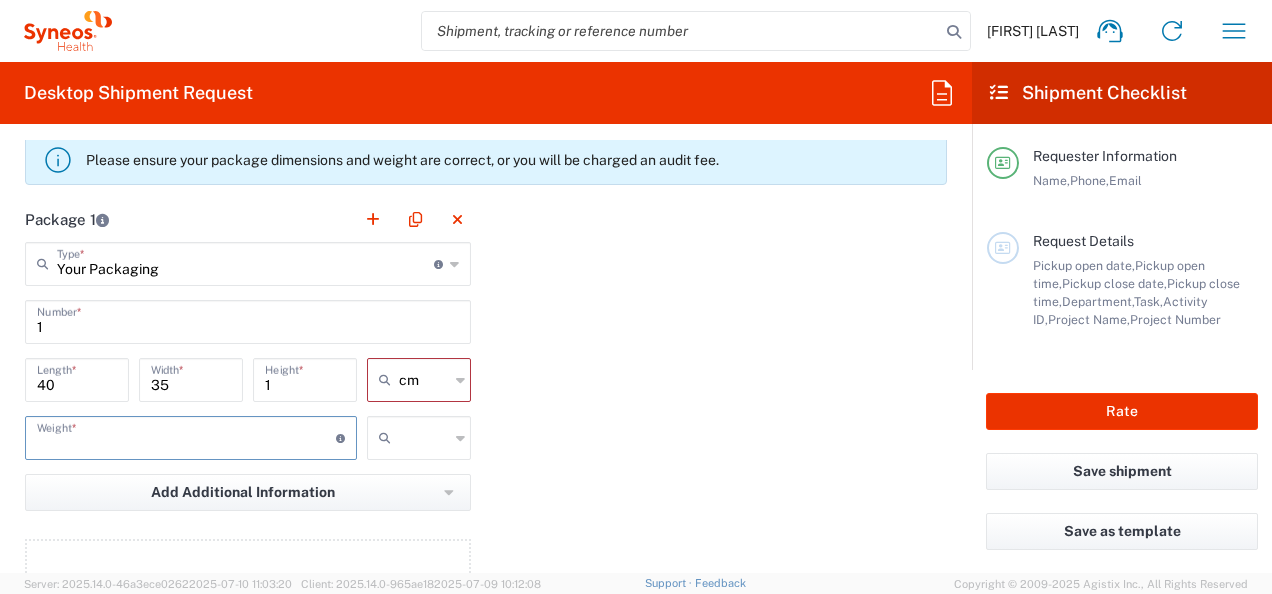click at bounding box center (186, 436) 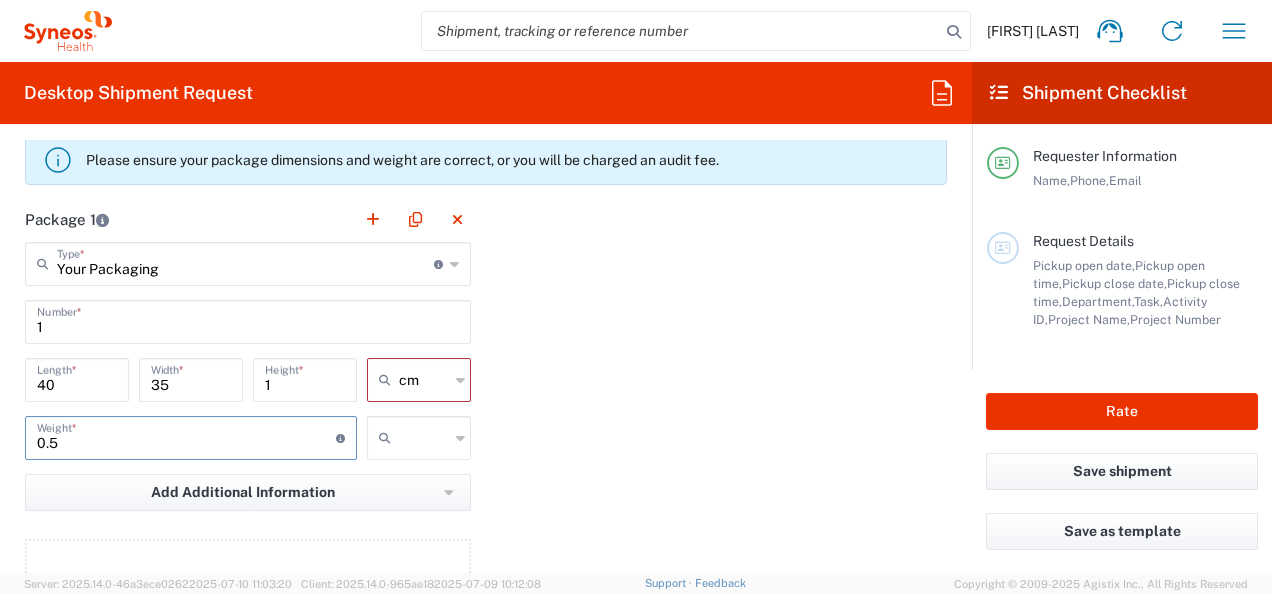 type on "0.5" 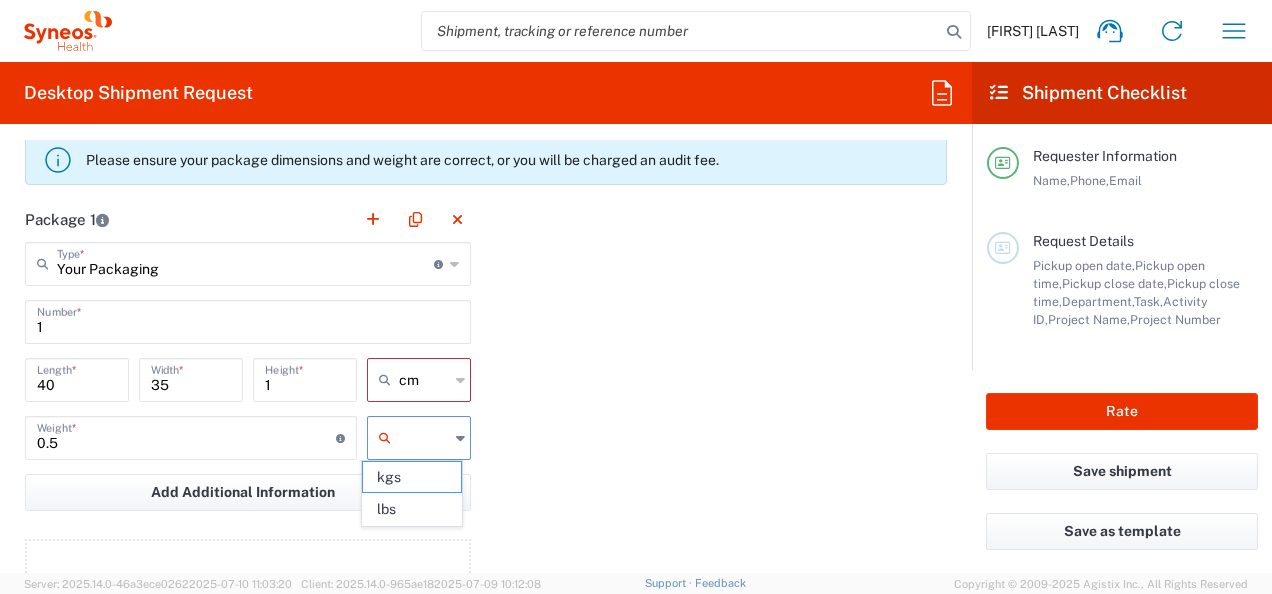 click at bounding box center [424, 438] 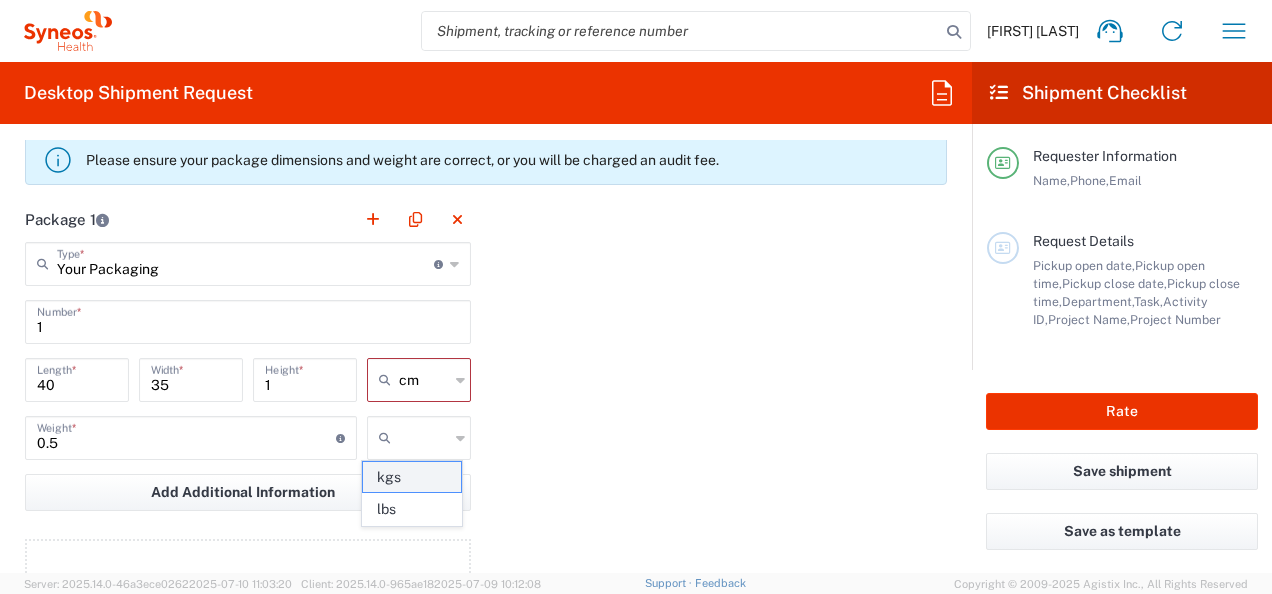 click on "kgs" 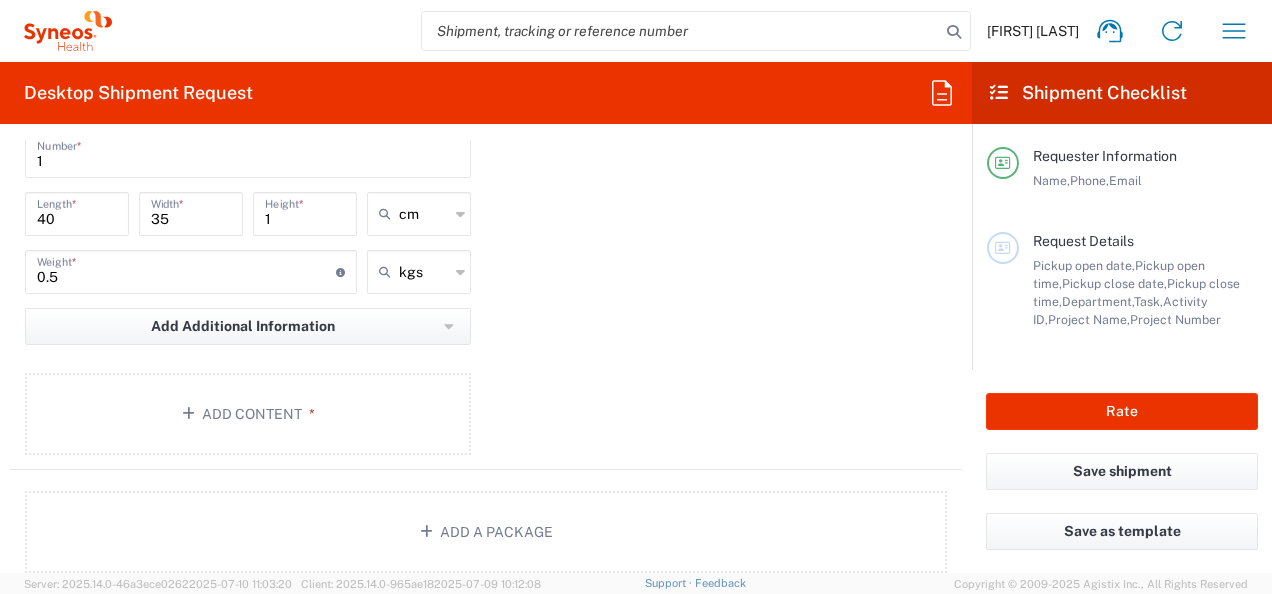 scroll, scrollTop: 1986, scrollLeft: 0, axis: vertical 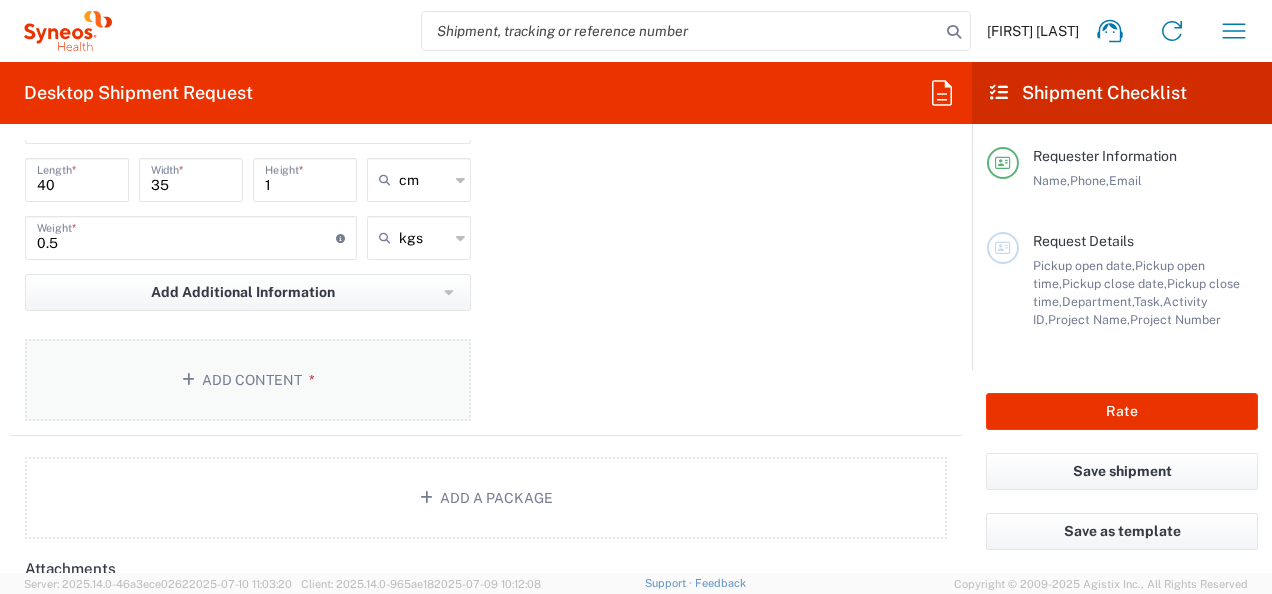 click on "*" 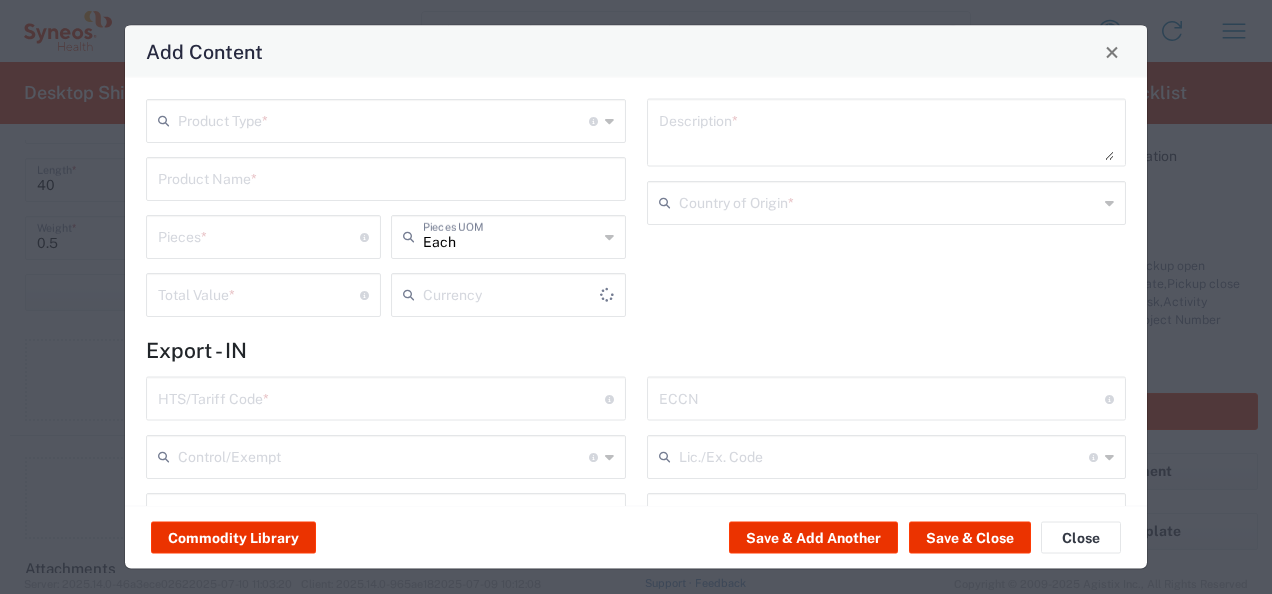 type on "US Dollar" 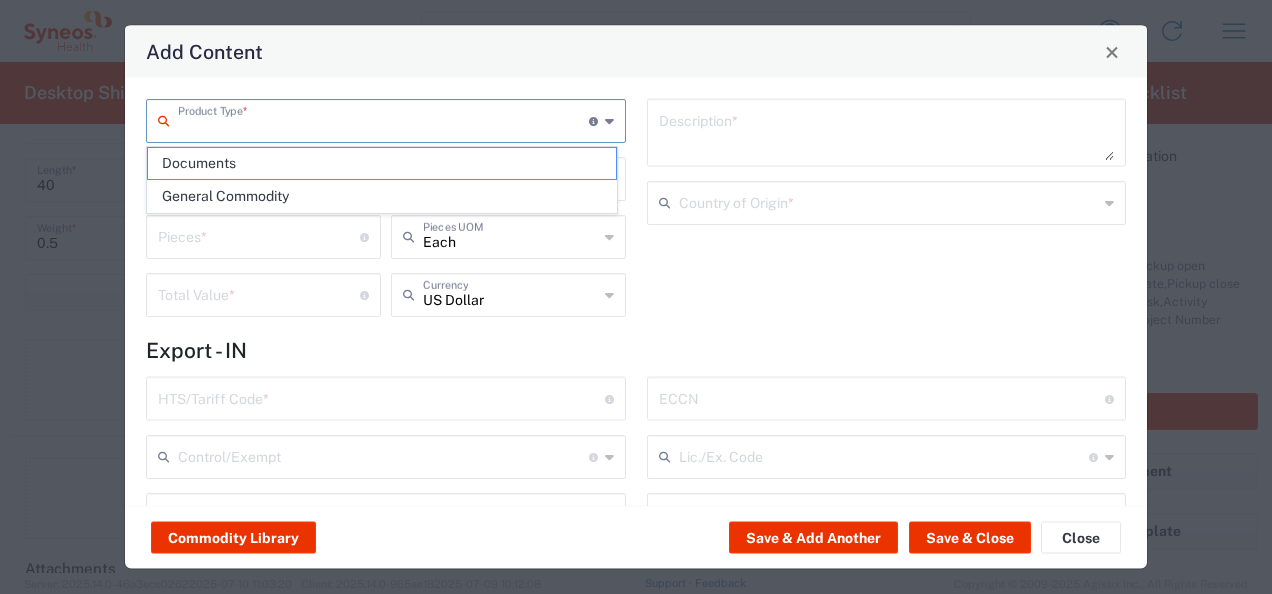 click at bounding box center (383, 119) 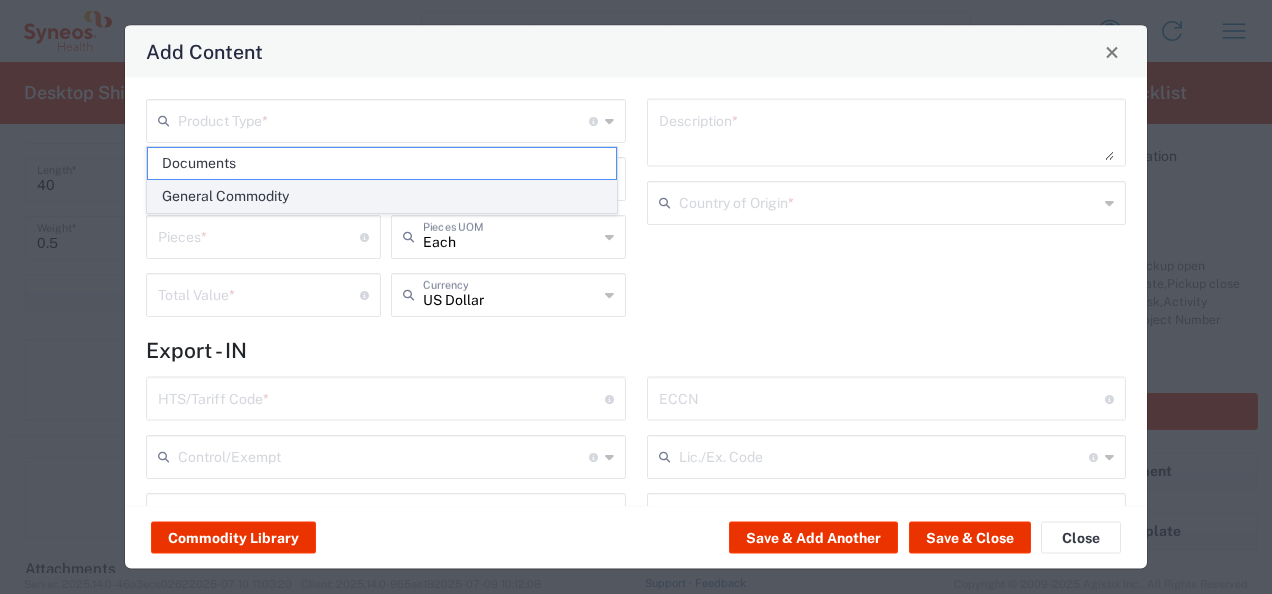 click on "General Commodity" 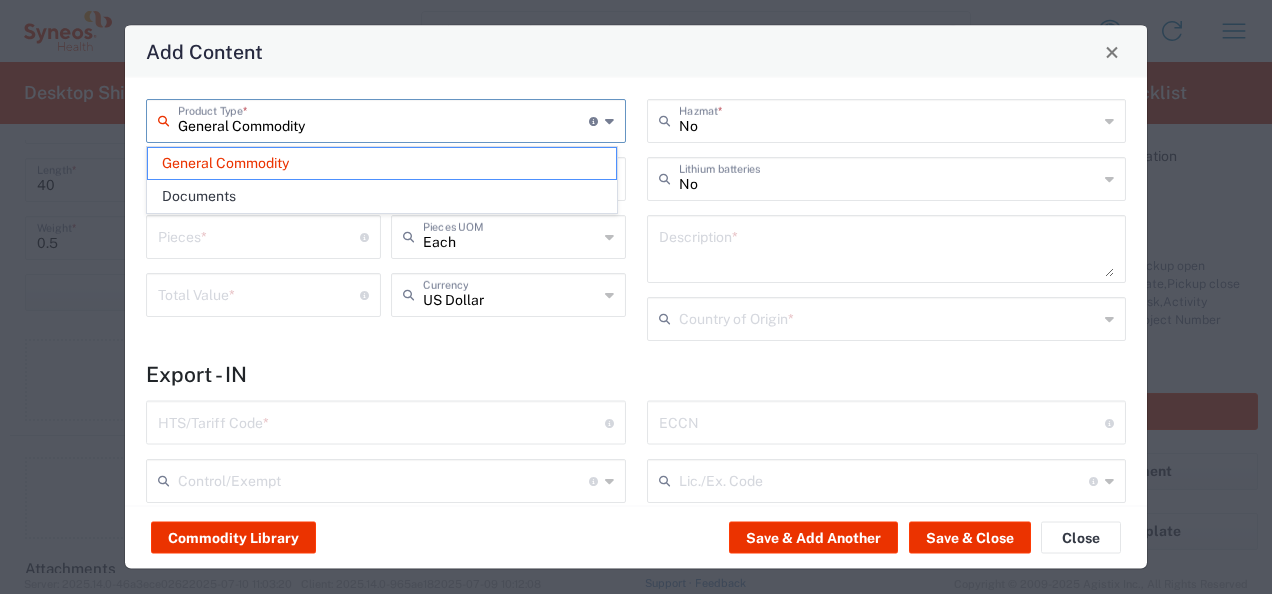 click on "General Commodity" at bounding box center (383, 119) 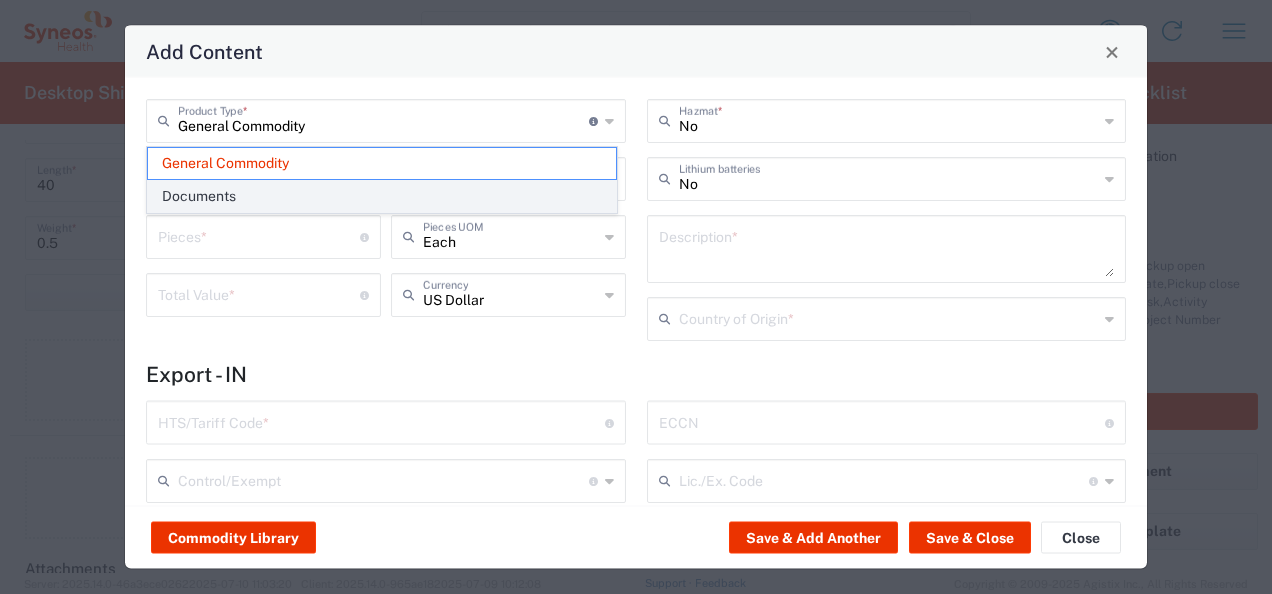 click on "Documents" 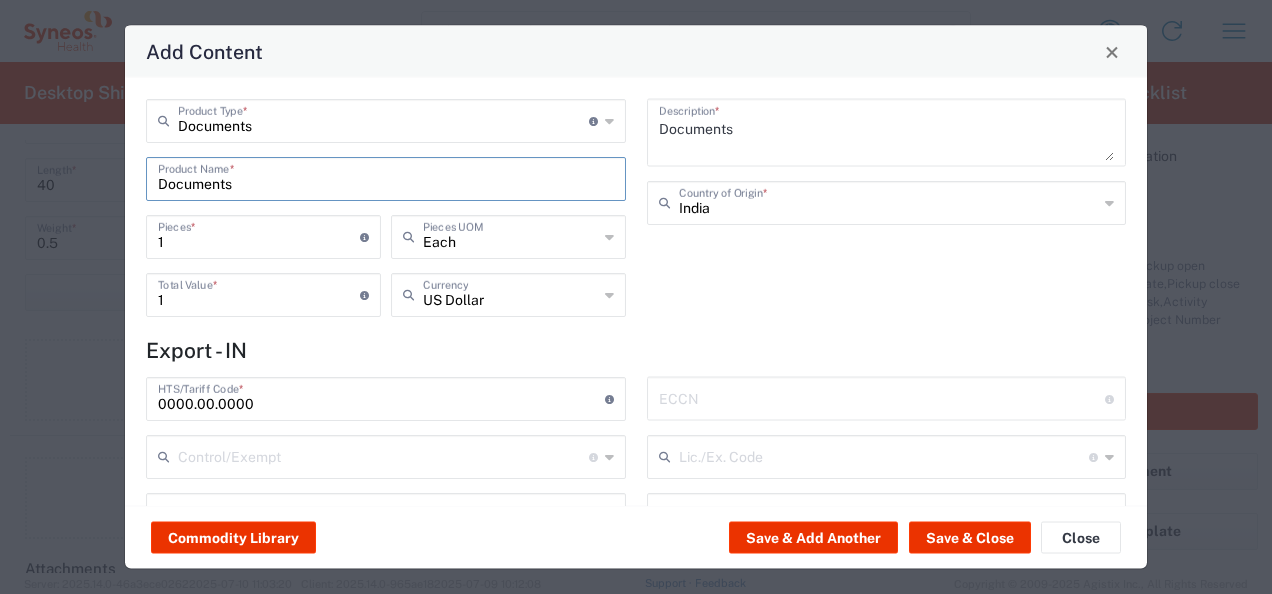click on "Documents" at bounding box center [386, 177] 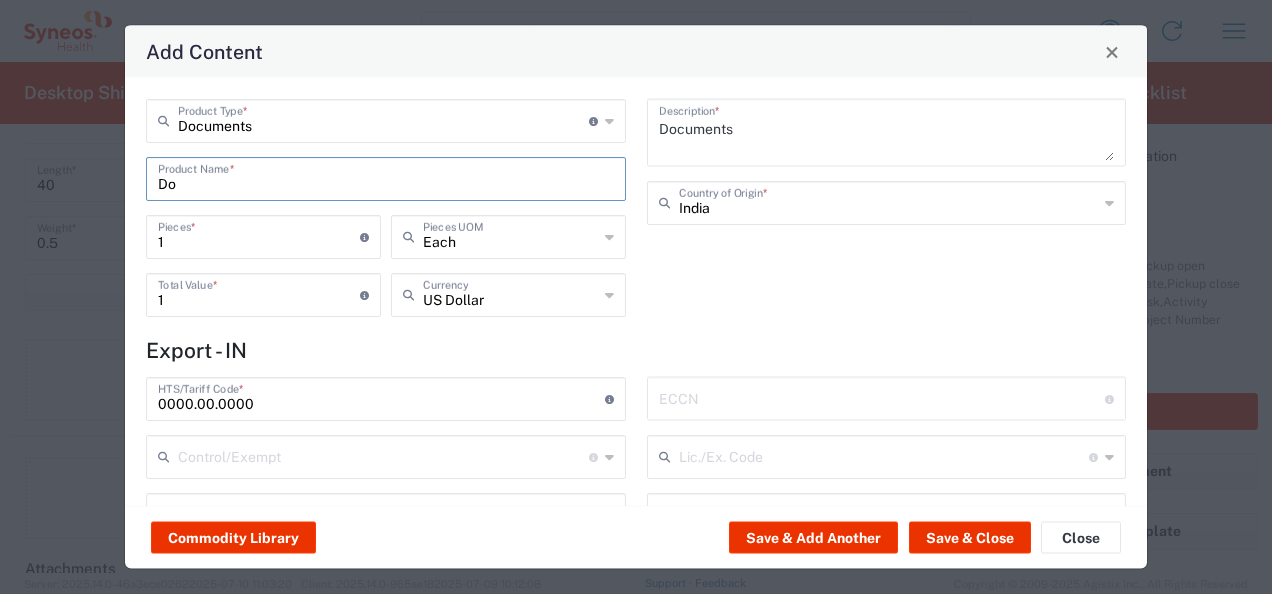 type on "D" 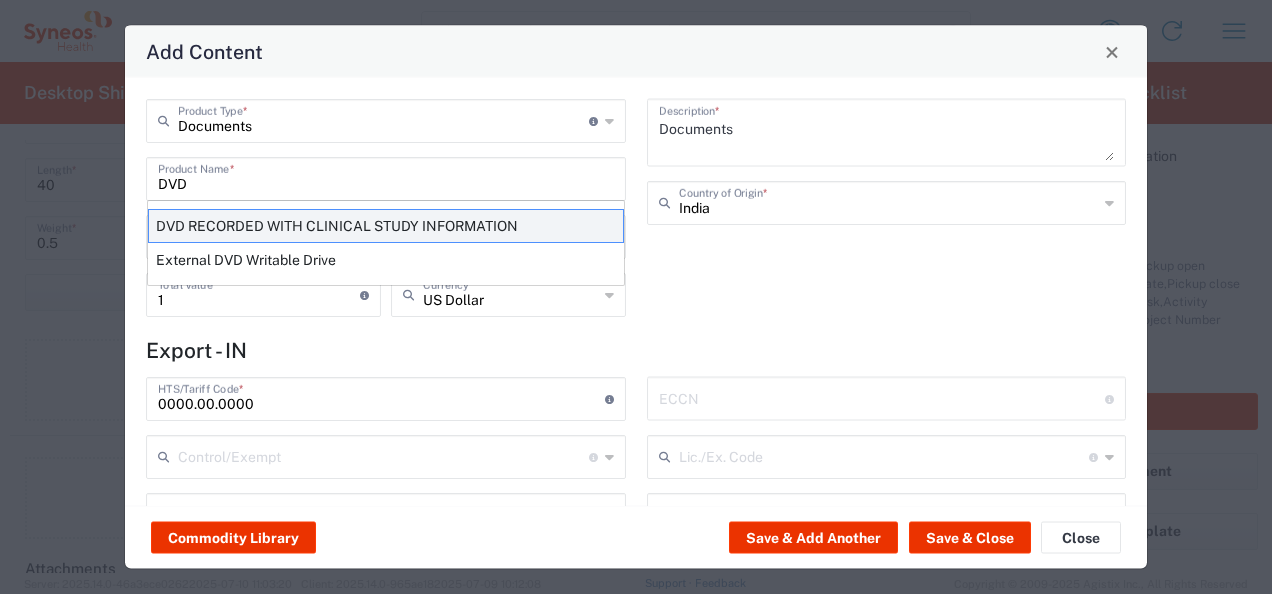 click on "DVD RECORDED WITH CLINICAL STUDY INFORMATION" at bounding box center (386, 226) 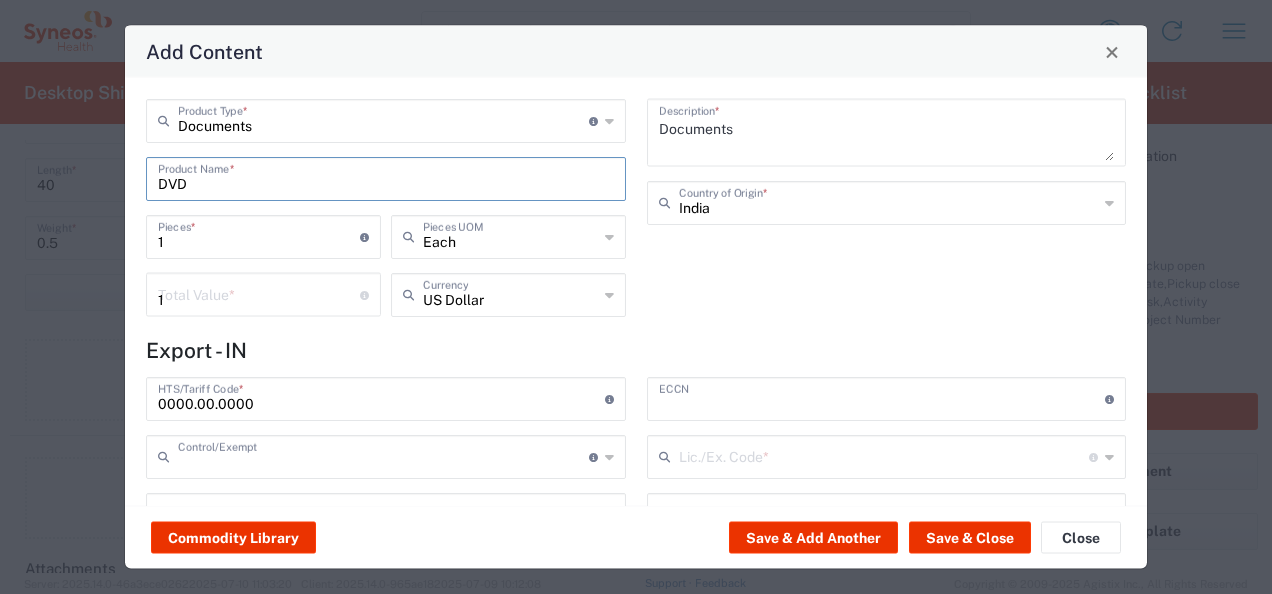 type on "DVD RECORDED WITH CLINICAL STUDY INFORMATION" 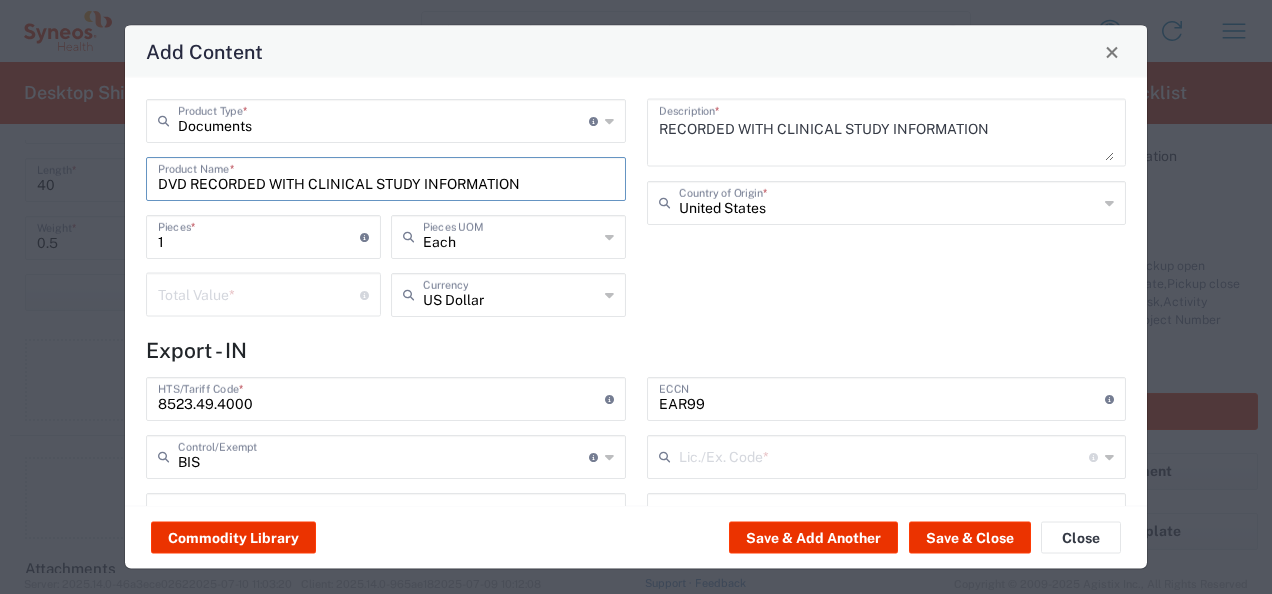 type on "NLR - No License Required" 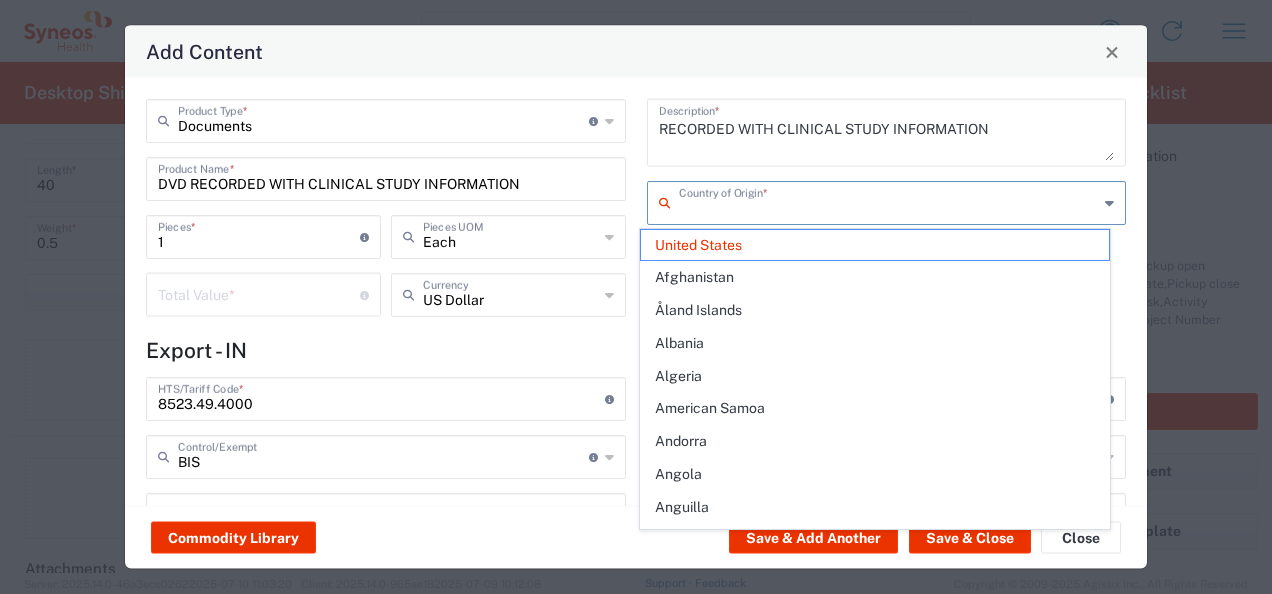 click at bounding box center (889, 201) 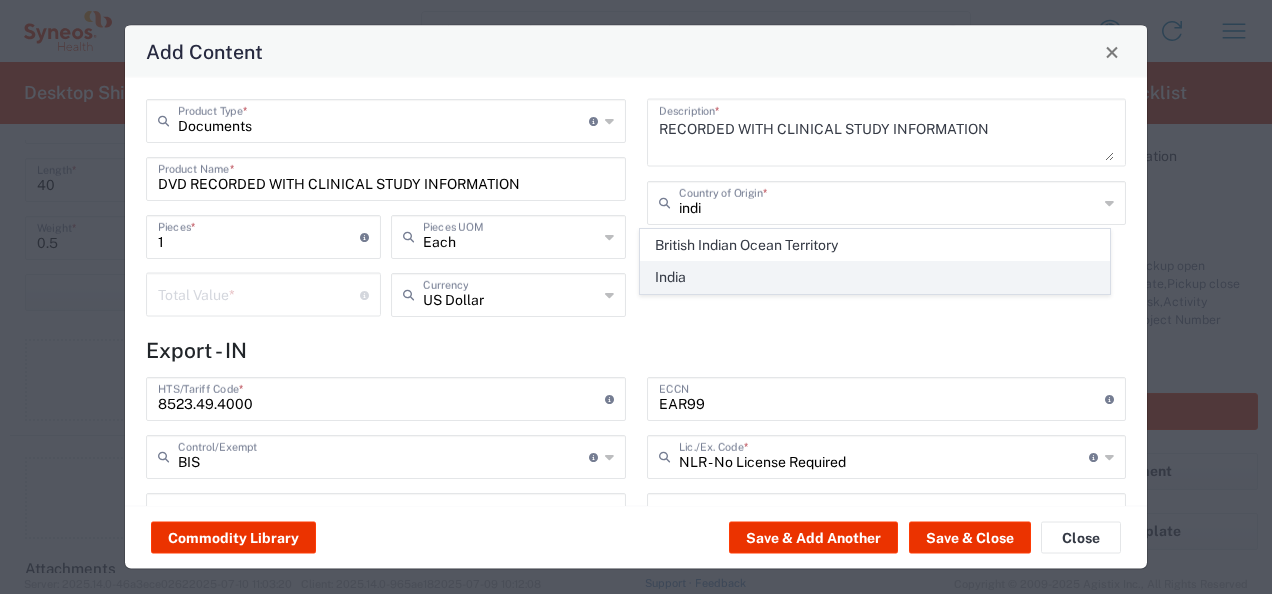 click on "India" 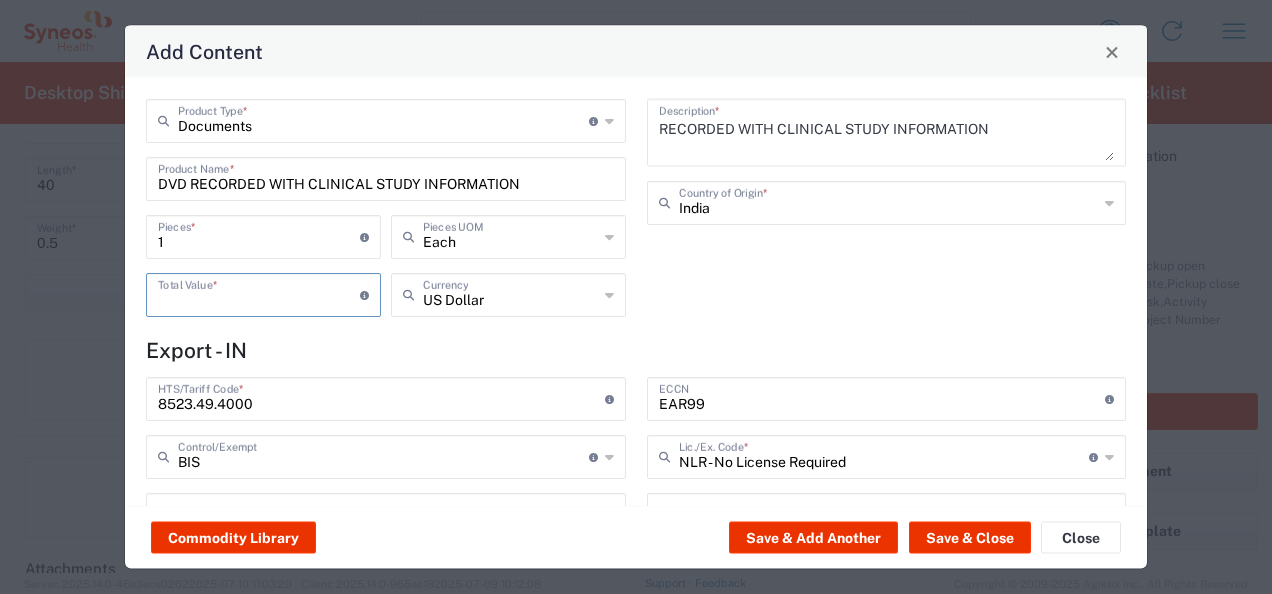 click at bounding box center [259, 293] 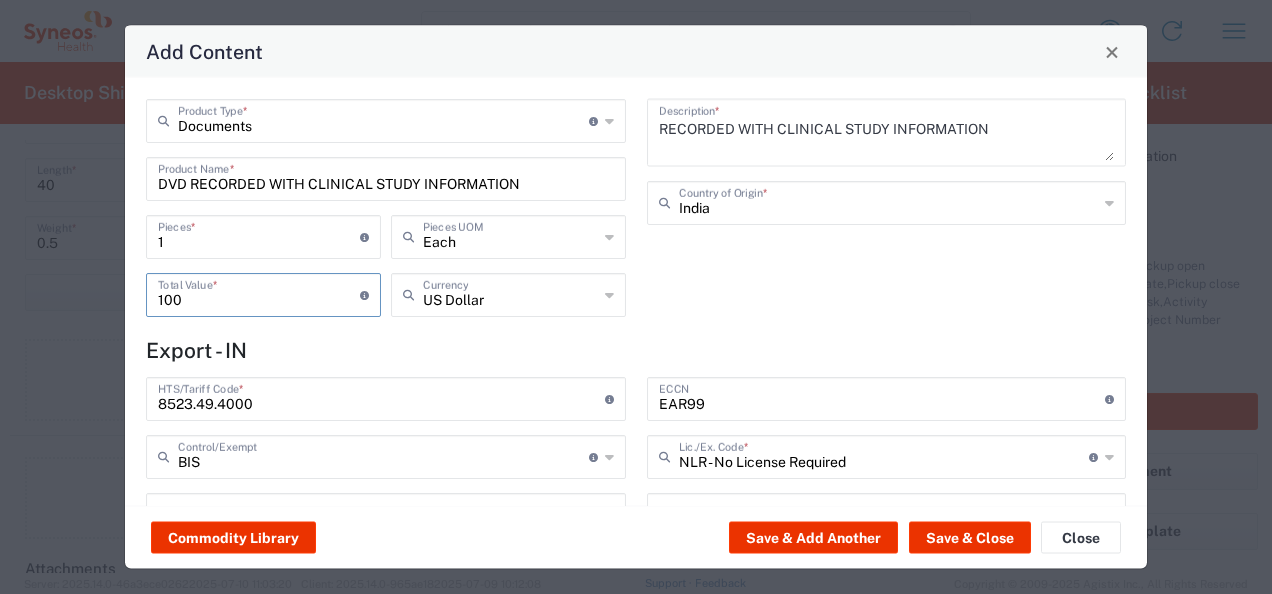 type on "100" 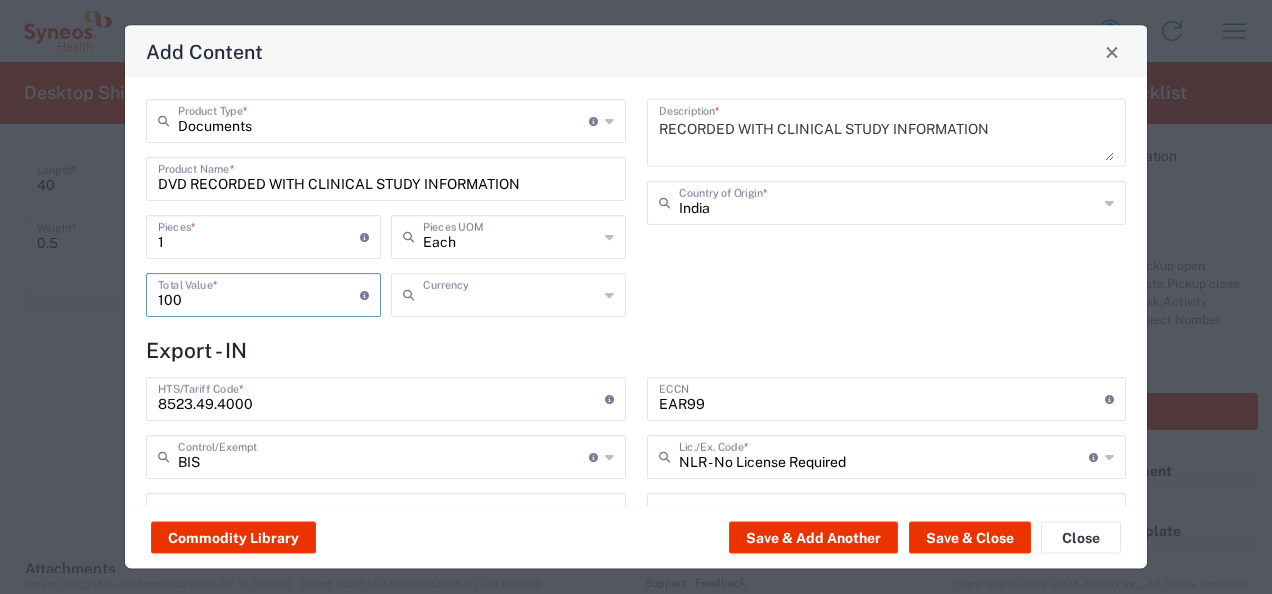 click at bounding box center (510, 293) 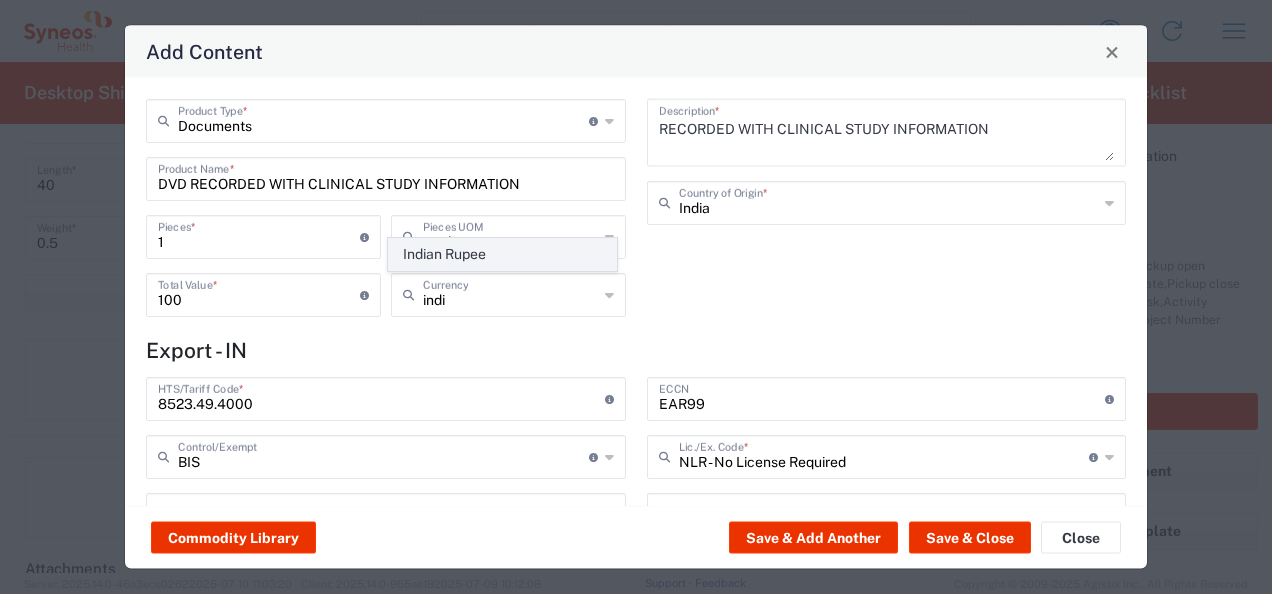 click on "Indian Rupee" 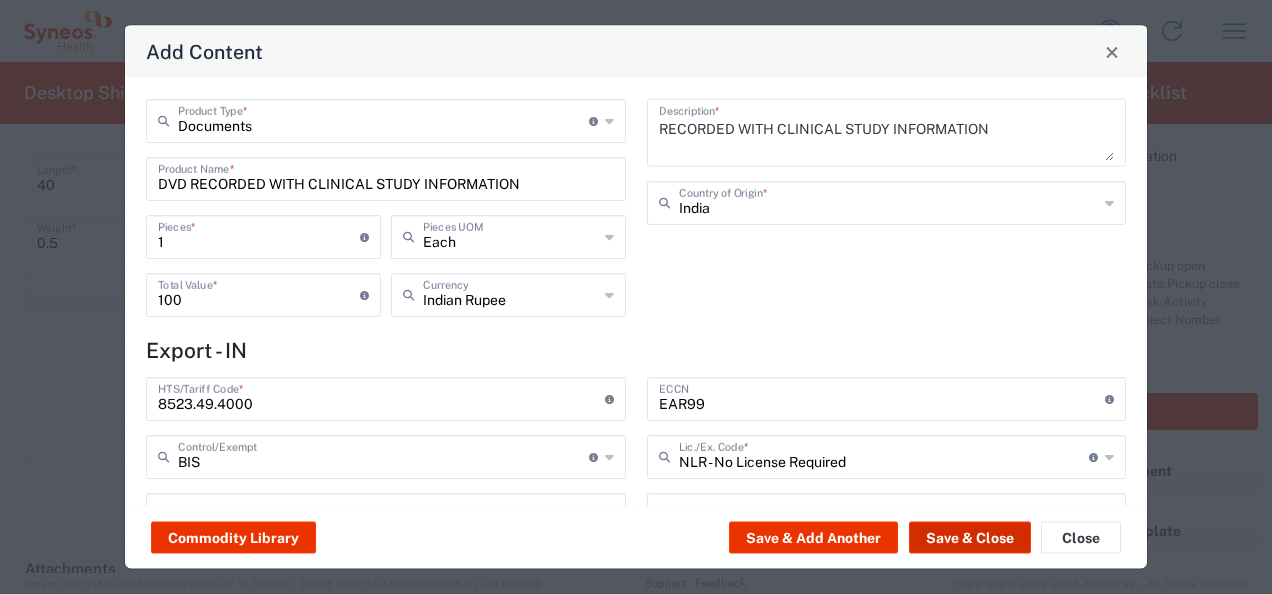 click on "Save & Close" 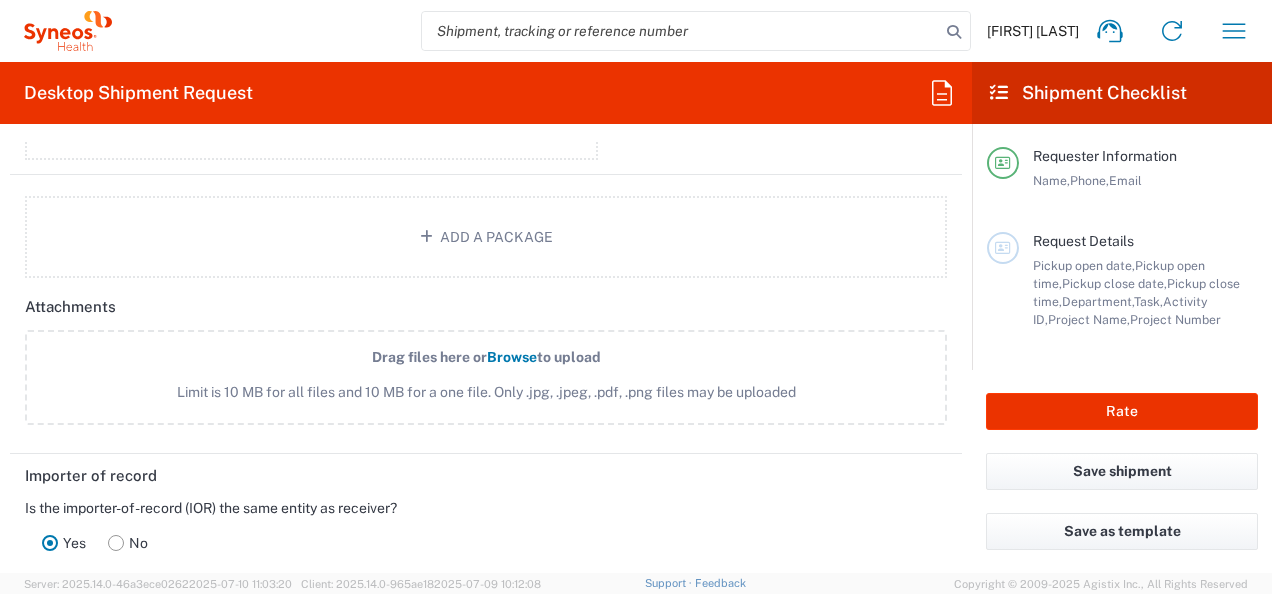 scroll, scrollTop: 2744, scrollLeft: 0, axis: vertical 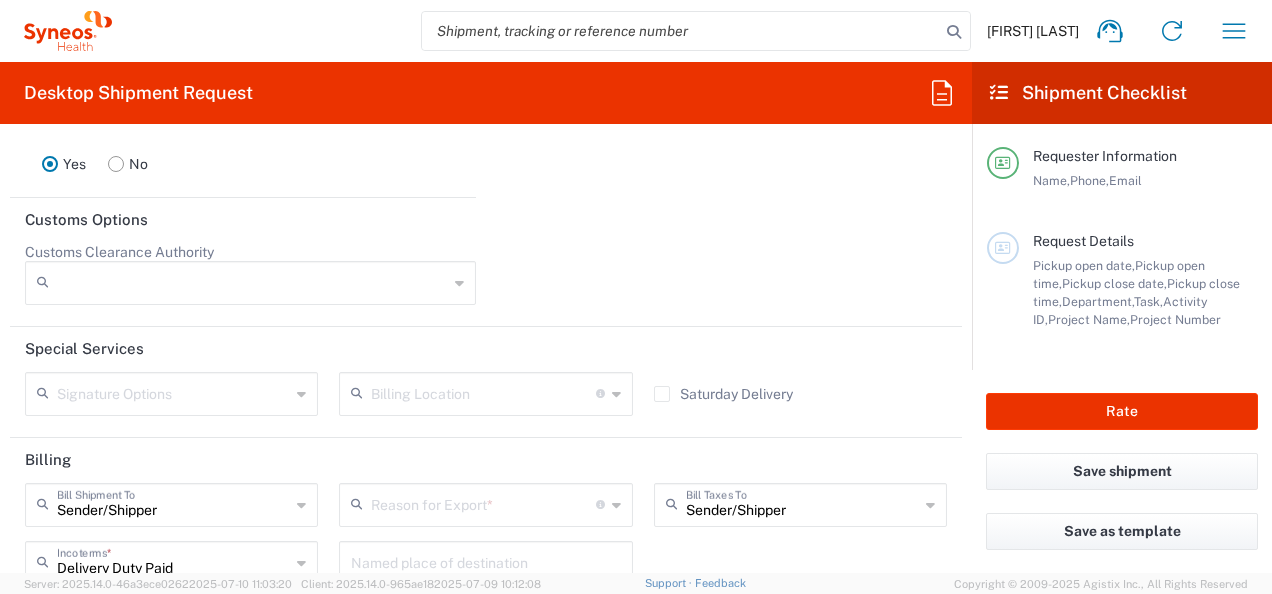 click at bounding box center [483, 503] 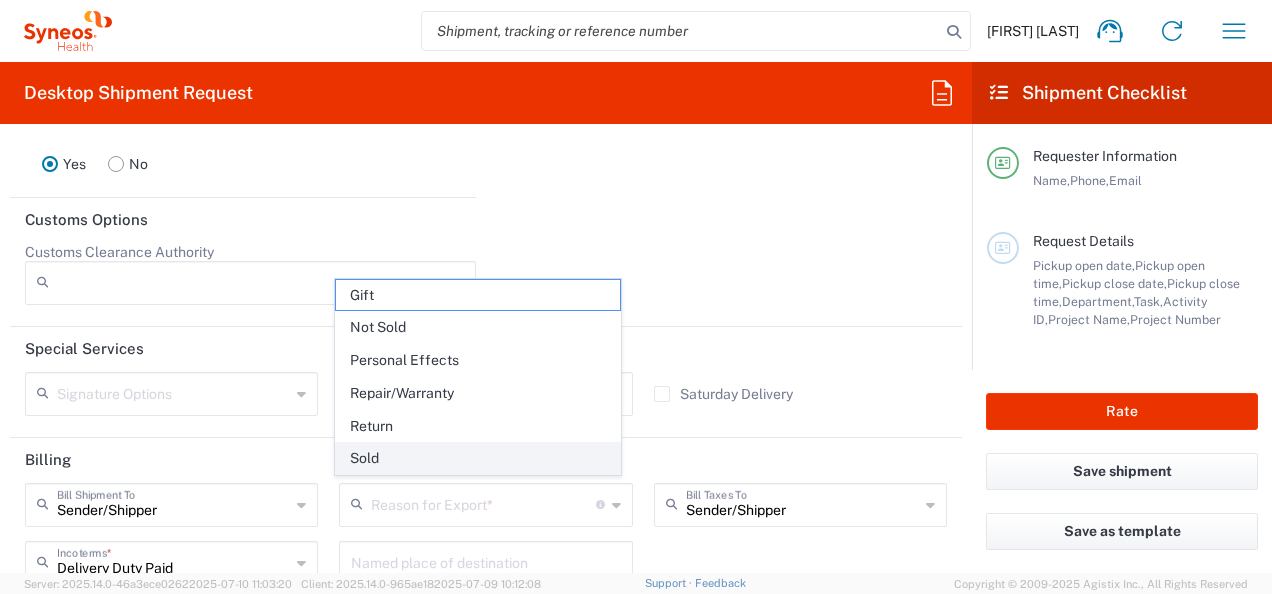click on "Sold" 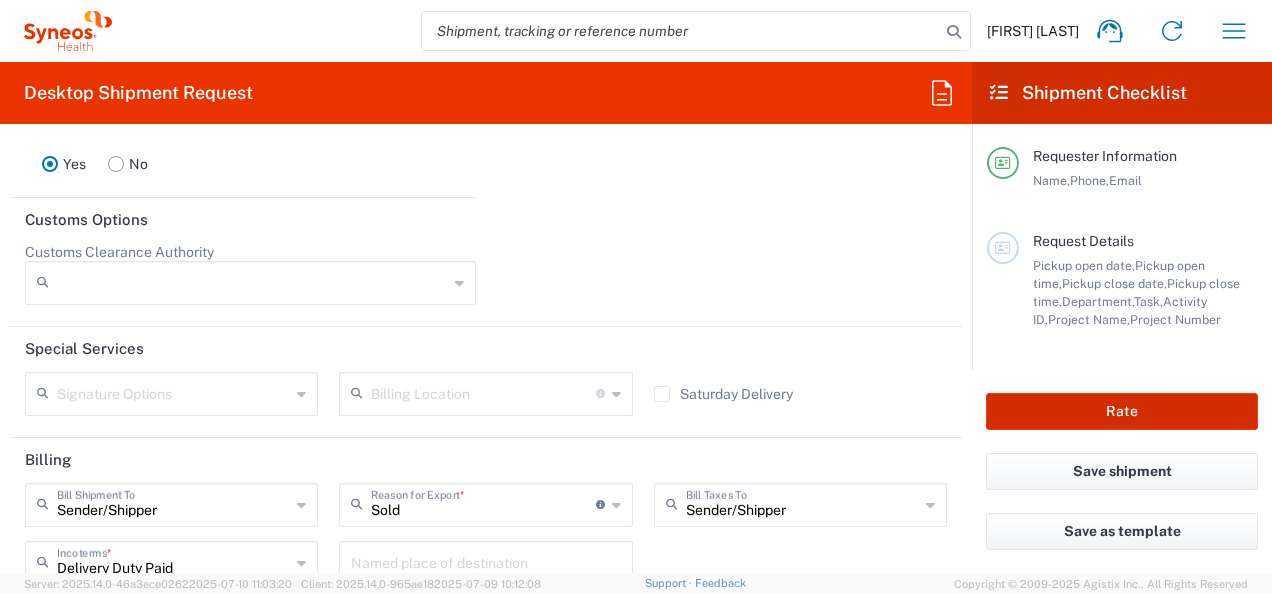 click on "Rate" 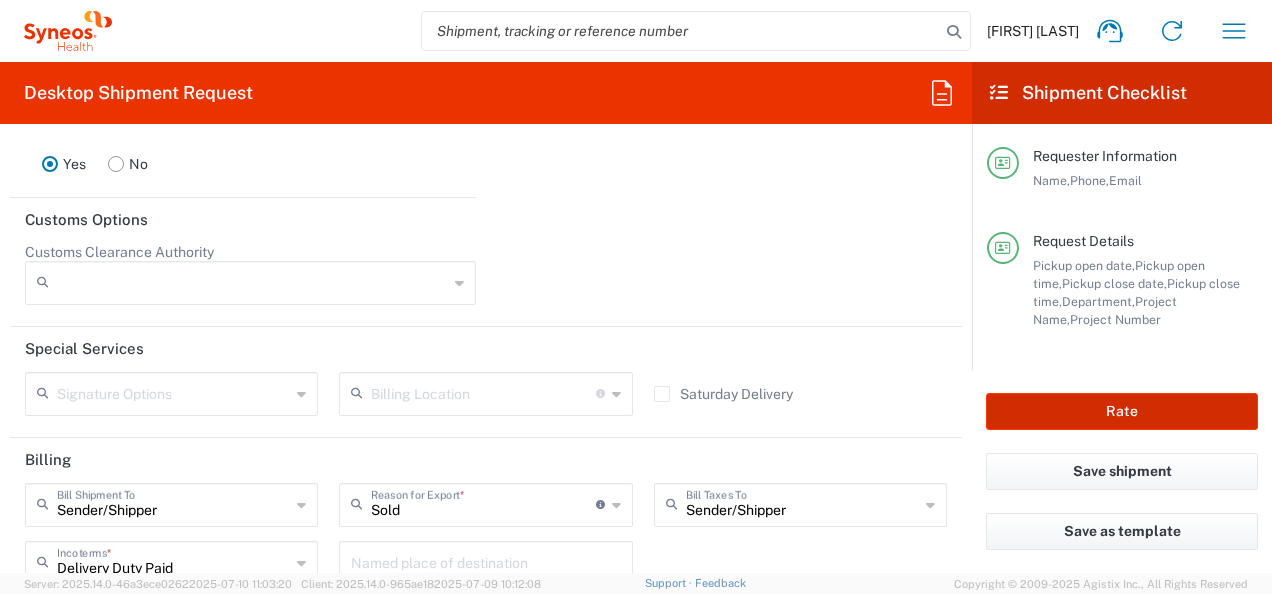 type on "7025945" 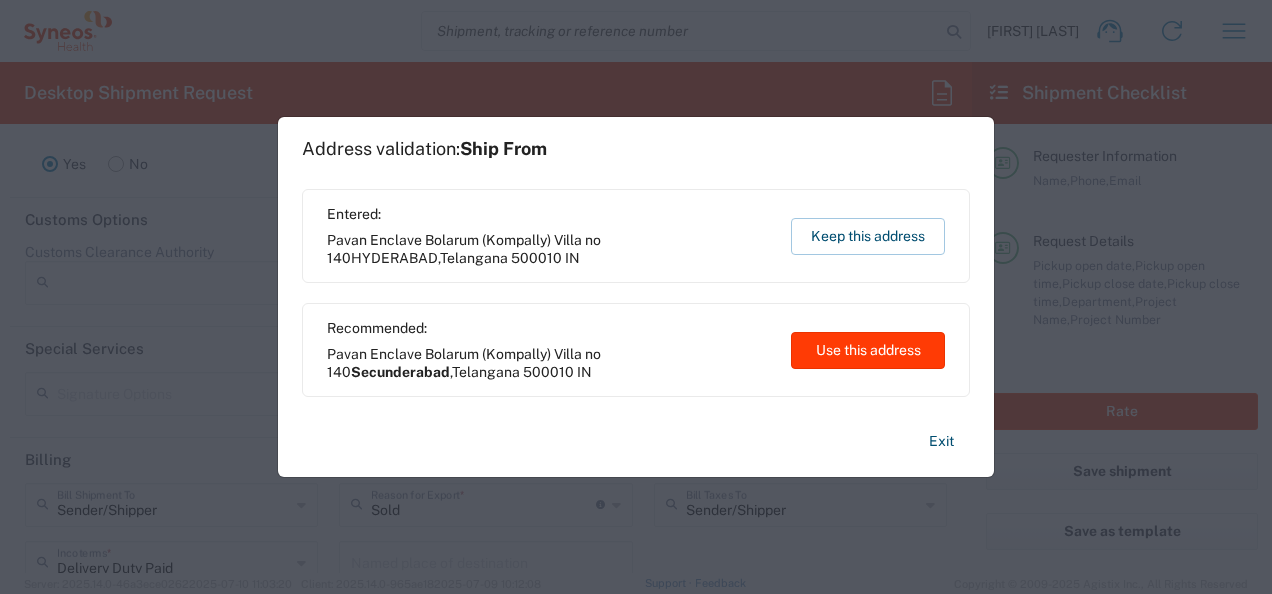 click on "Use this address" 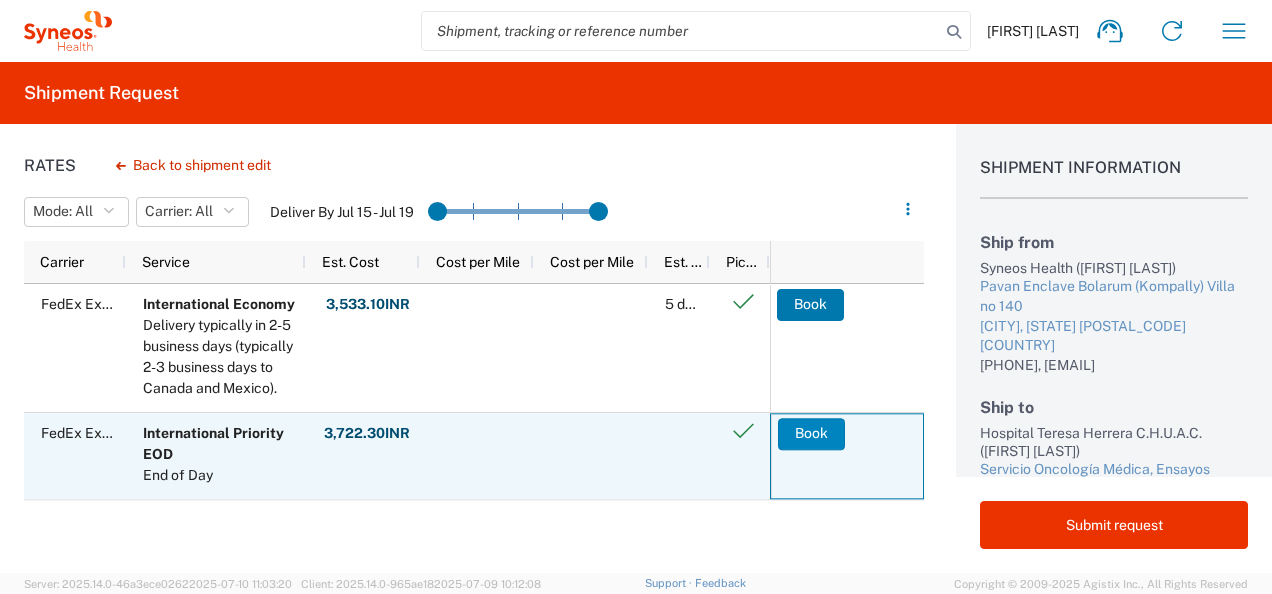 click on "Book" 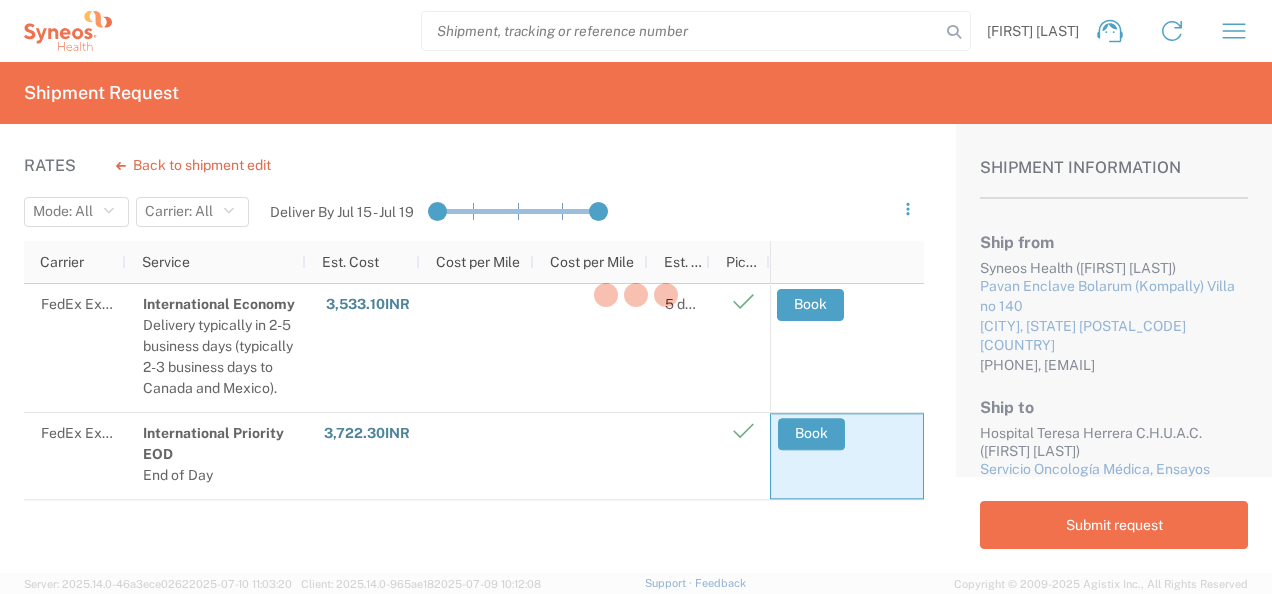 click 